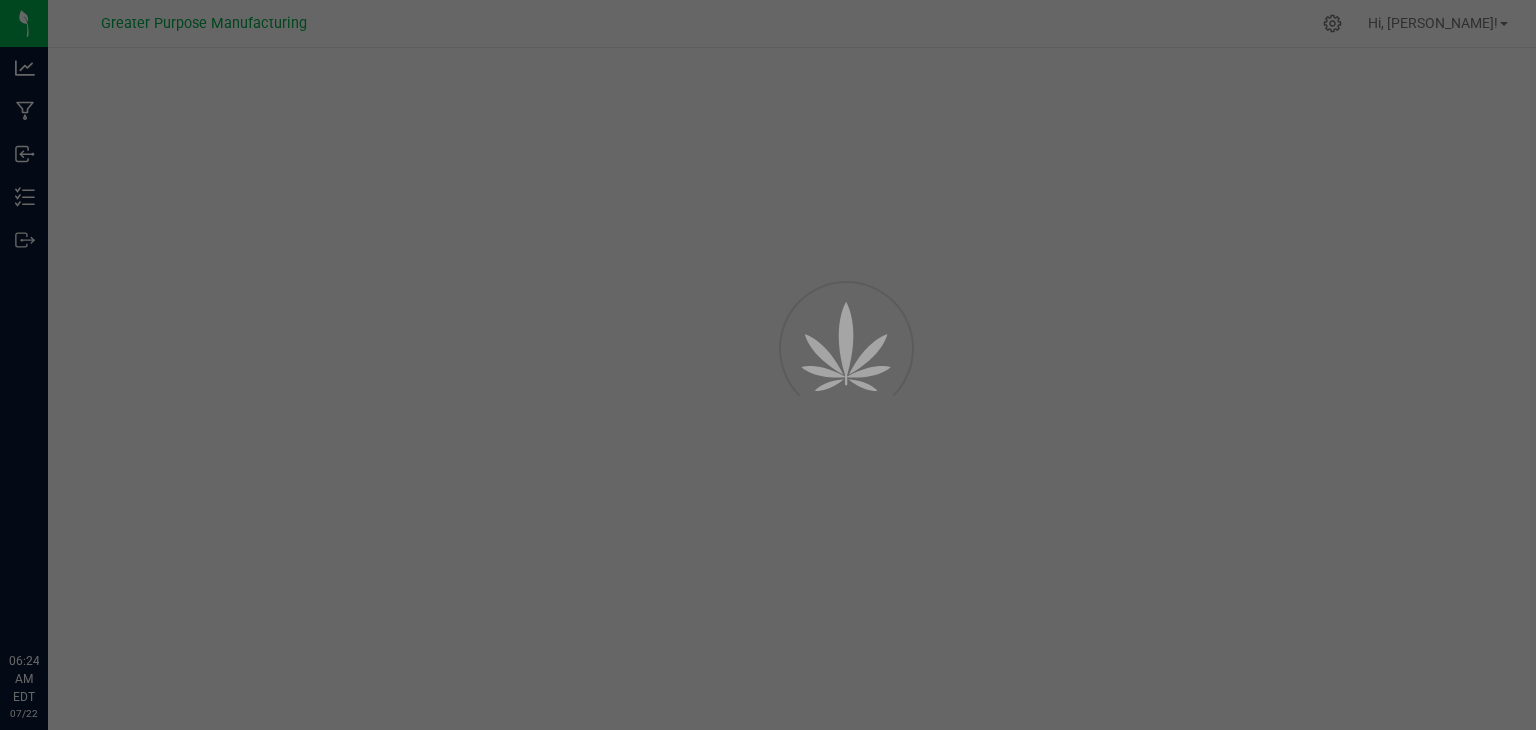 scroll, scrollTop: 0, scrollLeft: 0, axis: both 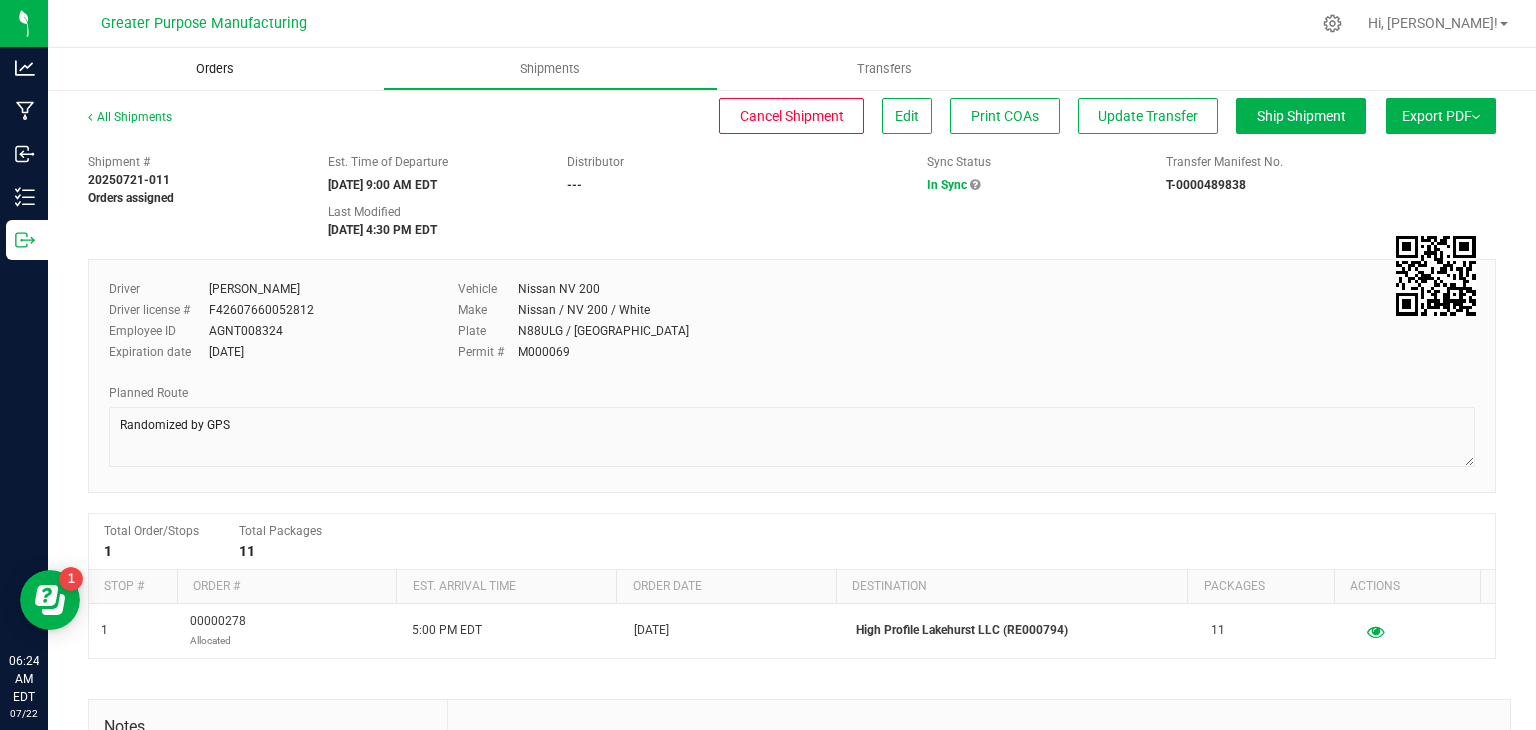 click on "Orders" at bounding box center [215, 69] 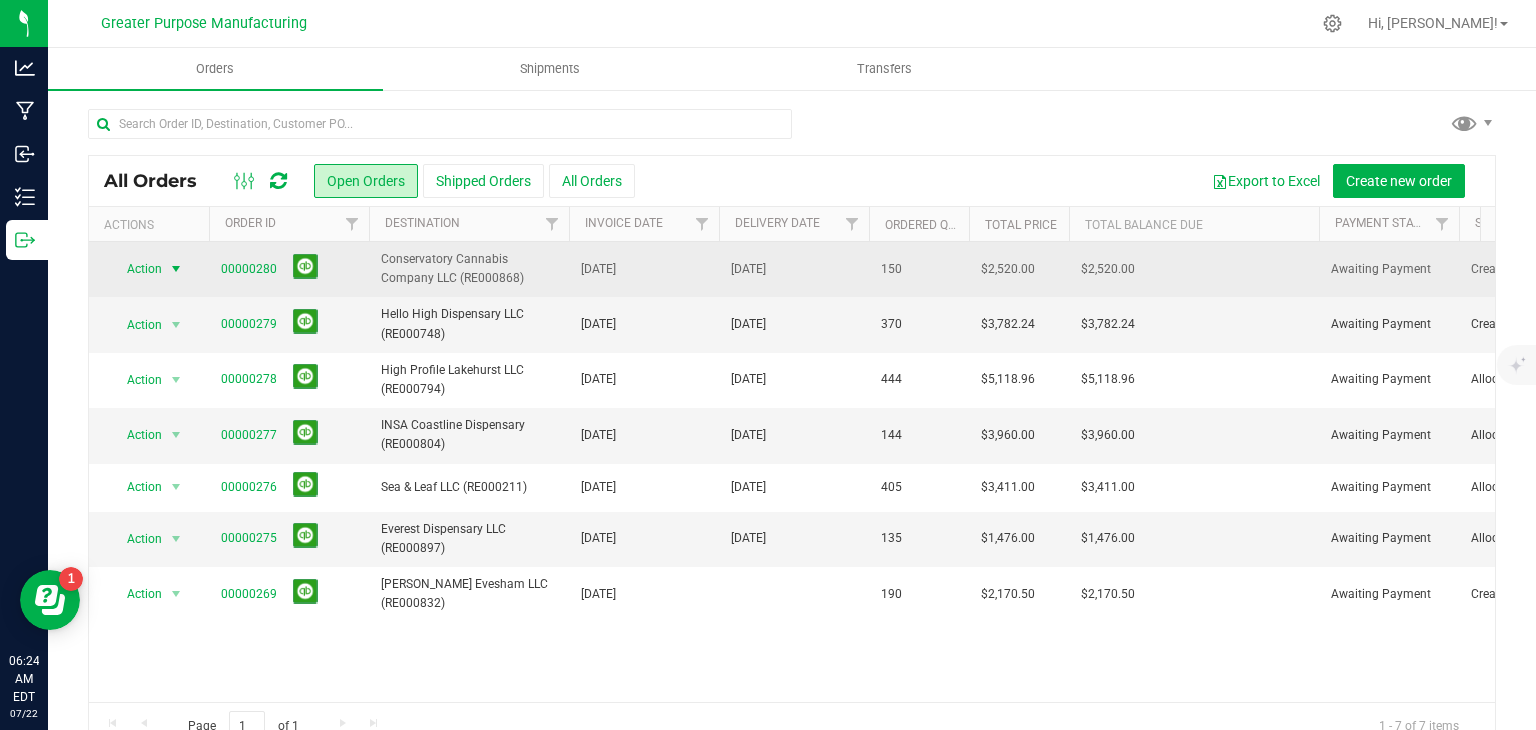 click at bounding box center [176, 269] 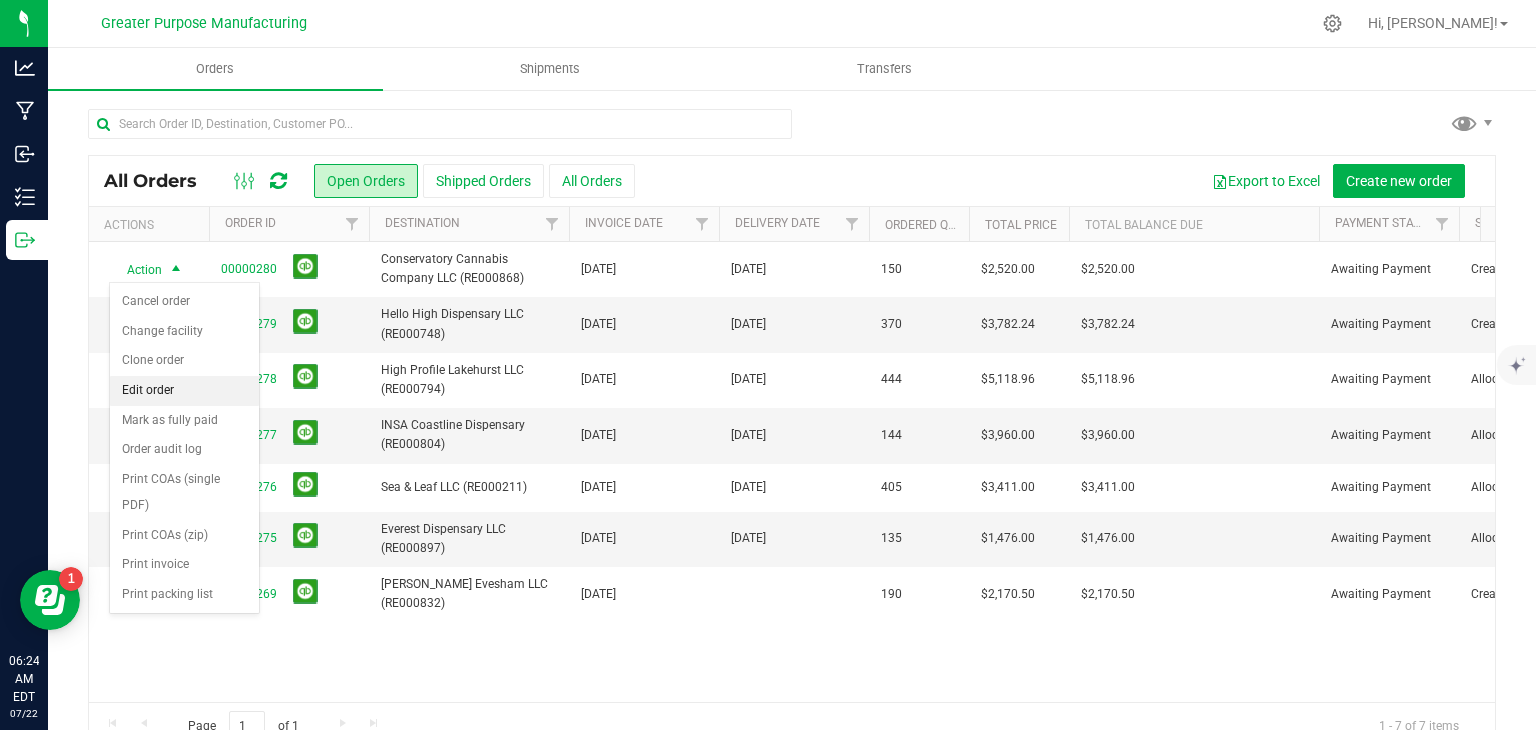click on "Edit order" at bounding box center [184, 391] 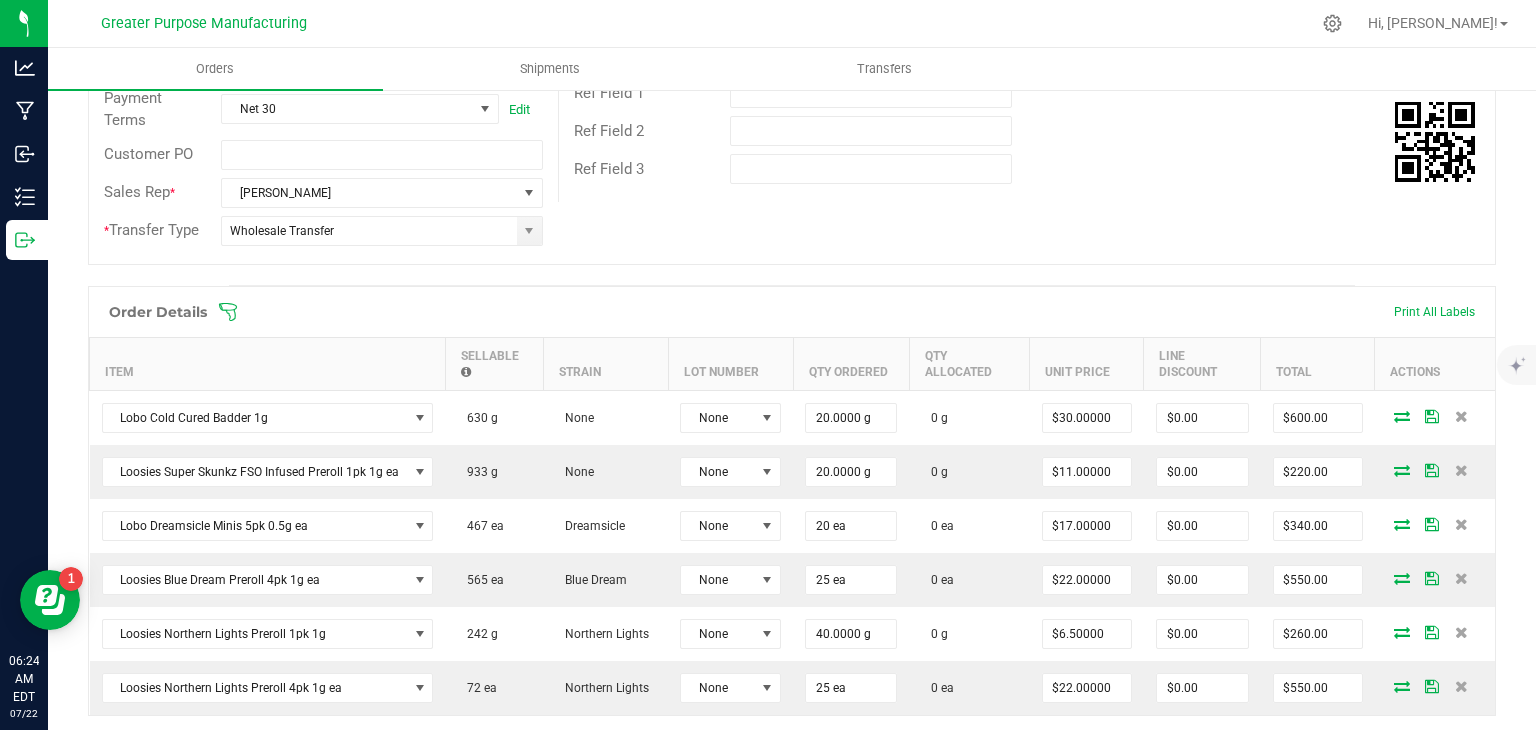 scroll, scrollTop: 368, scrollLeft: 0, axis: vertical 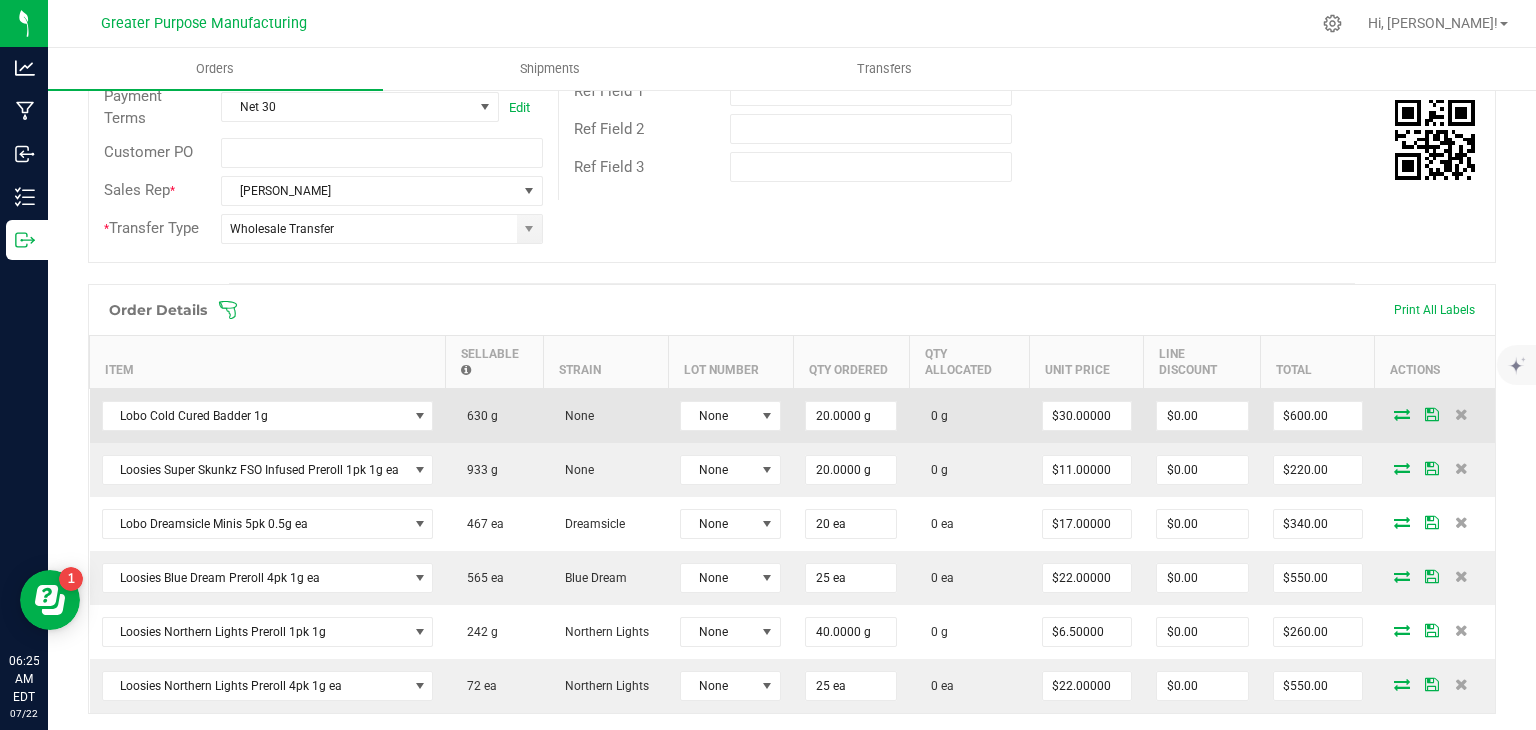 click at bounding box center [1402, 414] 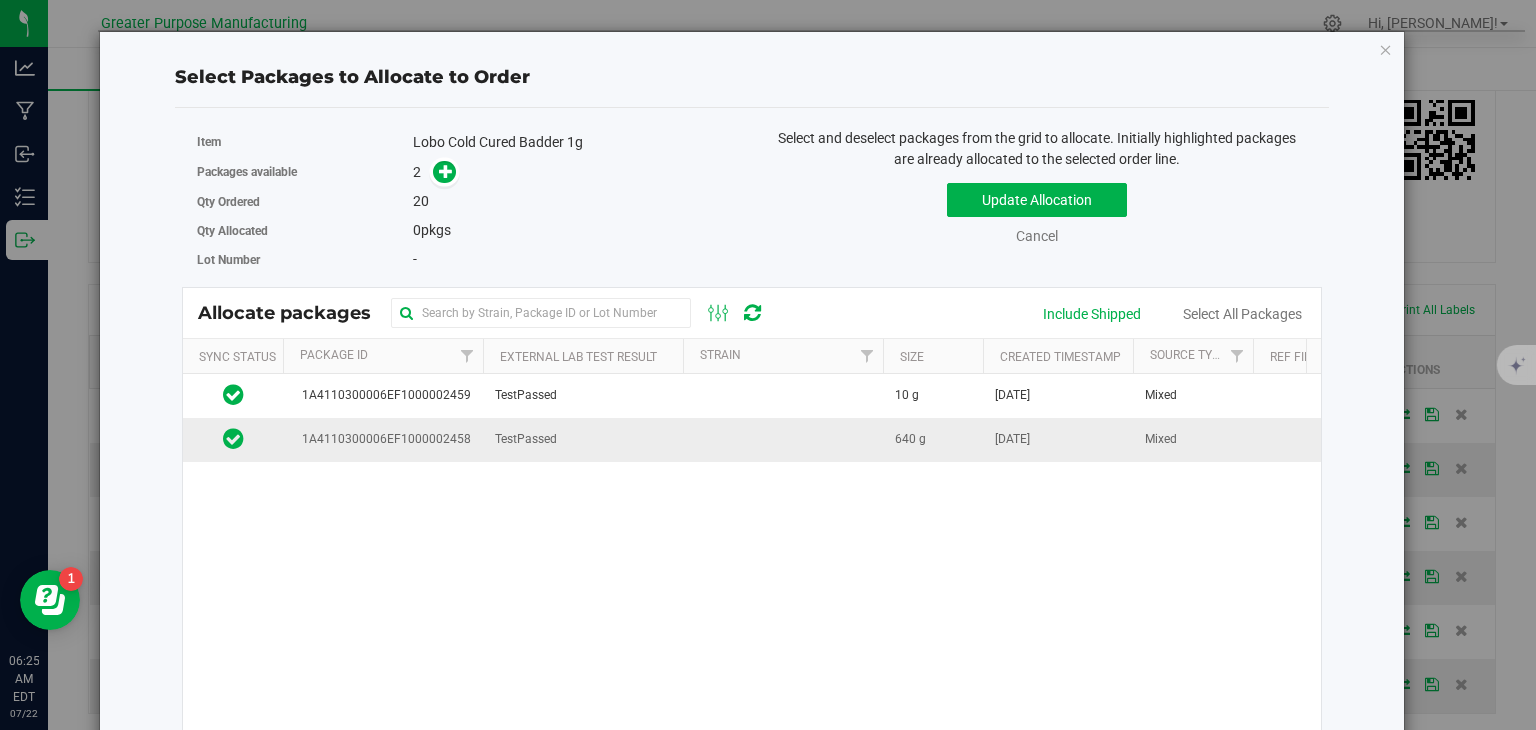click at bounding box center [783, 439] 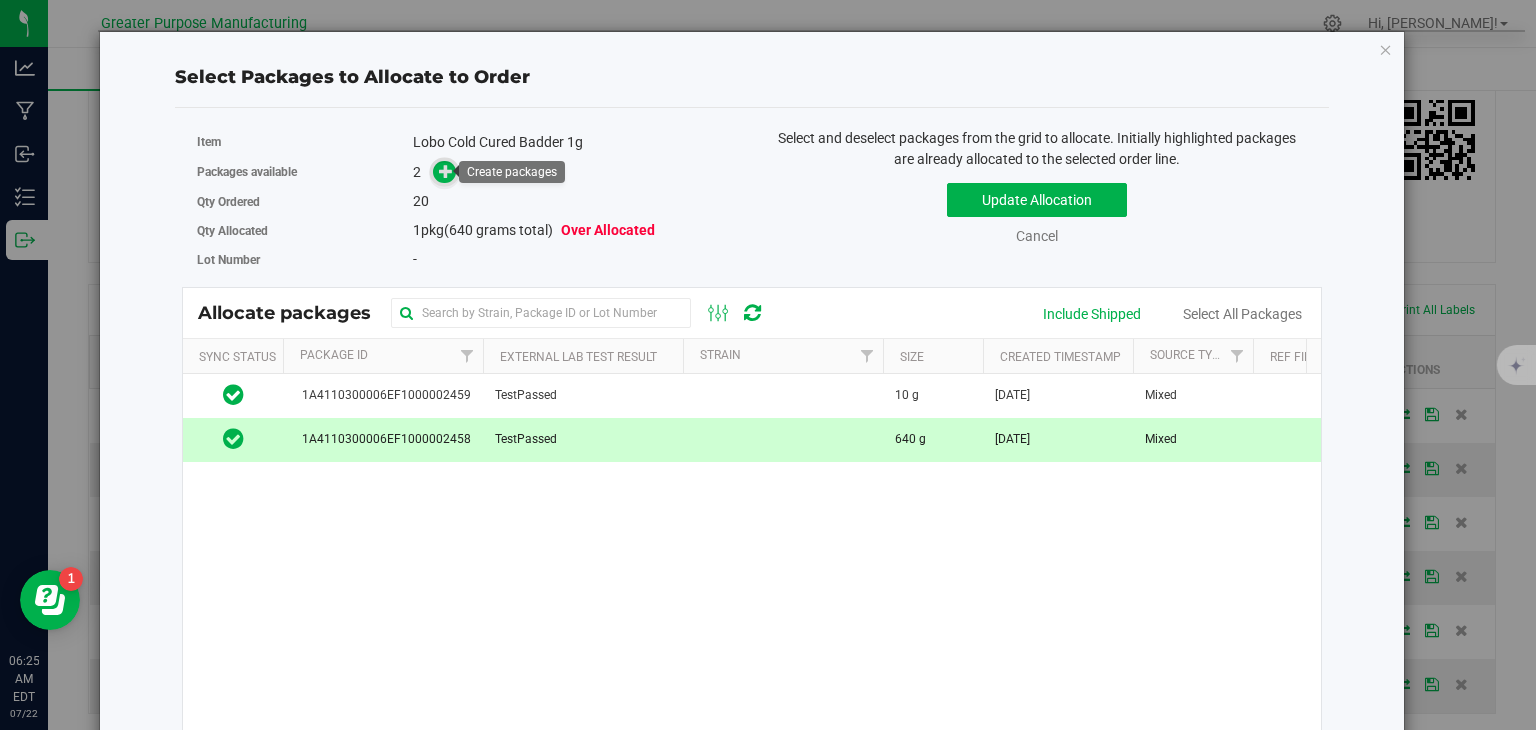 click at bounding box center [446, 171] 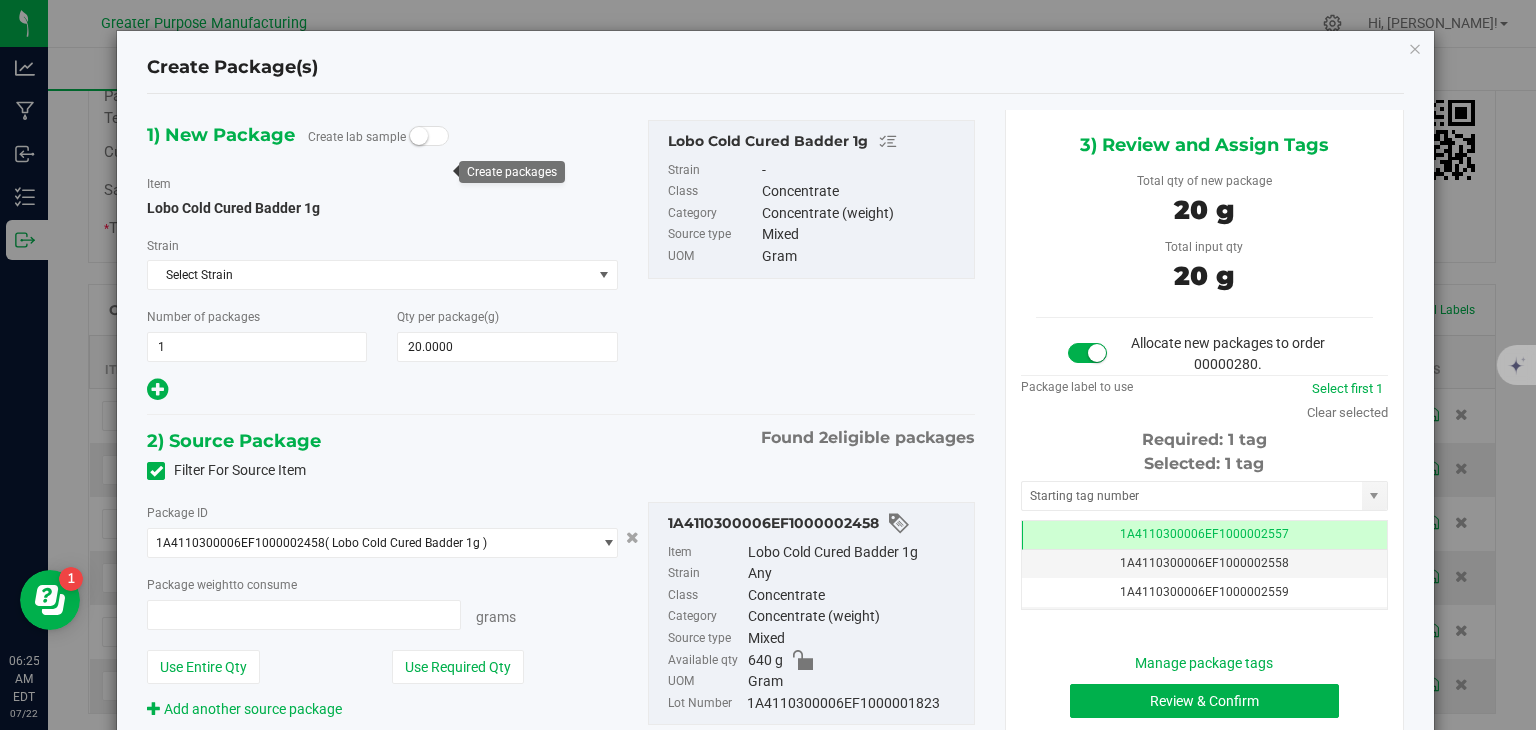 type on "20.0000 g" 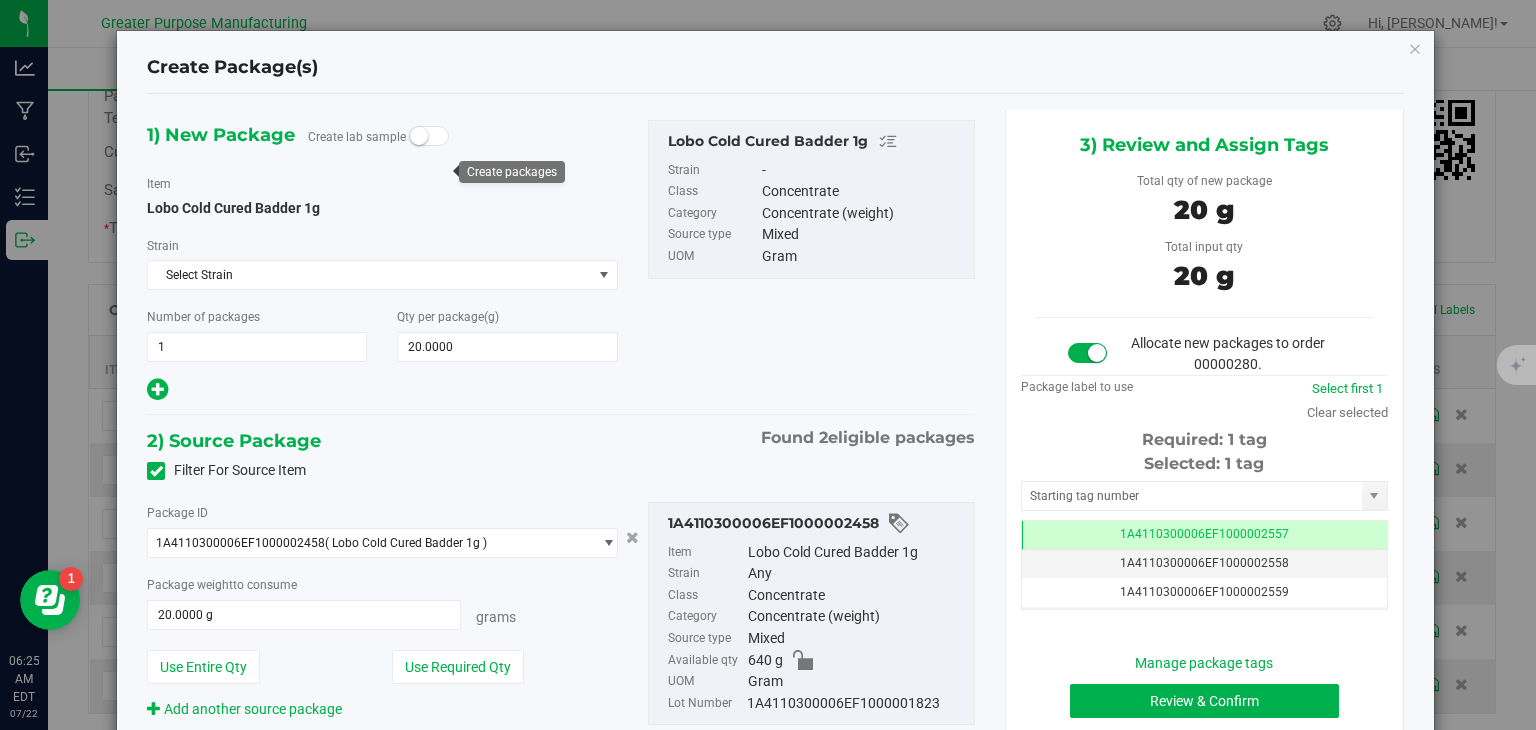 scroll, scrollTop: 0, scrollLeft: 0, axis: both 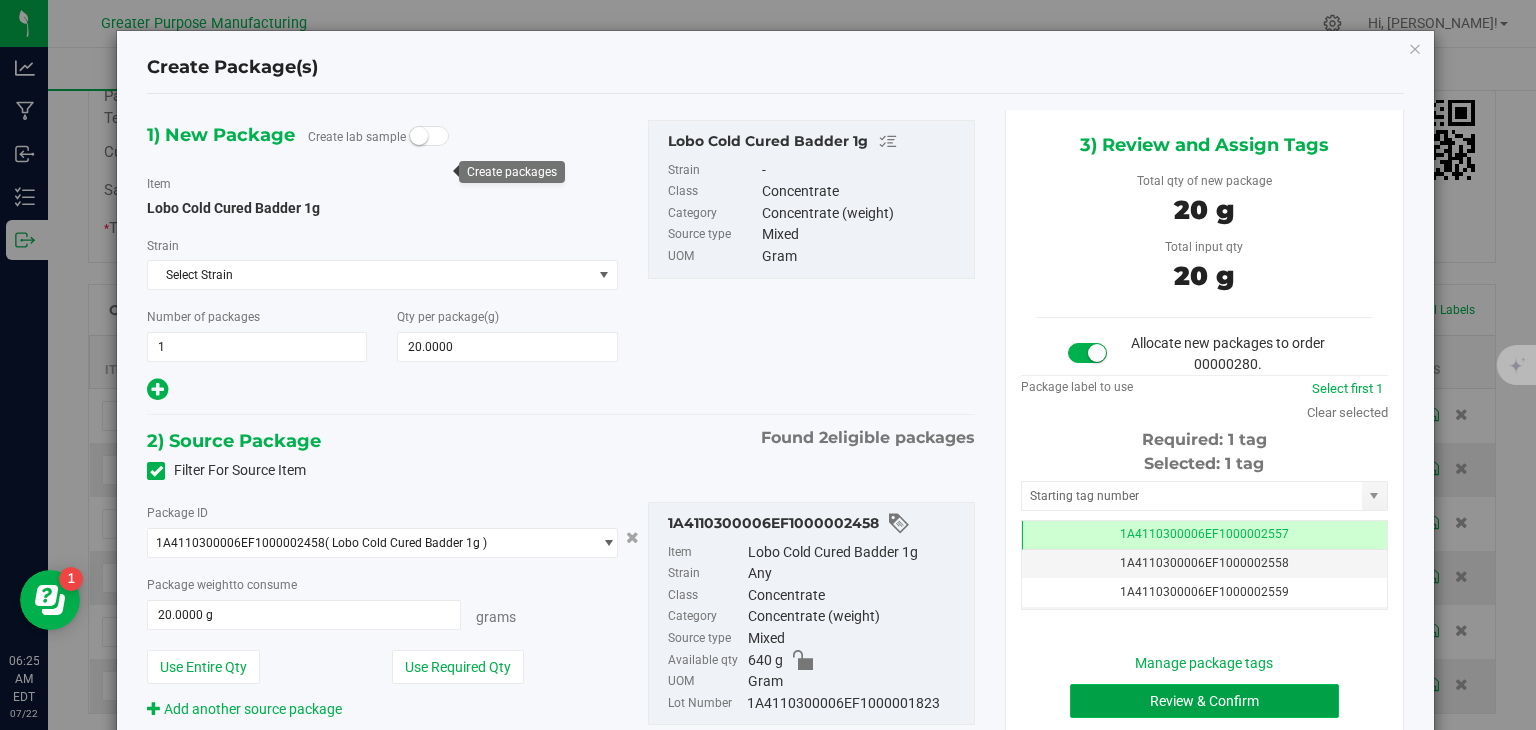 click on "Review & Confirm" at bounding box center (1204, 701) 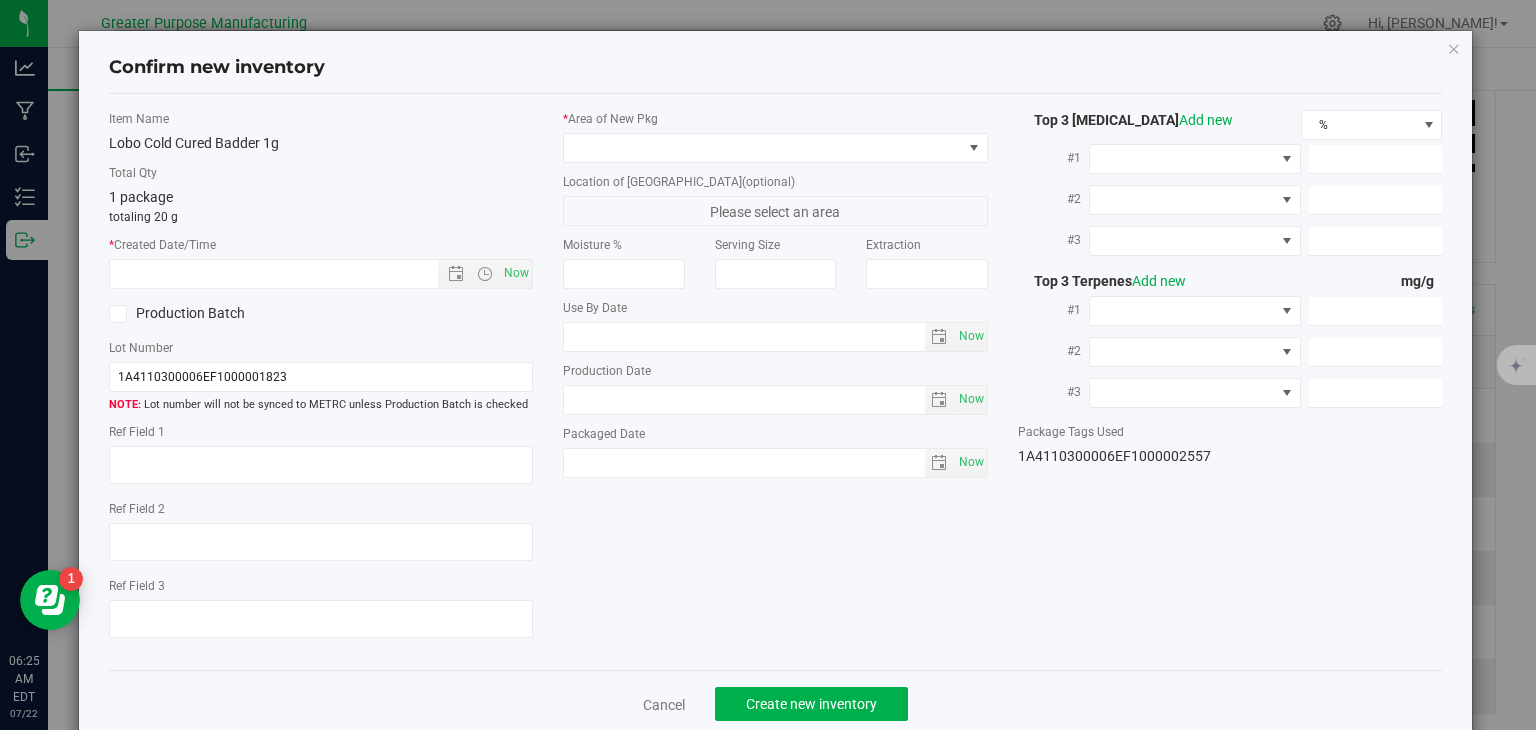 type on "[DATE]" 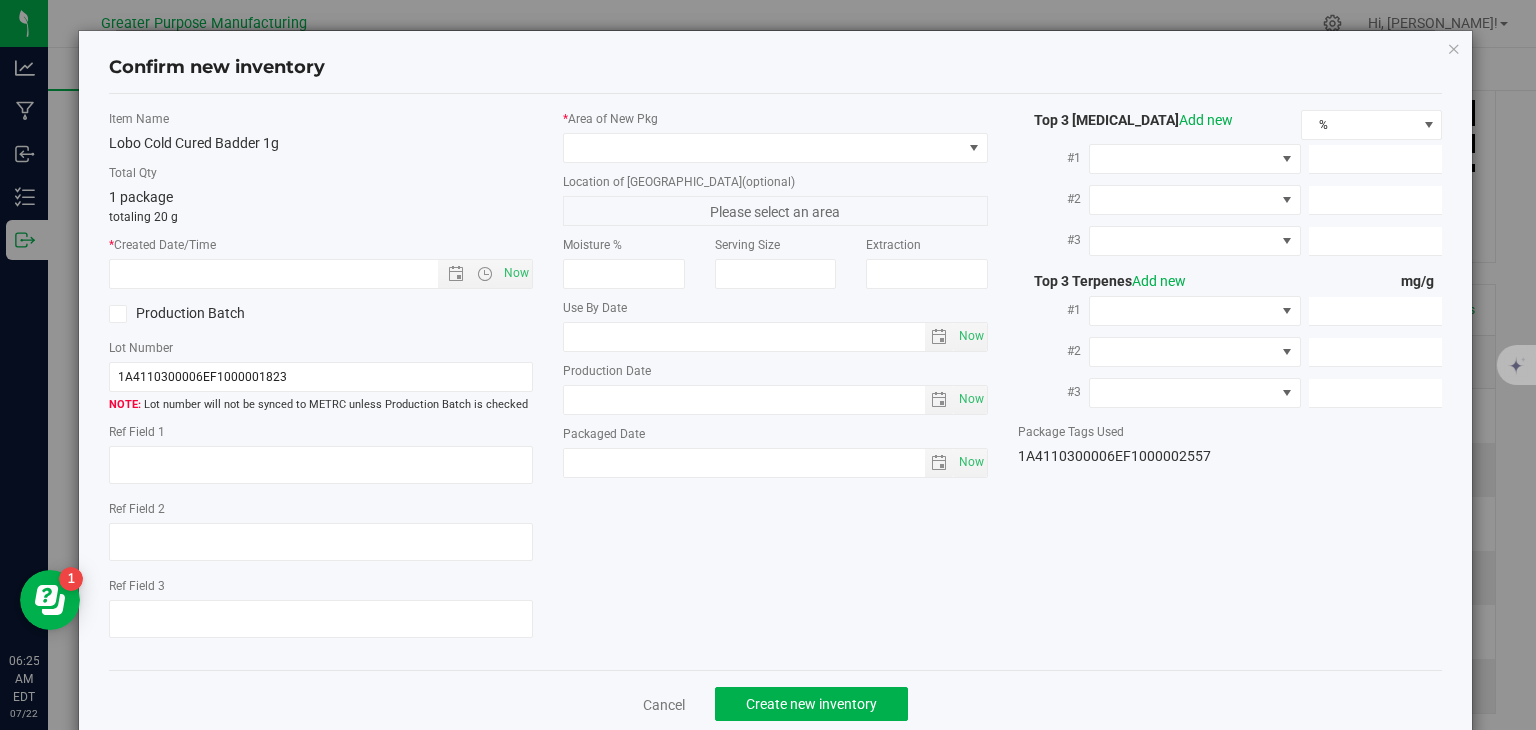 type on "[DATE]" 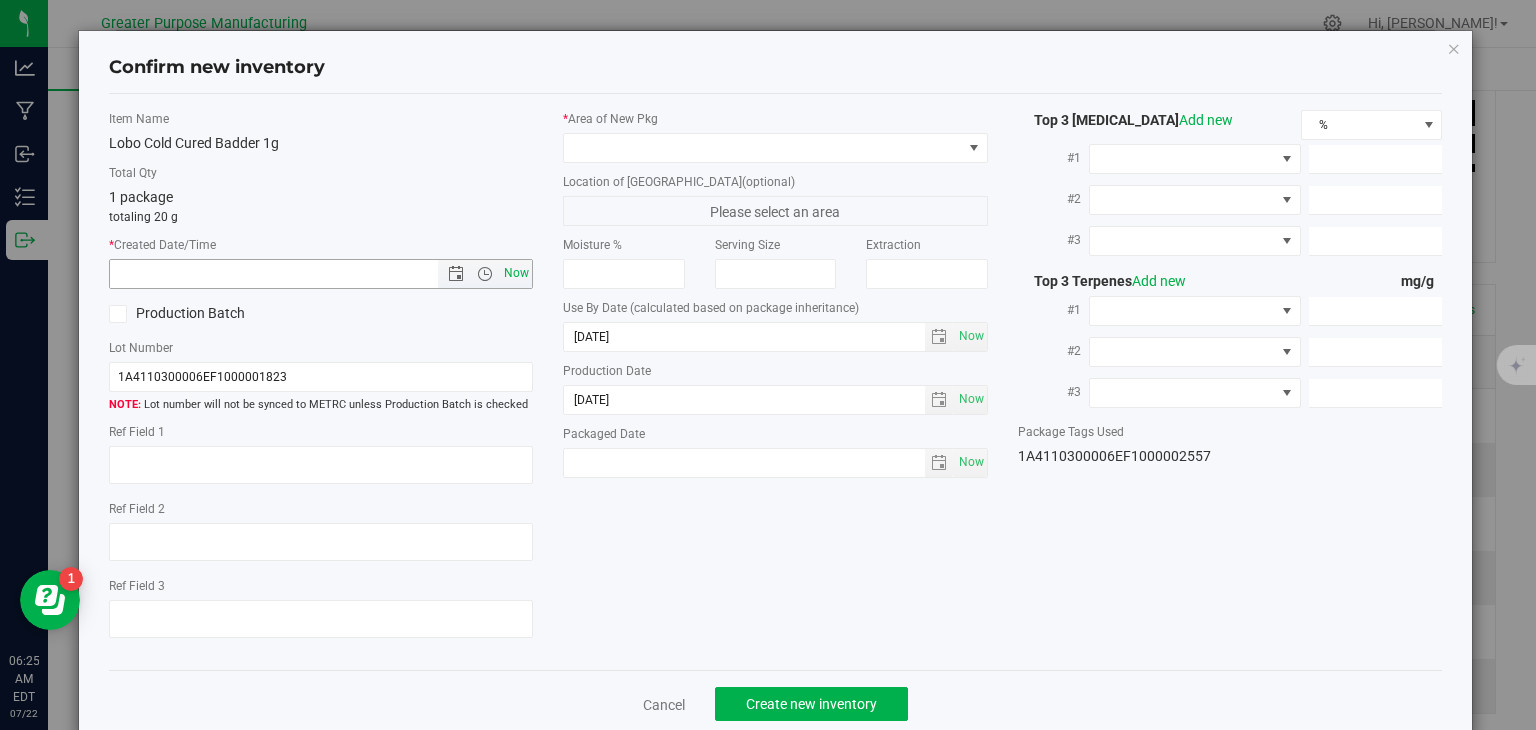 click on "Now" at bounding box center (517, 273) 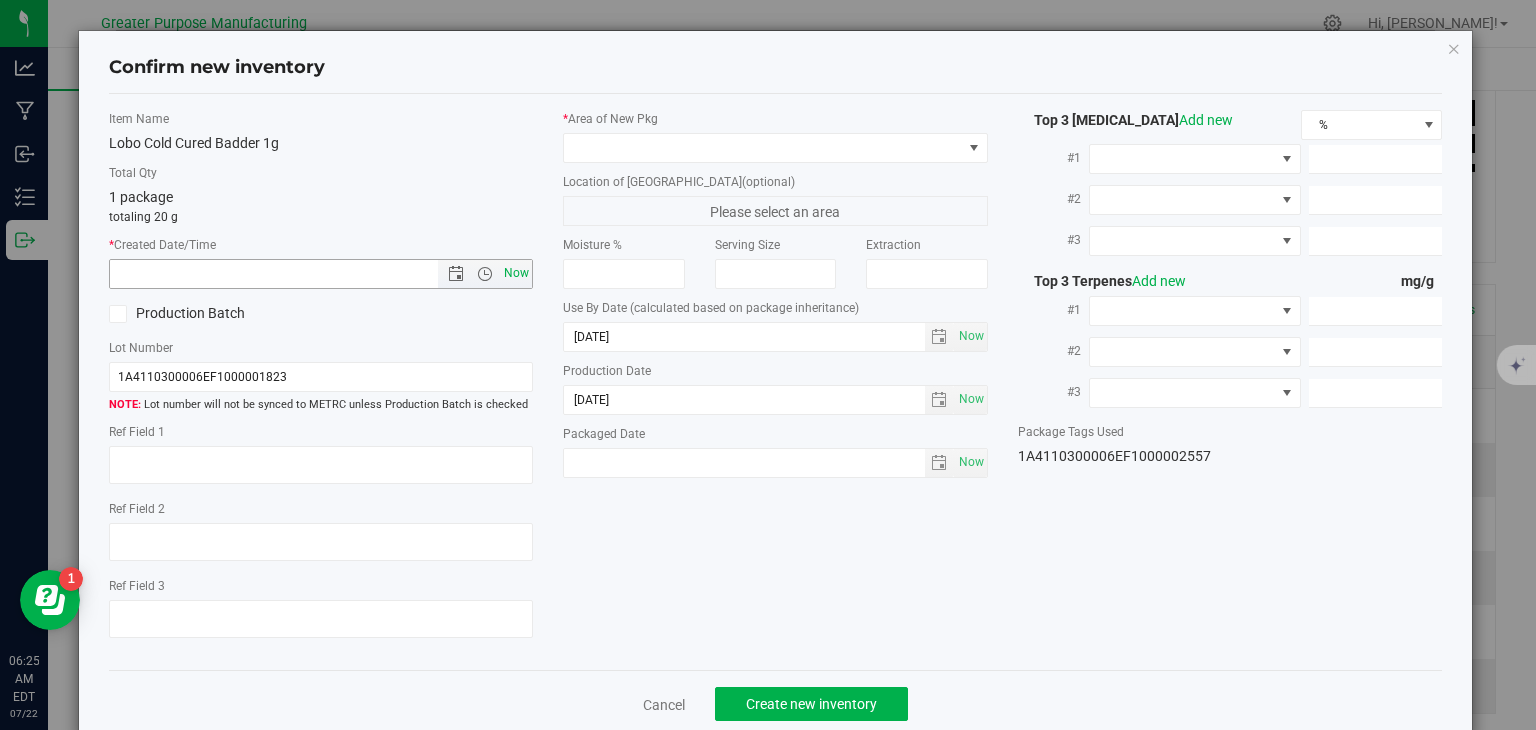 type on "[DATE] 6:25 AM" 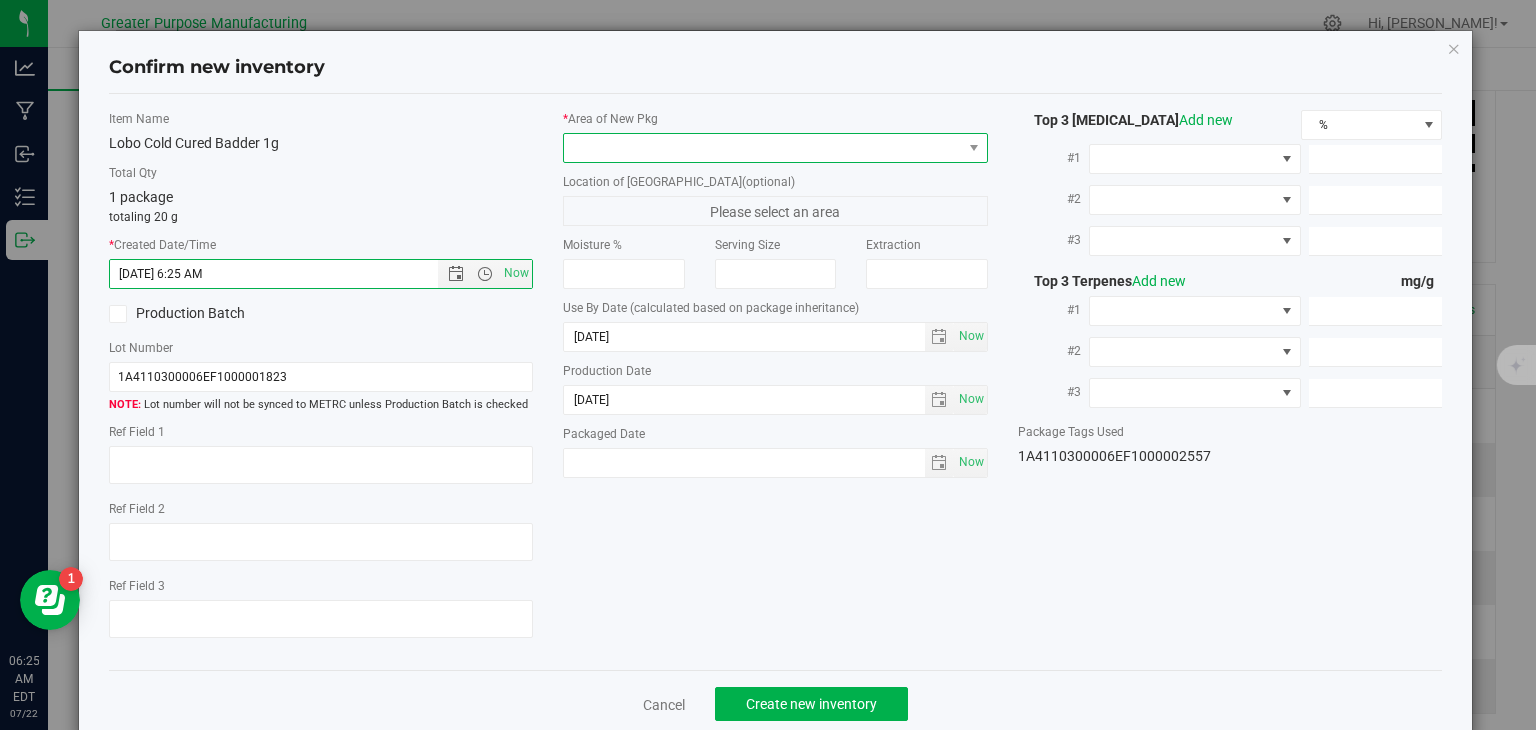 click at bounding box center (763, 148) 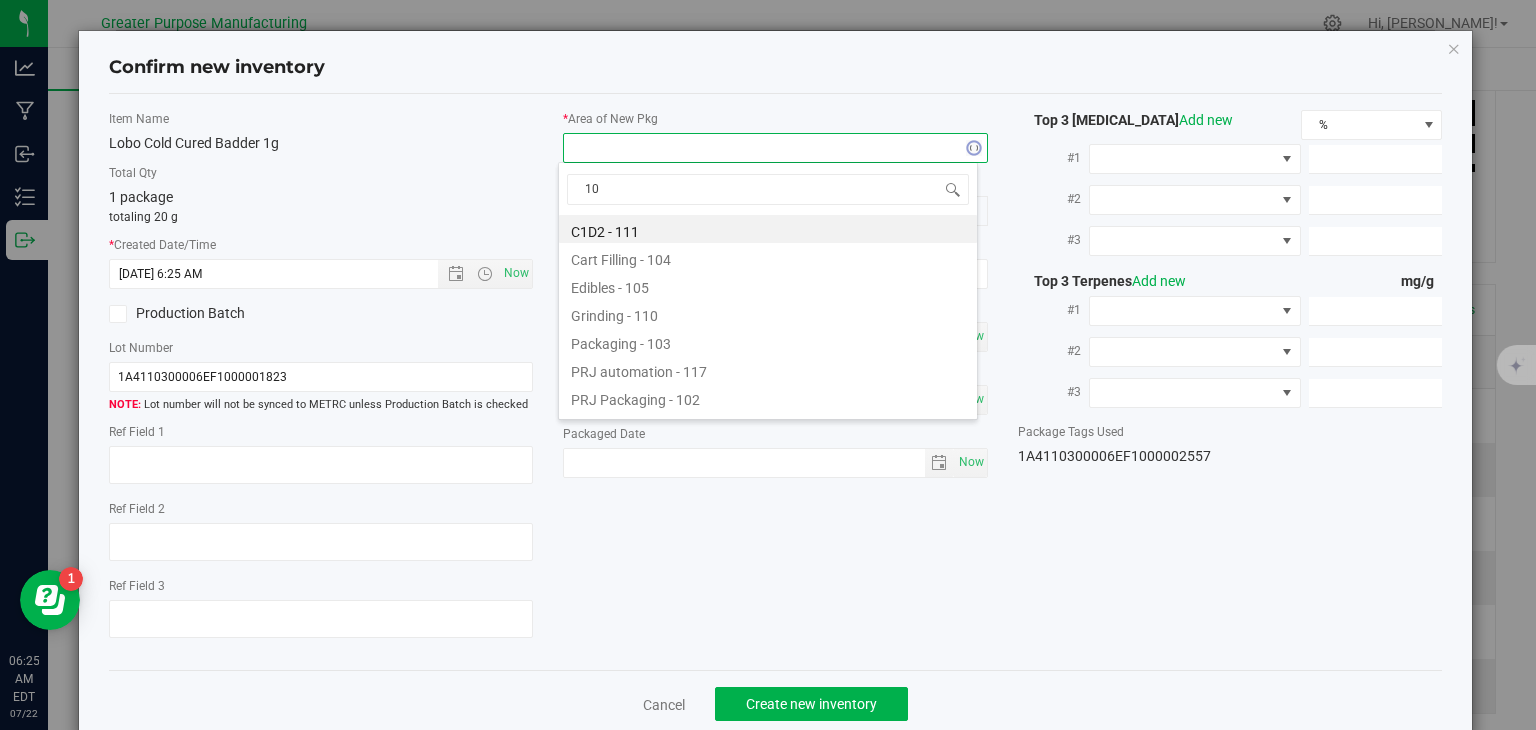 type on "108" 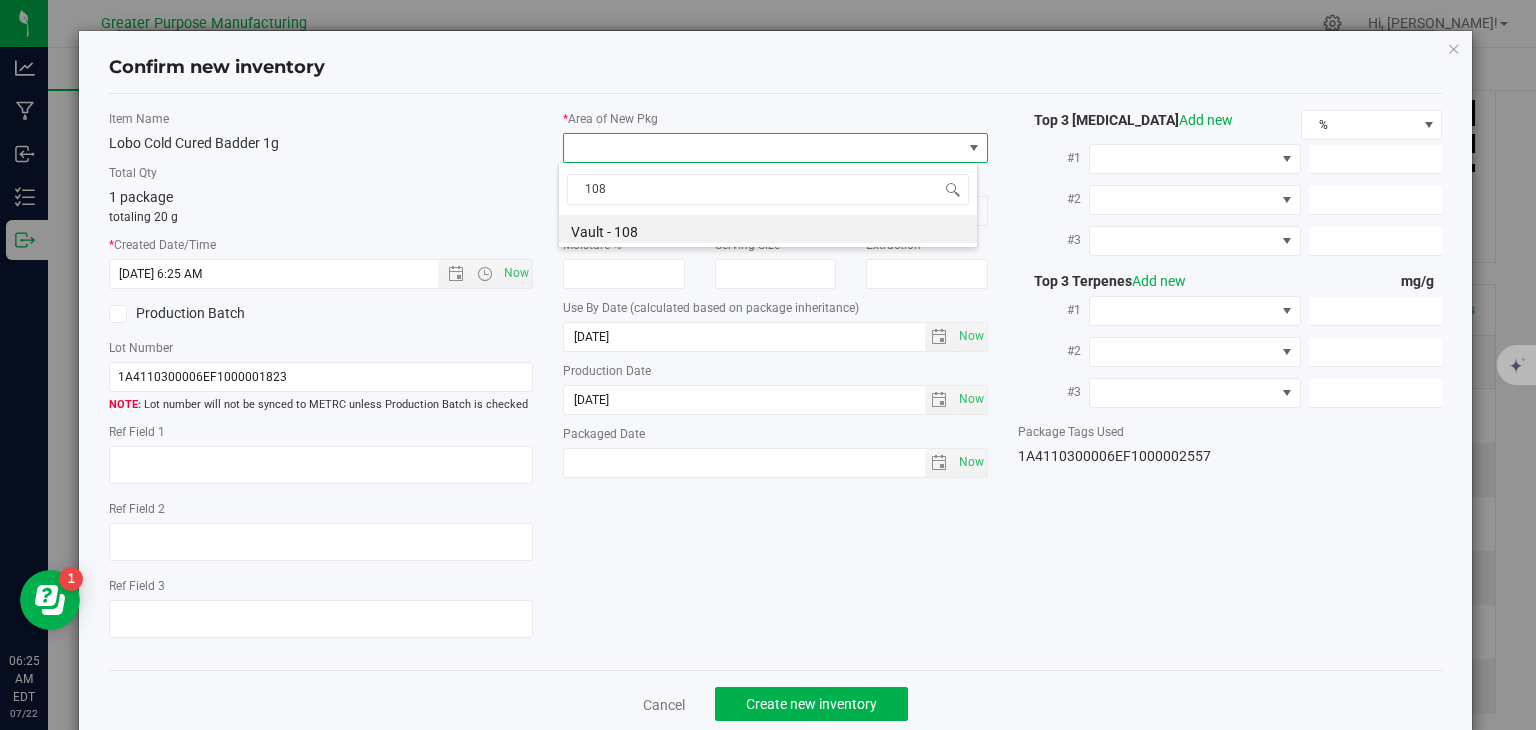 drag, startPoint x: 624, startPoint y: 189, endPoint x: 531, endPoint y: 197, distance: 93.34345 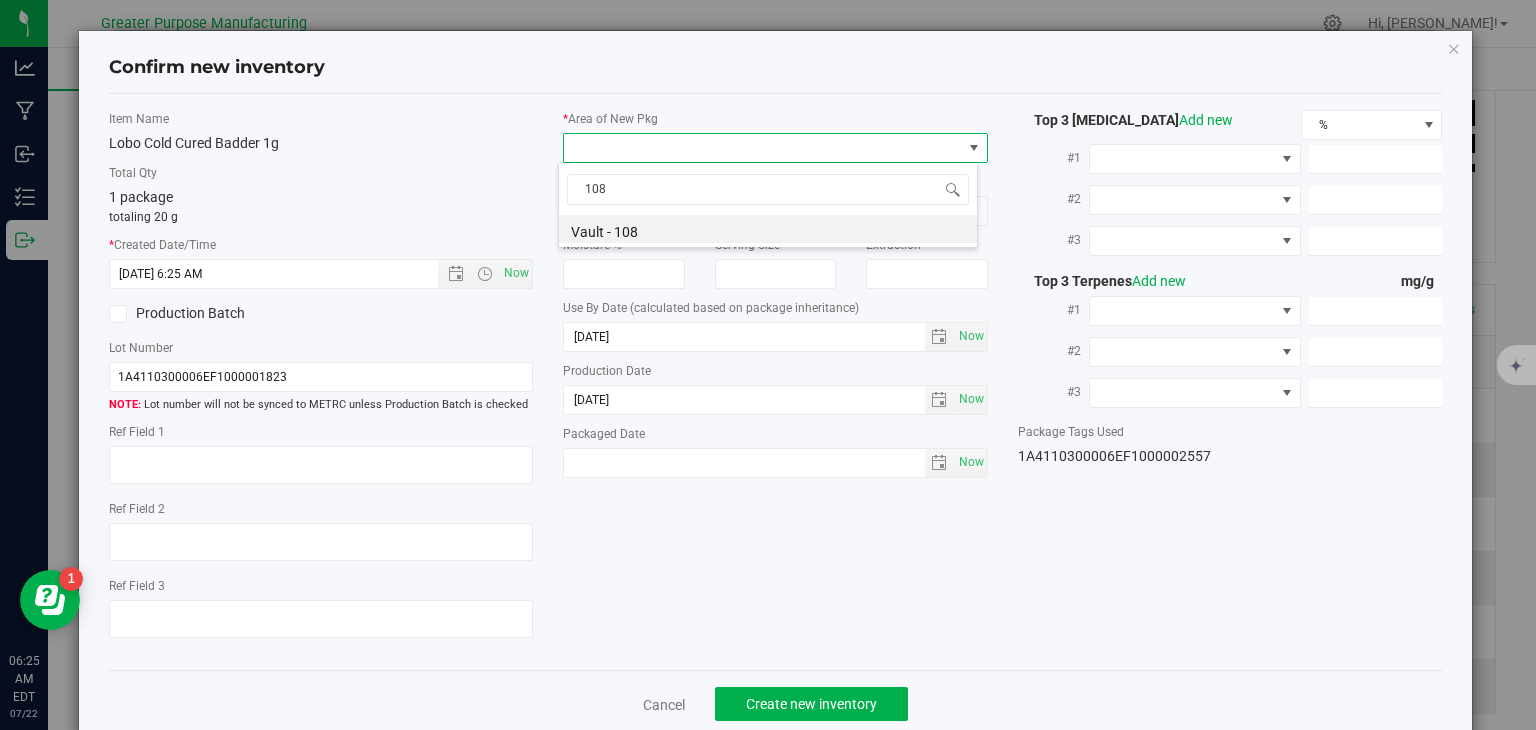 click on "Confirm new inventory
Item Name
Lobo Cold Cured Badder 1g
Total Qty
1 package  totaling 20 g
*
Created Date/Time
[DATE] 6:25 AM
Now
Production Batch
Lot Number" at bounding box center (768, 365) 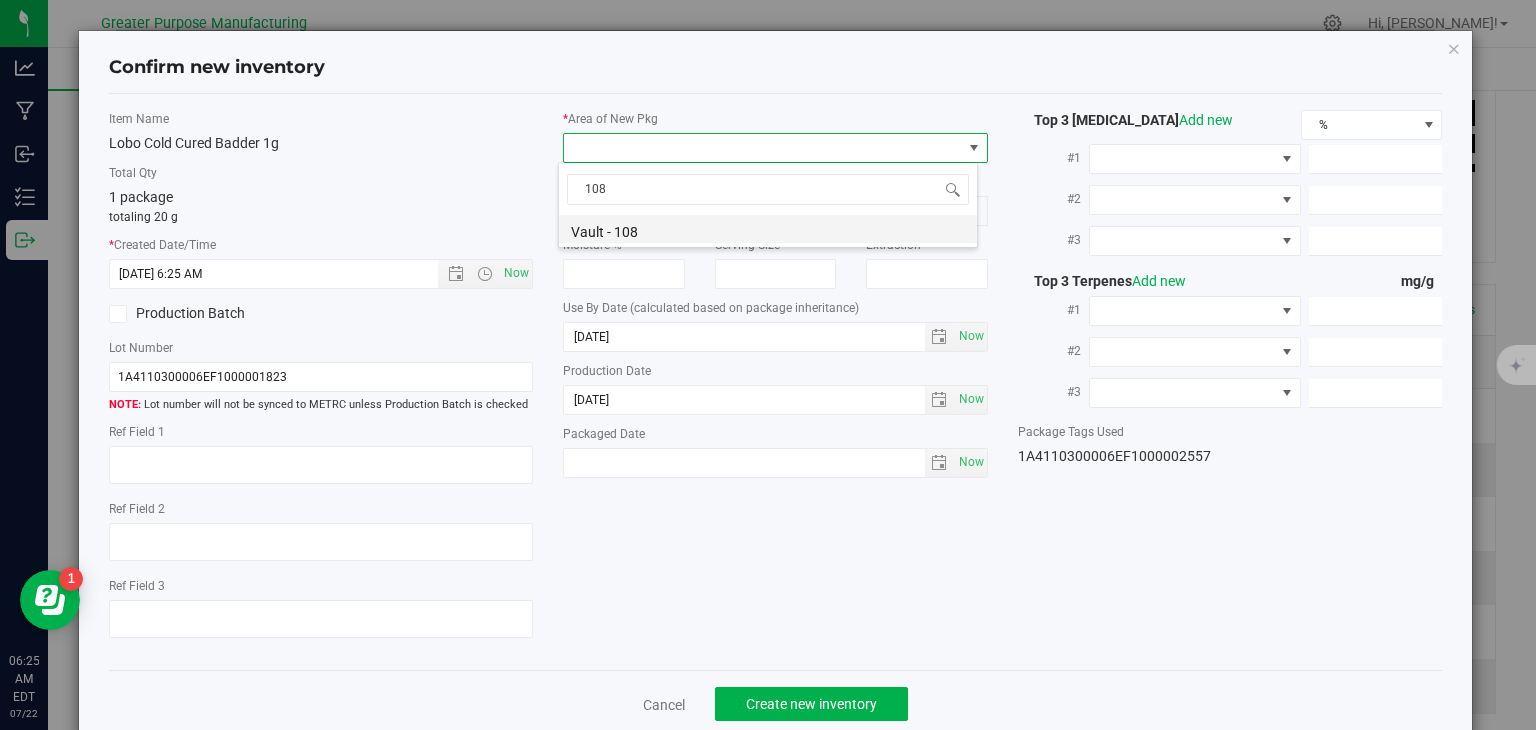 click on "Vault - 108" at bounding box center (768, 229) 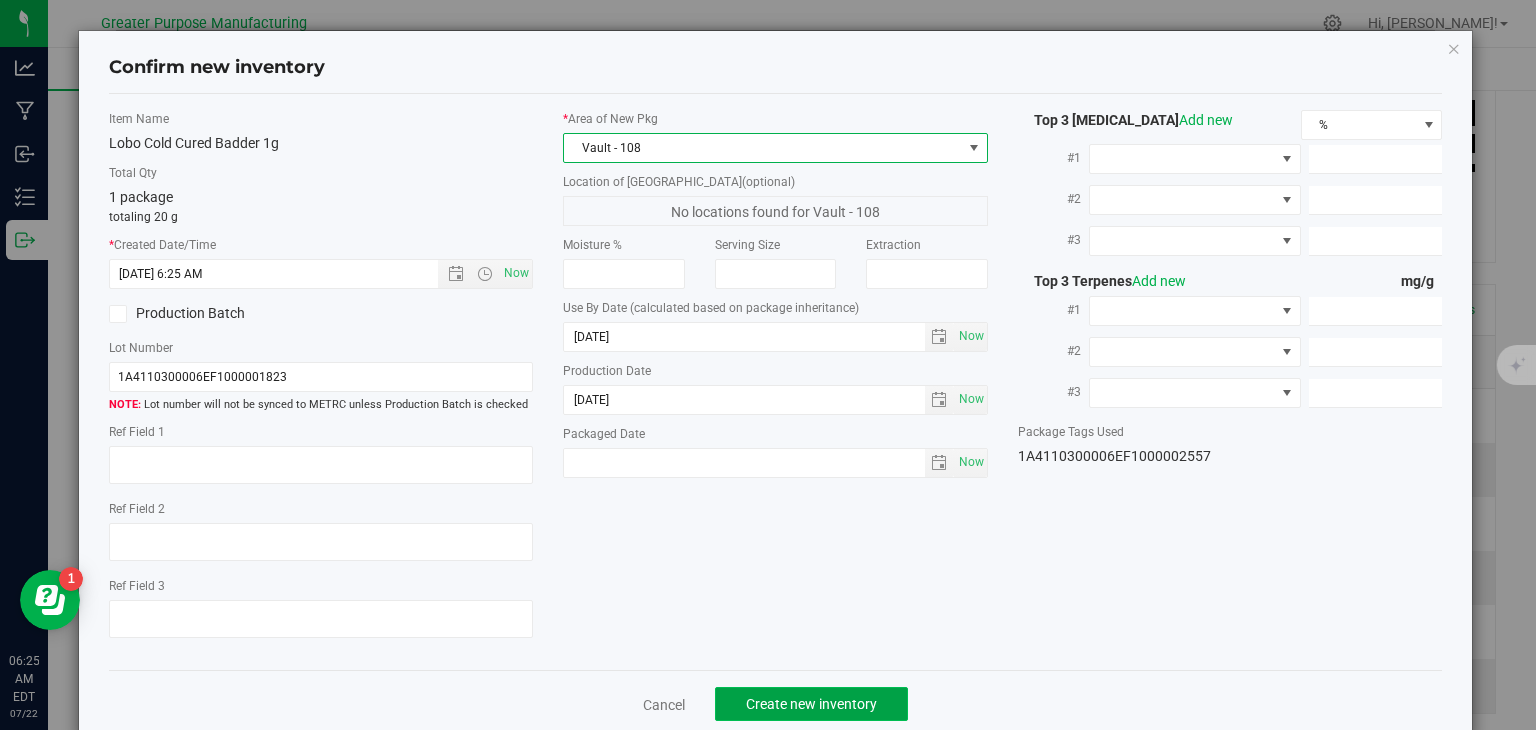 click on "Create new inventory" 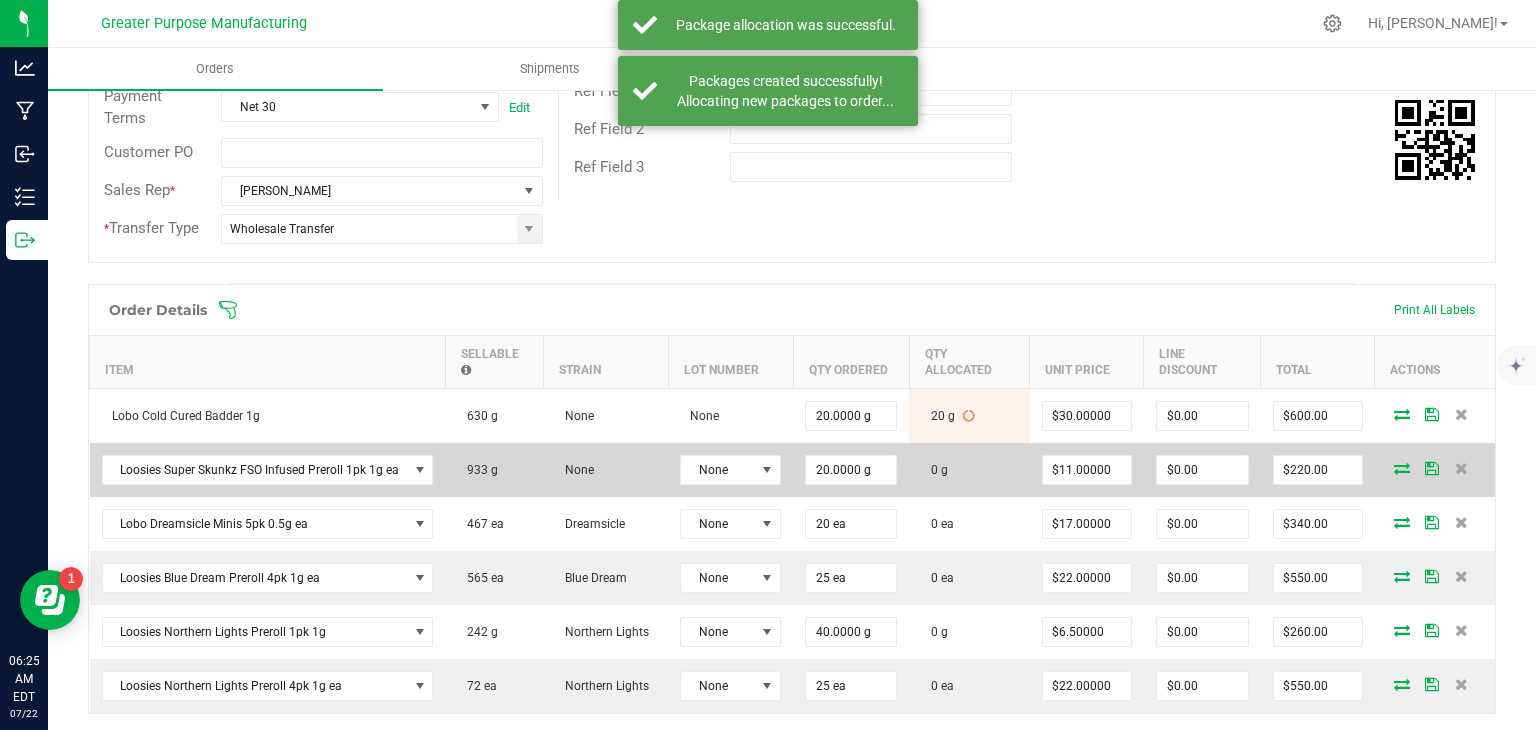 click at bounding box center (1402, 468) 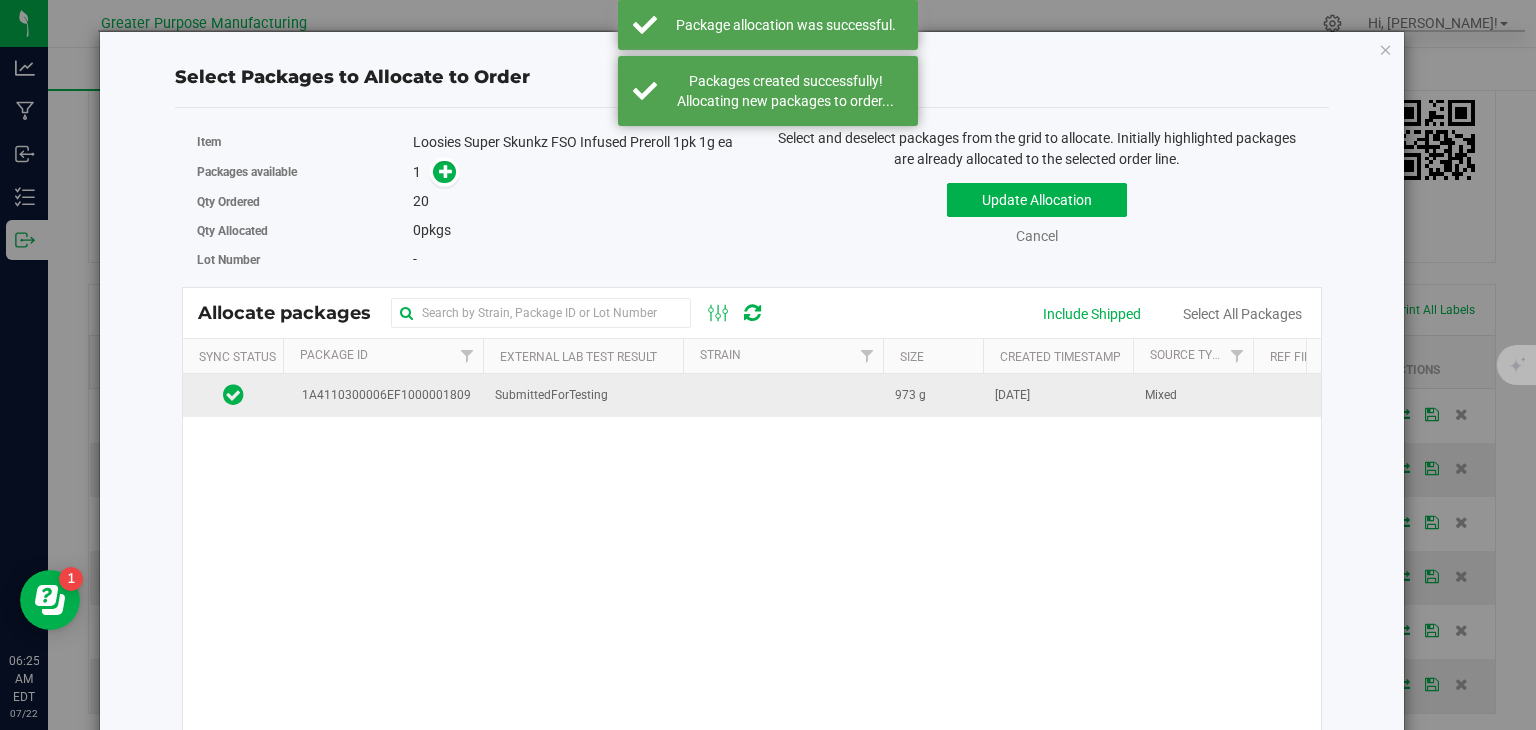 click at bounding box center (783, 395) 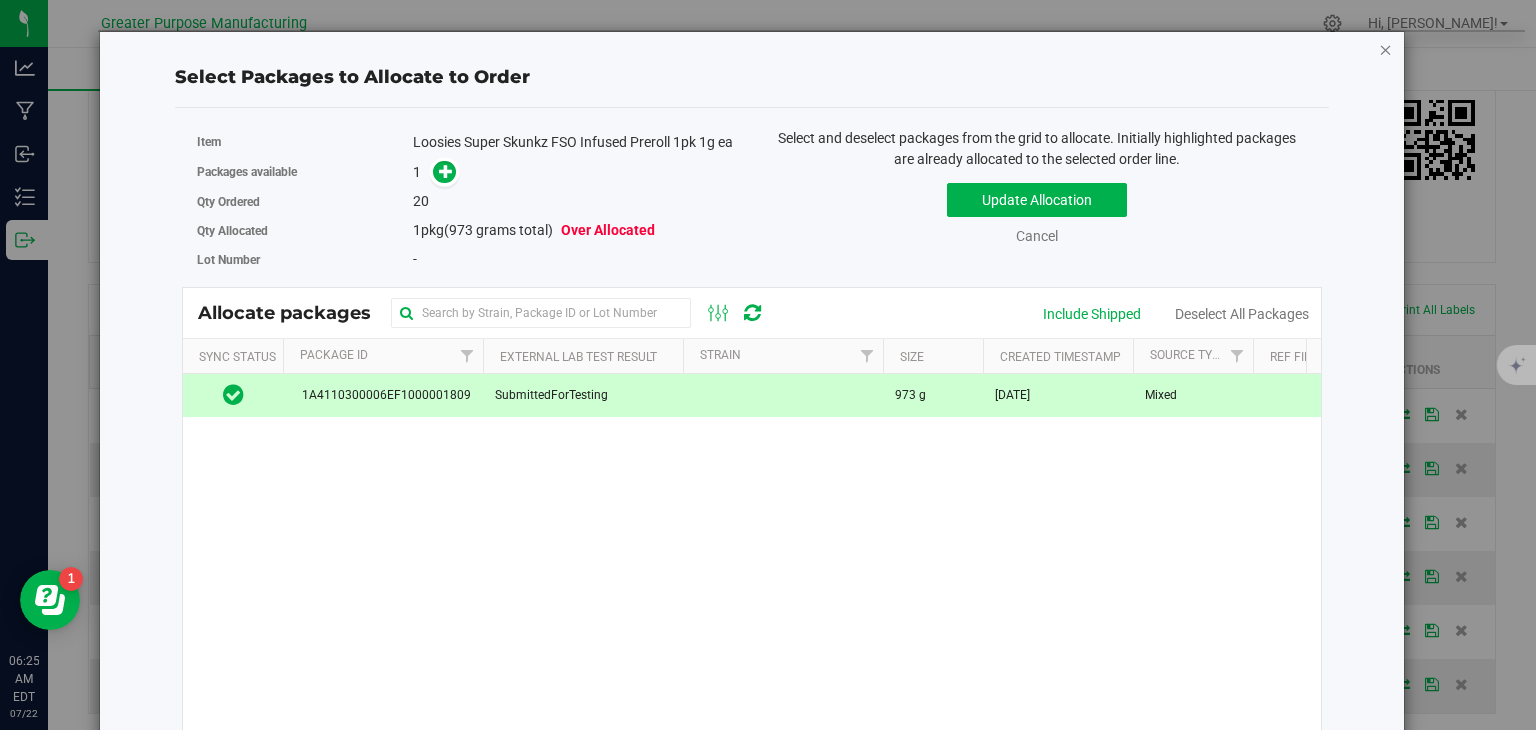 click at bounding box center [1386, 49] 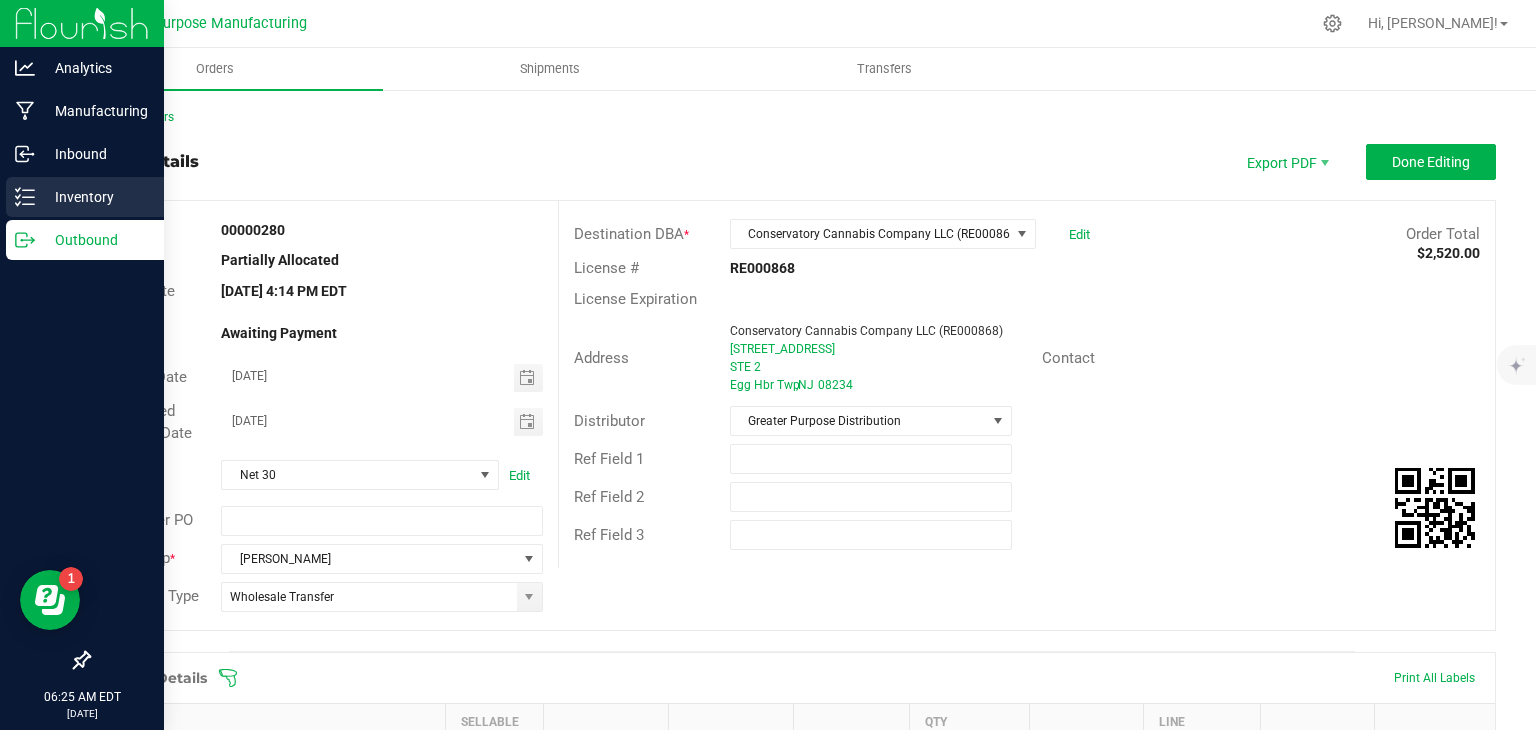 click on "Inventory" at bounding box center [95, 197] 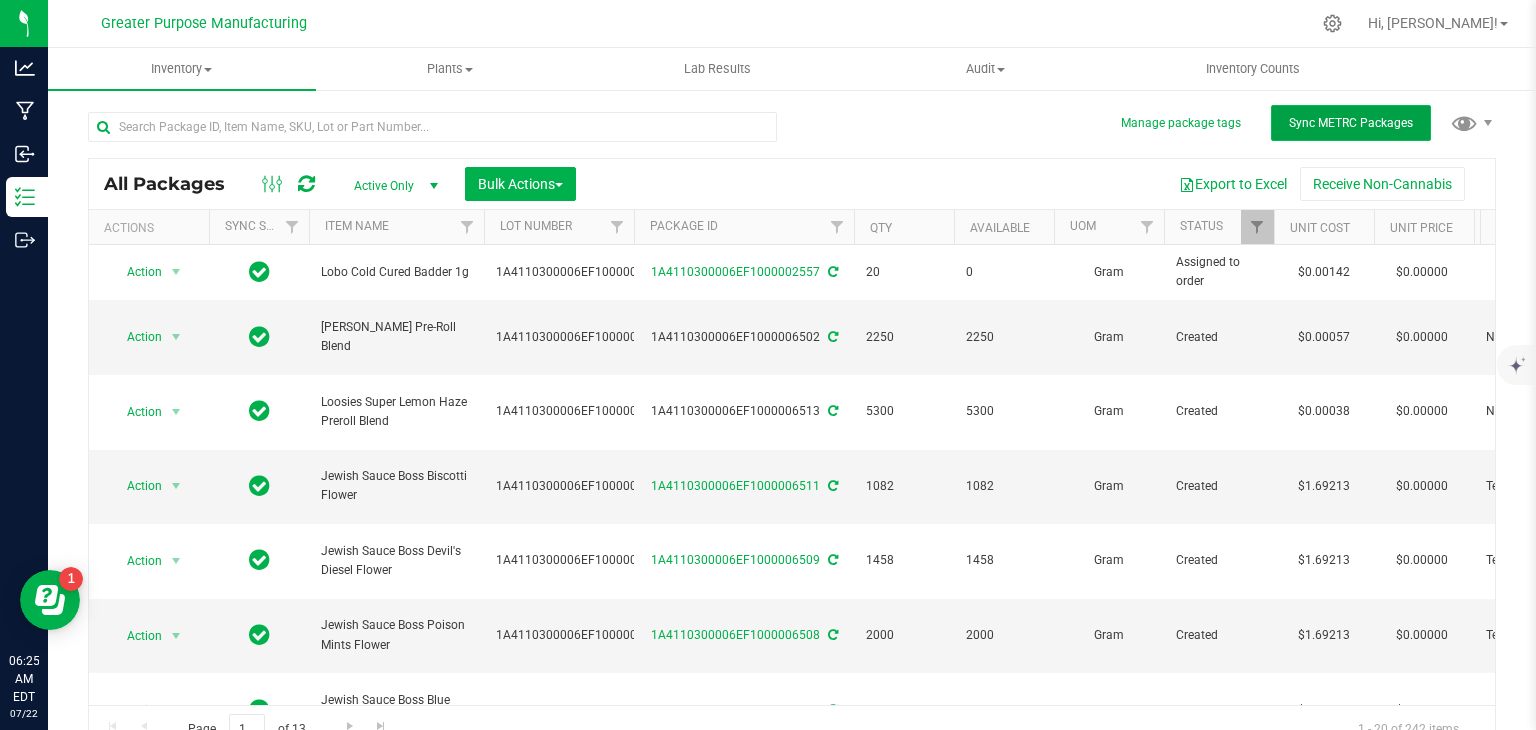 click on "Sync METRC Packages" at bounding box center [1351, 123] 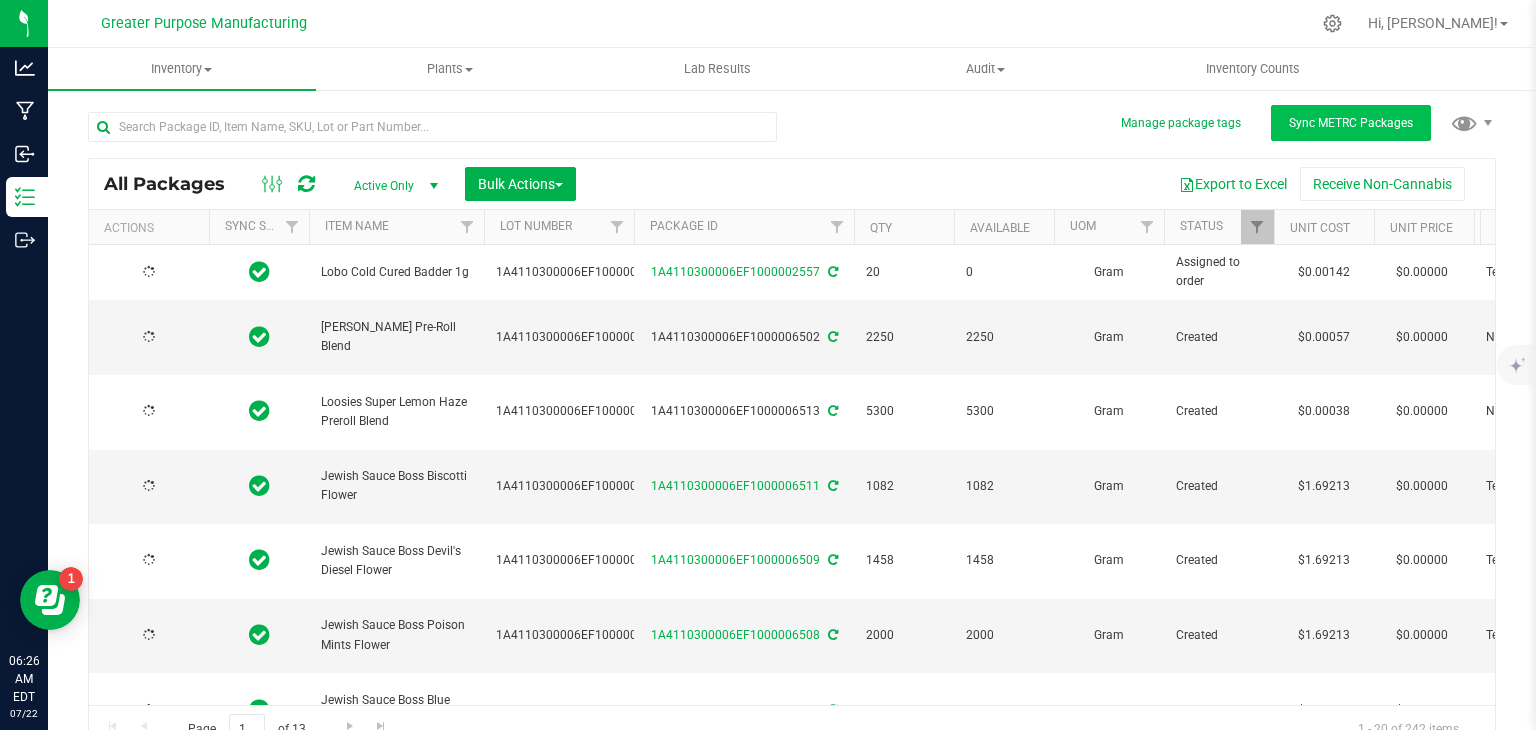 type on "[DATE]" 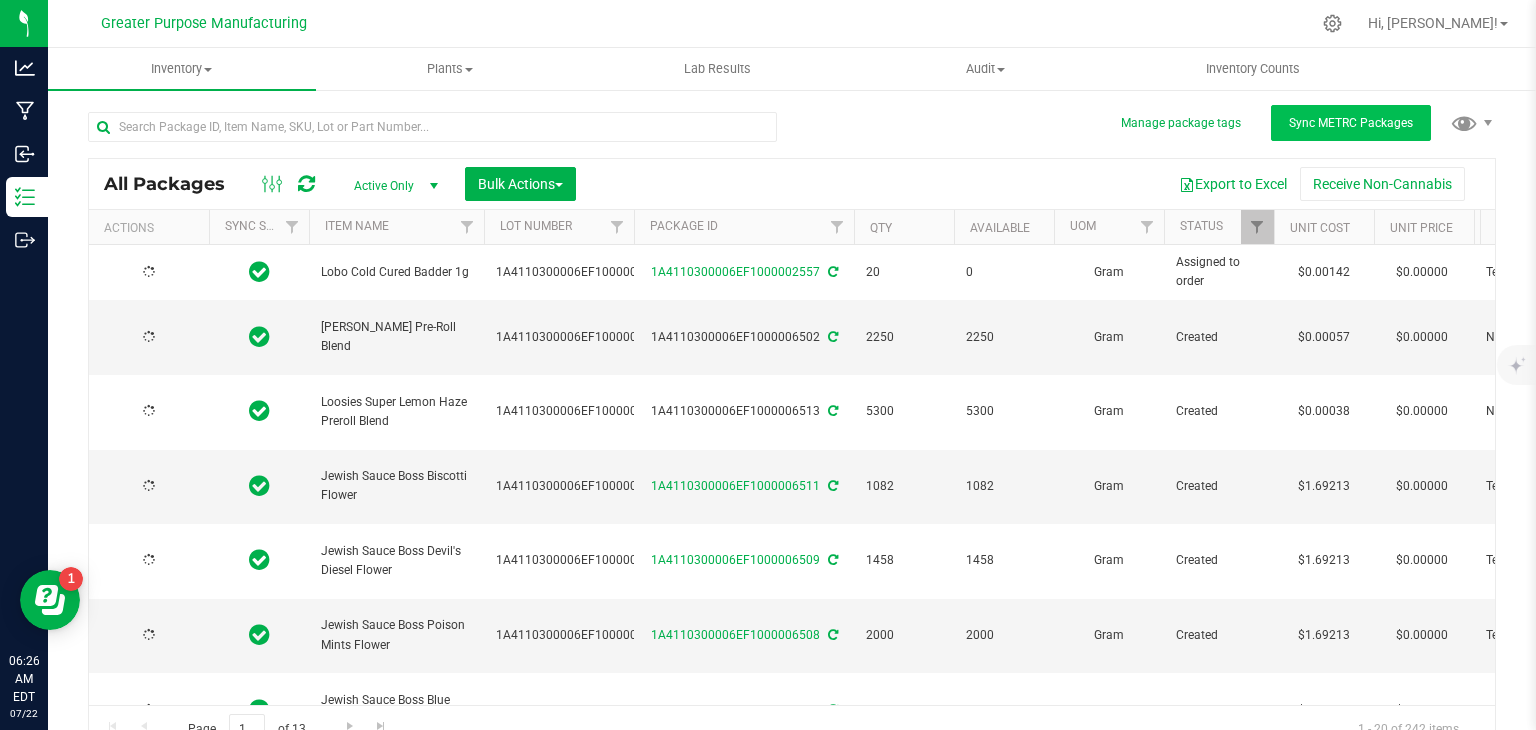 type on "[DATE]" 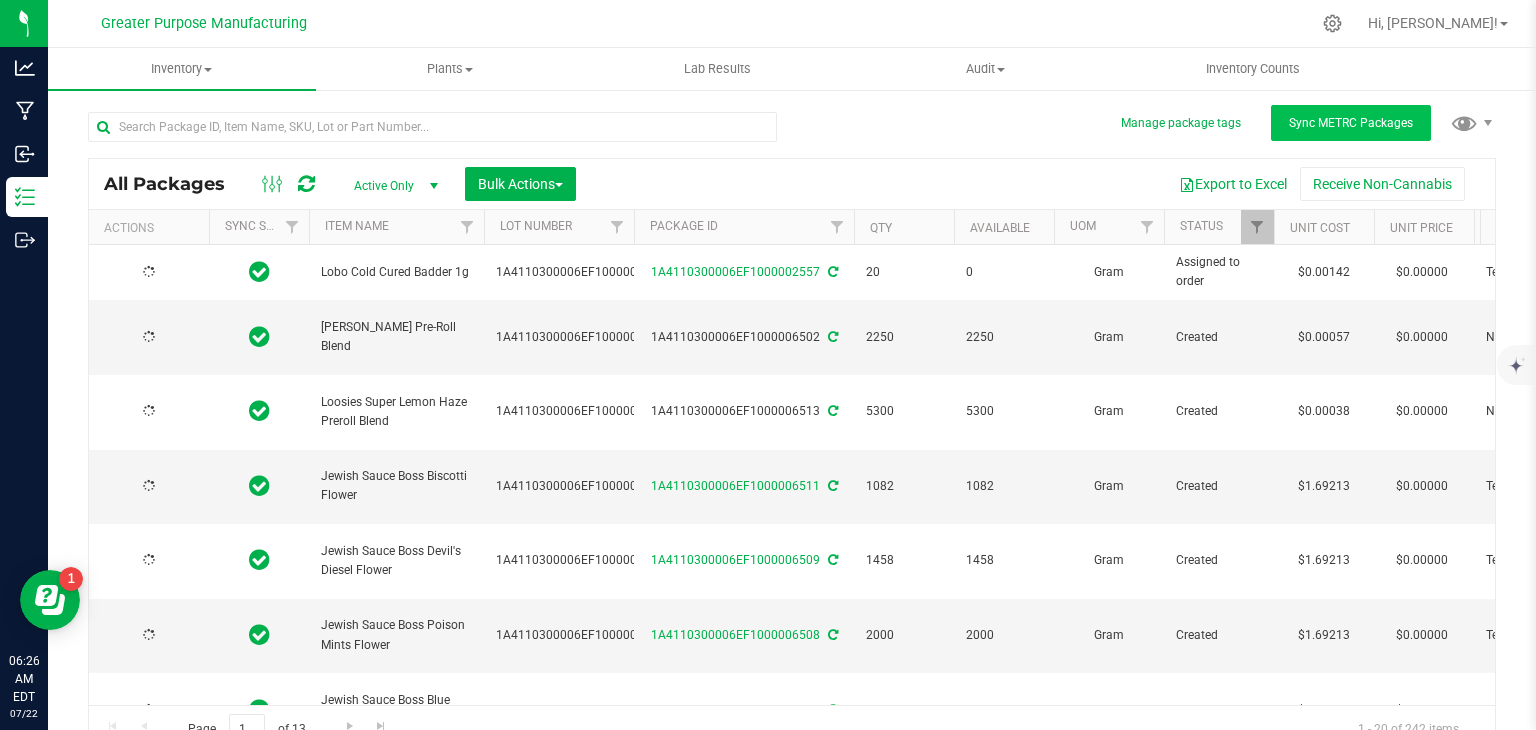 type on "[DATE]" 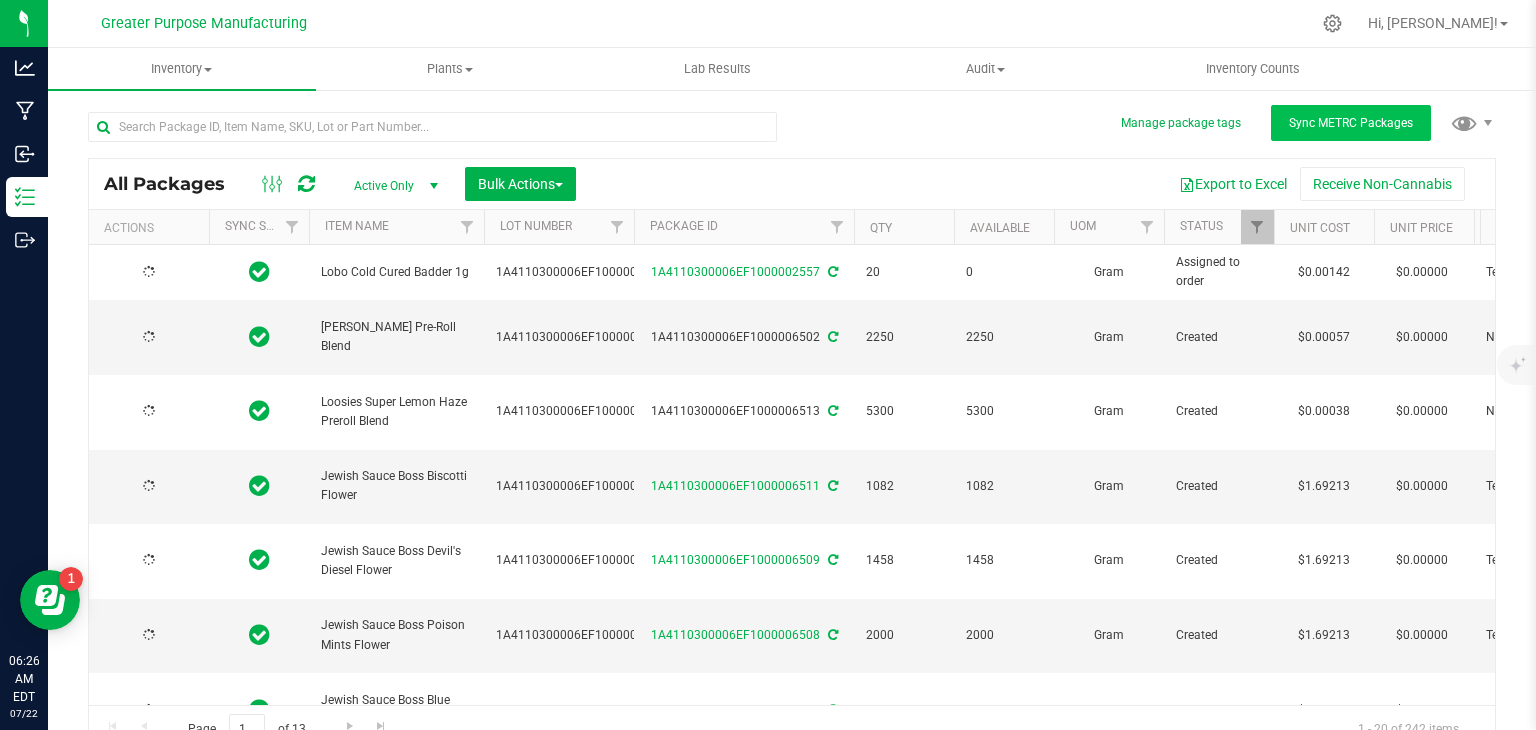 type on "[DATE]" 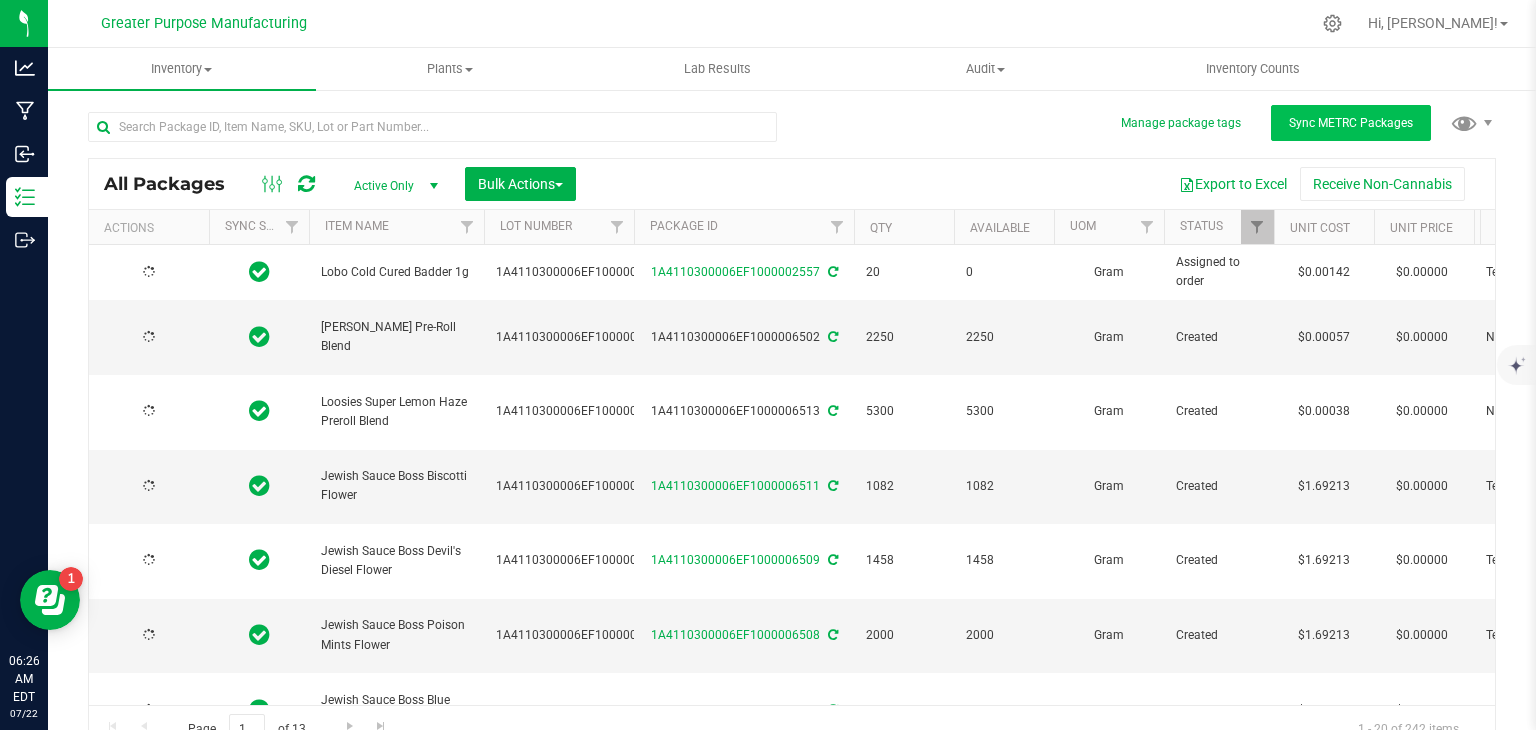 type on "[DATE]" 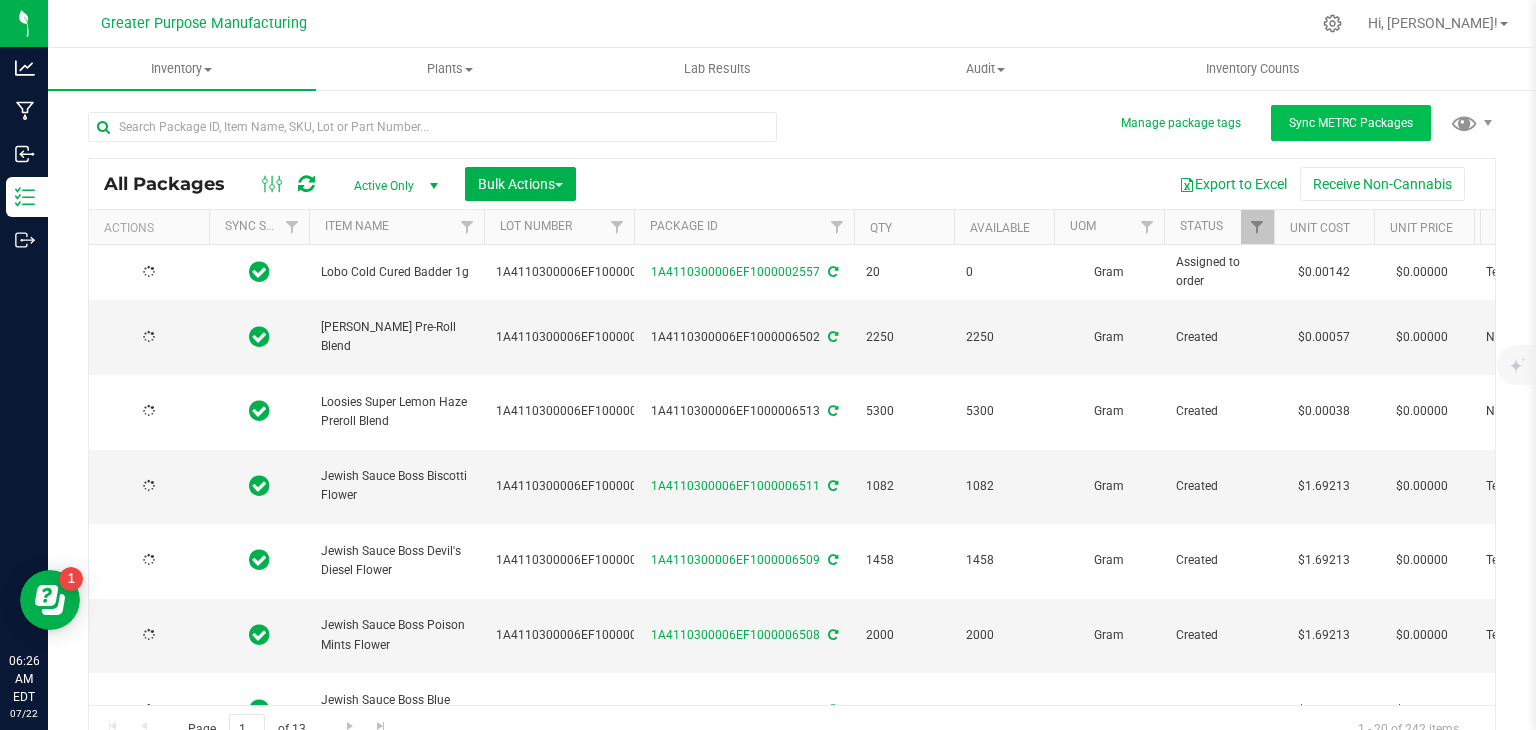 type on "[DATE]" 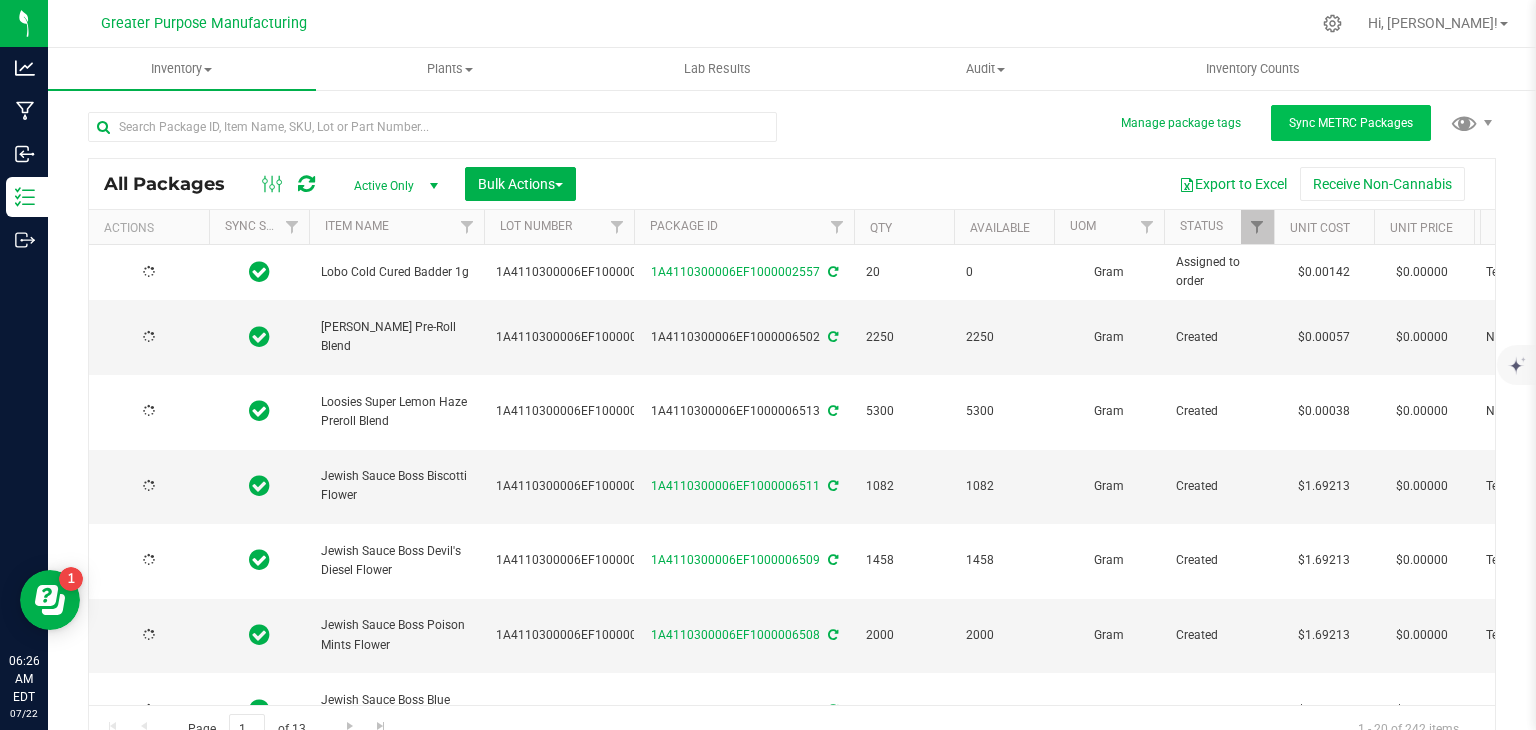 type on "[DATE]" 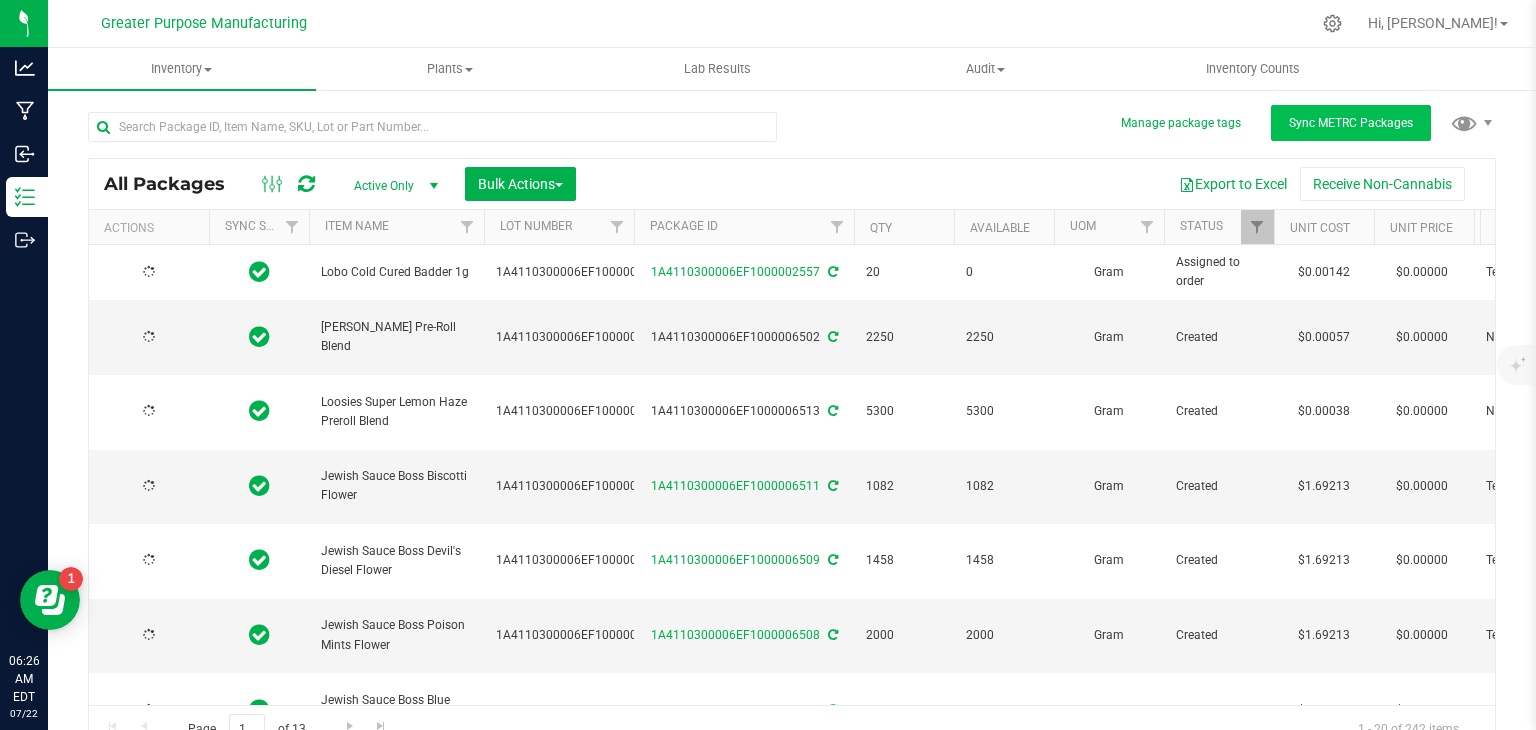 type on "[DATE]" 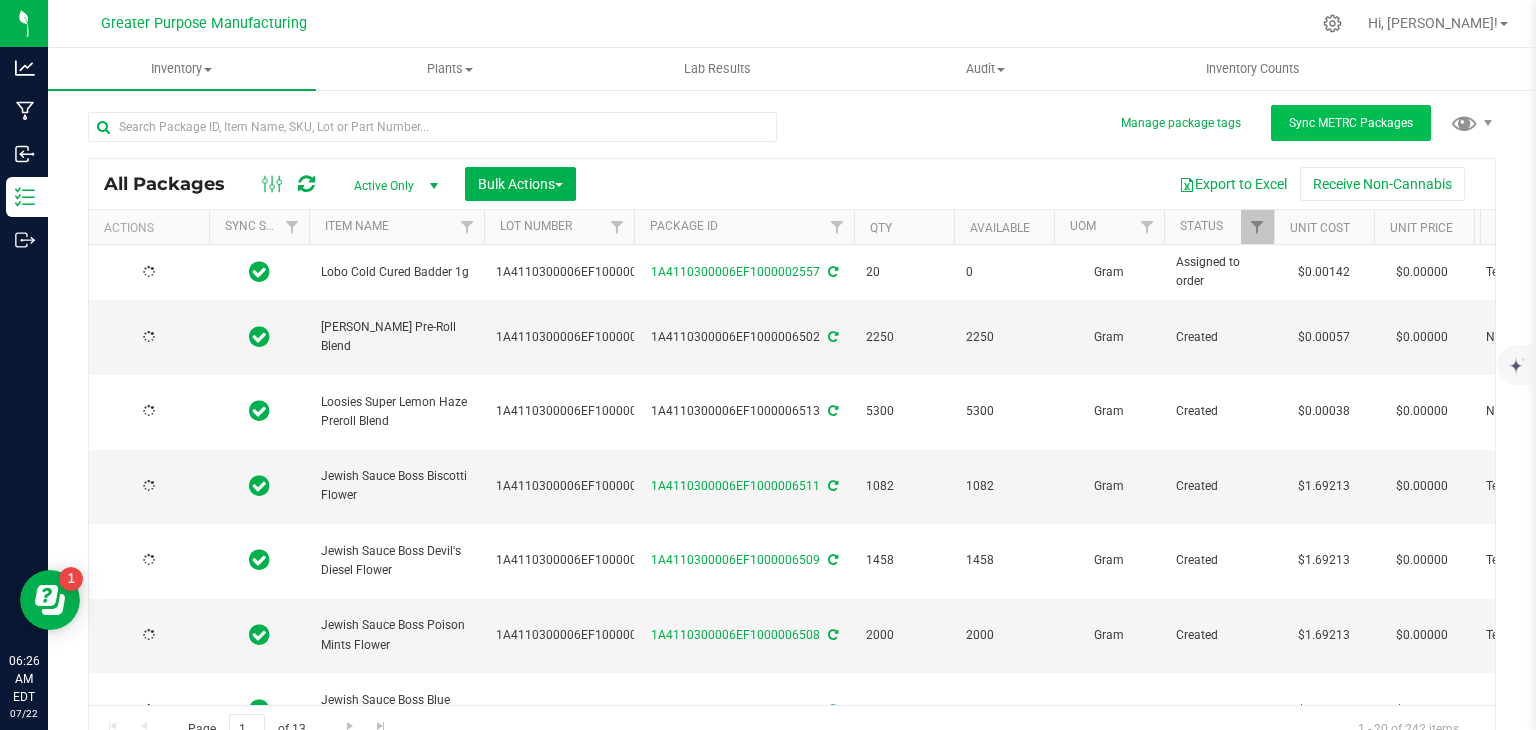 type on "[DATE]" 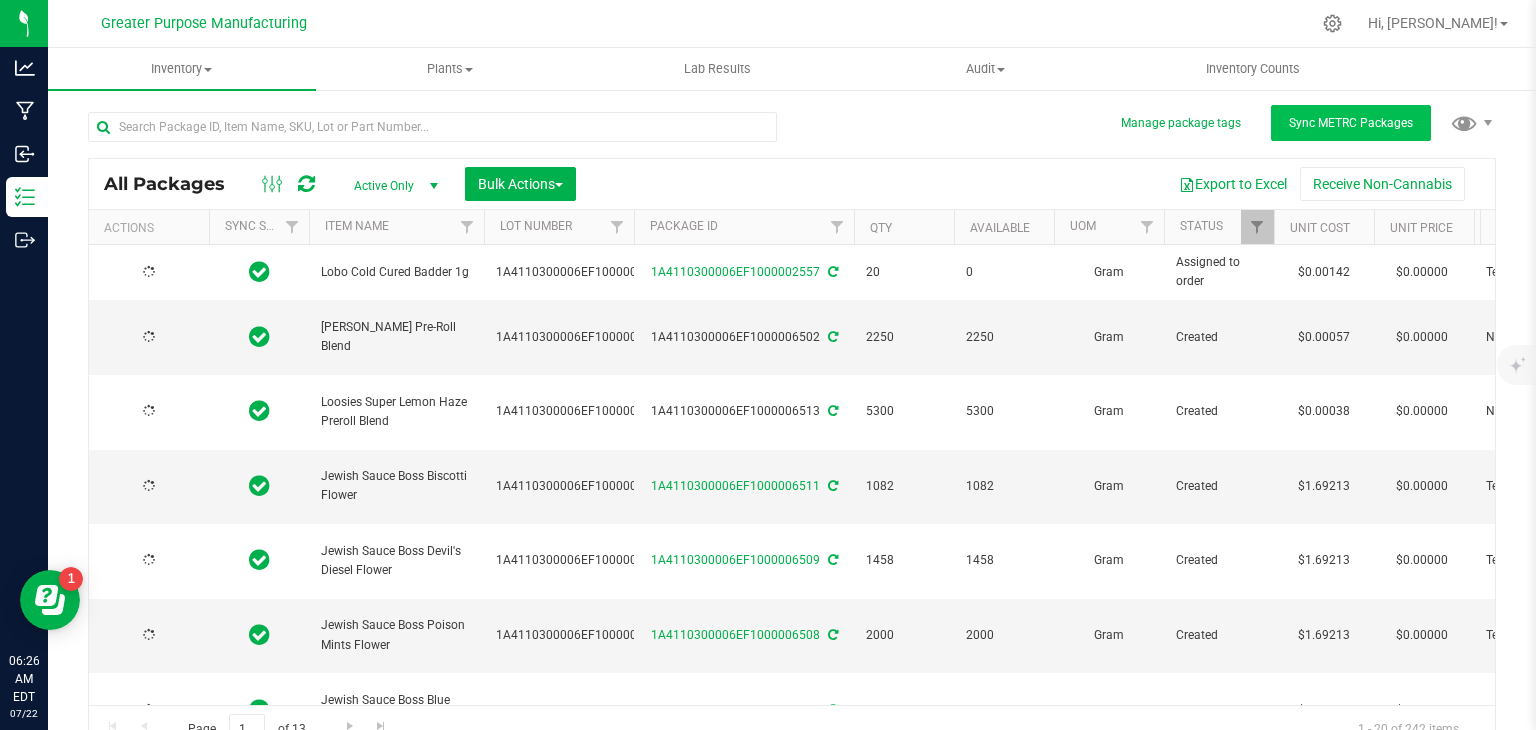 type on "[DATE]" 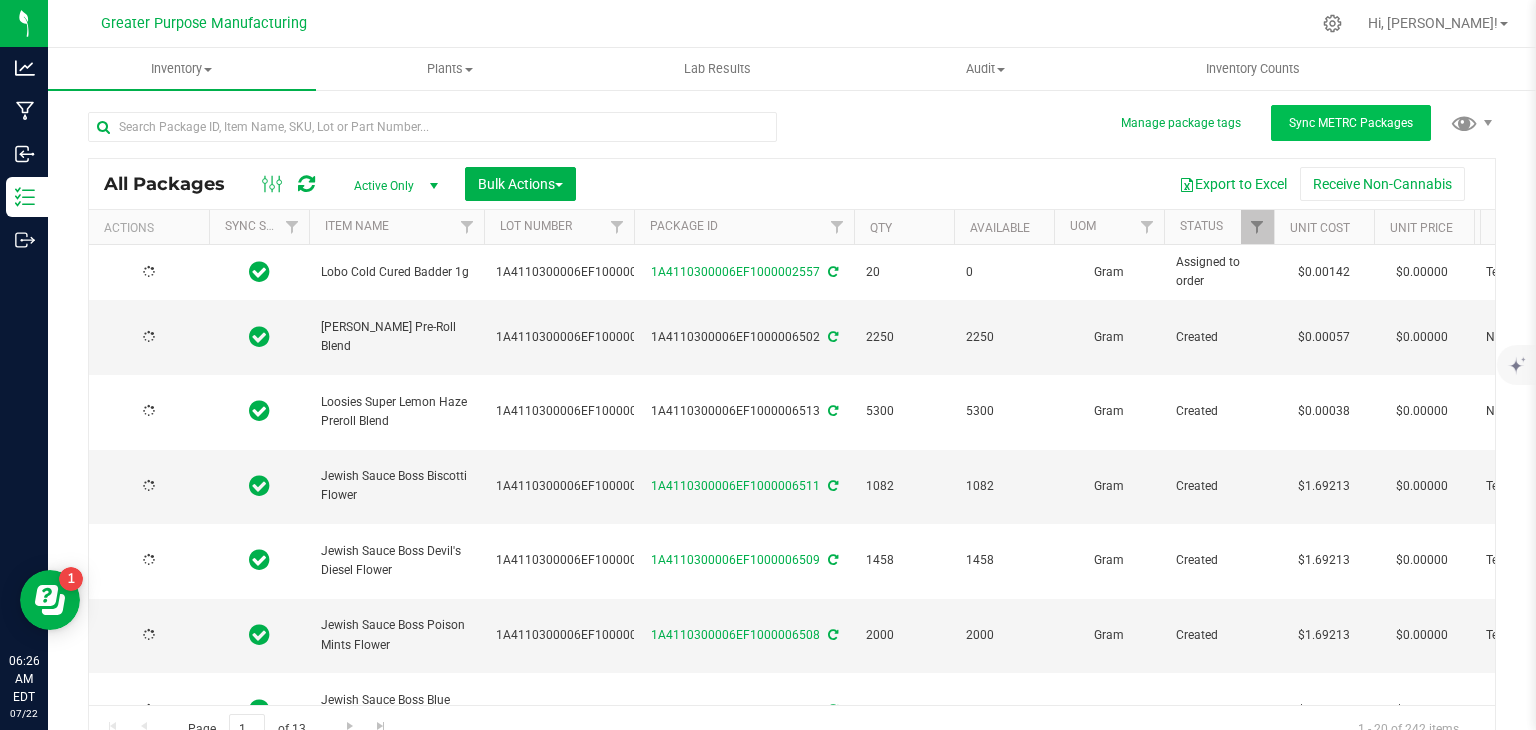 type on "[DATE]" 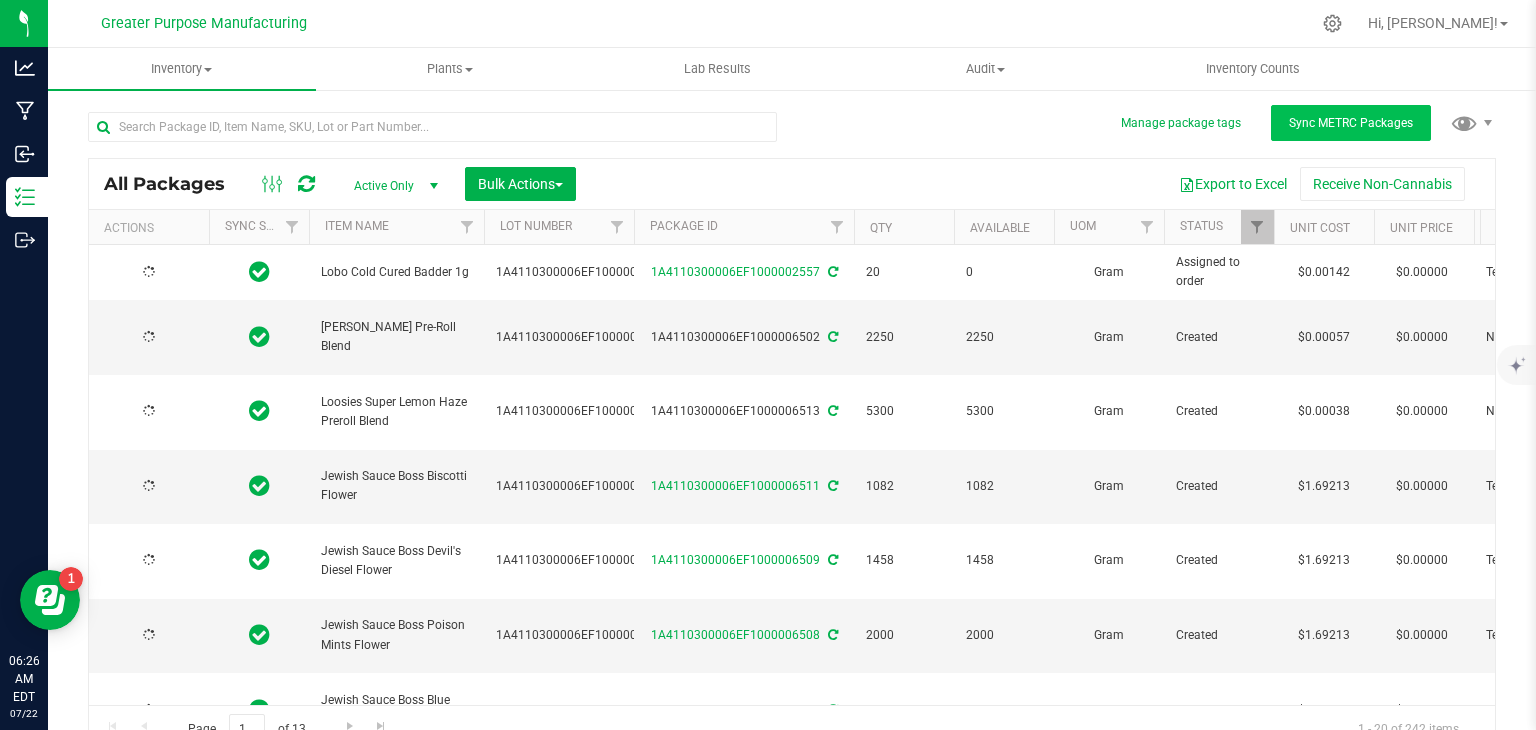 type on "[DATE]" 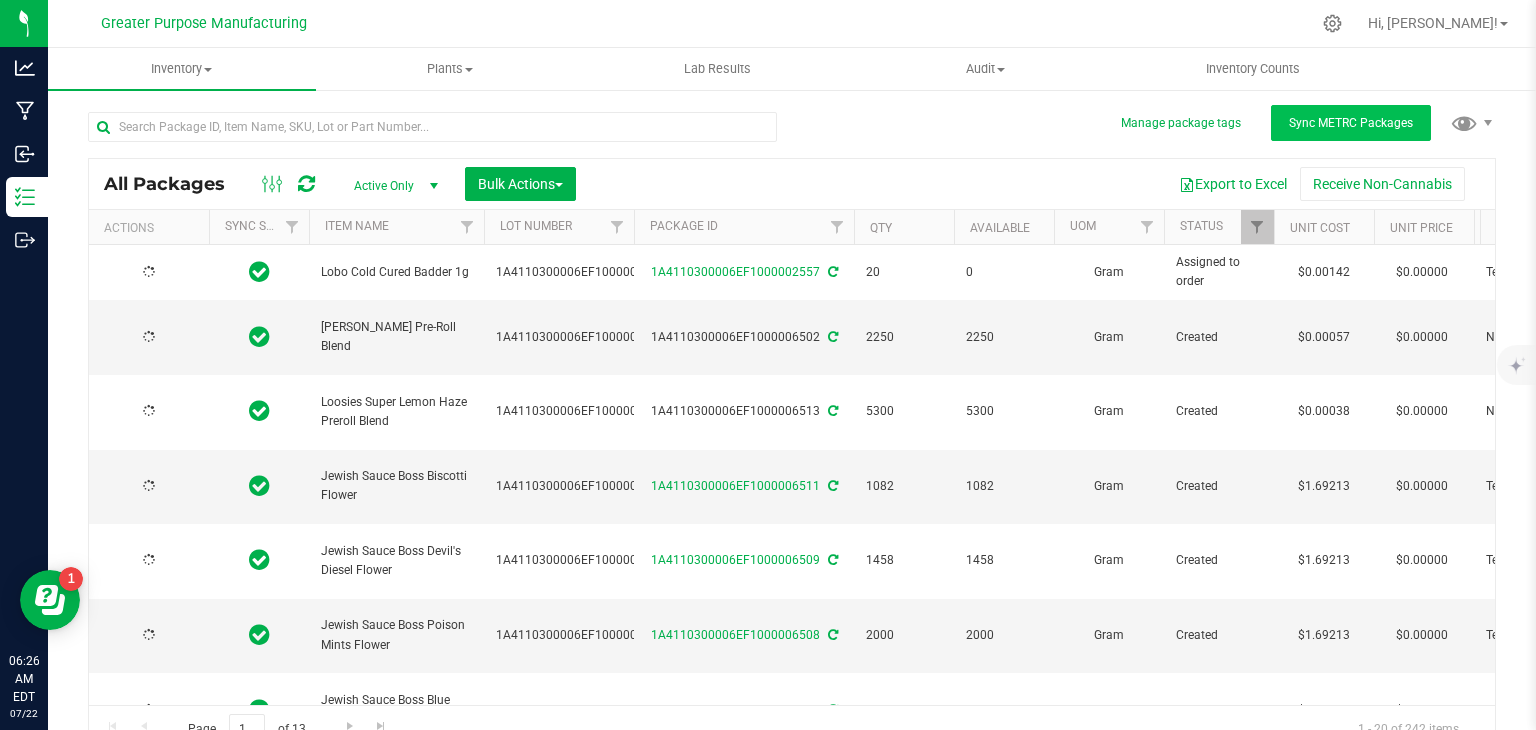 type on "[DATE]" 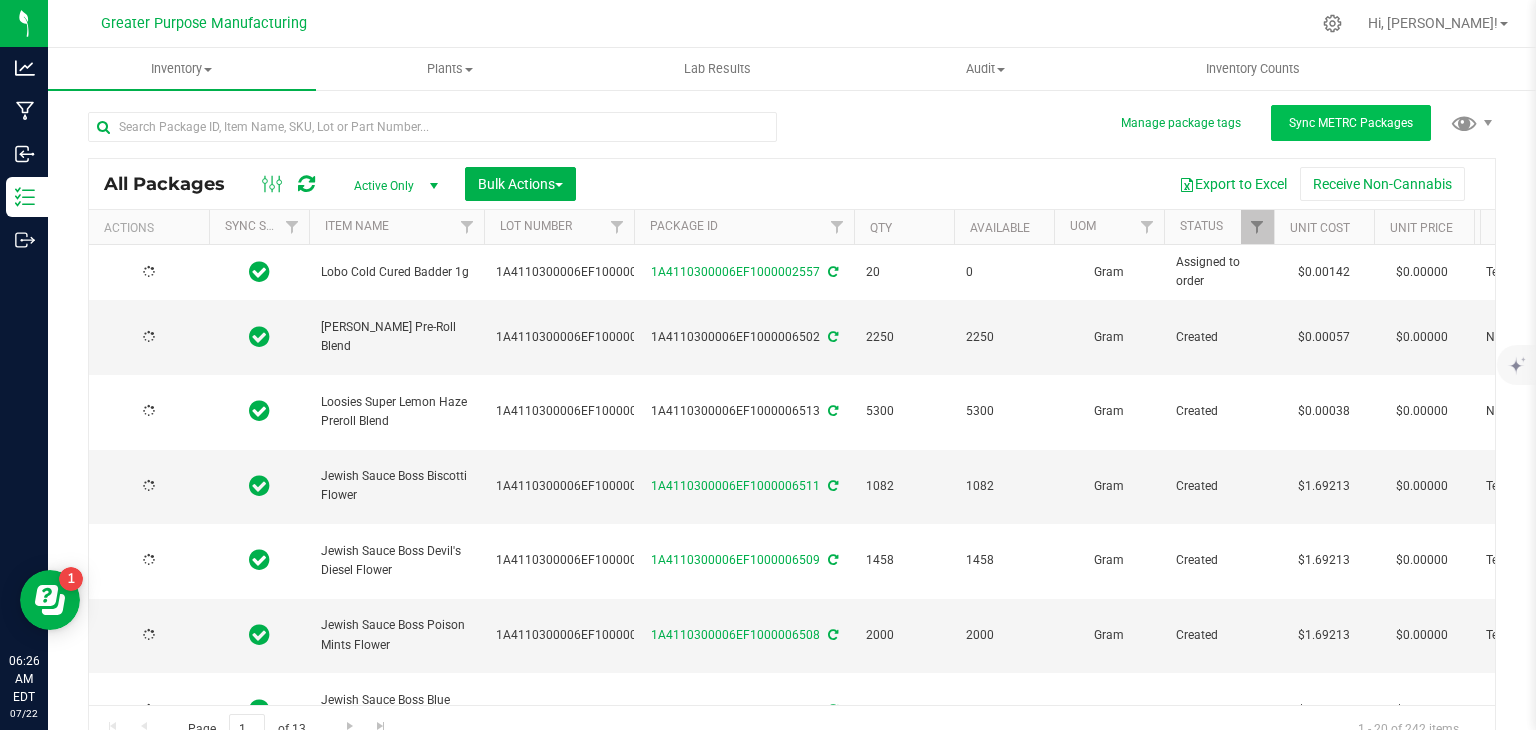type on "[DATE]" 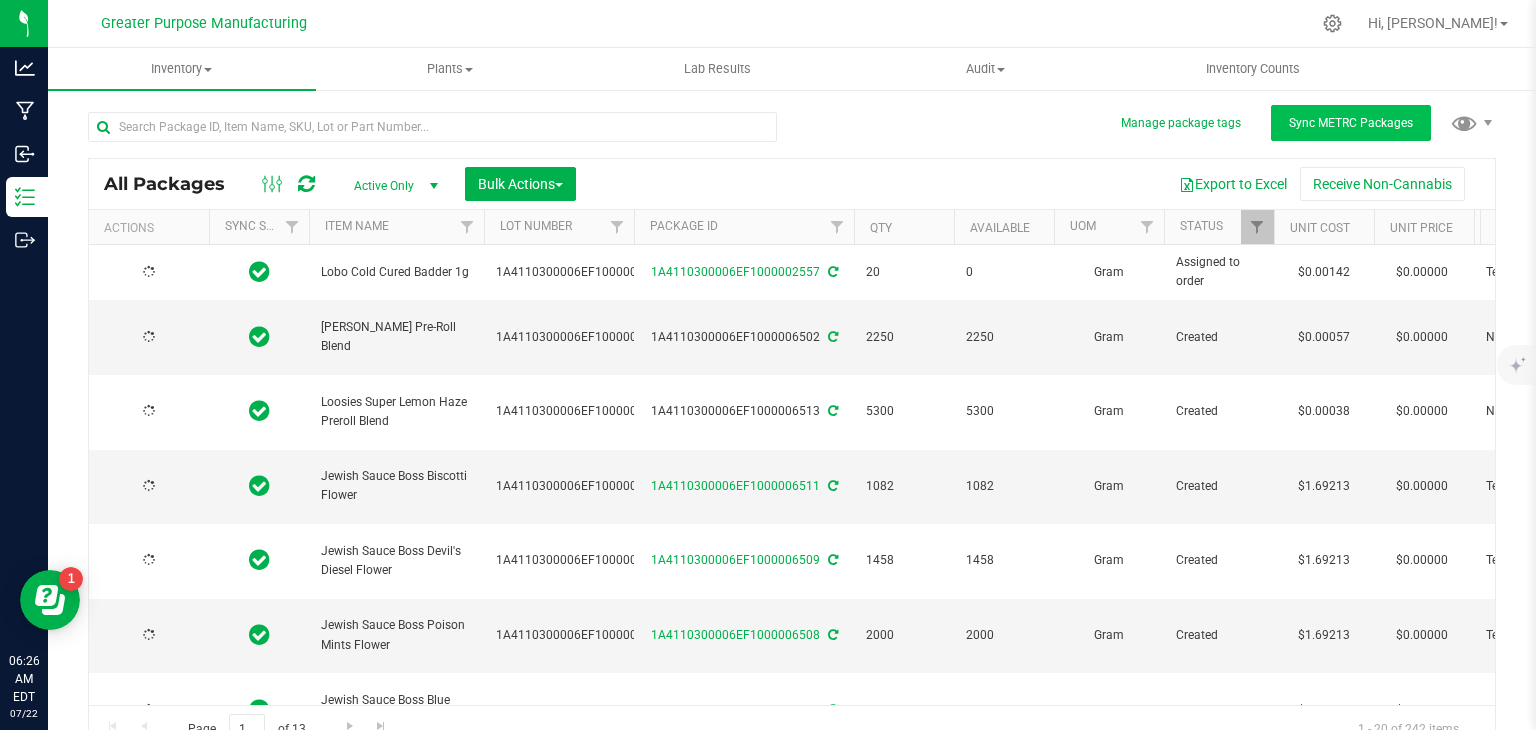 type on "[DATE]" 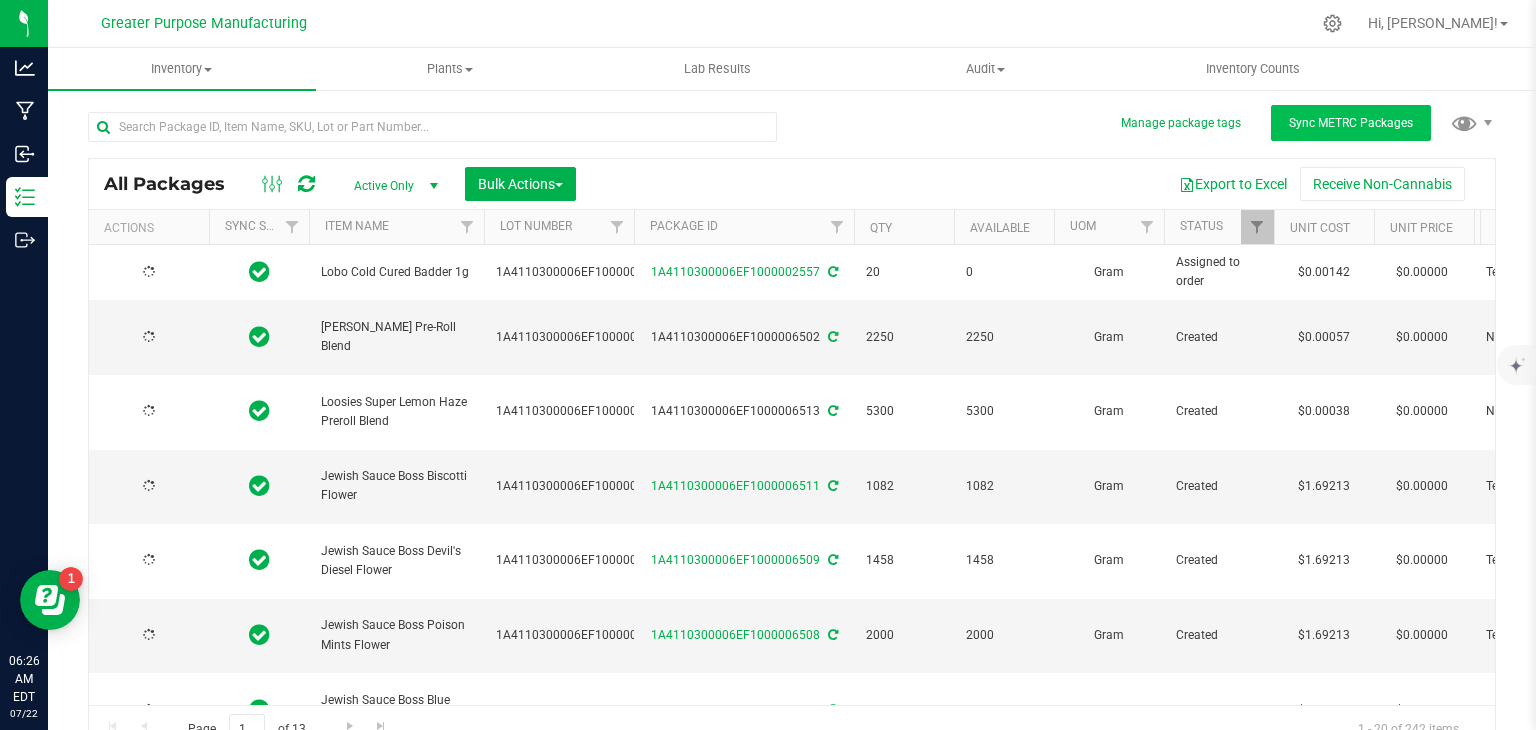 type on "[DATE]" 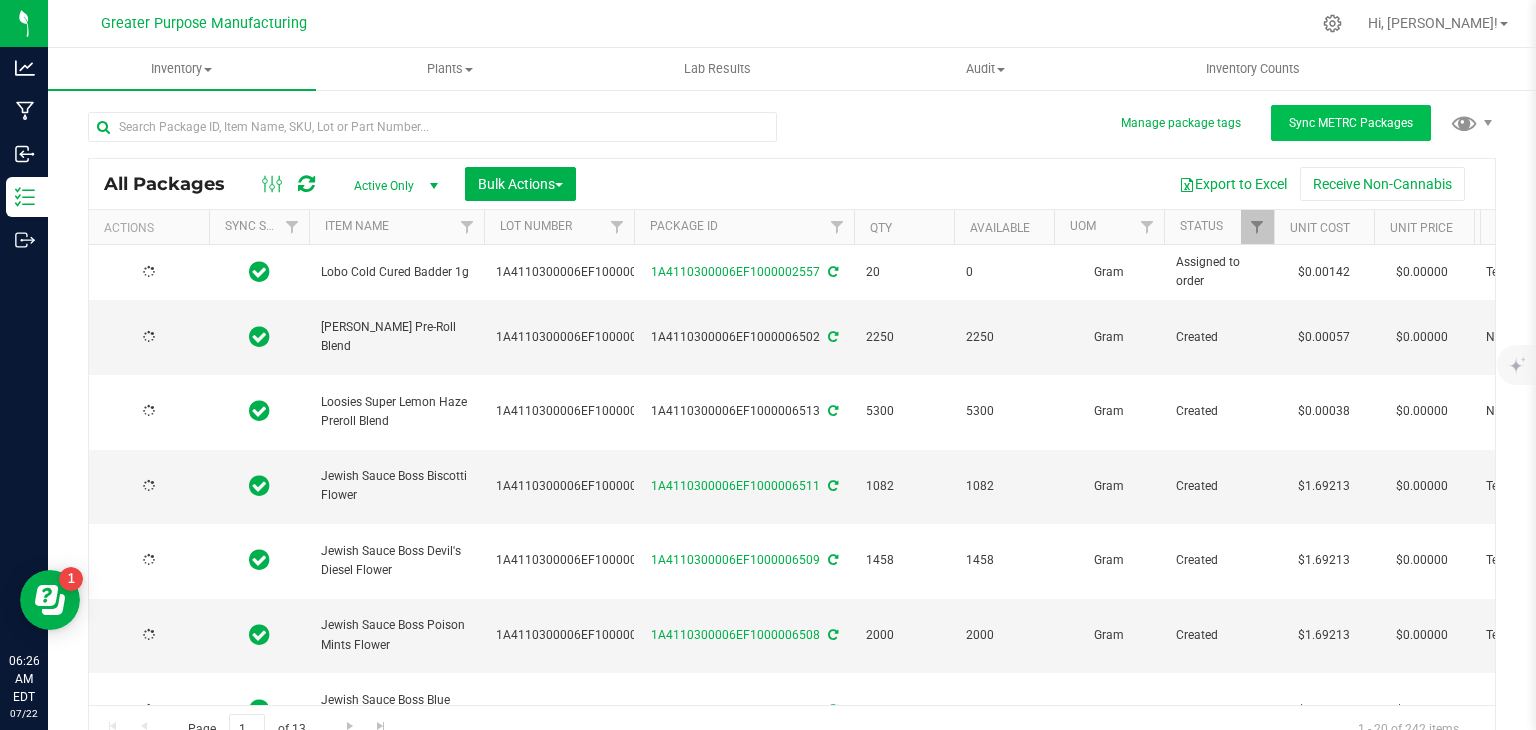 type on "[DATE]" 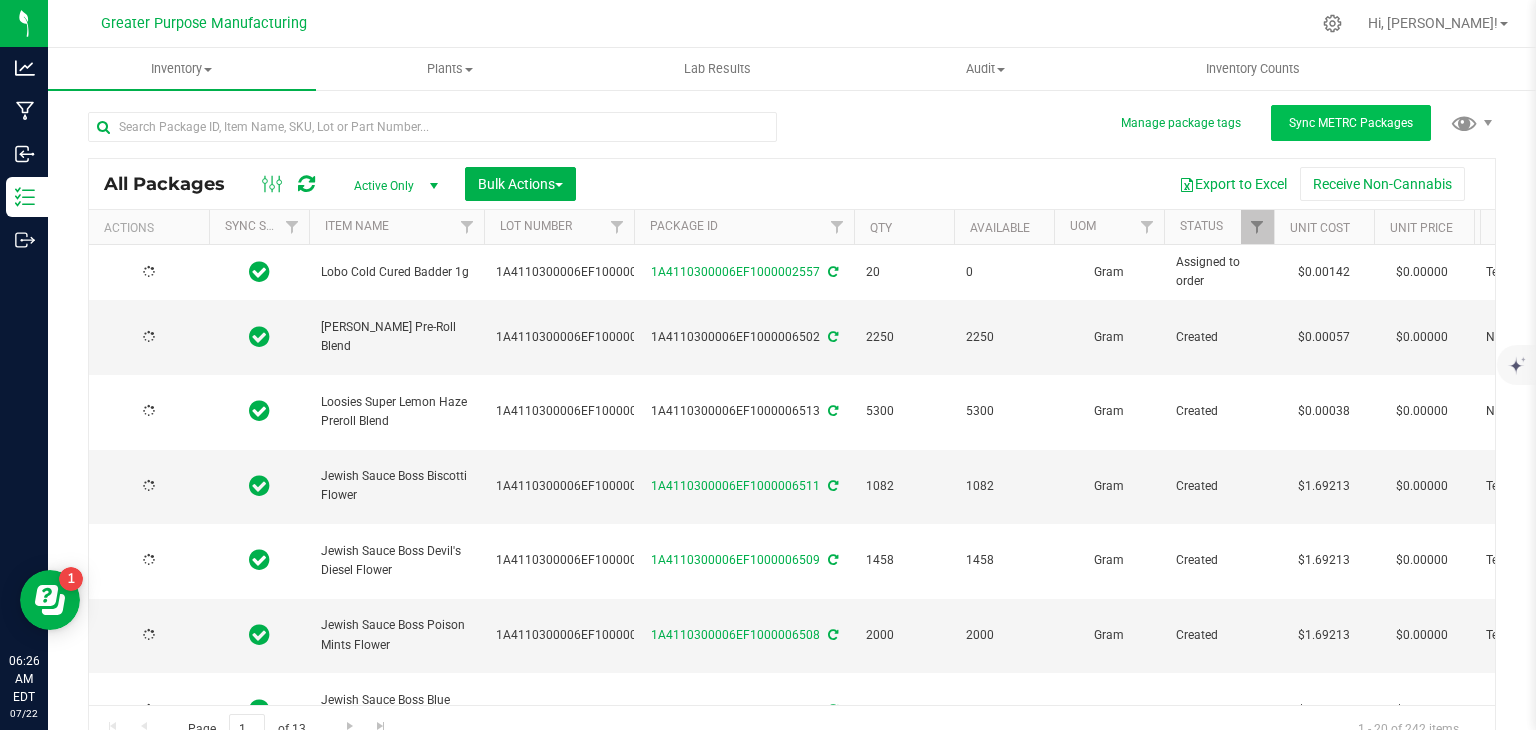 type on "[DATE]" 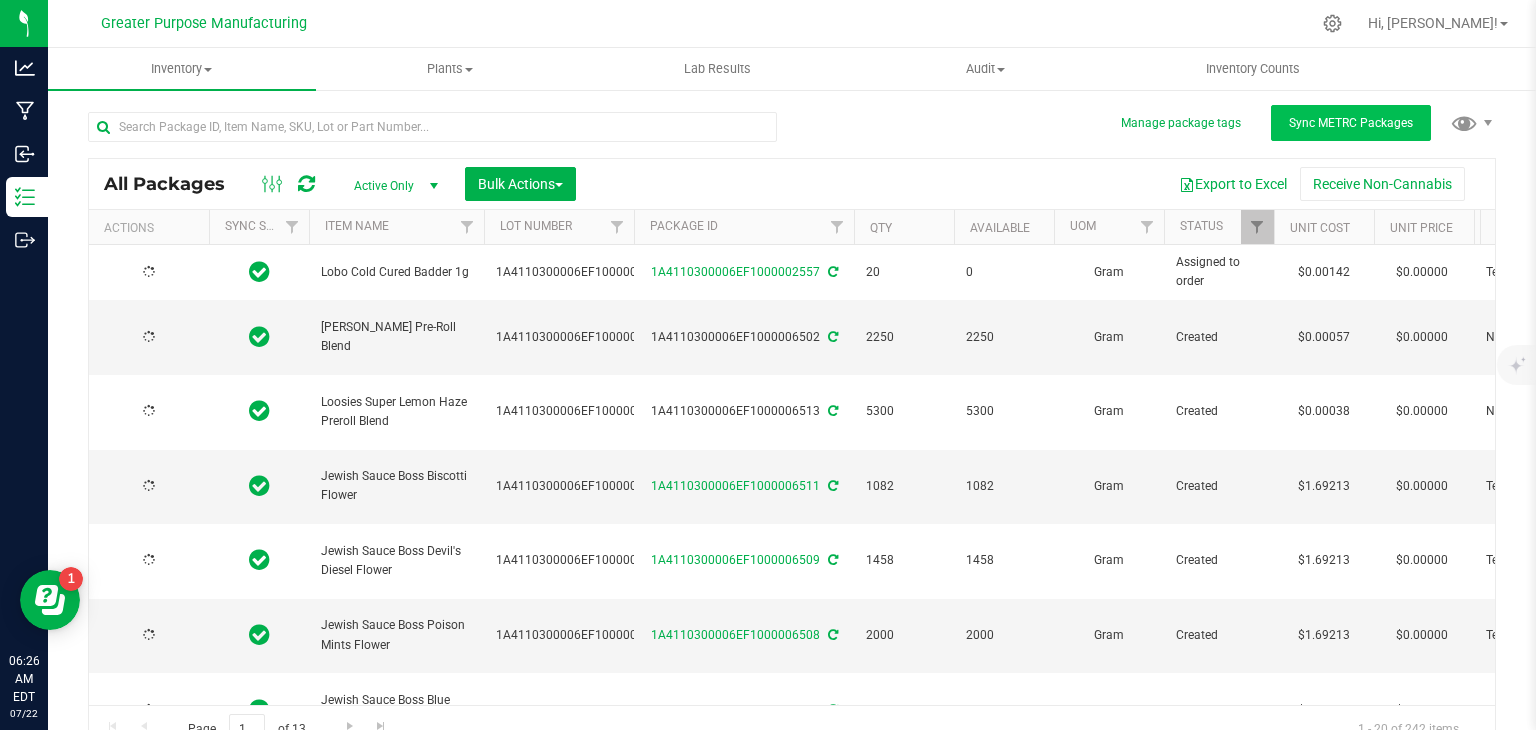 type on "[DATE]" 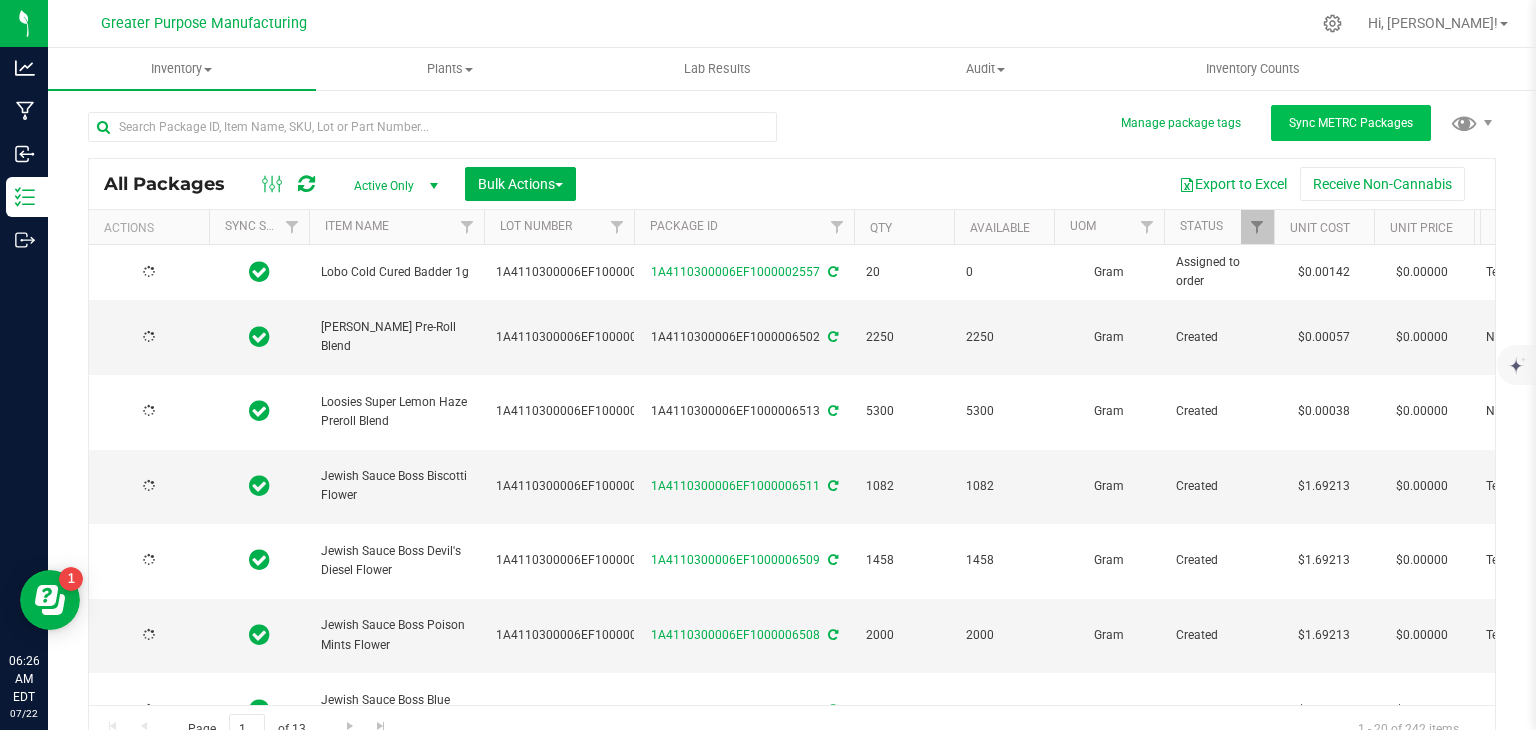 type on "[DATE]" 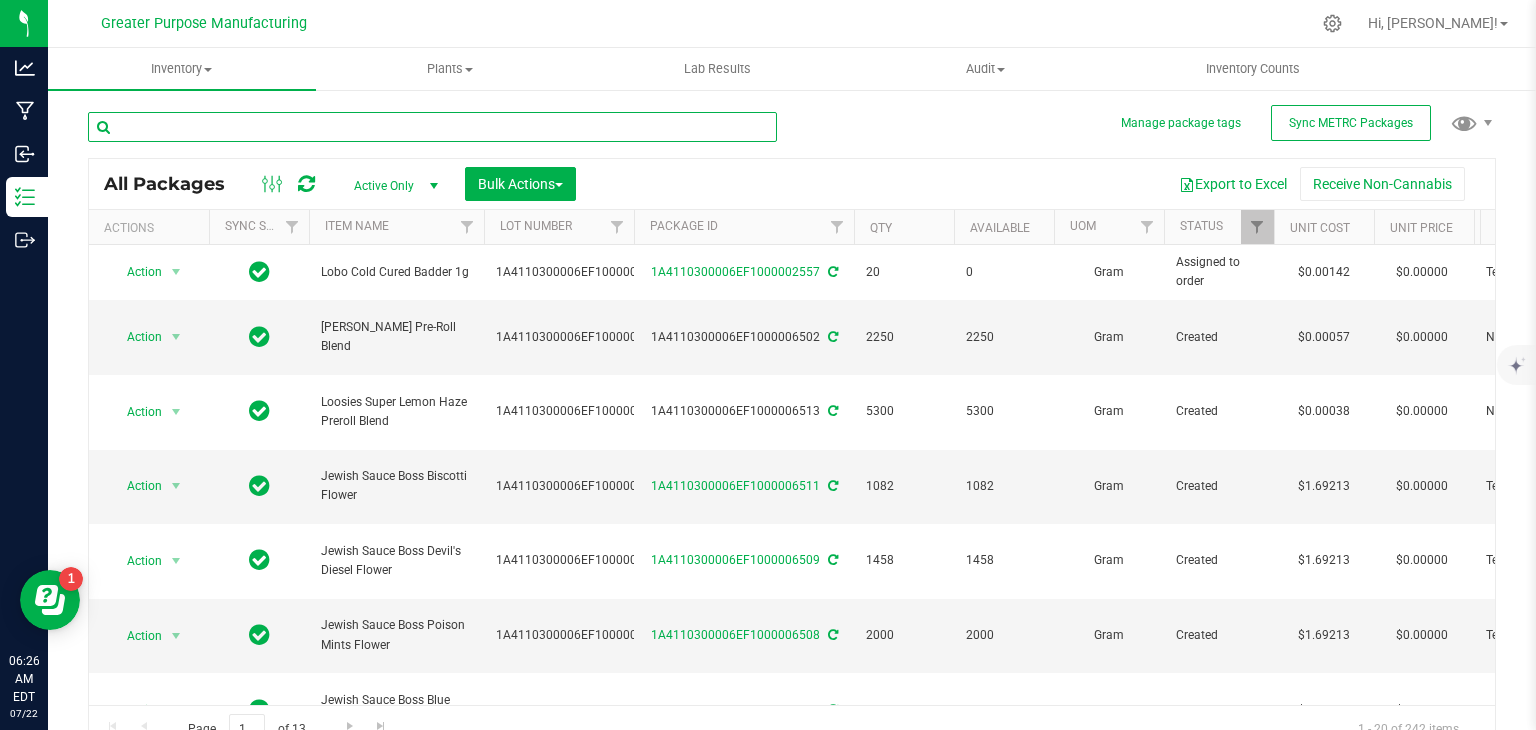 click at bounding box center (432, 127) 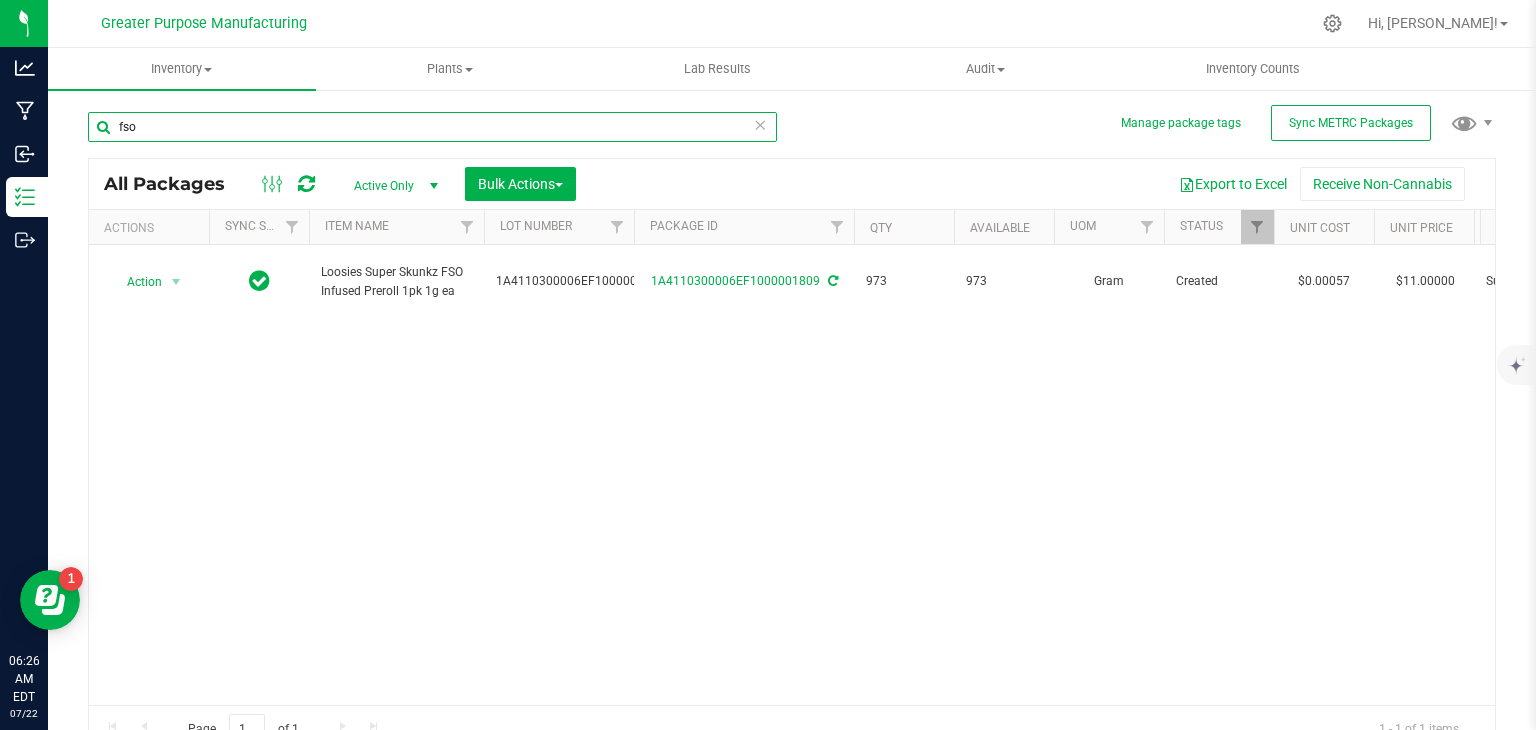 scroll, scrollTop: 0, scrollLeft: 280, axis: horizontal 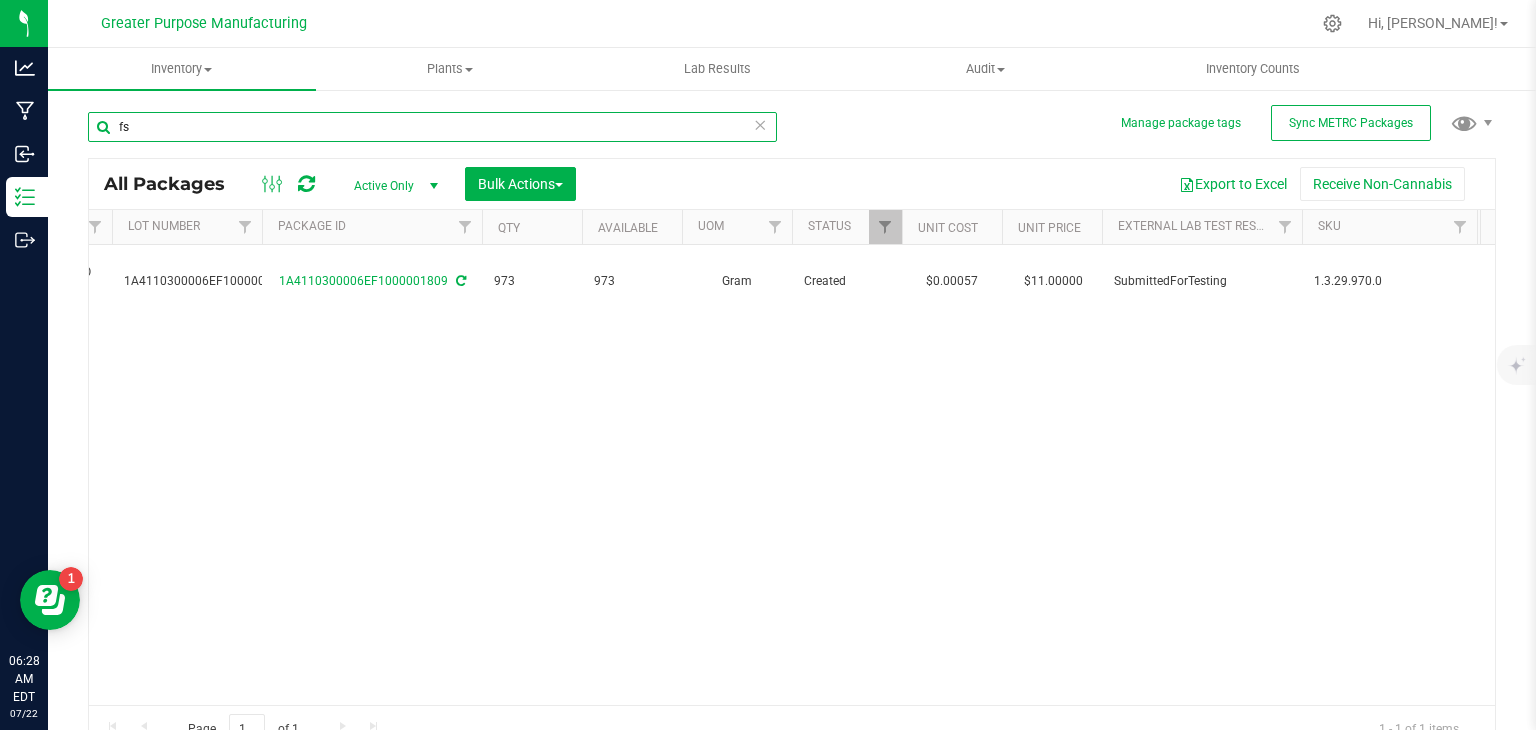 type on "f" 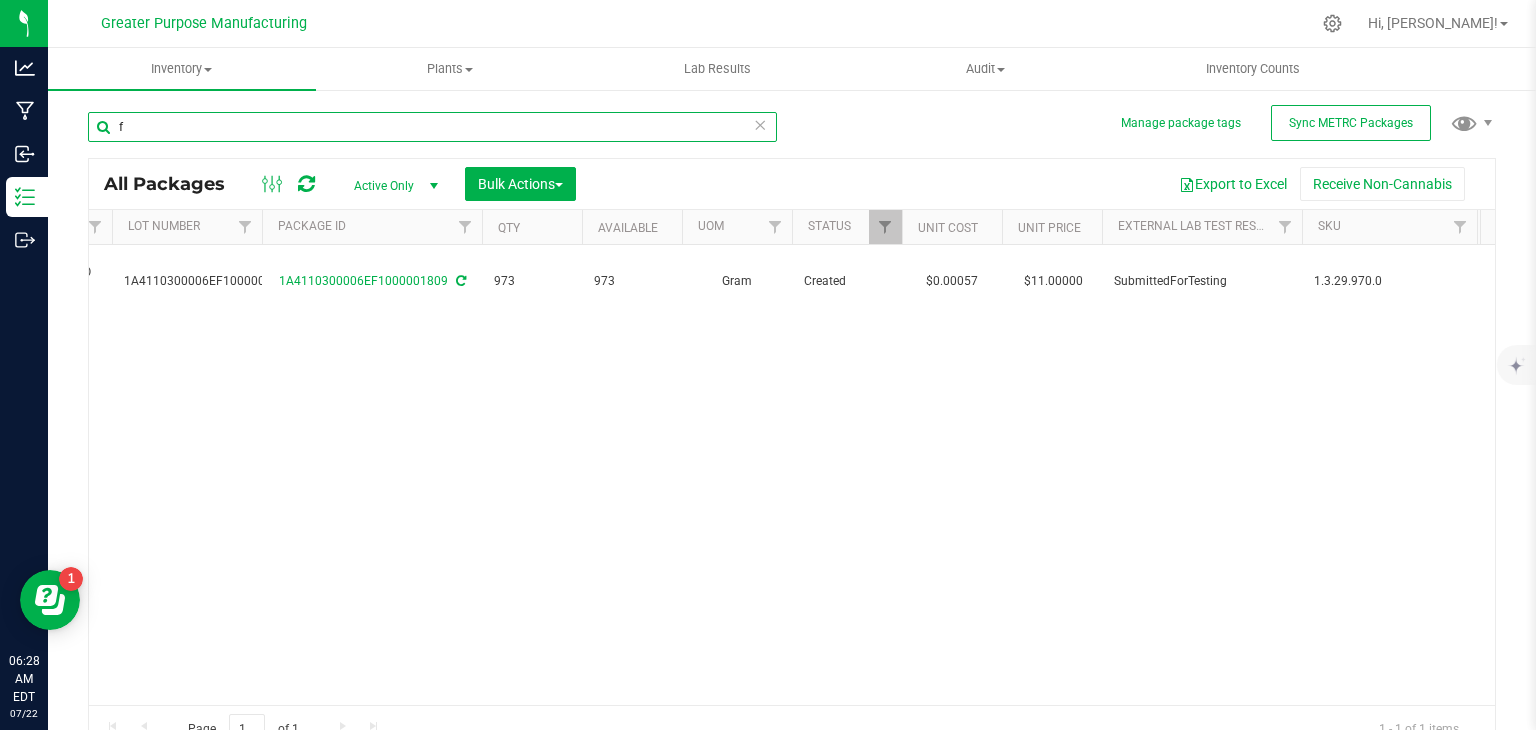 type 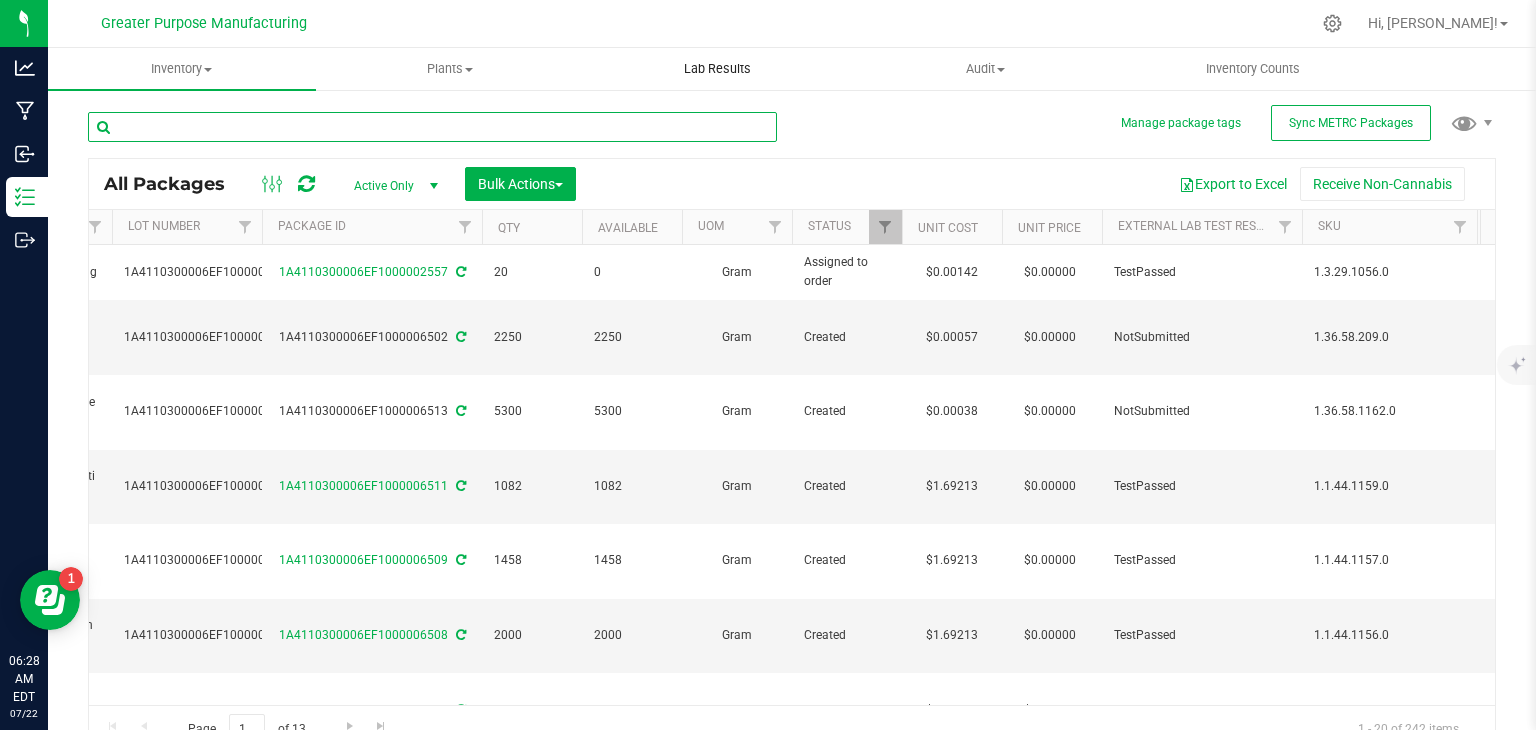 type on "[DATE]" 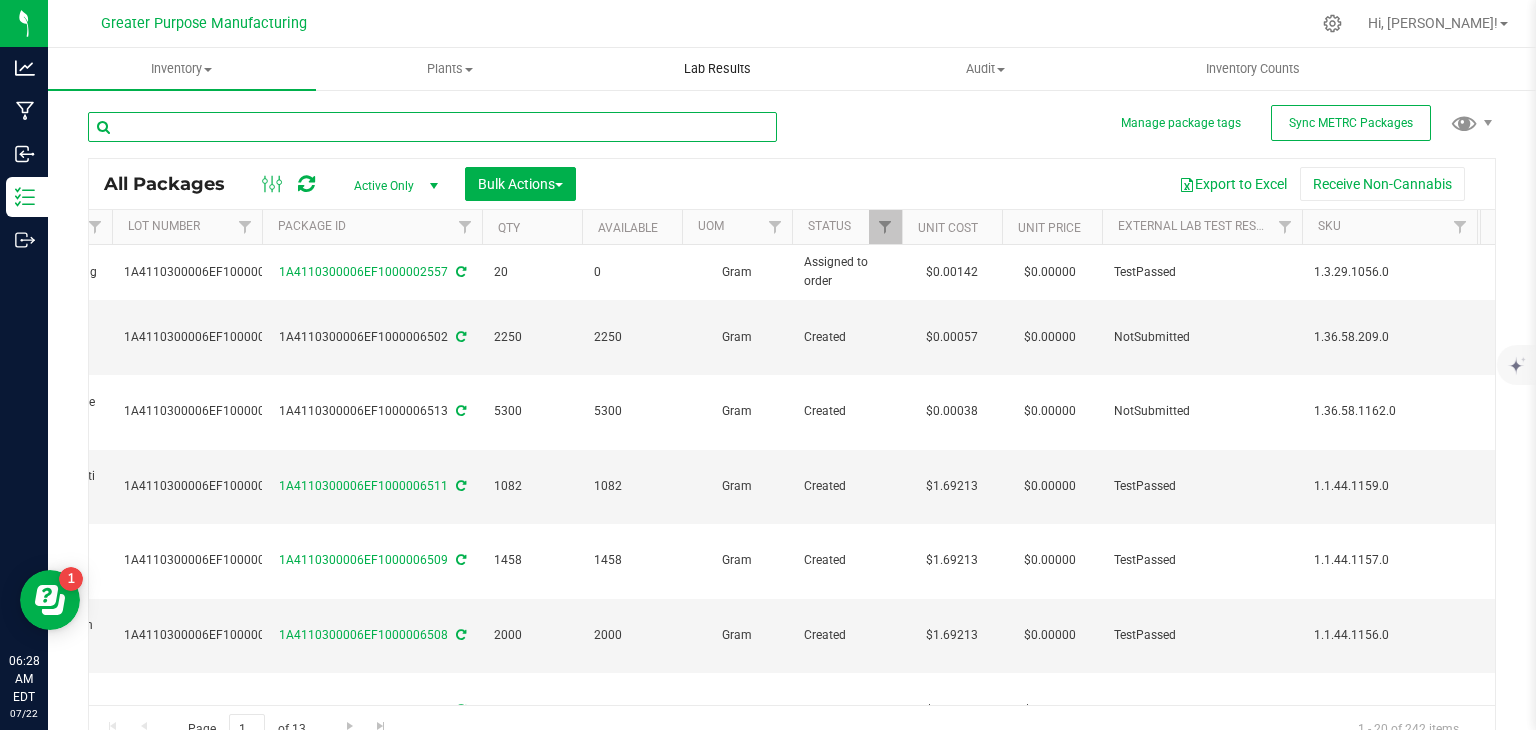 type on "[DATE]" 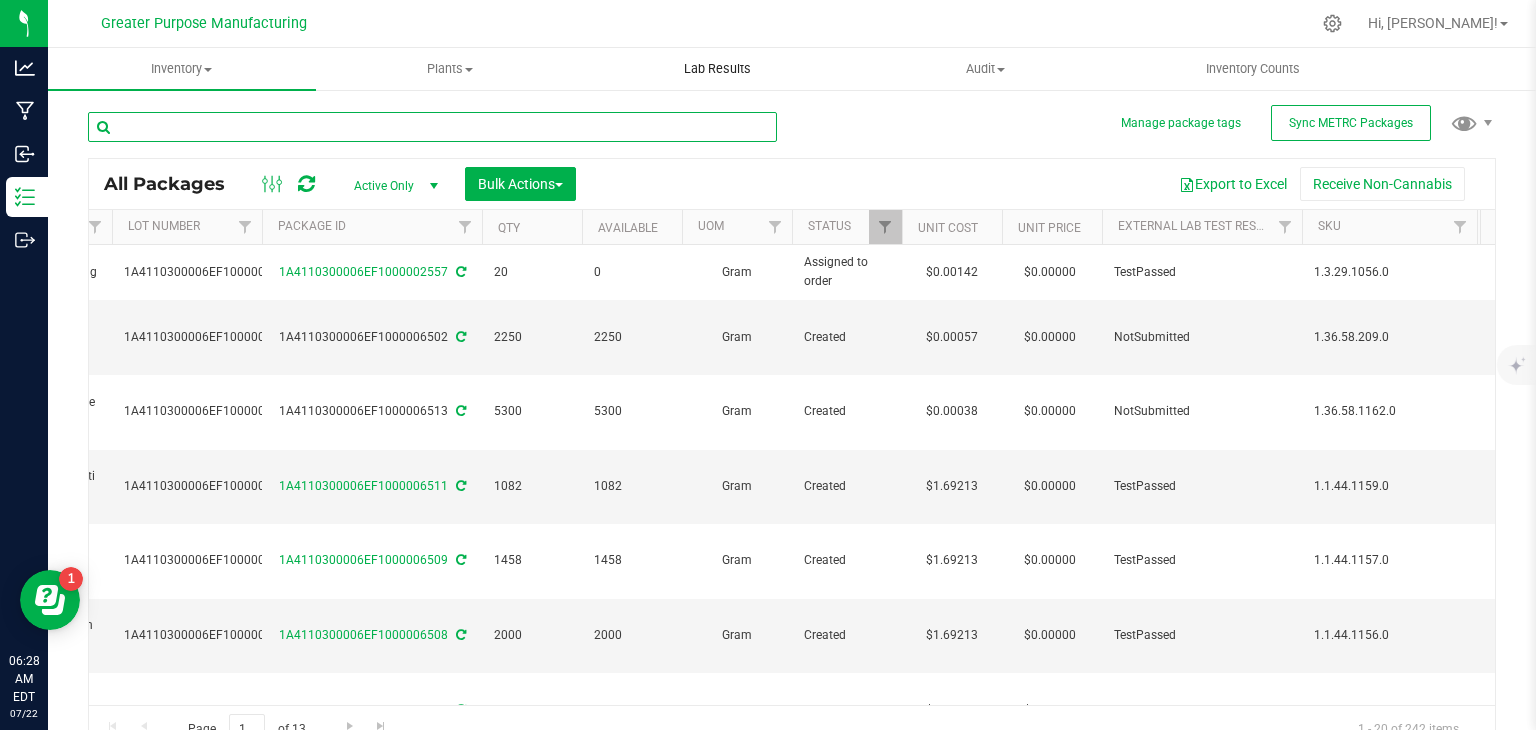 type on "[DATE]" 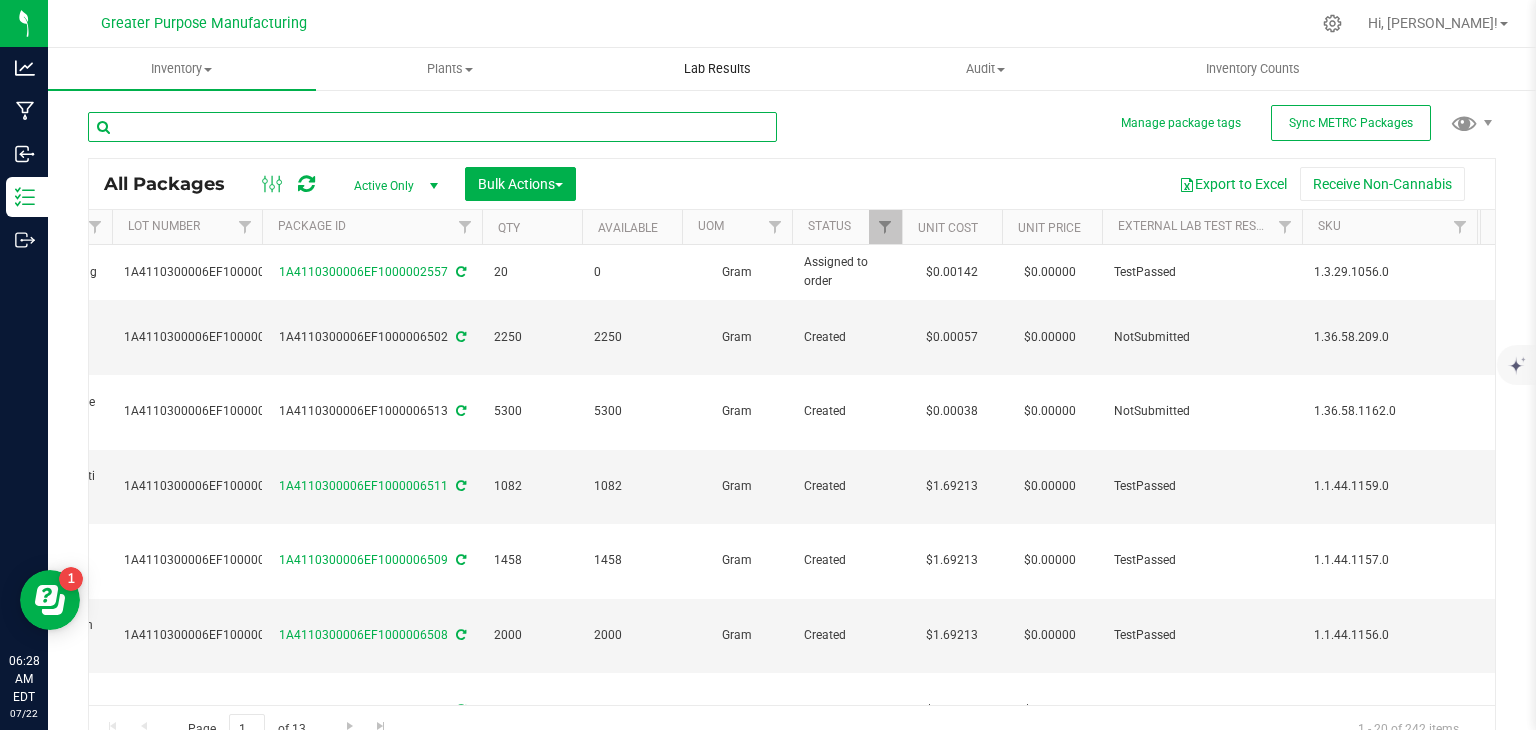 type on "[DATE]" 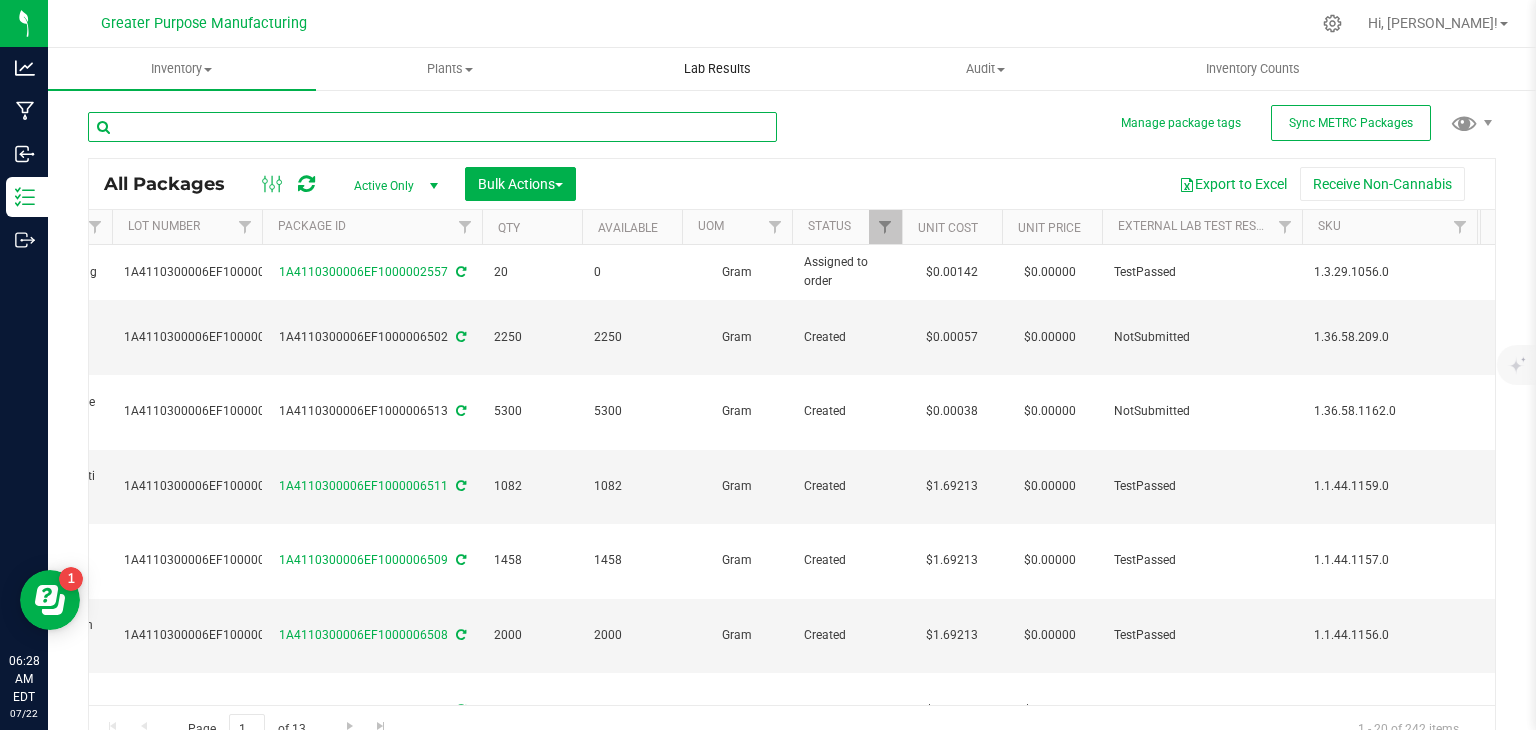 type on "[DATE]" 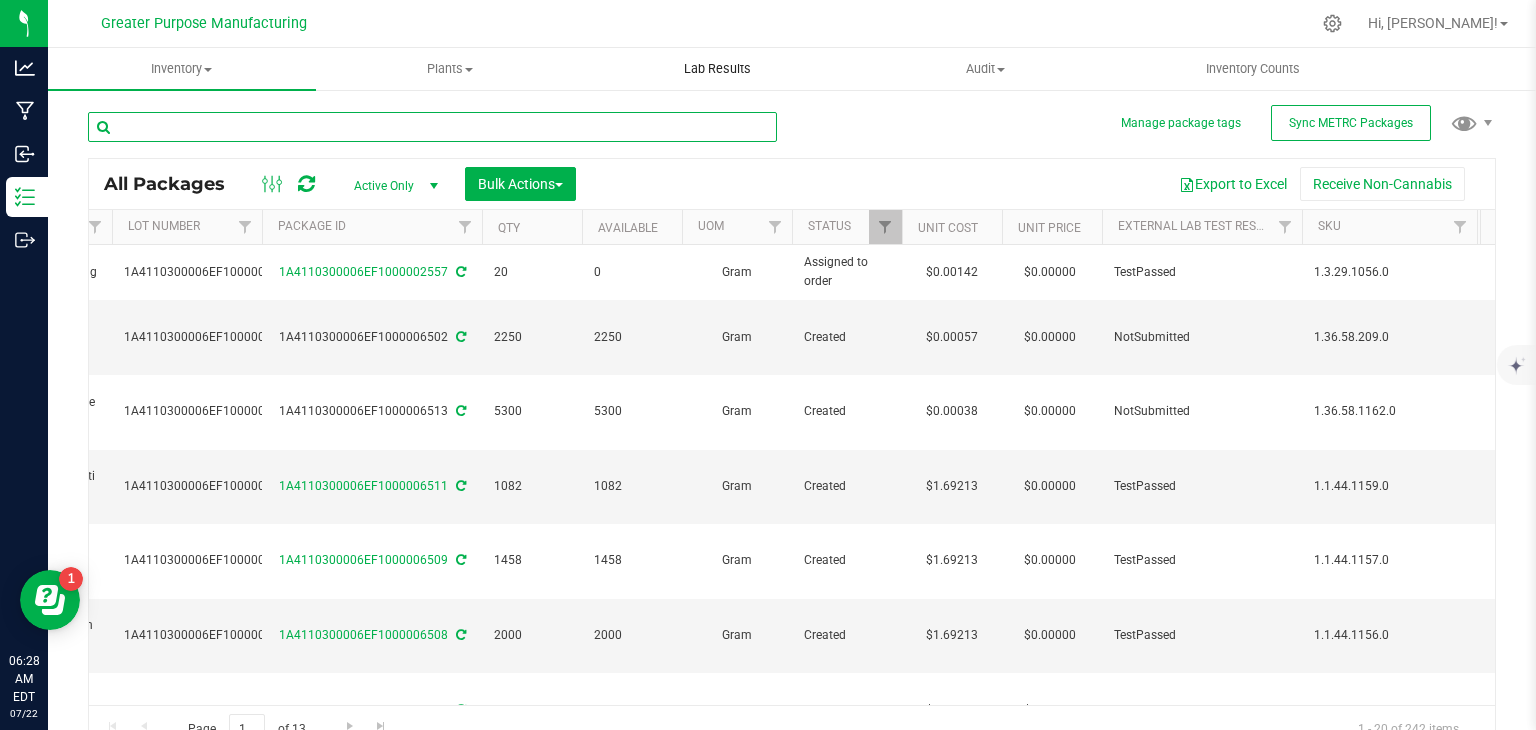 type on "[DATE]" 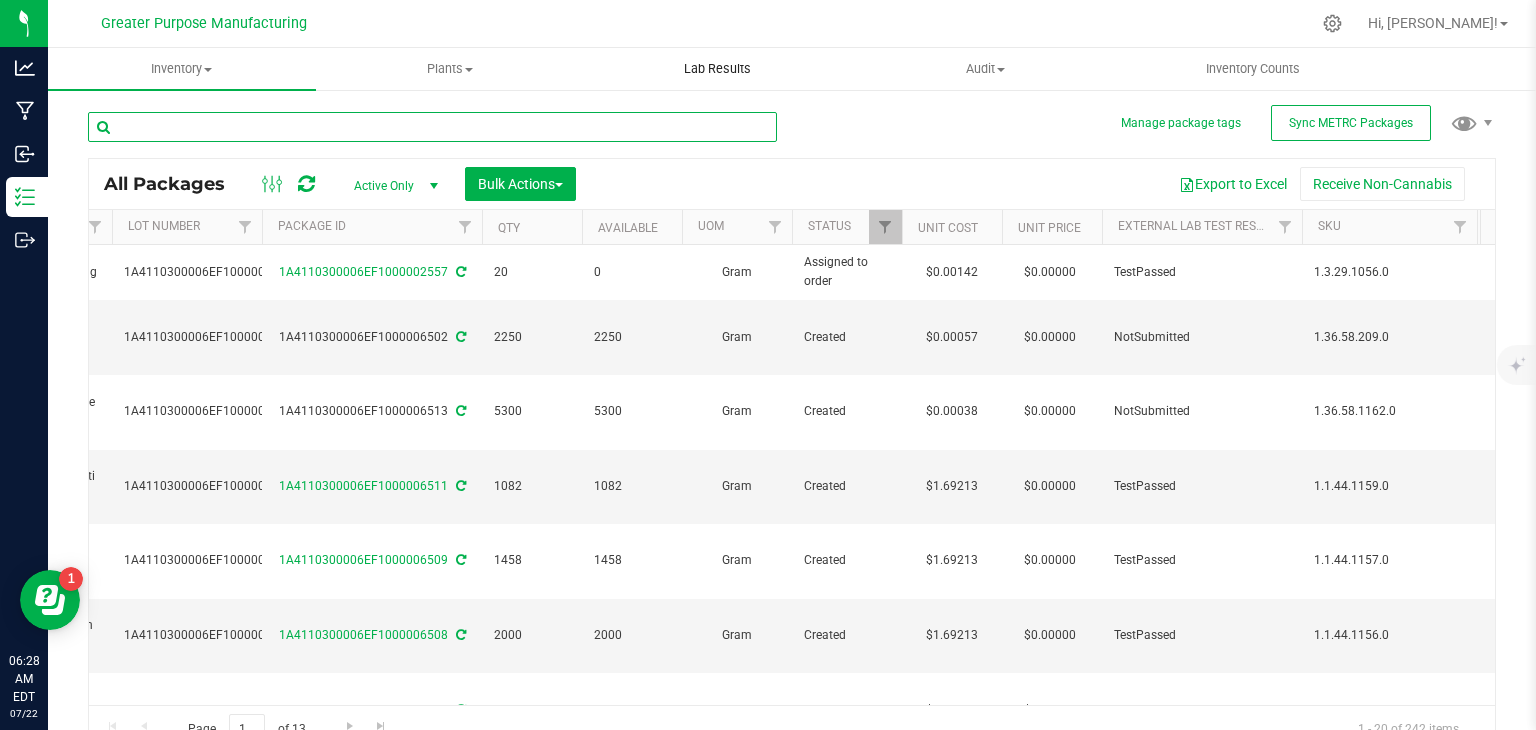 type on "[DATE]" 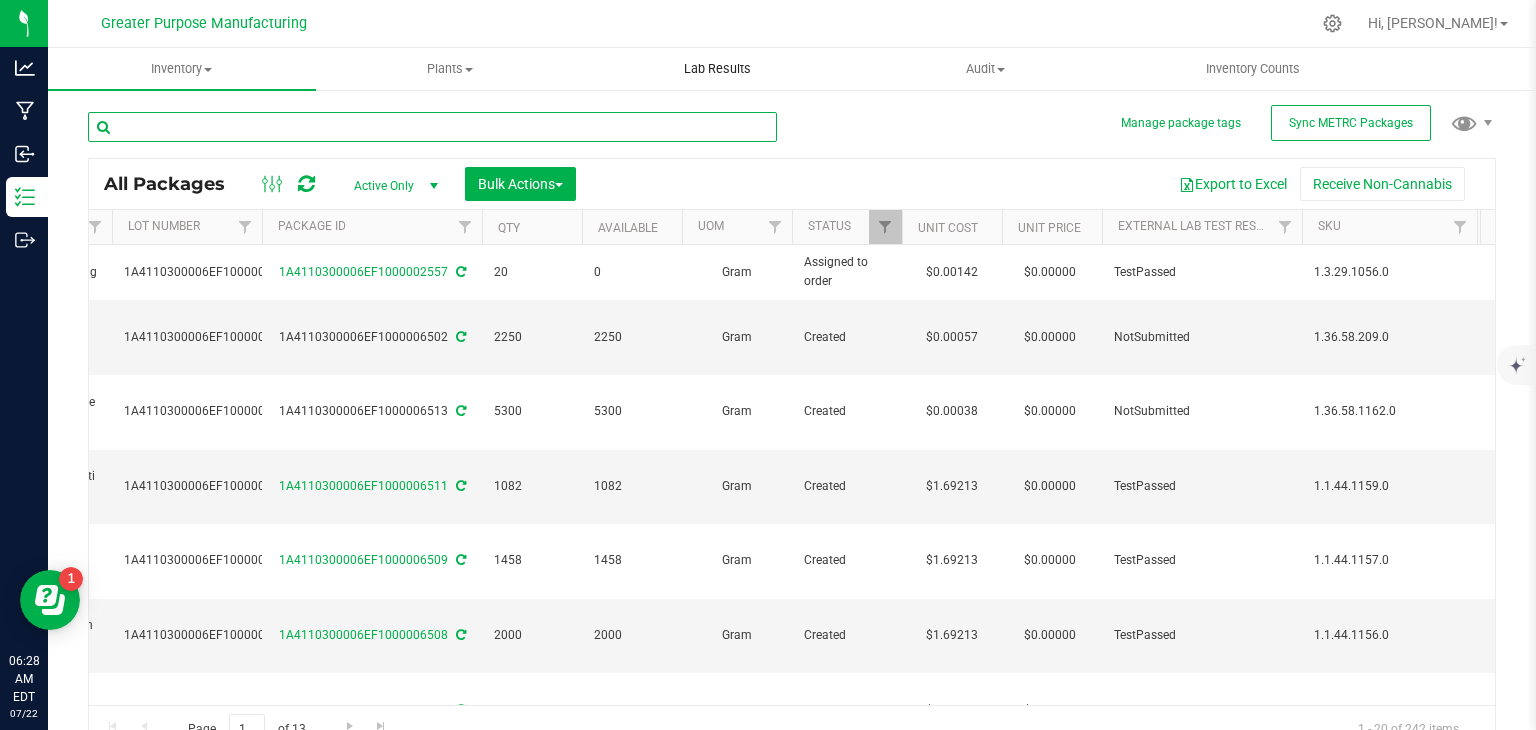 type on "[DATE]" 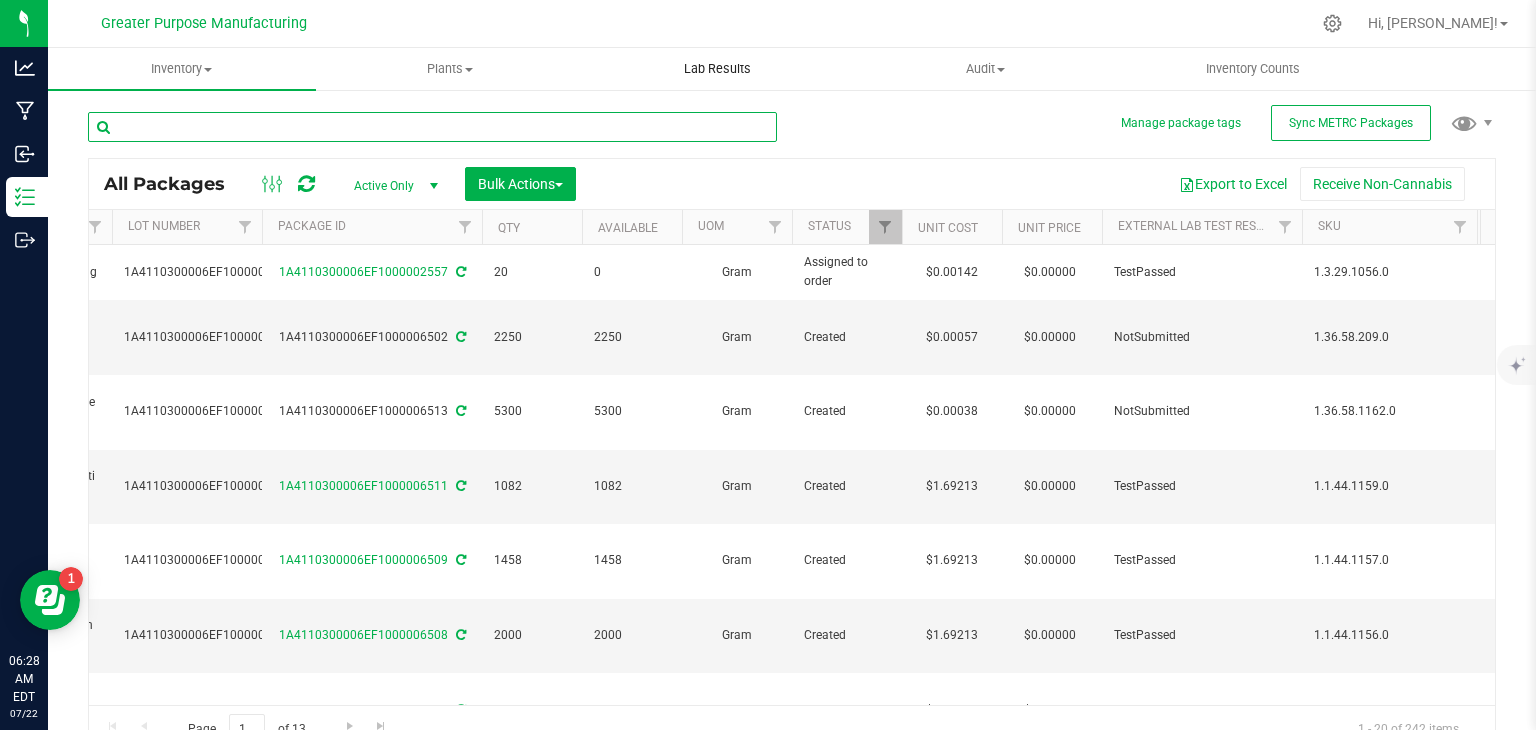 type on "[DATE]" 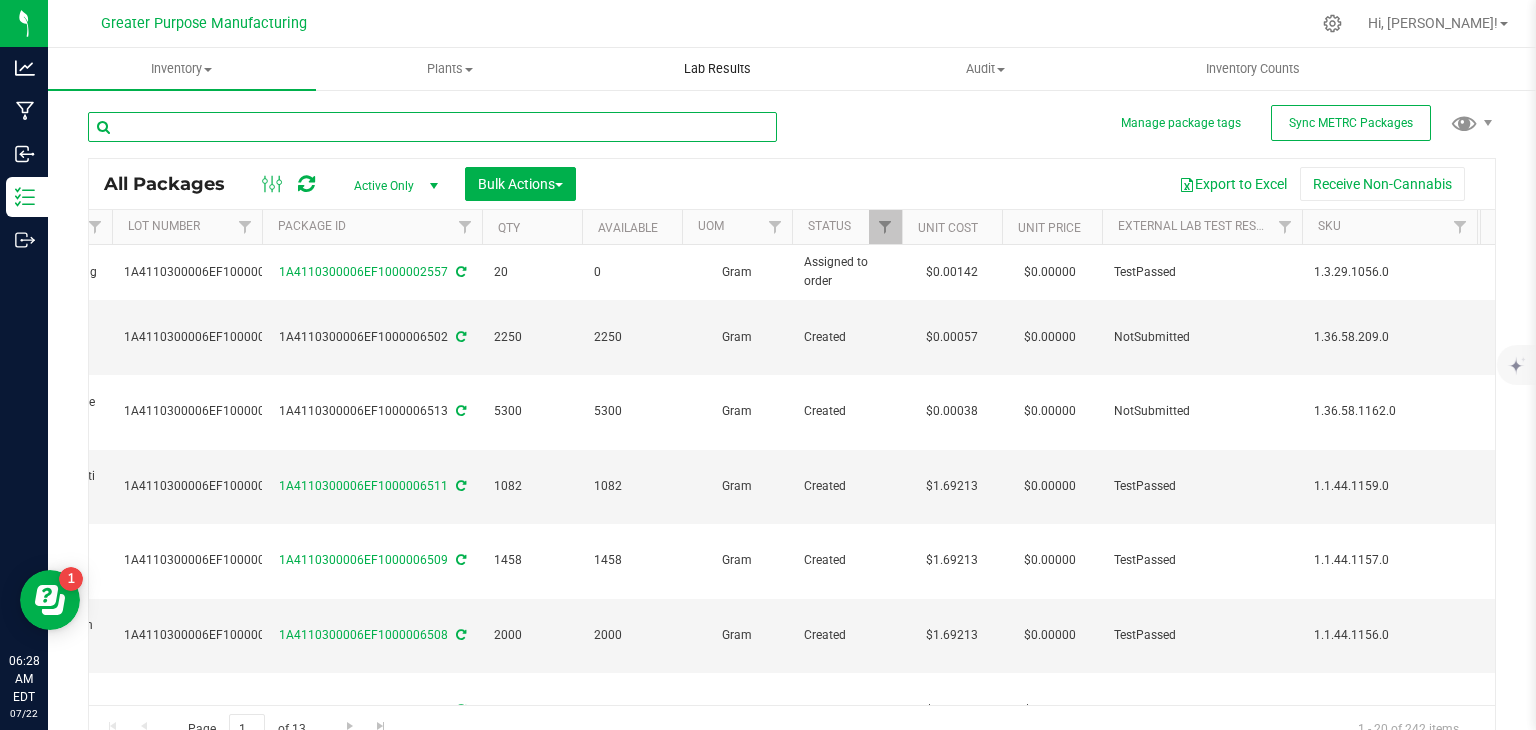 type on "[DATE]" 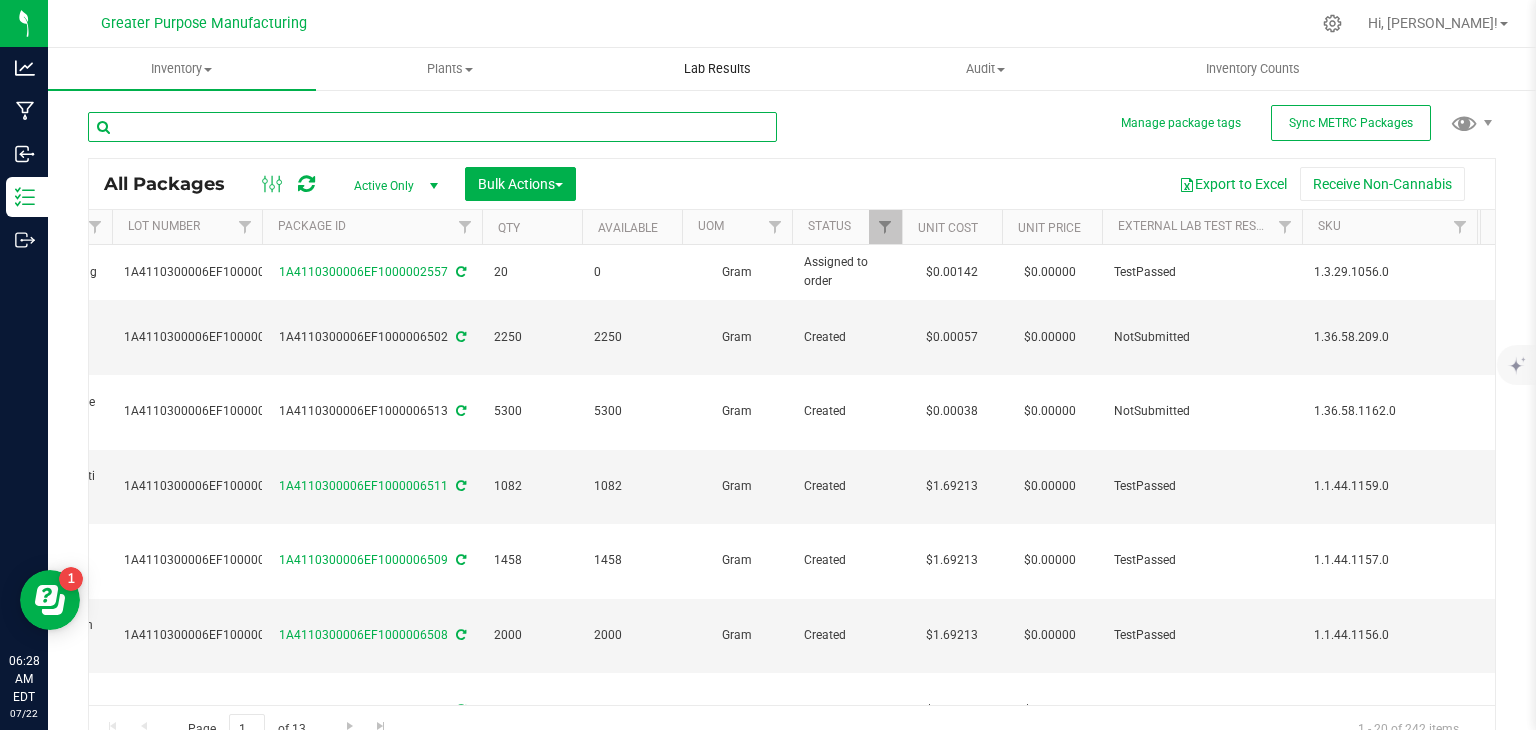 type on "[DATE]" 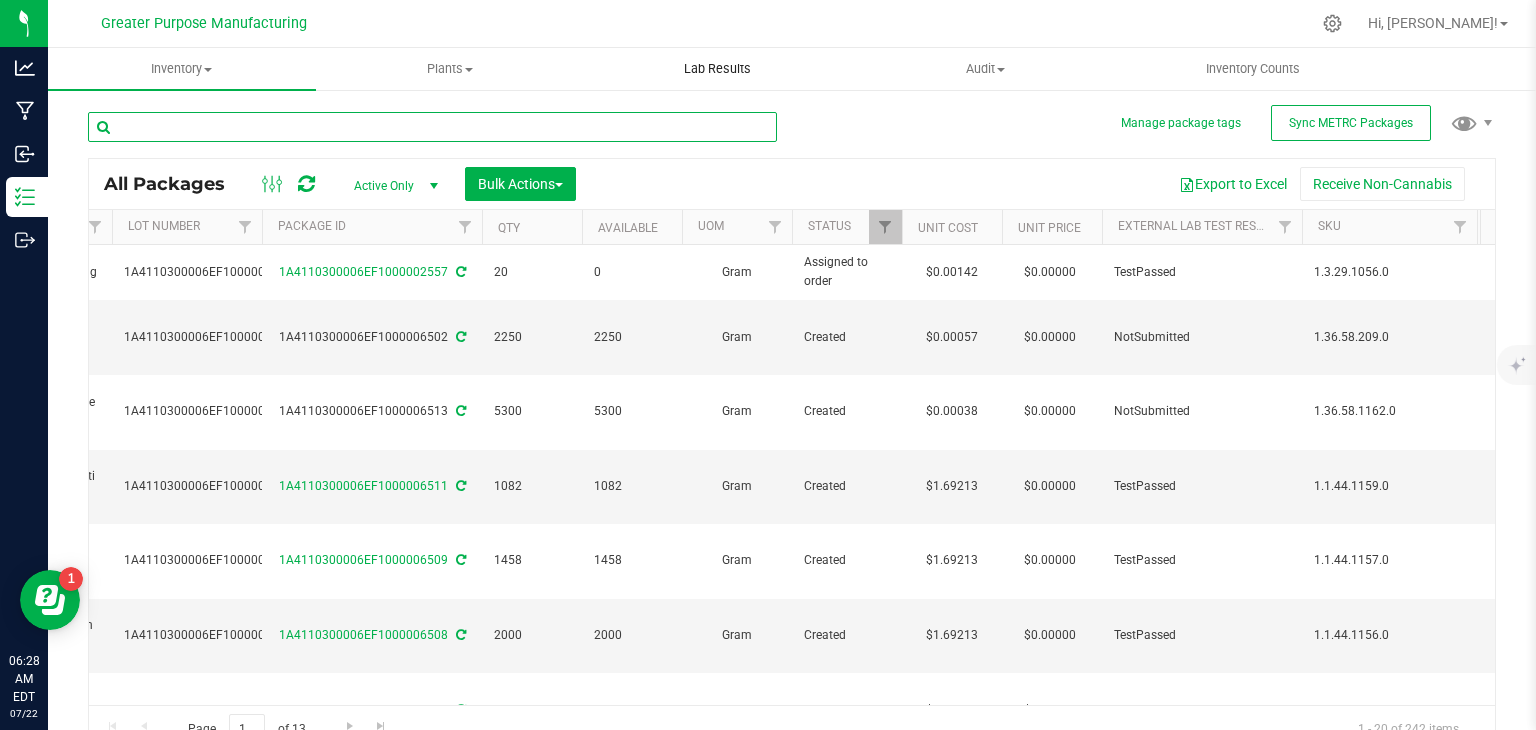 type on "[DATE]" 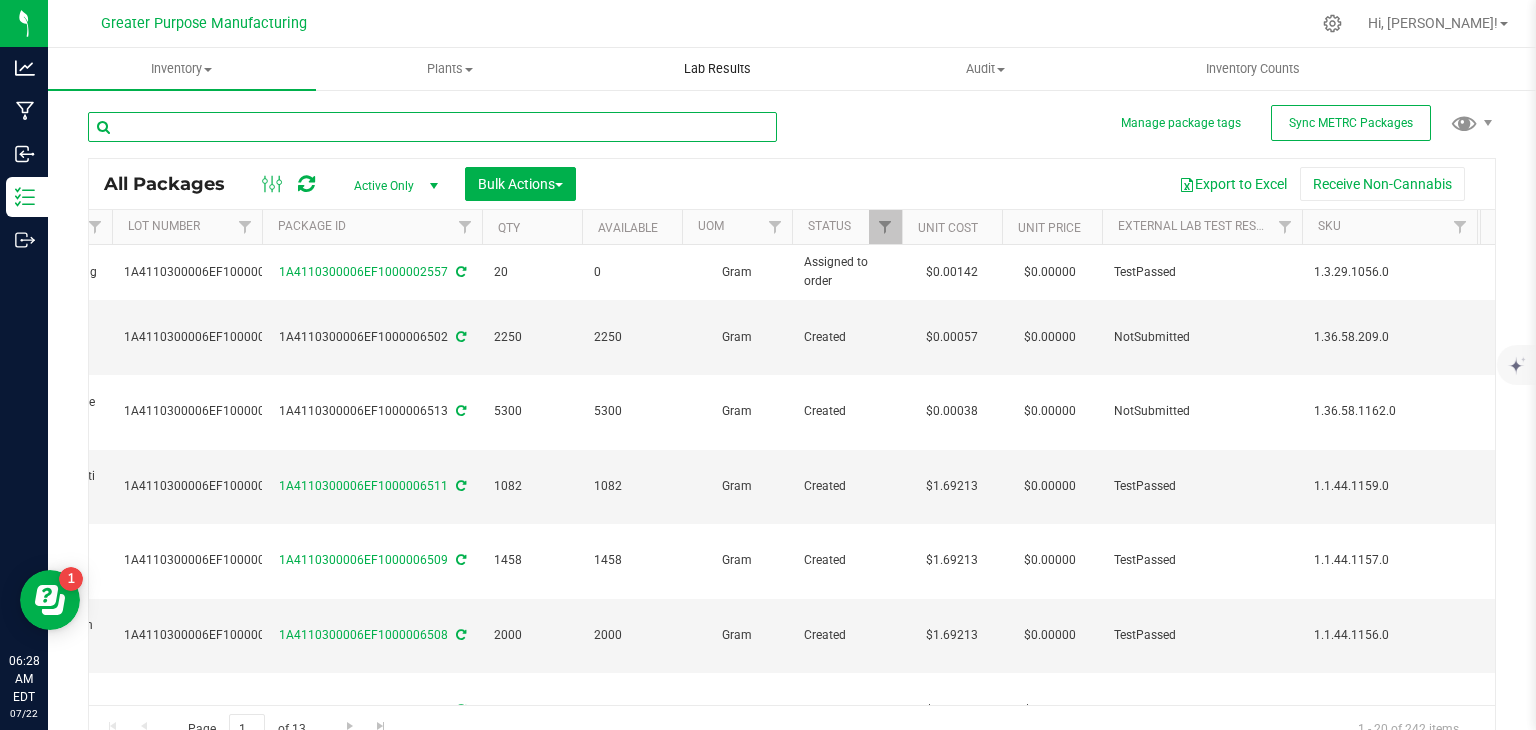 type on "[DATE]" 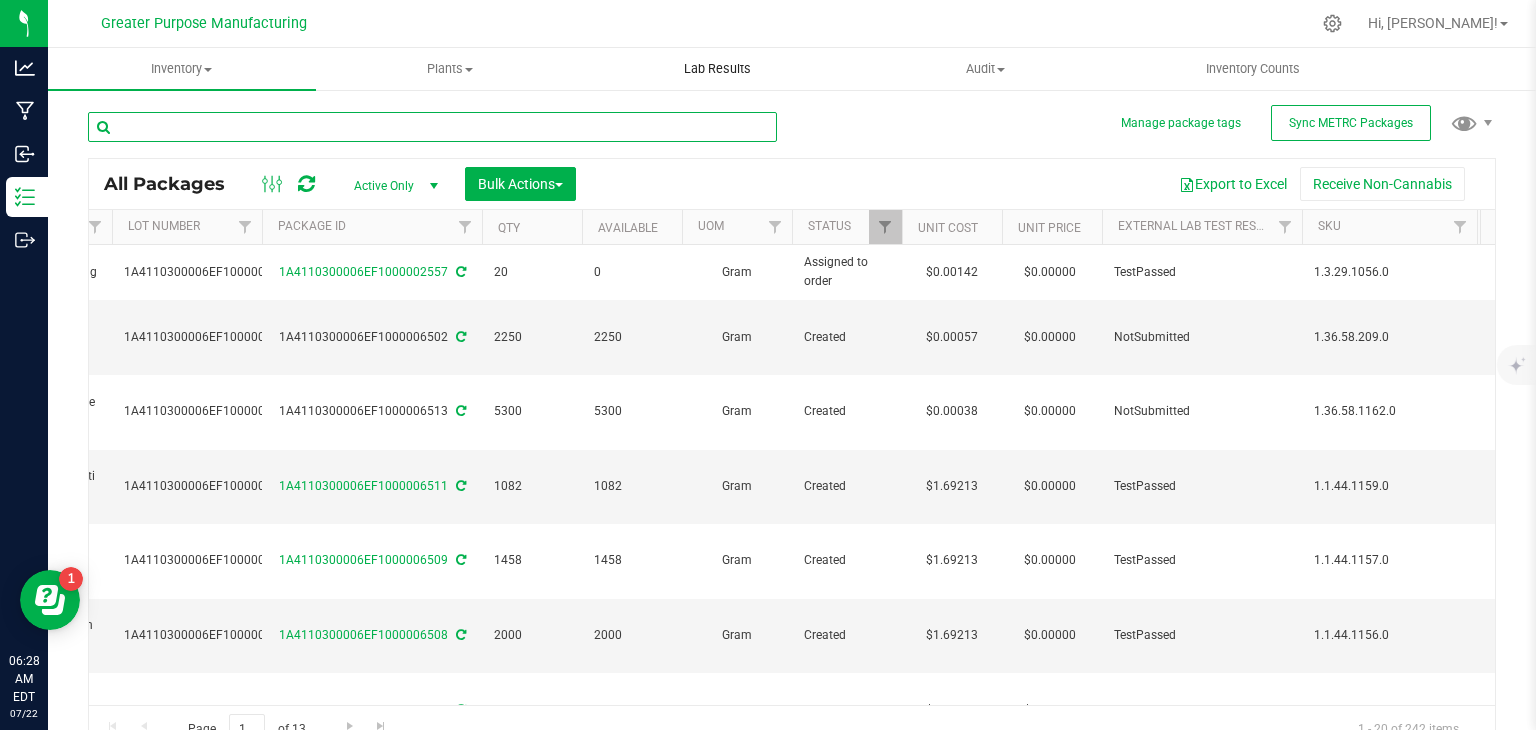 type on "[DATE]" 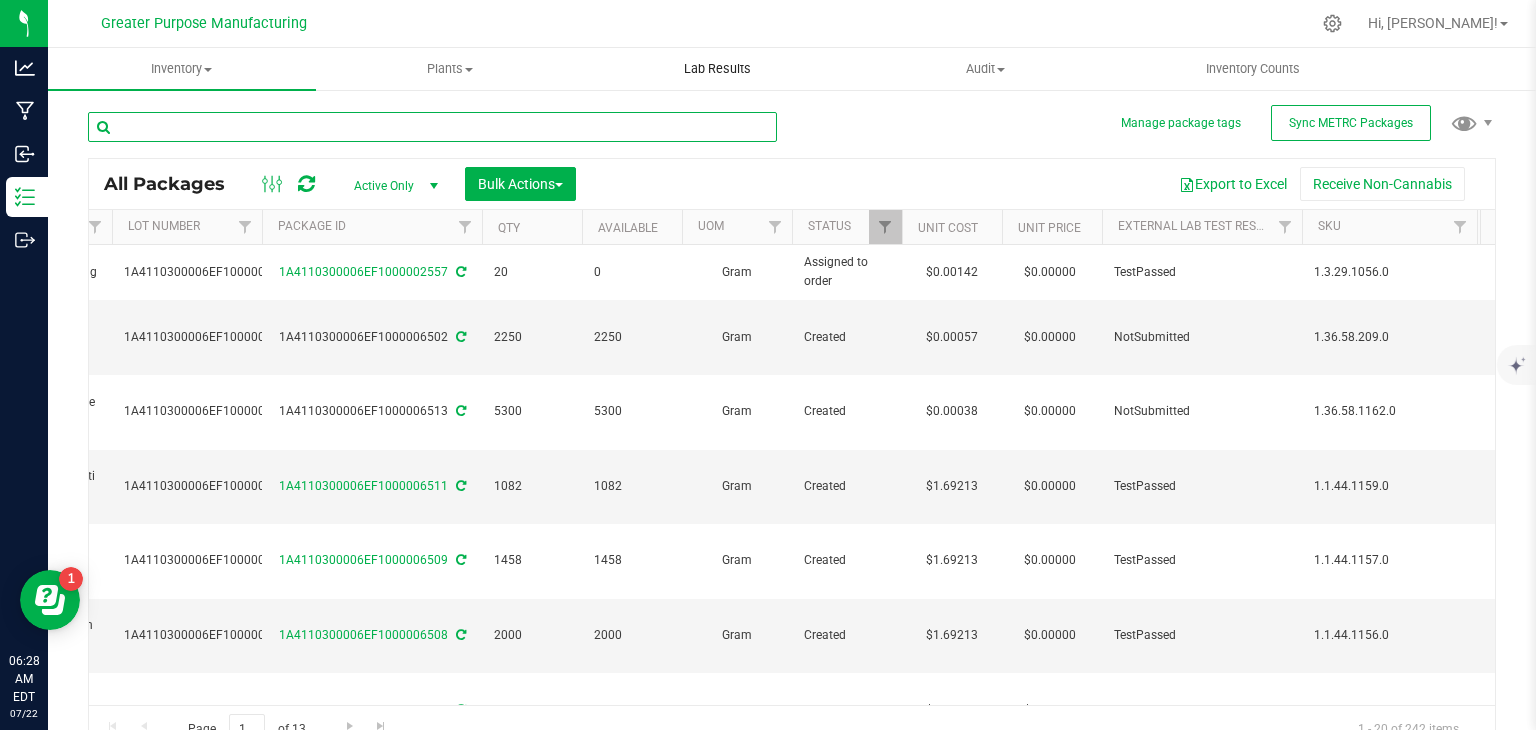 type on "[DATE]" 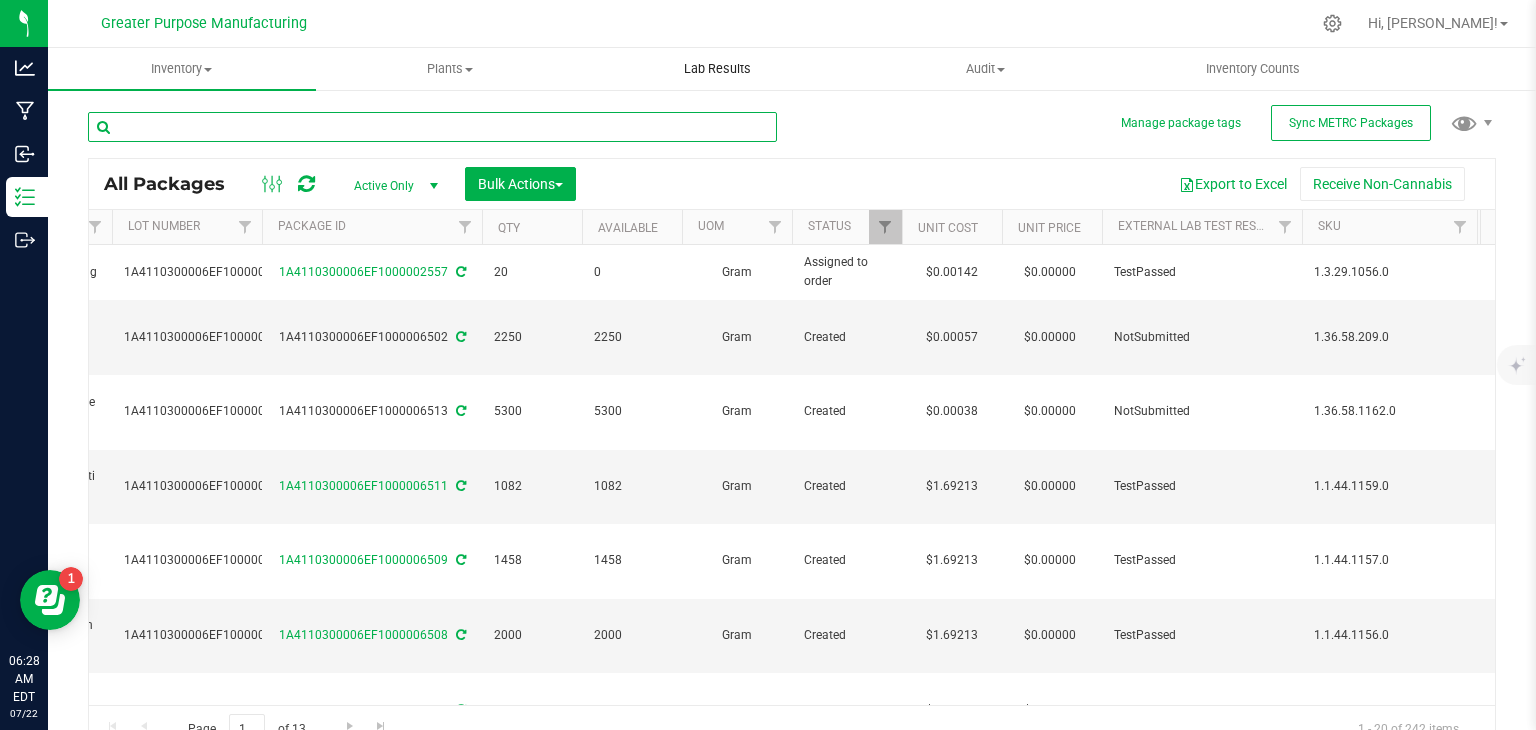 type on "[DATE]" 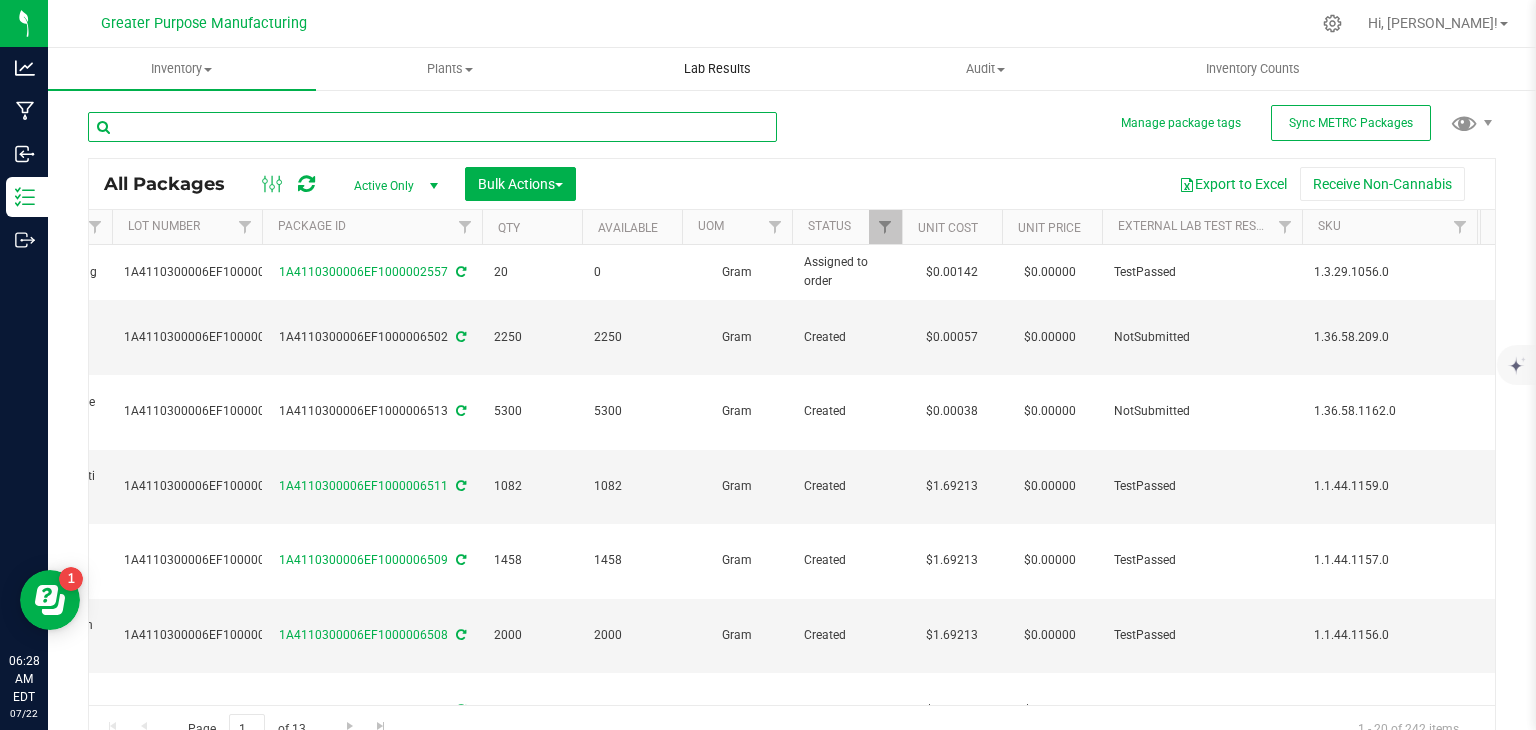 type on "[DATE]" 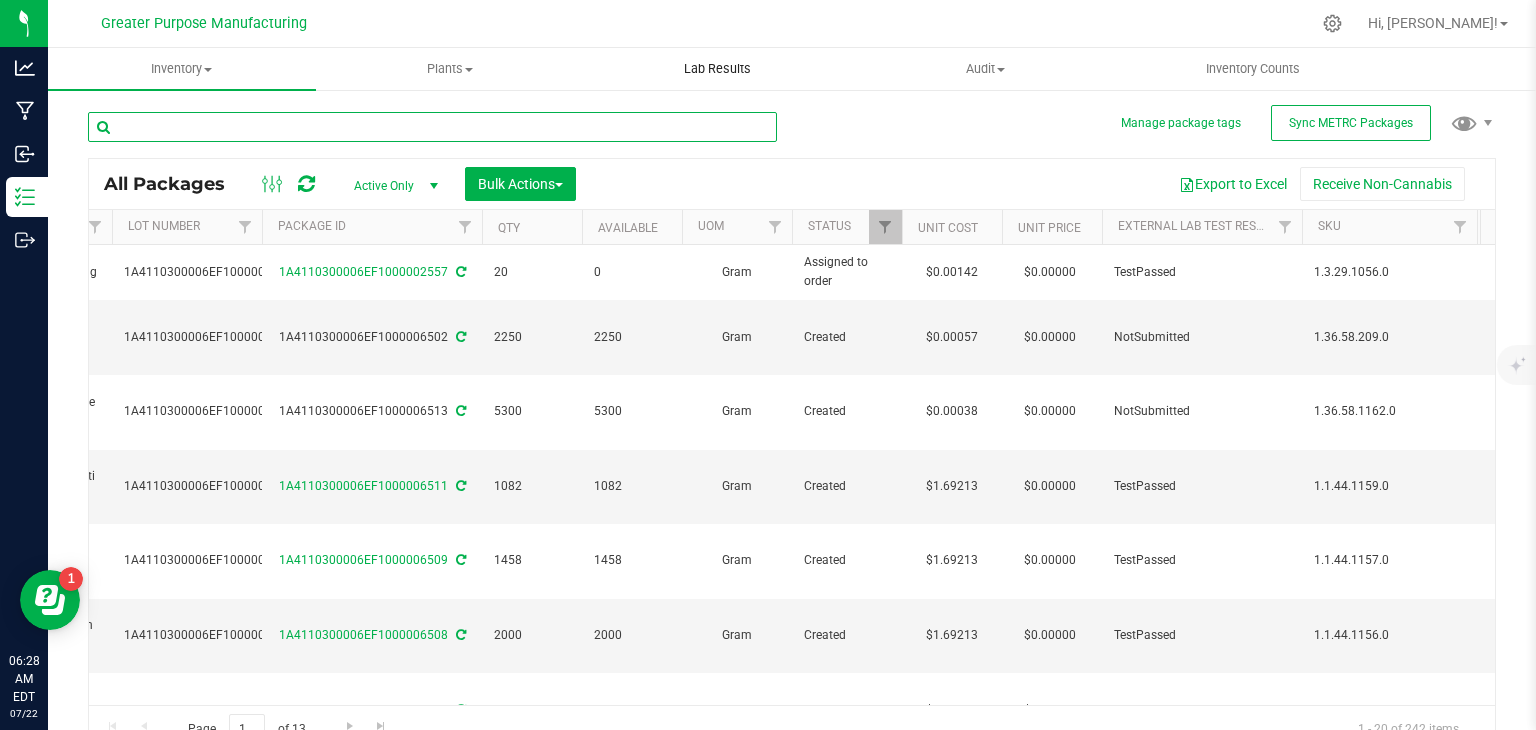 type on "[DATE]" 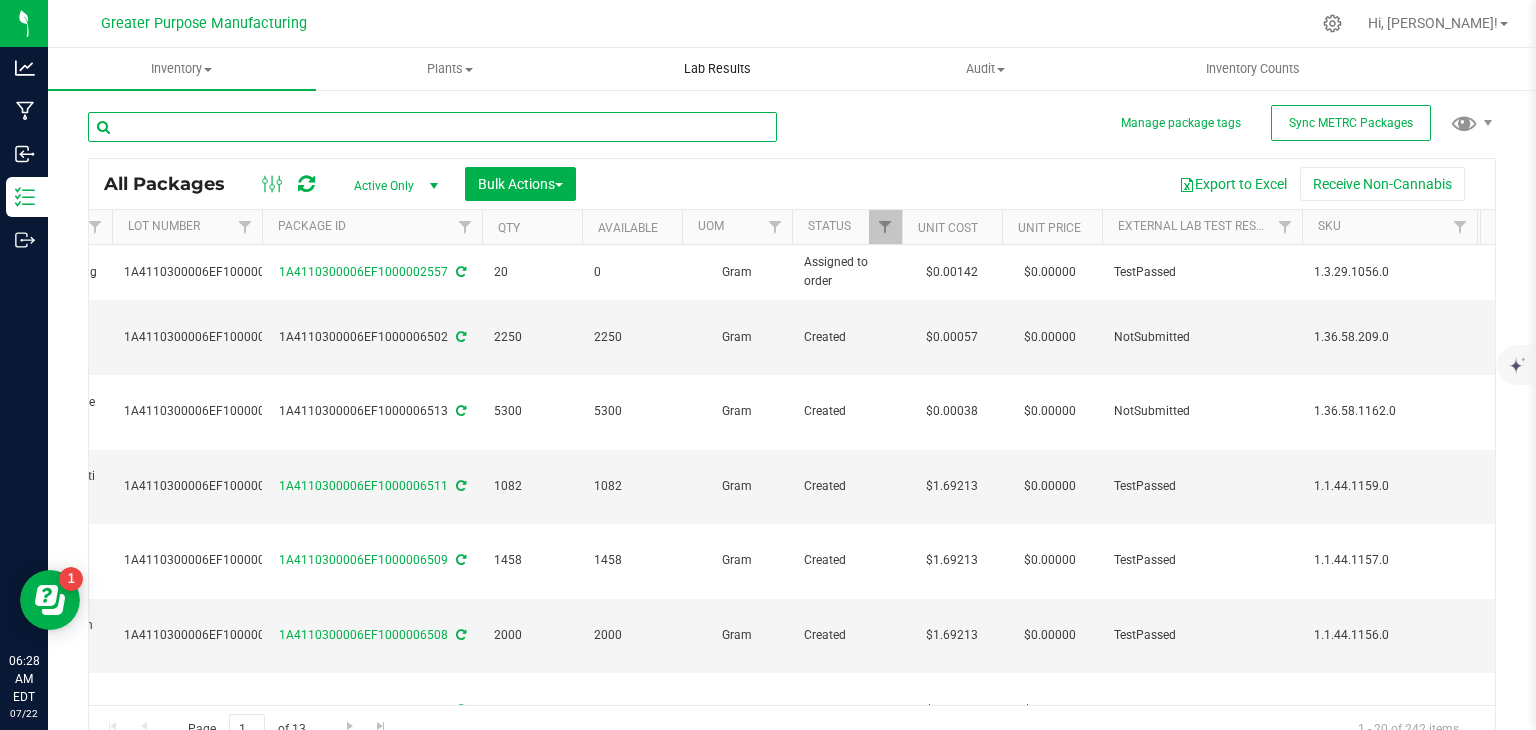type on "[DATE]" 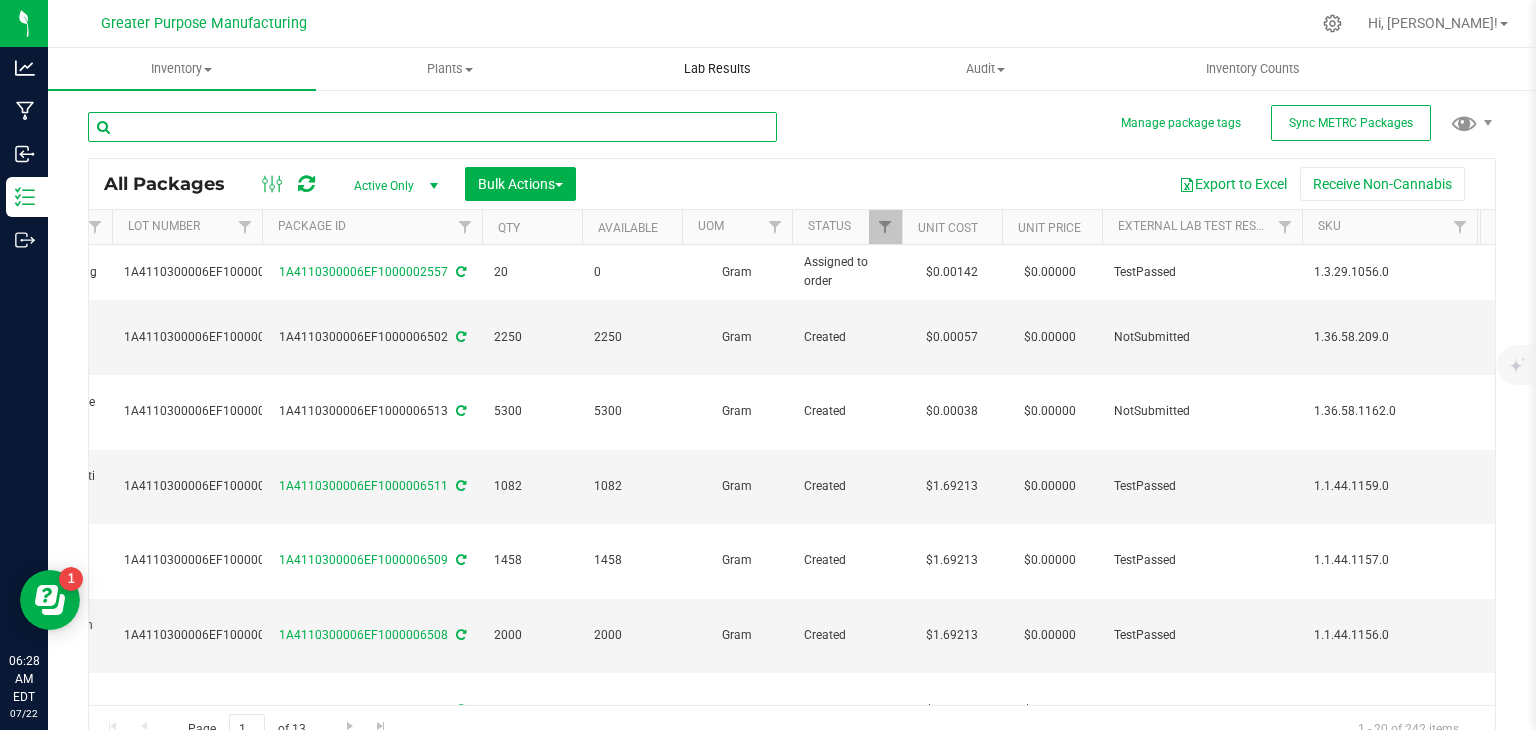 type on "[DATE]" 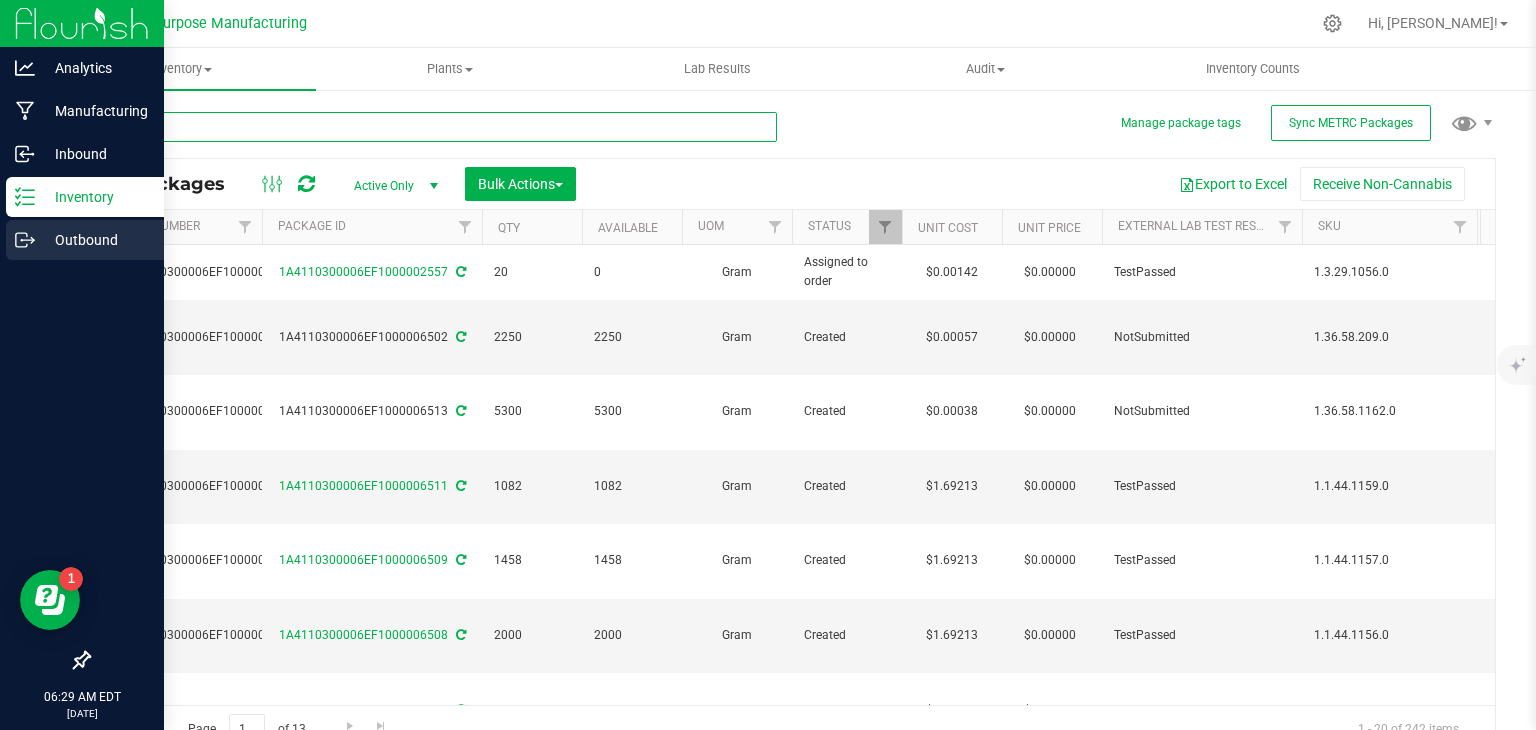 type 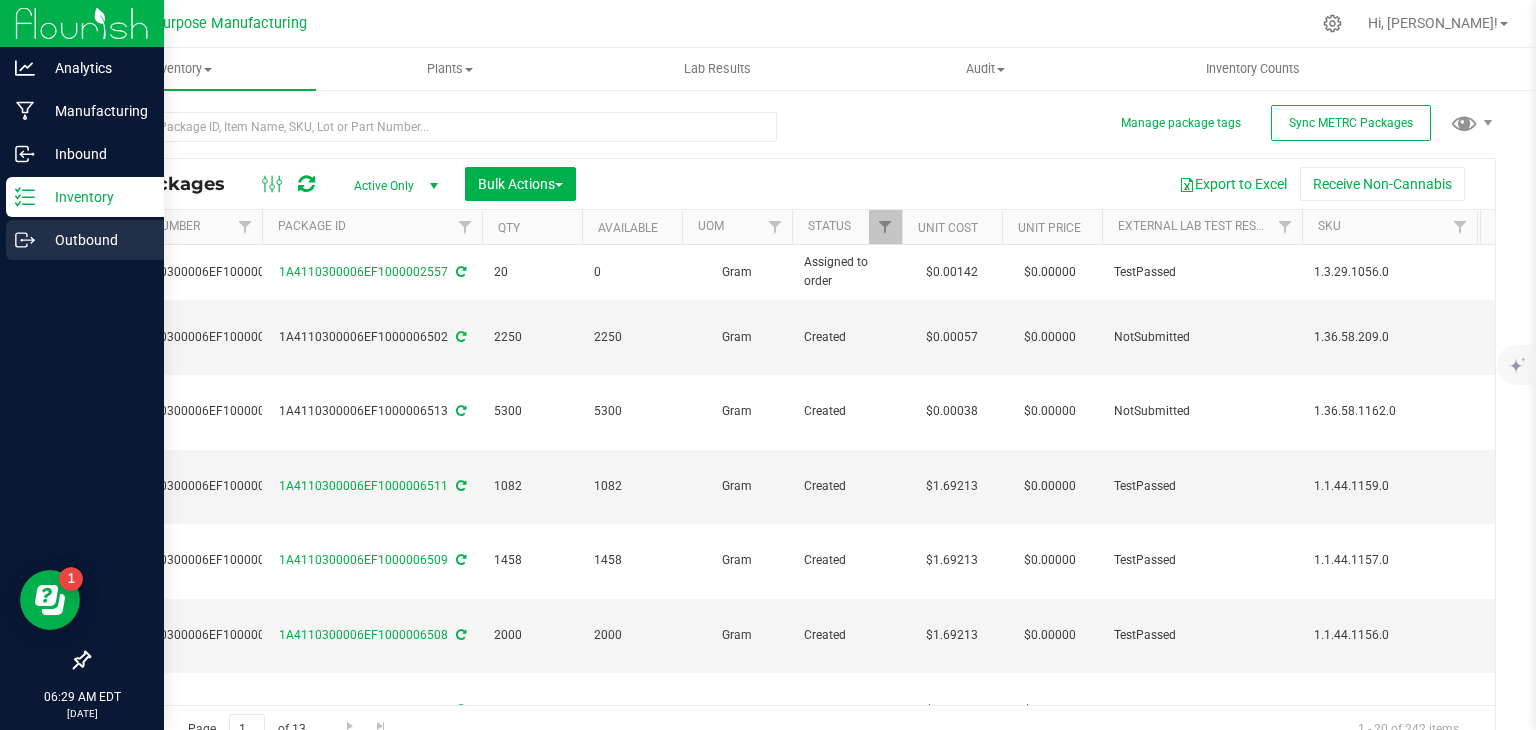 click 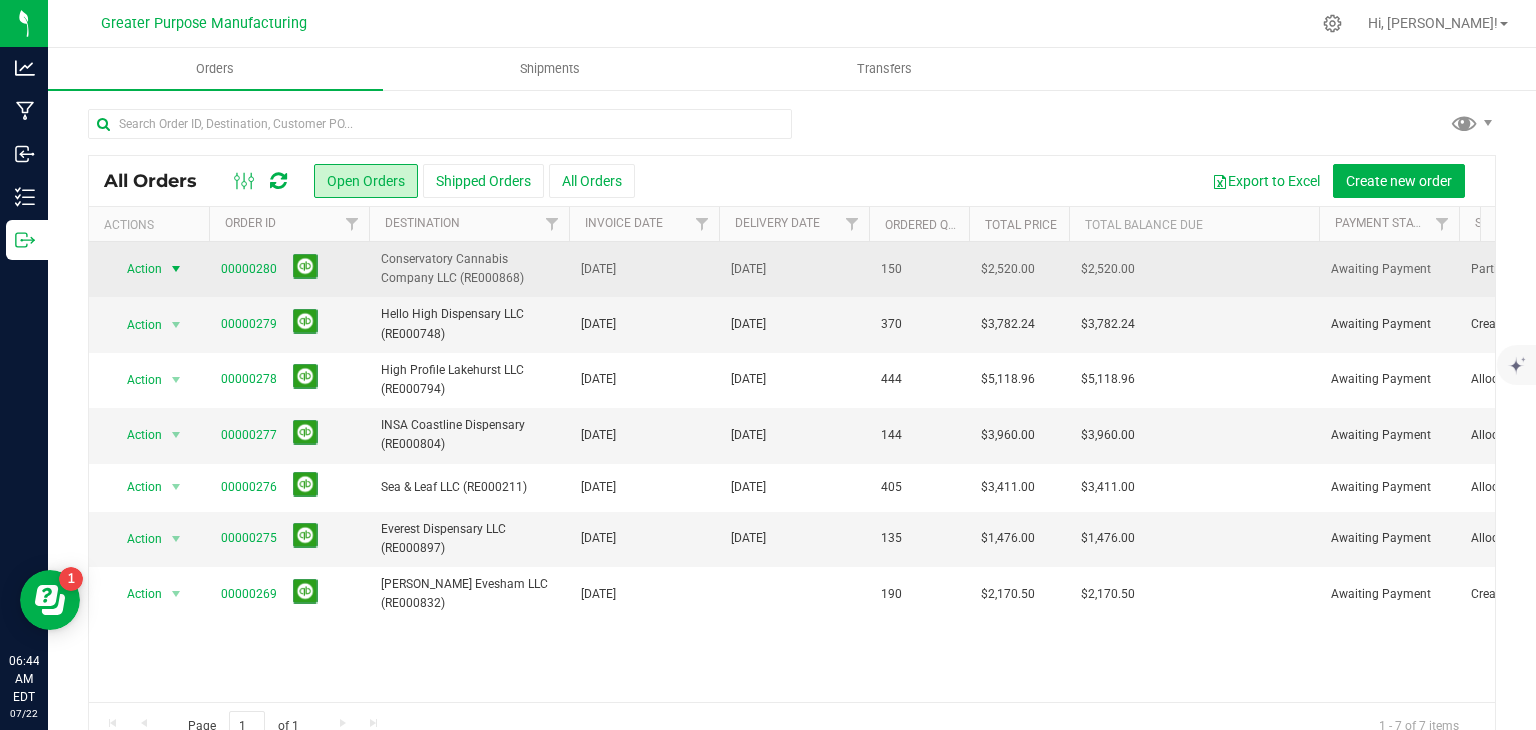 click at bounding box center [176, 269] 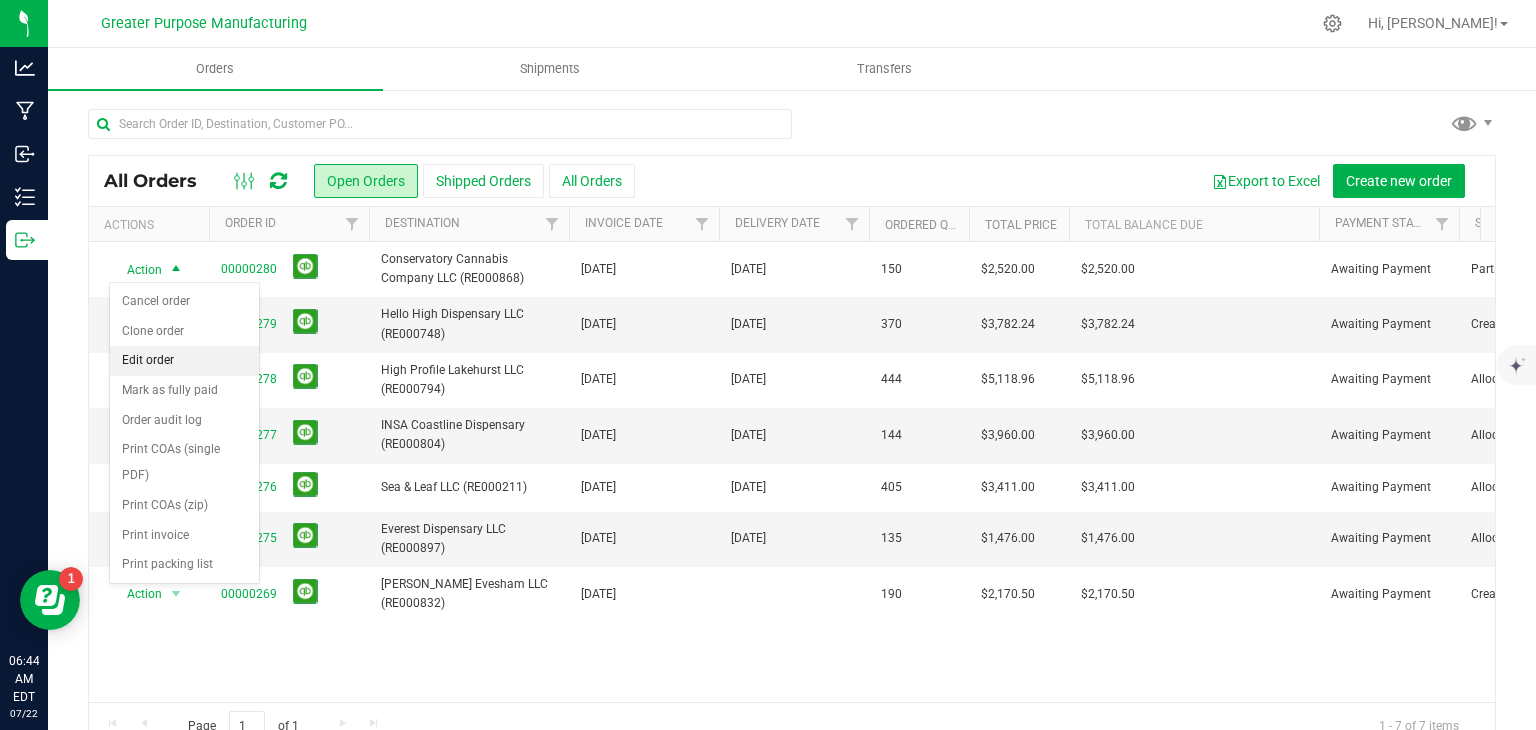 click on "Edit order" at bounding box center [184, 361] 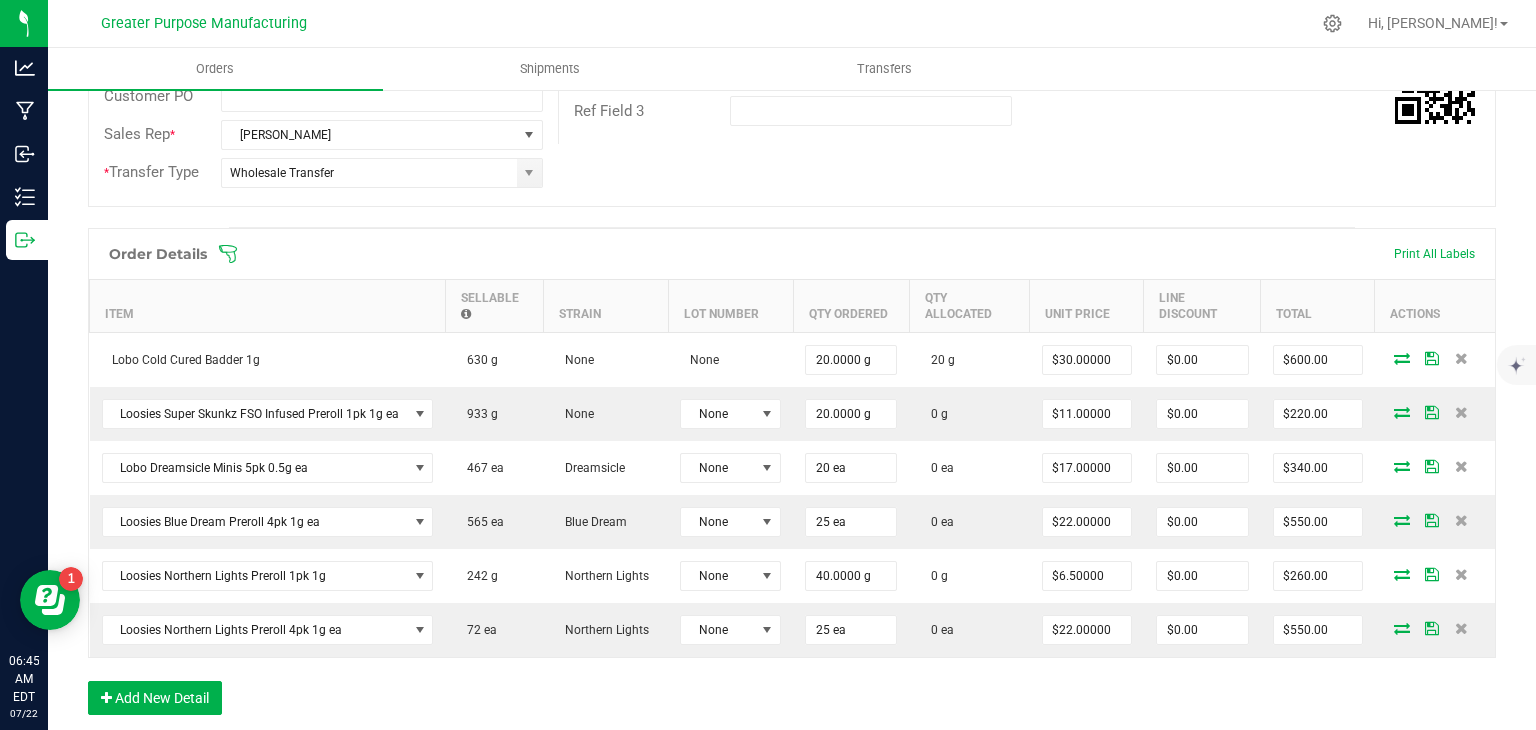 scroll, scrollTop: 428, scrollLeft: 0, axis: vertical 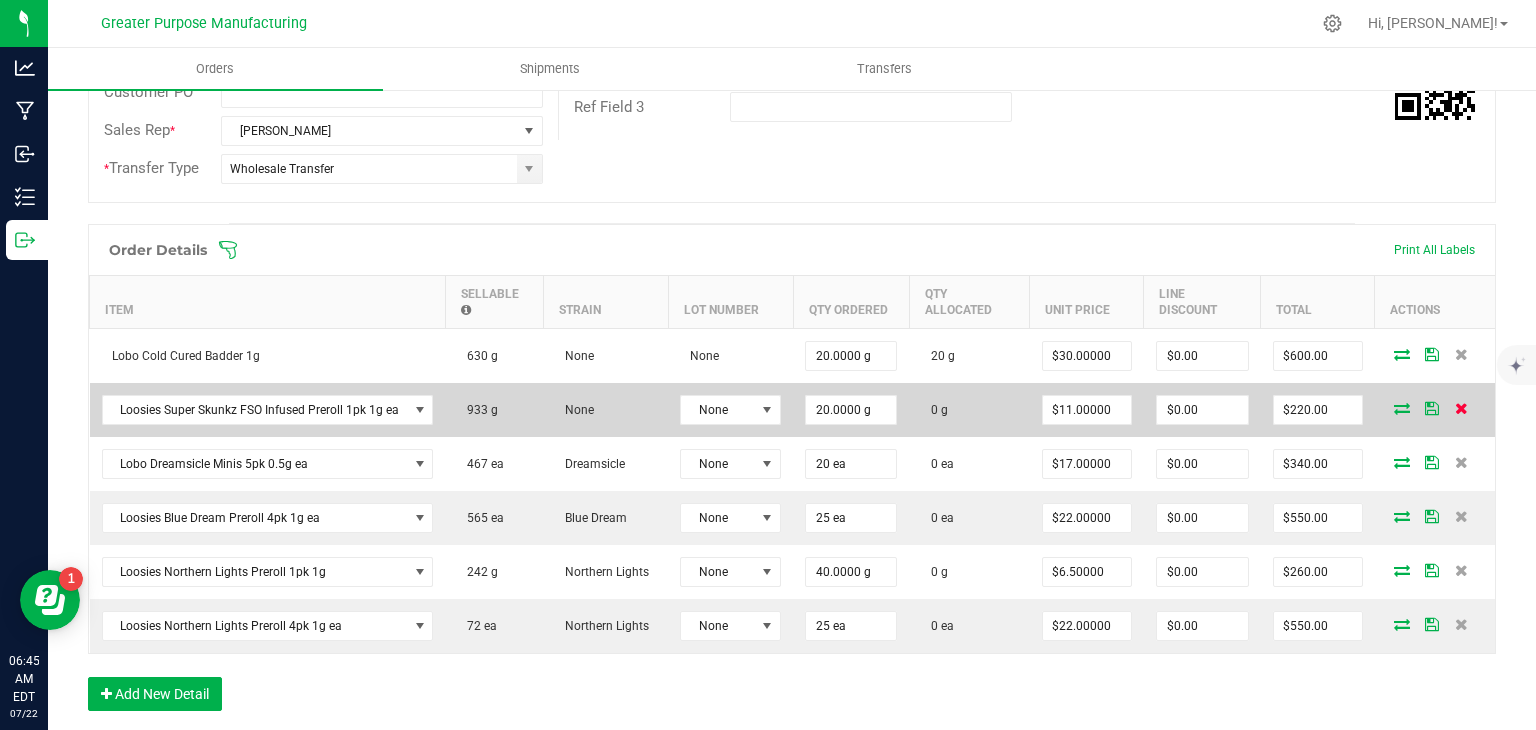 click at bounding box center [1461, 408] 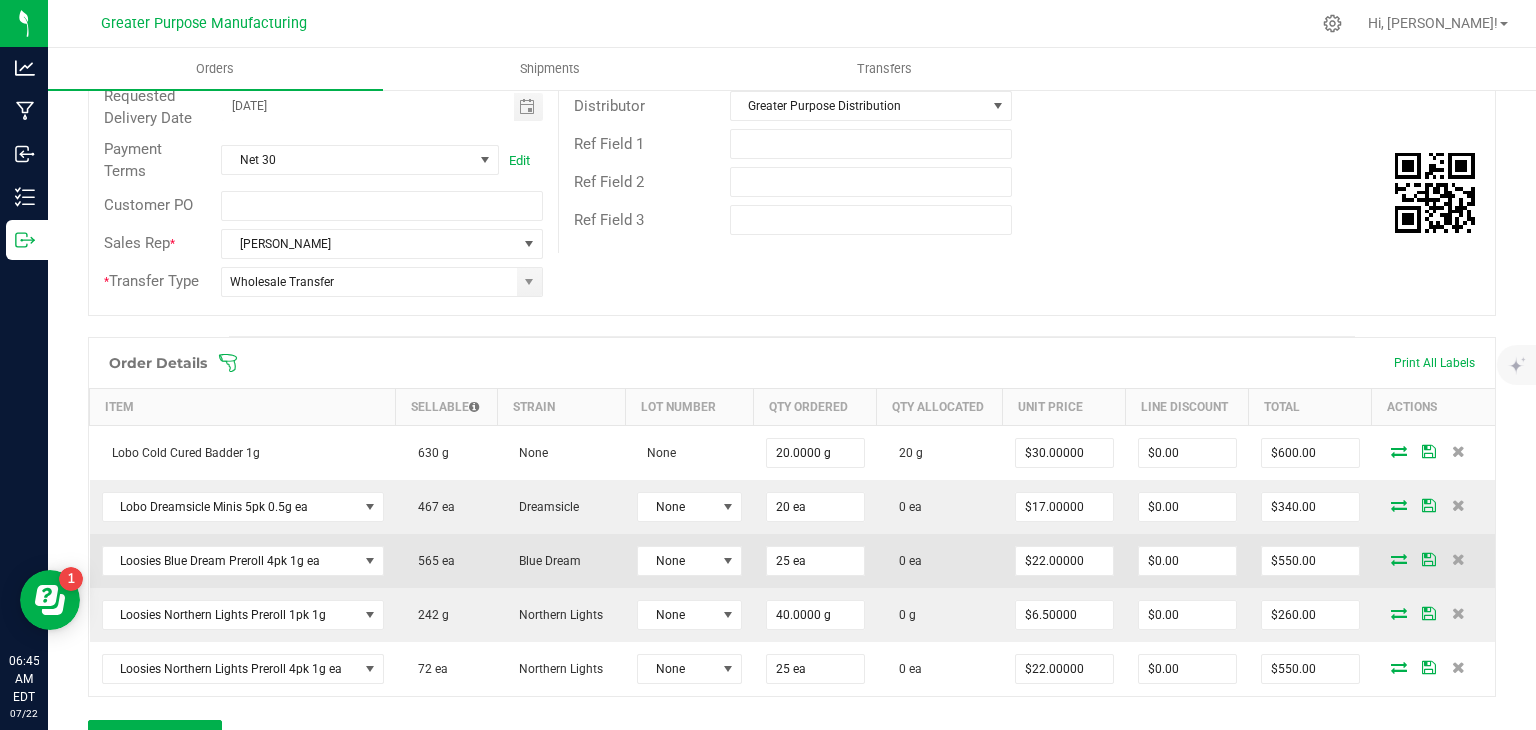 scroll, scrollTop: 332, scrollLeft: 0, axis: vertical 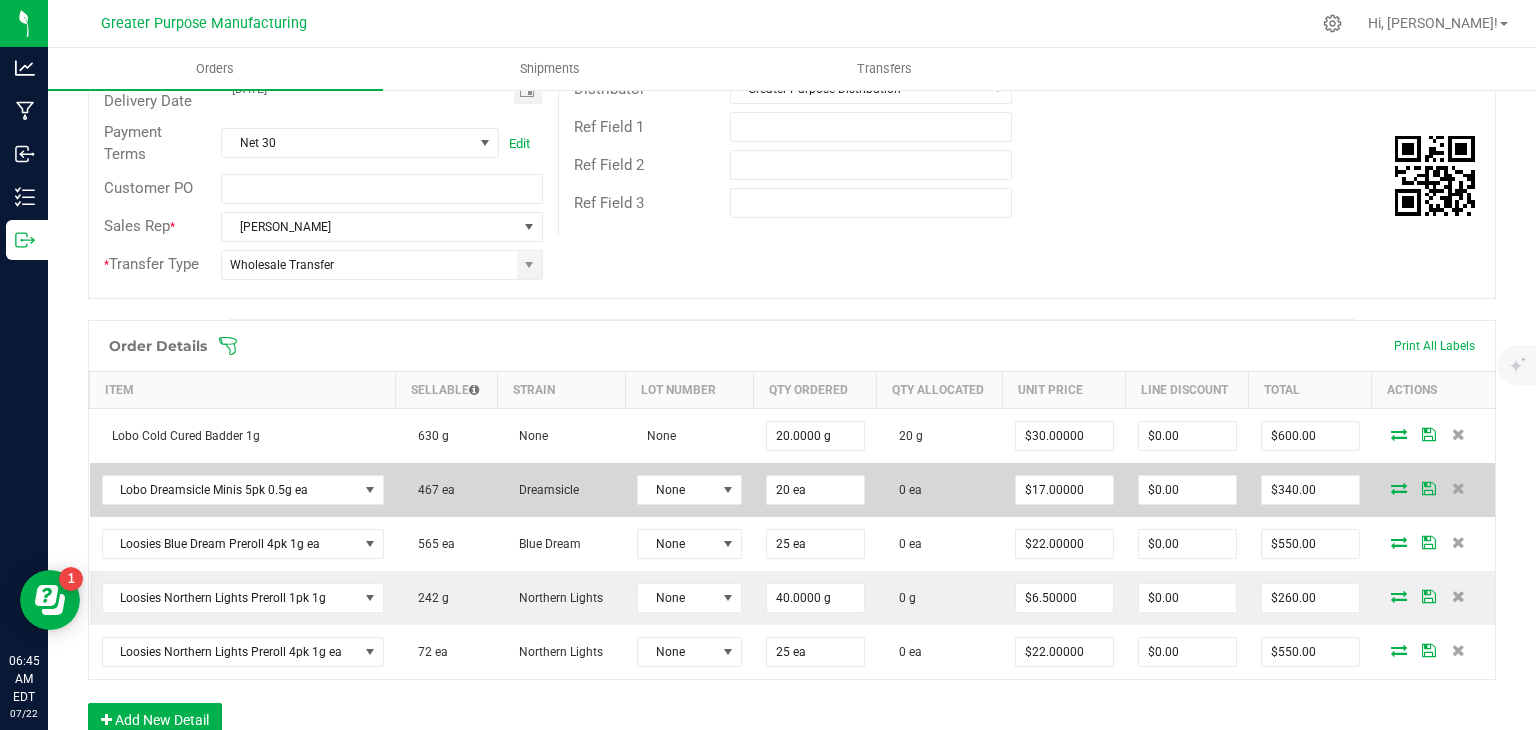 click at bounding box center [1399, 488] 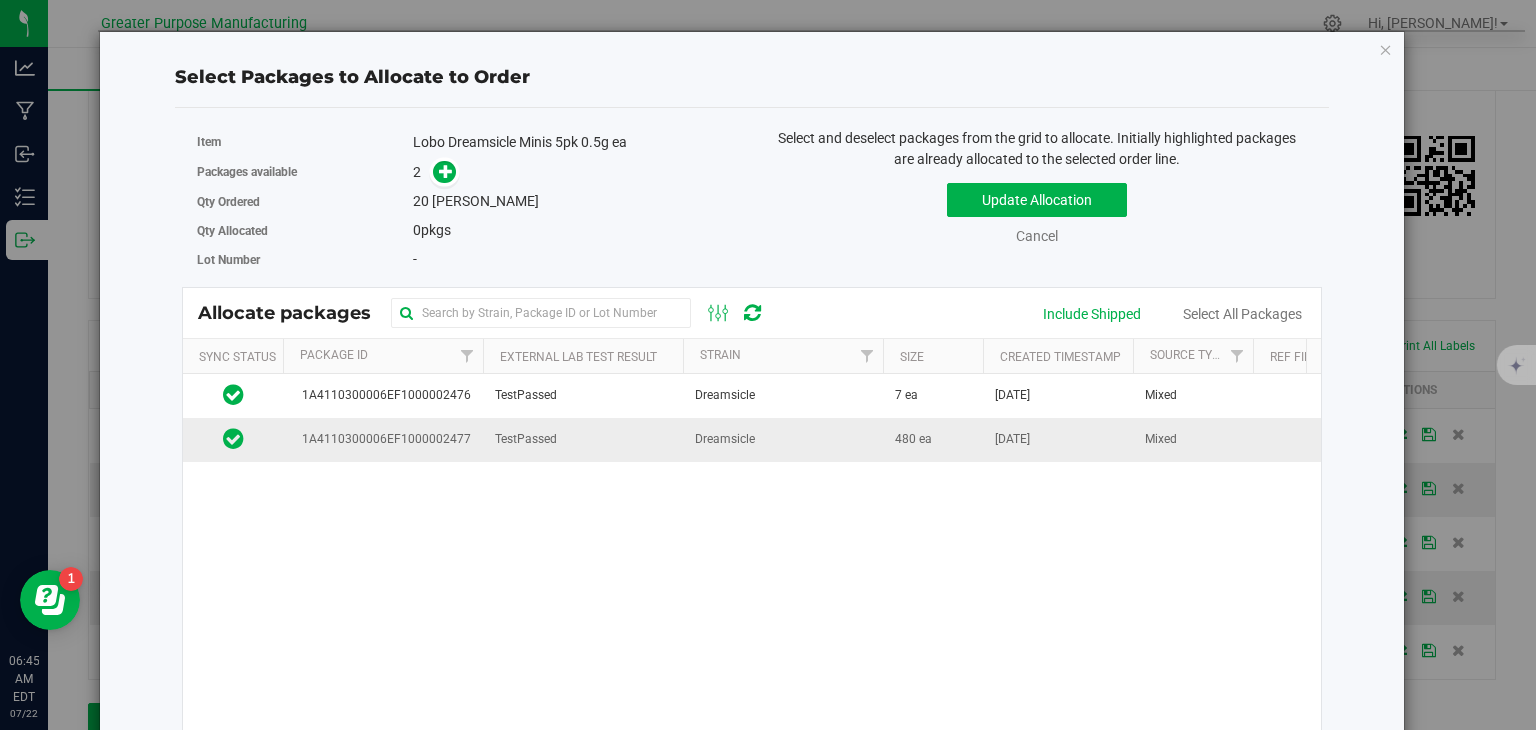 click on "Dreamsicle" at bounding box center [783, 439] 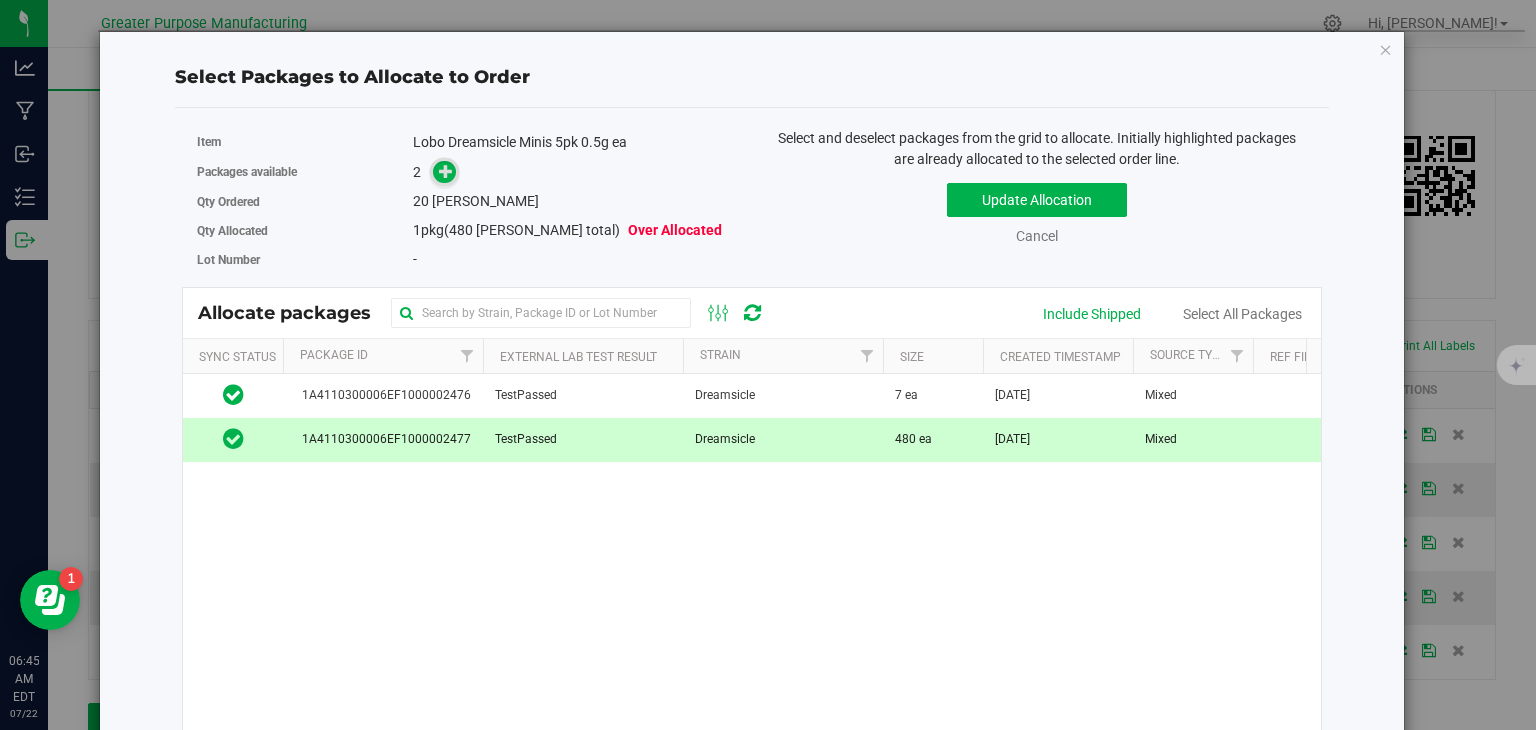 click at bounding box center [446, 171] 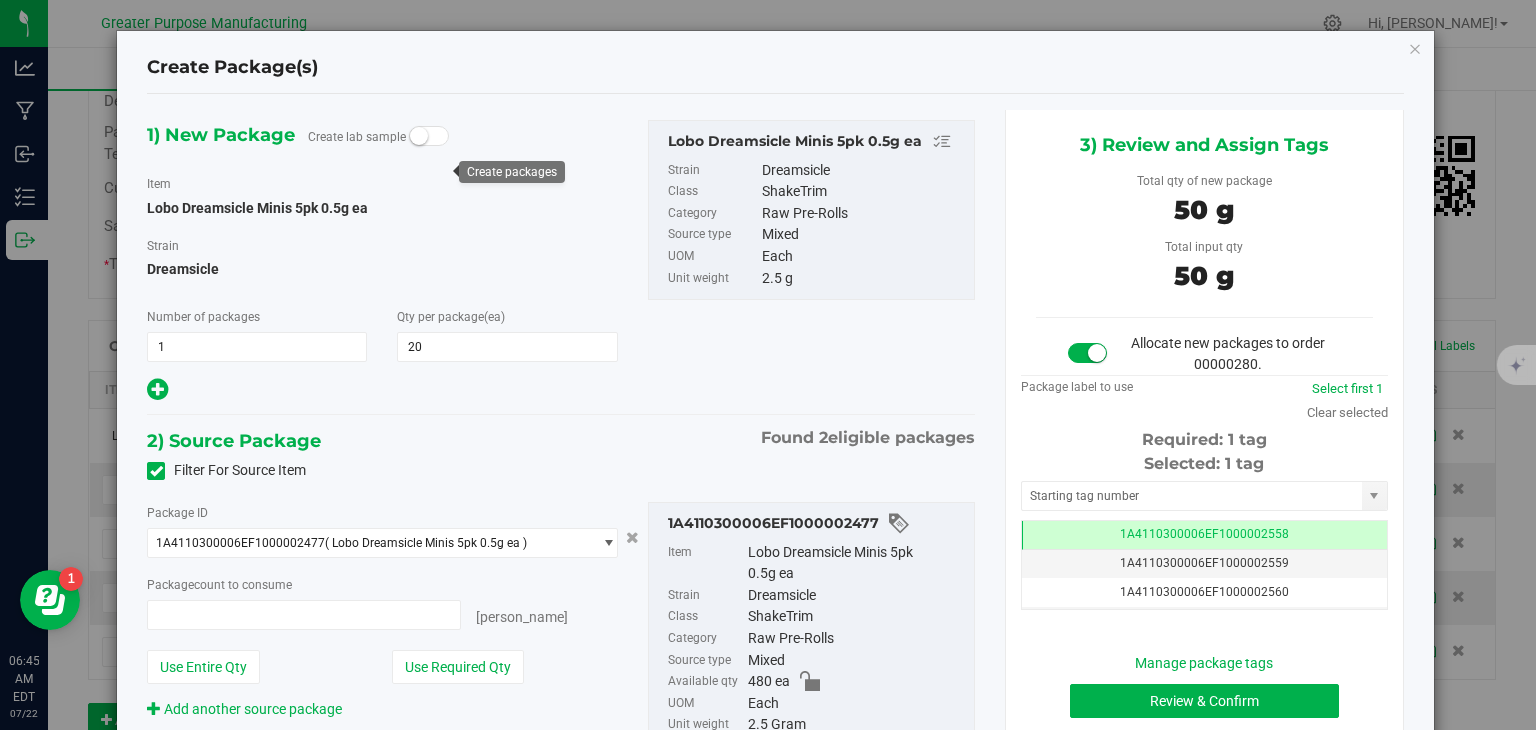 type on "20 ea" 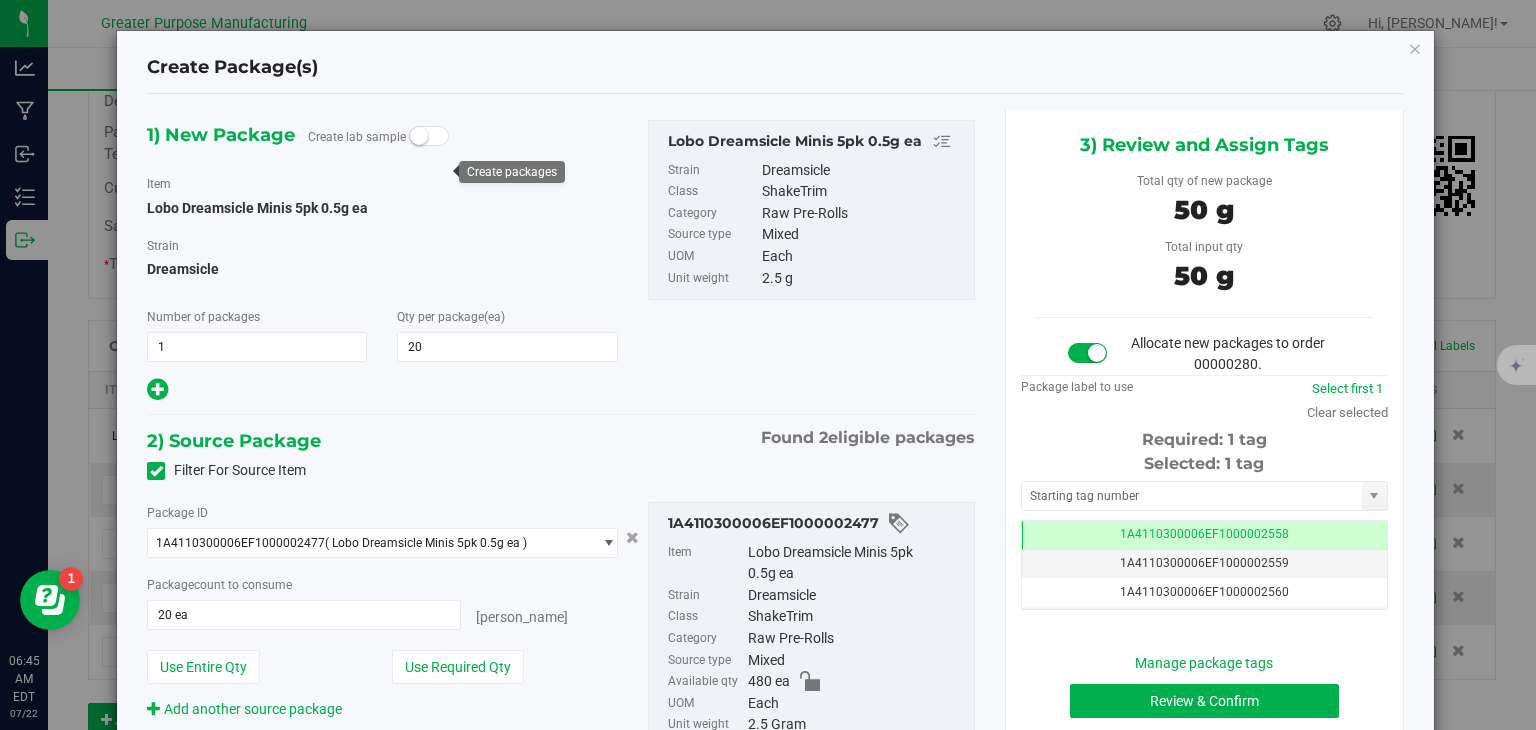 scroll, scrollTop: 0, scrollLeft: 0, axis: both 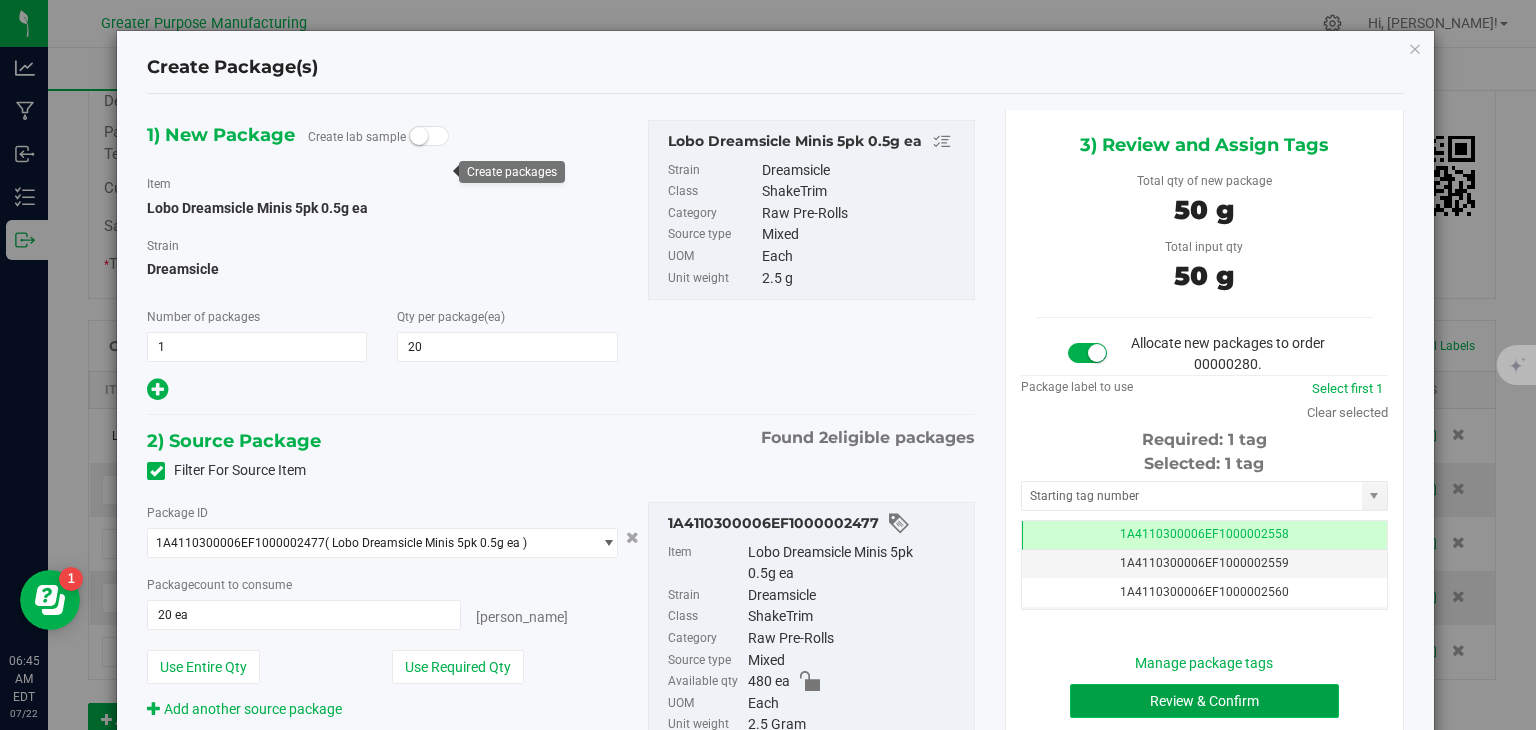 click on "Review & Confirm" at bounding box center [1204, 701] 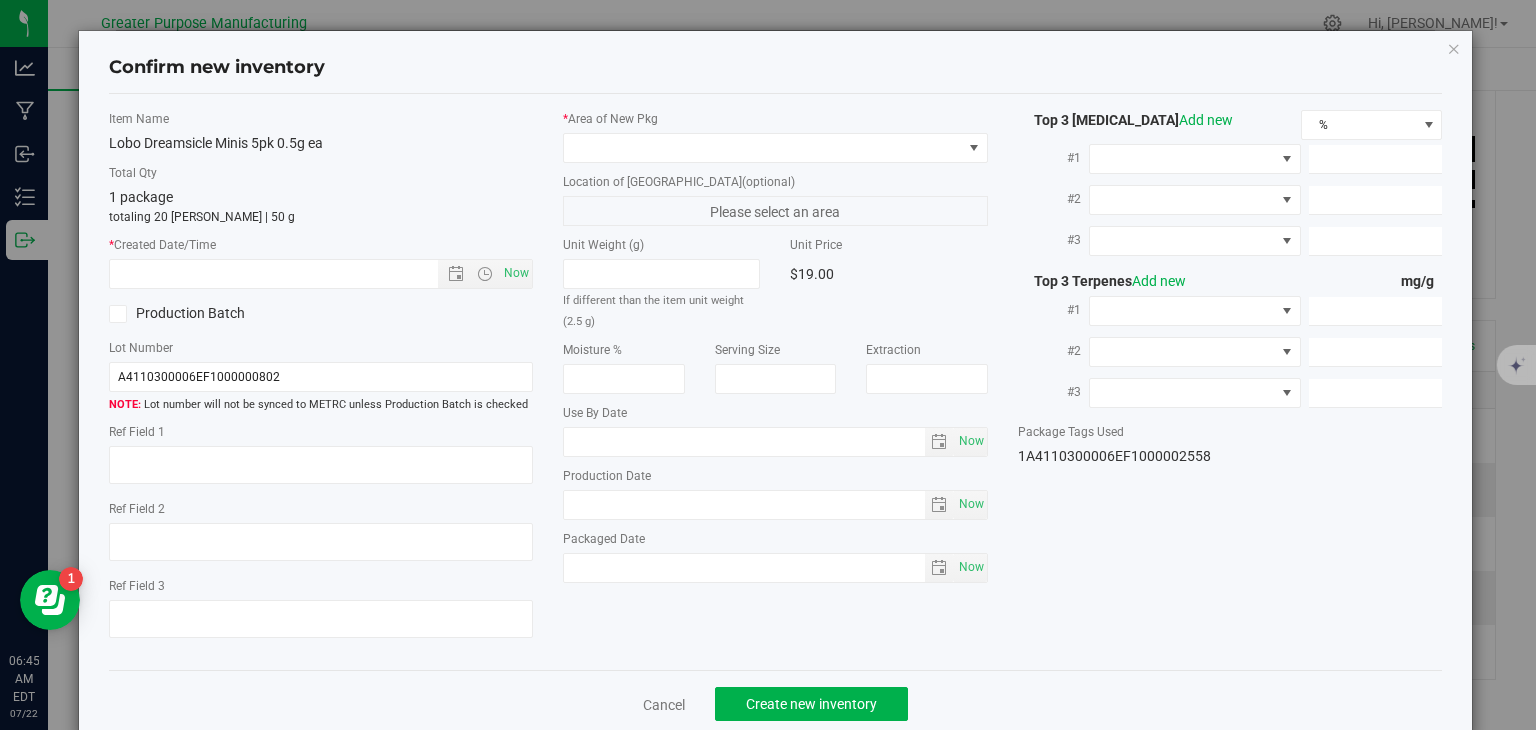 type on "[DATE]" 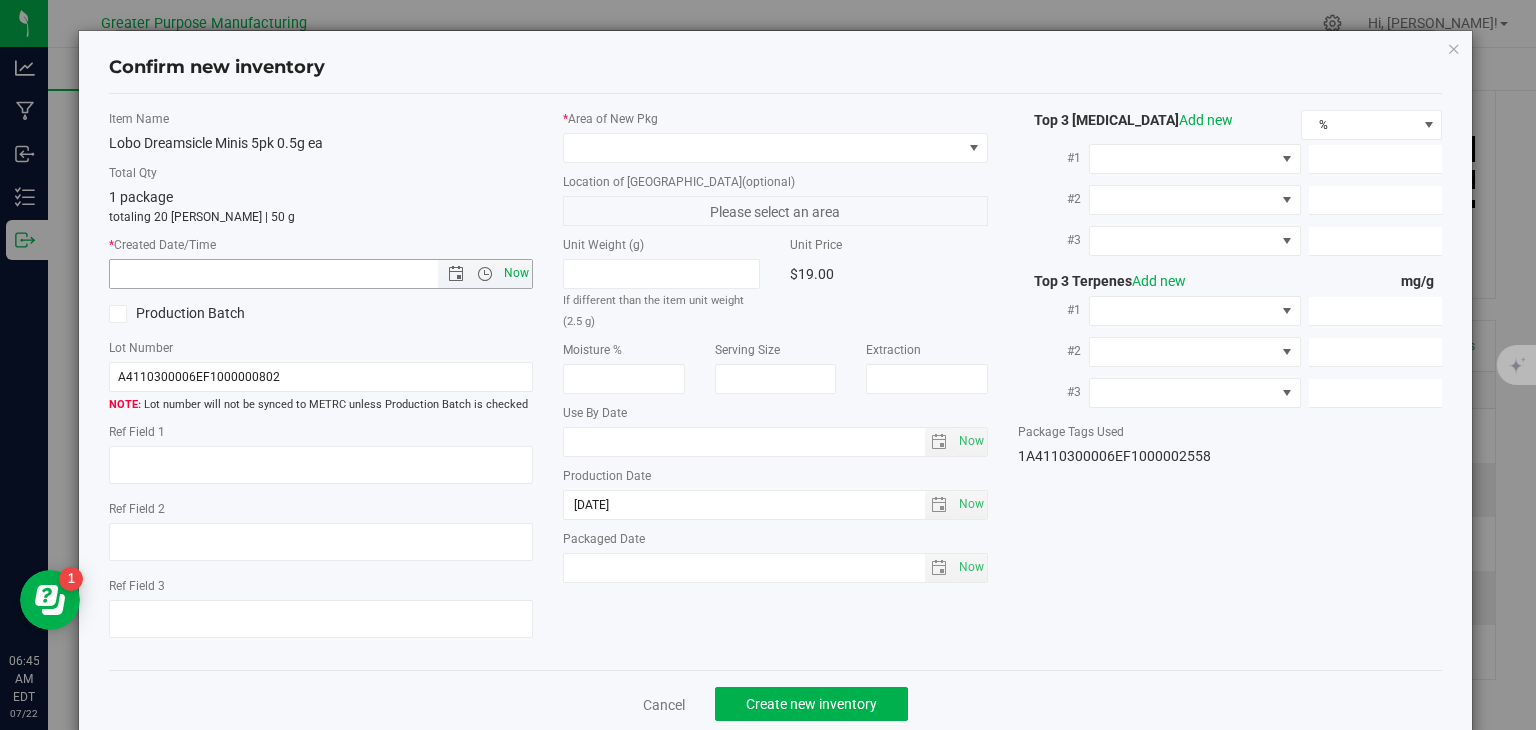 click on "Now" at bounding box center (517, 273) 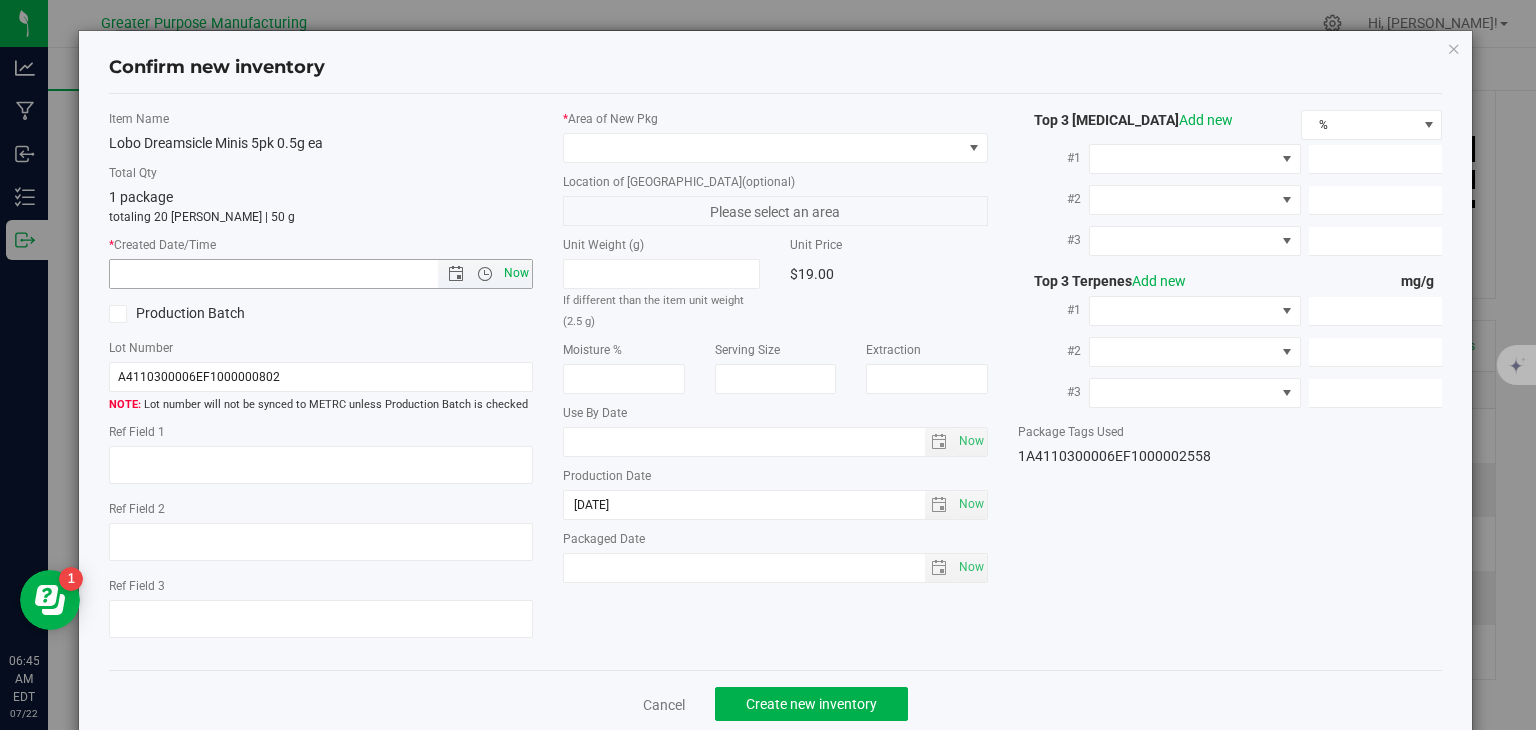 type on "[DATE] 6:45 AM" 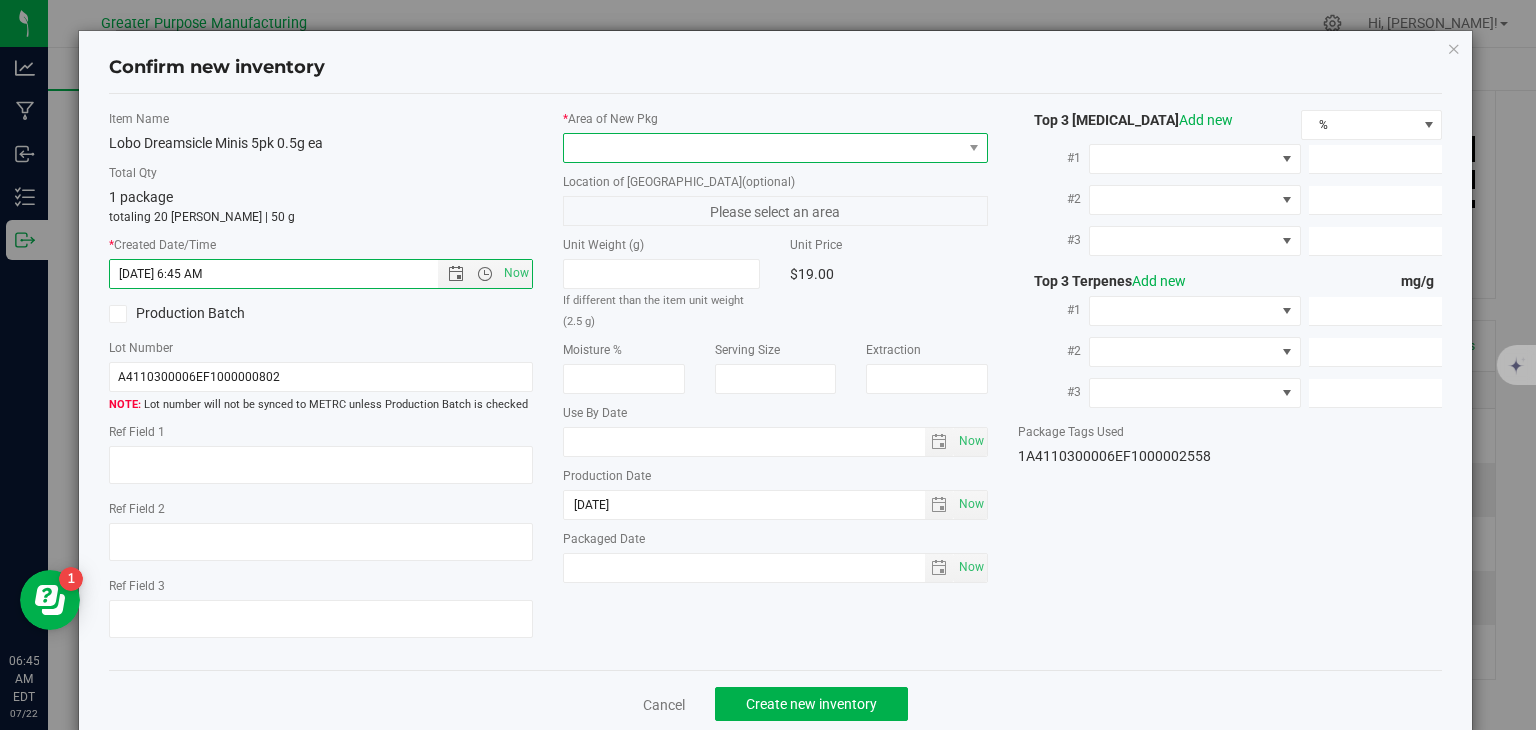 click at bounding box center [763, 148] 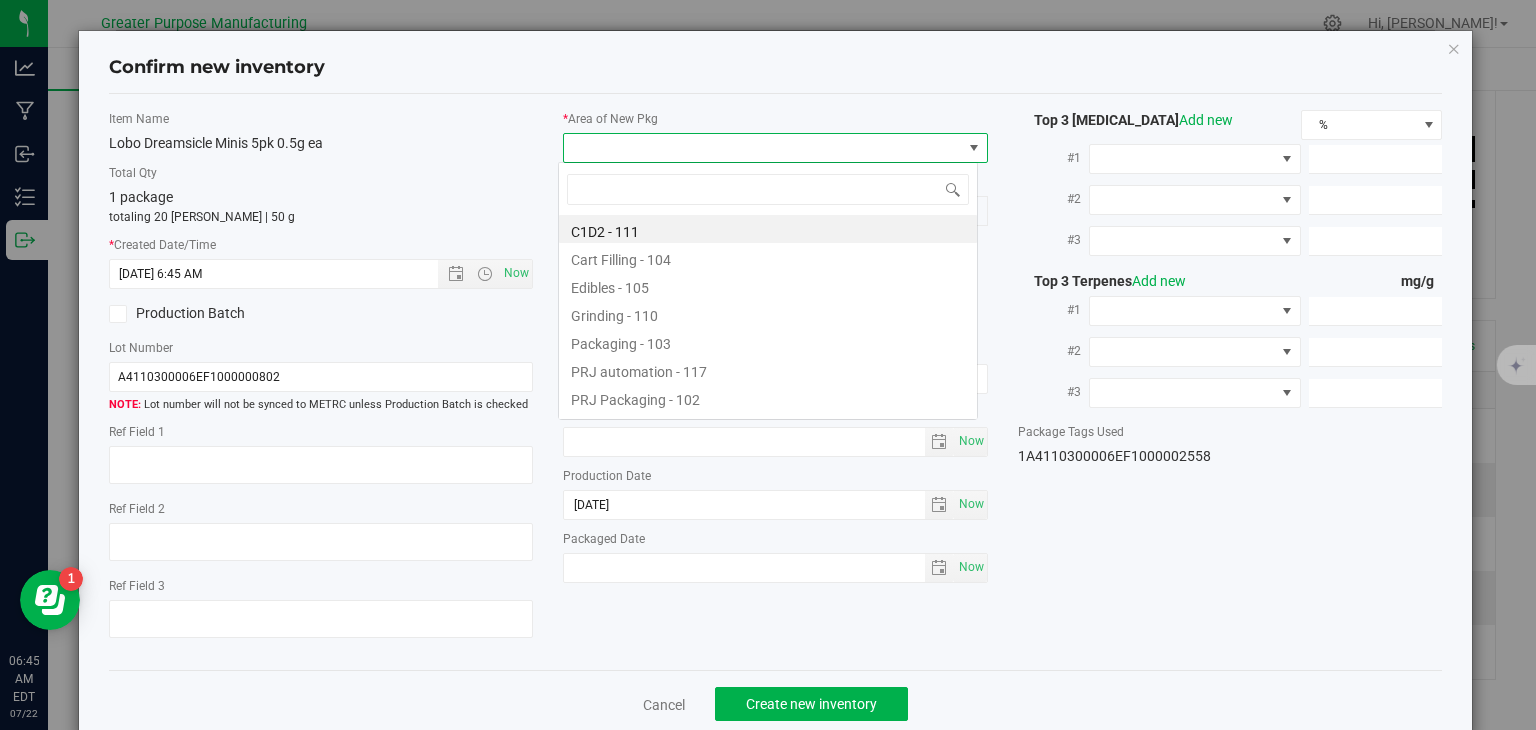 scroll, scrollTop: 99970, scrollLeft: 99580, axis: both 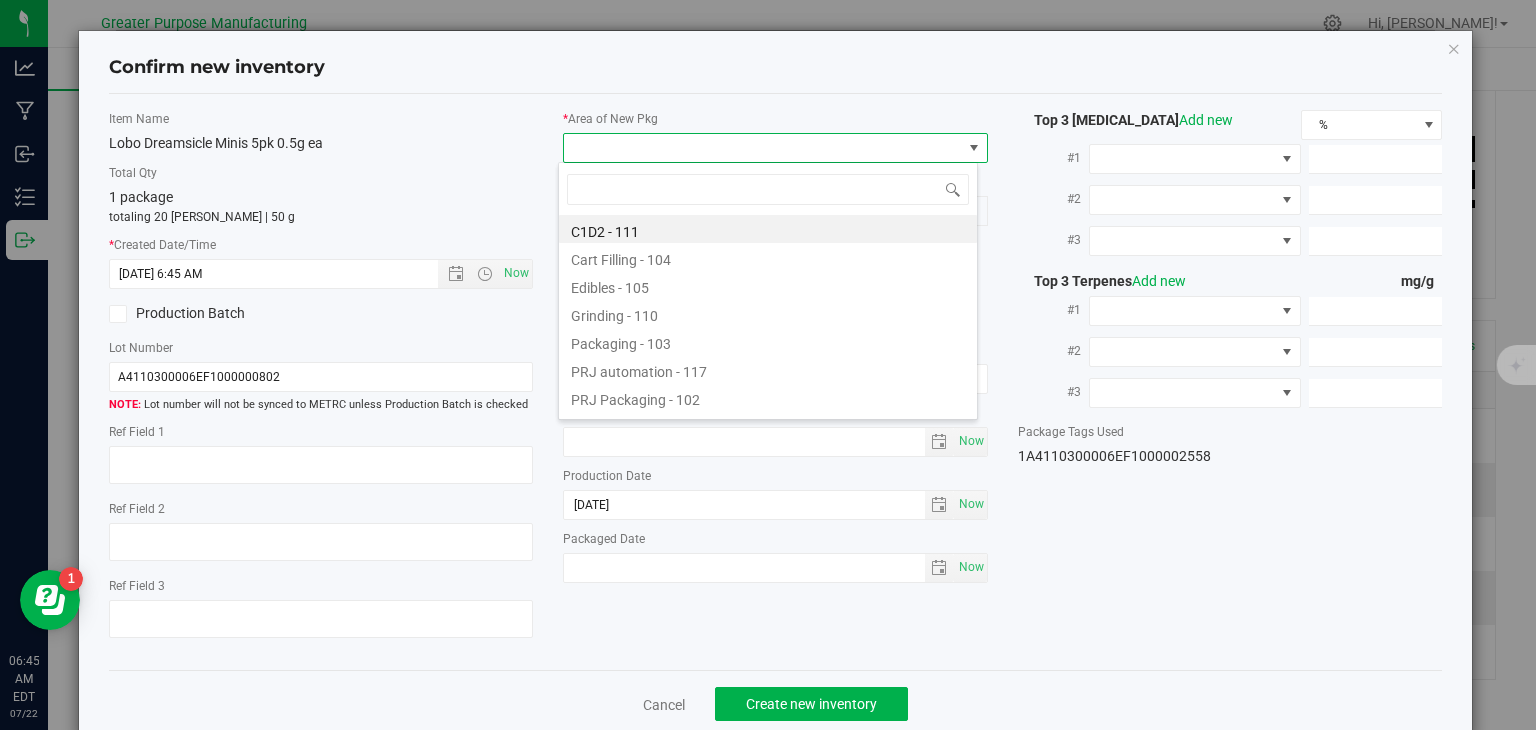 type on "108" 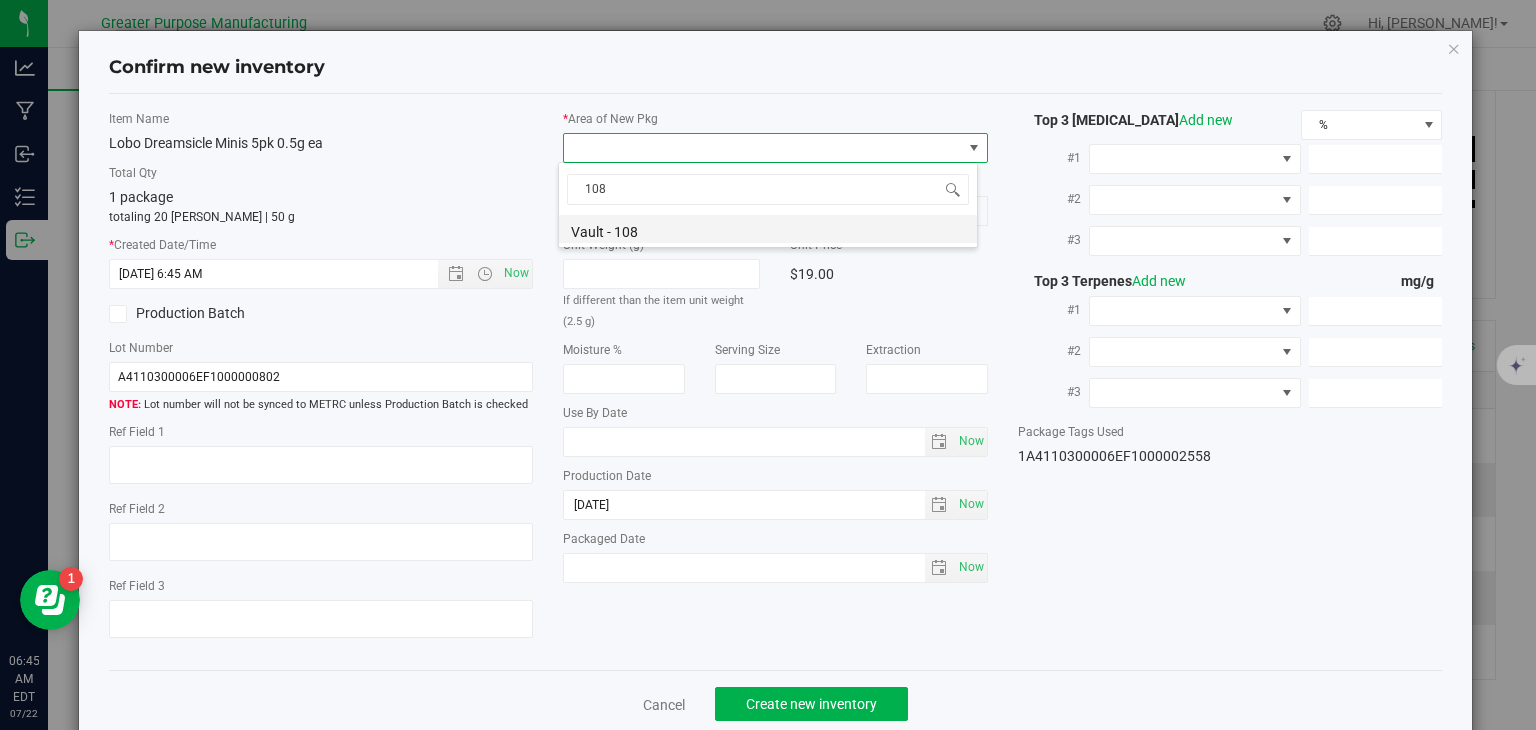 click on "Vault - 108" at bounding box center [768, 229] 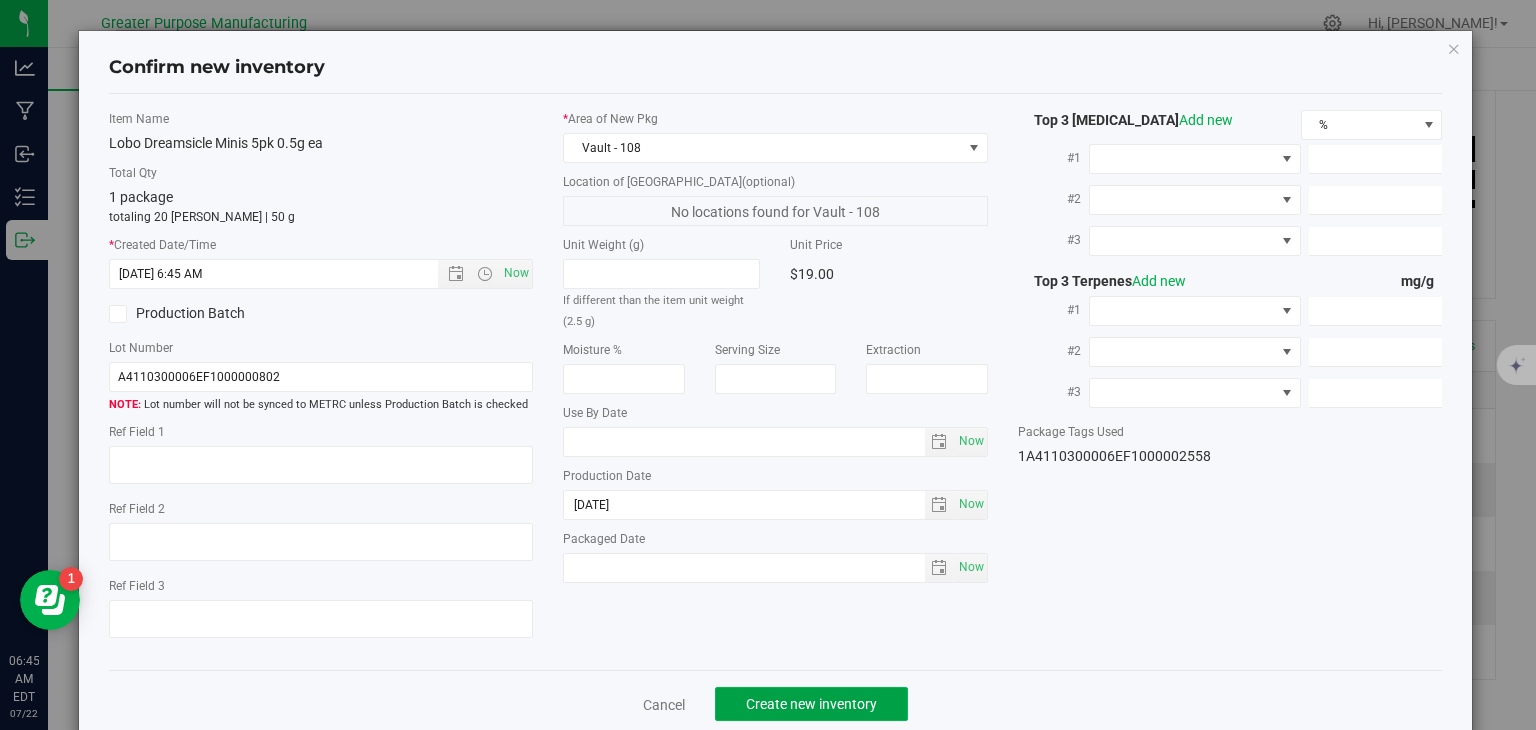 click on "Create new inventory" 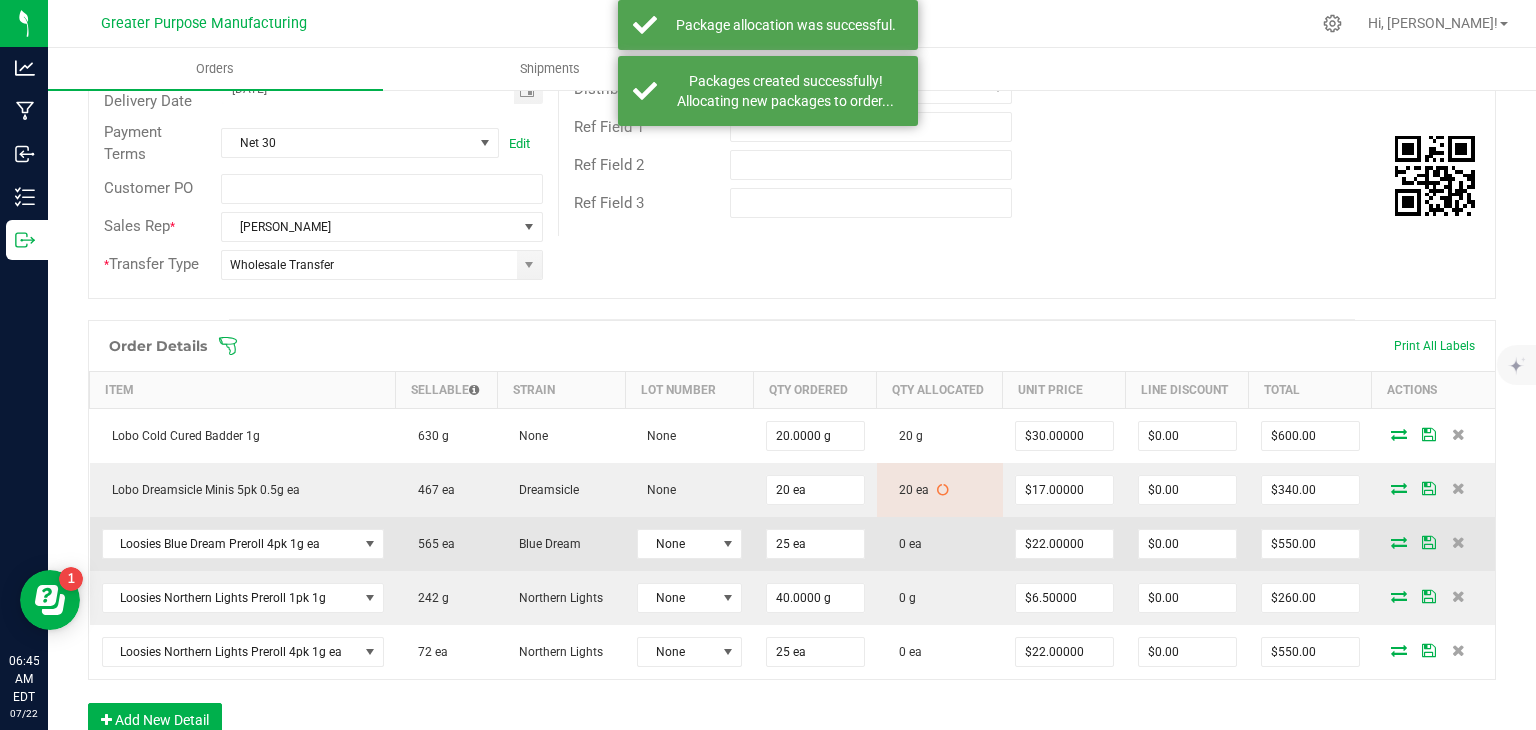 click at bounding box center [1399, 542] 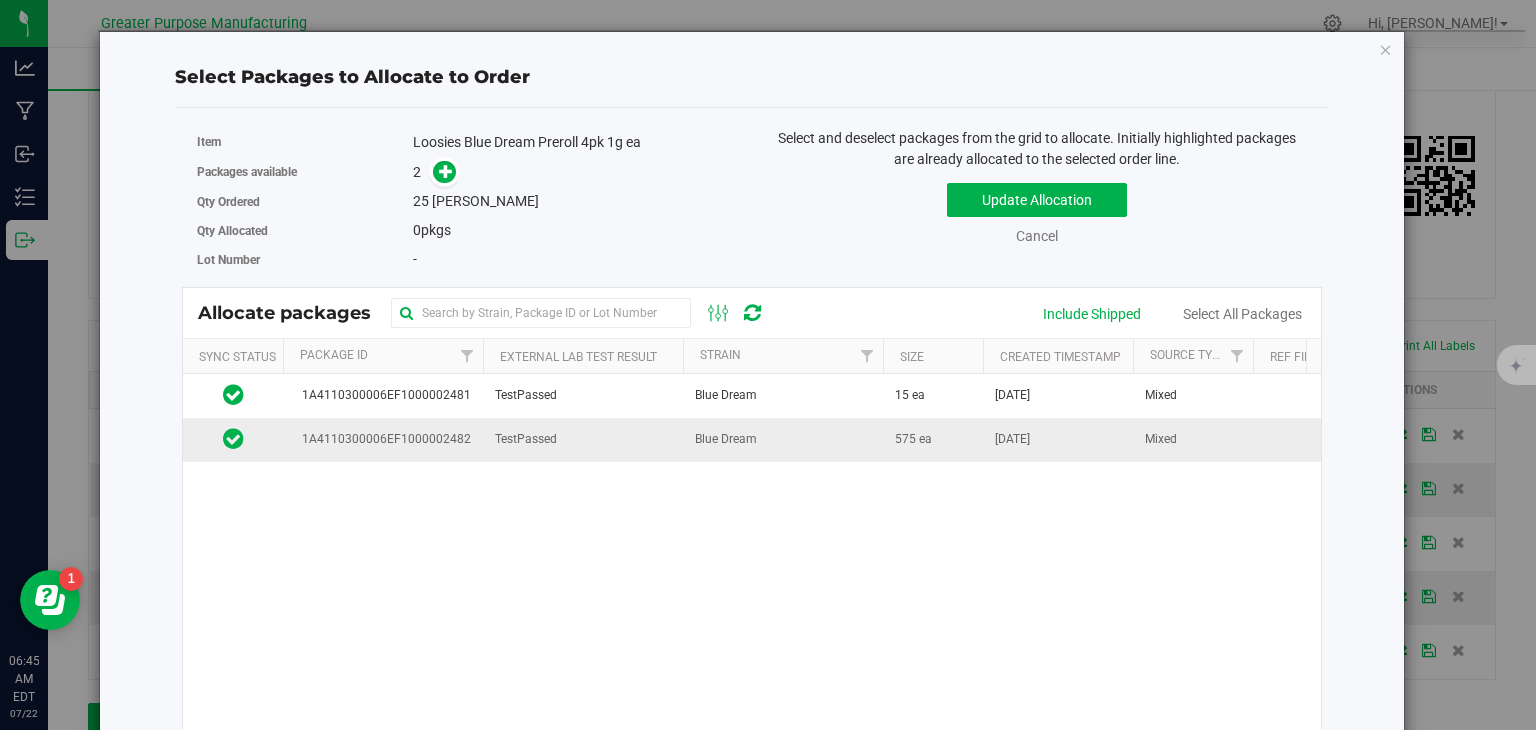 click on "Blue Dream" at bounding box center (726, 439) 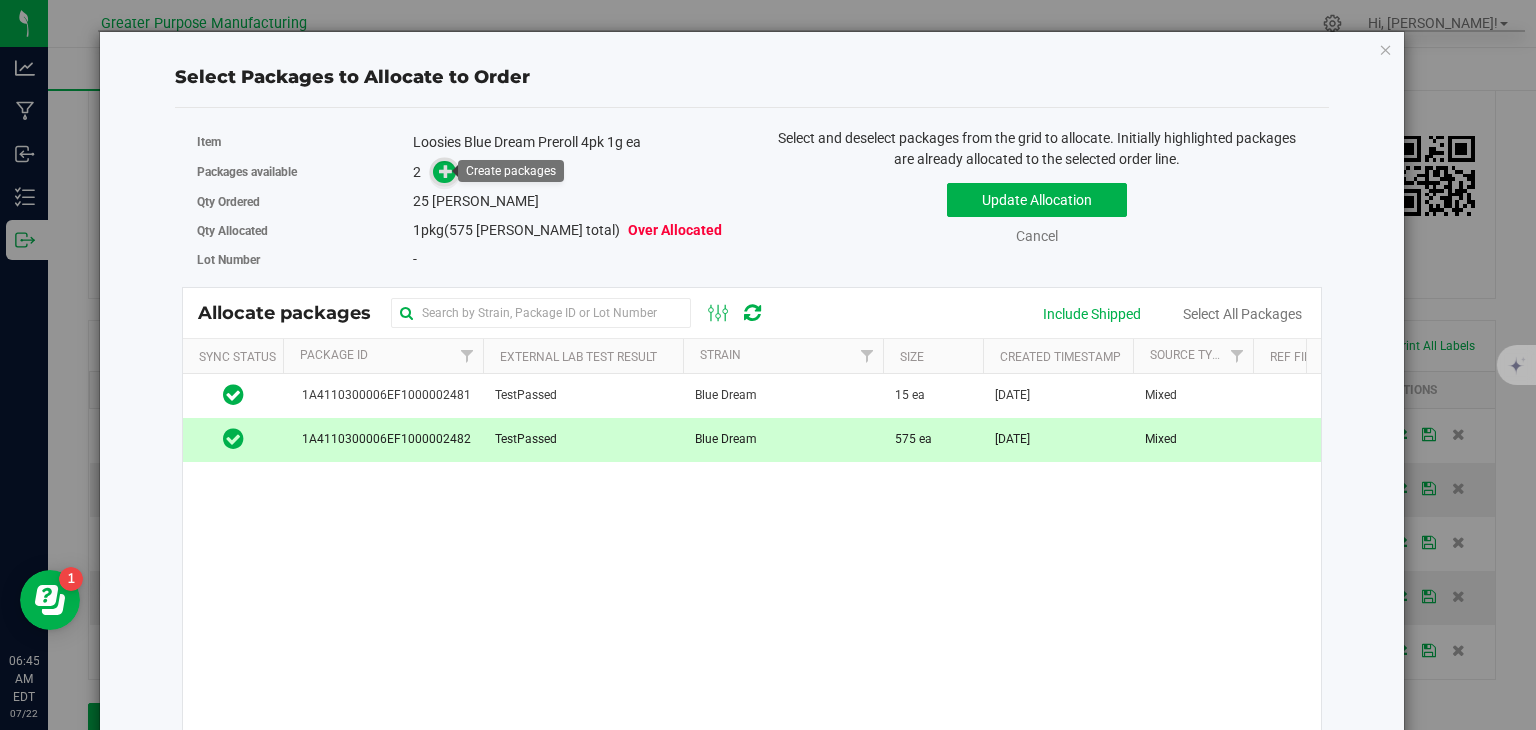 click at bounding box center (446, 170) 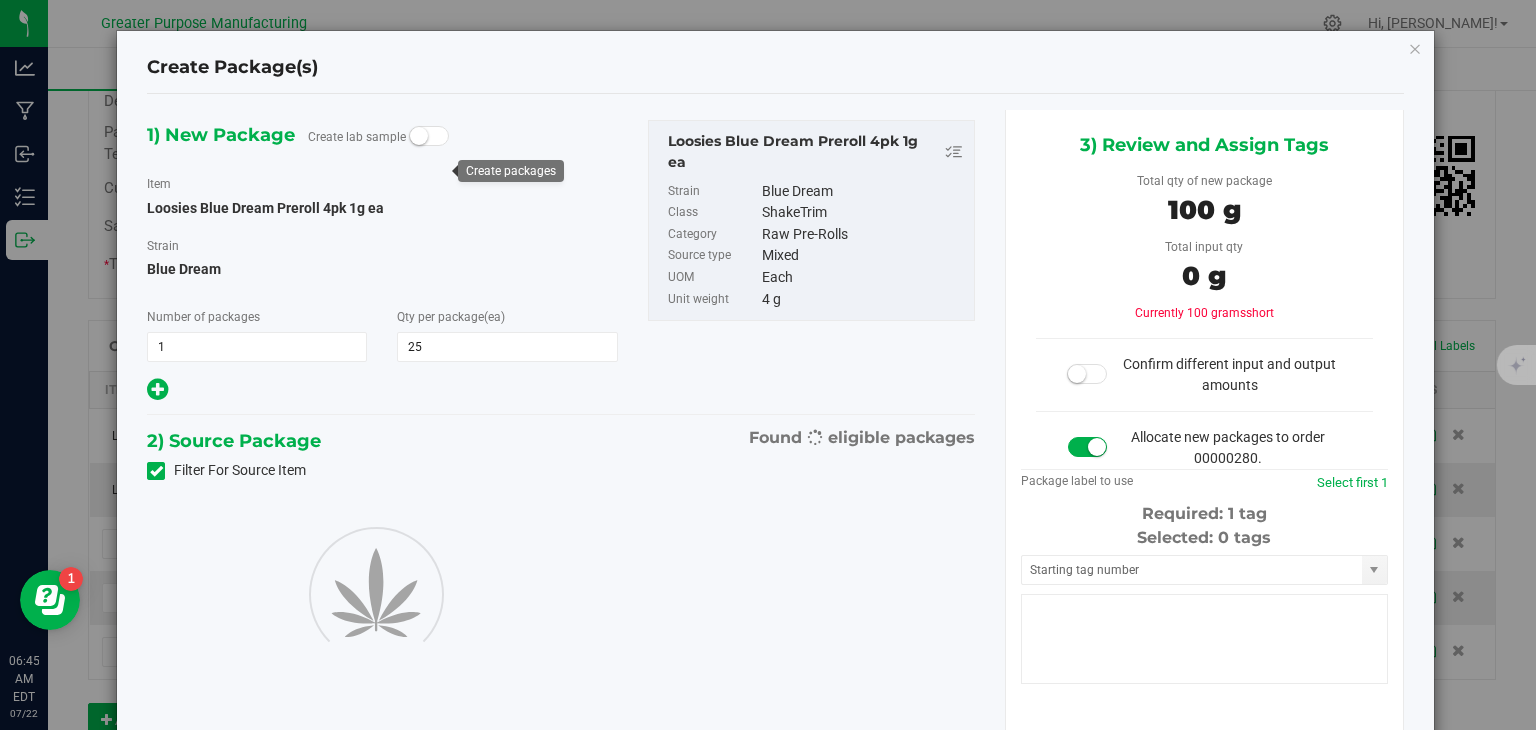 type on "25" 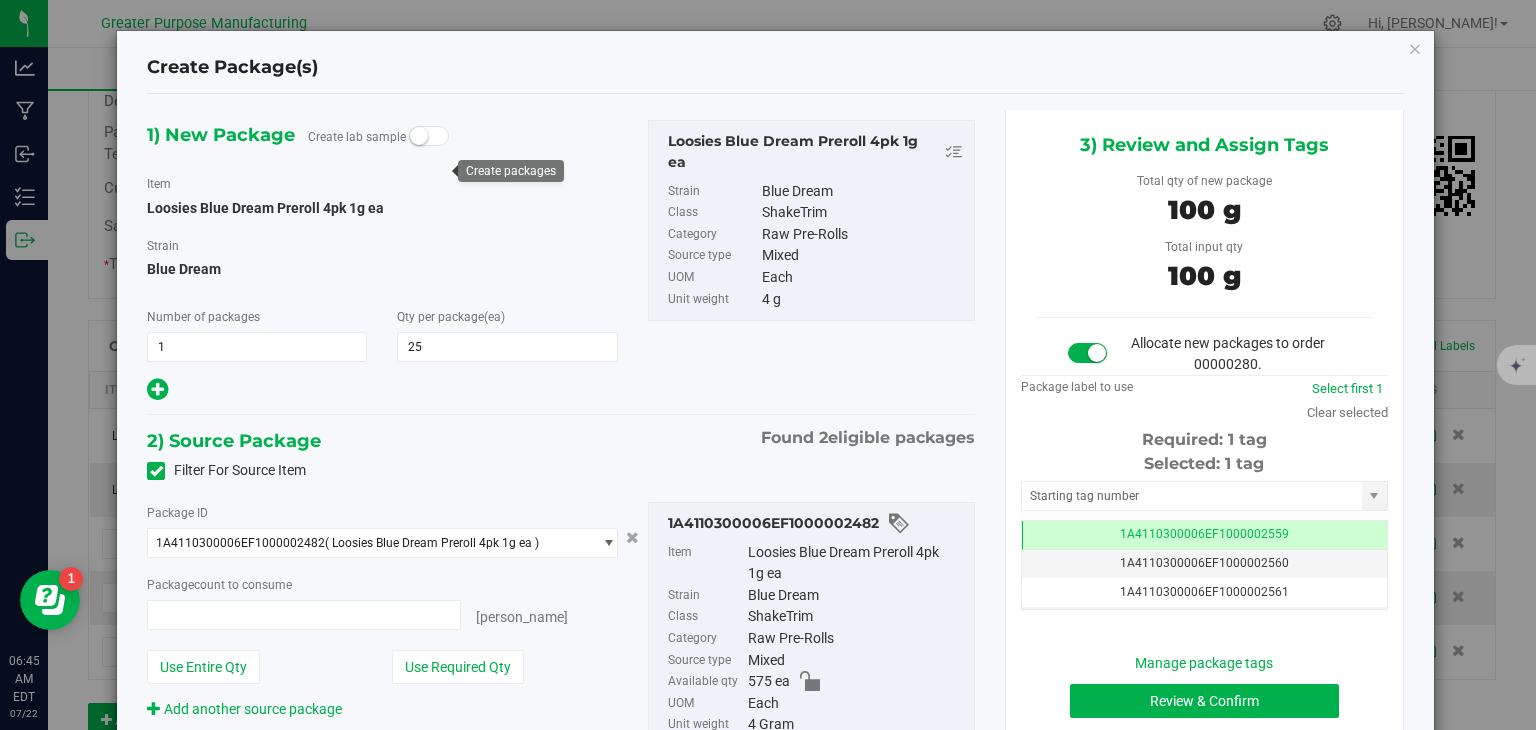 type on "25 ea" 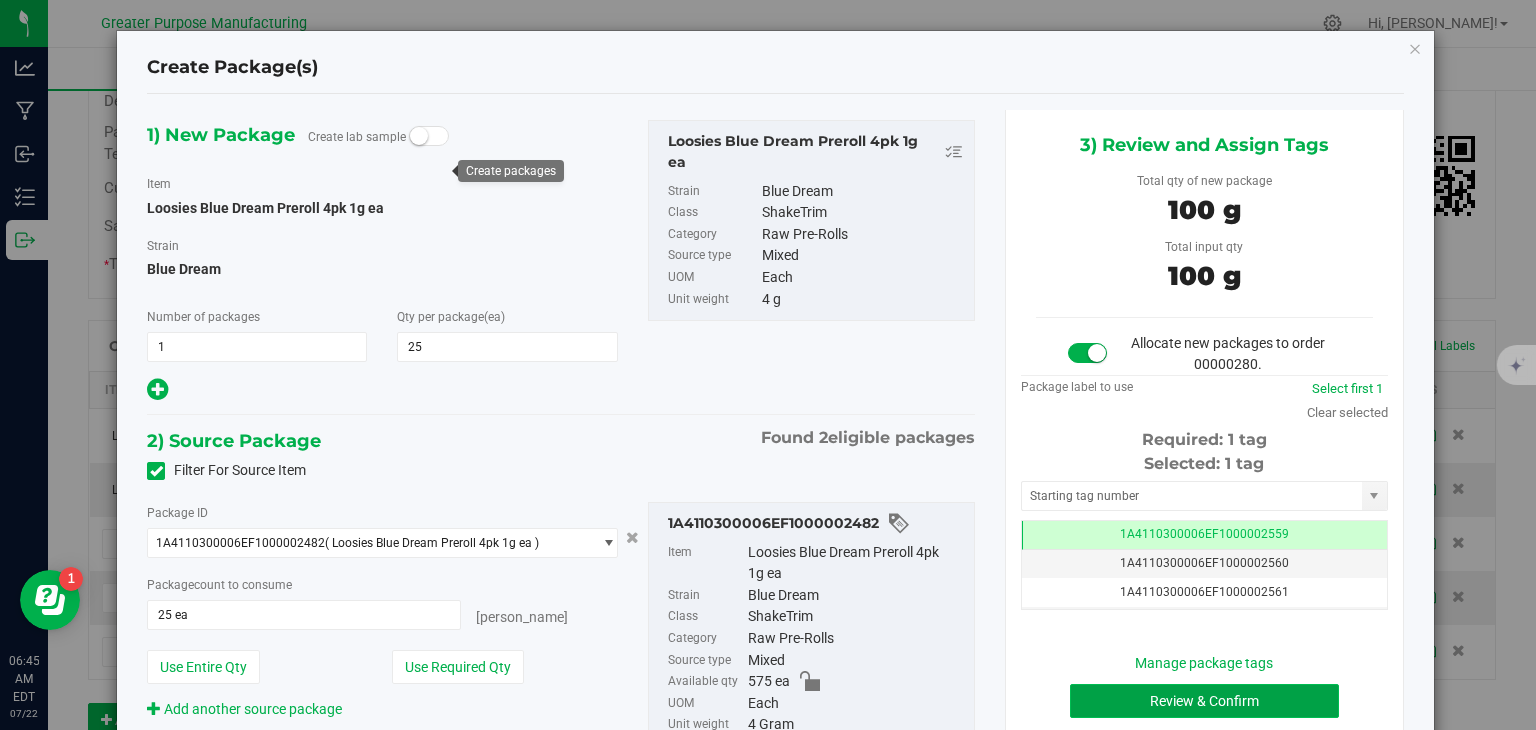 click on "Review & Confirm" at bounding box center (1204, 701) 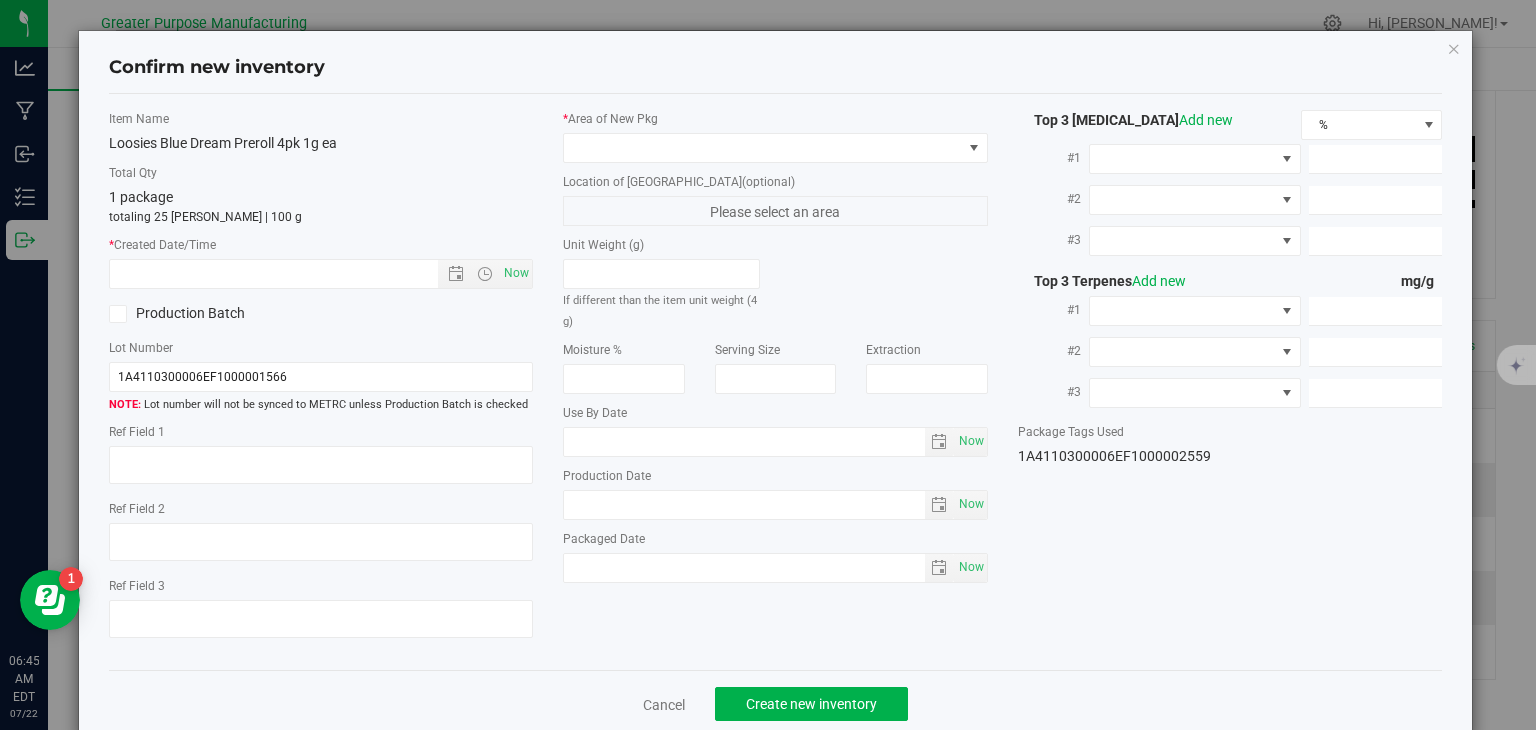 type on "[DATE]" 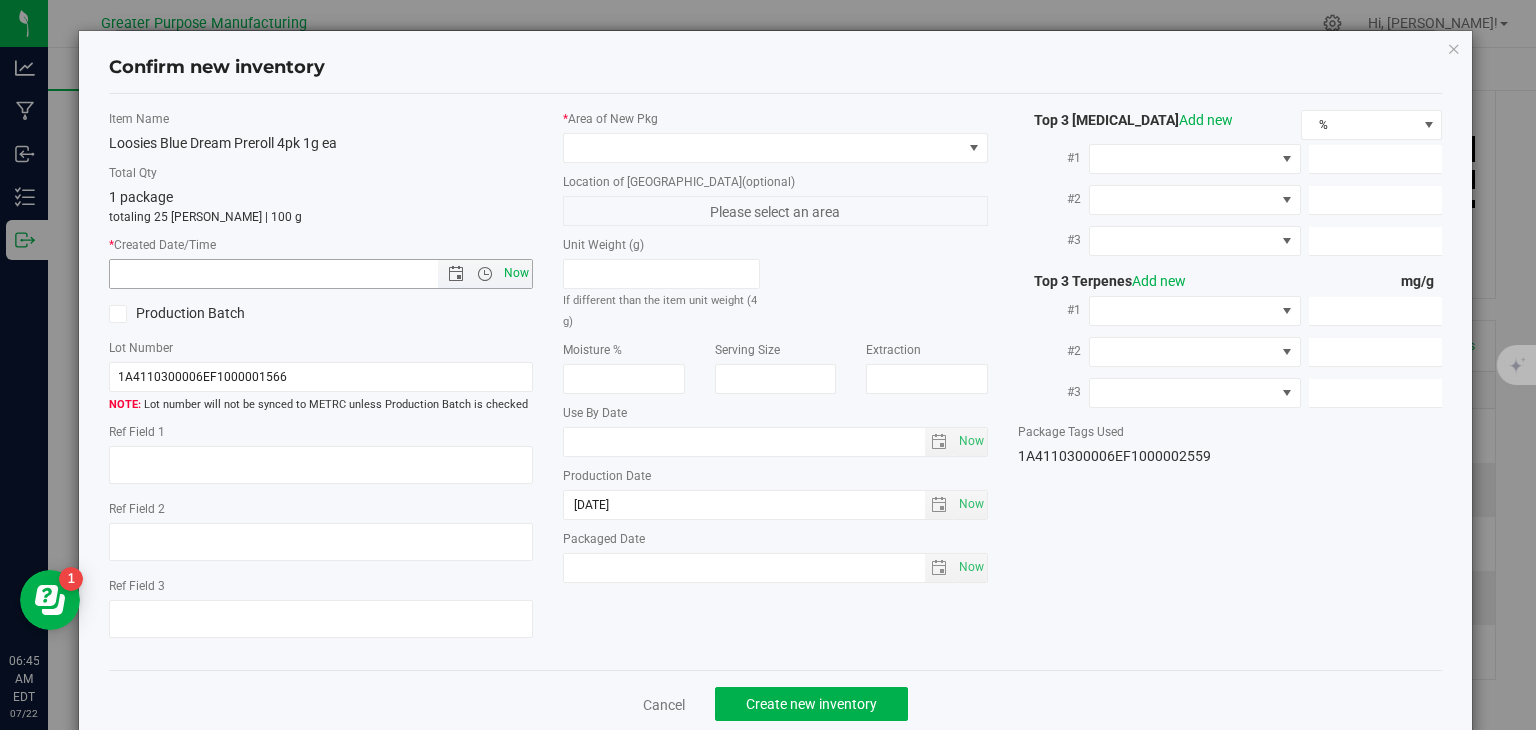 click on "Now" at bounding box center (517, 273) 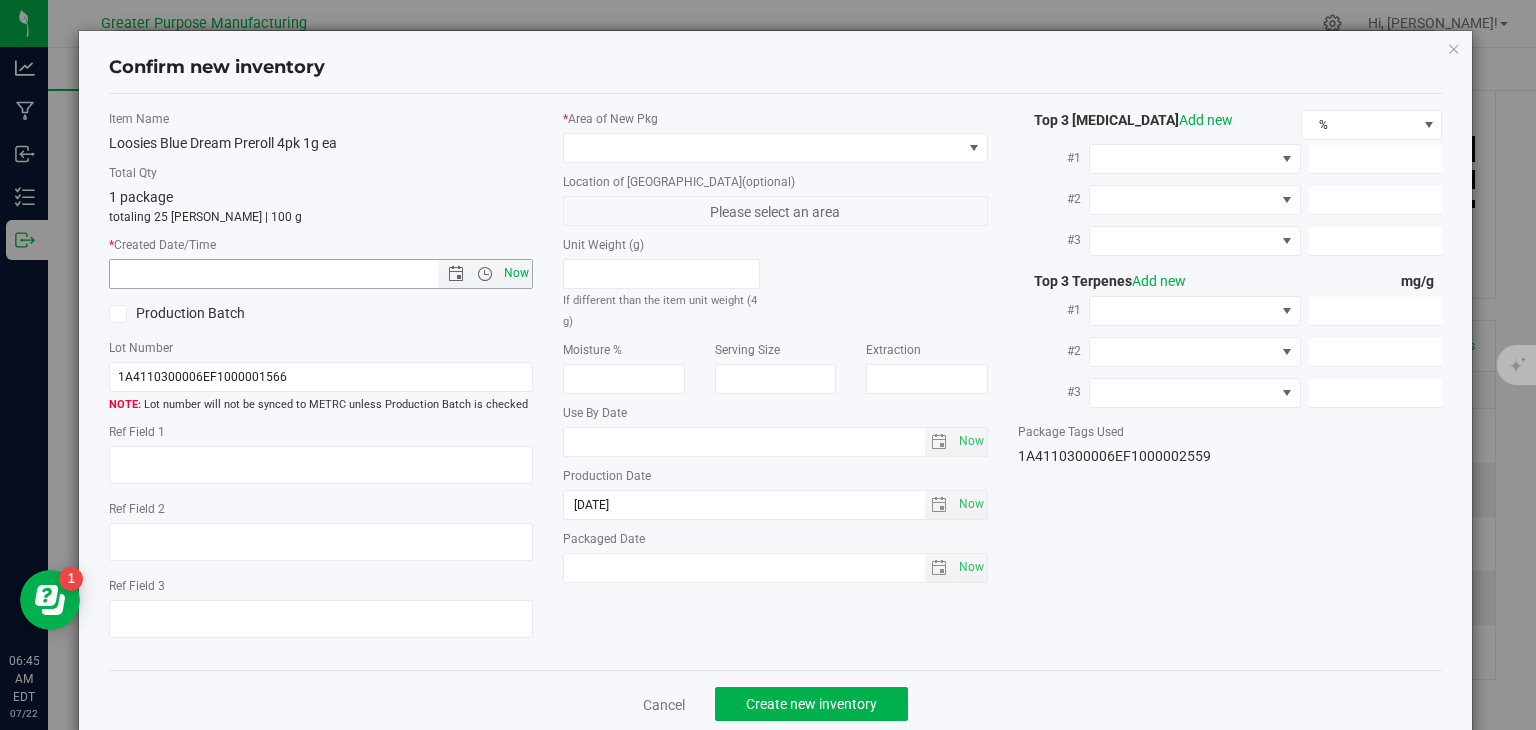 type on "[DATE] 6:45 AM" 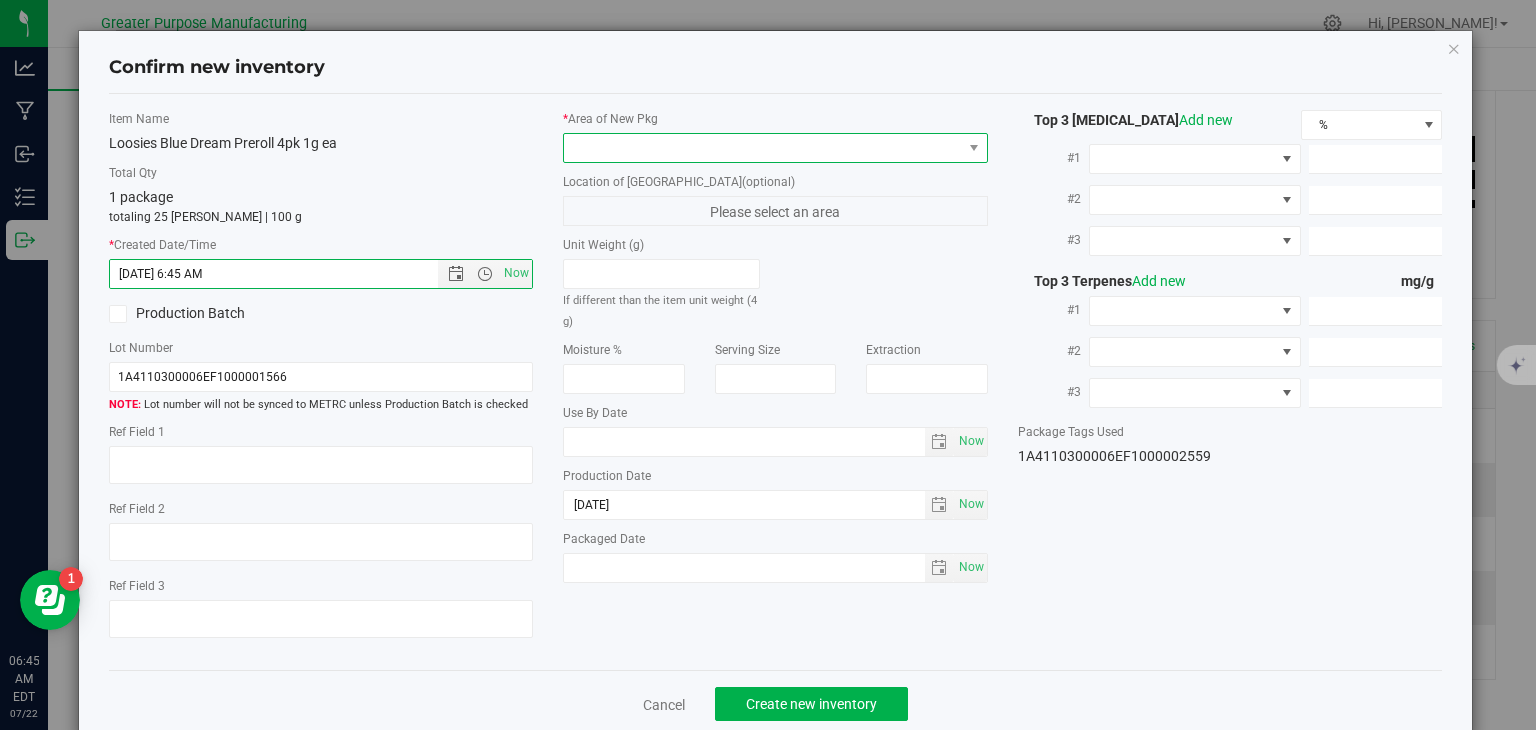 click at bounding box center [763, 148] 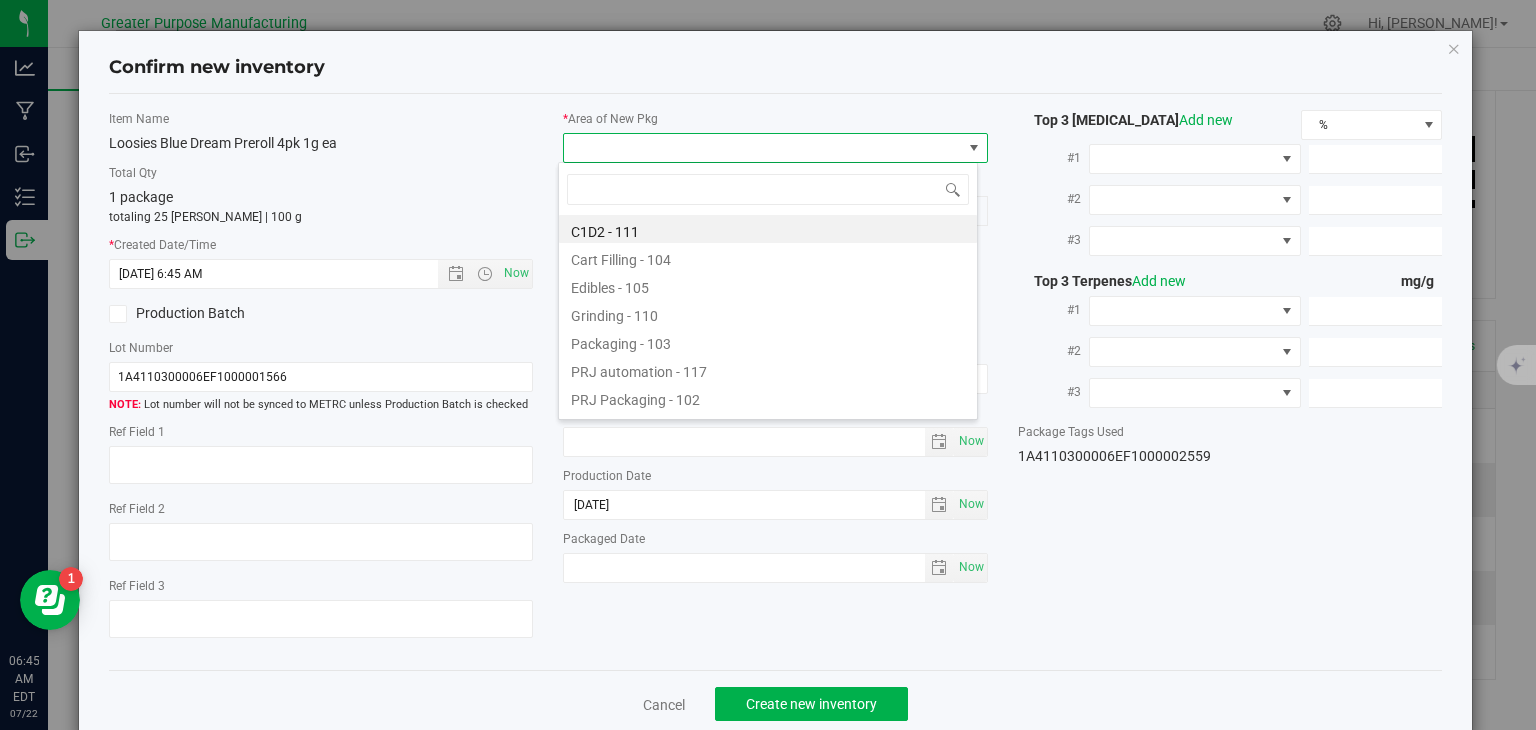 type on "108" 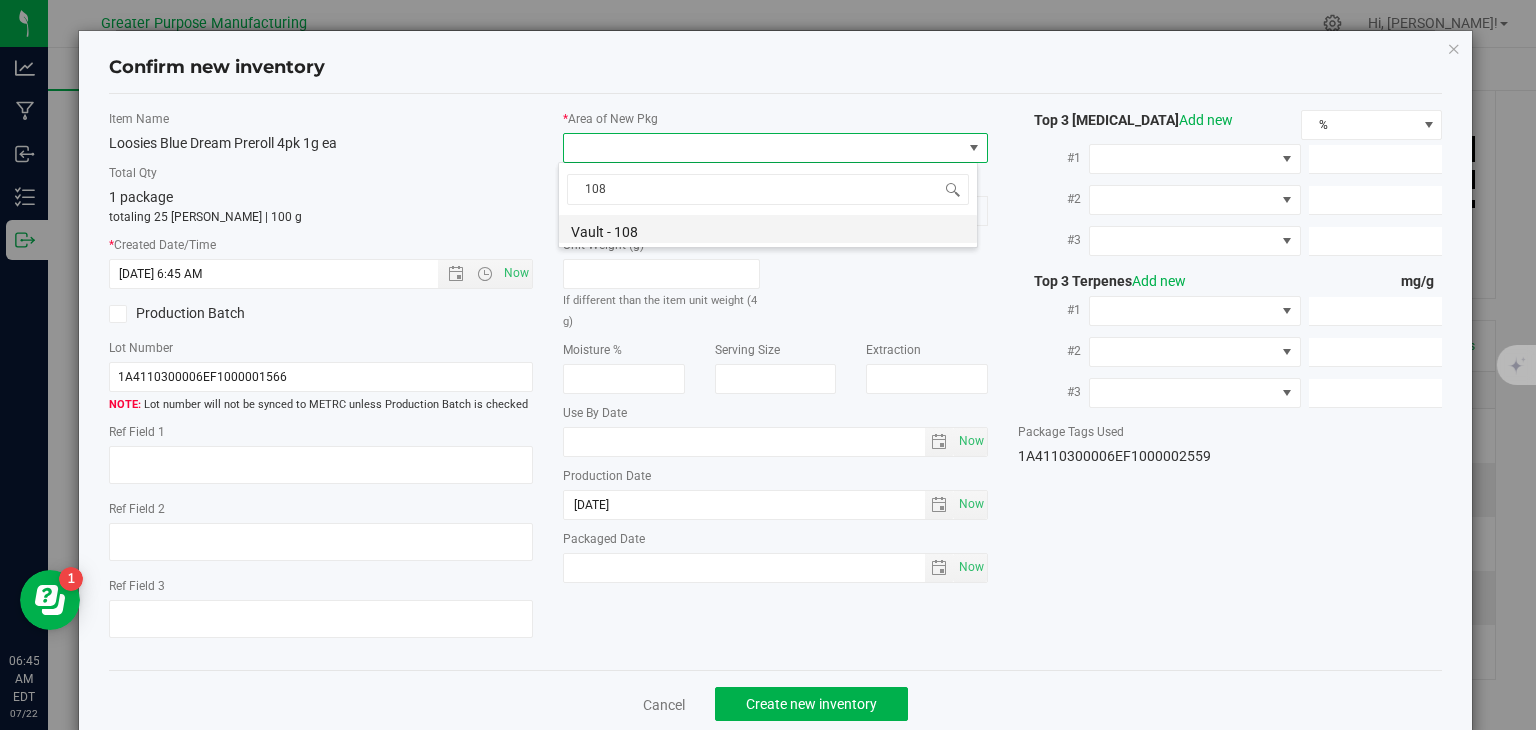 click on "Vault - 108" at bounding box center [768, 229] 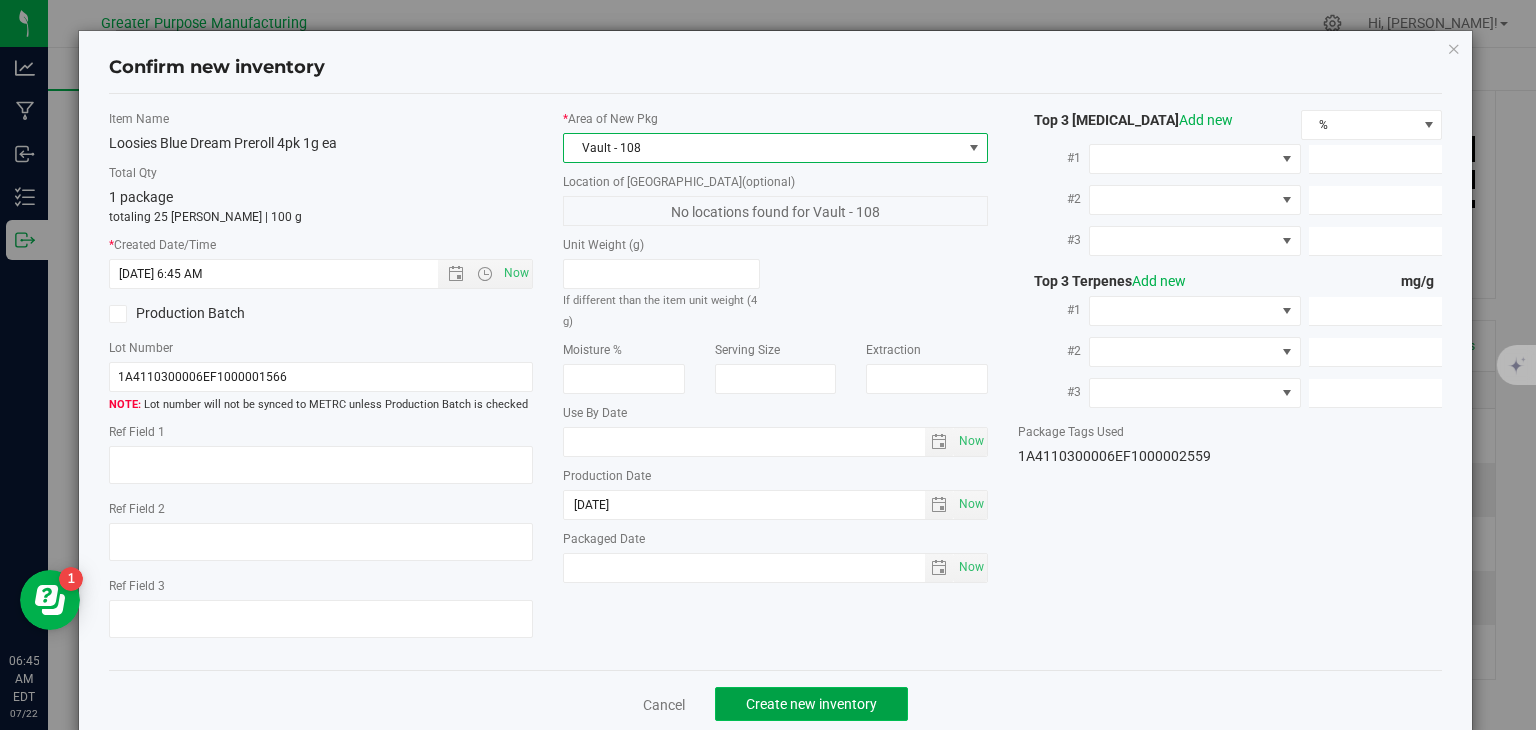 click on "Create new inventory" 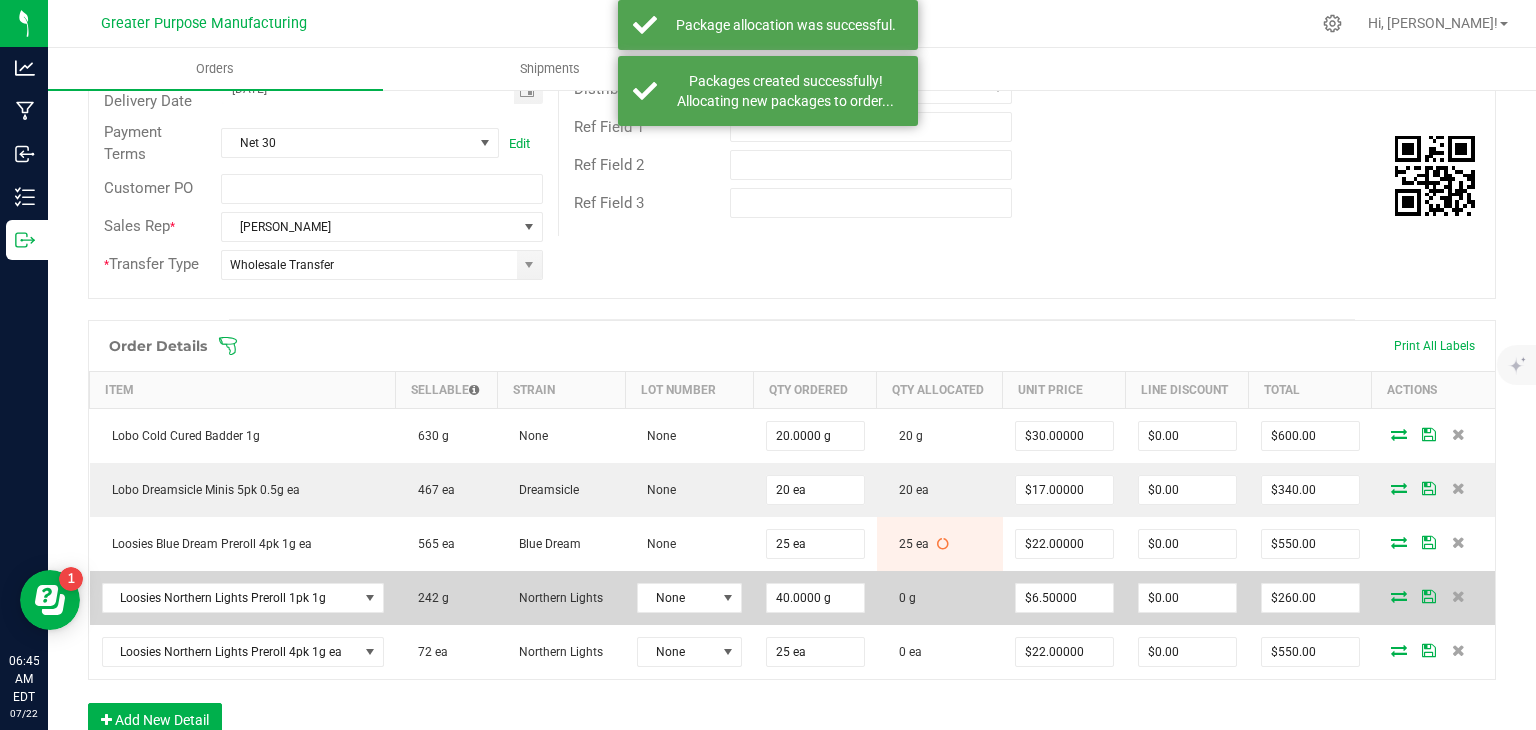 click at bounding box center (1399, 596) 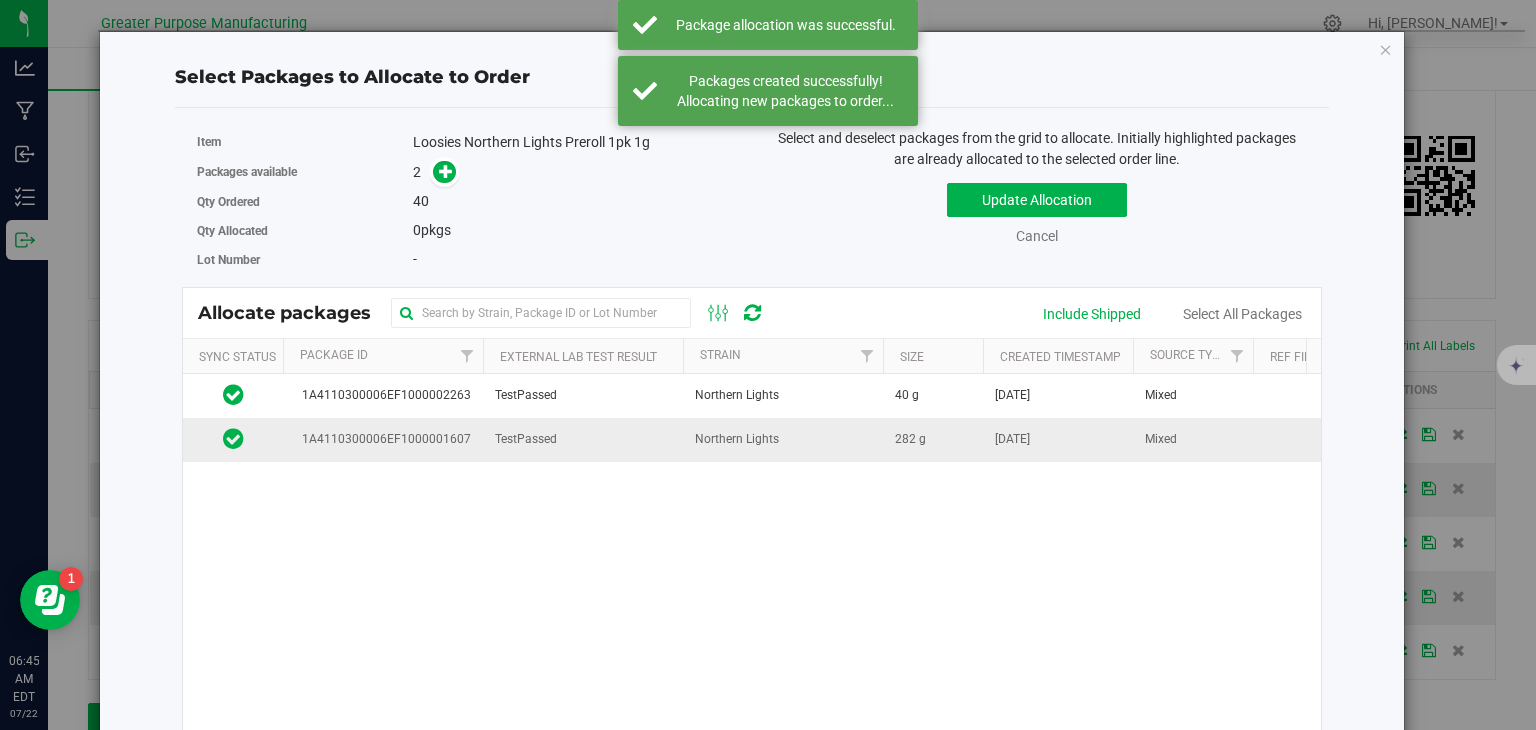 click on "Northern Lights" at bounding box center [737, 439] 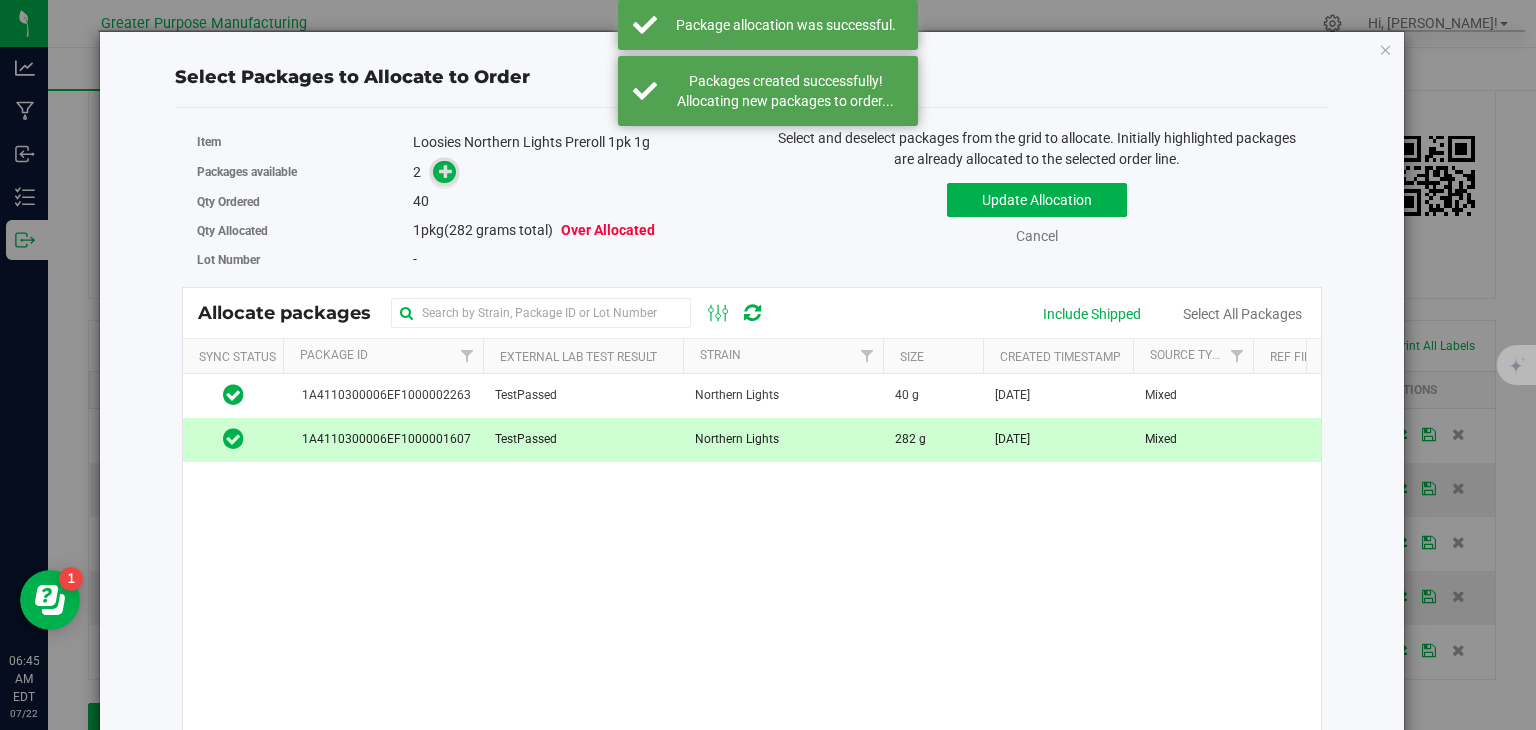 click at bounding box center (446, 171) 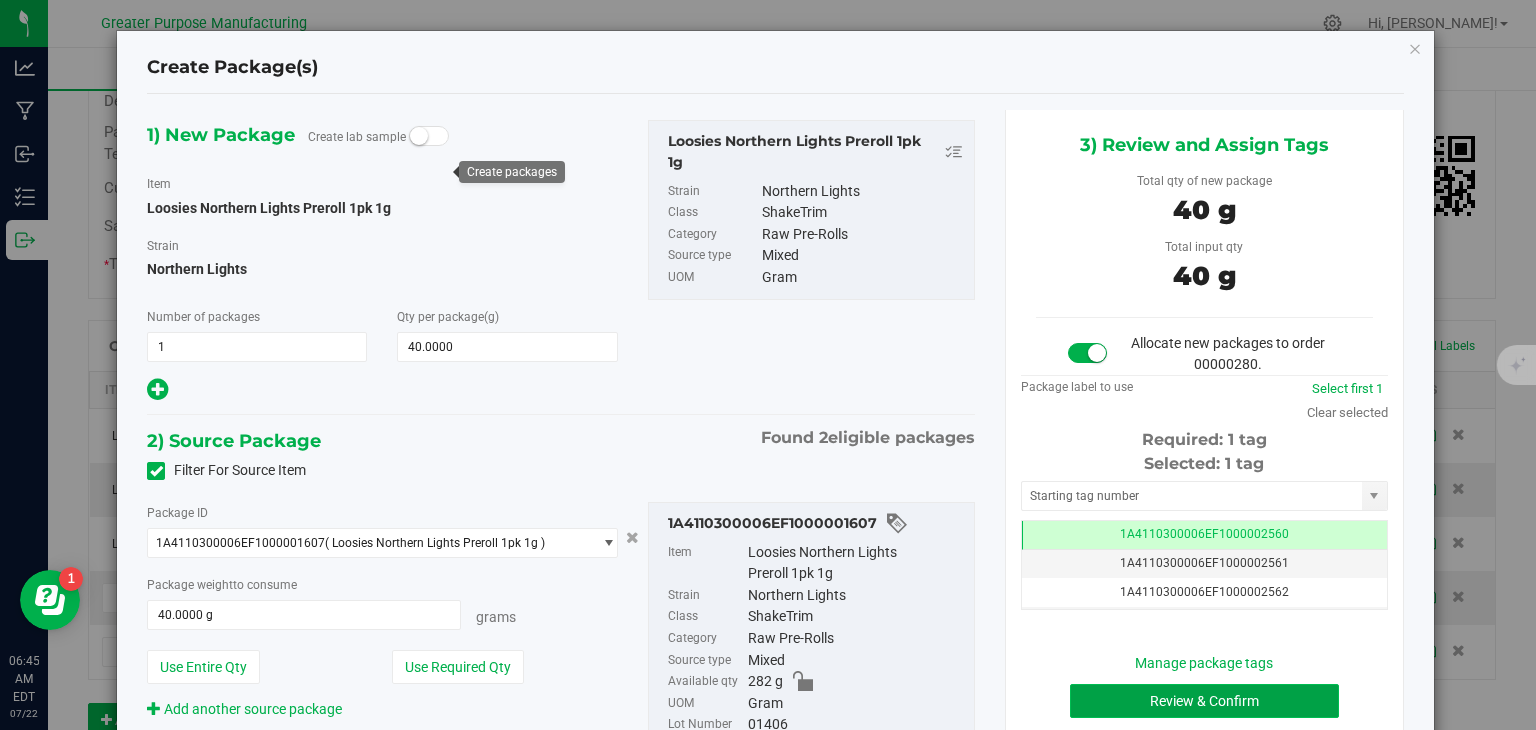 click on "Review & Confirm" at bounding box center [1204, 701] 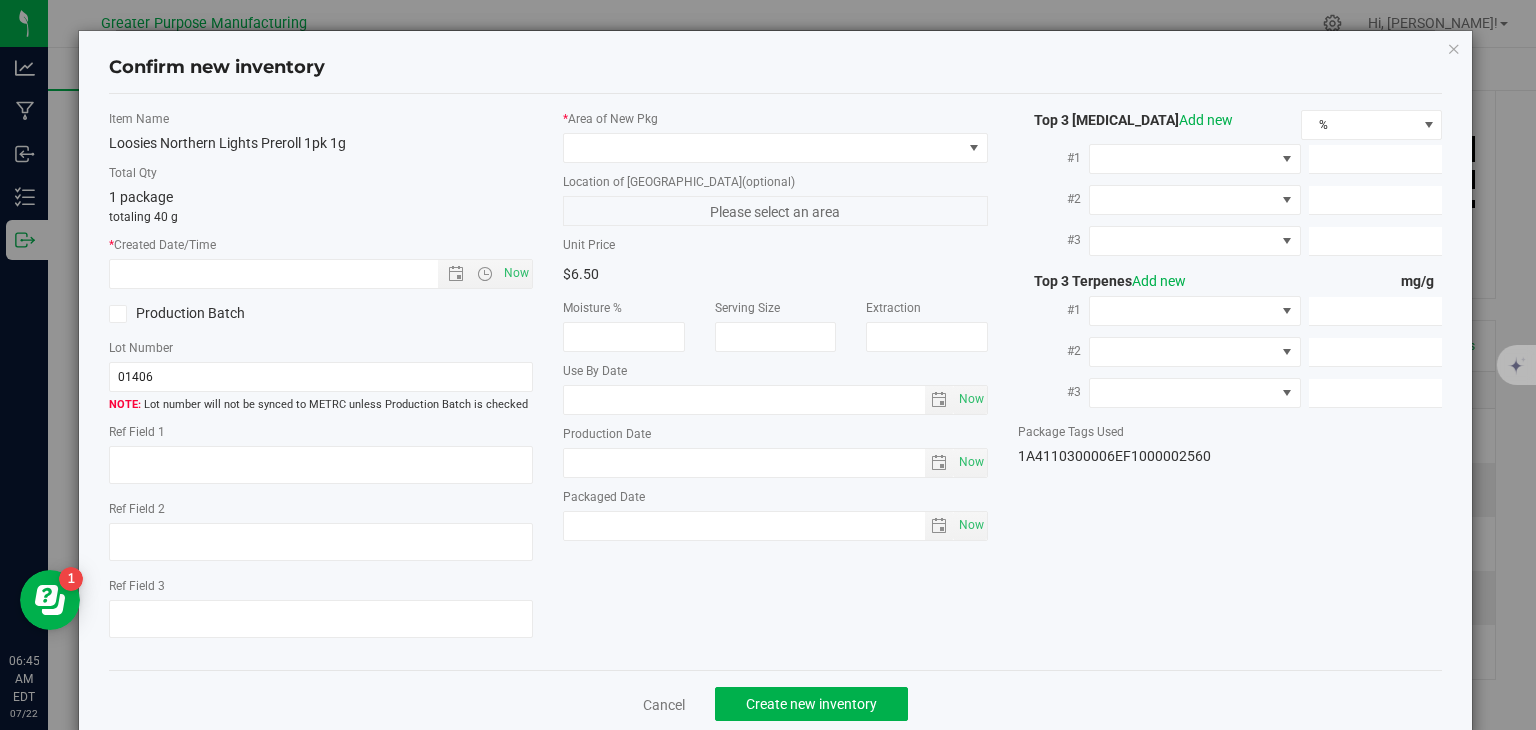 type on "[DATE]" 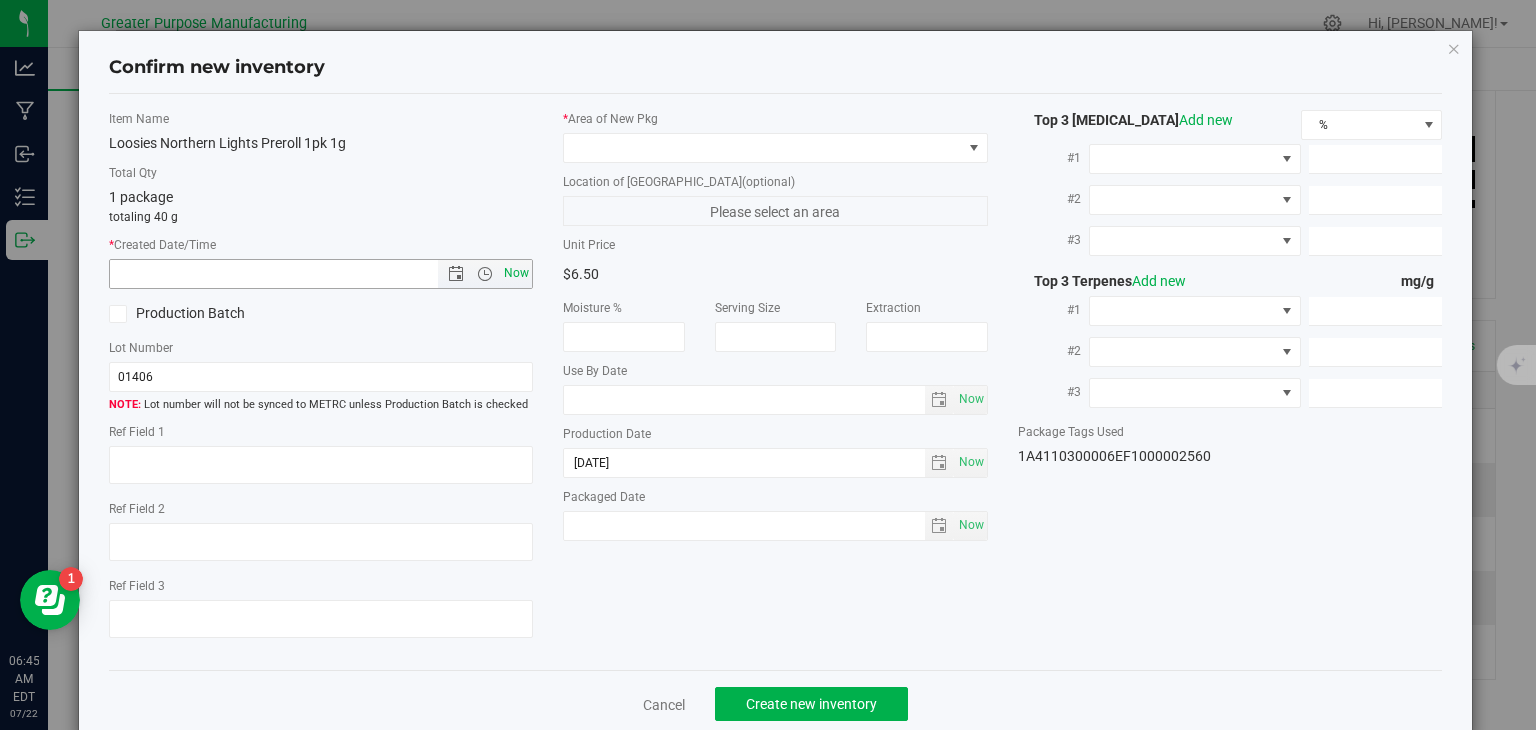 click on "Now" at bounding box center (517, 273) 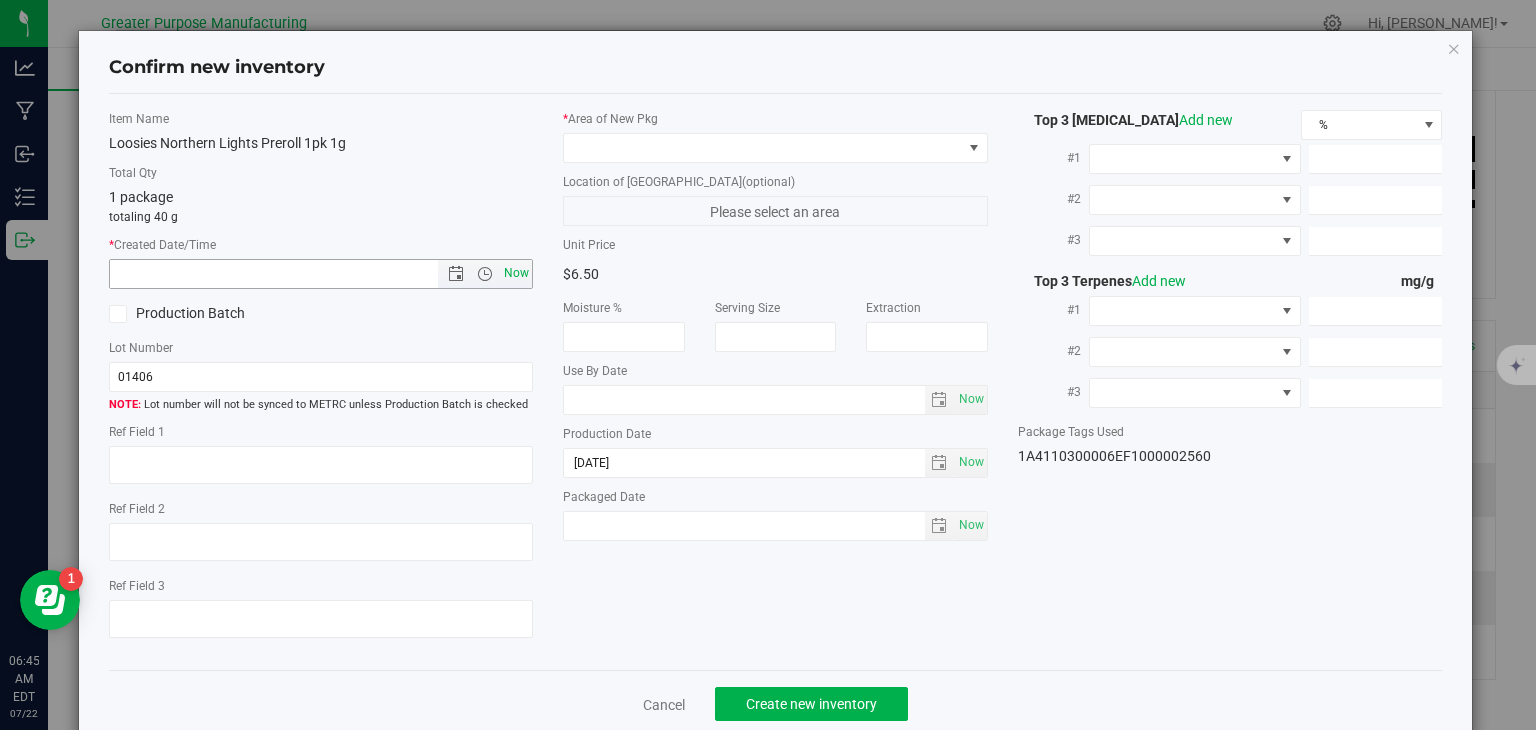 type on "[DATE] 6:45 AM" 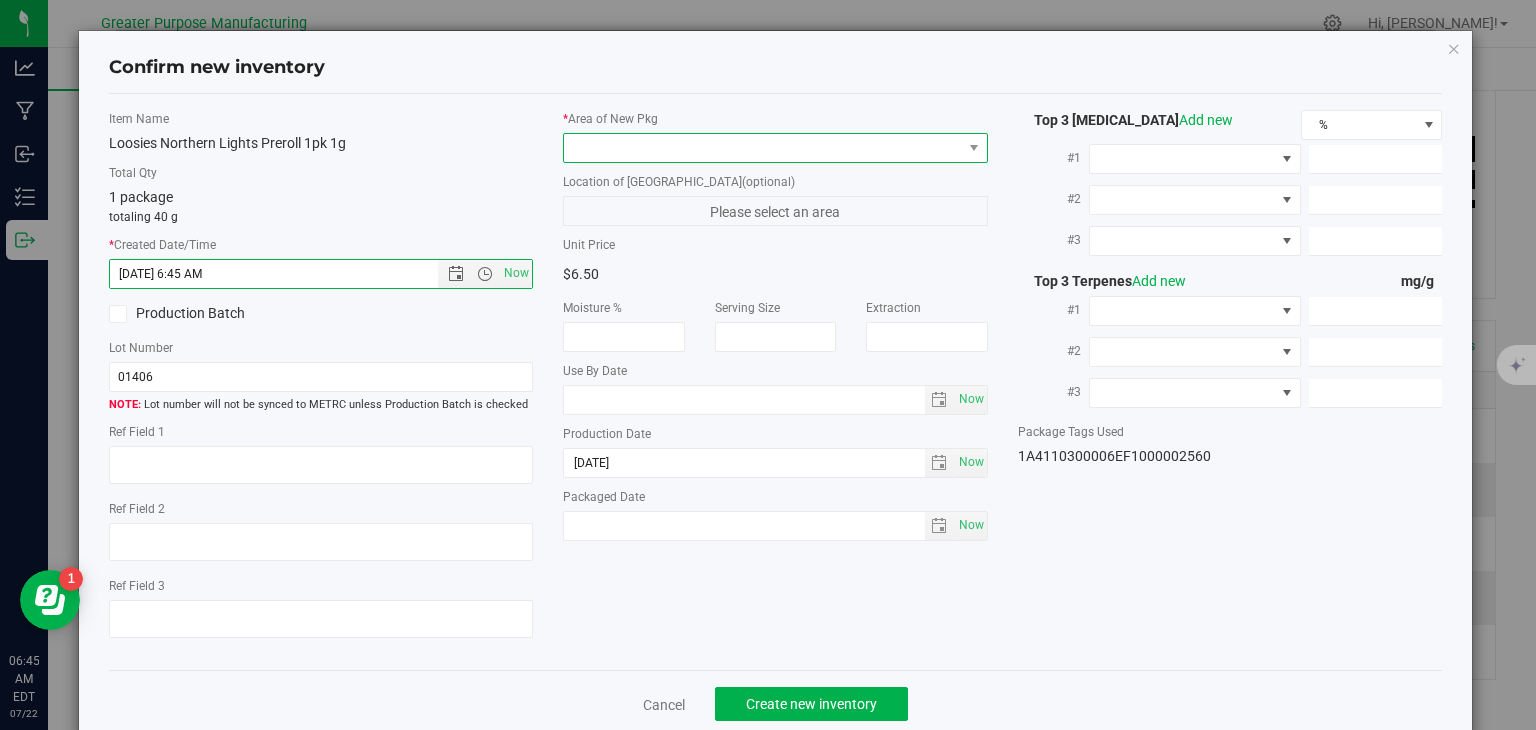 click at bounding box center [763, 148] 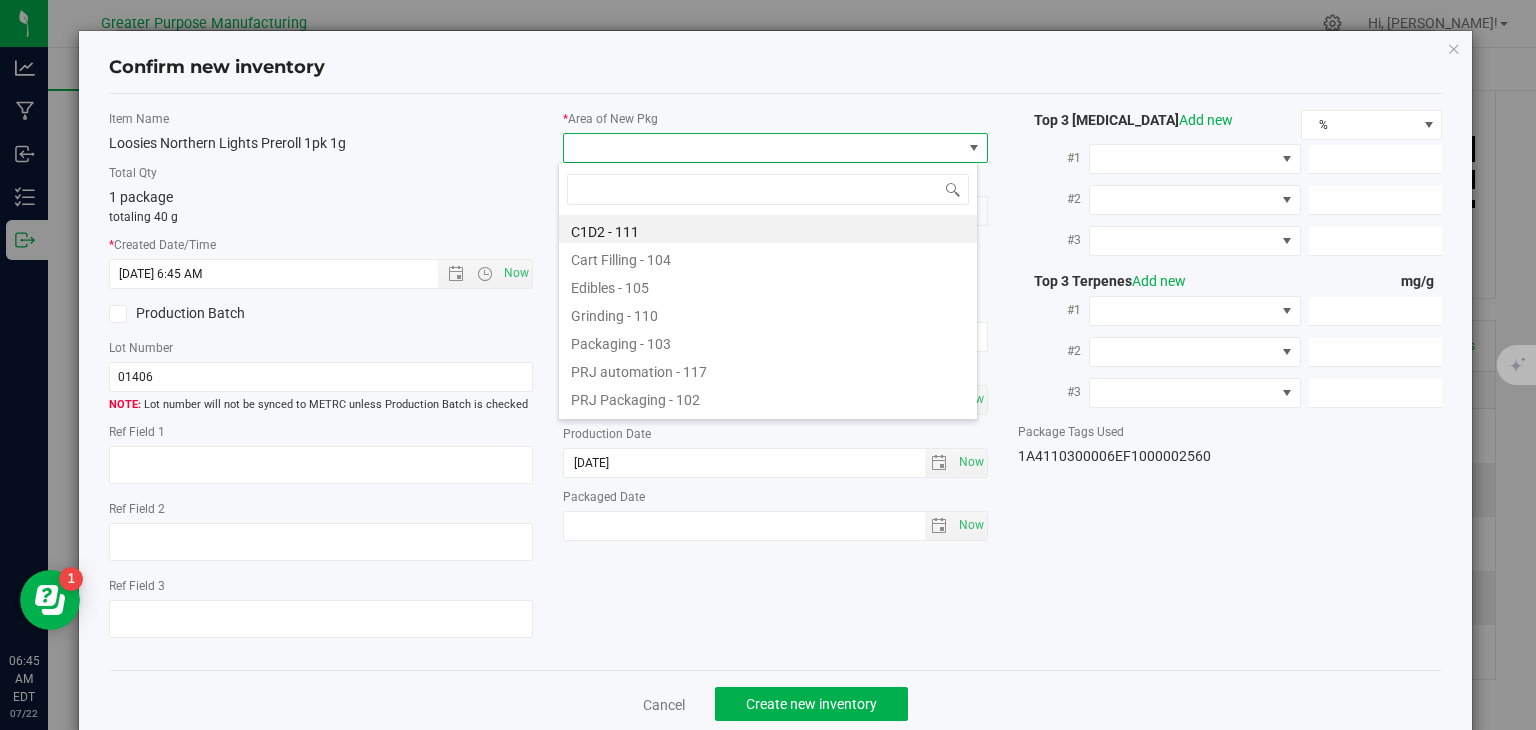 type on "108" 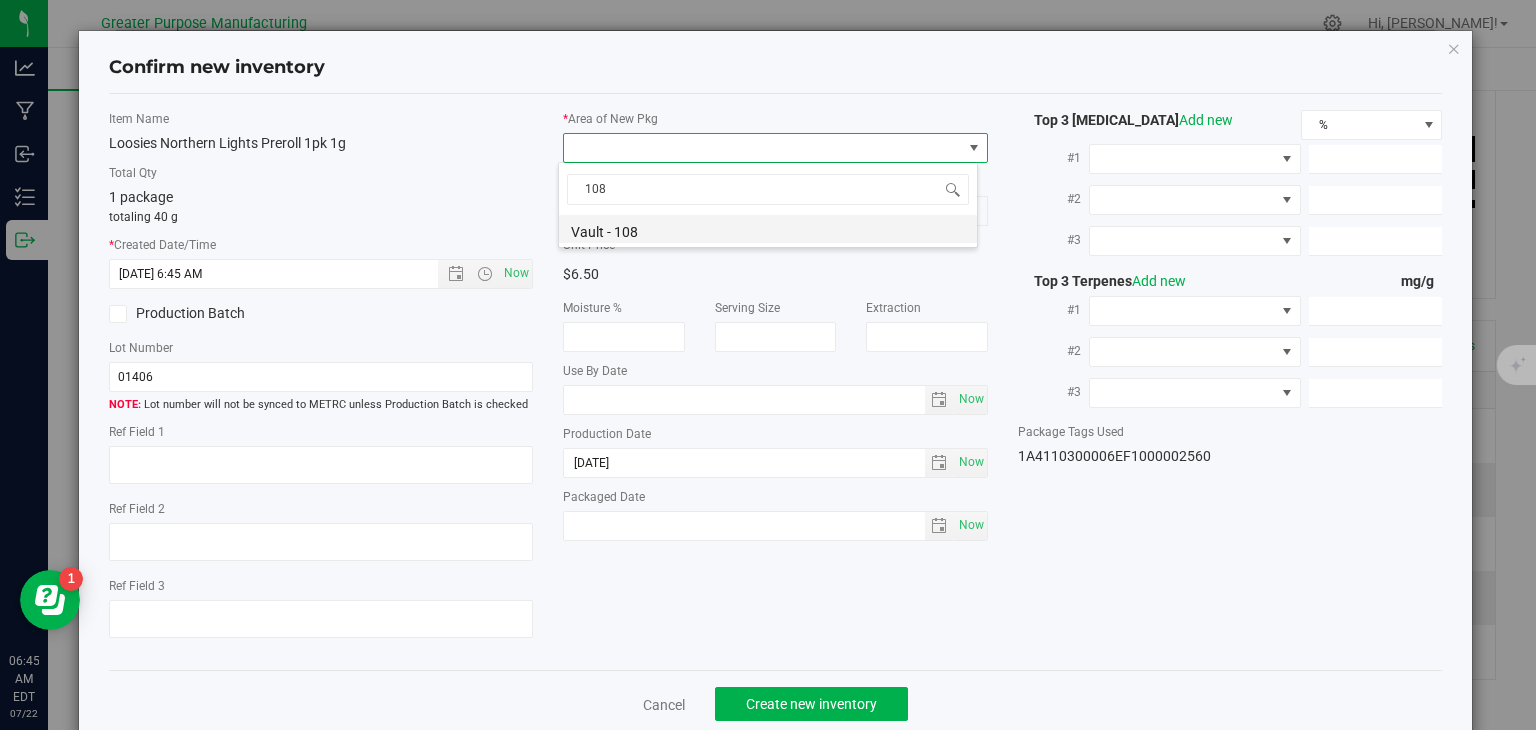 click on "Vault - 108" at bounding box center (768, 229) 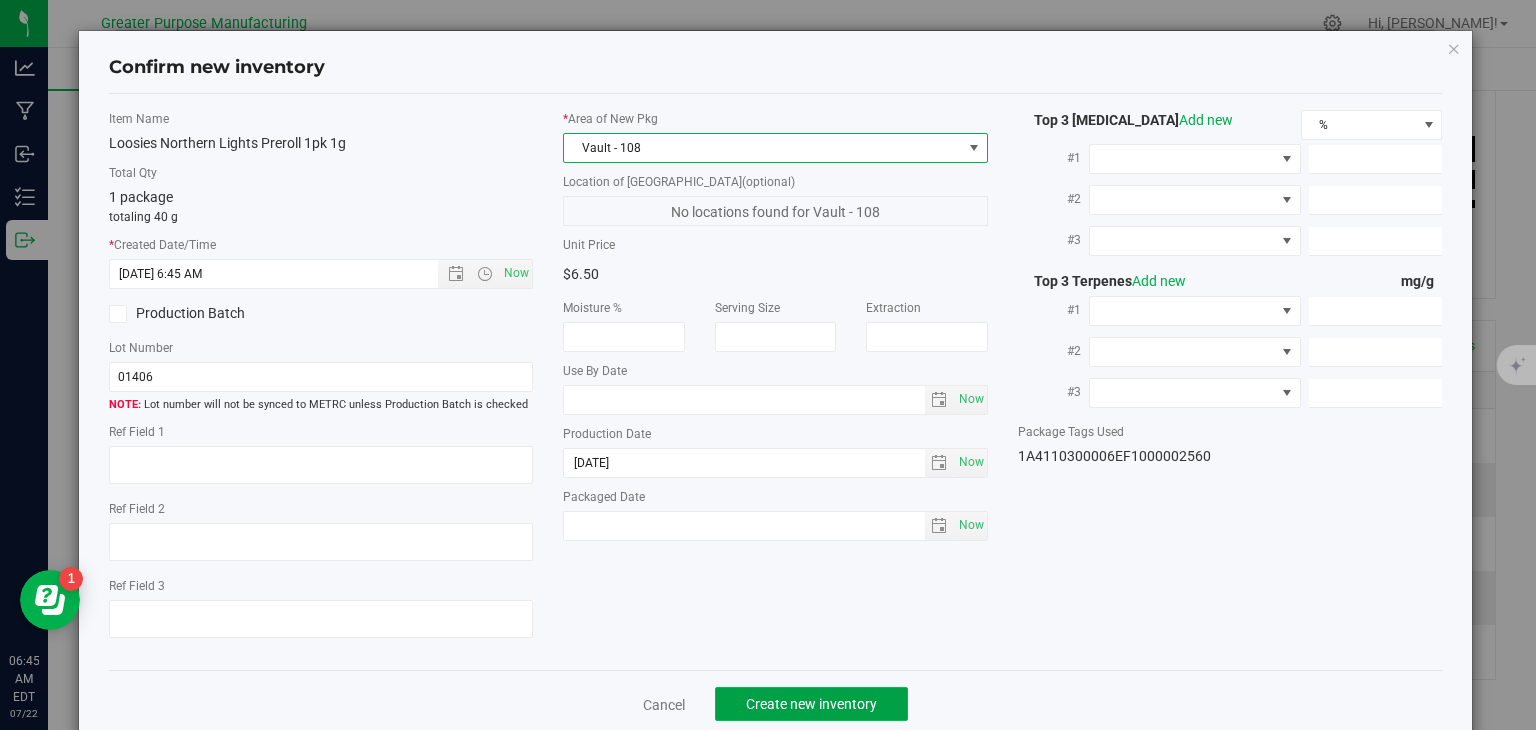 click on "Create new inventory" 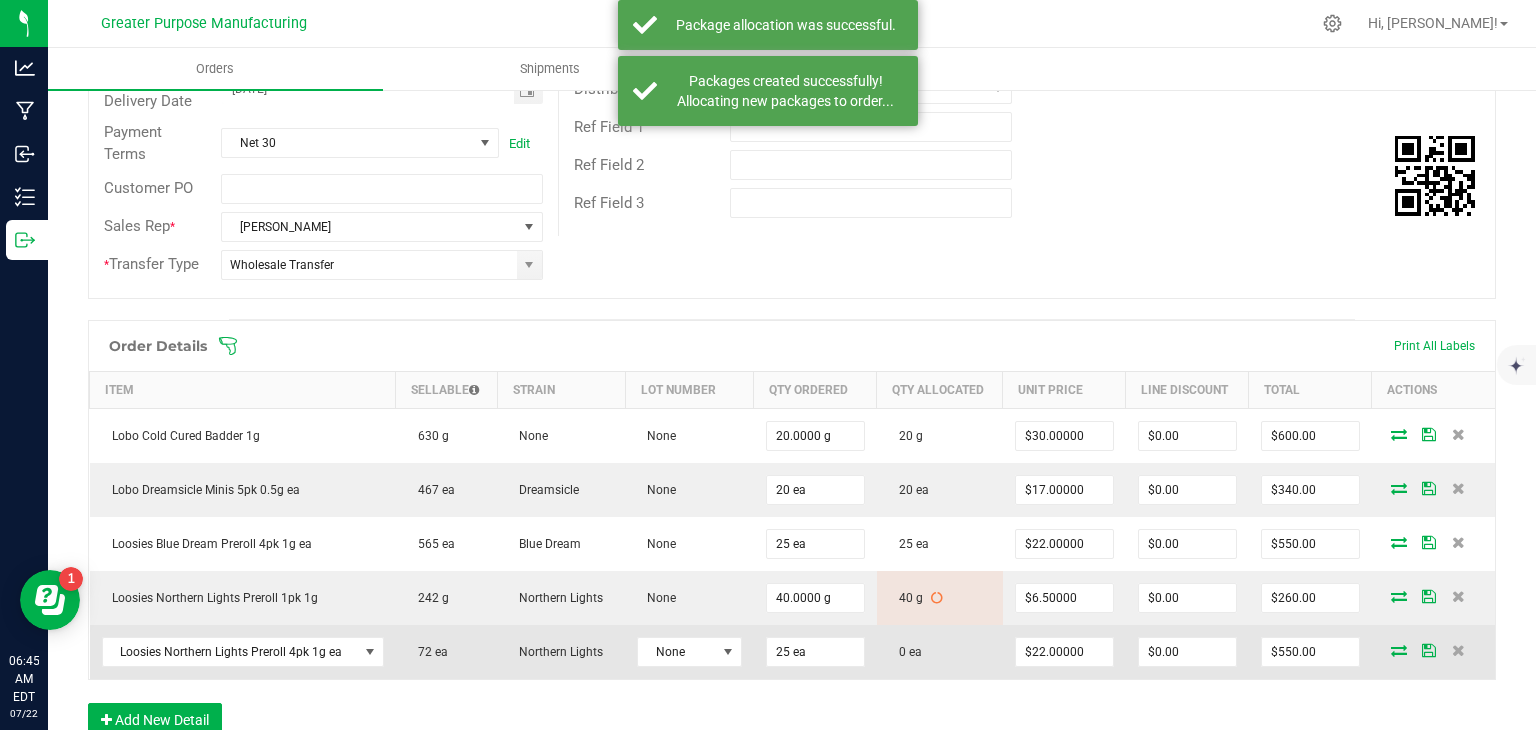click at bounding box center (1399, 650) 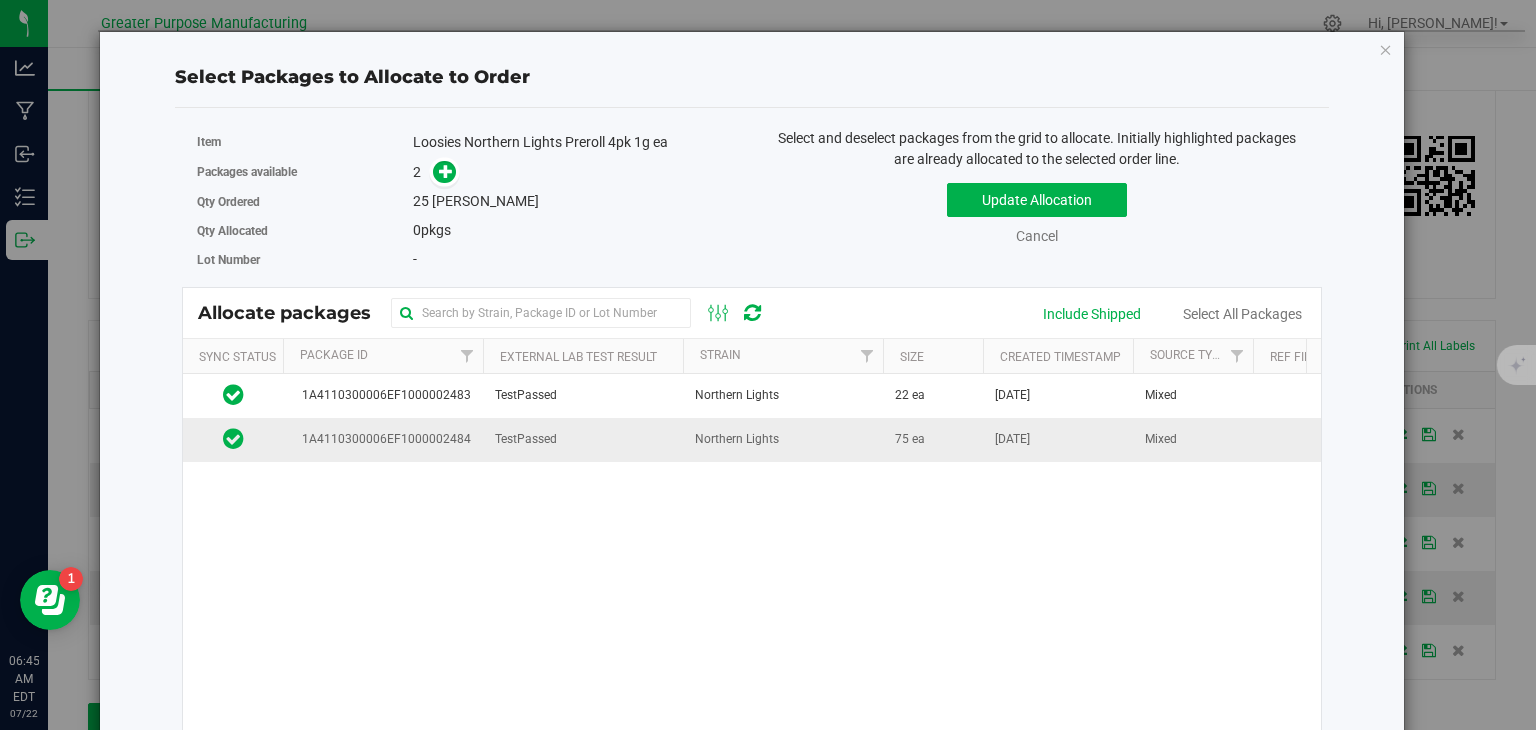 click on "TestPassed" at bounding box center [583, 439] 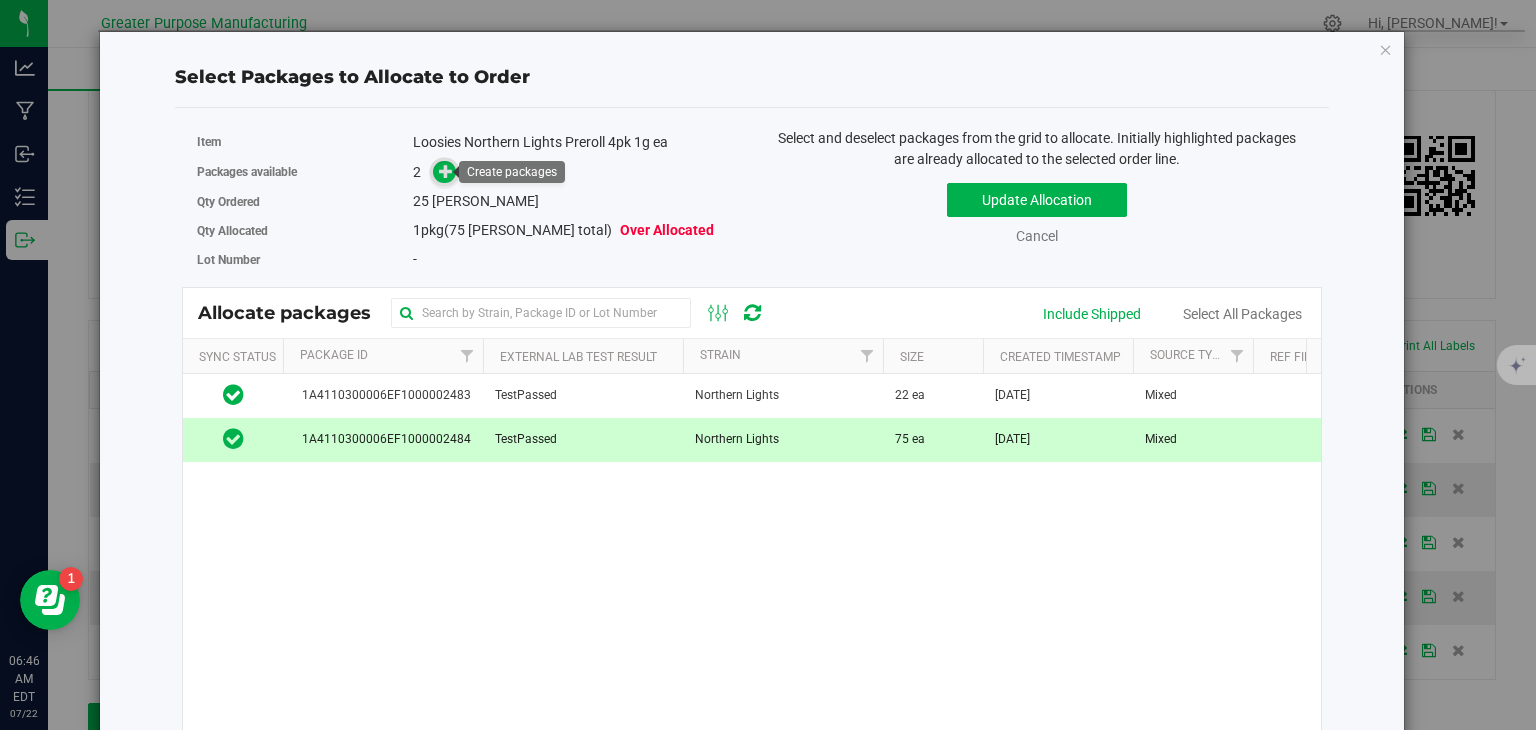 click at bounding box center [446, 170] 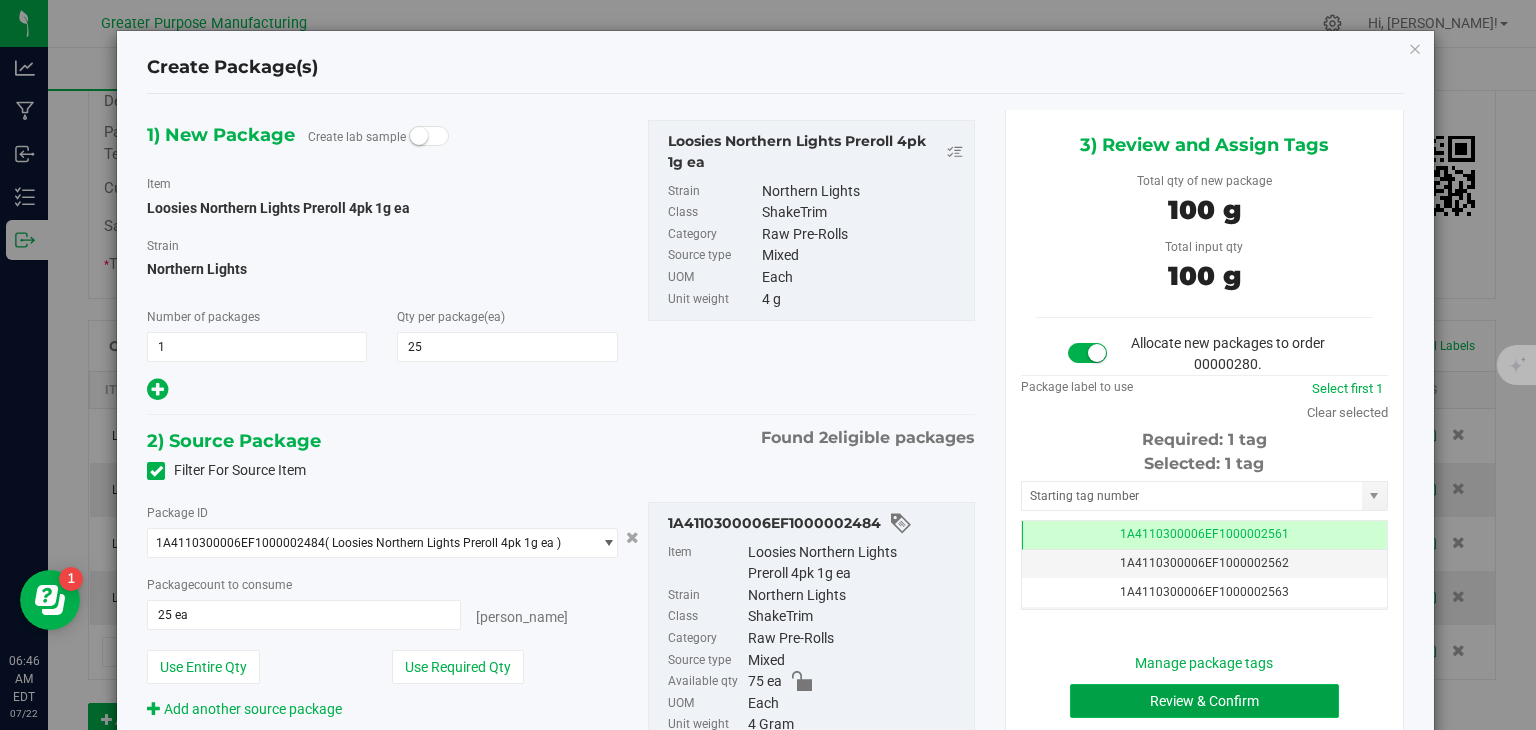 click on "Review & Confirm" at bounding box center [1204, 701] 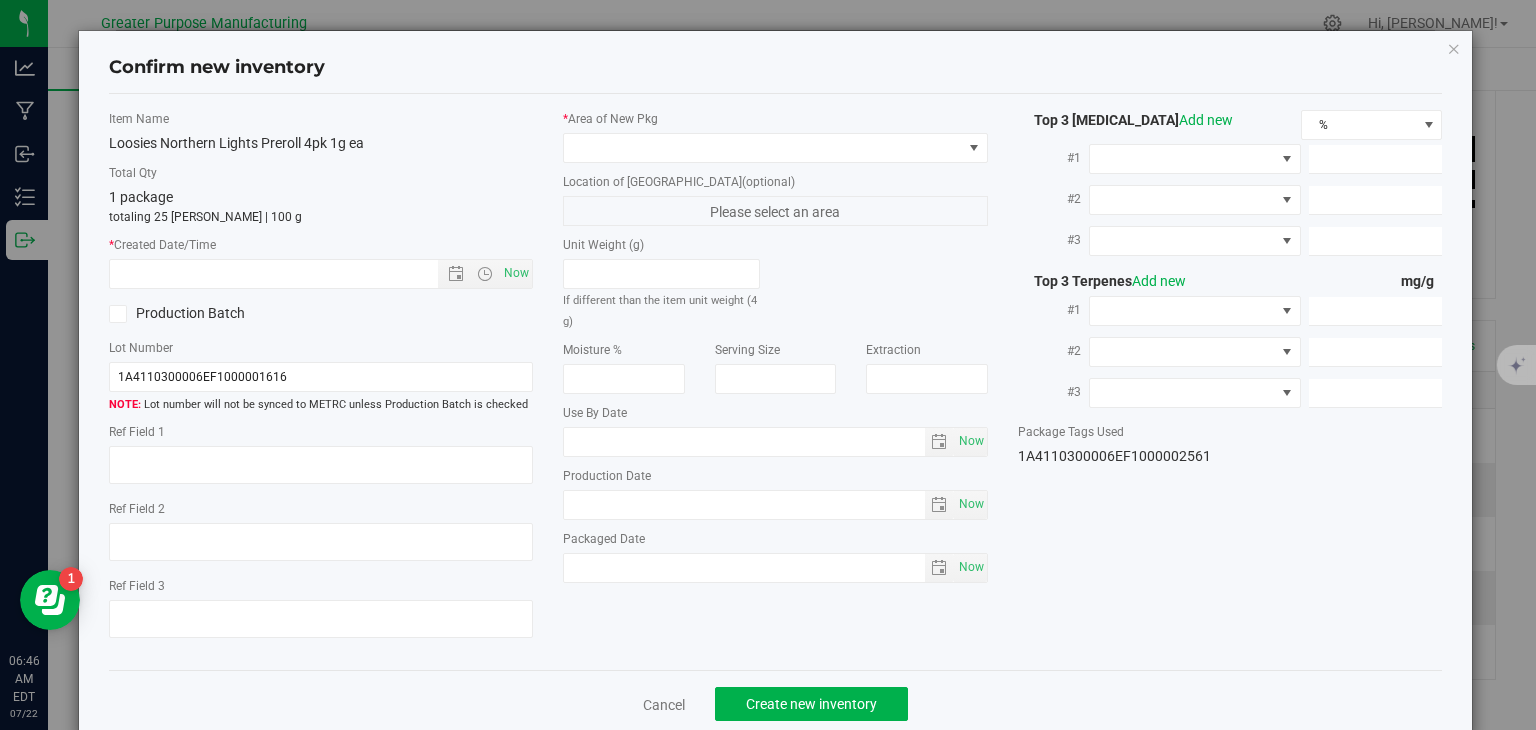 type on "[DATE]" 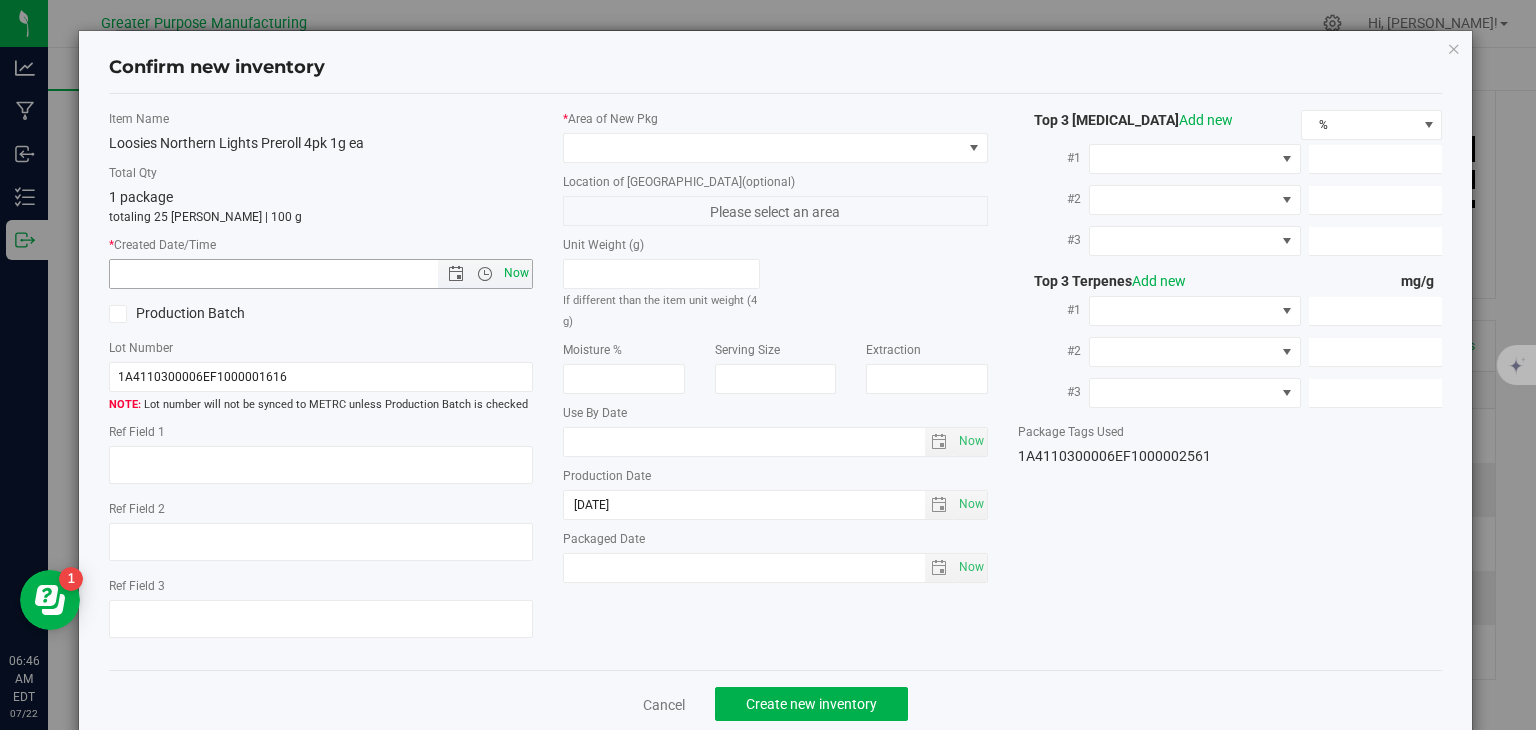 click on "Now" at bounding box center (517, 273) 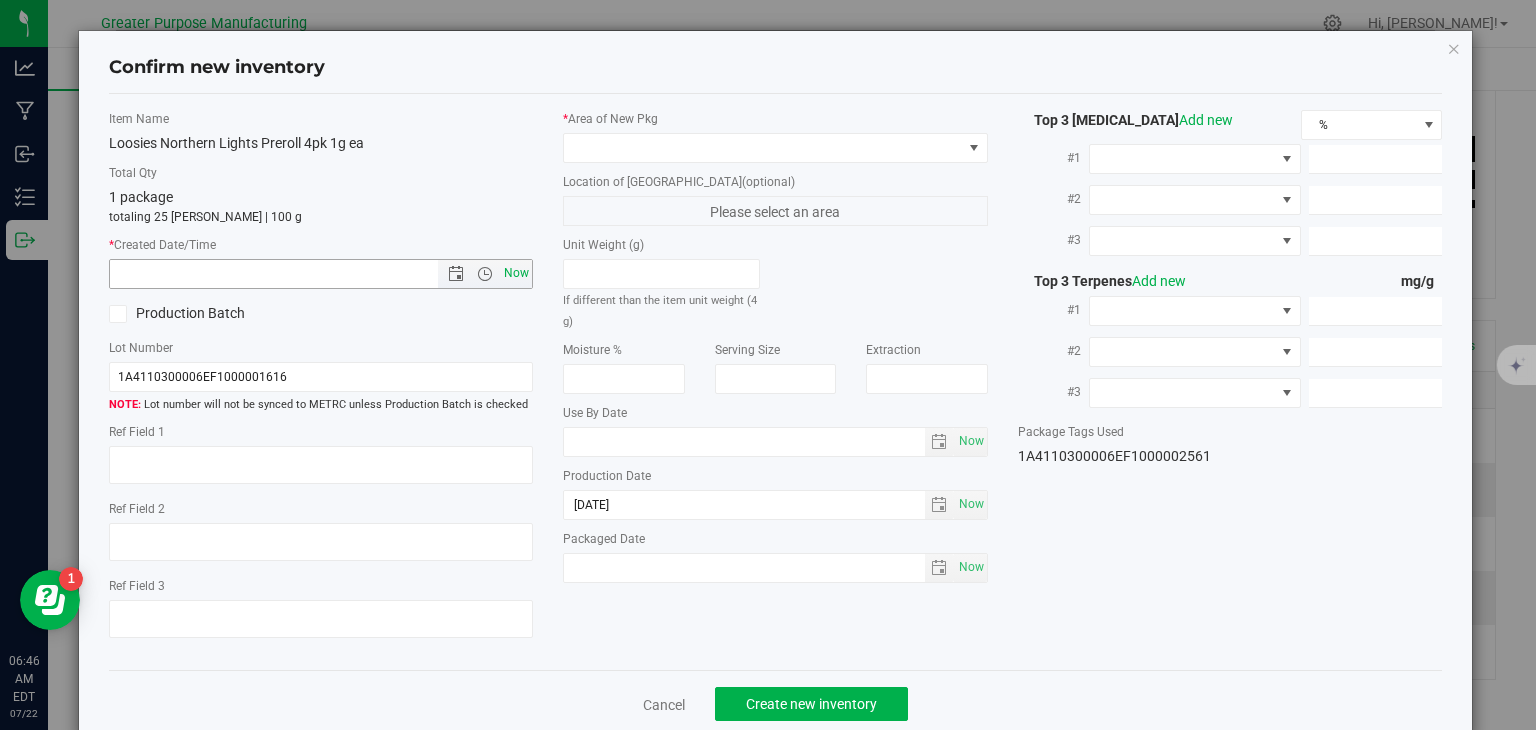 type on "[DATE] 6:46 AM" 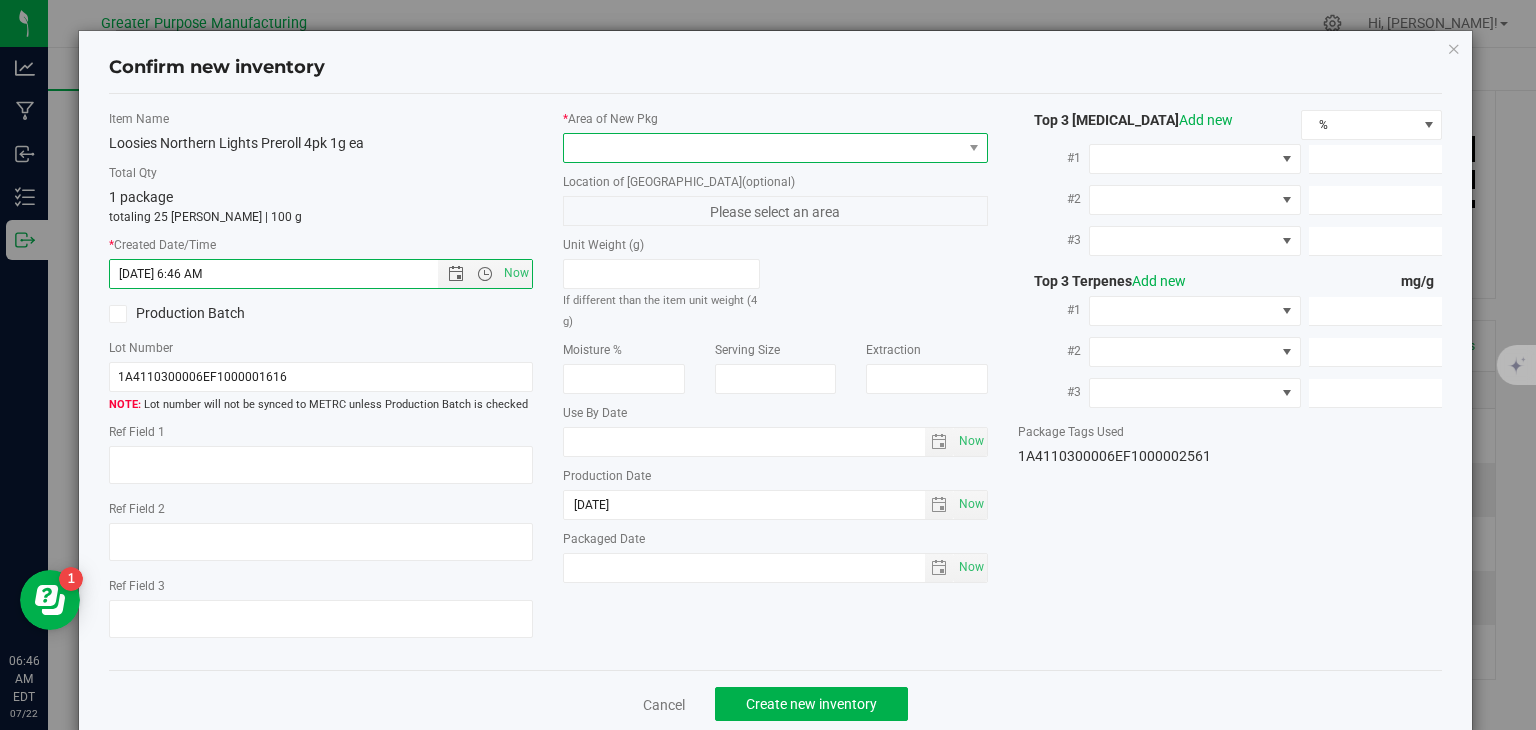 click at bounding box center [763, 148] 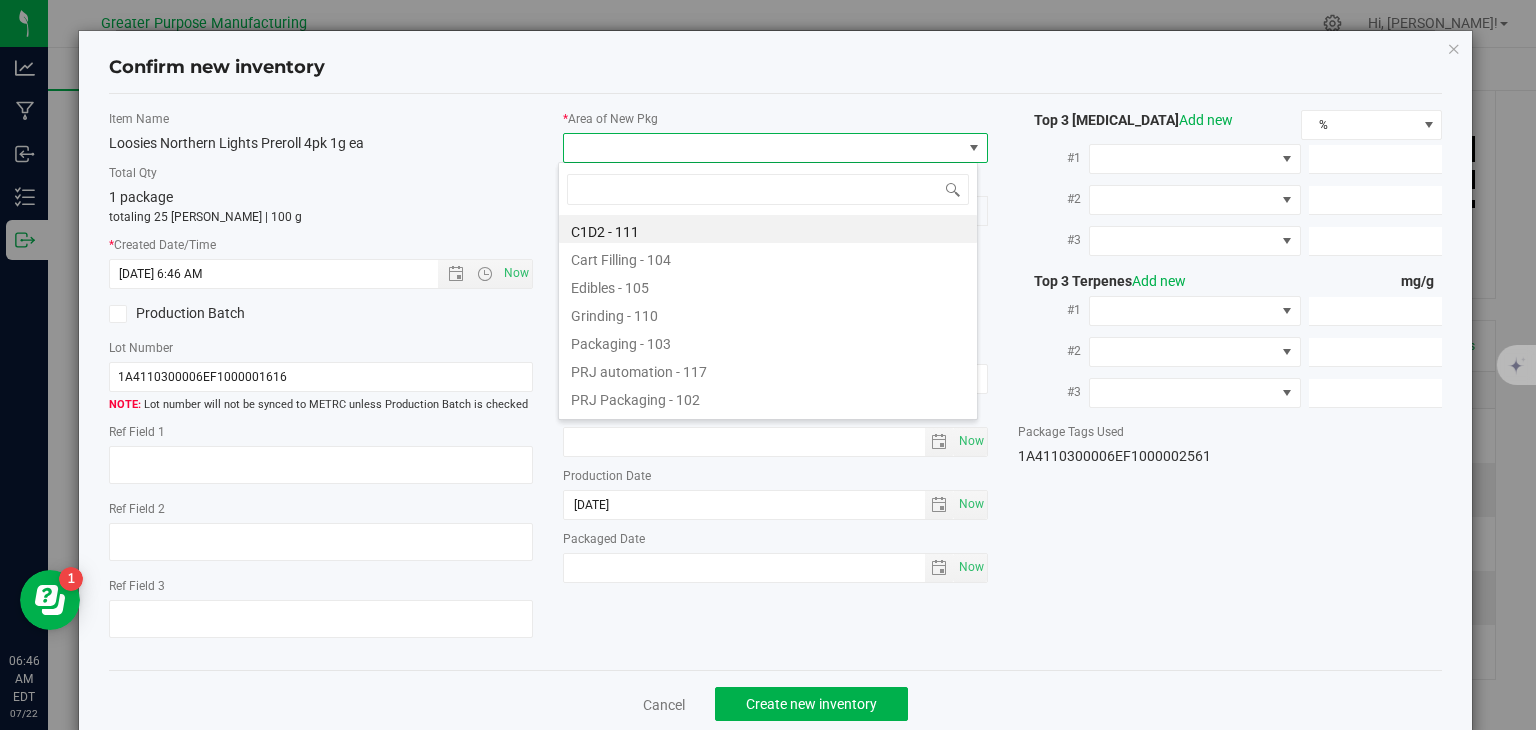 type on "108" 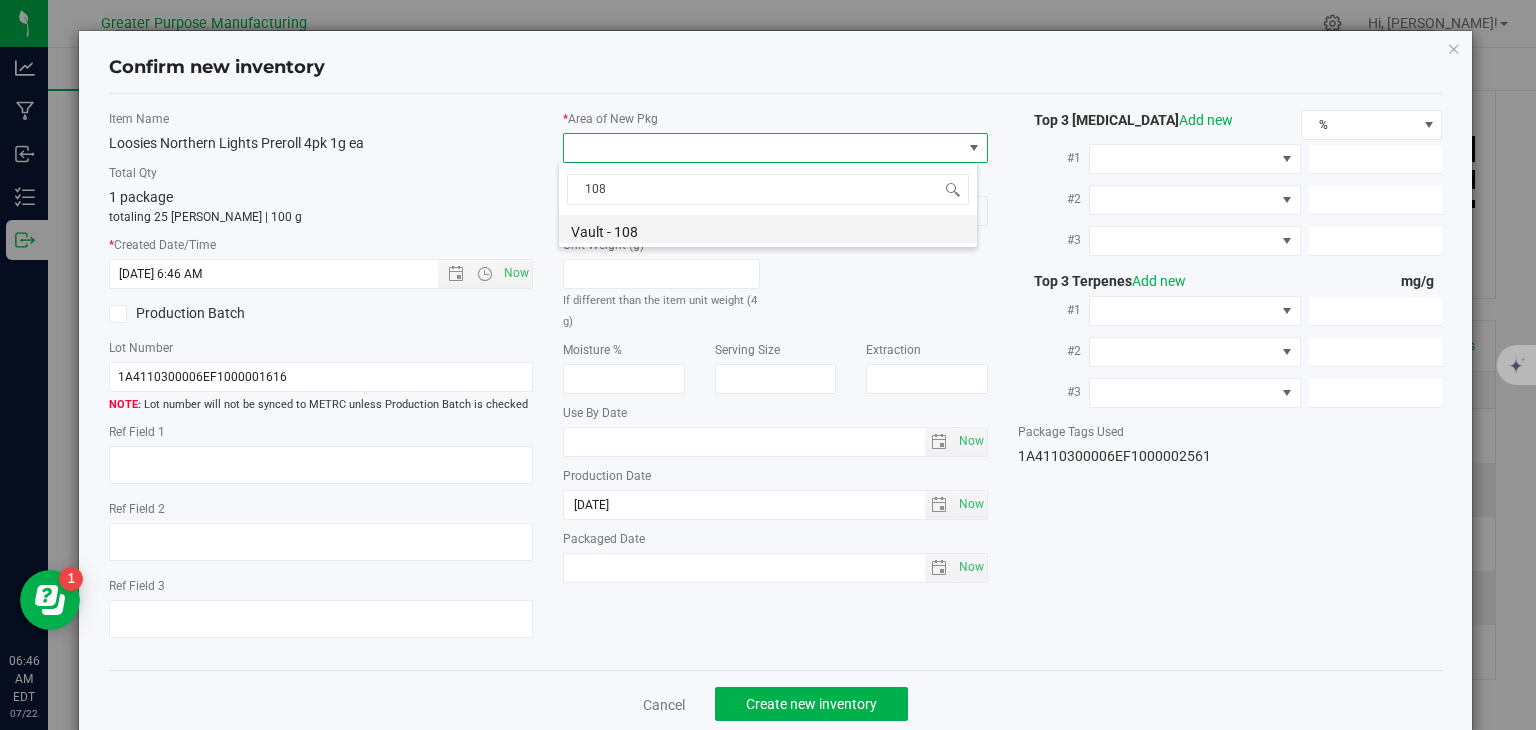 click on "Vault - 108" at bounding box center (768, 229) 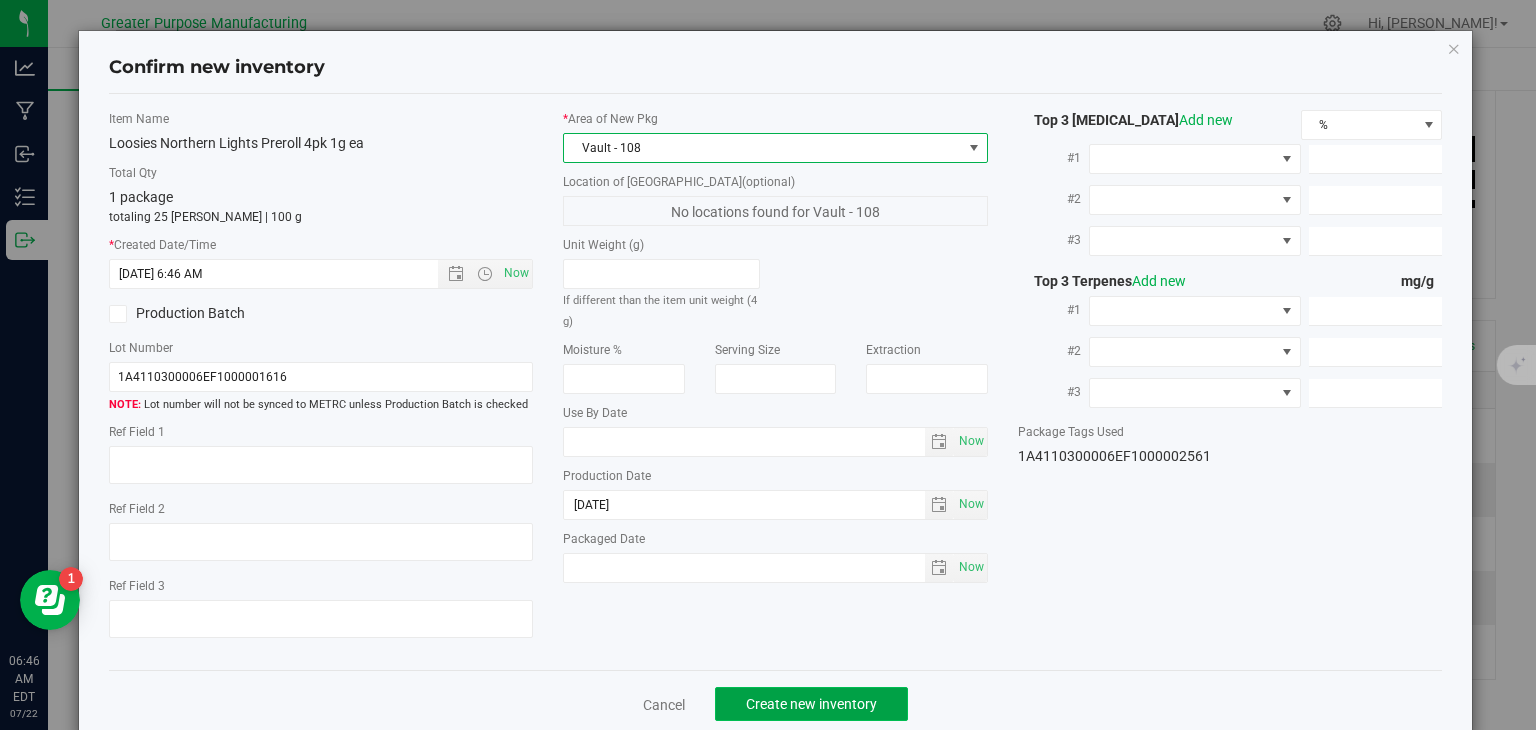 click on "Create new inventory" 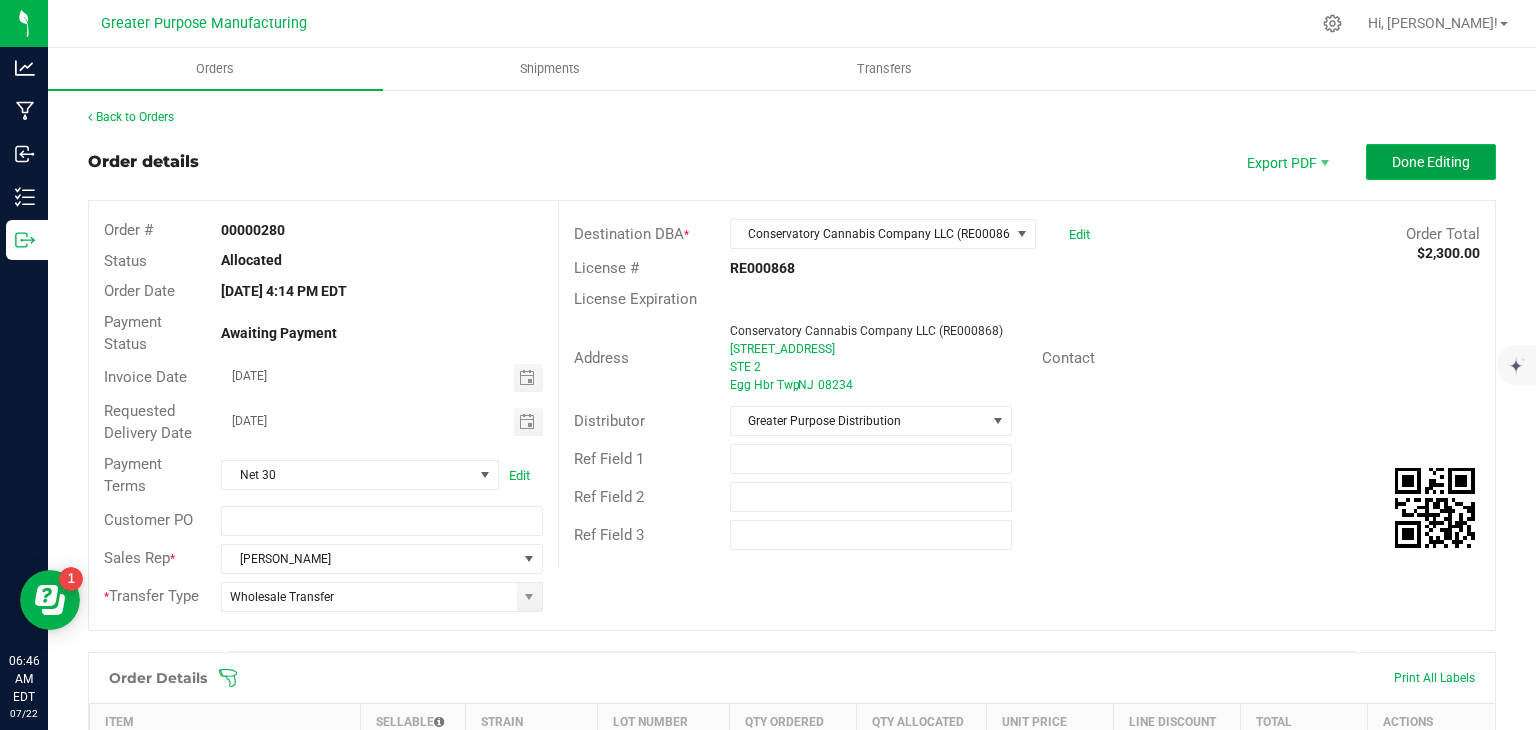 click on "Done Editing" at bounding box center (1431, 162) 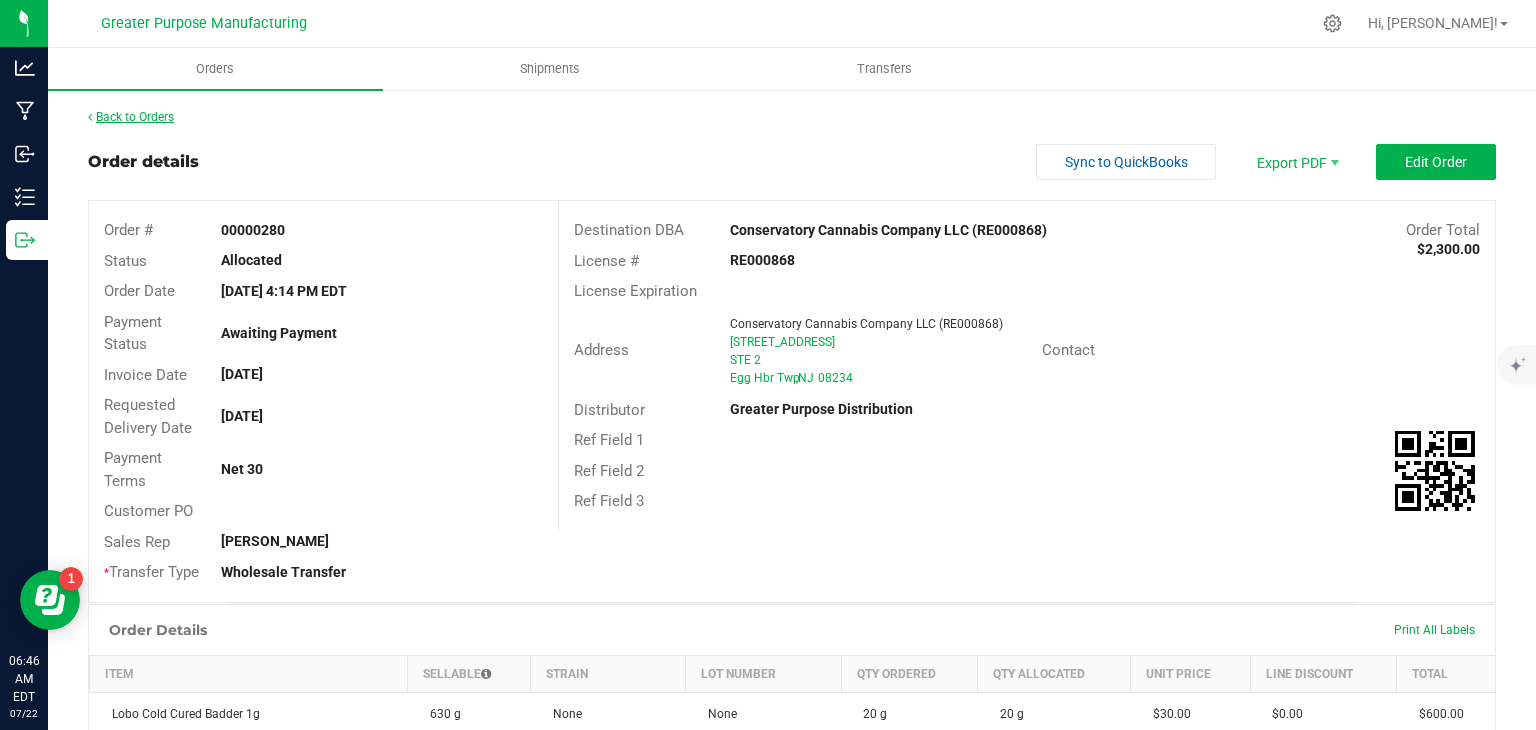 click on "Back to Orders" at bounding box center (131, 117) 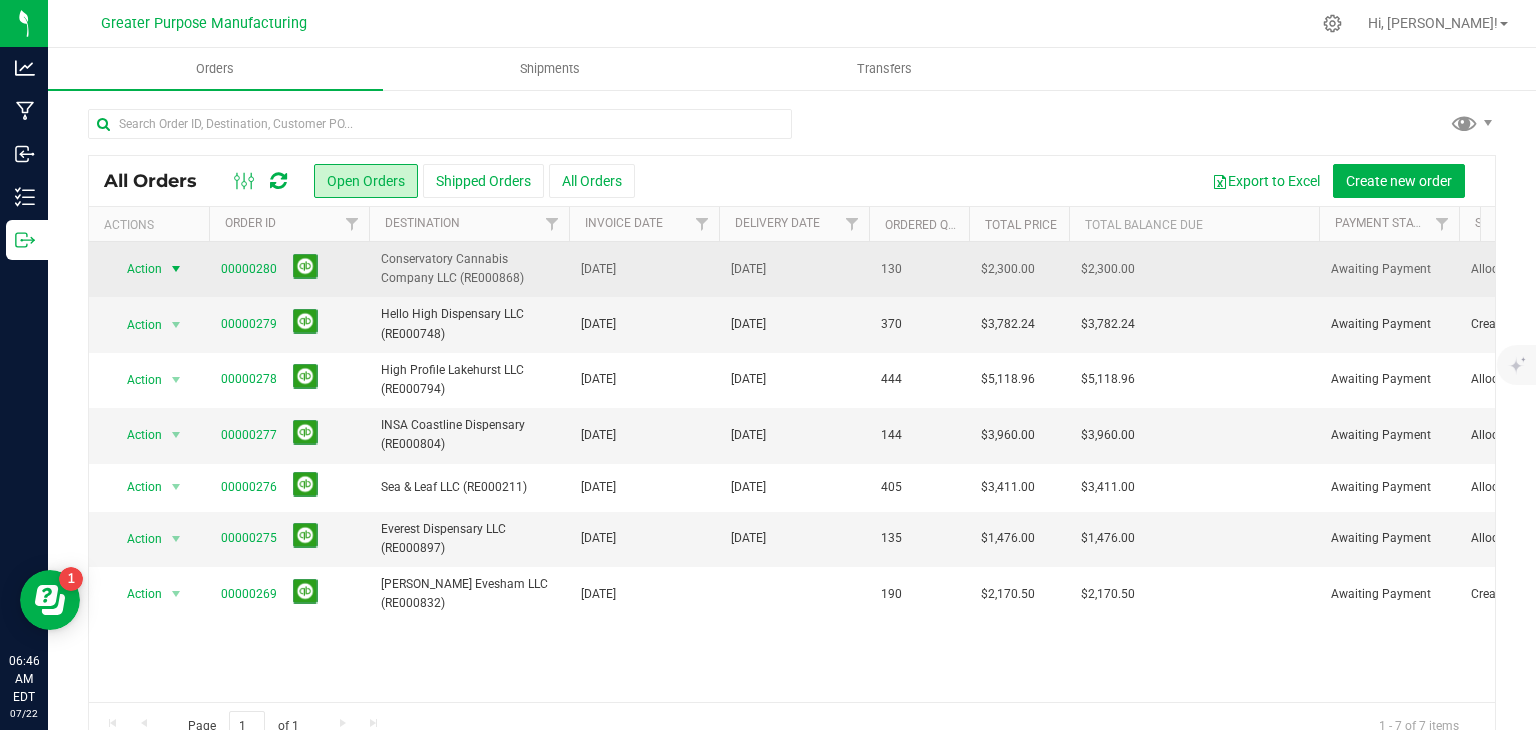 click at bounding box center (176, 269) 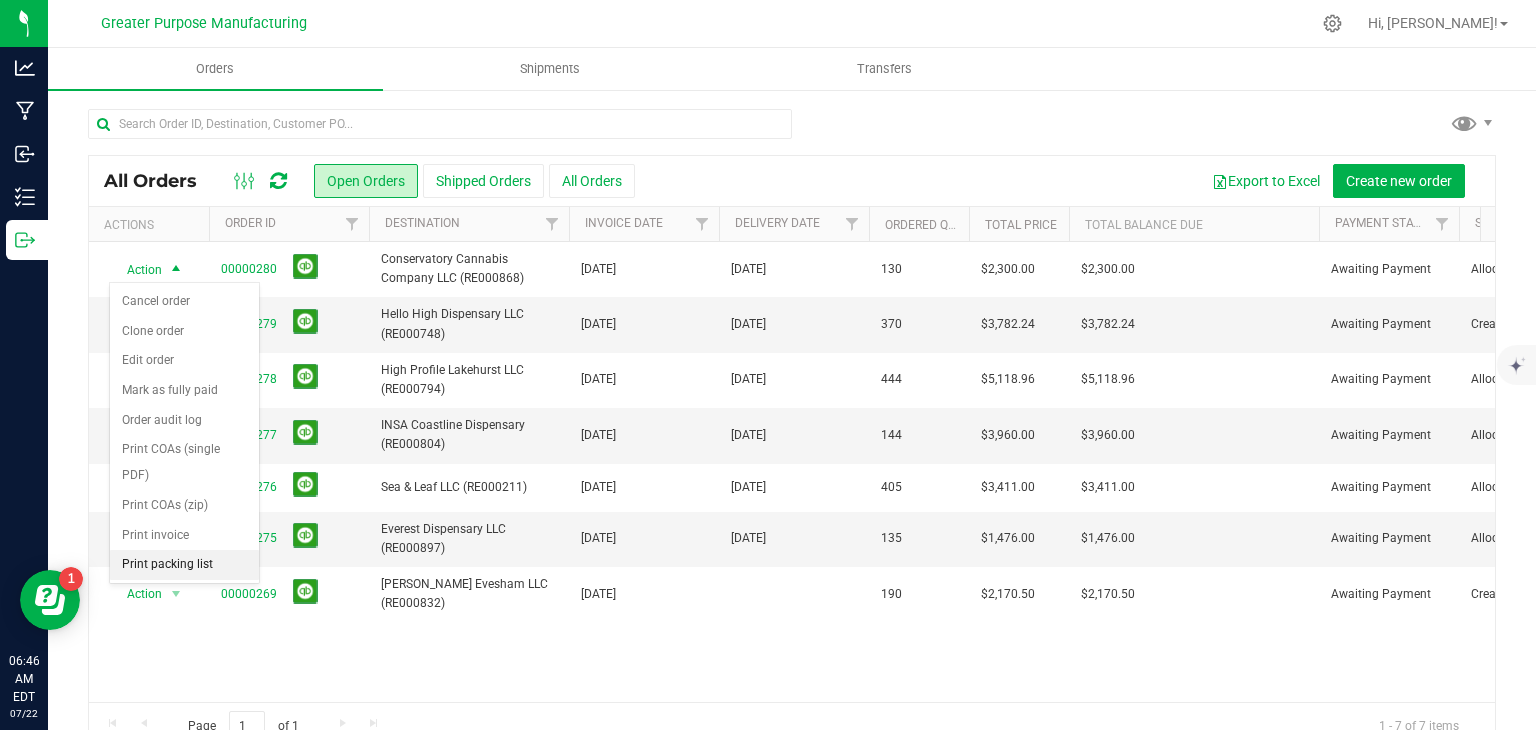 click on "Print packing list" at bounding box center [184, 565] 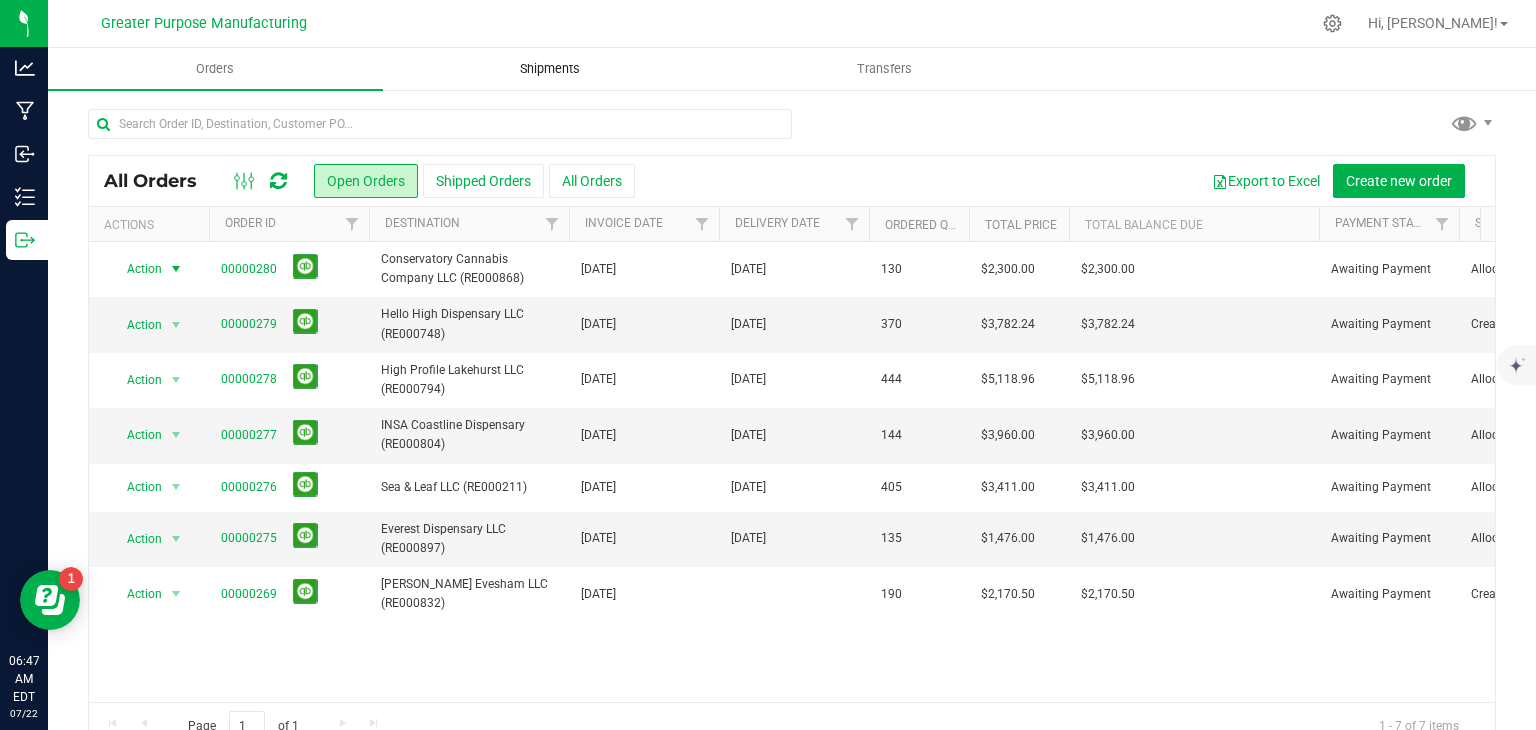 click on "Shipments" at bounding box center [550, 69] 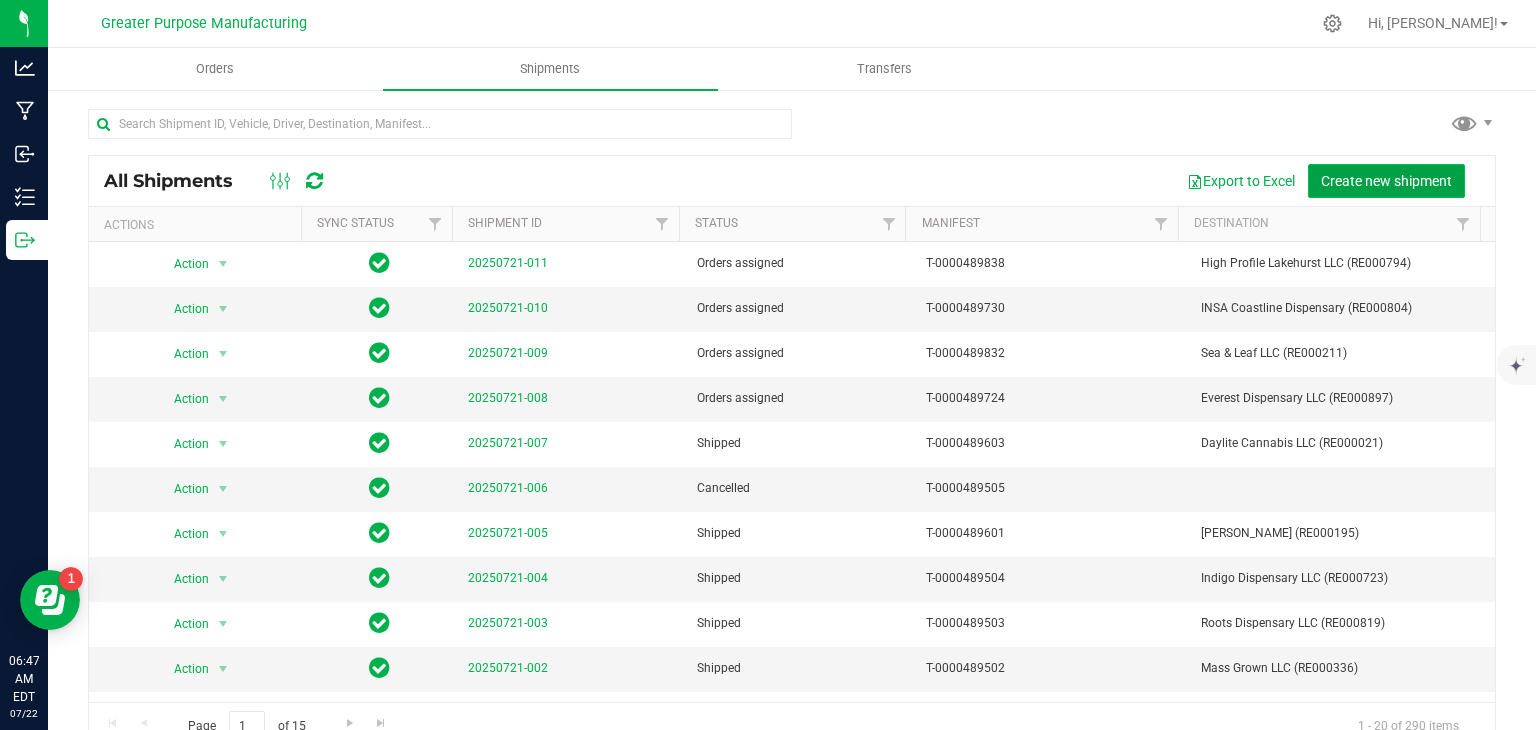 click on "Create new shipment" at bounding box center [1386, 181] 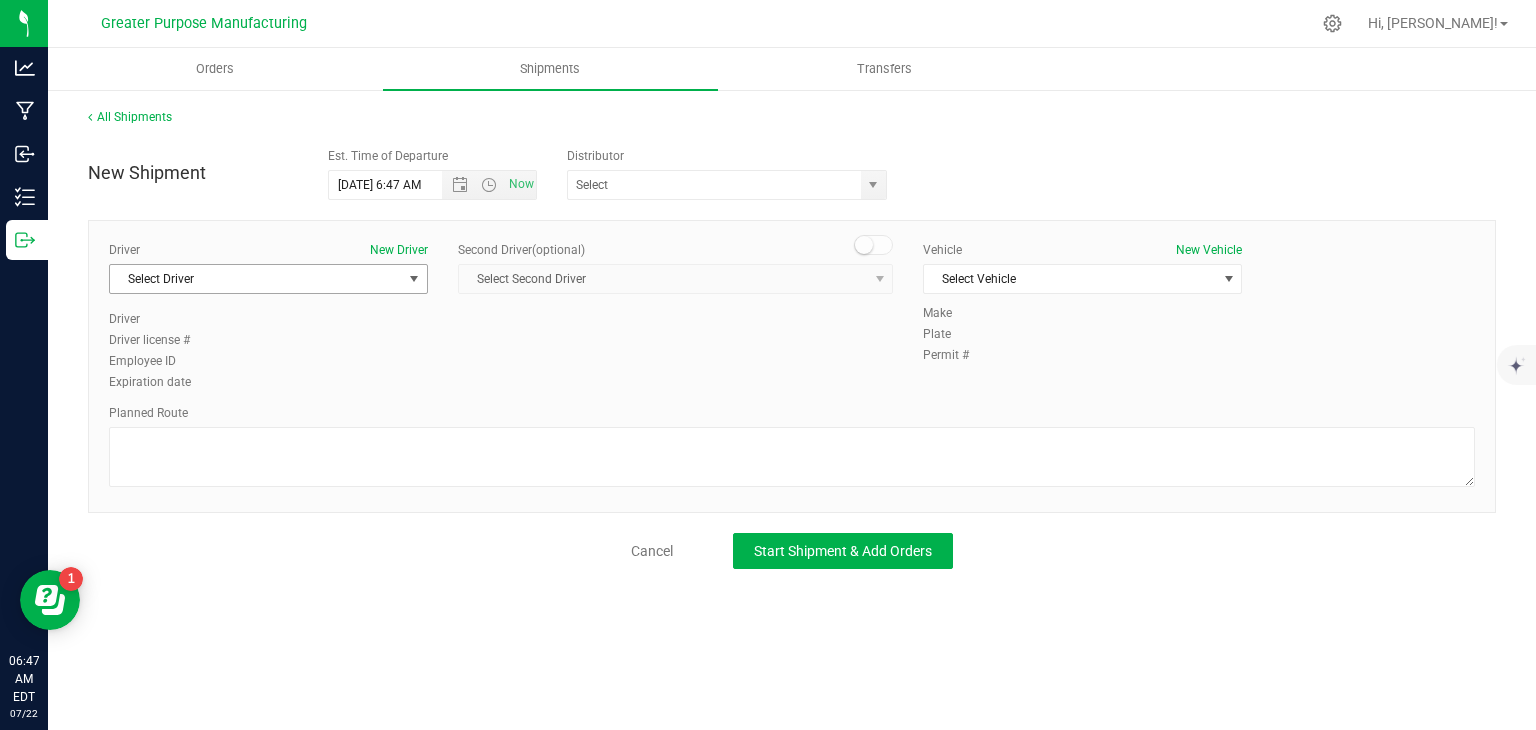 click on "Select Driver" at bounding box center (256, 279) 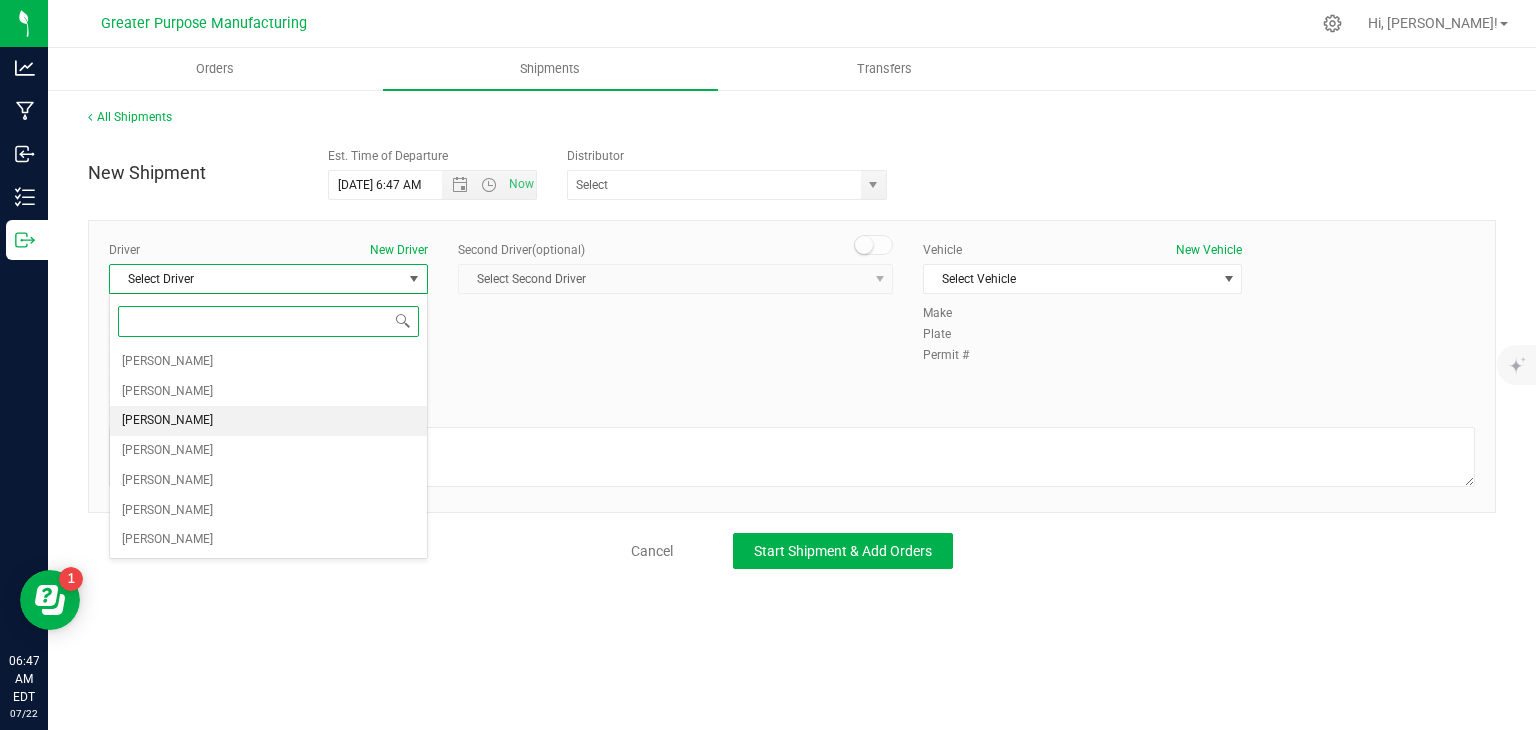 click on "[PERSON_NAME]" at bounding box center [268, 421] 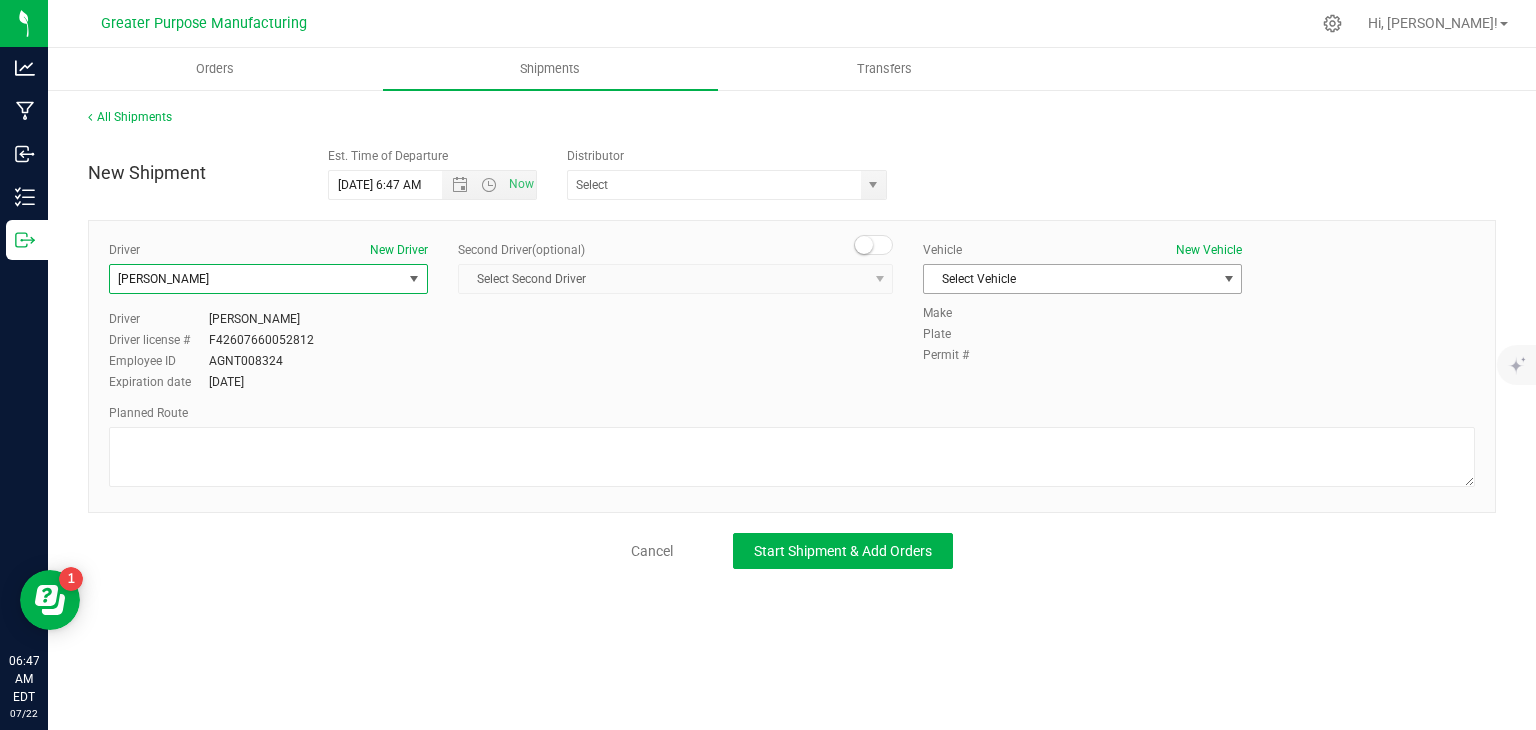 click on "Vehicle
New Vehicle
Select Vehicle Select Vehicle [MEDICAL_DATA] - Ford Transit 250 - A24UZU Nissan NV 200" at bounding box center [1082, 272] 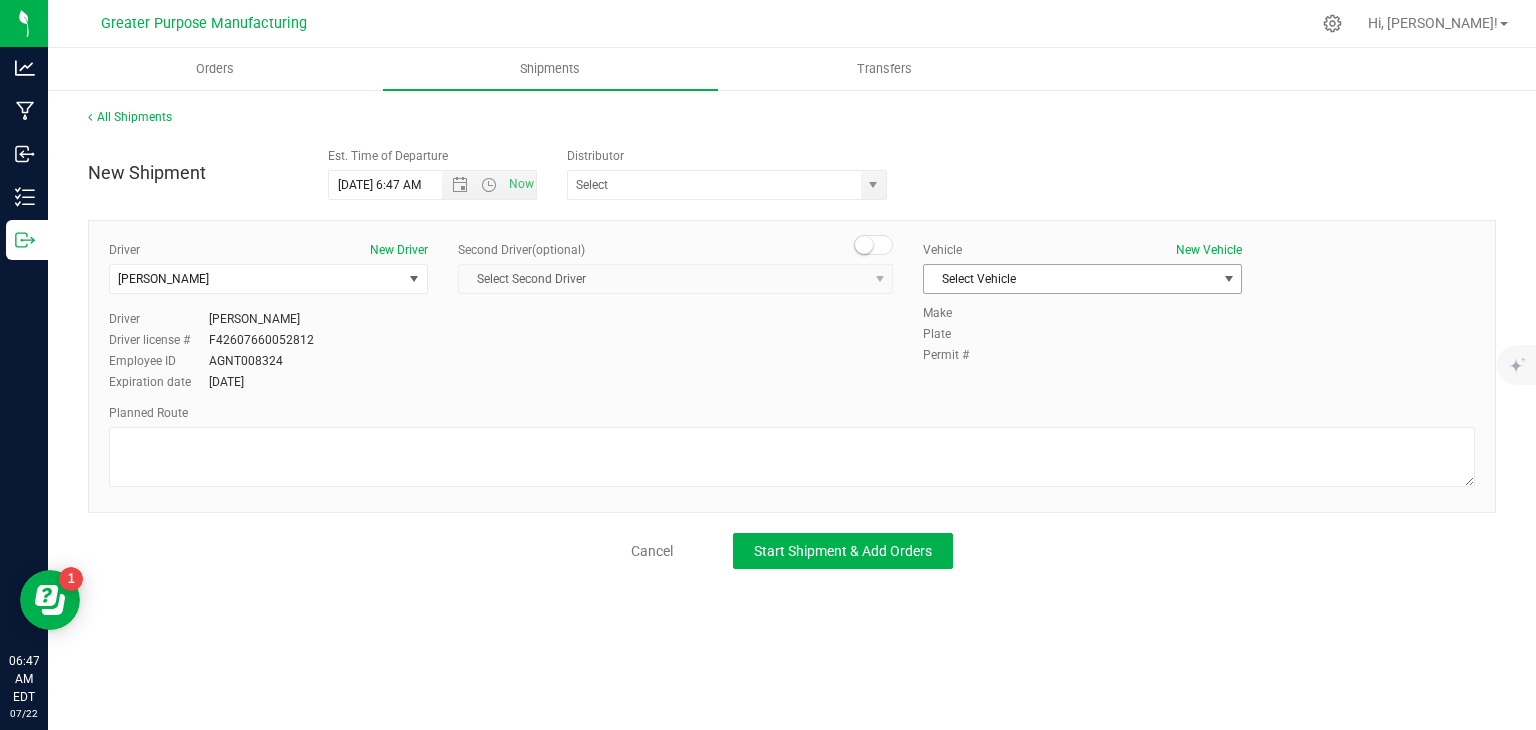 click on "Select Vehicle" at bounding box center [1070, 279] 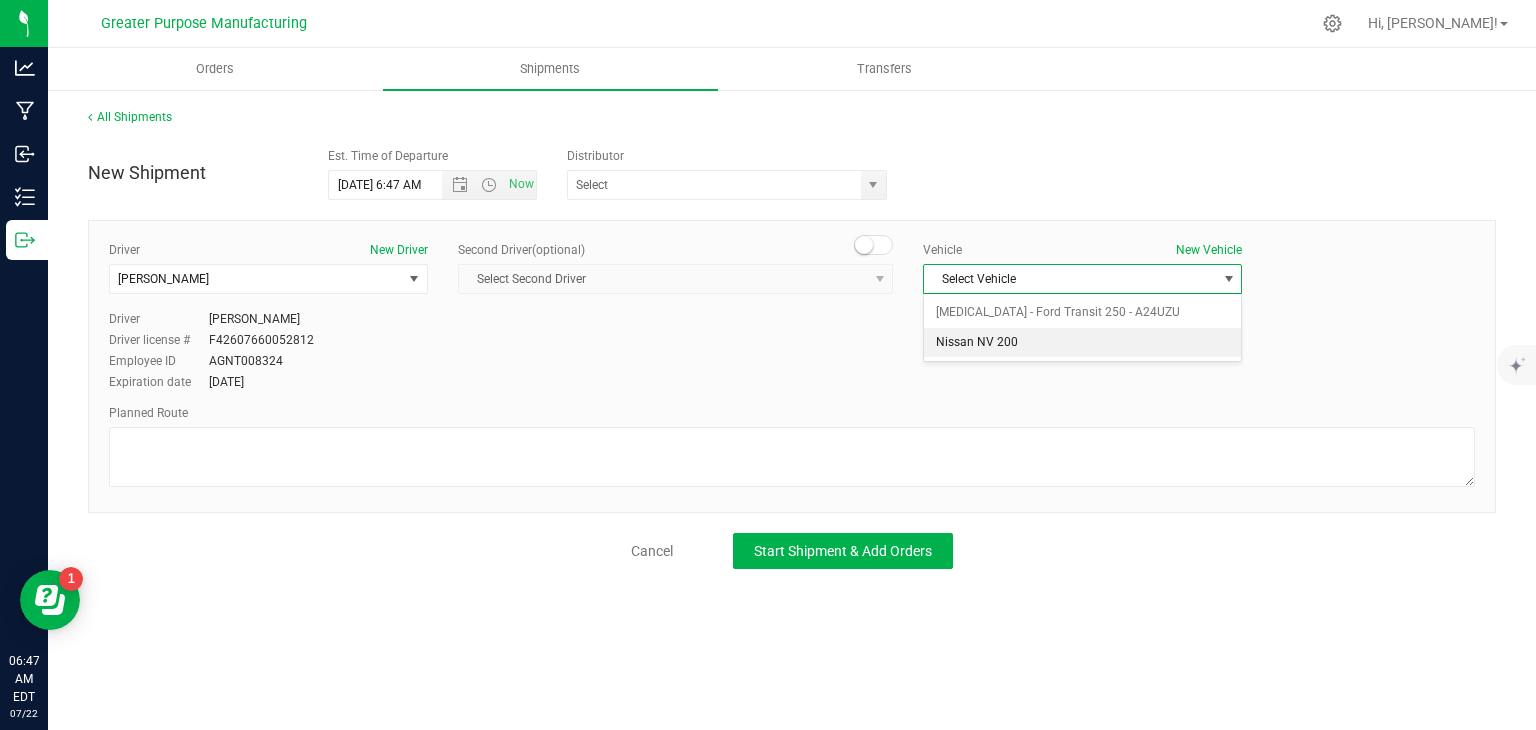 click on "Nissan NV 200" at bounding box center [1082, 343] 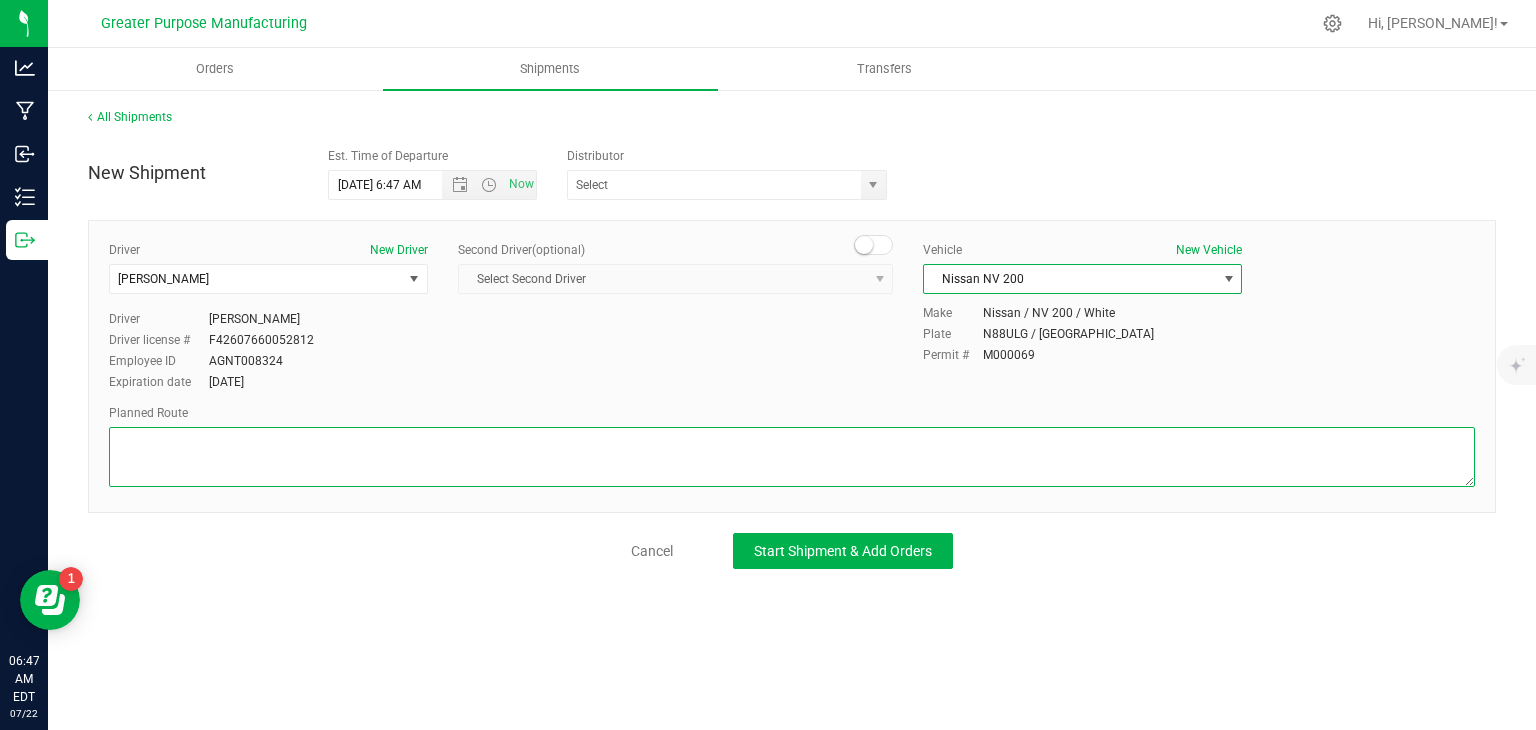 click at bounding box center (792, 457) 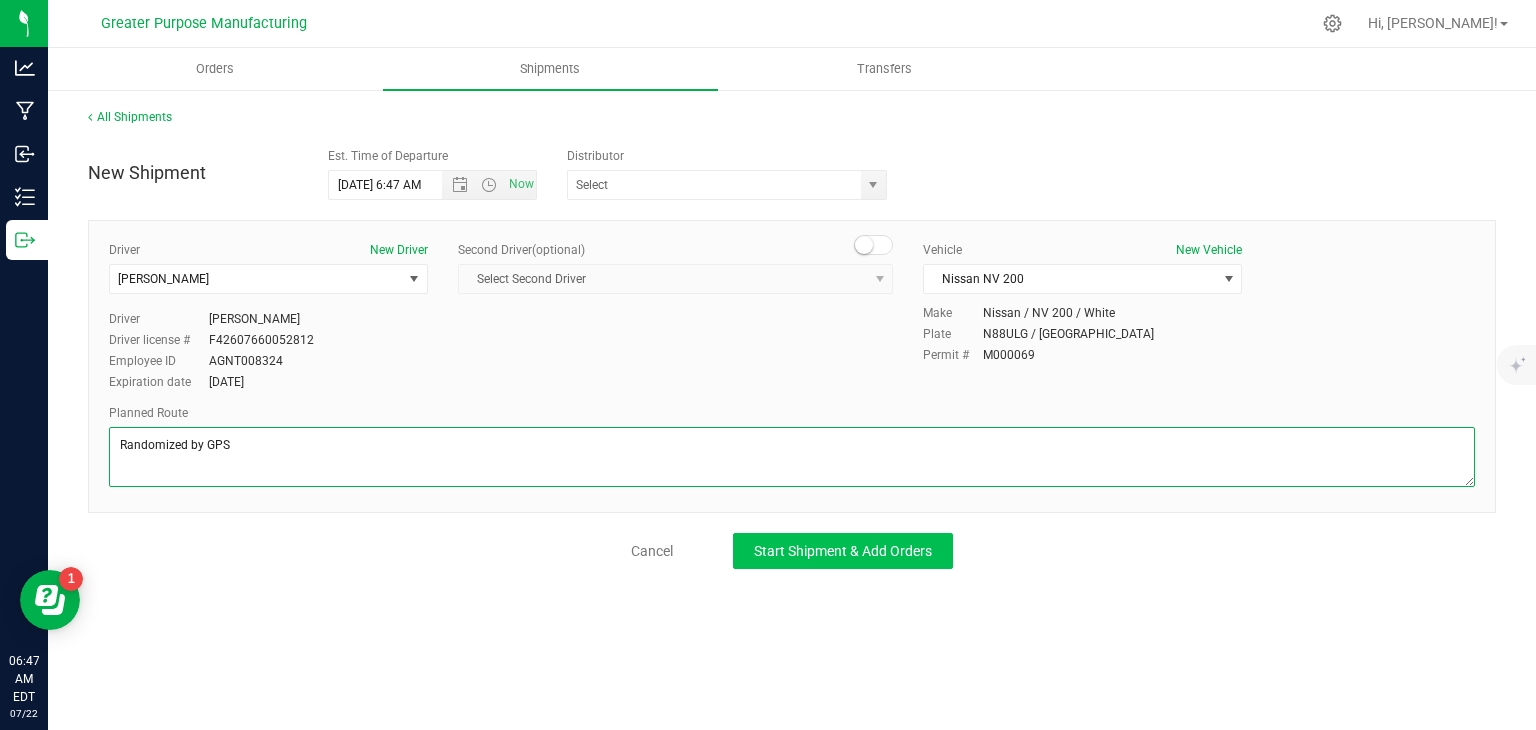 type on "Randomized by GPS" 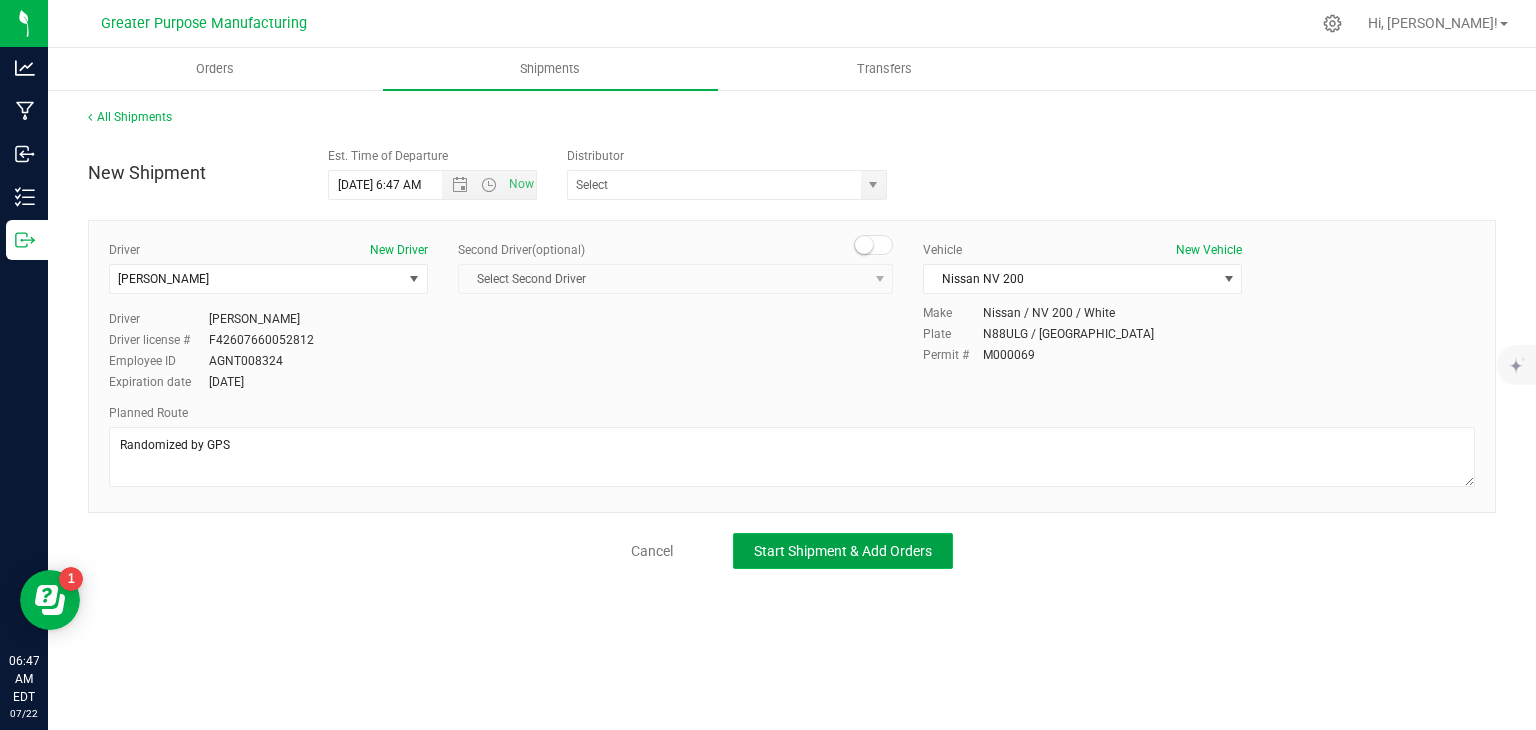 click on "Start Shipment & Add Orders" 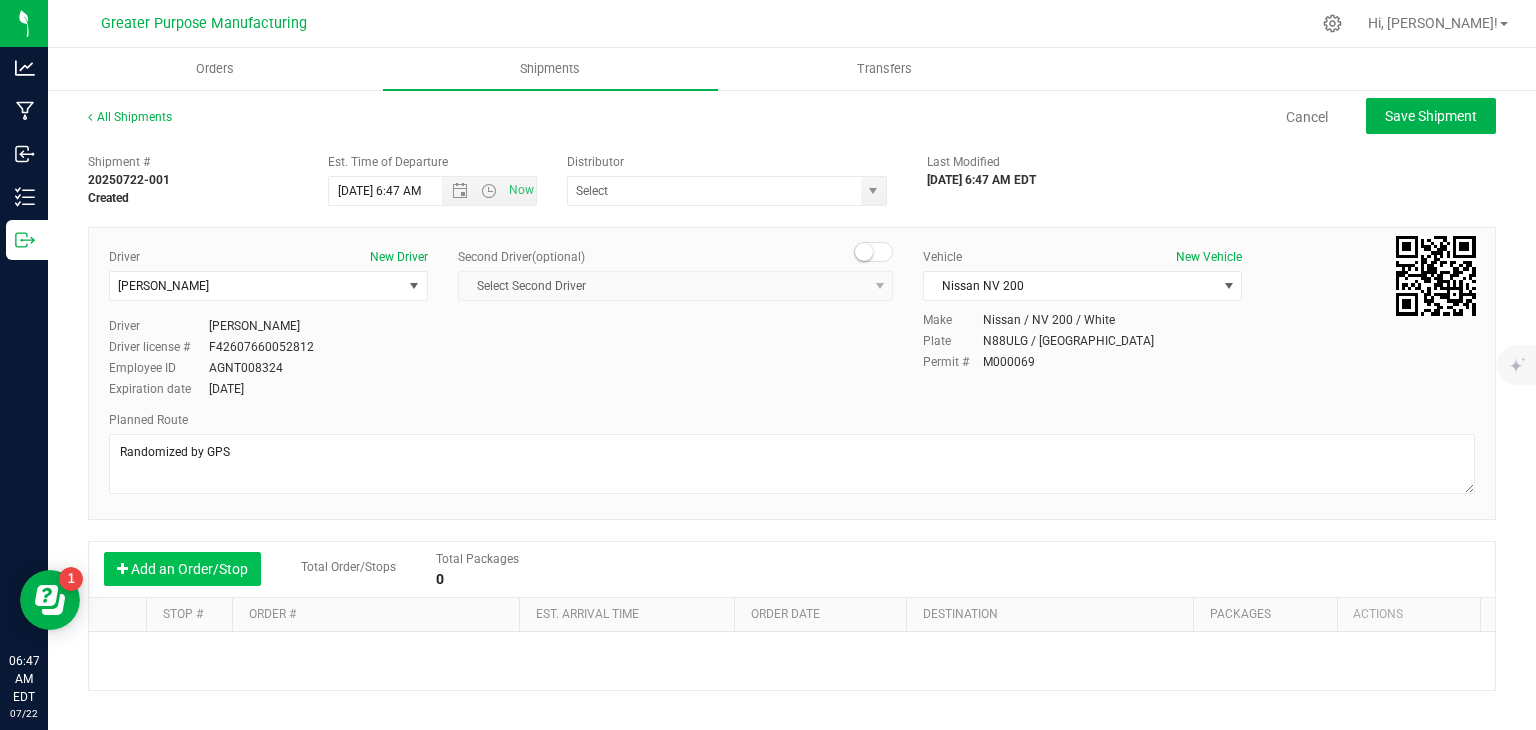 click on "Add an Order/Stop" at bounding box center (182, 569) 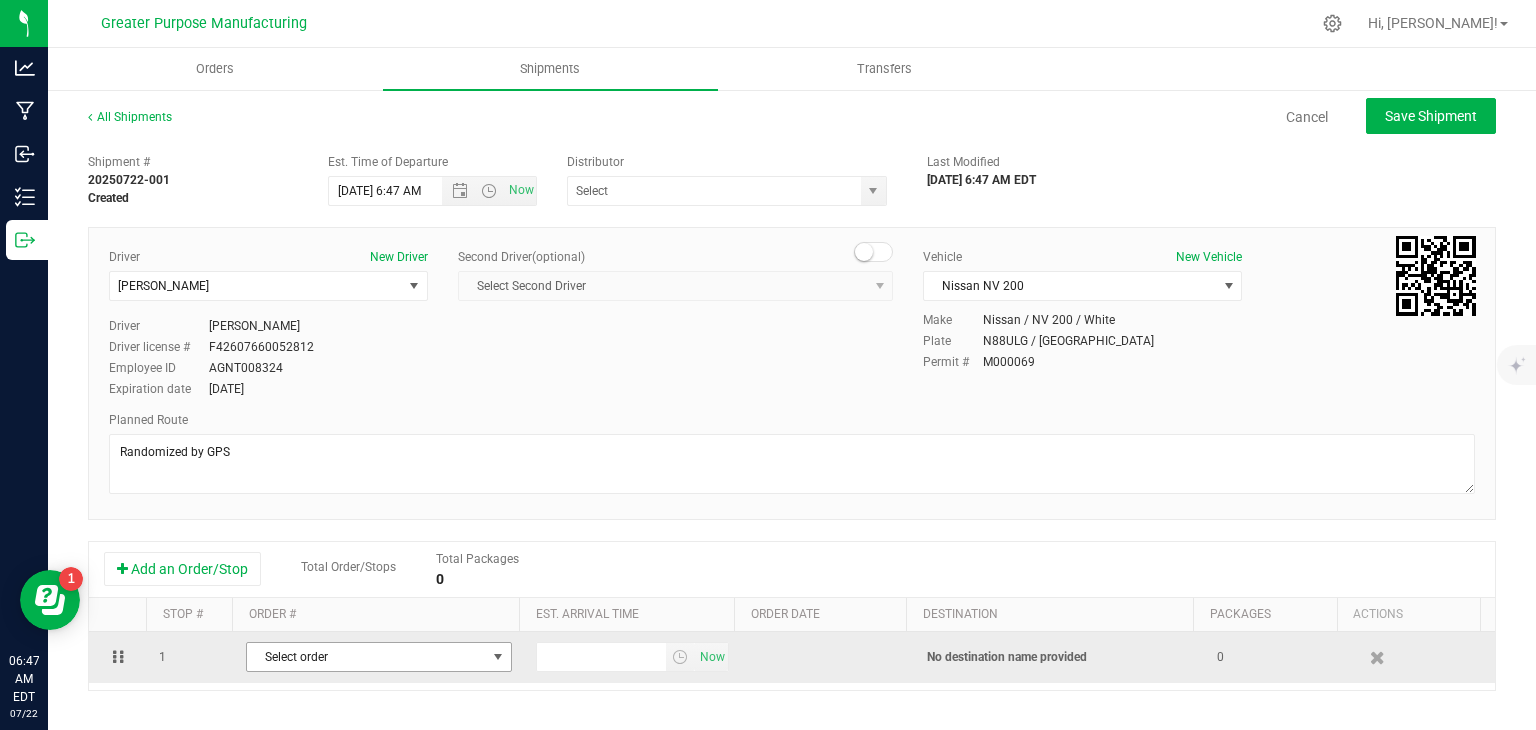 click on "Select order" at bounding box center [366, 657] 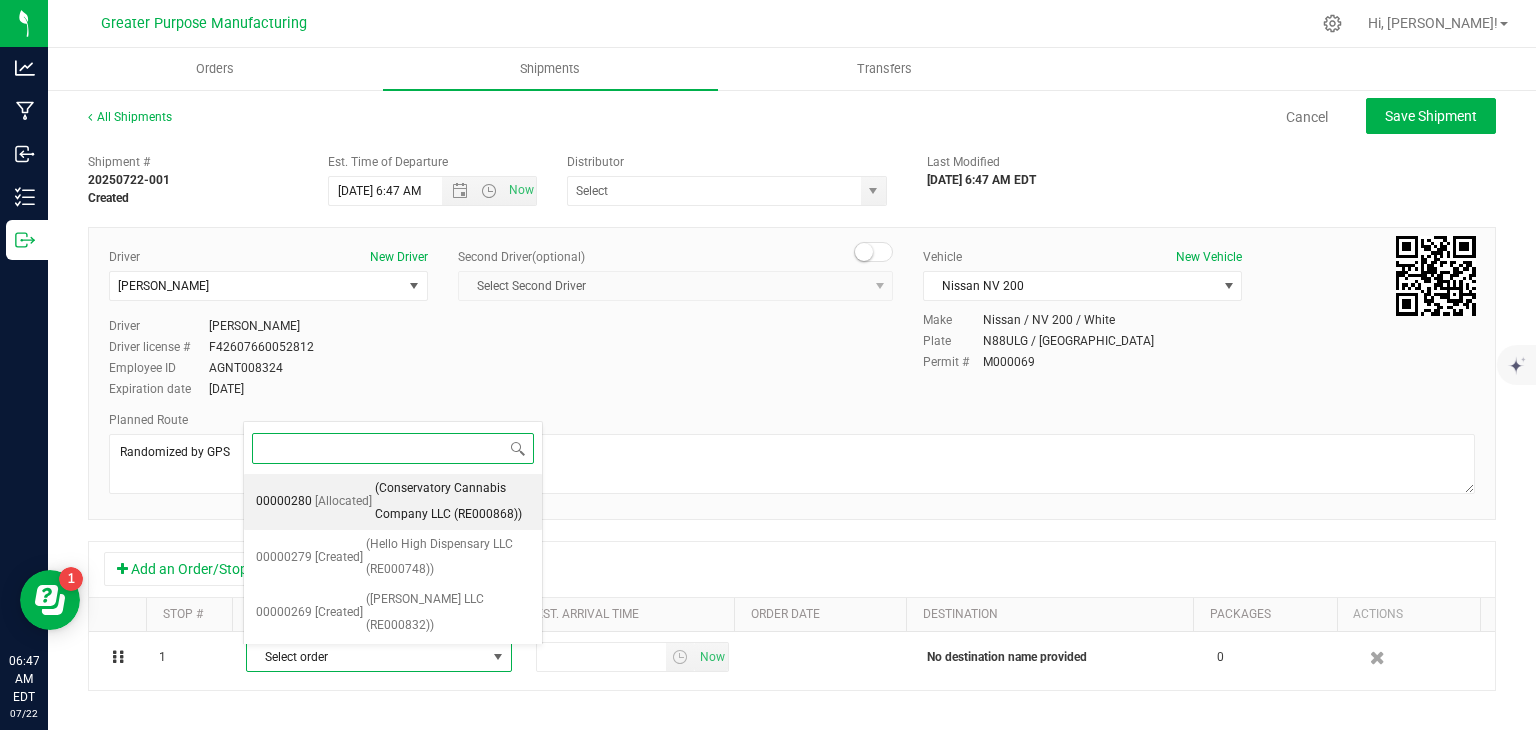 click on "(Conservatory Cannabis Company LLC (RE000868))" at bounding box center [452, 501] 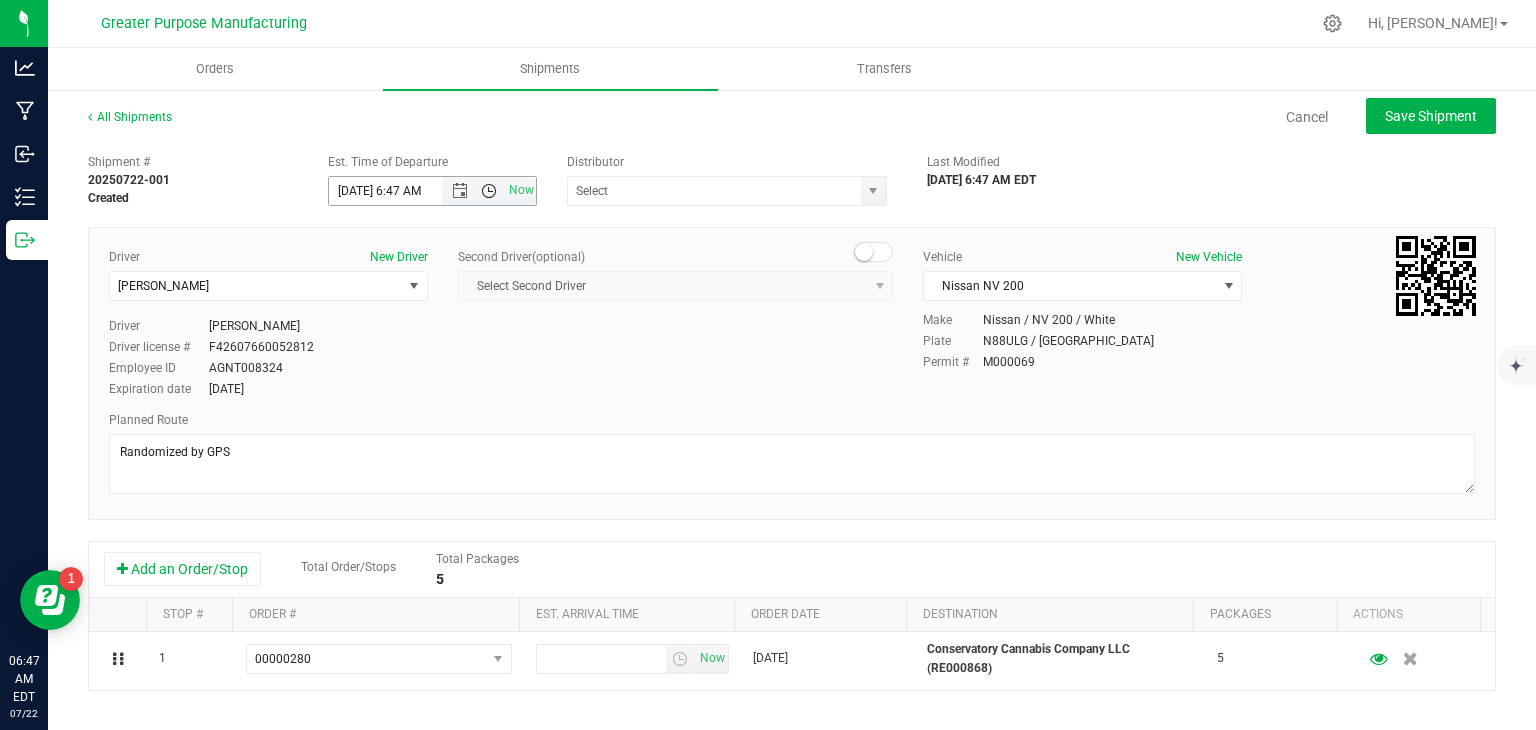 click at bounding box center (489, 191) 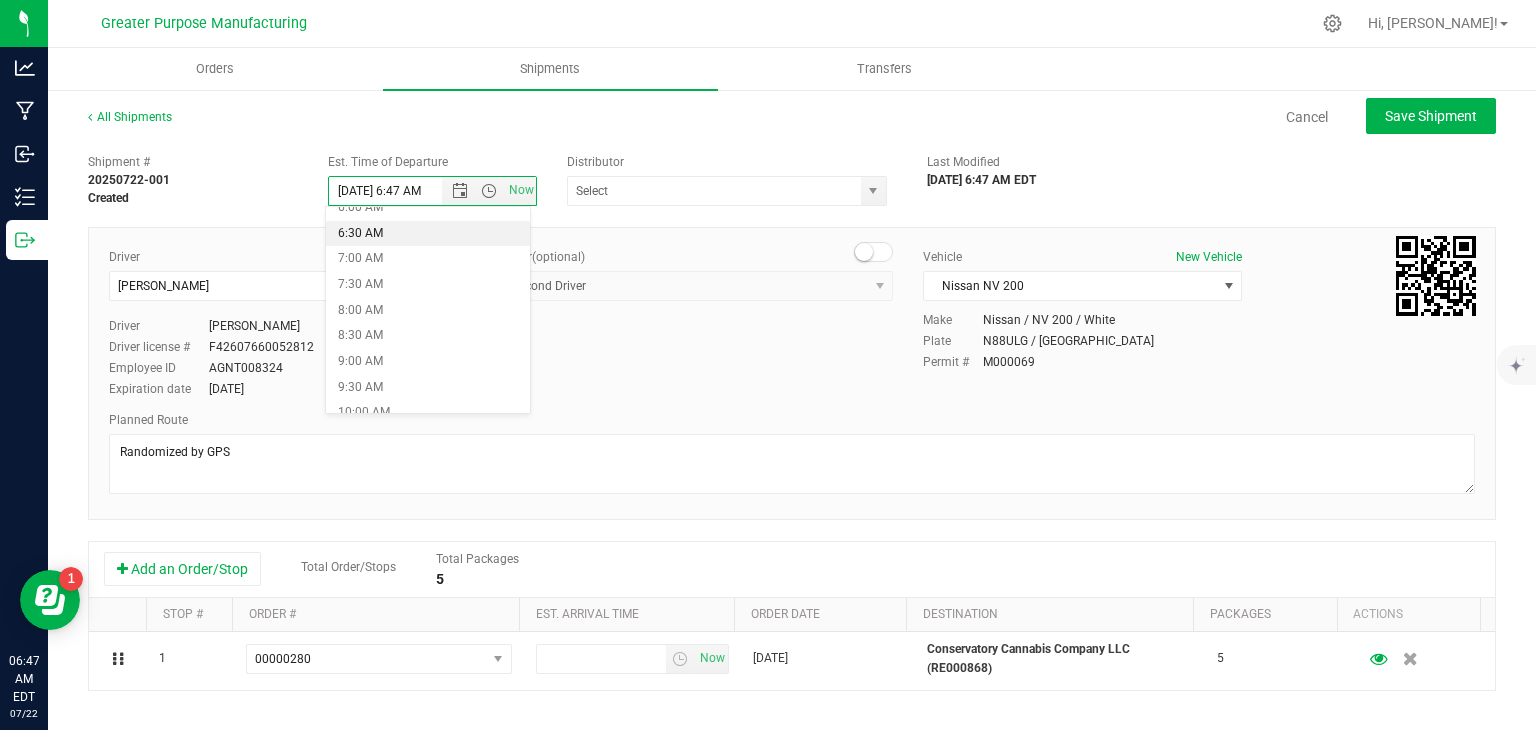 scroll, scrollTop: 327, scrollLeft: 0, axis: vertical 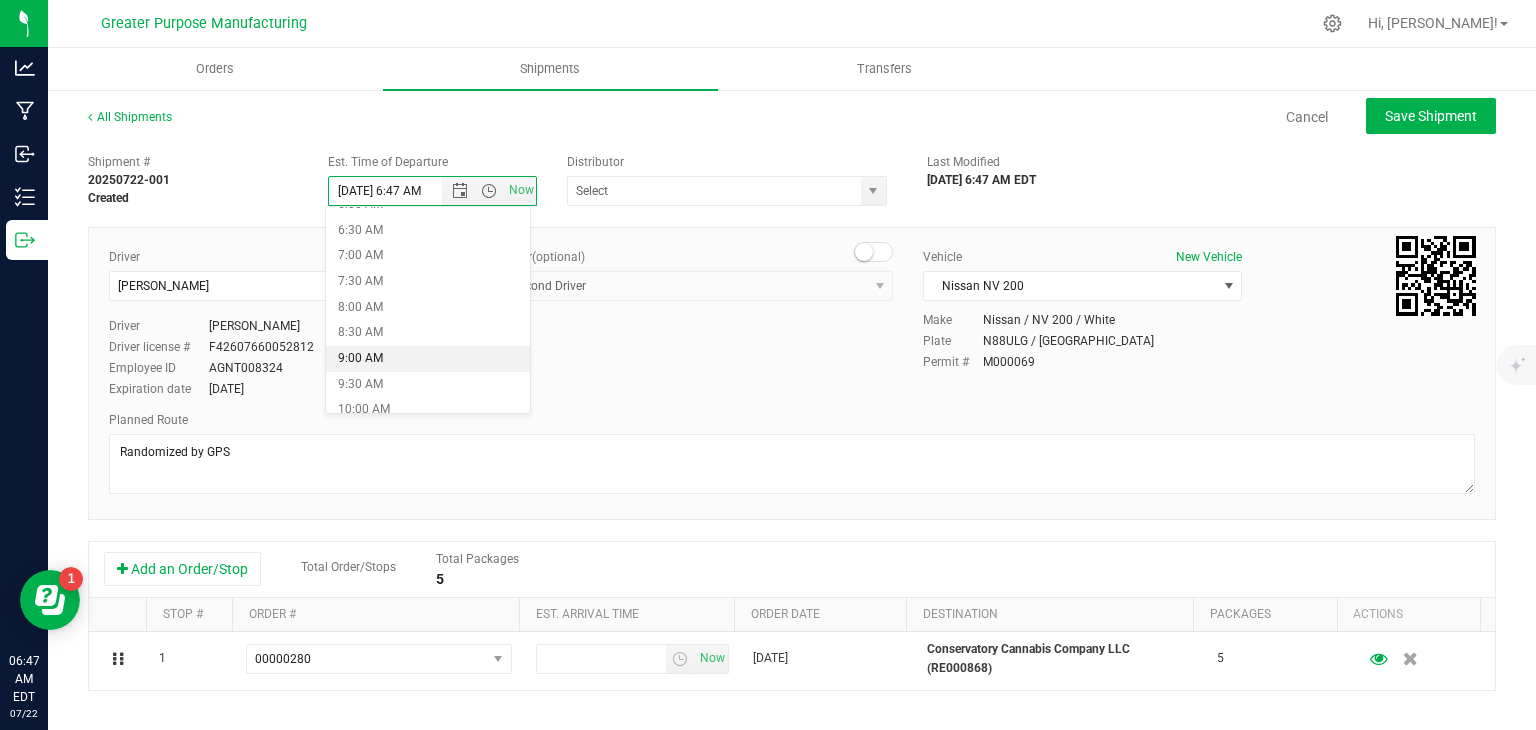 click on "9:00 AM" at bounding box center [428, 359] 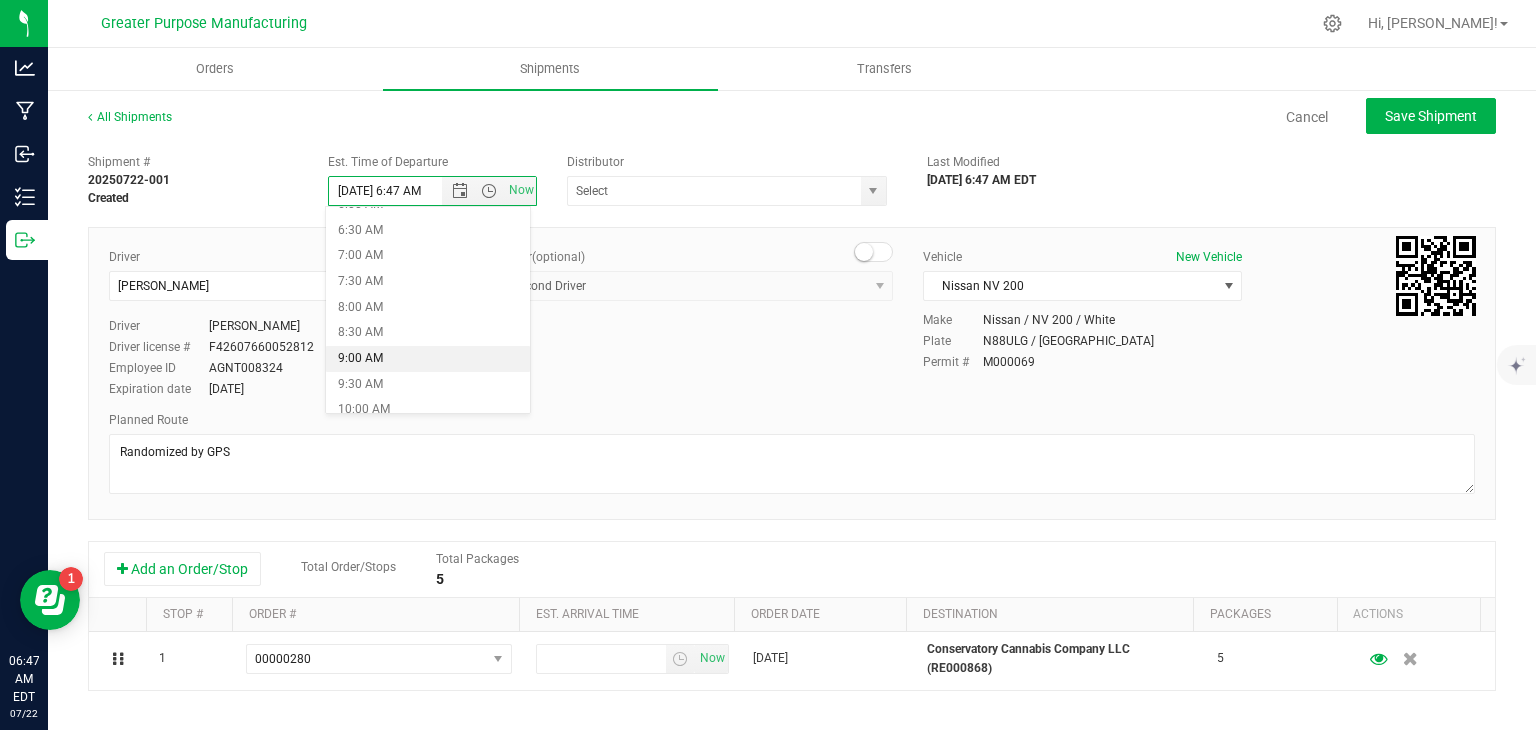 type on "[DATE] 9:00 AM" 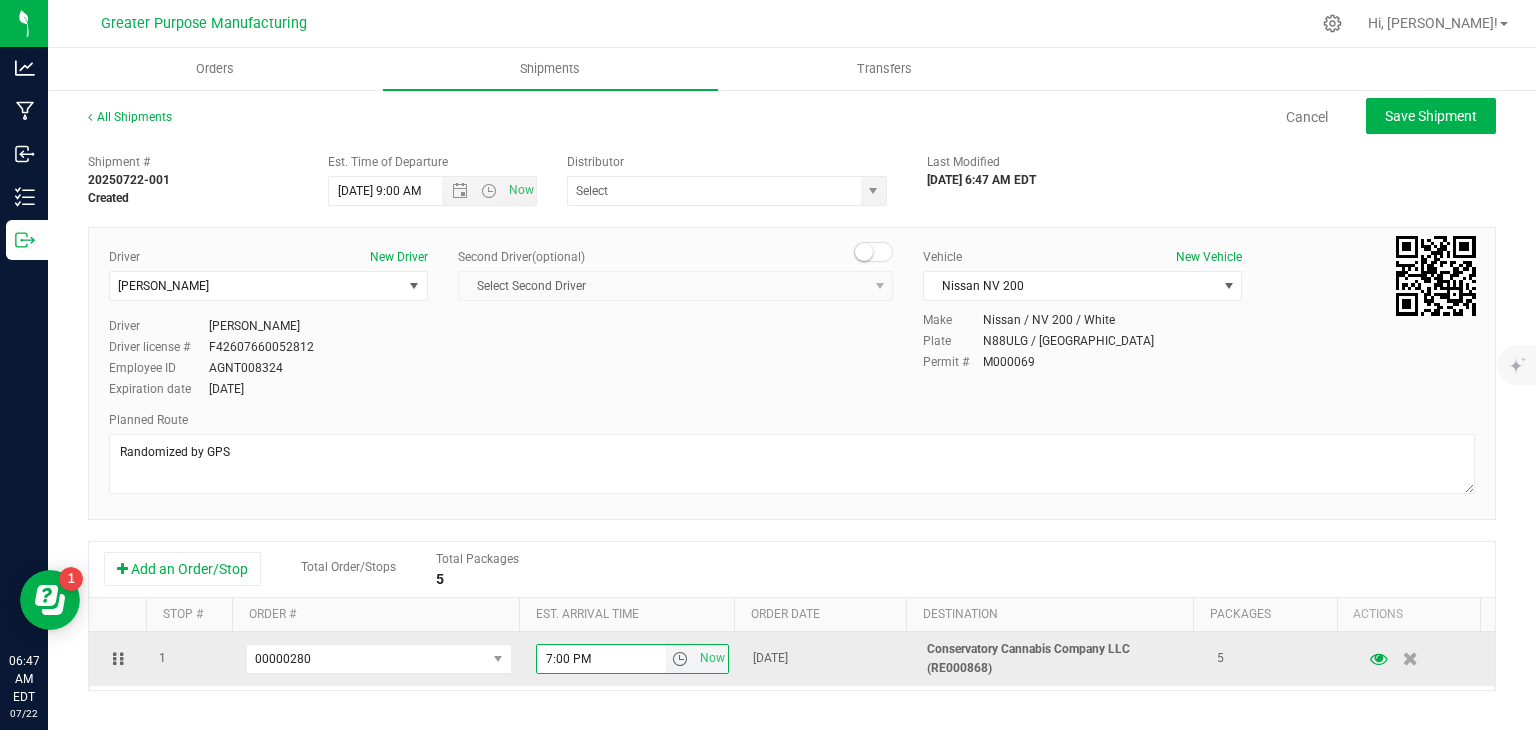 click on "7:00 PM" at bounding box center [602, 659] 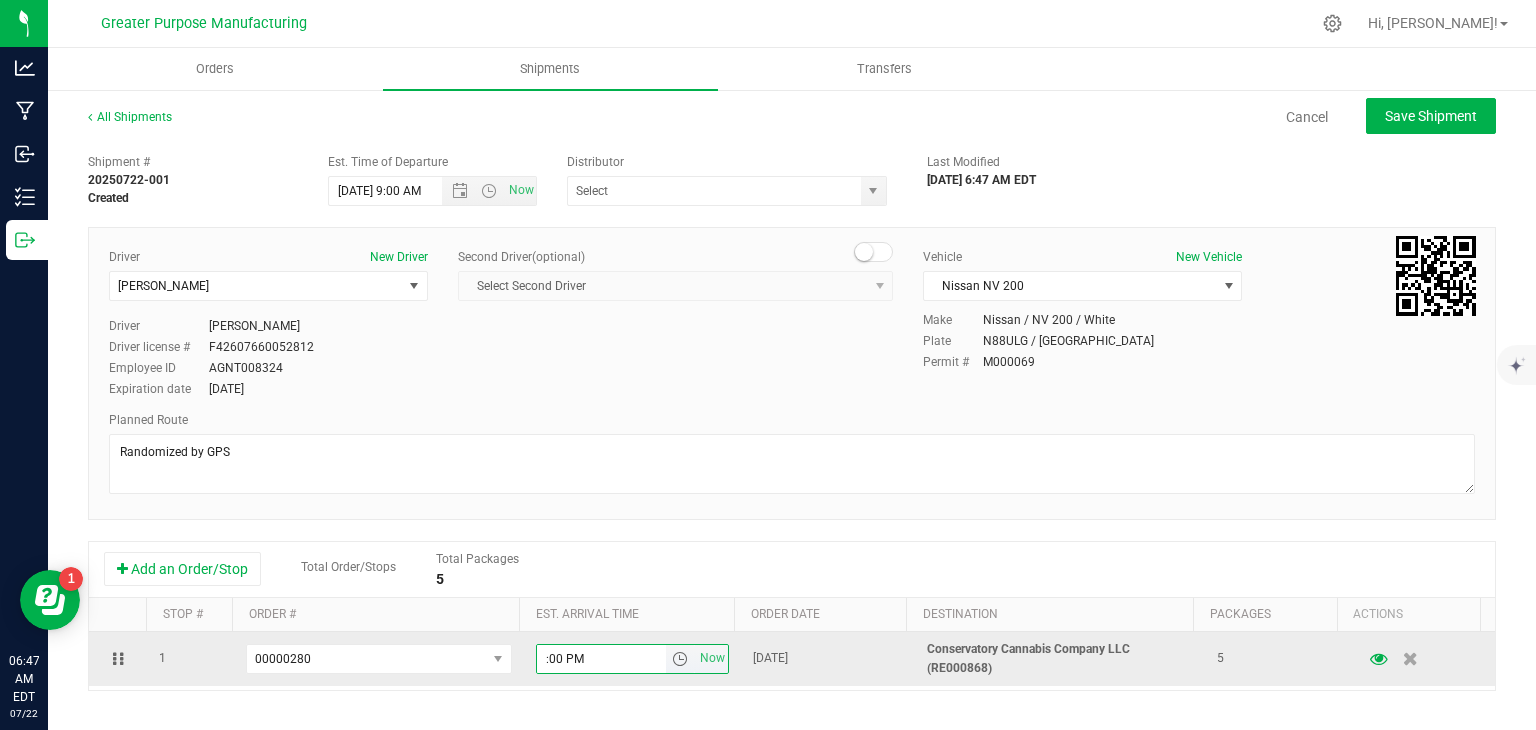 type on "5:00 PM" 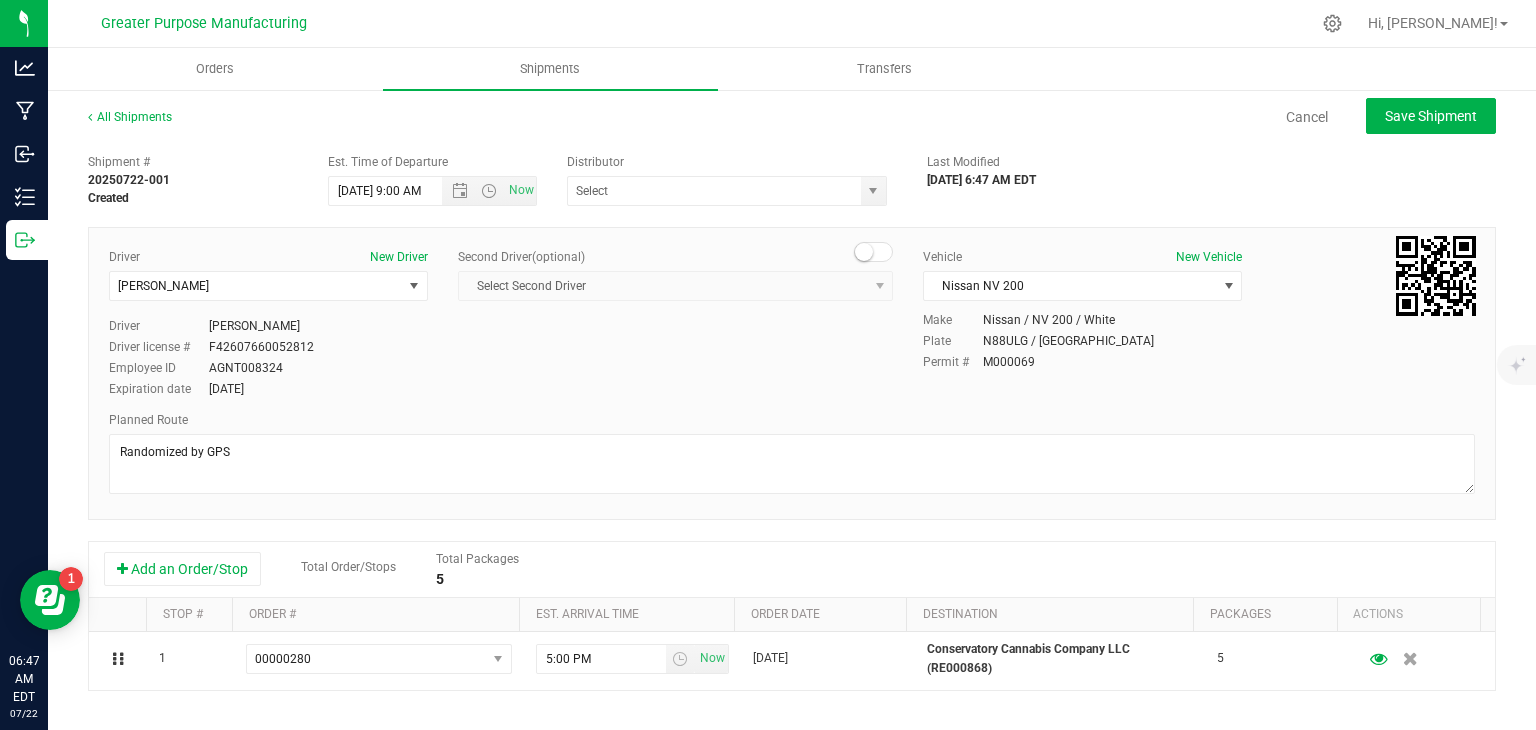 click on "Driver
New Driver
[PERSON_NAME] Select Driver [PERSON_NAME] [PERSON_NAME] [PERSON_NAME] [PERSON_NAME] [PERSON_NAME] [PERSON_NAME] Eduuardo [PERSON_NAME]
Driver
[PERSON_NAME]
Driver license #
F42607660052812
Employee ID
AGNT008324
Expiration date
[DATE]" at bounding box center [792, 373] 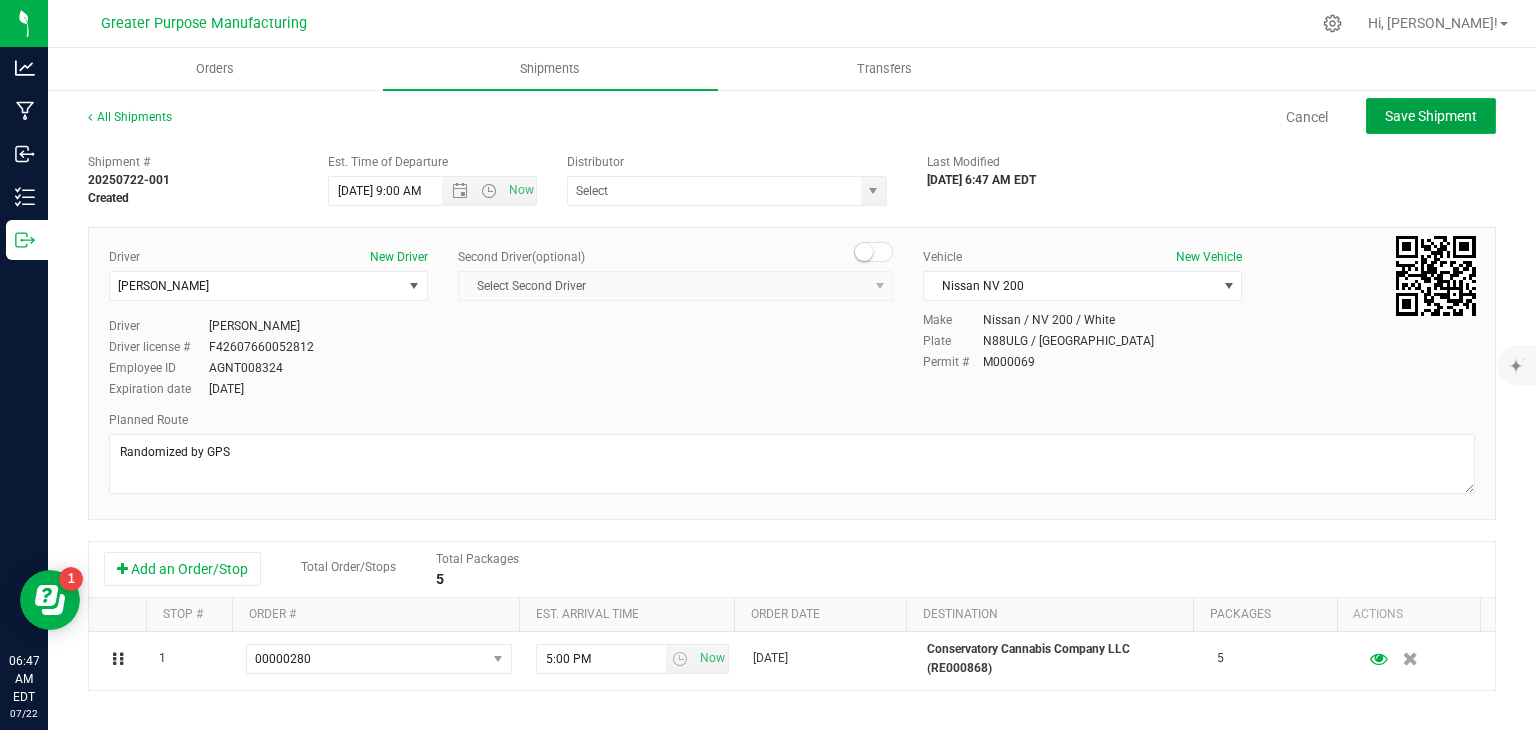 click on "Save Shipment" 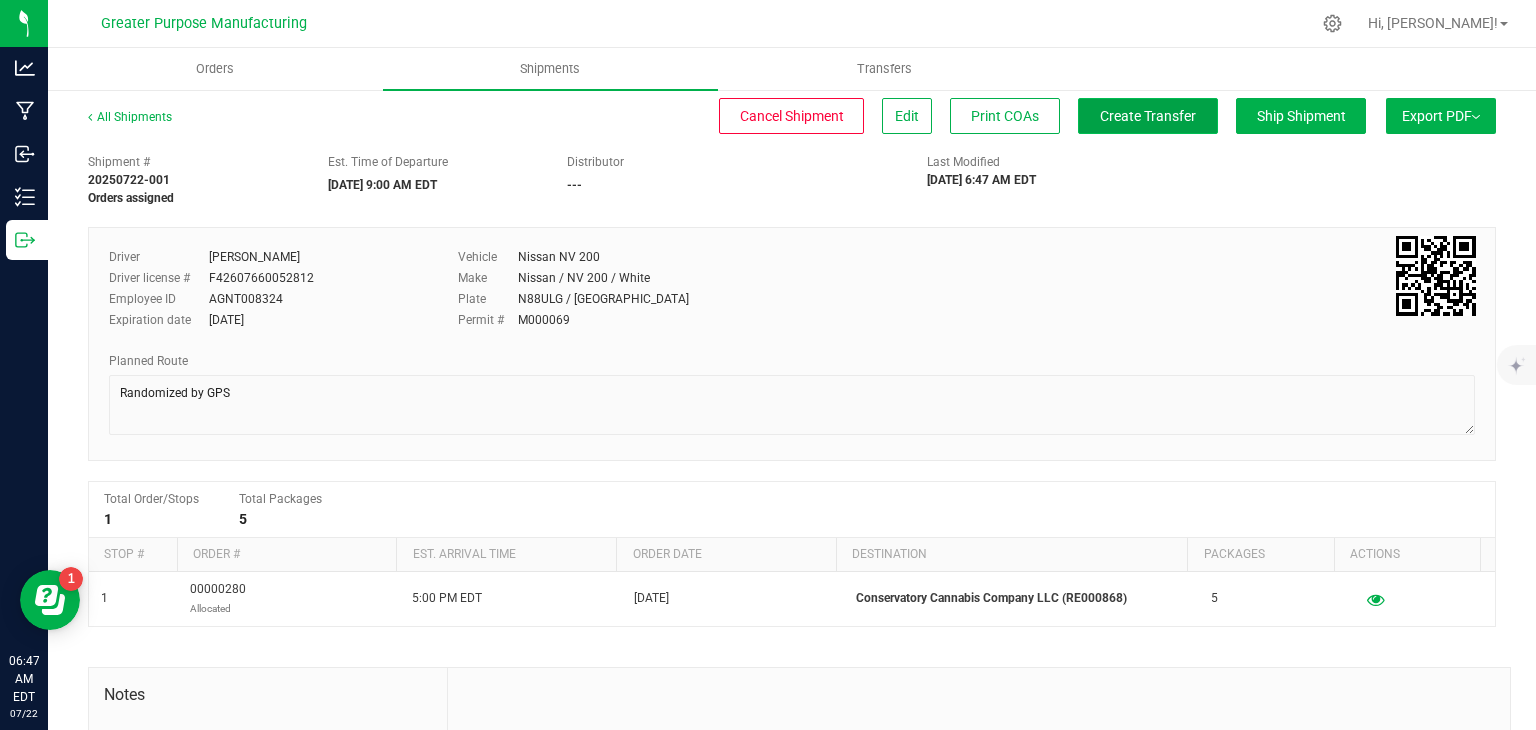 click on "Create Transfer" at bounding box center [1148, 116] 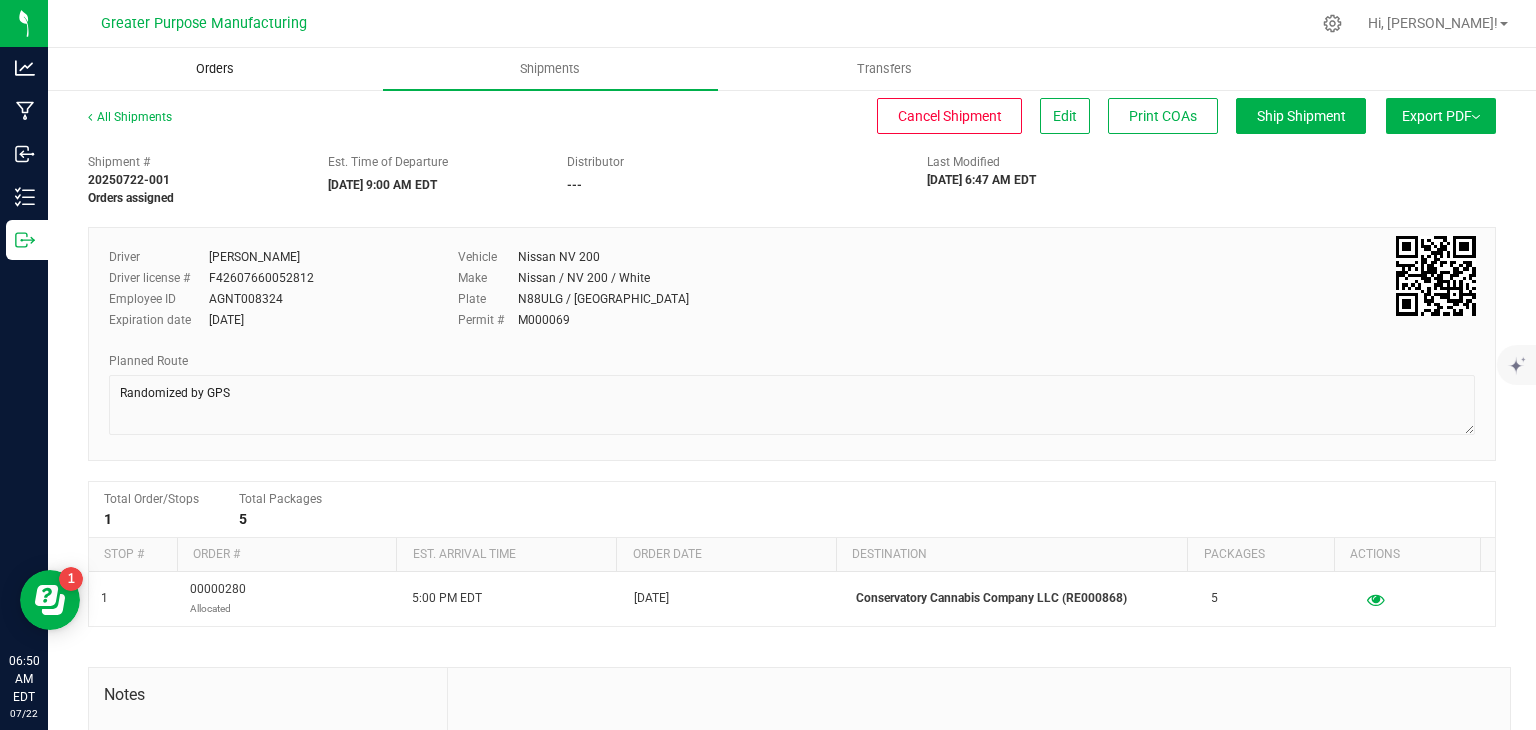 click on "Orders" at bounding box center (215, 69) 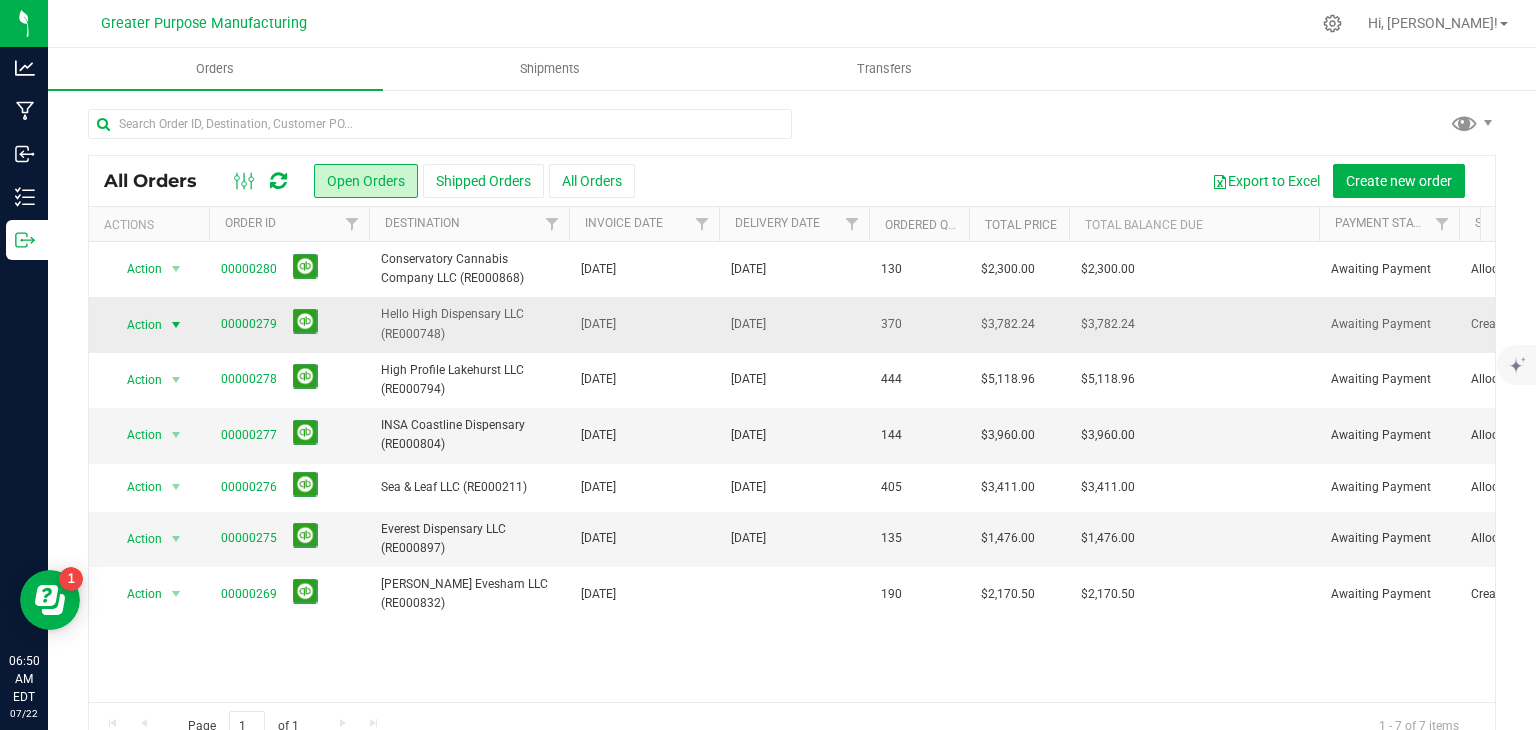 click at bounding box center (176, 325) 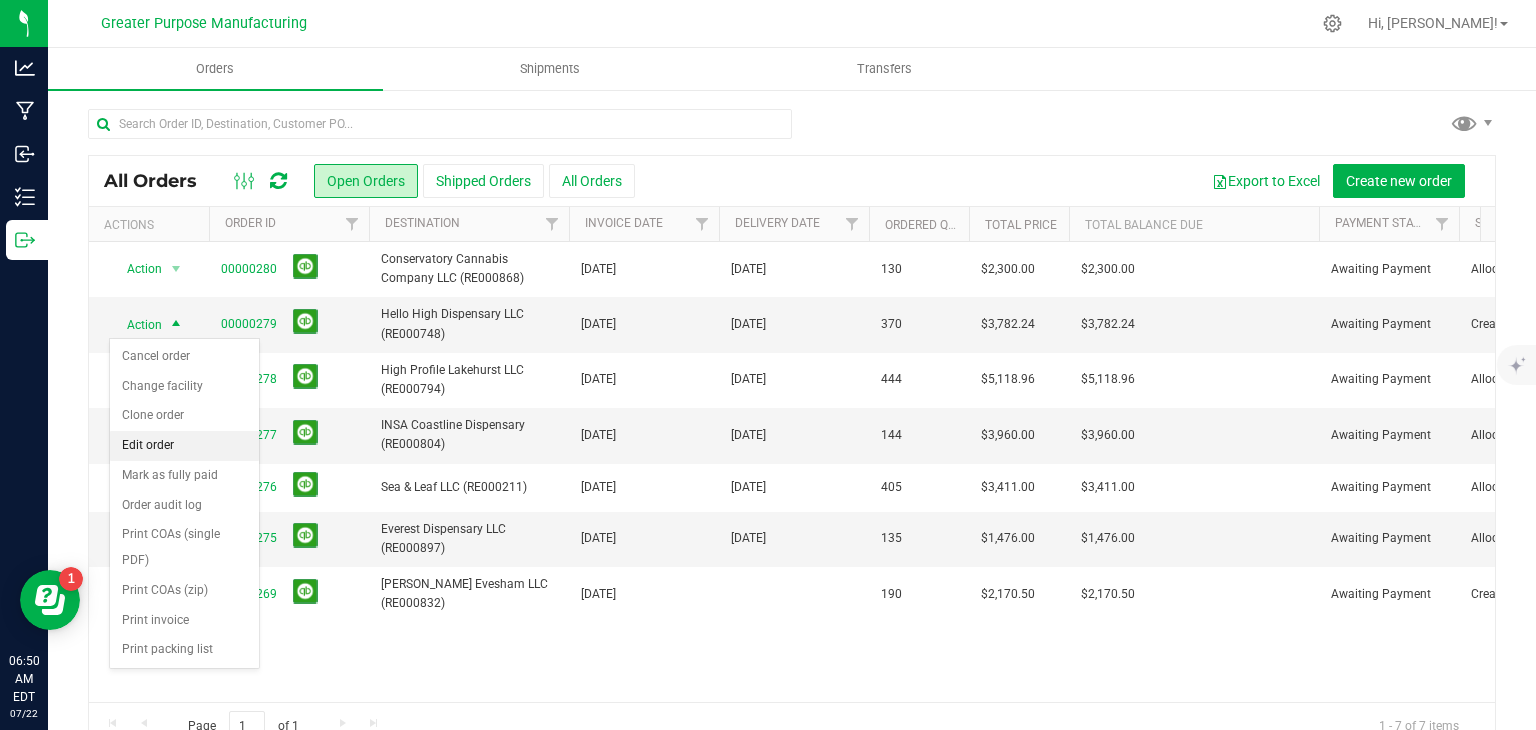 click on "Edit order" at bounding box center (184, 446) 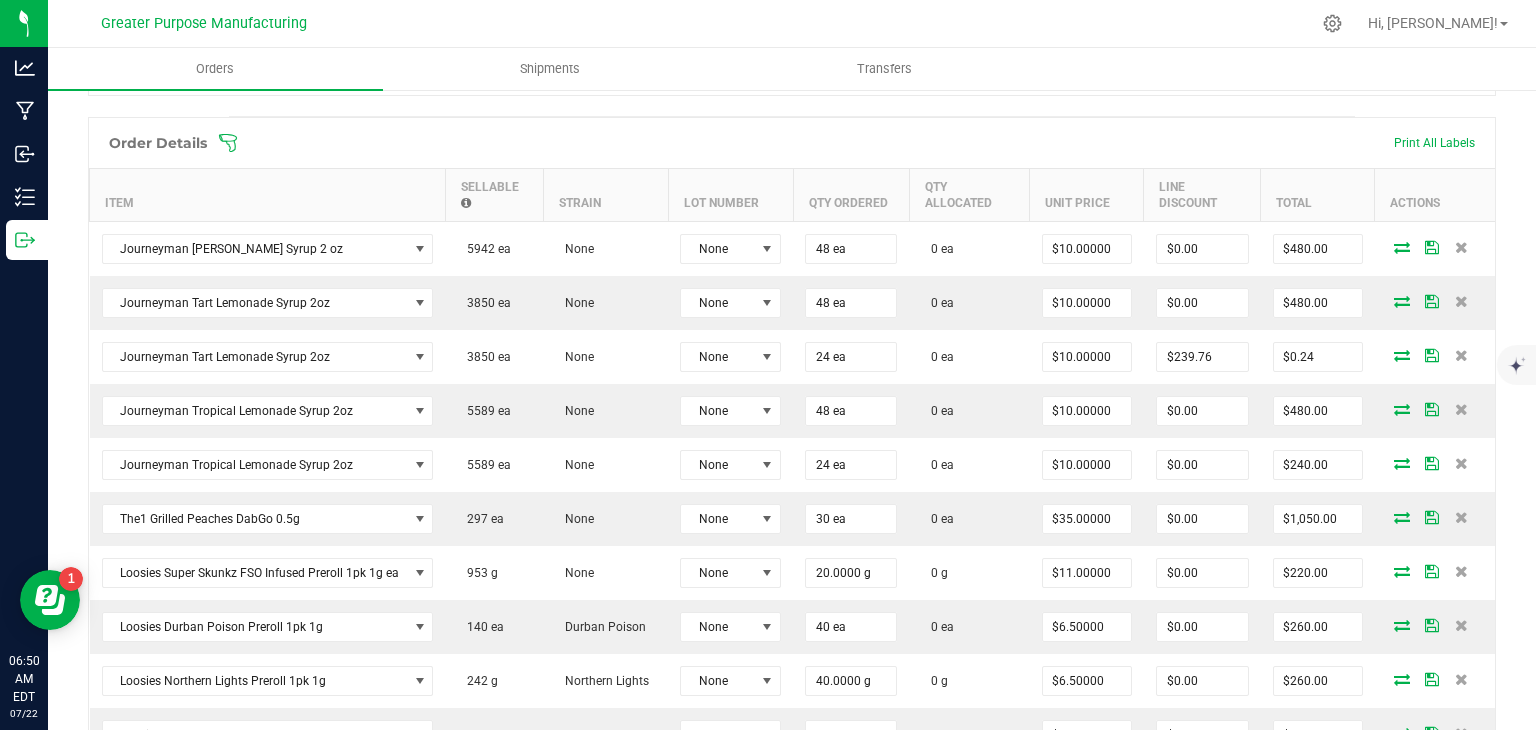 scroll, scrollTop: 535, scrollLeft: 0, axis: vertical 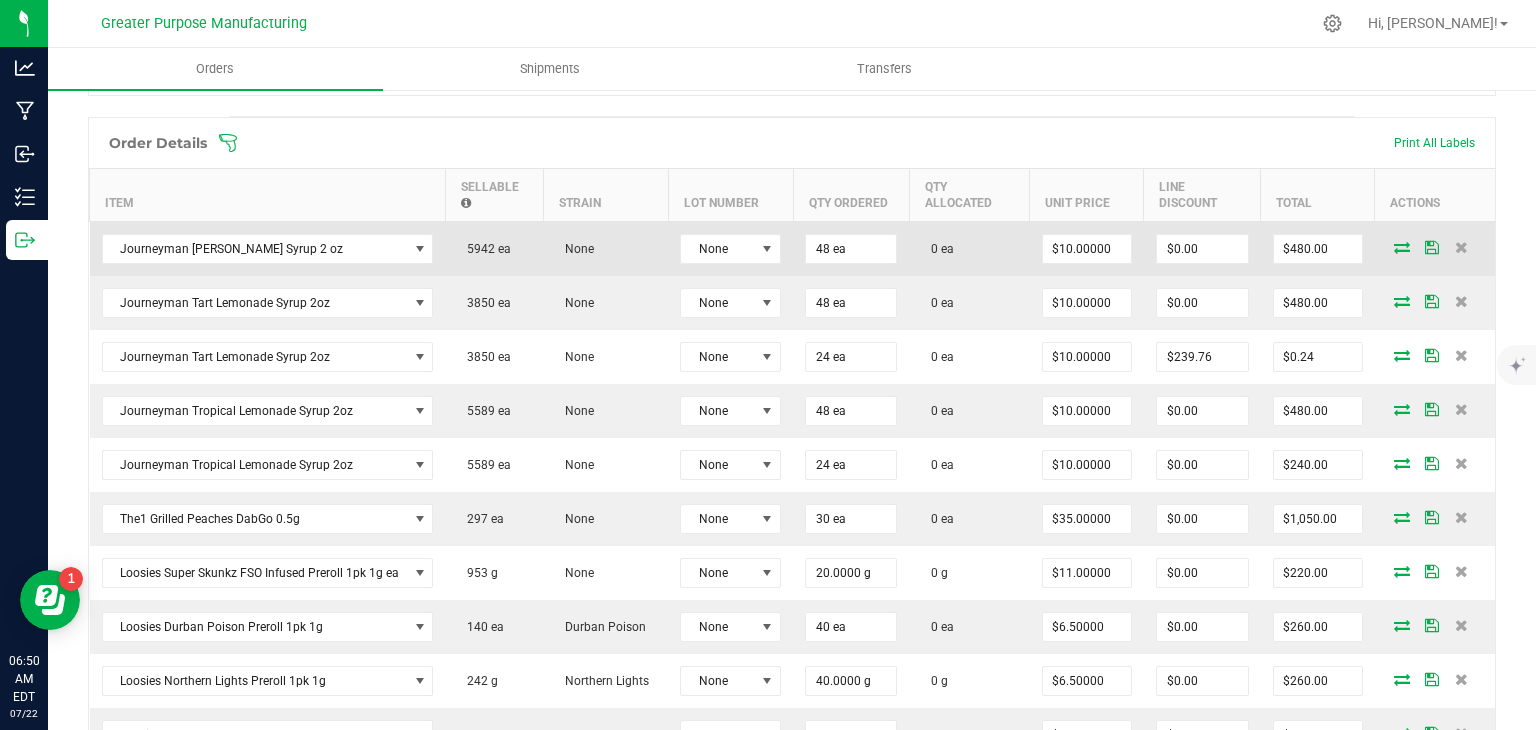 click at bounding box center (1402, 247) 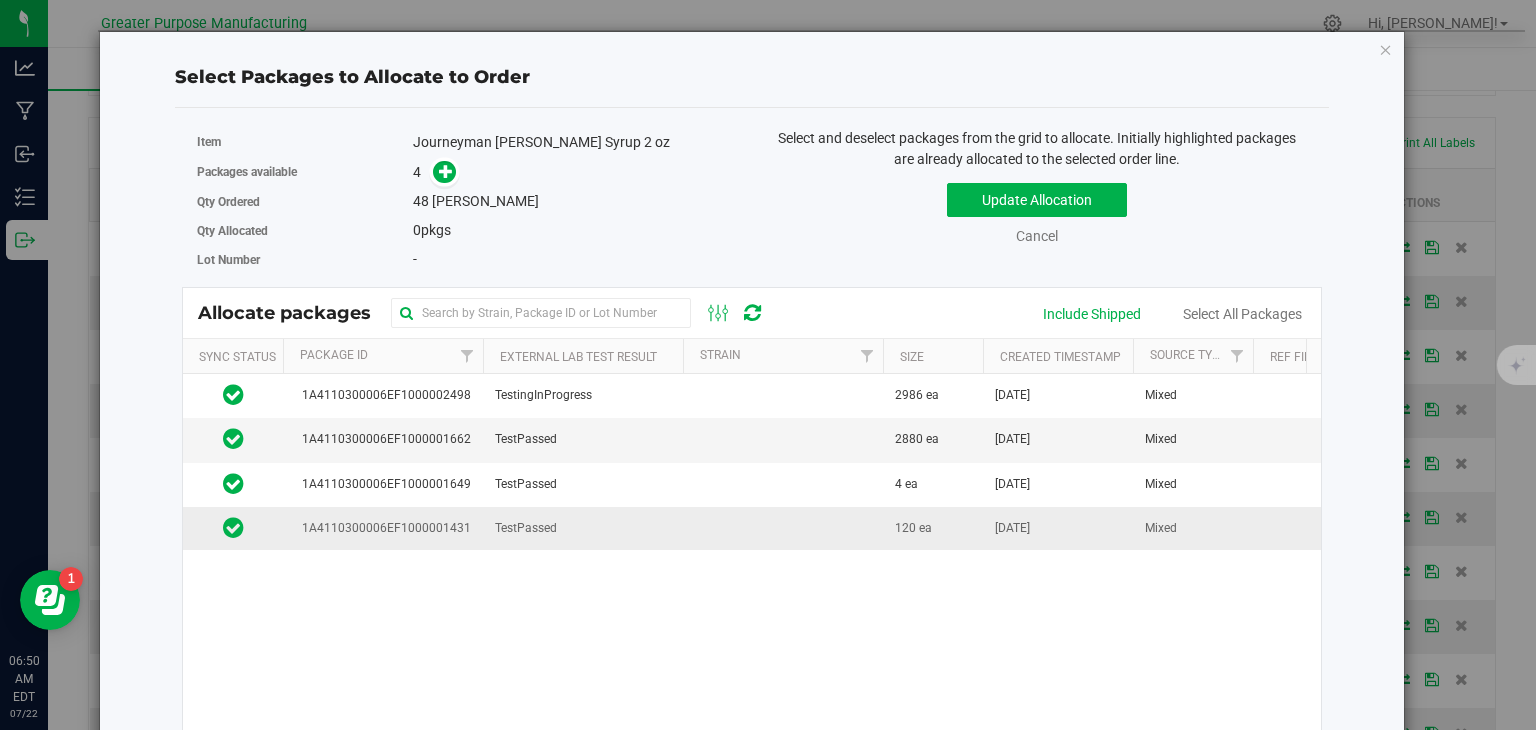 click at bounding box center (783, 528) 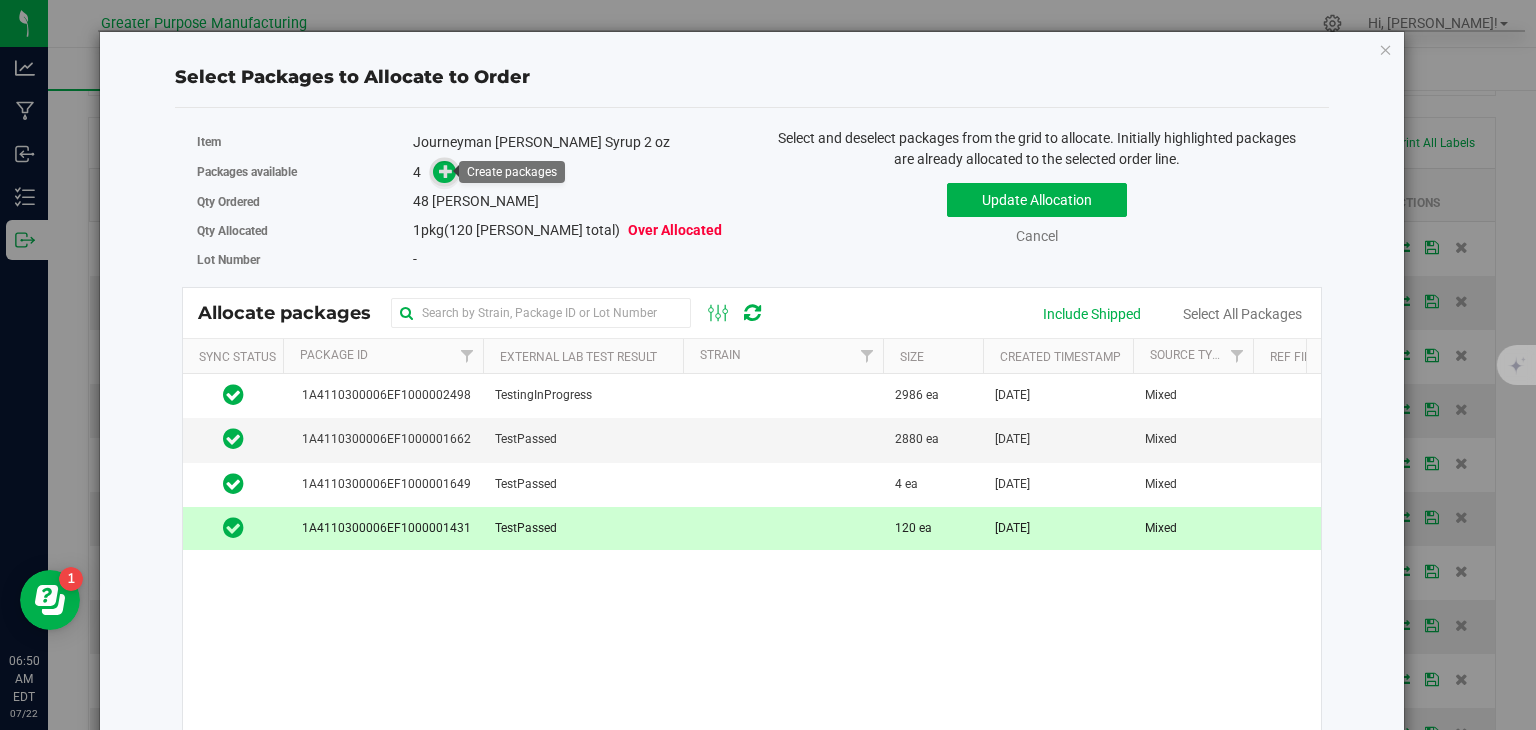 click at bounding box center (446, 171) 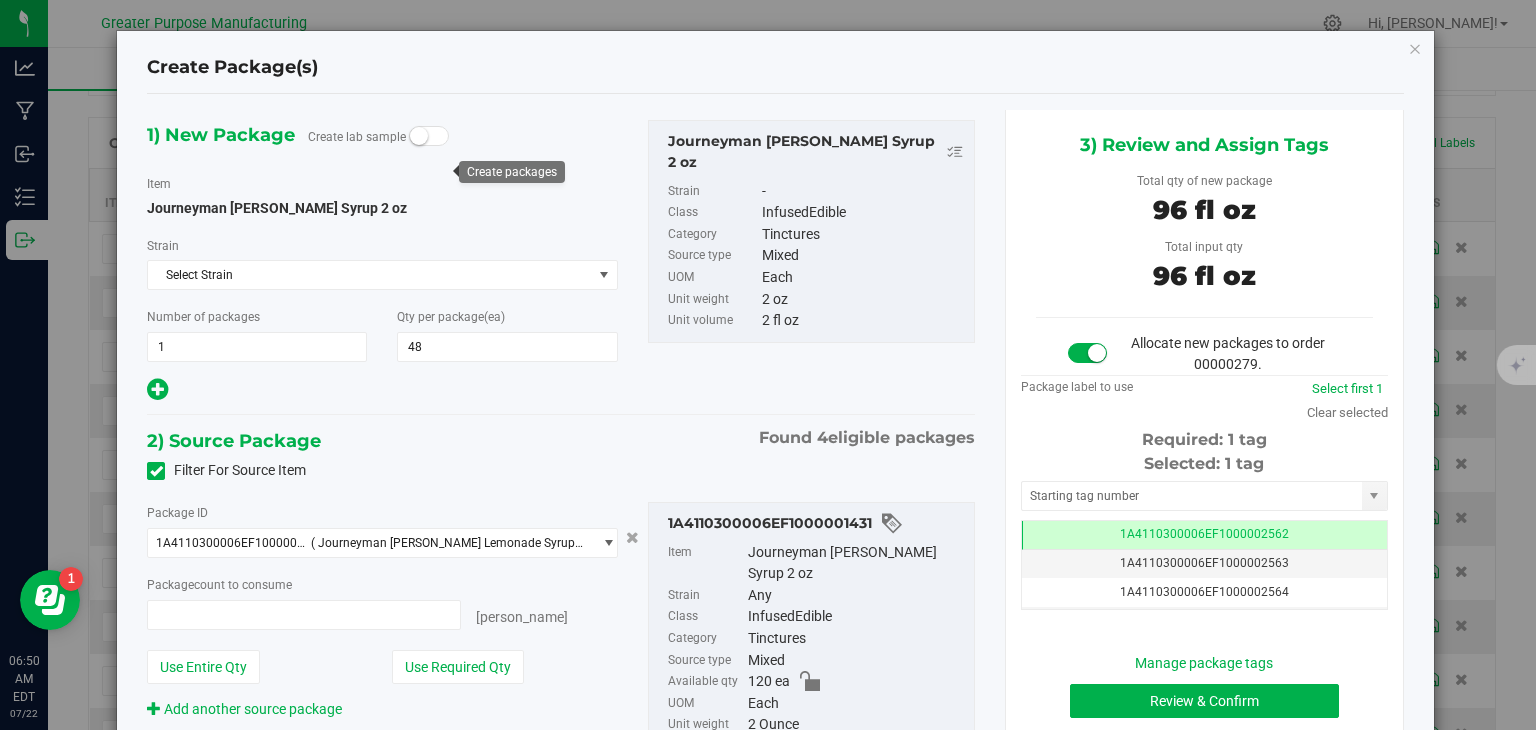 type on "48 ea" 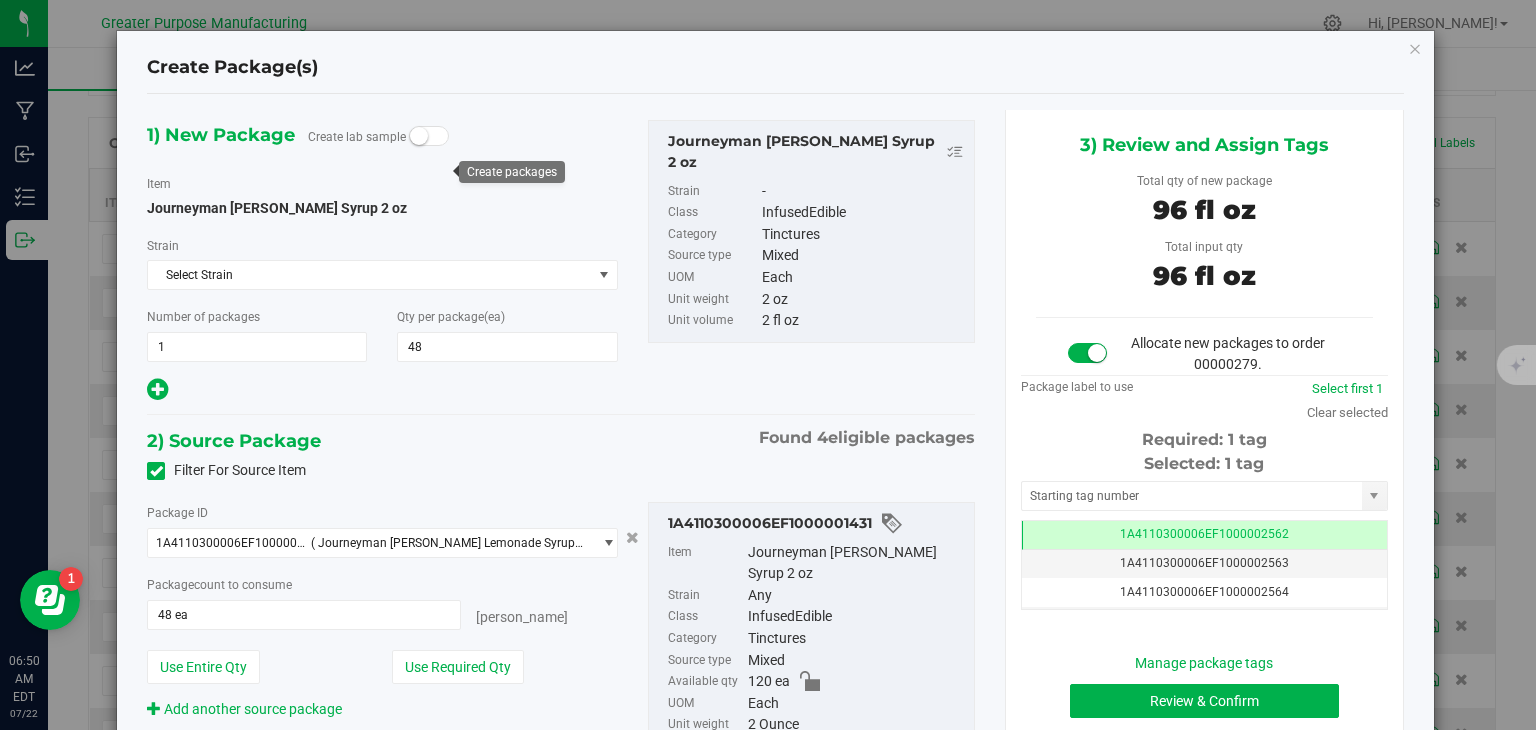 scroll, scrollTop: 0, scrollLeft: 0, axis: both 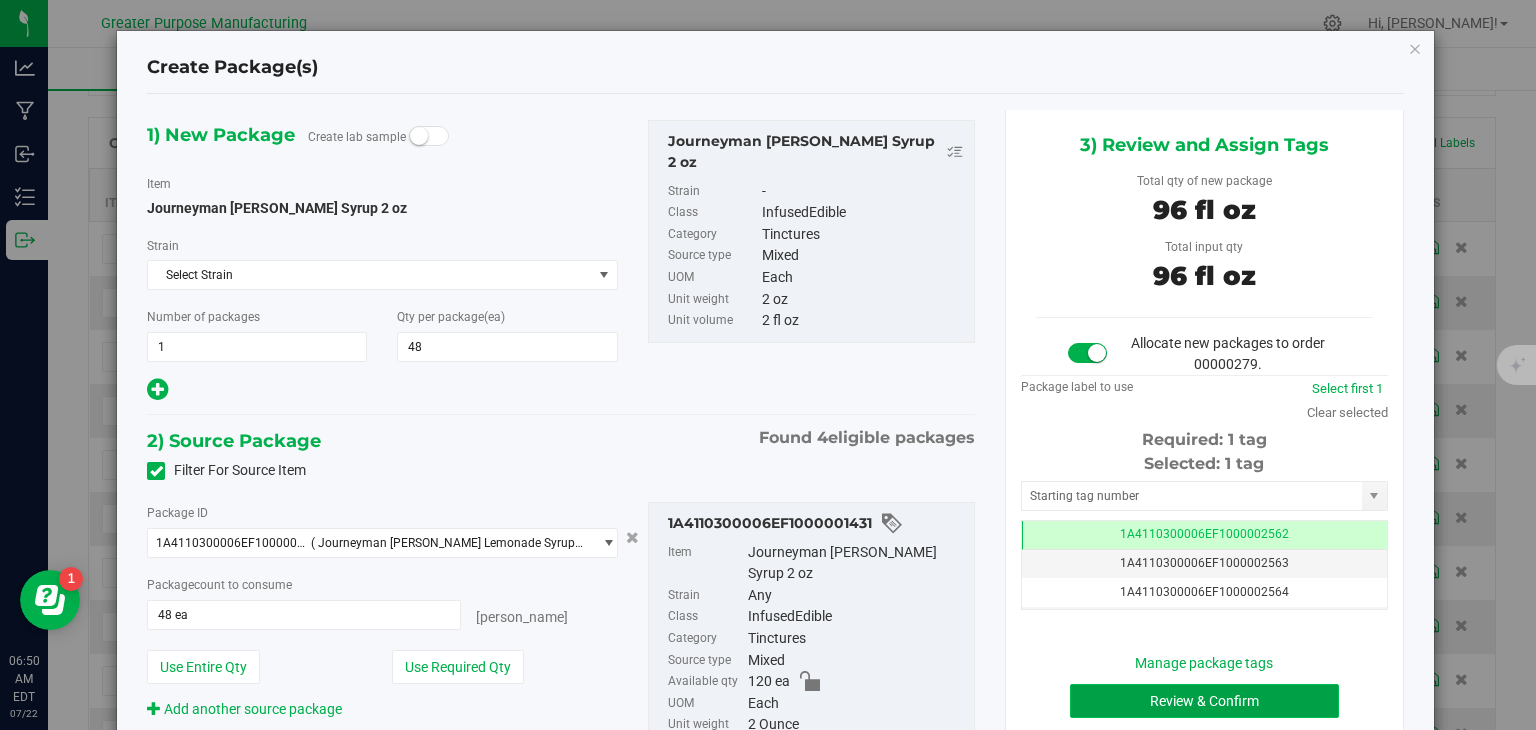click on "Review & Confirm" at bounding box center [1204, 701] 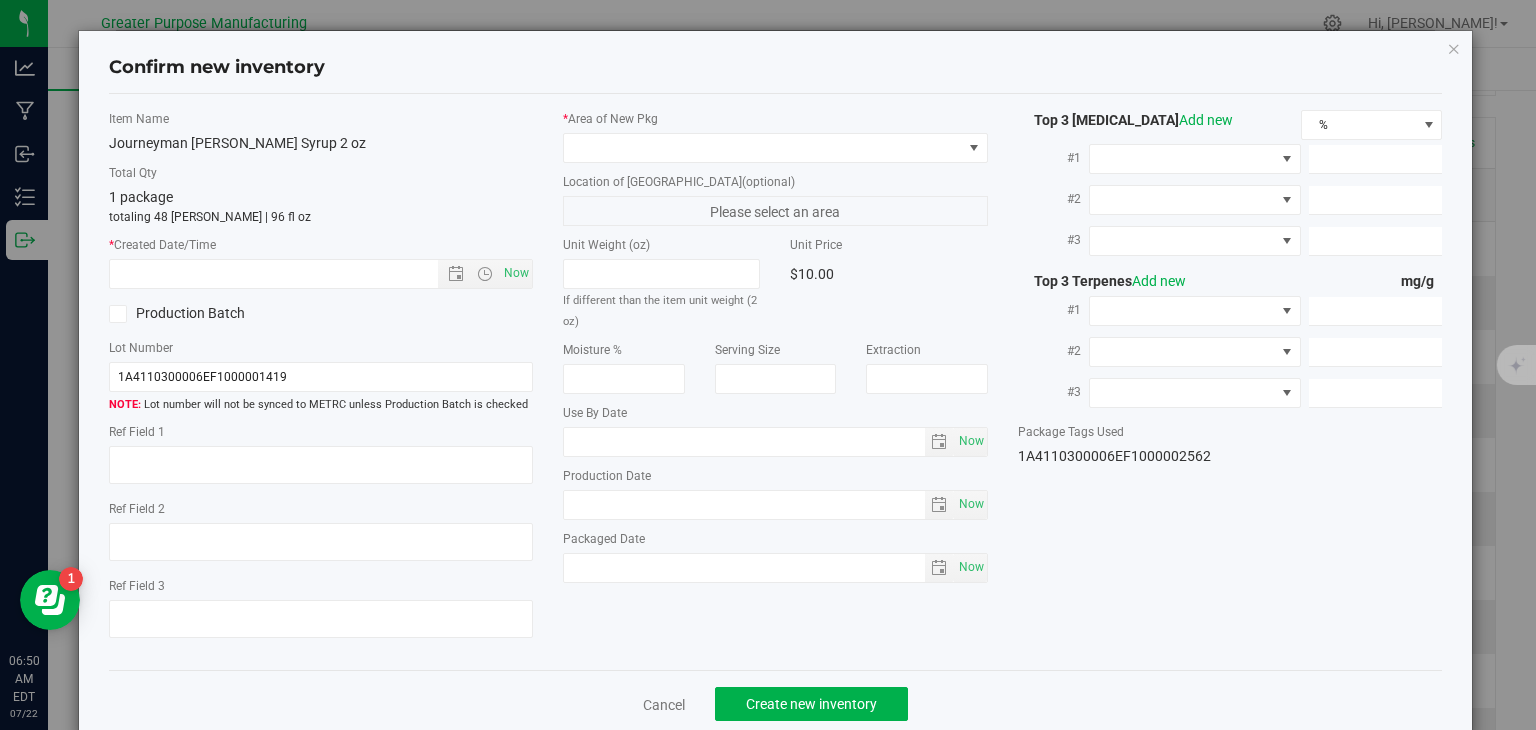 type on "[DATE]" 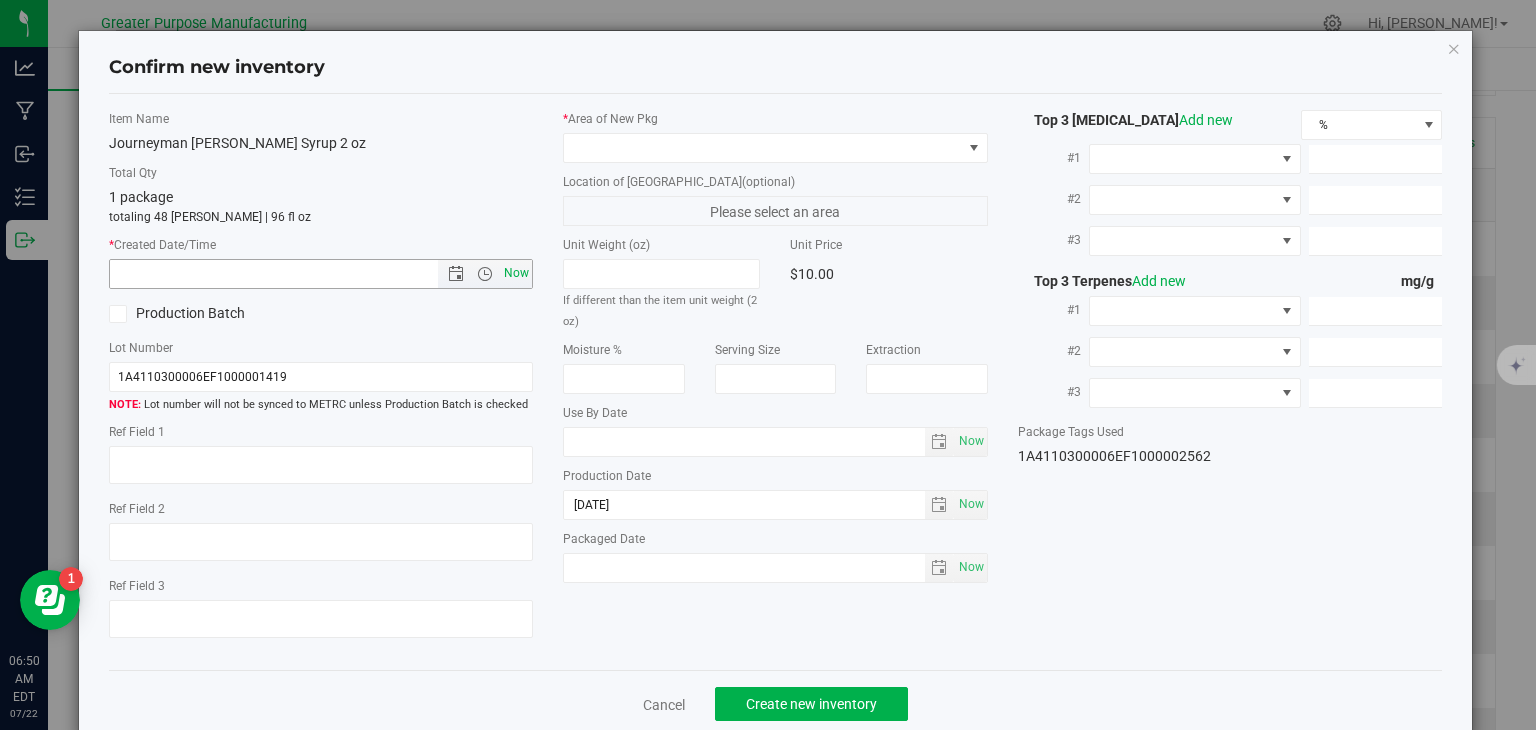 click on "Now" at bounding box center [517, 273] 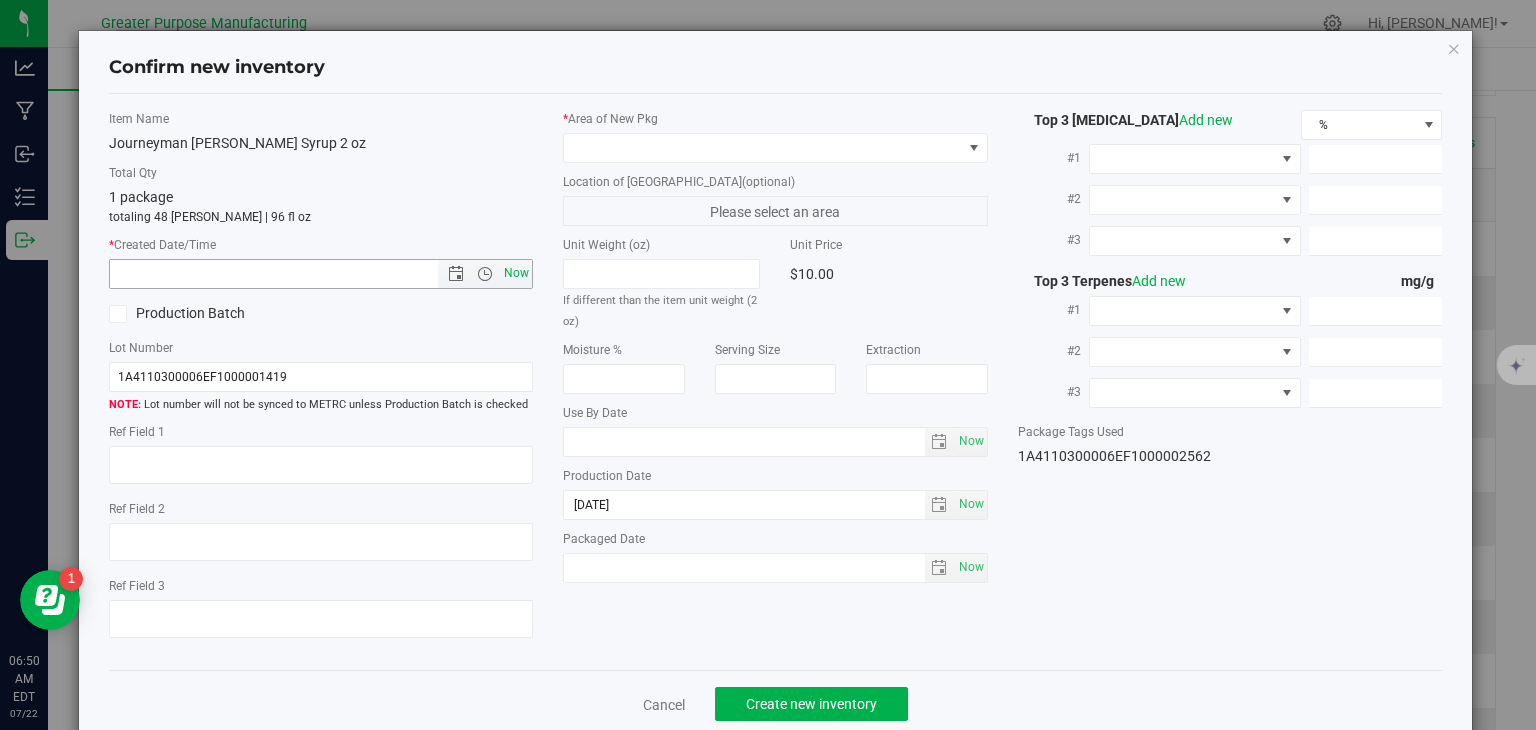 type on "[DATE] 6:50 AM" 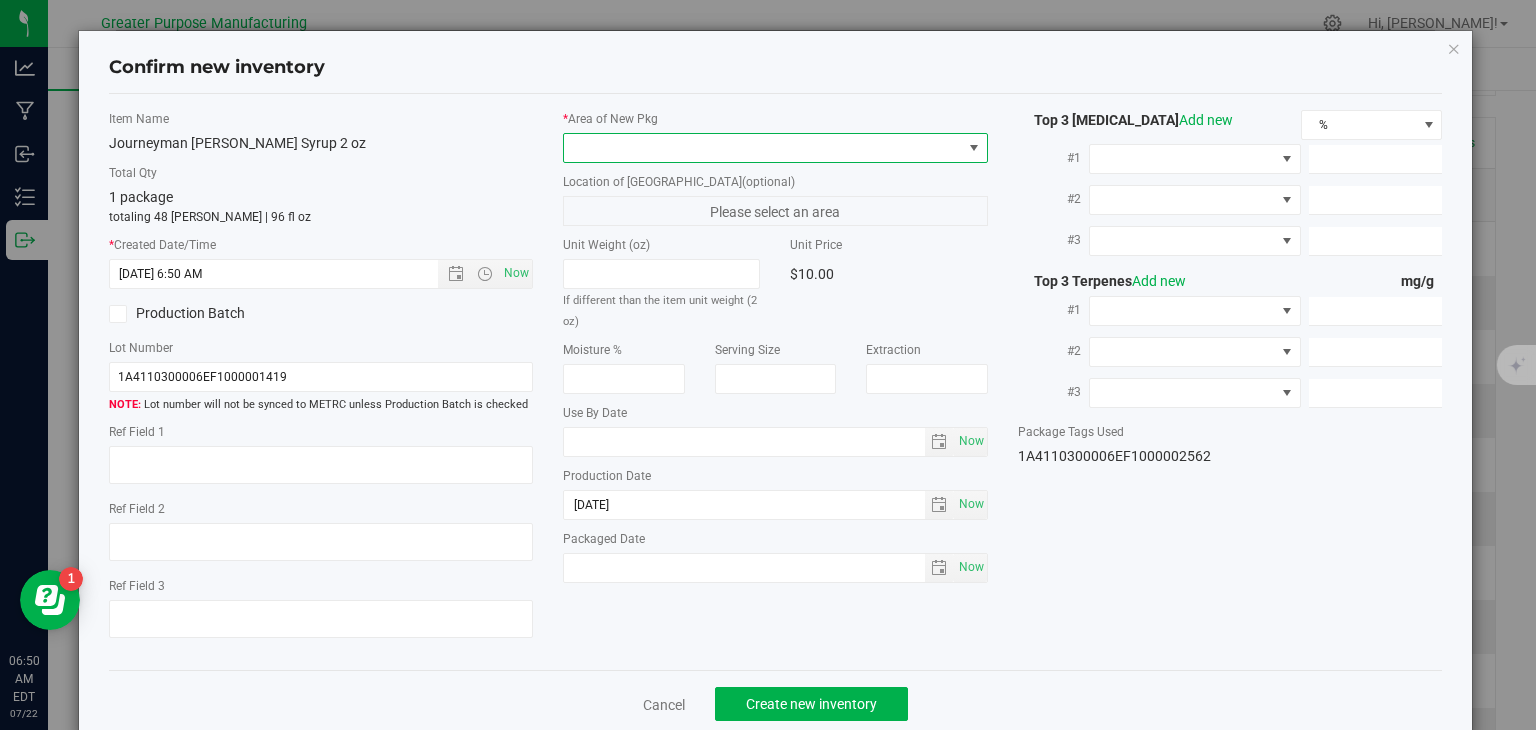 click at bounding box center [763, 148] 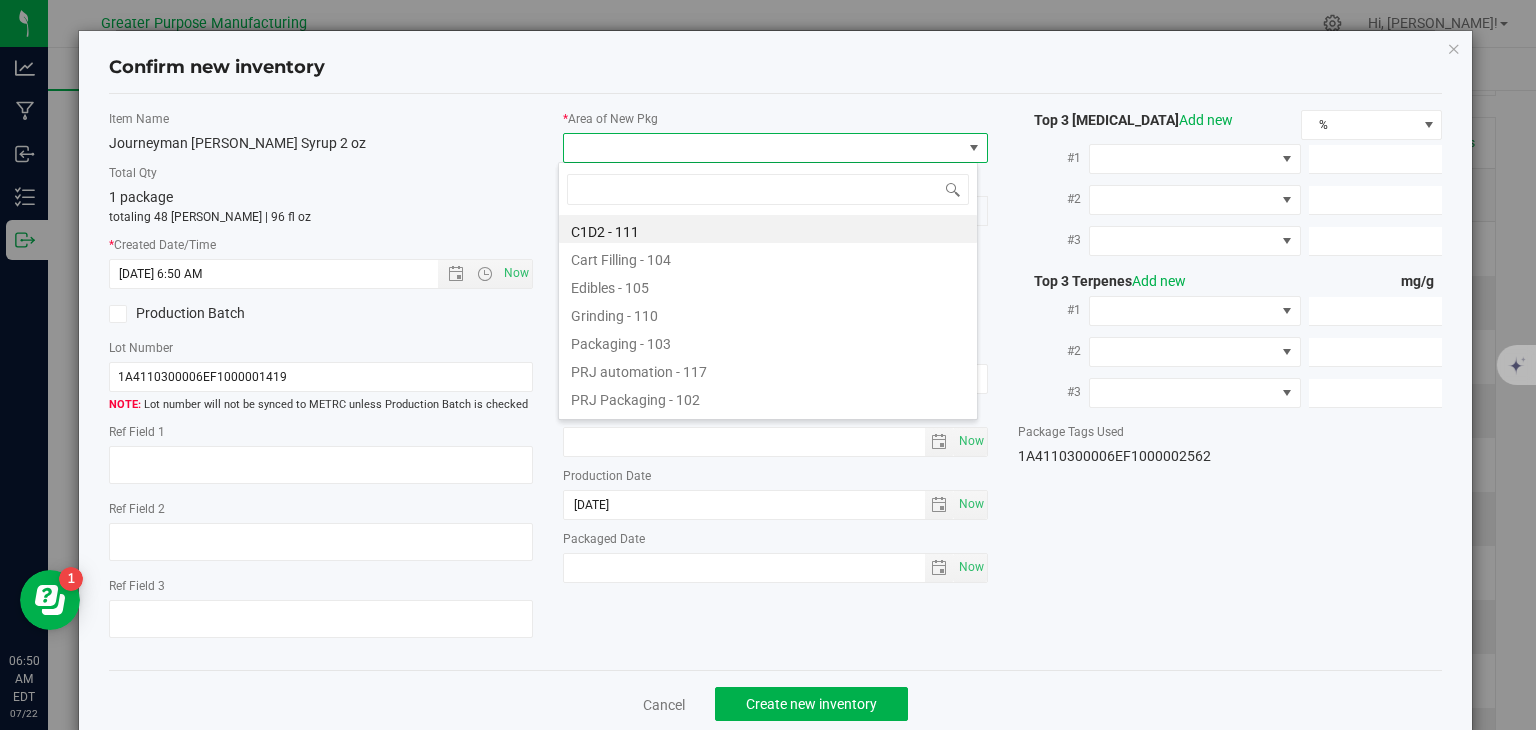 scroll, scrollTop: 99970, scrollLeft: 99580, axis: both 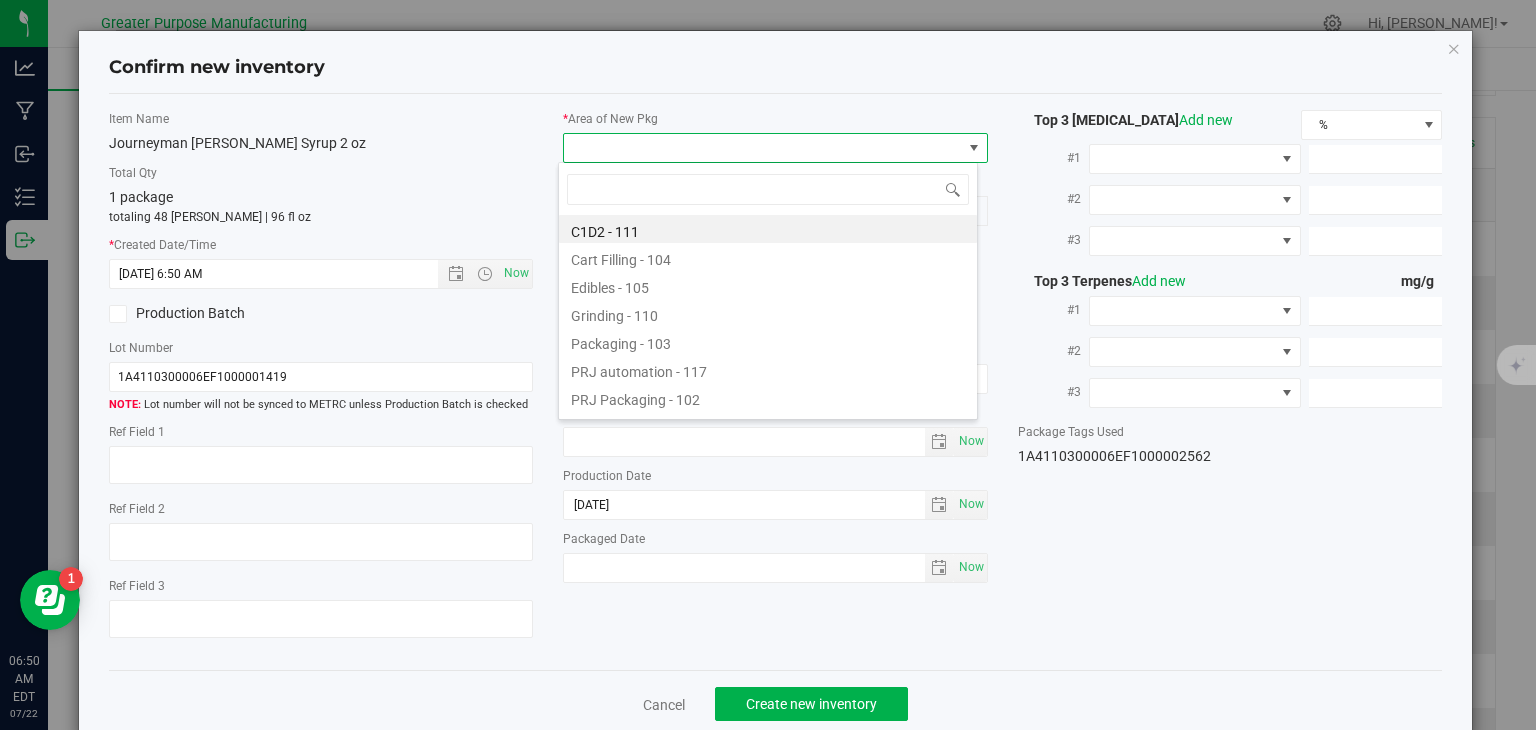 type on "108" 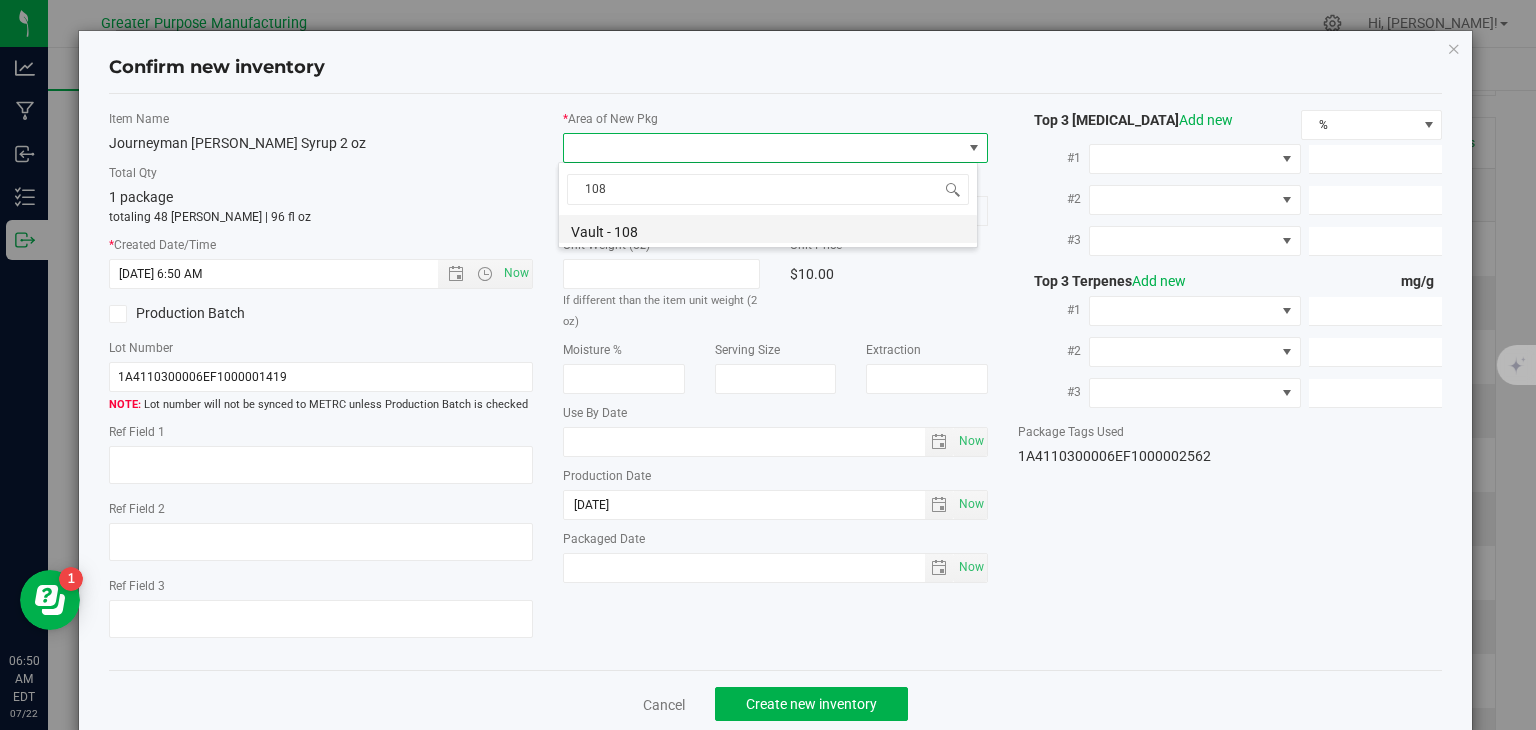 click on "Vault - 108" at bounding box center [768, 229] 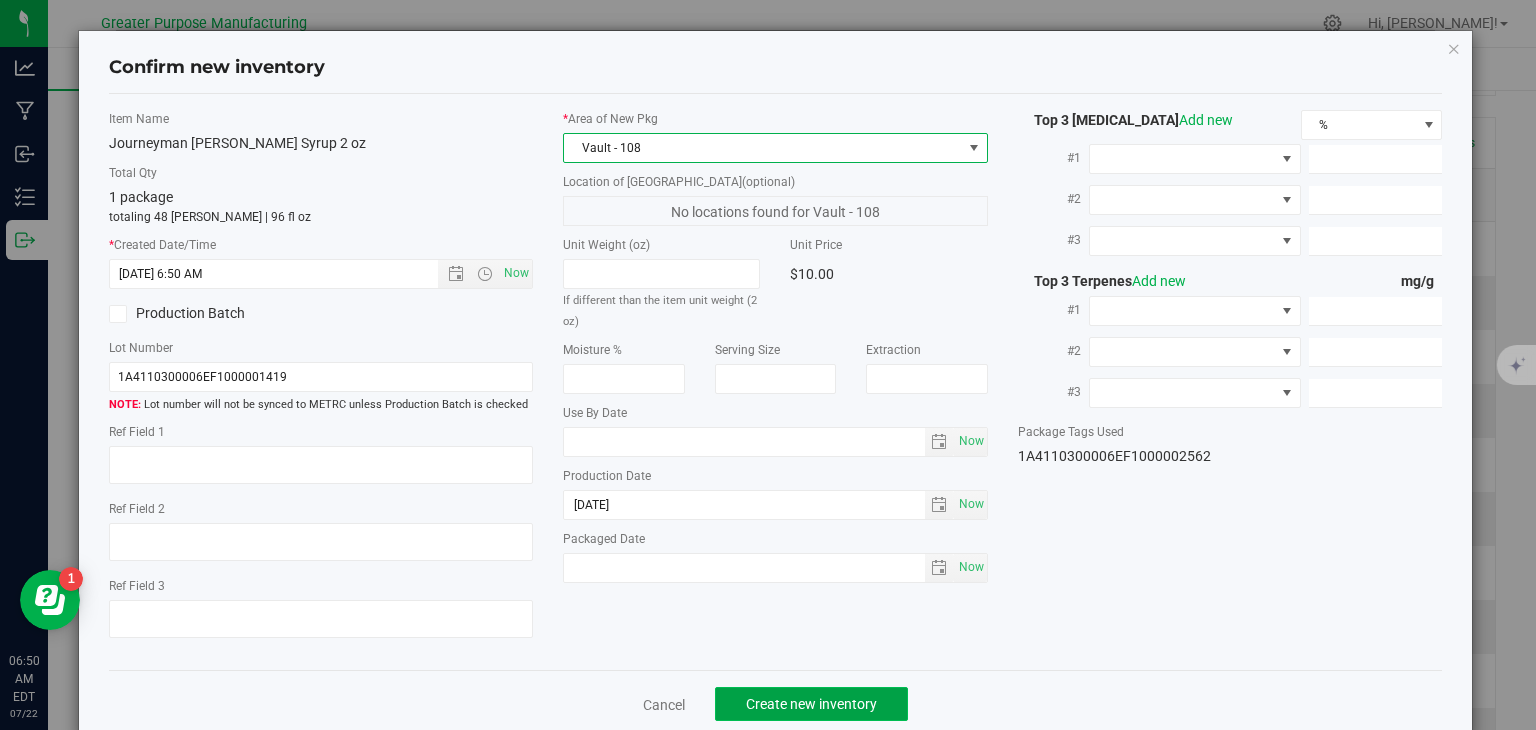 click on "Create new inventory" 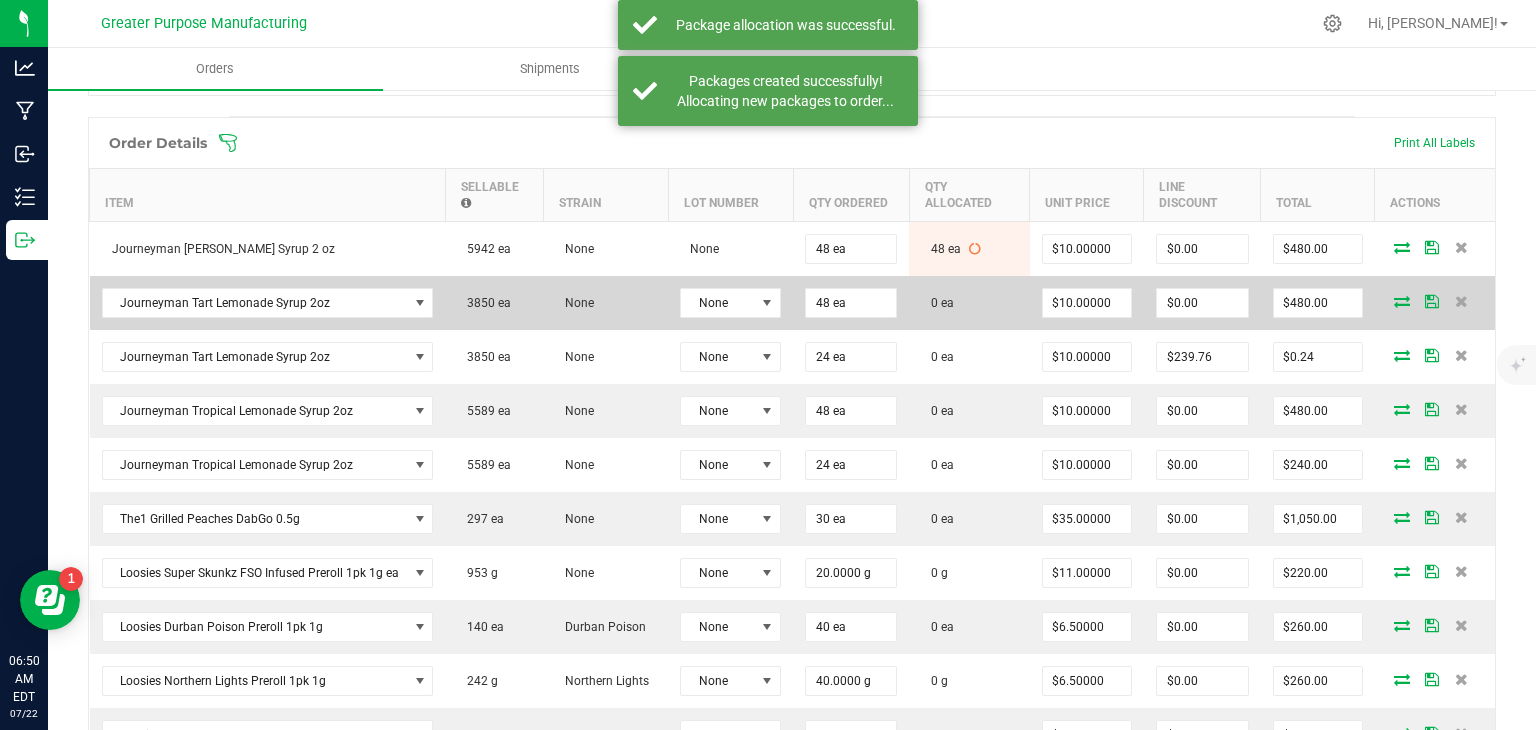 click at bounding box center (1402, 301) 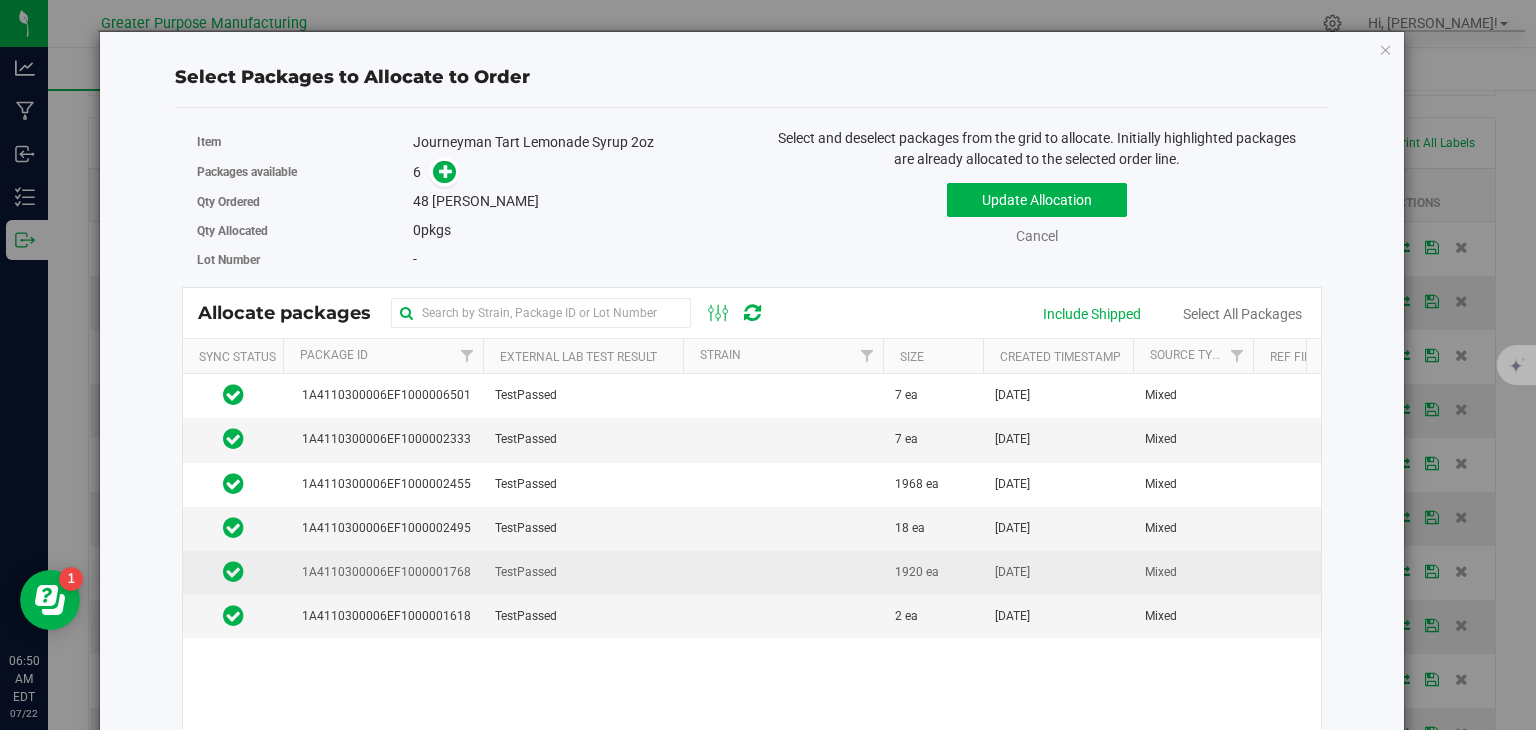 click on "TestPassed" at bounding box center (583, 573) 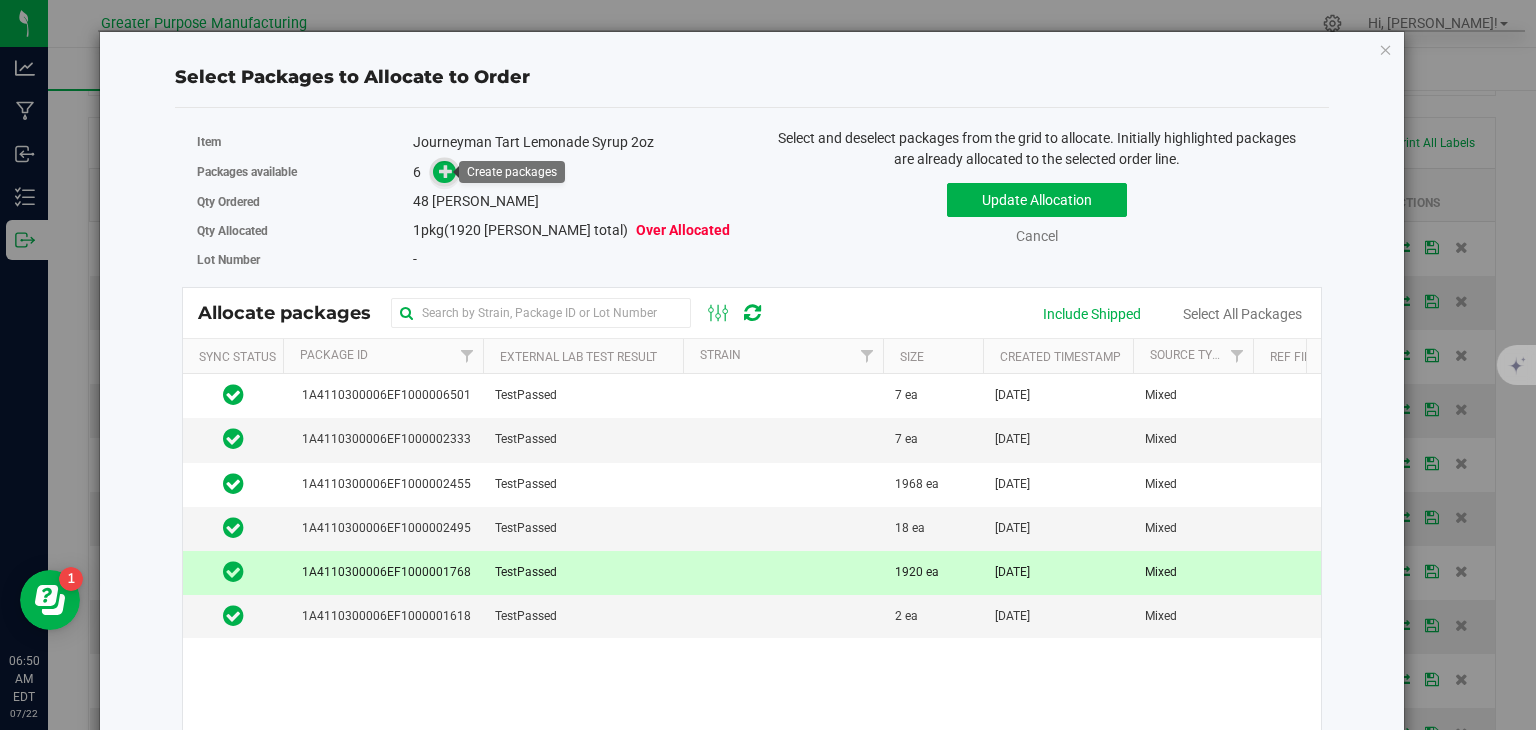 click at bounding box center [446, 170] 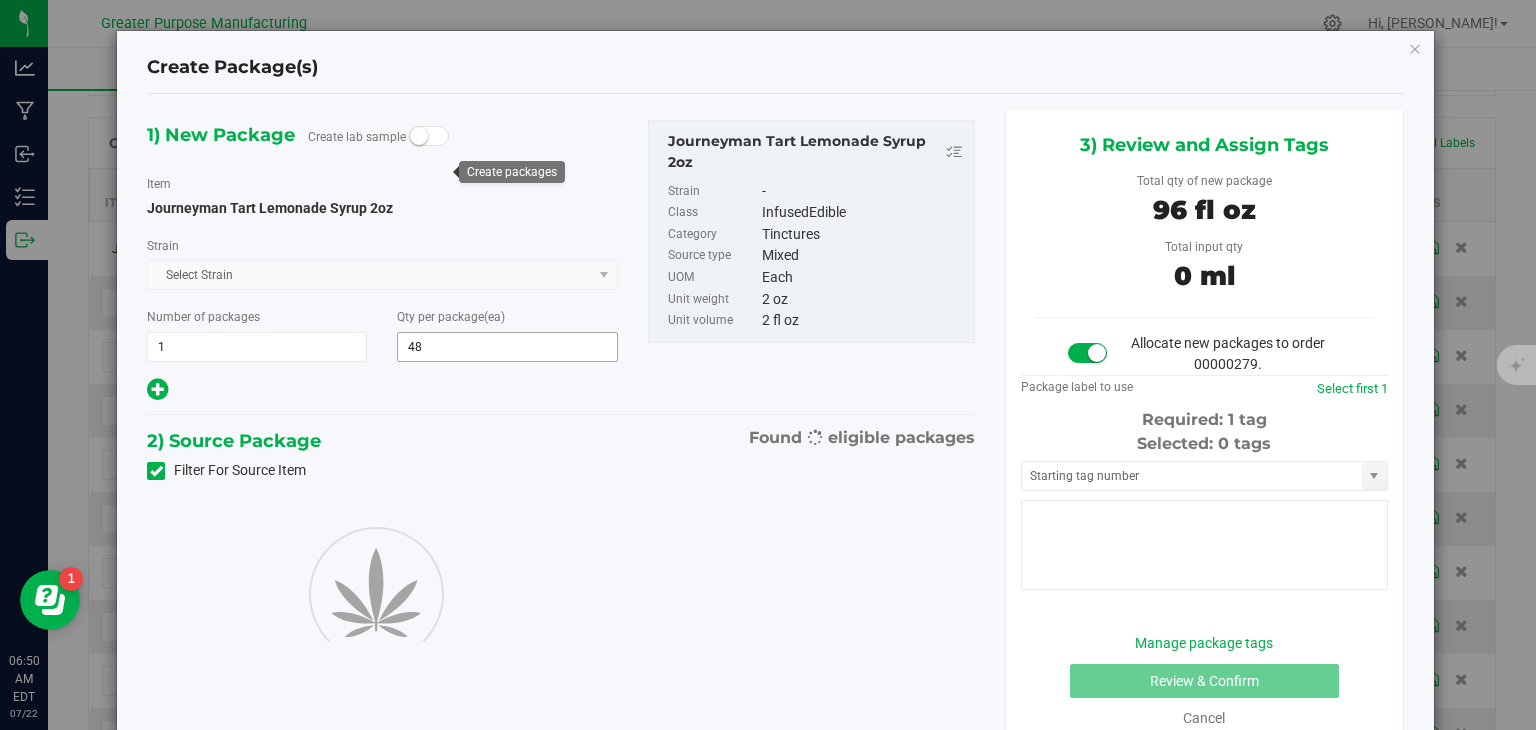 type on "48" 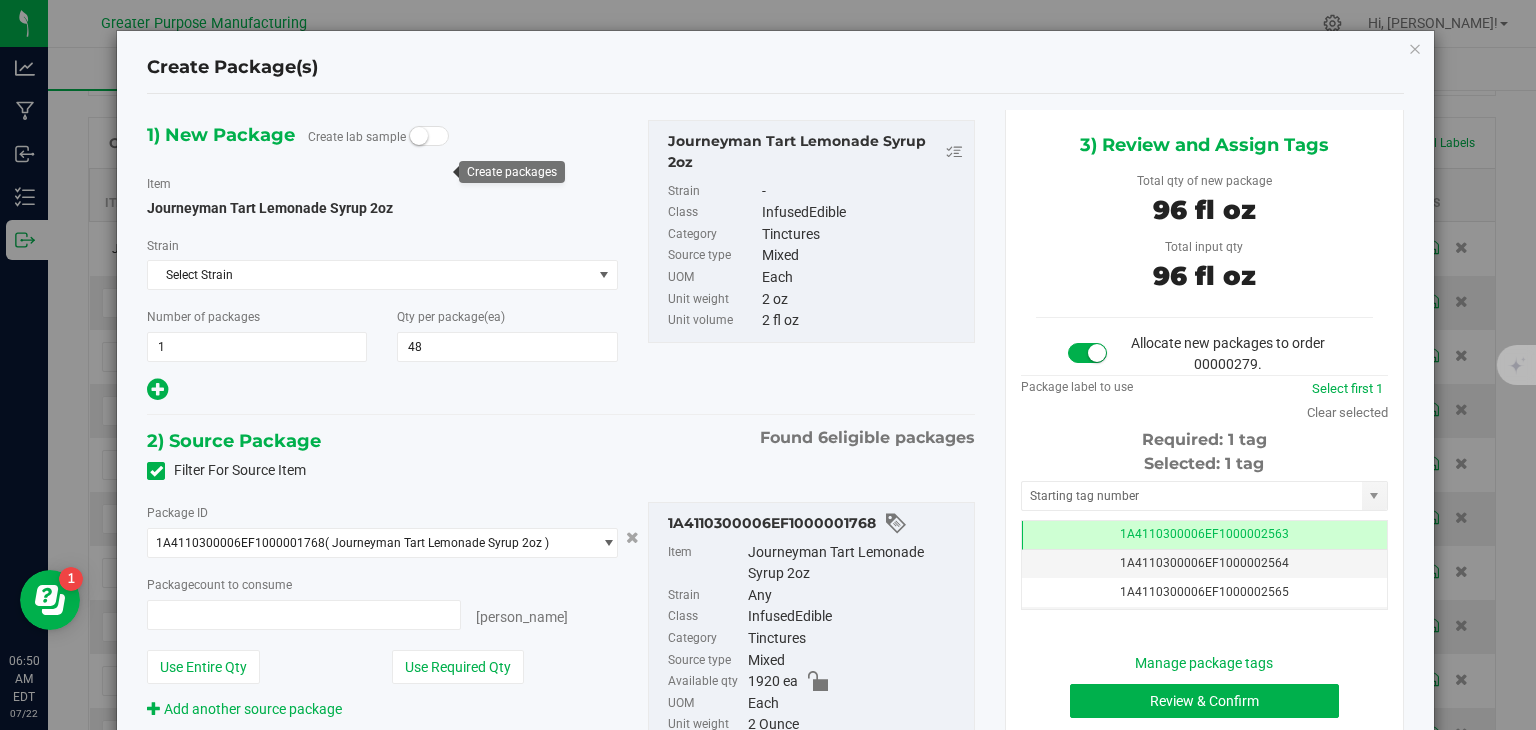 type on "48 ea" 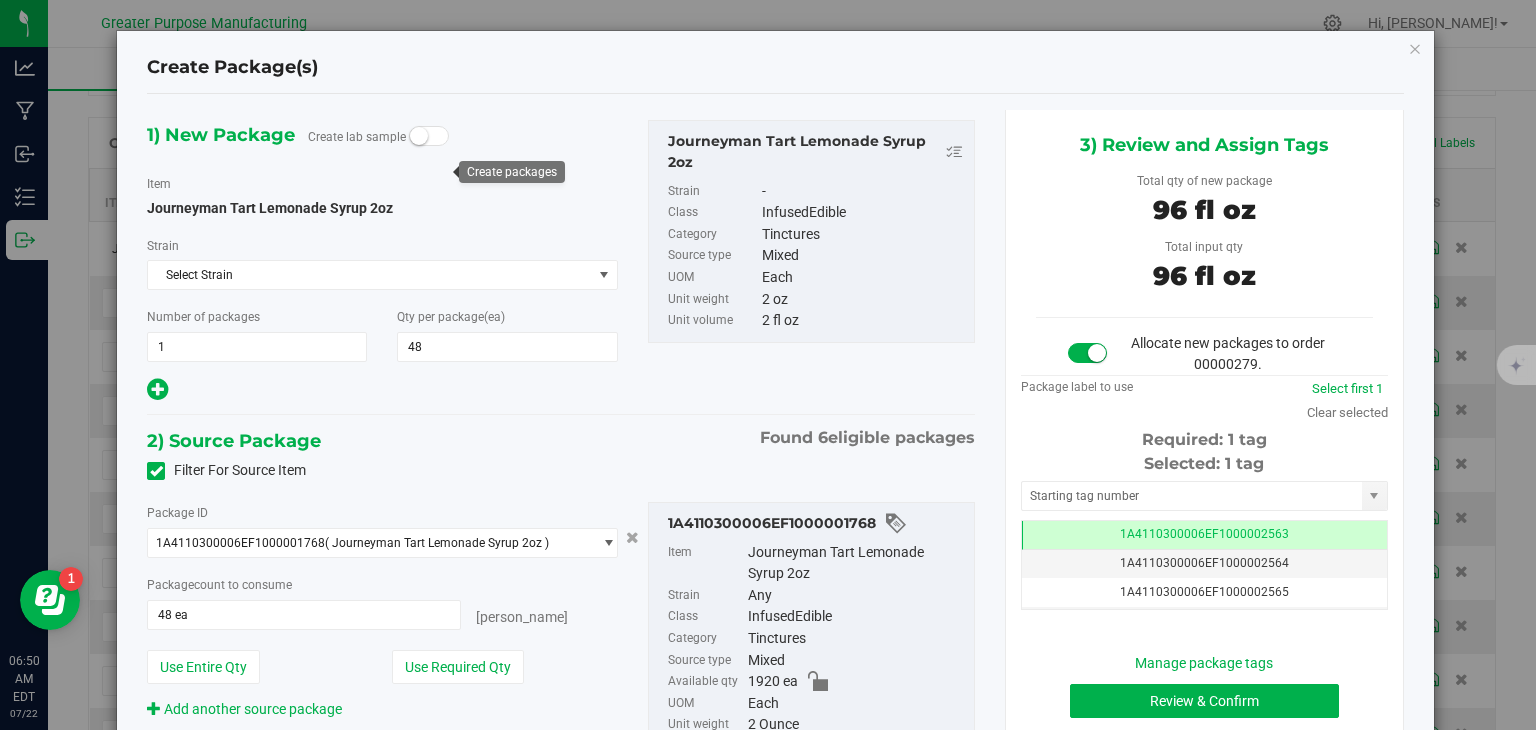 scroll, scrollTop: 0, scrollLeft: 0, axis: both 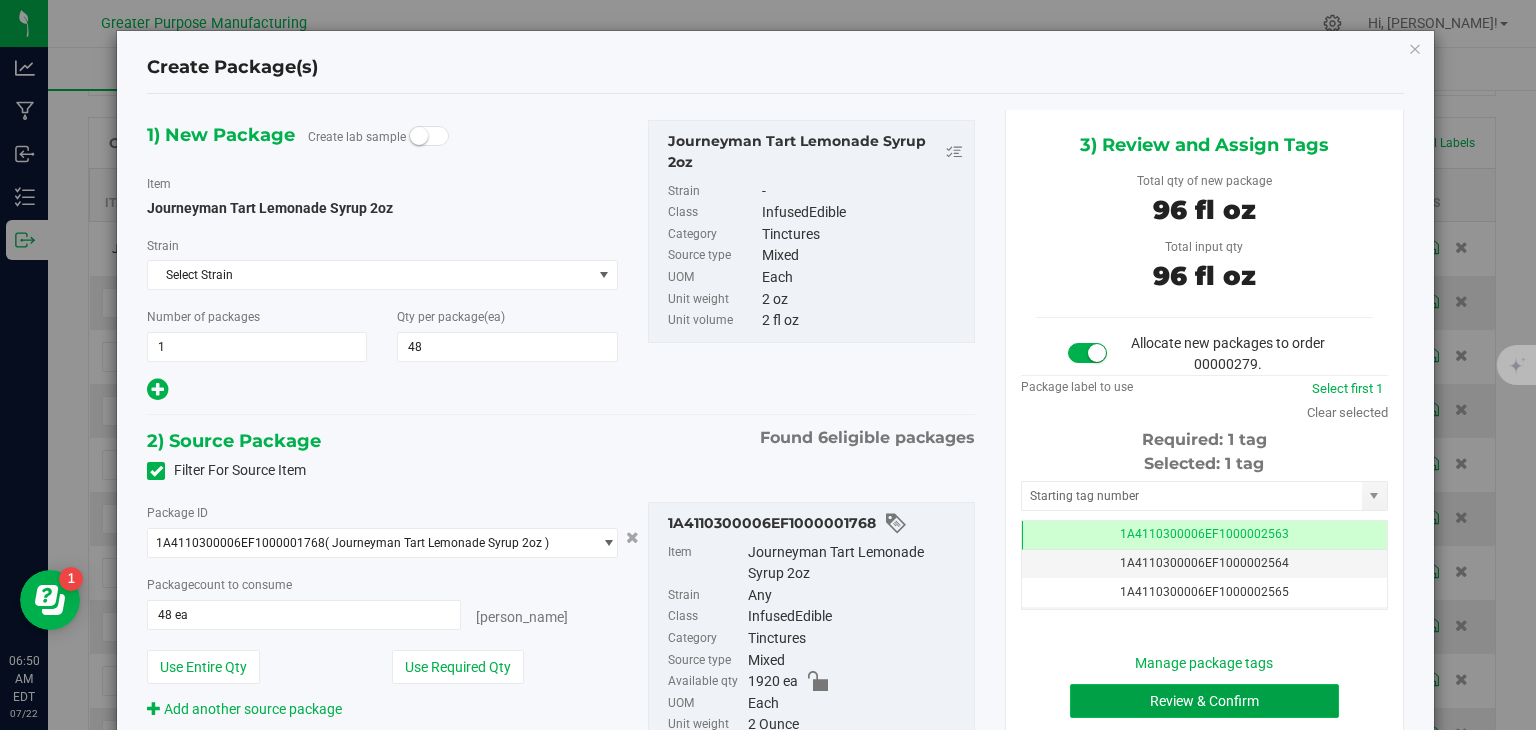 click on "Review & Confirm" at bounding box center [1204, 701] 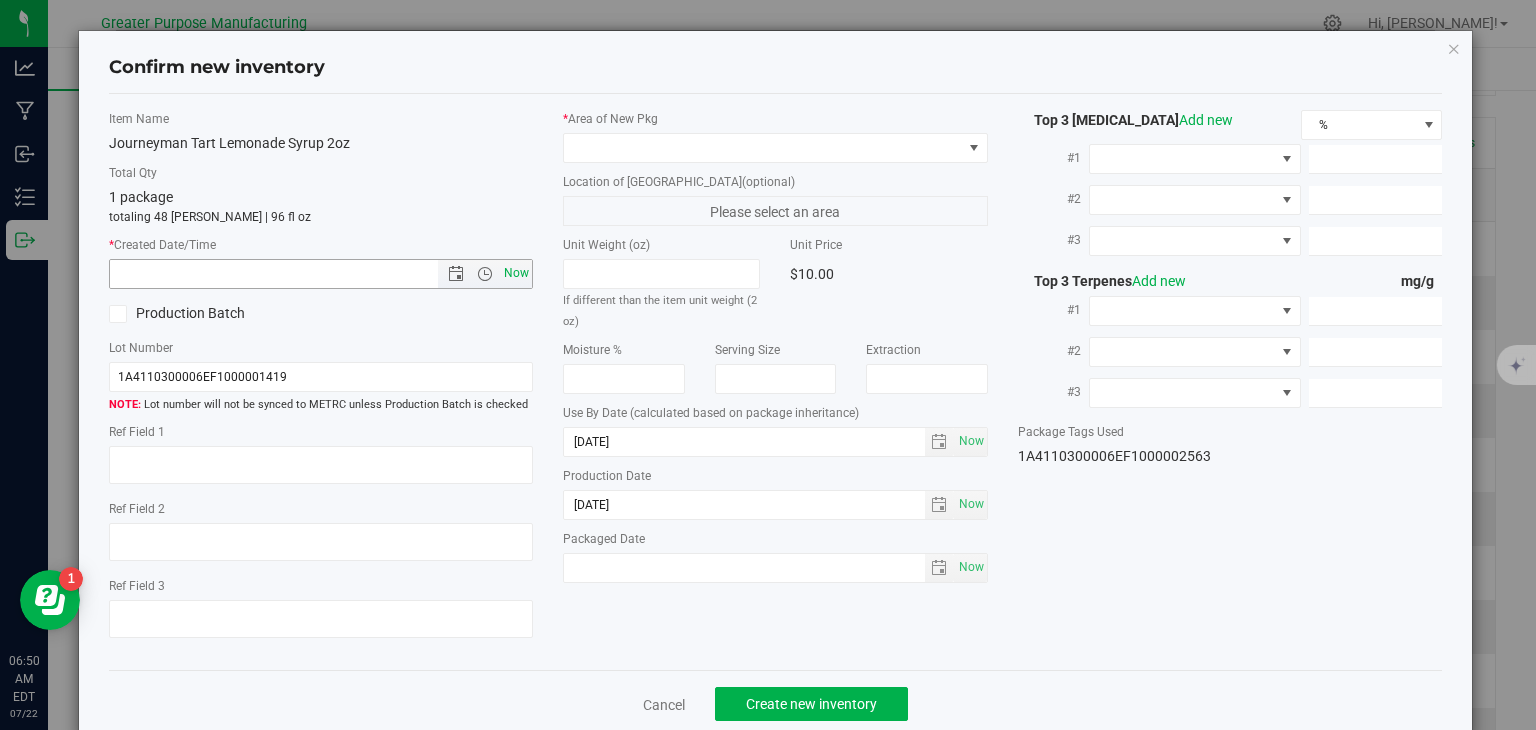 click on "Now" at bounding box center (517, 273) 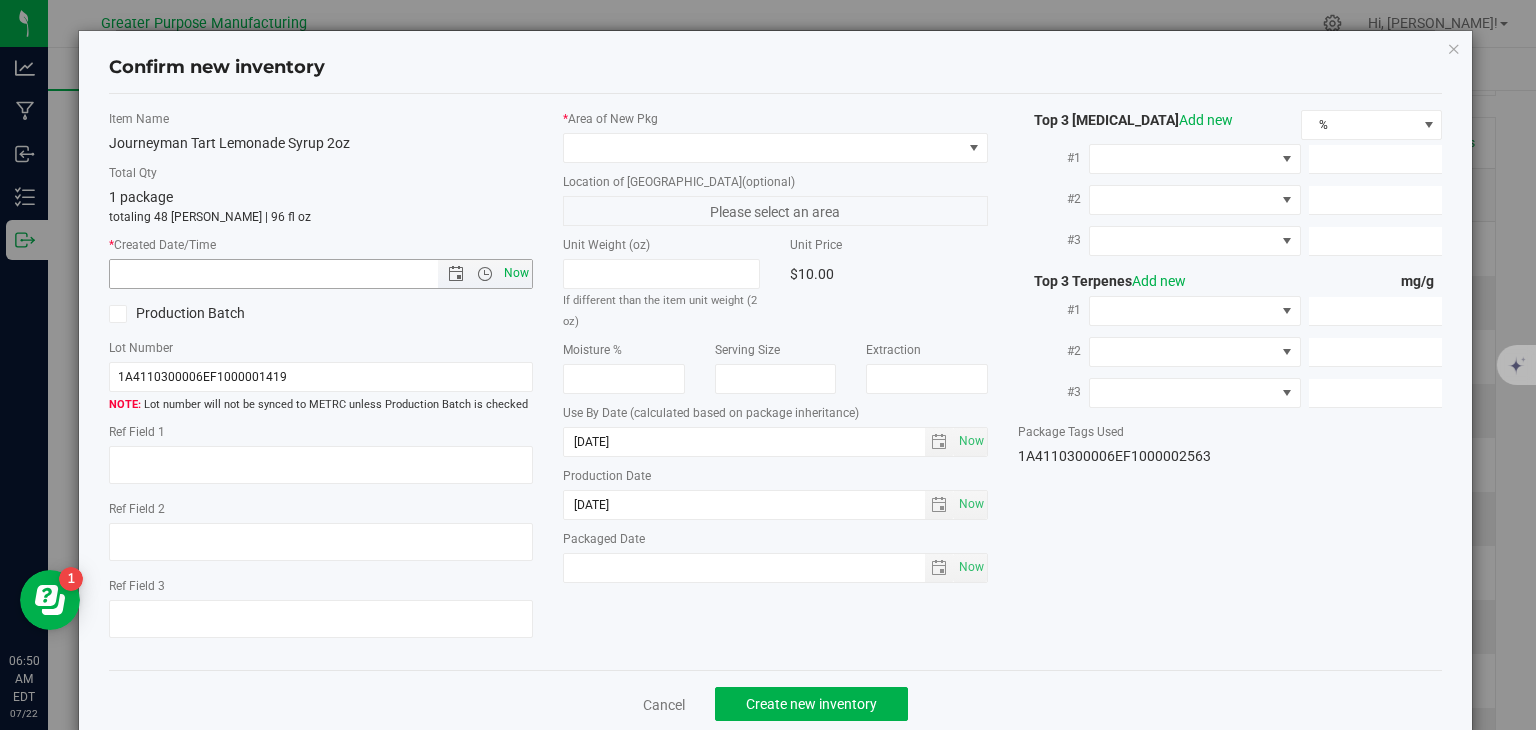 type on "[DATE] 6:50 AM" 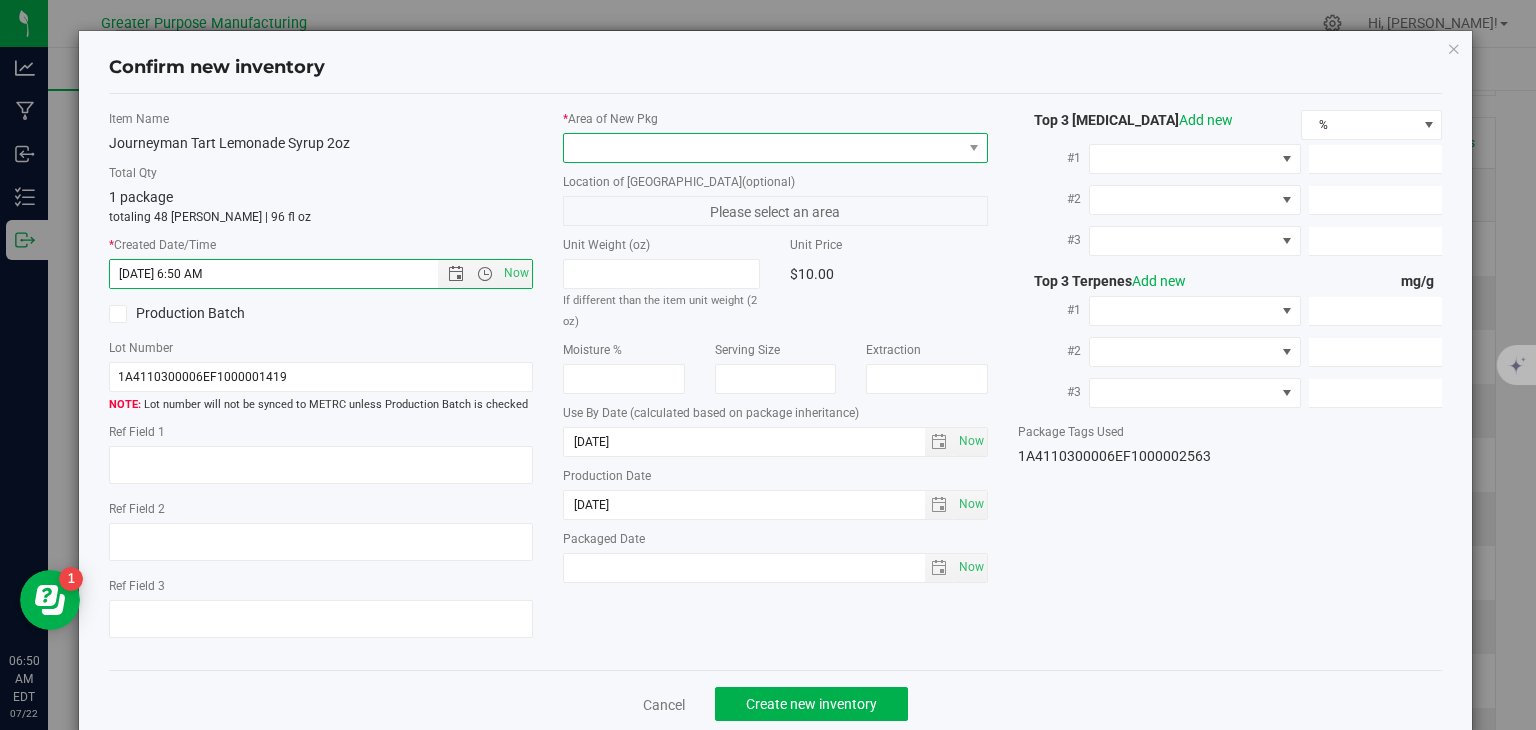 click at bounding box center (763, 148) 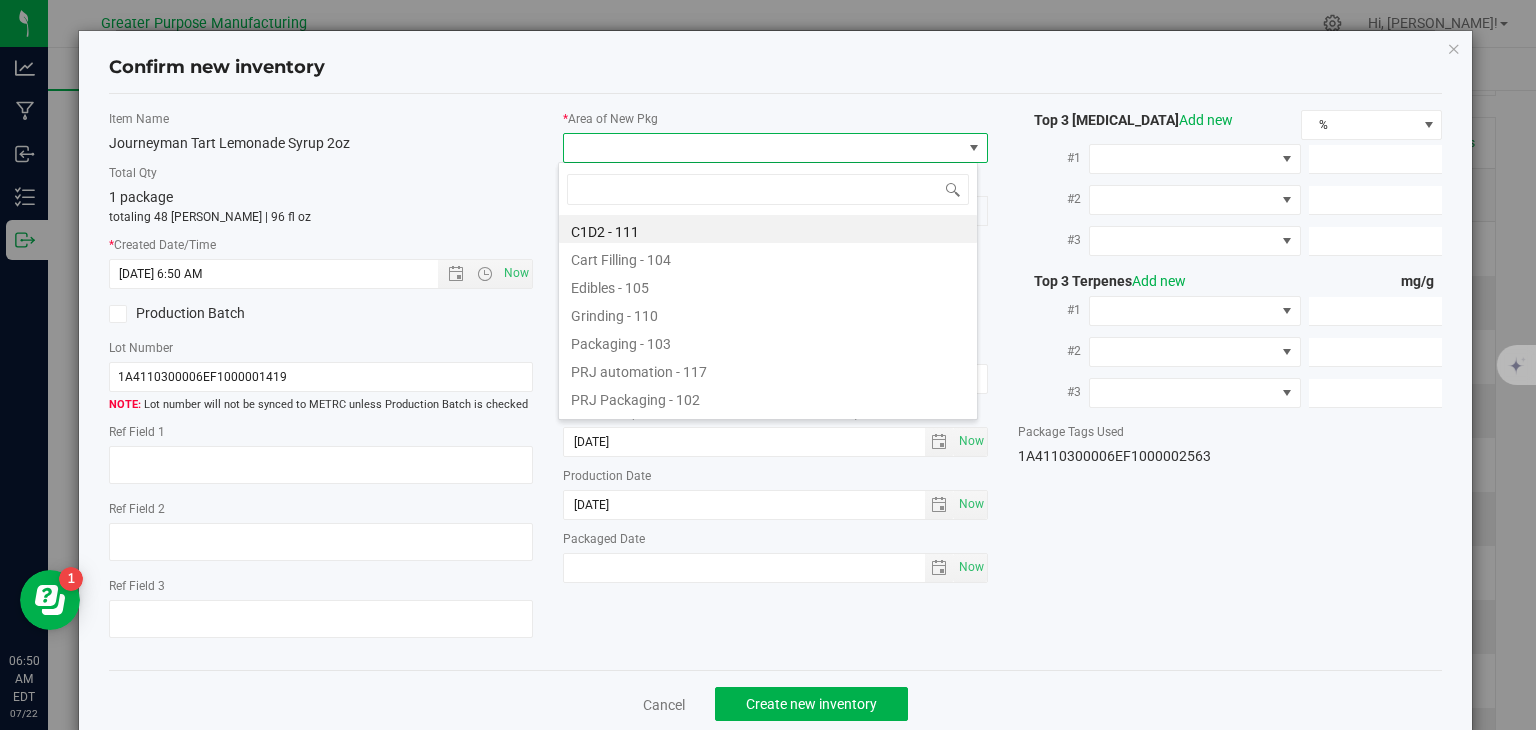 type on "108" 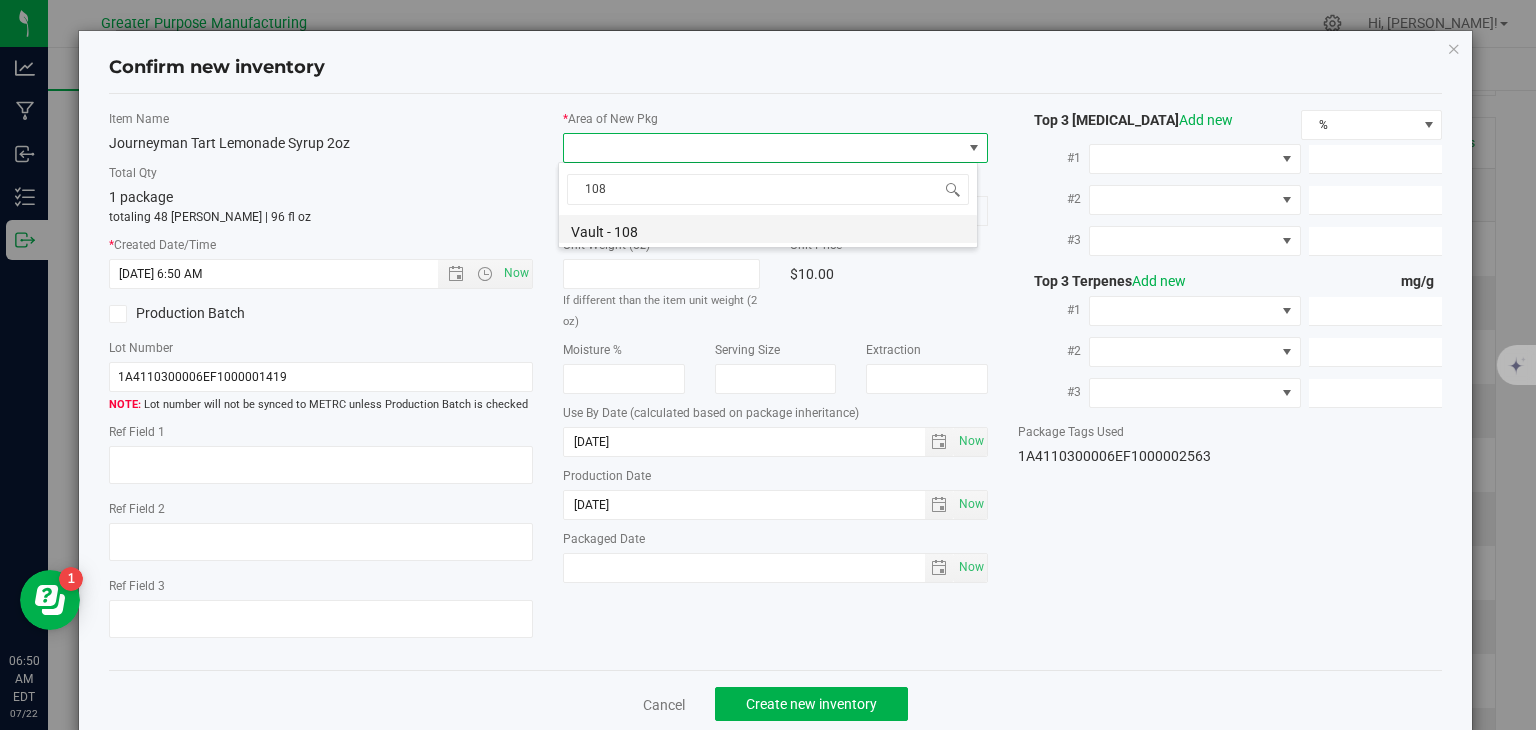 click on "Vault - 108" at bounding box center (768, 229) 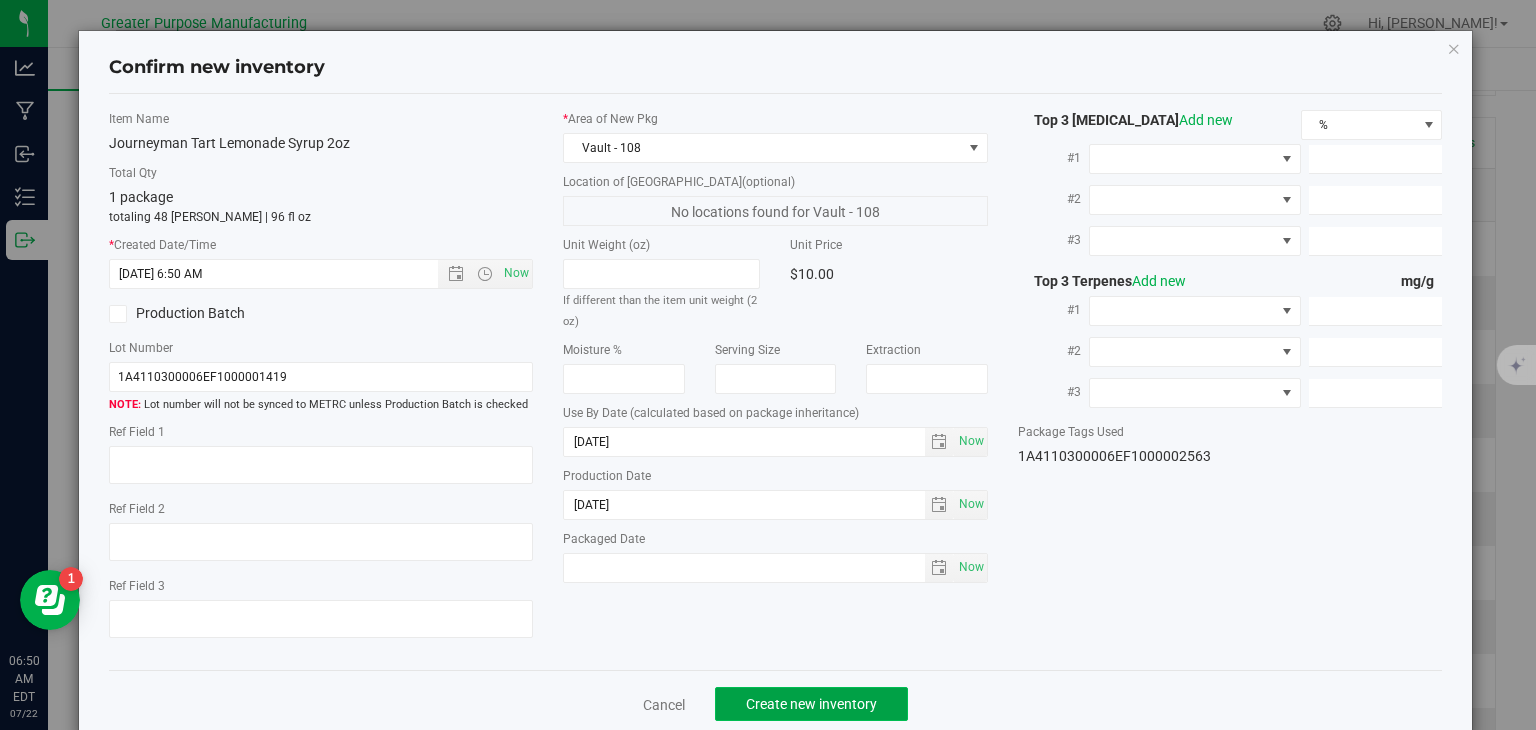 click on "Create new inventory" 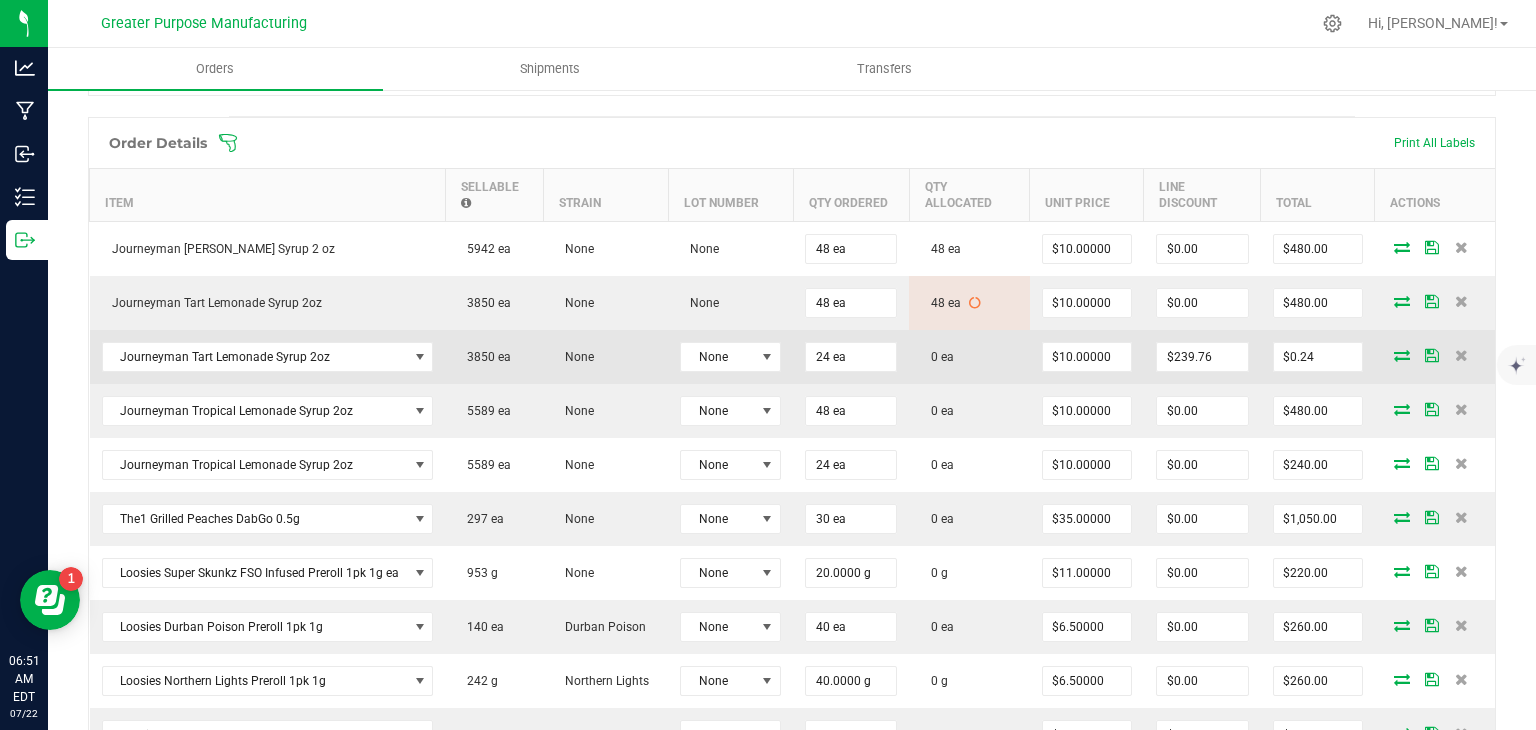 click at bounding box center (1402, 355) 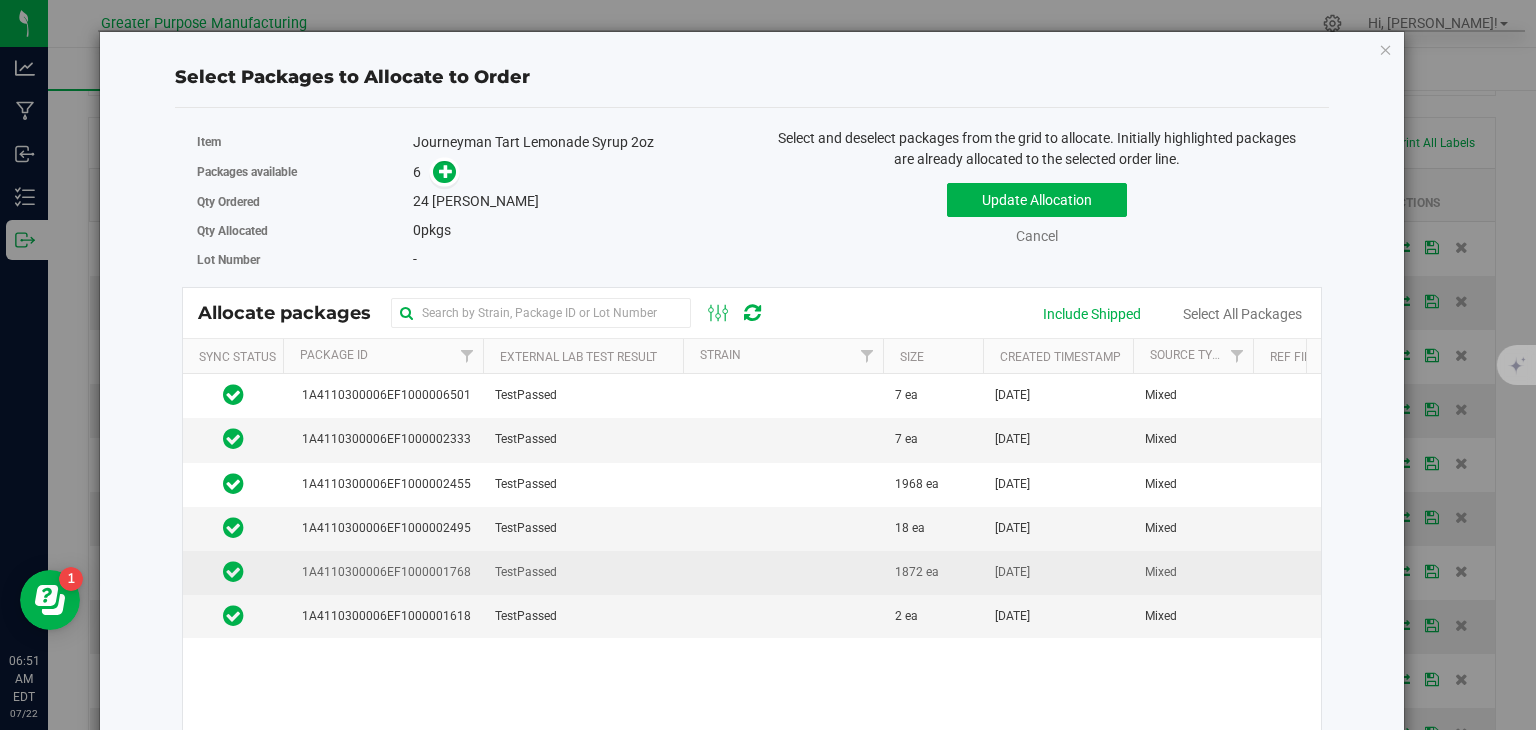 click on "TestPassed" at bounding box center (583, 573) 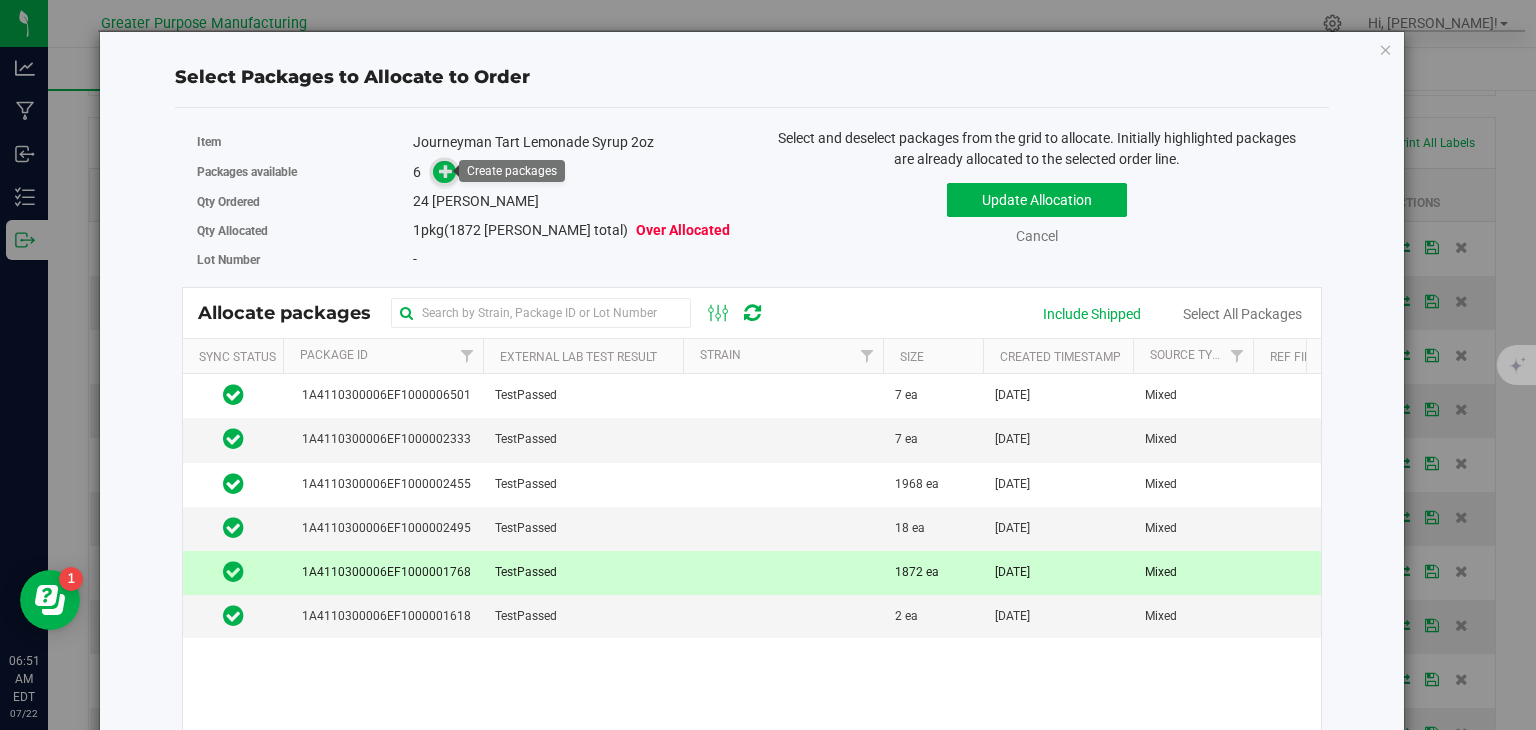 click at bounding box center (445, 172) 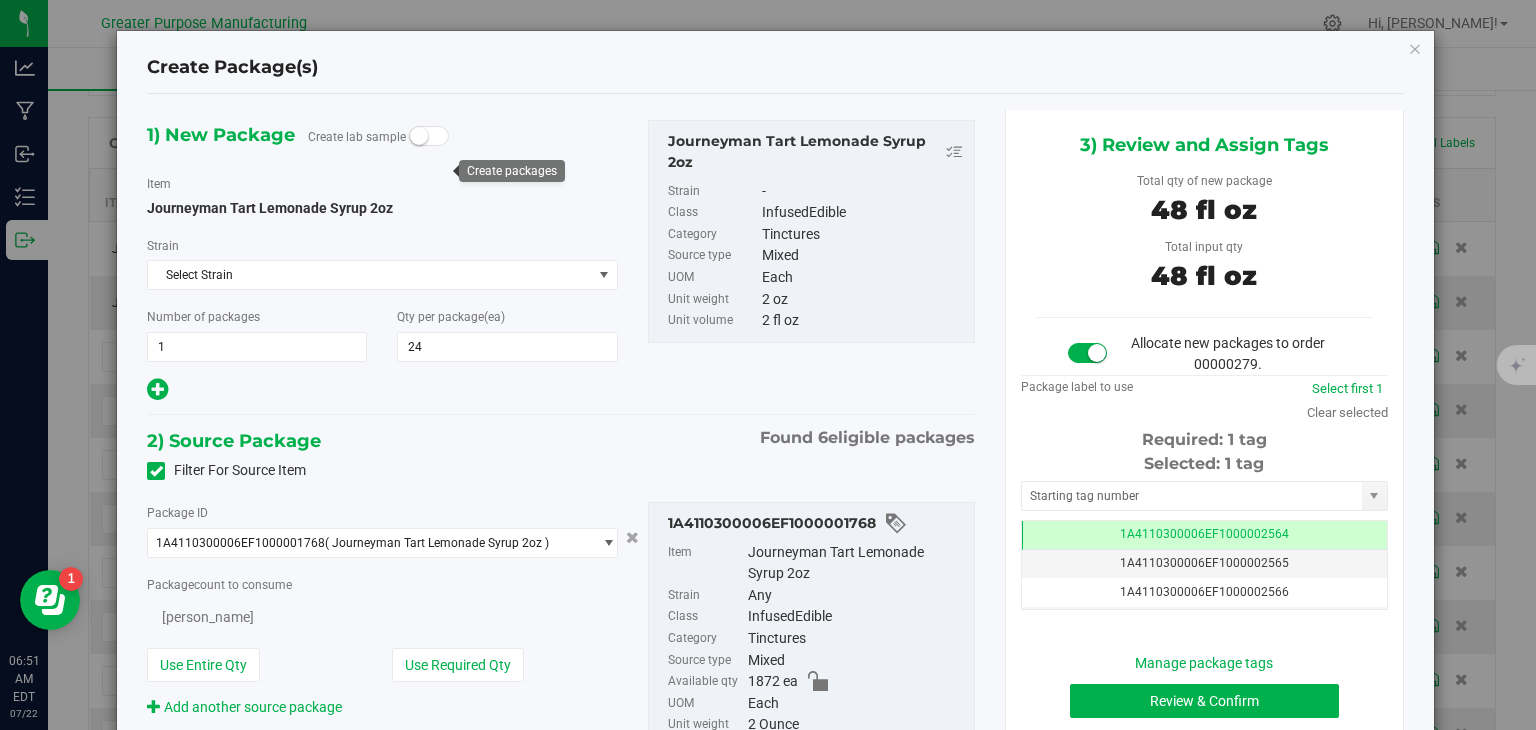scroll, scrollTop: 0, scrollLeft: 0, axis: both 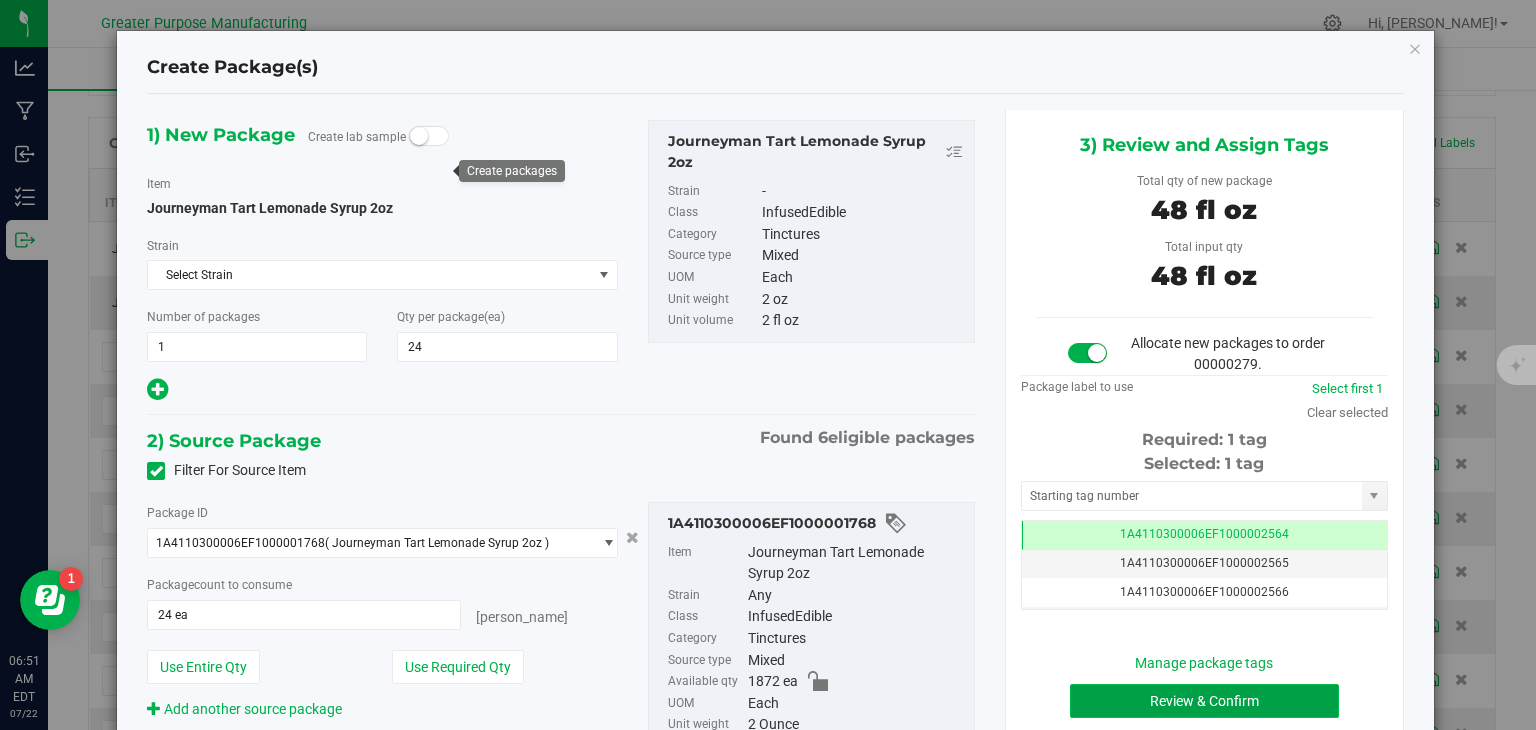 click on "Review & Confirm" at bounding box center [1204, 701] 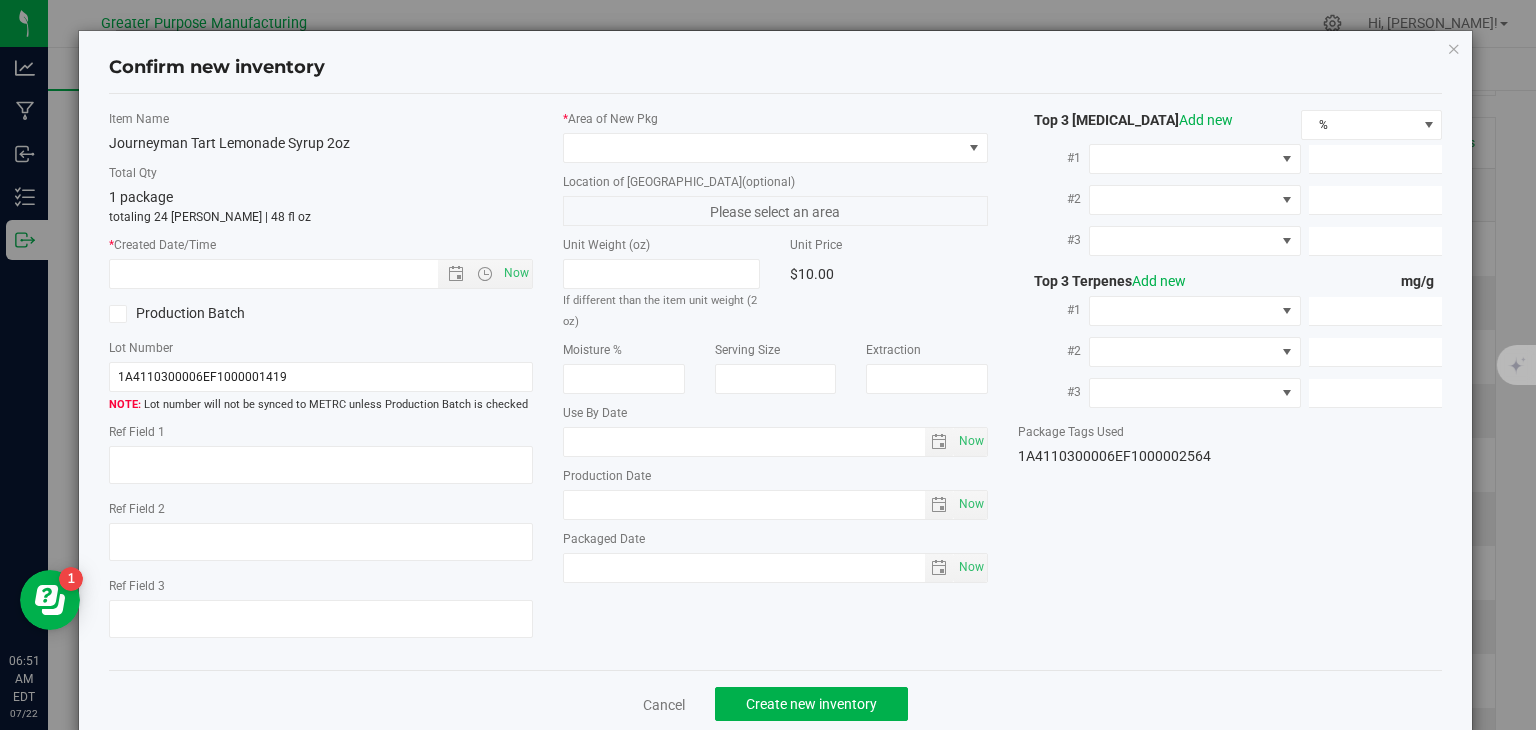 type on "[DATE]" 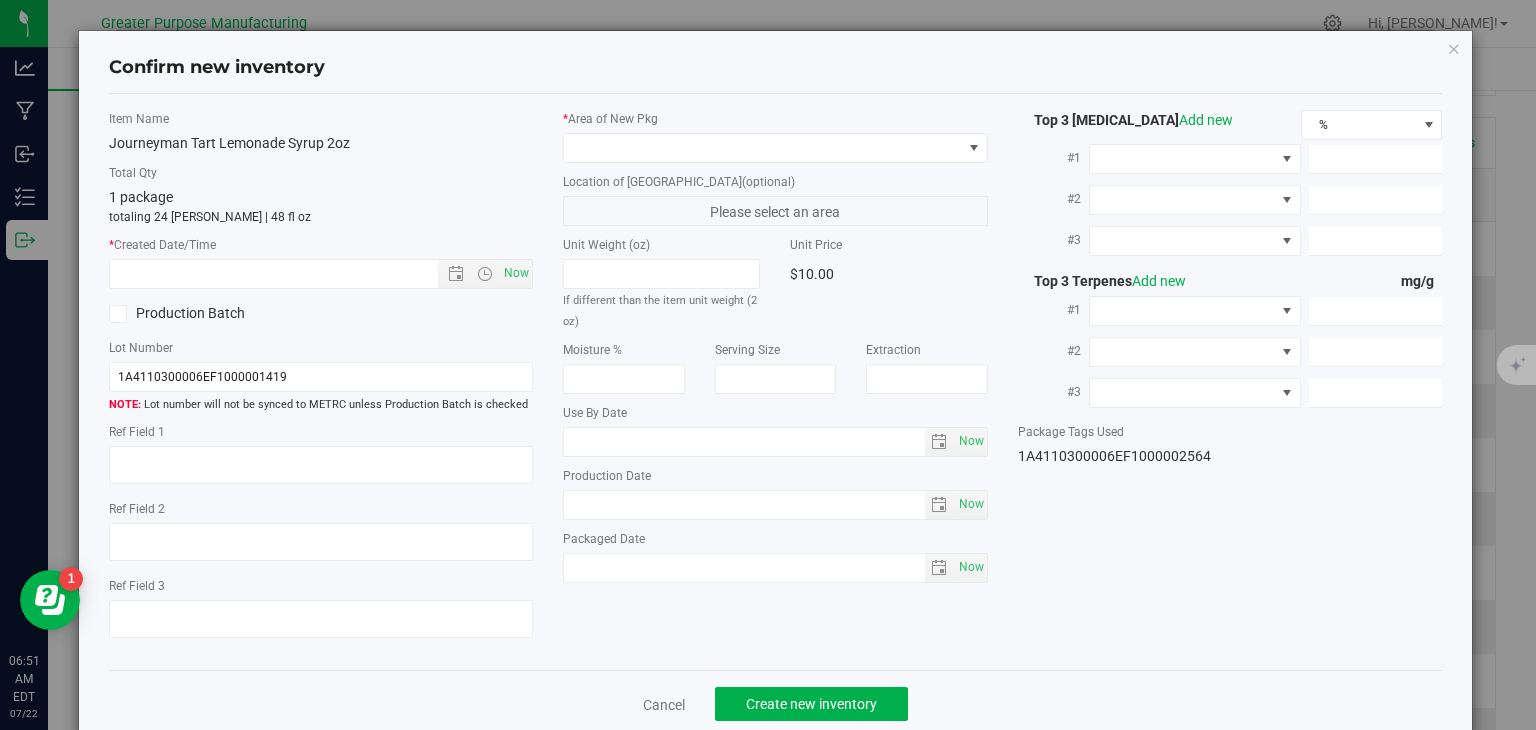 type on "[DATE]" 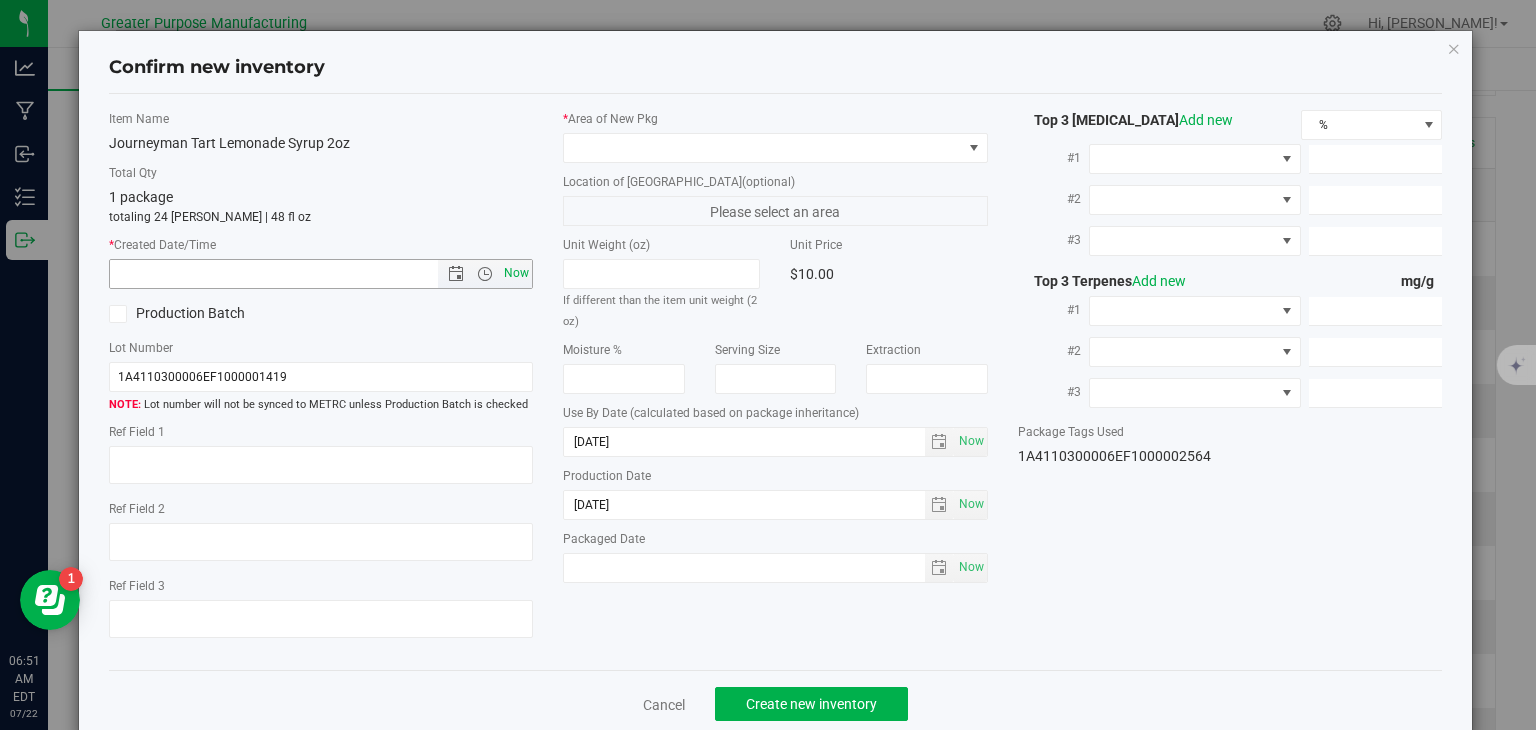 click on "Now" at bounding box center (517, 273) 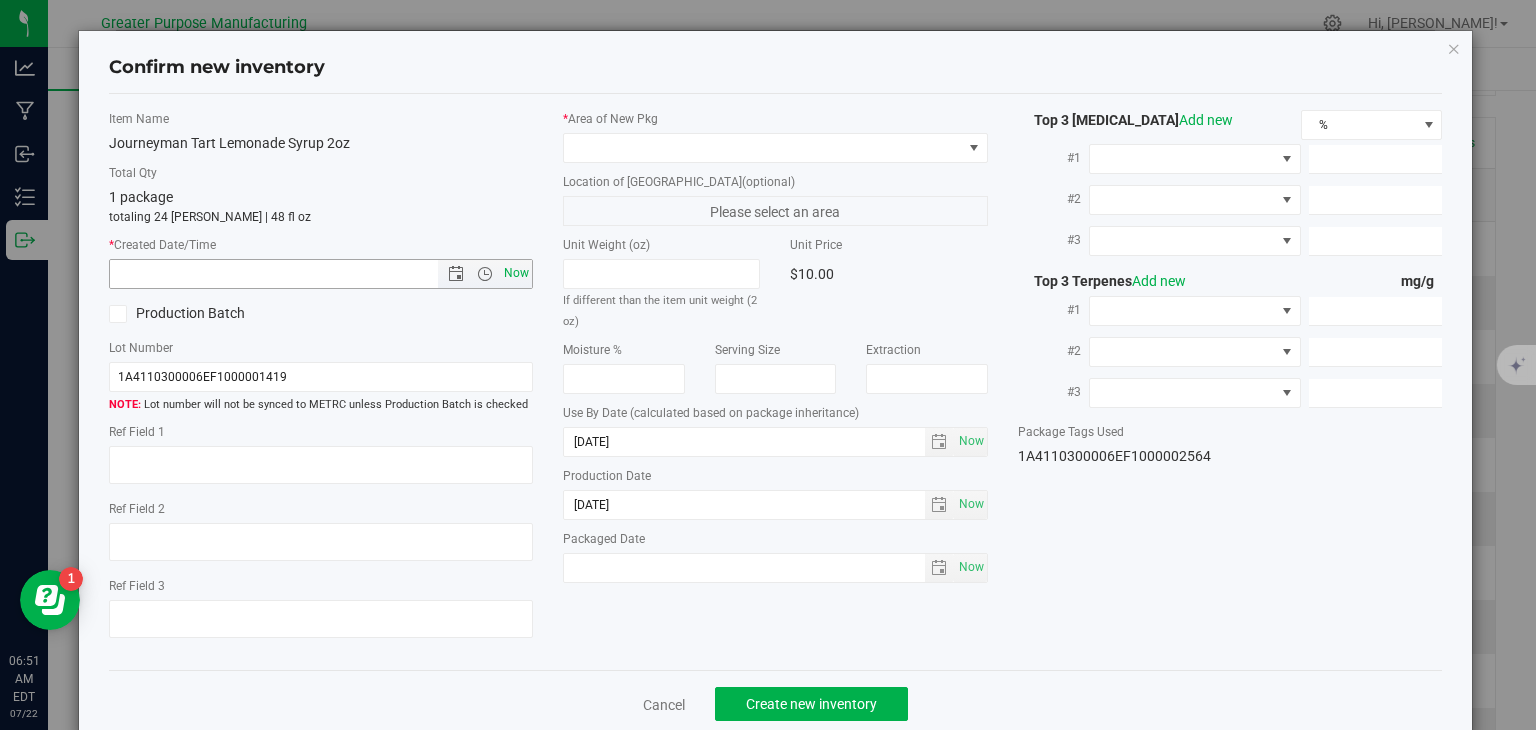 type on "[DATE] 6:51 AM" 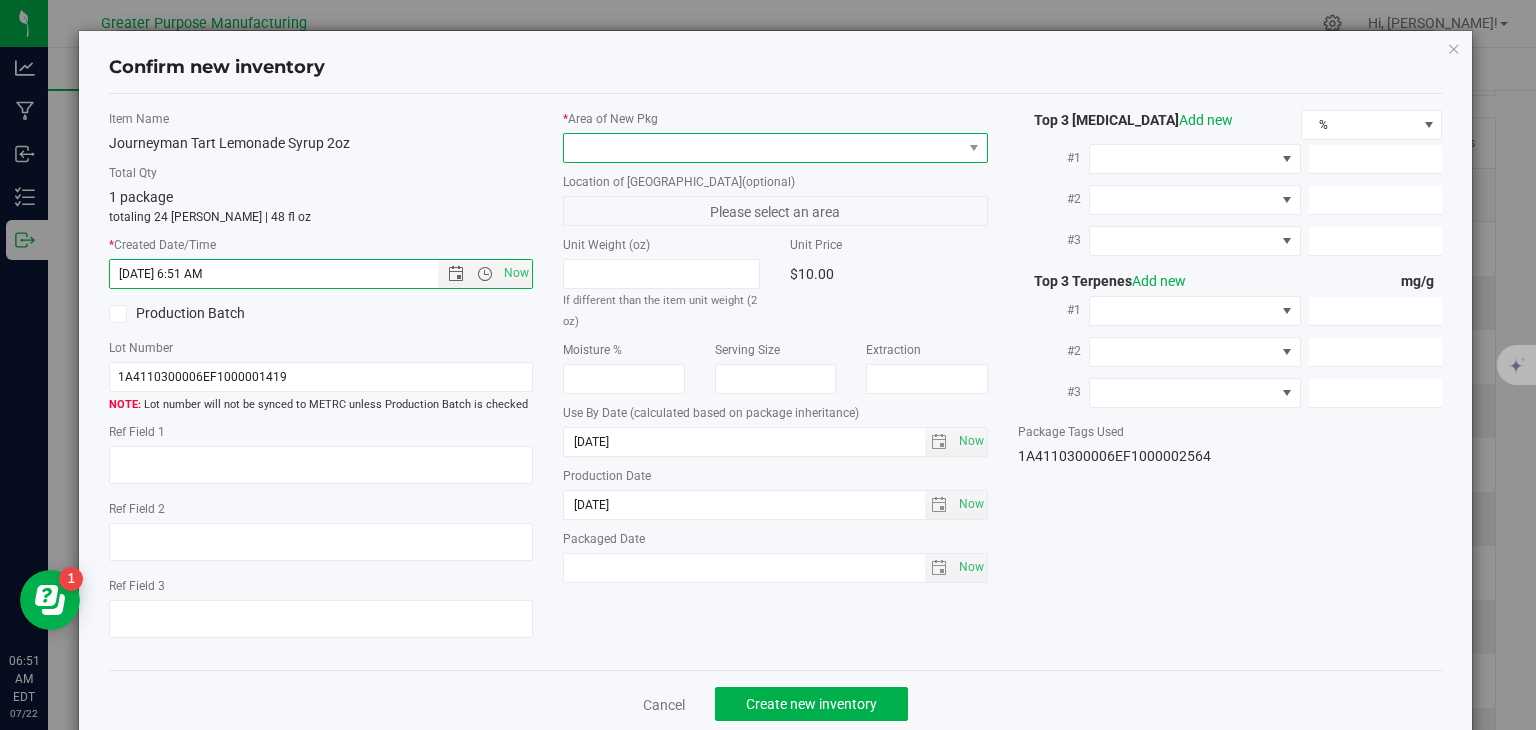 click at bounding box center (763, 148) 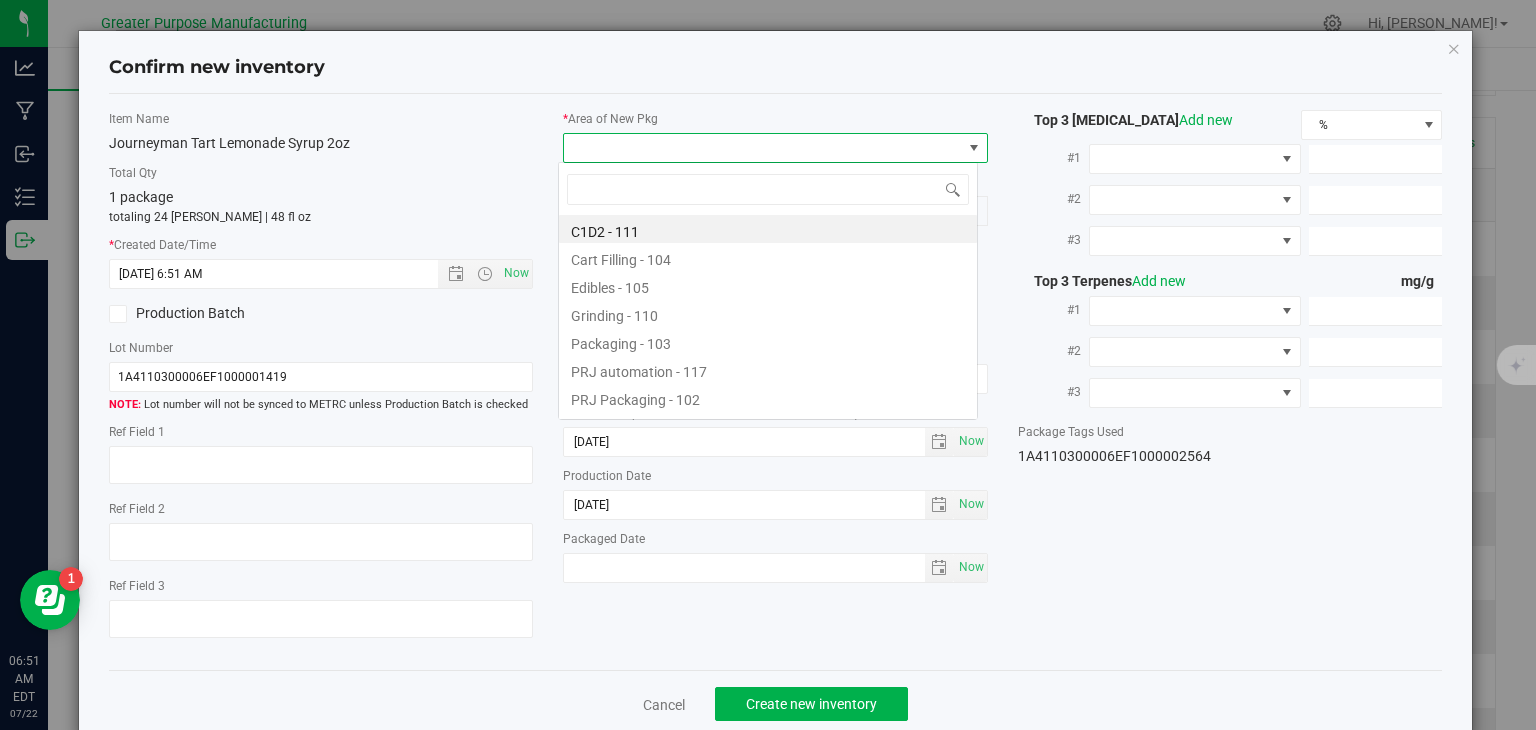 scroll, scrollTop: 99970, scrollLeft: 99580, axis: both 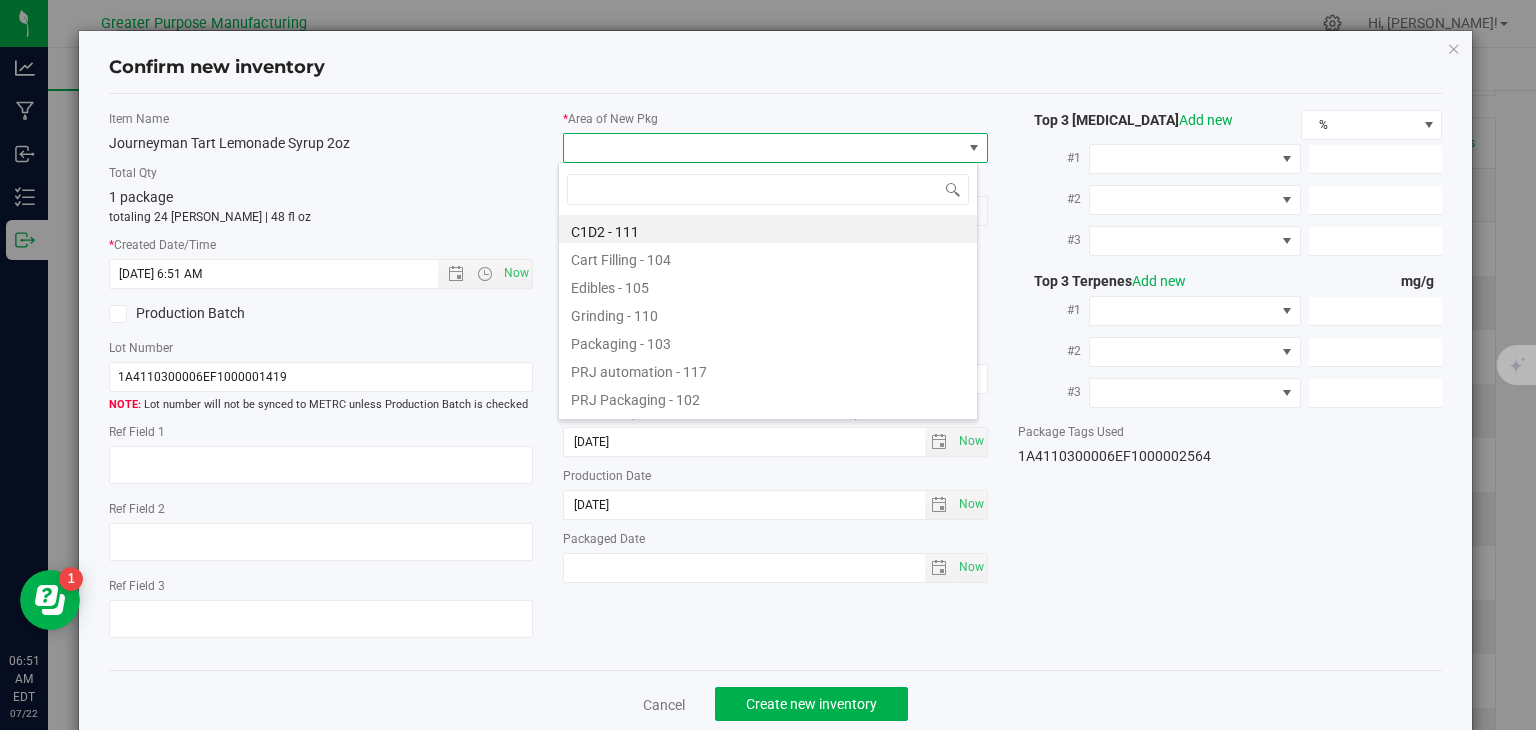 type on "108" 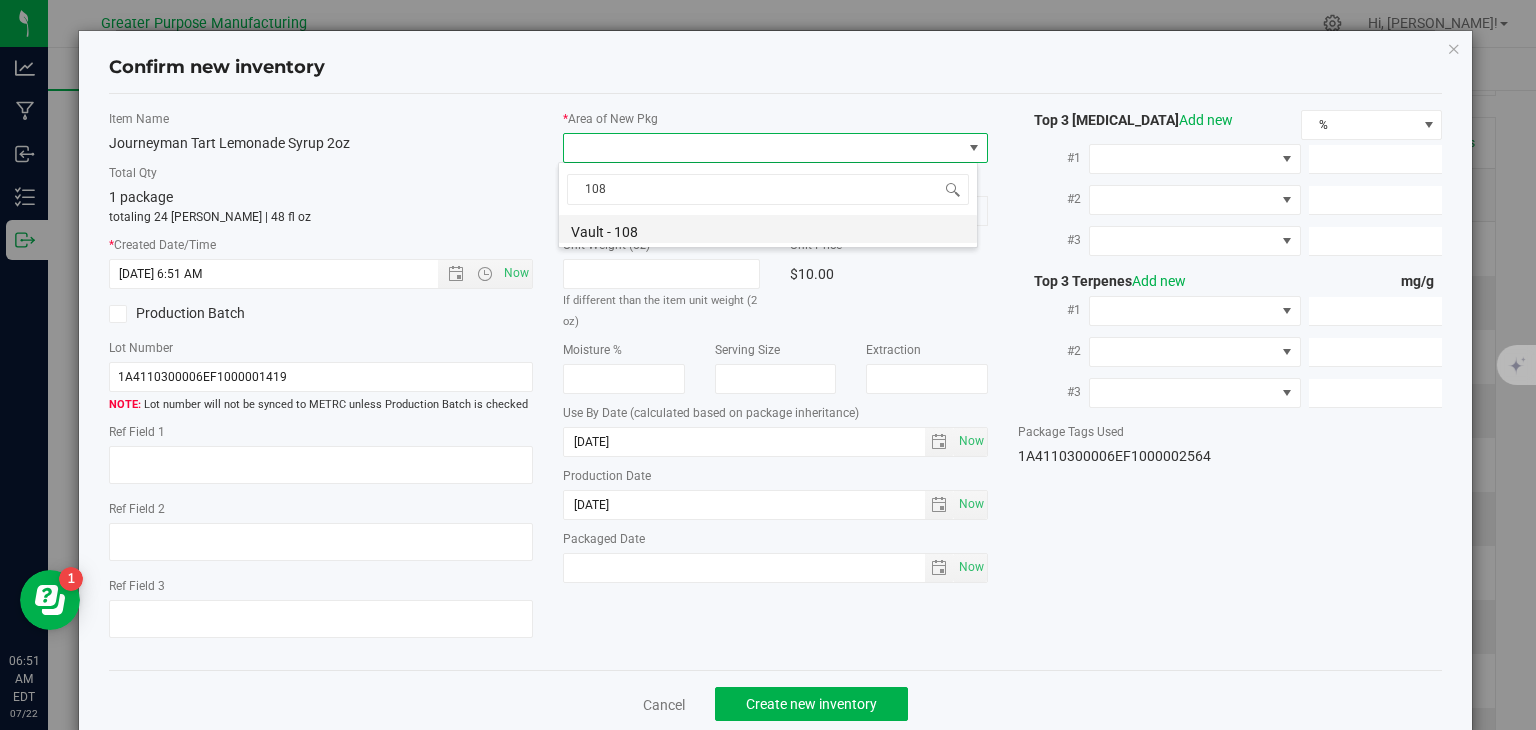 click on "Vault - 108" at bounding box center [768, 229] 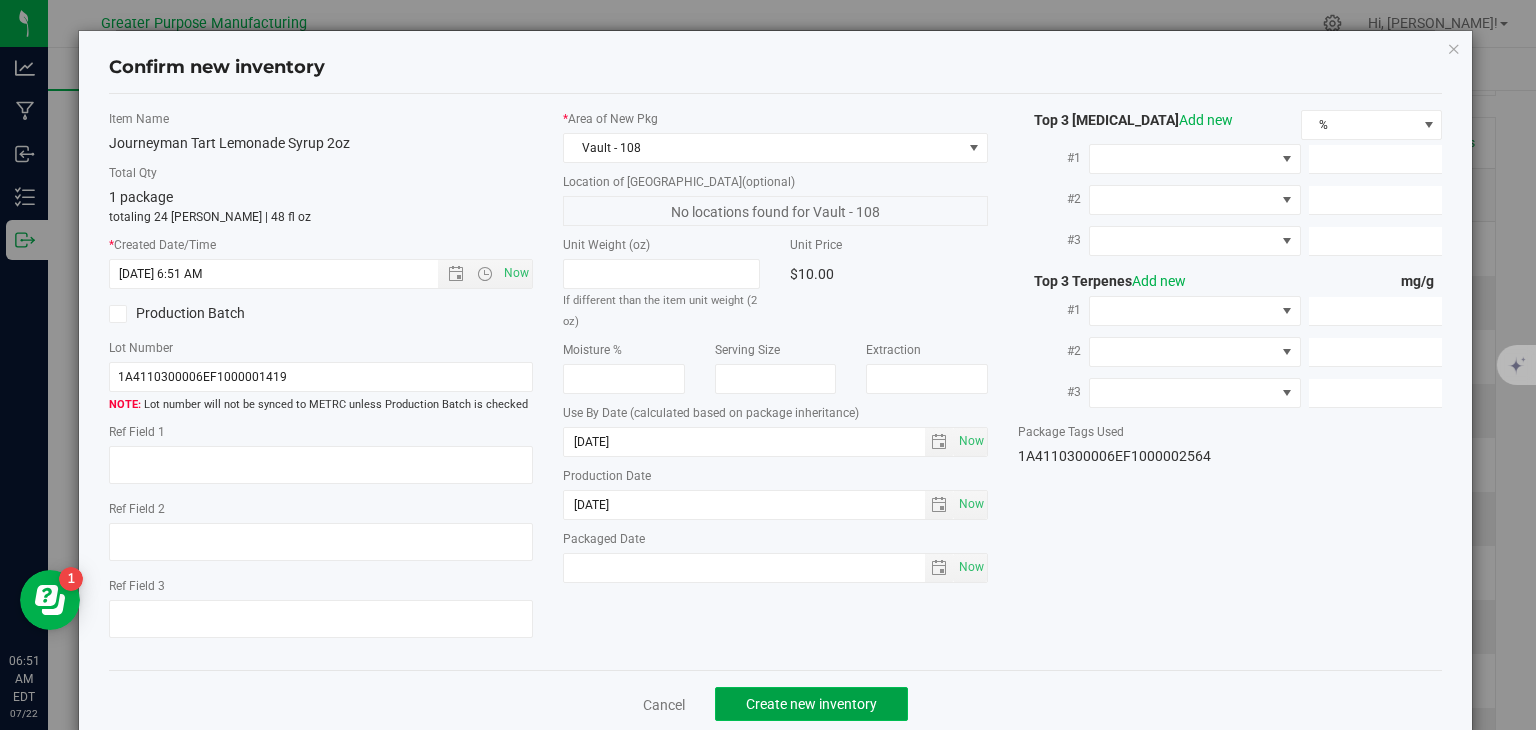 click on "Create new inventory" 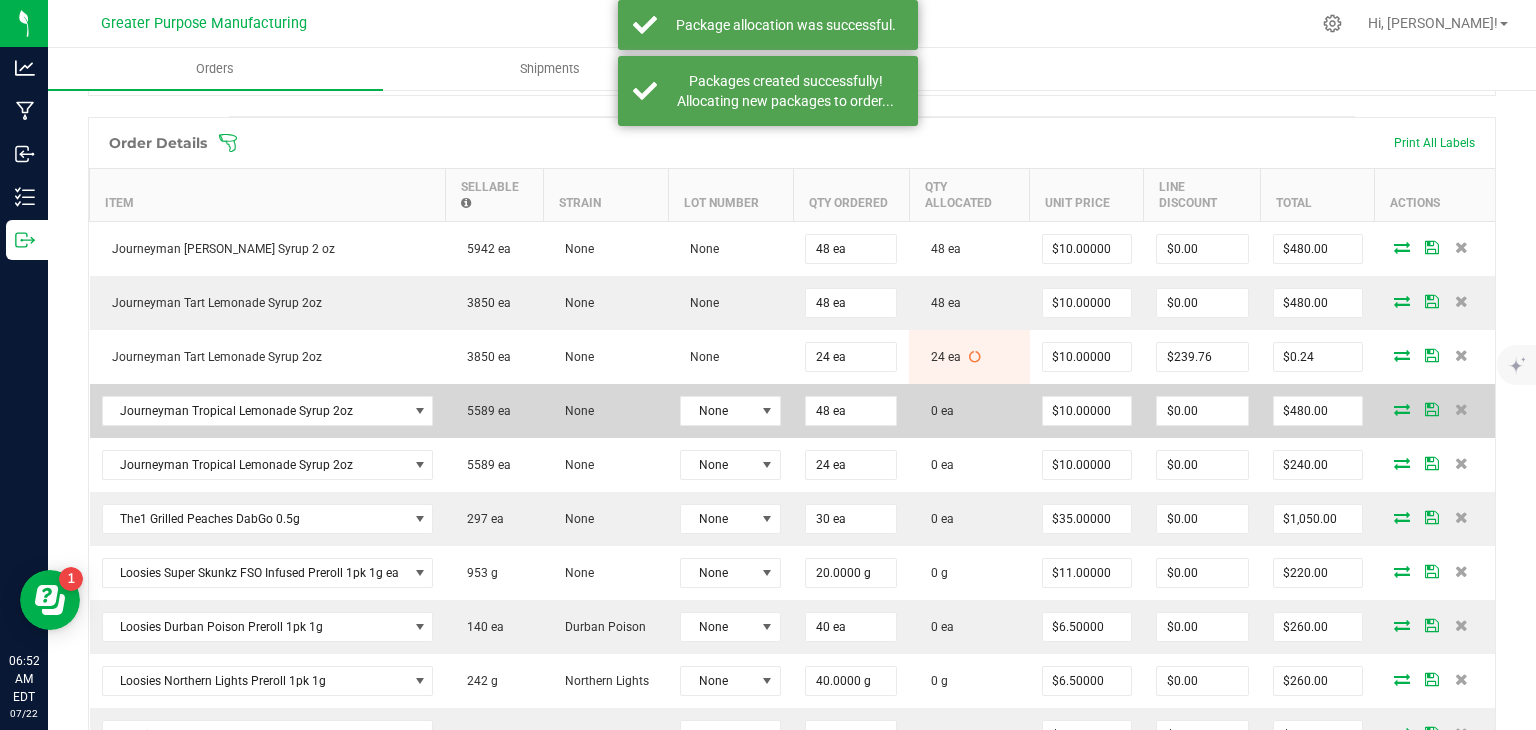 click at bounding box center [1402, 409] 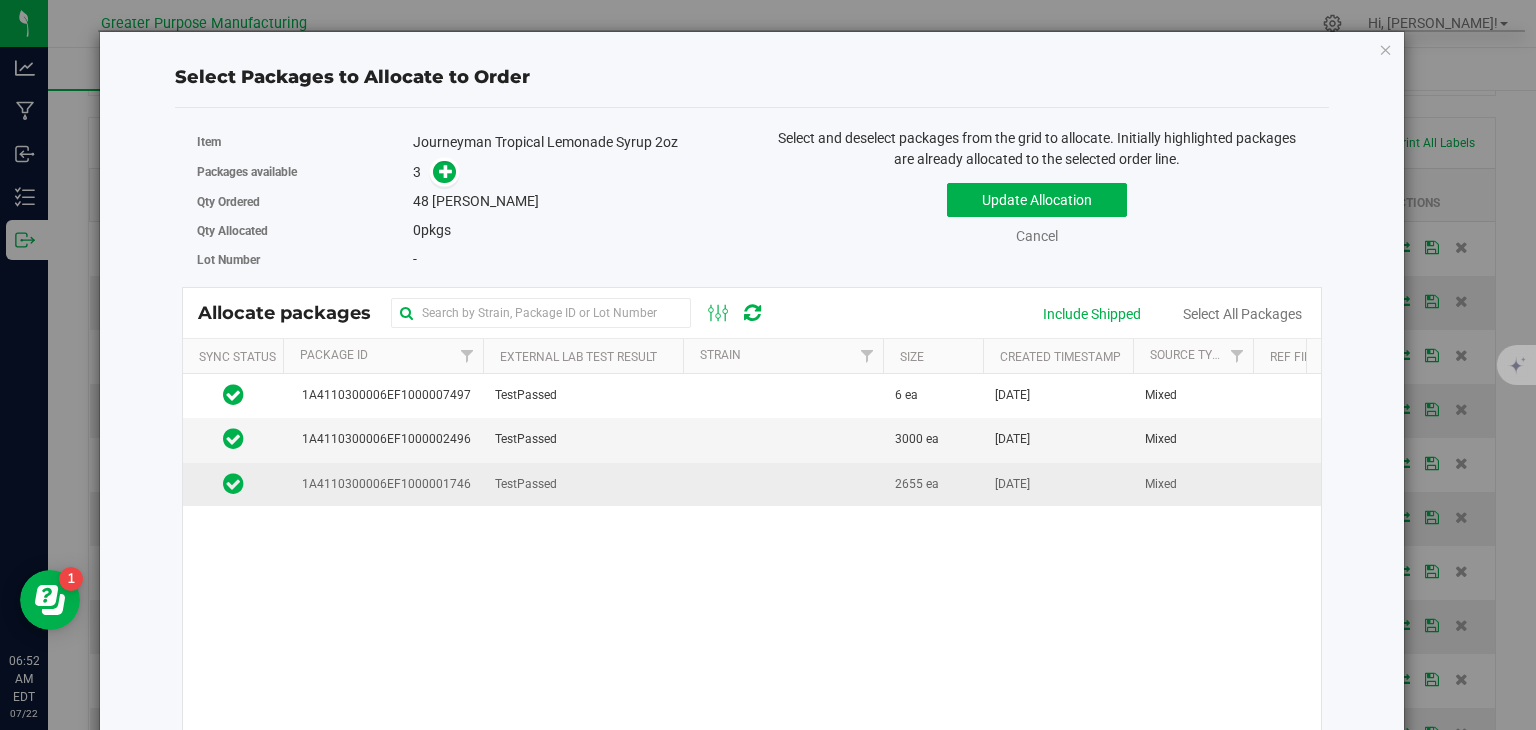 click at bounding box center (783, 484) 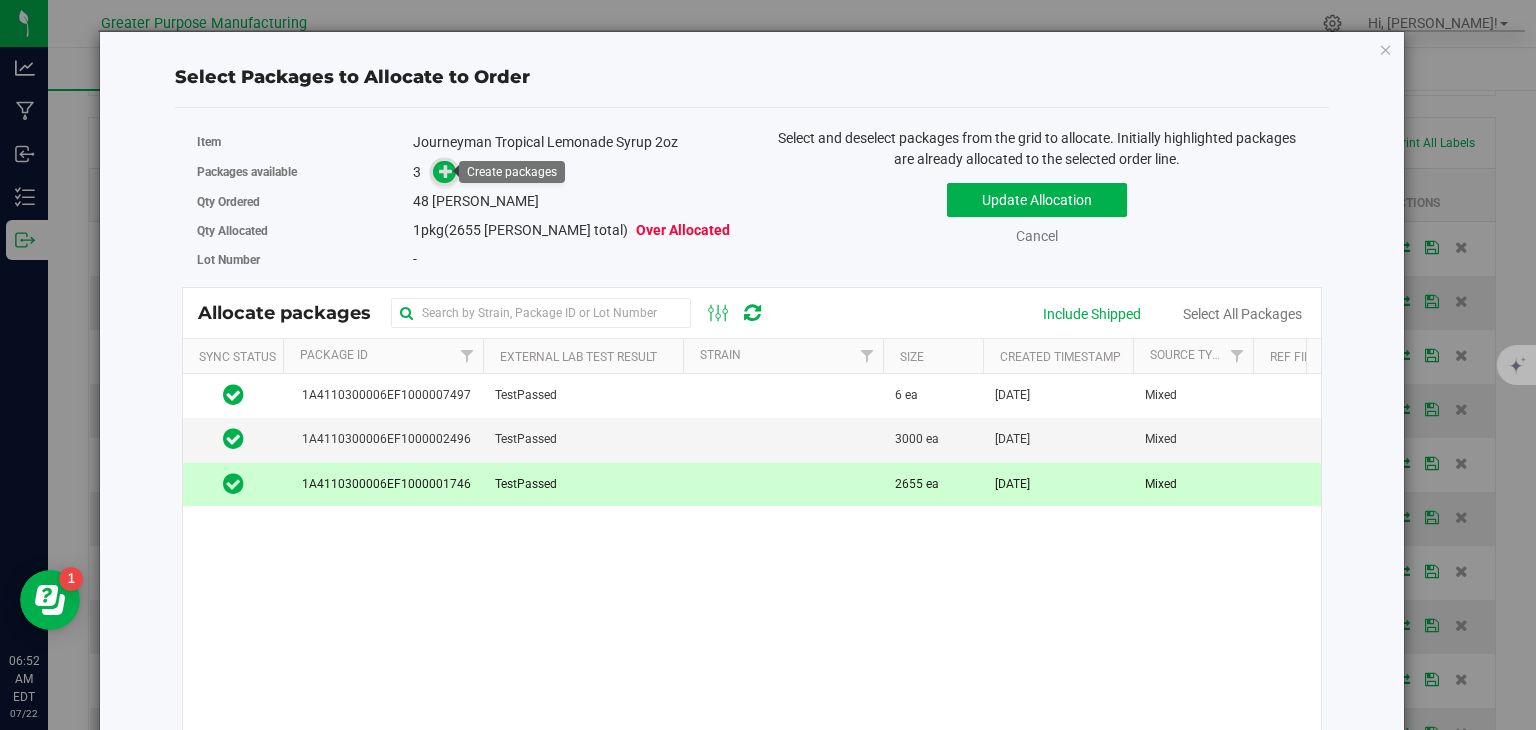click at bounding box center [446, 171] 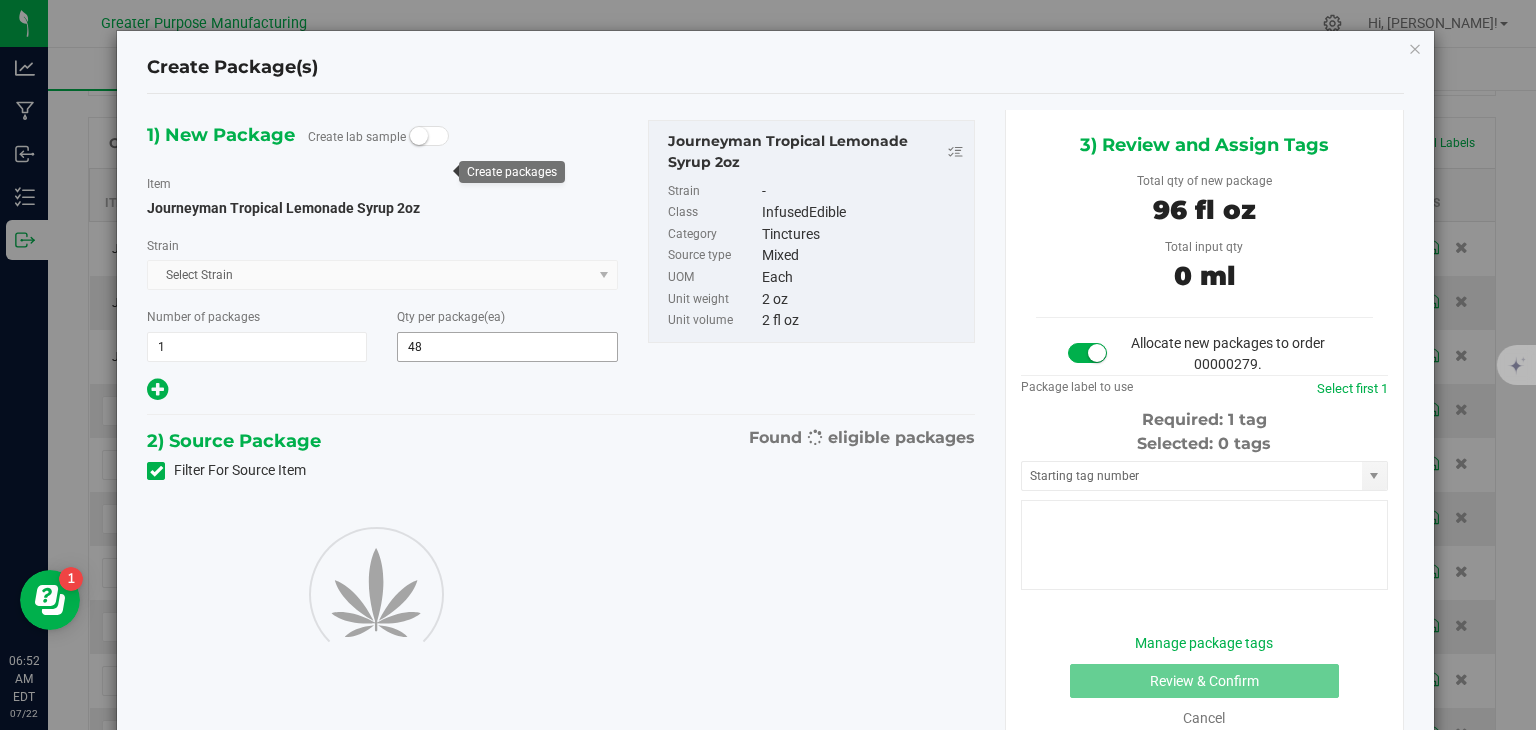 type on "48" 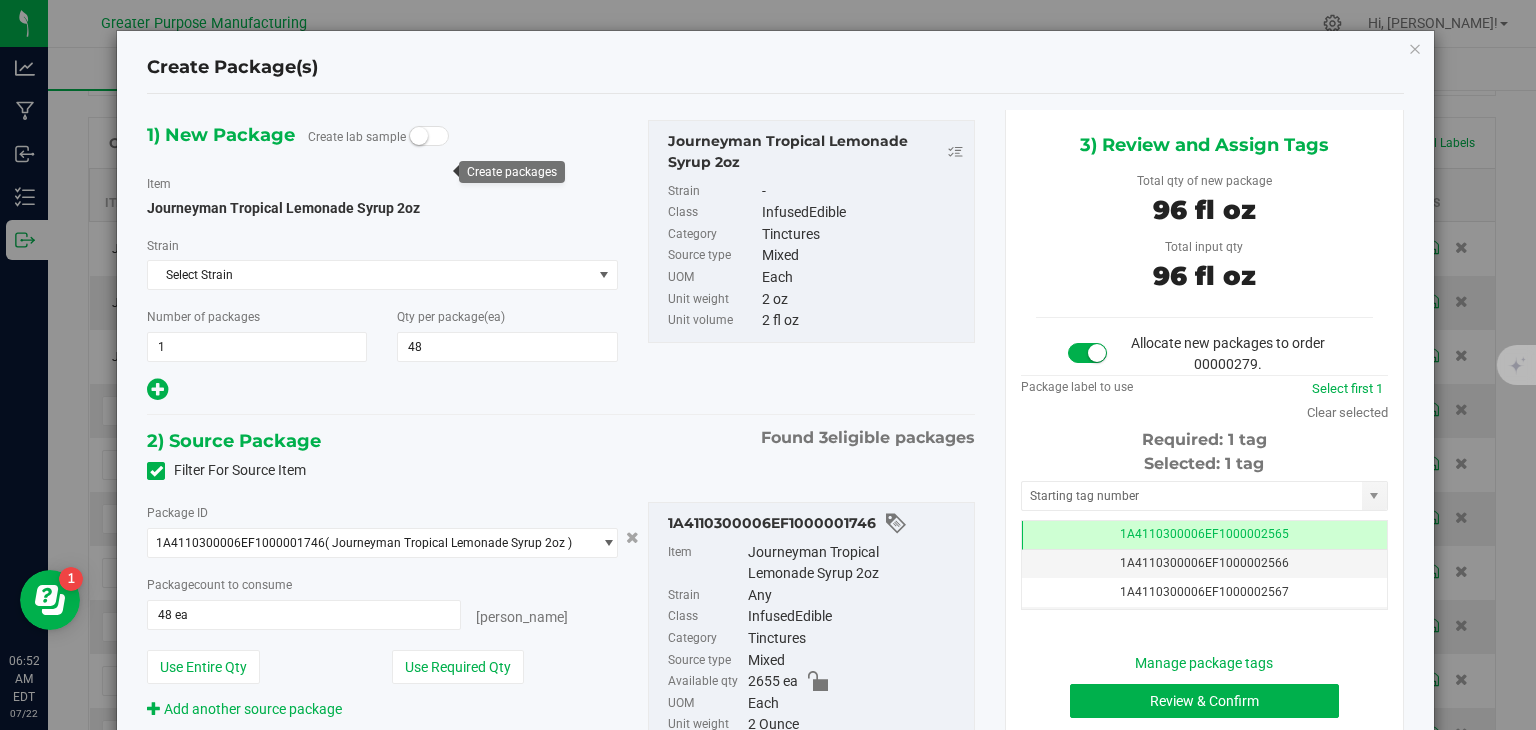scroll, scrollTop: 0, scrollLeft: 0, axis: both 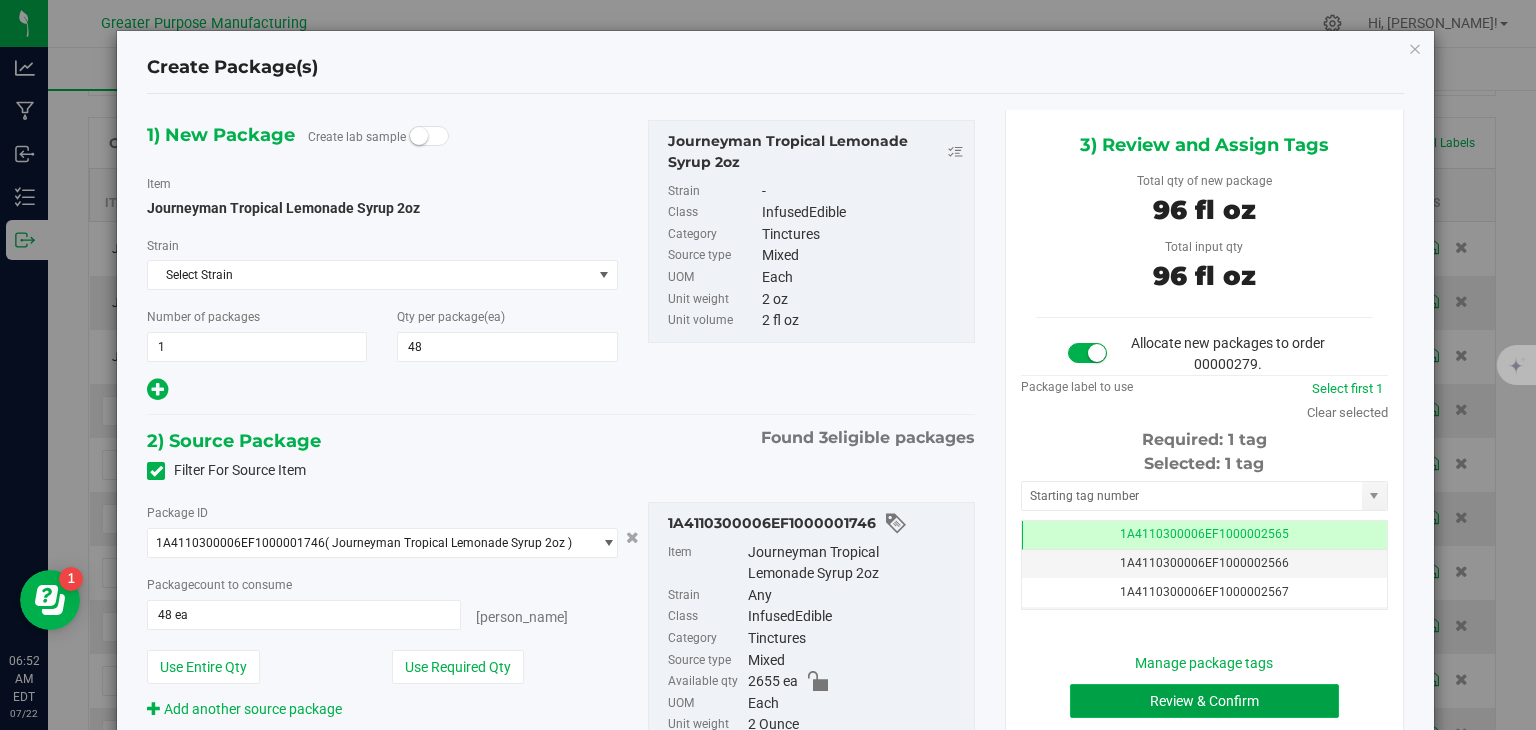 click on "Review & Confirm" at bounding box center (1204, 701) 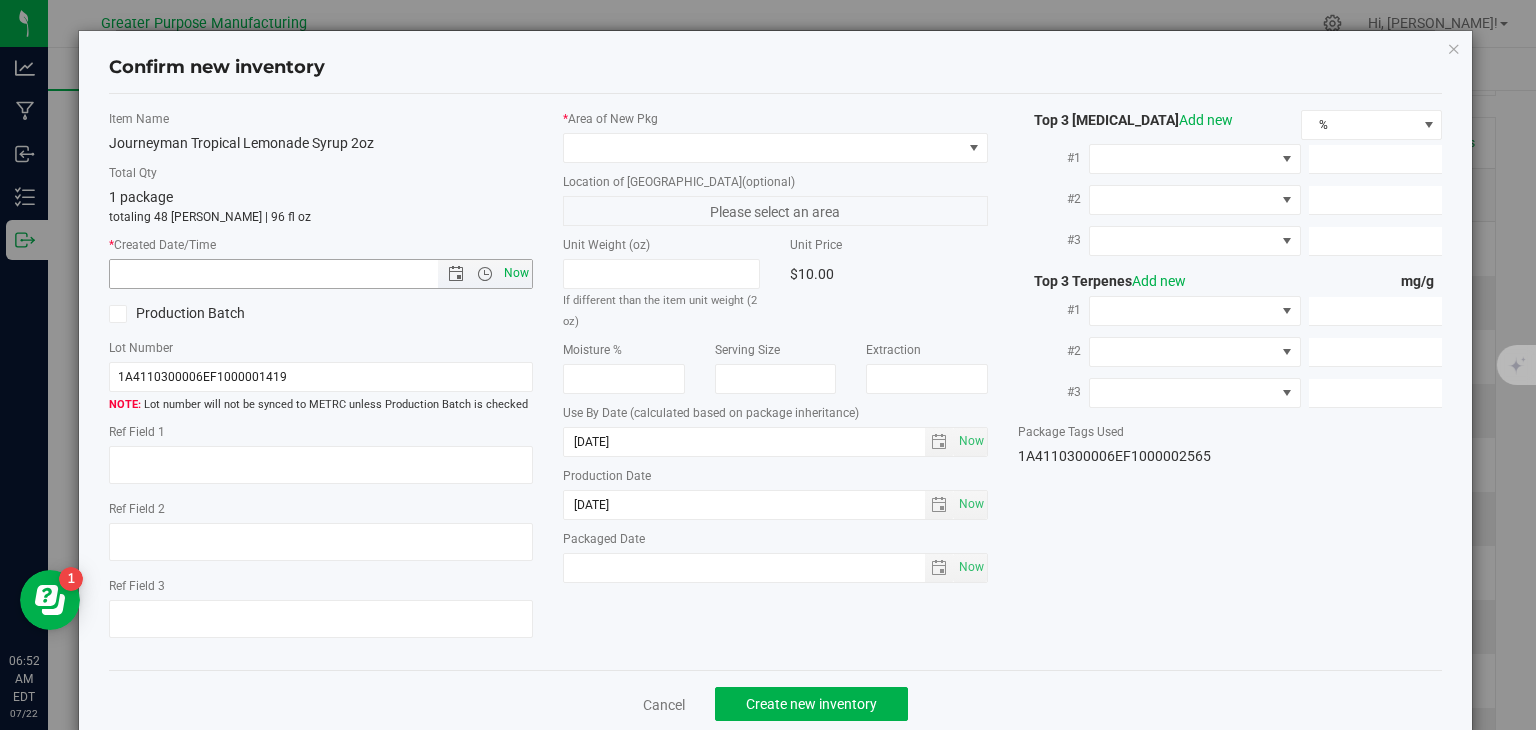 click on "Now" at bounding box center (517, 273) 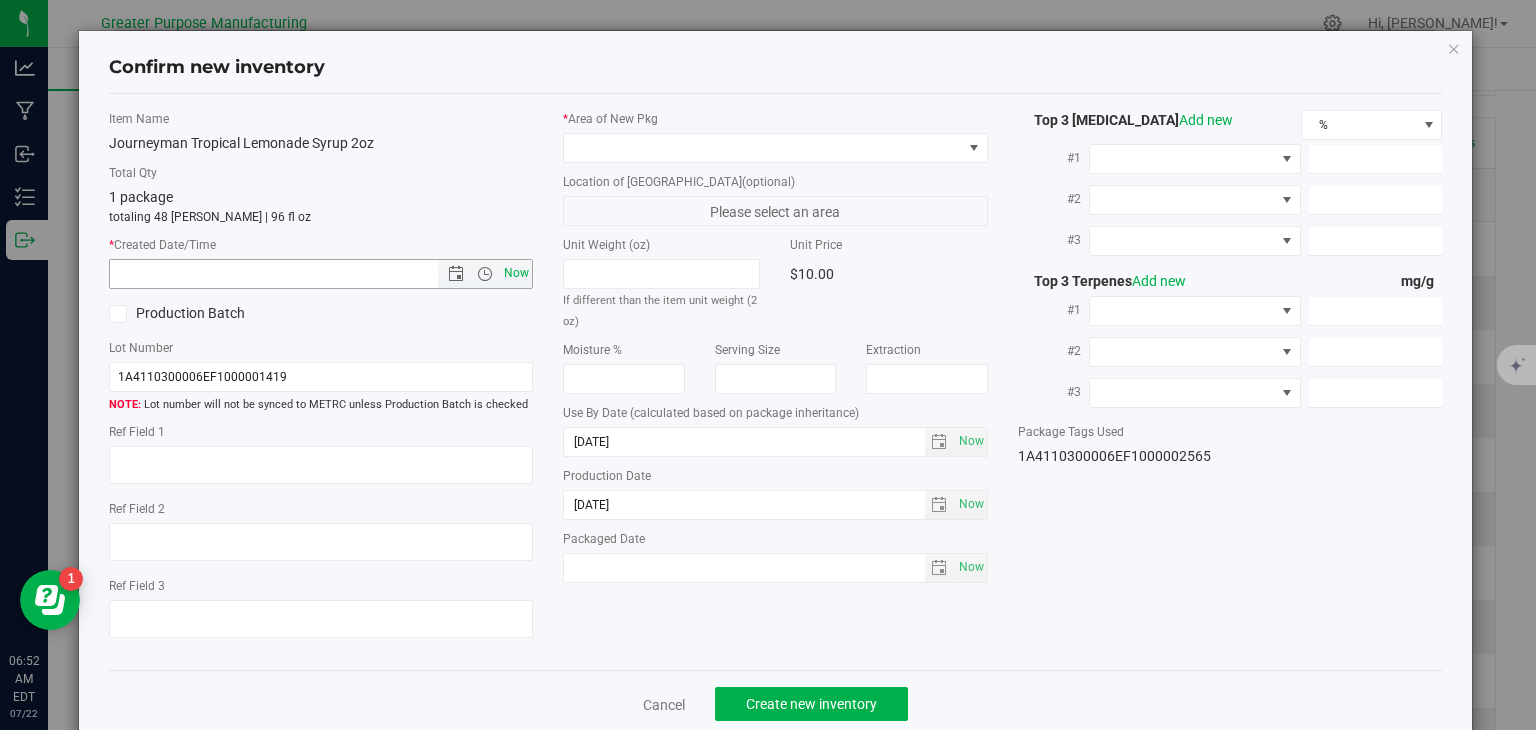 type on "[DATE] 6:52 AM" 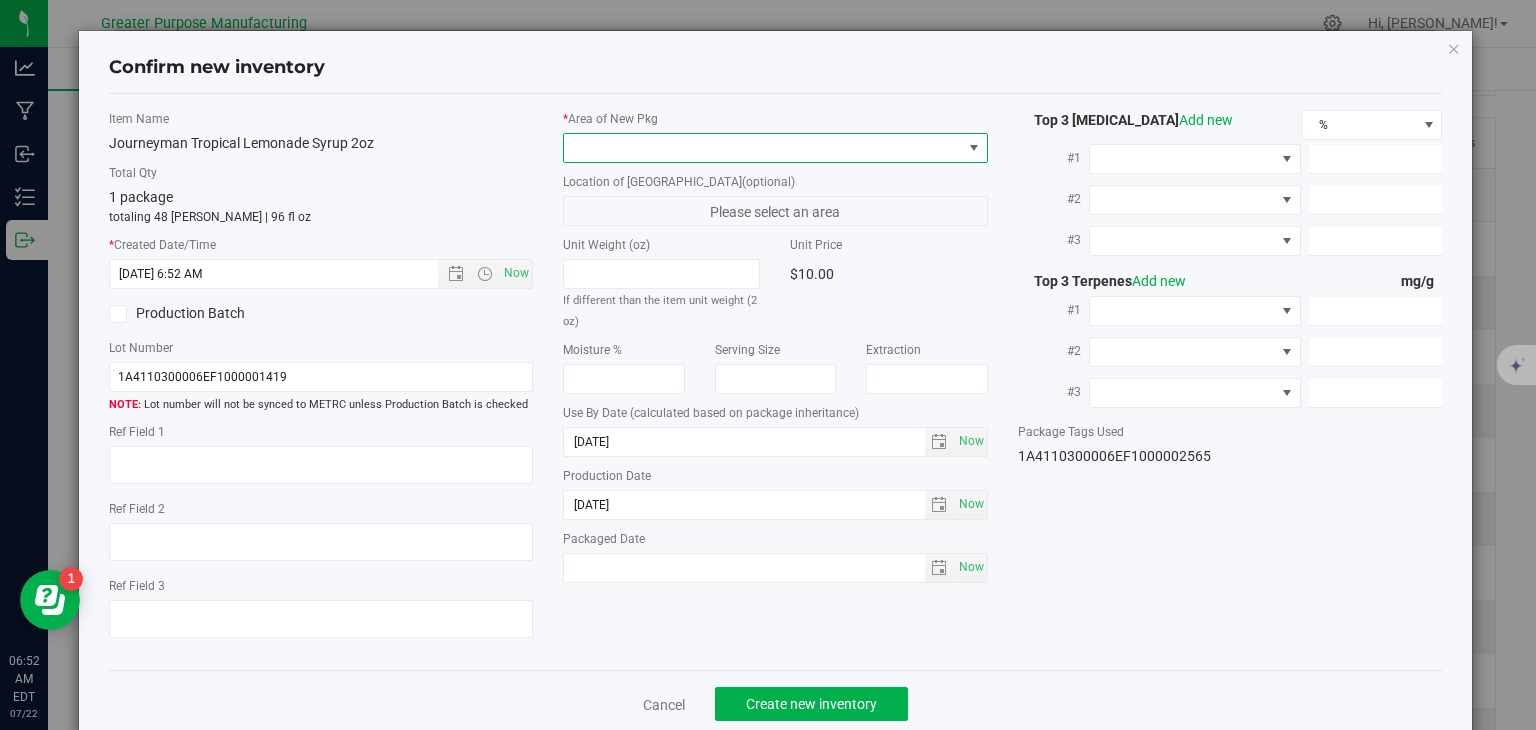 click at bounding box center [763, 148] 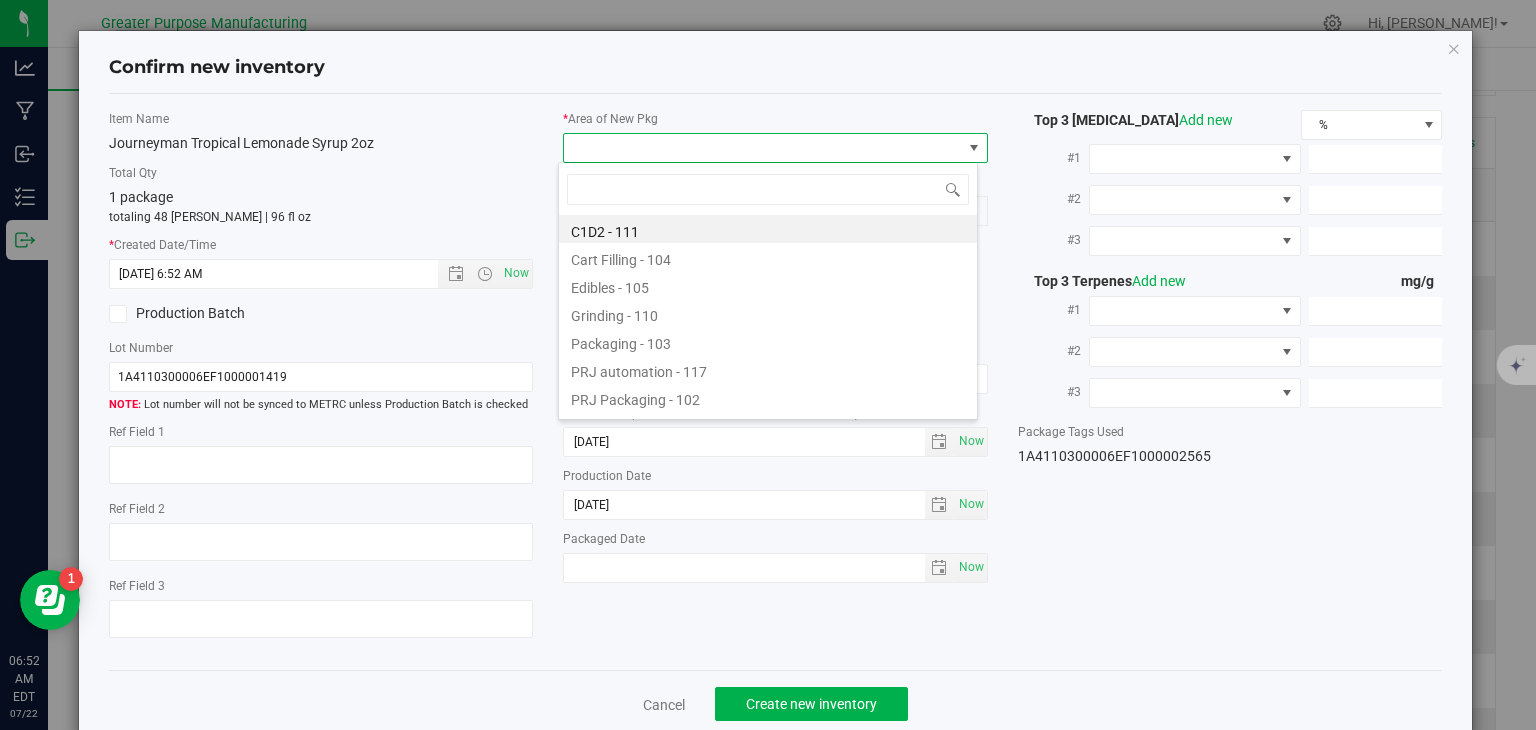 type on "108" 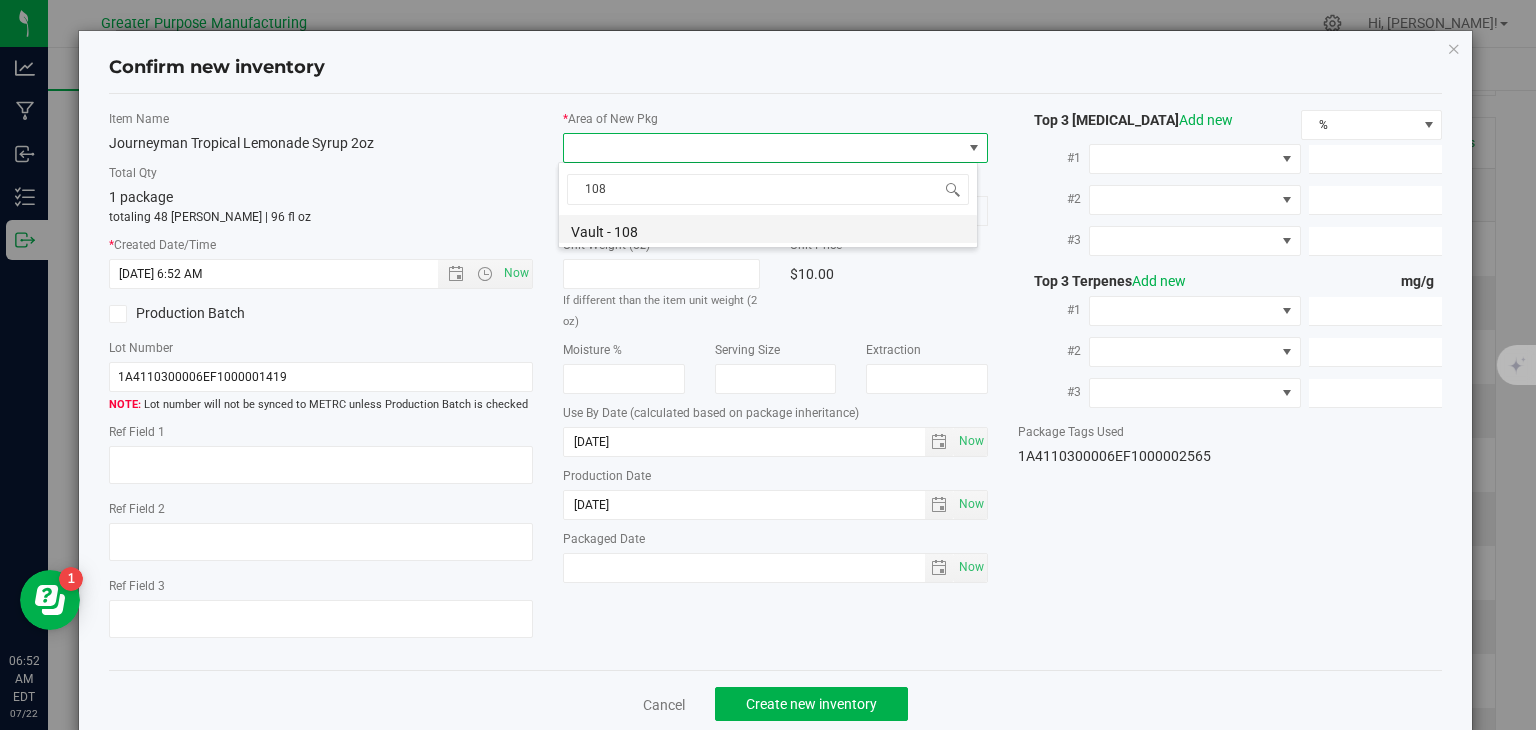 click on "Vault - 108" at bounding box center (768, 229) 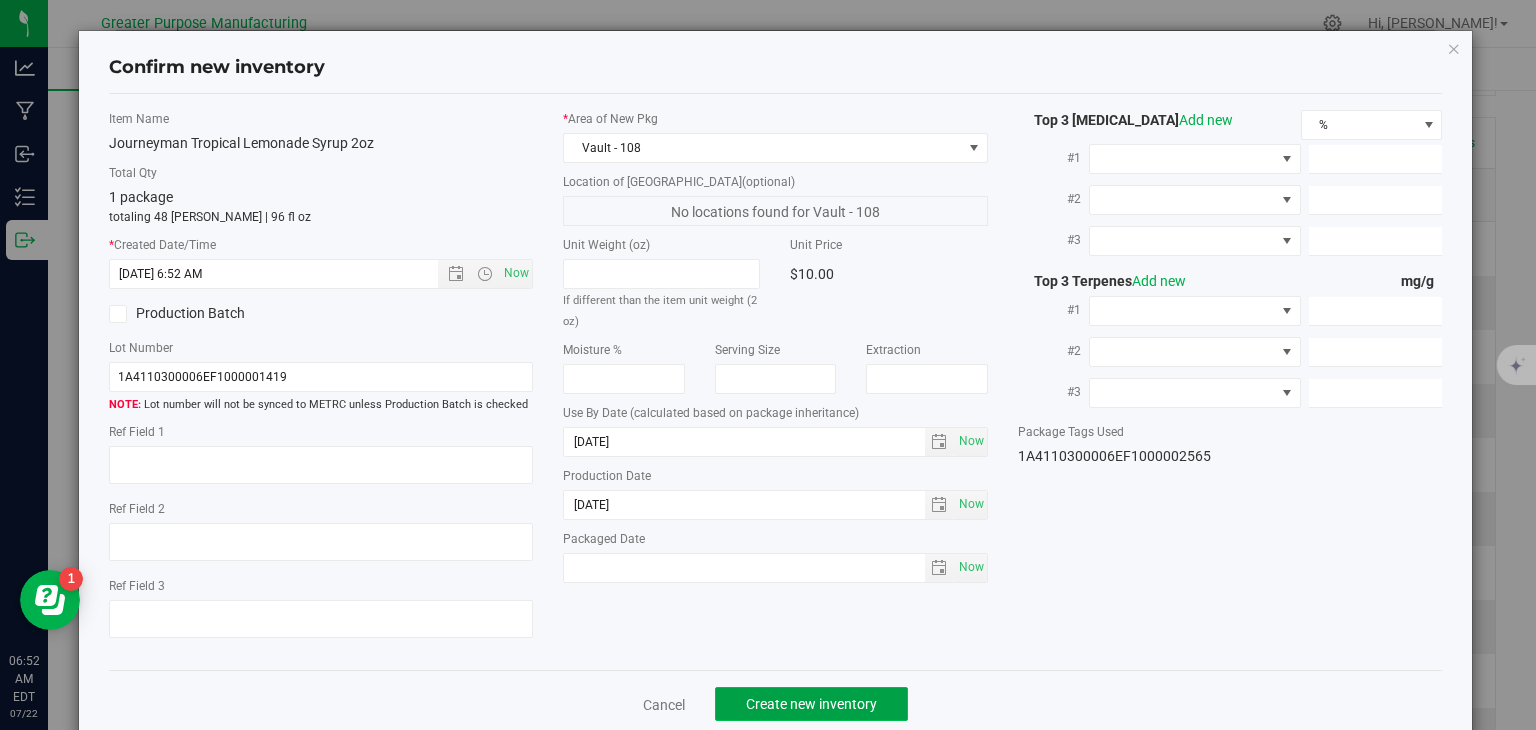 click on "Create new inventory" 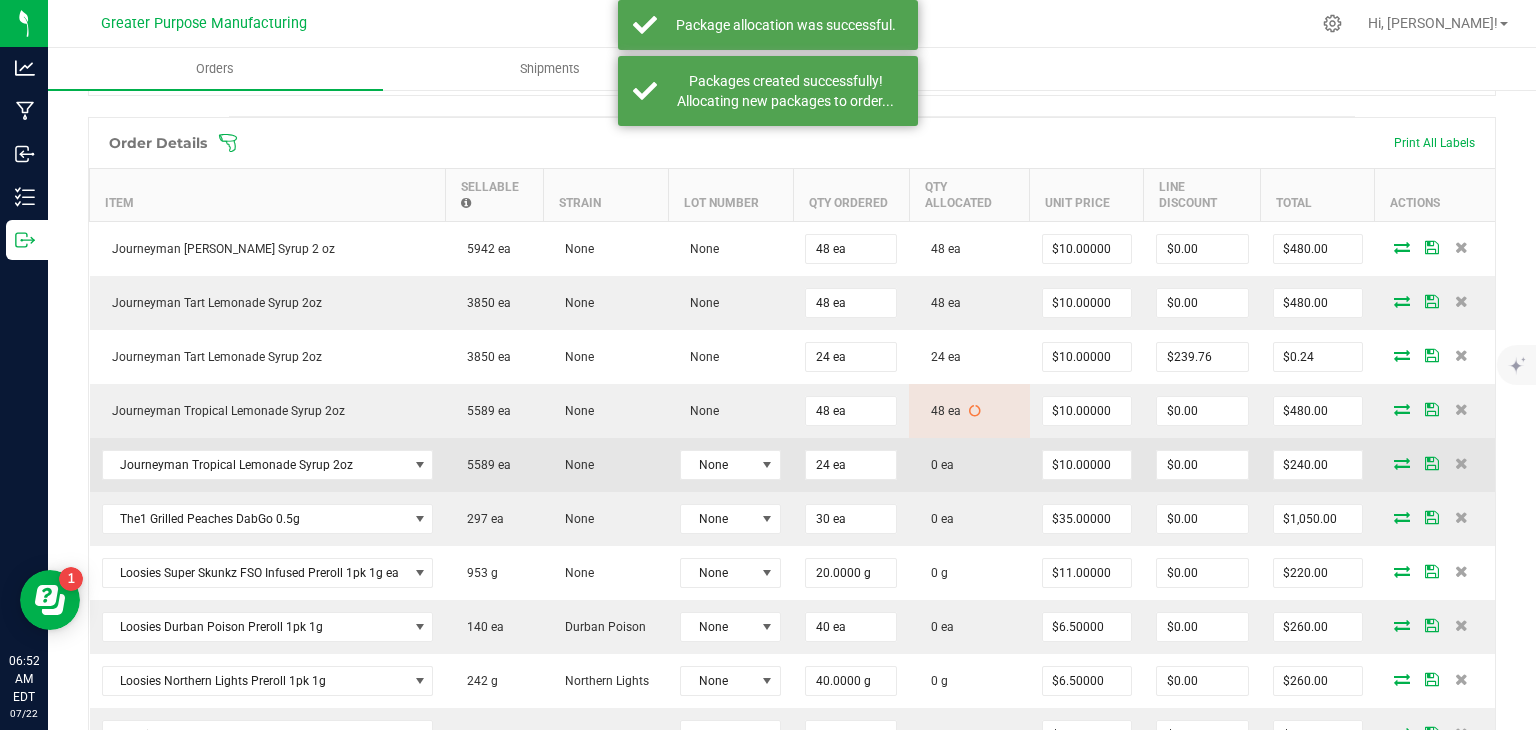 click at bounding box center (1402, 463) 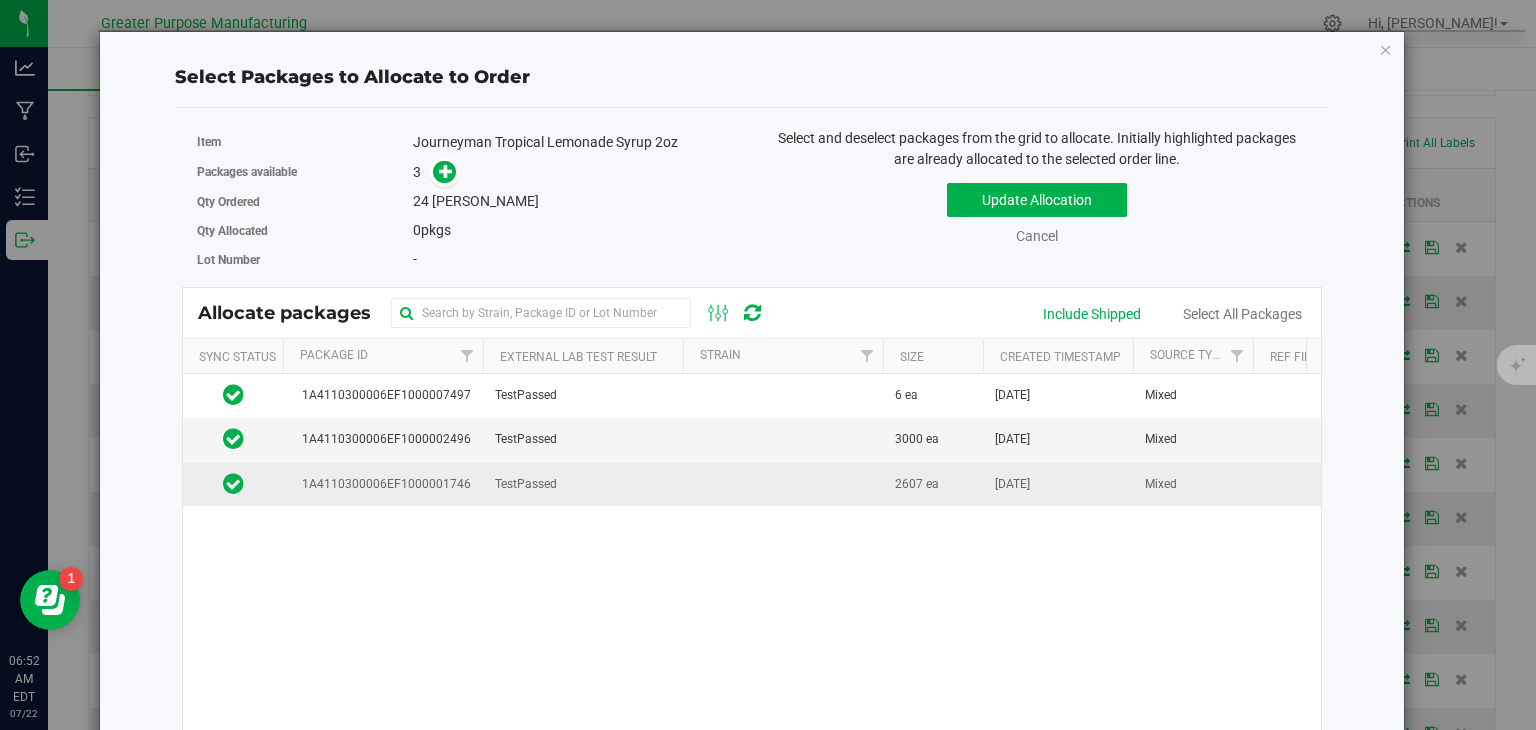 click on "TestPassed" at bounding box center (583, 484) 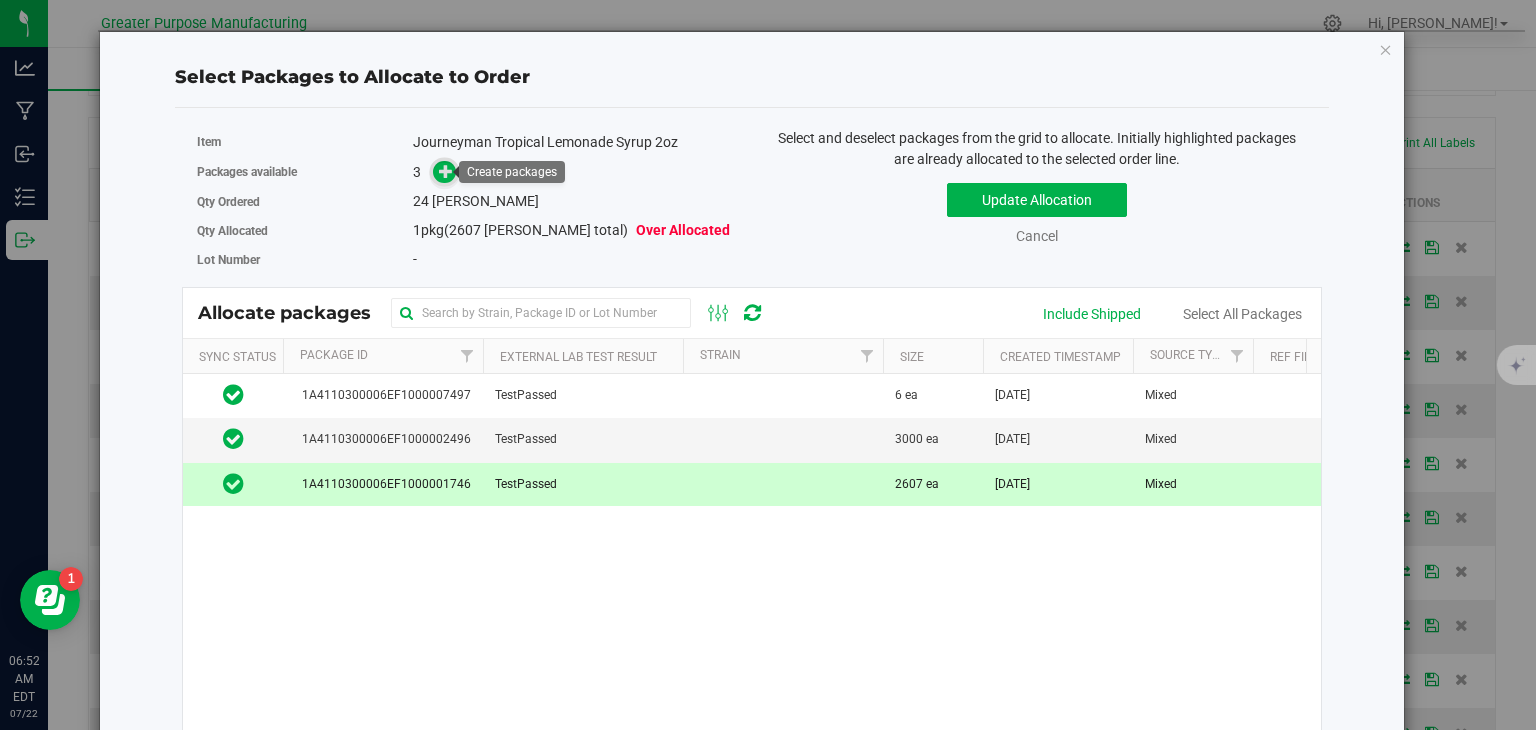 click at bounding box center [446, 171] 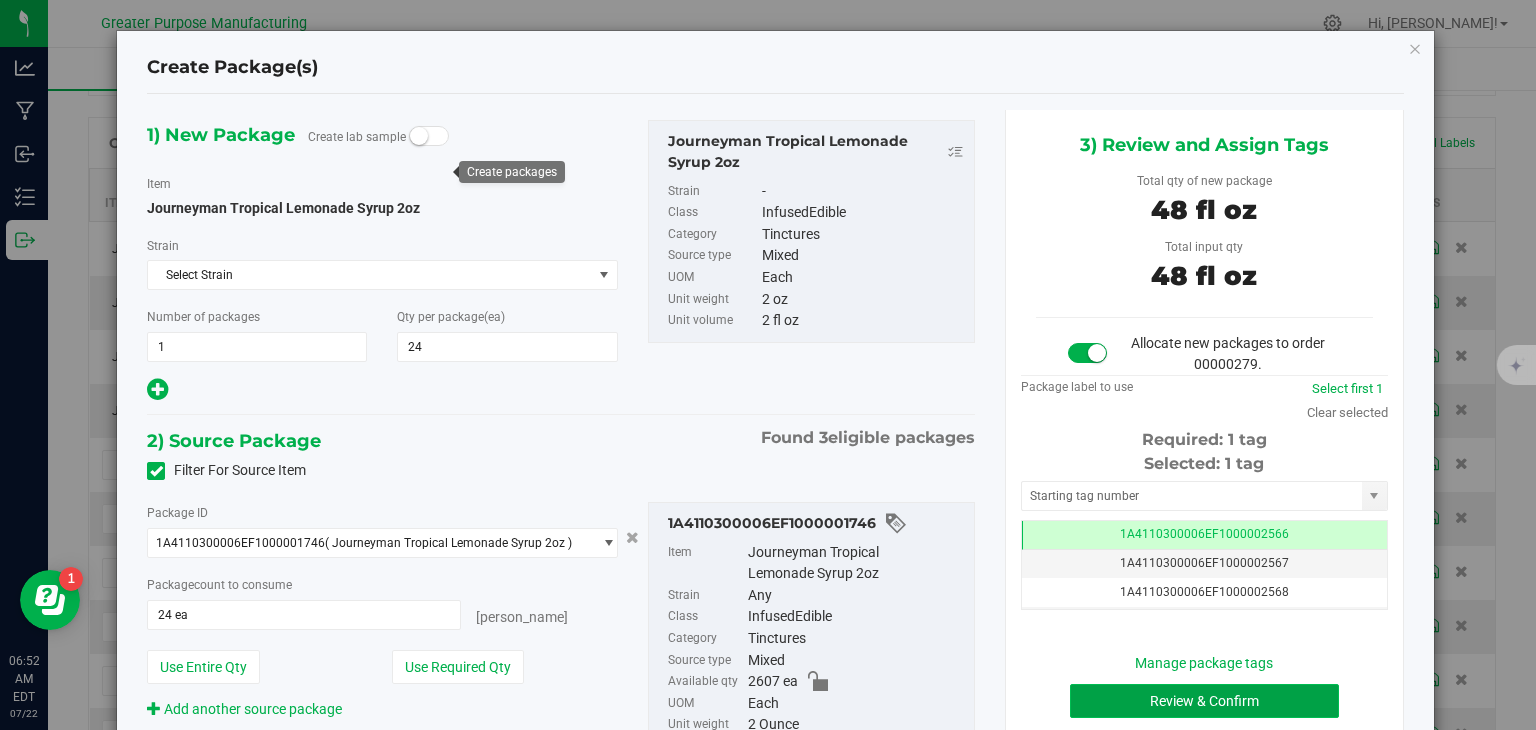 click on "Review & Confirm" at bounding box center (1204, 701) 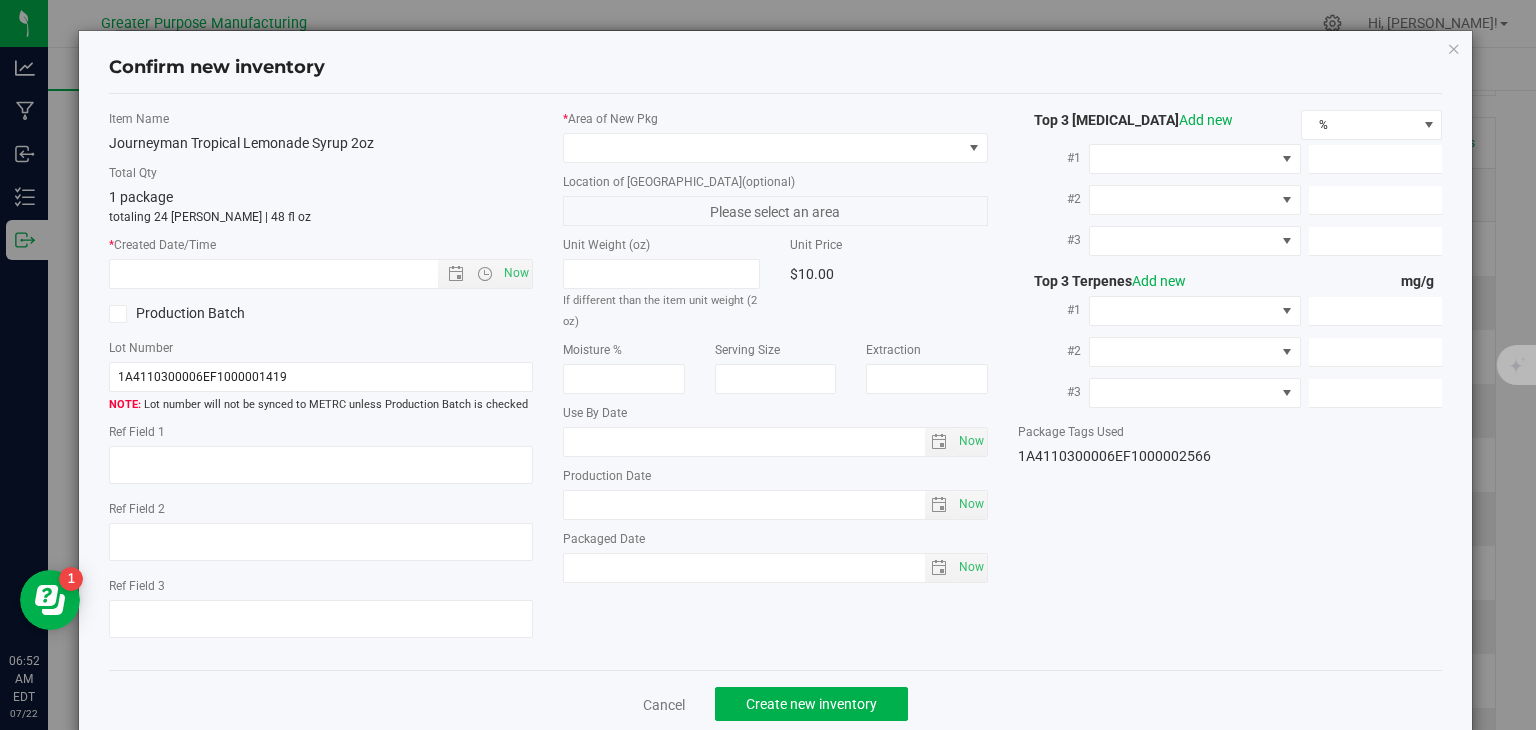type on "[DATE]" 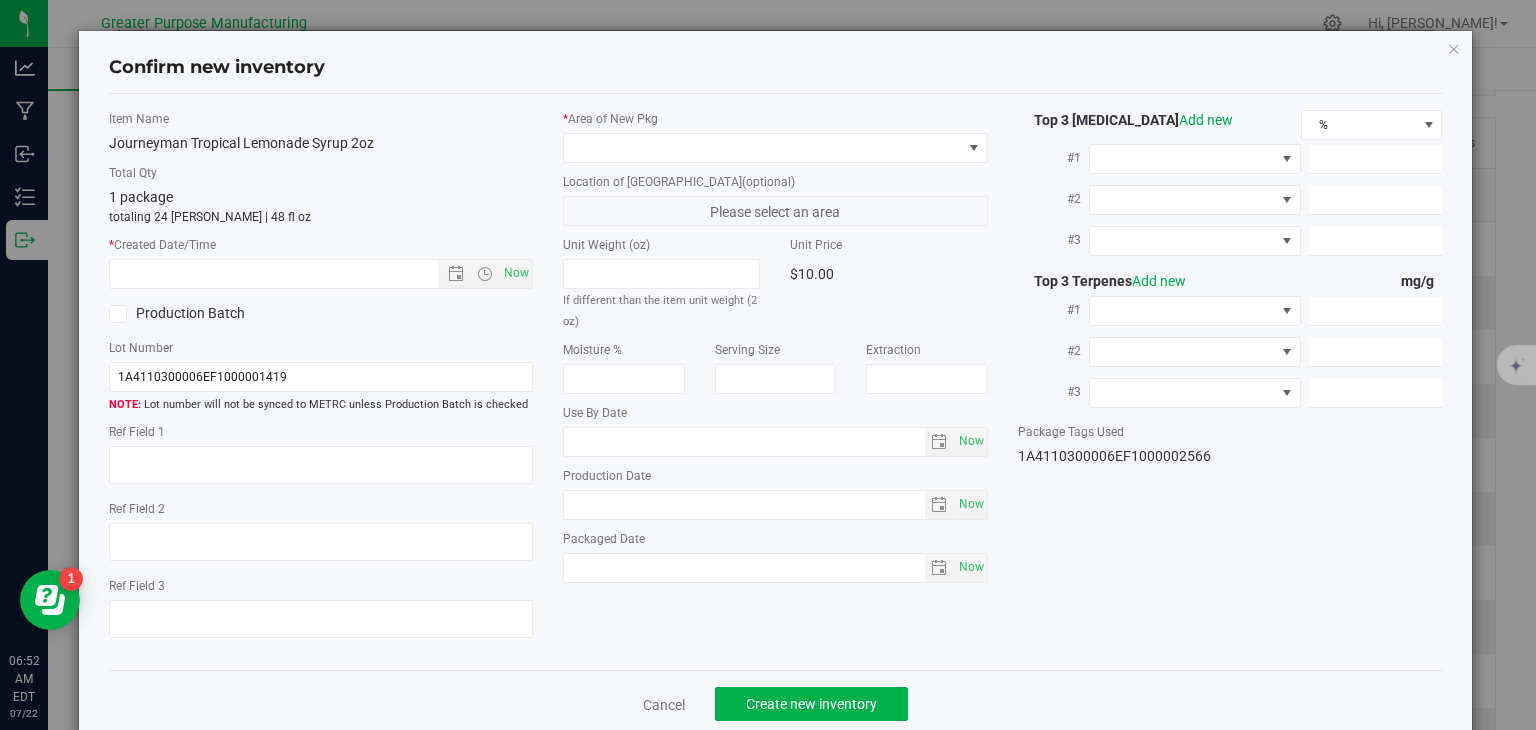type on "[DATE]" 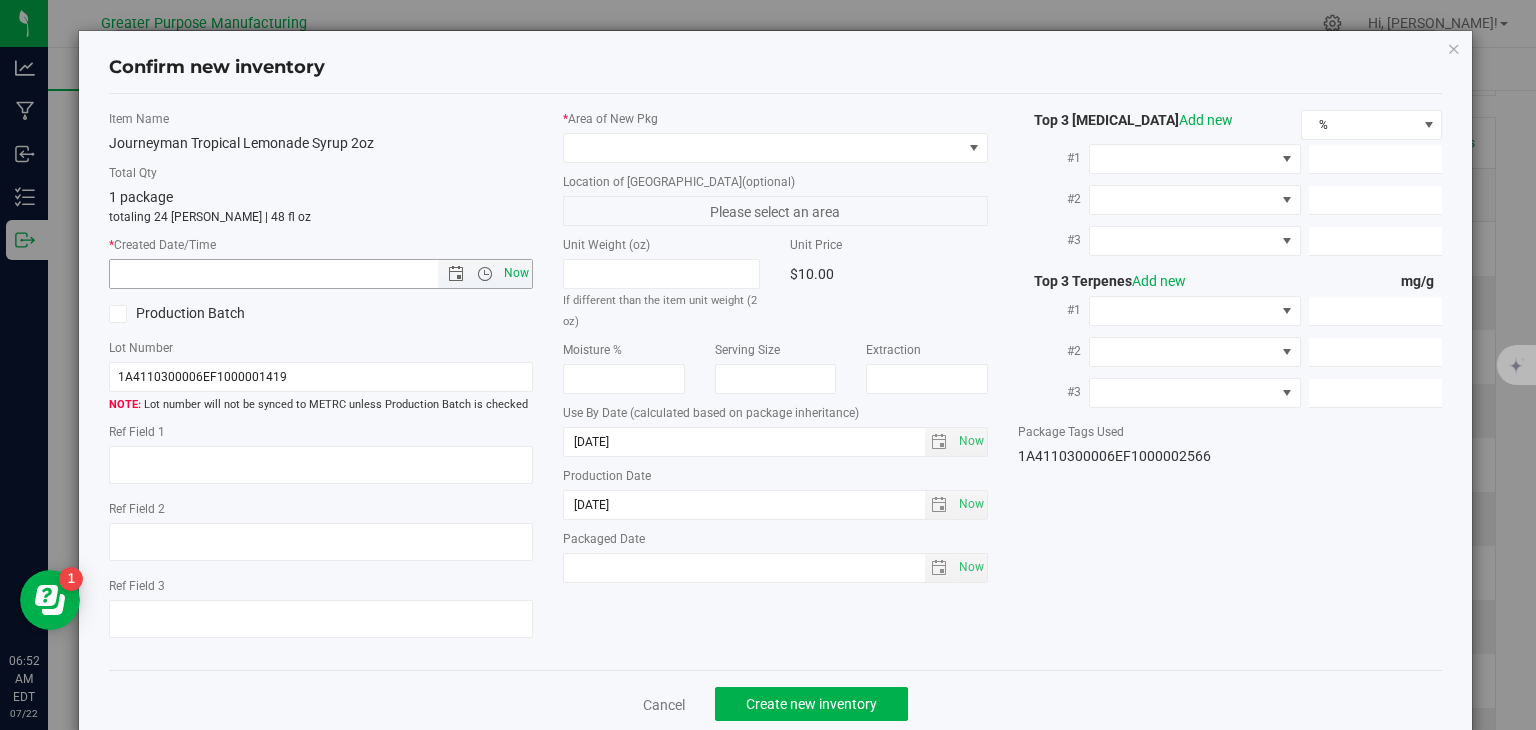 click on "Now" at bounding box center [517, 273] 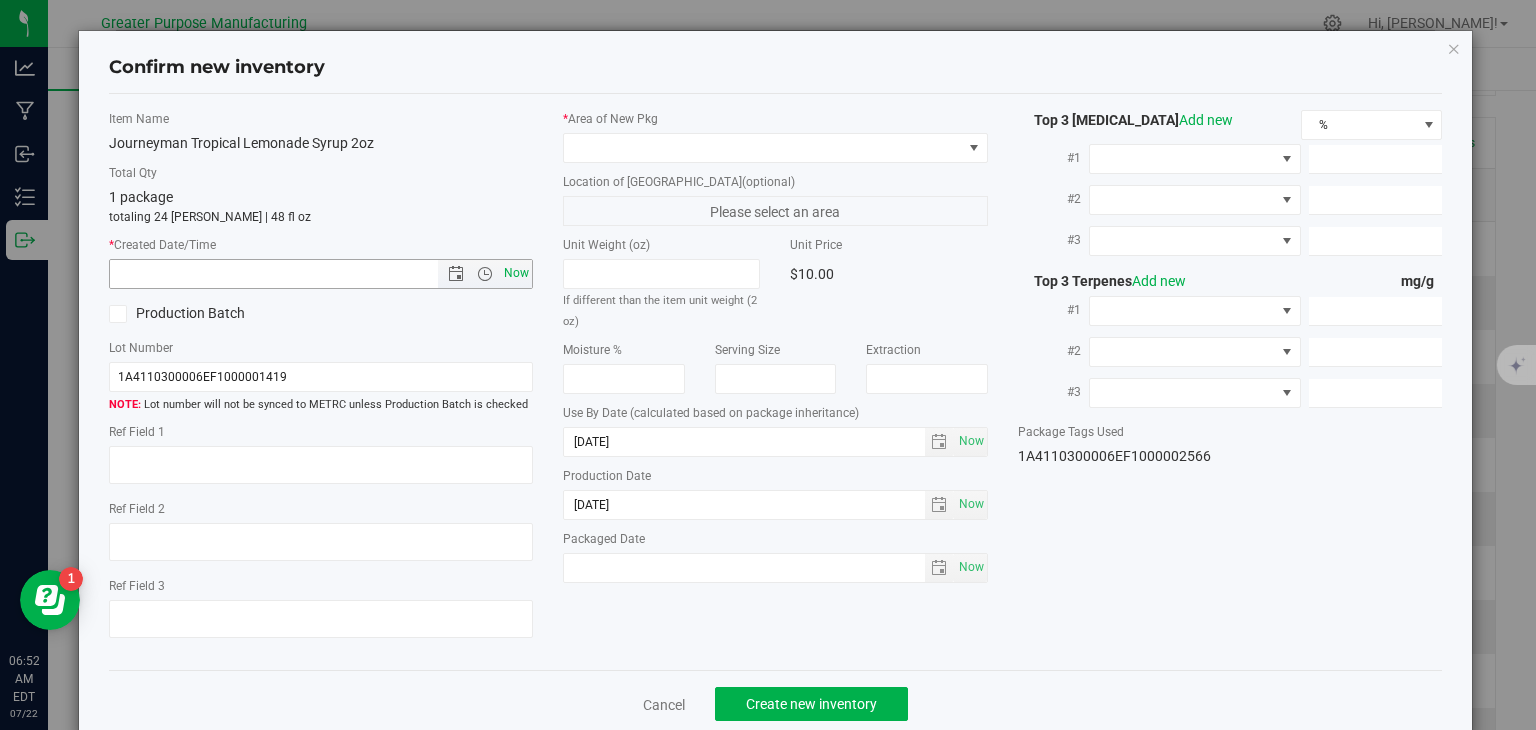 type on "[DATE] 6:52 AM" 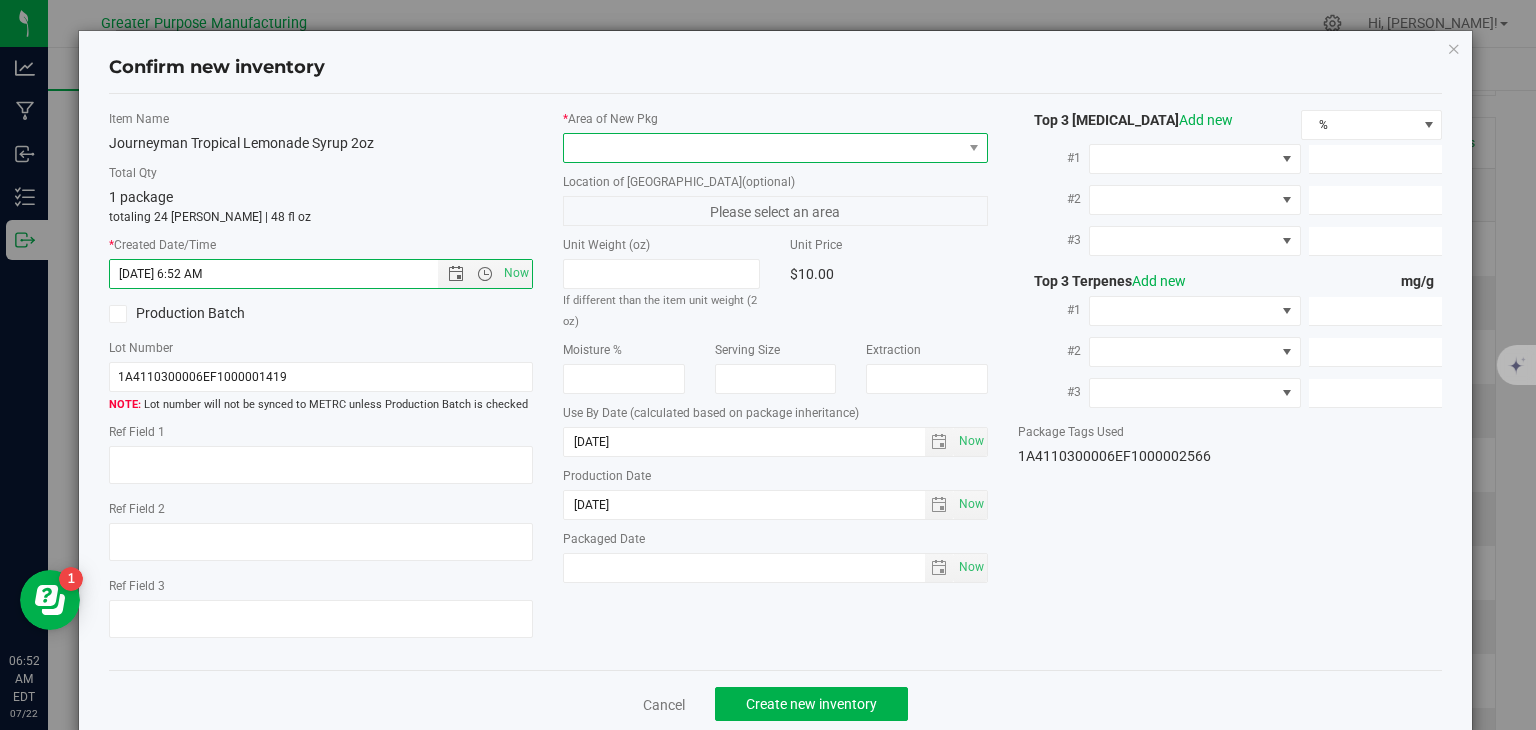 click at bounding box center (763, 148) 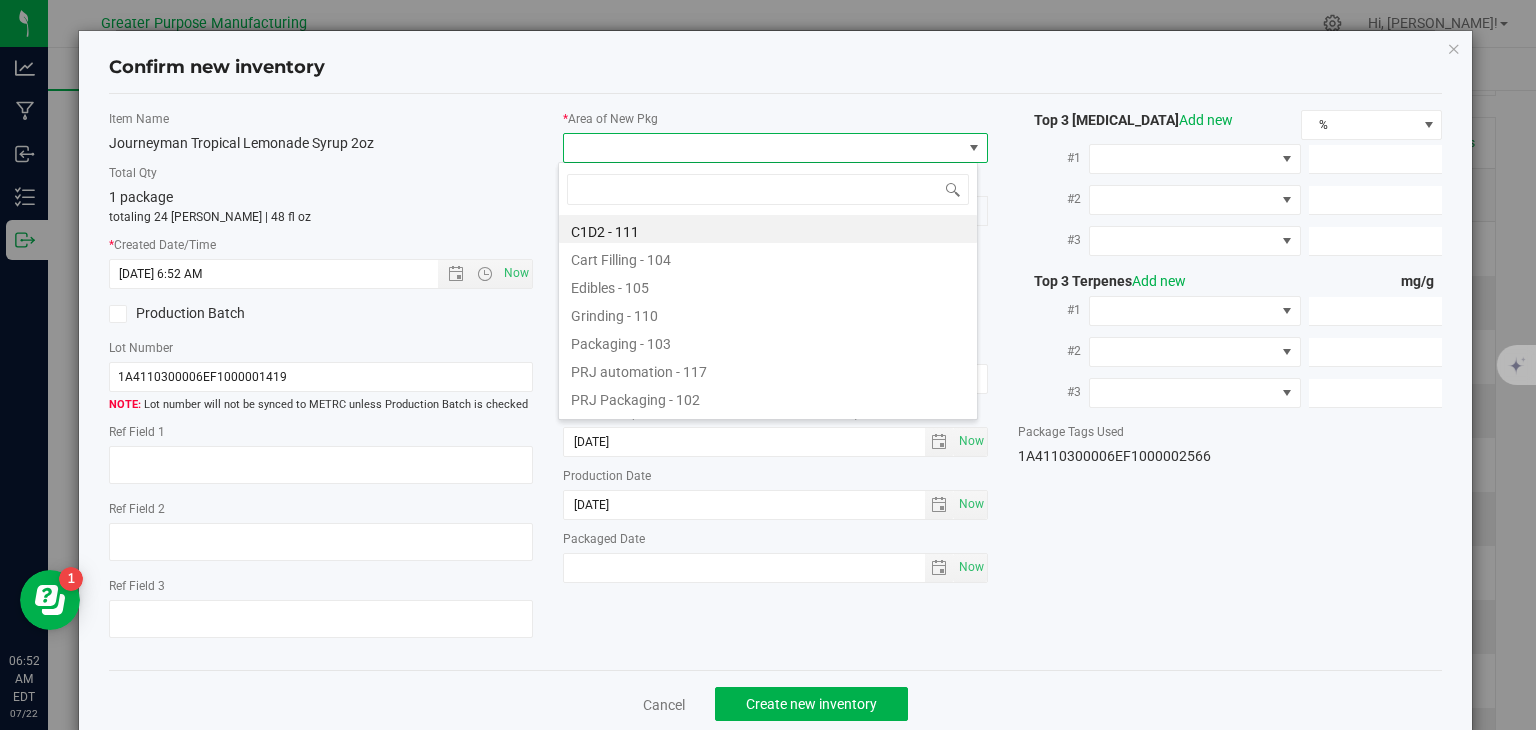 type on "108" 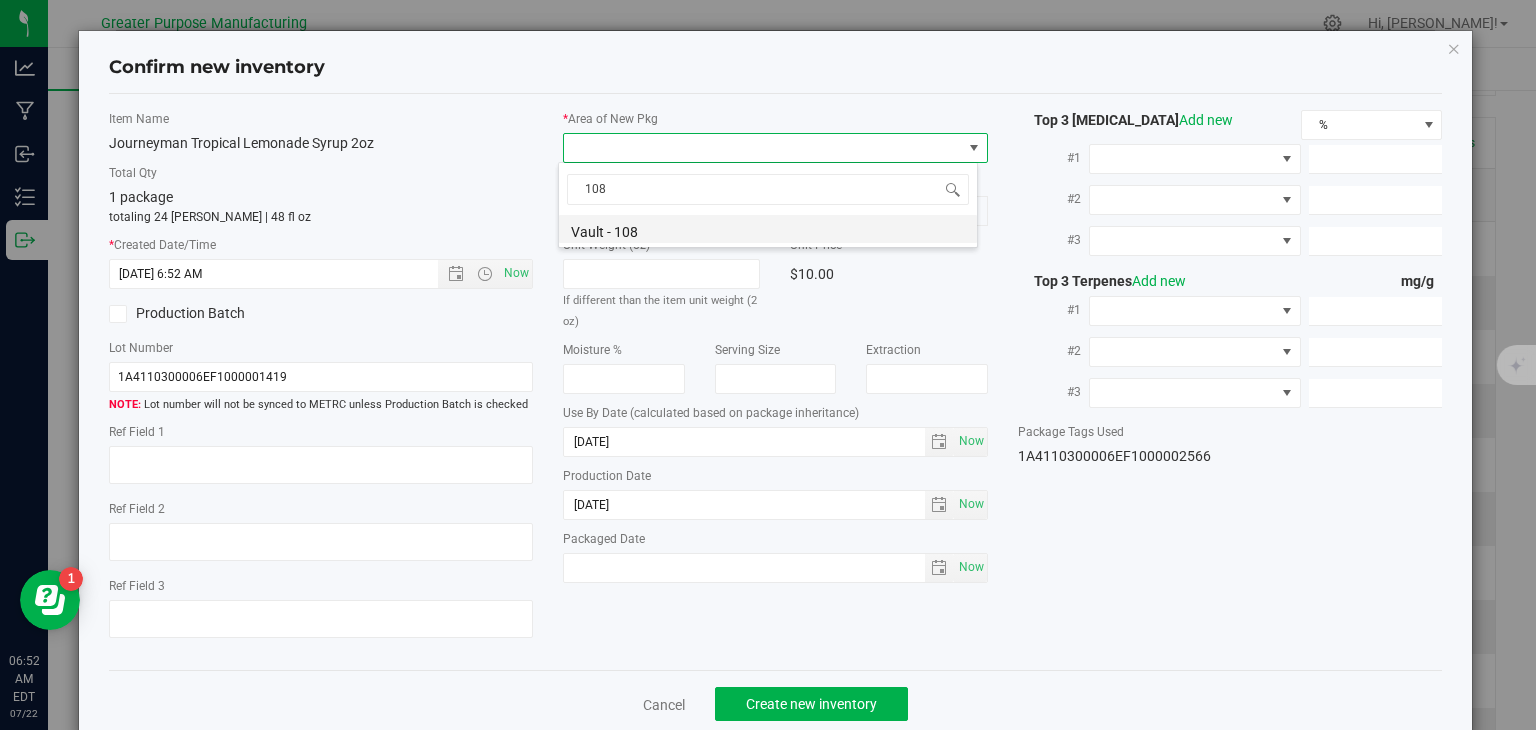 click on "Vault - 108" at bounding box center [768, 229] 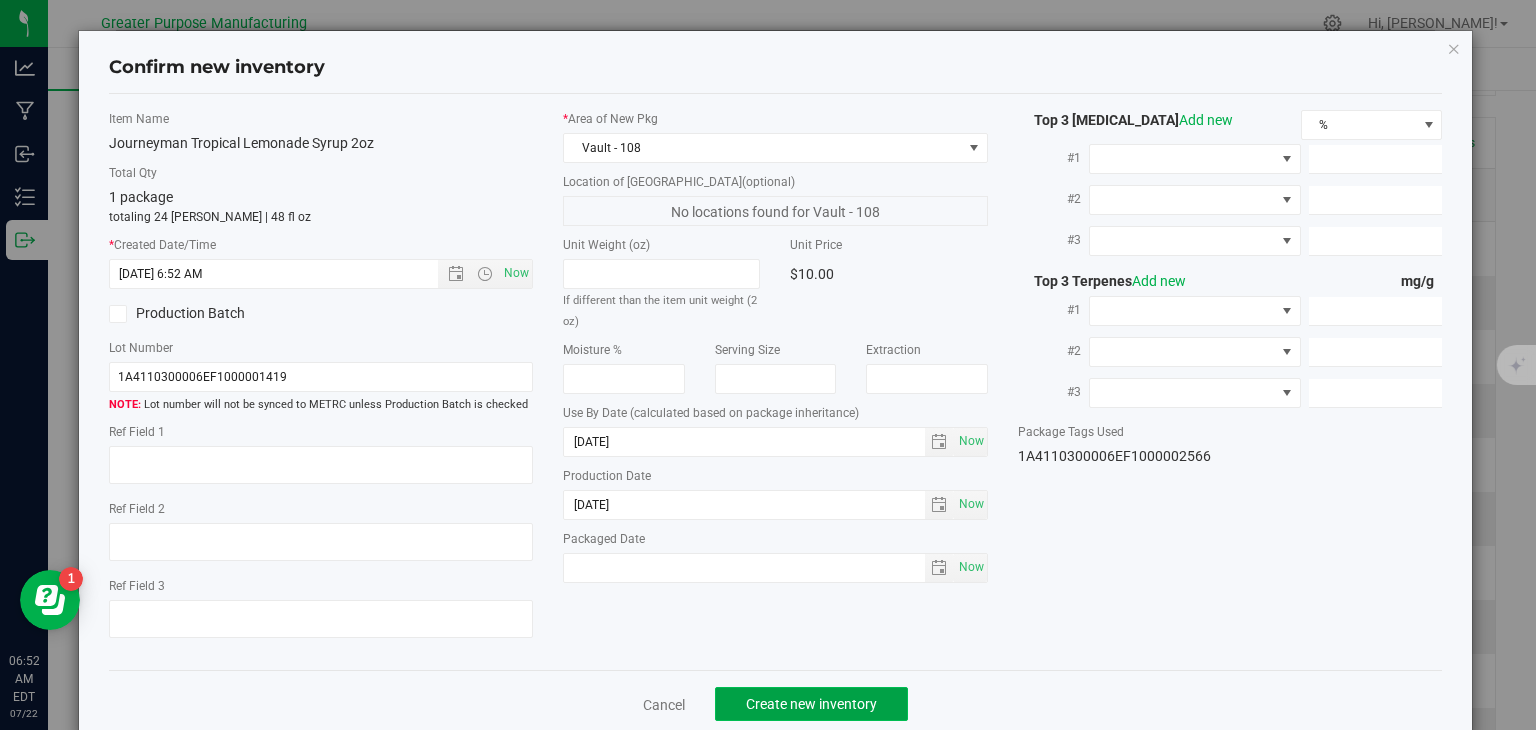 click on "Create new inventory" 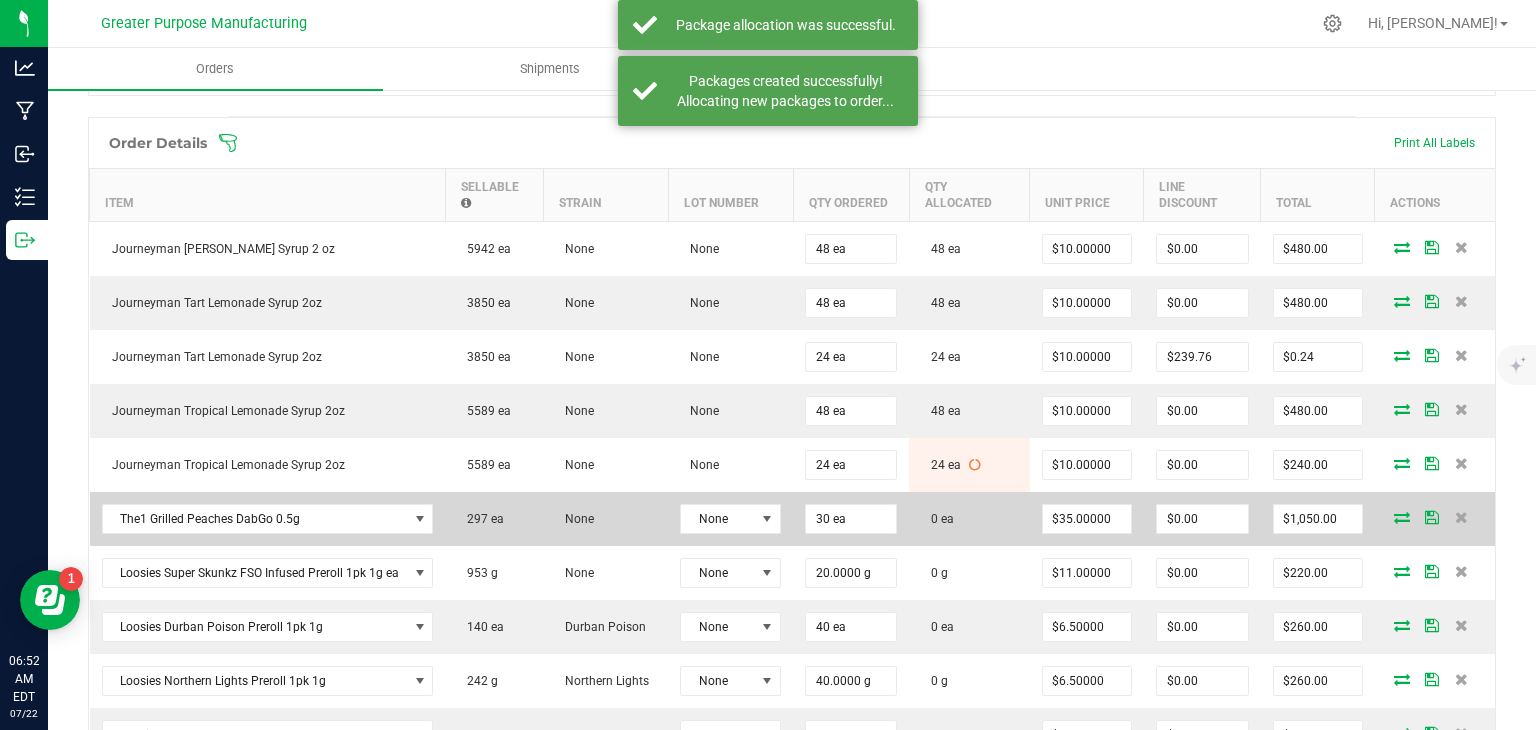 click at bounding box center (1402, 517) 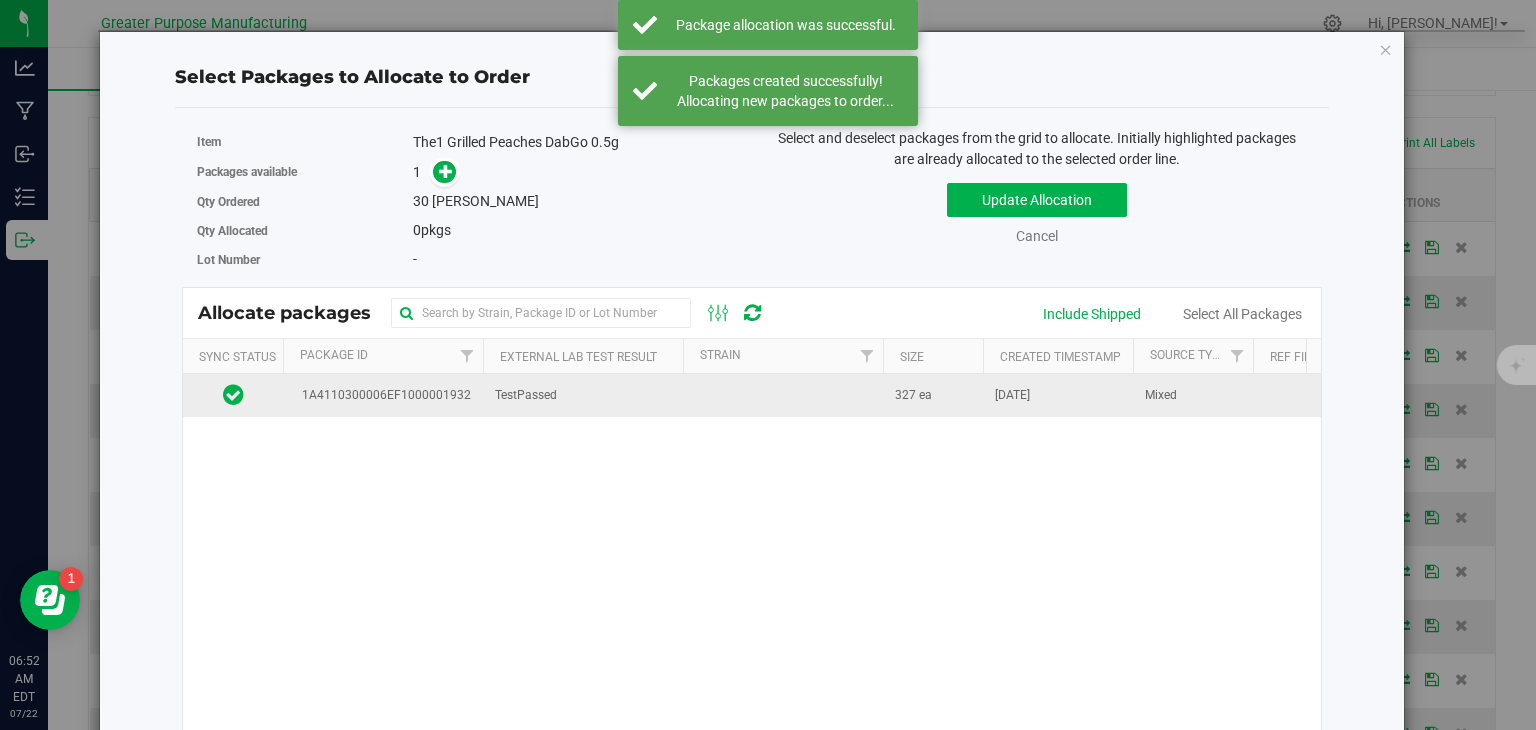 click on "TestPassed" at bounding box center [583, 395] 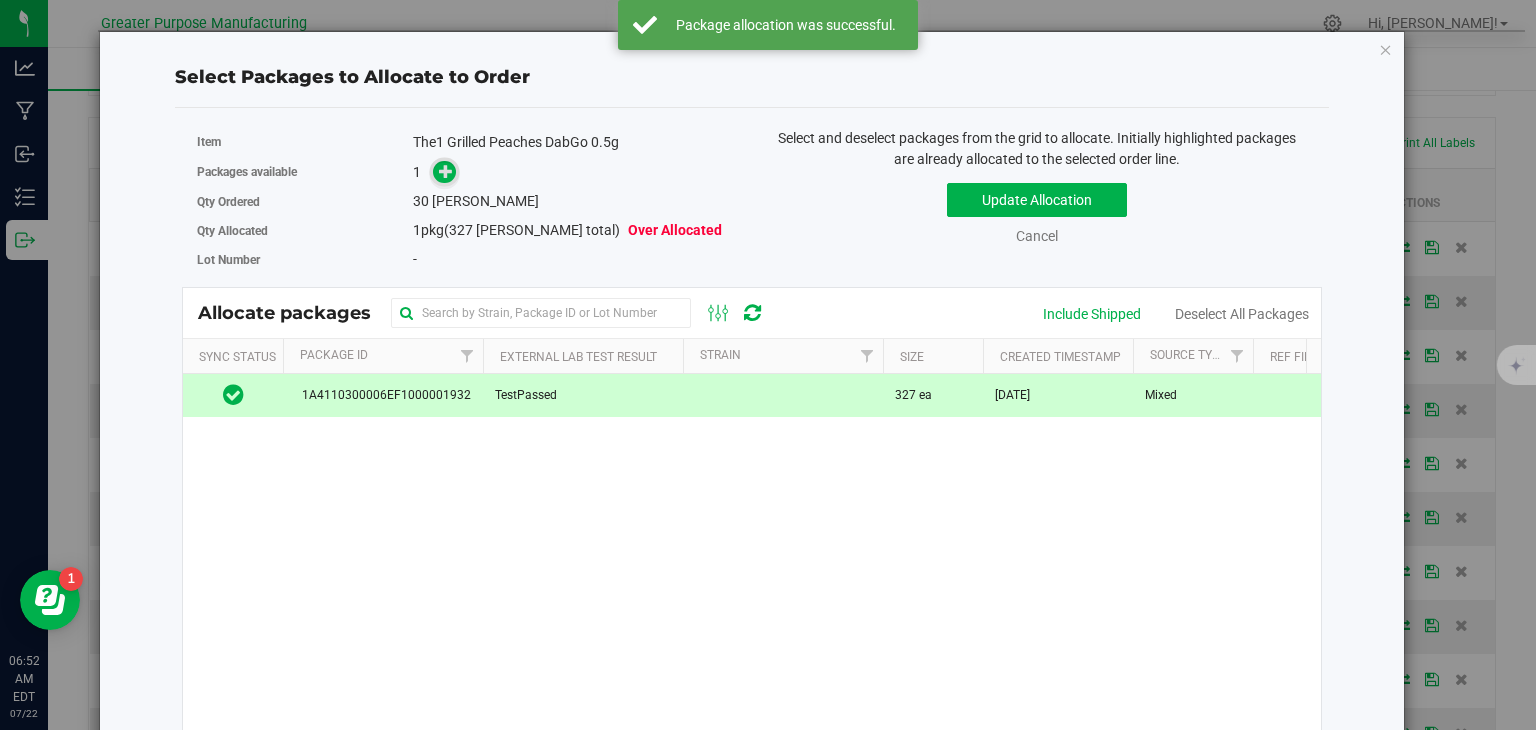 click at bounding box center (446, 170) 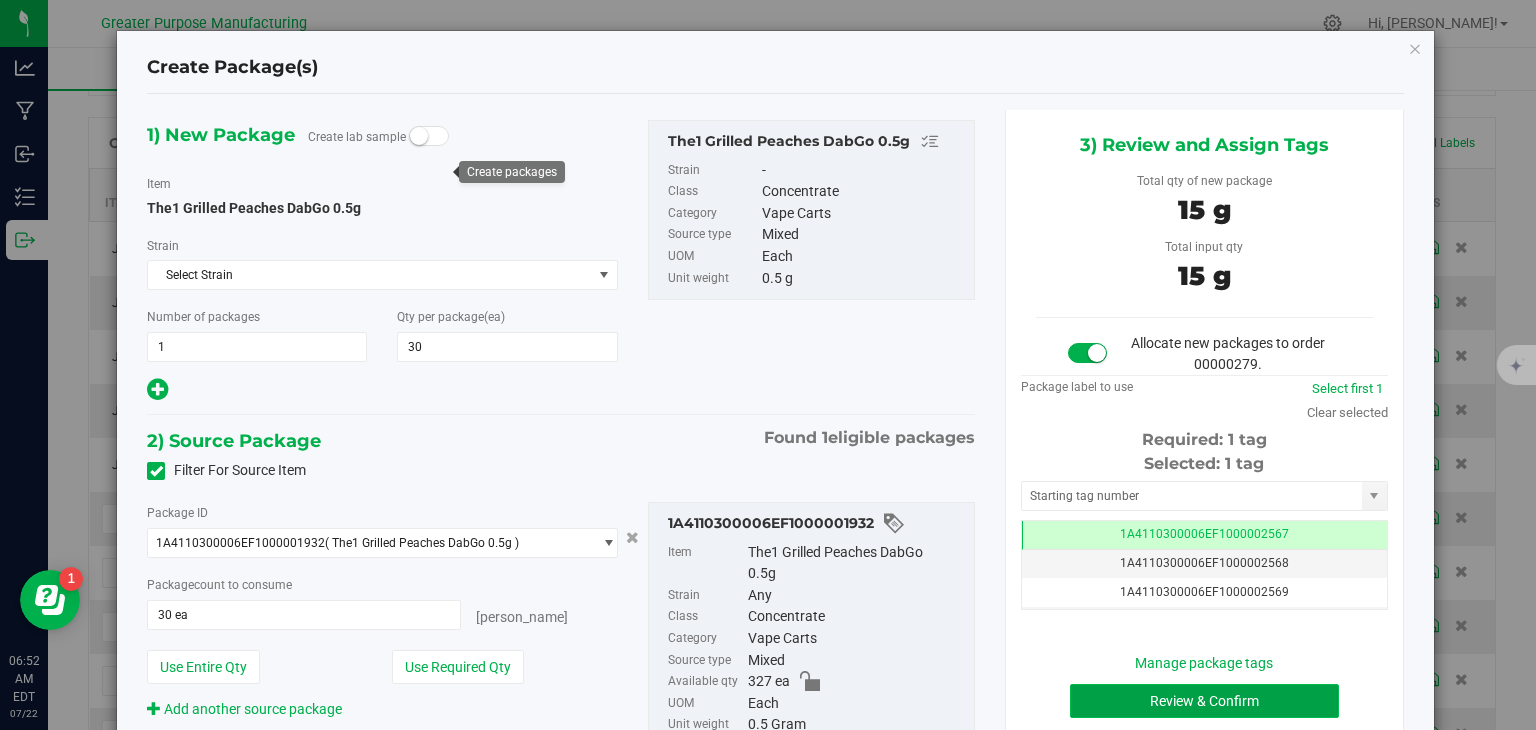 click on "Review & Confirm" at bounding box center (1204, 701) 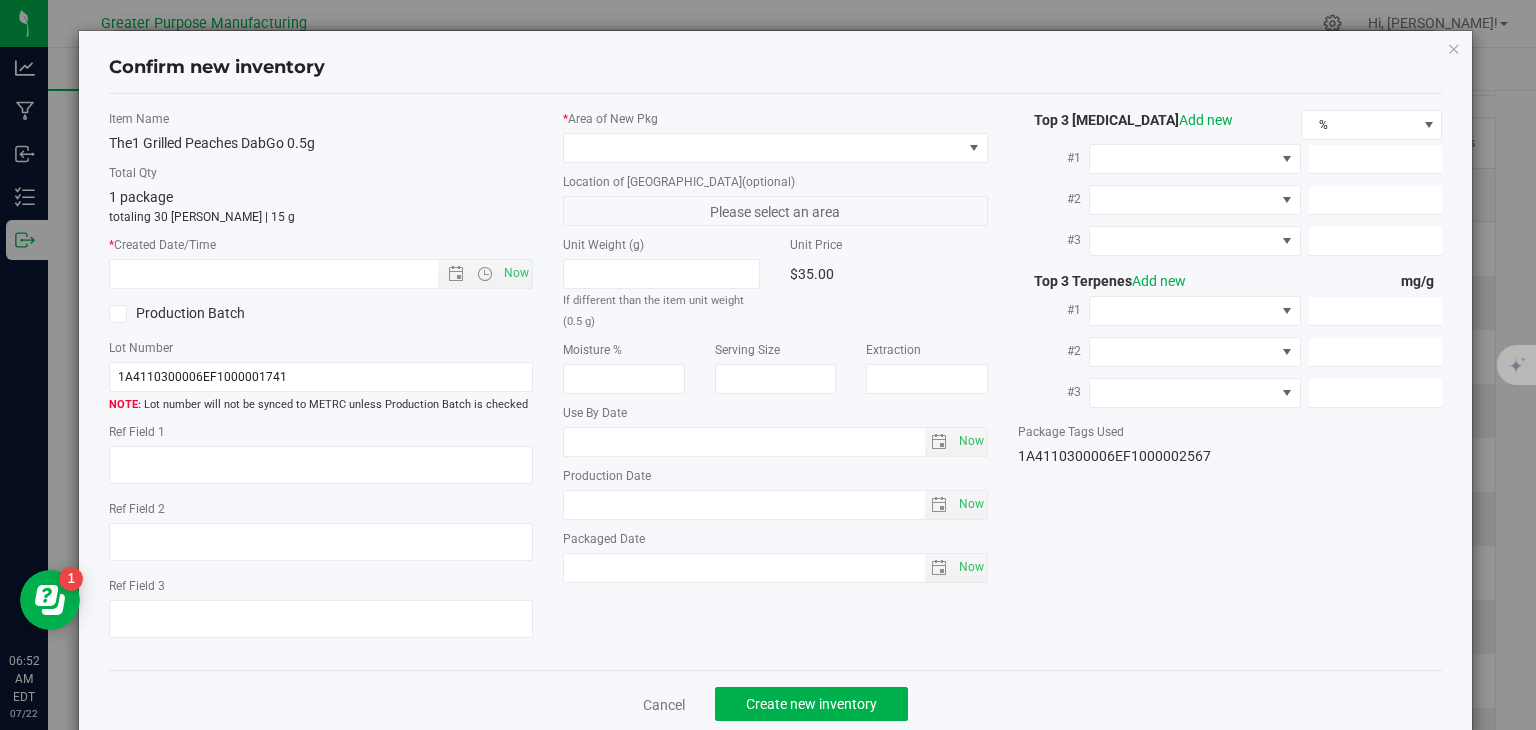 type on "[DATE]" 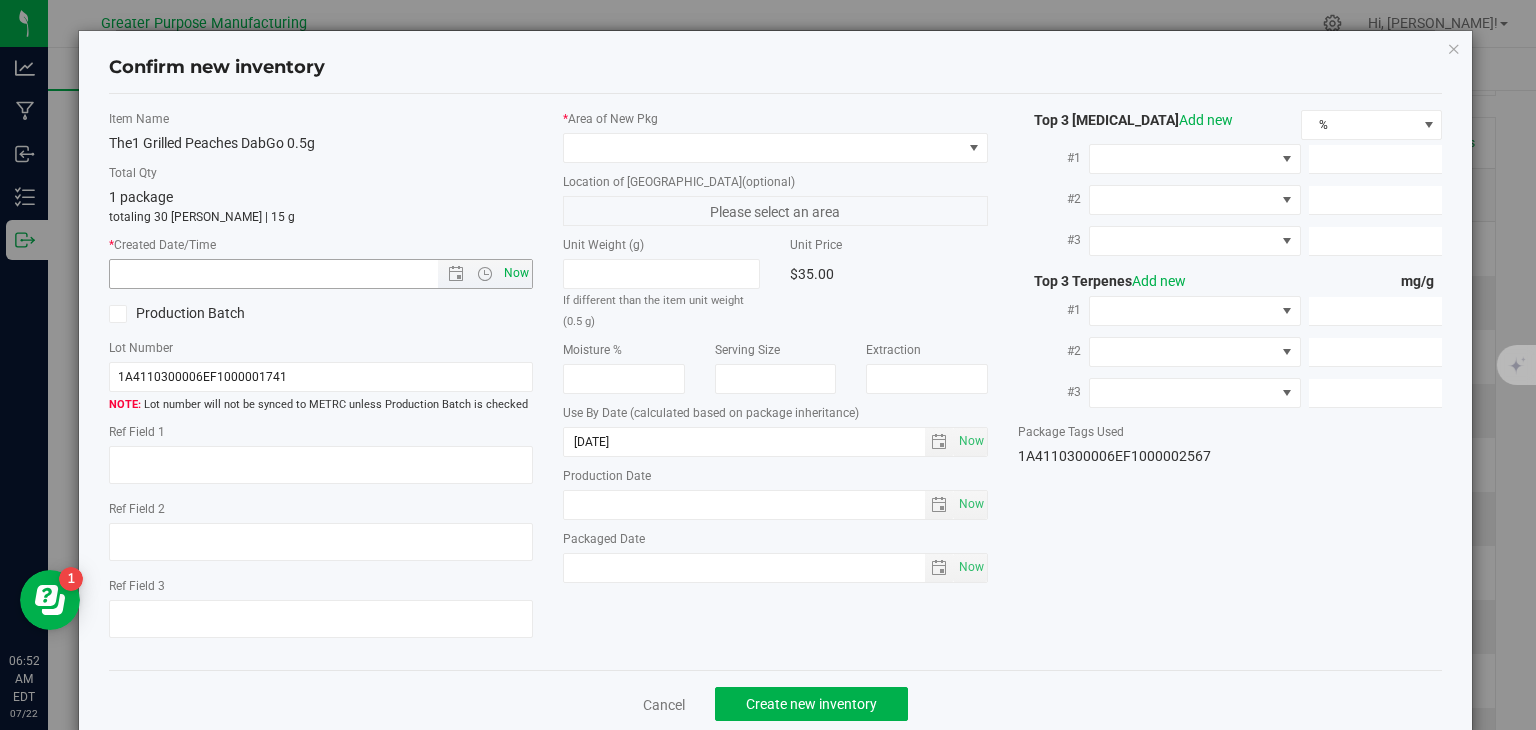 click on "Now" at bounding box center [517, 273] 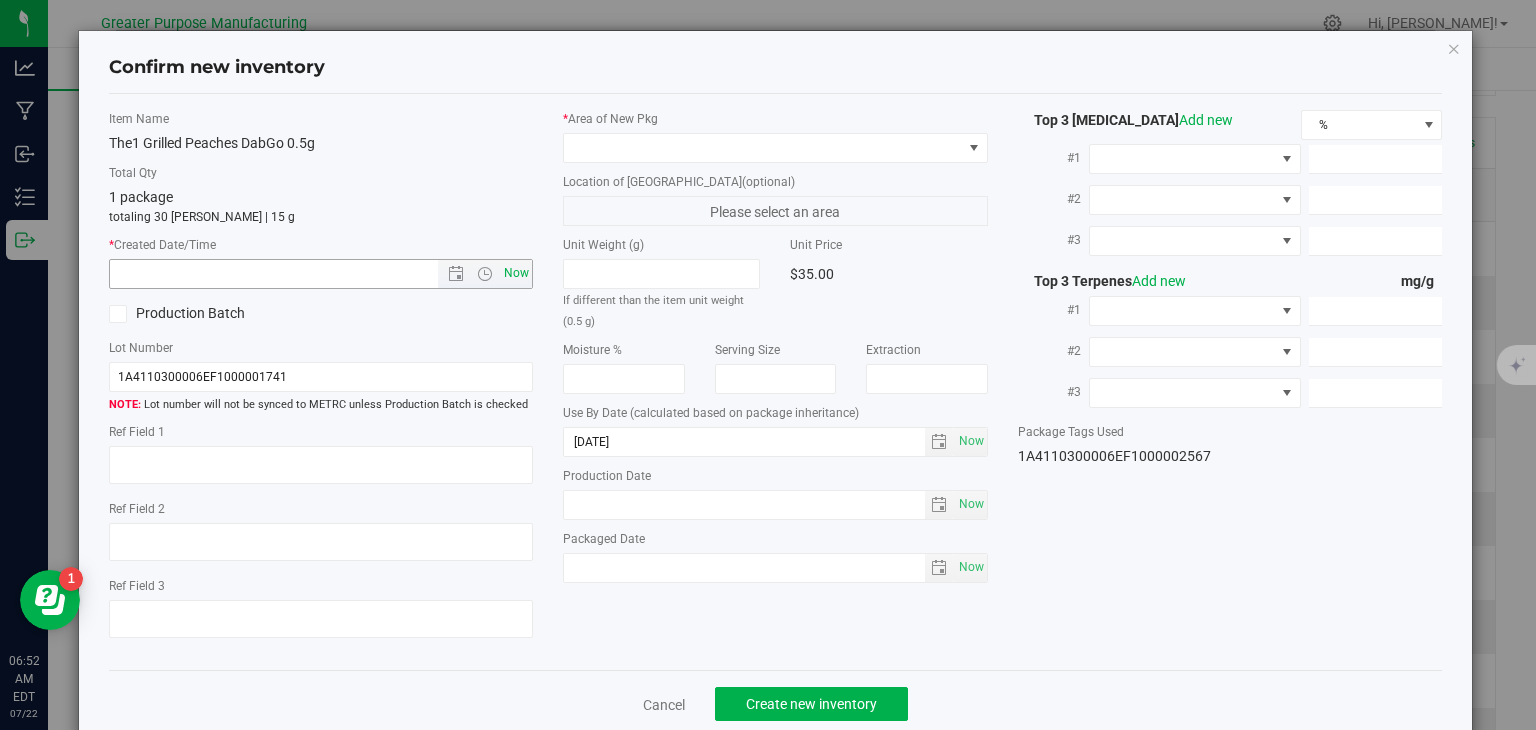 type on "[DATE] 6:52 AM" 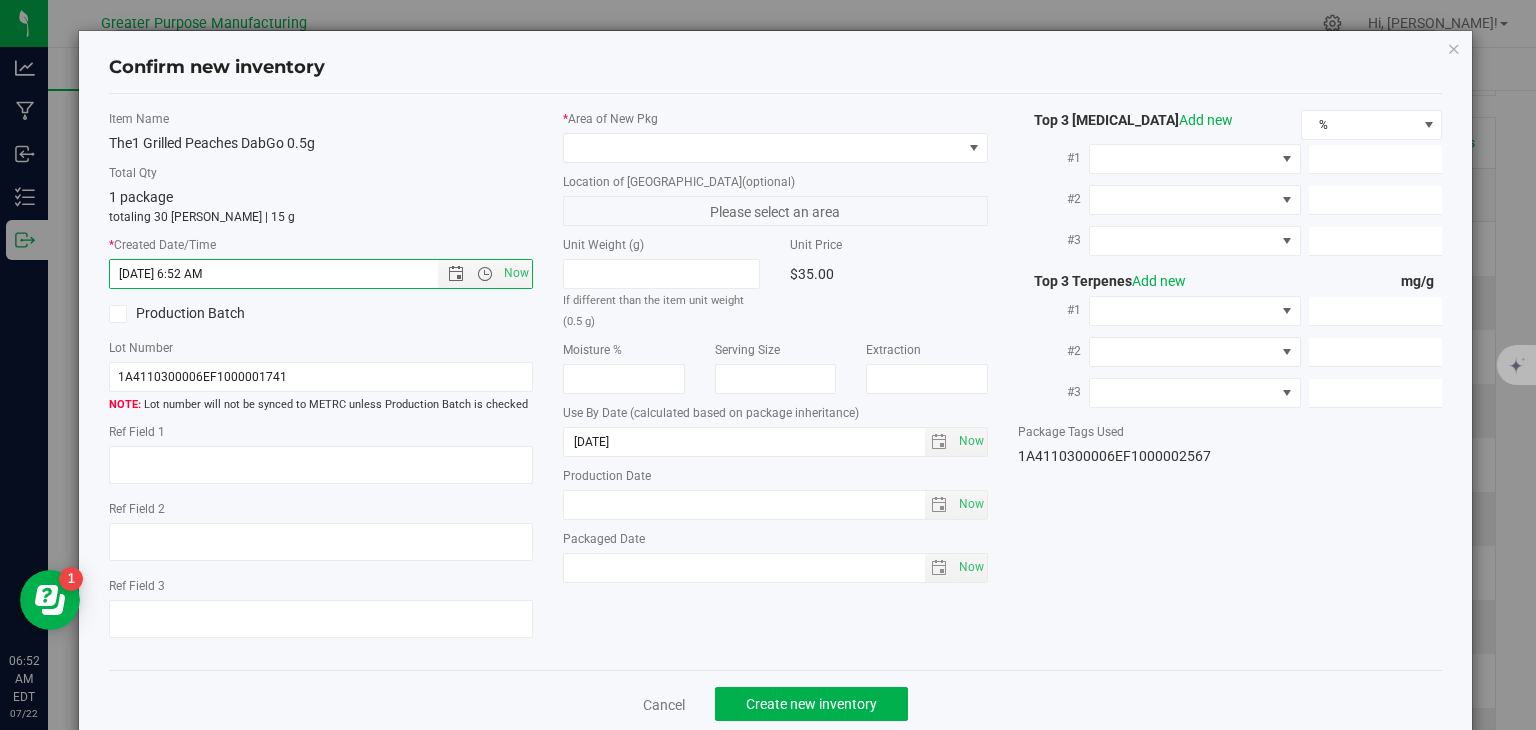 click on "*
Area of [GEOGRAPHIC_DATA]
Location of [GEOGRAPHIC_DATA]
(optional)
Please select an area
Unit Weight (g)
If different than the item unit weight (0.5 g)
Unit Price
$35.00
Moisture %" at bounding box center [775, 351] 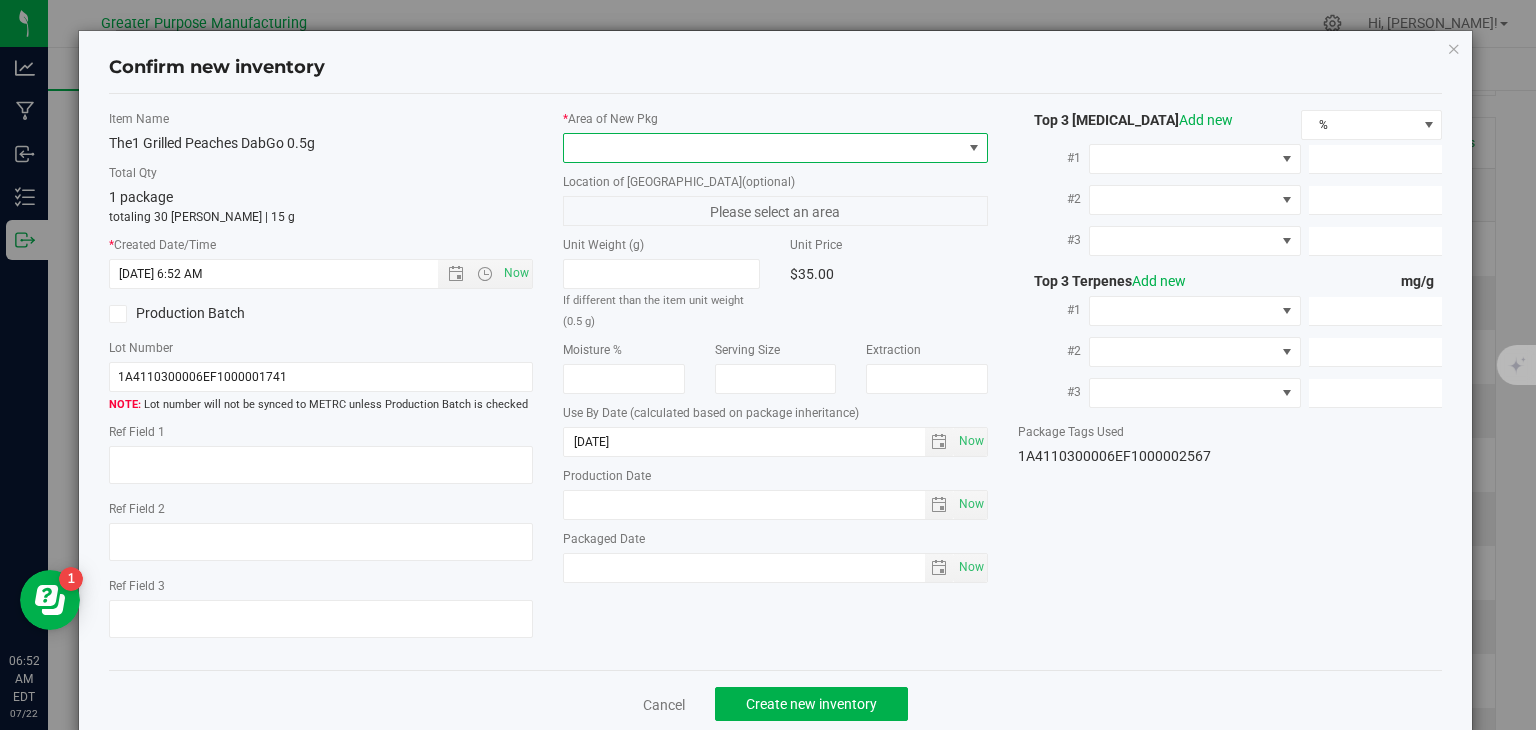 click at bounding box center (763, 148) 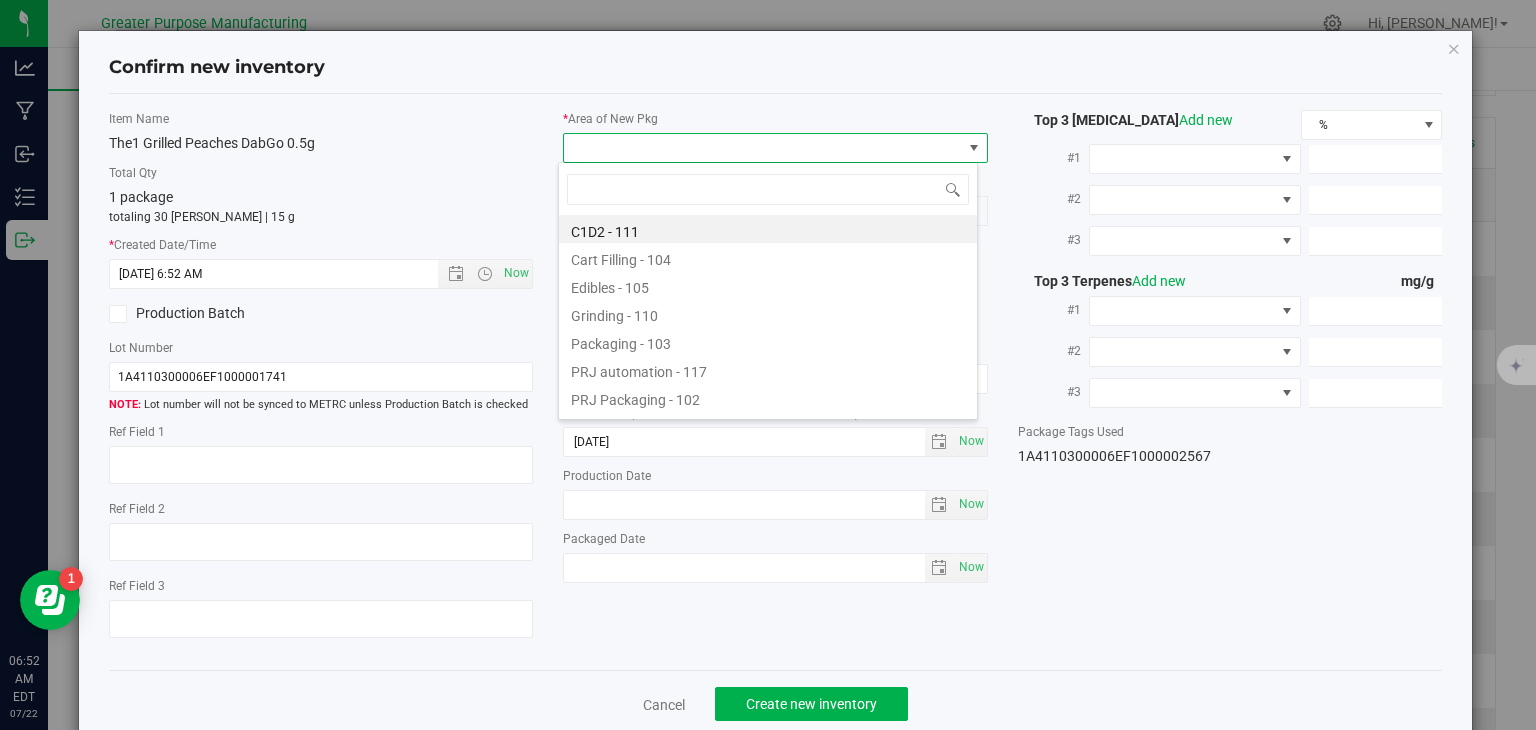type on "108" 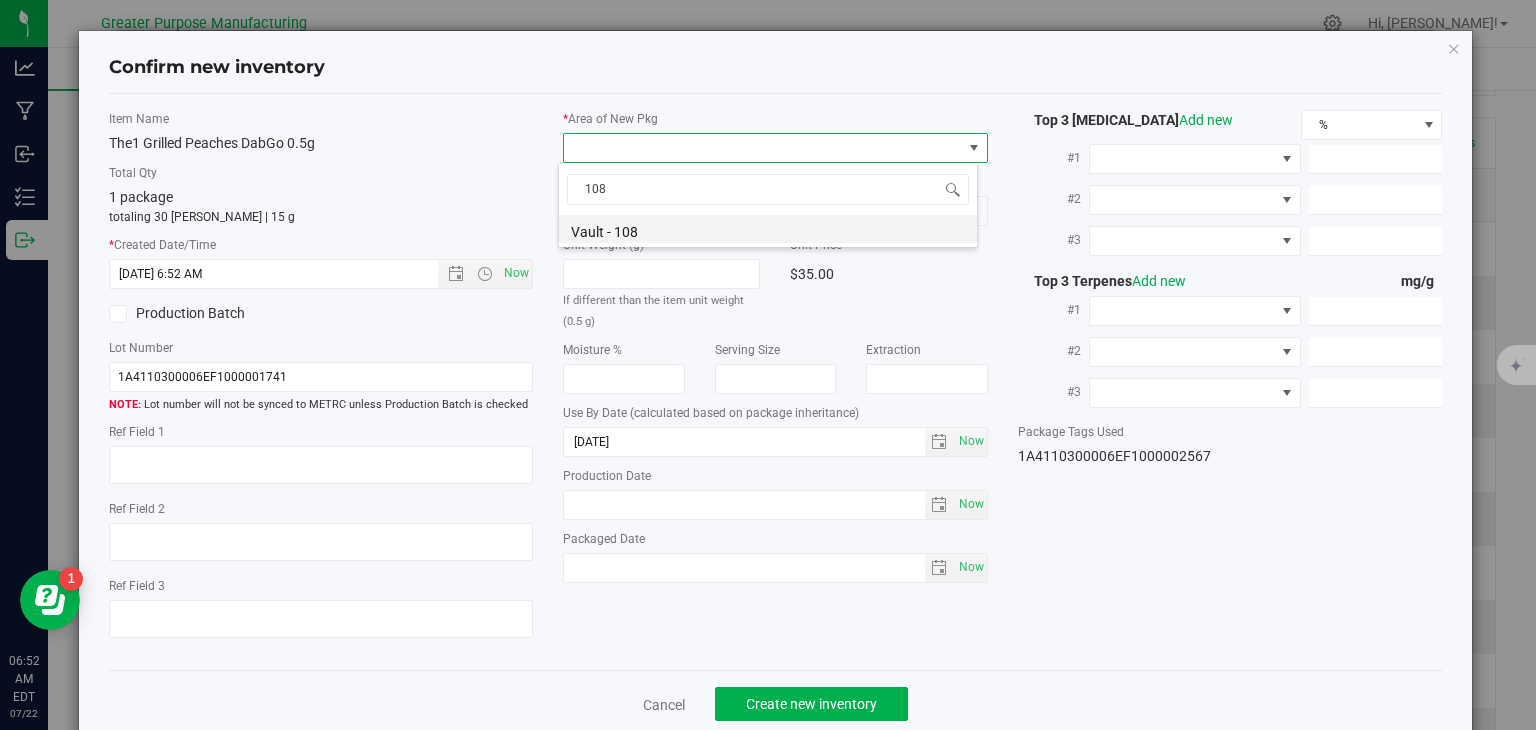 click on "Vault - 108" at bounding box center (768, 229) 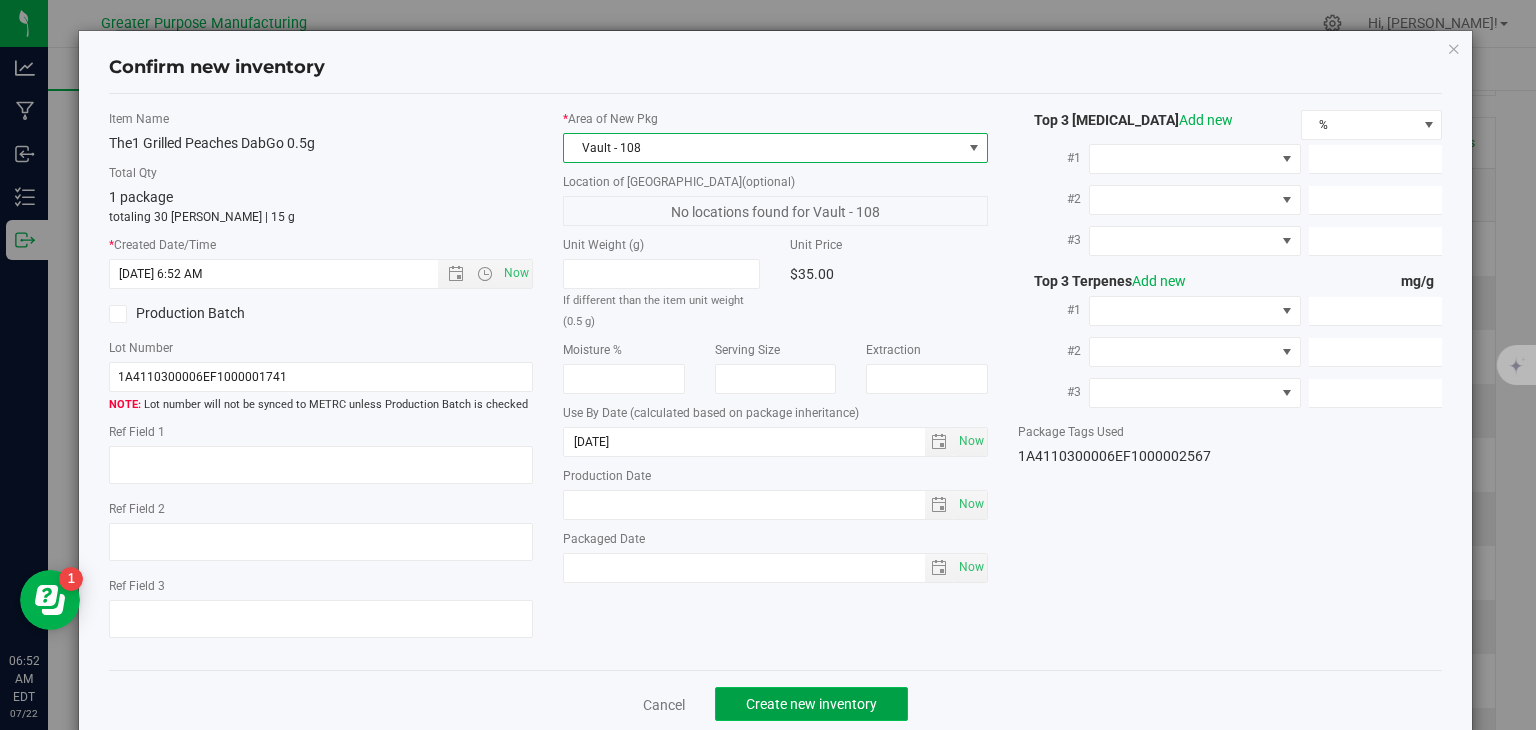 click on "Create new inventory" 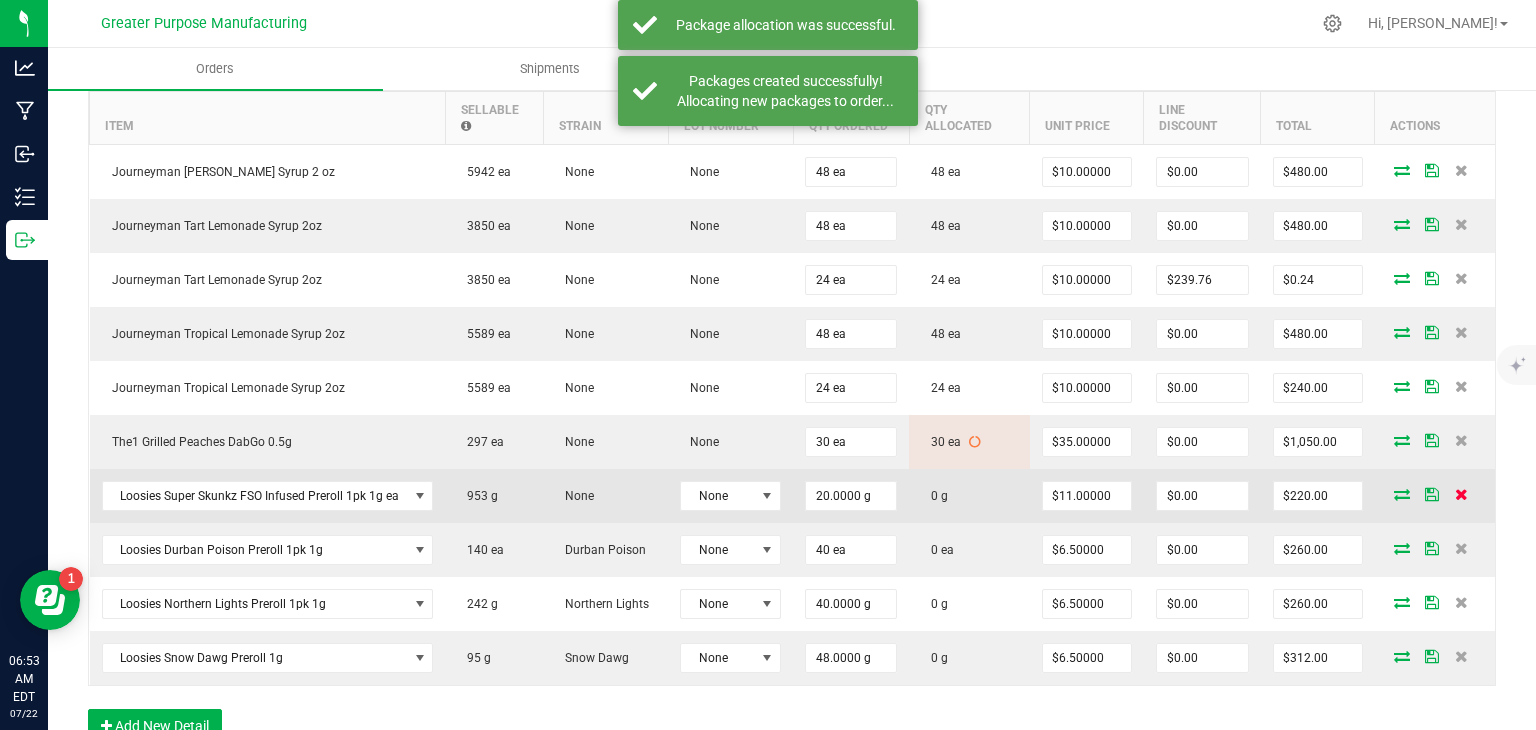 click at bounding box center [1461, 494] 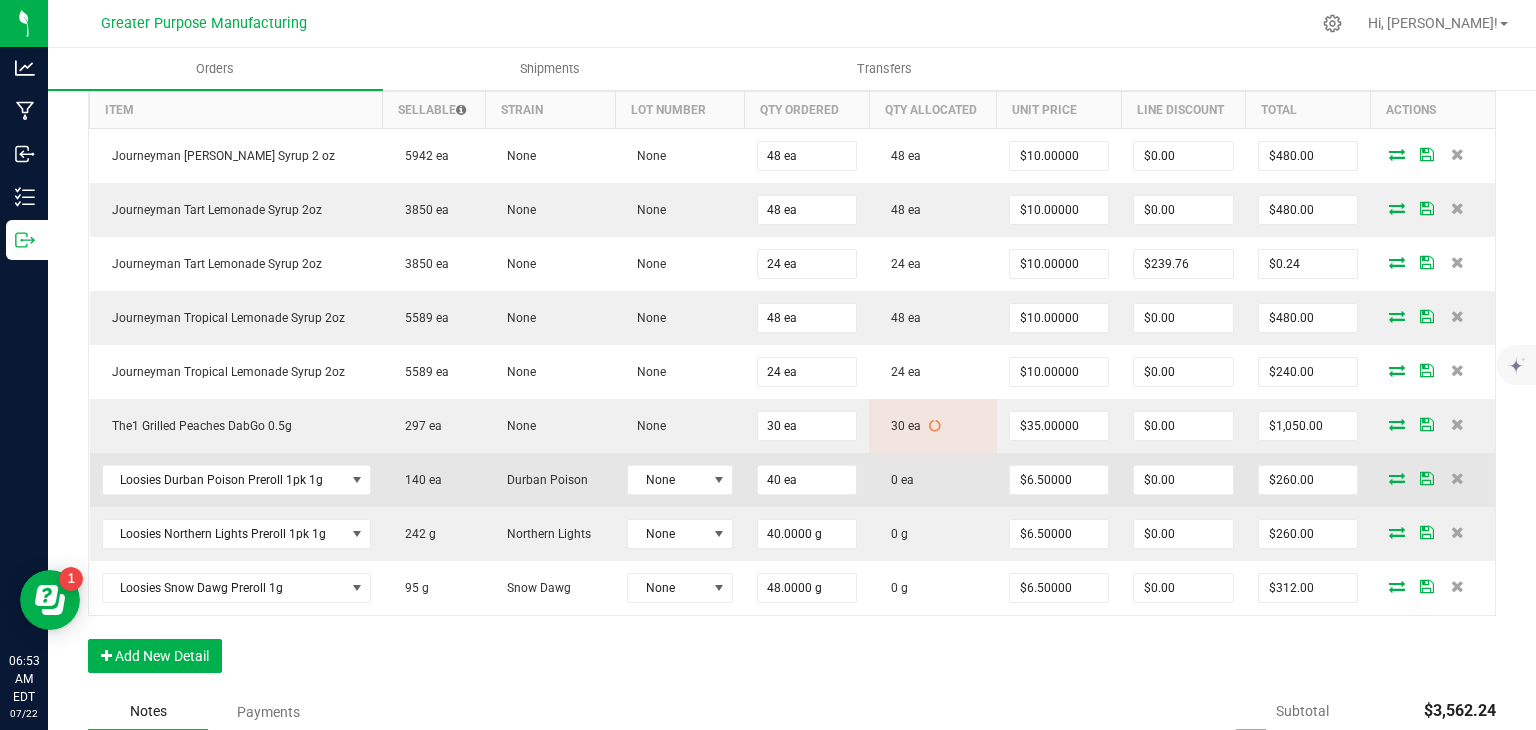 click at bounding box center [1397, 478] 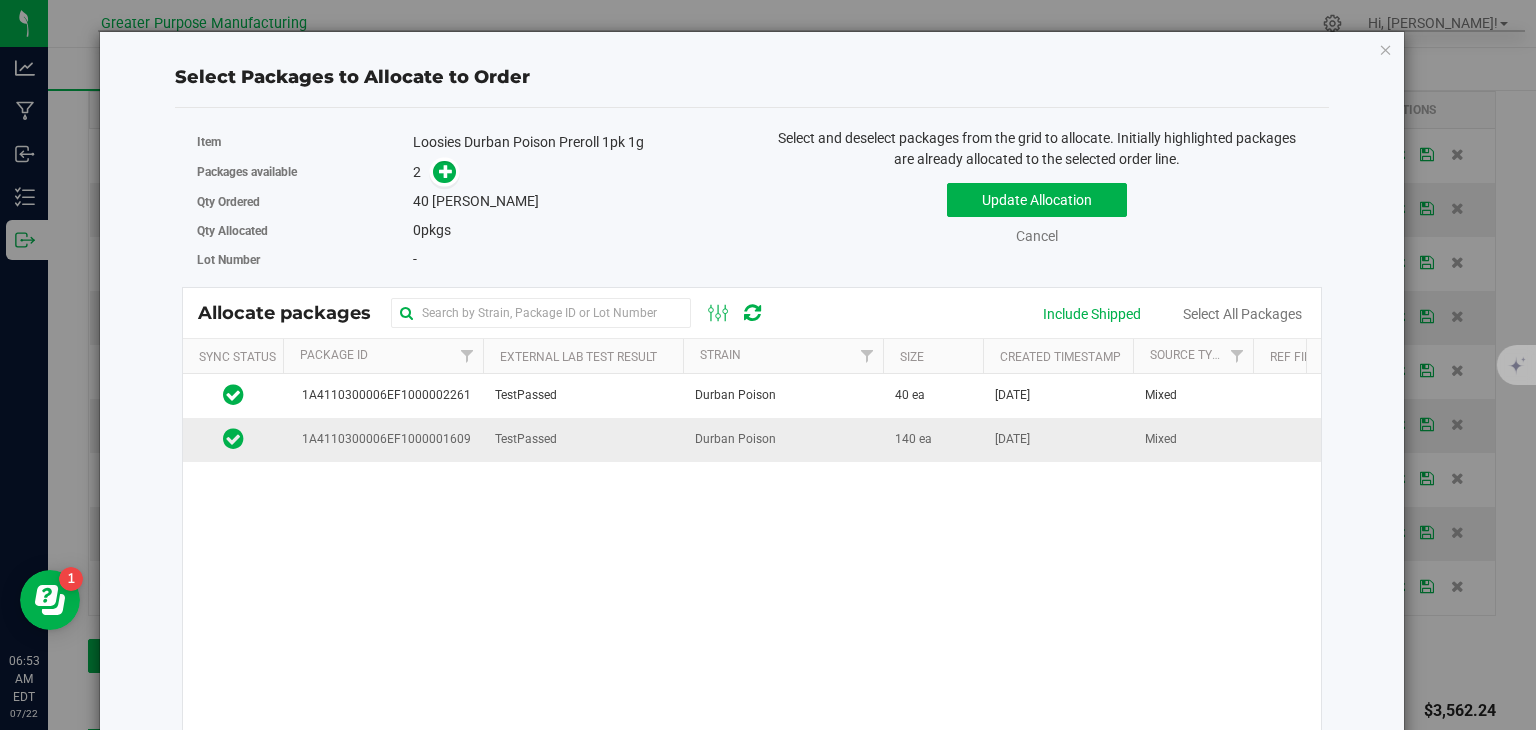 click on "Durban Poison" at bounding box center [735, 439] 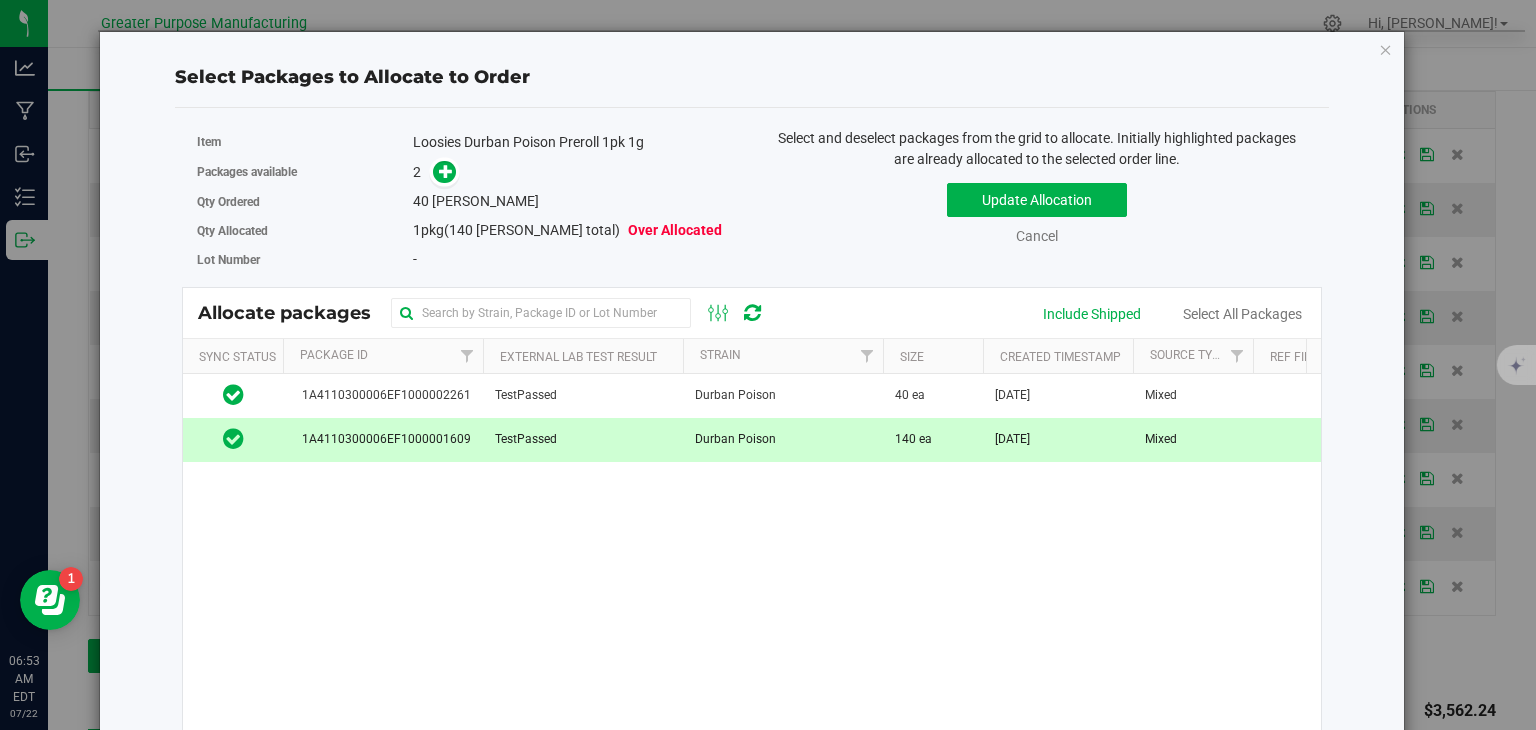 click on "TestPassed" at bounding box center [583, 439] 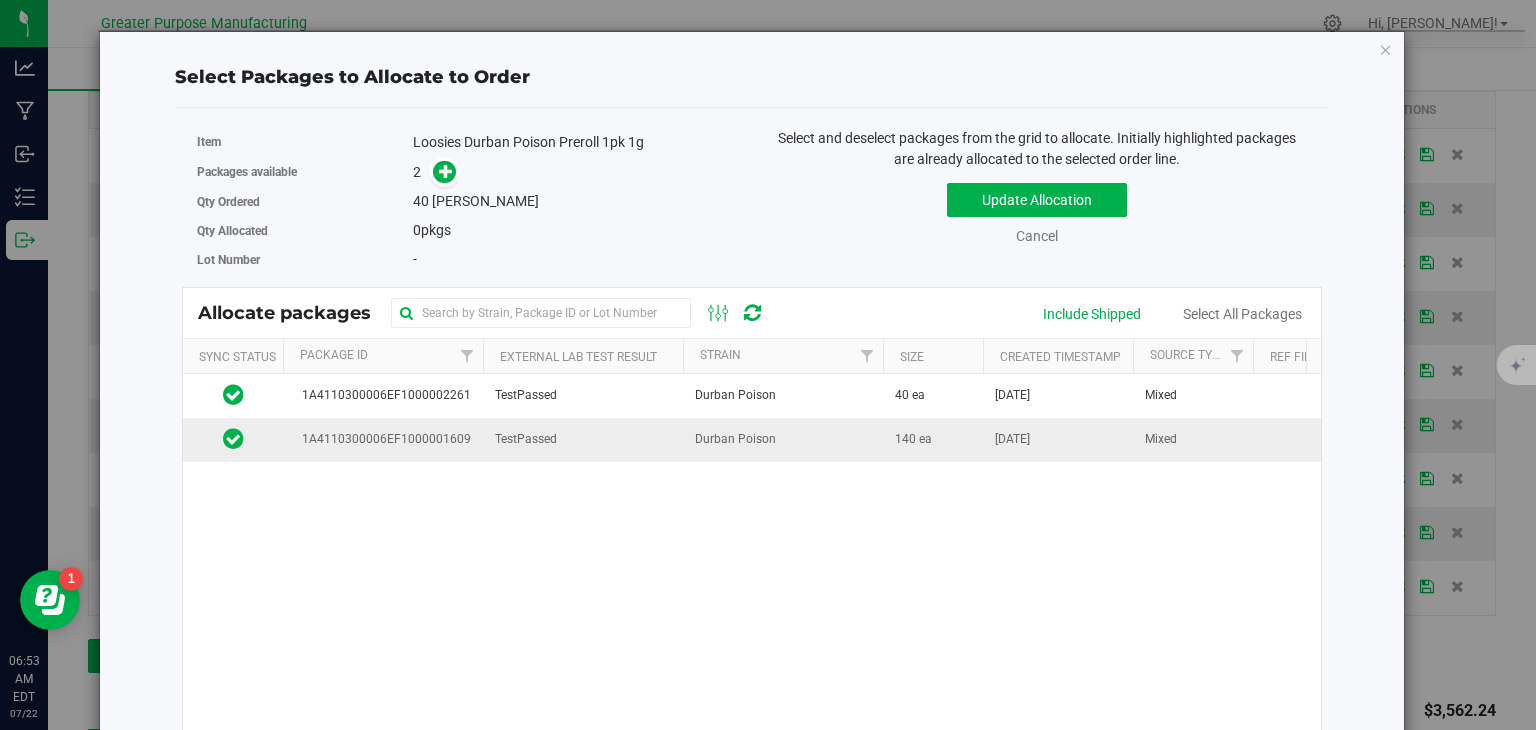 click on "TestPassed" at bounding box center [583, 439] 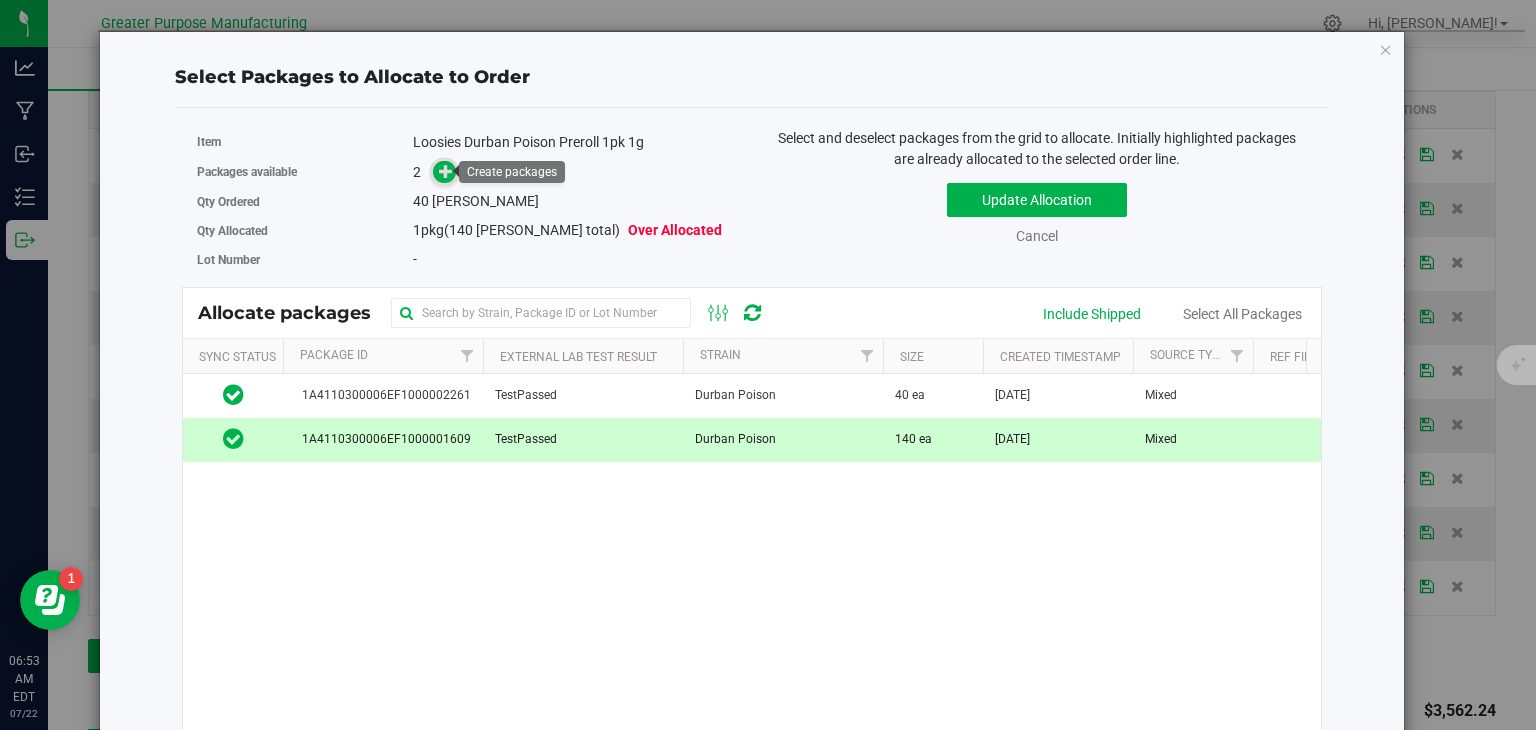click at bounding box center [446, 171] 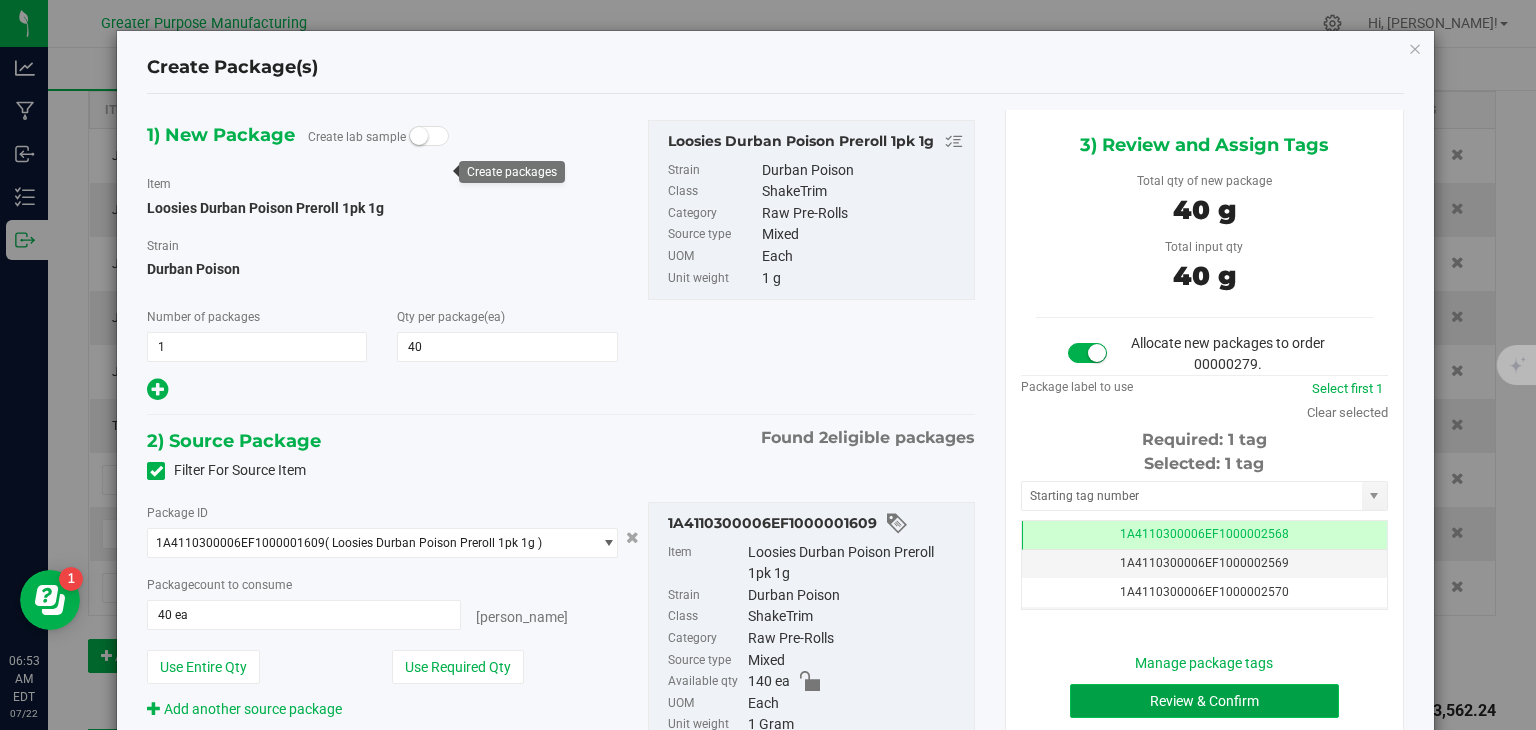 click on "Review & Confirm" at bounding box center [1204, 701] 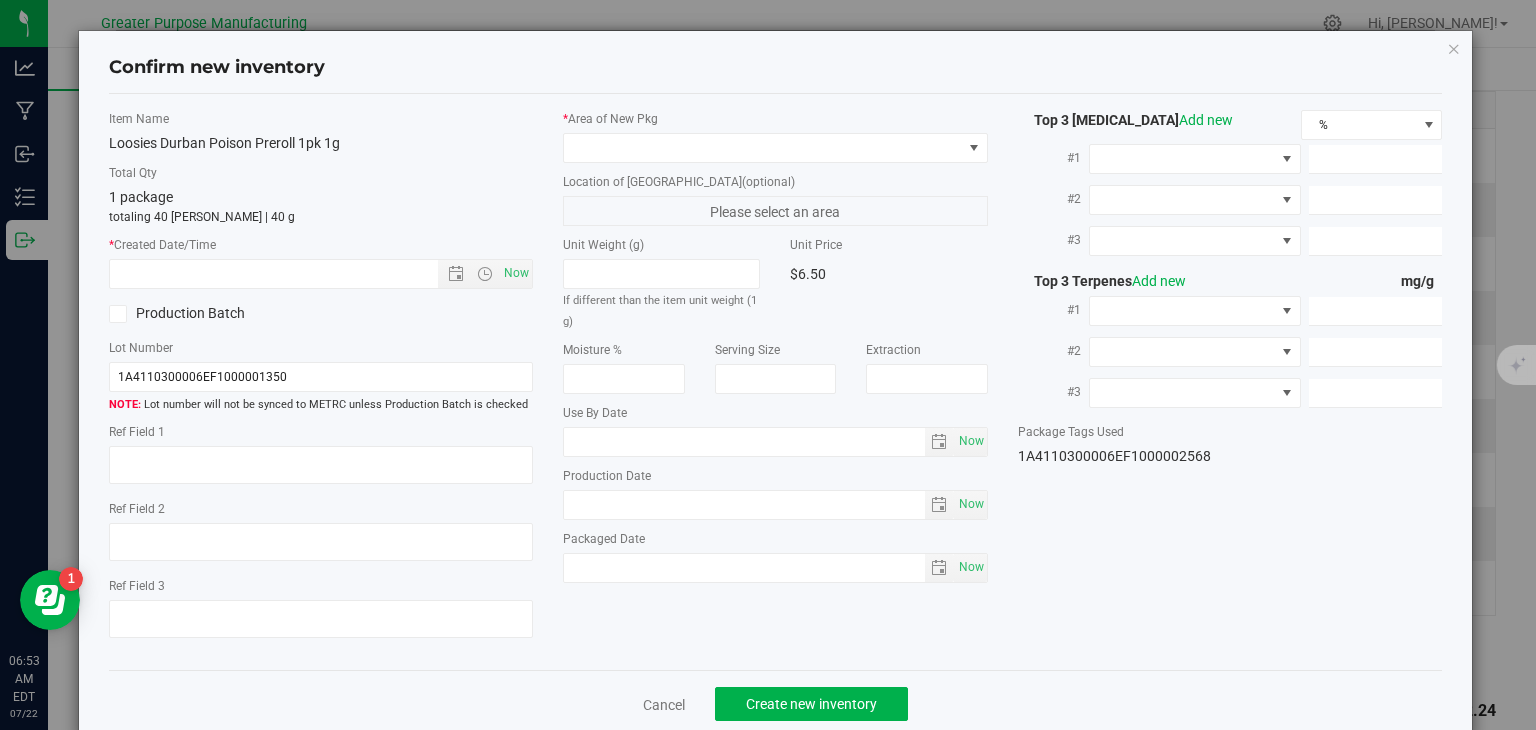 type on "[DATE]" 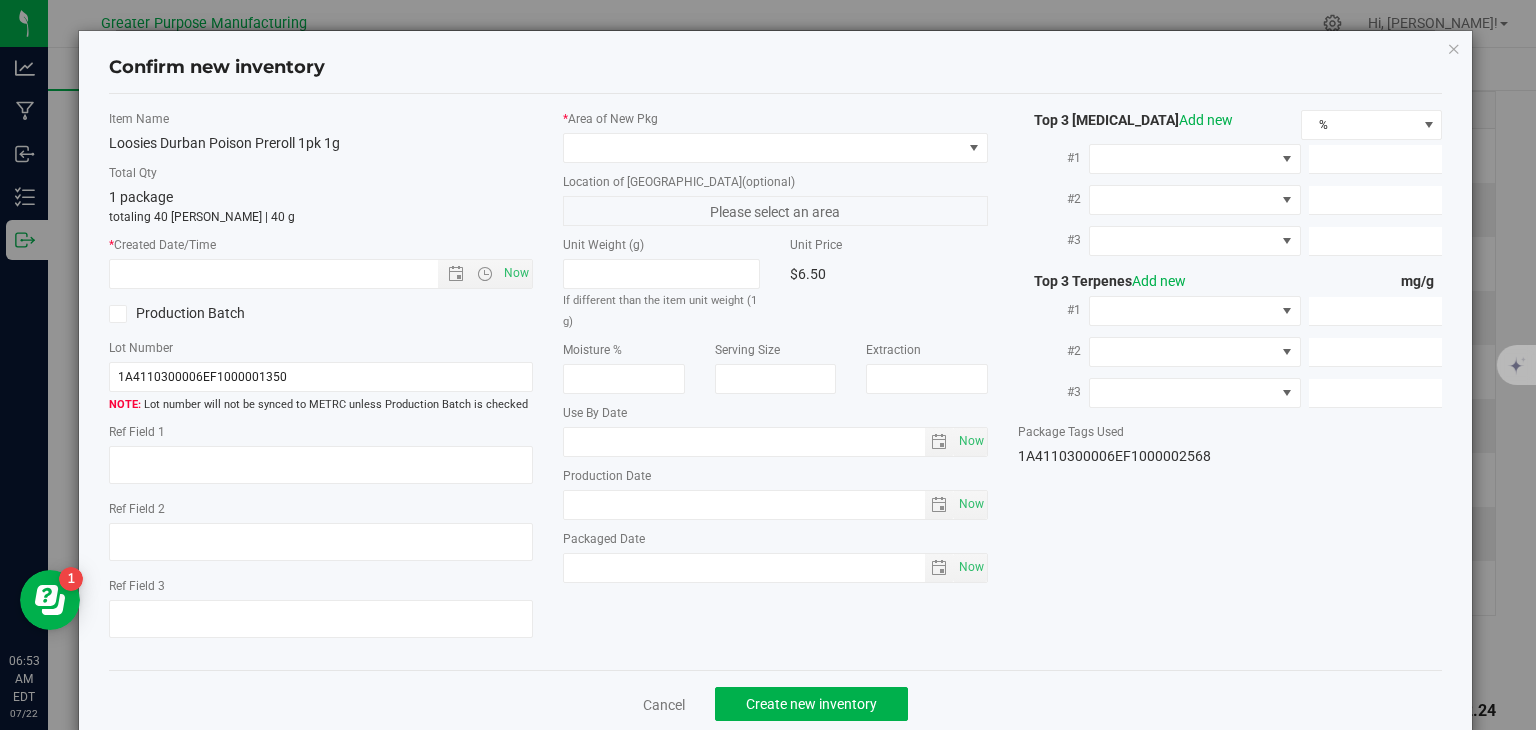 type on "[DATE]" 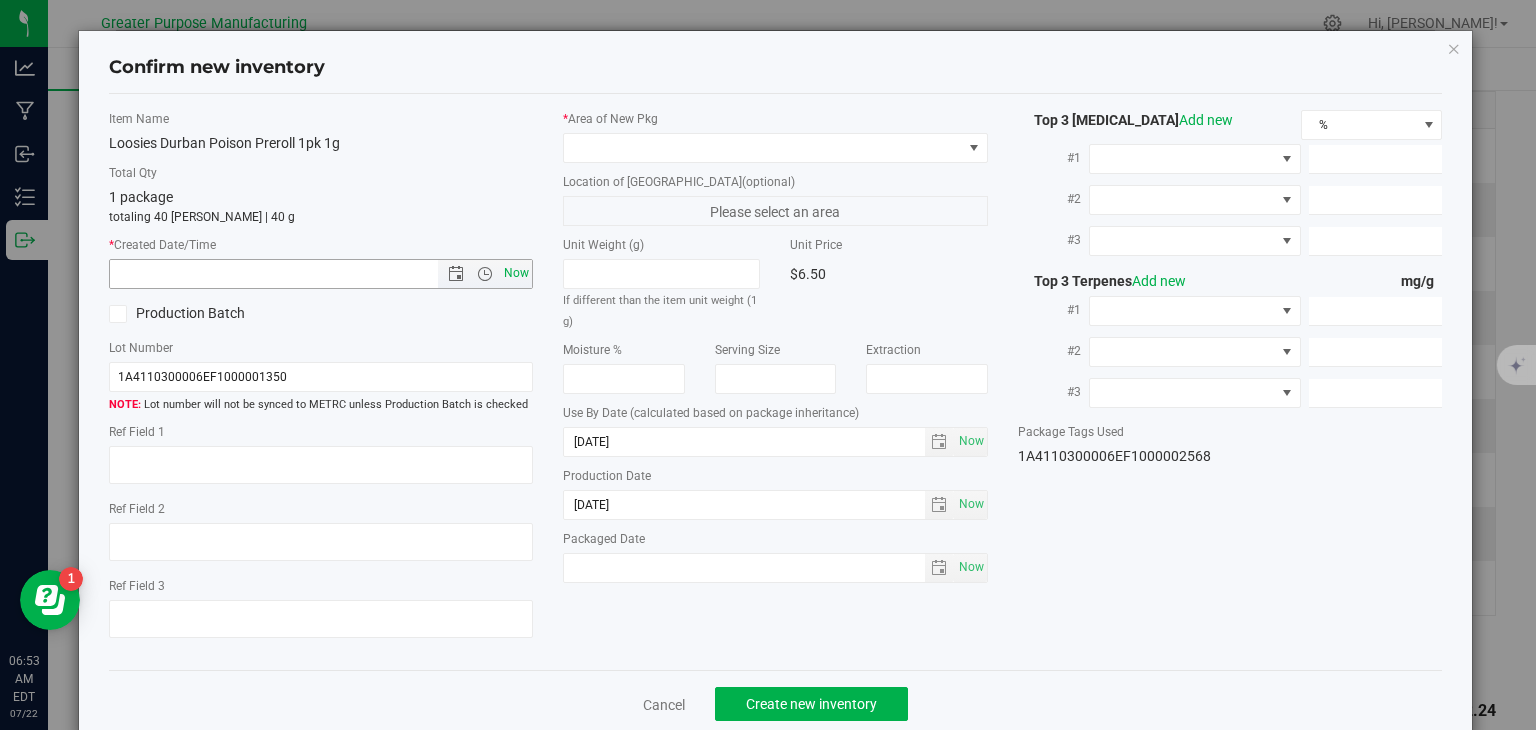 click on "Now" at bounding box center (517, 273) 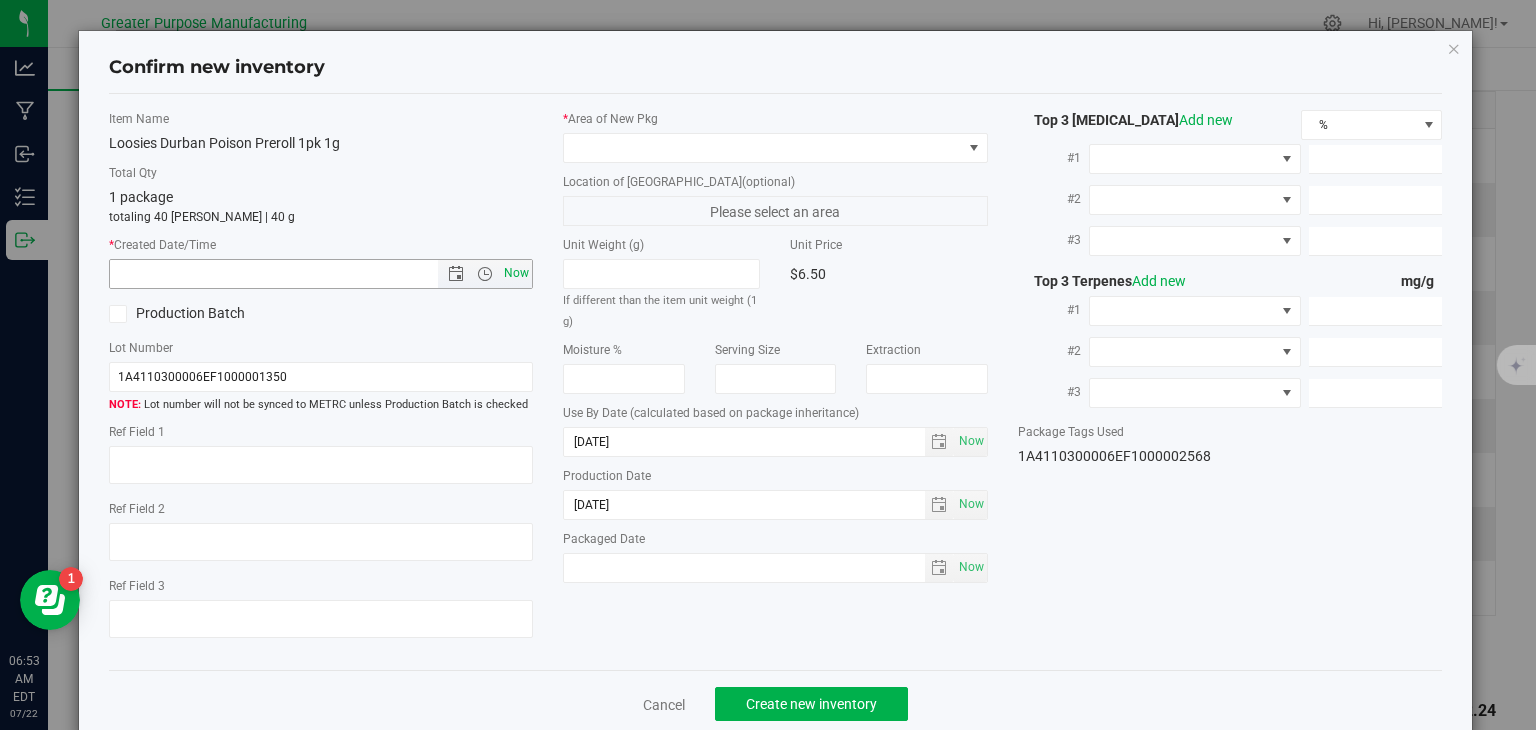 type on "[DATE] 6:53 AM" 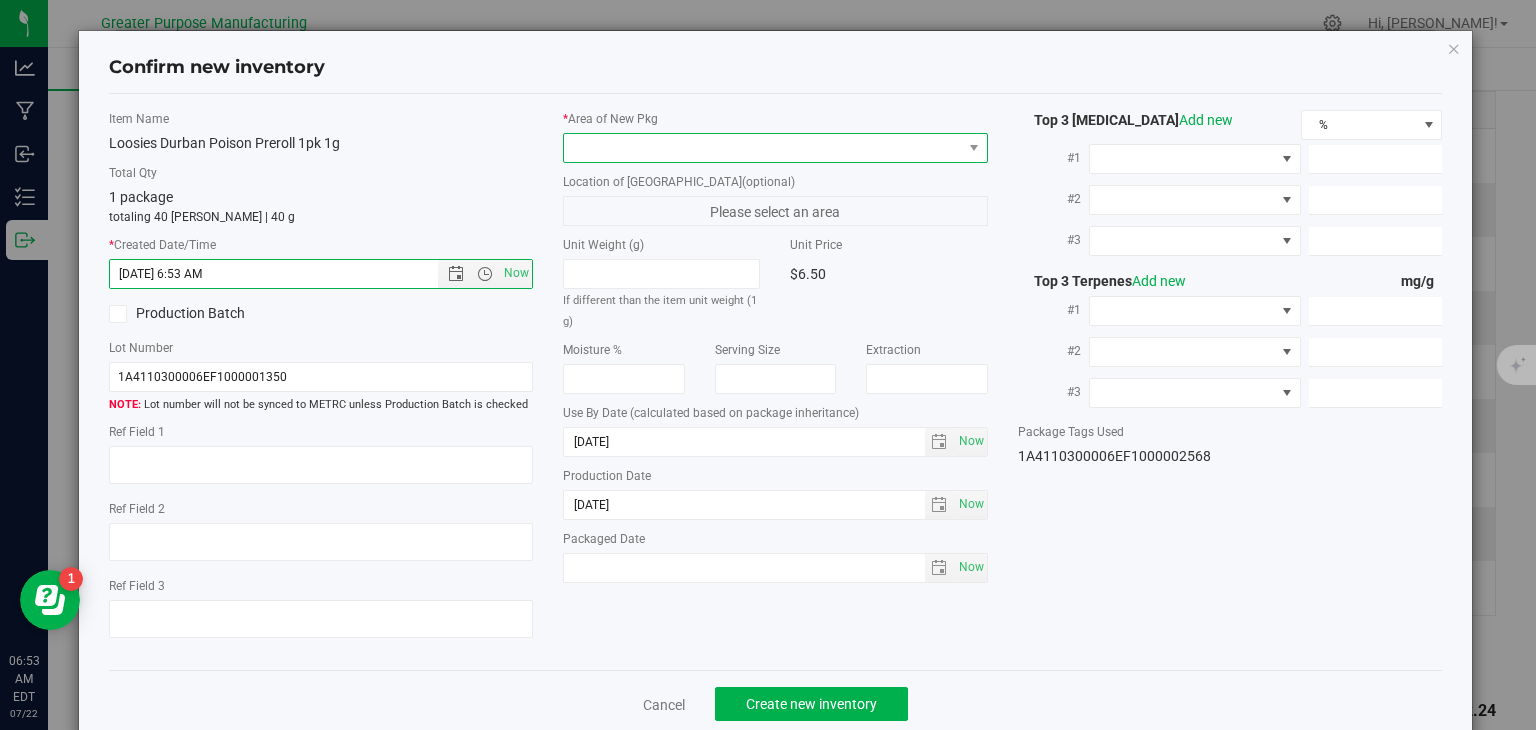 click at bounding box center [763, 148] 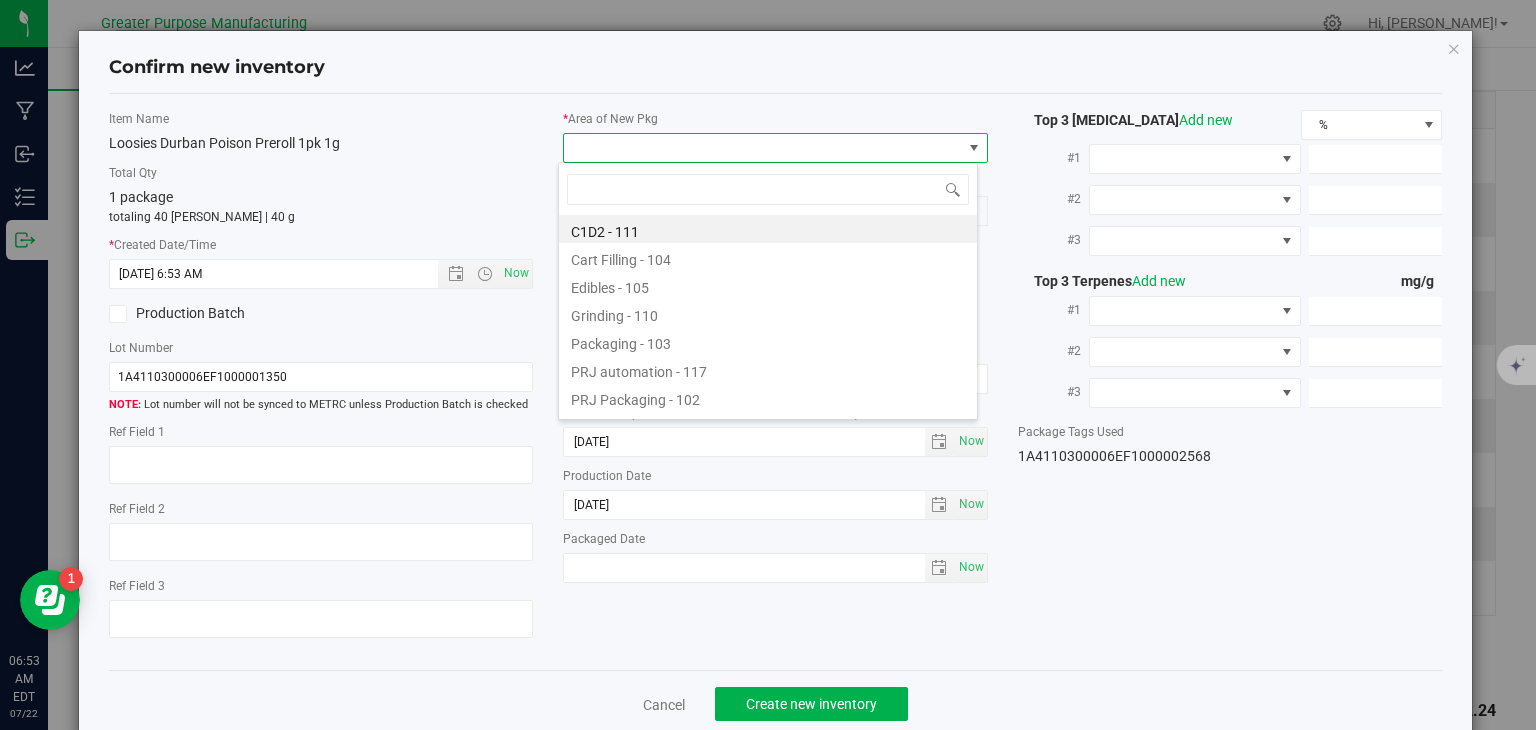 type on "108" 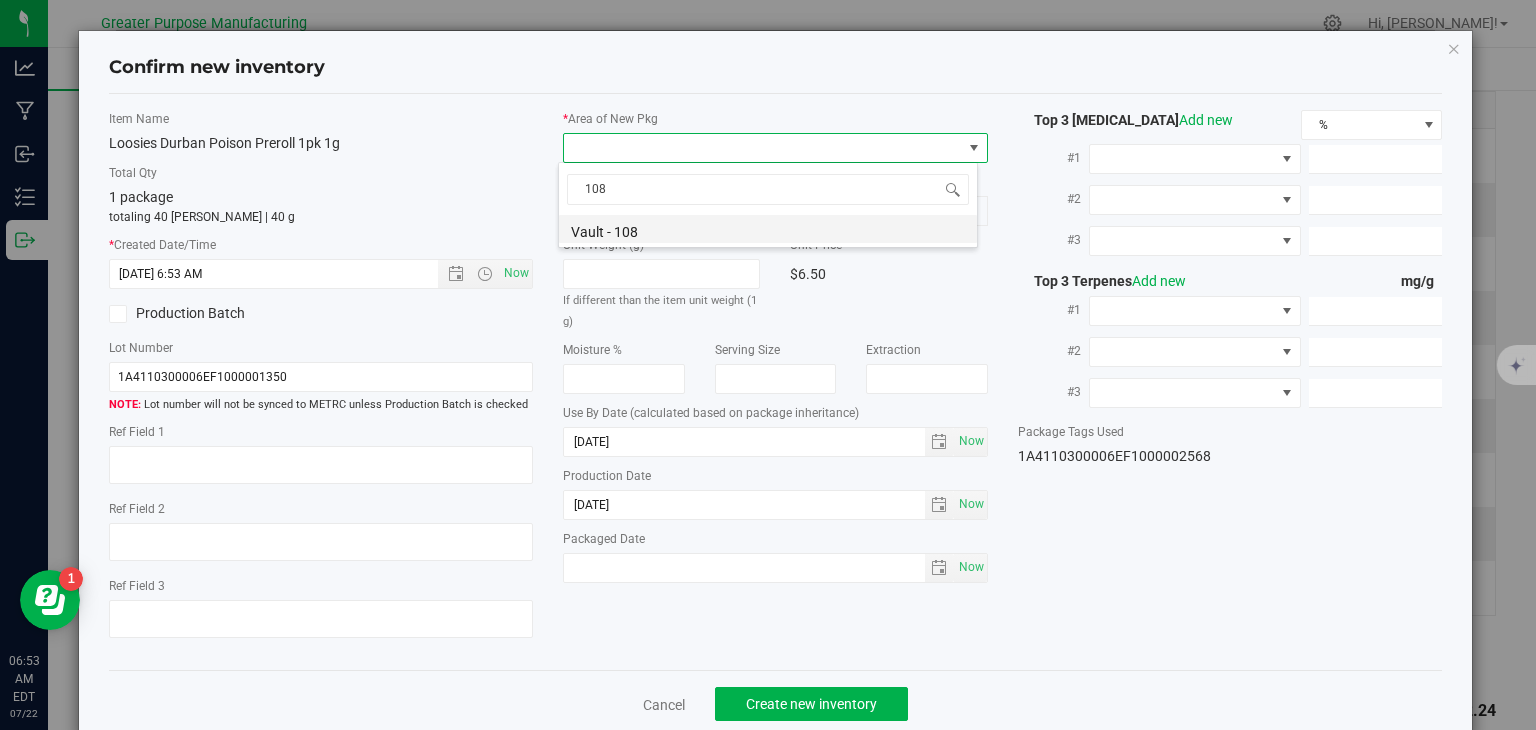 click on "Vault - 108" at bounding box center (768, 229) 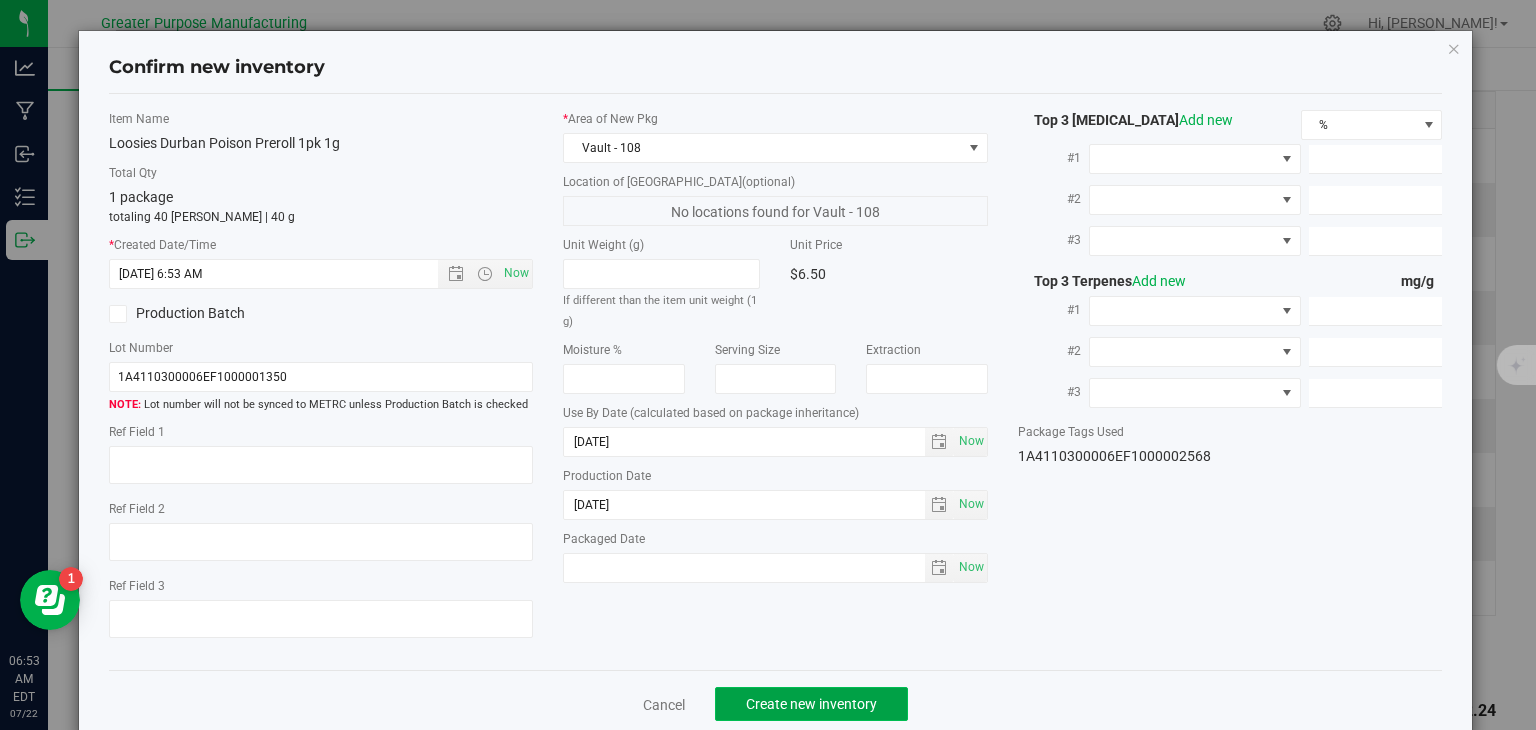 click on "Create new inventory" 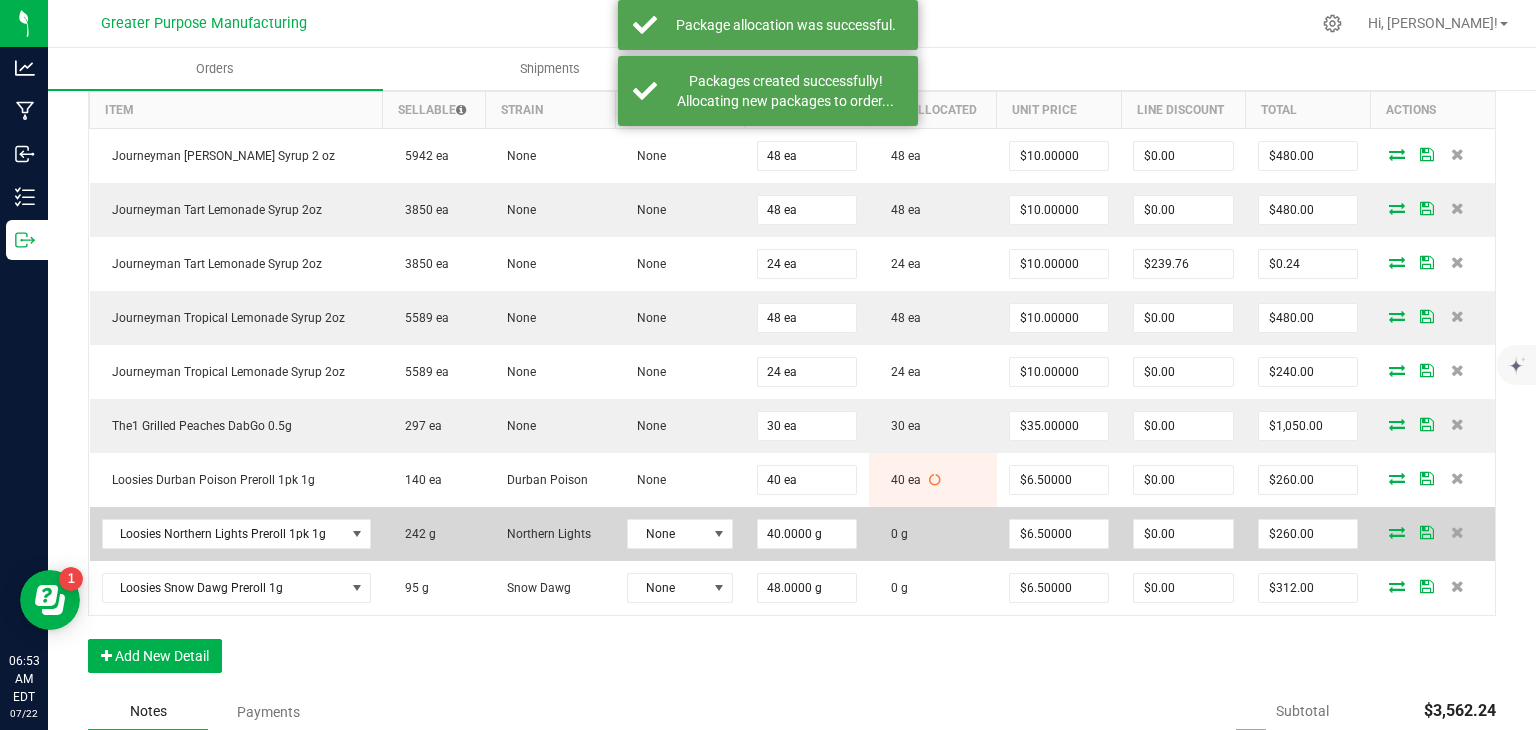 click at bounding box center (1397, 532) 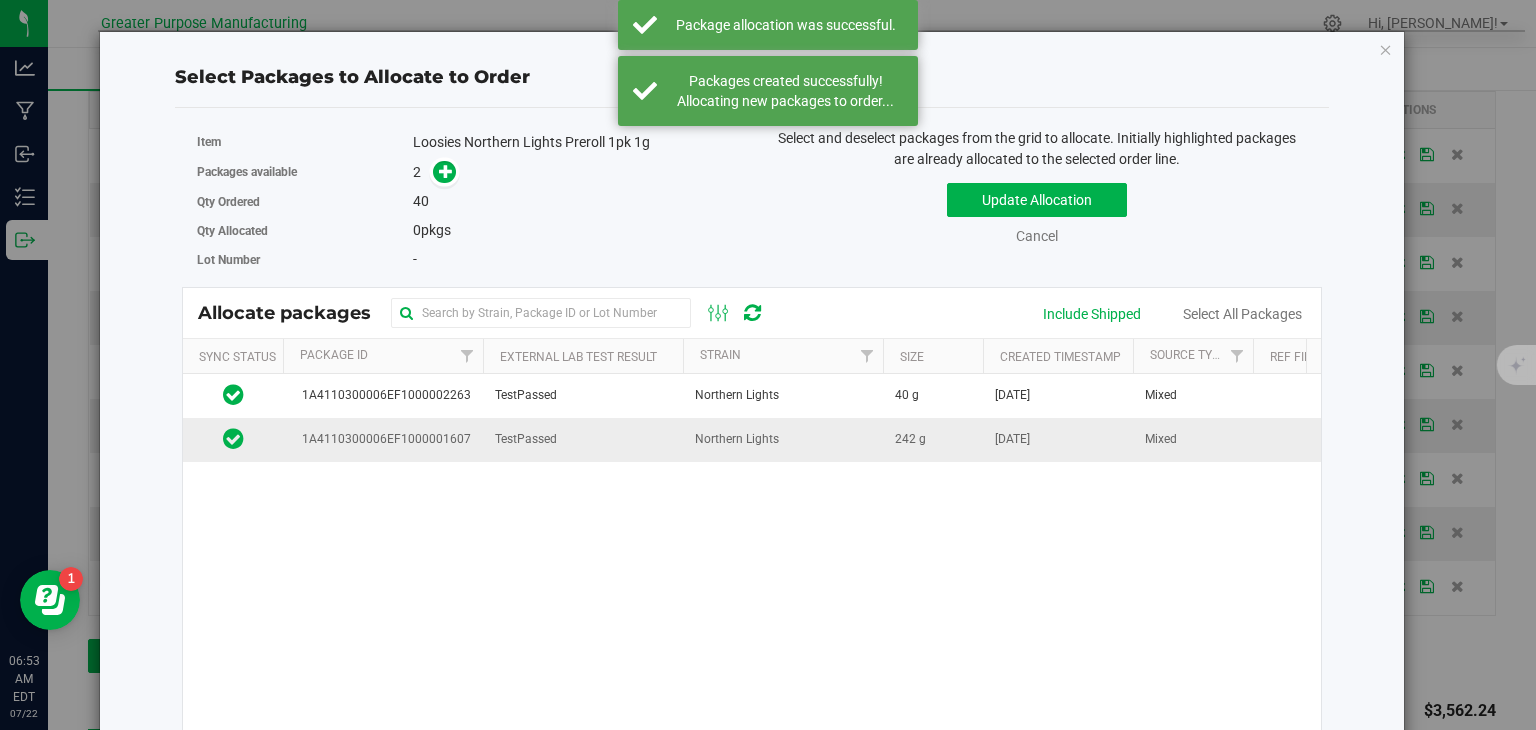 click on "Northern Lights" at bounding box center [783, 439] 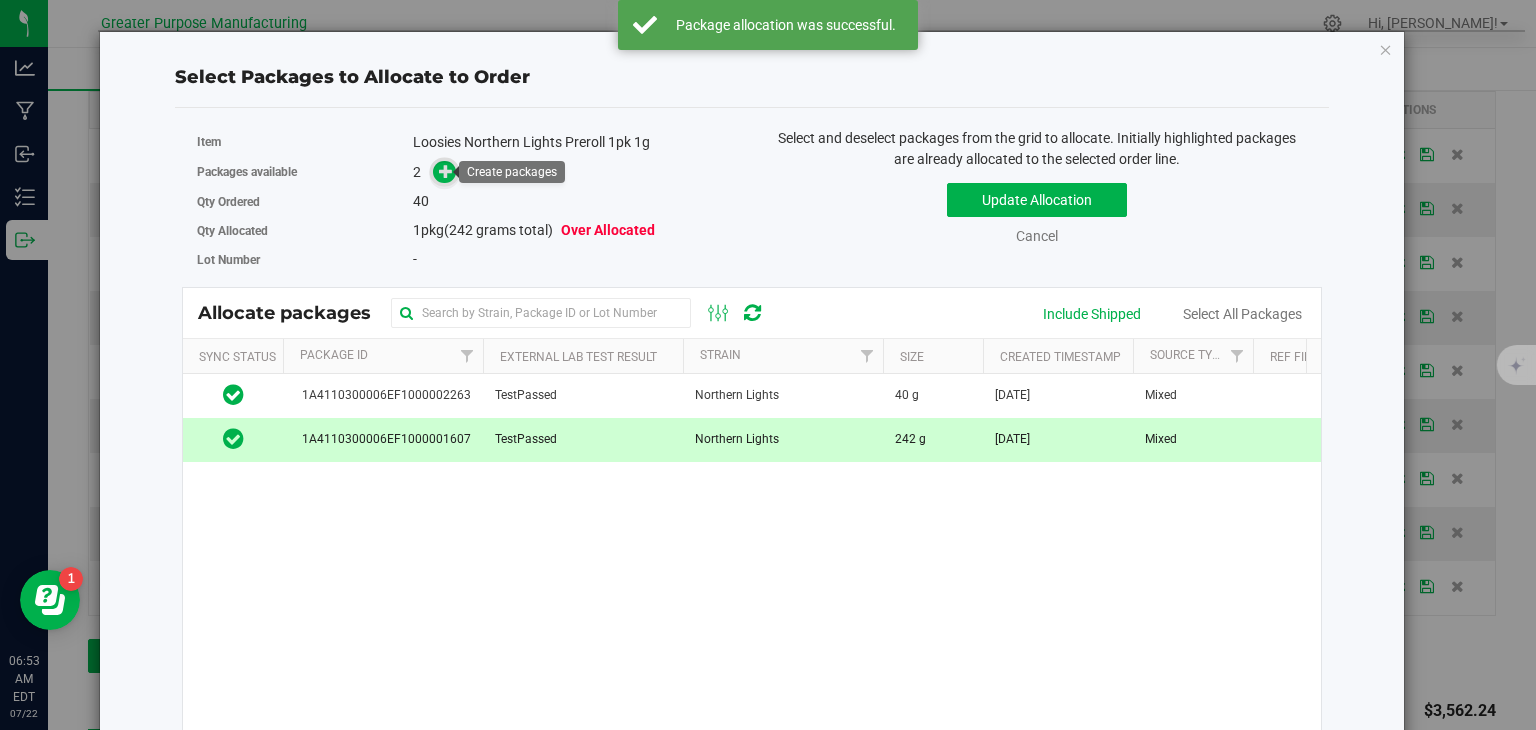 click at bounding box center [445, 172] 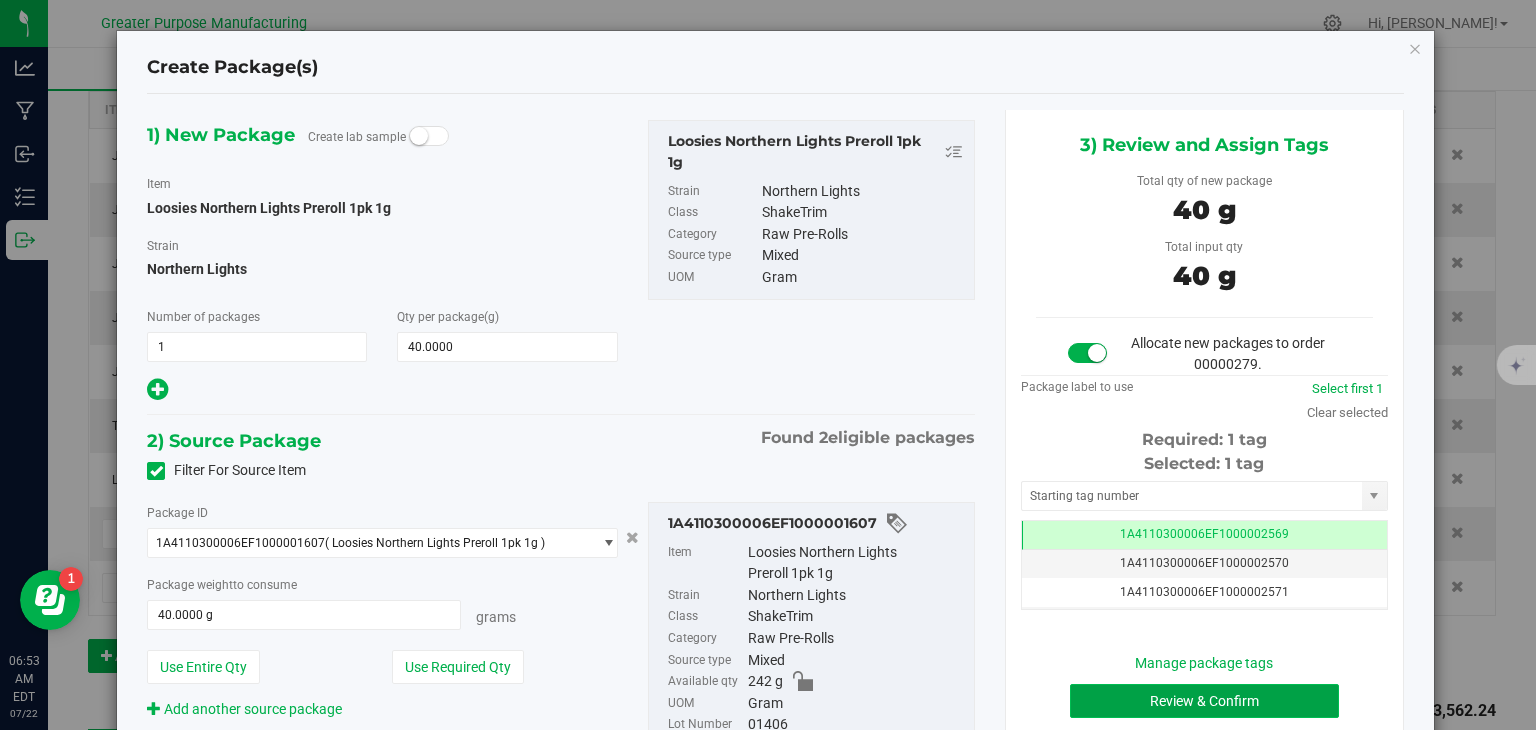 click on "Review & Confirm" at bounding box center [1204, 701] 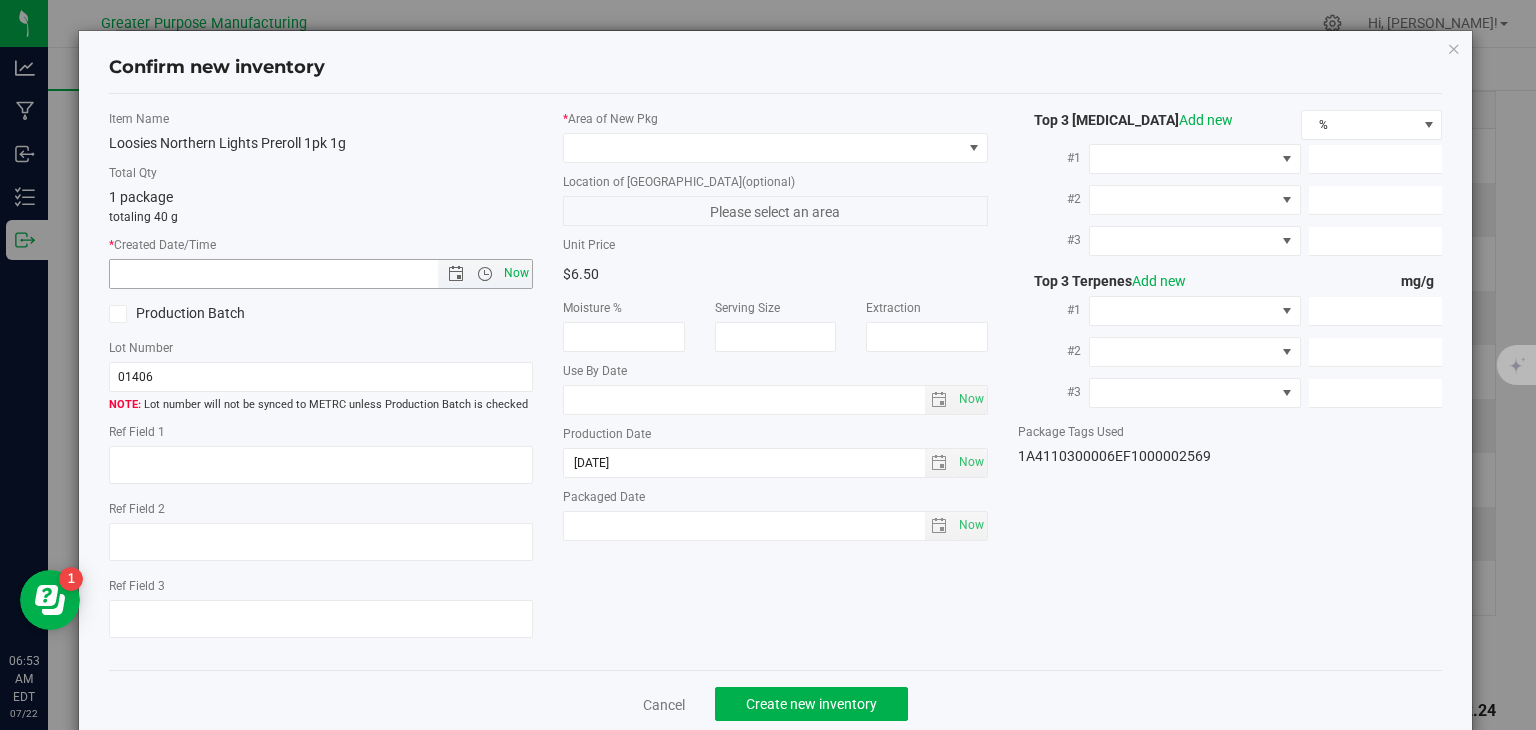 click on "Now" at bounding box center [517, 273] 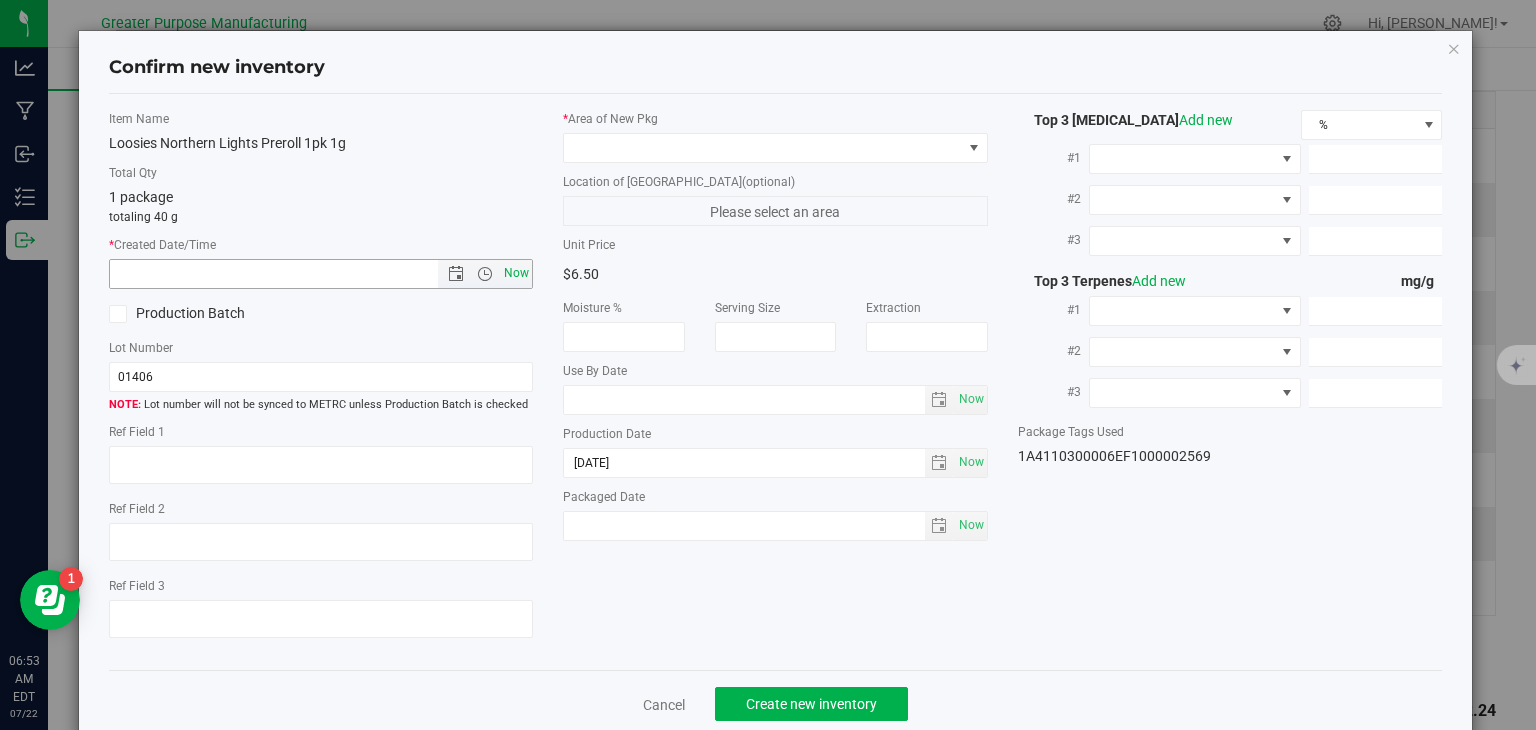 type on "[DATE] 6:53 AM" 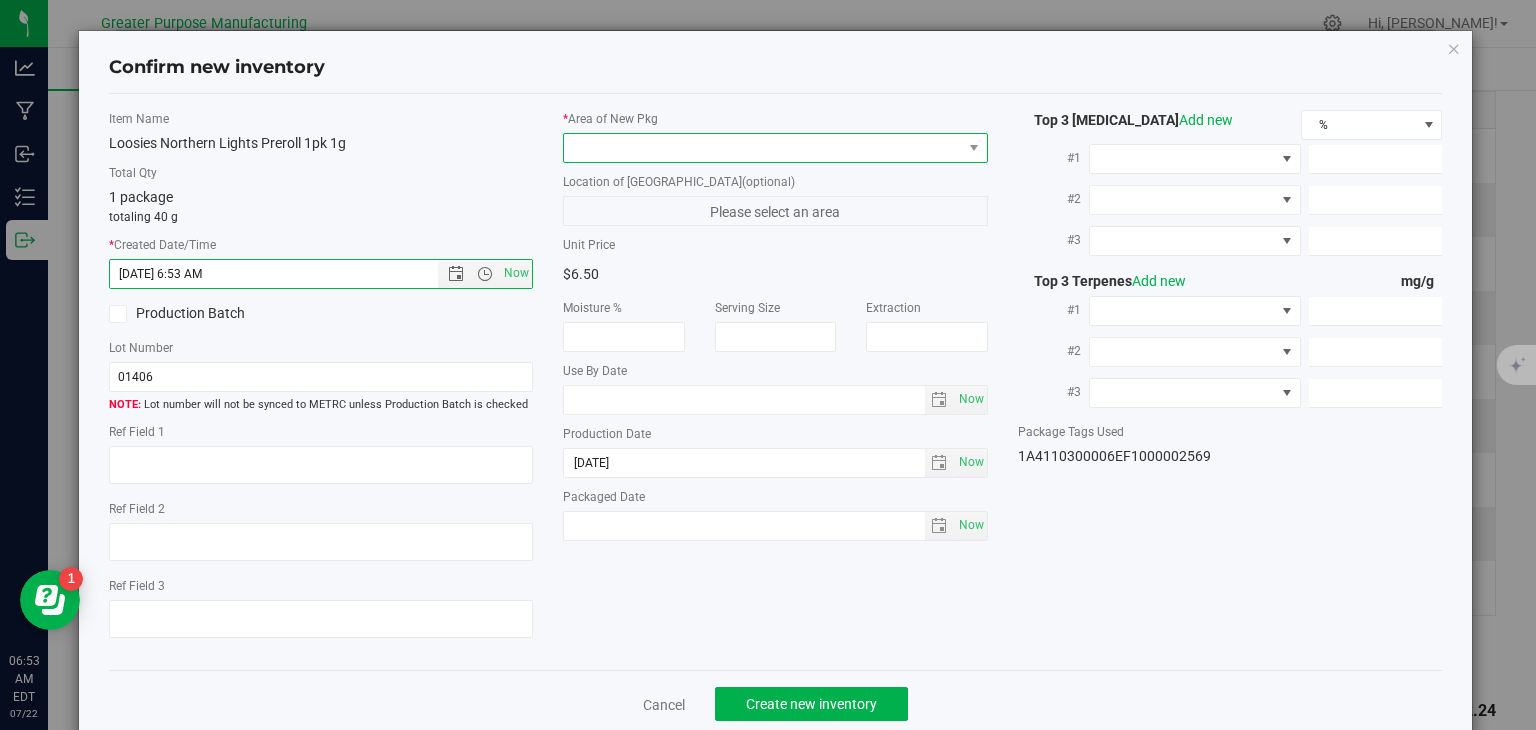 click at bounding box center [763, 148] 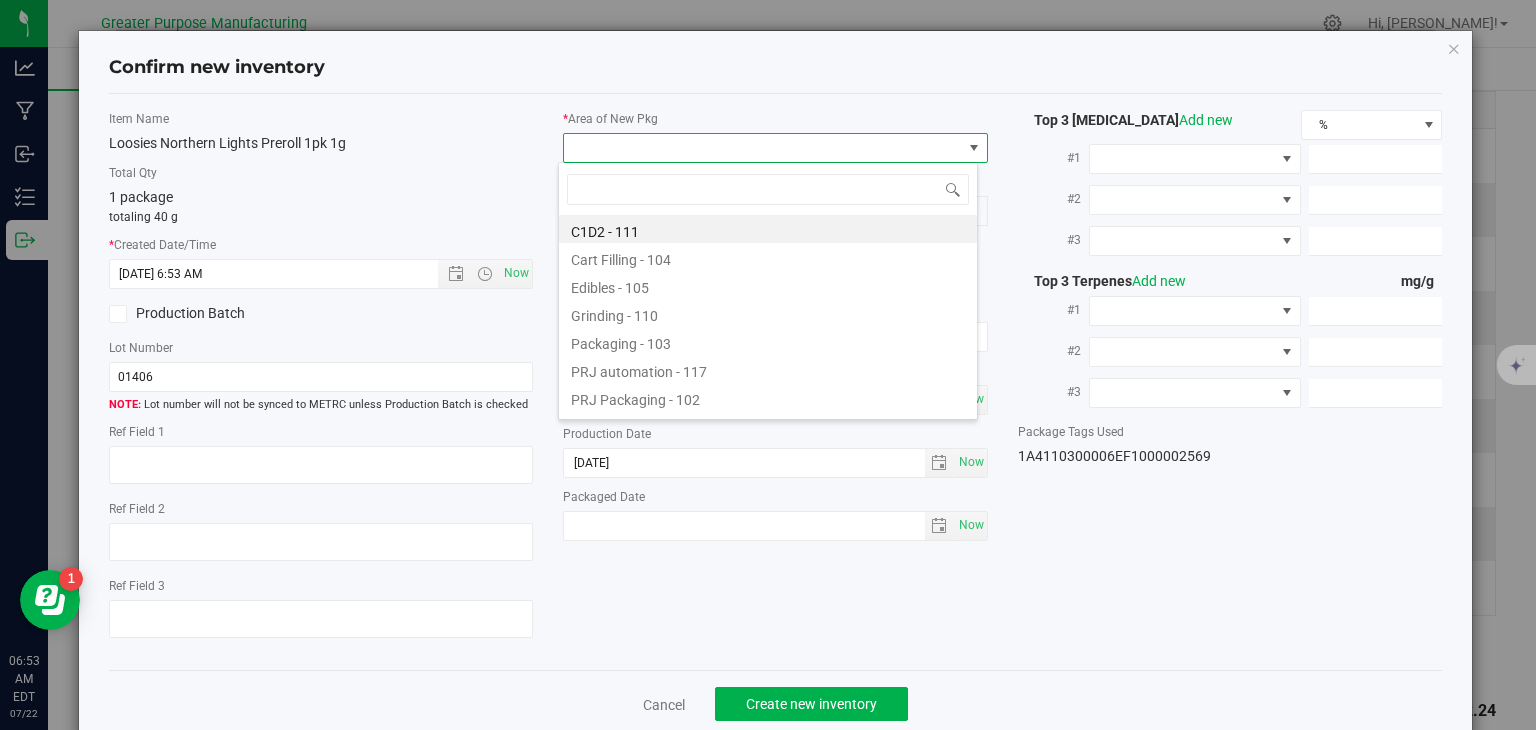 type on "108" 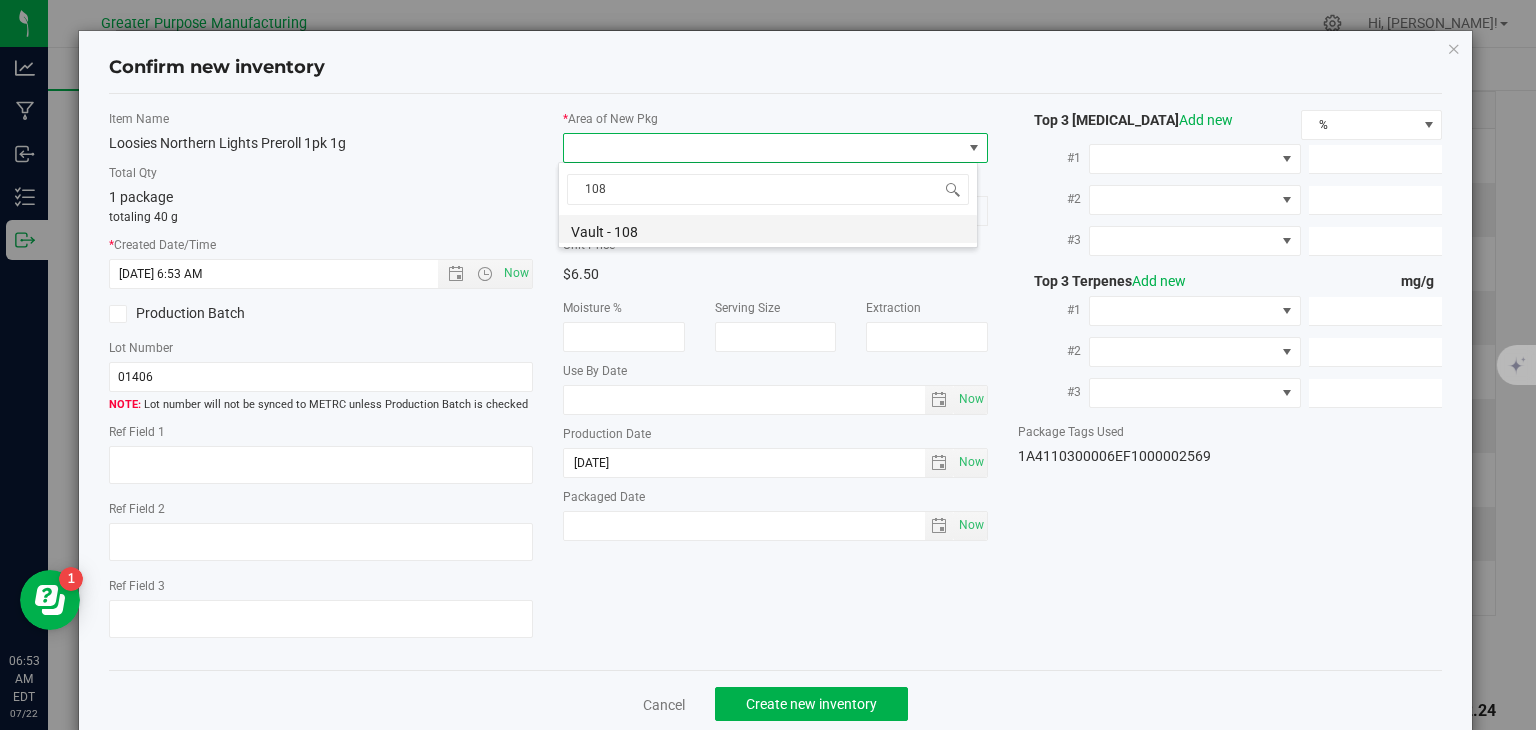 click on "Vault - 108" at bounding box center (768, 229) 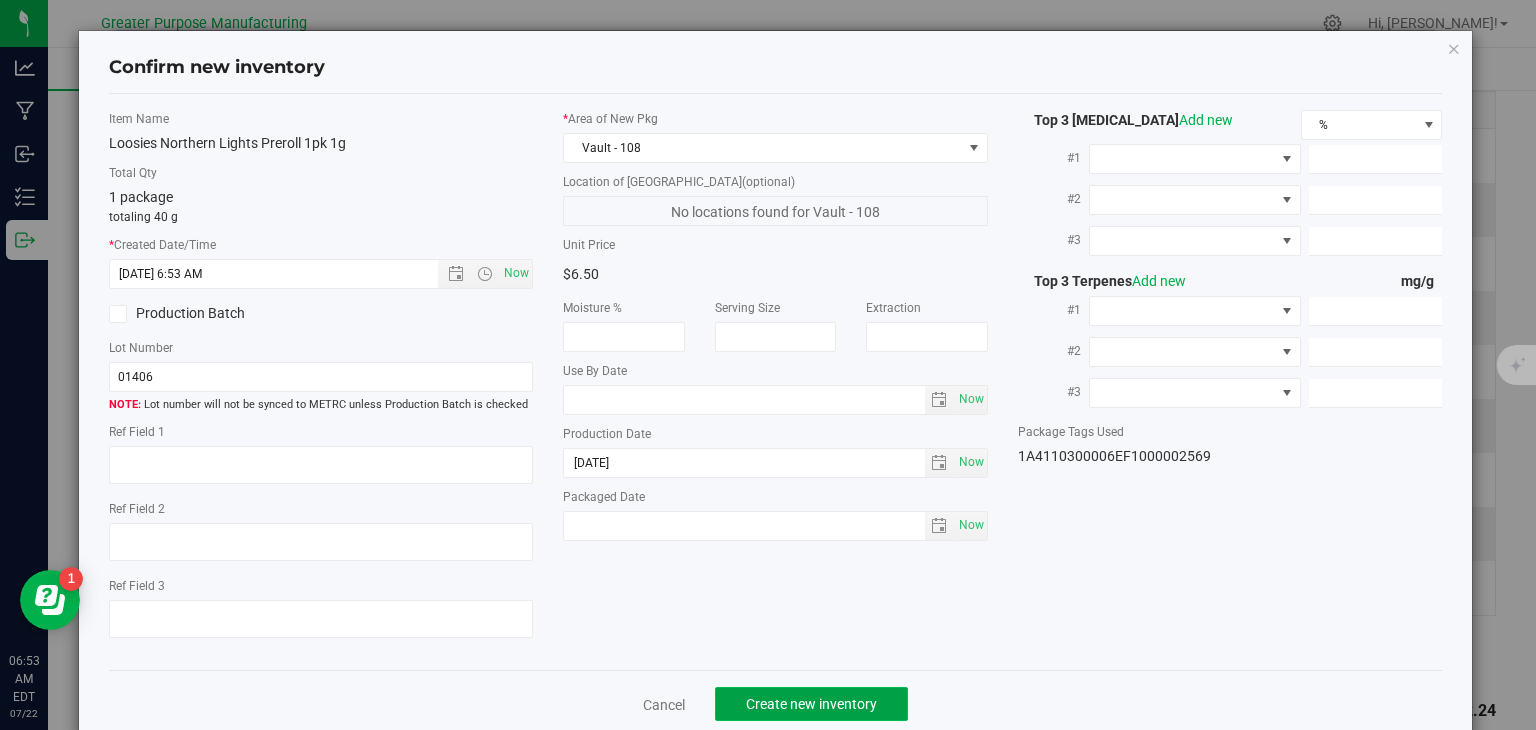 click on "Create new inventory" 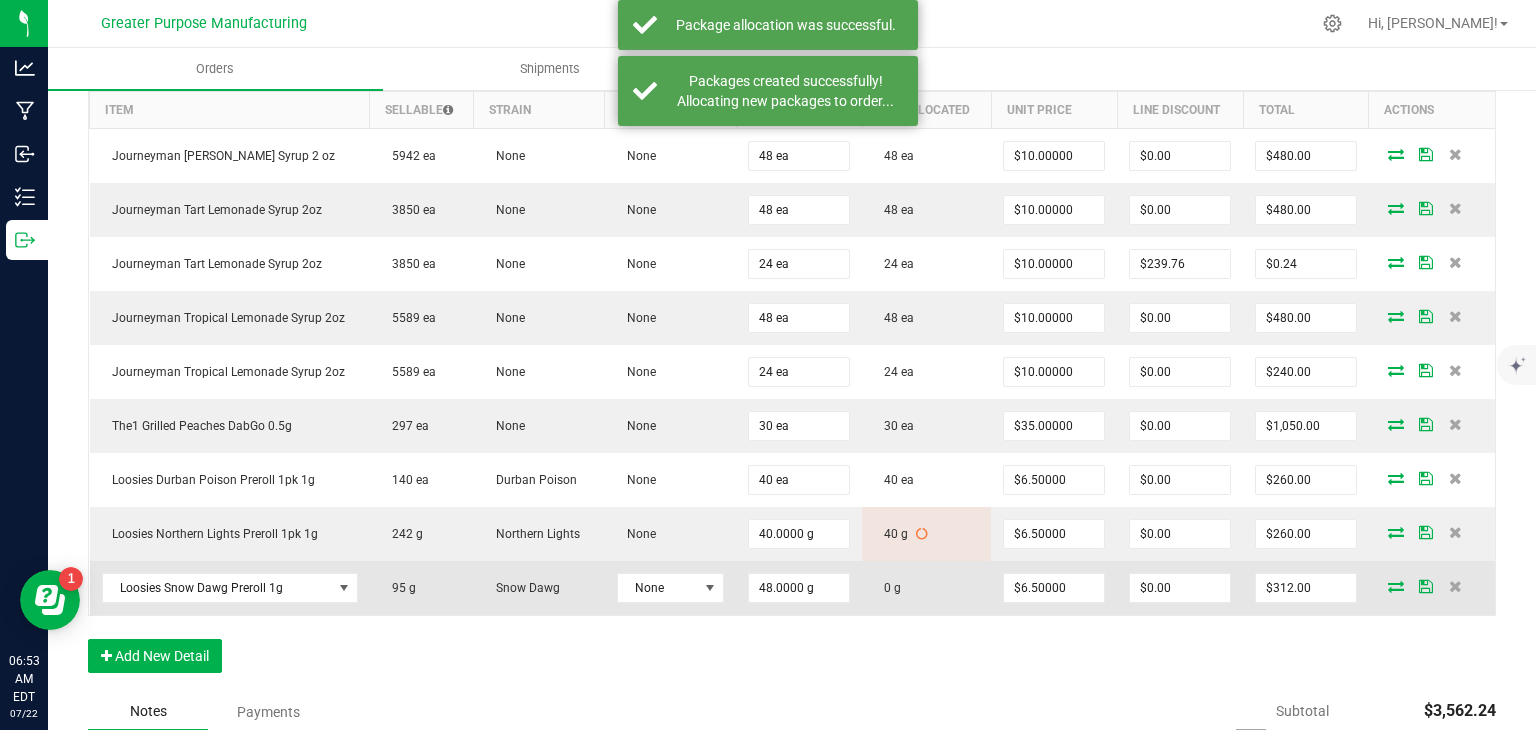 click at bounding box center [1396, 586] 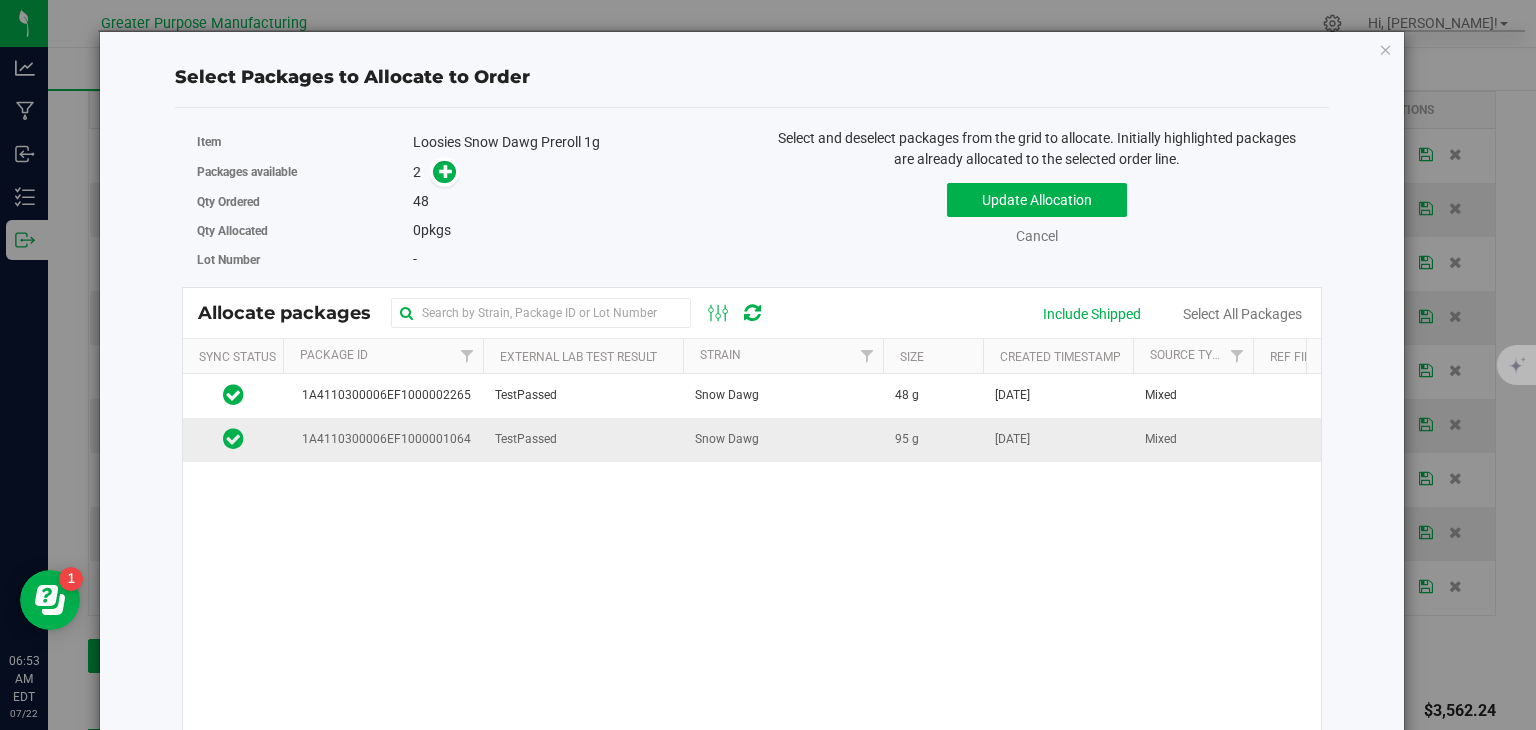 click on "TestPassed" at bounding box center [583, 439] 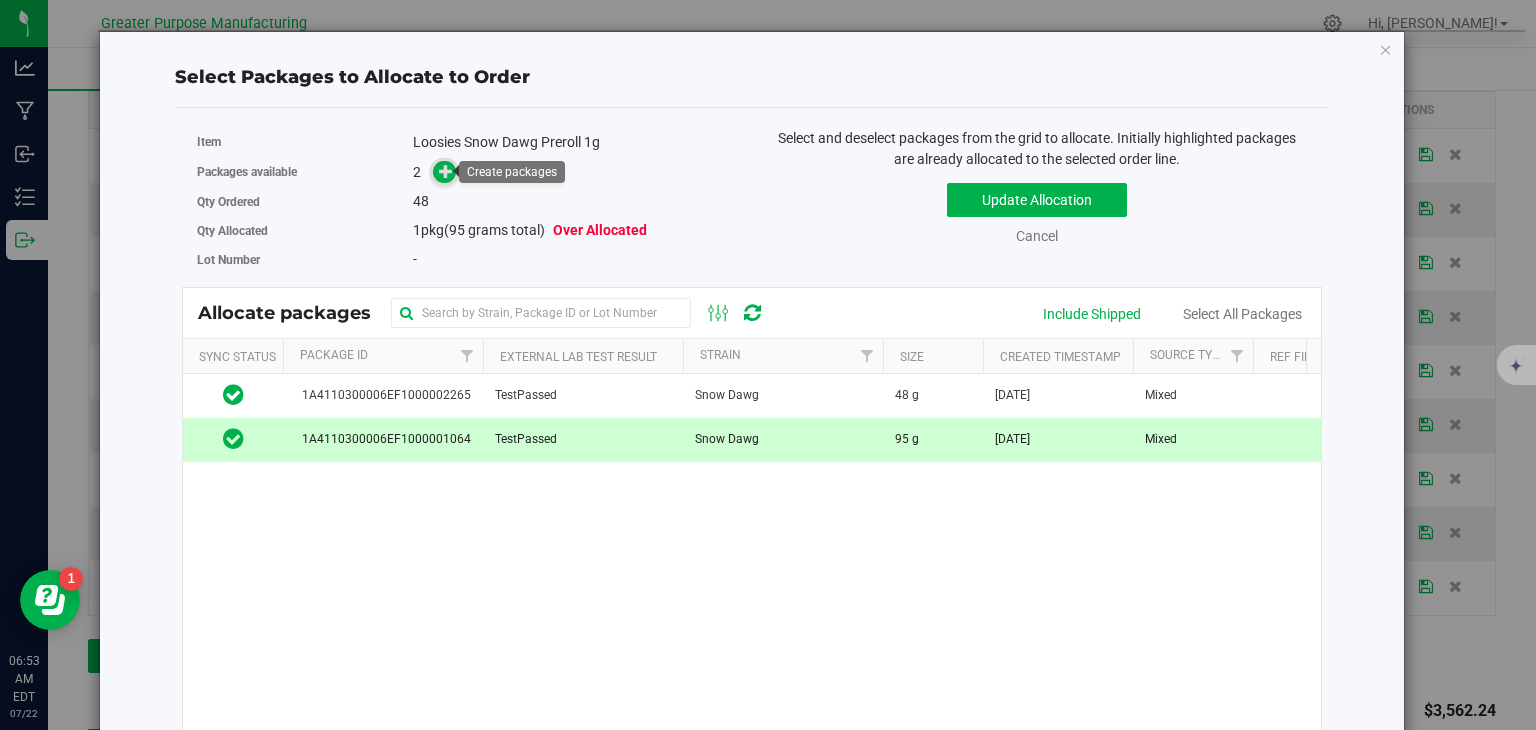 click at bounding box center [446, 170] 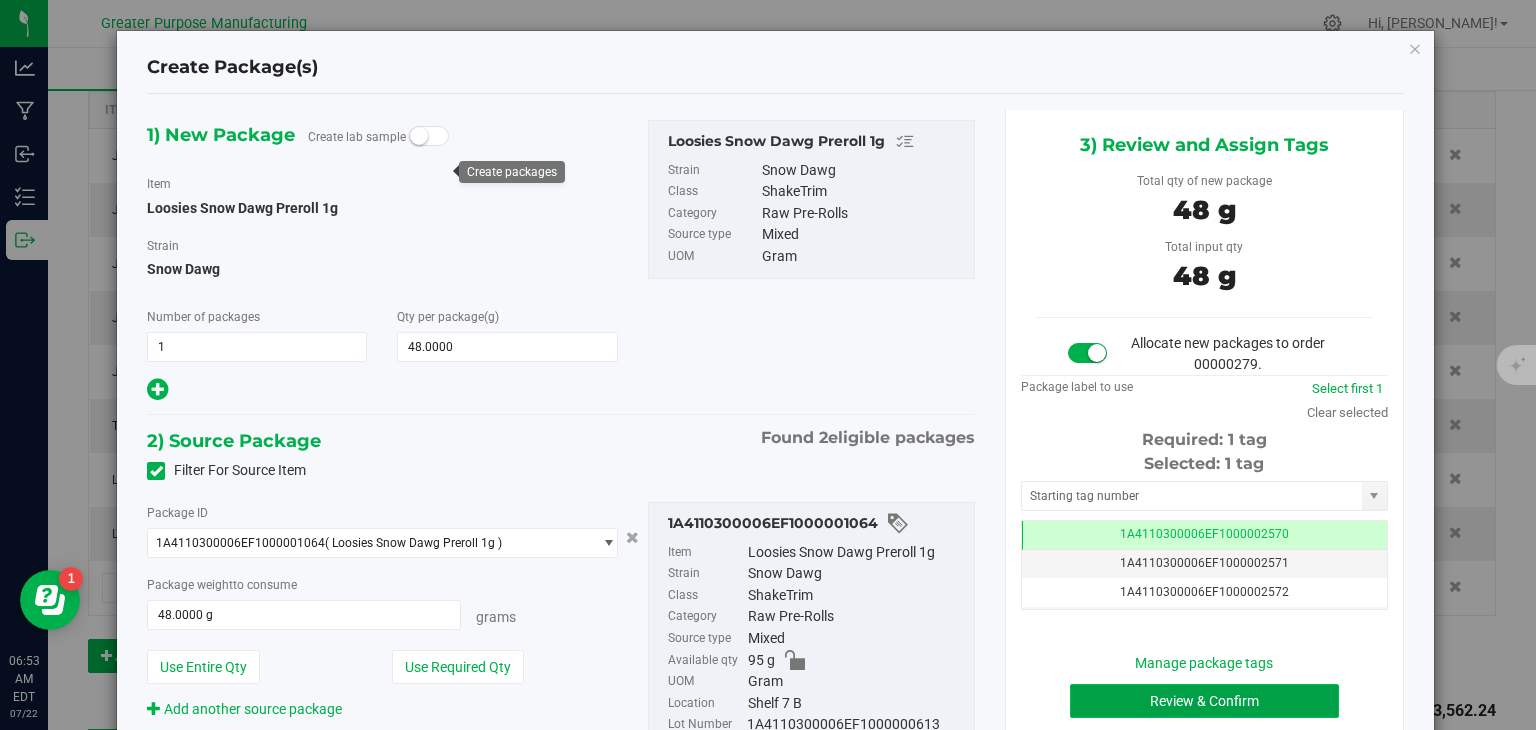 click on "Review & Confirm" at bounding box center [1204, 701] 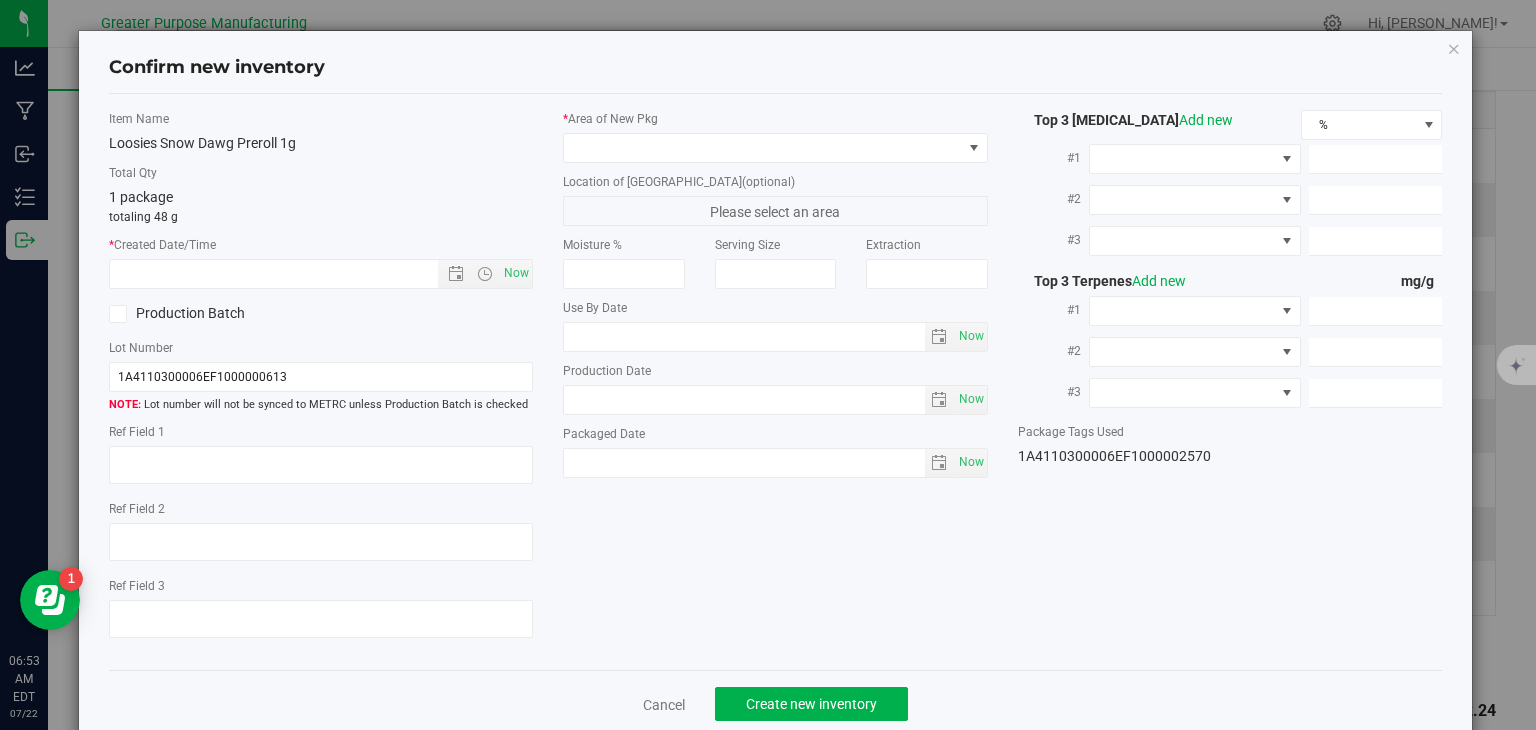 type on "[DATE]" 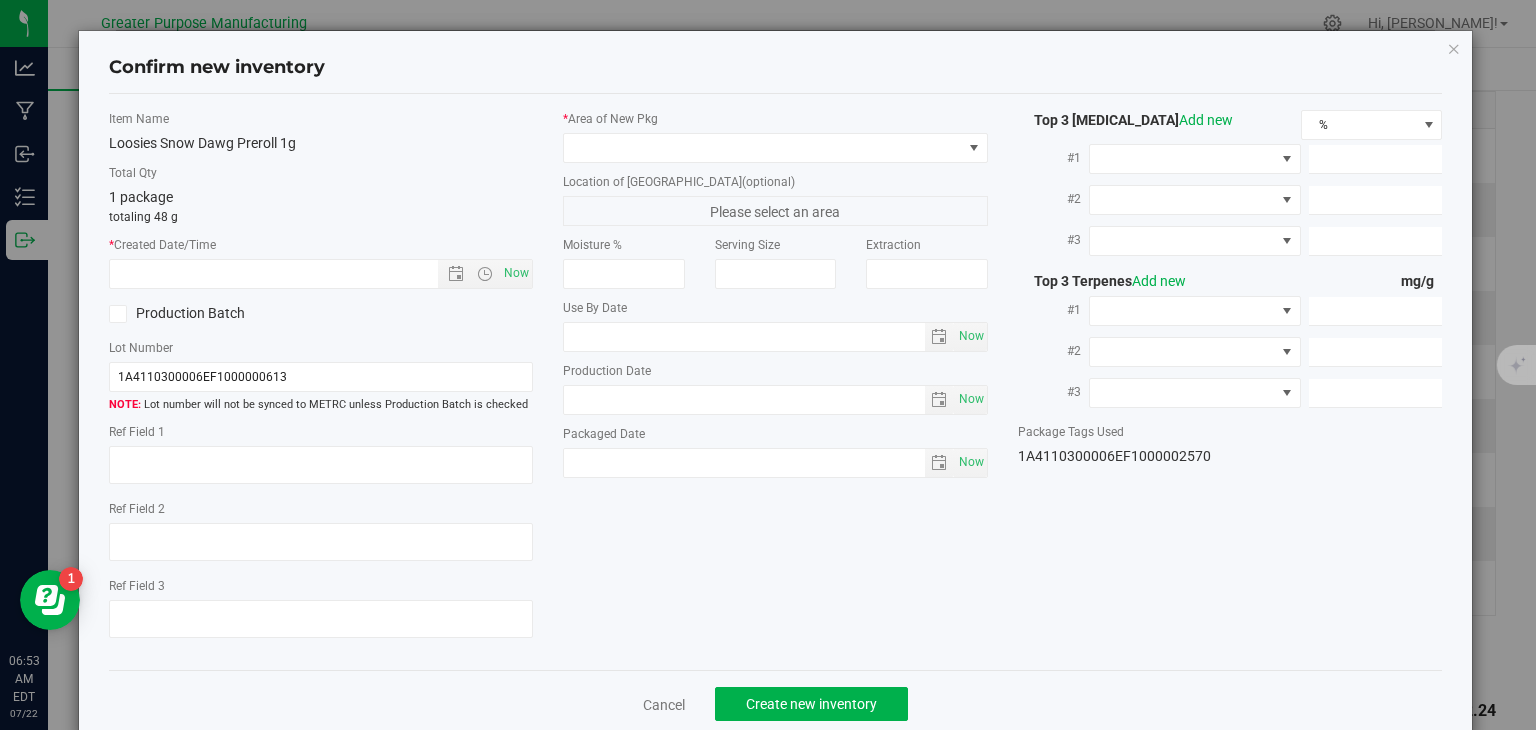 type on "[DATE]" 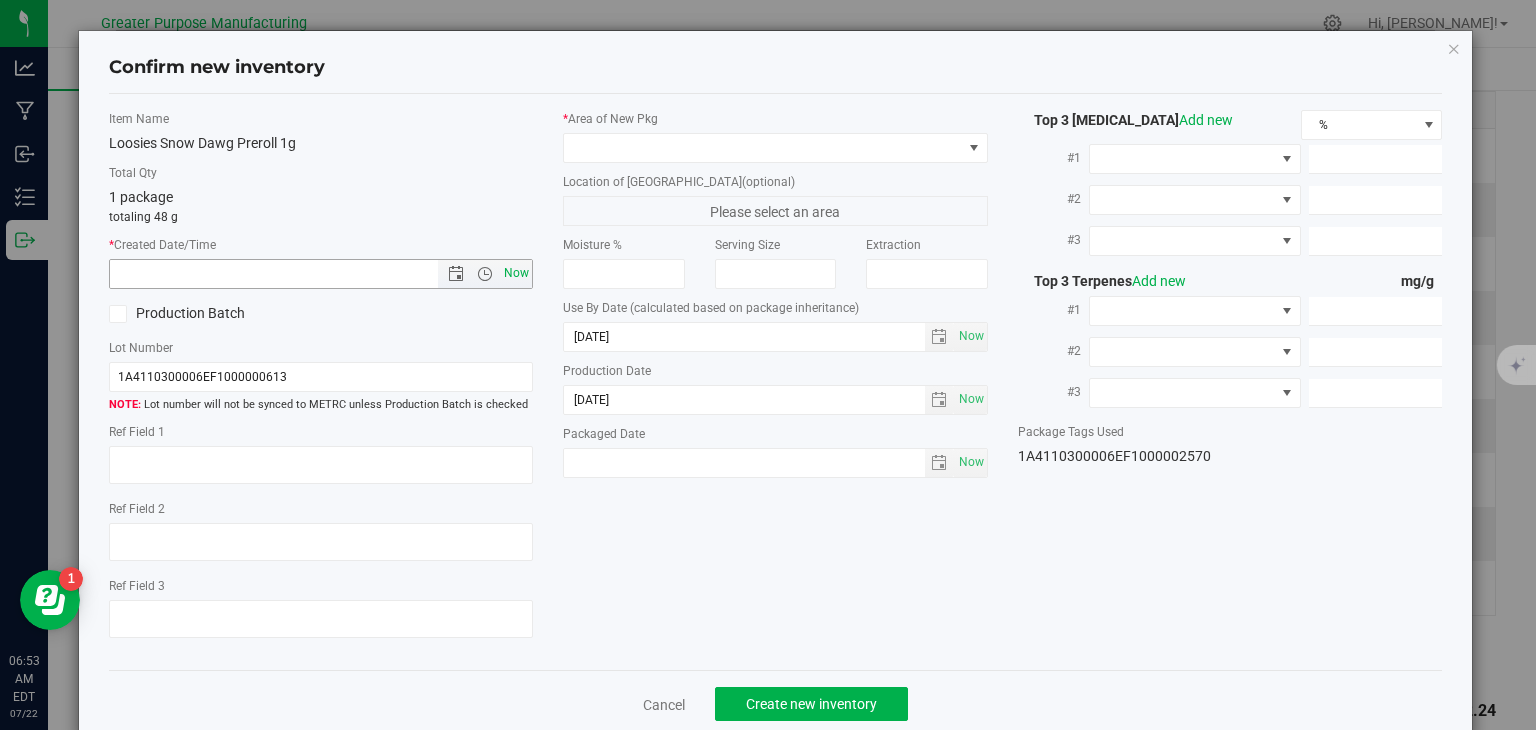 click on "Now" at bounding box center [517, 273] 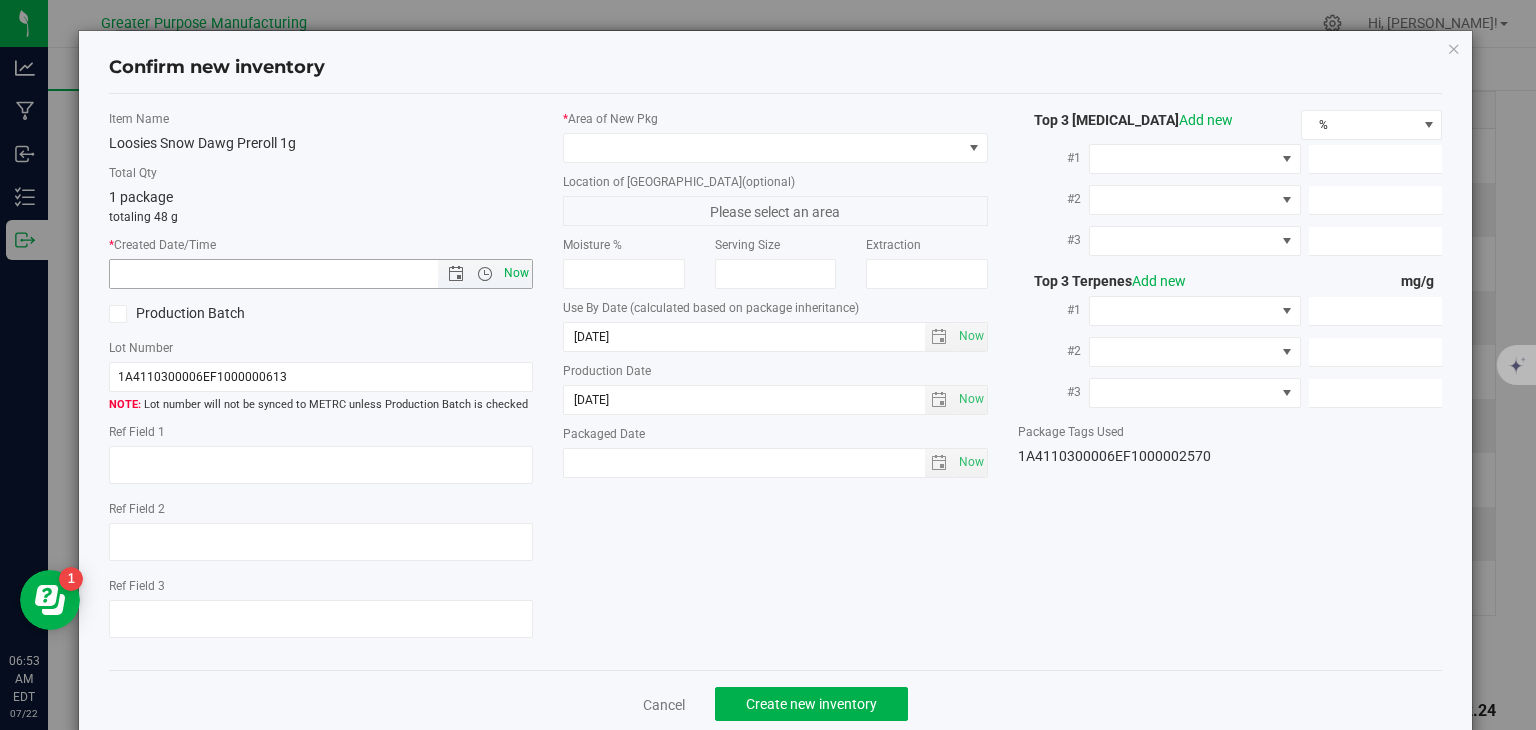 type on "[DATE] 6:53 AM" 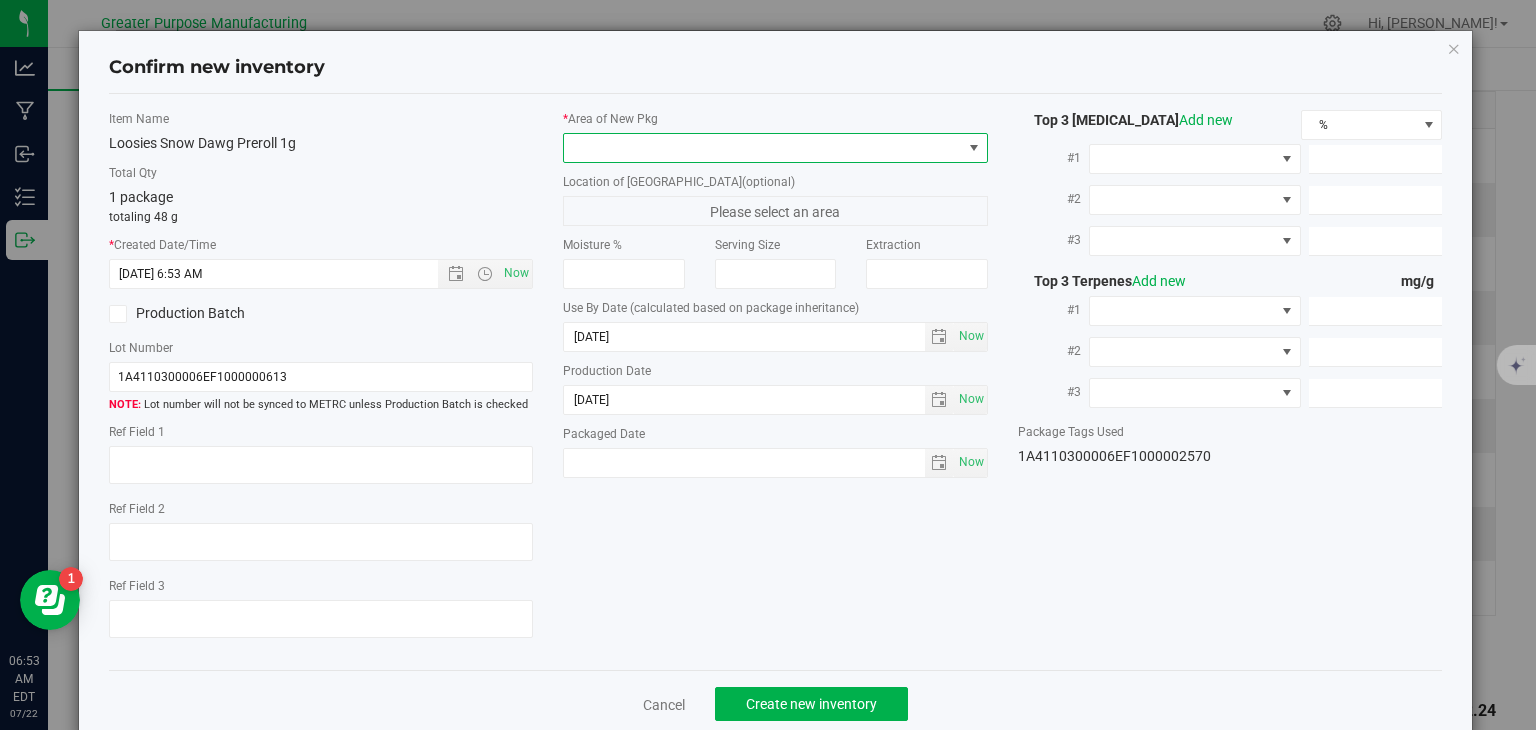 click at bounding box center (763, 148) 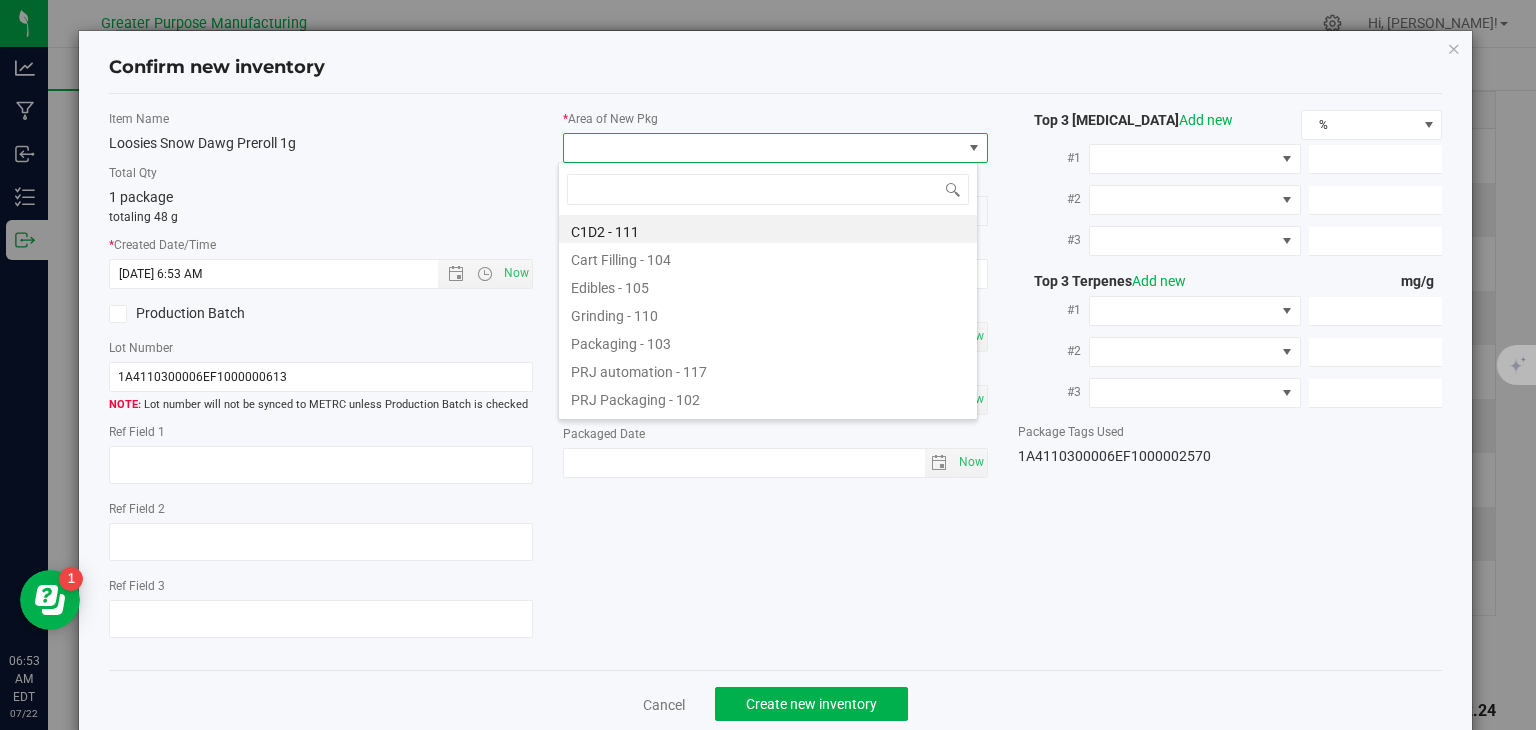 type on "108" 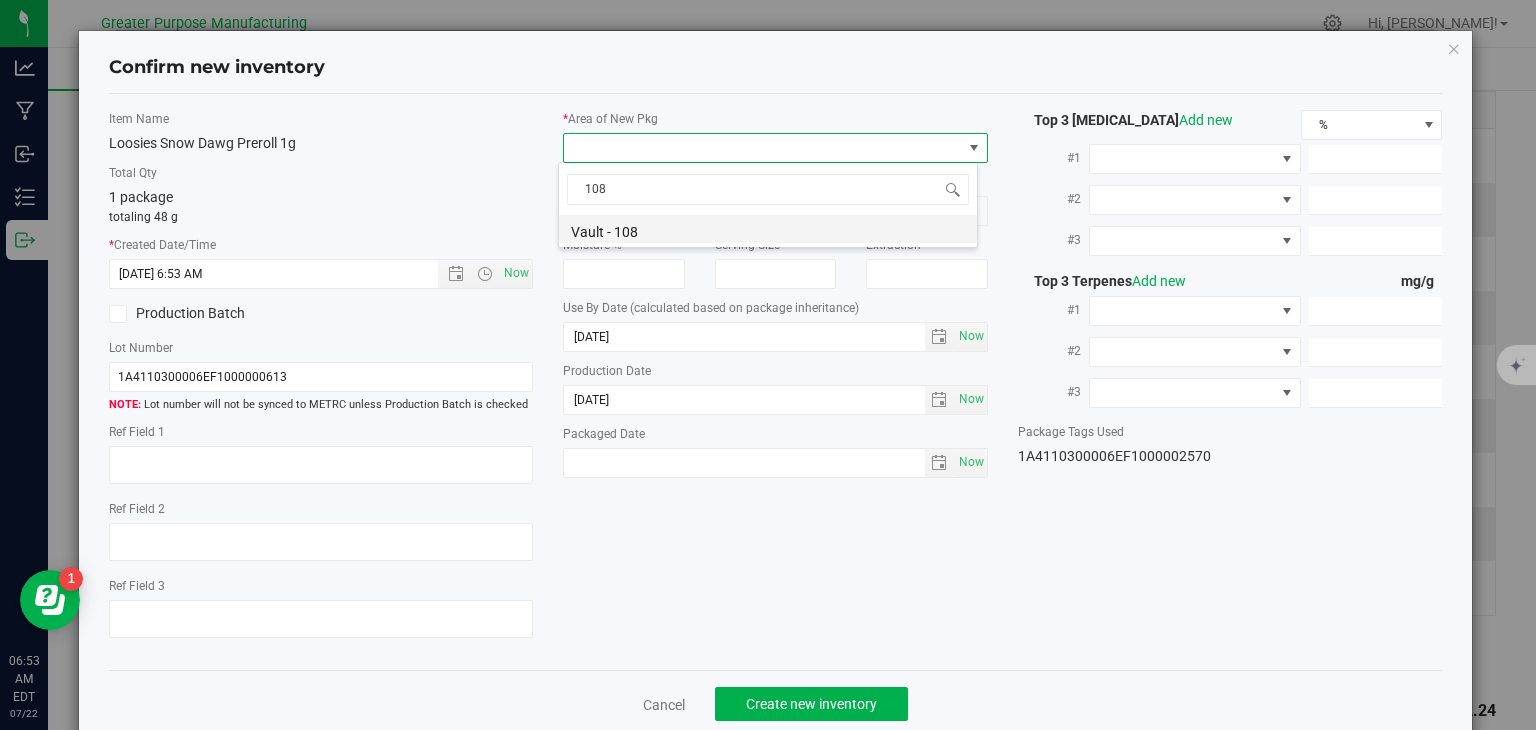 click on "Vault - 108" at bounding box center [768, 229] 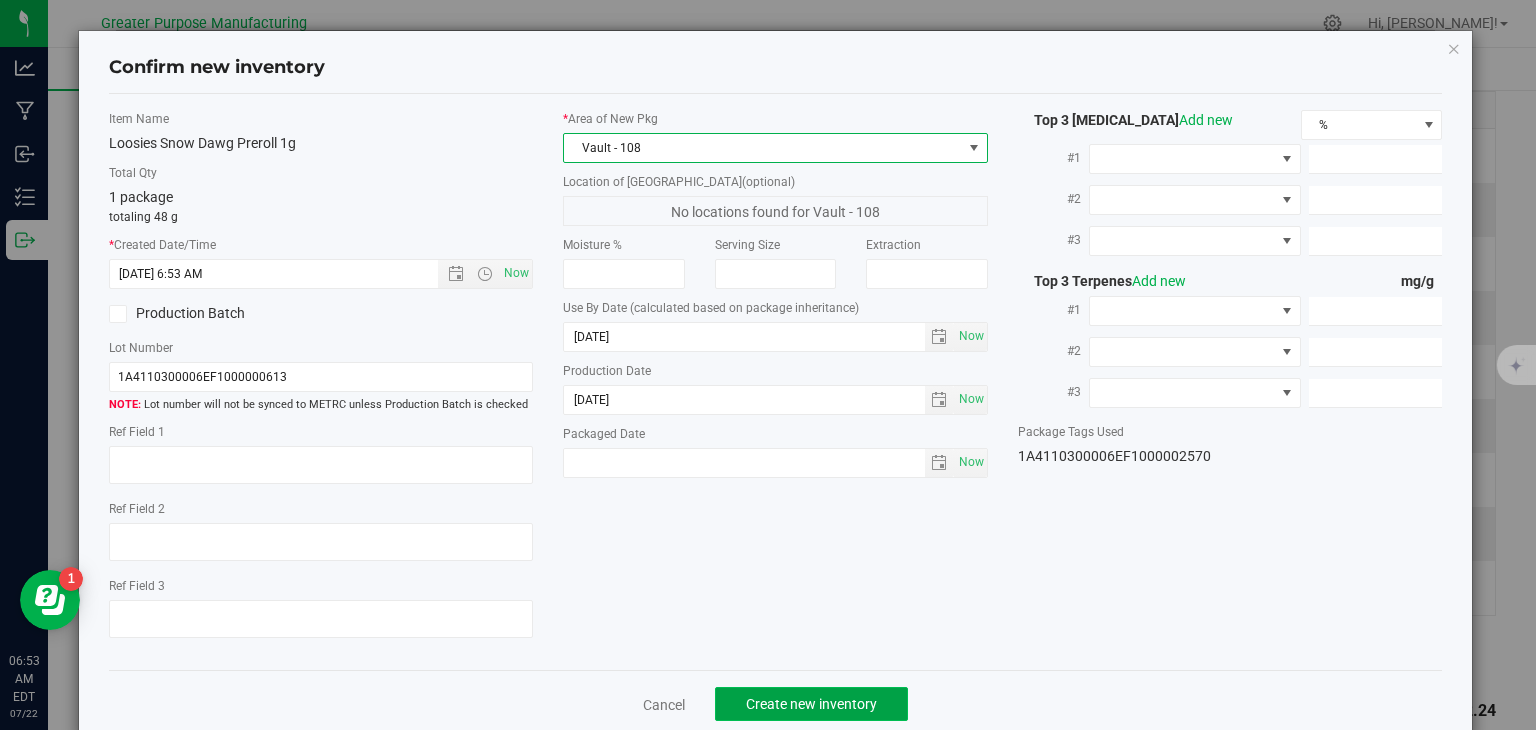 click on "Create new inventory" 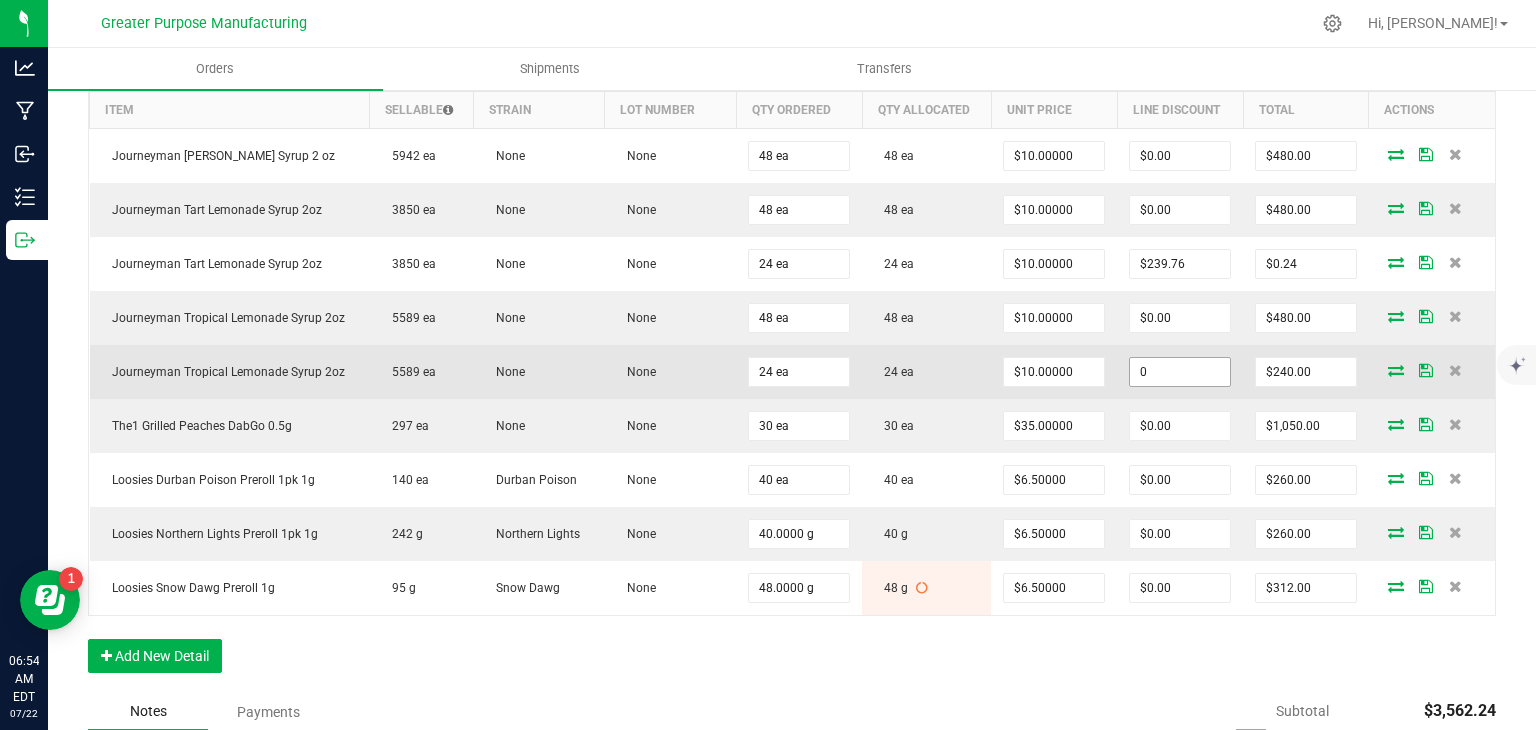 click on "0" at bounding box center [1180, 372] 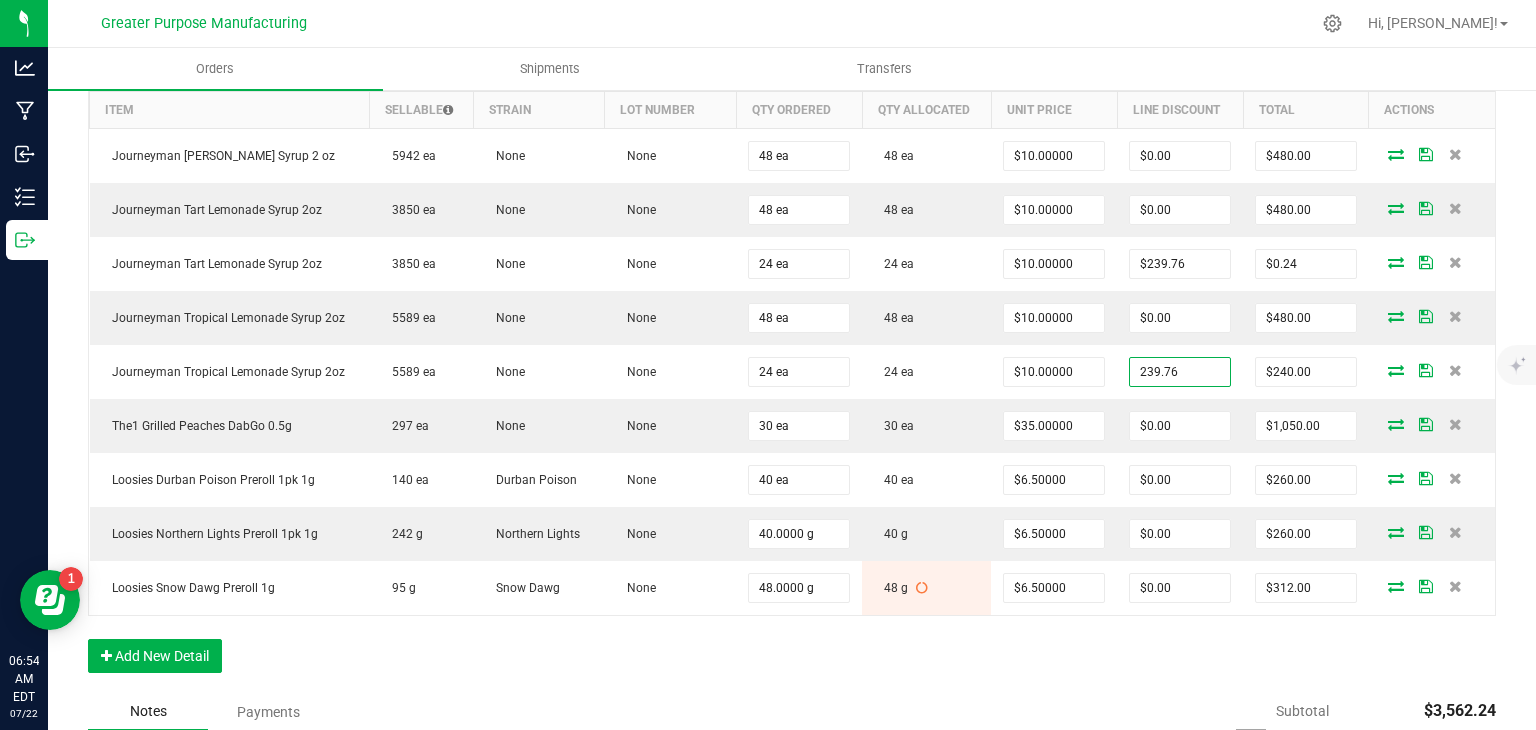 type on "$239.76" 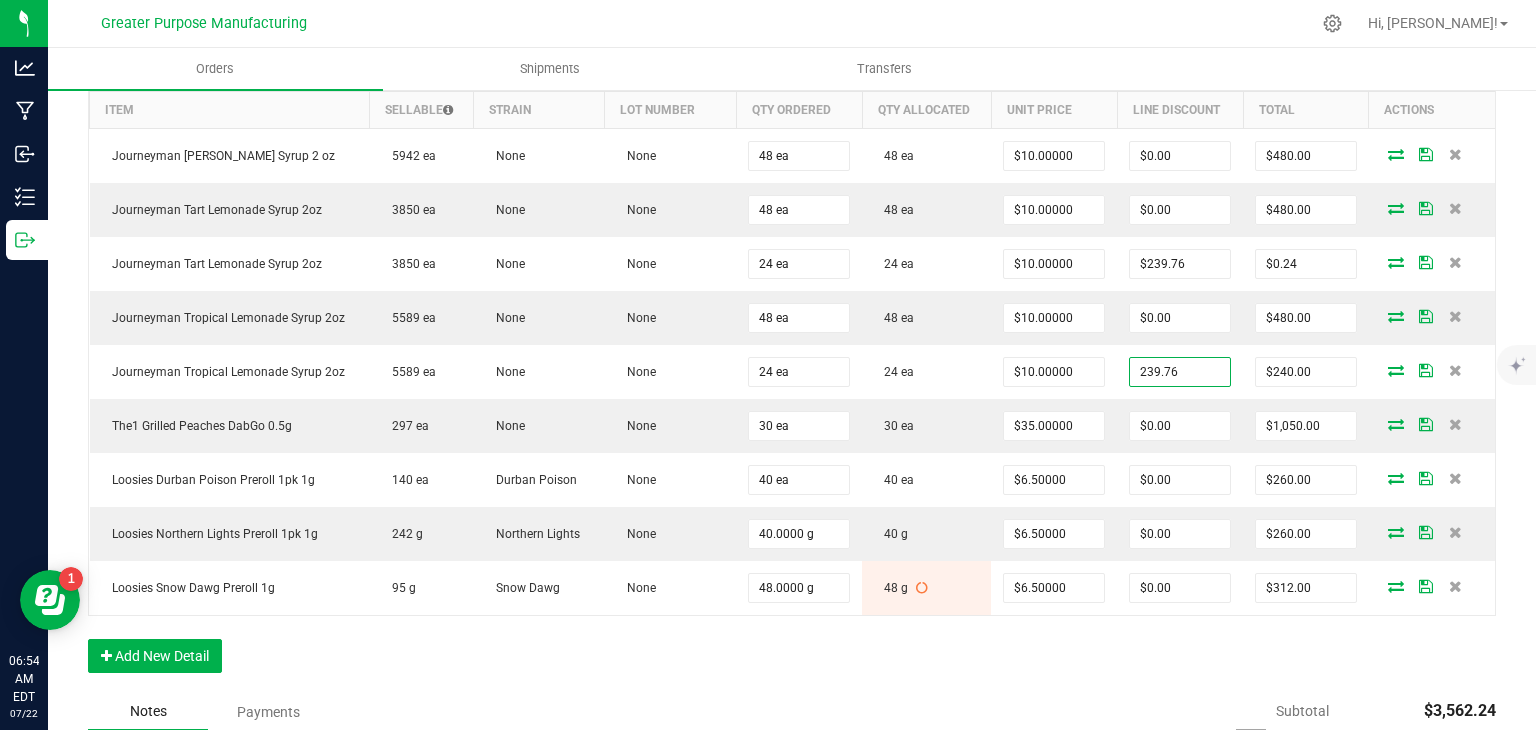 type on "$0.24" 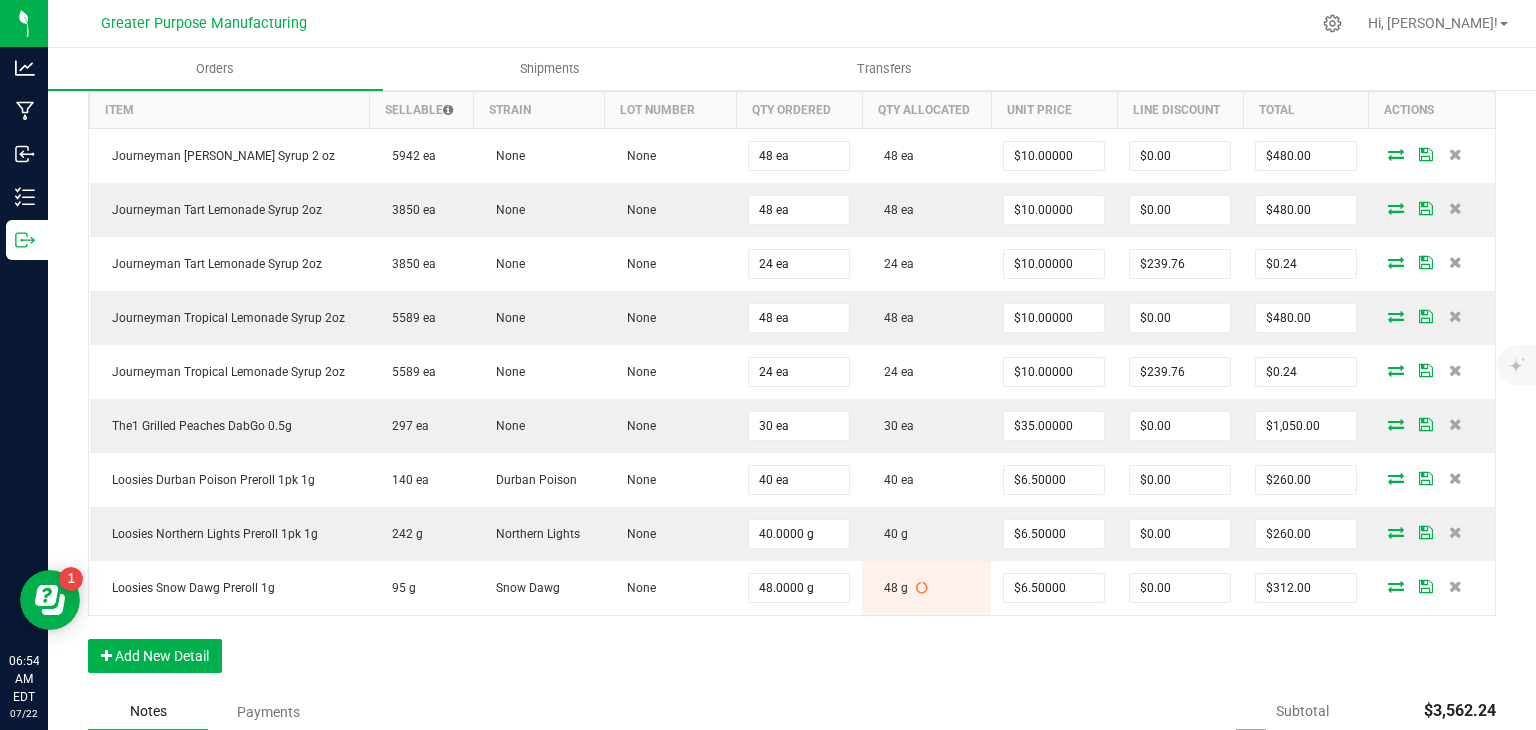 click on "Order Details Print All Labels Item  Sellable  Strain  Lot Number  Qty Ordered Qty Allocated Unit Price Line Discount Total Actions  Journeyman [PERSON_NAME] Lemonade Syrup 2 oz   5942 ea   None   None  48 ea  48 ea  $10.00000 $0.00 $480.00  Journeyman Tart Lemonade Syrup 2oz   3850 ea   None   None  48 ea  48 ea  $10.00000 $0.00 $480.00  Journeyman Tart Lemonade Syrup 2oz   3850 ea   None   None  24 ea  24 ea  $10.00000 $239.76 $0.24  Journeyman Tropical Lemonade Syrup 2oz   5589 ea   None   None  48 ea  48 ea  $10.00000 $0.00 $480.00  Journeyman Tropical Lemonade Syrup 2oz   5589 ea   None   None  24 ea  24 ea  $10.00000 $239.76 $0.24  The1 Grilled Peaches DabGo 0.5g   297 ea   None   None  30 ea  30 ea  $35.00000 $0.00 $1,050.00  Loosies Durban Poison Preroll 1pk 1g   140 ea   Durban Poison   None  40 ea  40 ea  $6.50000 $0.00 $260.00  Loosies Northern Lights Preroll 1pk 1g   242 g   Northern Lights   None  40.0000 g  40 g  $6.50000 $0.00 $260.00  Loosies Snow Dawg Preroll 1g" at bounding box center [792, 366] 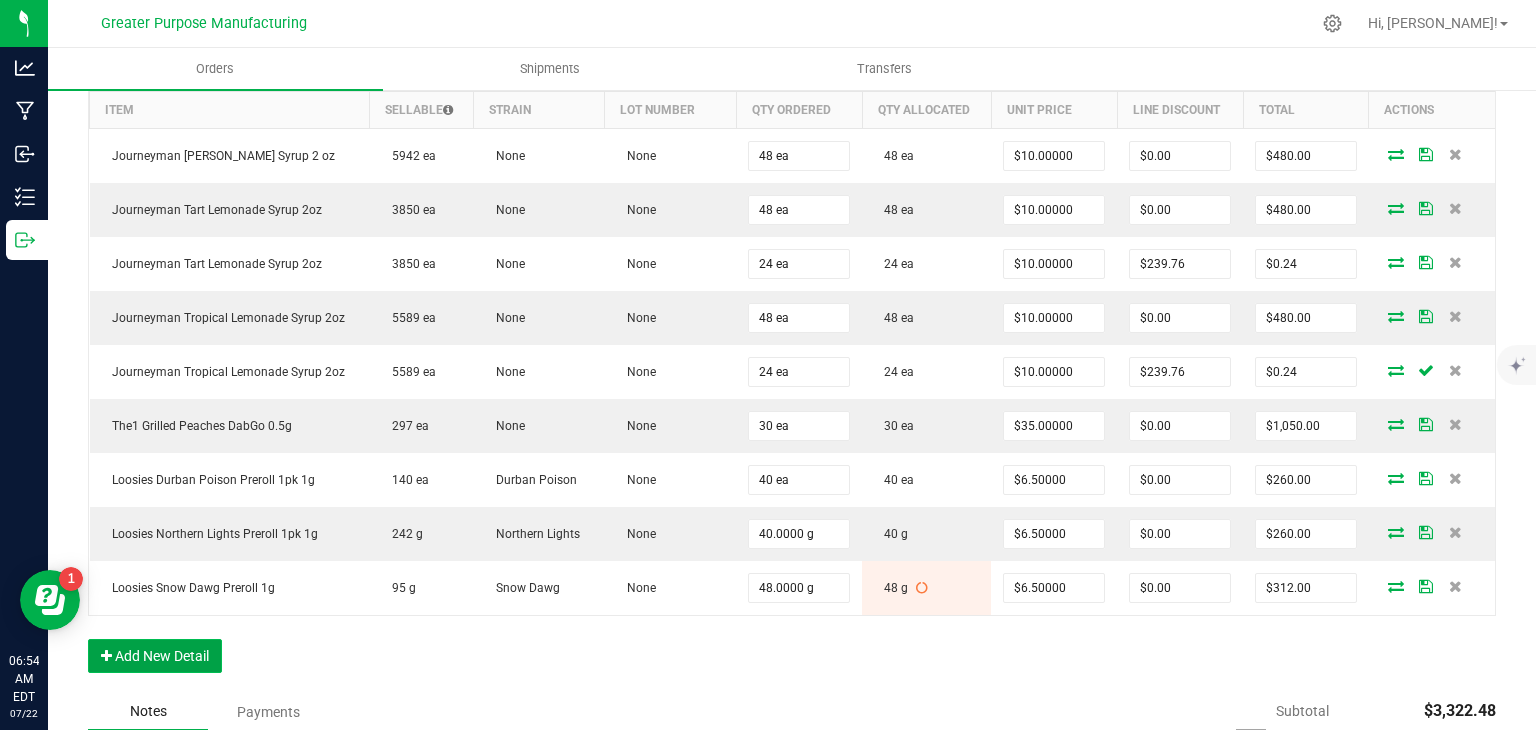 click on "Add New Detail" at bounding box center (155, 656) 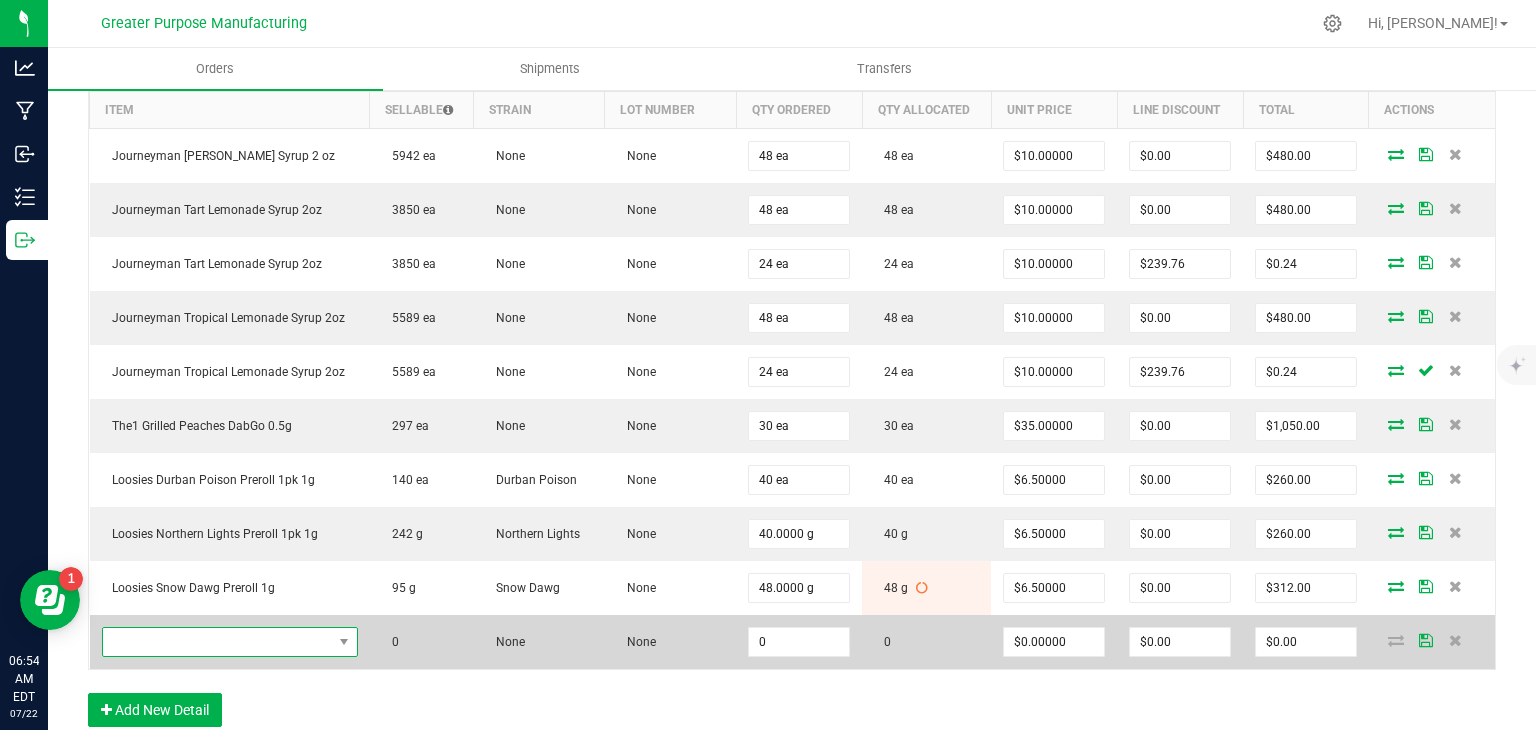 click at bounding box center [217, 642] 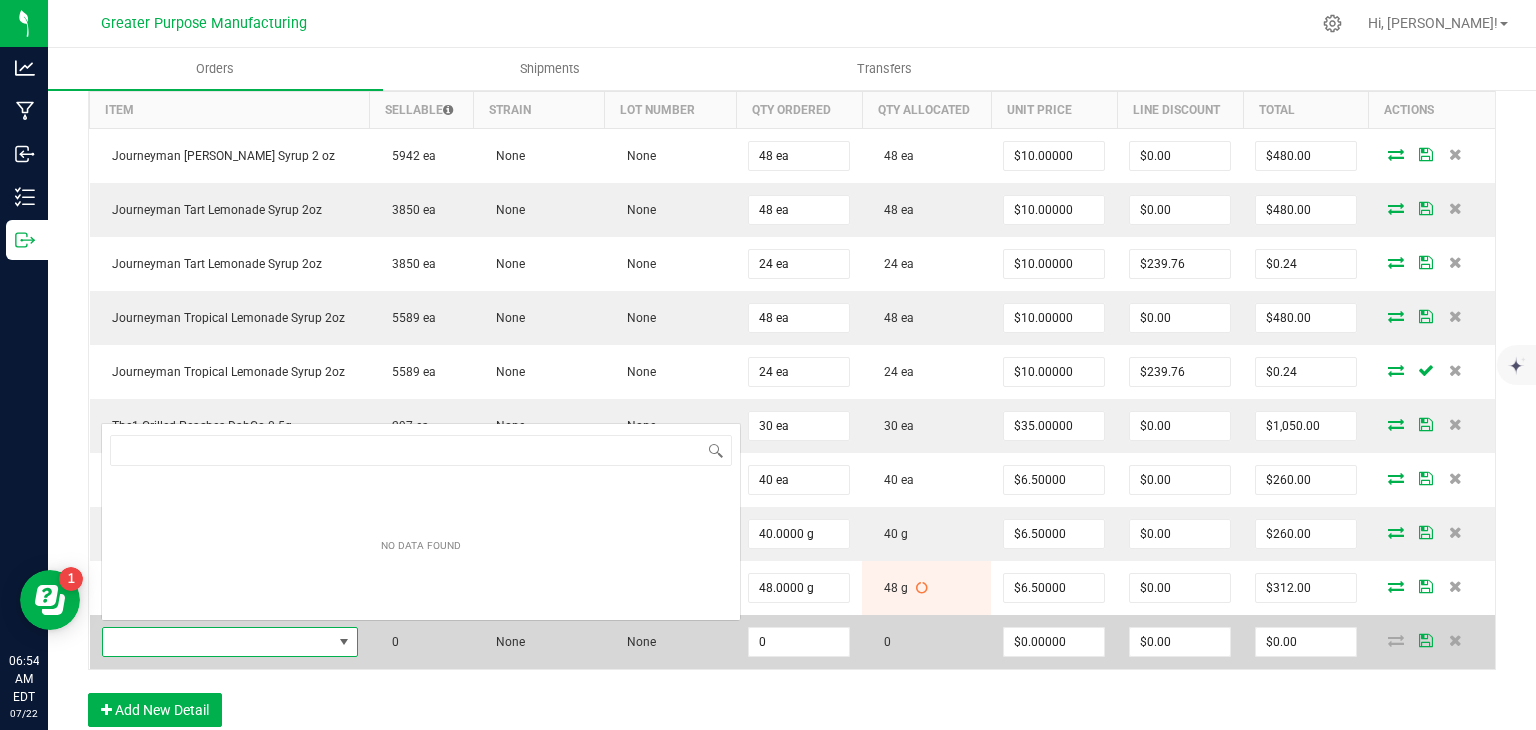 scroll, scrollTop: 0, scrollLeft: 0, axis: both 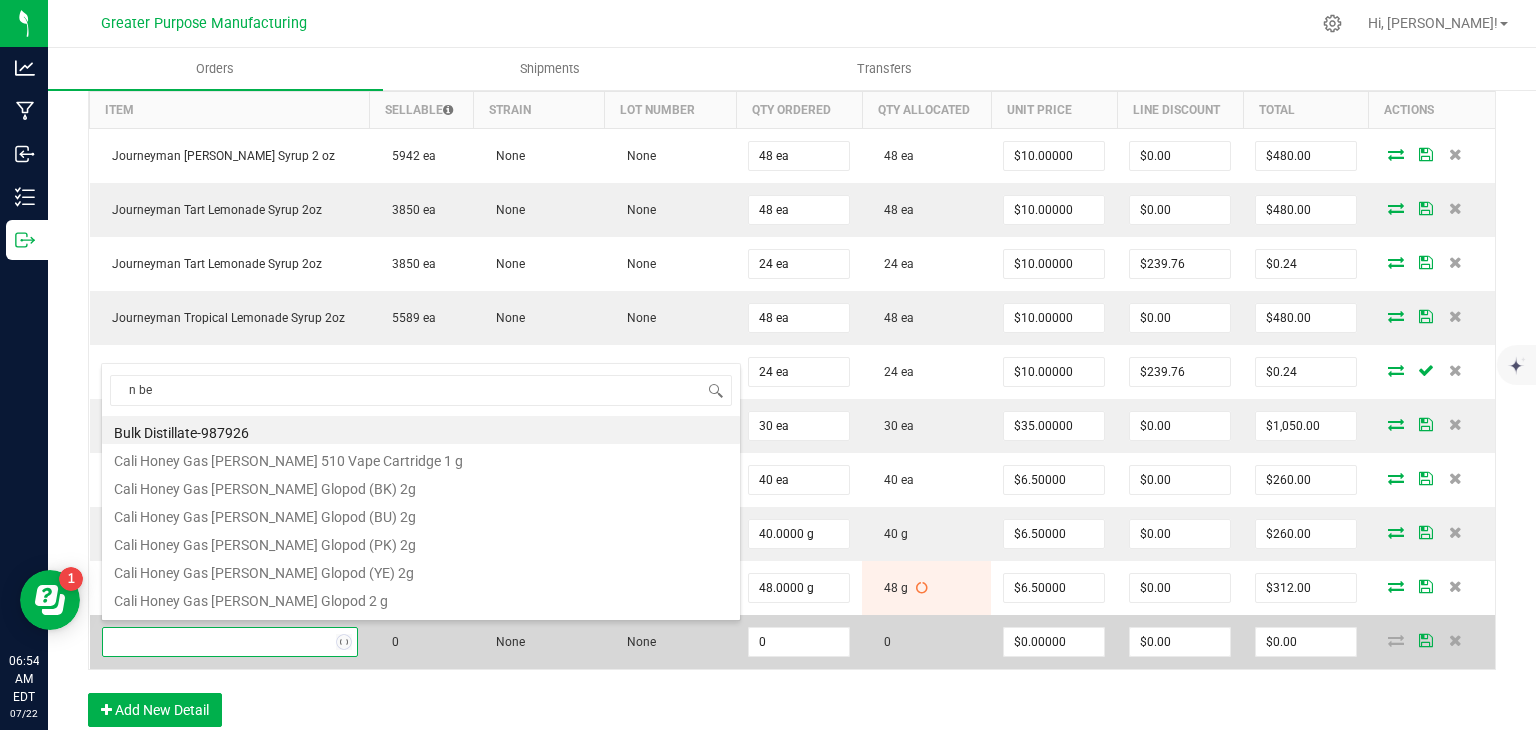 type on "n ber" 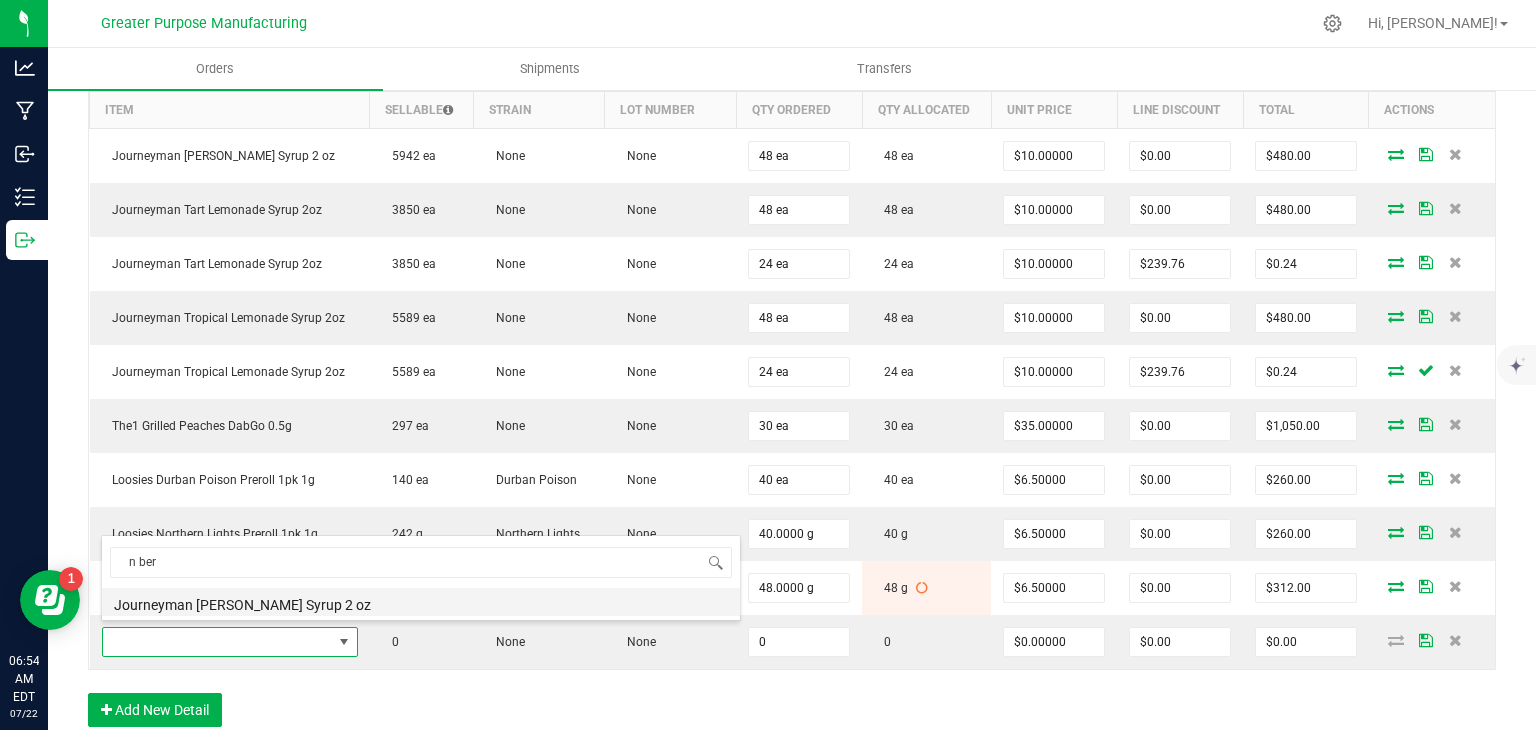 click on "Journeyman [PERSON_NAME] Syrup 2 oz" at bounding box center (421, 602) 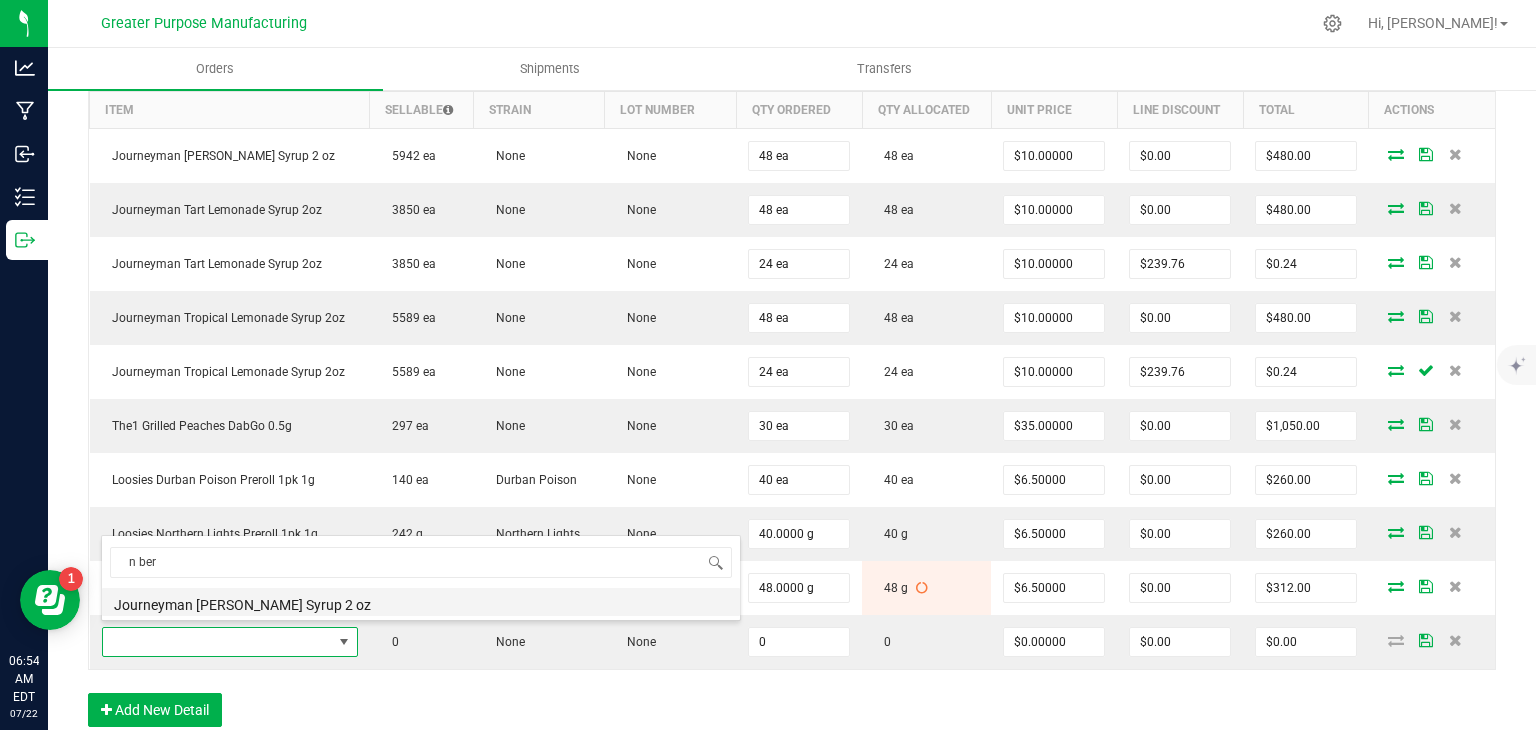 type on "0 ea" 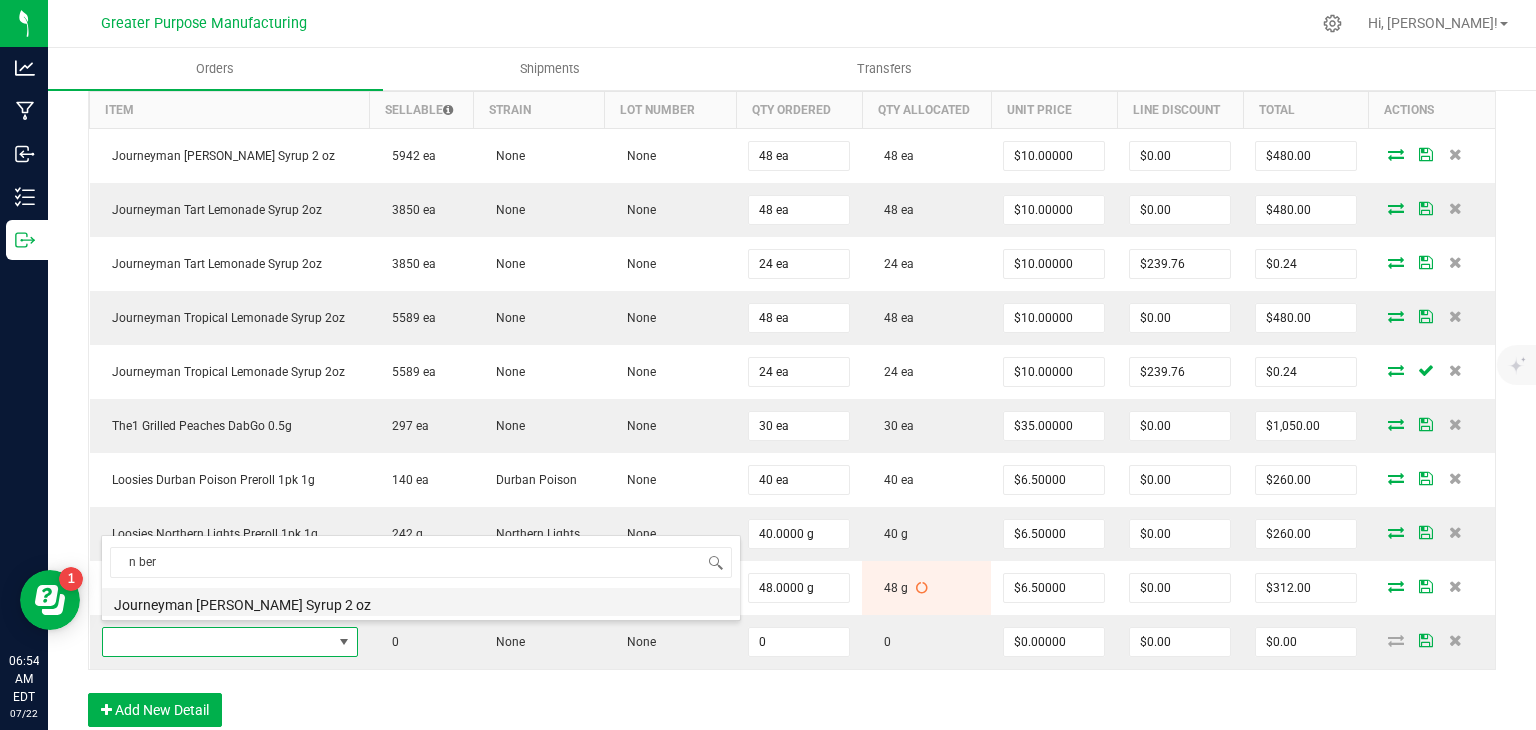 type on "$10.00000" 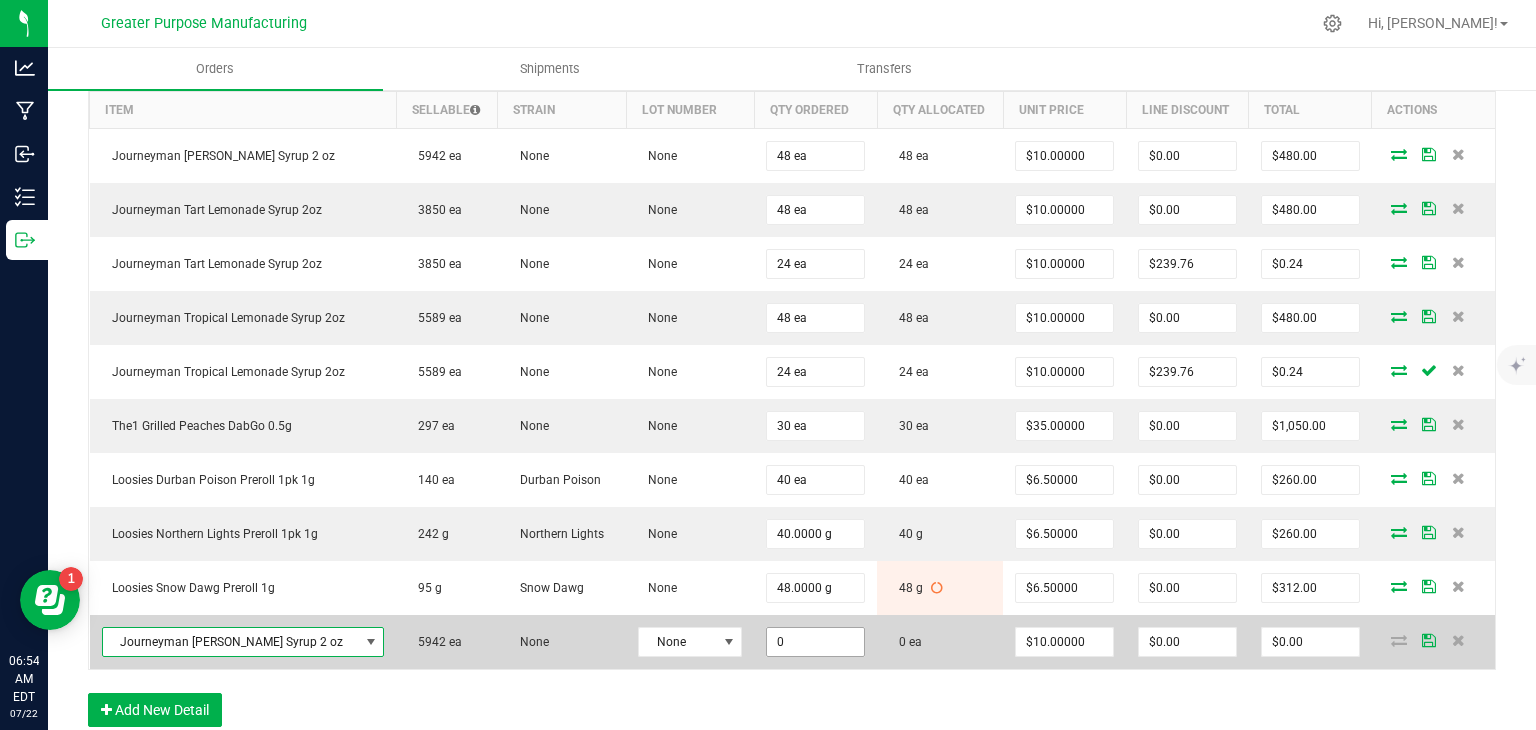 click on "0" at bounding box center (815, 642) 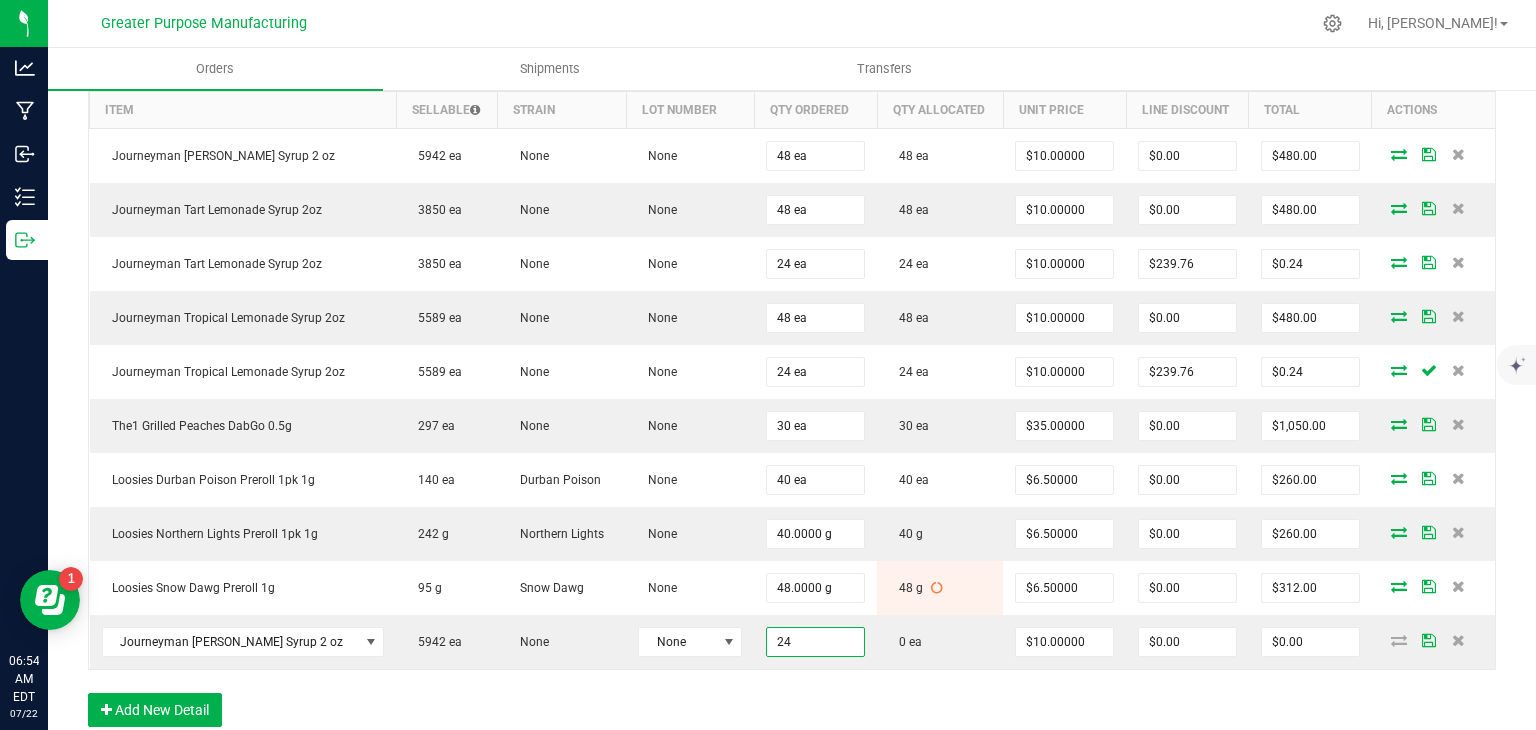 type on "24 ea" 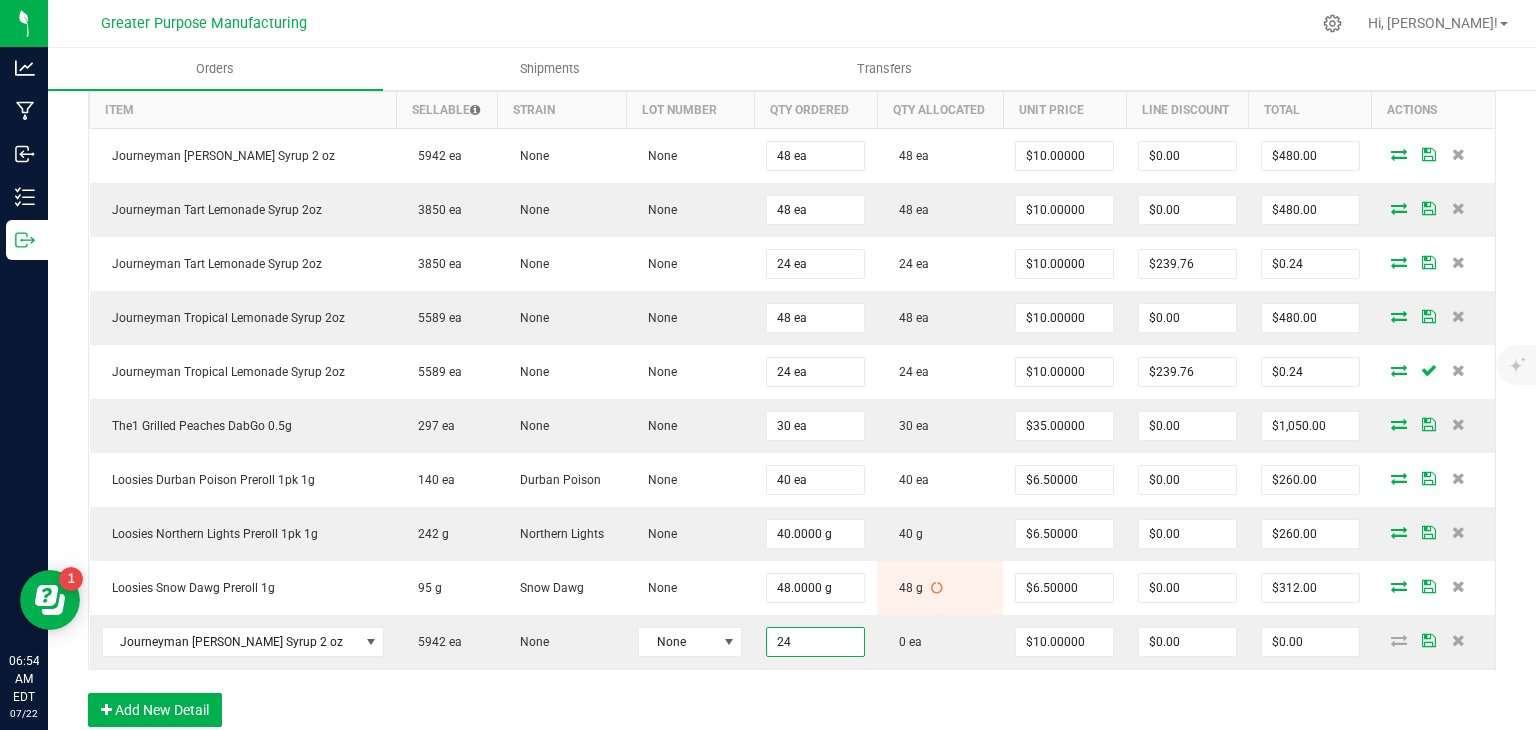 type on "$240.00" 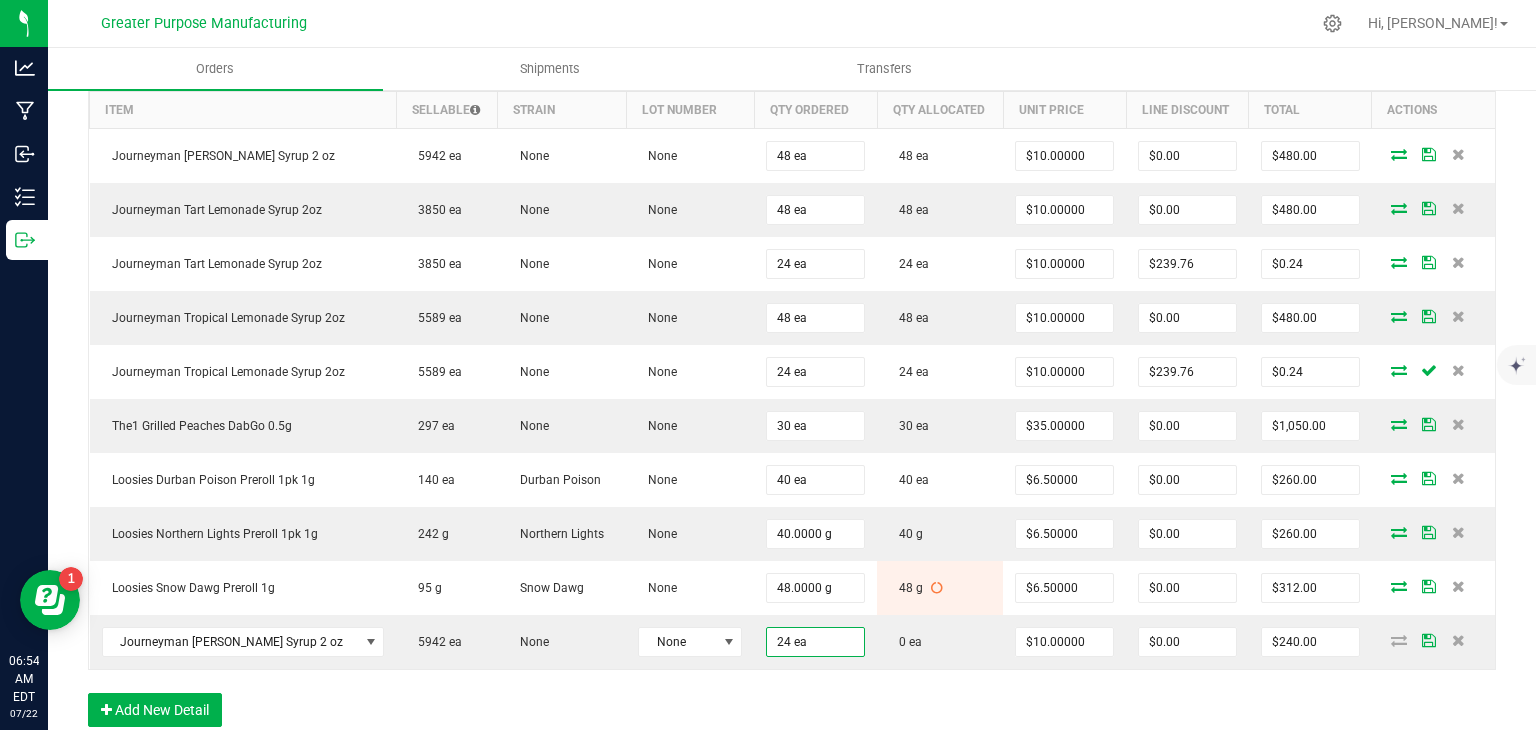 click on "Order Details Print All Labels Item  Sellable  Strain  Lot Number  Qty Ordered Qty Allocated Unit Price Line Discount Total Actions  Journeyman [PERSON_NAME] Lemonade Syrup 2 oz   5942 ea   None   None  48 ea  48 ea  $10.00000 $0.00 $480.00  Journeyman Tart Lemonade Syrup 2oz   3850 ea   None   None  48 ea  48 ea  $10.00000 $0.00 $480.00  Journeyman Tart Lemonade Syrup 2oz   3850 ea   None   None  24 ea  24 ea  $10.00000 $239.76 $0.24  Journeyman Tropical Lemonade Syrup 2oz   5589 ea   None   None  48 ea  48 ea  $10.00000 $0.00 $480.00  Journeyman Tropical Lemonade Syrup 2oz   5589 ea   None   None  24 ea  24 ea  $10.00000 $239.76 $0.24  The1 Grilled Peaches DabGo 0.5g   297 ea   None   None  30 ea  30 ea  $35.00000 $0.00 $1,050.00  Loosies Durban Poison Preroll 1pk 1g   140 ea   Durban Poison   None  40 ea  40 ea  $6.50000 $0.00 $260.00  Loosies Northern Lights Preroll 1pk 1g   242 g   Northern Lights   None  40.0000 g  40 g  $6.50000 $0.00 $260.00  Loosies Snow Dawg Preroll 1g" at bounding box center [792, 393] 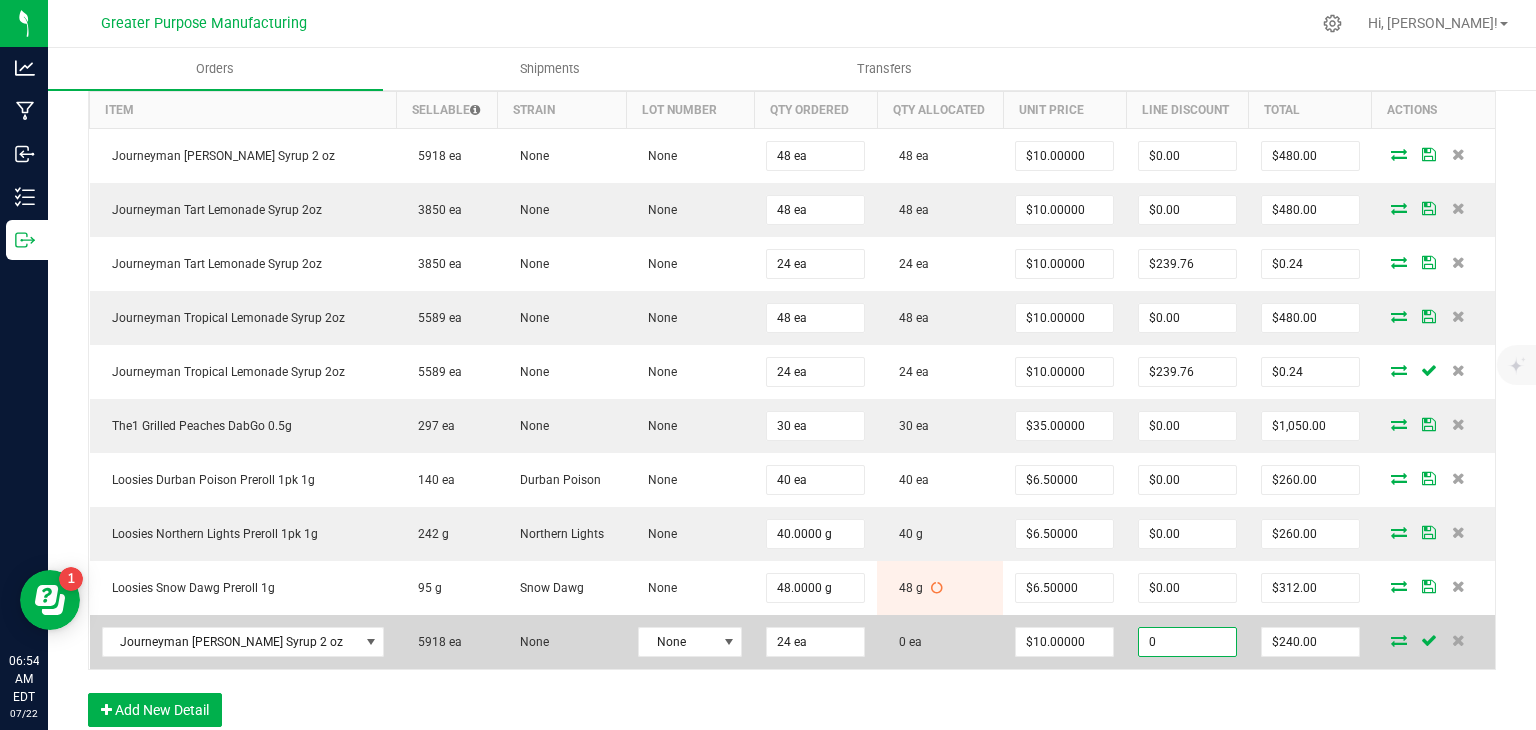 click on "0" at bounding box center (1187, 642) 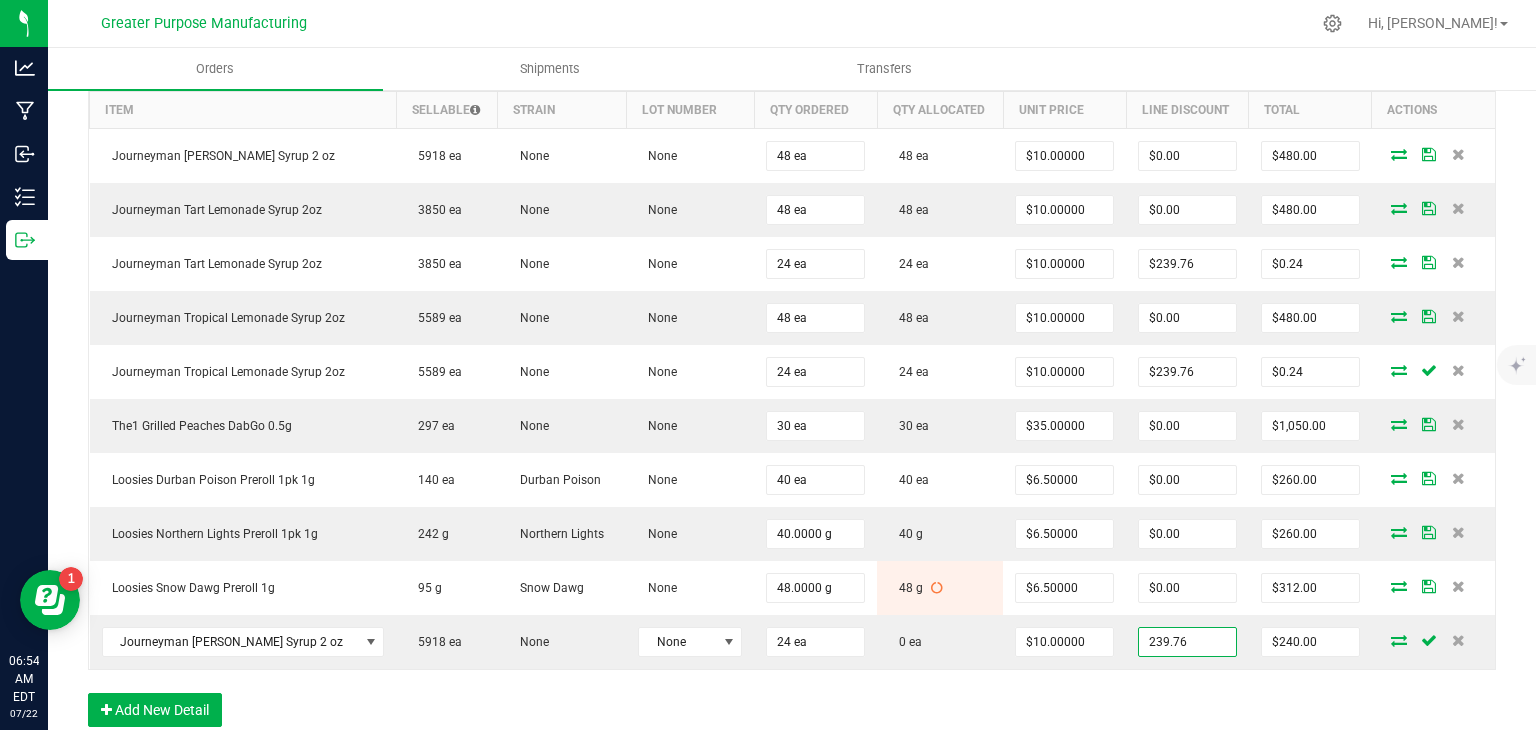 type on "$239.76" 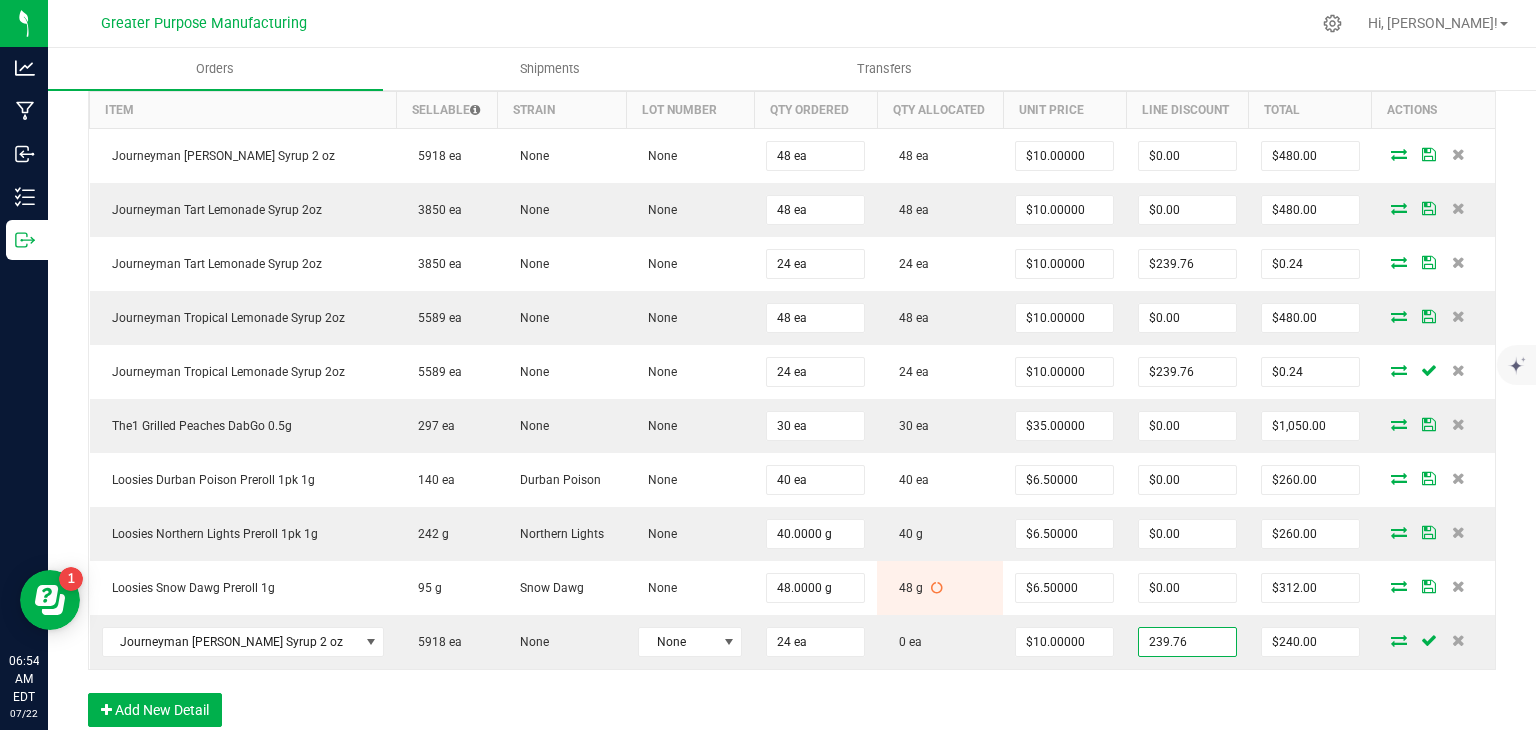 type on "$0.24" 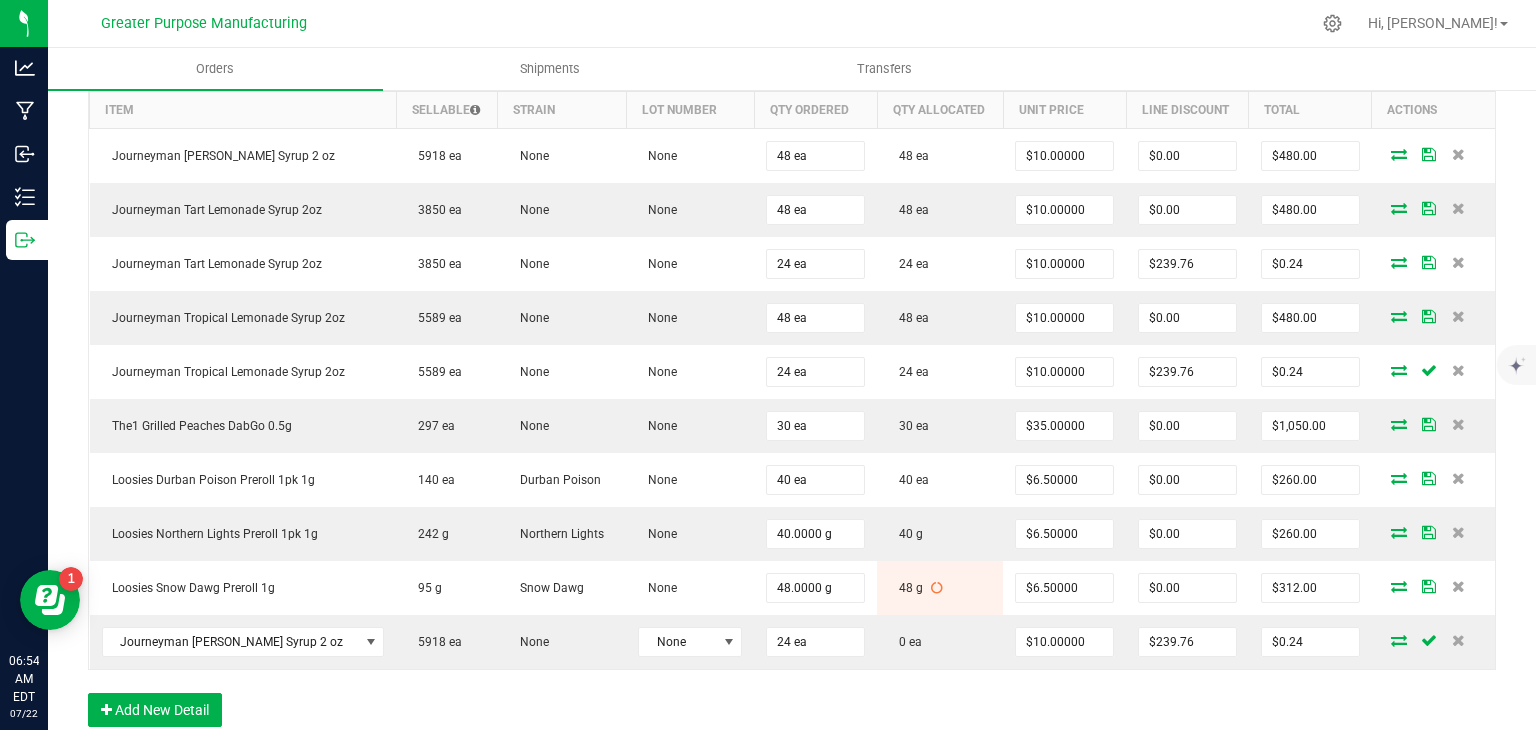 click on "Order Details Print All Labels Item  Sellable  Strain  Lot Number  Qty Ordered Qty Allocated Unit Price Line Discount Total Actions  Journeyman [PERSON_NAME] Lemonade Syrup 2 oz   5918 ea   None   None  48 ea  48 ea  $10.00000 $0.00 $480.00  Journeyman Tart Lemonade Syrup 2oz   3850 ea   None   None  48 ea  48 ea  $10.00000 $0.00 $480.00  Journeyman Tart Lemonade Syrup 2oz   3850 ea   None   None  24 ea  24 ea  $10.00000 $239.76 $0.24  Journeyman Tropical Lemonade Syrup 2oz   5589 ea   None   None  48 ea  48 ea  $10.00000 $0.00 $480.00  Journeyman Tropical Lemonade Syrup 2oz   5589 ea   None   None  24 ea  24 ea  $10.00000 $239.76 $0.24  The1 Grilled Peaches DabGo 0.5g   297 ea   None   None  30 ea  30 ea  $35.00000 $0.00 $1,050.00  Loosies Durban Poison Preroll 1pk 1g   140 ea   Durban Poison   None  40 ea  40 ea  $6.50000 $0.00 $260.00  Loosies Northern Lights Preroll 1pk 1g   242 g   Northern Lights   None  40.0000 g  40 g  $6.50000 $0.00 $260.00  Loosies Snow Dawg Preroll 1g" at bounding box center [792, 393] 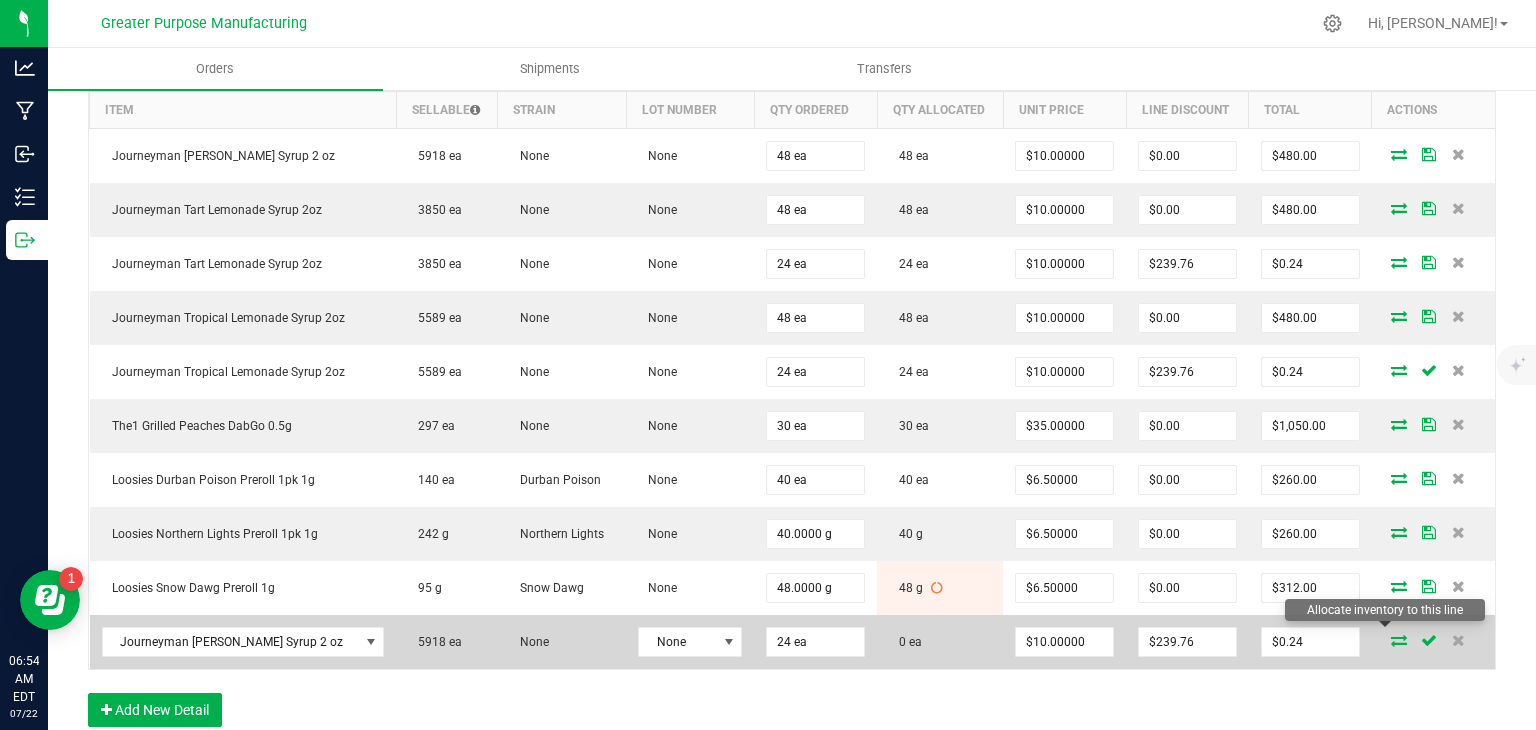 click at bounding box center [1399, 640] 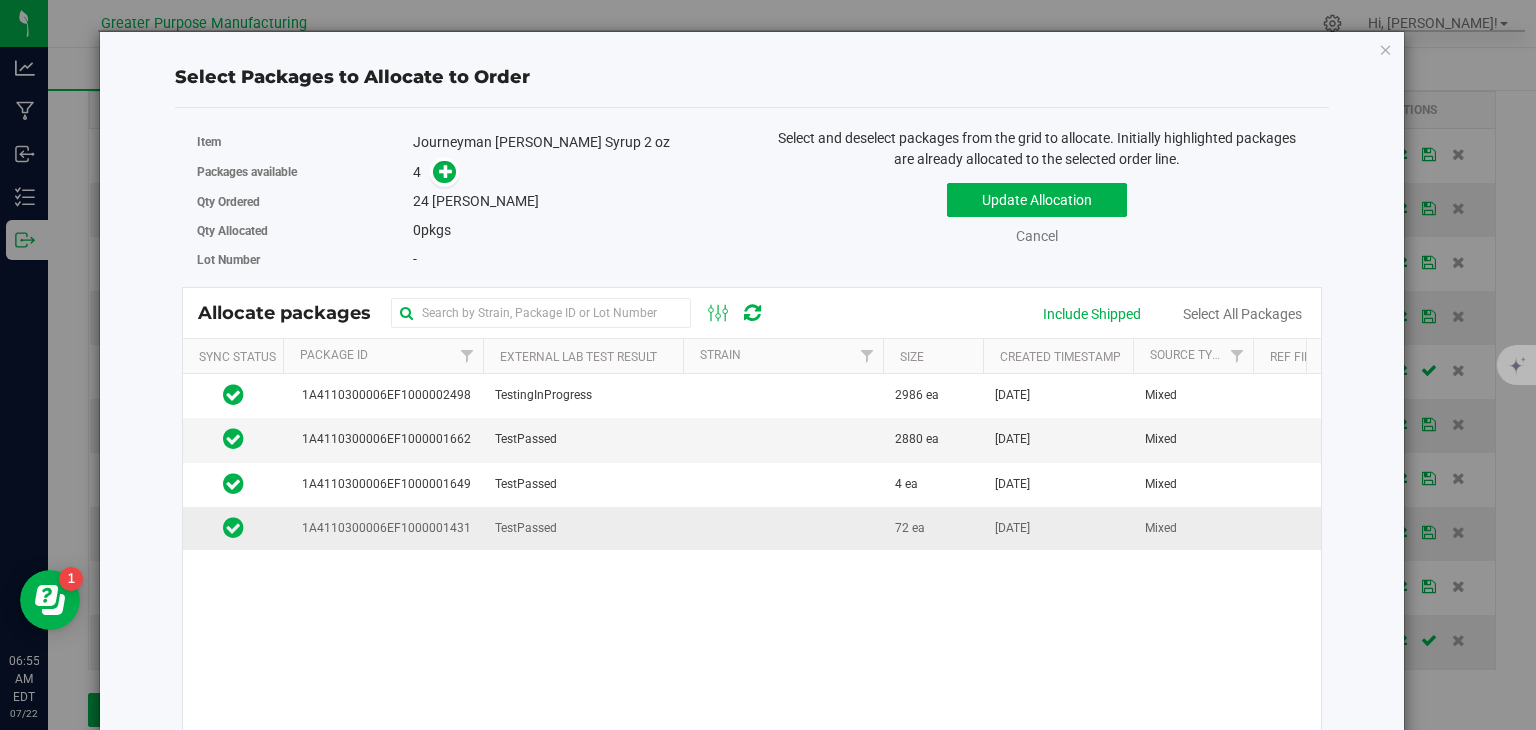 click at bounding box center [783, 528] 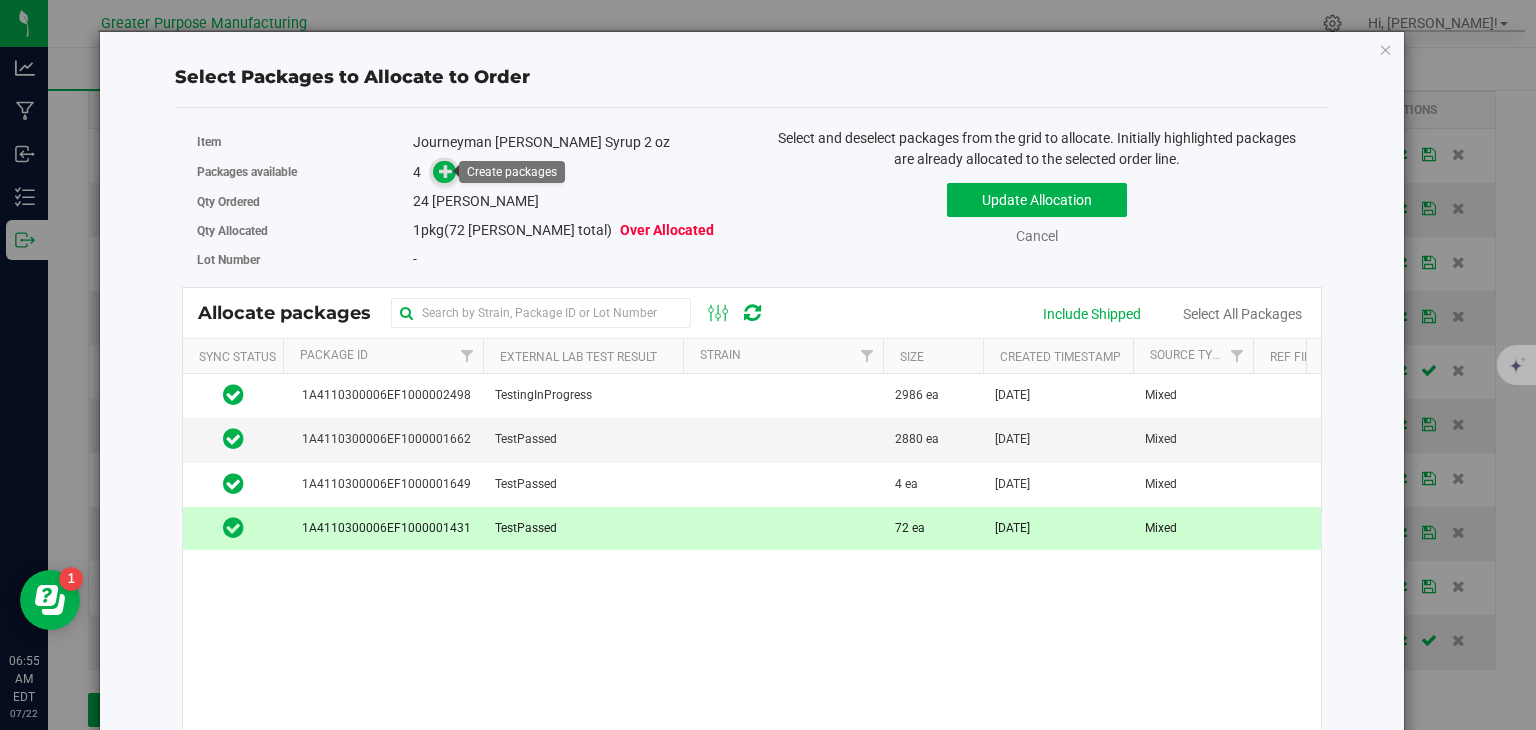 click at bounding box center [446, 171] 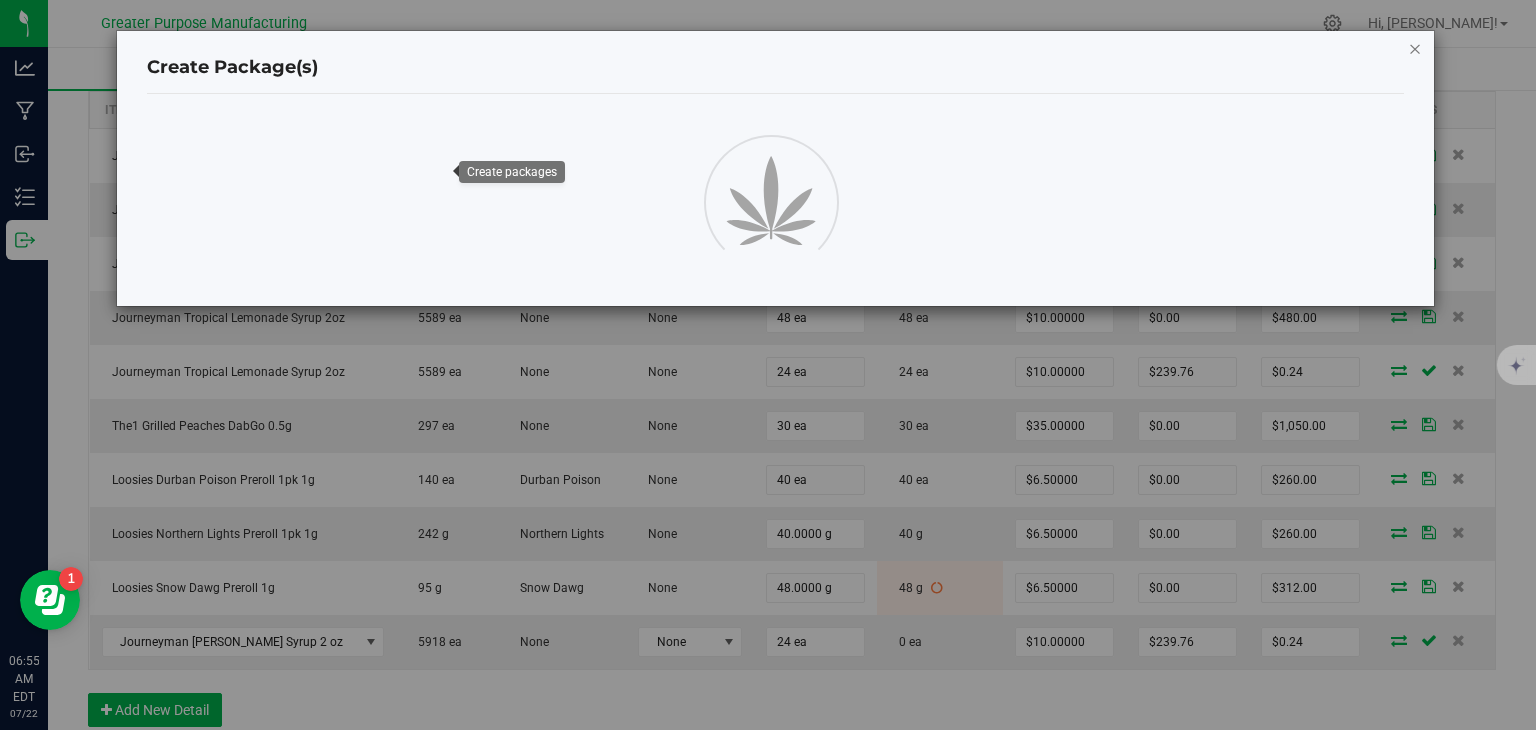 click at bounding box center (1415, 48) 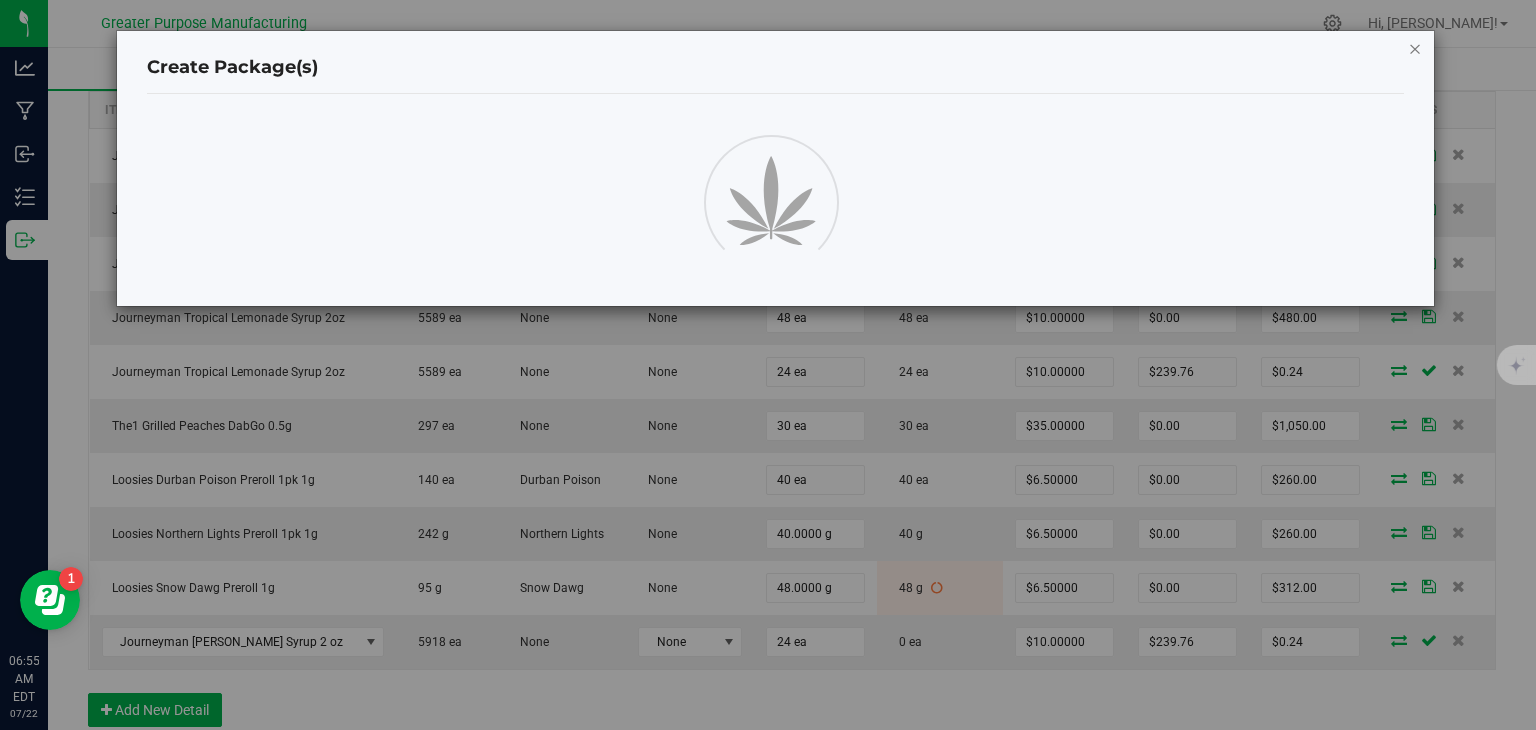 click at bounding box center [1415, 48] 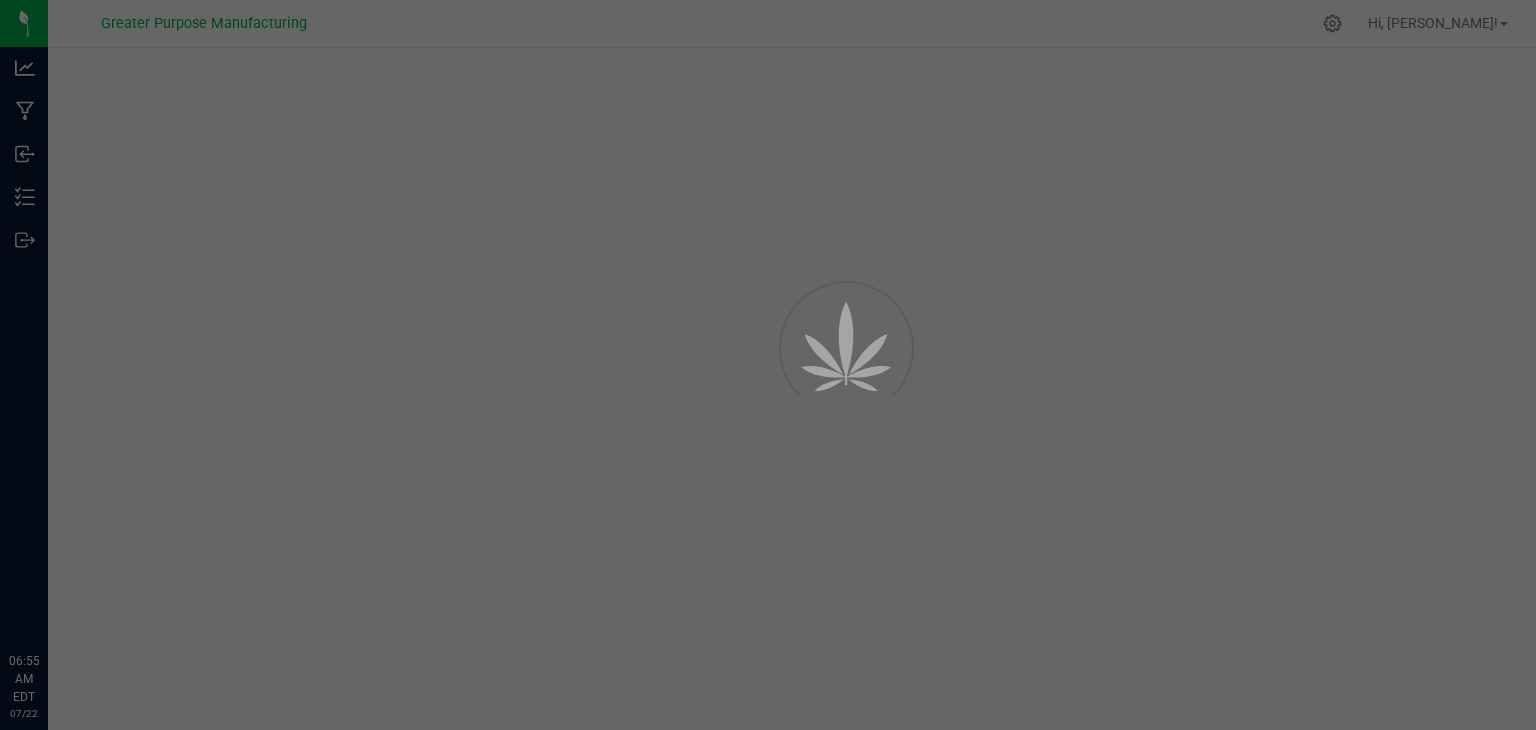 scroll, scrollTop: 0, scrollLeft: 0, axis: both 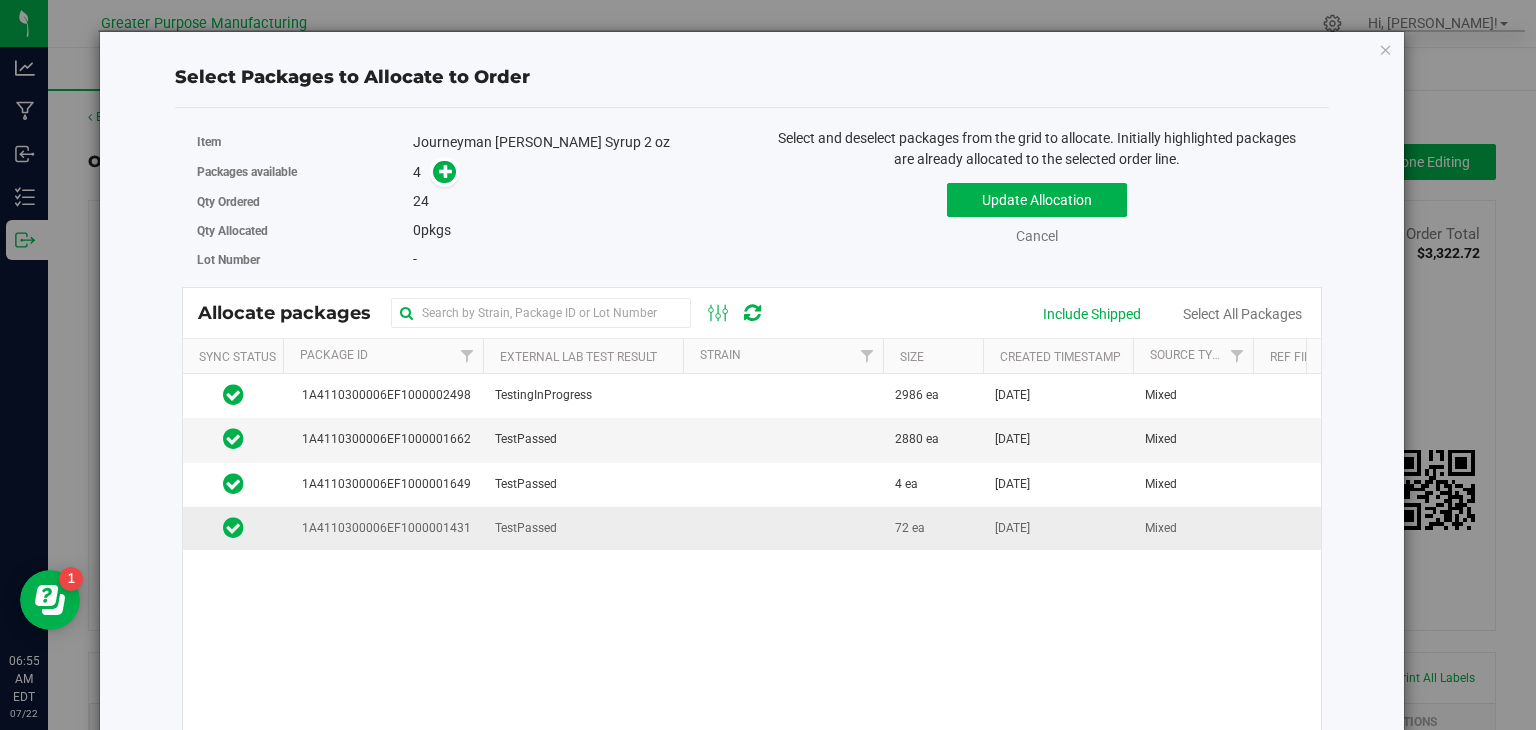 click at bounding box center (783, 528) 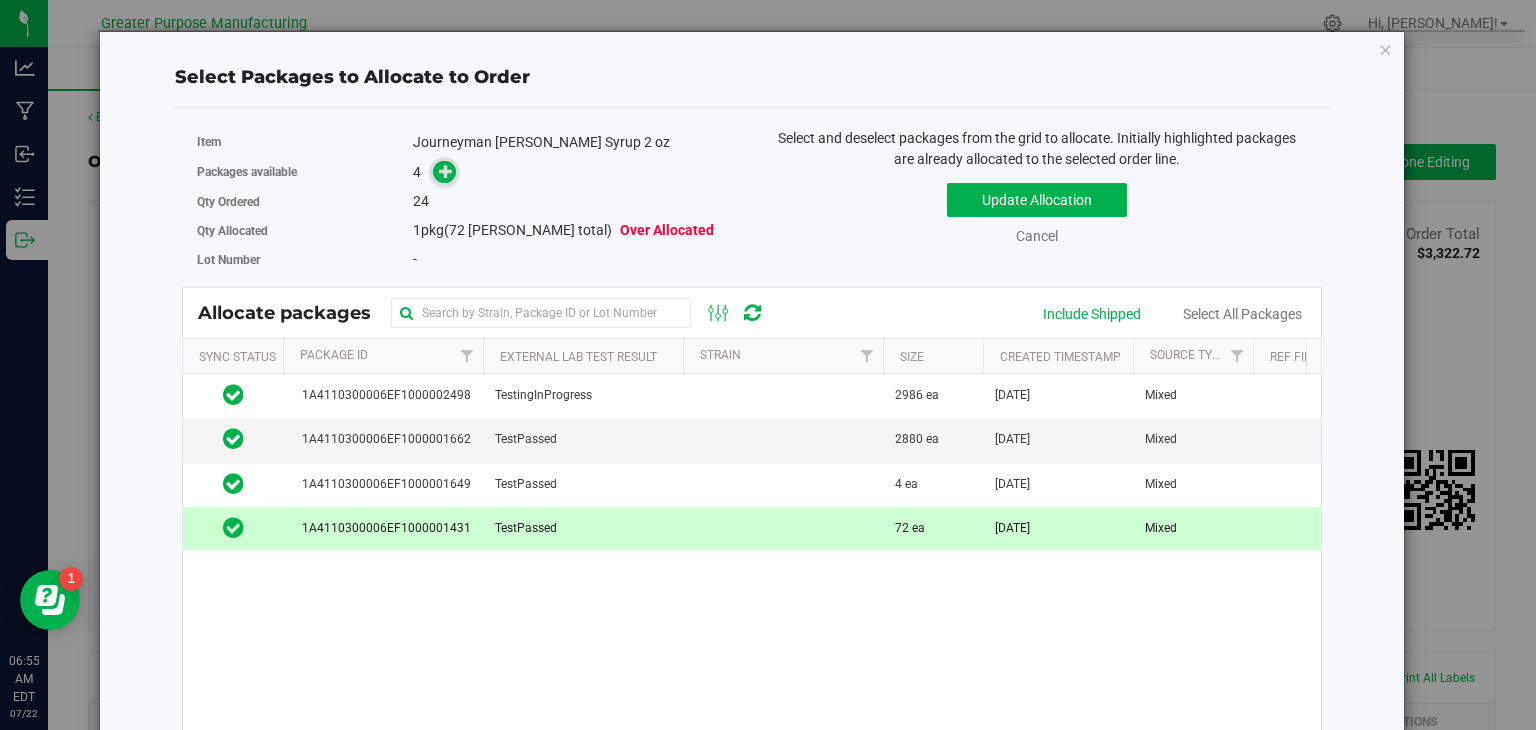 click at bounding box center [446, 171] 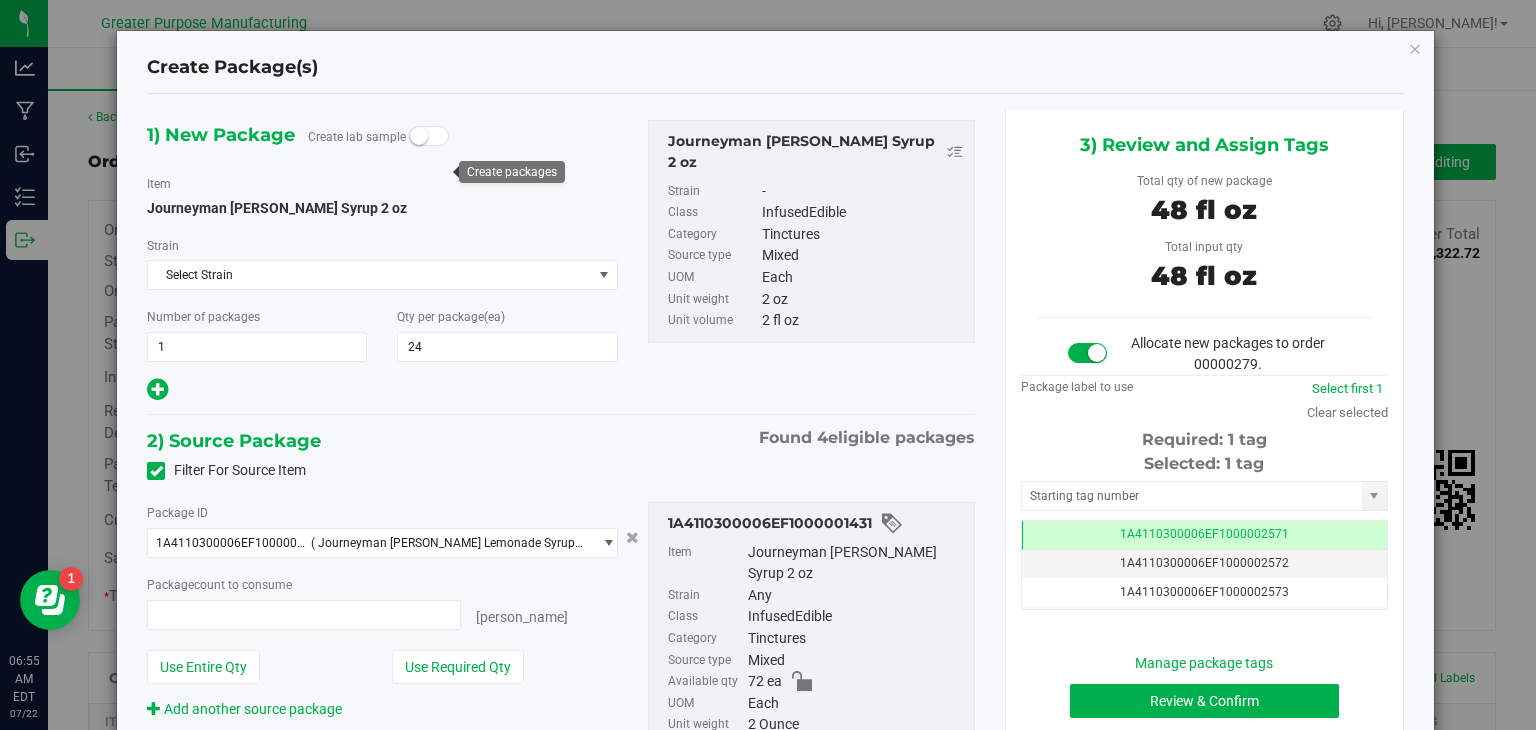 type on "24 ea" 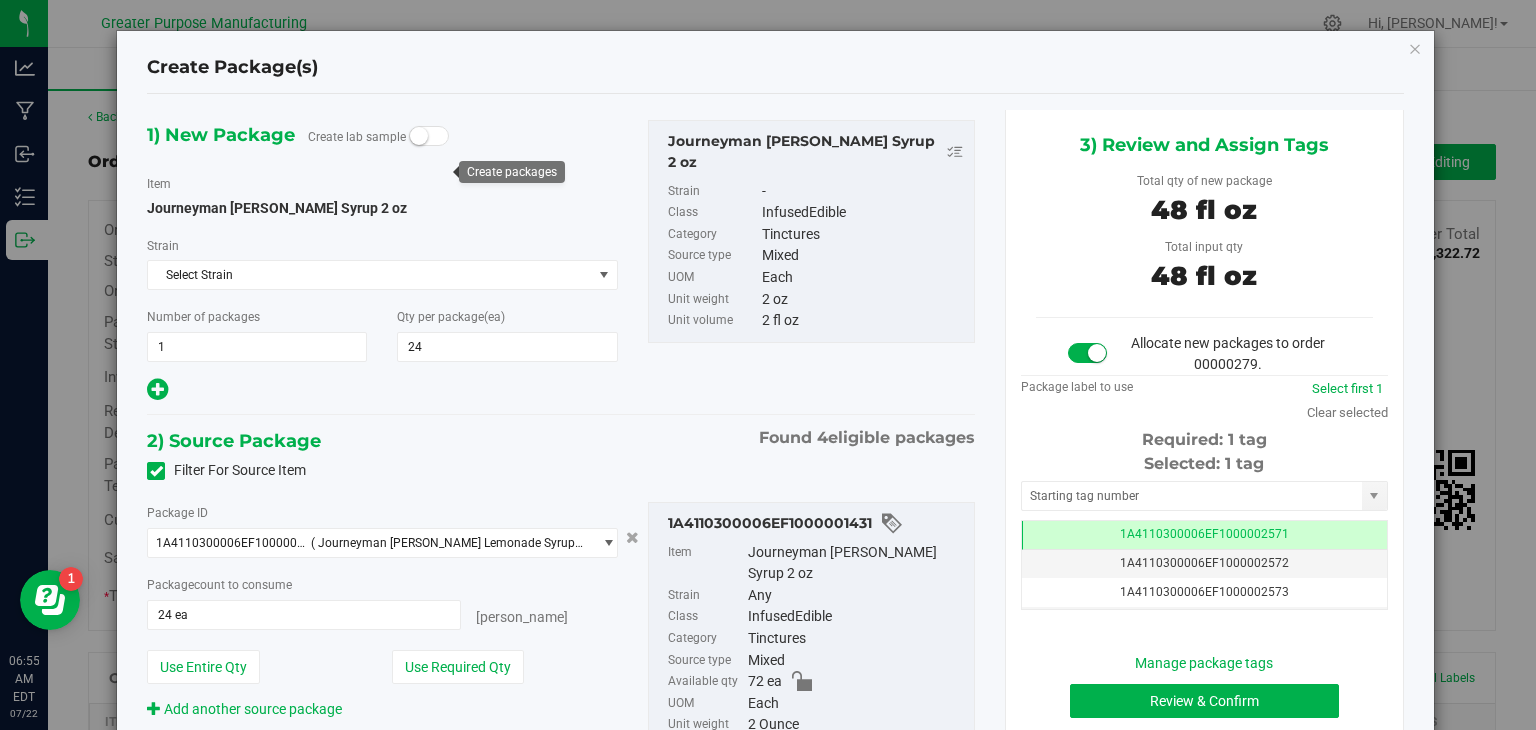 scroll, scrollTop: 0, scrollLeft: 0, axis: both 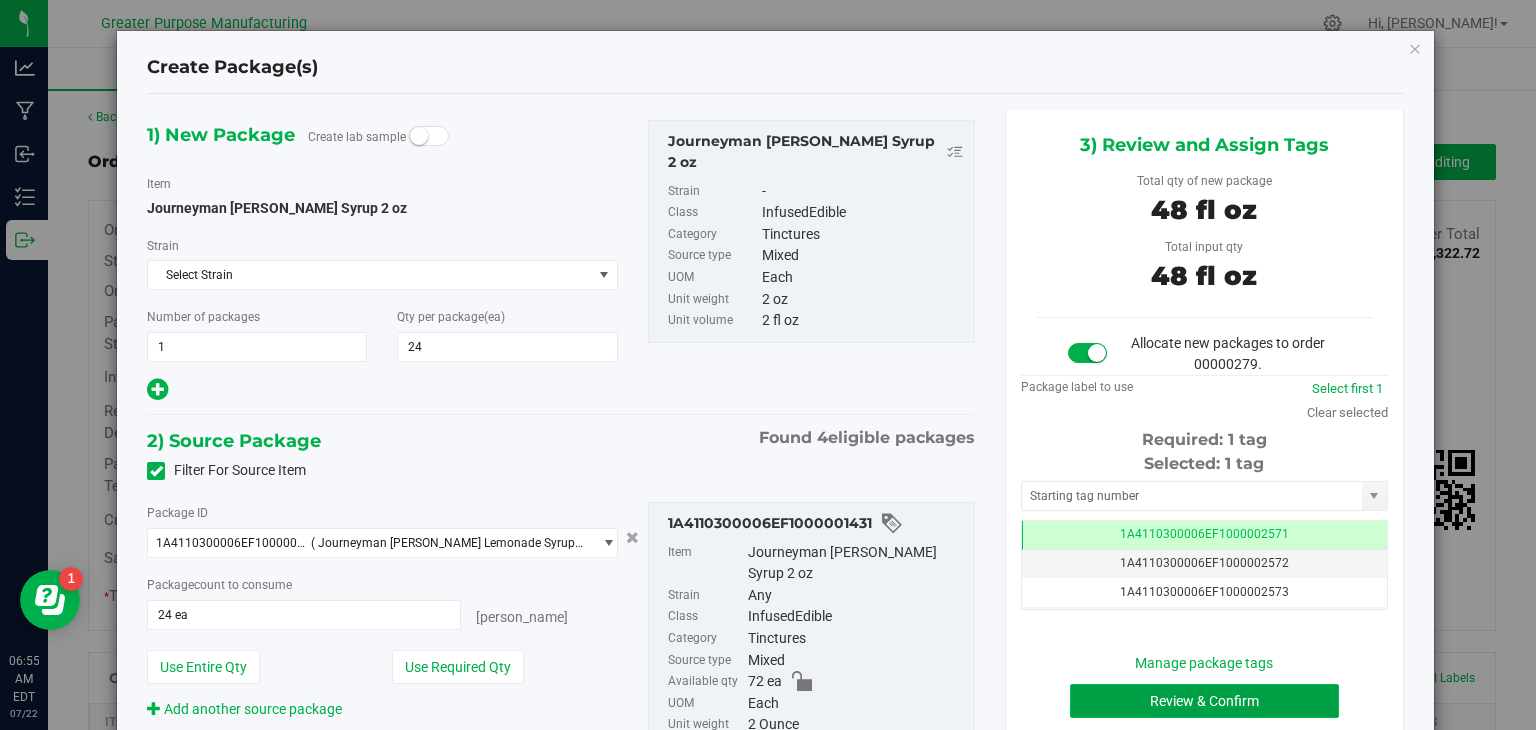 click on "Review & Confirm" at bounding box center [1204, 701] 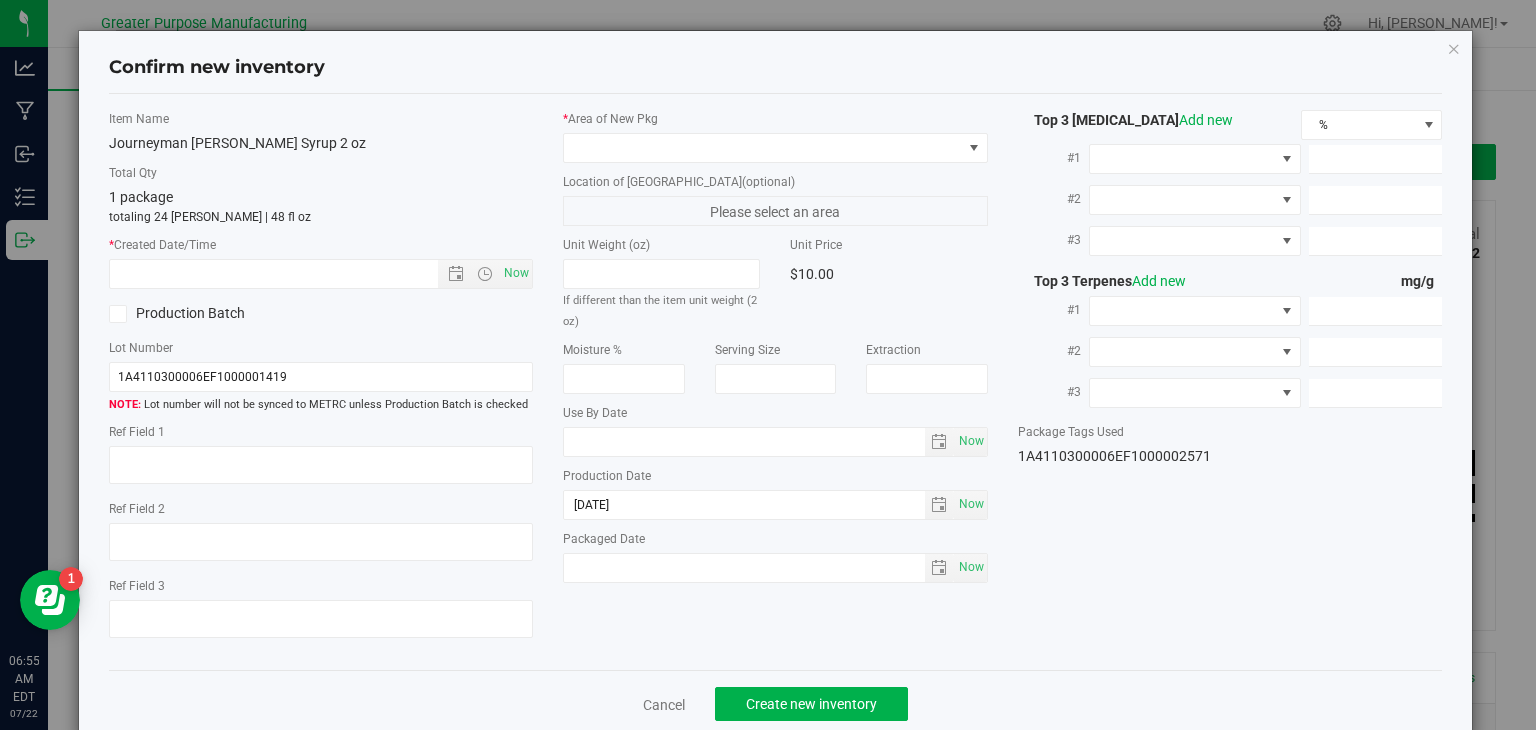 click on "Item Name
Journeyman Berry Lemonade Syrup 2 oz
Total Qty
1 package  totaling 24 eaches | 48 fl oz
*
Created Date/Time
Now
Production Batch
Lot Number
1A4110300006EF1000001419" at bounding box center (321, 382) 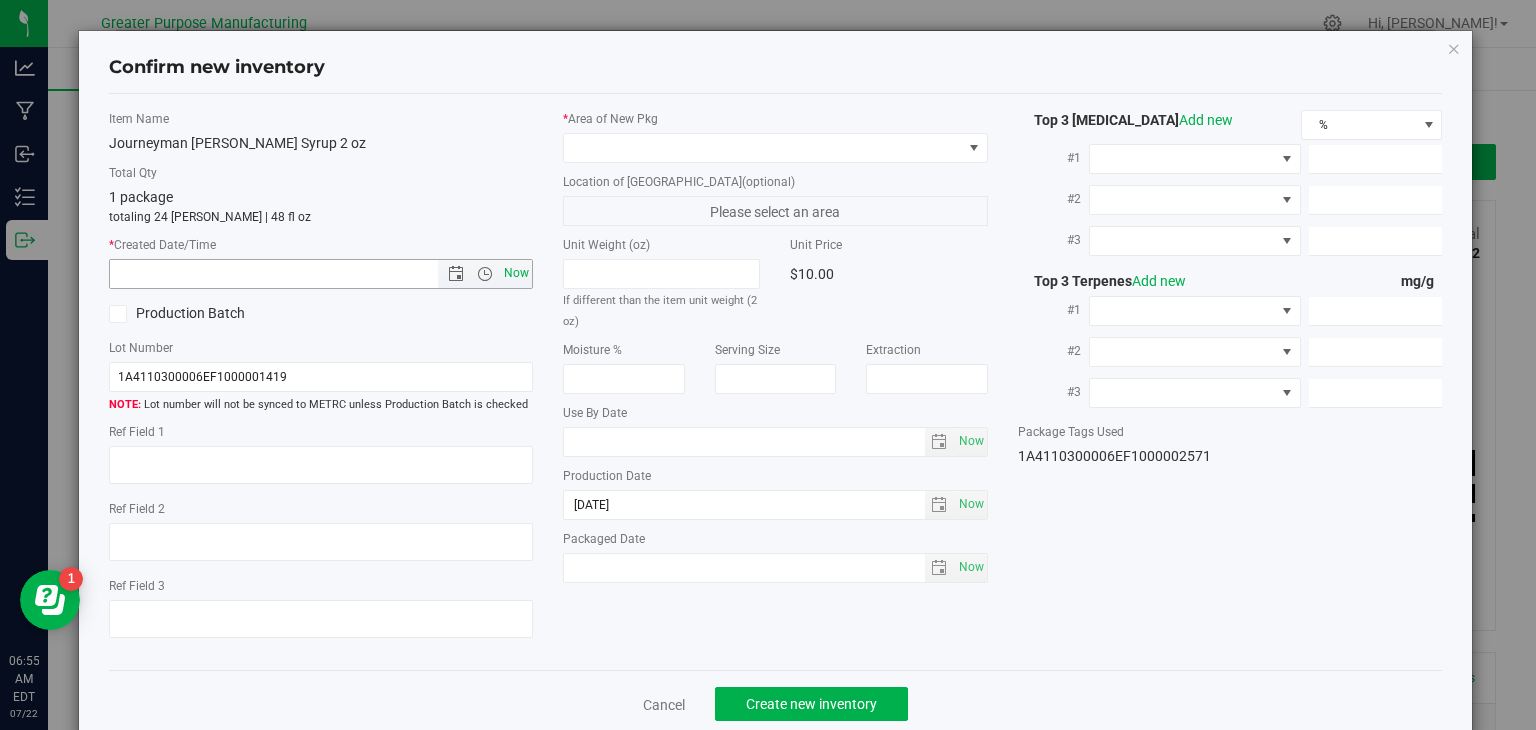 click on "Now" at bounding box center [517, 273] 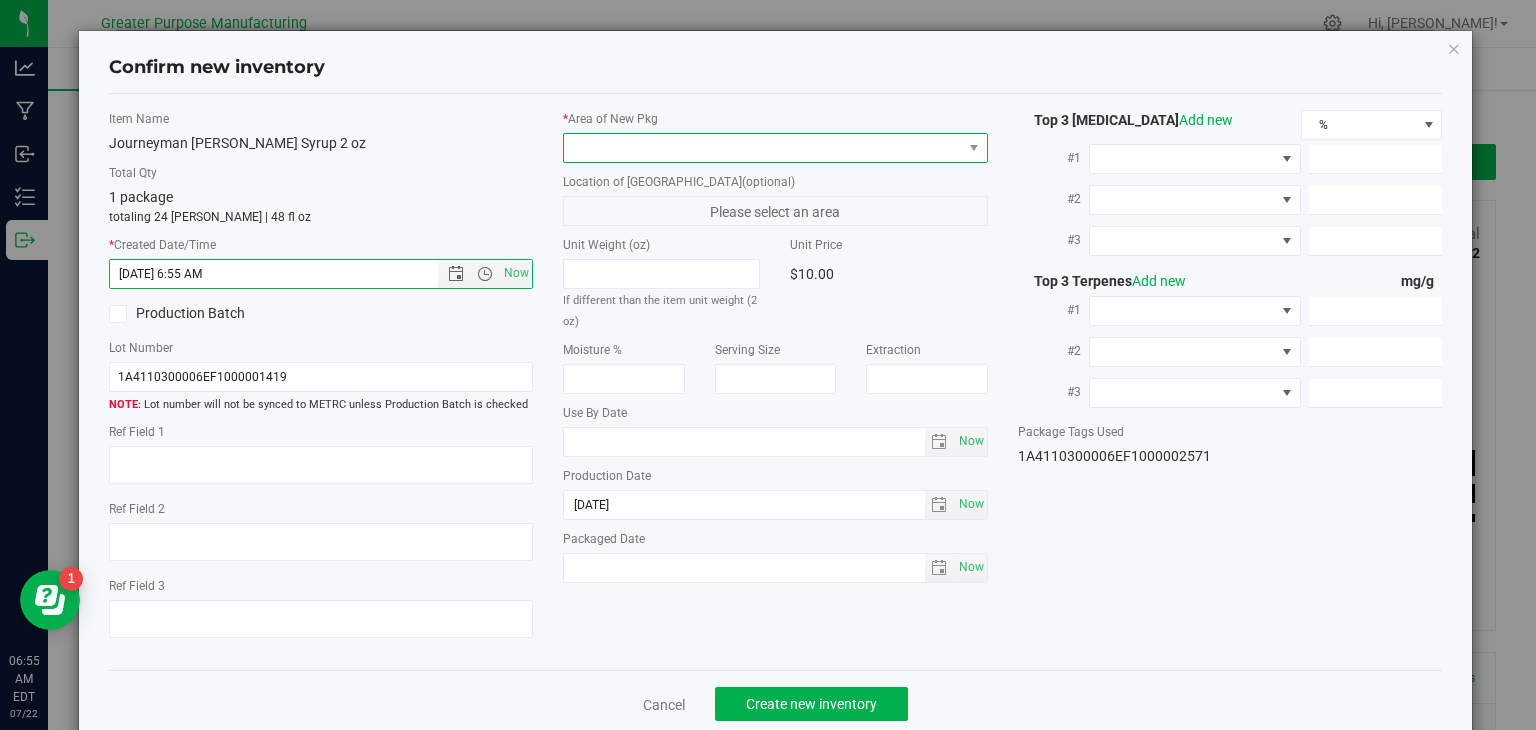 click at bounding box center [763, 148] 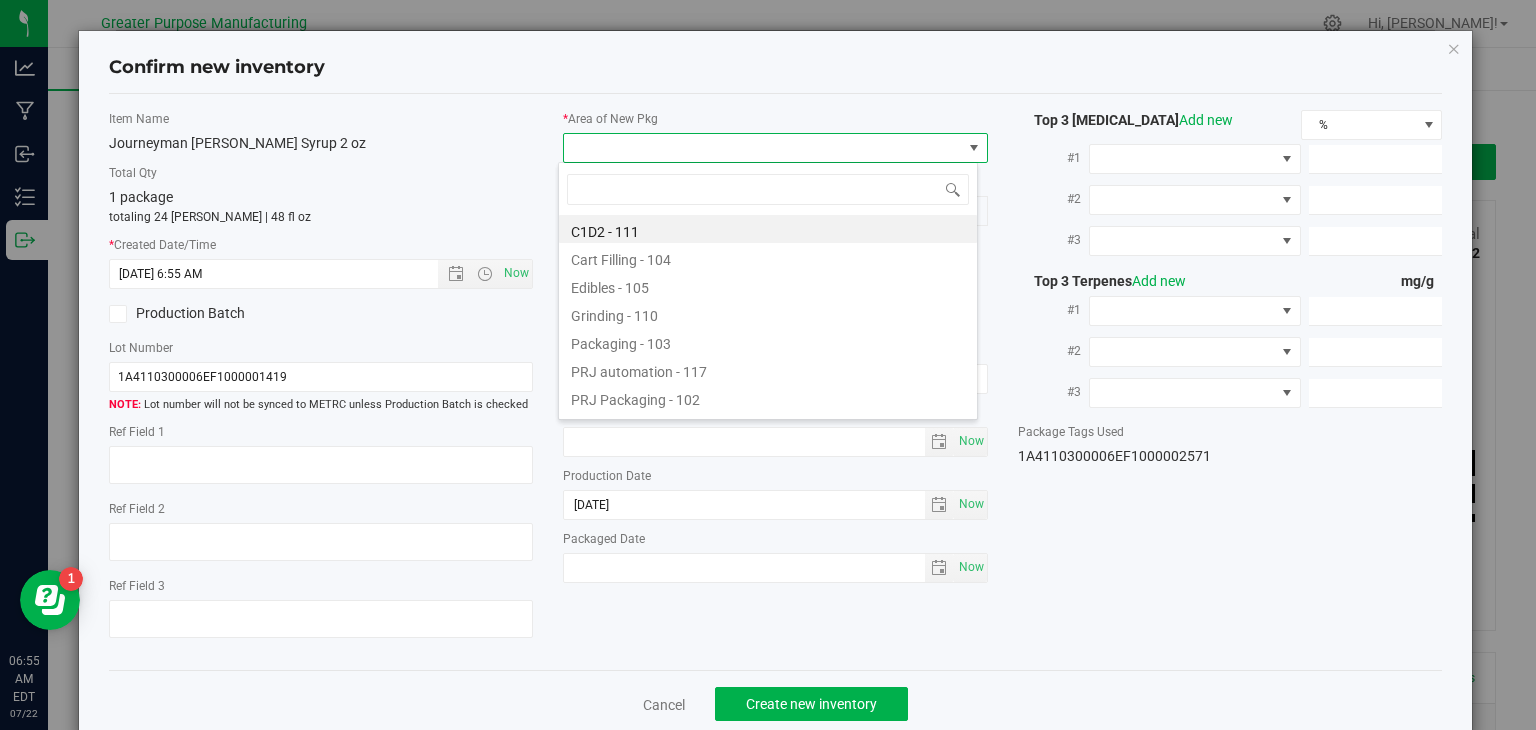 type on "108" 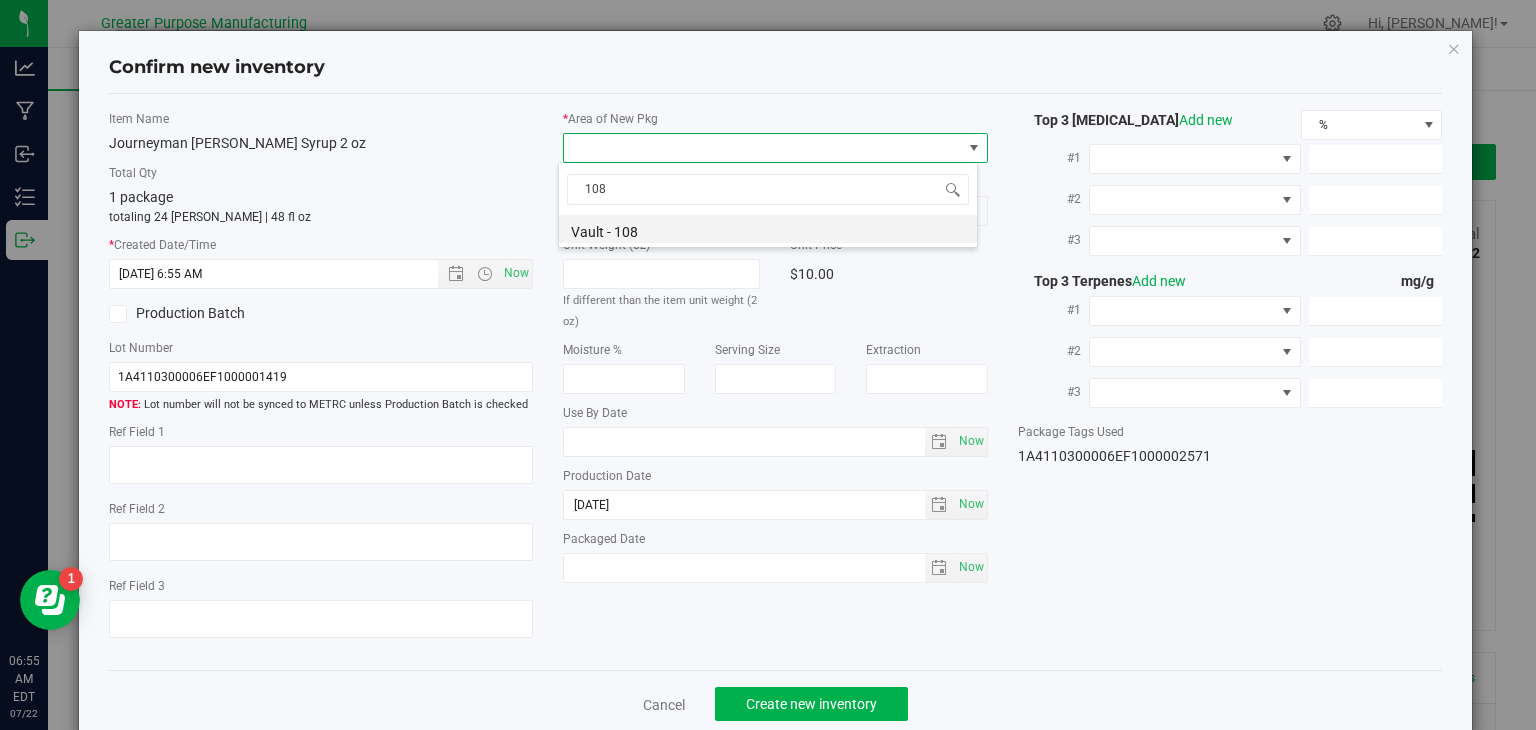 click on "Vault - 108" at bounding box center [768, 229] 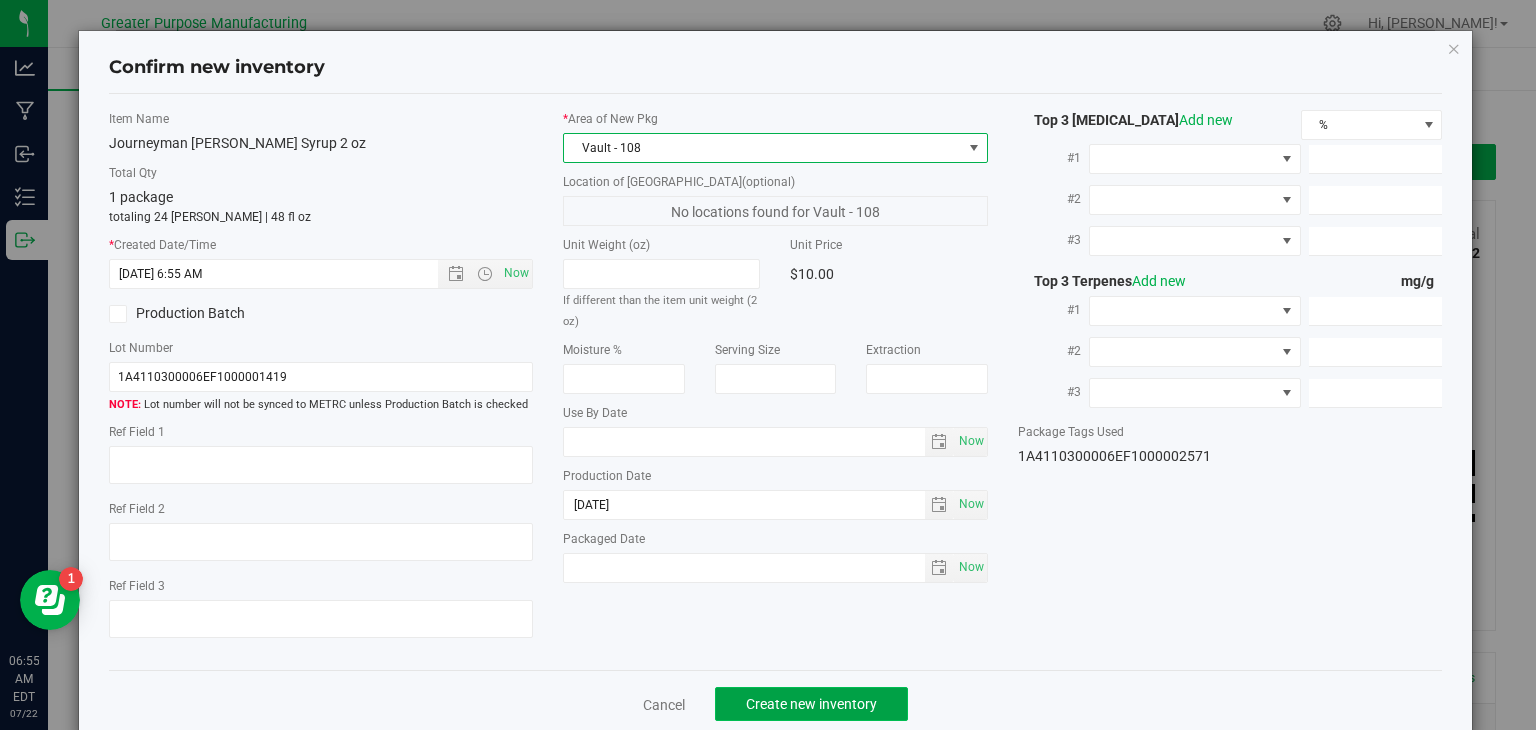 click on "Create new inventory" 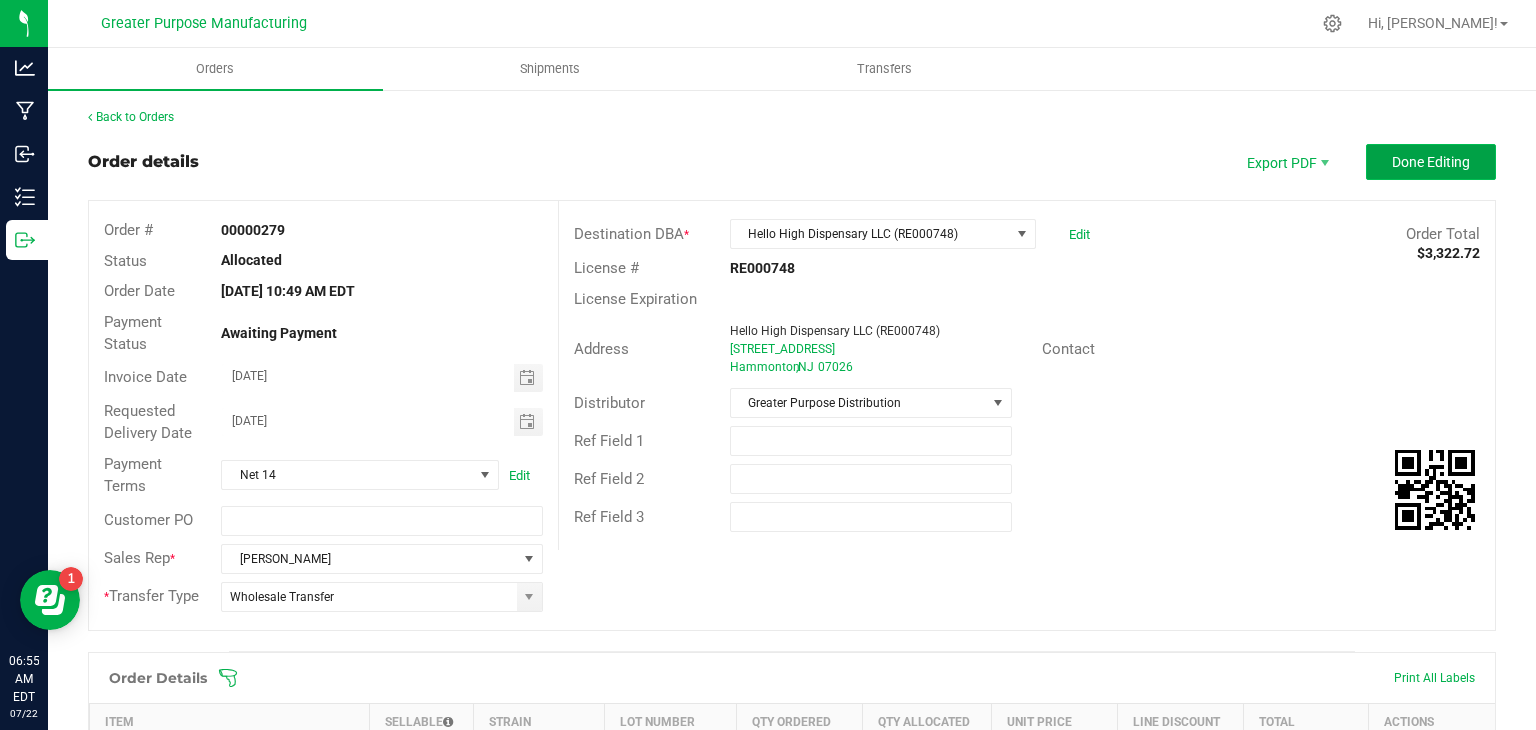 click on "Done Editing" at bounding box center (1431, 162) 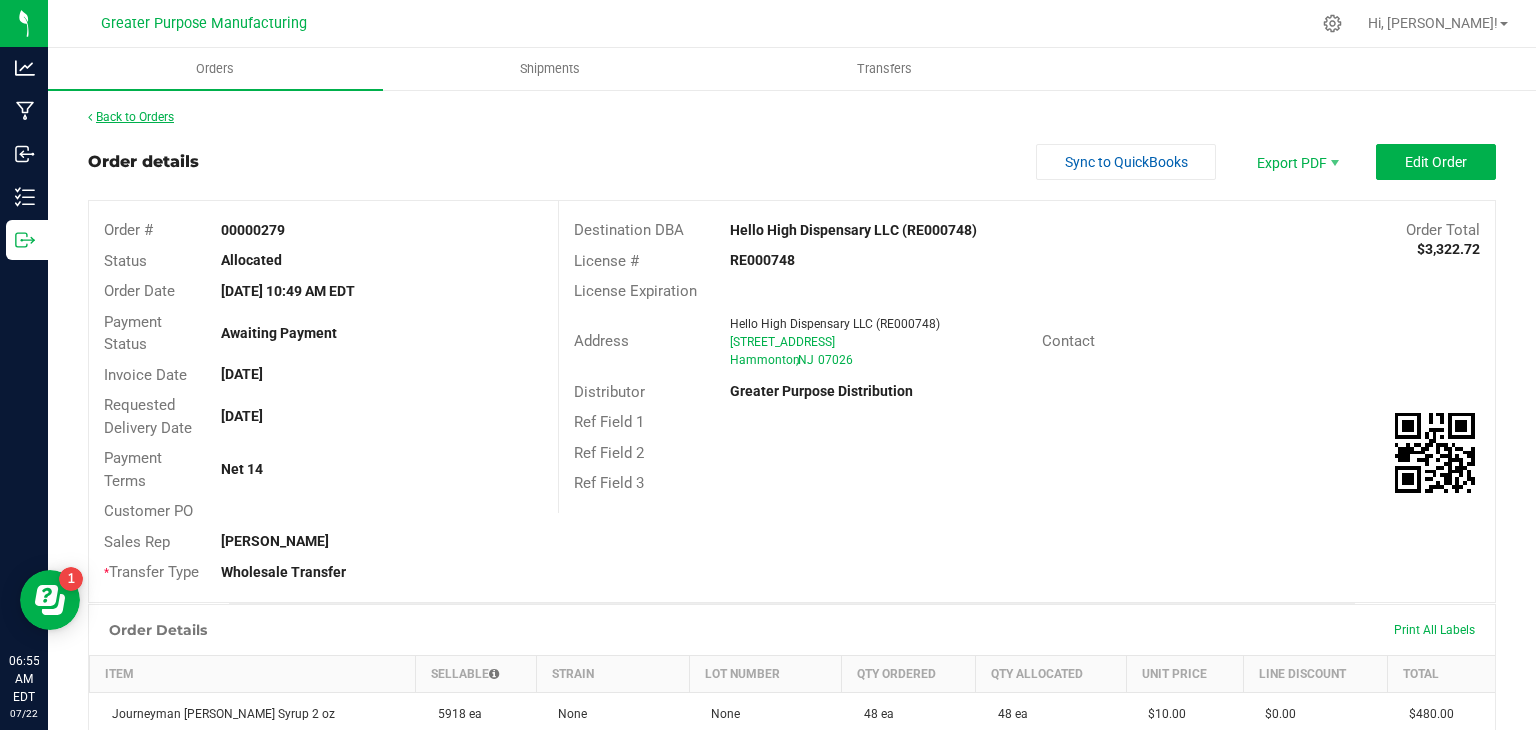 click on "Back to Orders" at bounding box center (131, 117) 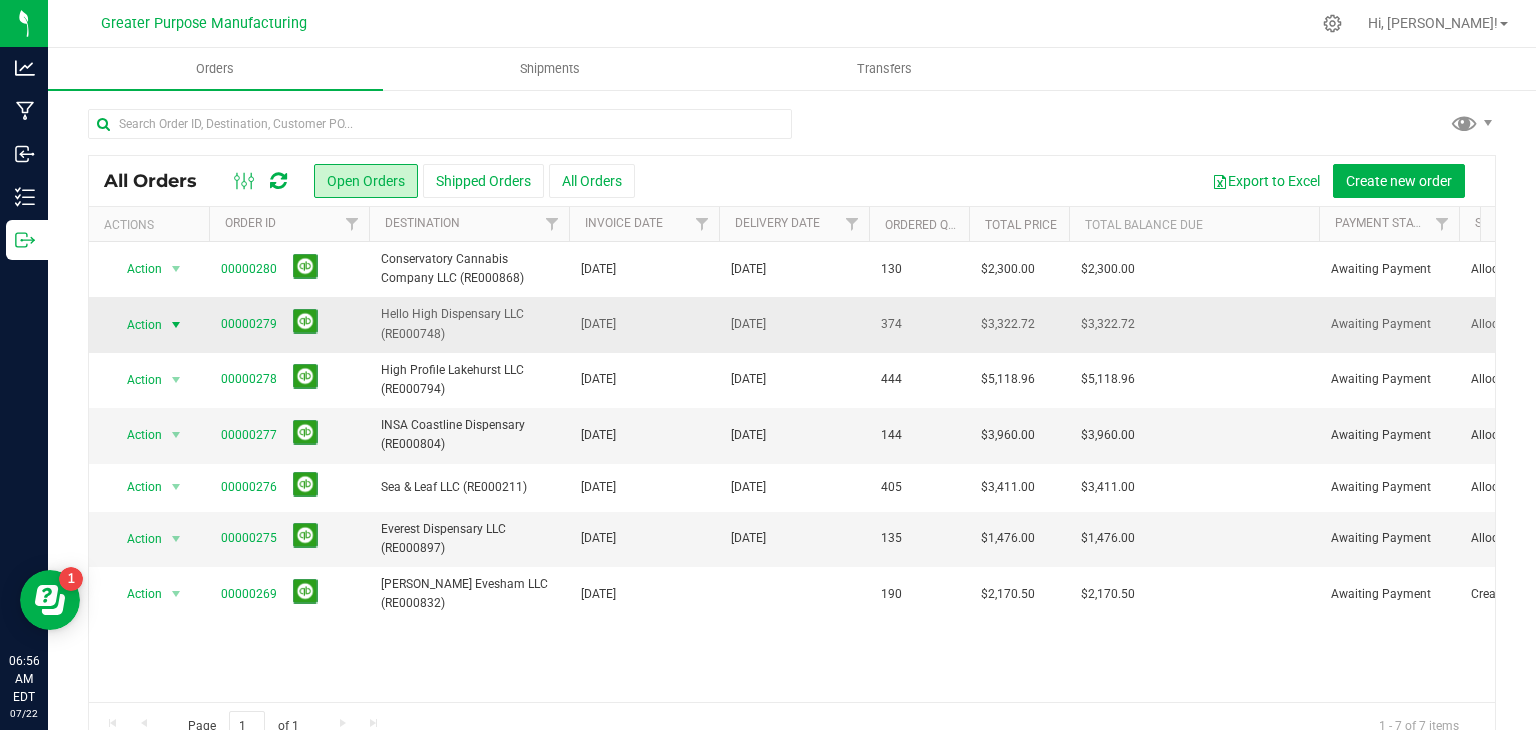 click at bounding box center (176, 325) 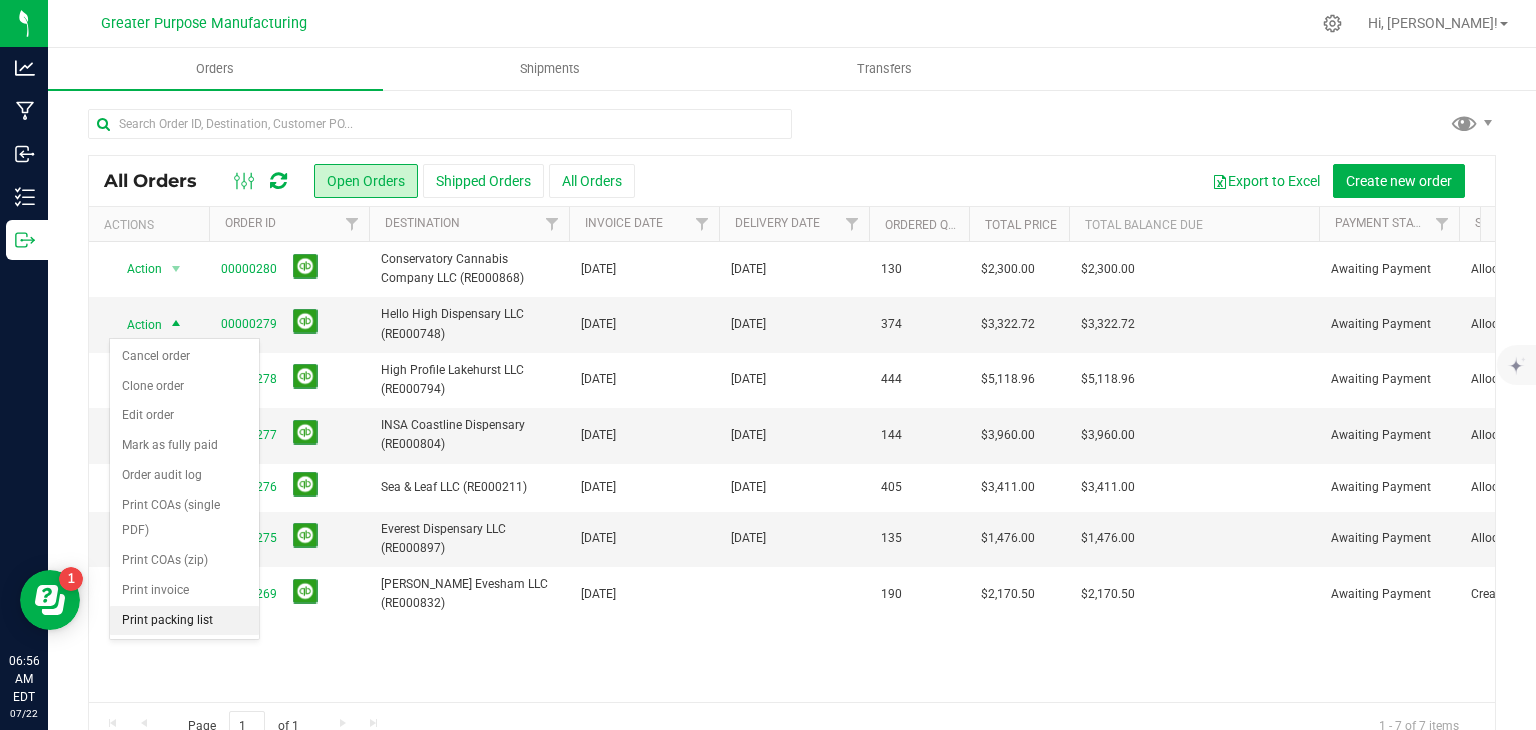 click on "Print packing list" at bounding box center [184, 621] 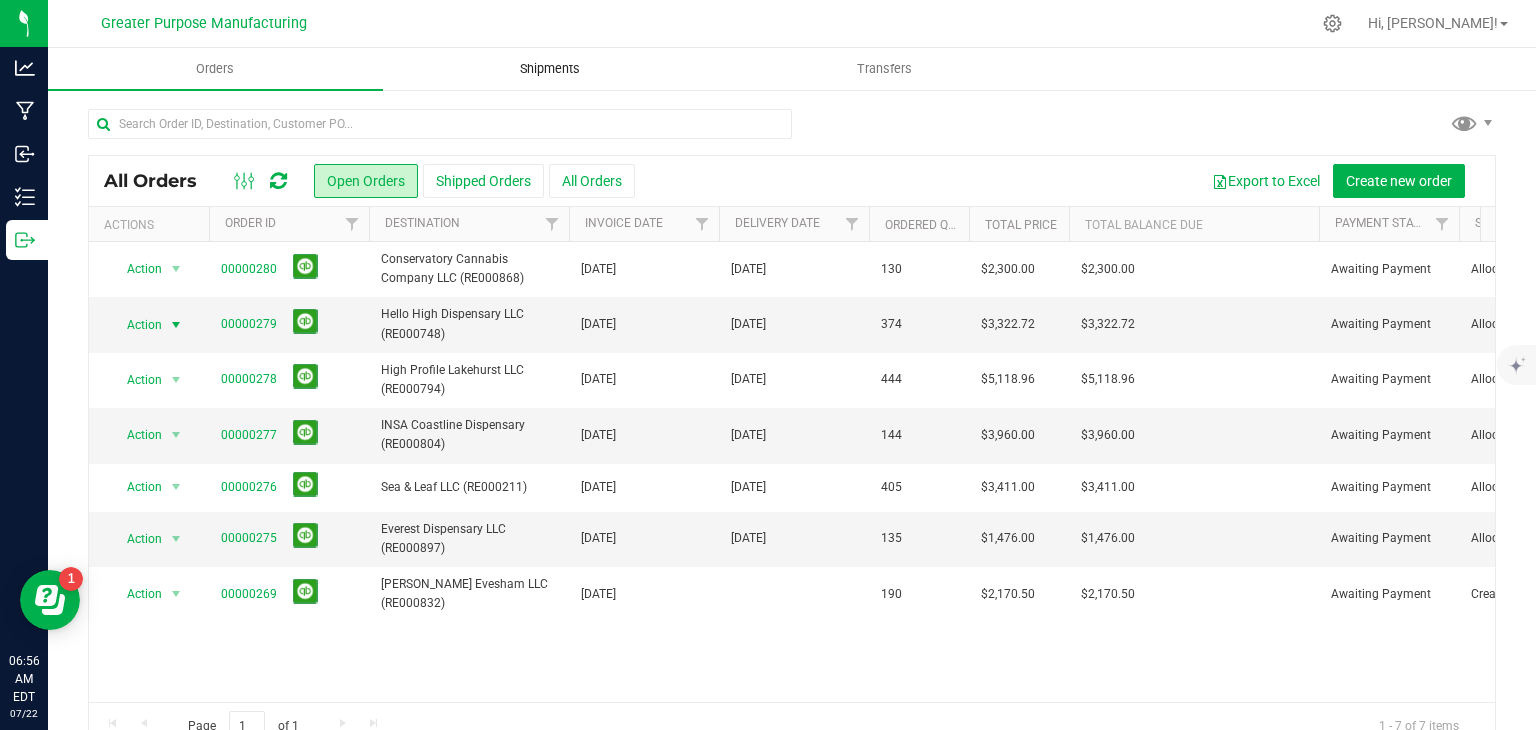 click on "Shipments" at bounding box center (550, 69) 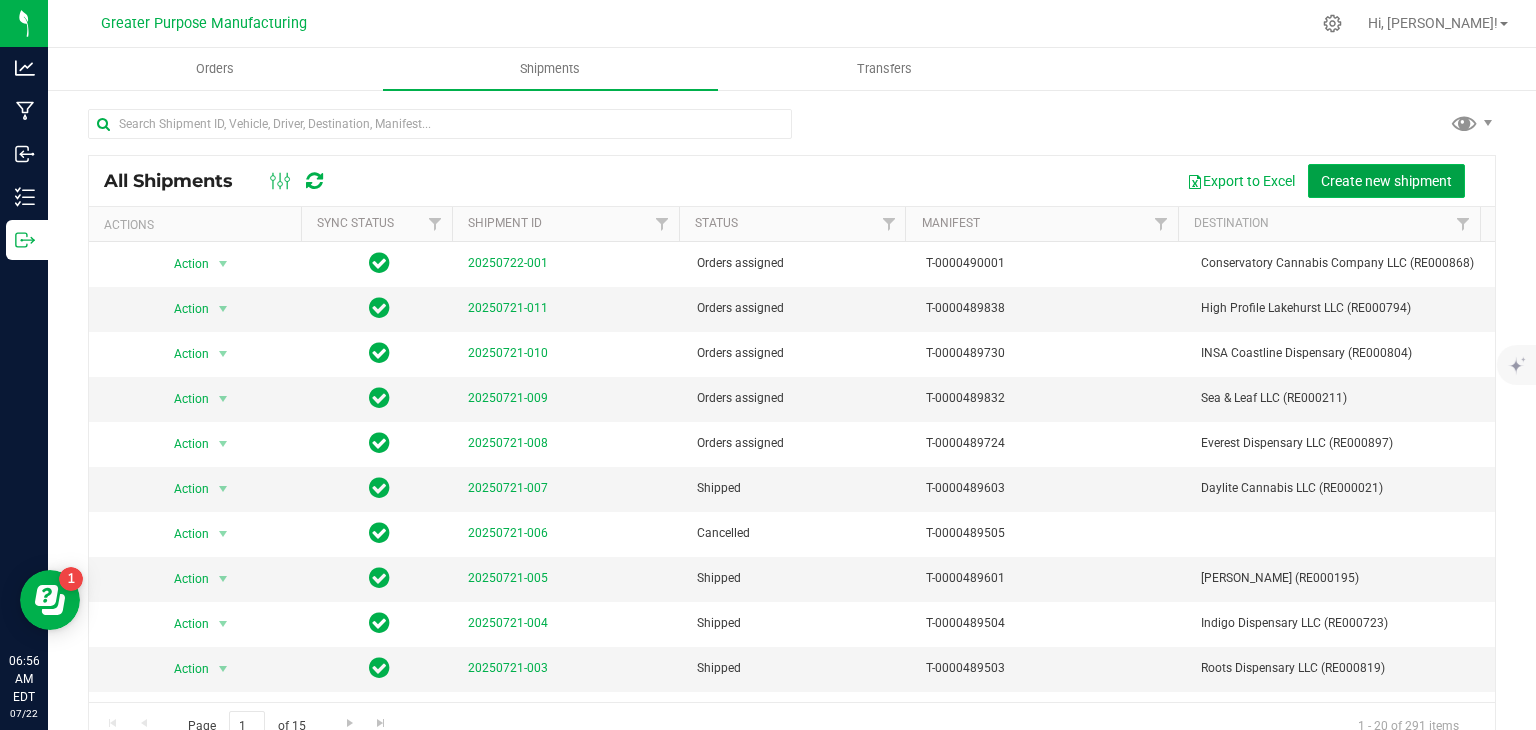 click on "Create new shipment" at bounding box center [1386, 181] 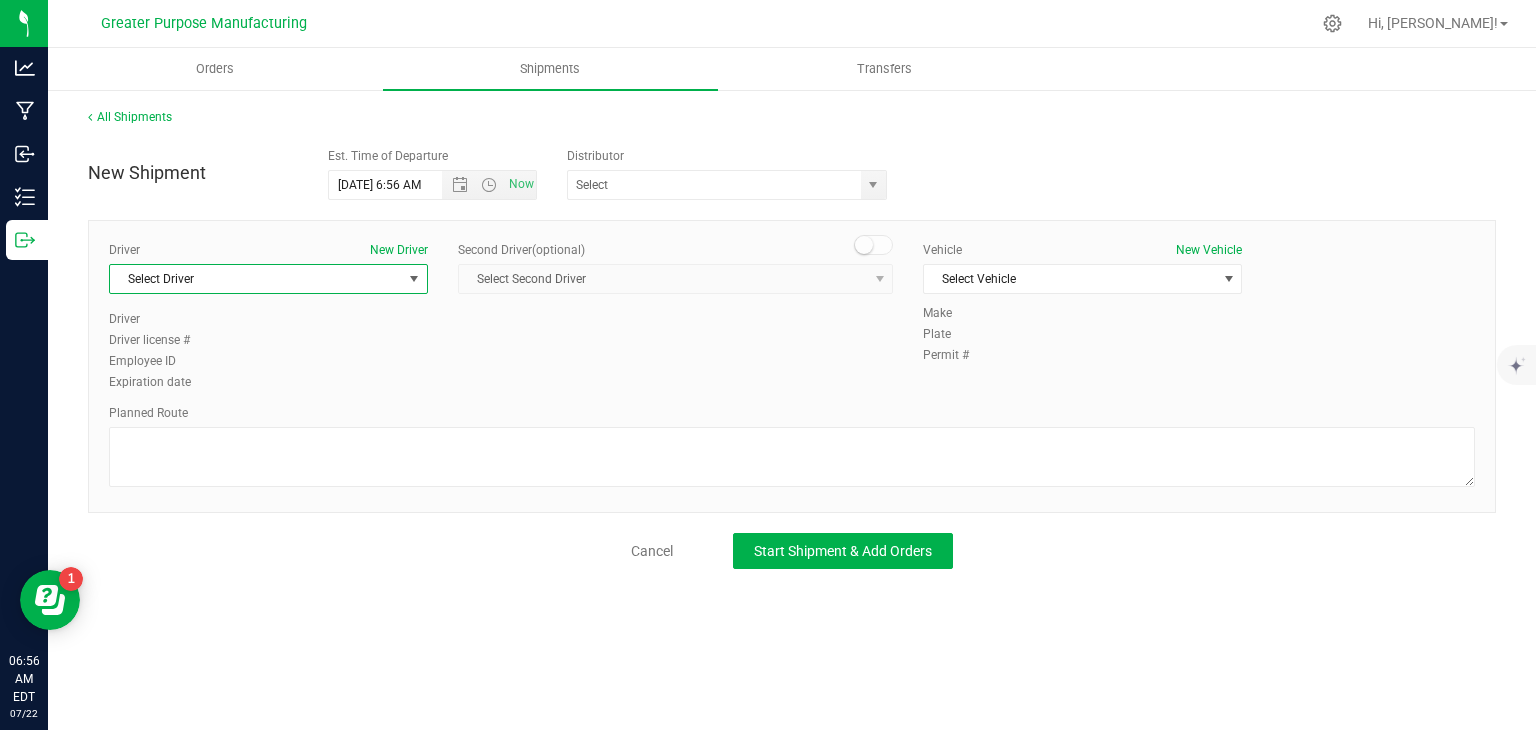 click on "Select Driver" at bounding box center [256, 279] 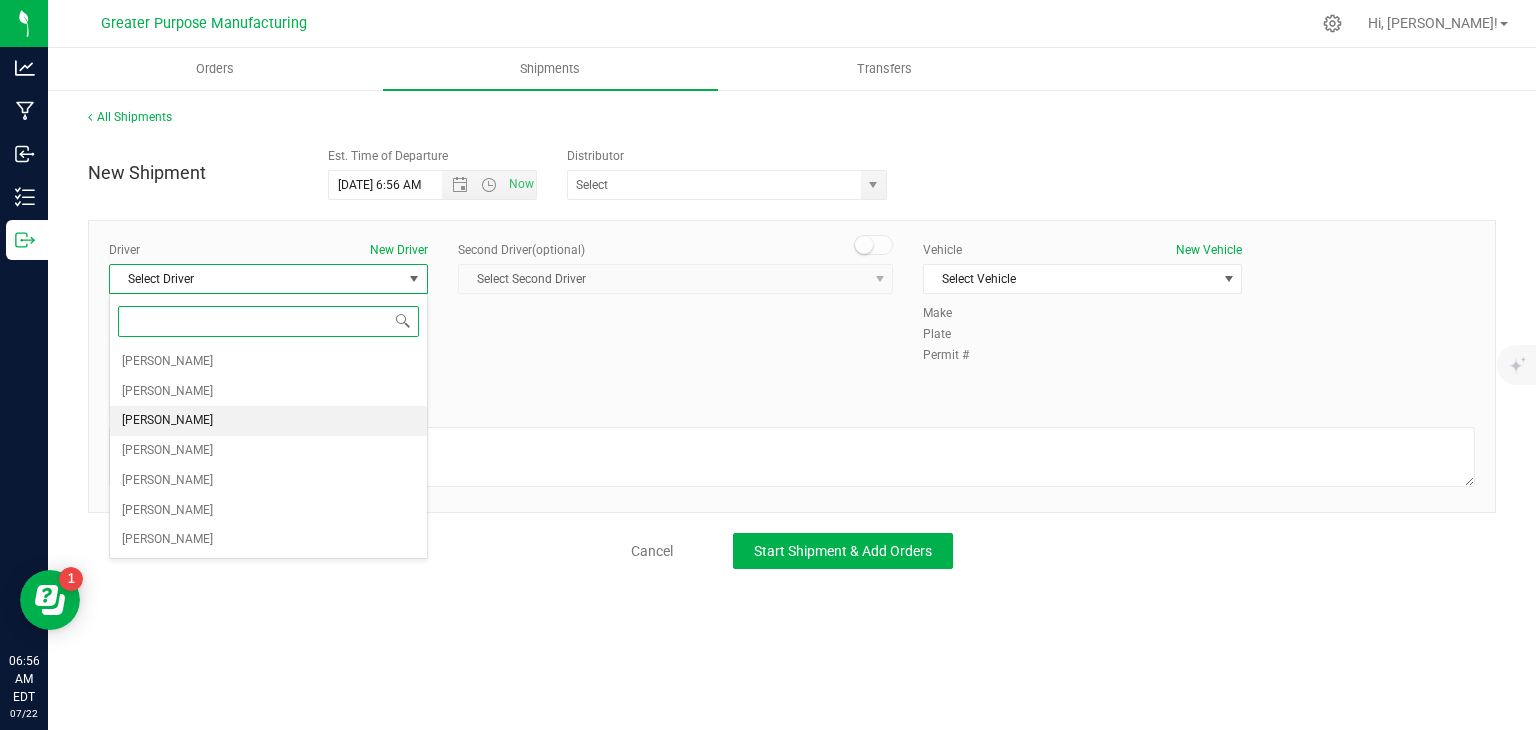 click on "[PERSON_NAME]" at bounding box center [268, 421] 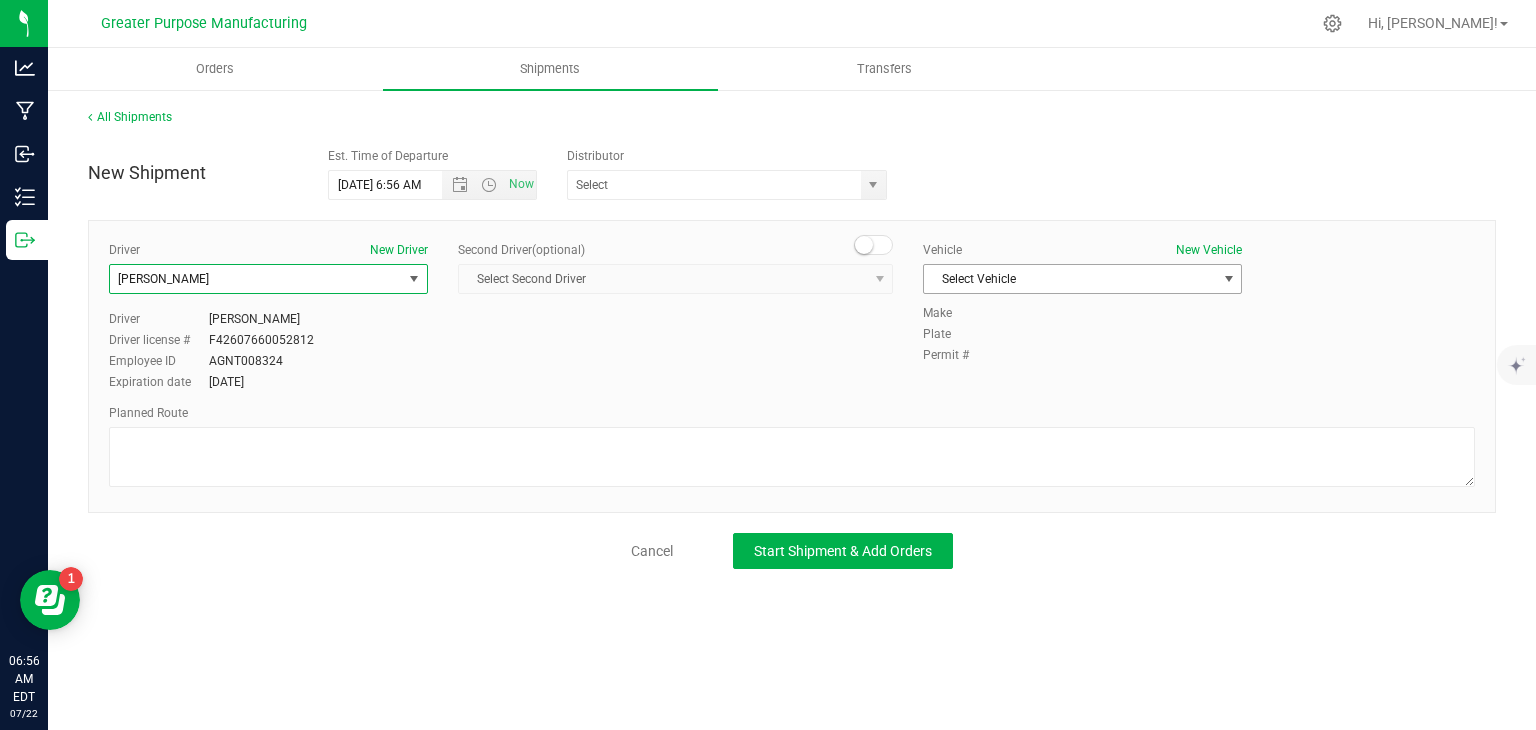 click on "Select Vehicle" at bounding box center [1070, 279] 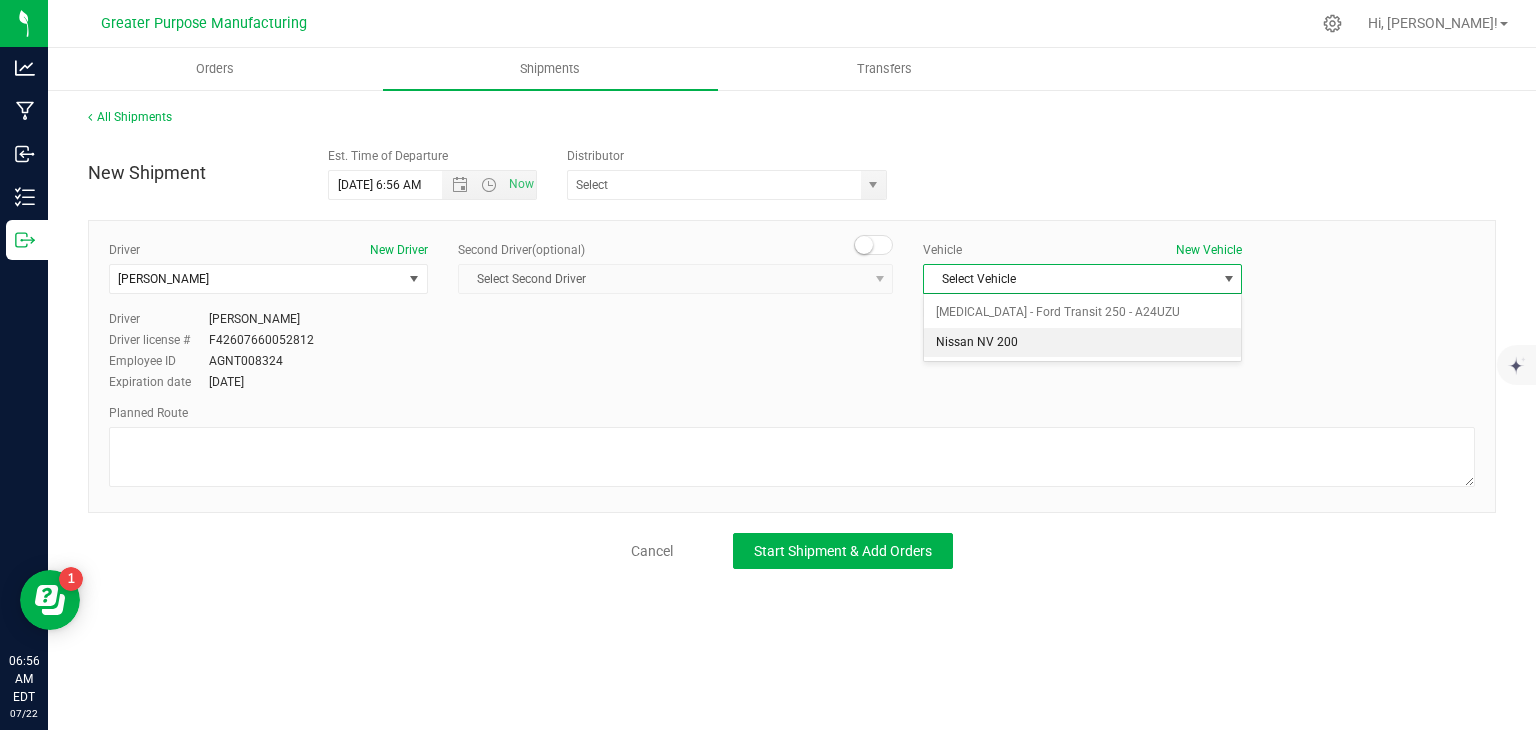 click on "Nissan NV 200" at bounding box center [1082, 343] 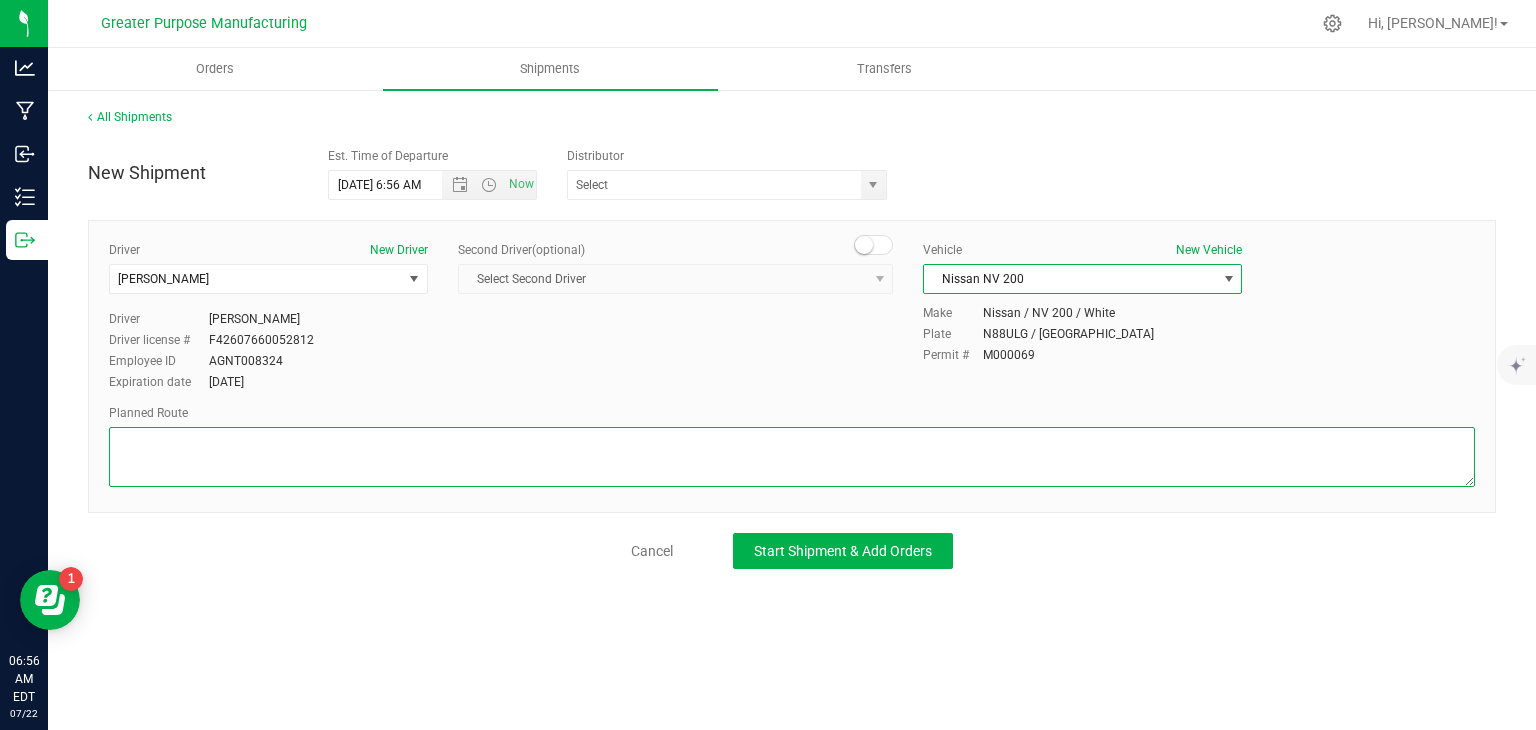 click at bounding box center (792, 457) 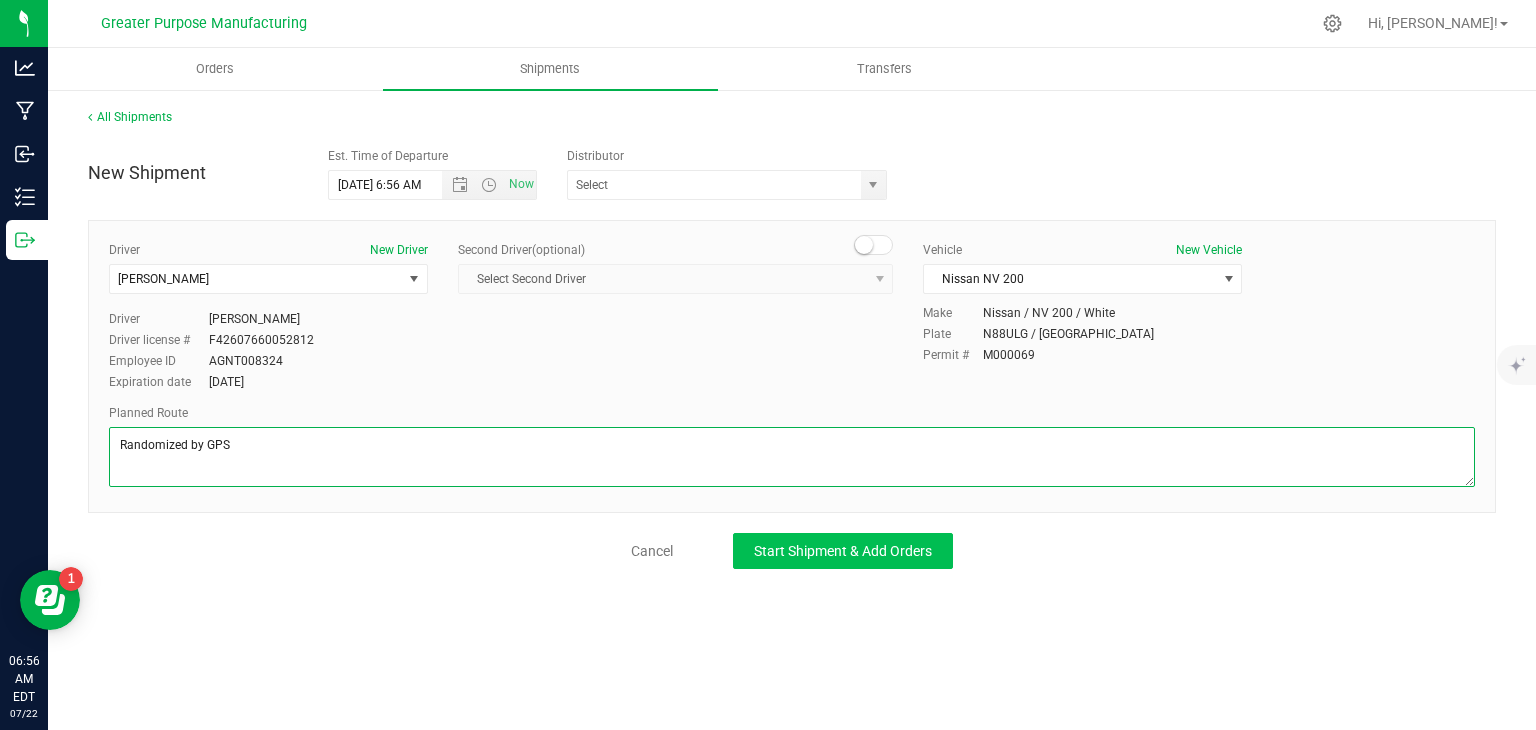 type on "Randomized by GPS" 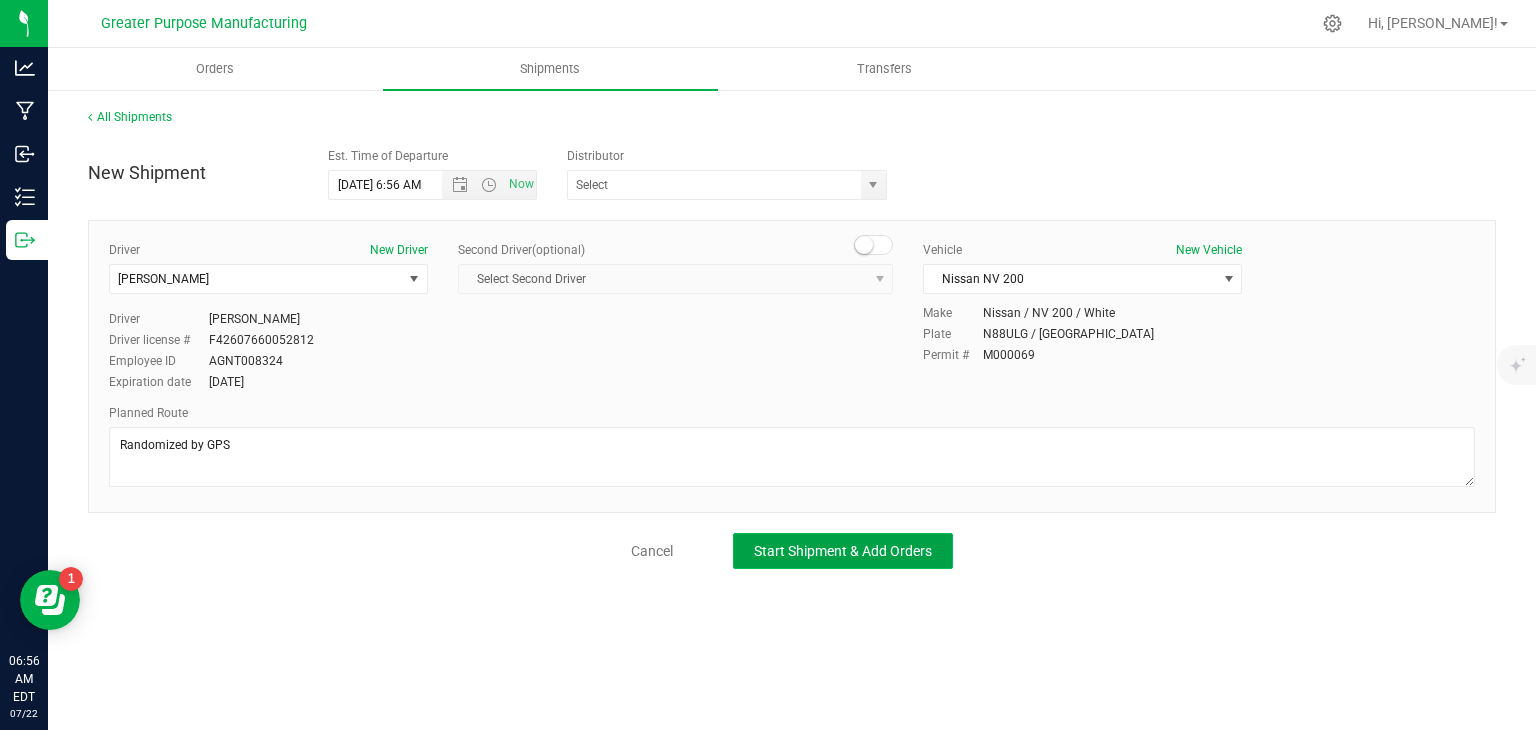 click on "Start Shipment & Add Orders" 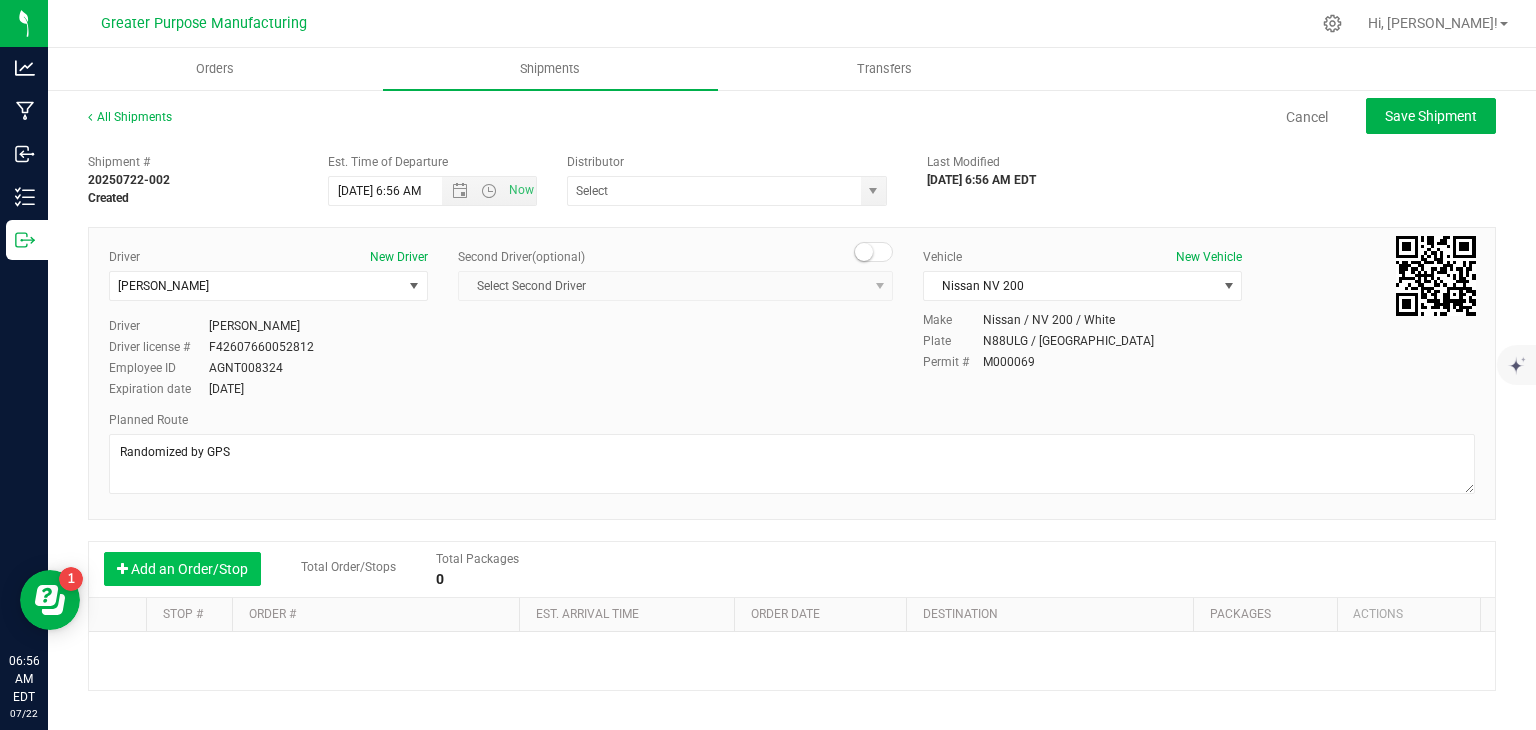 click on "Add an Order/Stop" at bounding box center (182, 569) 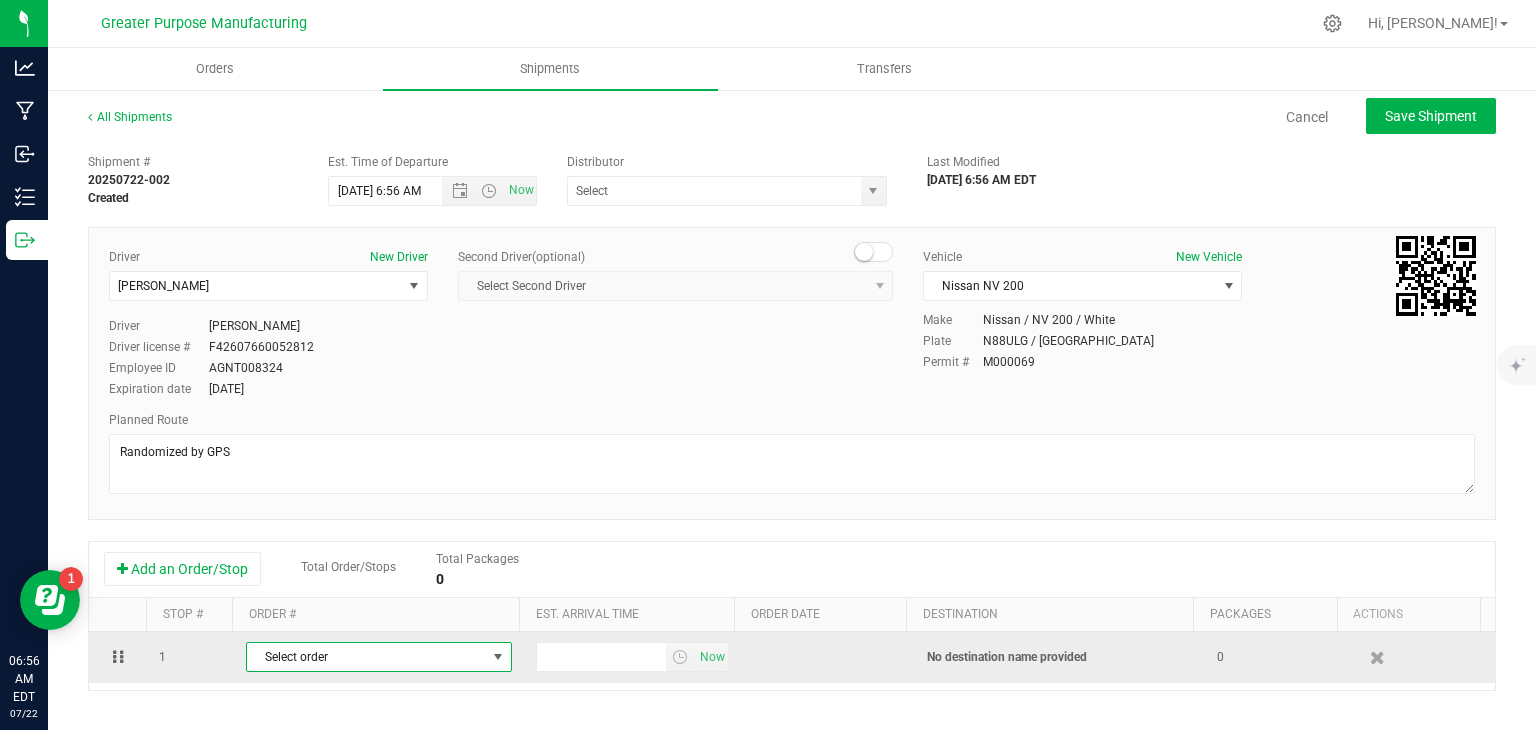 click on "Select order" at bounding box center (366, 657) 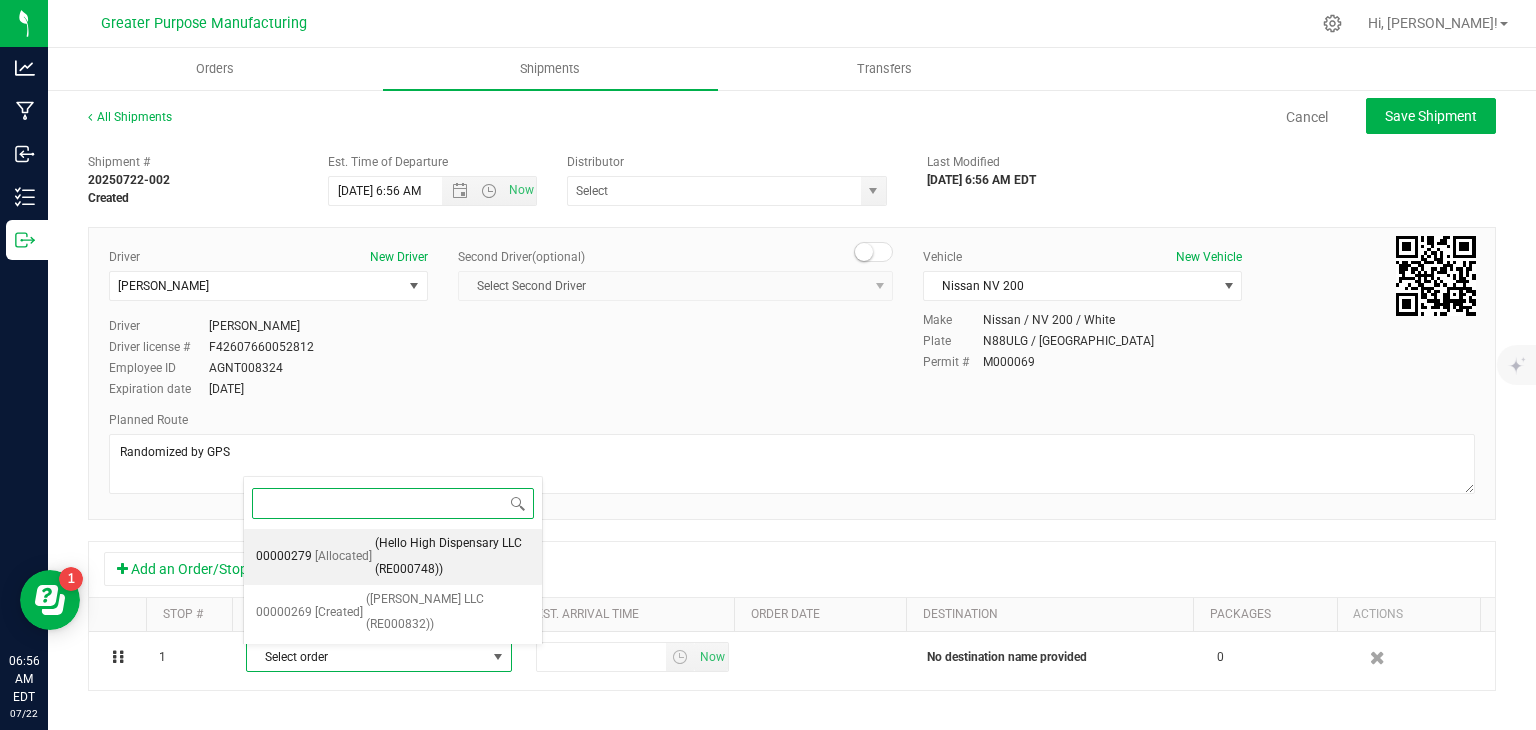click on "(Hello High Dispensary LLC (RE000748))" at bounding box center (452, 556) 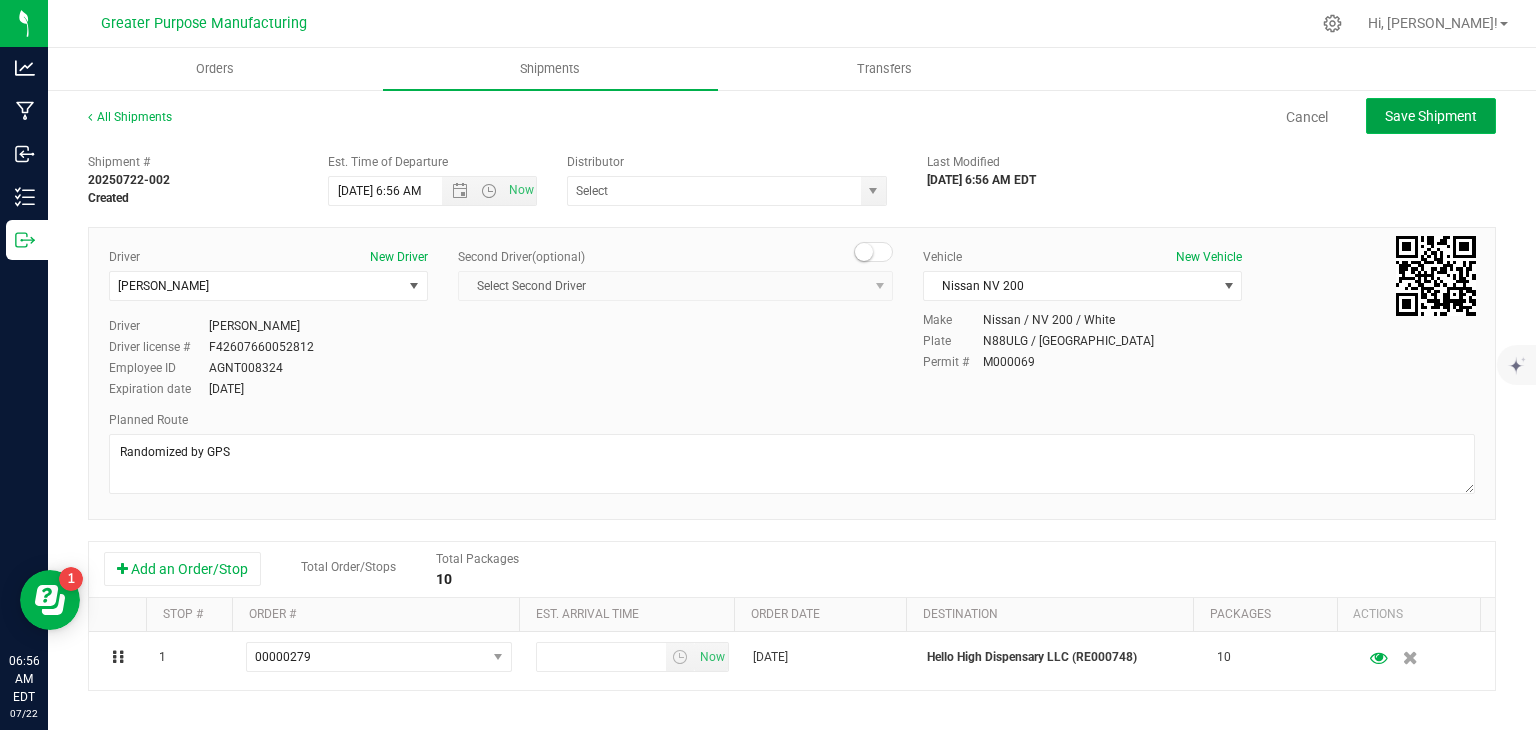 click on "Save Shipment" 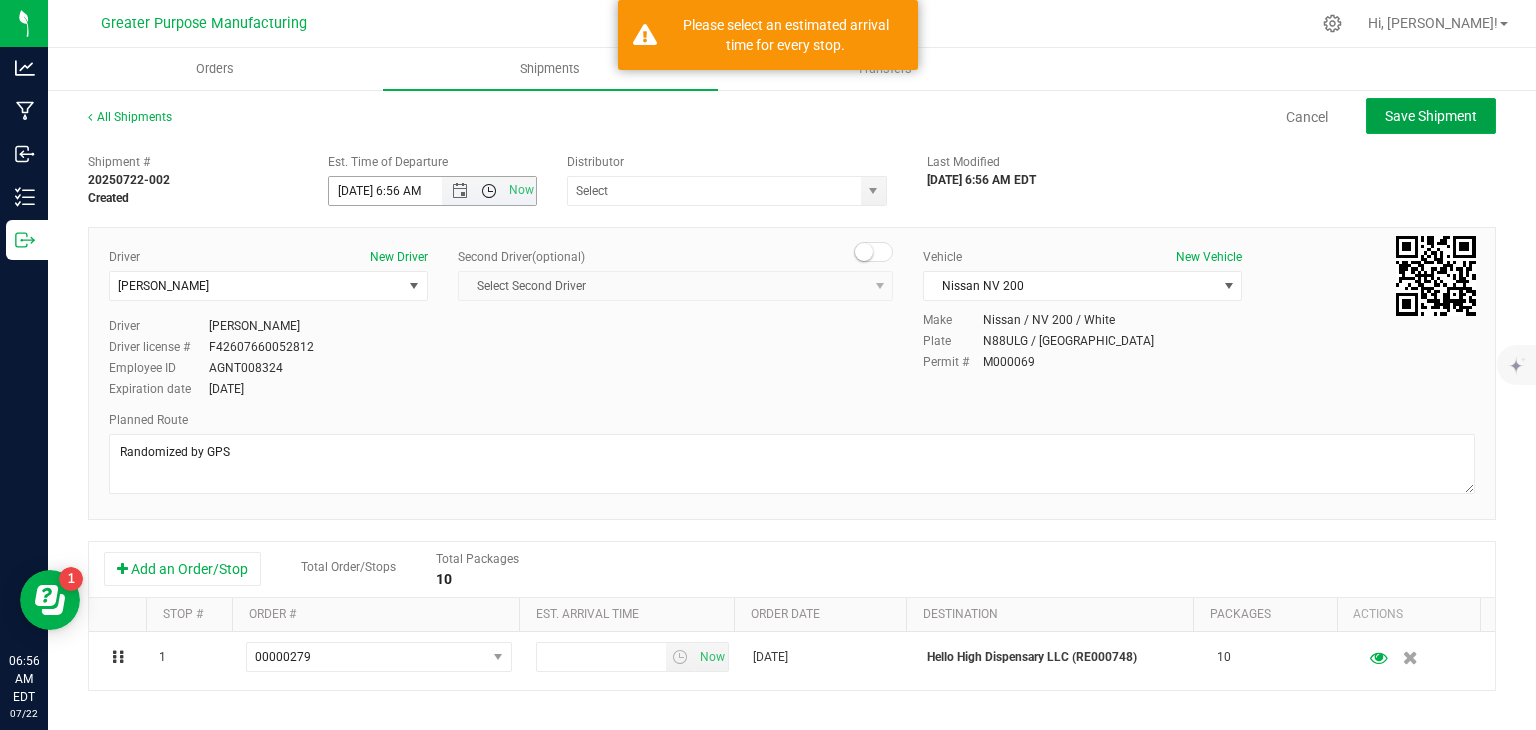 click at bounding box center [489, 191] 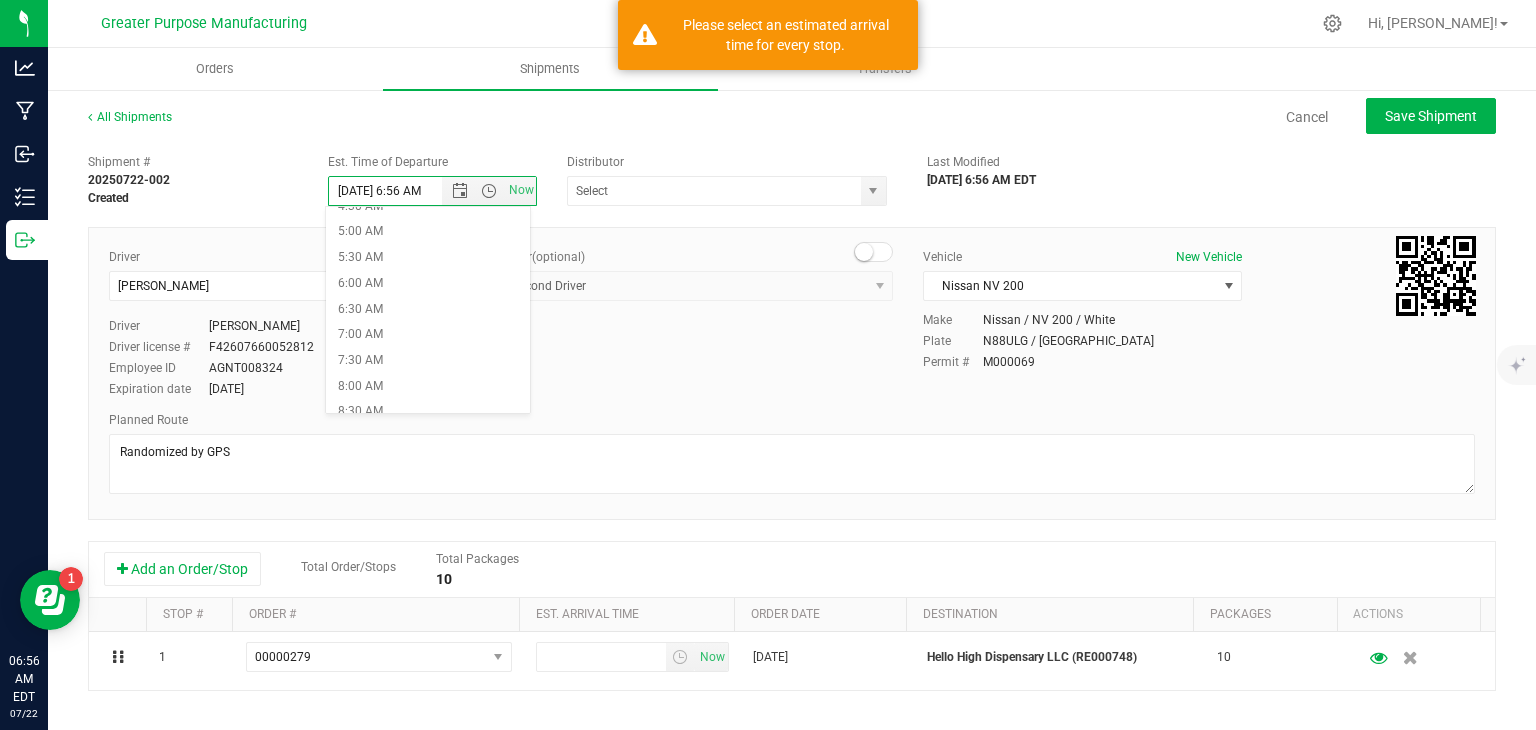 scroll, scrollTop: 296, scrollLeft: 0, axis: vertical 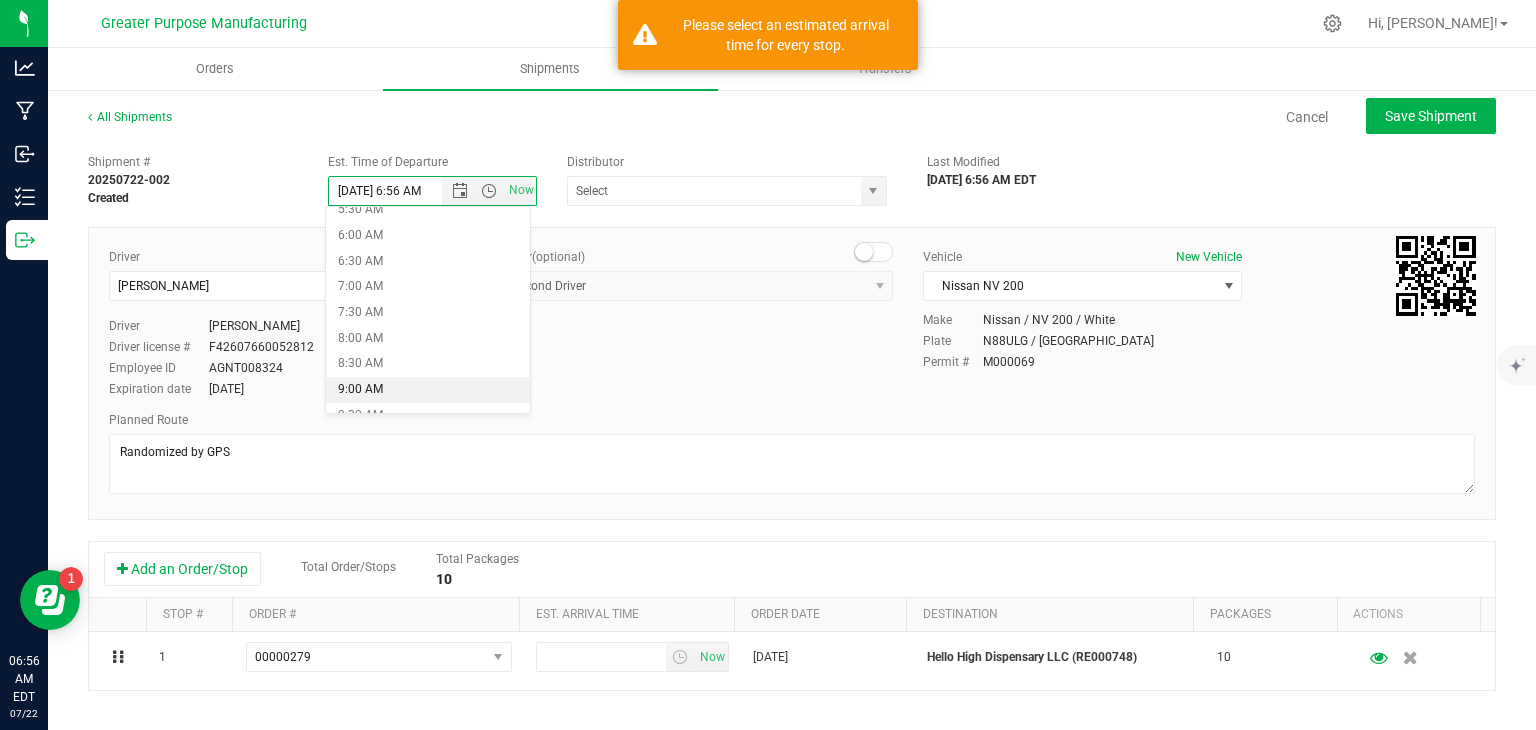 click on "9:00 AM" at bounding box center (428, 390) 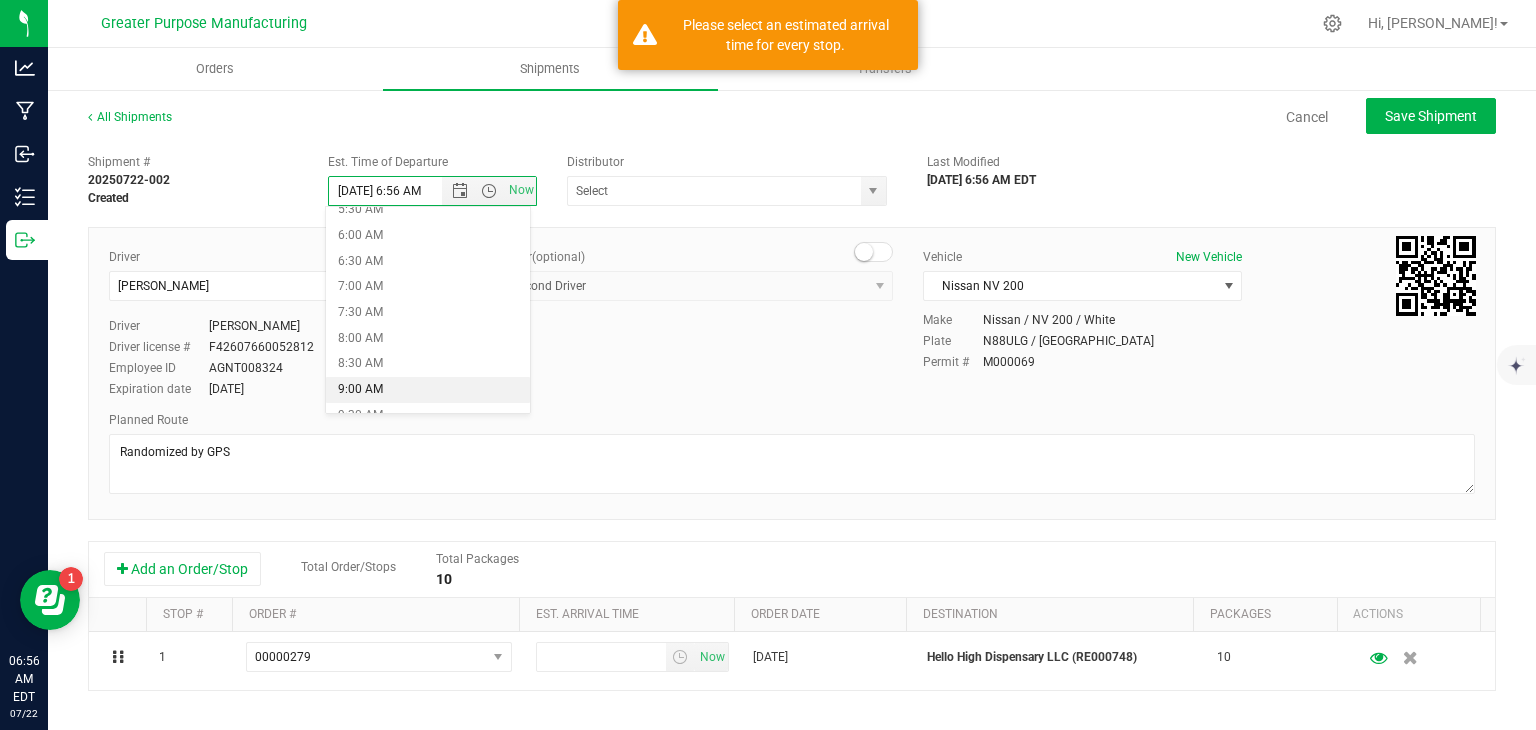 type on "[DATE] 9:00 AM" 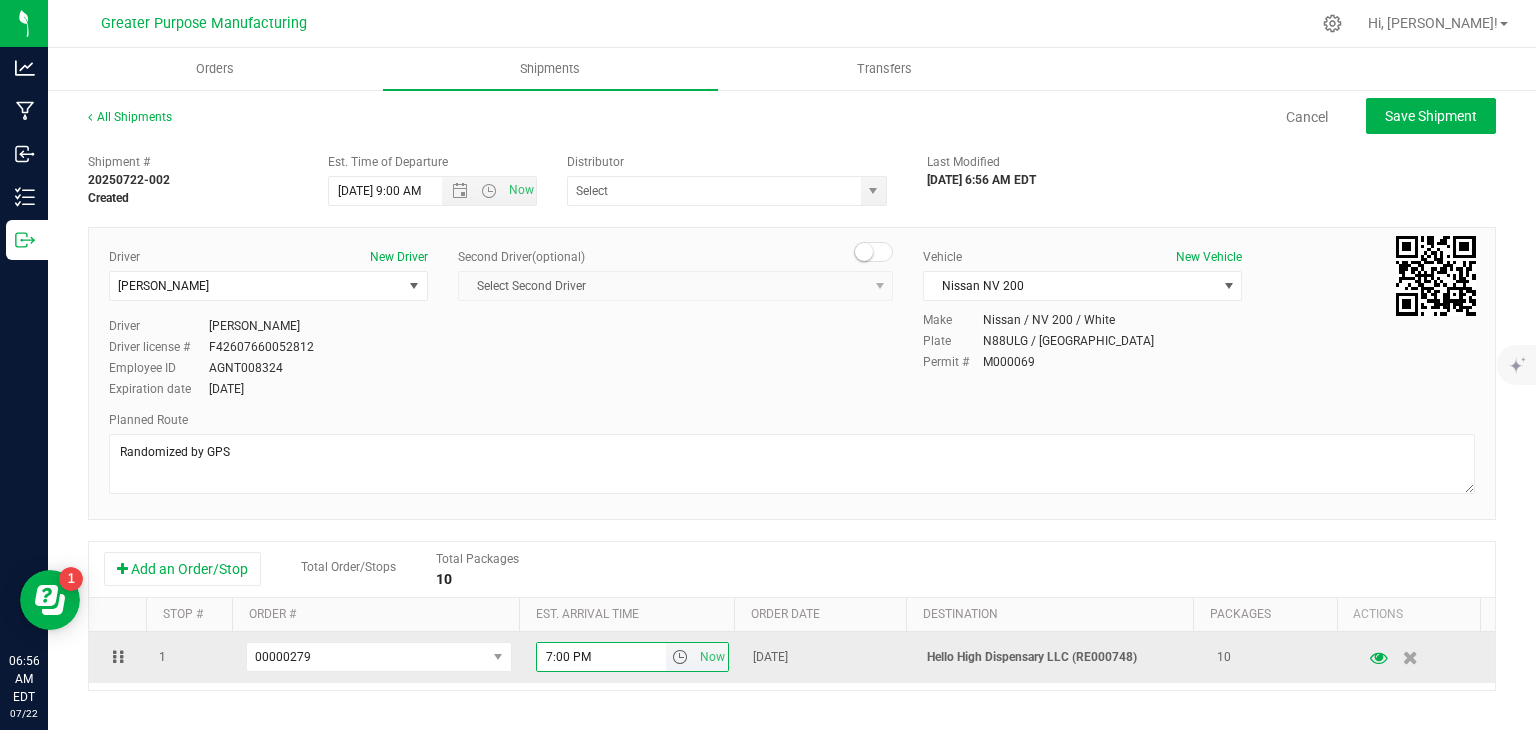click on "7:00 PM" at bounding box center (602, 657) 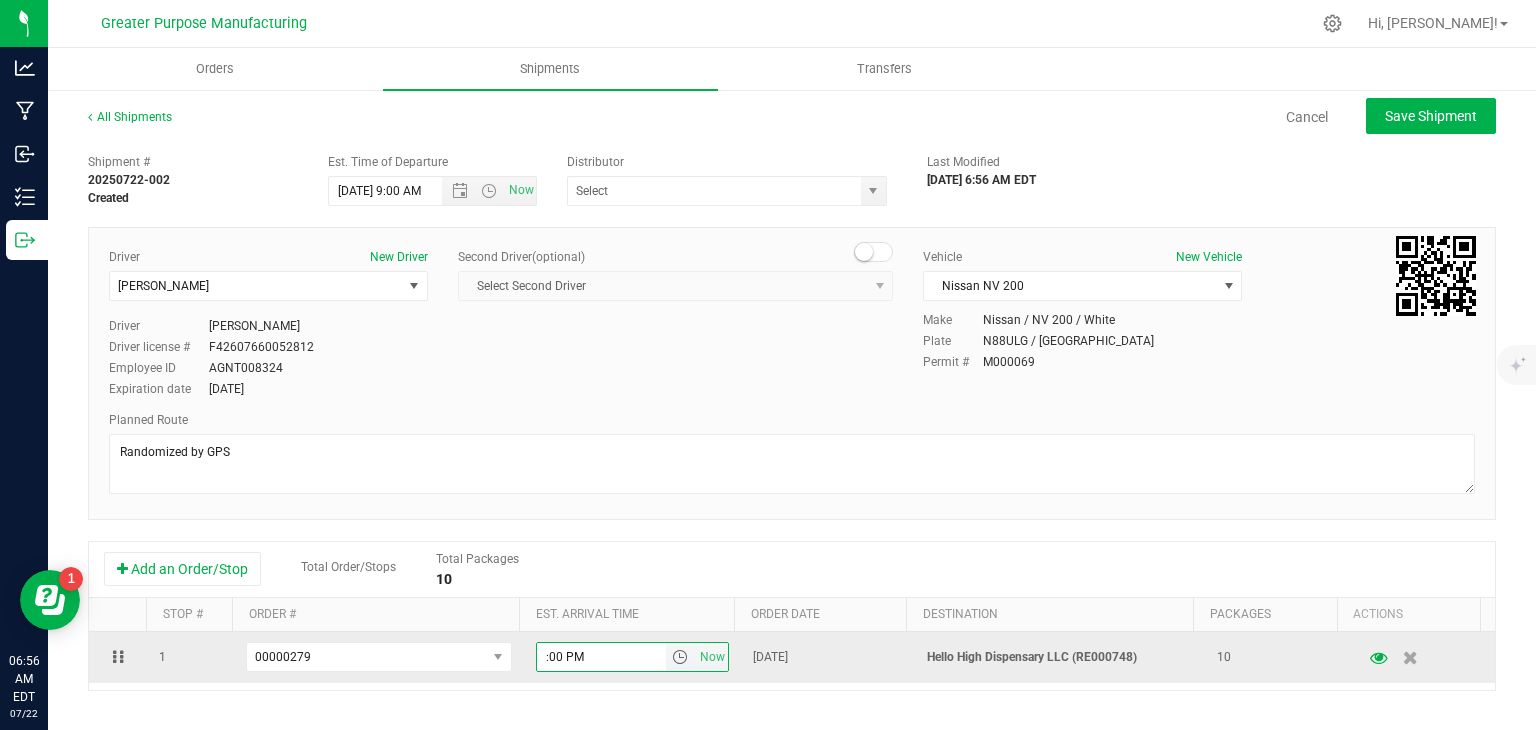 type on "5:00 PM" 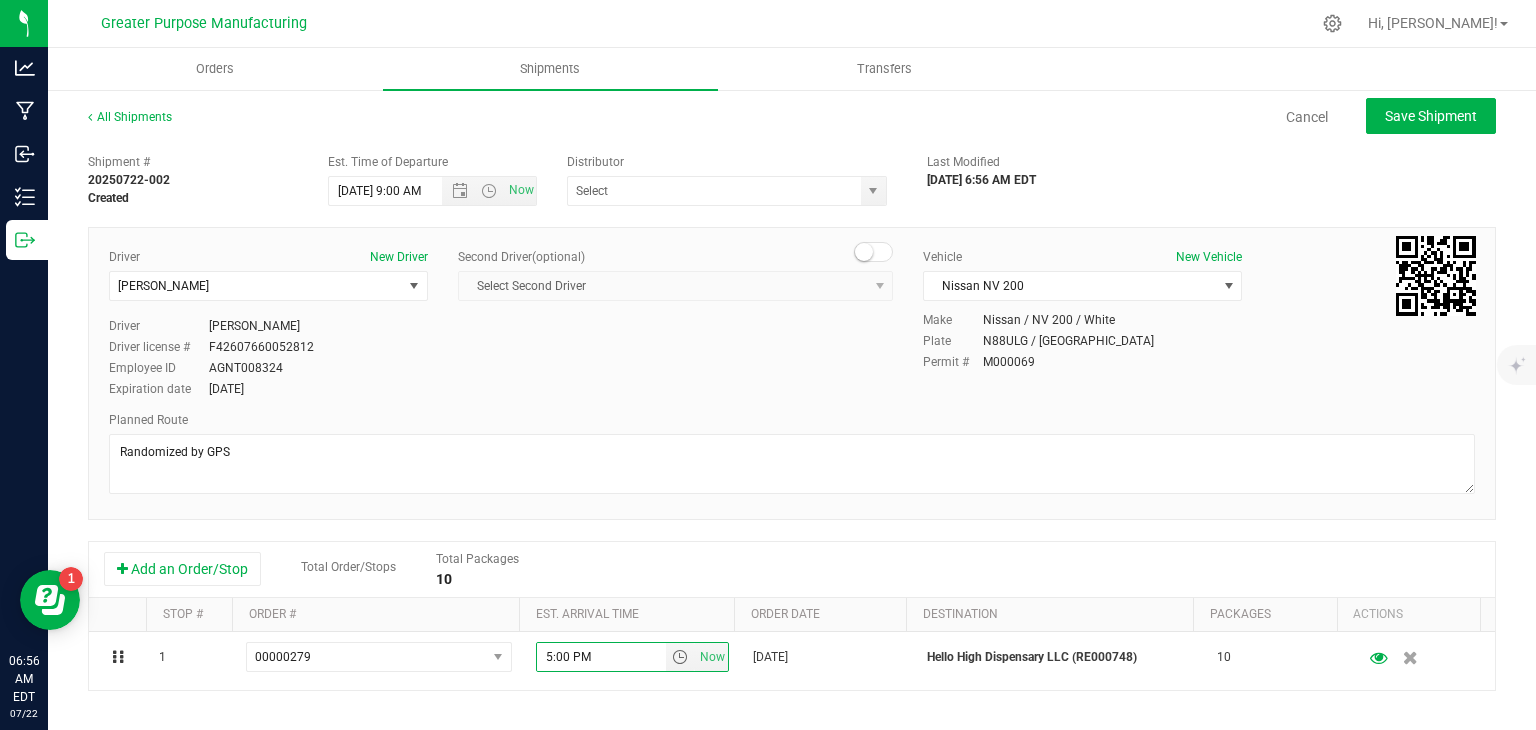 click on "Driver
New Driver
[PERSON_NAME] Select Driver [PERSON_NAME] [PERSON_NAME] [PERSON_NAME] [PERSON_NAME] [PERSON_NAME] [PERSON_NAME] Eduuardo [PERSON_NAME]
Driver
[PERSON_NAME]
Driver license #
F42607660052812
Employee ID
AGNT008324
Expiration date
[DATE]" at bounding box center (792, 373) 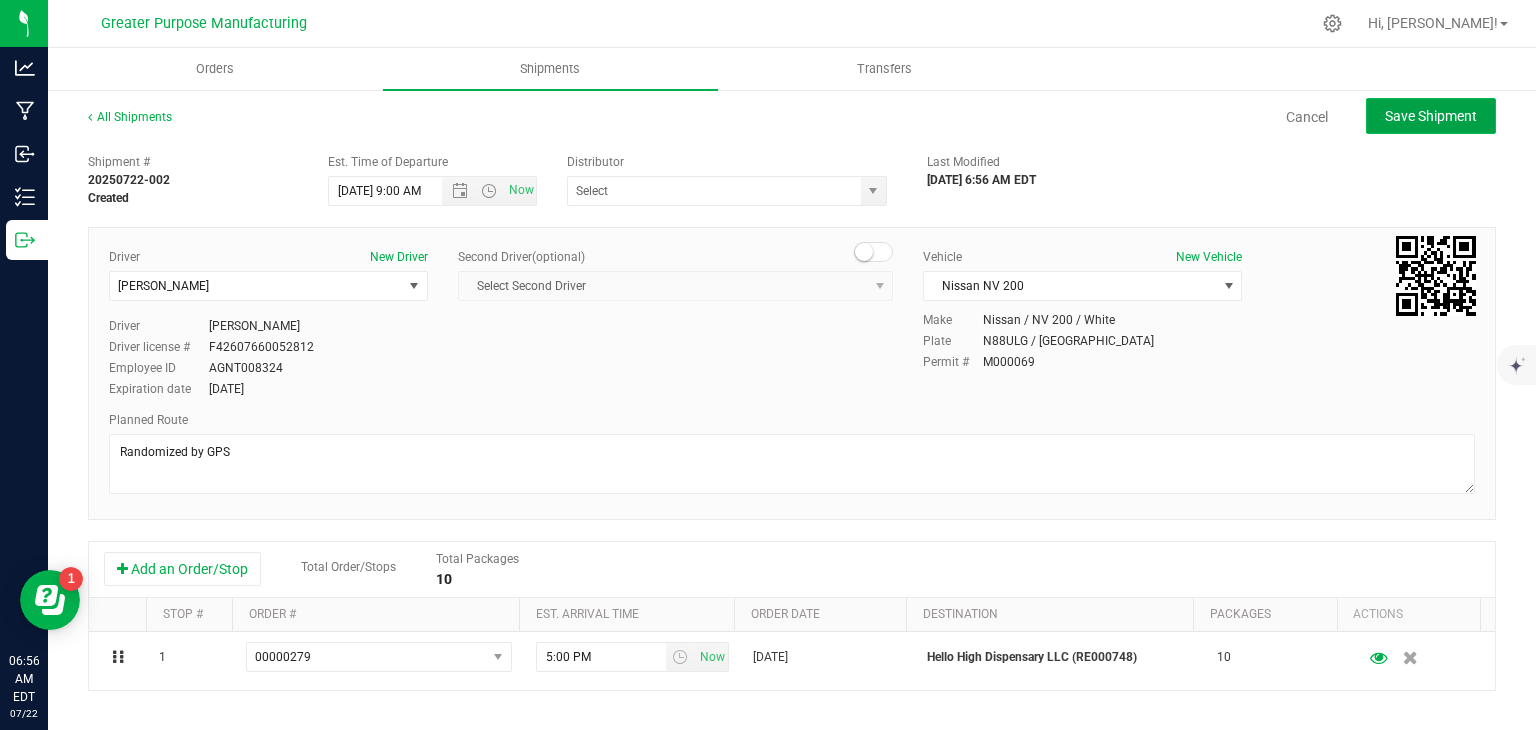 click on "Save Shipment" 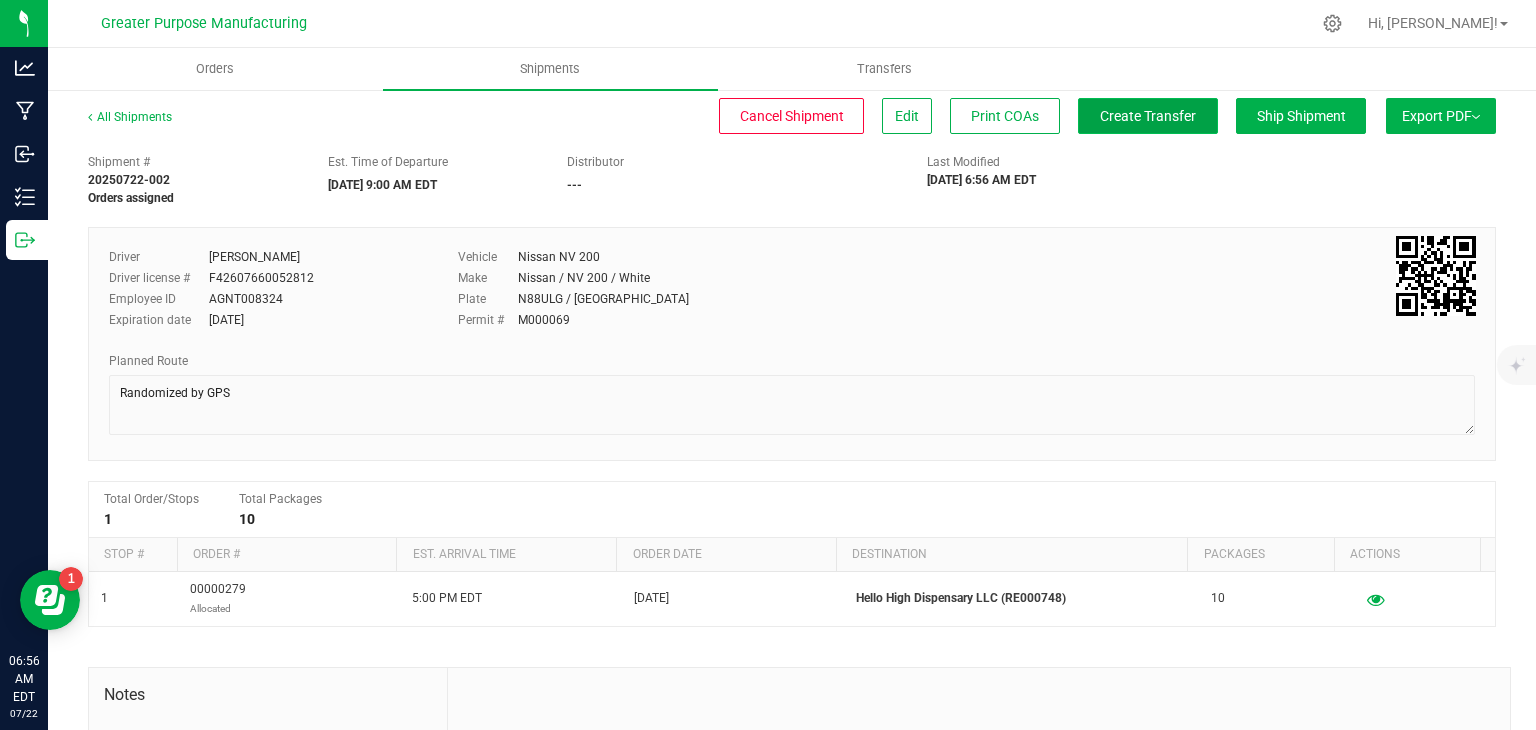 click on "Create Transfer" at bounding box center (1148, 116) 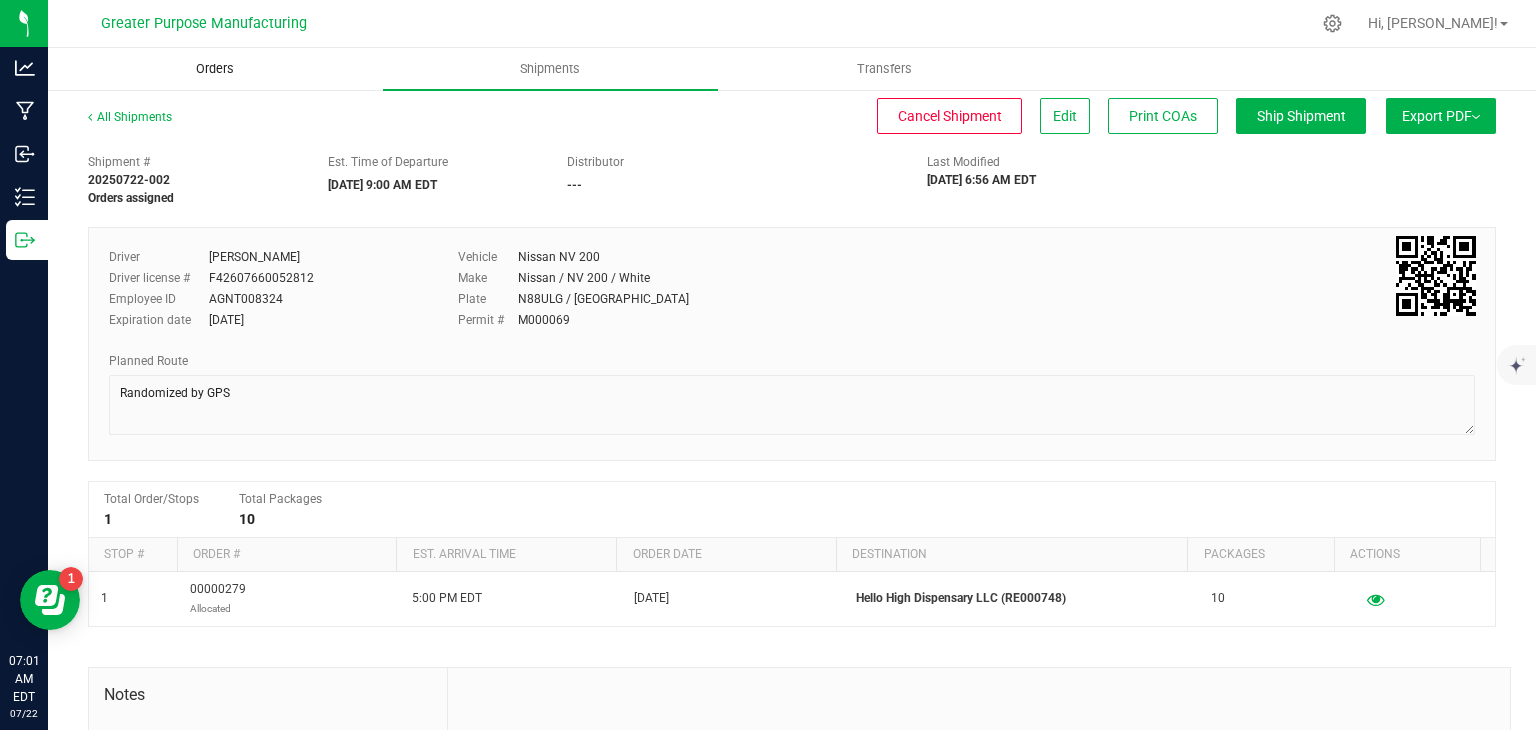 click on "Orders" at bounding box center (215, 69) 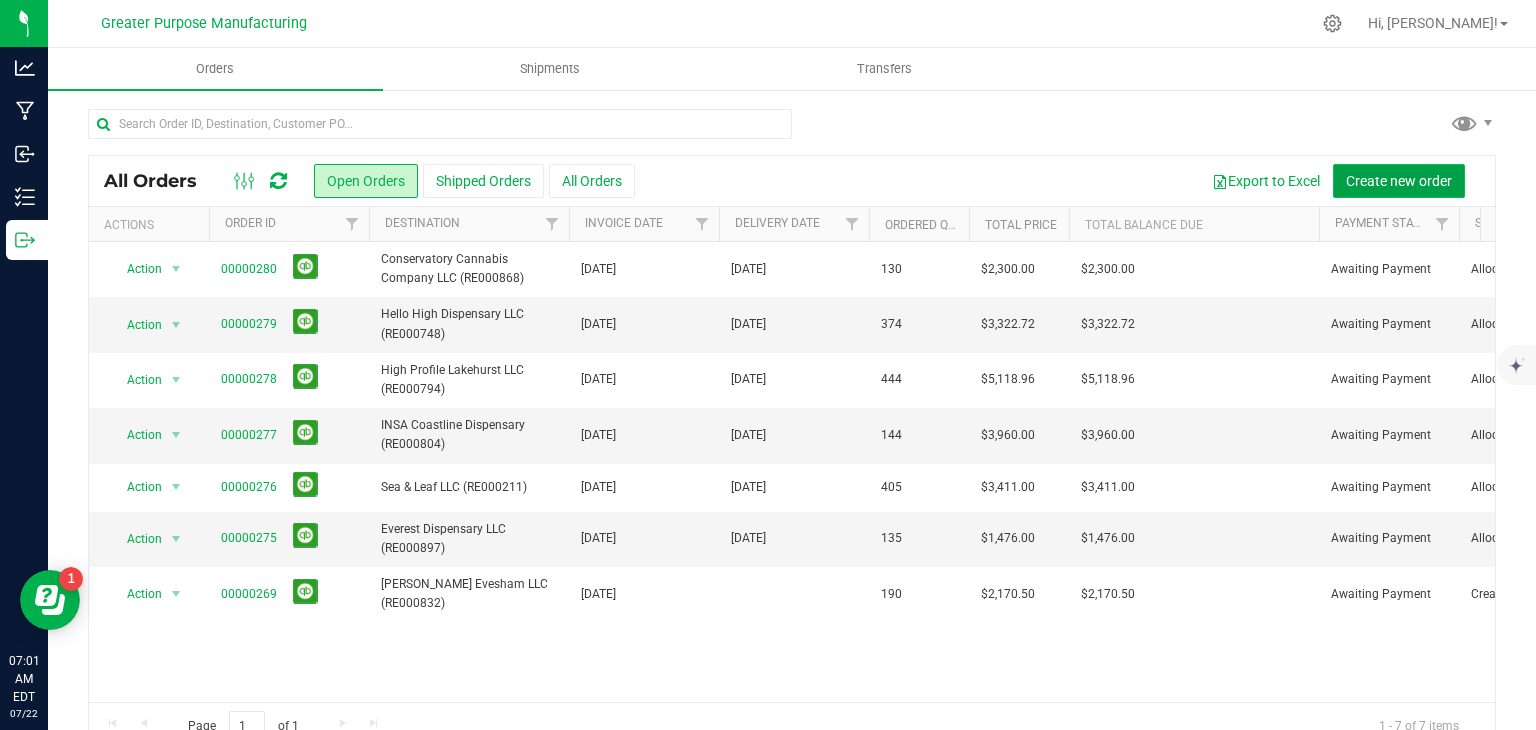 click on "Create new order" at bounding box center [1399, 181] 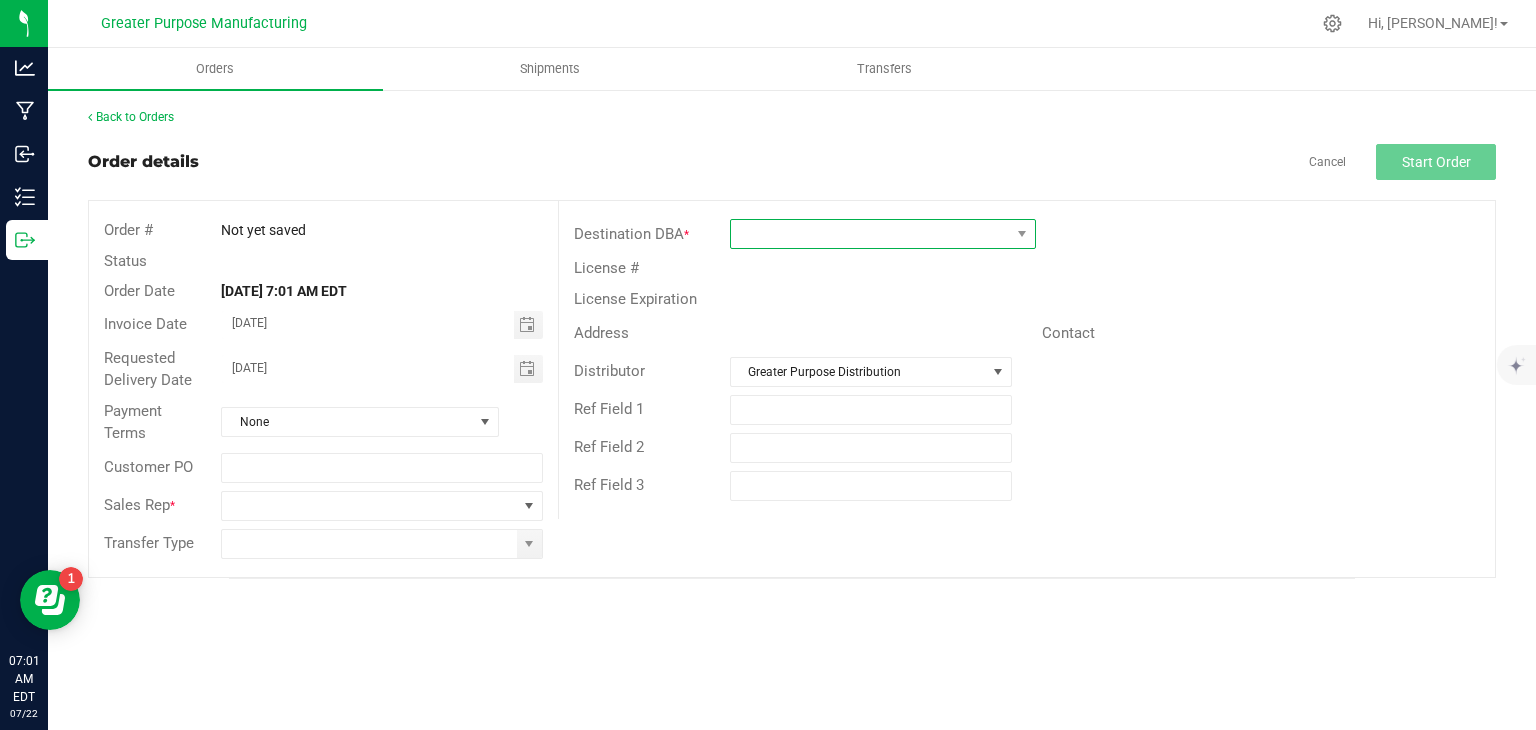 click at bounding box center (870, 234) 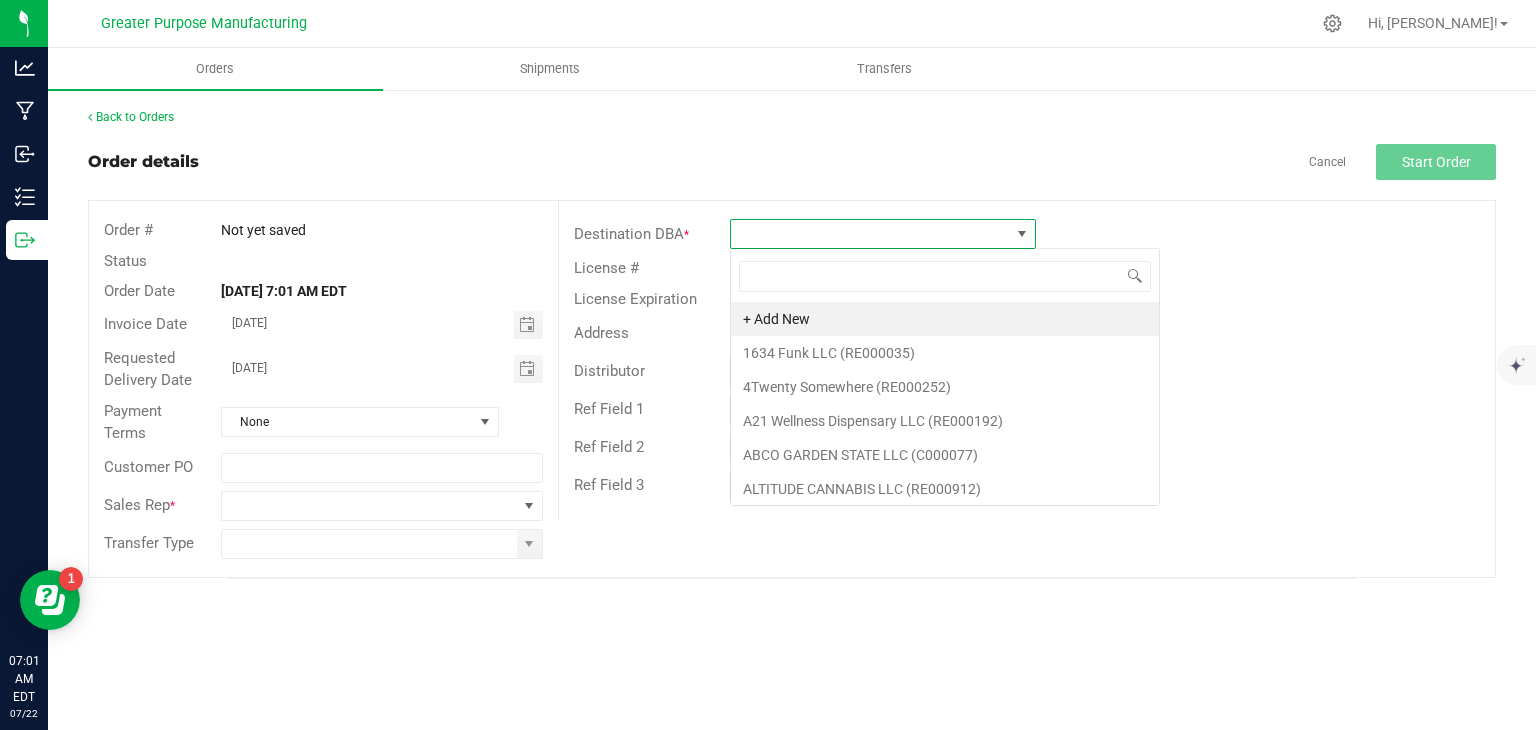 scroll, scrollTop: 99970, scrollLeft: 99693, axis: both 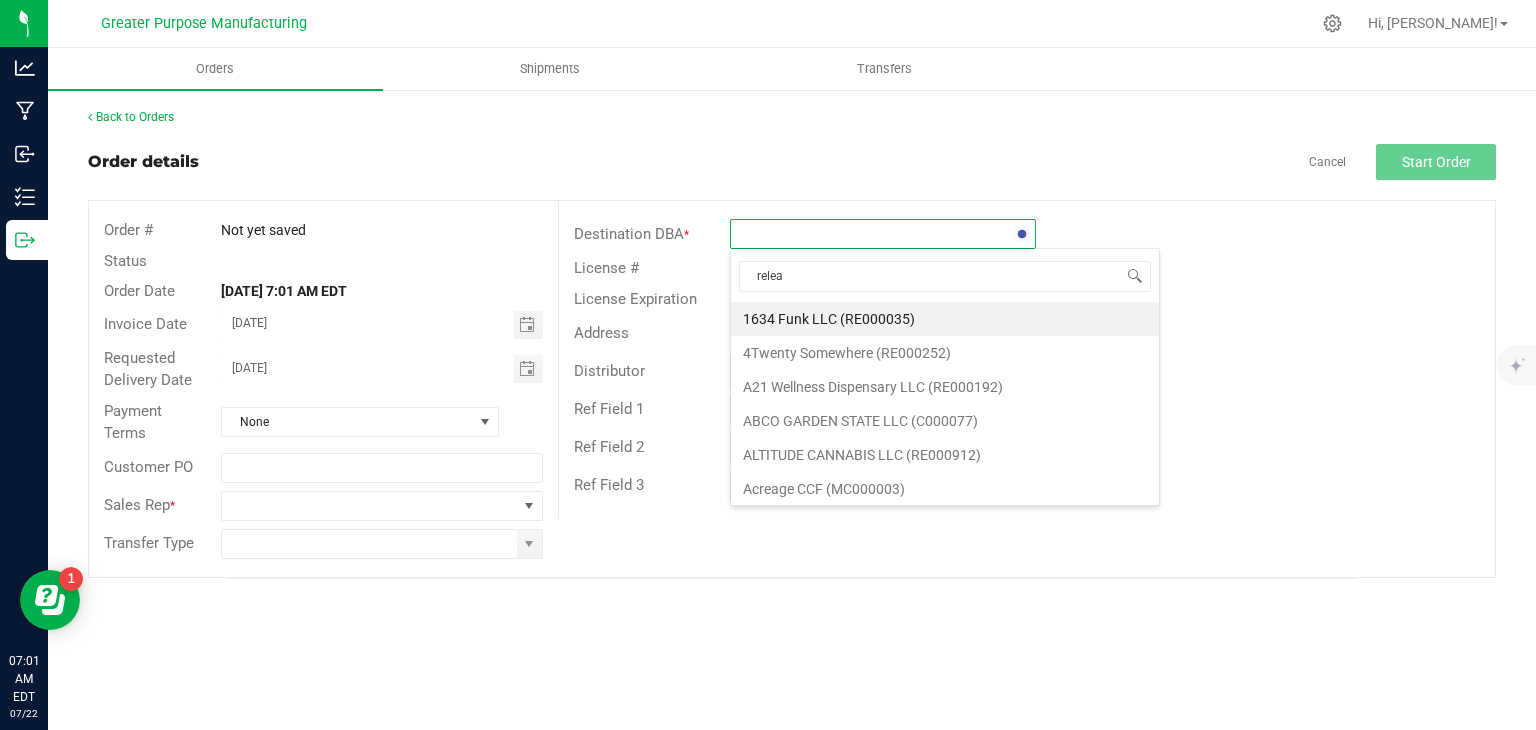 type on "releaf" 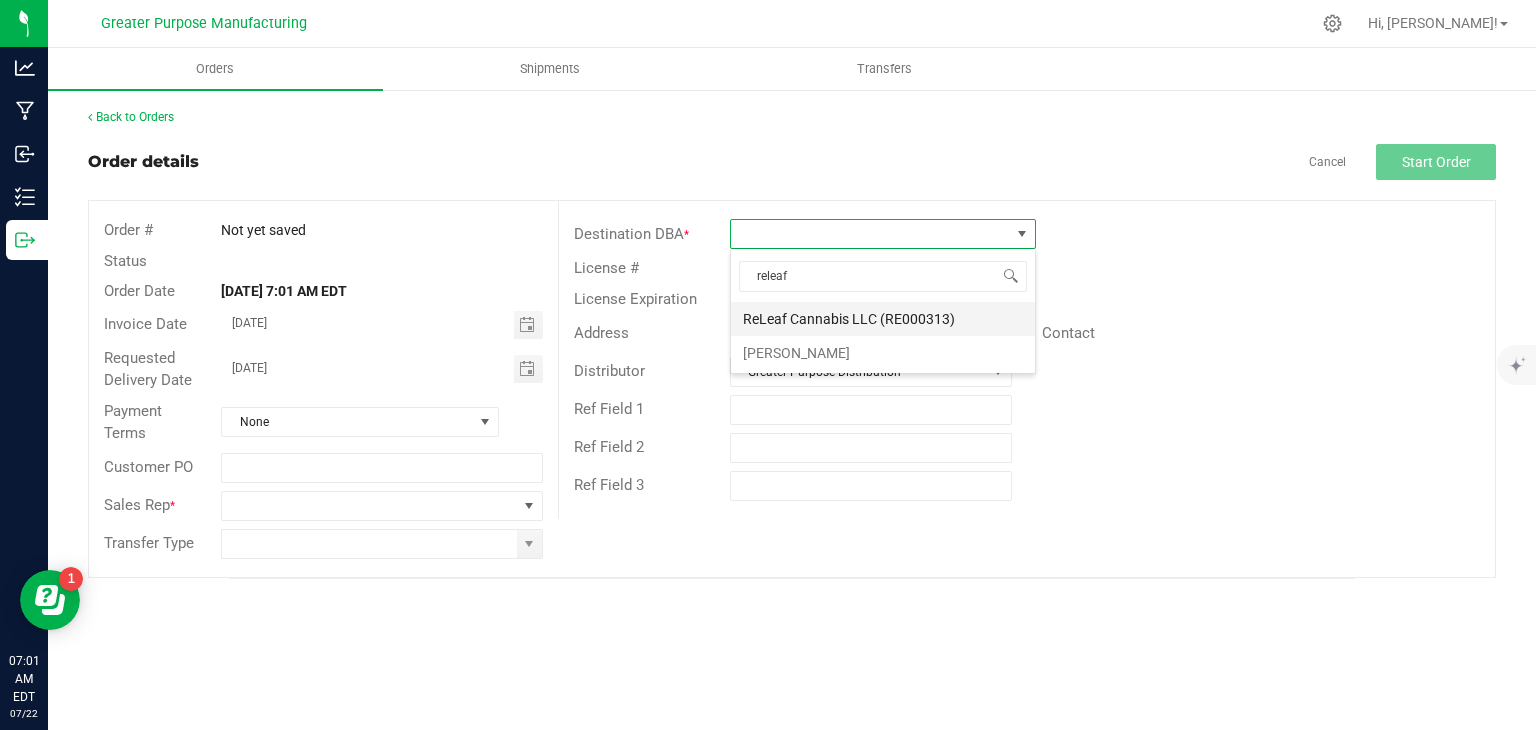 click on "ReLeaf Cannabis LLC (RE000313)" at bounding box center (883, 319) 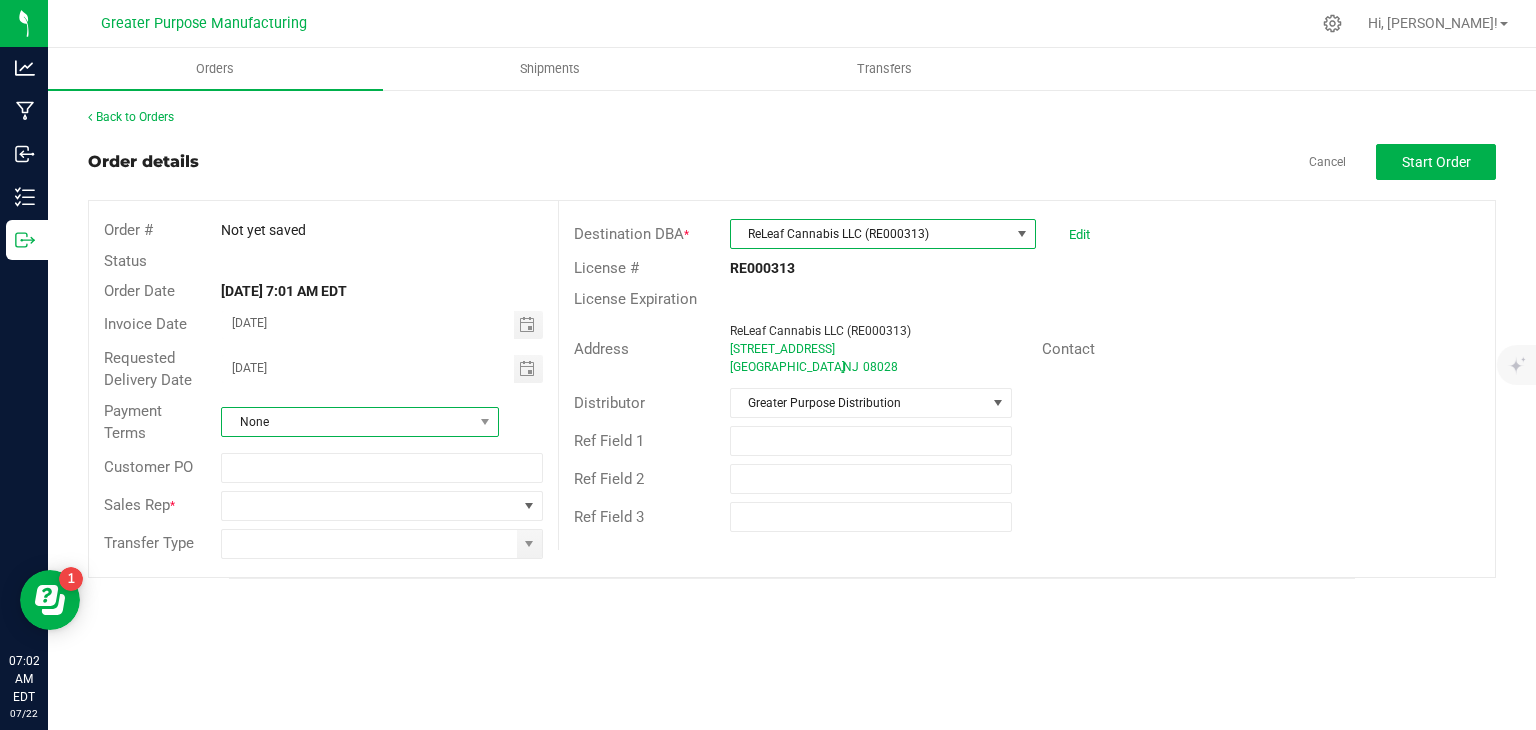 click on "None" at bounding box center [347, 422] 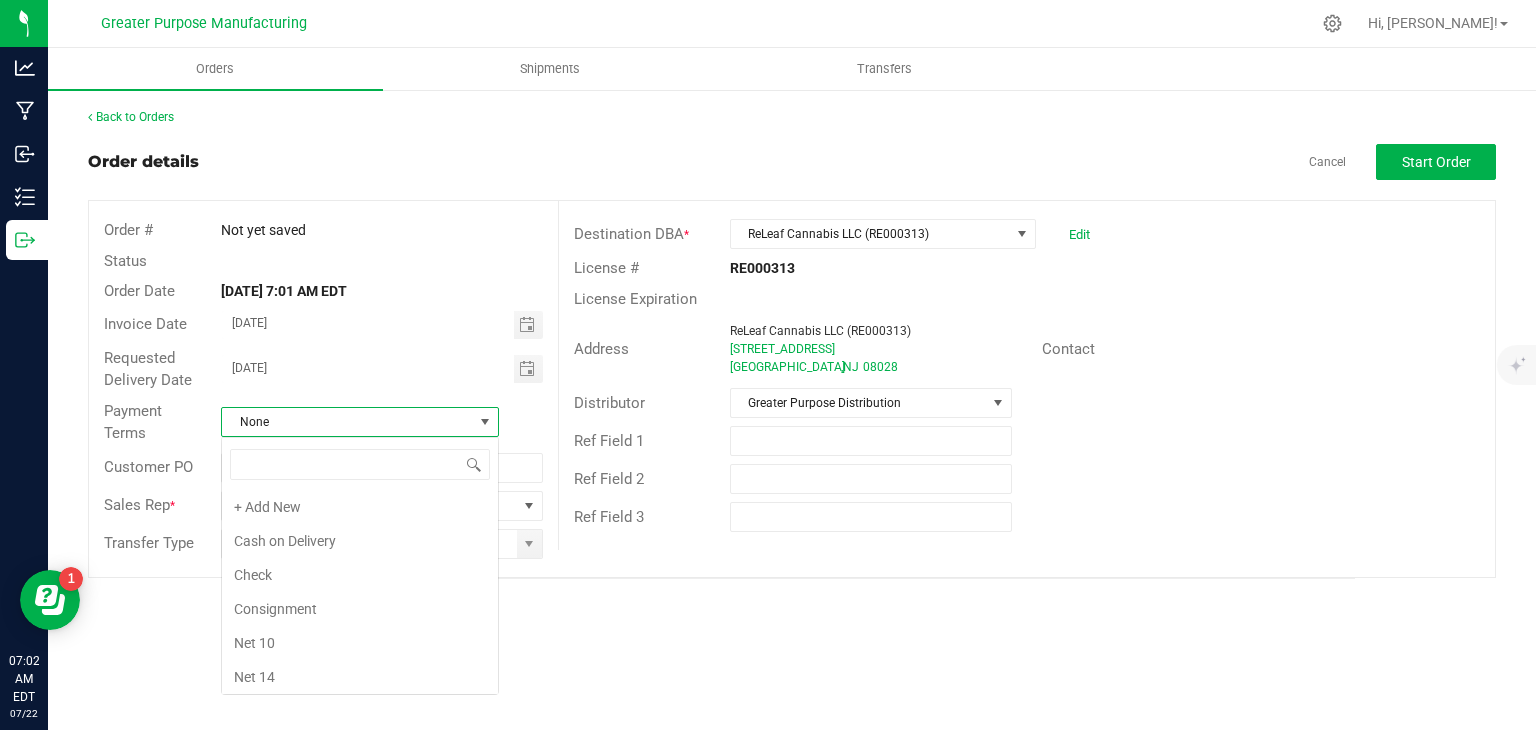 scroll, scrollTop: 99970, scrollLeft: 99722, axis: both 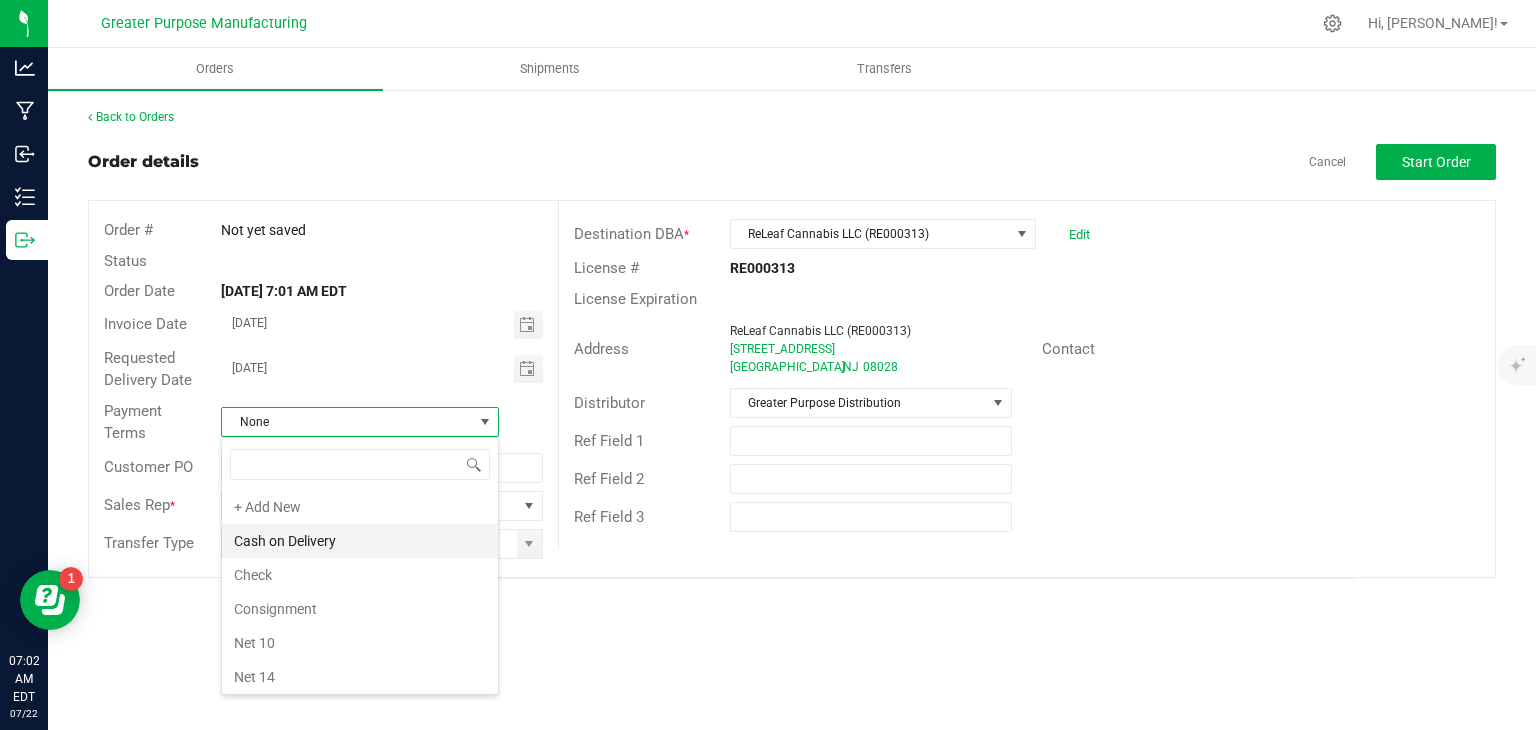 click on "Cash on Delivery" at bounding box center (360, 541) 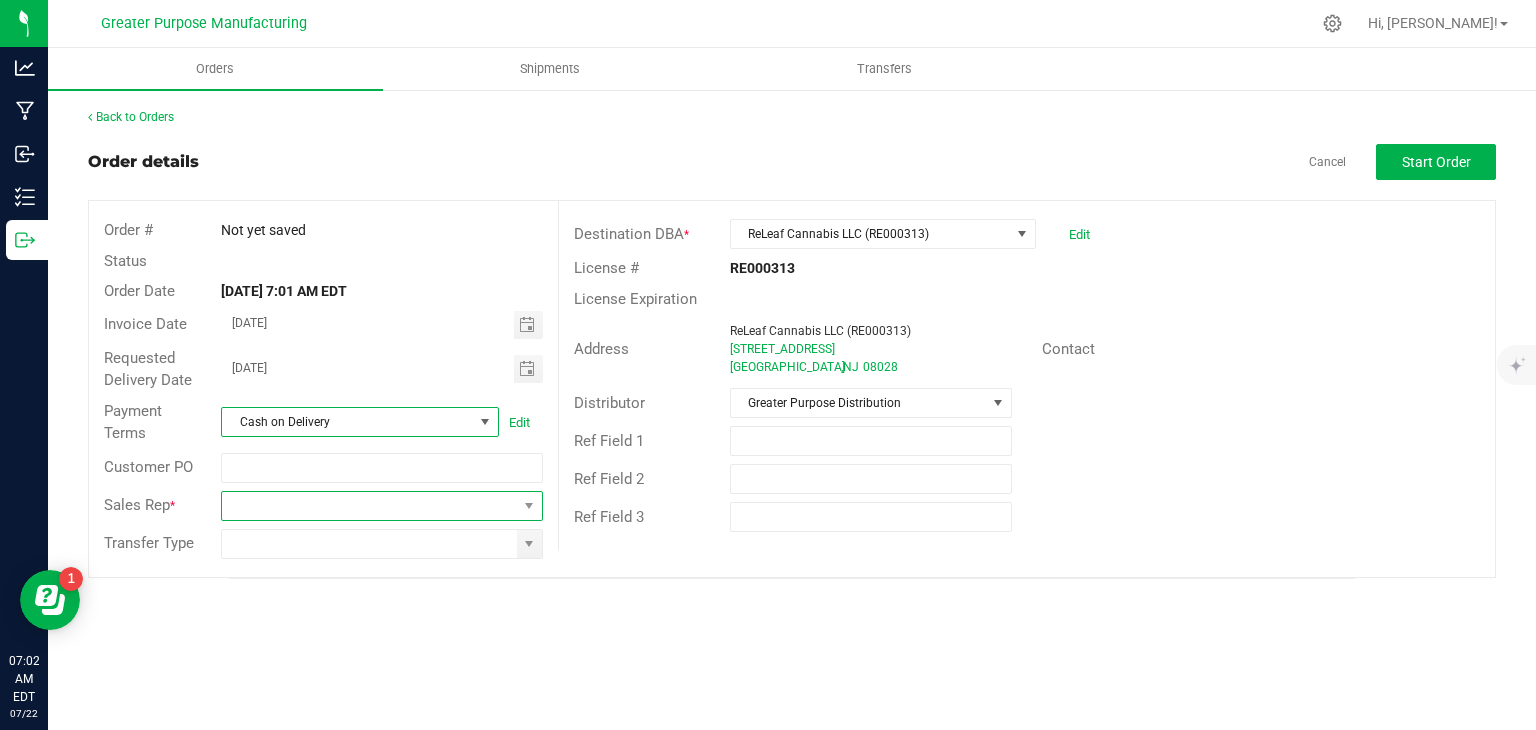 click at bounding box center (369, 506) 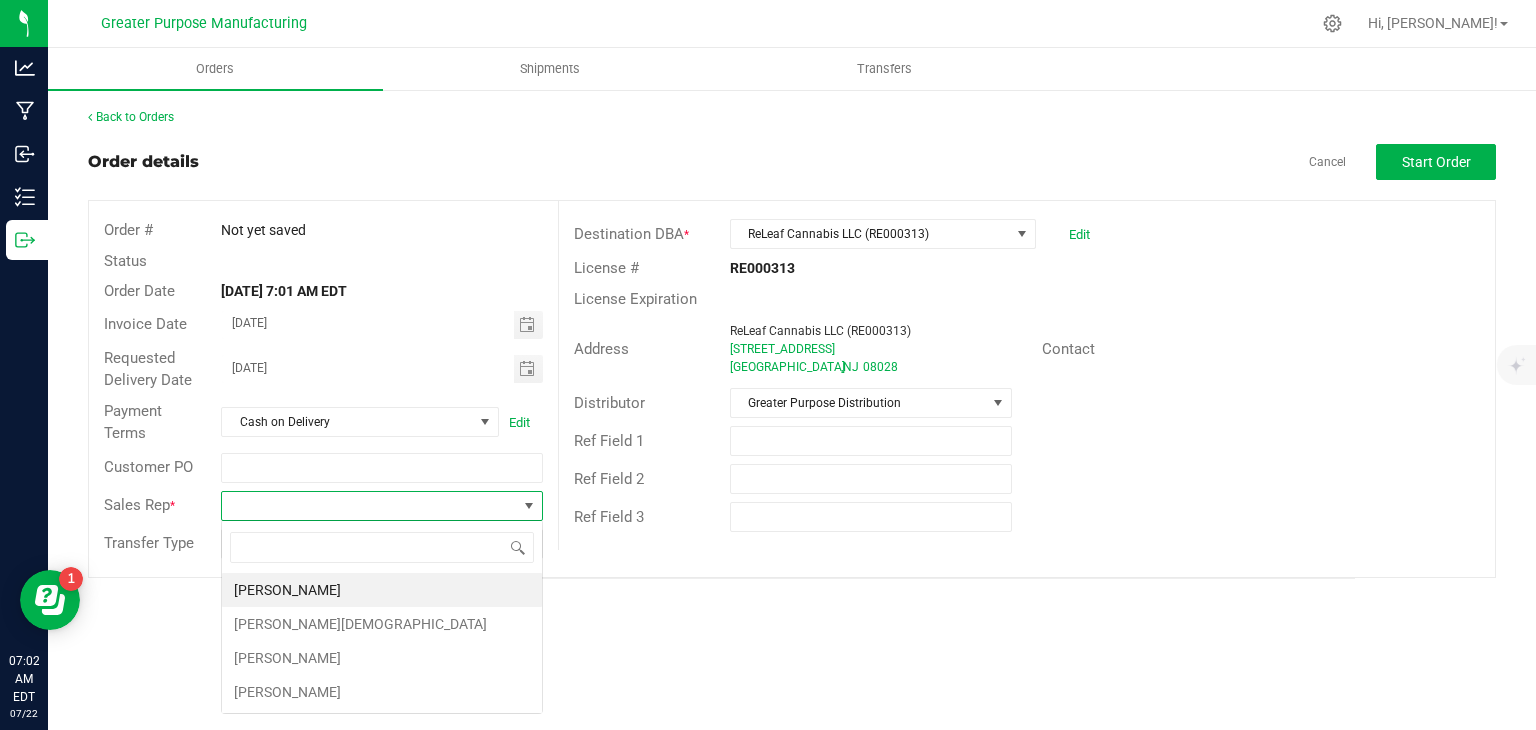 scroll, scrollTop: 99970, scrollLeft: 99678, axis: both 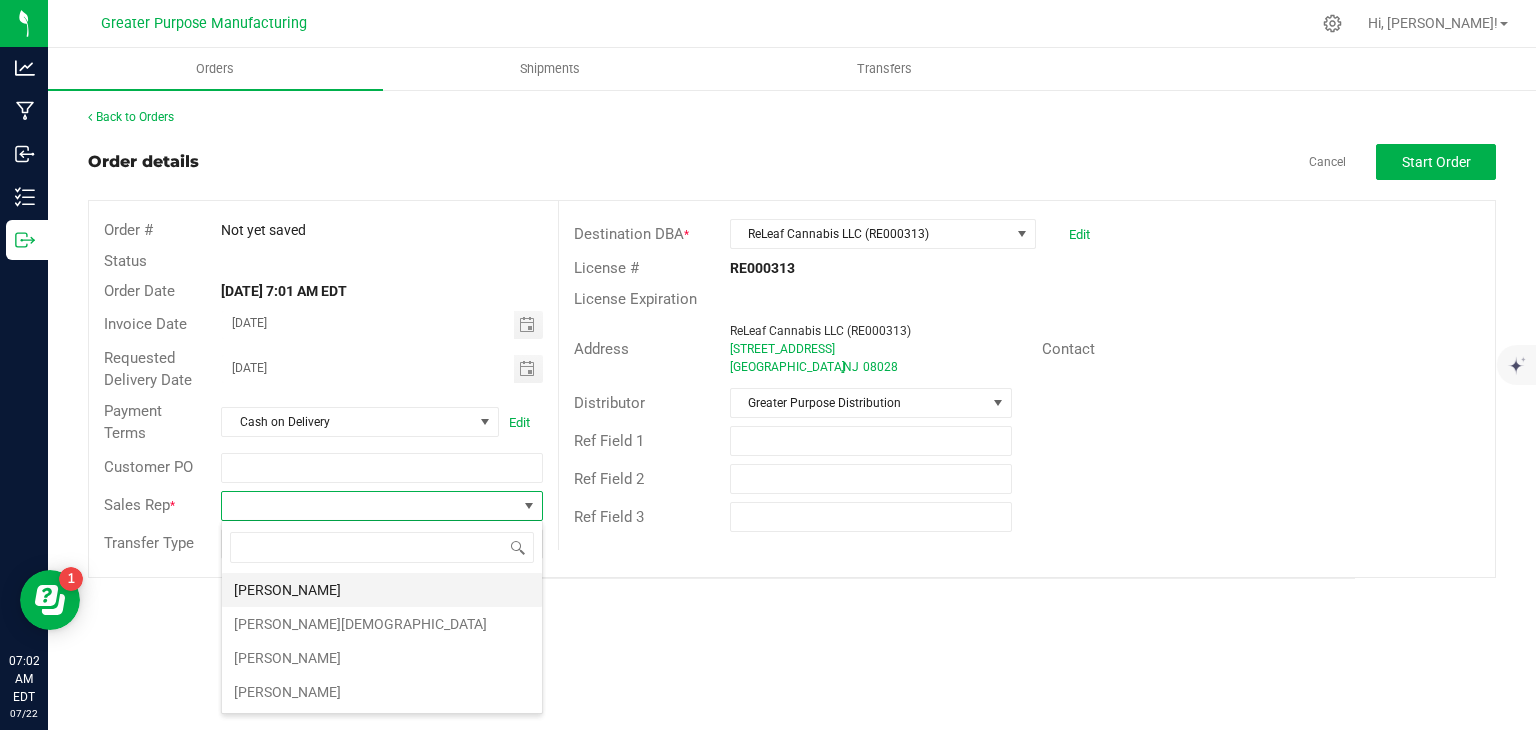 click on "[PERSON_NAME]" at bounding box center [382, 590] 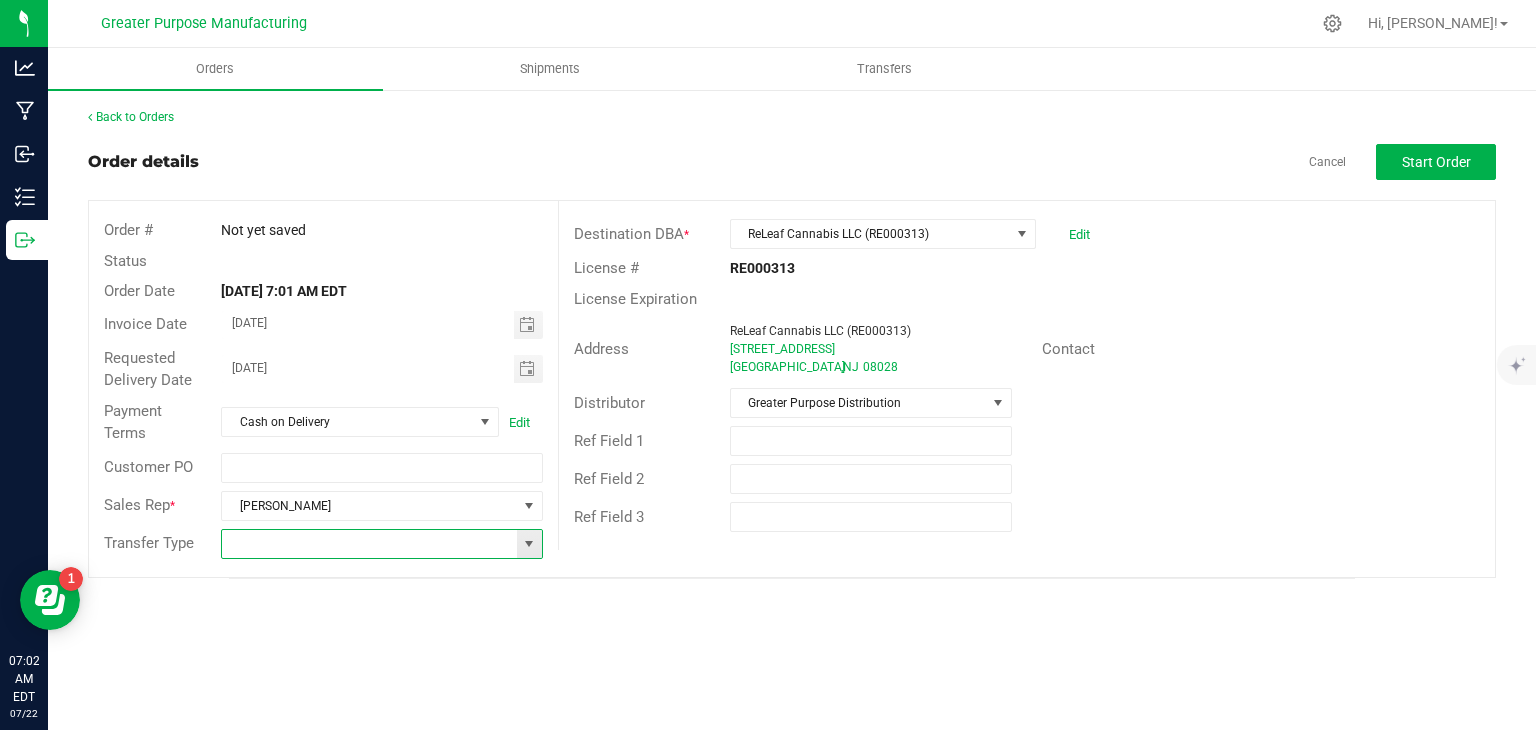 click at bounding box center [369, 544] 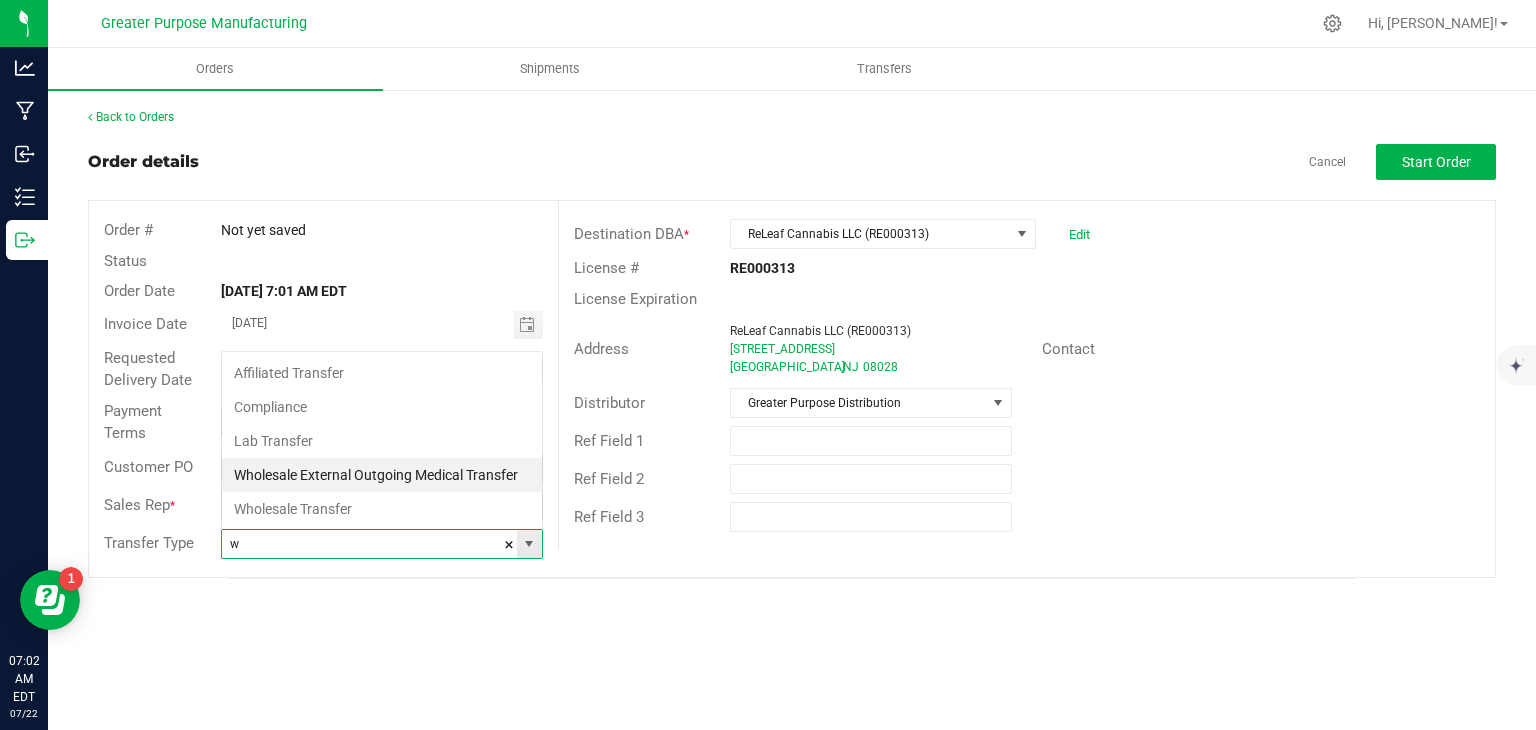 scroll, scrollTop: 99970, scrollLeft: 99678, axis: both 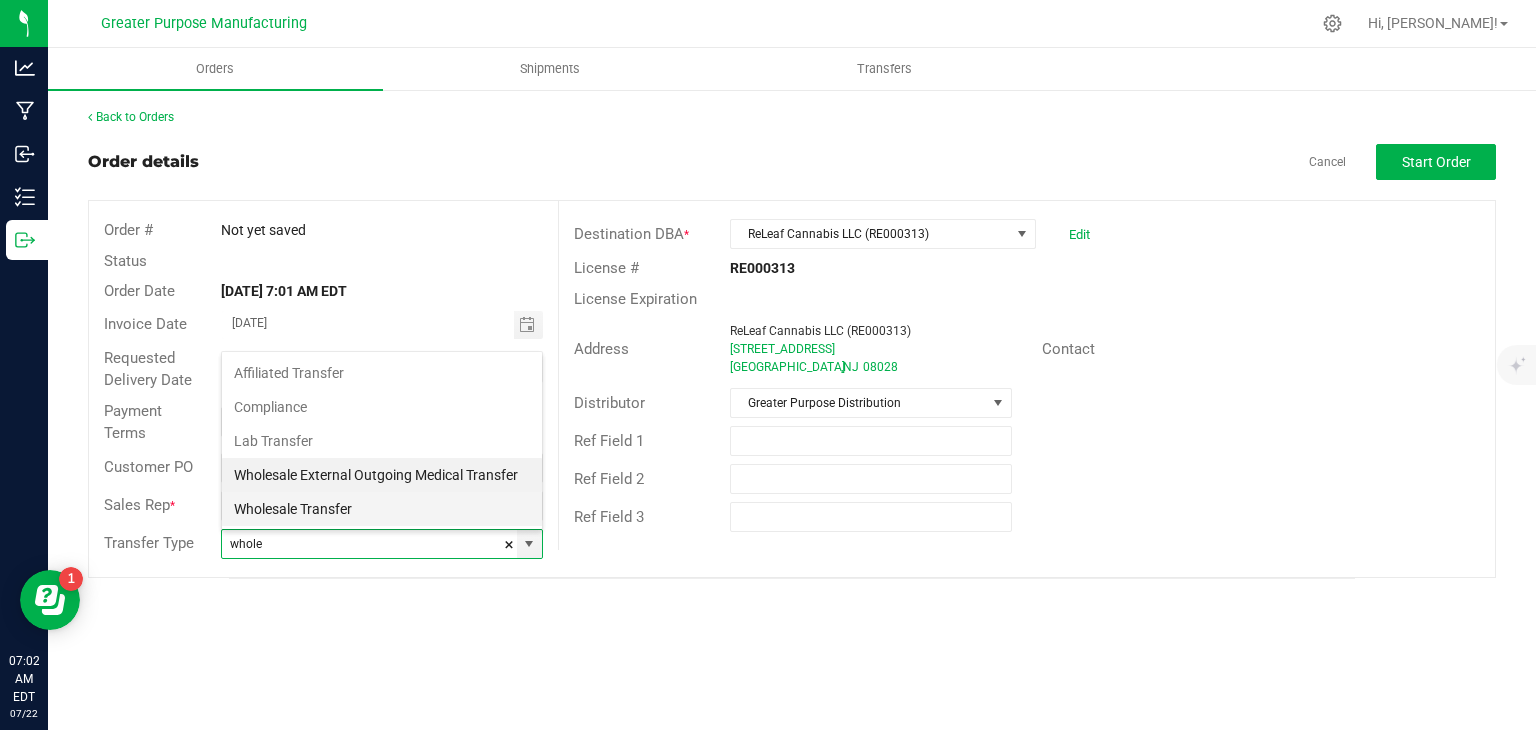 click on "Wholesale Transfer" at bounding box center [382, 509] 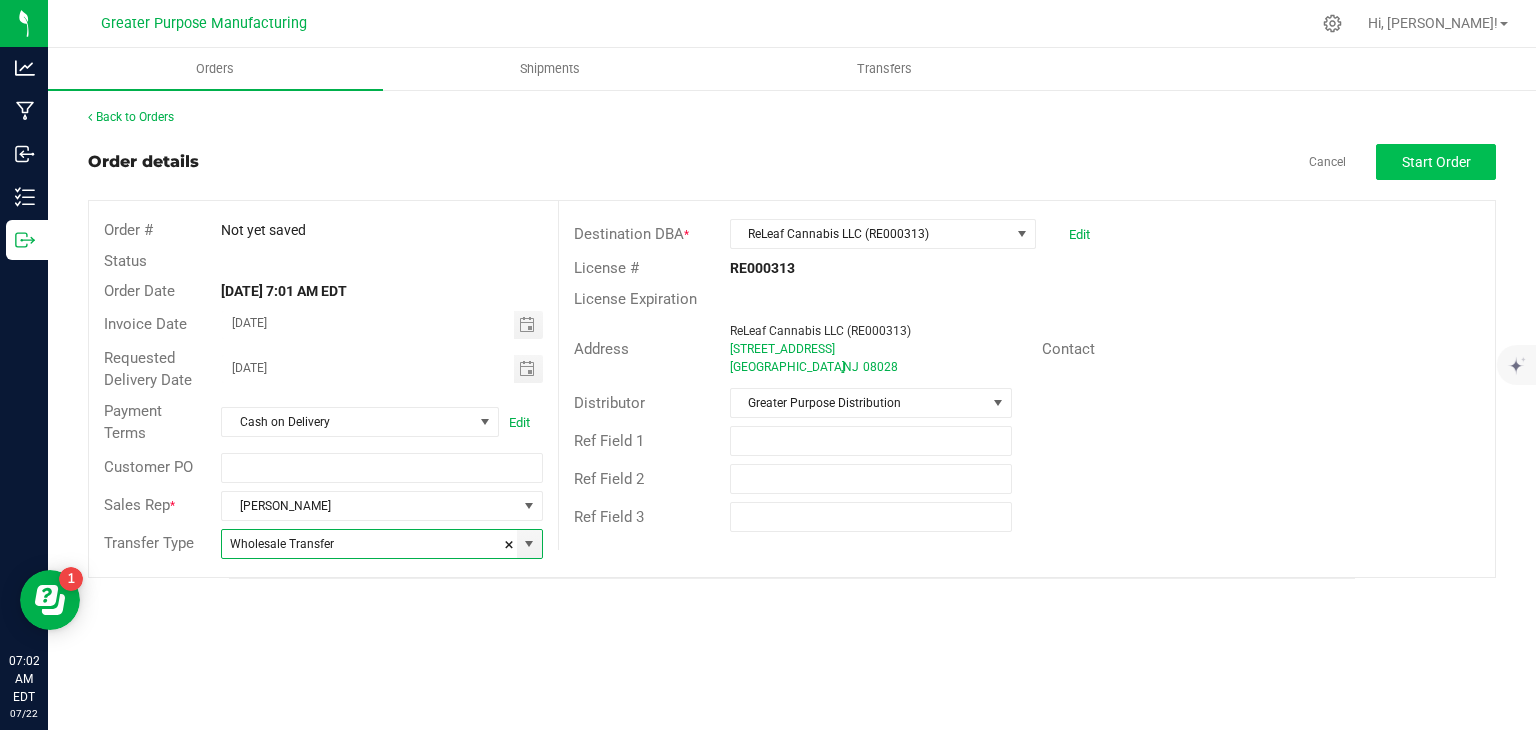 type on "Wholesale Transfer" 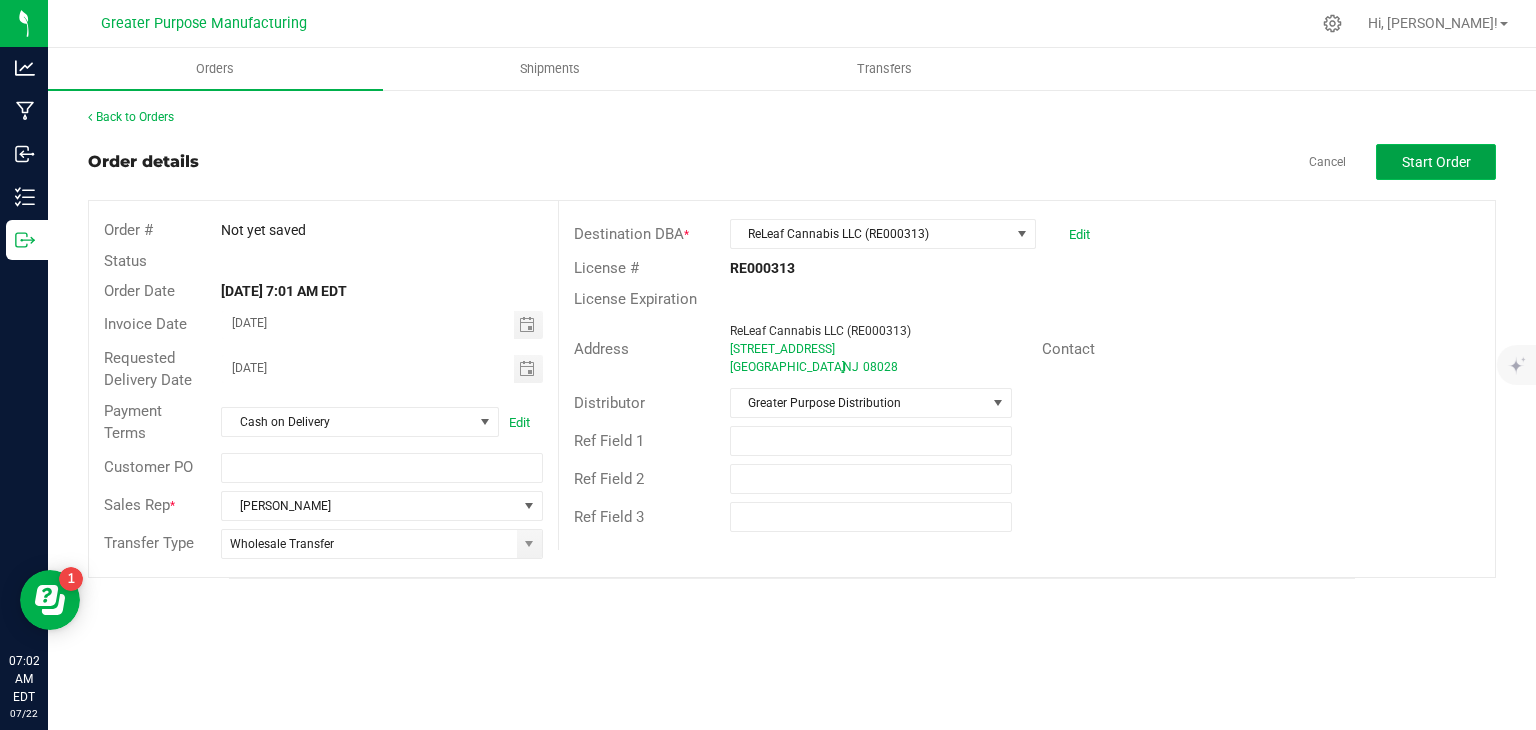 click on "Start Order" at bounding box center [1436, 162] 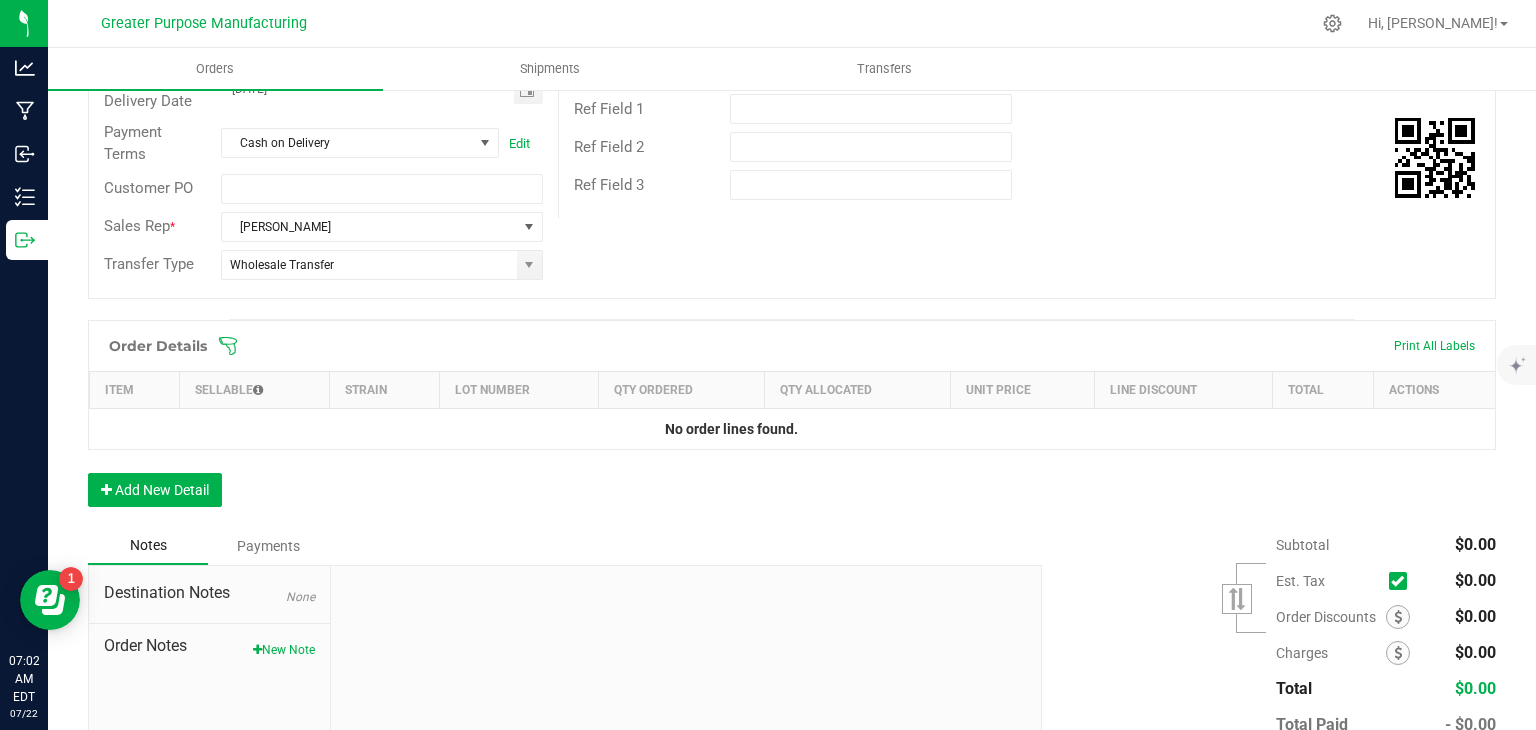 scroll, scrollTop: 334, scrollLeft: 0, axis: vertical 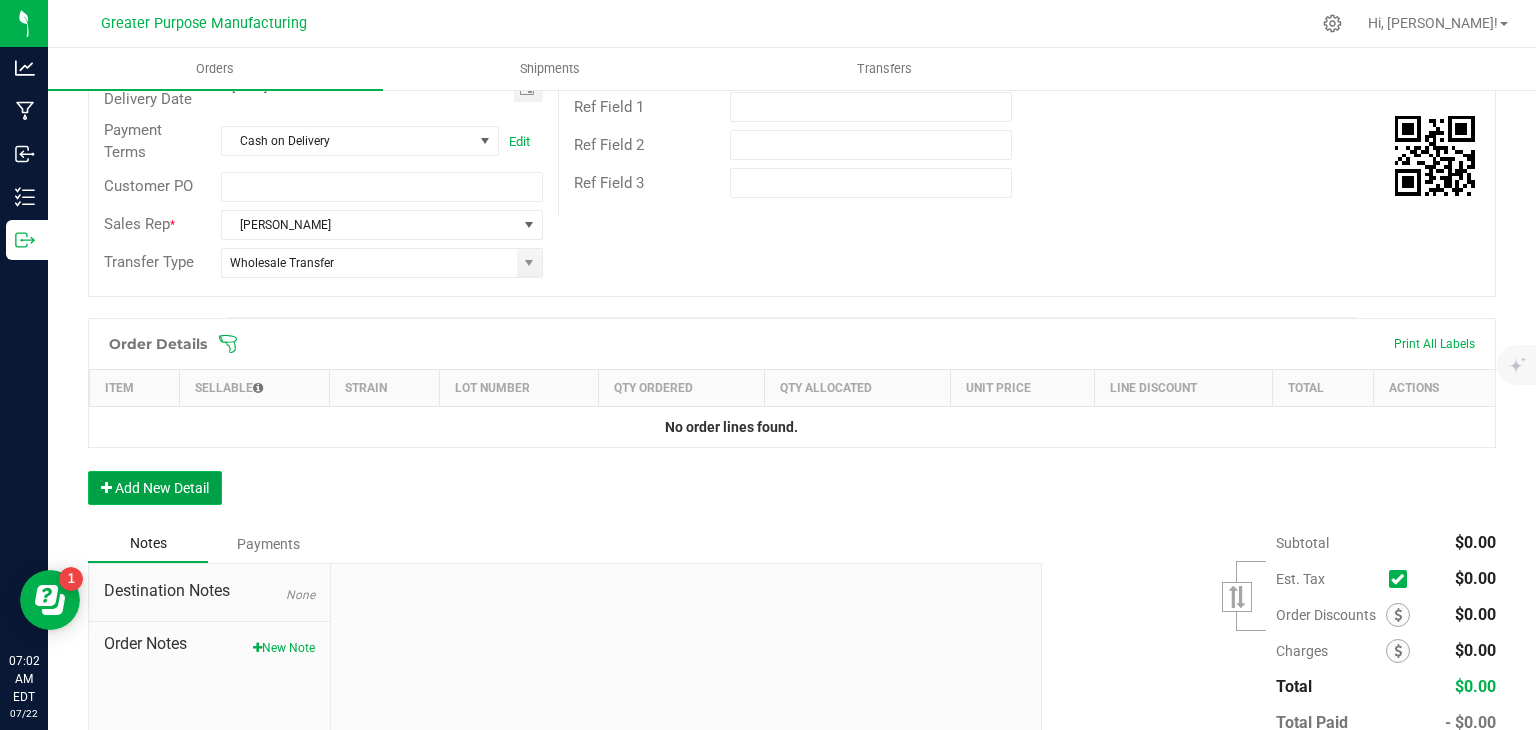 click on "Add New Detail" at bounding box center [155, 488] 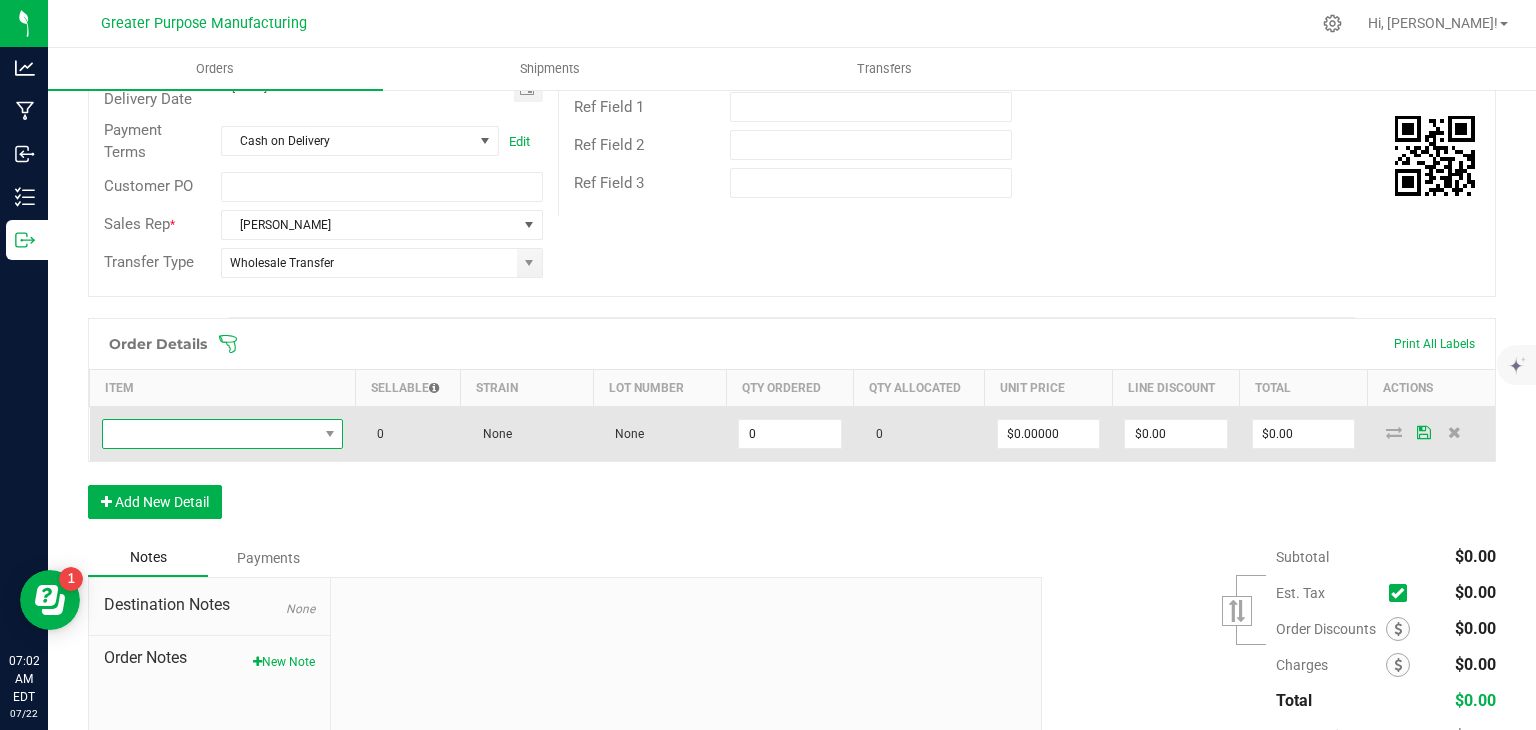 click at bounding box center [210, 434] 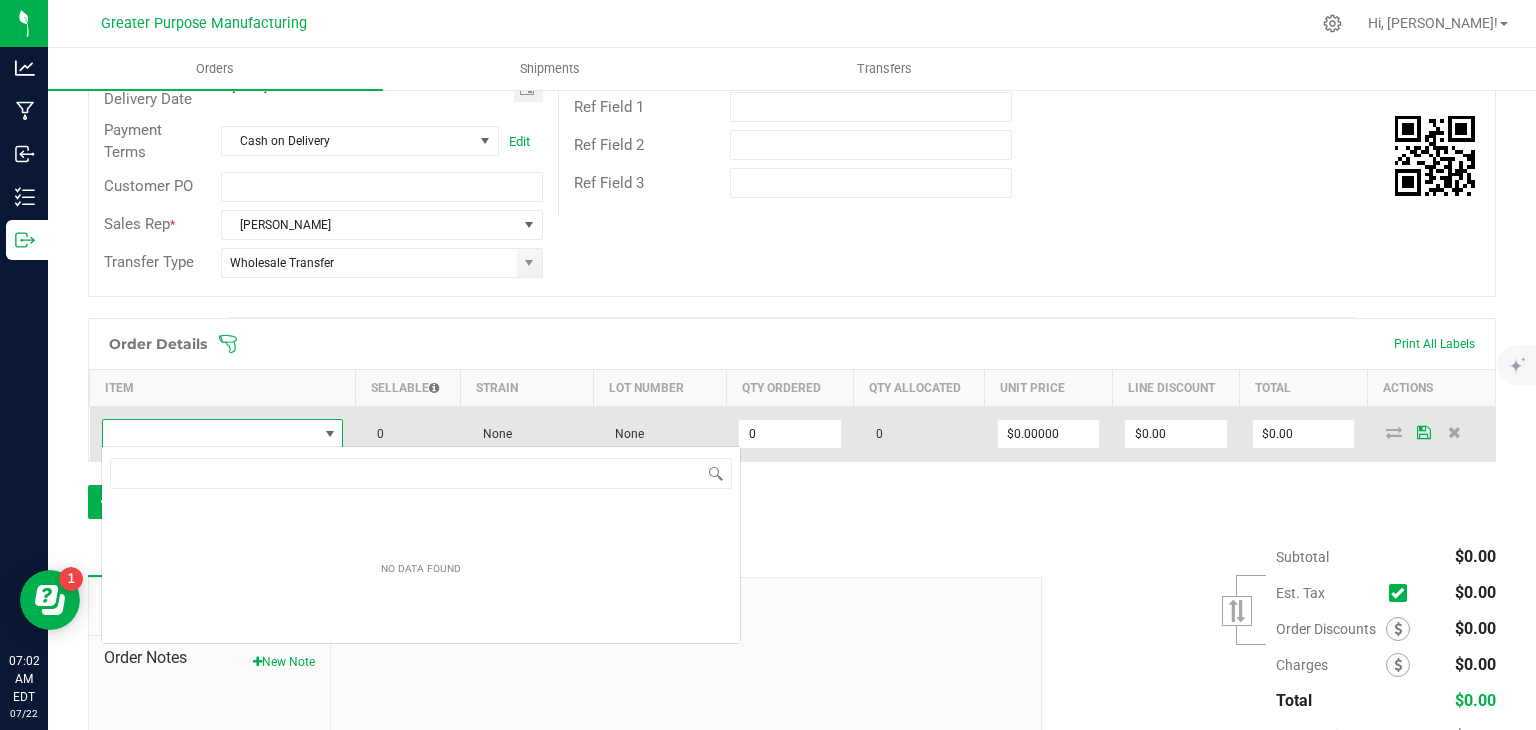 scroll, scrollTop: 99970, scrollLeft: 99761, axis: both 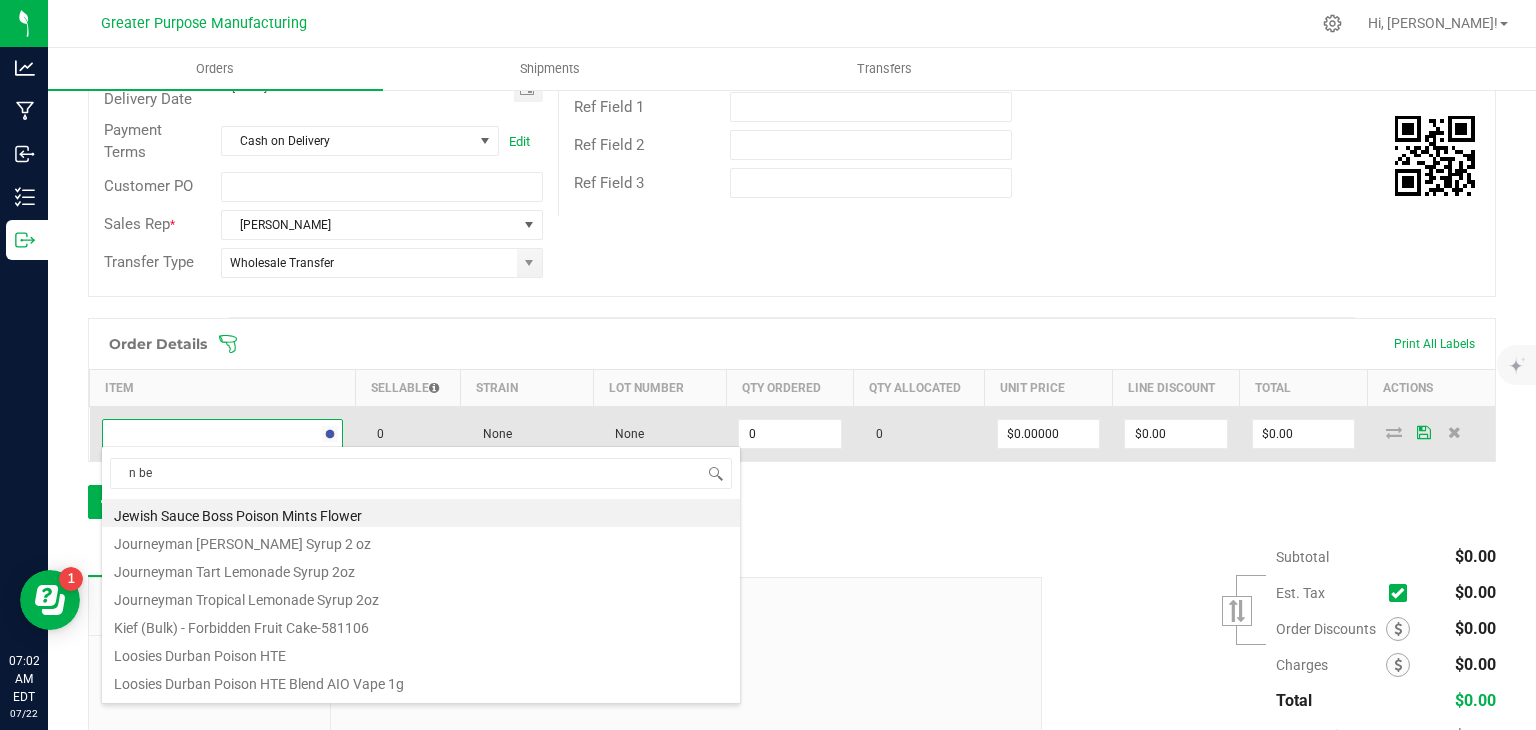 type on "n ber" 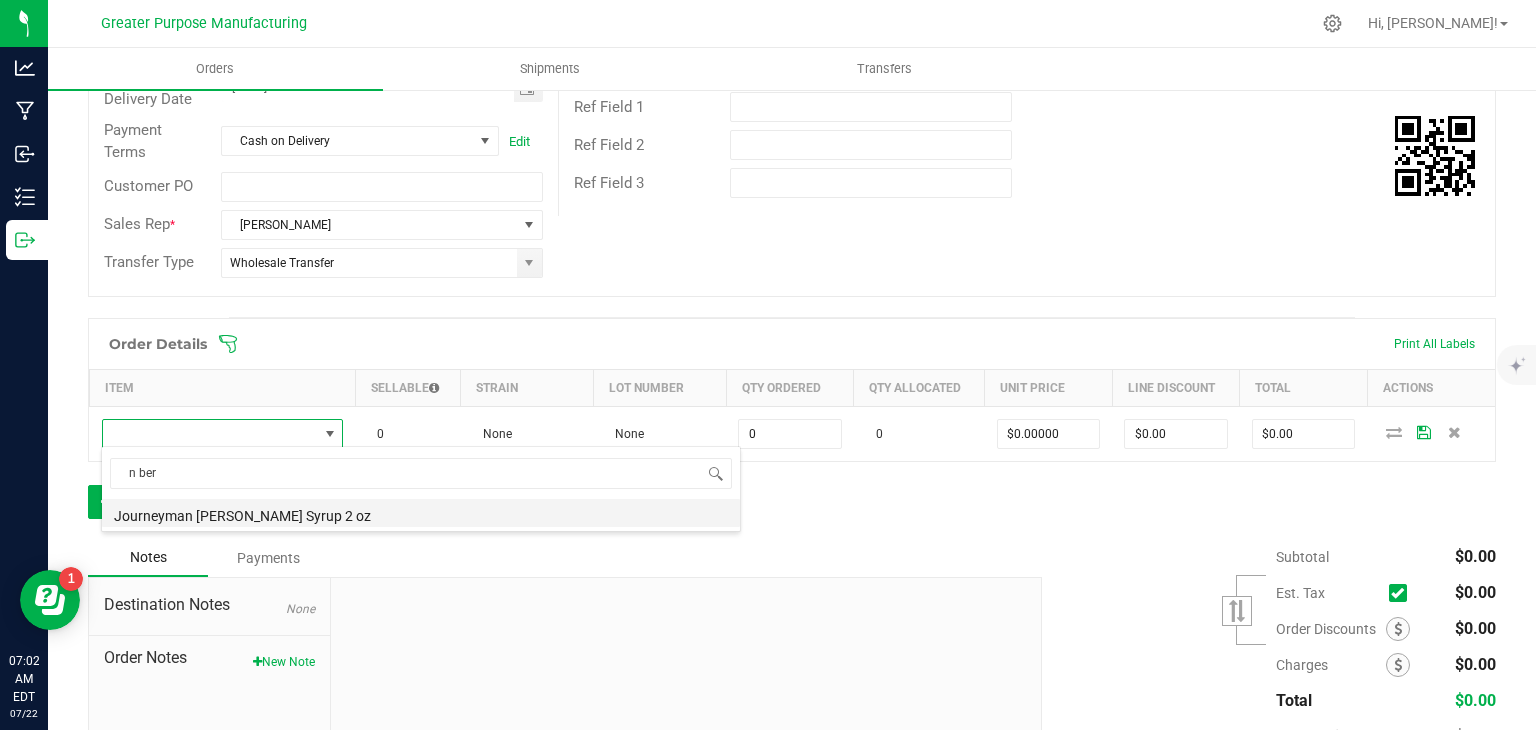 click on "Journeyman [PERSON_NAME] Syrup 2 oz" at bounding box center [421, 513] 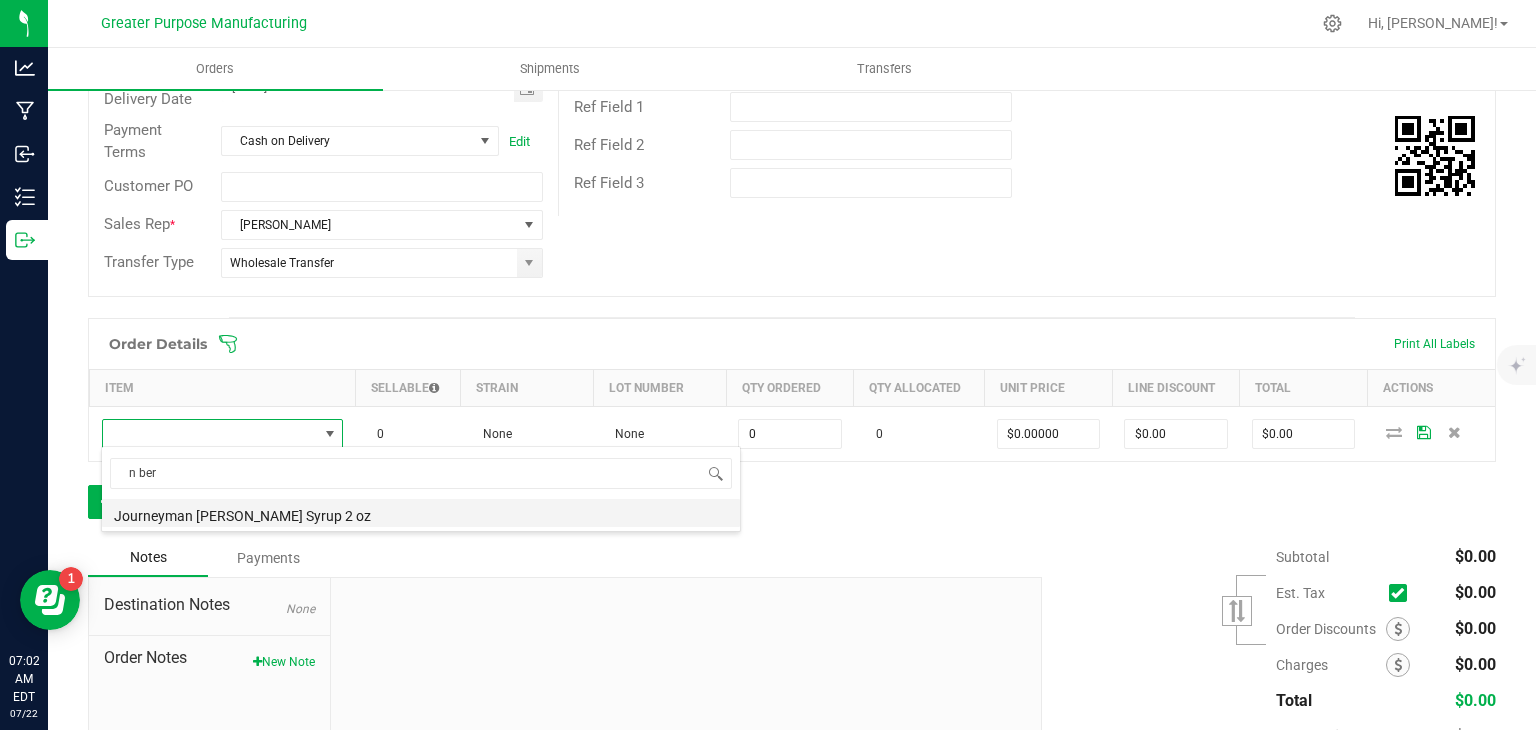 type on "0 ea" 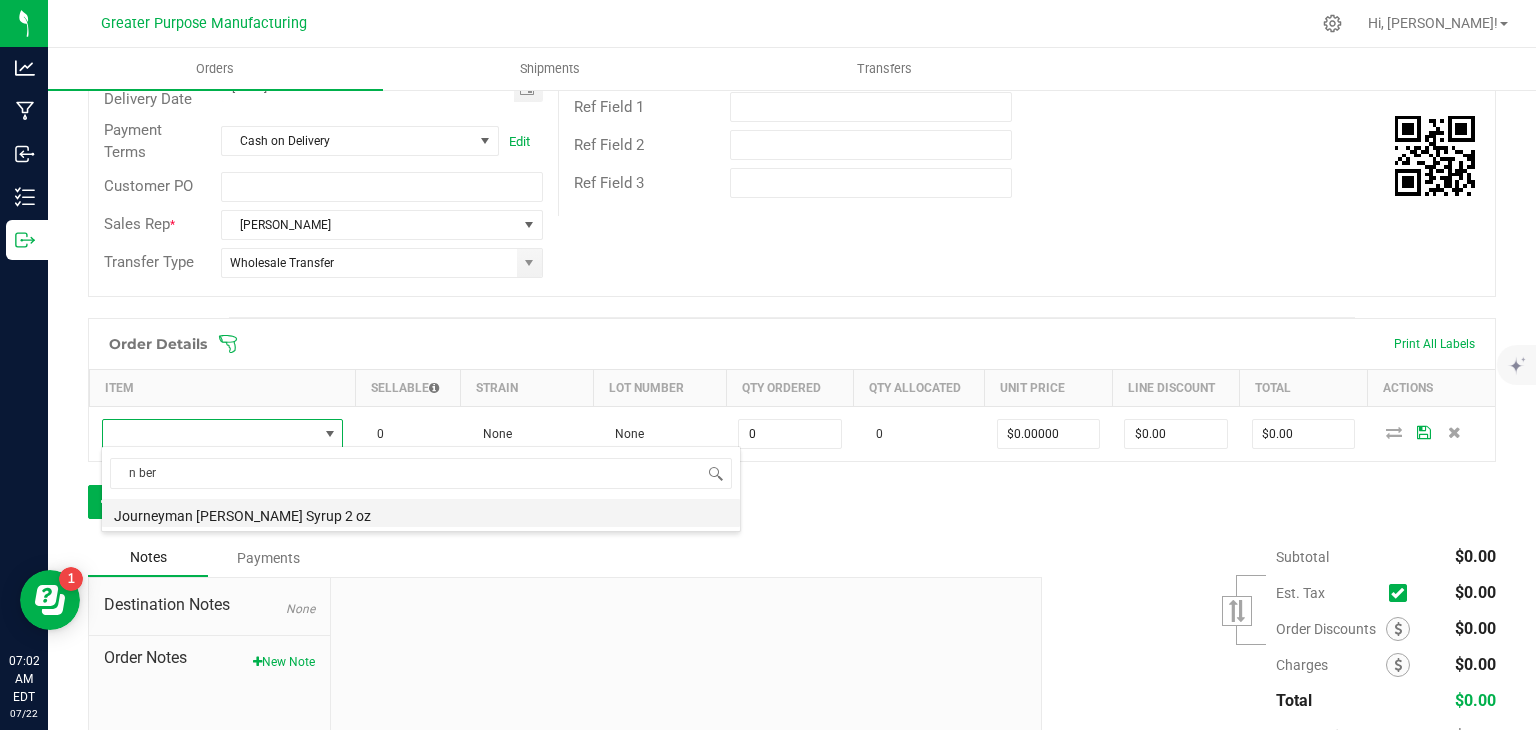 type on "$10.00000" 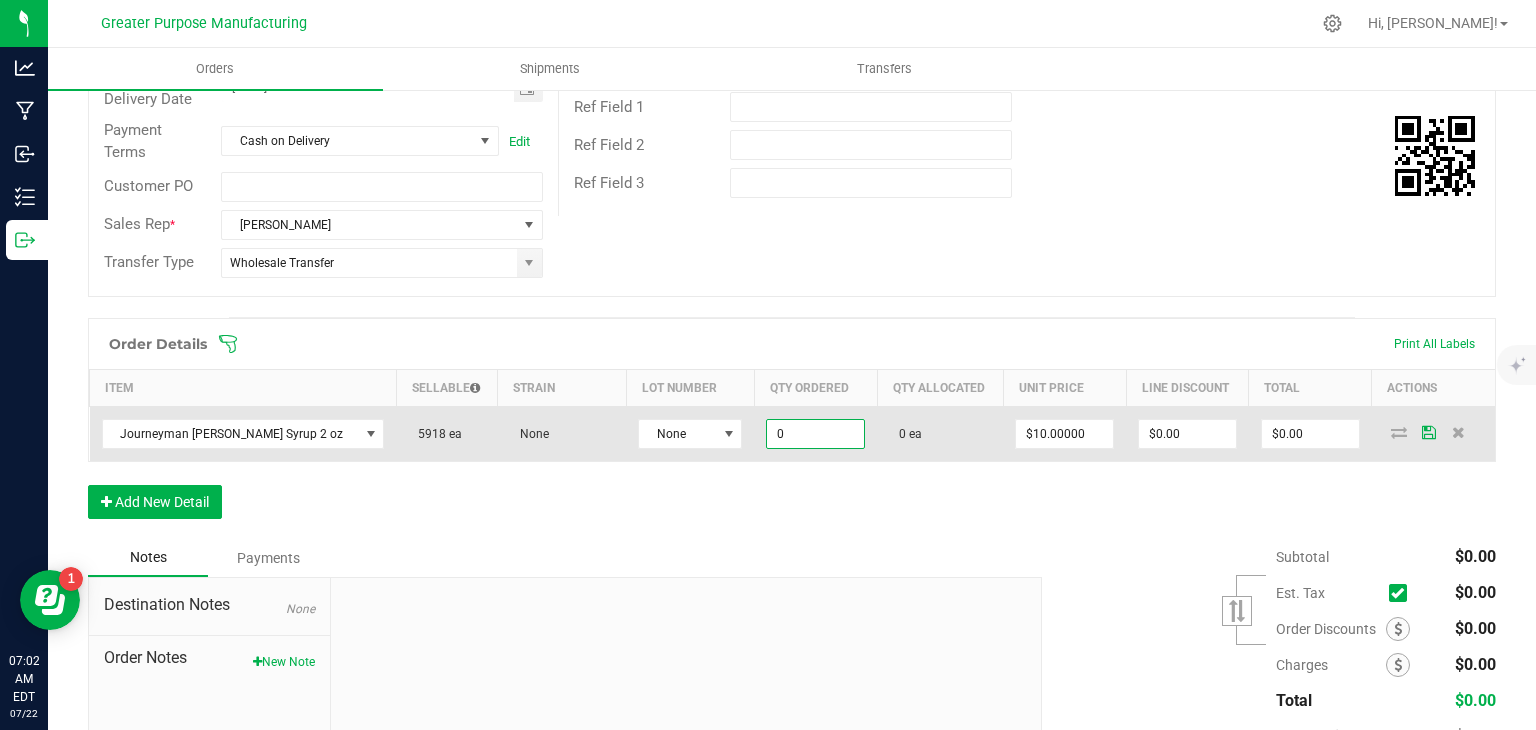click on "0" at bounding box center (815, 434) 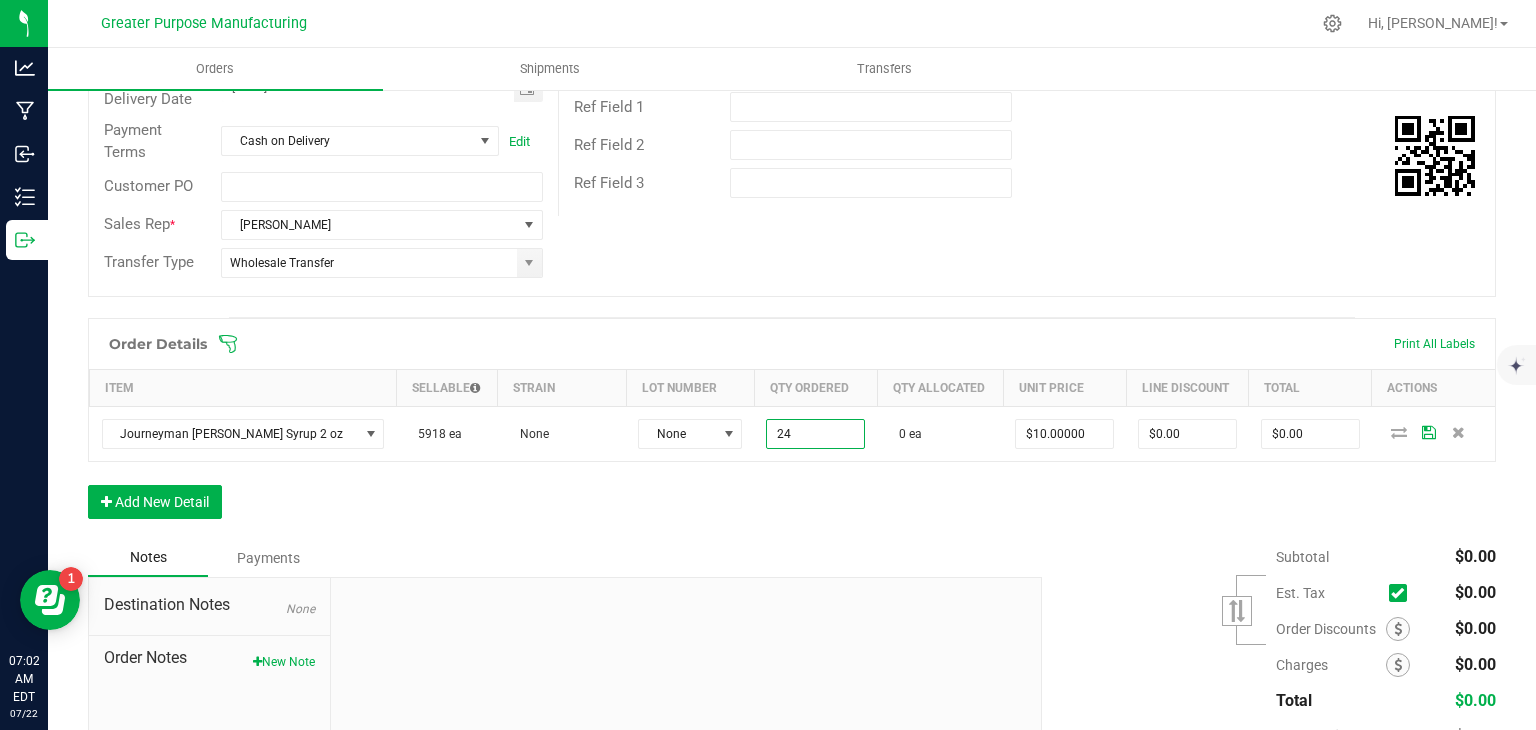 type on "24 ea" 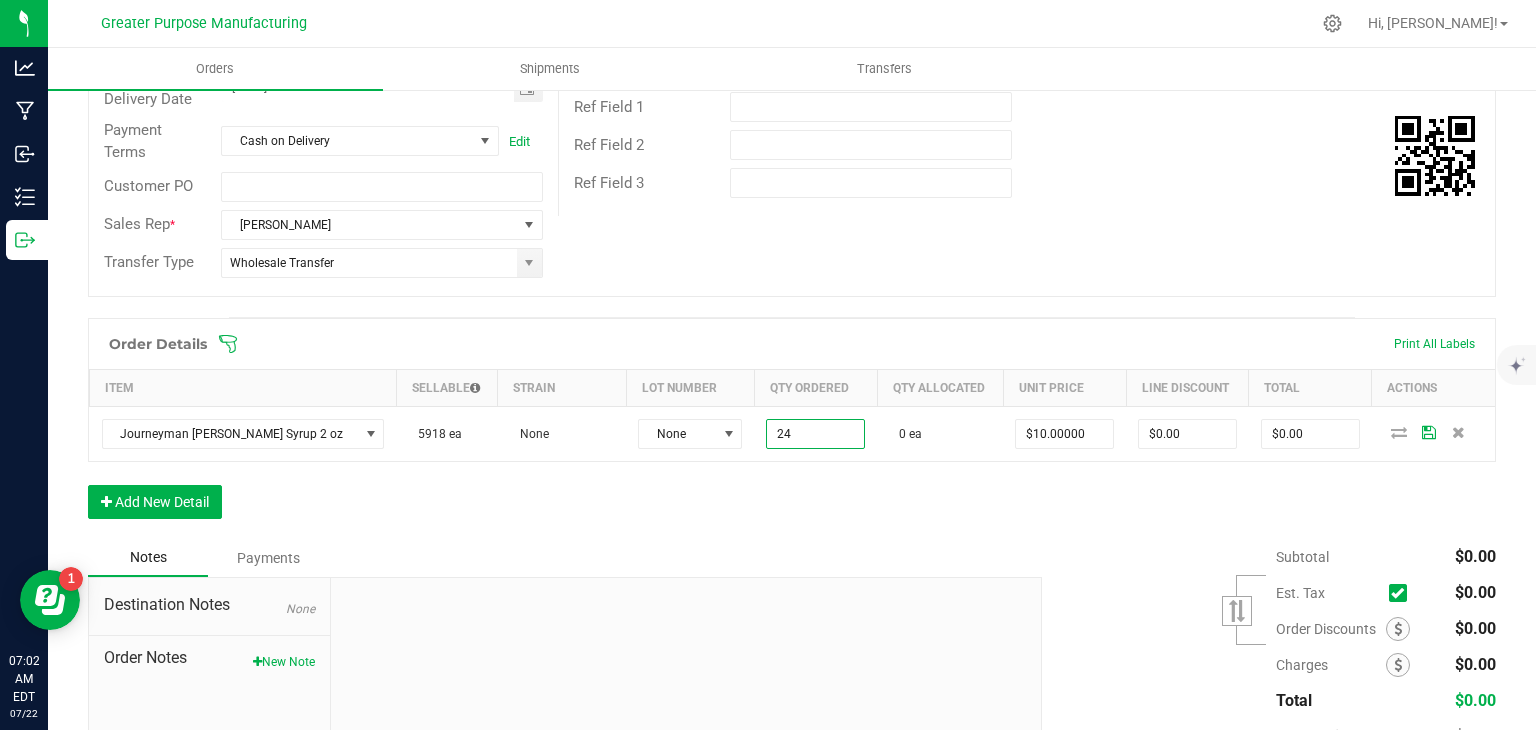 type on "$240.00" 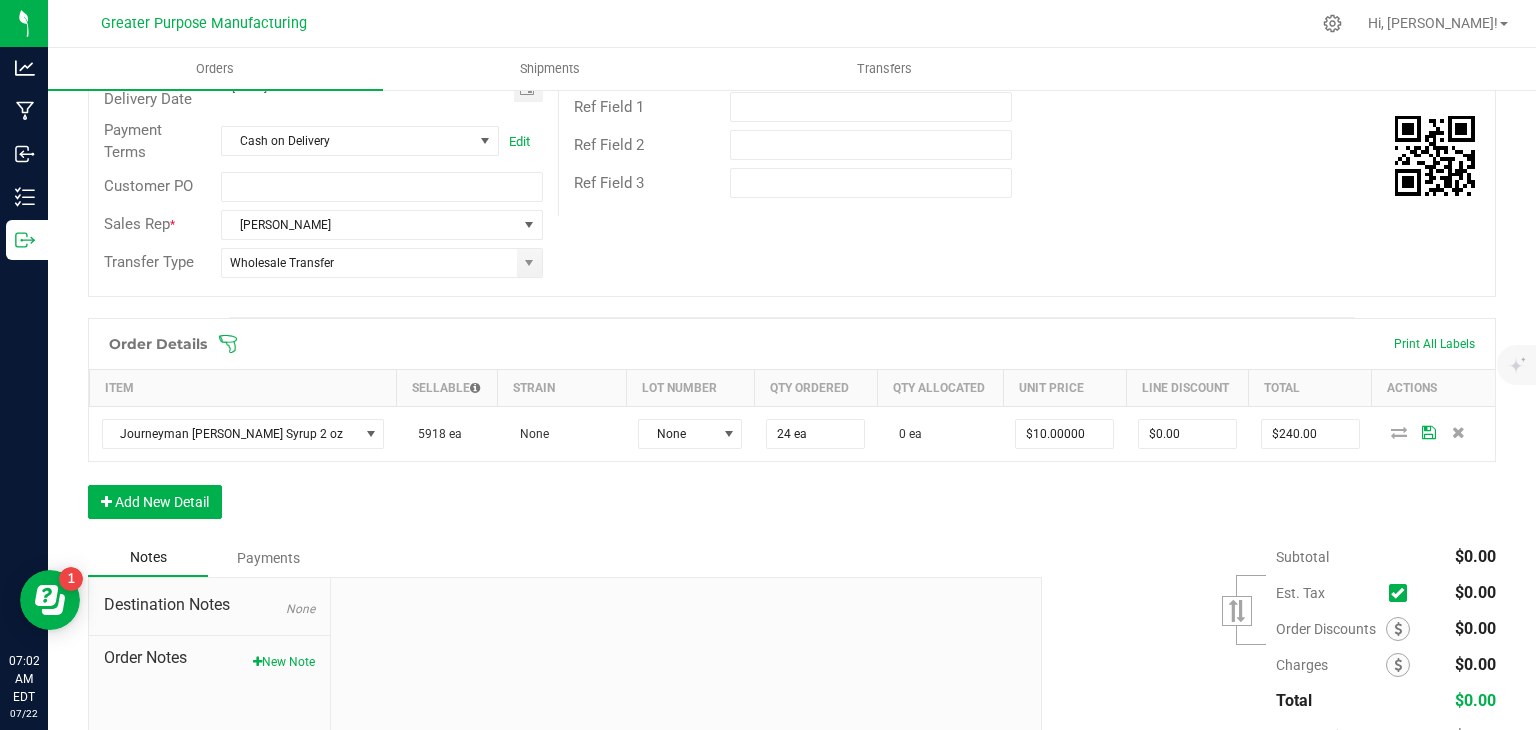 click on "Order Details Print All Labels Item  Sellable  Strain  Lot Number  Qty Ordered Qty Allocated Unit Price Line Discount Total Actions Journeyman Berry Lemonade Syrup 2 oz  5918 ea   None  None 24 ea  0 ea  $10.00000 $0.00 $240.00
Add New Detail" at bounding box center [792, 428] 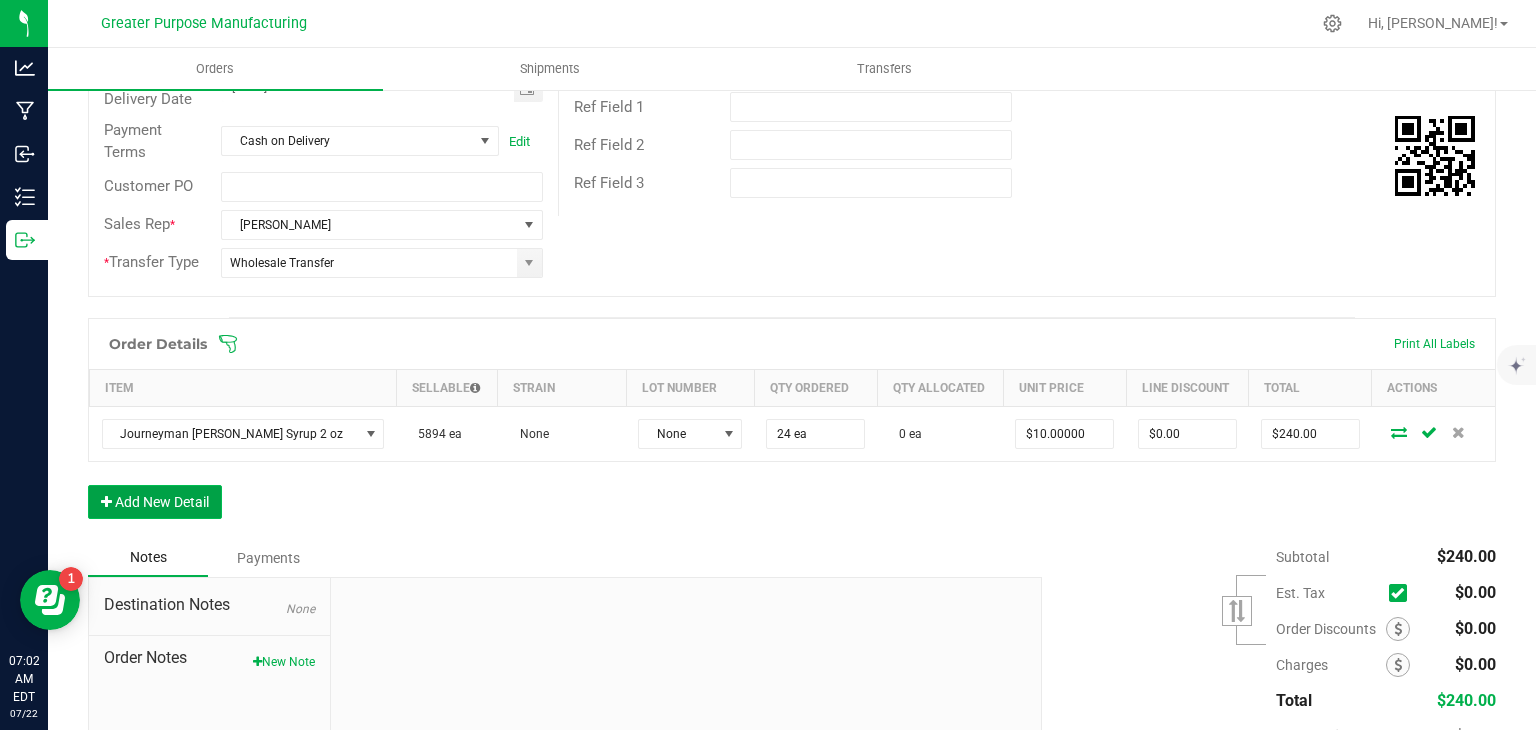 click on "Add New Detail" at bounding box center (155, 502) 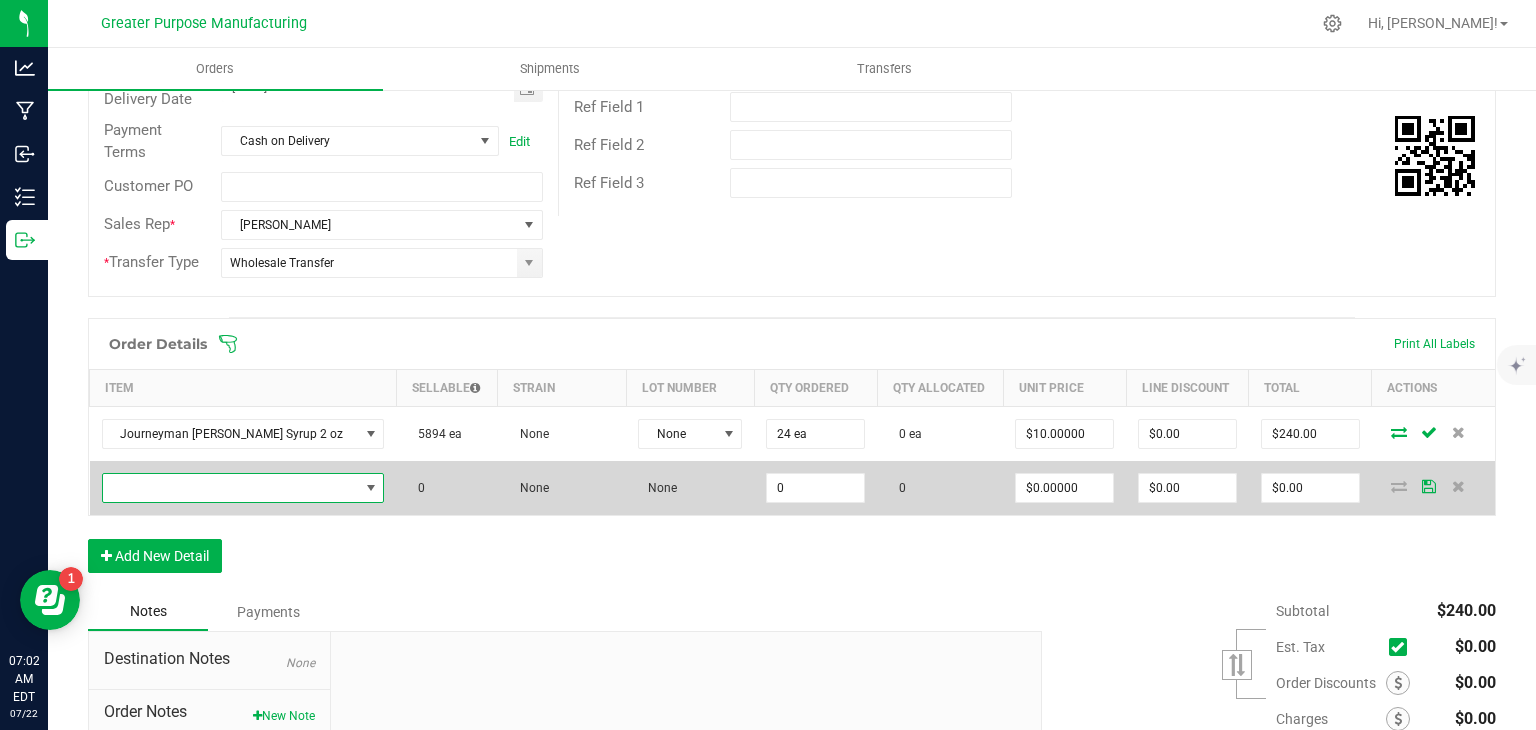 click at bounding box center [231, 488] 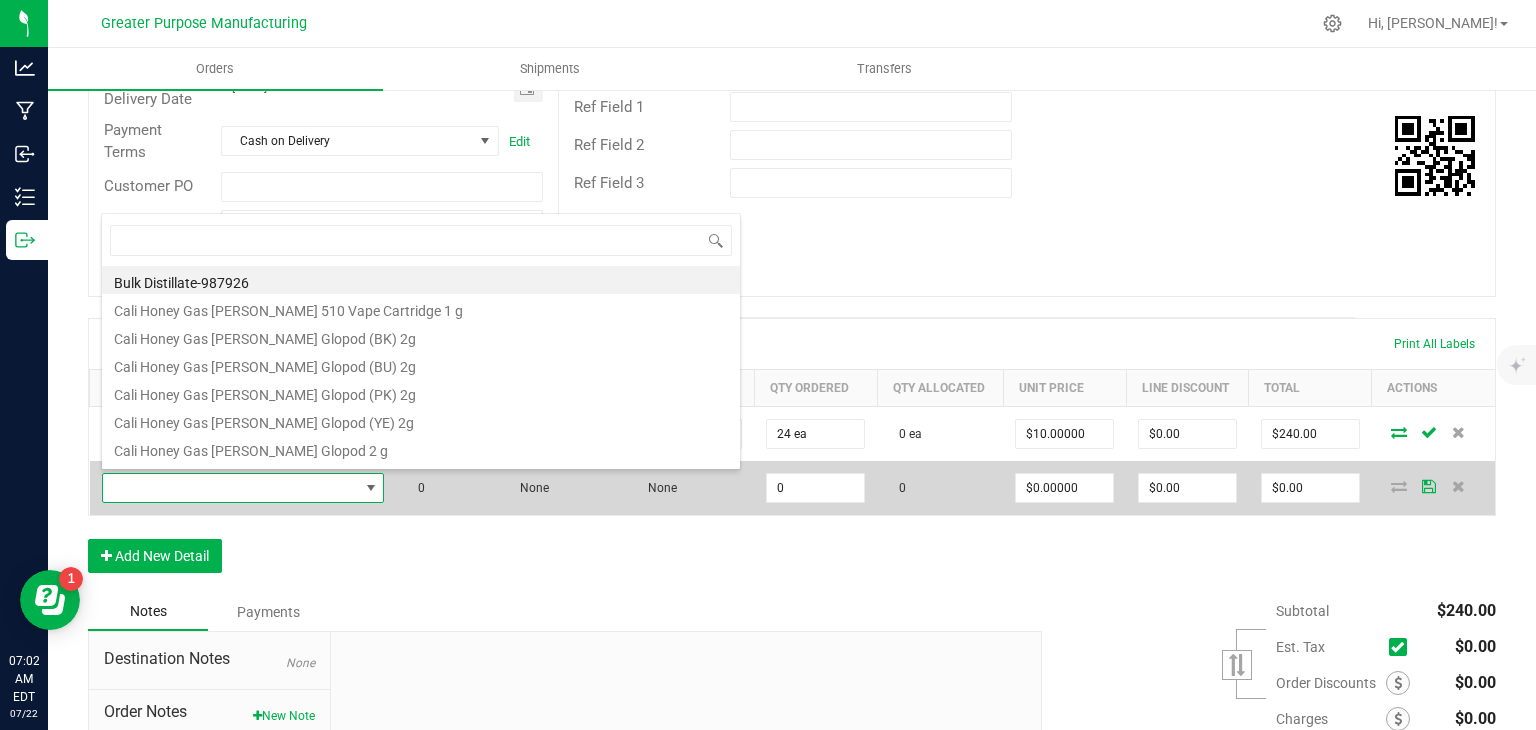 scroll, scrollTop: 99970, scrollLeft: 99727, axis: both 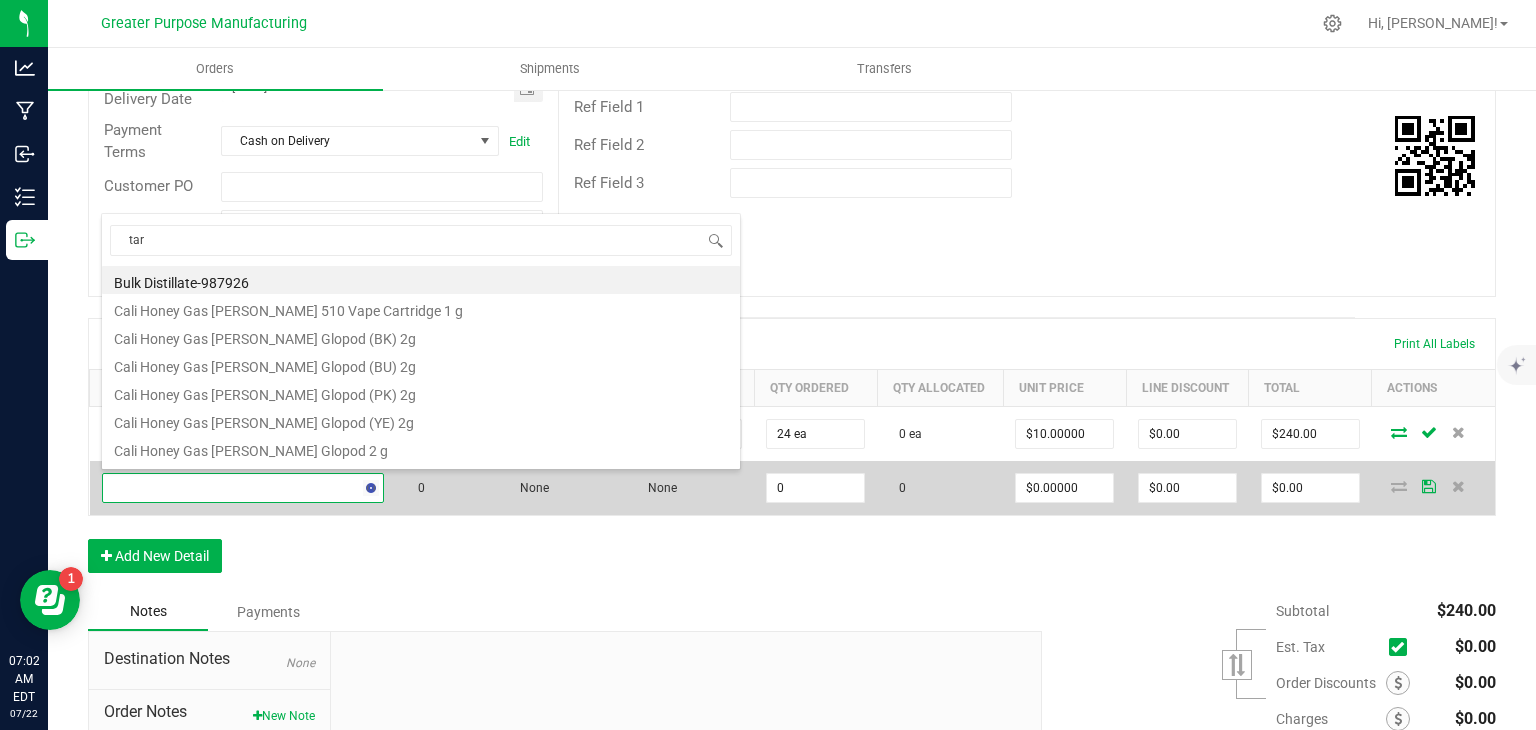 type on "tart" 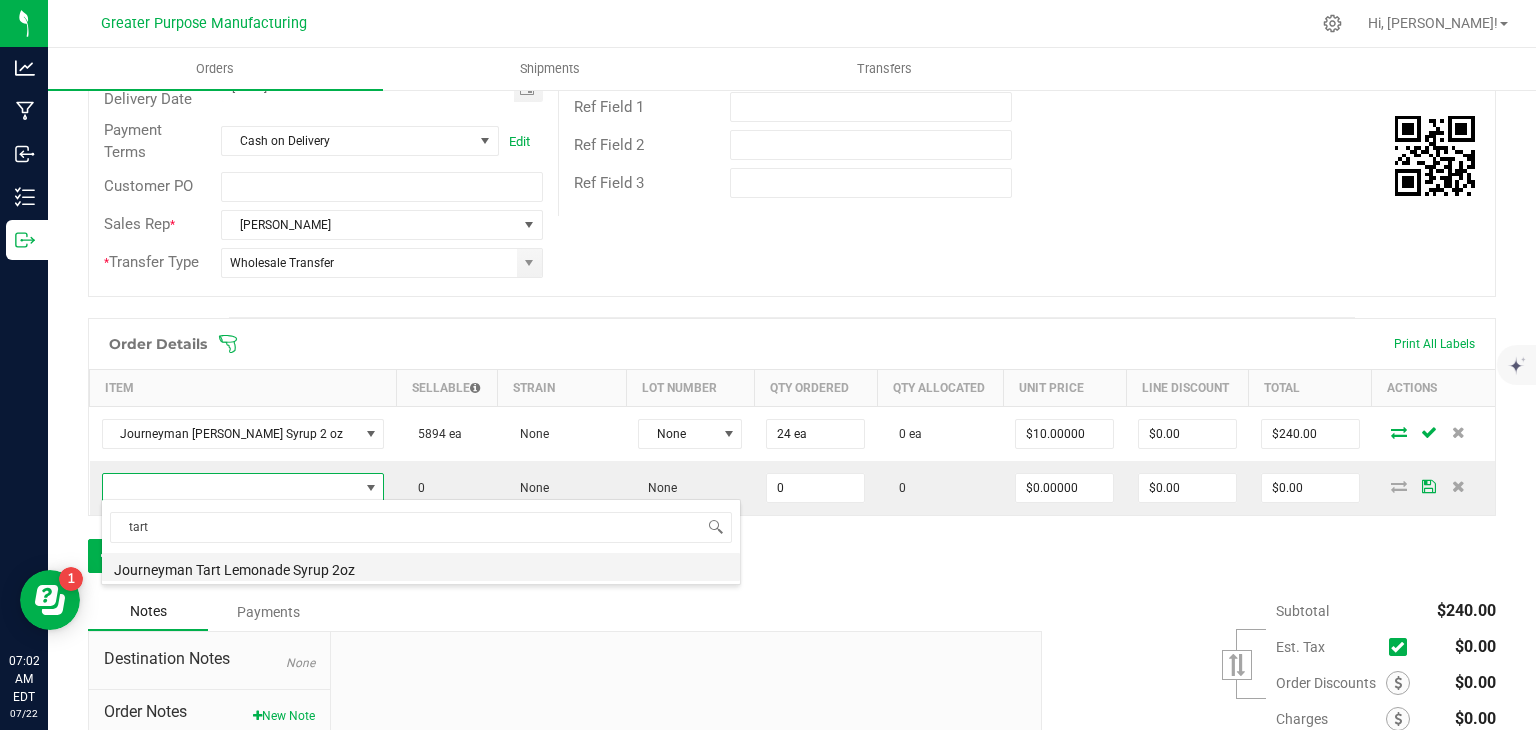 click on "Journeyman Tart Lemonade Syrup 2oz" at bounding box center [421, 567] 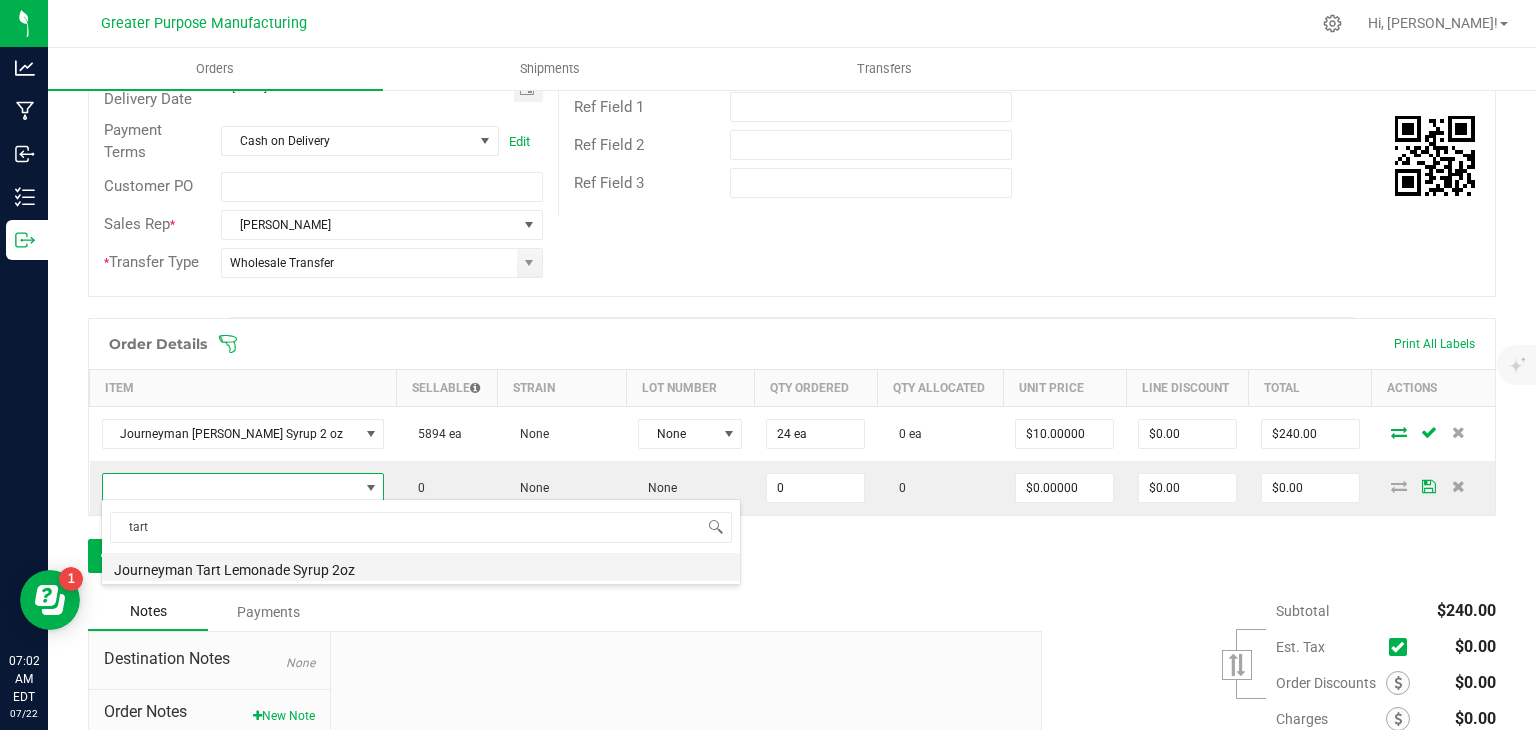 type on "0 ea" 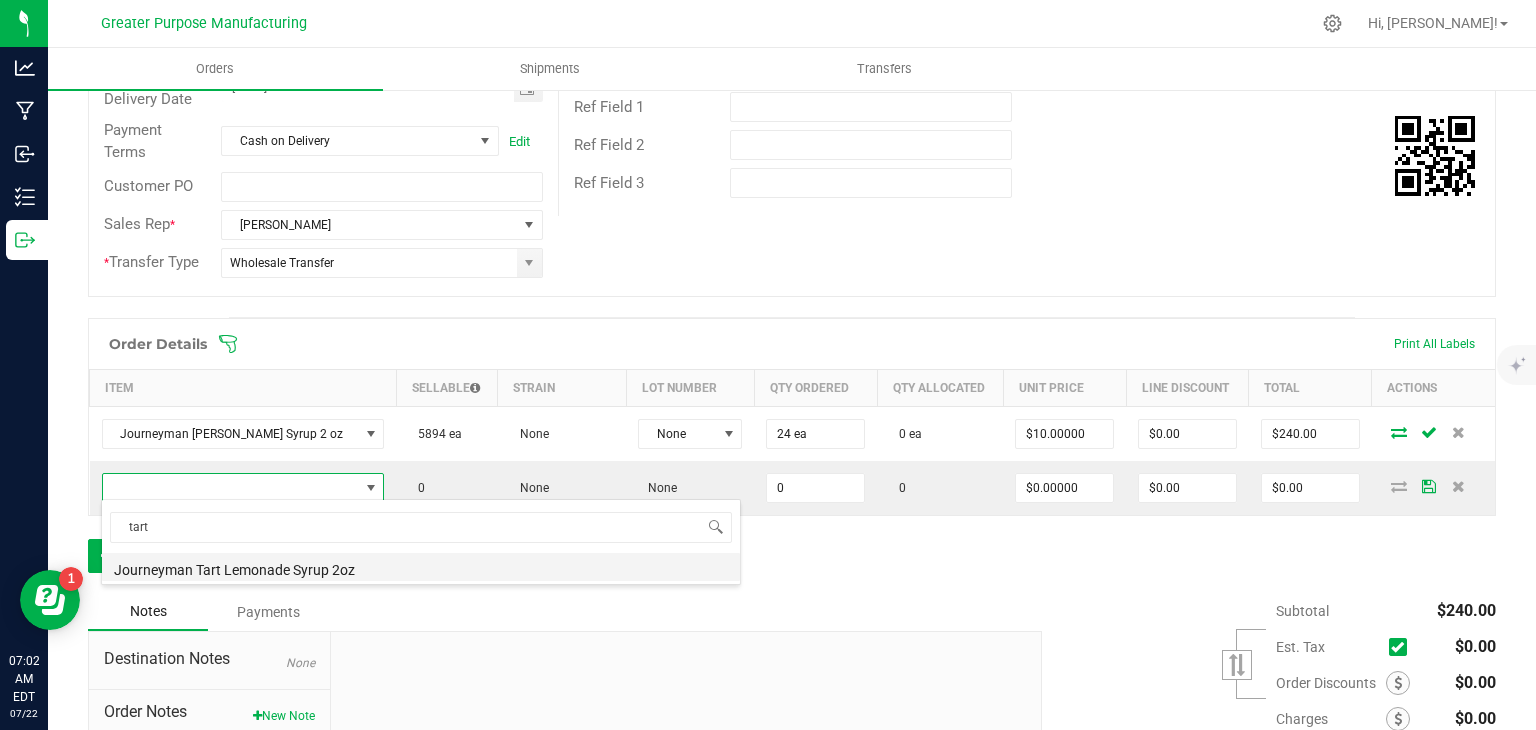 type on "$10.00000" 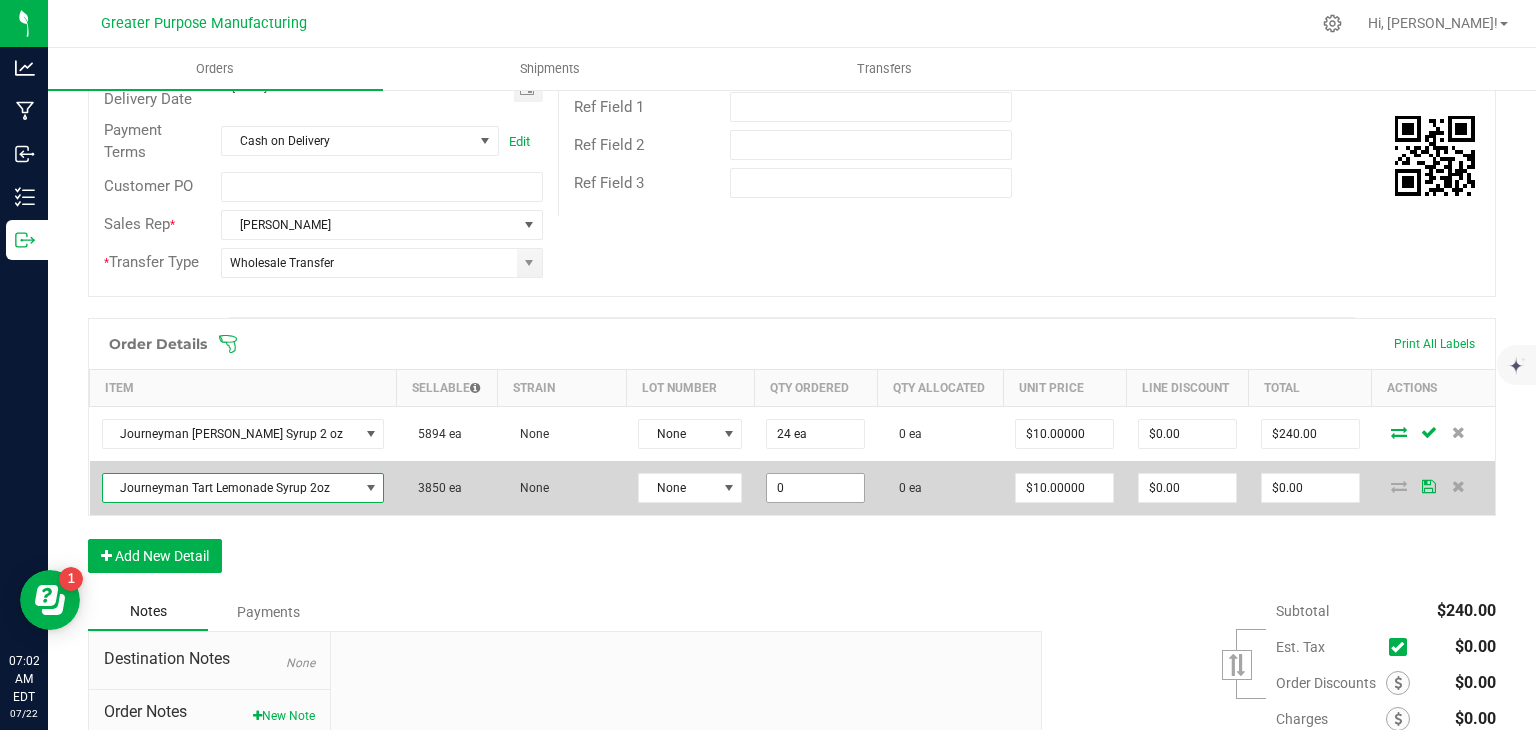 click on "0" at bounding box center (815, 488) 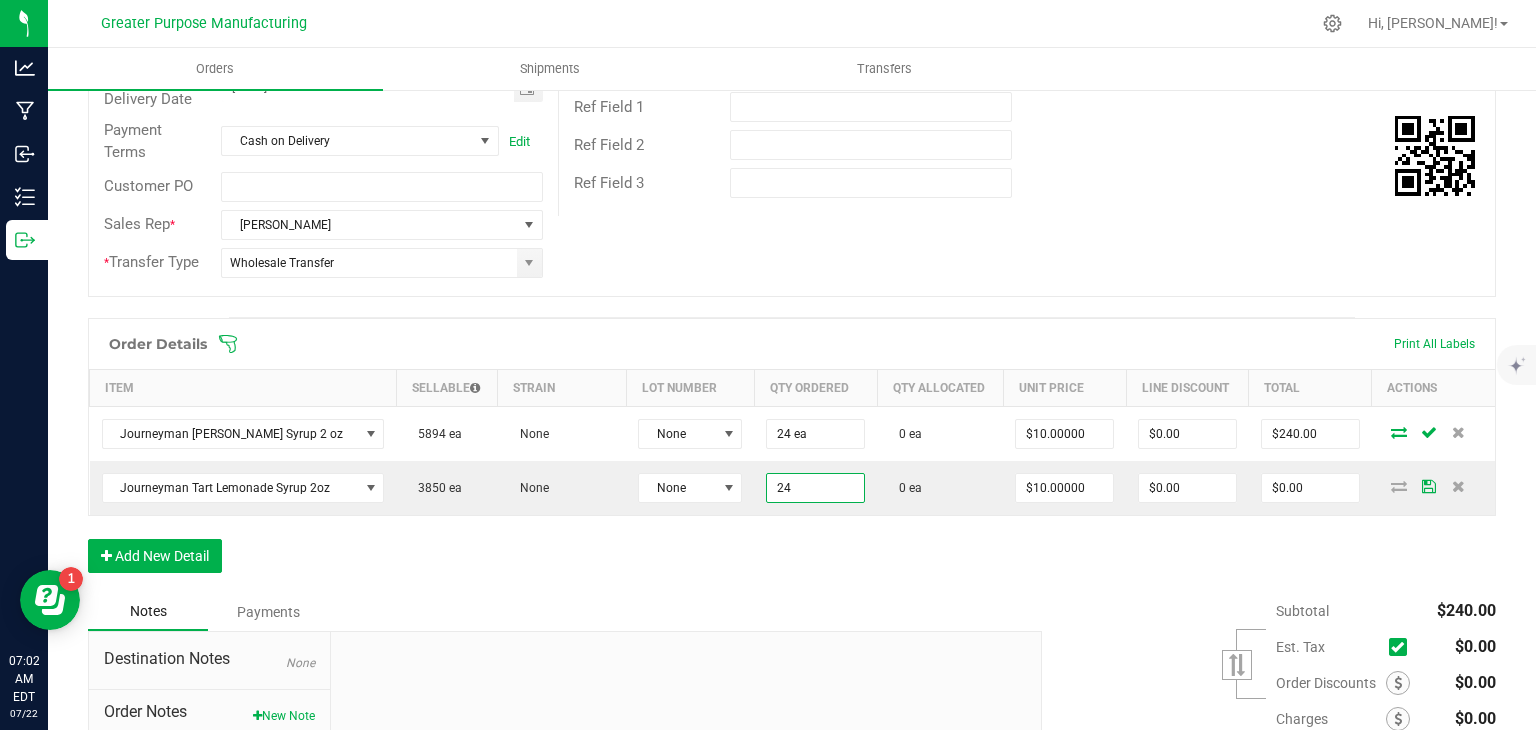type on "24 ea" 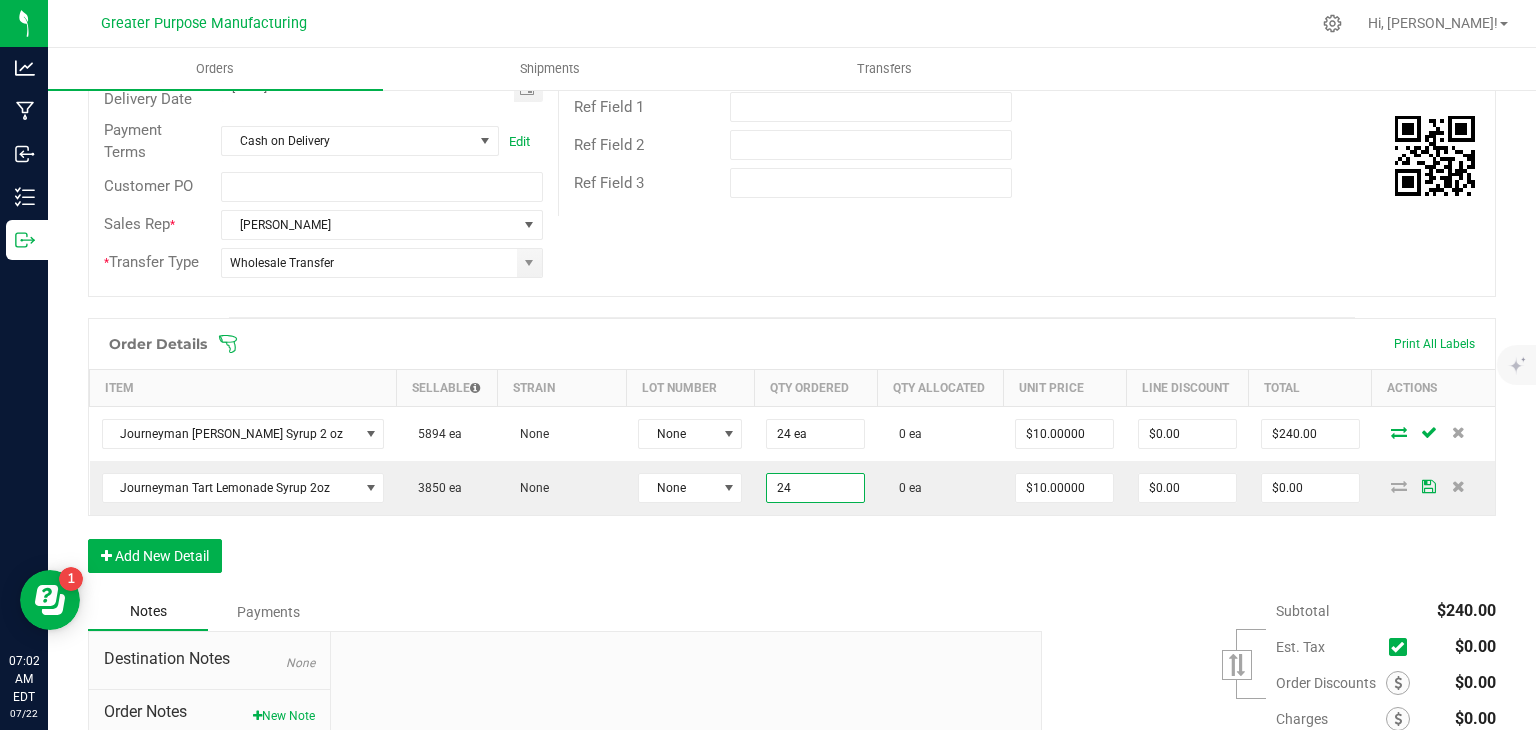 type on "$240.00" 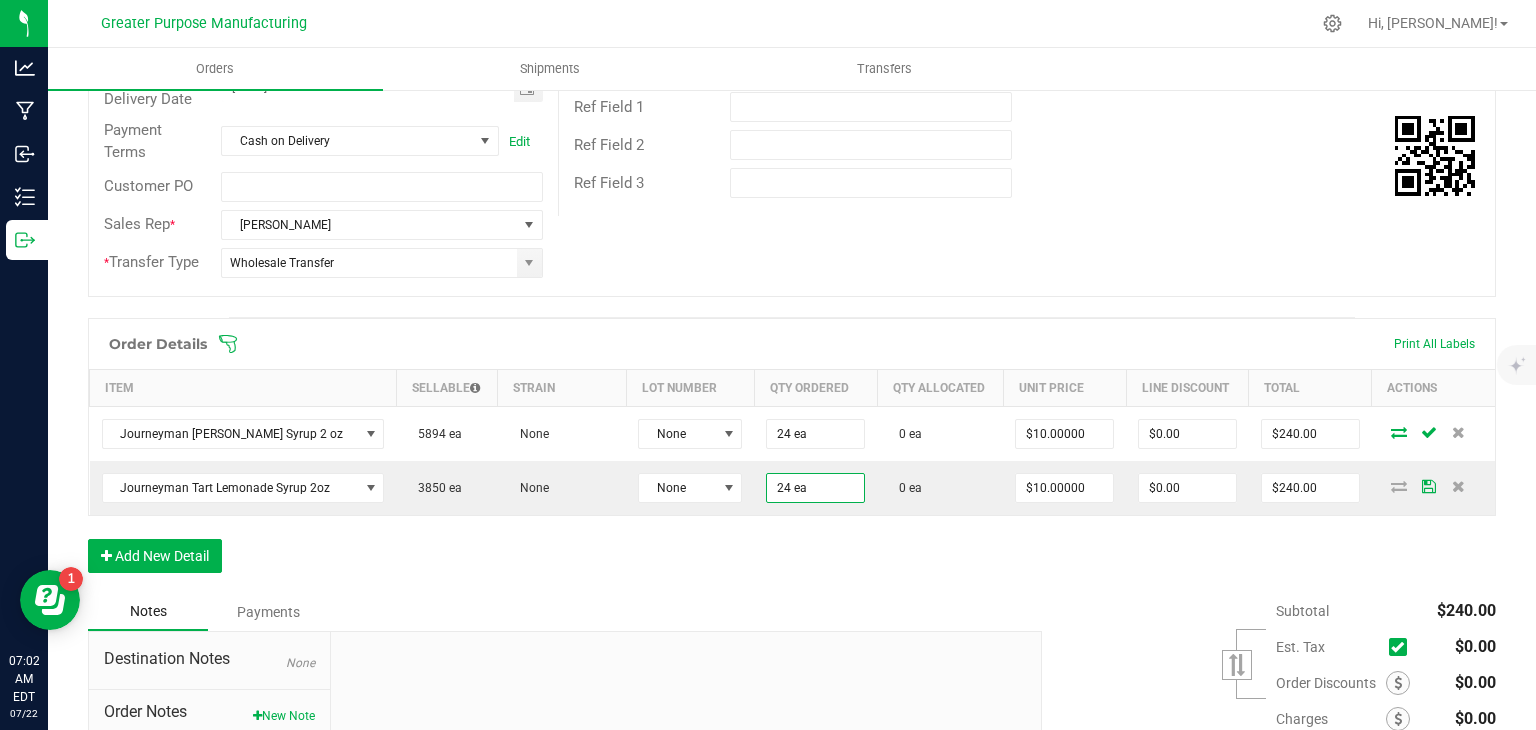 click on "Order Details Print All Labels Item  Sellable  Strain  Lot Number  Qty Ordered Qty Allocated Unit Price Line Discount Total Actions Journeyman Berry Lemonade Syrup 2 oz  5894 ea   None  None 24 ea  0 ea  $10.00000 $0.00 $240.00 Journeyman Tart Lemonade Syrup 2oz  3850 ea   None  None 24 ea  0 ea  $10.00000 $0.00 $240.00
Add New Detail" at bounding box center [792, 455] 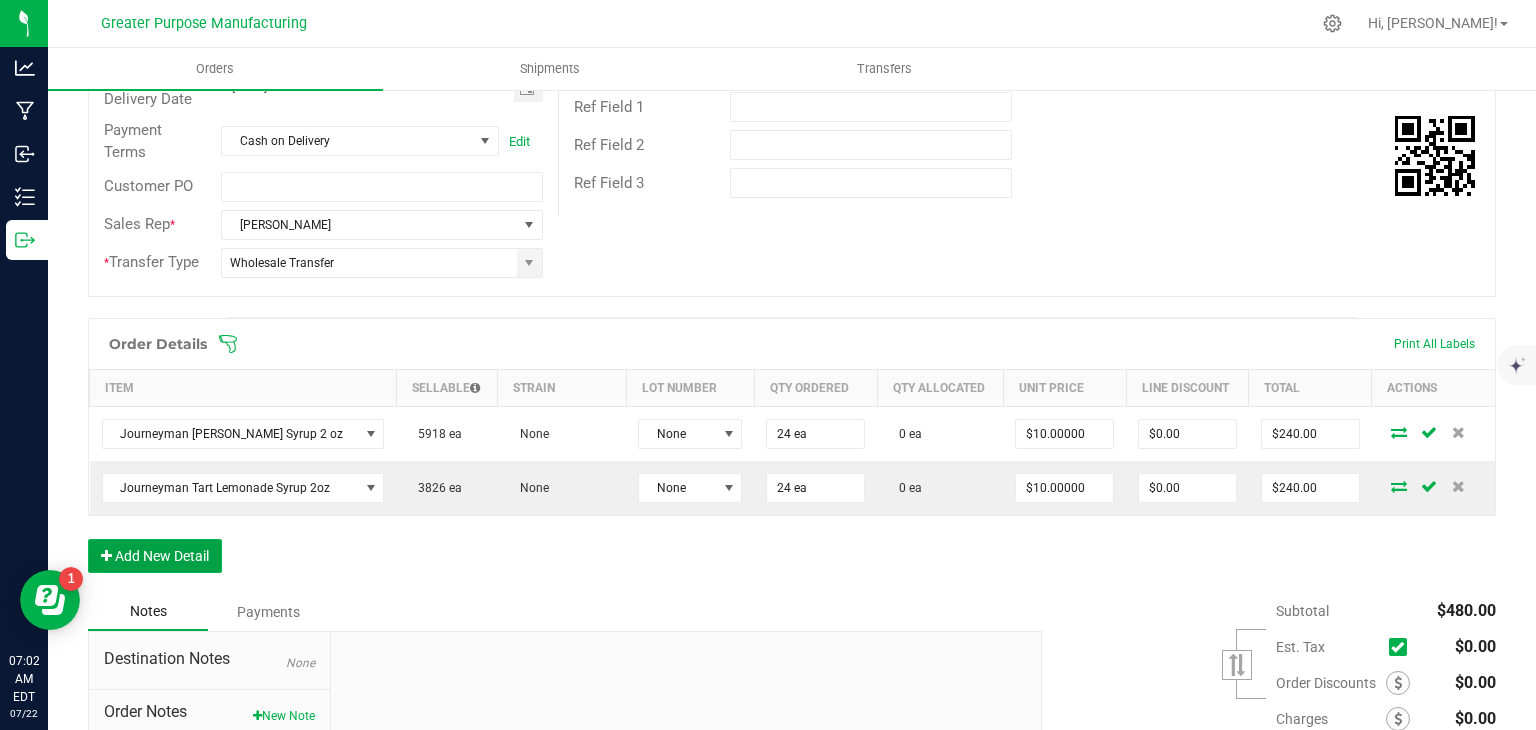 click on "Add New Detail" at bounding box center (155, 556) 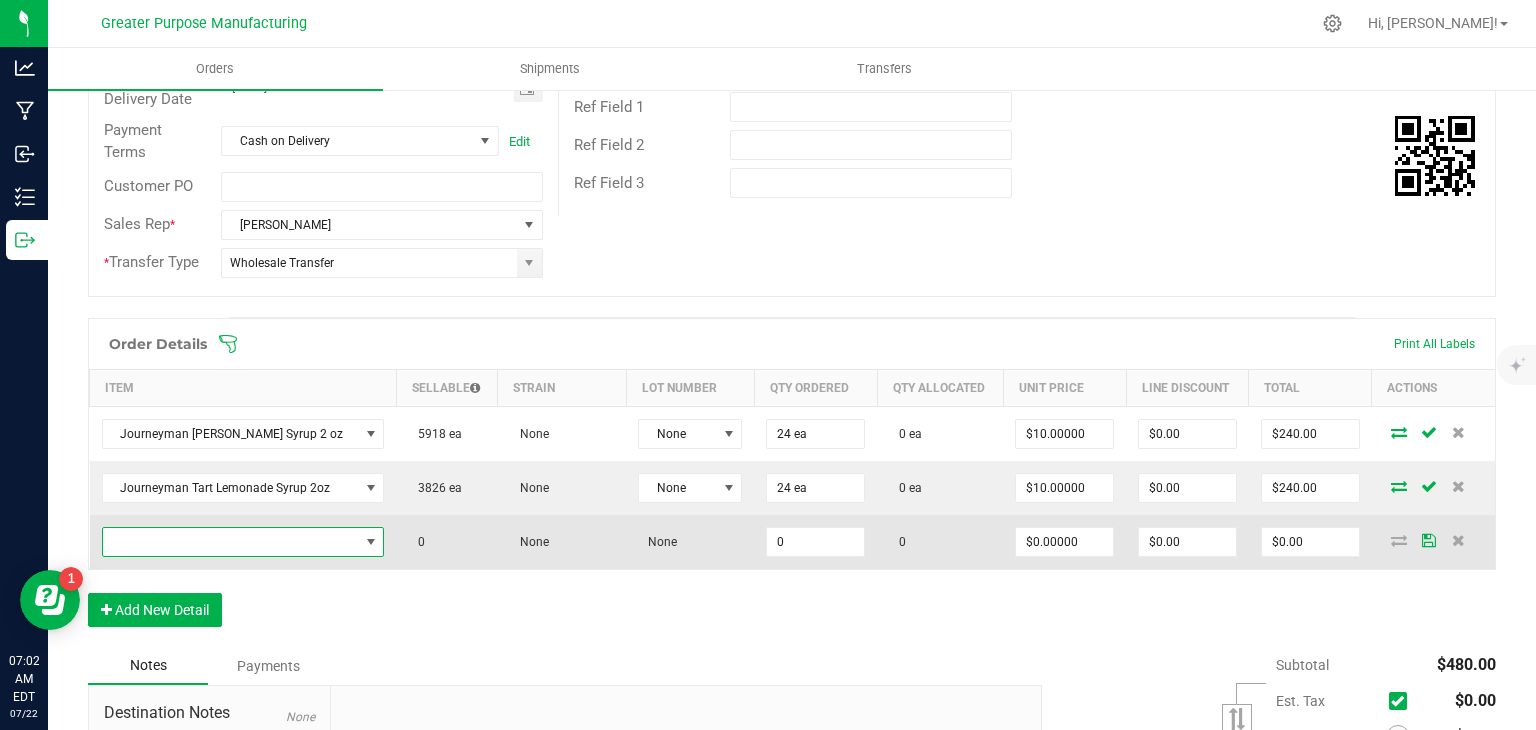 click at bounding box center [231, 542] 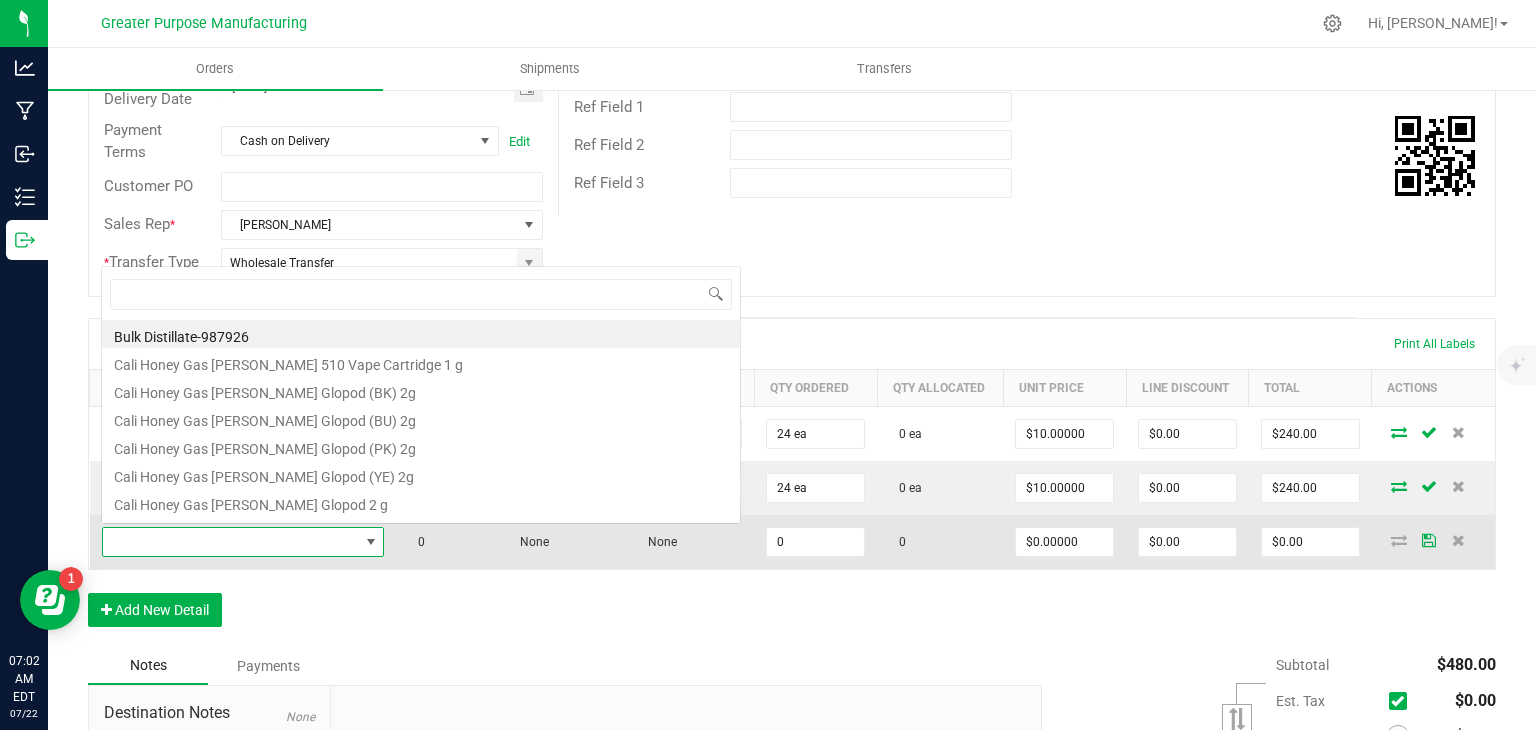 scroll, scrollTop: 0, scrollLeft: 0, axis: both 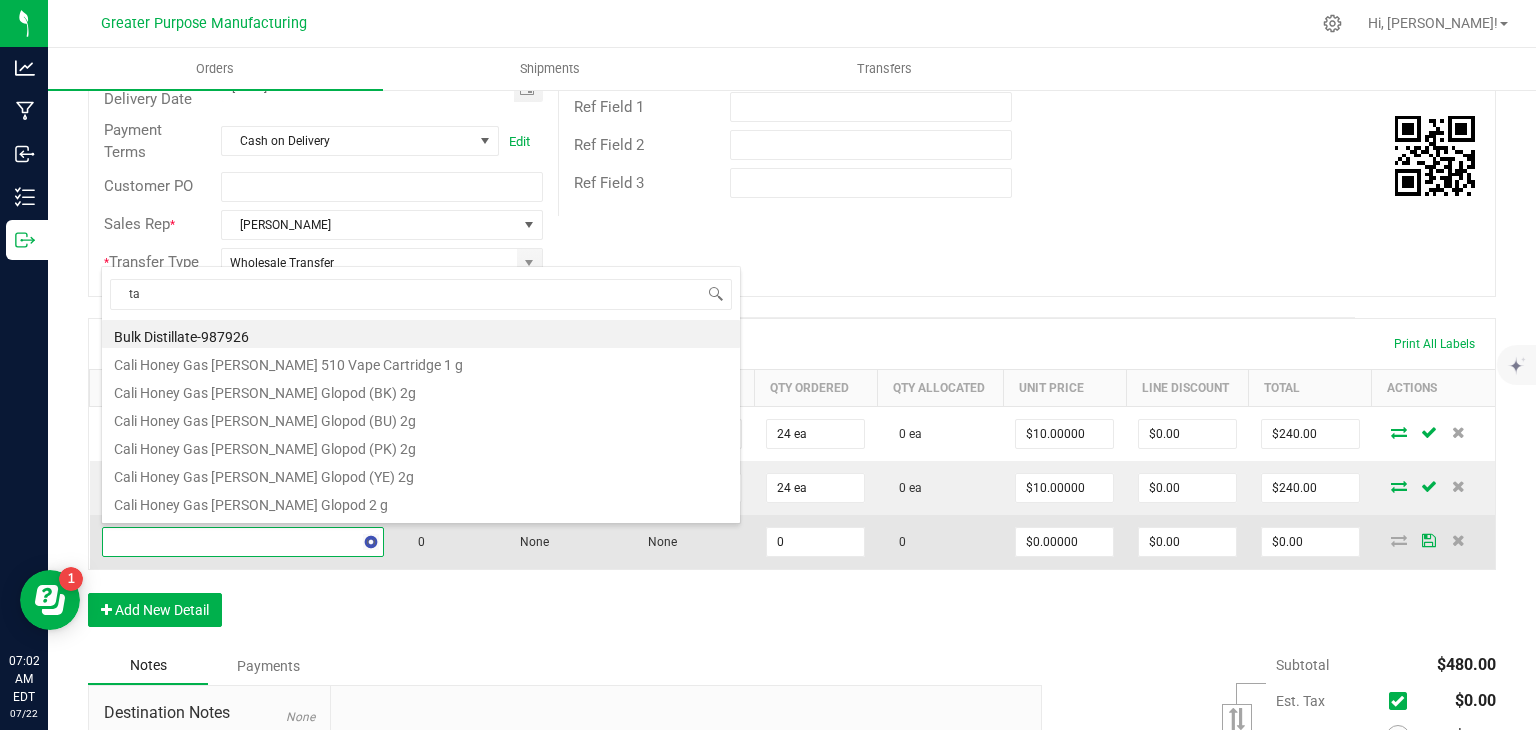 type on "tar" 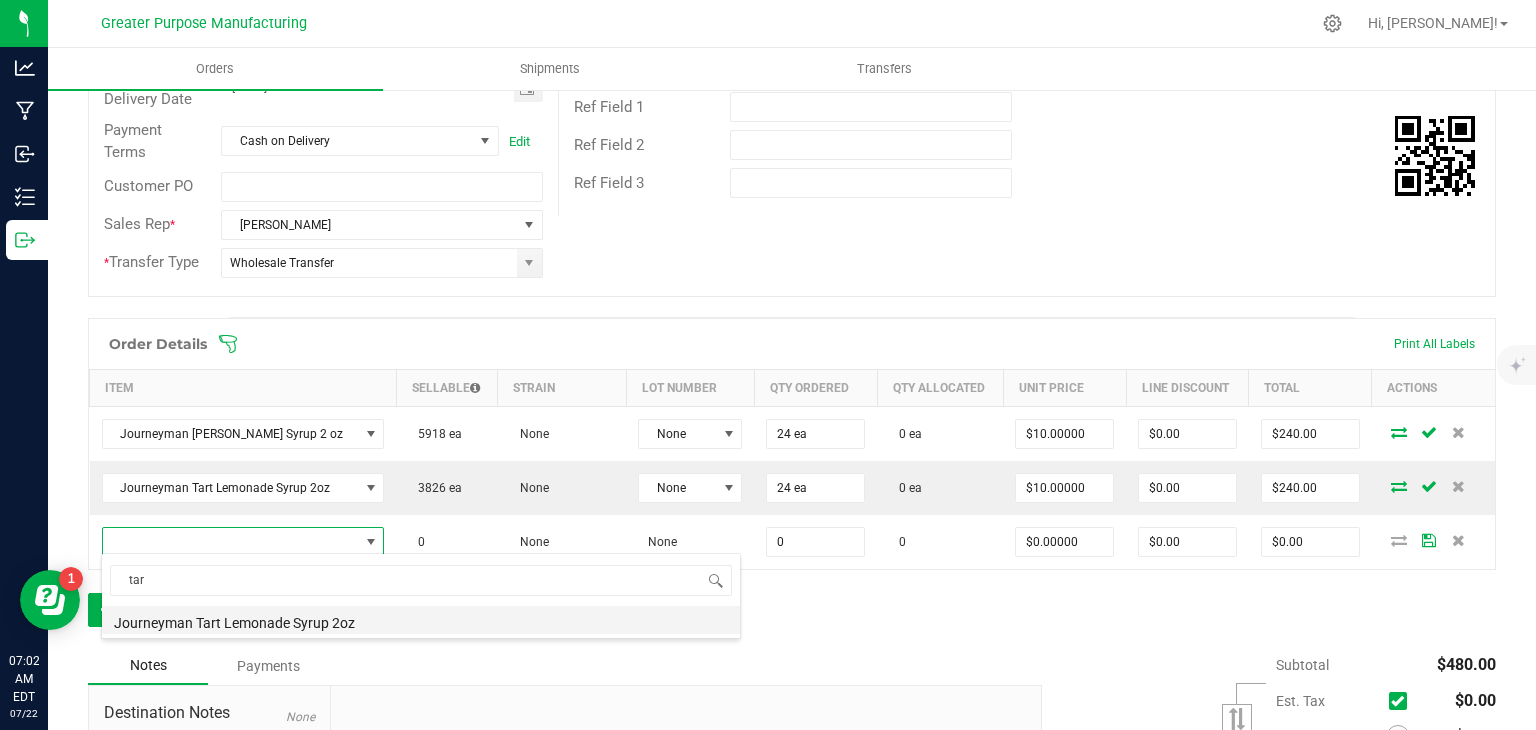 click on "Journeyman Tart Lemonade Syrup 2oz" at bounding box center (421, 620) 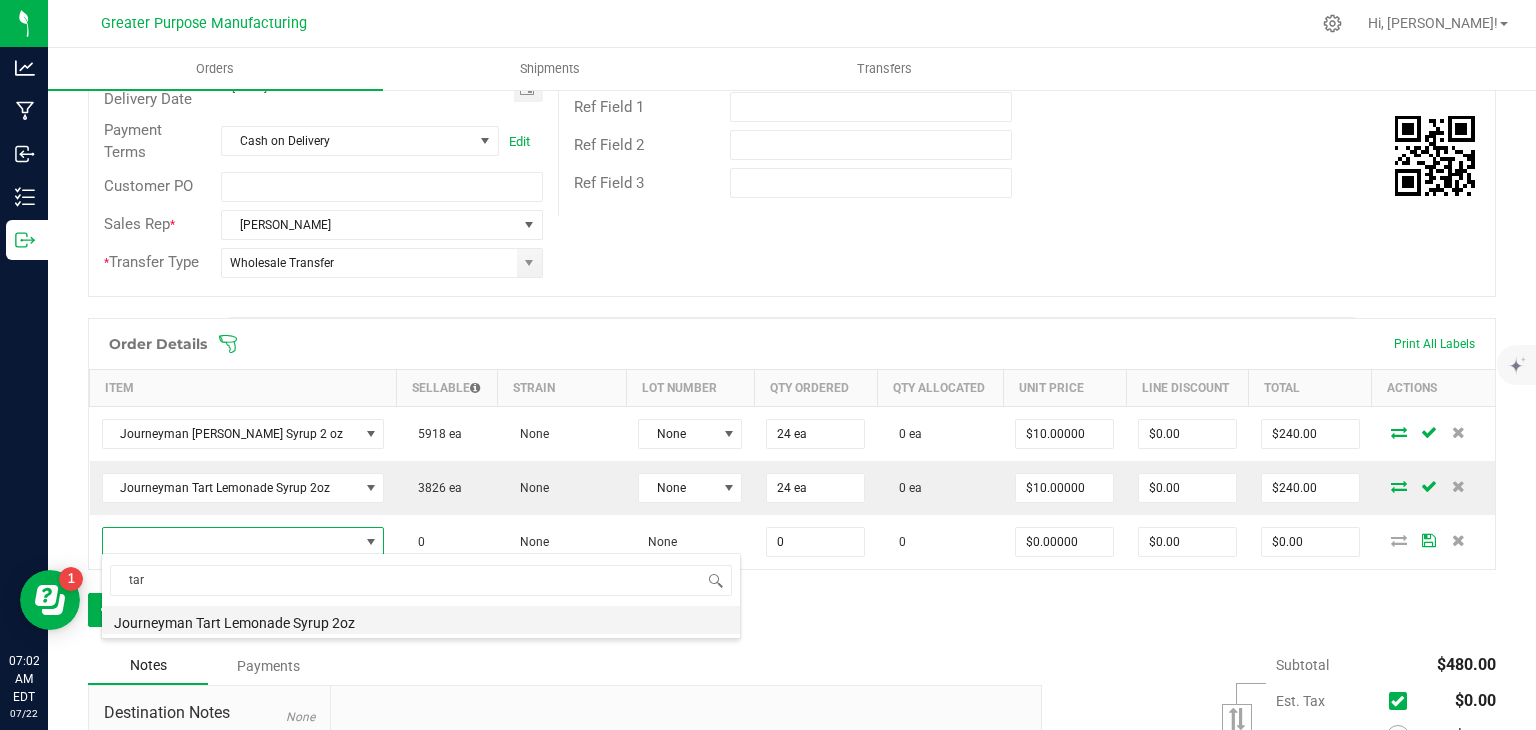 type on "0 ea" 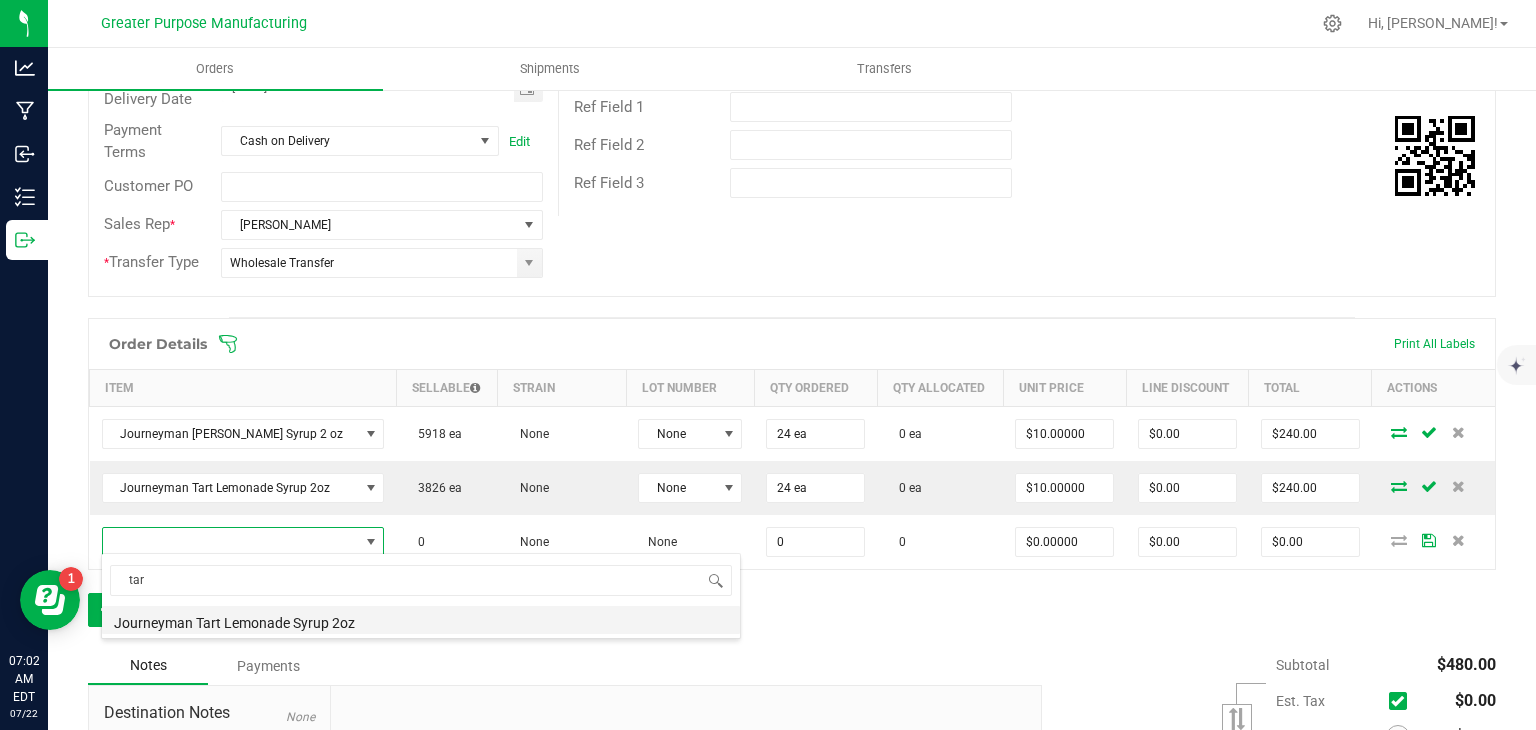 type on "$10.00000" 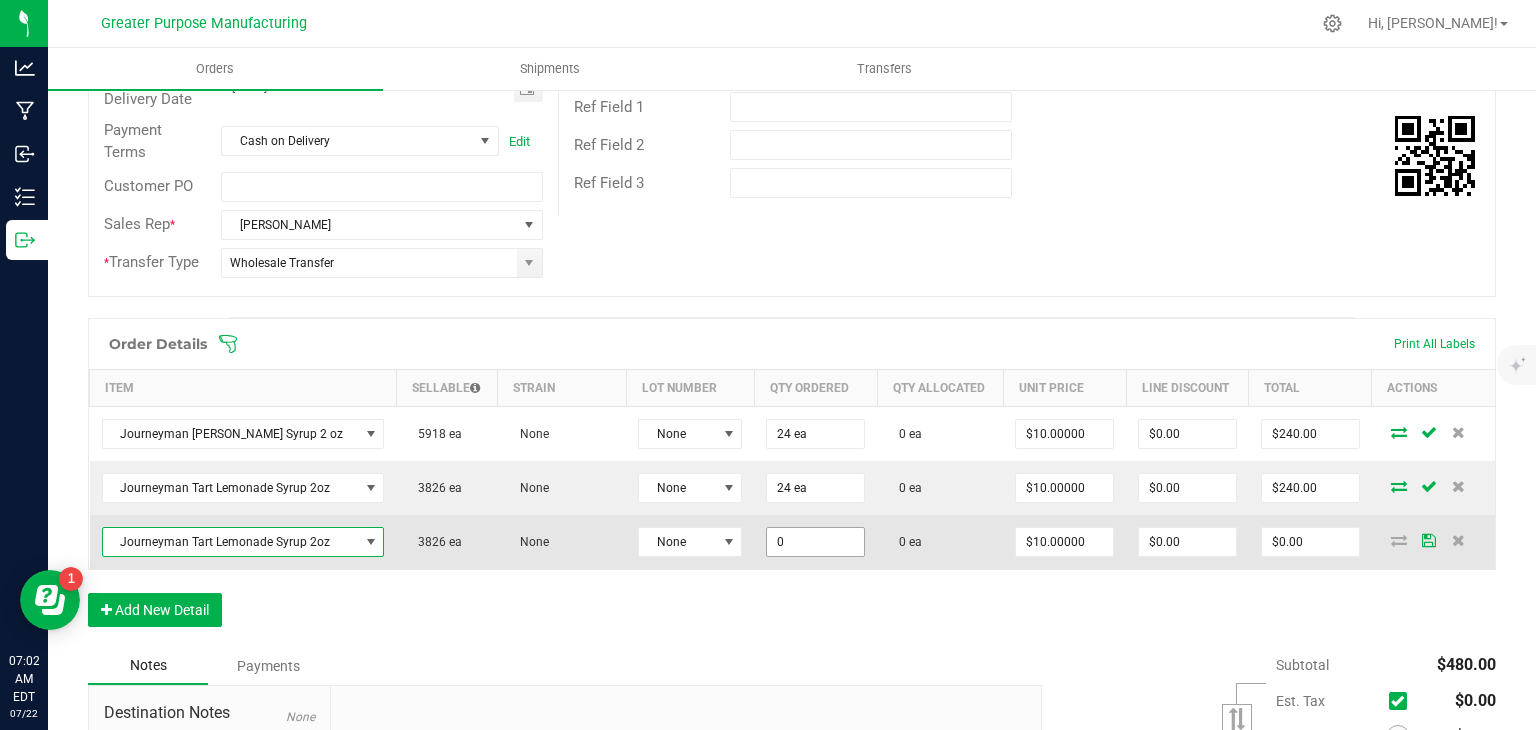 click on "0" at bounding box center (815, 542) 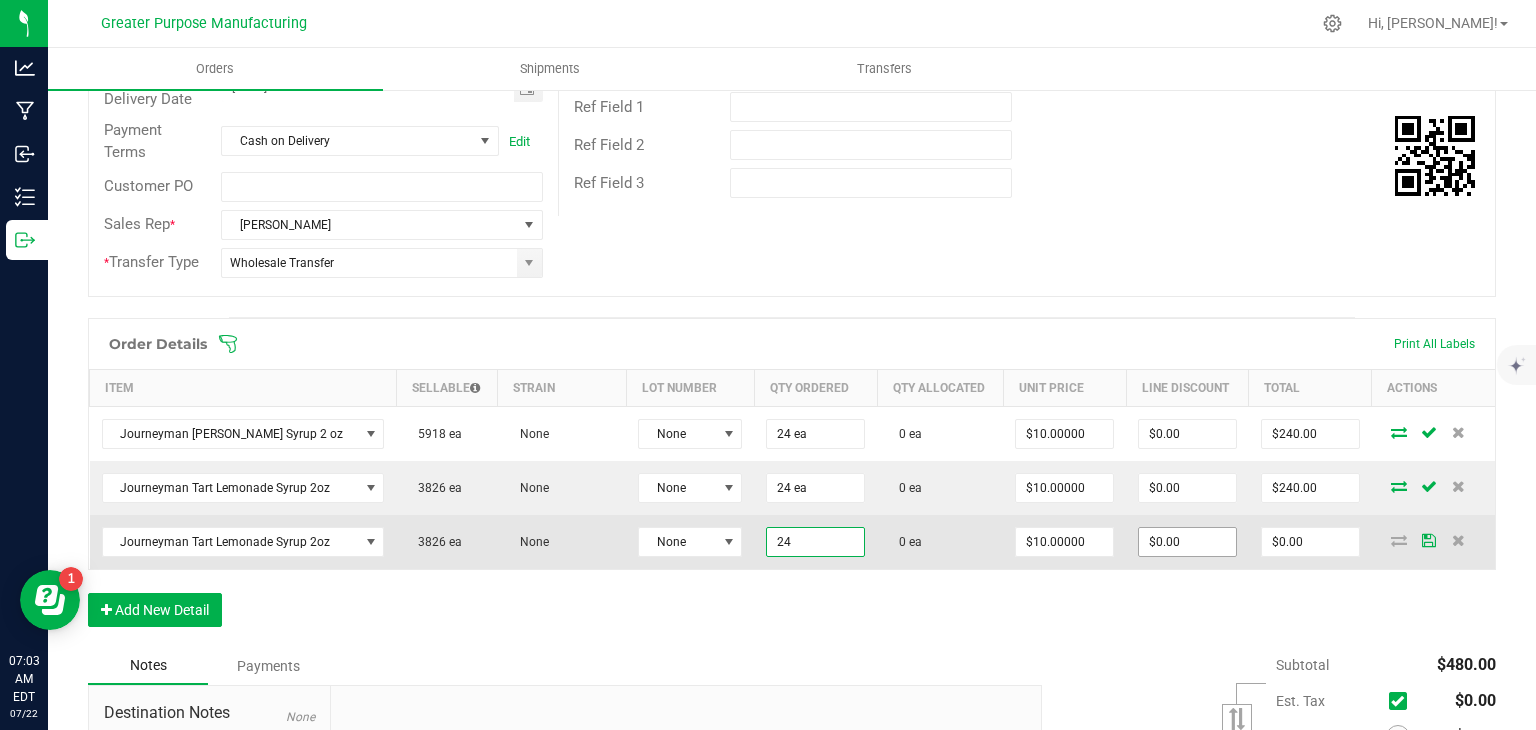 type on "24 ea" 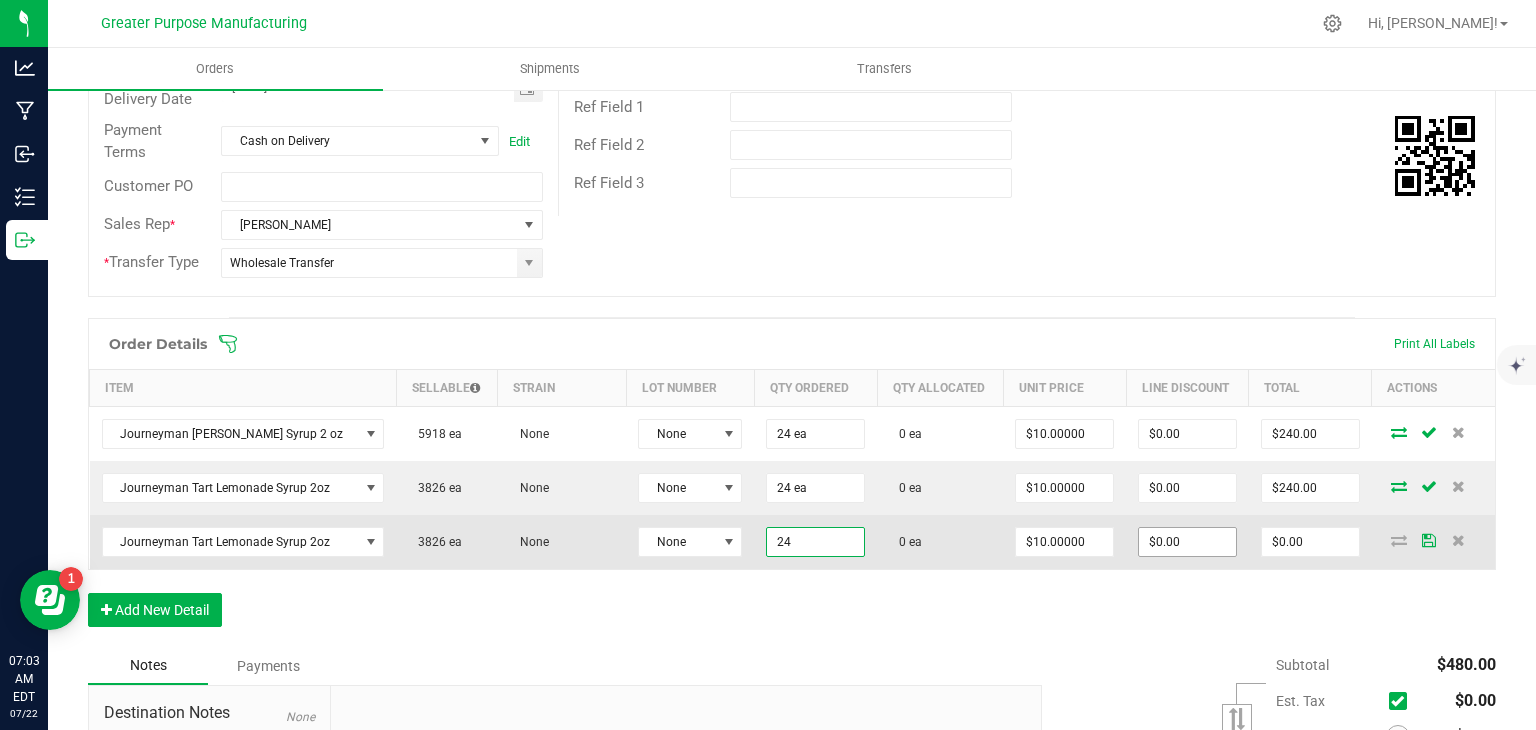 type on "0" 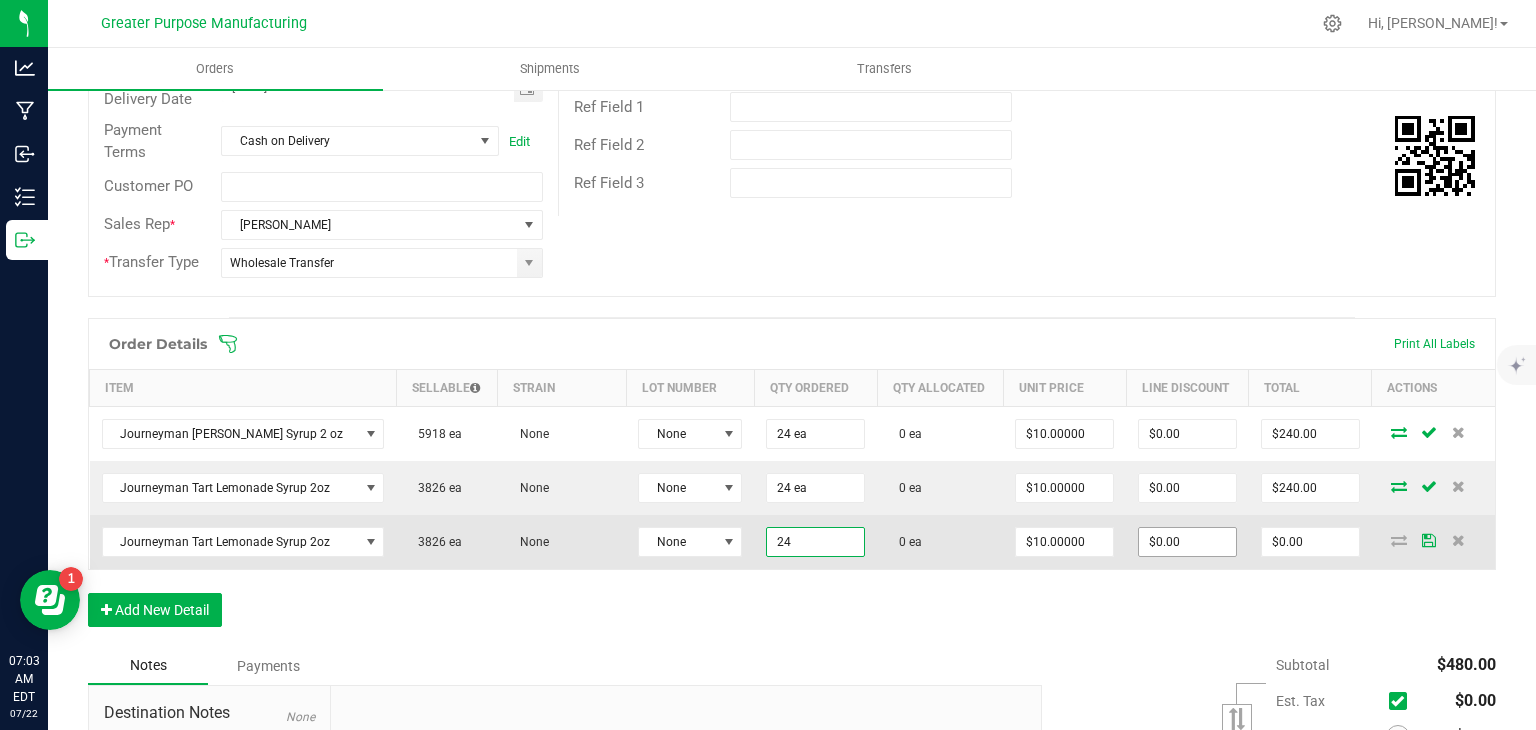 type on "$240.00" 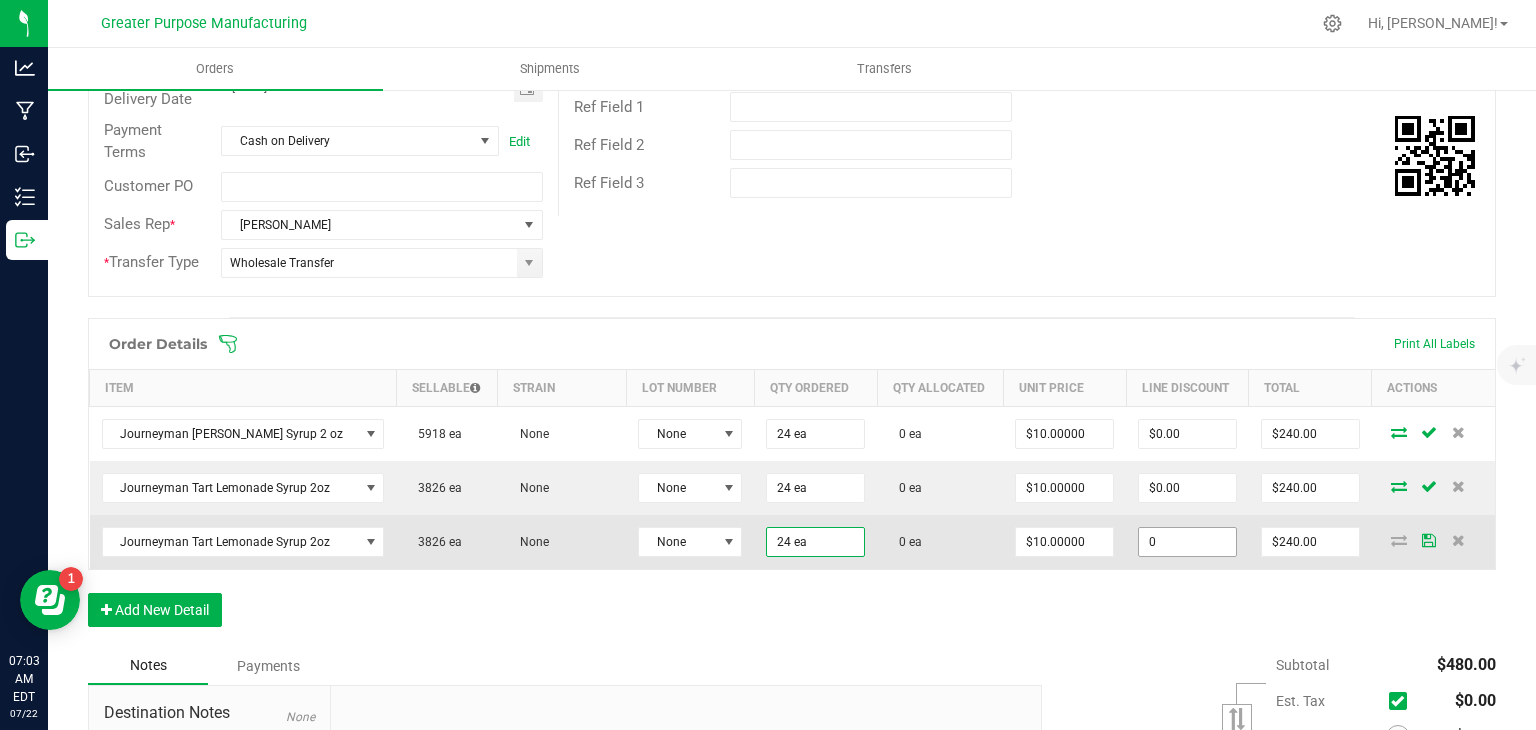 click on "0" at bounding box center (1187, 542) 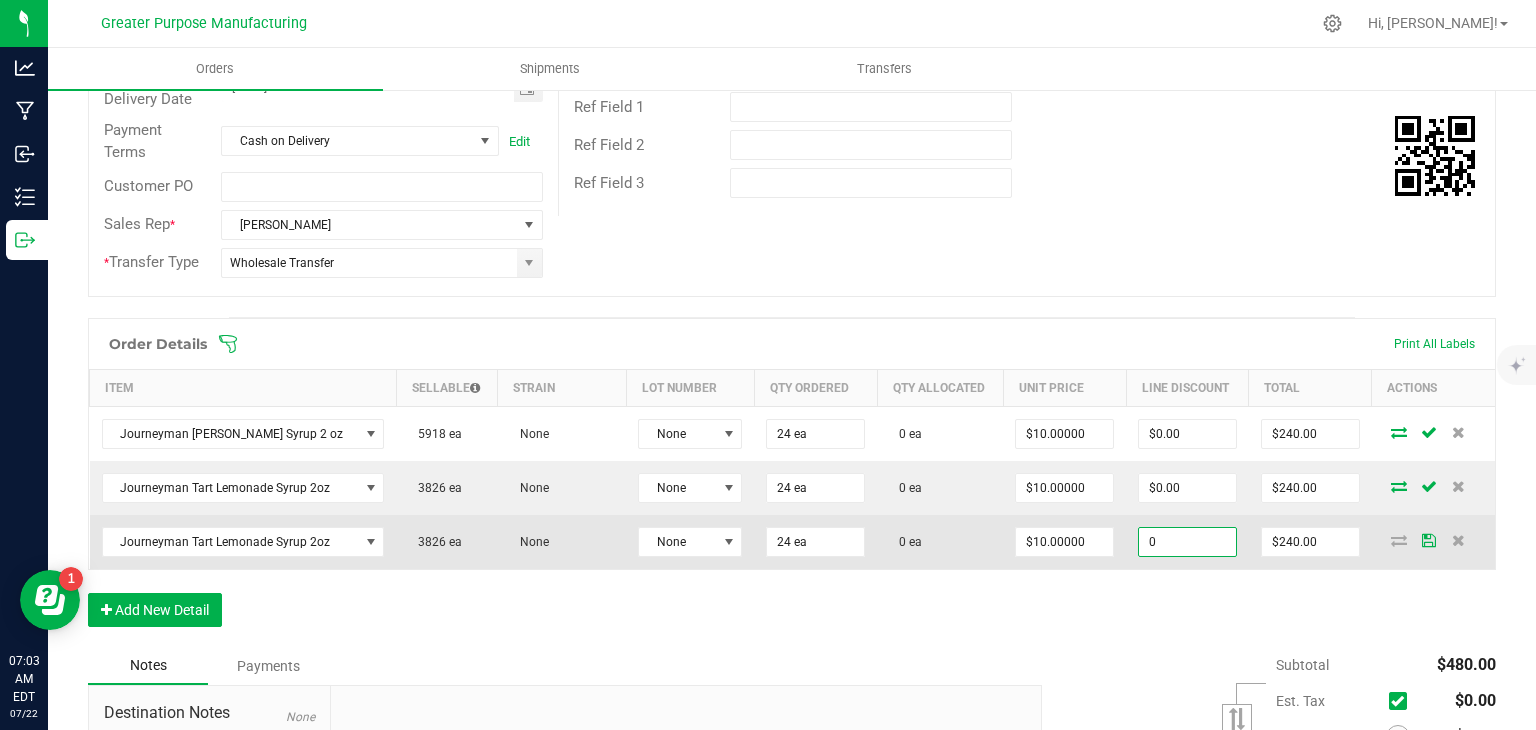 type on "2" 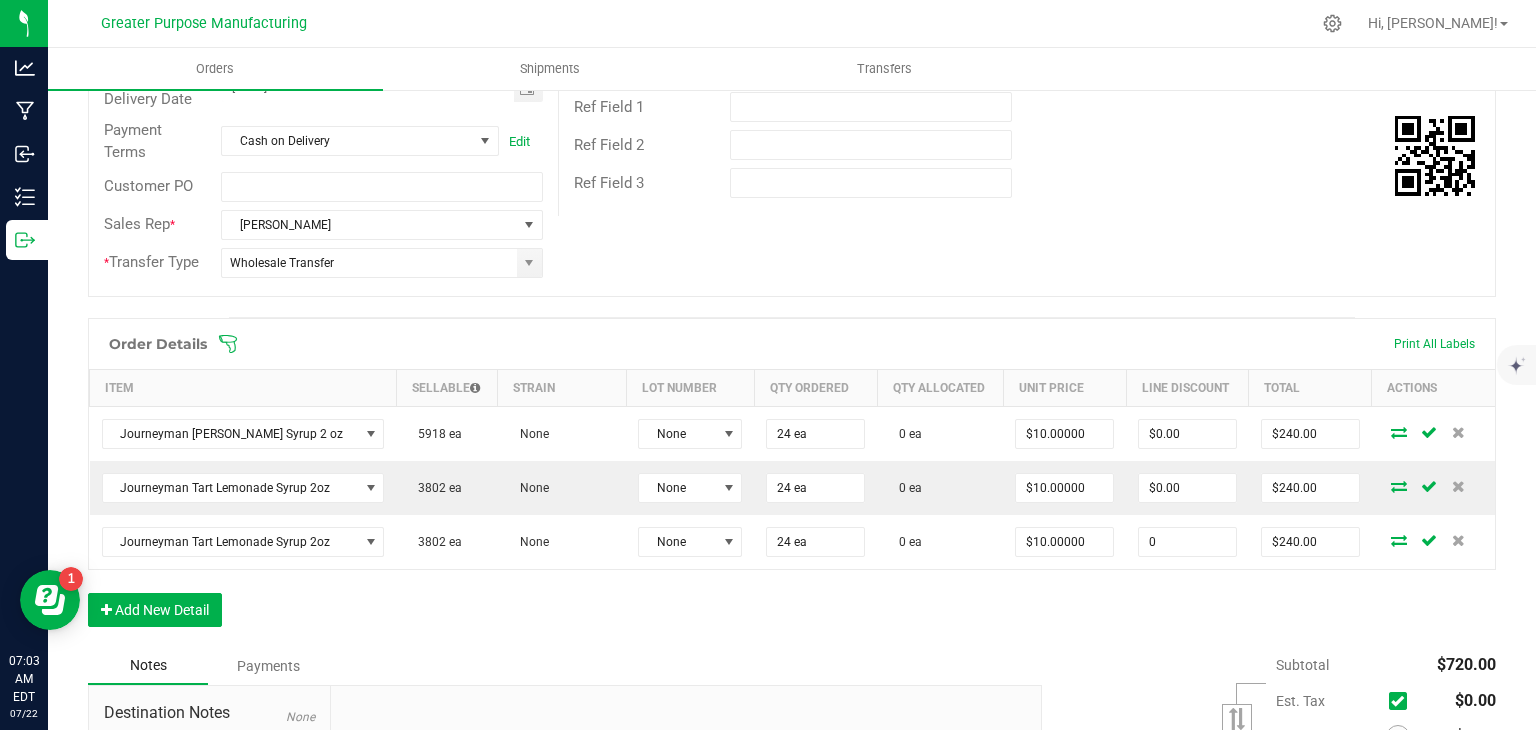 click on "0" at bounding box center [1187, 542] 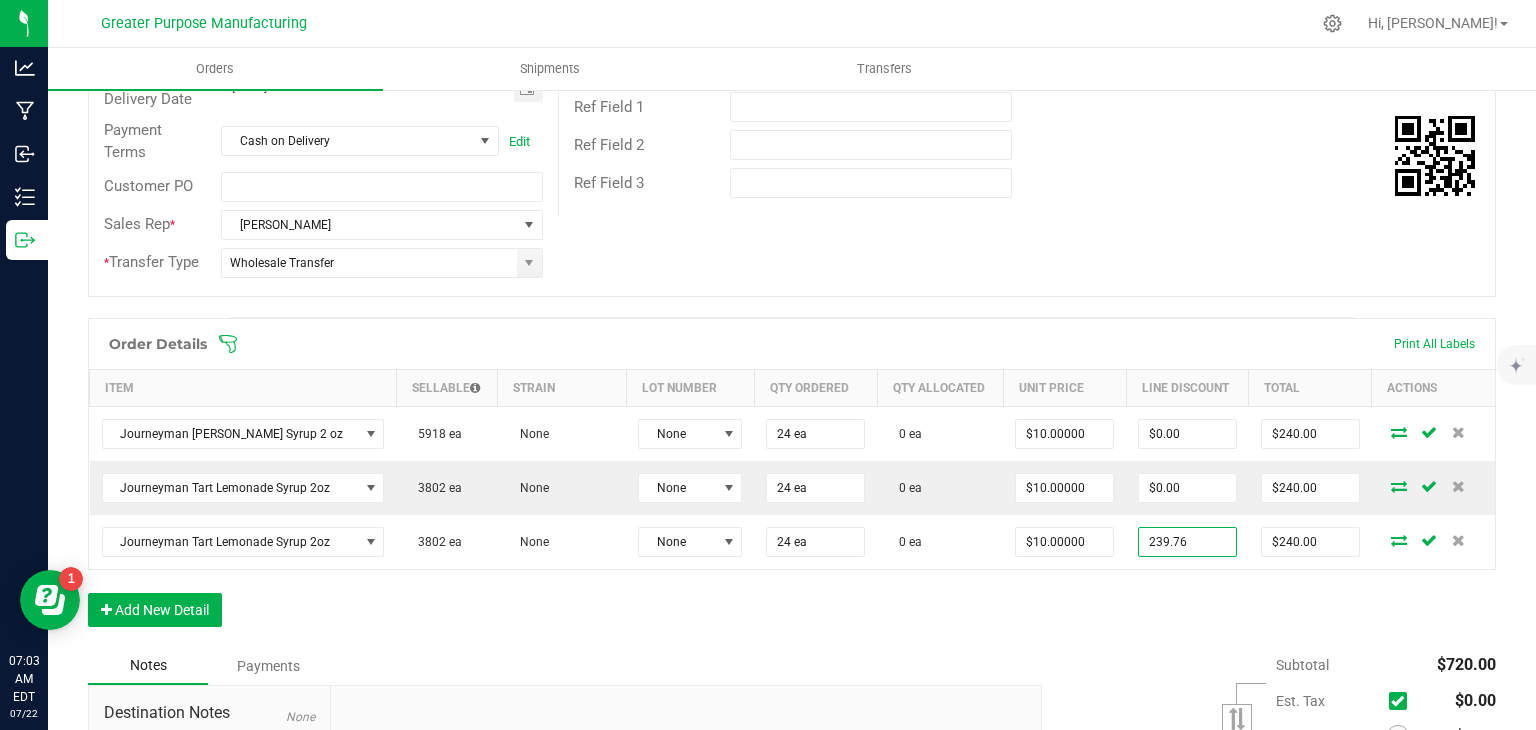 type on "$239.76" 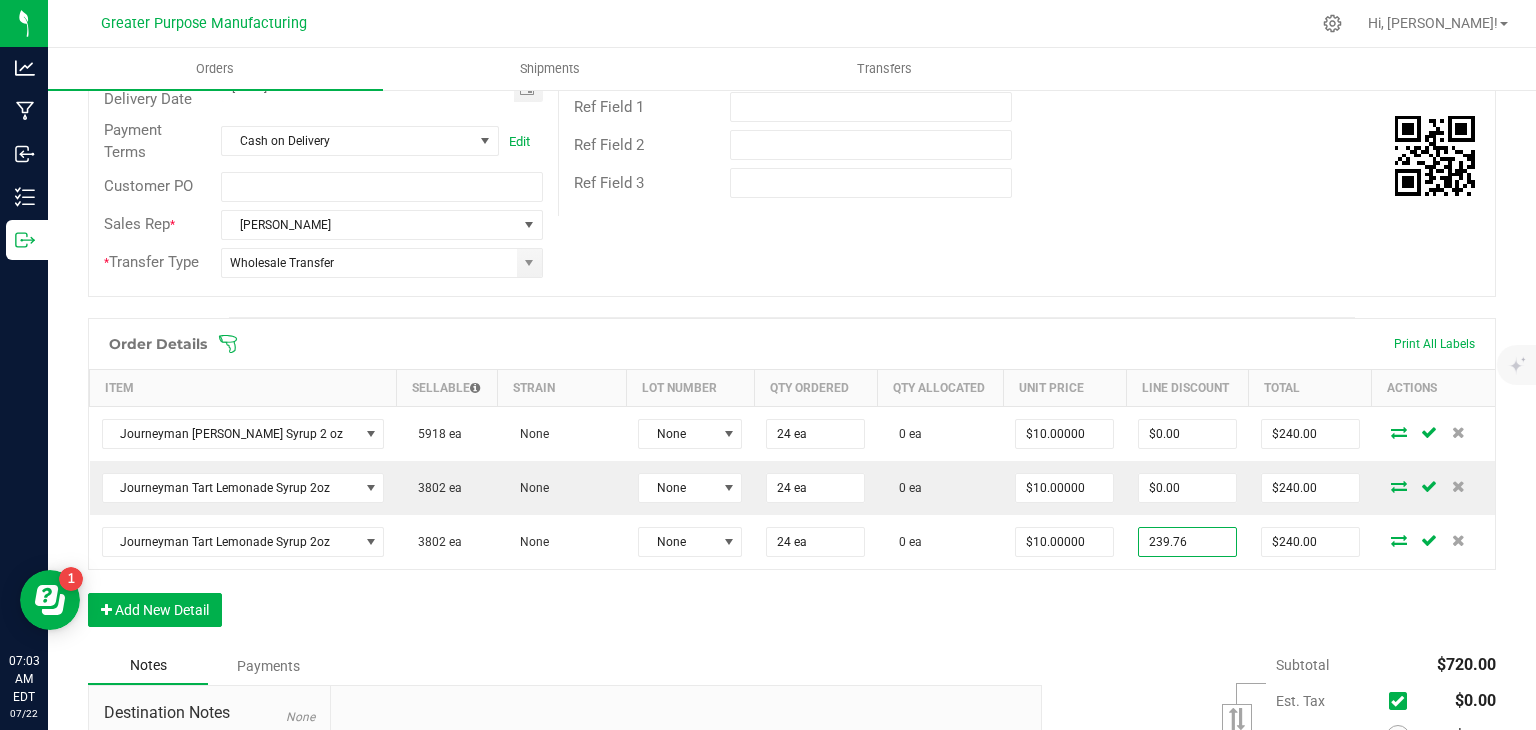 type on "$0.24" 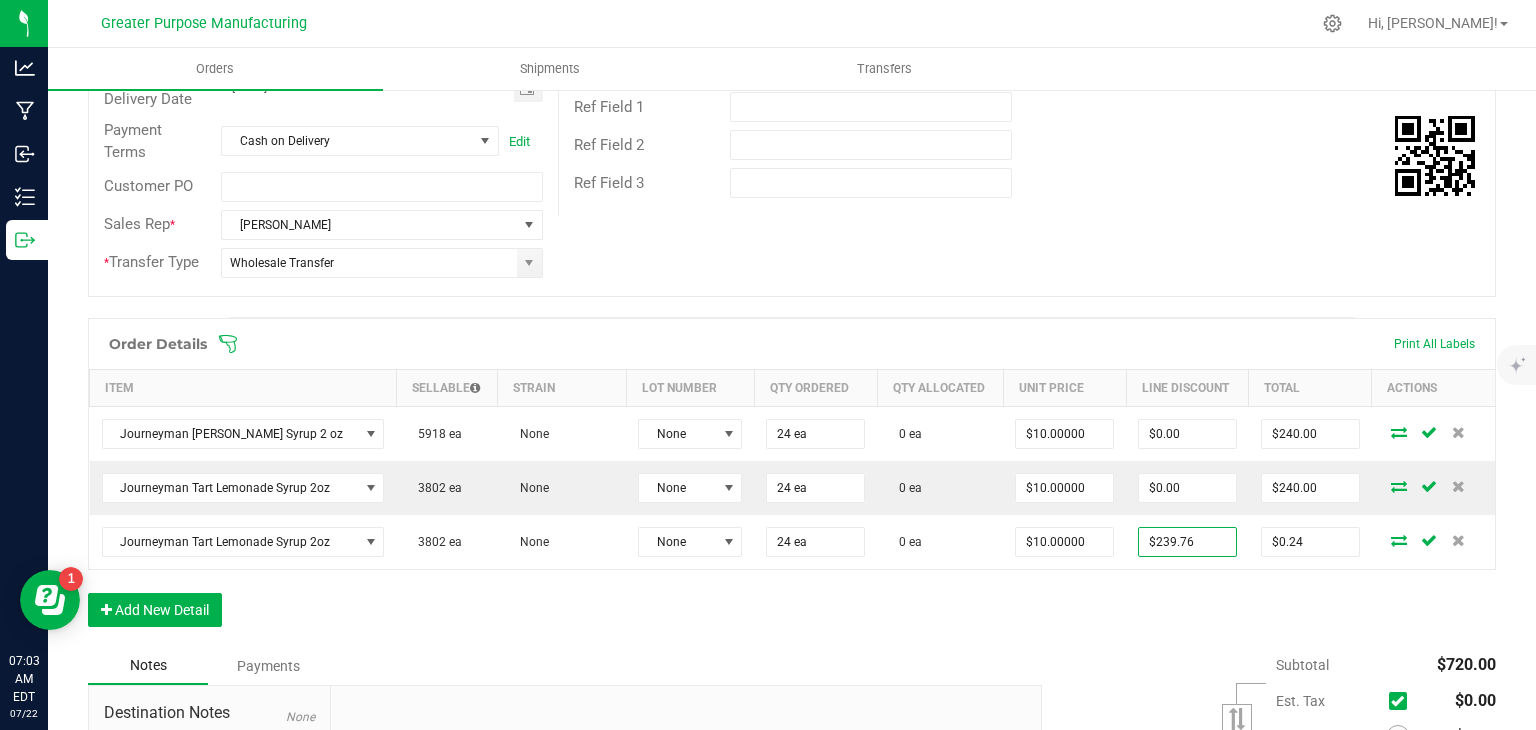 click on "Order Details Print All Labels Item  Sellable  Strain  Lot Number  Qty Ordered Qty Allocated Unit Price Line Discount Total Actions Journeyman Berry Lemonade Syrup 2 oz  5918 ea   None  None 24 ea  0 ea  $10.00000 $0.00 $240.00 Journeyman Tart Lemonade Syrup 2oz  3802 ea   None  None 24 ea  0 ea  $10.00000 $0.00 $240.00 Journeyman Tart Lemonade Syrup 2oz  3802 ea   None  None 24 ea  0 ea  $10.00000 $239.76 $0.24
Add New Detail" at bounding box center (792, 482) 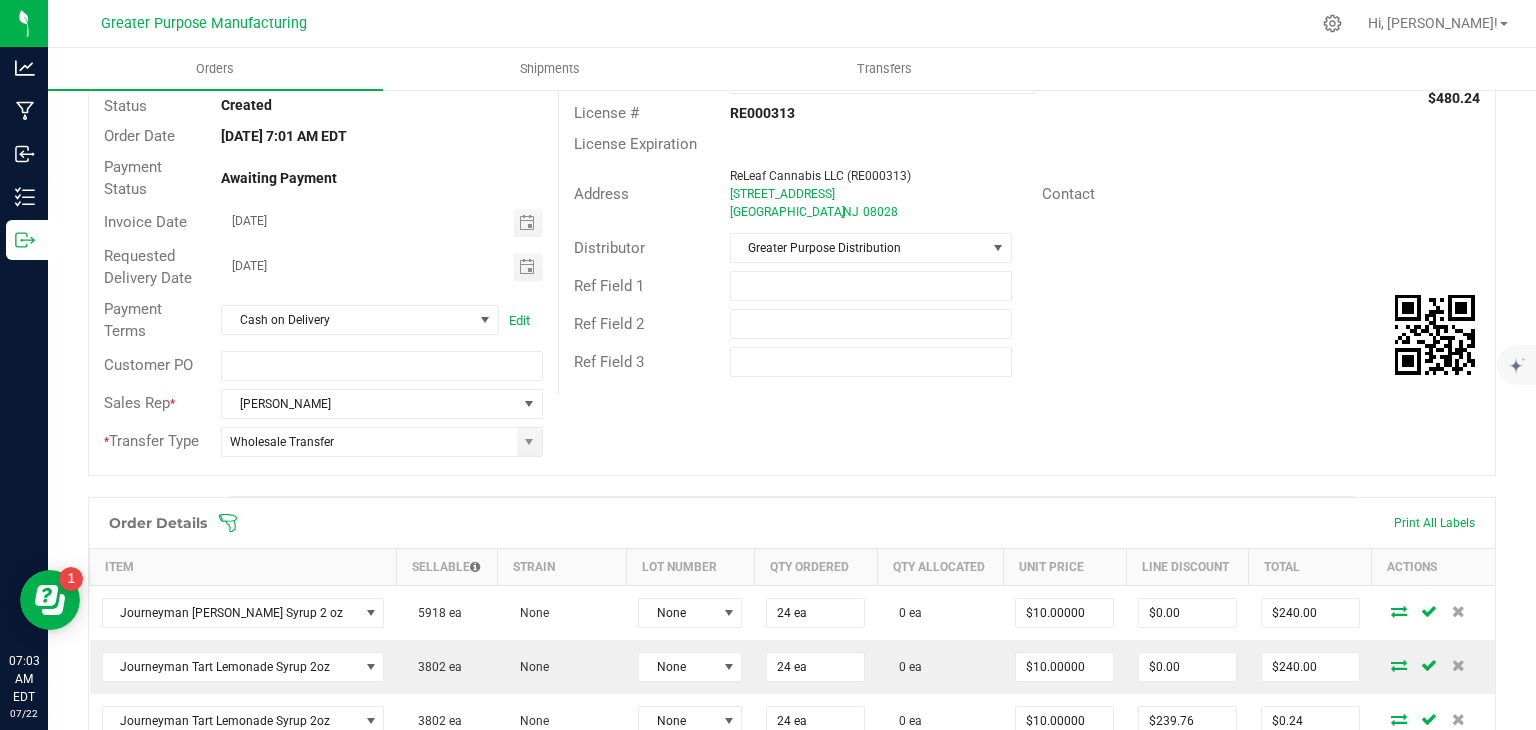 scroll, scrollTop: 154, scrollLeft: 0, axis: vertical 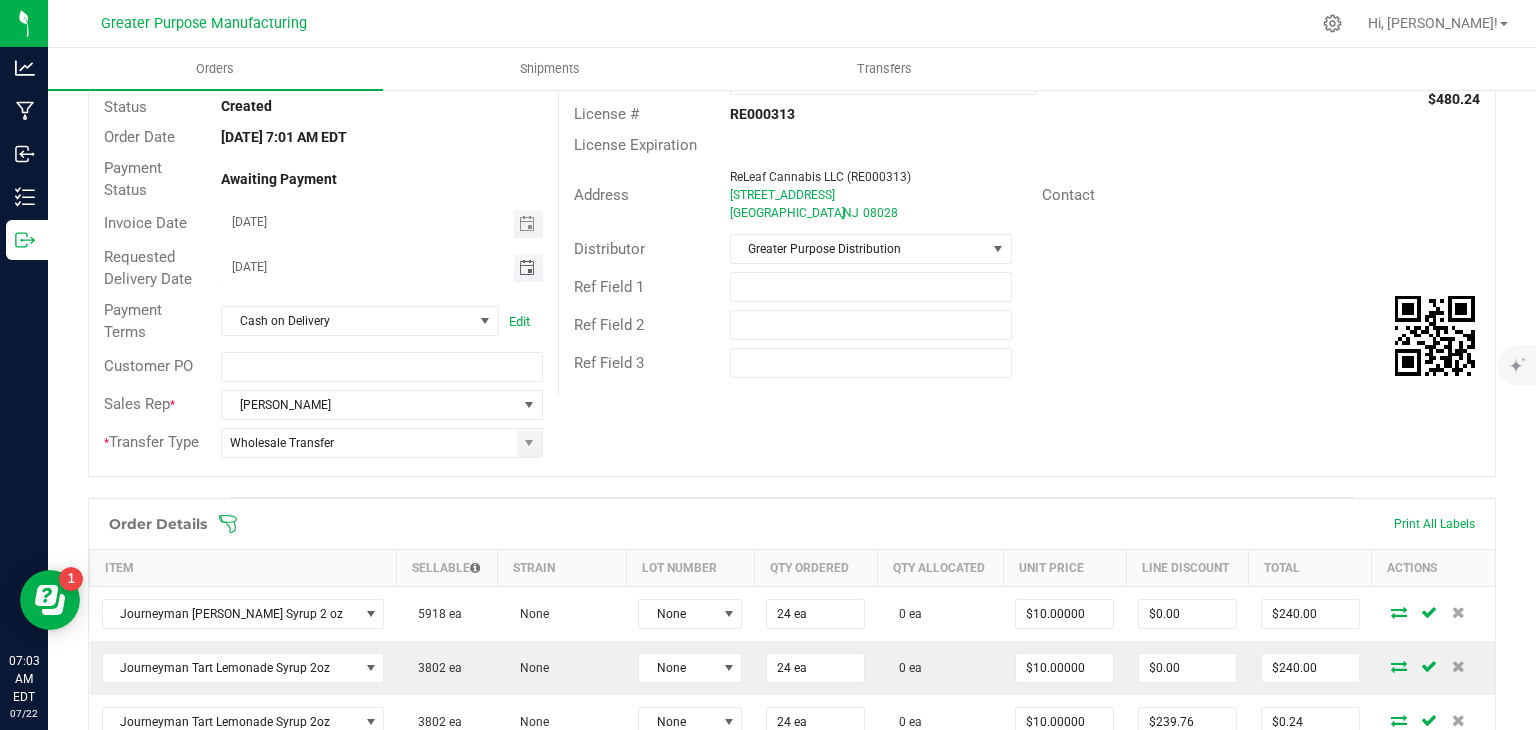 click on "07/23/2025" at bounding box center (368, 266) 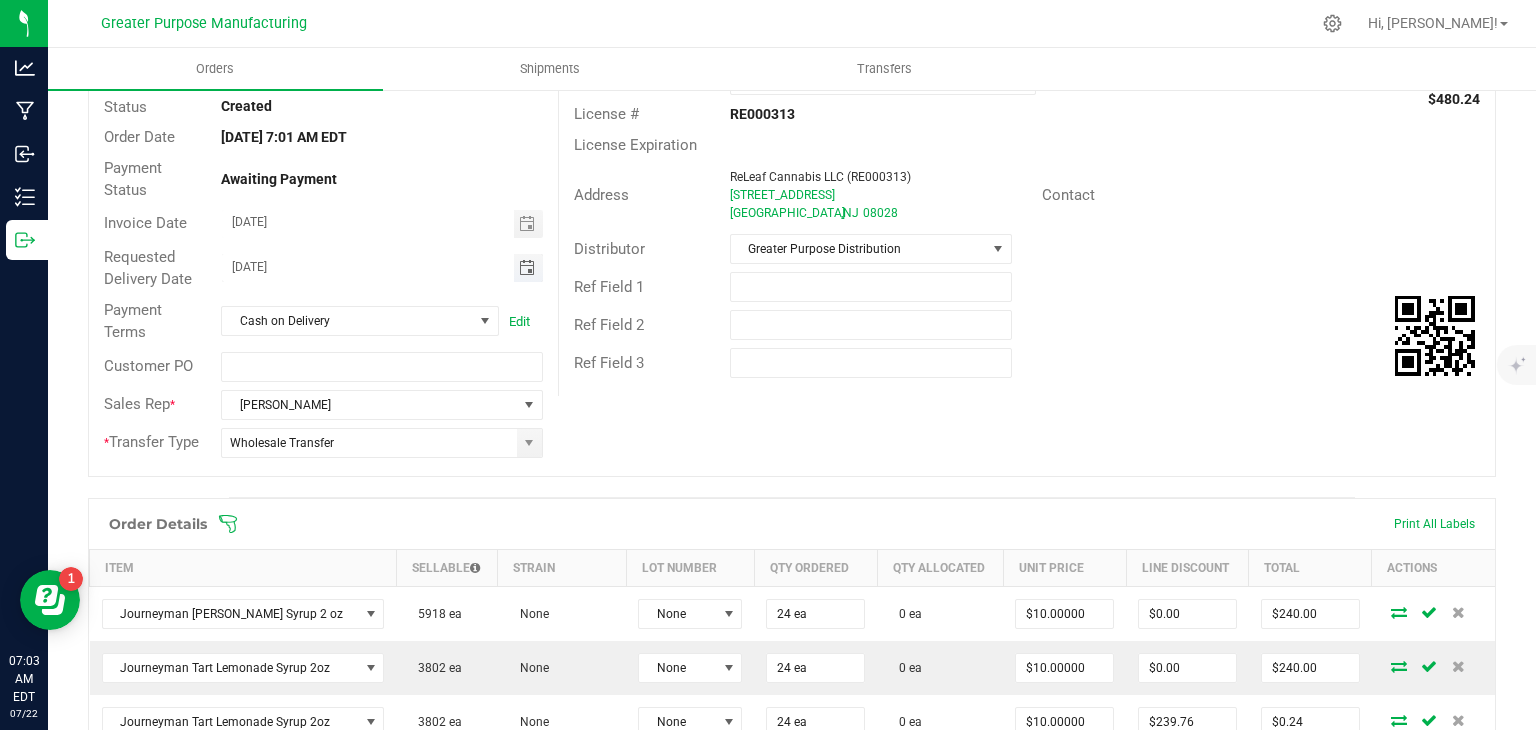 click at bounding box center (527, 268) 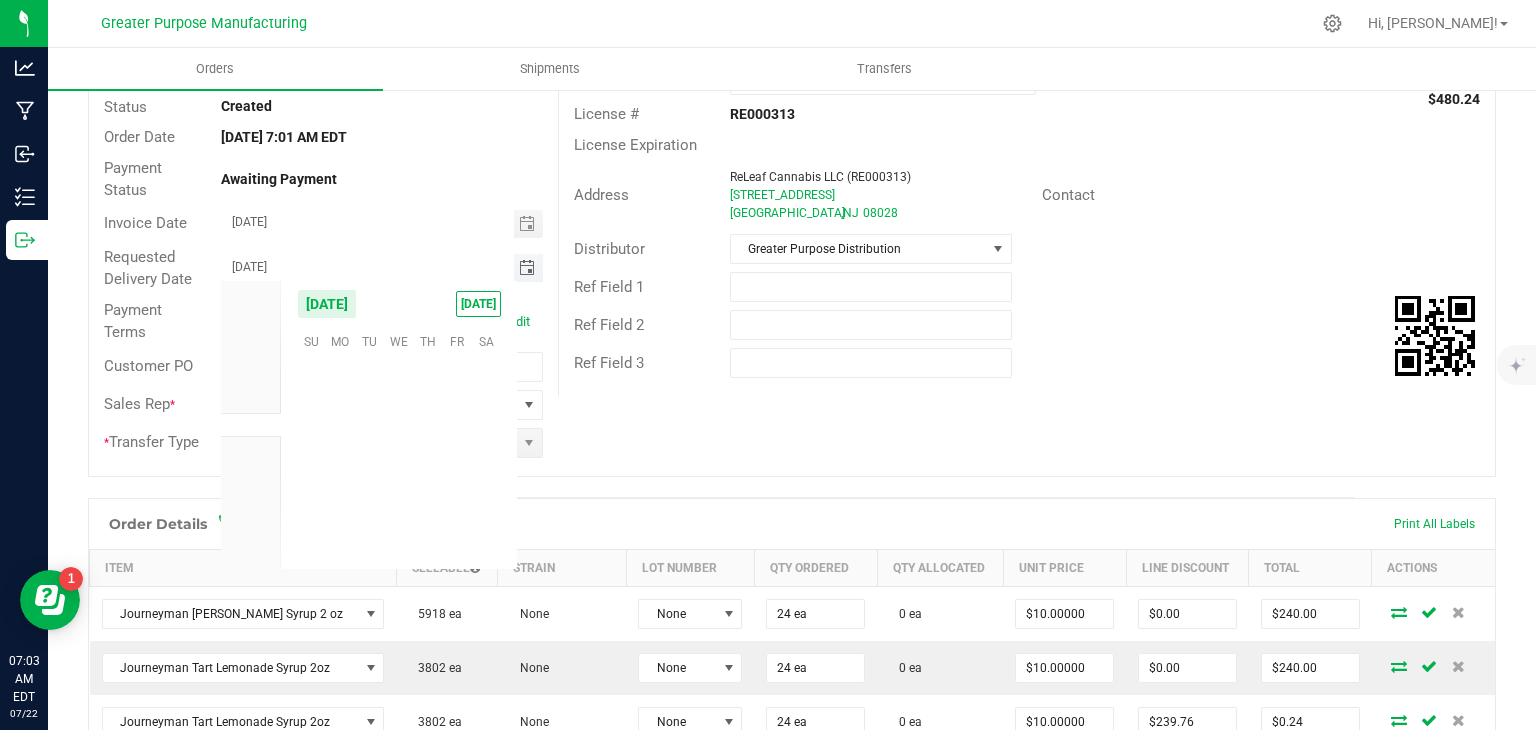 scroll, scrollTop: 36144, scrollLeft: 0, axis: vertical 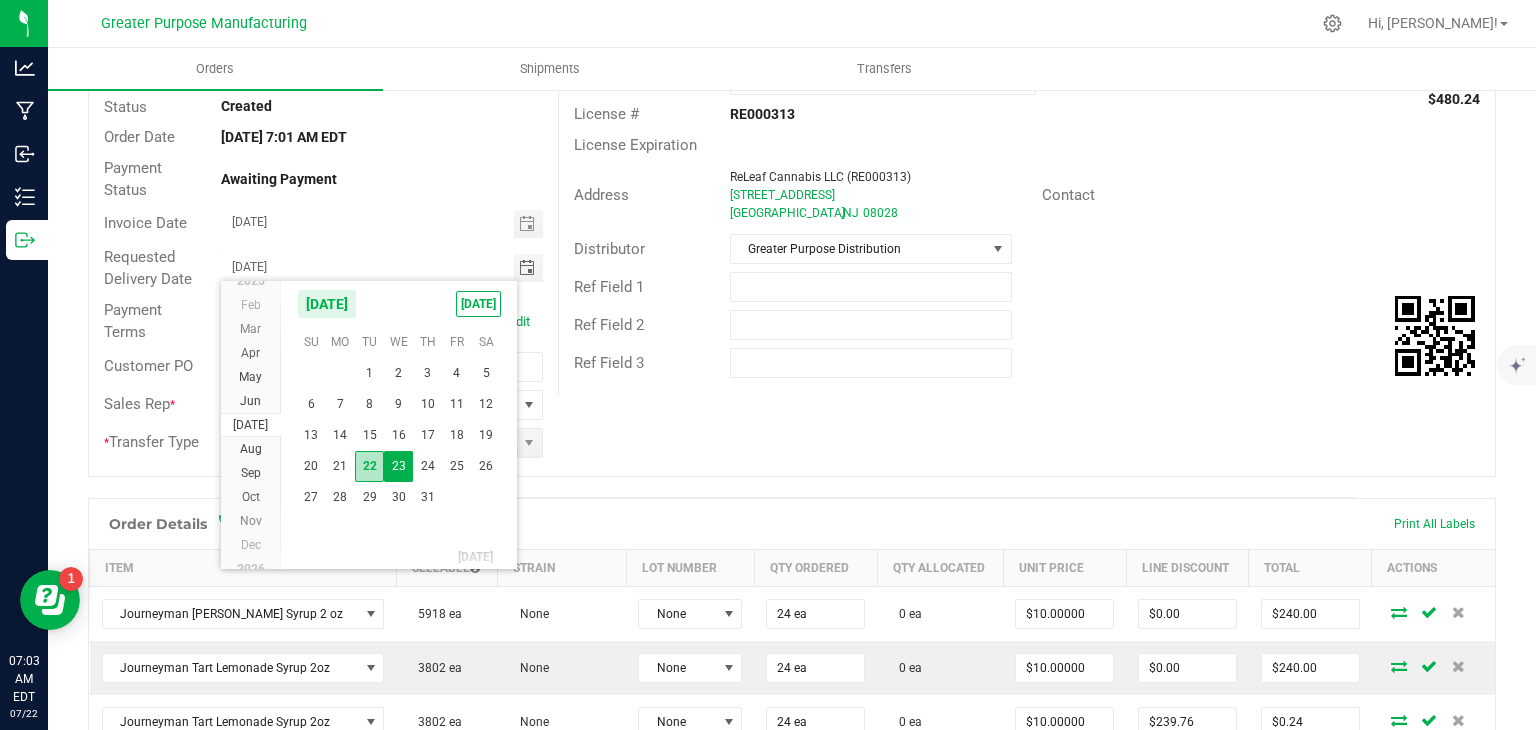 click on "22" at bounding box center (369, 466) 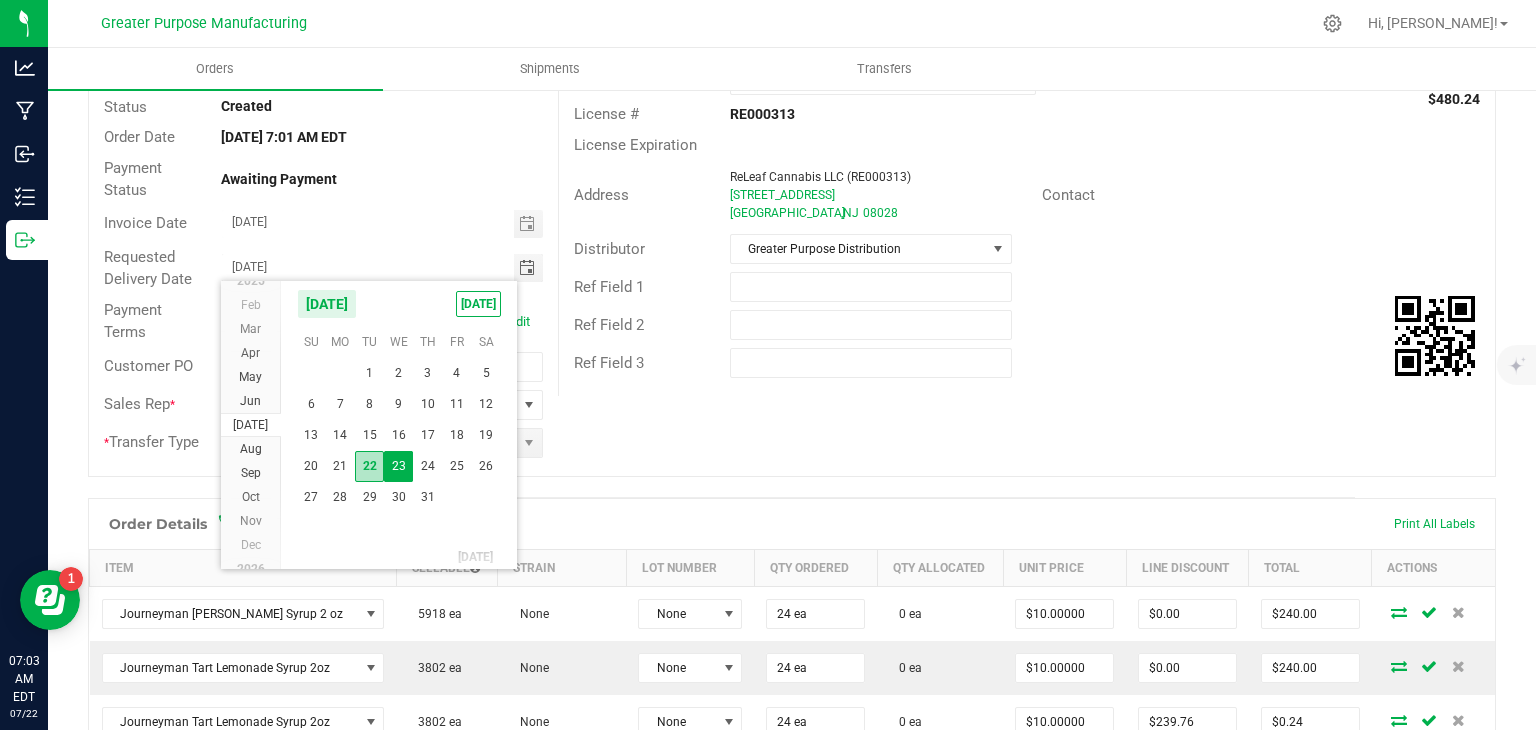 type on "[DATE]" 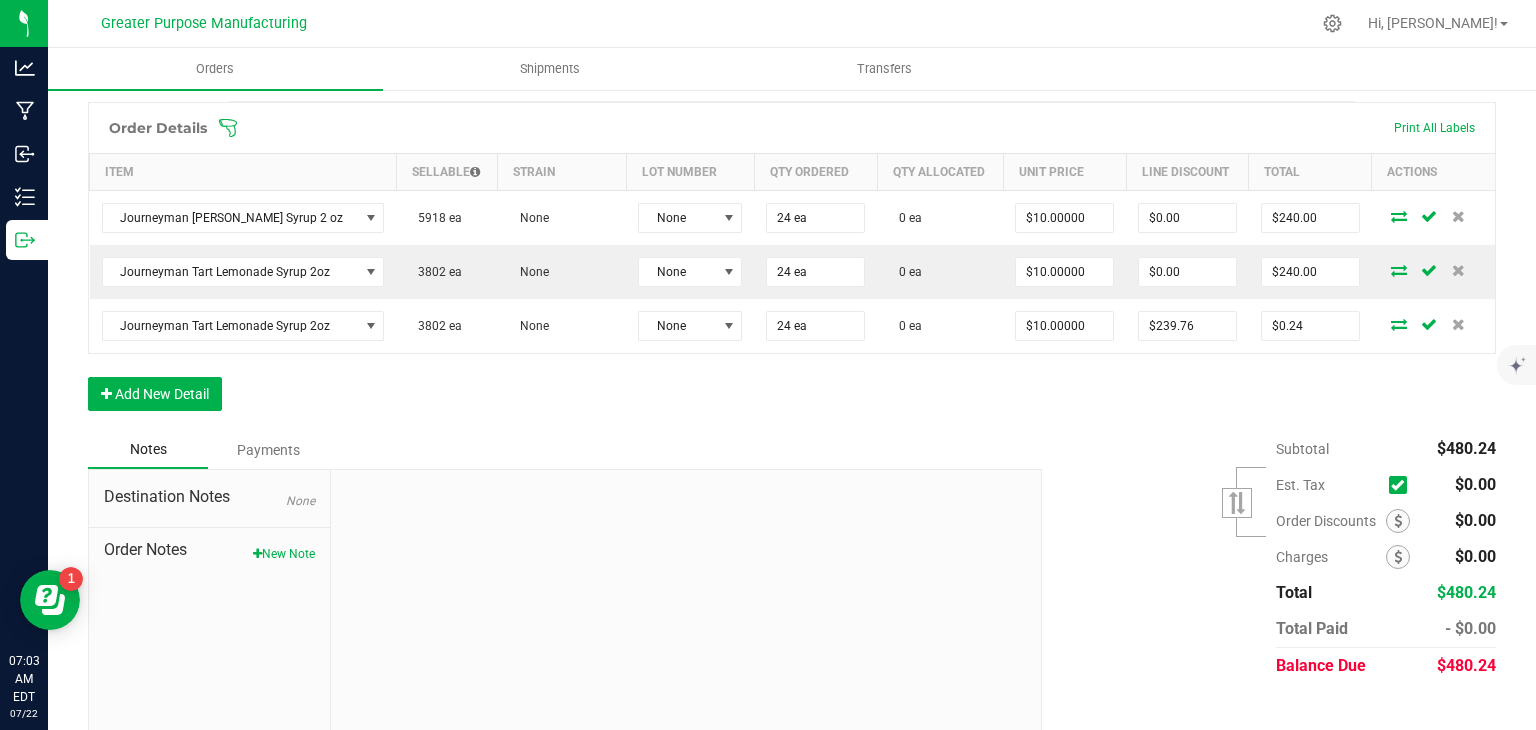 scroll, scrollTop: 552, scrollLeft: 0, axis: vertical 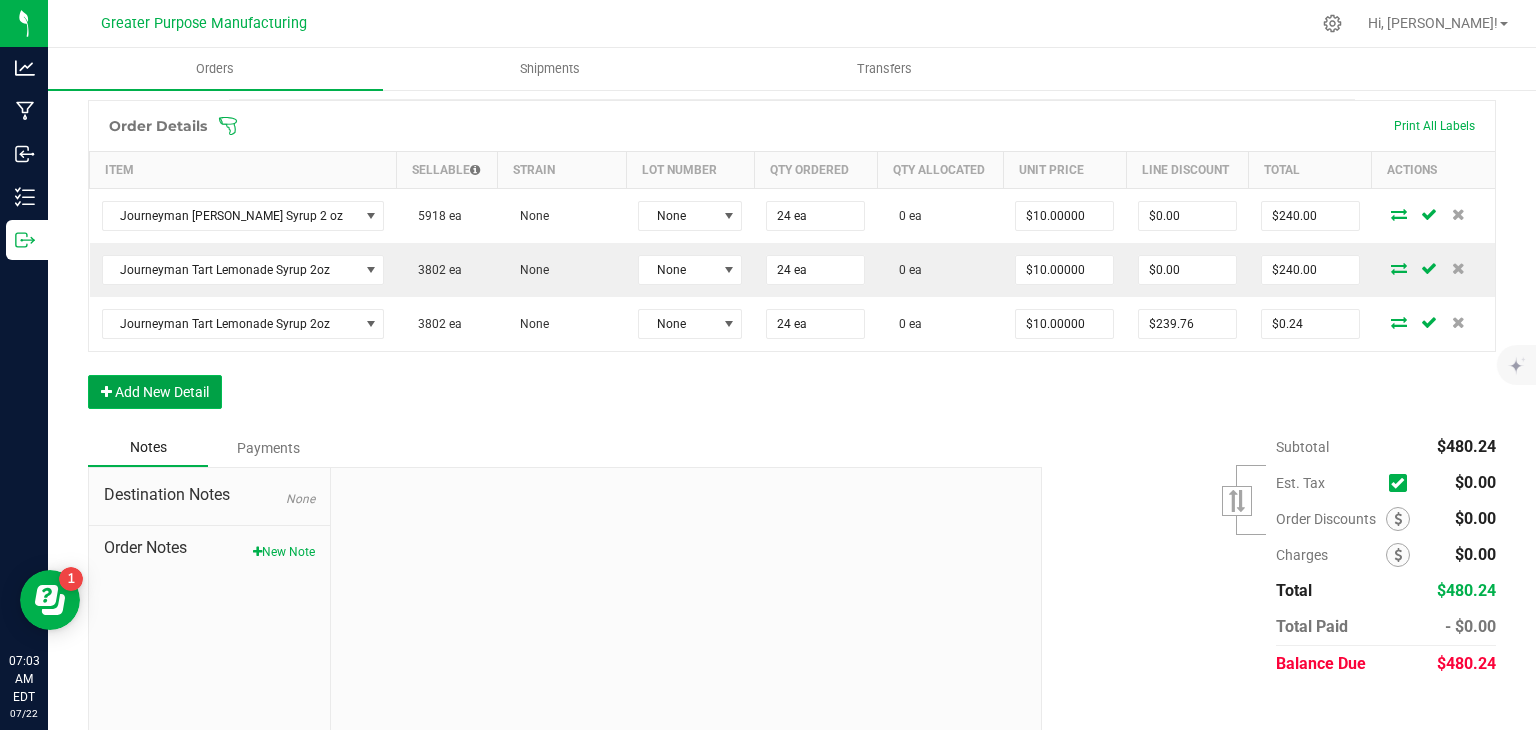 click on "Add New Detail" at bounding box center [155, 392] 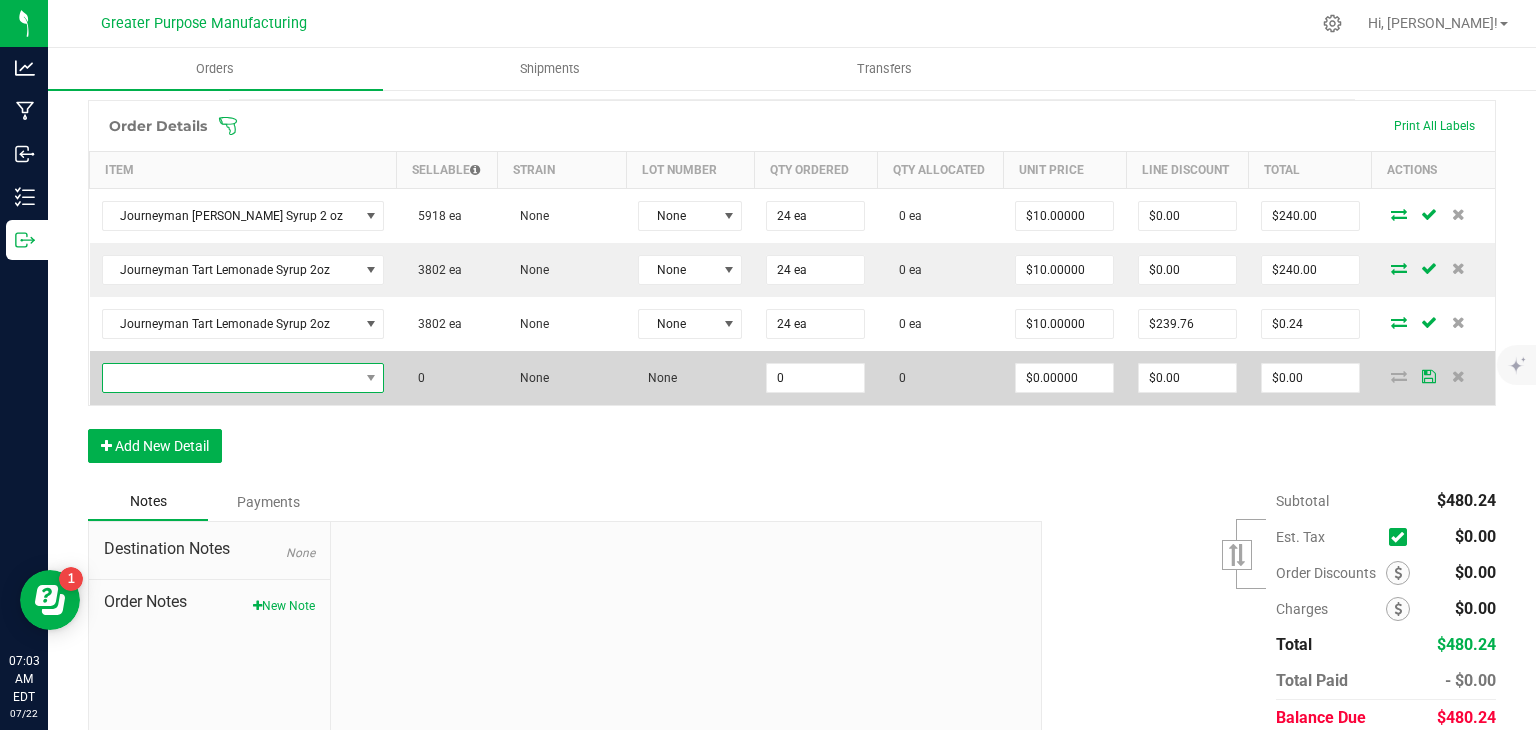 click at bounding box center (231, 378) 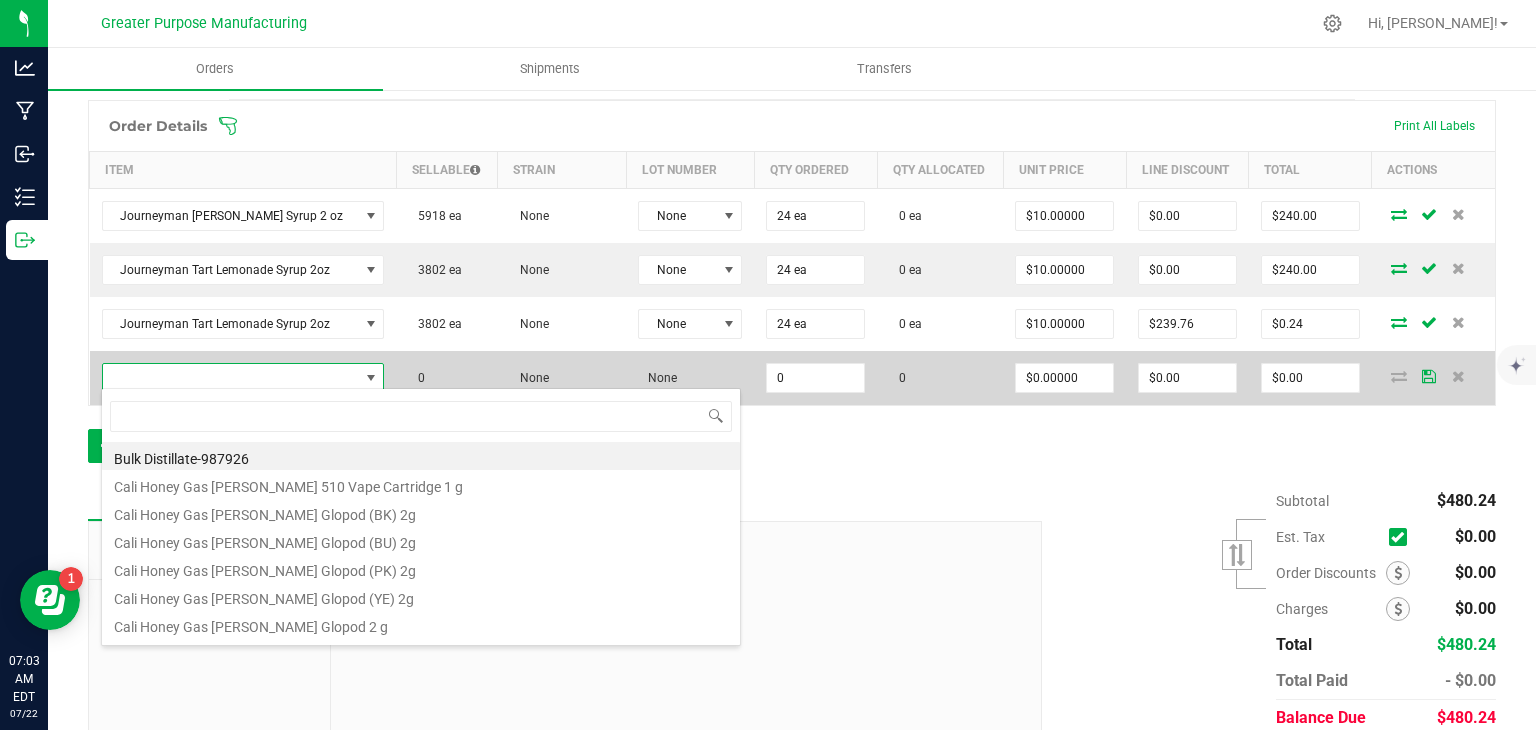 scroll, scrollTop: 99970, scrollLeft: 99727, axis: both 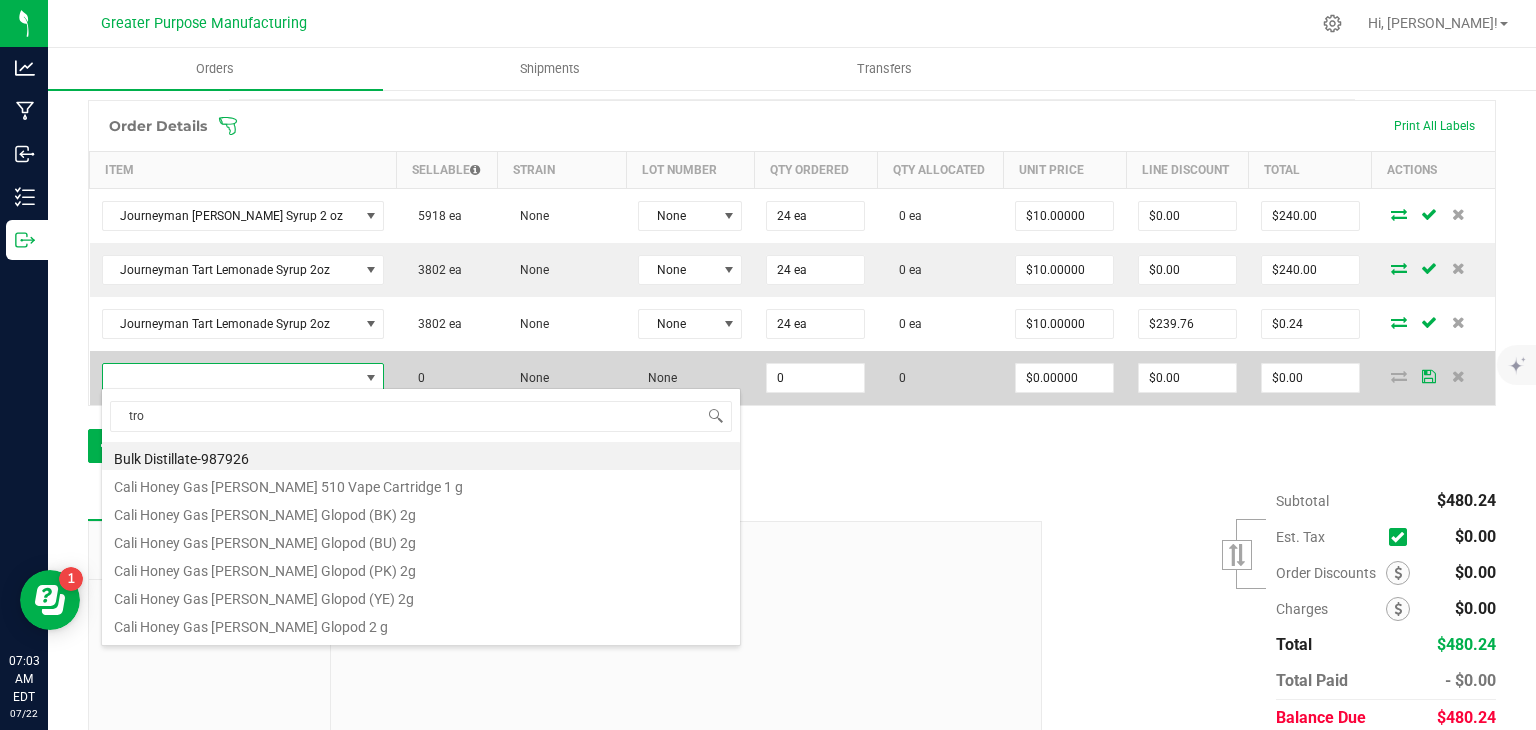 type on "trop" 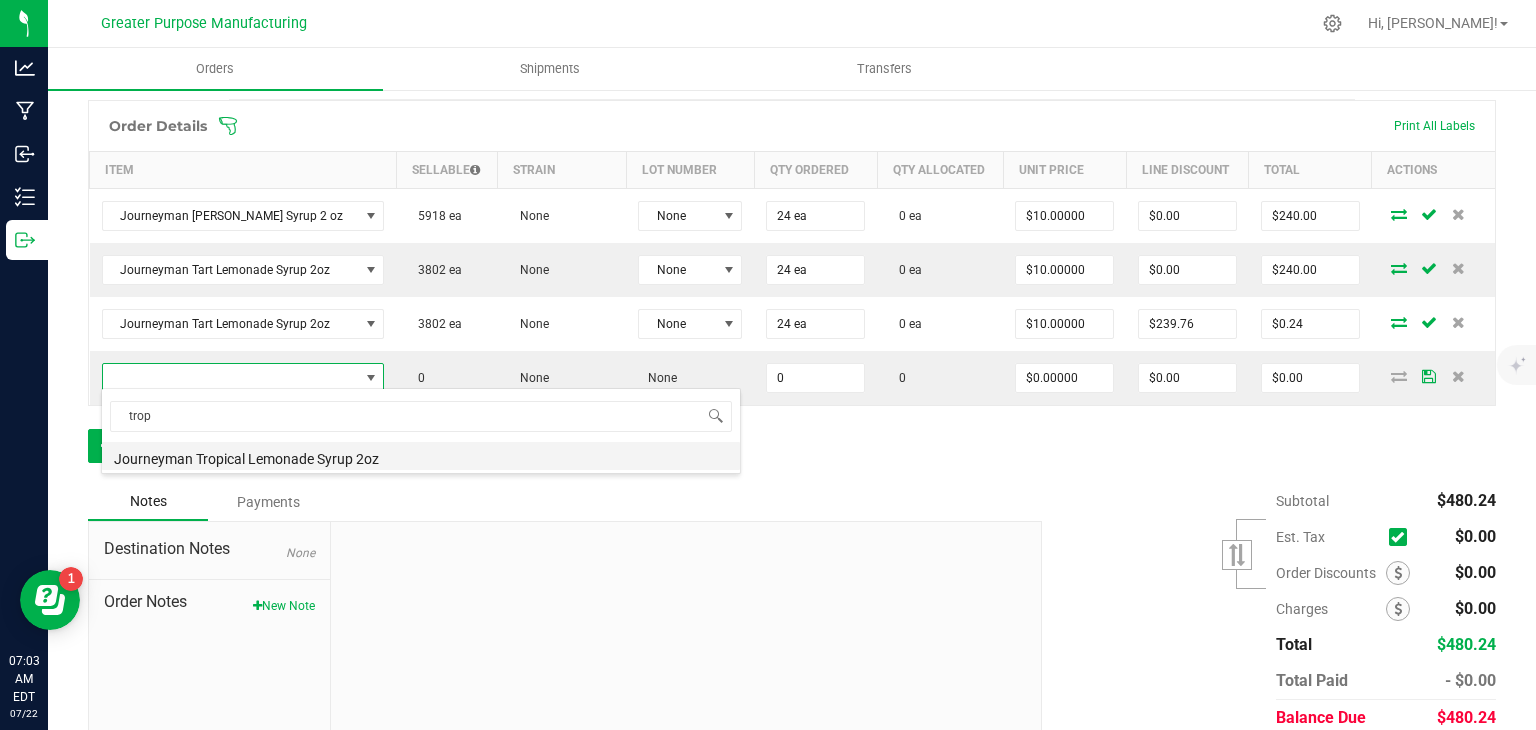 click on "Journeyman Tropical Lemonade Syrup 2oz" at bounding box center [421, 456] 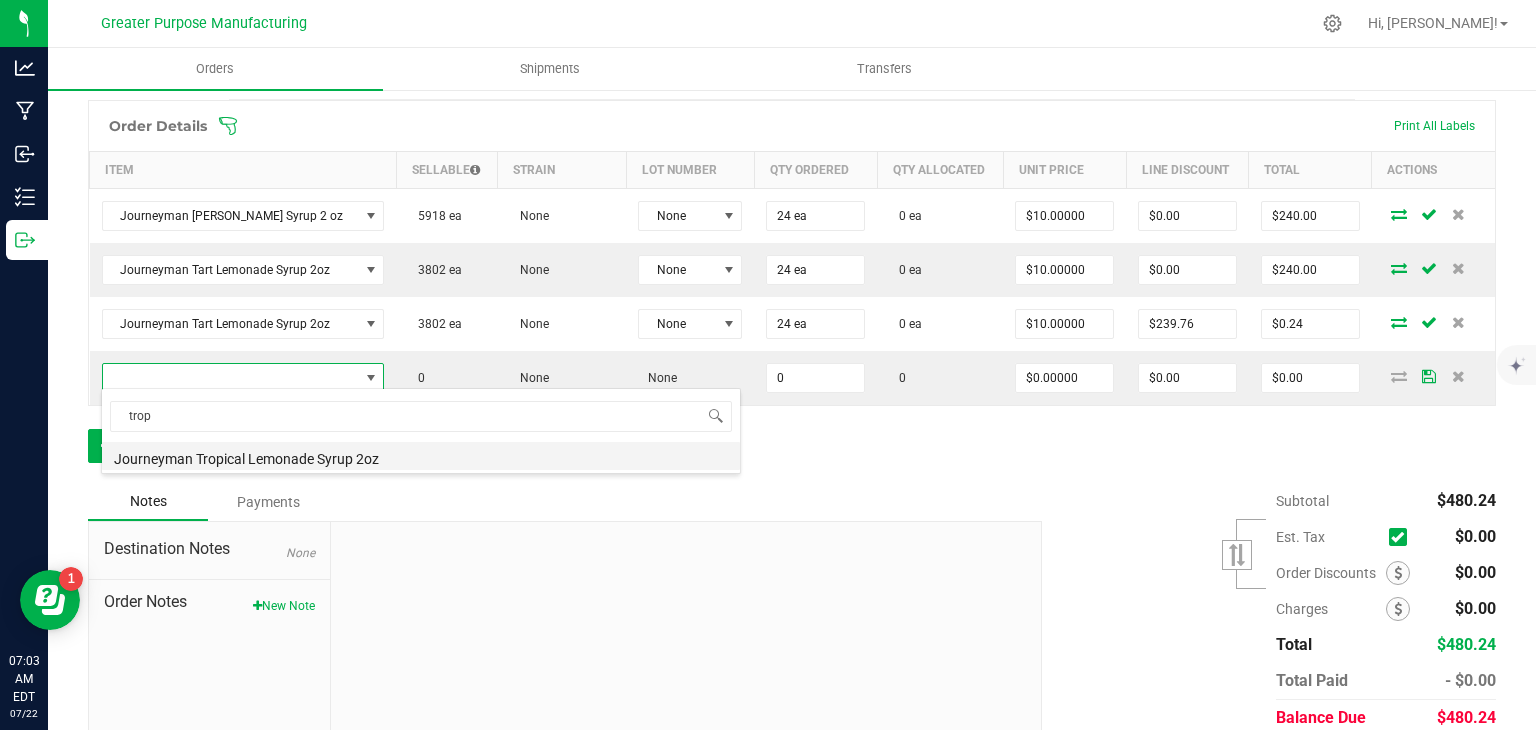 type on "0 ea" 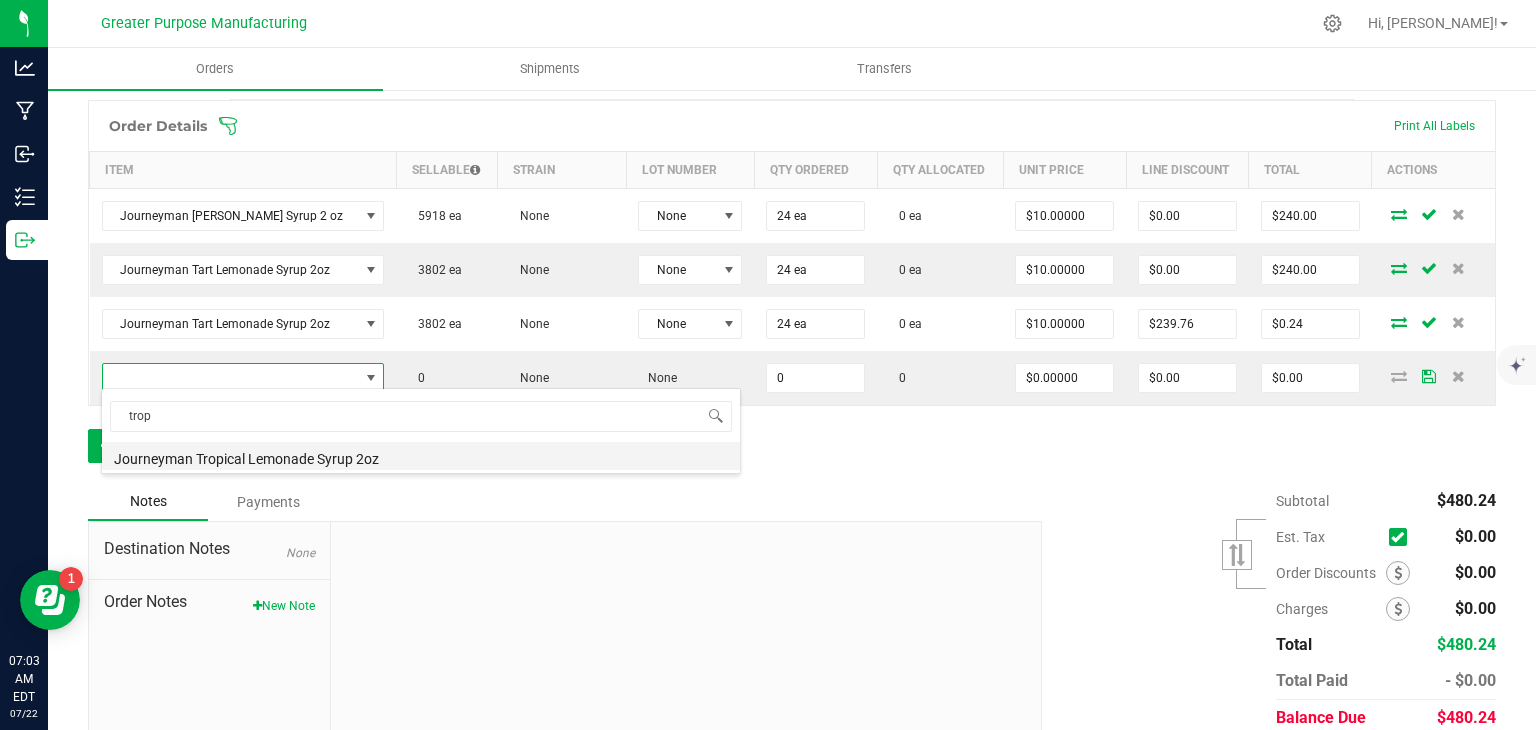 type on "$10.00000" 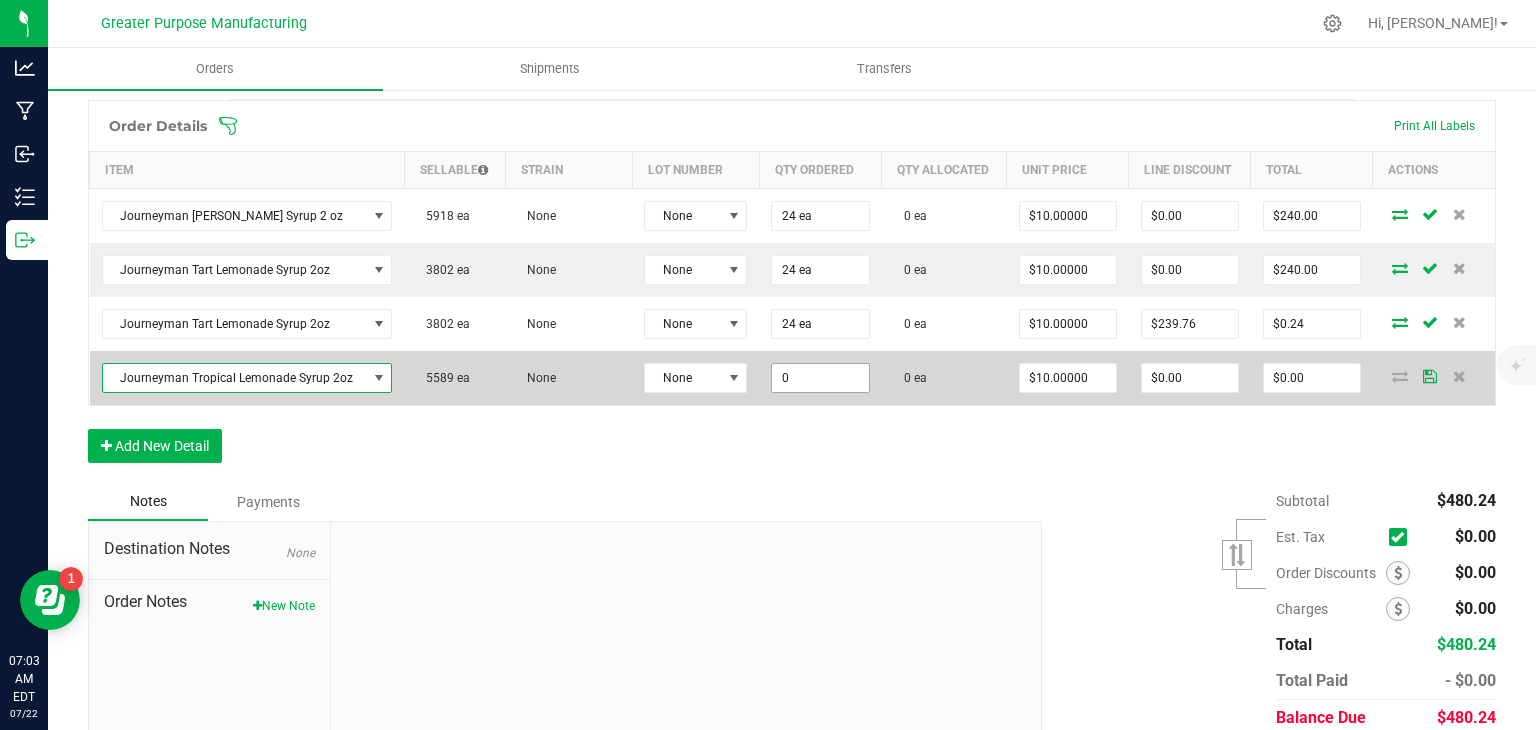 click on "0" at bounding box center (820, 378) 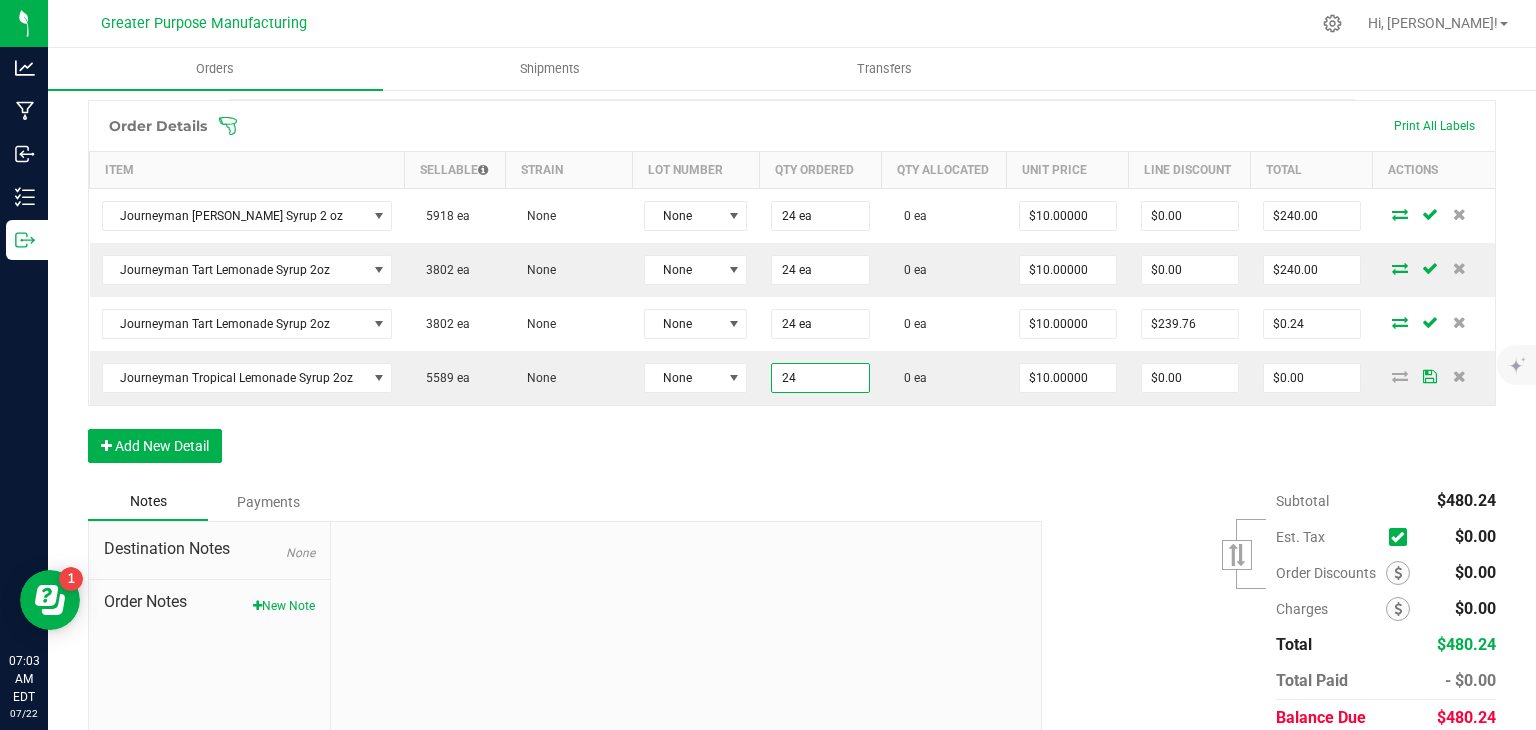 type on "24 ea" 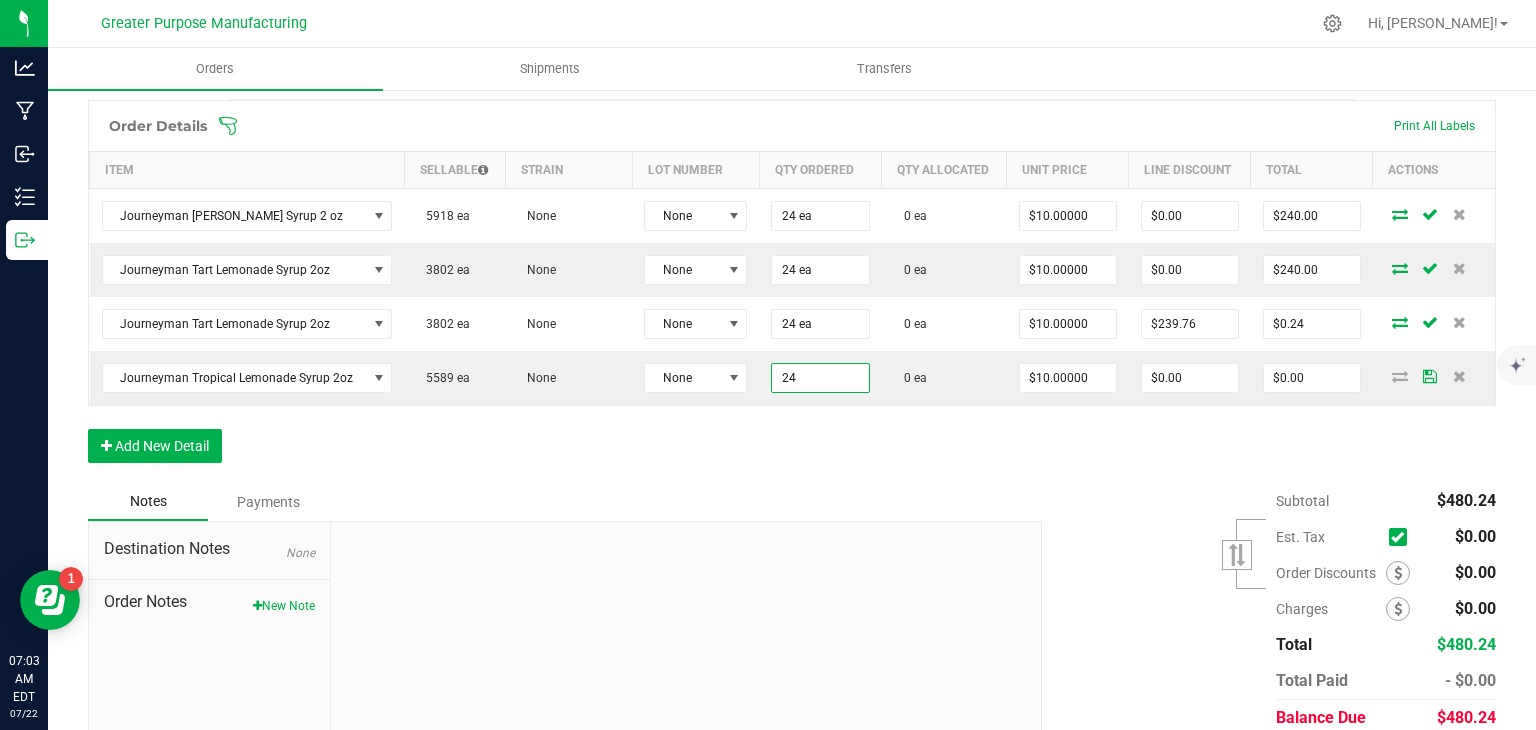 type on "$240.00" 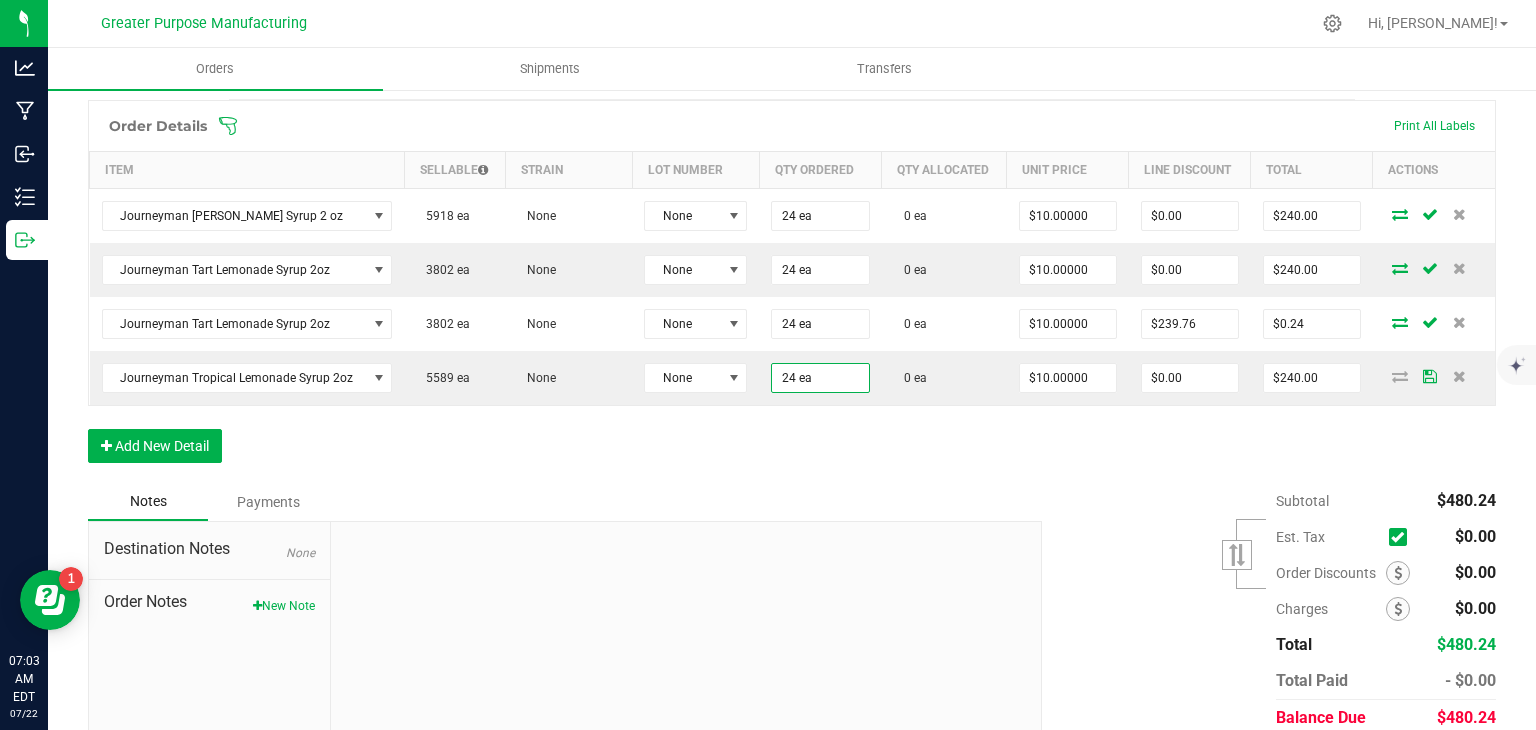 click on "Order Details Print All Labels Item  Sellable  Strain  Lot Number  Qty Ordered Qty Allocated Unit Price Line Discount Total Actions Journeyman Berry Lemonade Syrup 2 oz  5918 ea   None  None 24 ea  0 ea  $10.00000 $0.00 $240.00 Journeyman Tart Lemonade Syrup 2oz  3802 ea   None  None 24 ea  0 ea  $10.00000 $0.00 $240.00 Journeyman Tart Lemonade Syrup 2oz  3802 ea   None  None 24 ea  0 ea  $10.00000 $239.76 $0.24 Journeyman Tropical Lemonade Syrup 2oz  5589 ea   None  None 24 ea  0 ea  $10.00000 $0.00 $240.00
Add New Detail" at bounding box center (792, 291) 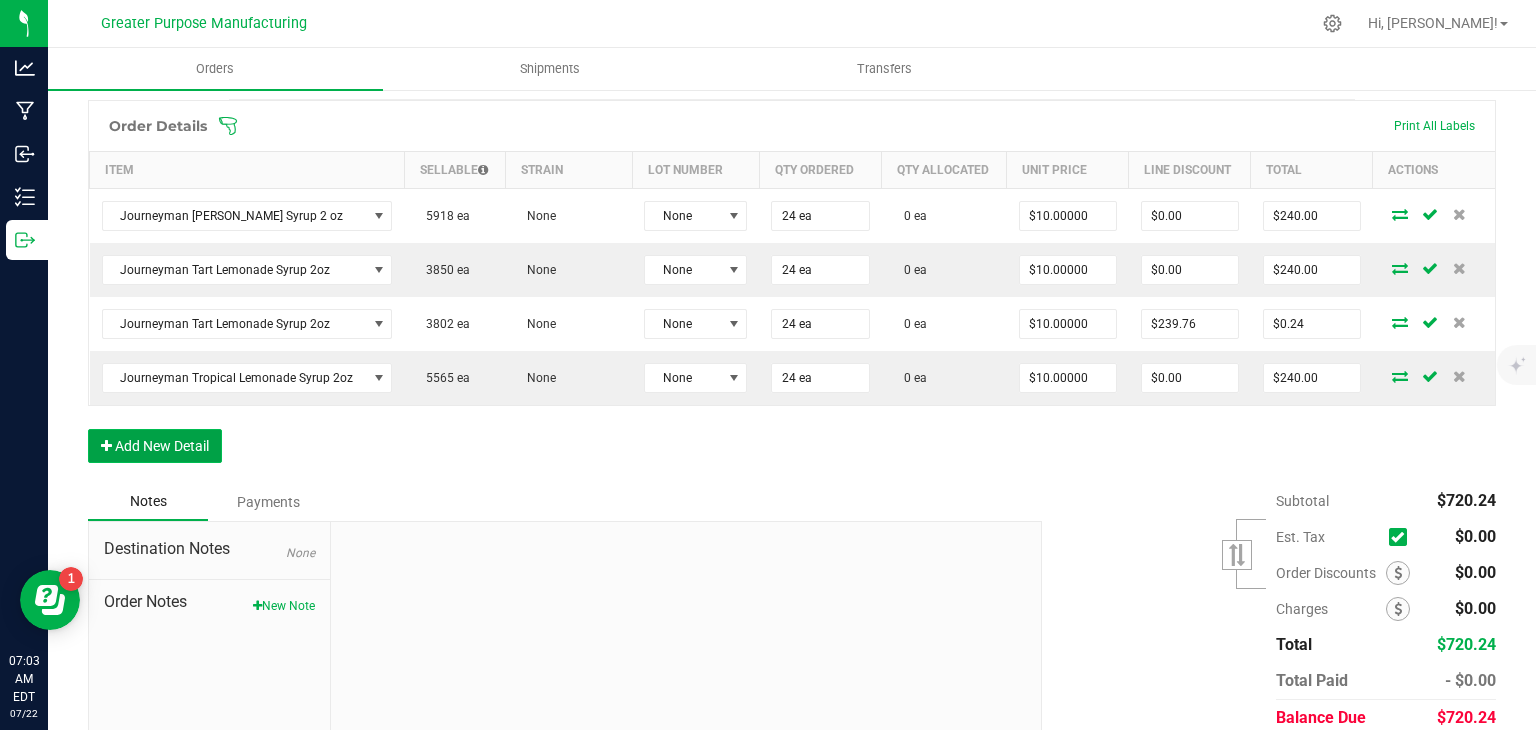 click on "Add New Detail" at bounding box center [155, 446] 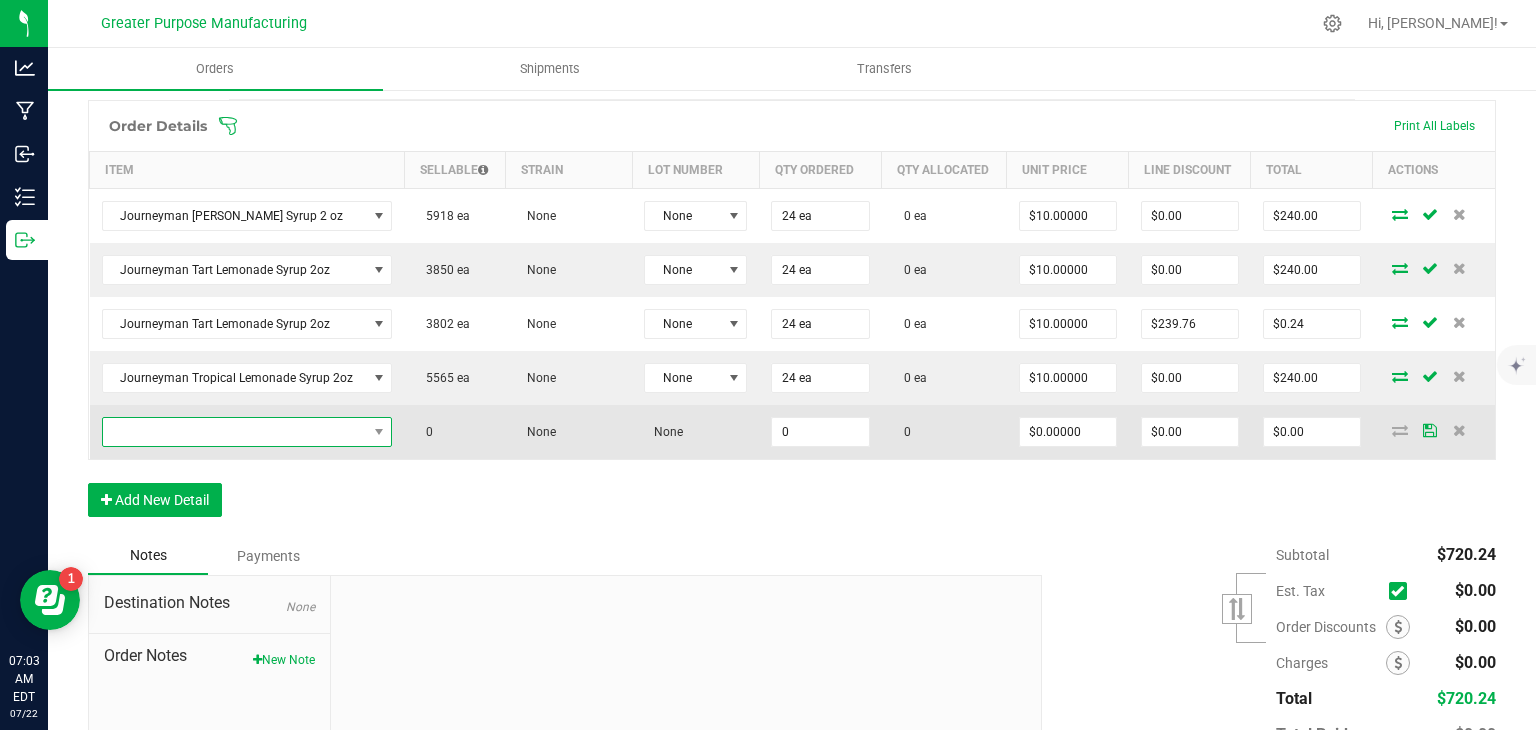 click at bounding box center [235, 432] 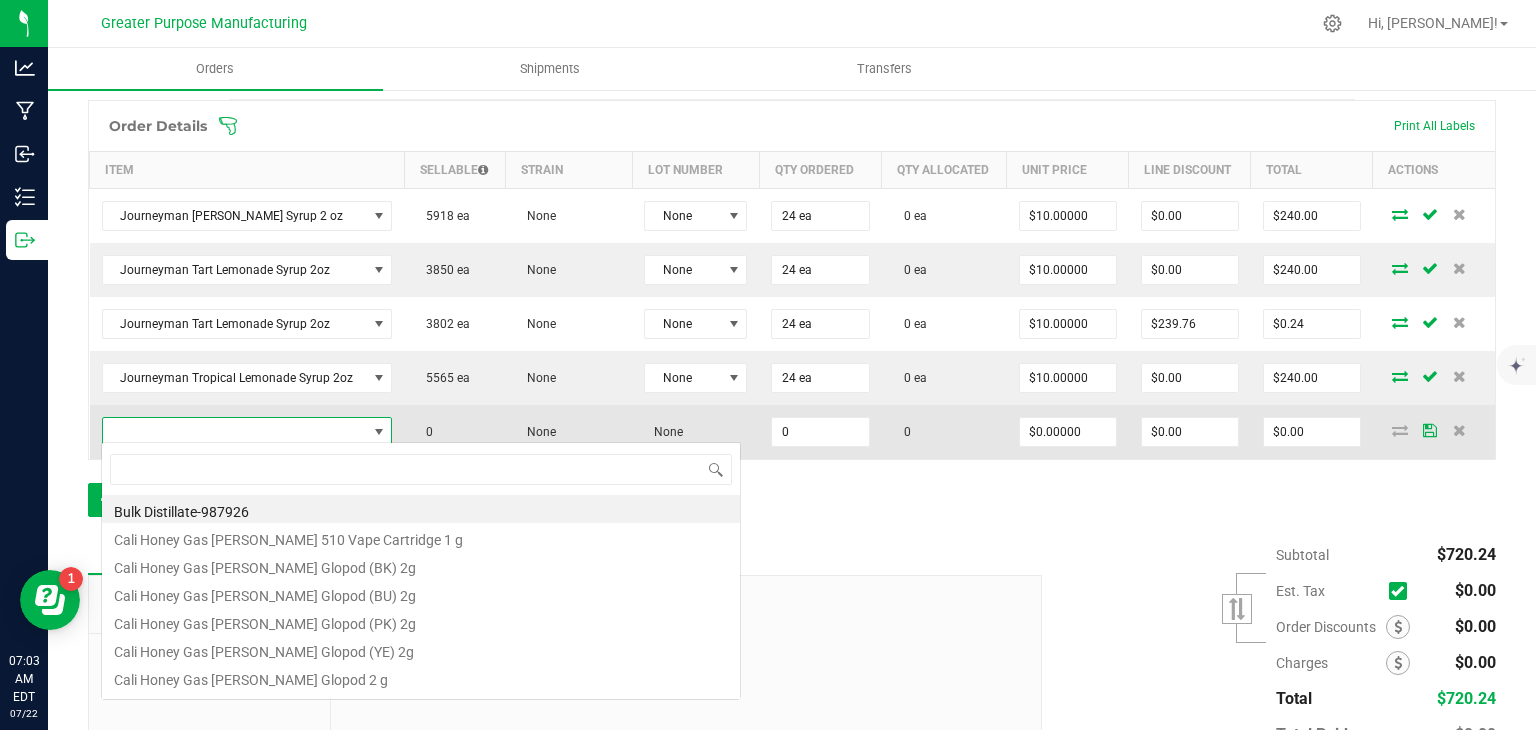 scroll, scrollTop: 99970, scrollLeft: 99717, axis: both 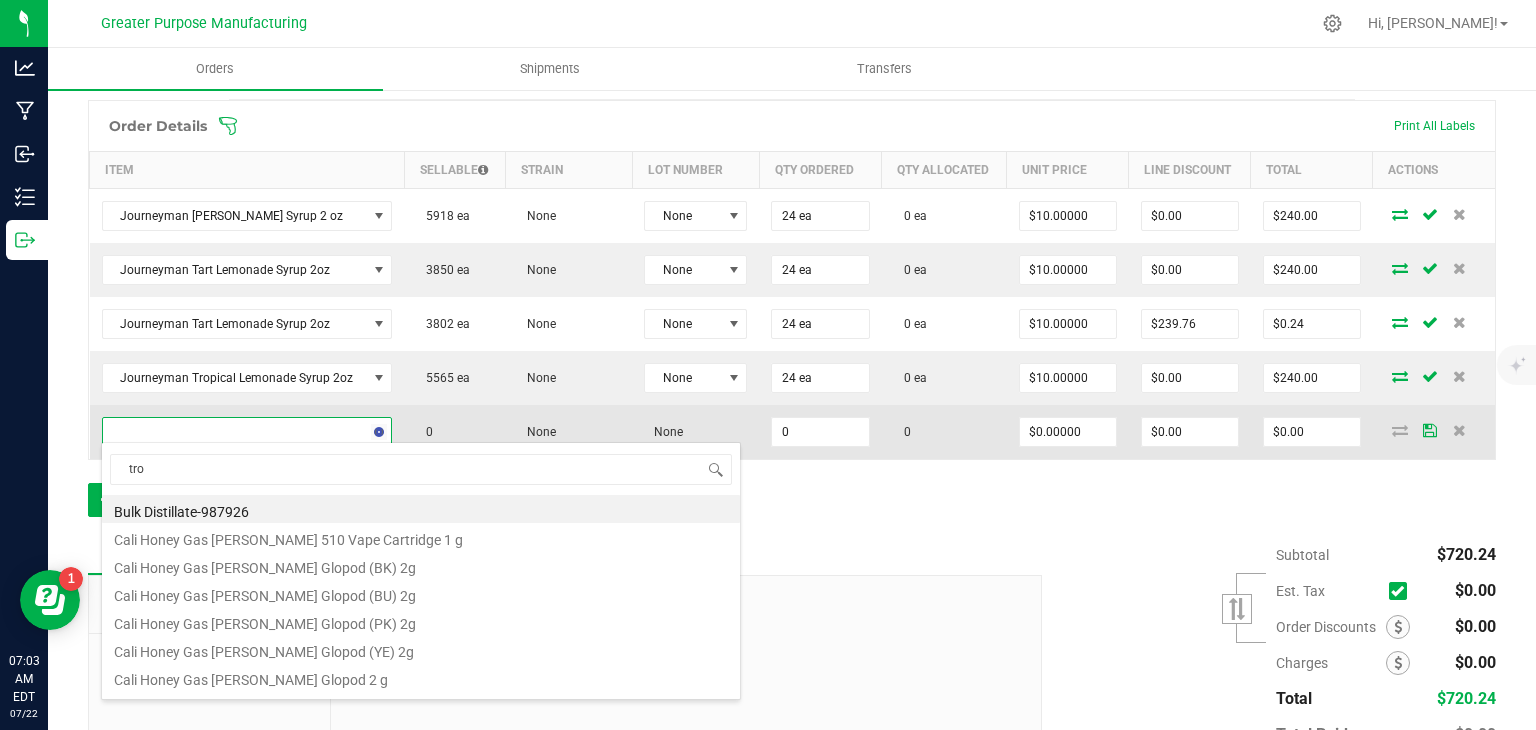 type on "trop" 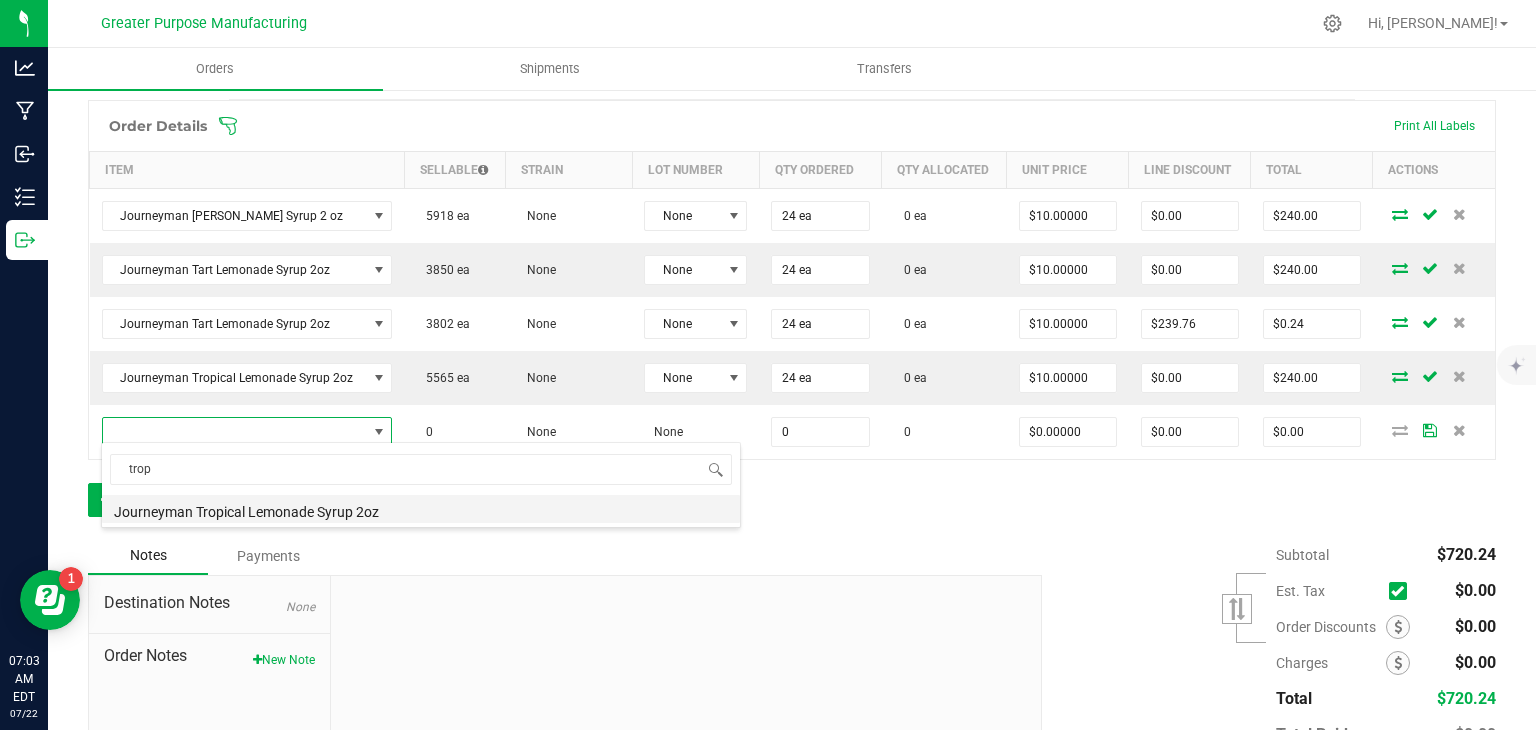 click on "Journeyman Tropical Lemonade Syrup 2oz" at bounding box center (421, 509) 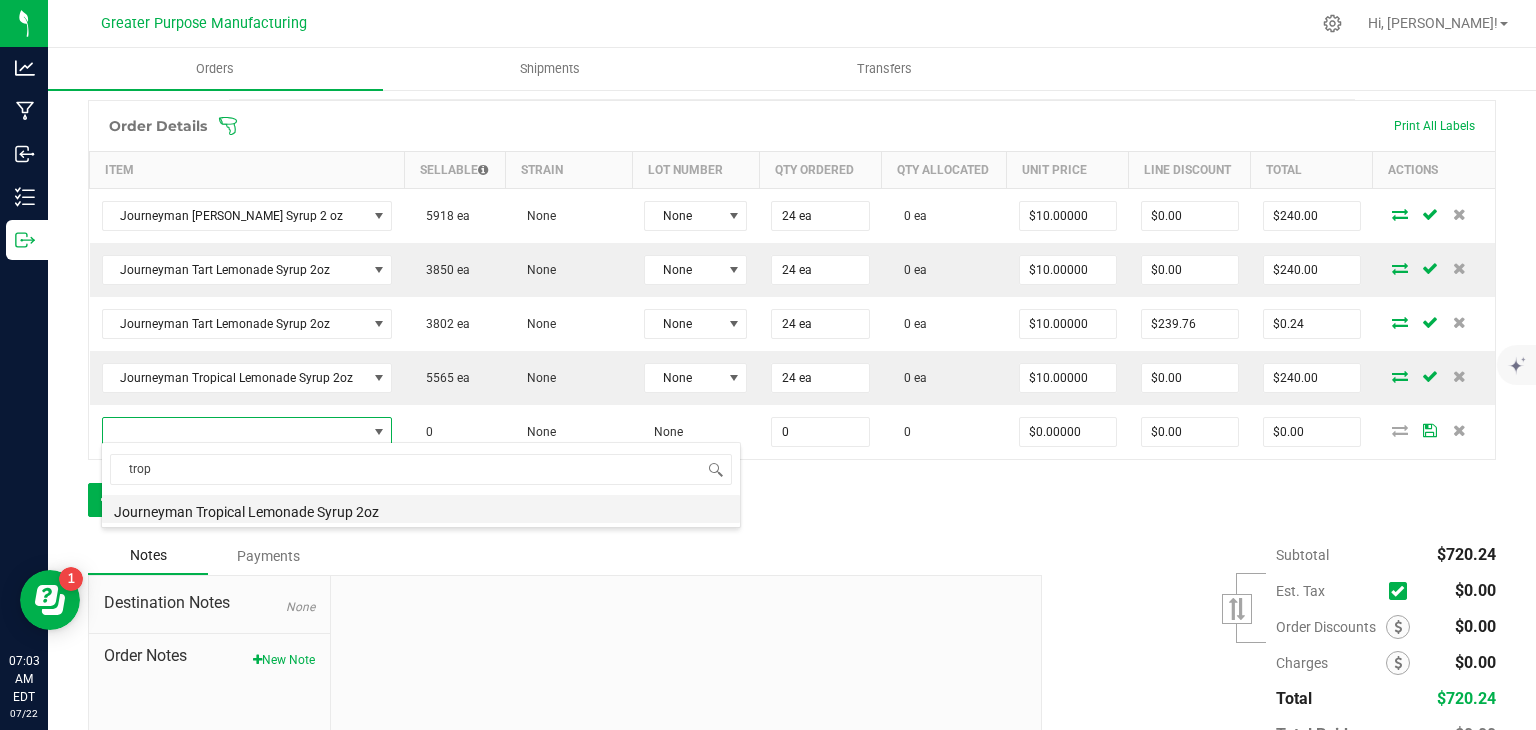 type on "0 ea" 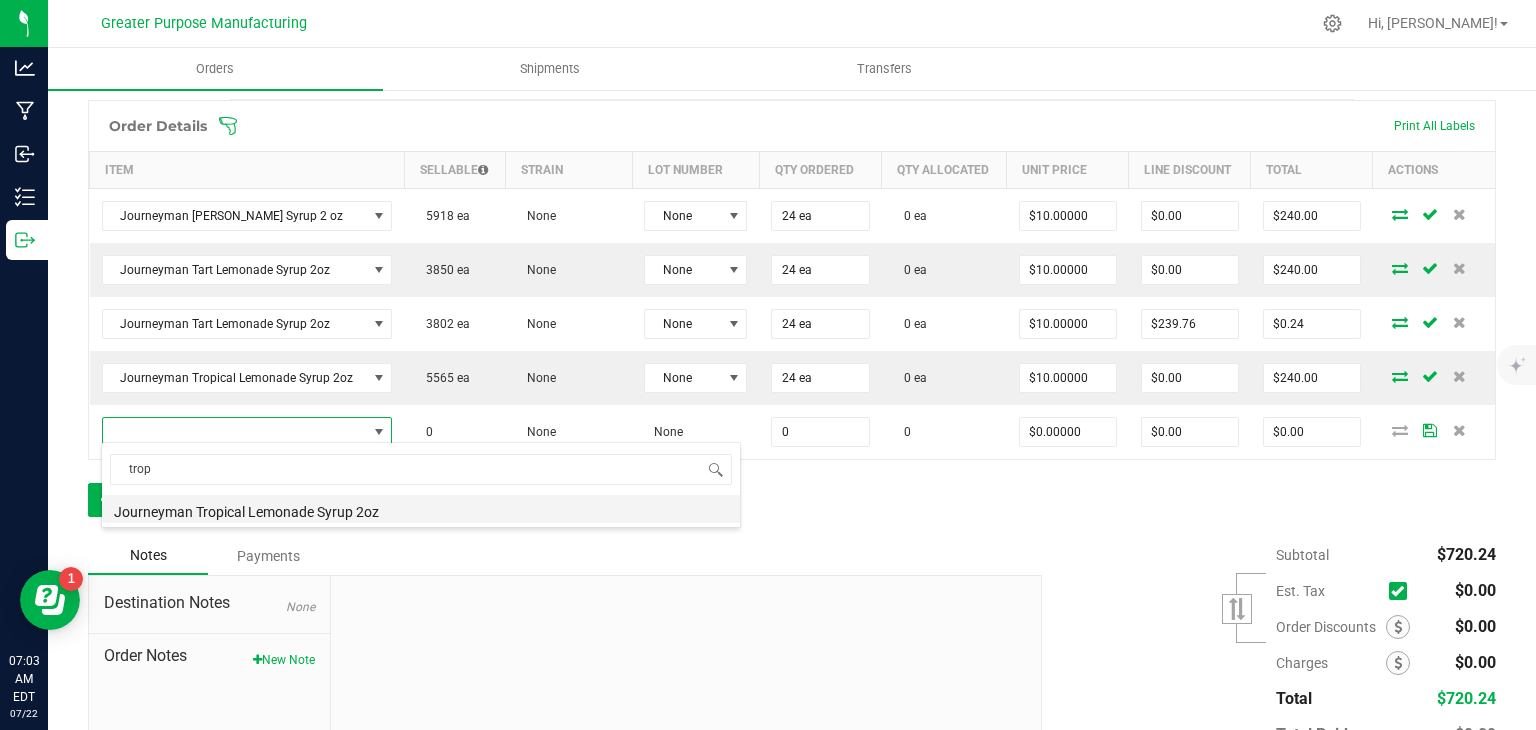 type on "$10.00000" 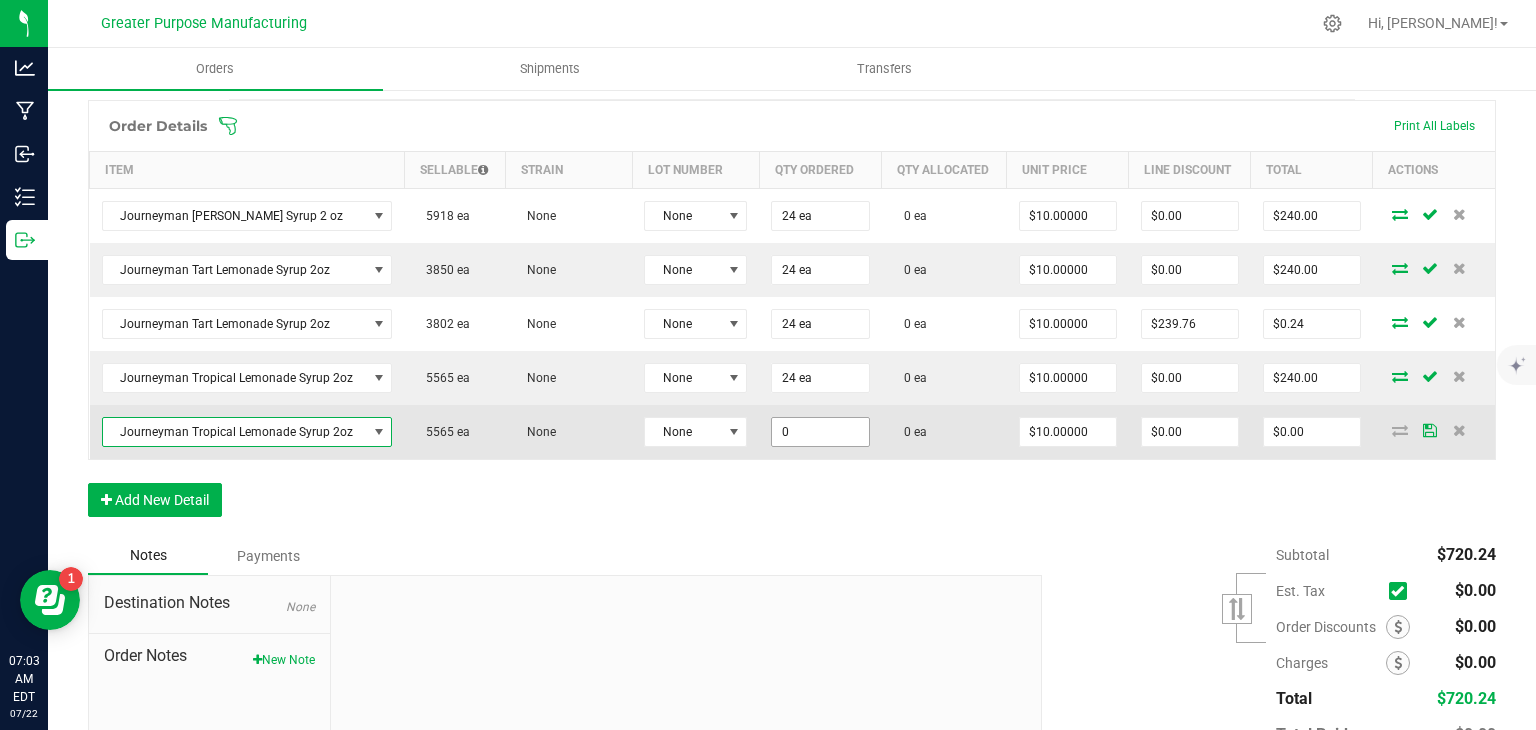 click on "0" at bounding box center (820, 432) 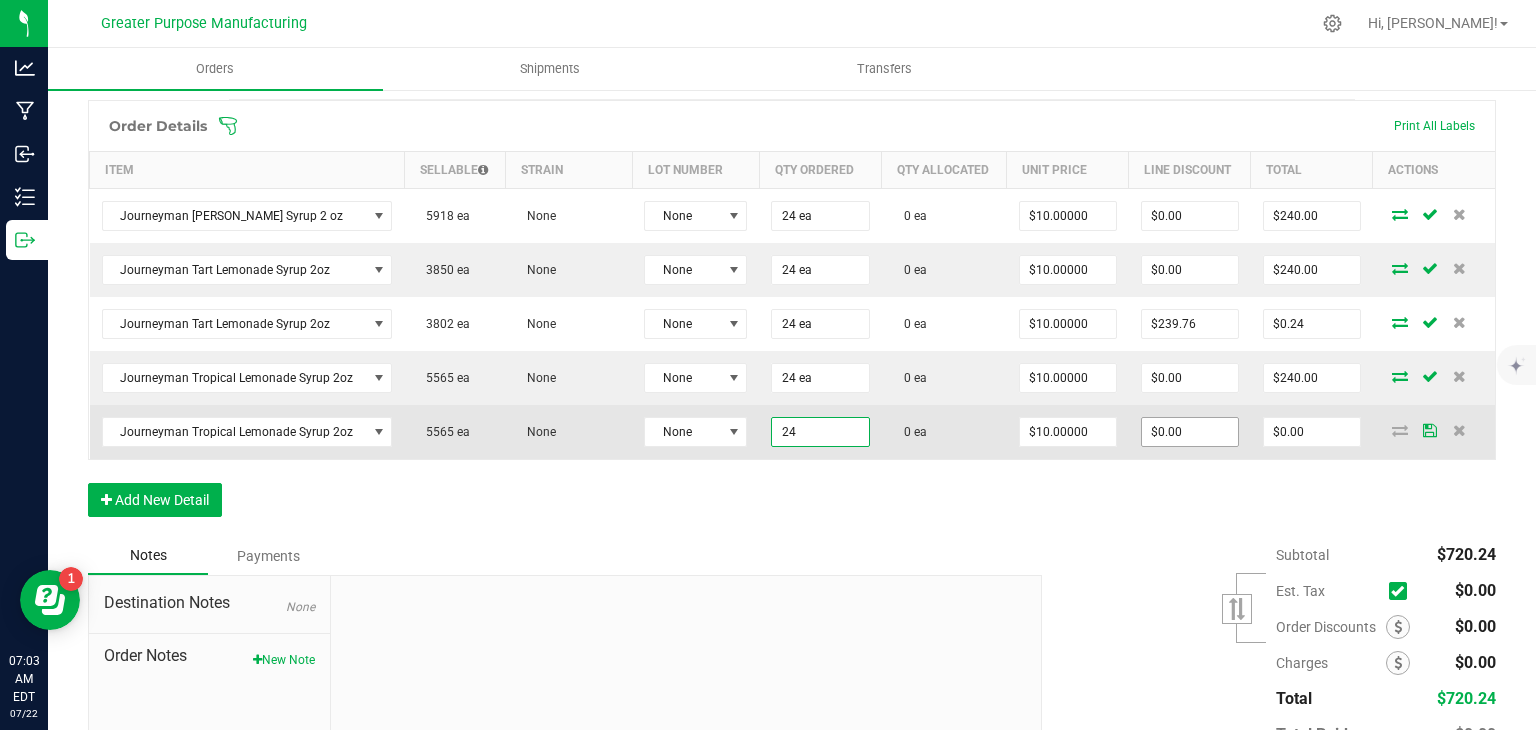 type on "24 ea" 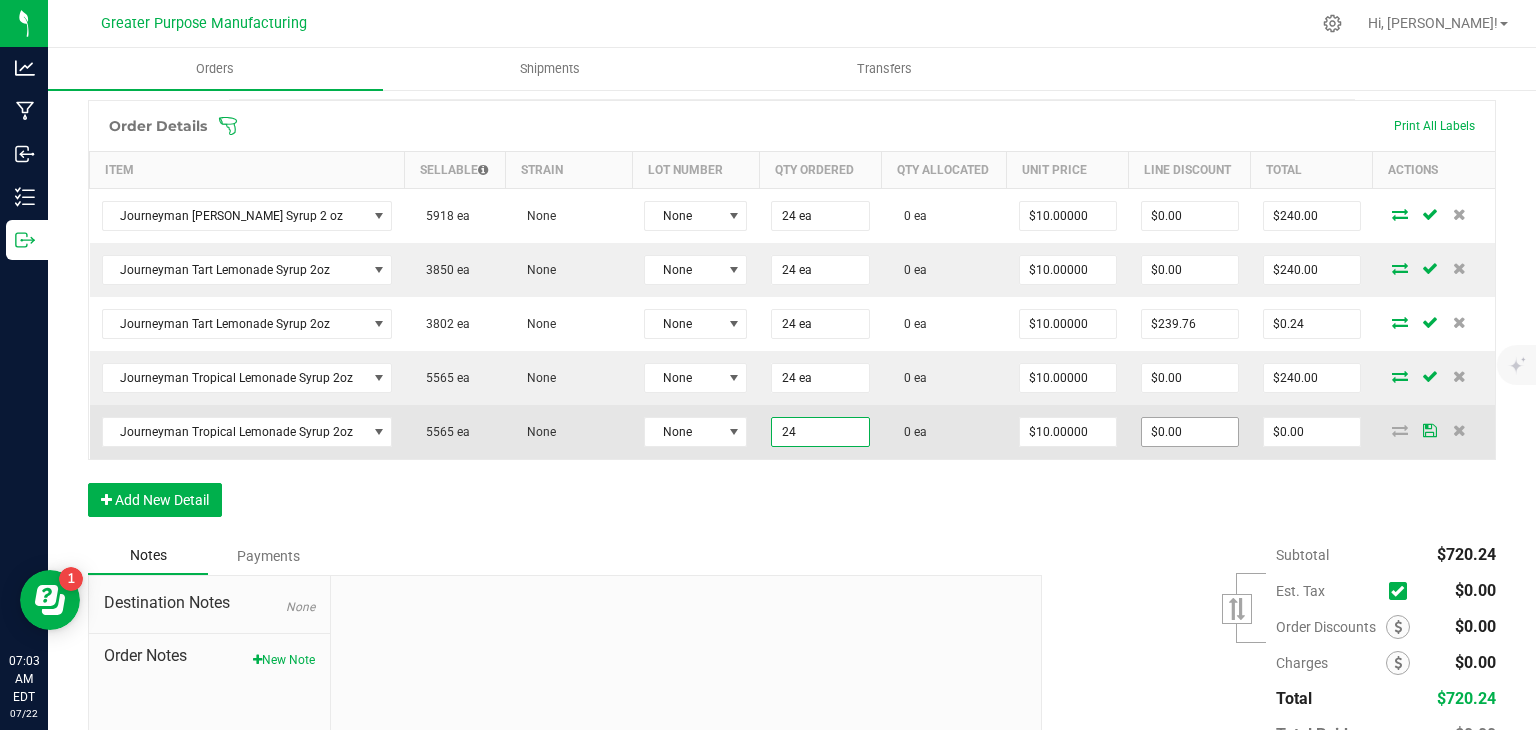type on "0" 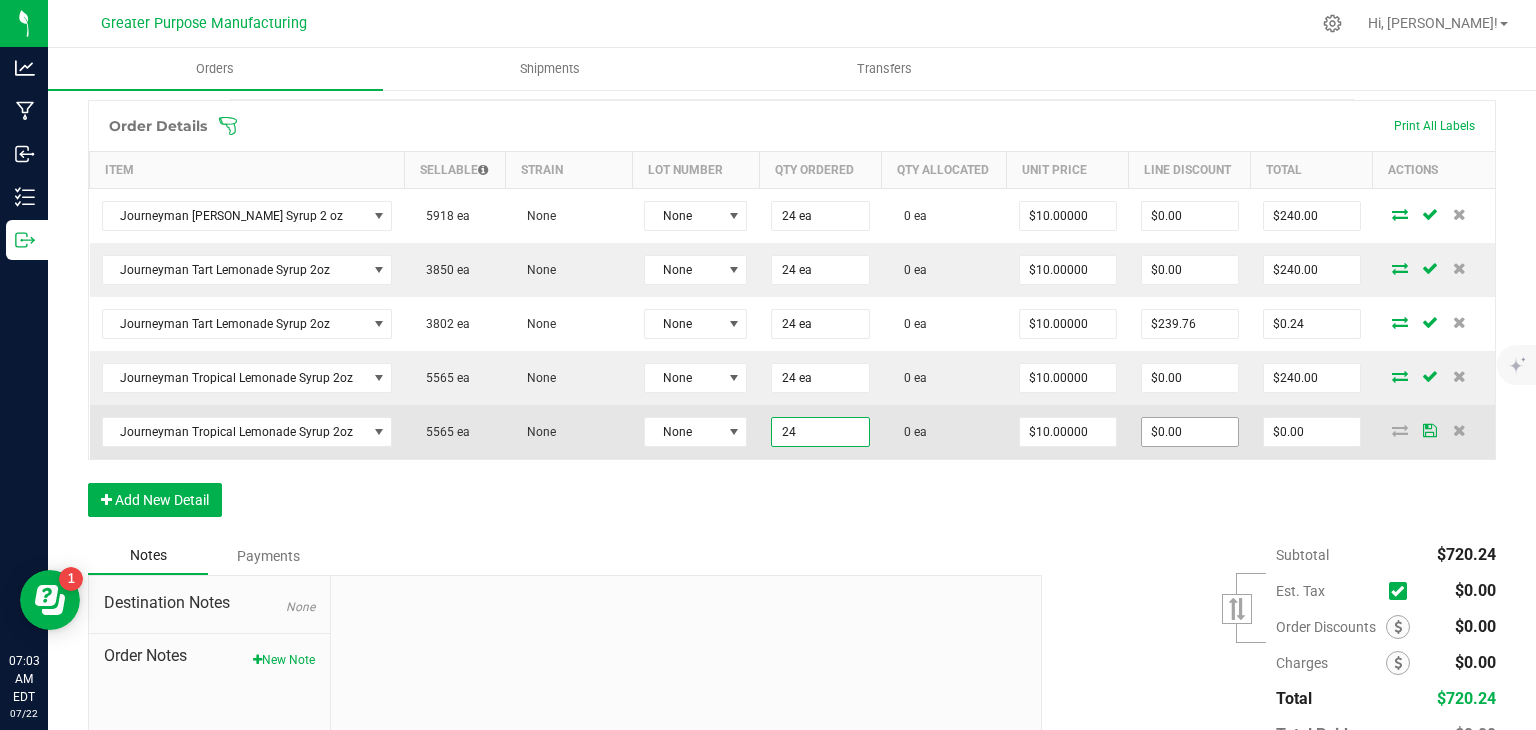 type on "$240.00" 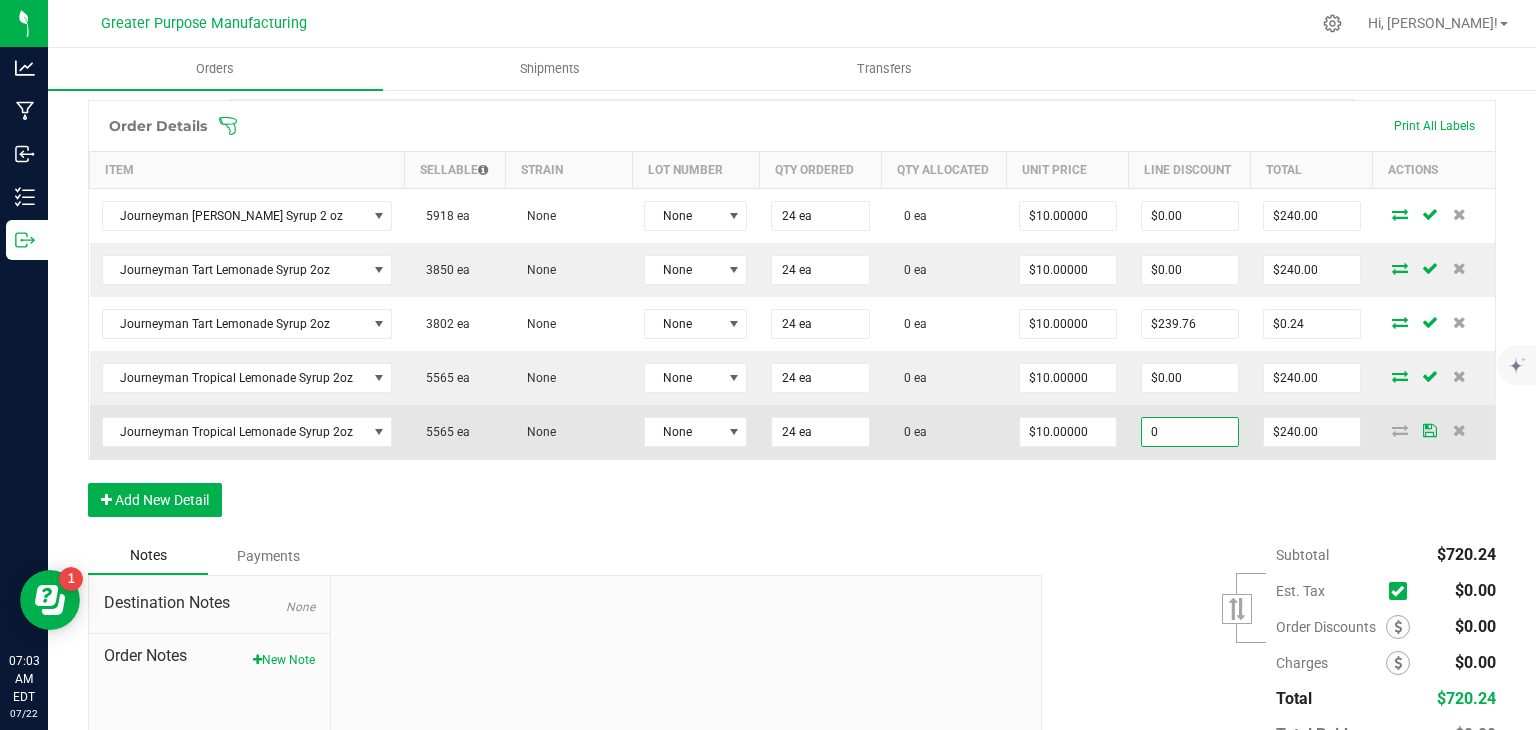 click on "0" at bounding box center (1190, 432) 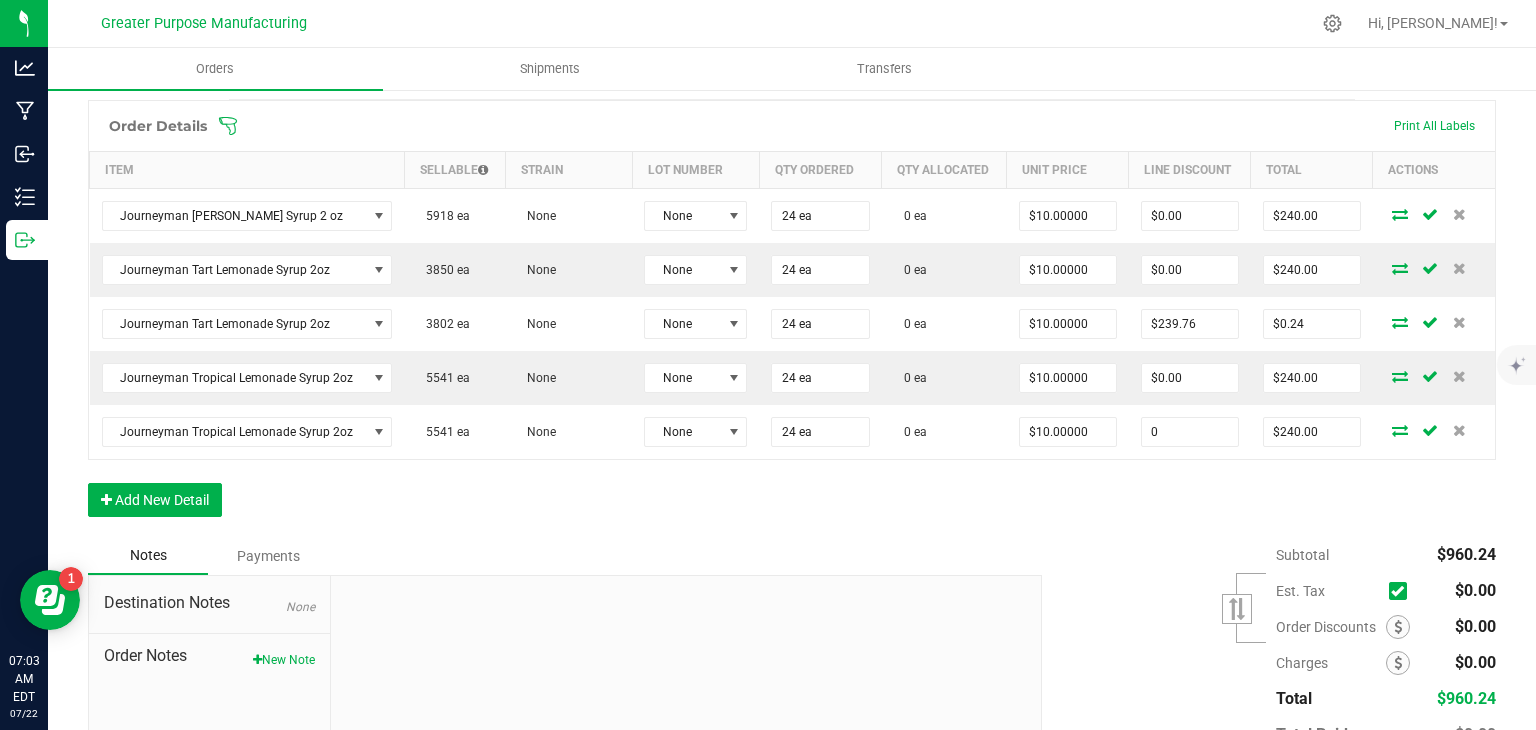 click on "0" at bounding box center [1190, 432] 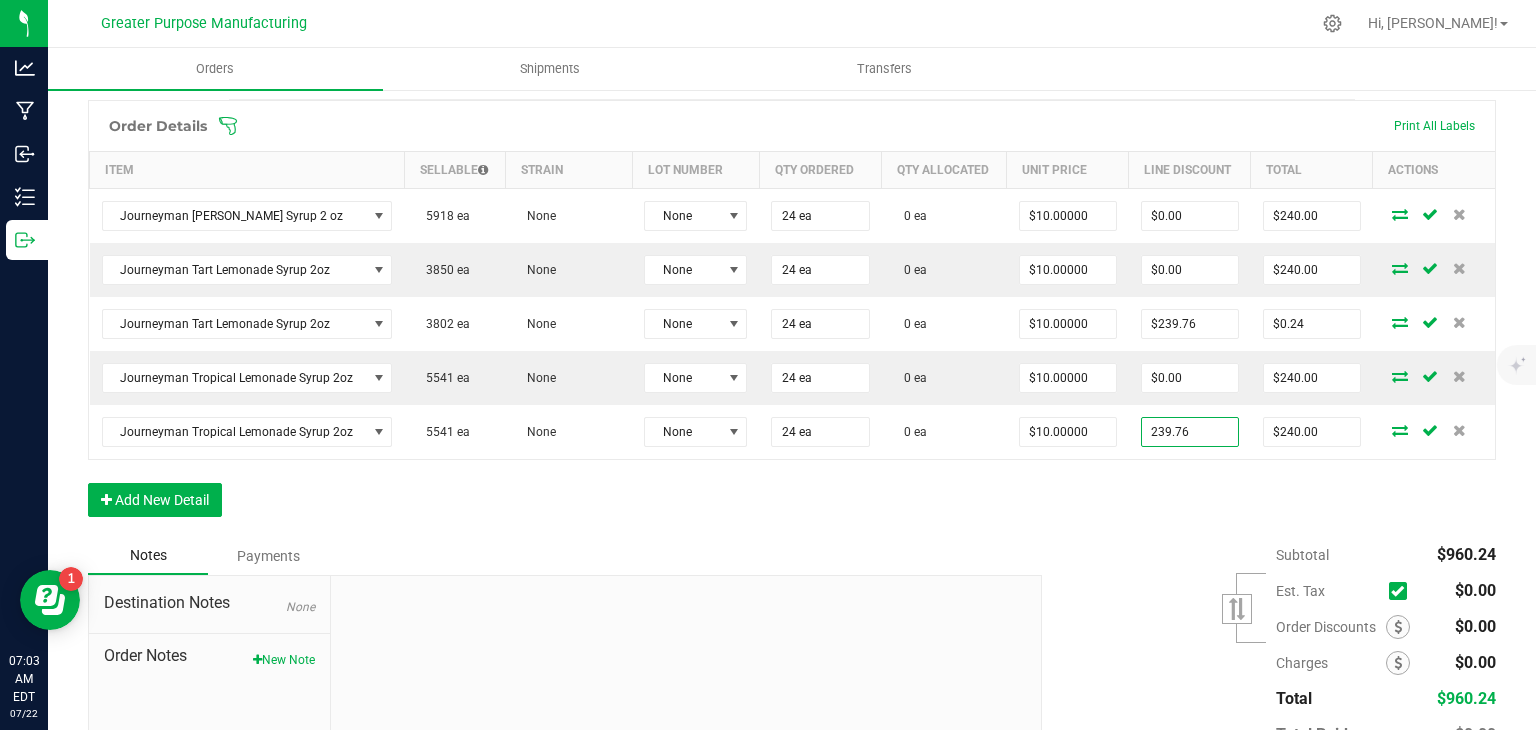 type on "$239.76" 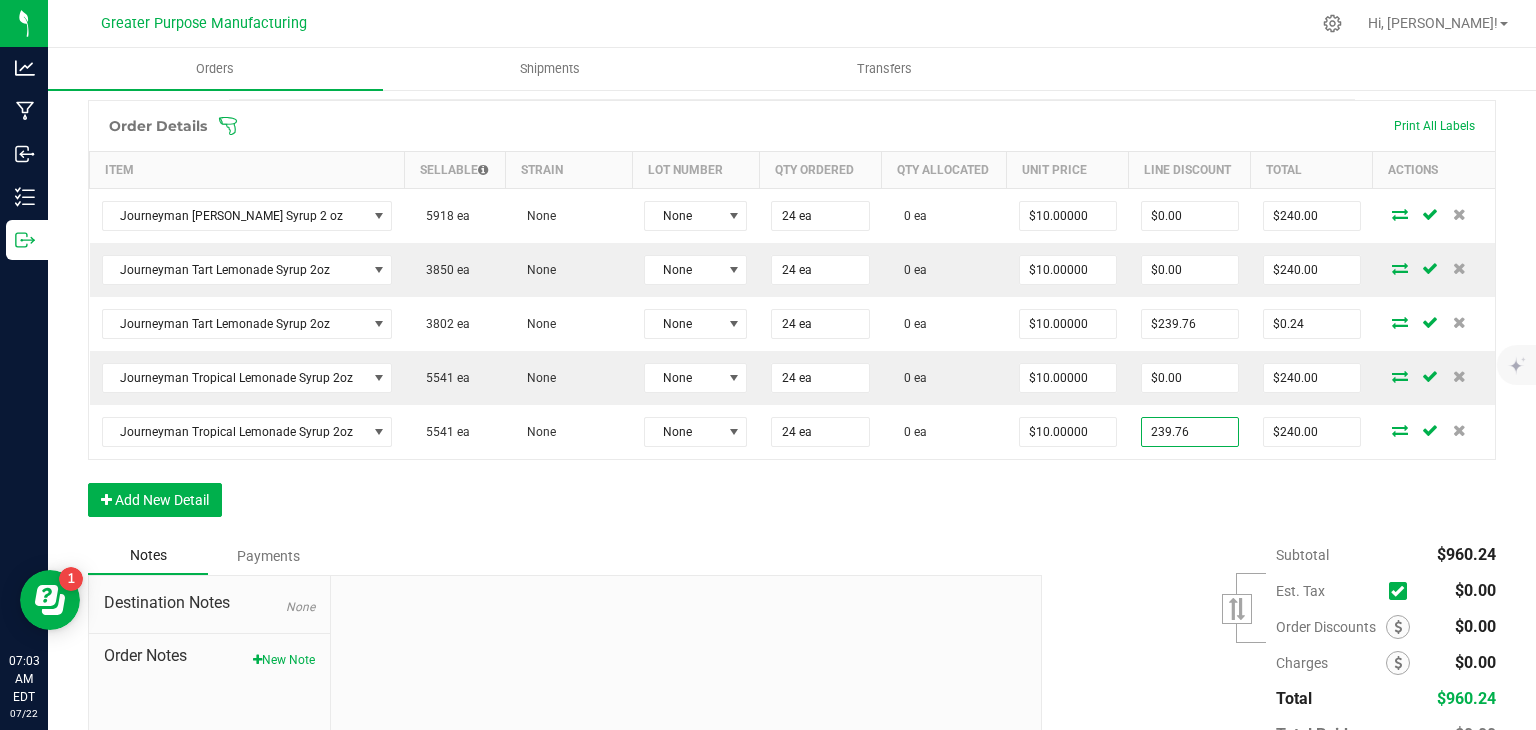type on "$0.24" 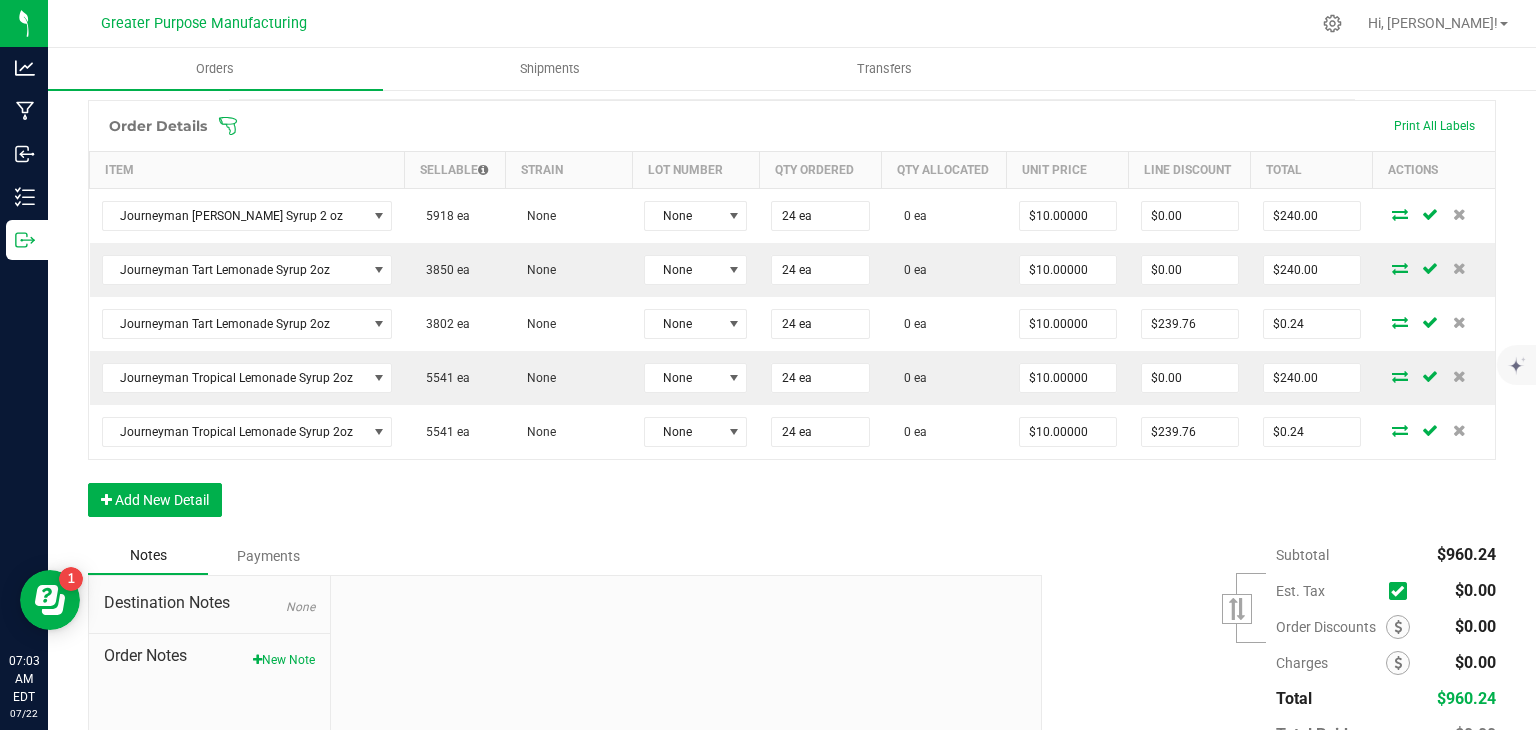 click on "Order Details Print All Labels Item  Sellable  Strain  Lot Number  Qty Ordered Qty Allocated Unit Price Line Discount Total Actions Journeyman Berry Lemonade Syrup 2 oz  5918 ea   None  None 24 ea  0 ea  $10.00000 $0.00 $240.00 Journeyman Tart Lemonade Syrup 2oz  3850 ea   None  None 24 ea  0 ea  $10.00000 $0.00 $240.00 Journeyman Tart Lemonade Syrup 2oz  3802 ea   None  None 24 ea  0 ea  $10.00000 $239.76 $0.24 Journeyman Tropical Lemonade Syrup 2oz  5541 ea   None  None 24 ea  0 ea  $10.00000 $0.00 $240.00 Journeyman Tropical Lemonade Syrup 2oz  5541 ea   None  None 24 ea  0 ea  $10.00000 $239.76 $0.24
Add New Detail" at bounding box center (792, 318) 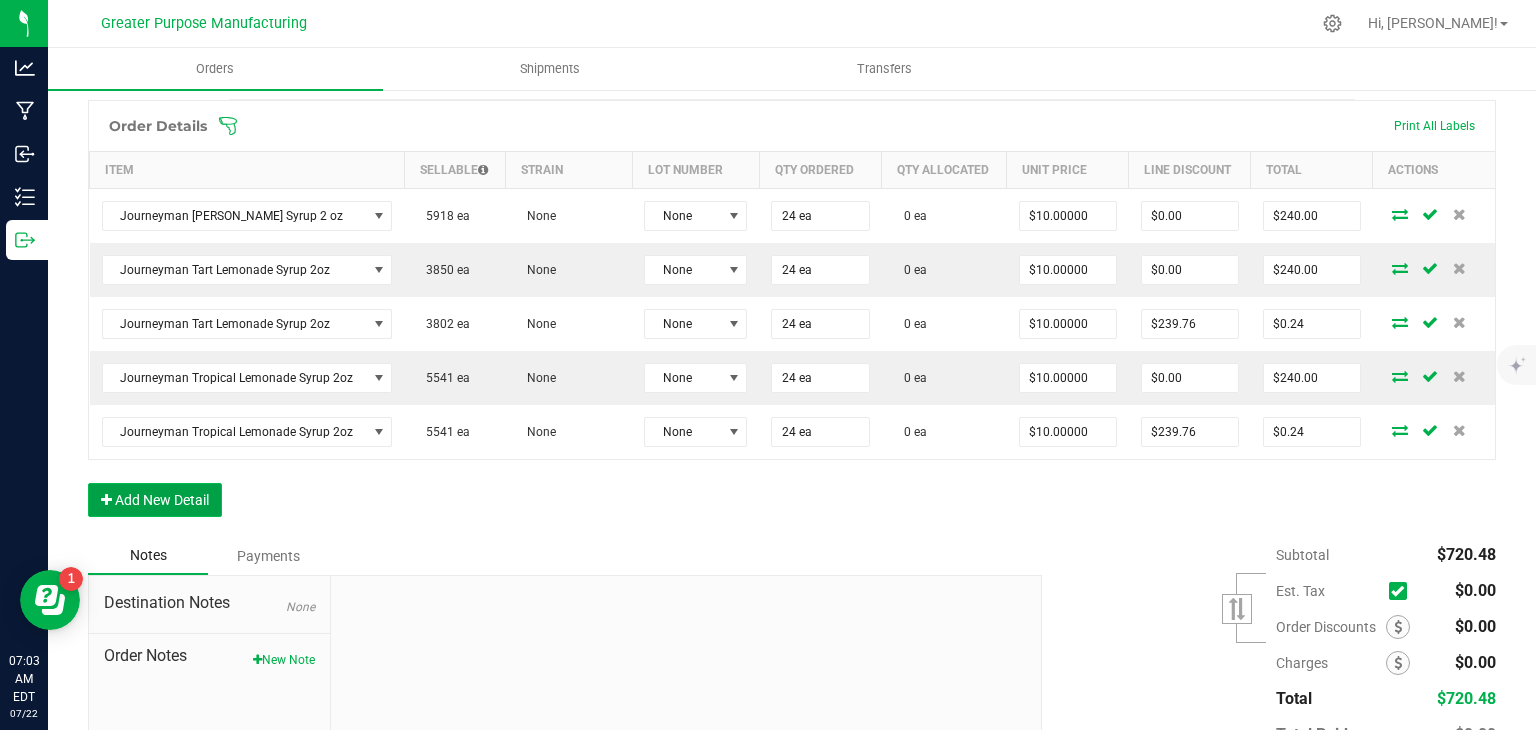 click on "Add New Detail" at bounding box center (155, 500) 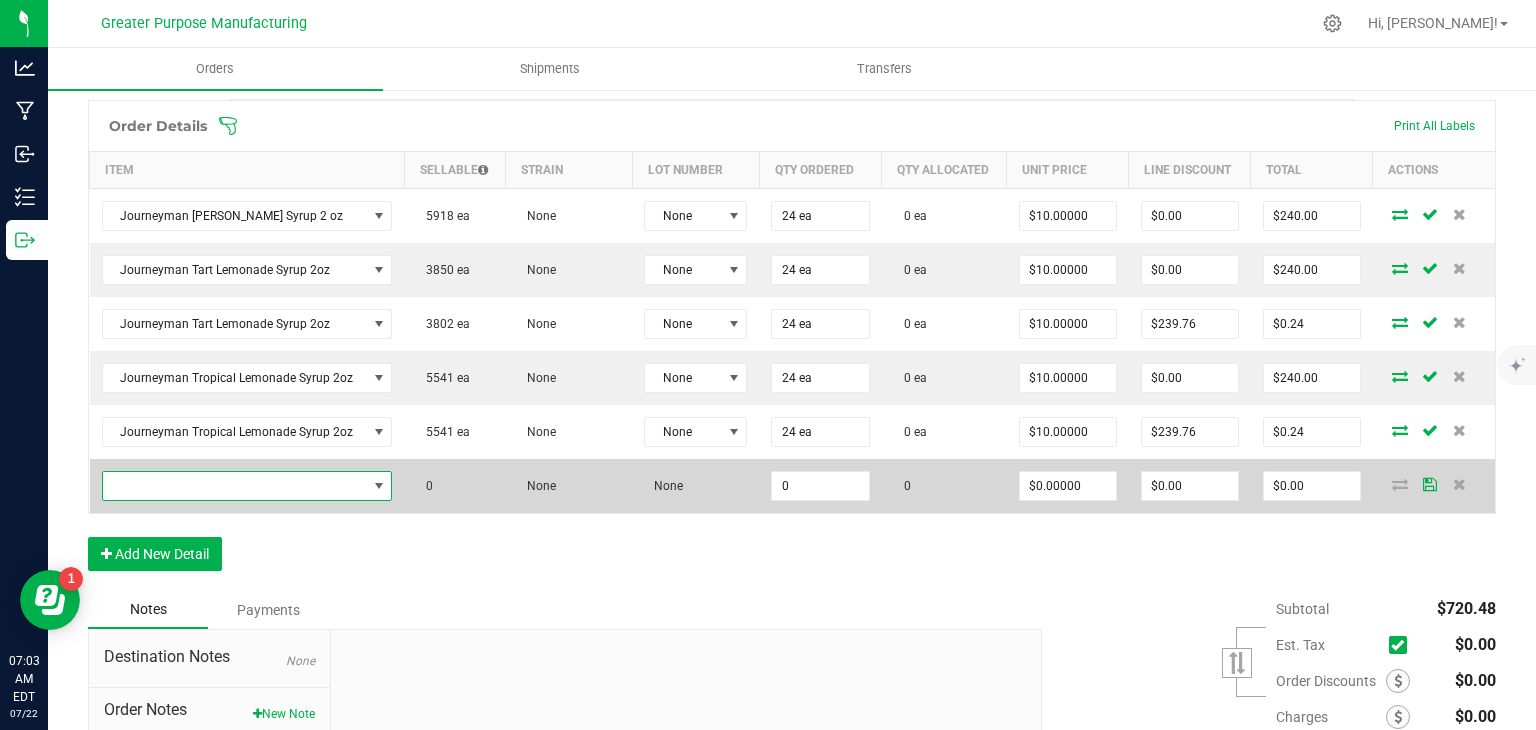 click at bounding box center (235, 486) 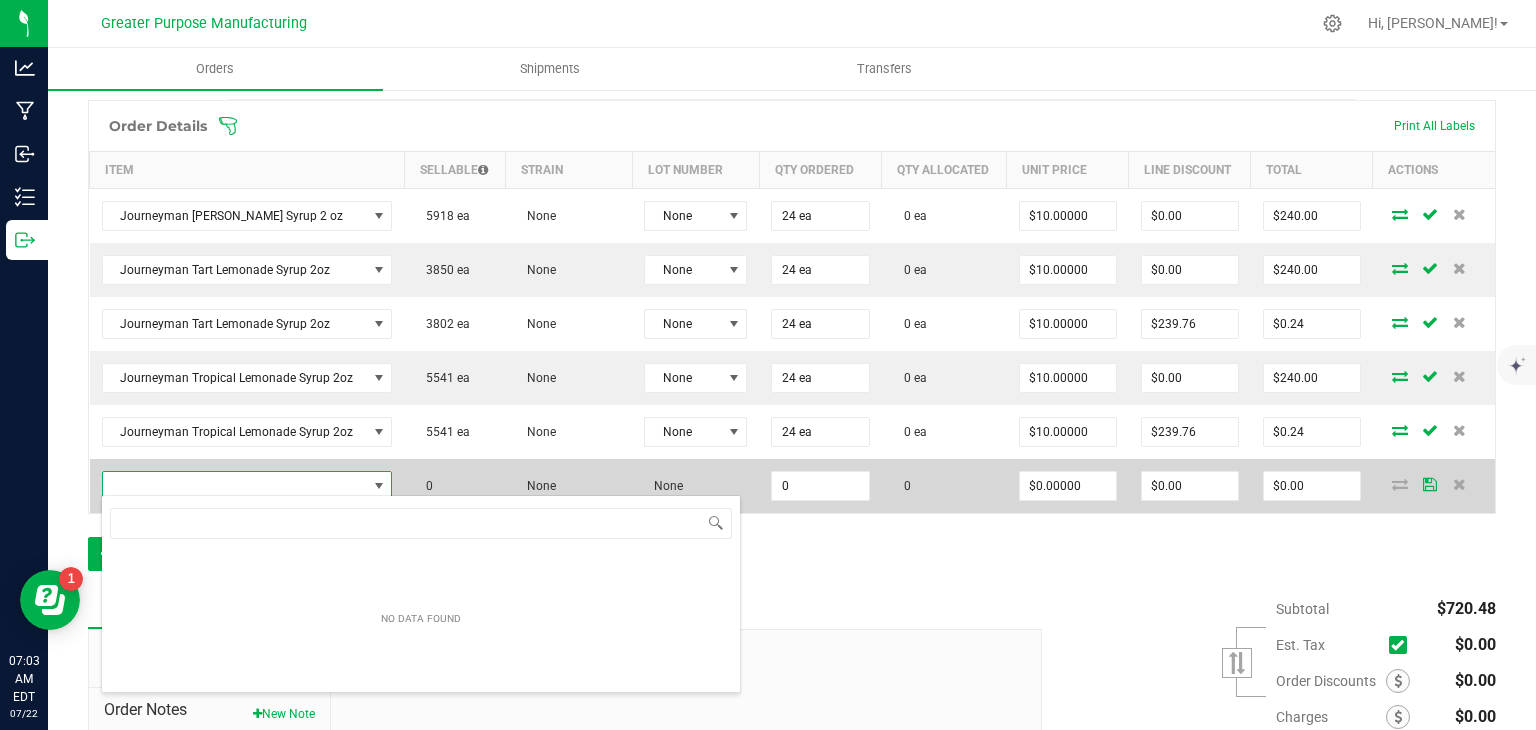 scroll, scrollTop: 99970, scrollLeft: 99717, axis: both 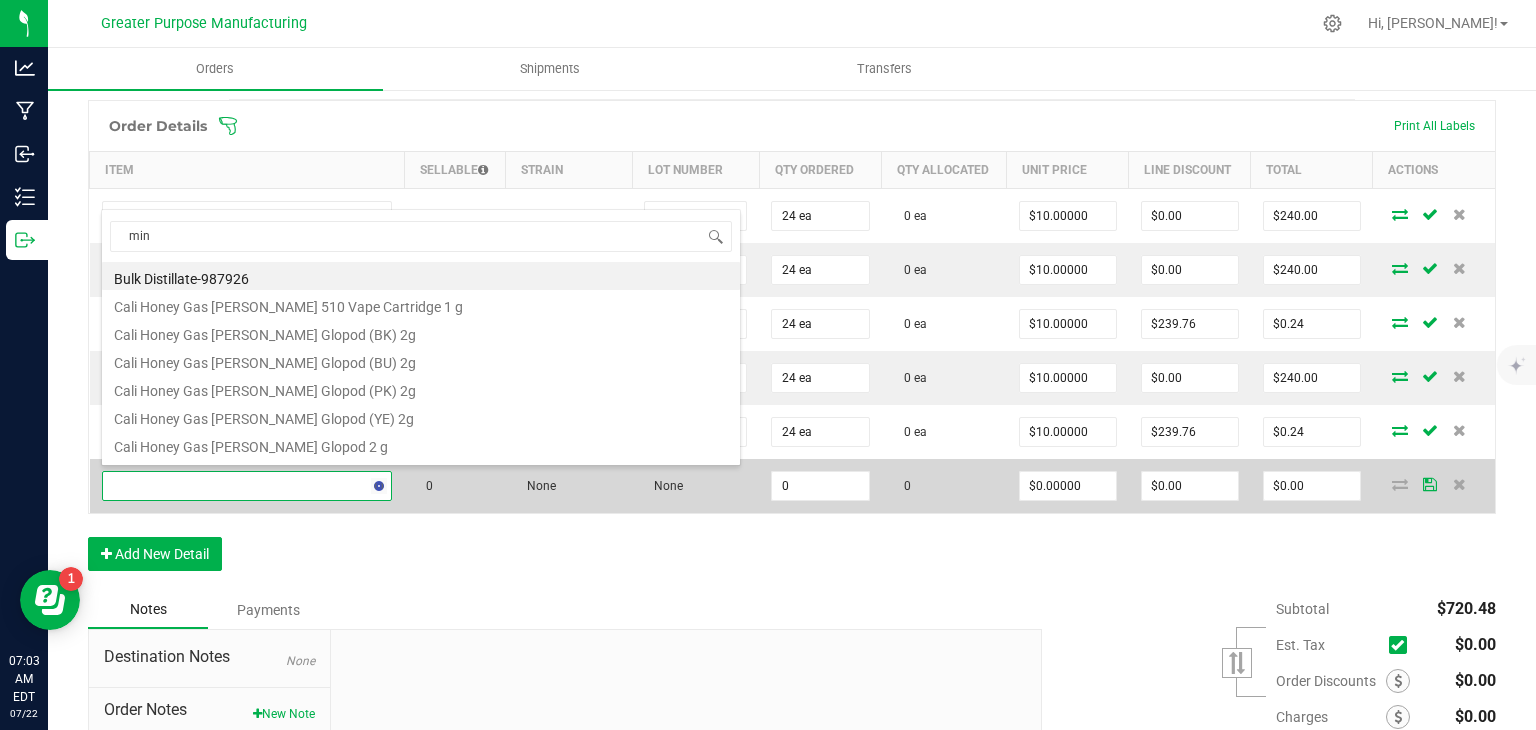 type on "mini" 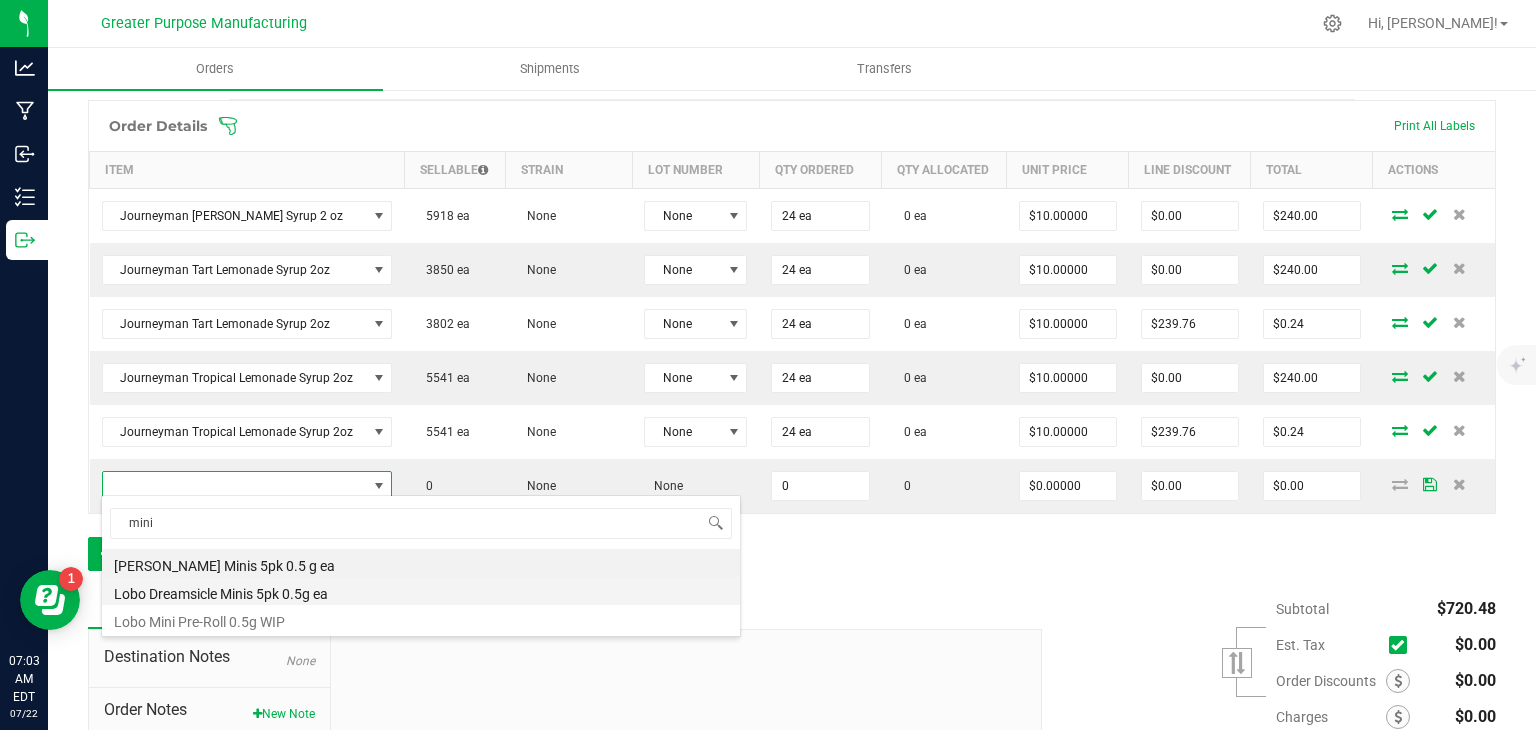click on "Lobo Dreamsicle Minis 5pk 0.5g ea" at bounding box center [421, 591] 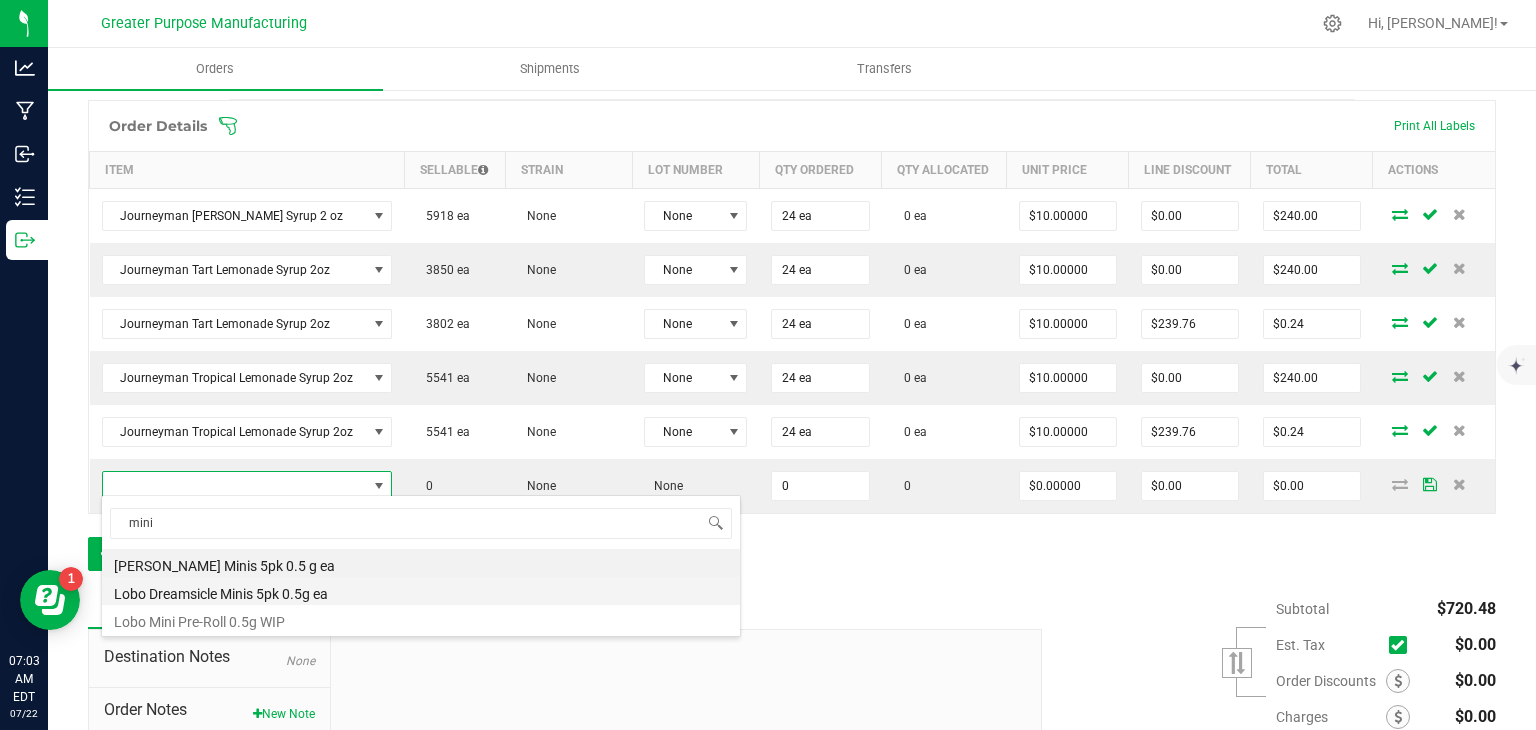 type on "0 ea" 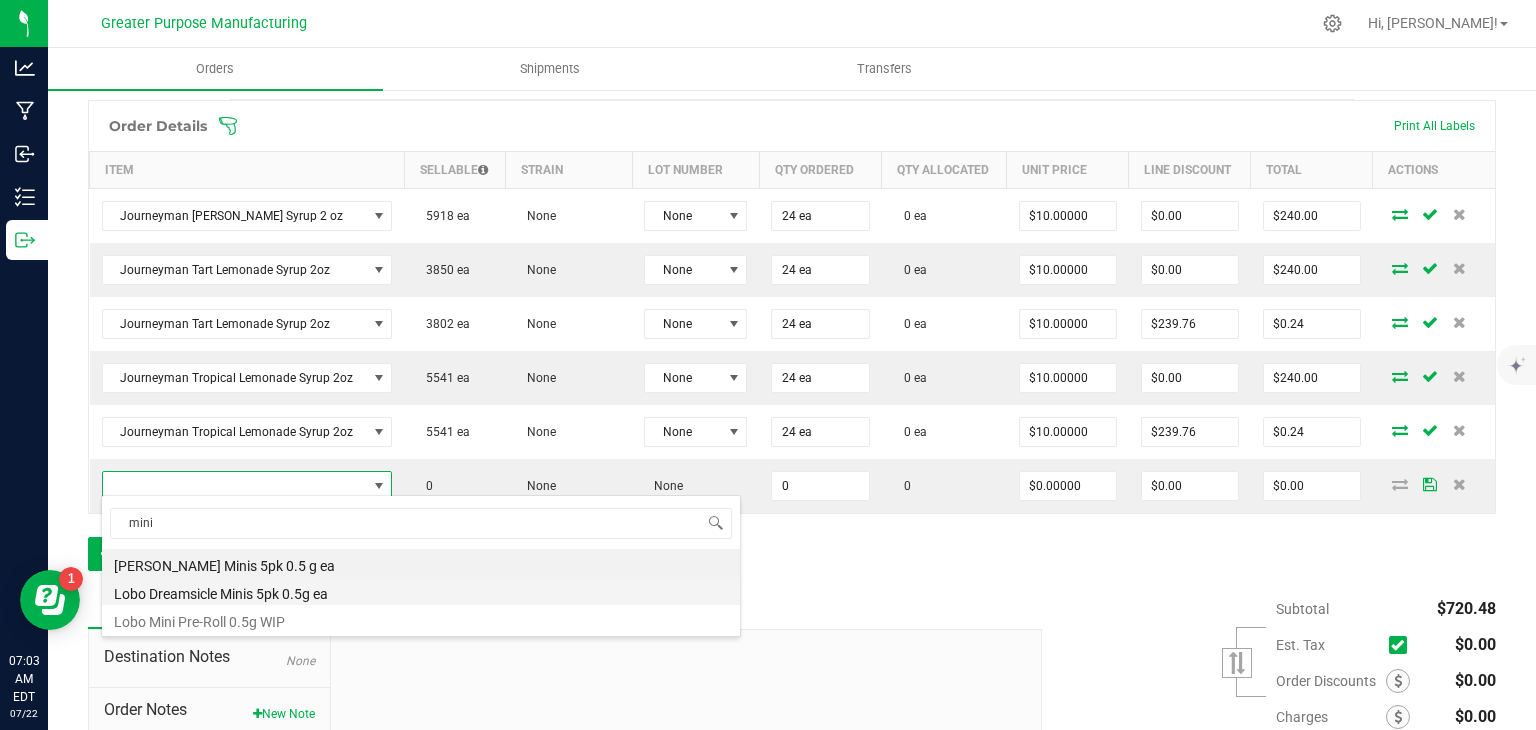 type on "$19.00000" 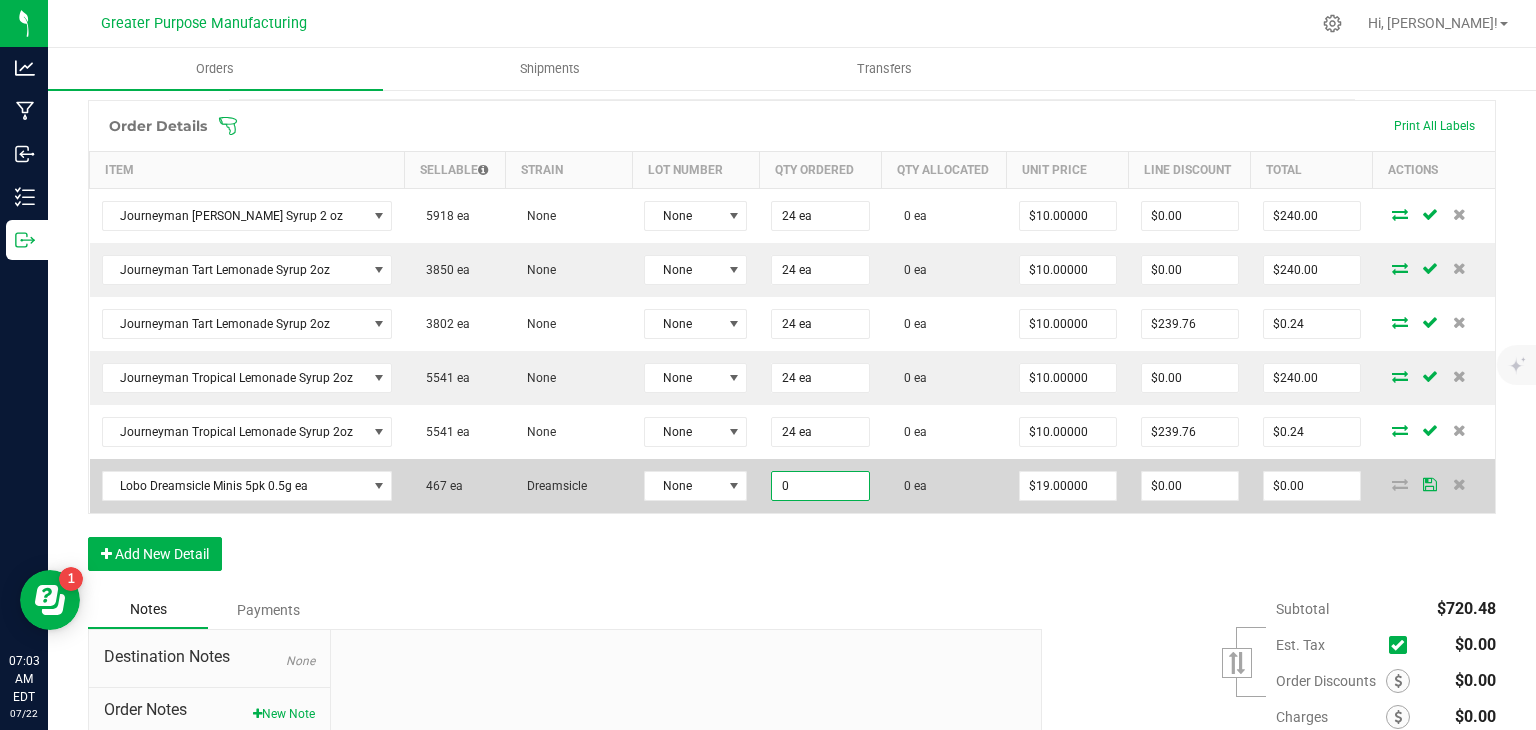 click on "0" at bounding box center [820, 486] 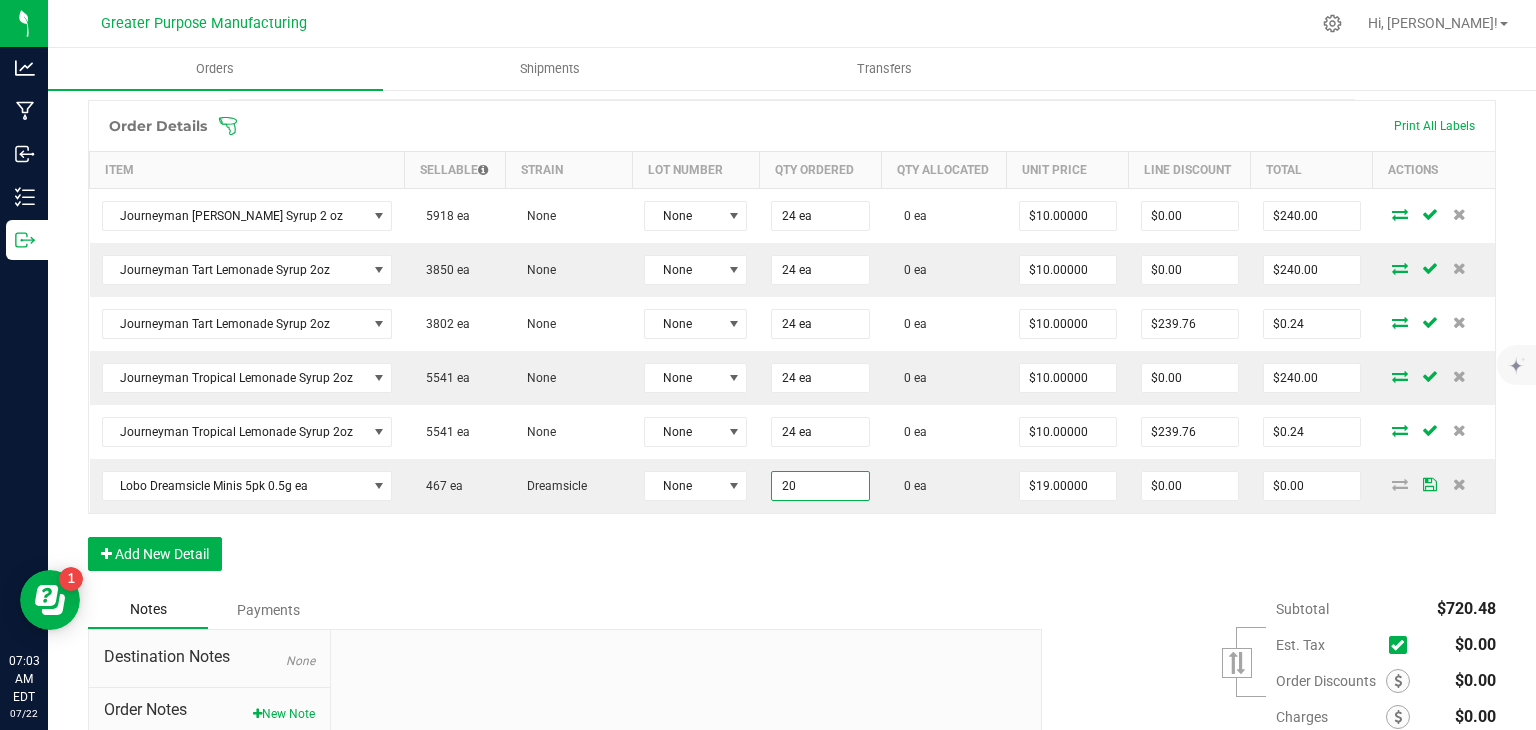 type on "20 ea" 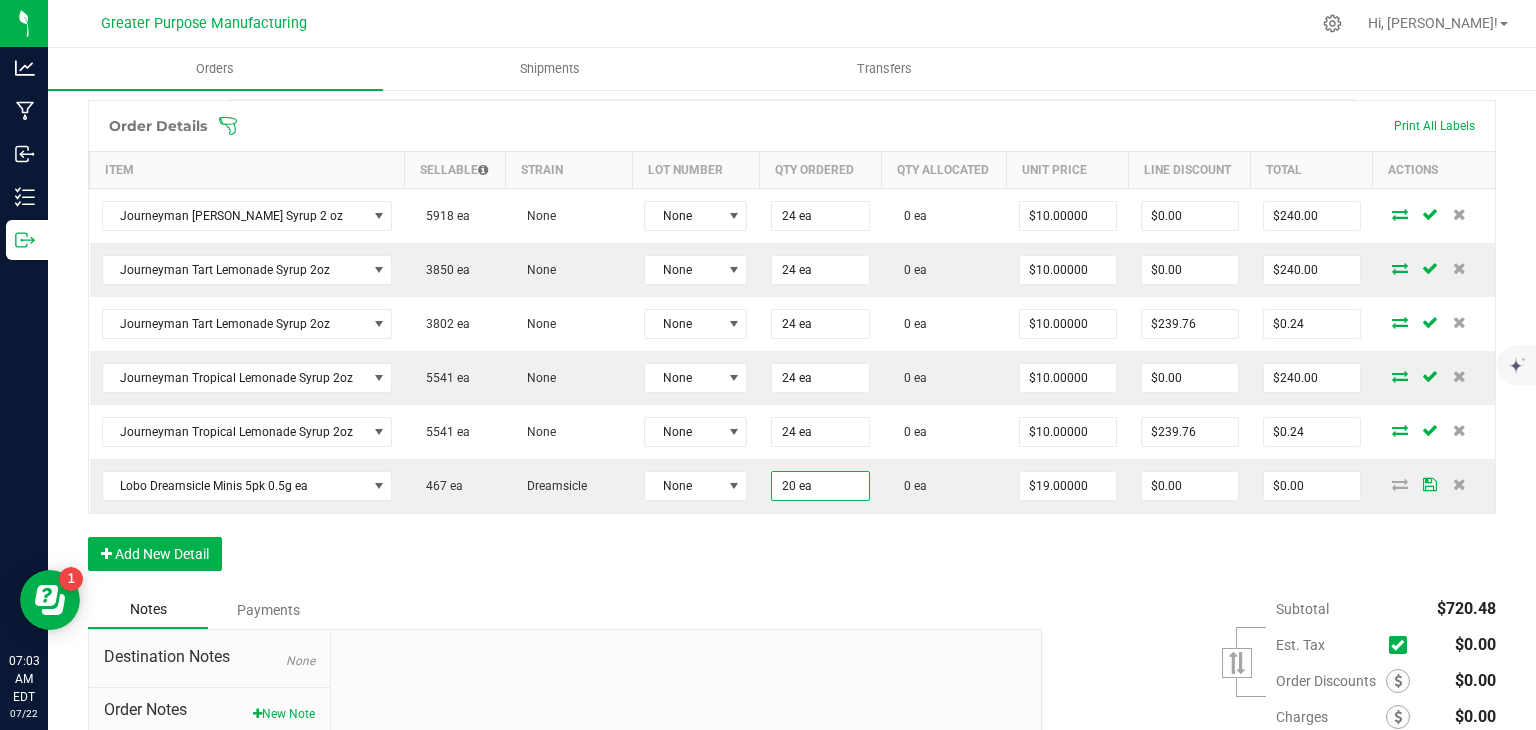 type on "$380.00" 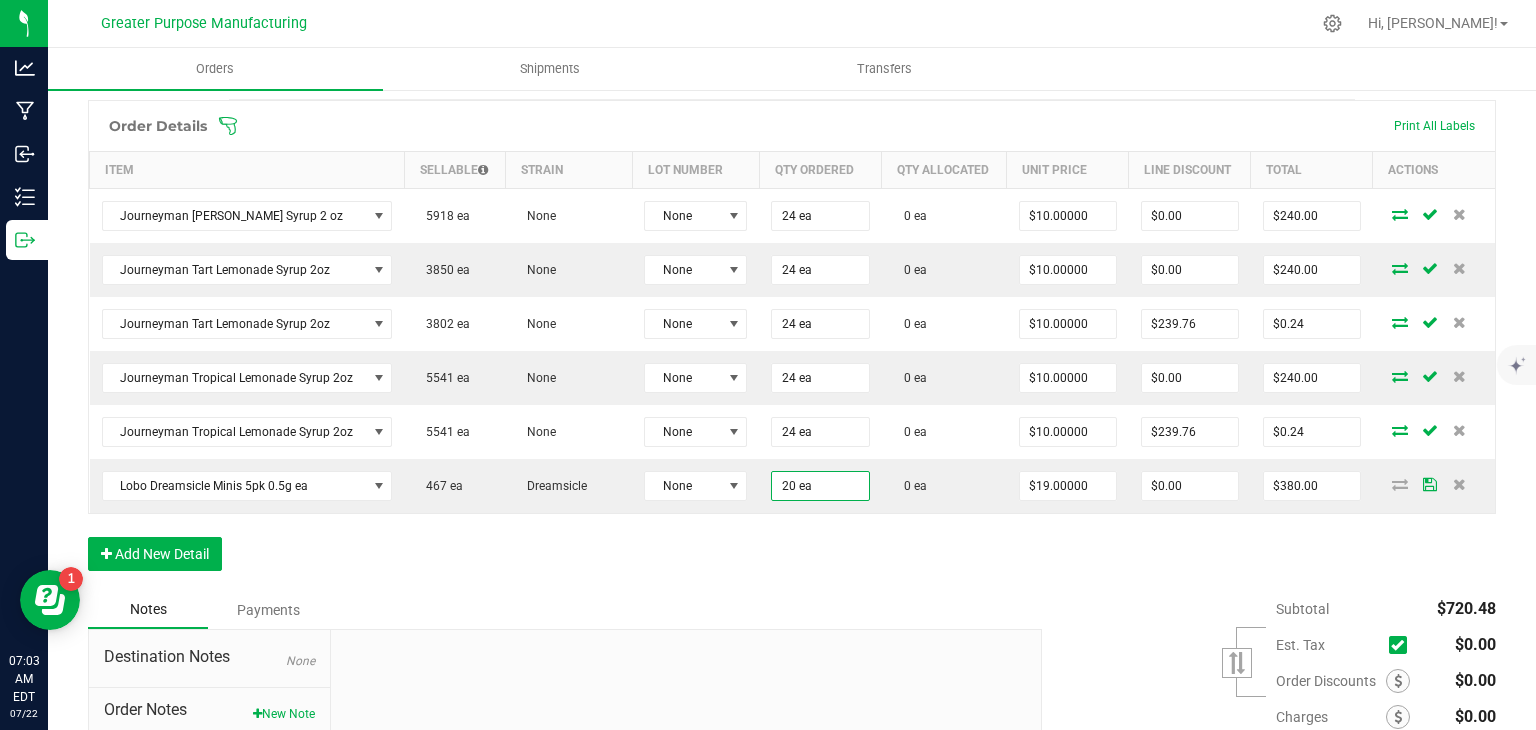 click on "Order Details Print All Labels Item  Sellable  Strain  Lot Number  Qty Ordered Qty Allocated Unit Price Line Discount Total Actions Journeyman Berry Lemonade Syrup 2 oz  5918 ea   None  None 24 ea  0 ea  $10.00000 $0.00 $240.00 Journeyman Tart Lemonade Syrup 2oz  3850 ea   None  None 24 ea  0 ea  $10.00000 $0.00 $240.00 Journeyman Tart Lemonade Syrup 2oz  3802 ea   None  None 24 ea  0 ea  $10.00000 $239.76 $0.24 Journeyman Tropical Lemonade Syrup 2oz  5541 ea   None  None 24 ea  0 ea  $10.00000 $0.00 $240.00 Journeyman Tropical Lemonade Syrup 2oz  5541 ea   None  None 24 ea  0 ea  $10.00000 $239.76 $0.24 Lobo Dreamsicle Minis 5pk 0.5g ea  467 ea   Dreamsicle  None 20 ea  0 ea  $19.00000 $0.00 $380.00
Add New Detail" at bounding box center (792, 345) 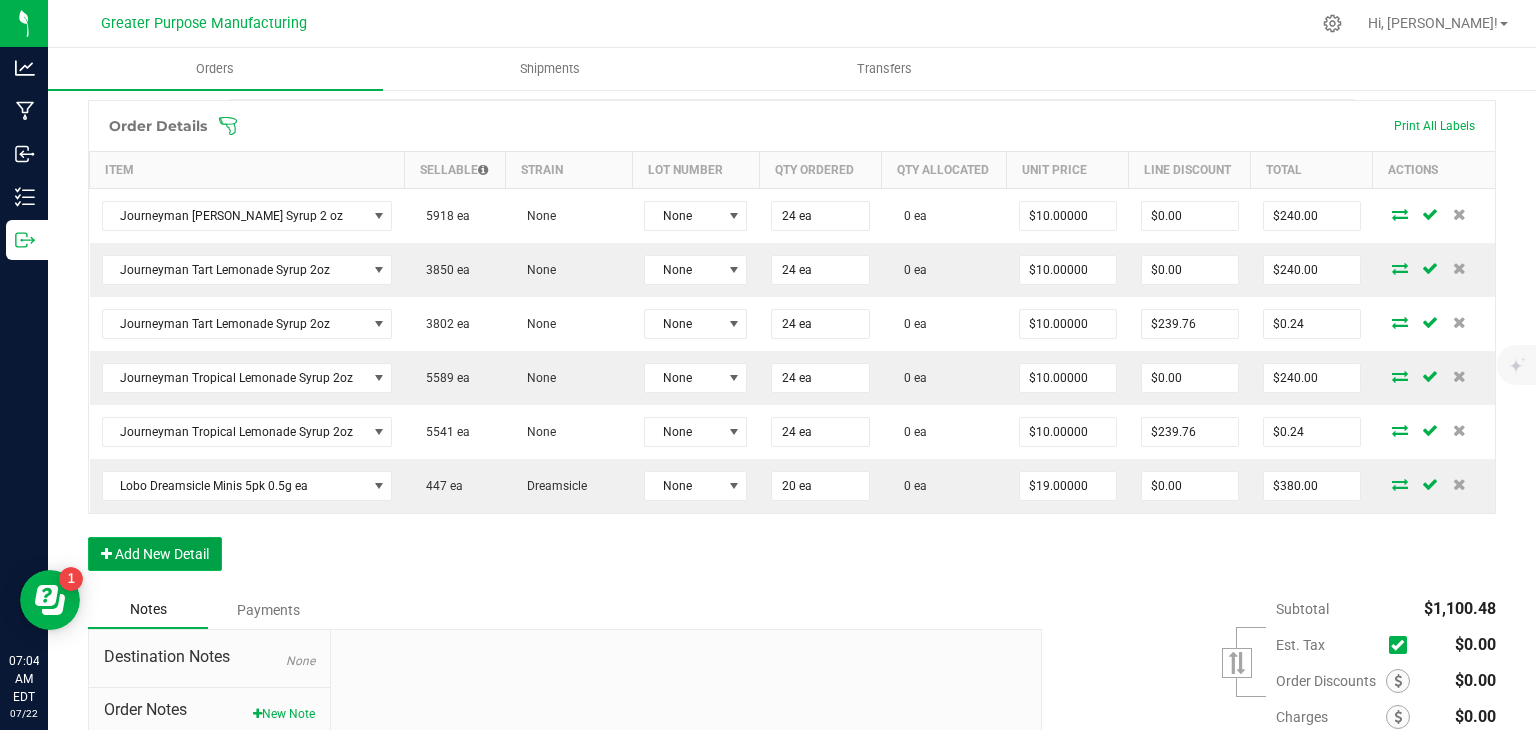 click on "Add New Detail" at bounding box center [155, 554] 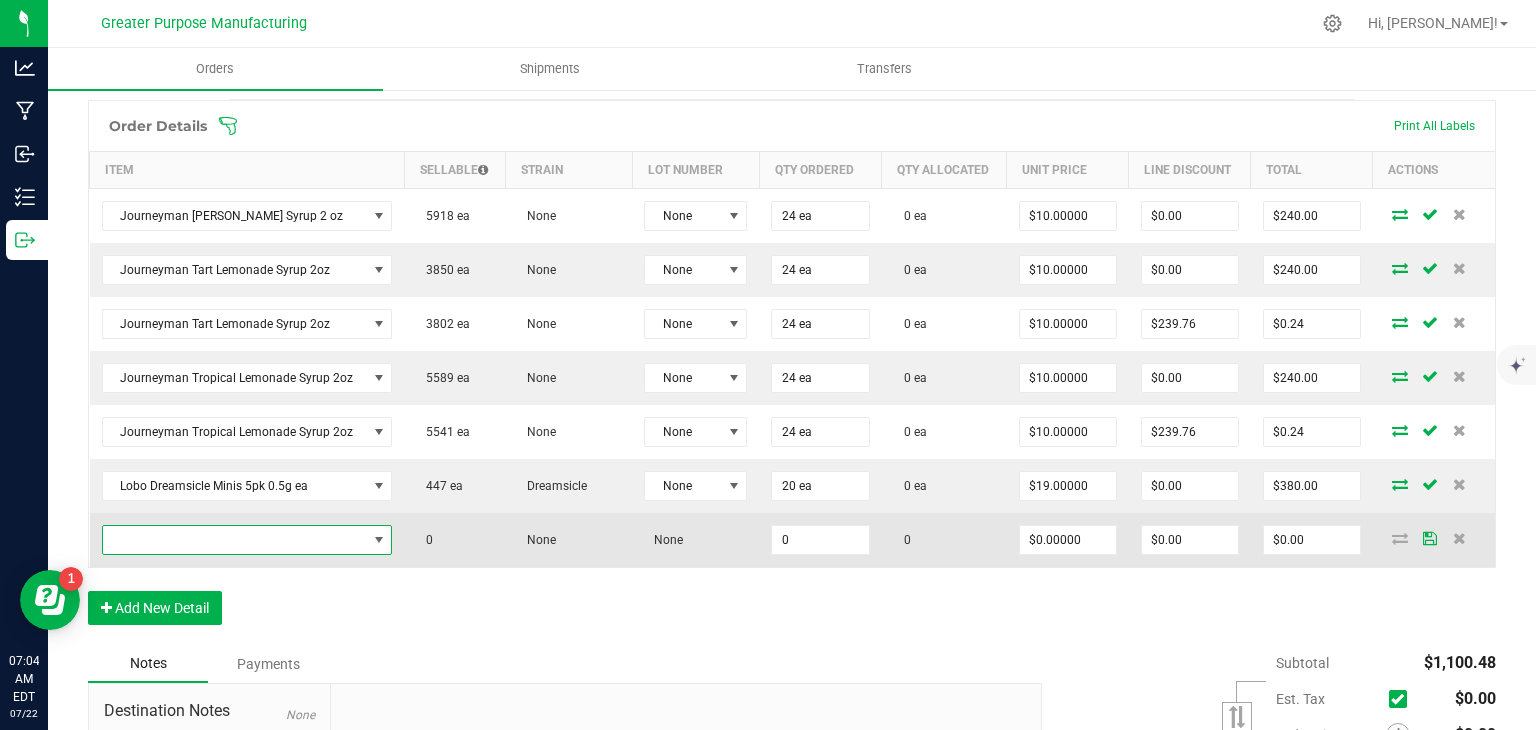 click at bounding box center [235, 540] 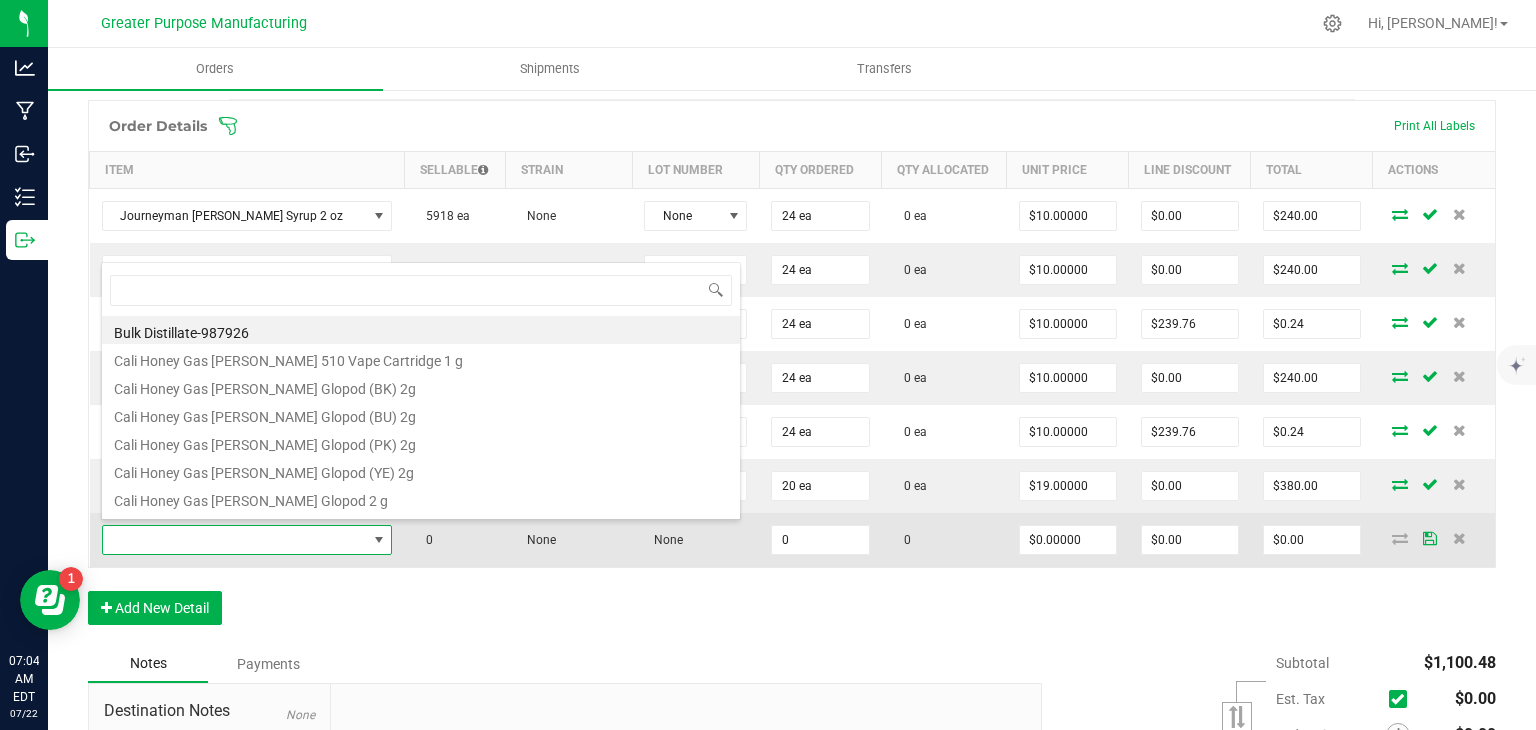 scroll, scrollTop: 99970, scrollLeft: 99717, axis: both 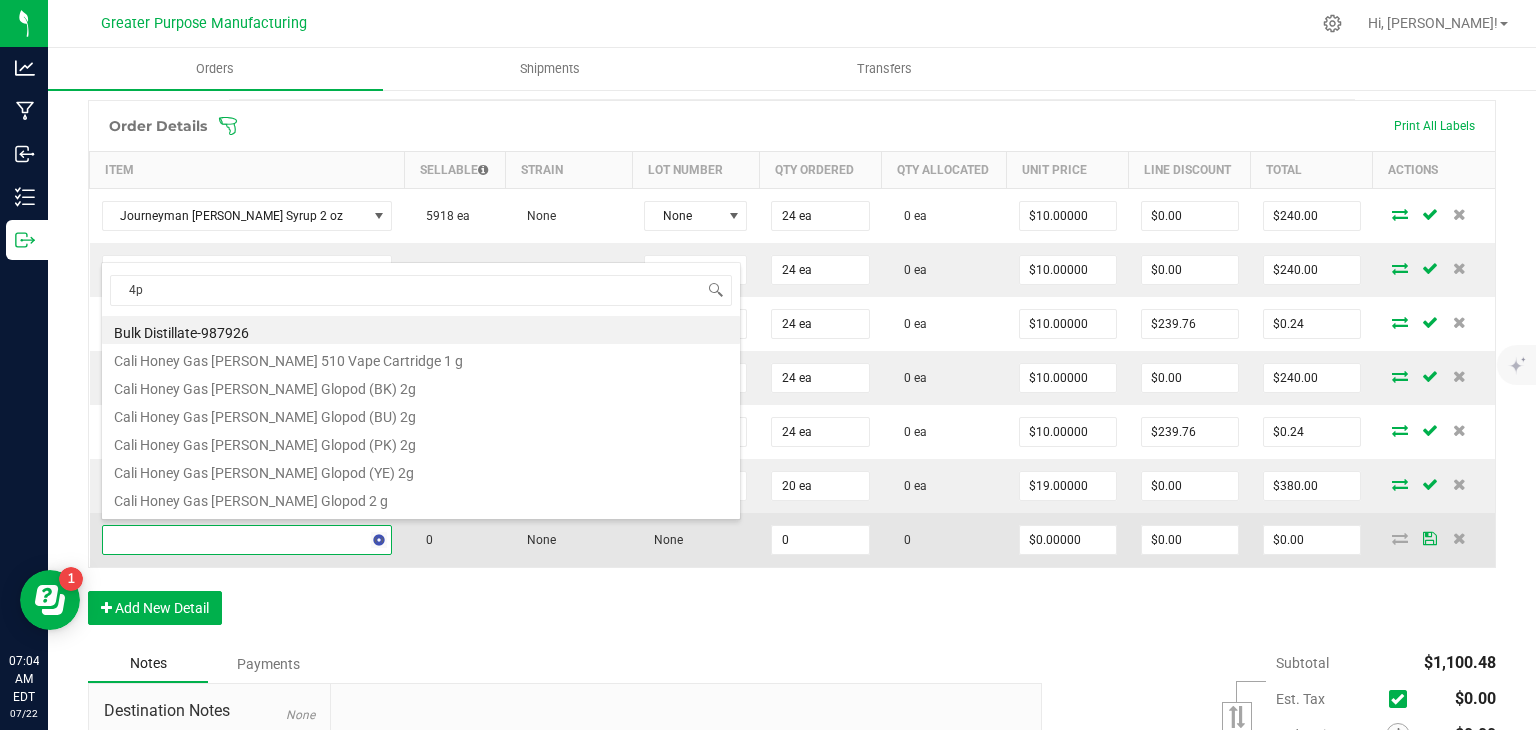 type on "4pk" 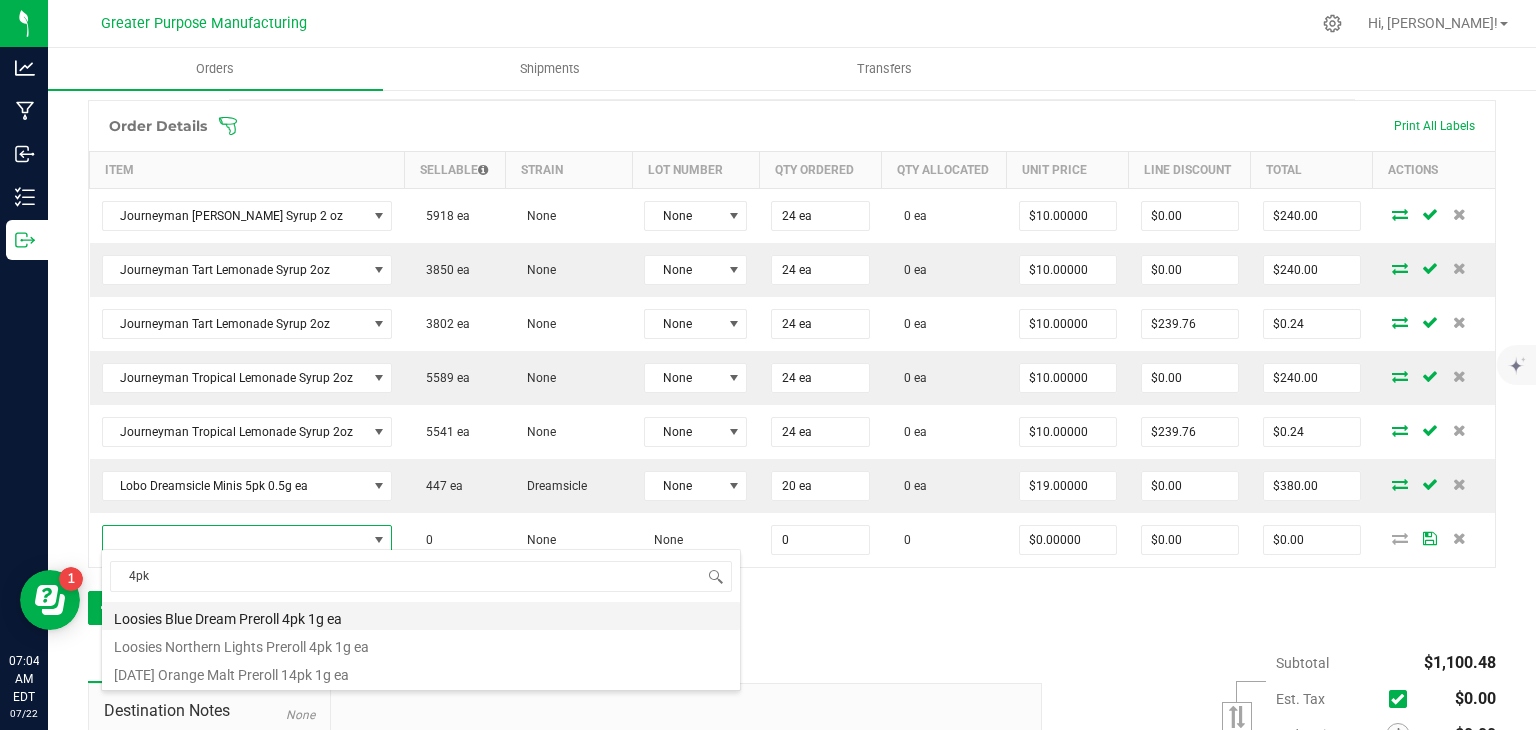 click on "Loosies Blue Dream Preroll 4pk 1g ea" at bounding box center [421, 616] 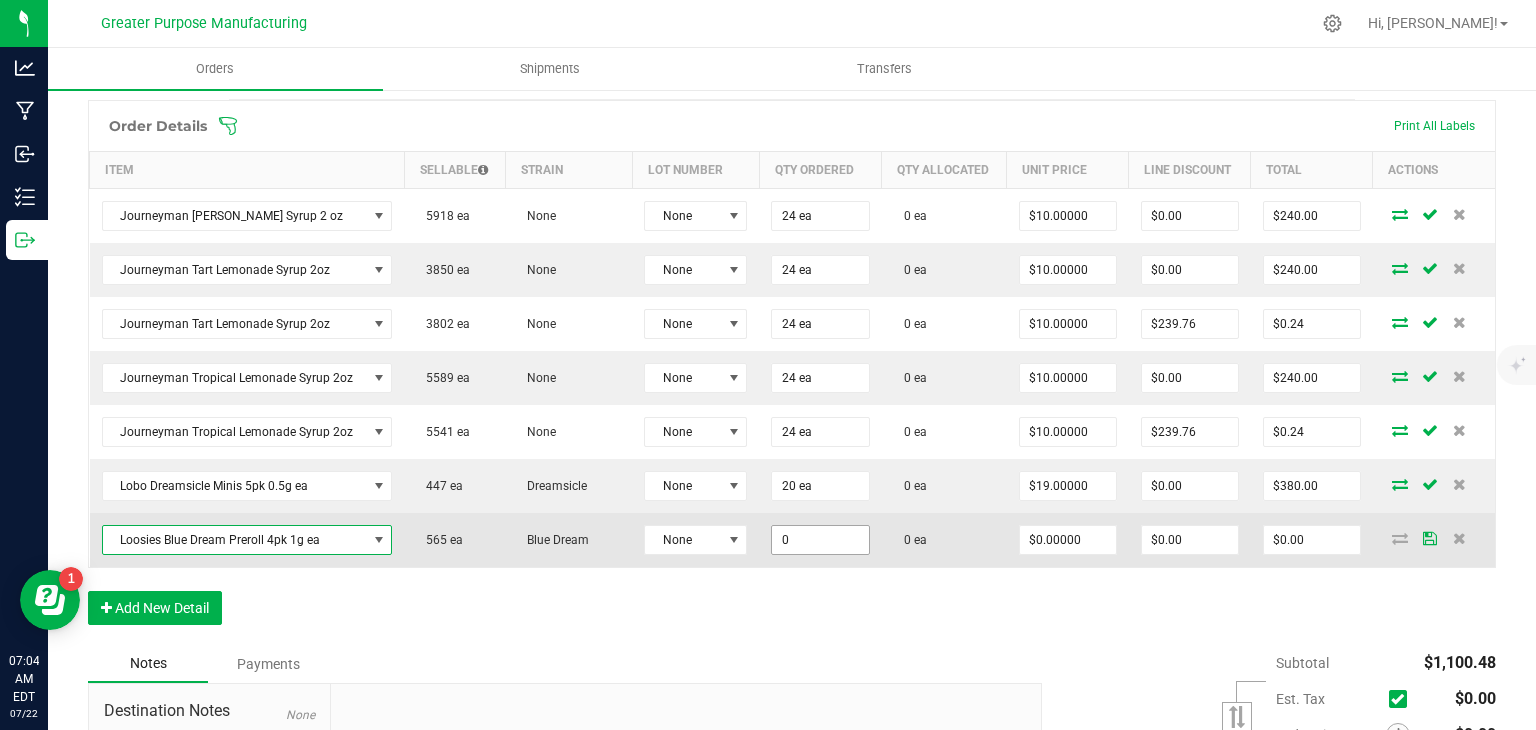 click on "0" at bounding box center [820, 540] 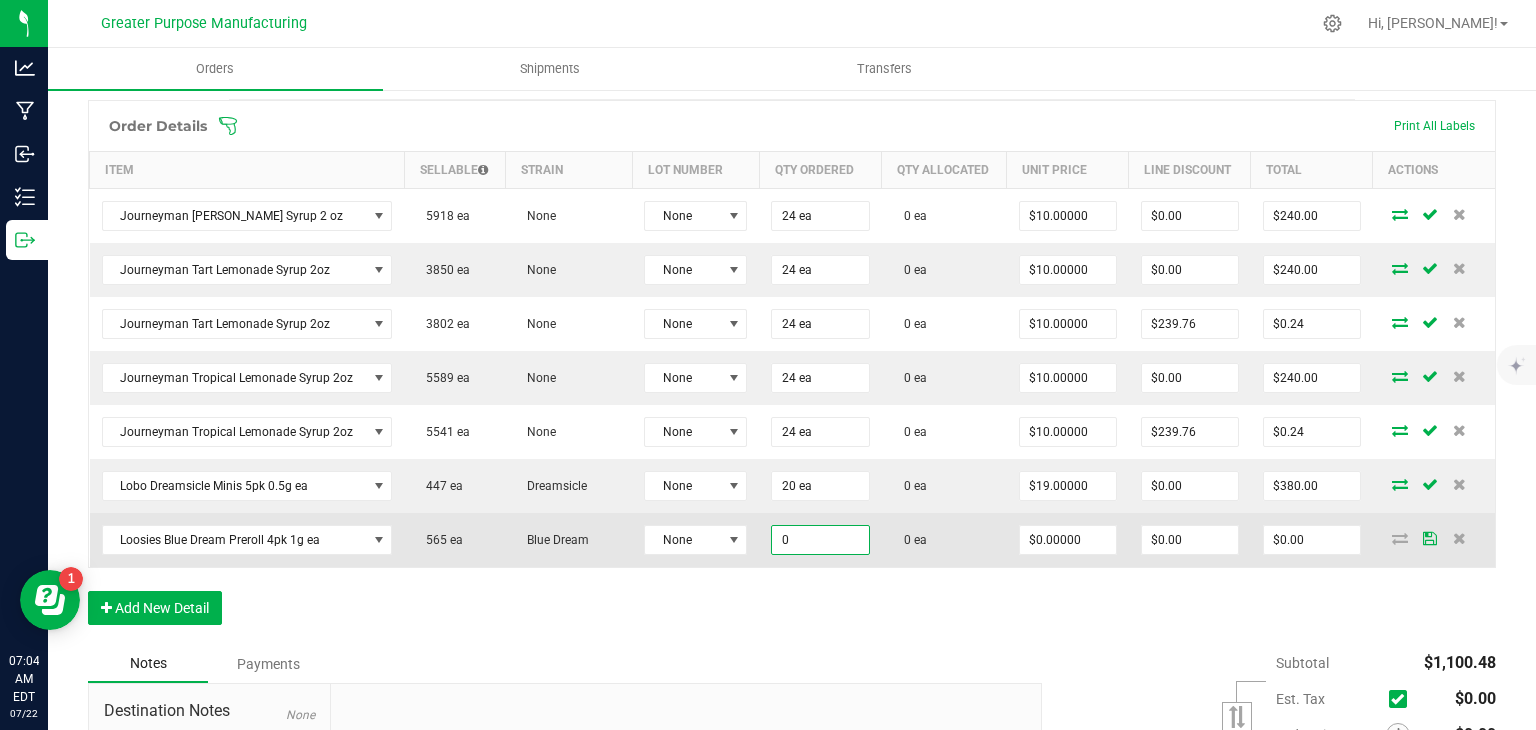 type on "2" 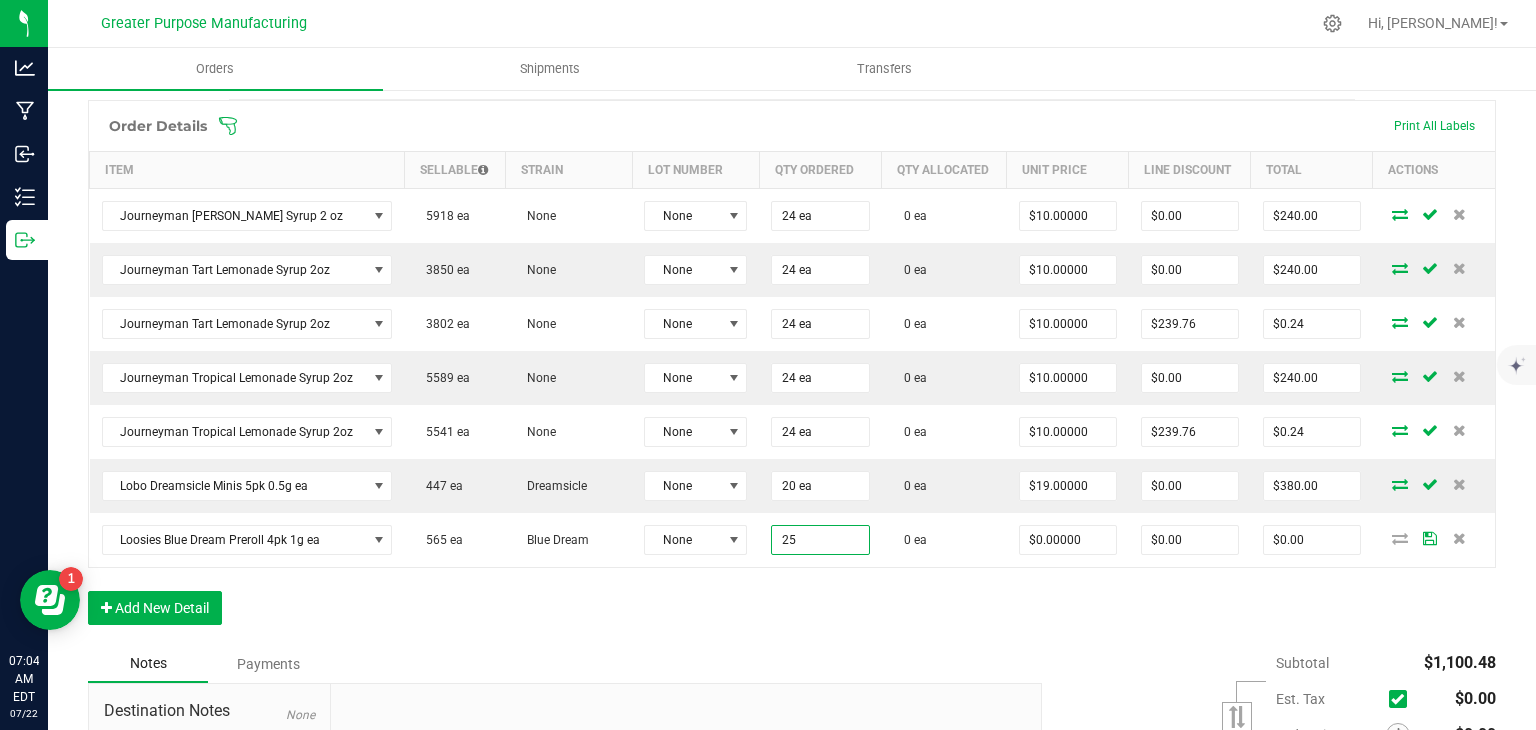 type on "25 ea" 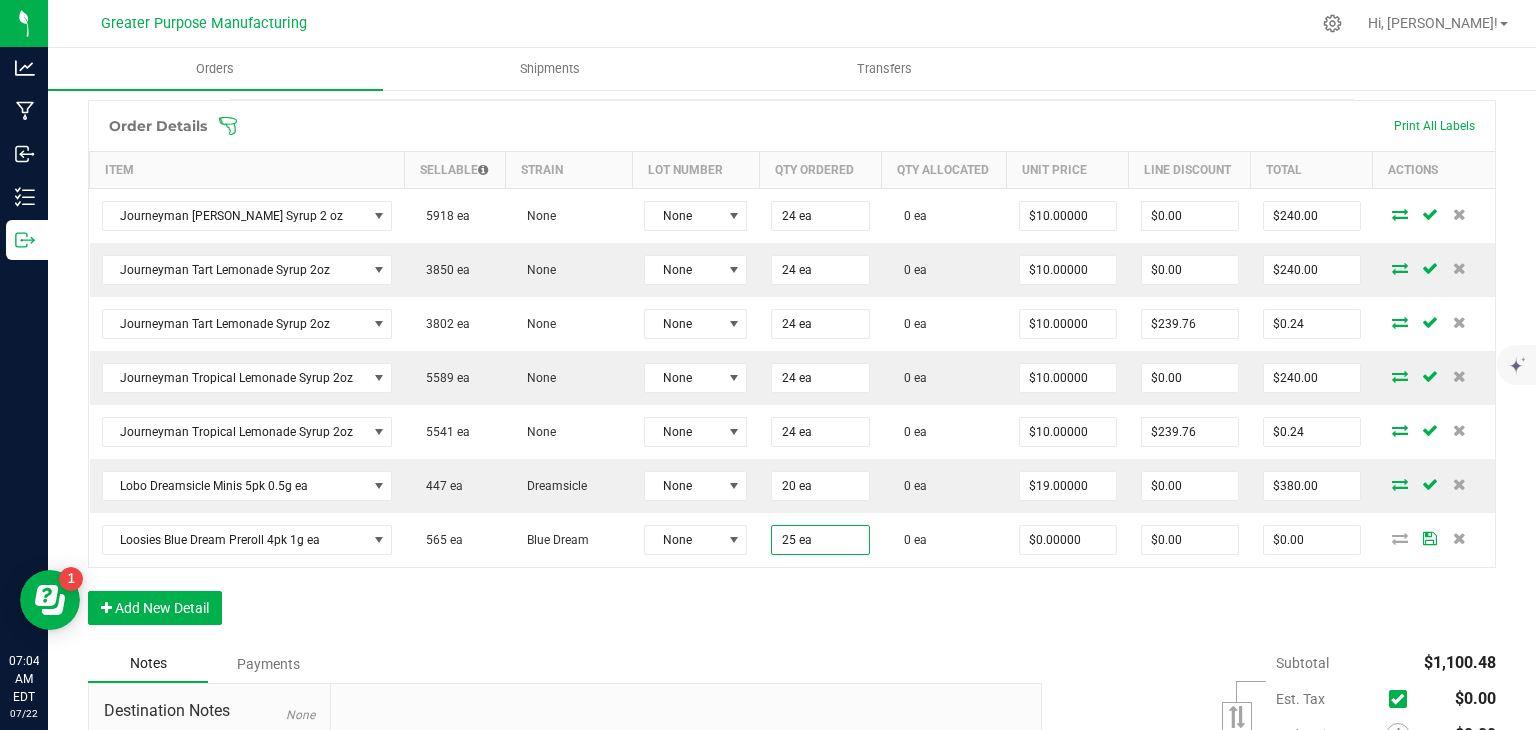 click on "Order Details Print All Labels Item  Sellable  Strain  Lot Number  Qty Ordered Qty Allocated Unit Price Line Discount Total Actions Journeyman Berry Lemonade Syrup 2 oz  5918 ea   None  None 24 ea  0 ea  $10.00000 $0.00 $240.00 Journeyman Tart Lemonade Syrup 2oz  3850 ea   None  None 24 ea  0 ea  $10.00000 $0.00 $240.00 Journeyman Tart Lemonade Syrup 2oz  3802 ea   None  None 24 ea  0 ea  $10.00000 $239.76 $0.24 Journeyman Tropical Lemonade Syrup 2oz  5589 ea   None  None 24 ea  0 ea  $10.00000 $0.00 $240.00 Journeyman Tropical Lemonade Syrup 2oz  5541 ea   None  None 24 ea  0 ea  $10.00000 $239.76 $0.24 Lobo Dreamsicle Minis 5pk 0.5g ea  447 ea   Dreamsicle  None 20 ea  0 ea  $19.00000 $0.00 $380.00 Loosies Blue Dream Preroll 4pk 1g ea  565 ea   Blue Dream  None 25 ea  0 ea  $0.00000 $0.00 $0.00
Add New Detail" at bounding box center (792, 372) 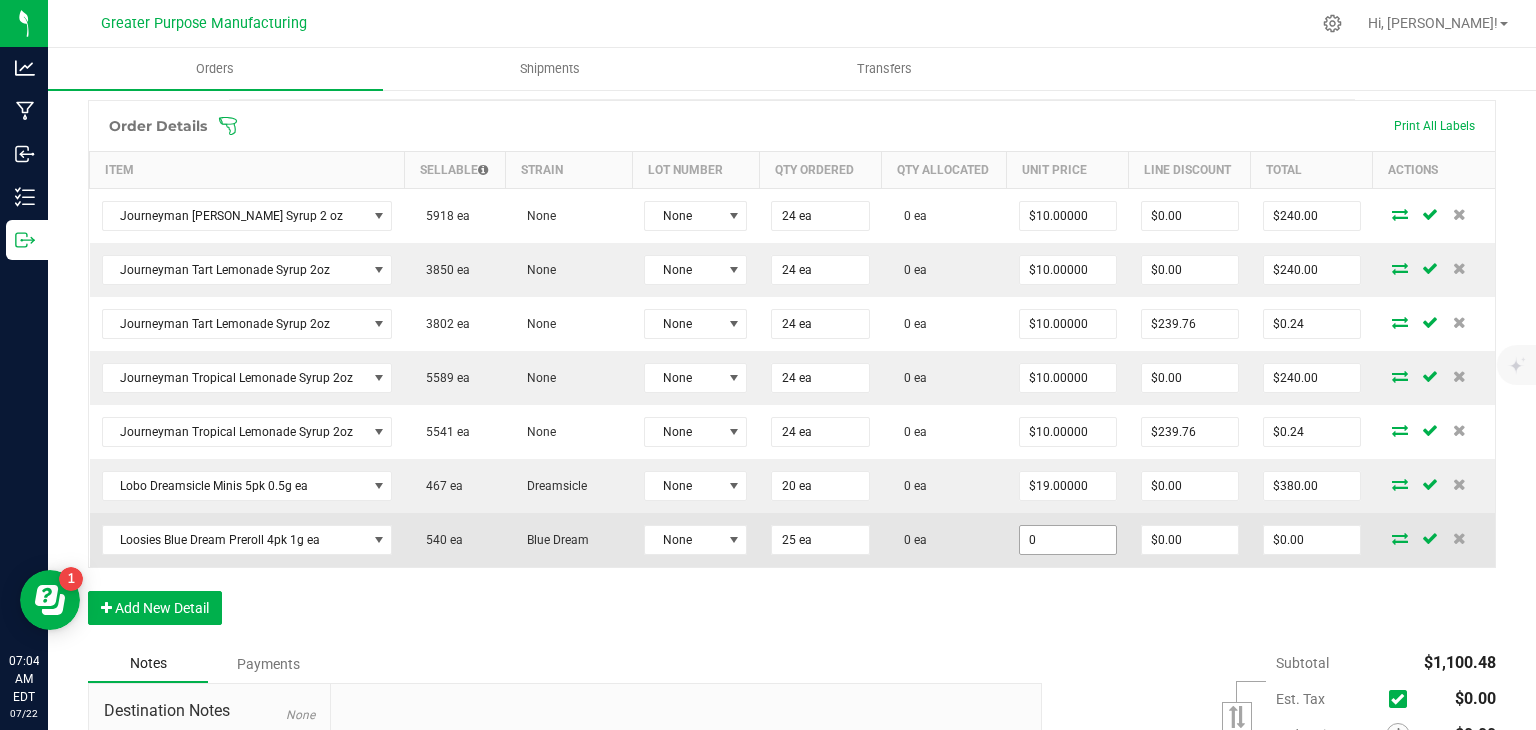 click on "0" at bounding box center [1068, 540] 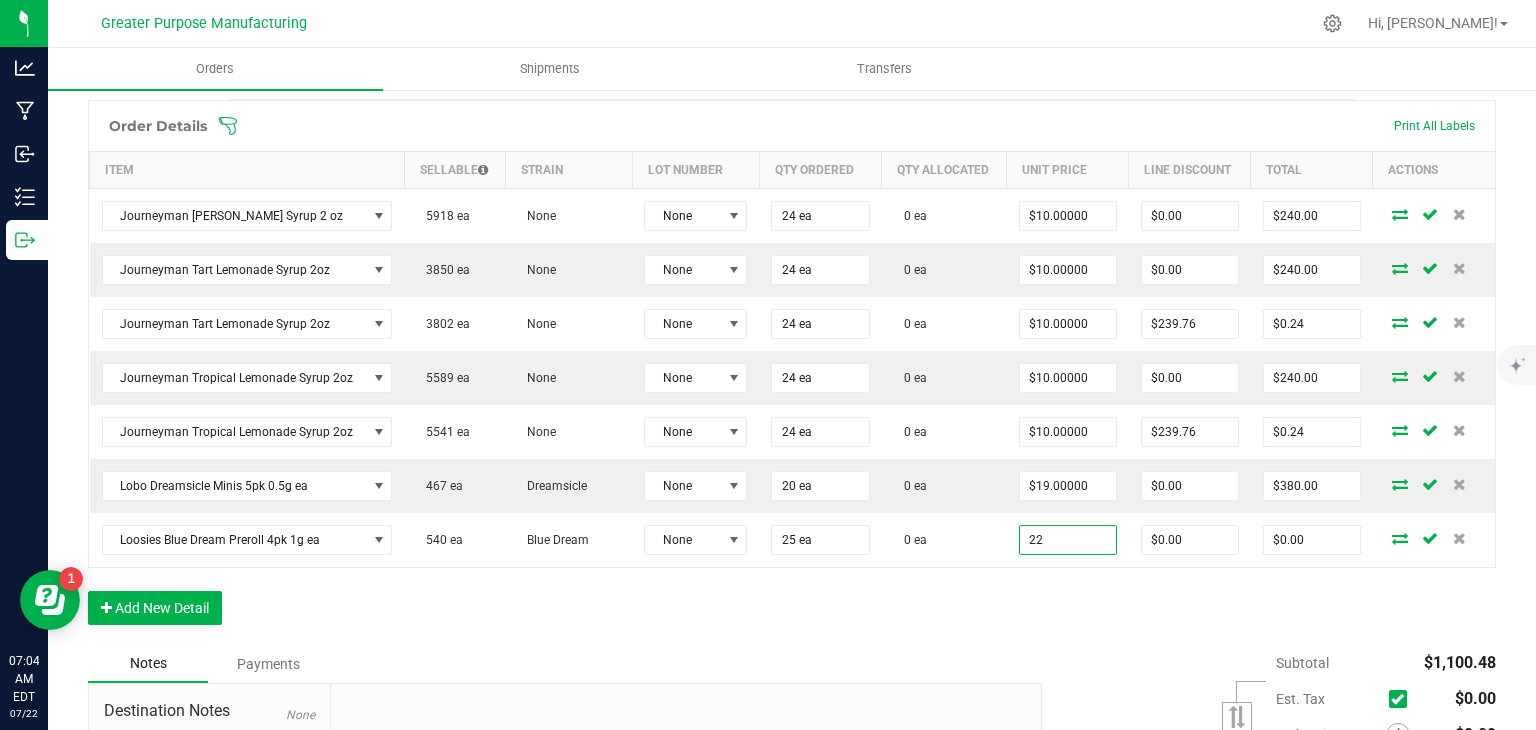 type on "$22.00000" 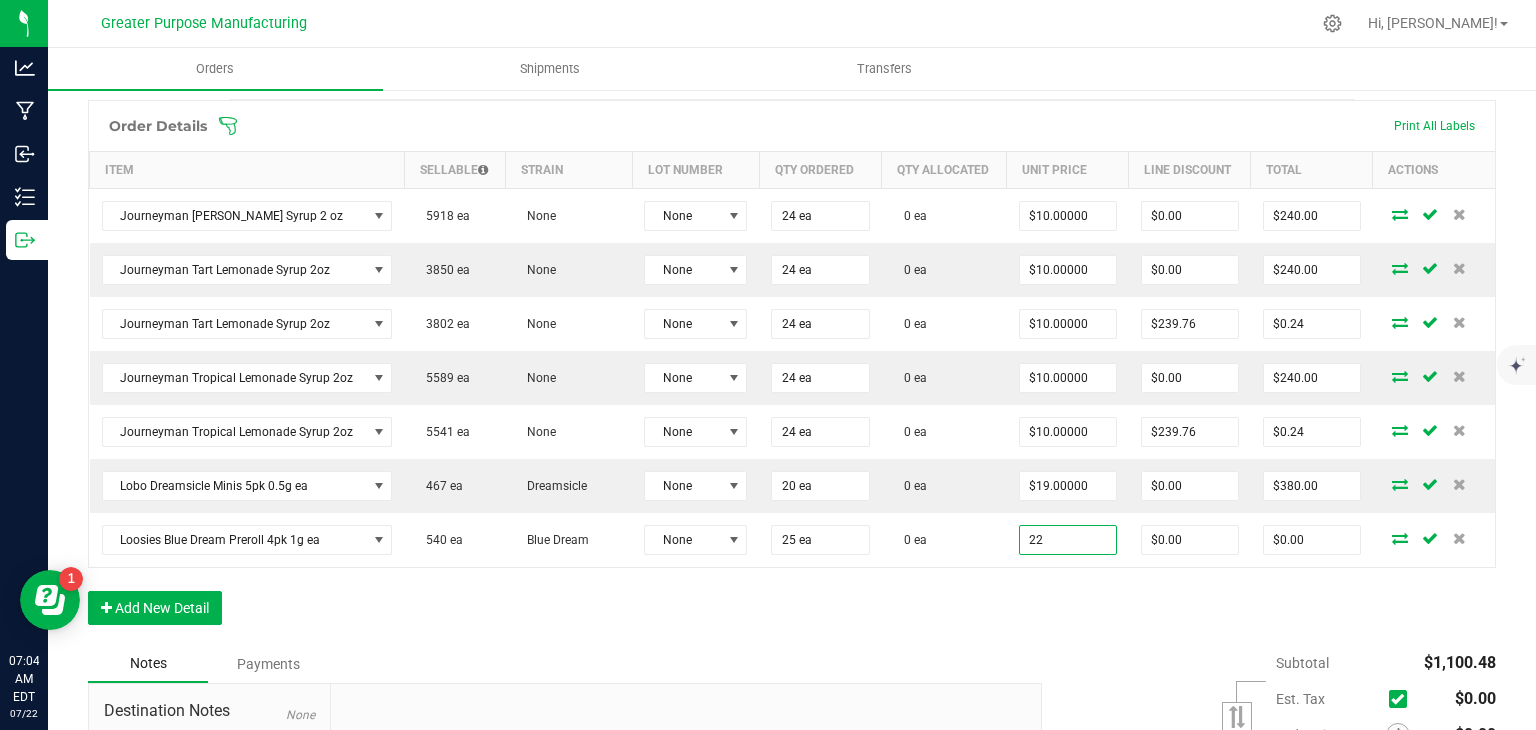 type on "$550.00" 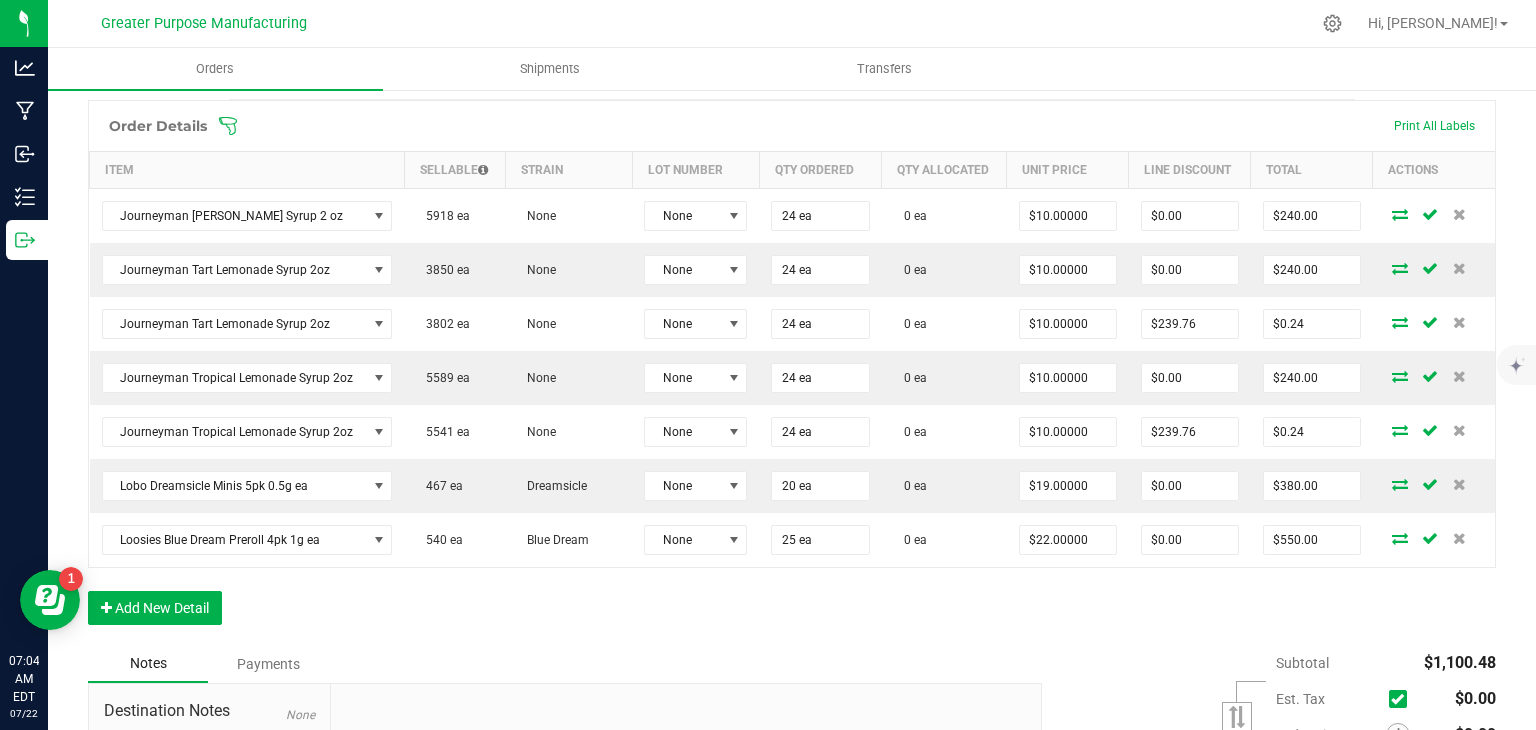 click on "Order Details Print All Labels Item  Sellable  Strain  Lot Number  Qty Ordered Qty Allocated Unit Price Line Discount Total Actions Journeyman Berry Lemonade Syrup 2 oz  5918 ea   None  None 24 ea  0 ea  $10.00000 $0.00 $240.00 Journeyman Tart Lemonade Syrup 2oz  3850 ea   None  None 24 ea  0 ea  $10.00000 $0.00 $240.00 Journeyman Tart Lemonade Syrup 2oz  3802 ea   None  None 24 ea  0 ea  $10.00000 $239.76 $0.24 Journeyman Tropical Lemonade Syrup 2oz  5589 ea   None  None 24 ea  0 ea  $10.00000 $0.00 $240.00 Journeyman Tropical Lemonade Syrup 2oz  5541 ea   None  None 24 ea  0 ea  $10.00000 $239.76 $0.24 Lobo Dreamsicle Minis 5pk 0.5g ea  467 ea   Dreamsicle  None 20 ea  0 ea  $19.00000 $0.00 $380.00 Loosies Blue Dream Preroll 4pk 1g ea  540 ea   Blue Dream  None 25 ea  0 ea  $22.00000 $0.00 $550.00
Add New Detail" at bounding box center (792, 372) 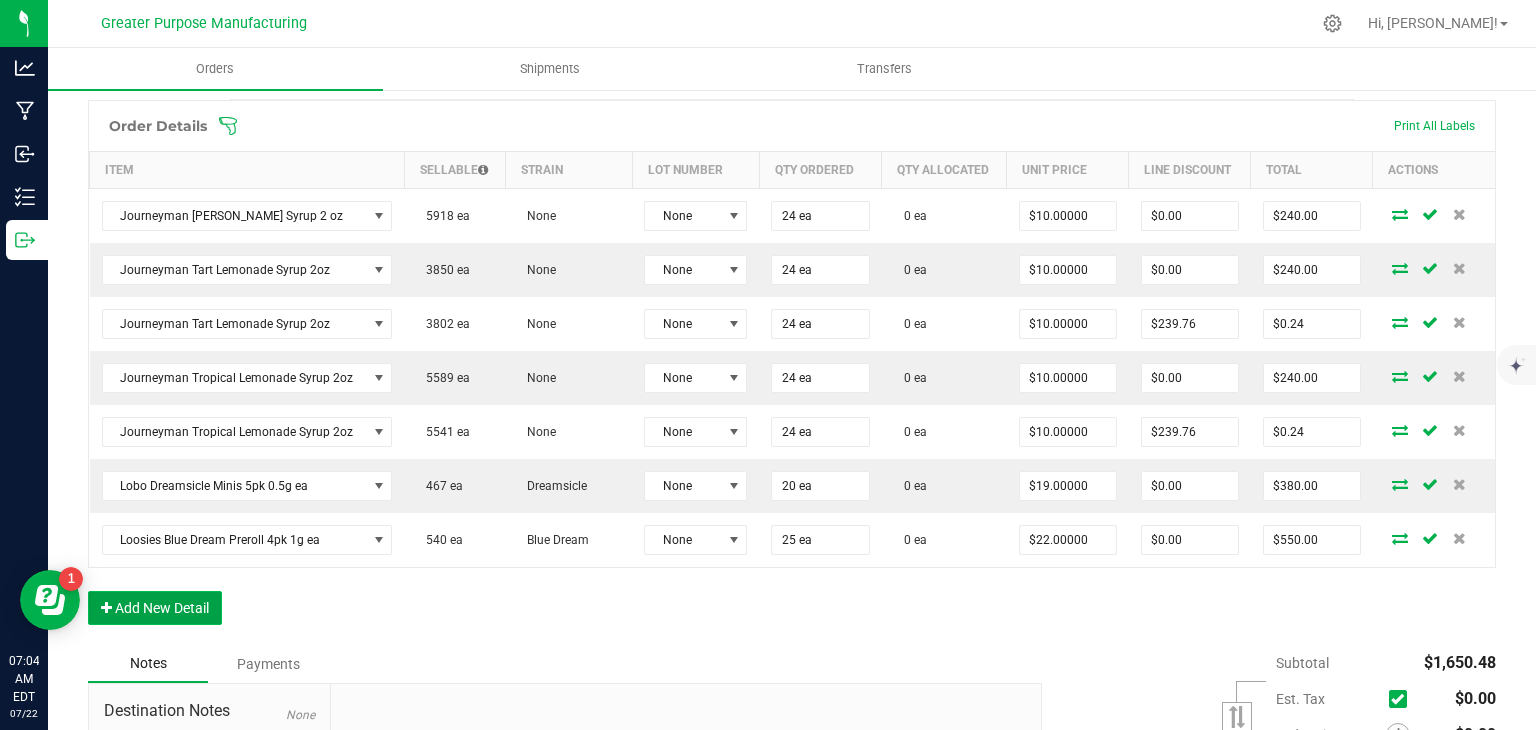 click on "Add New Detail" at bounding box center [155, 608] 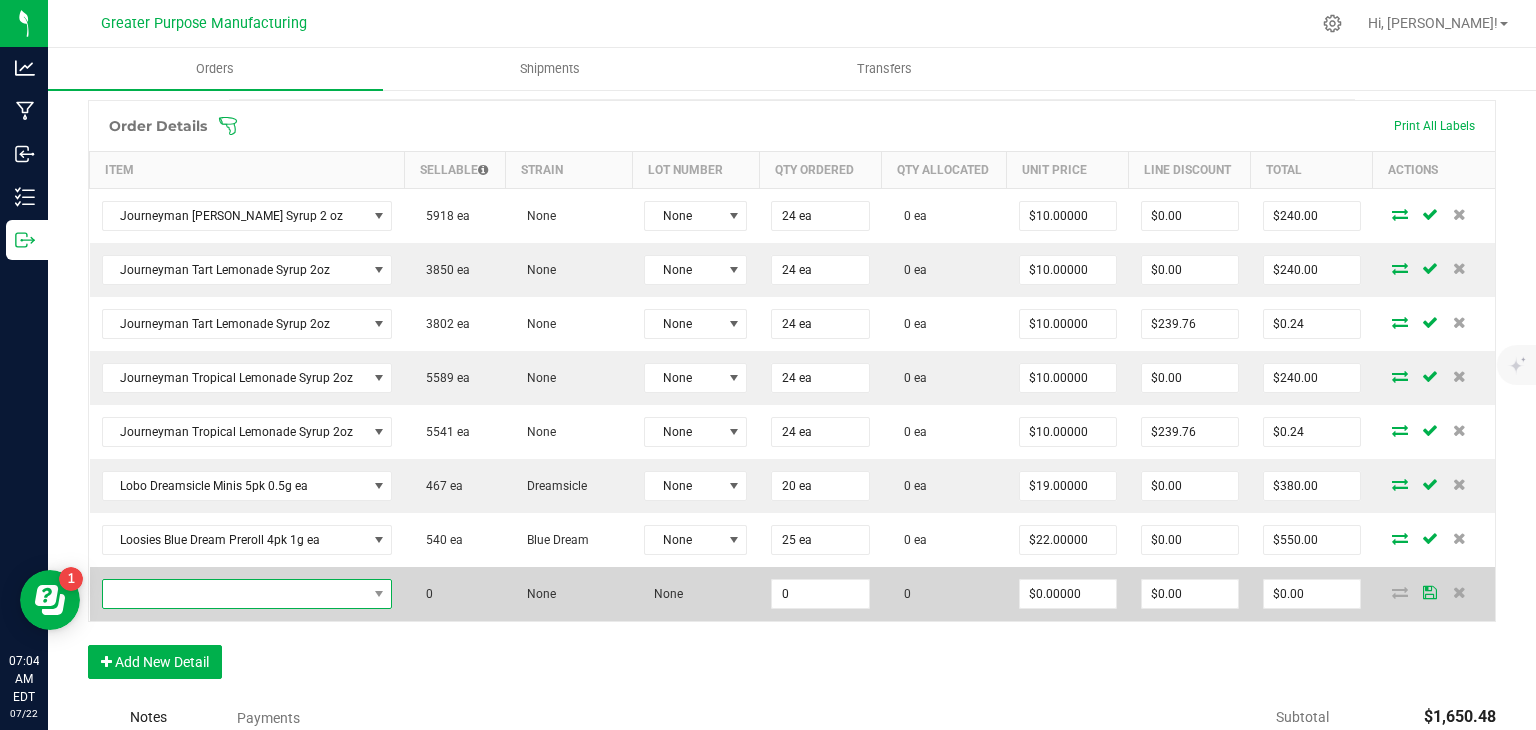 click at bounding box center [235, 594] 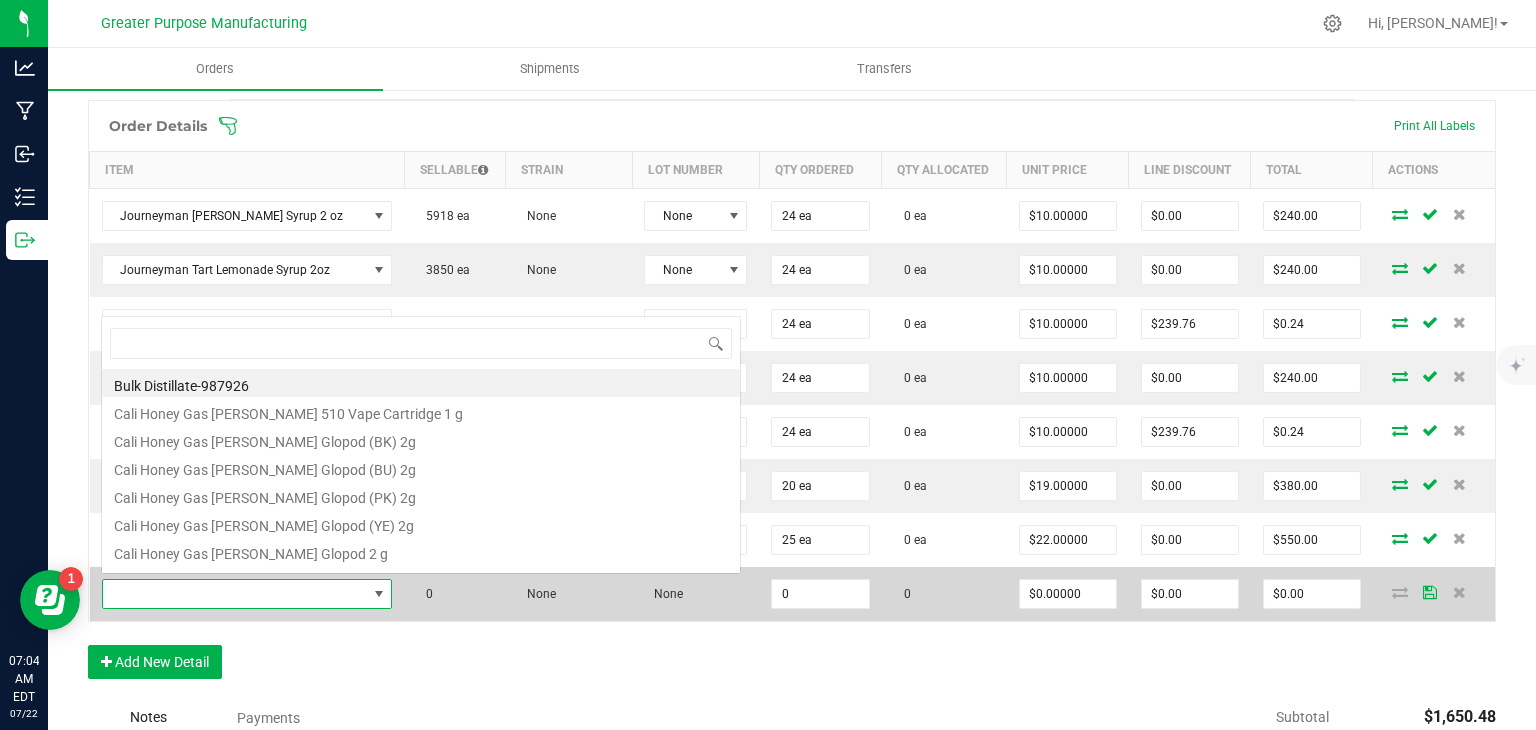 scroll, scrollTop: 0, scrollLeft: 0, axis: both 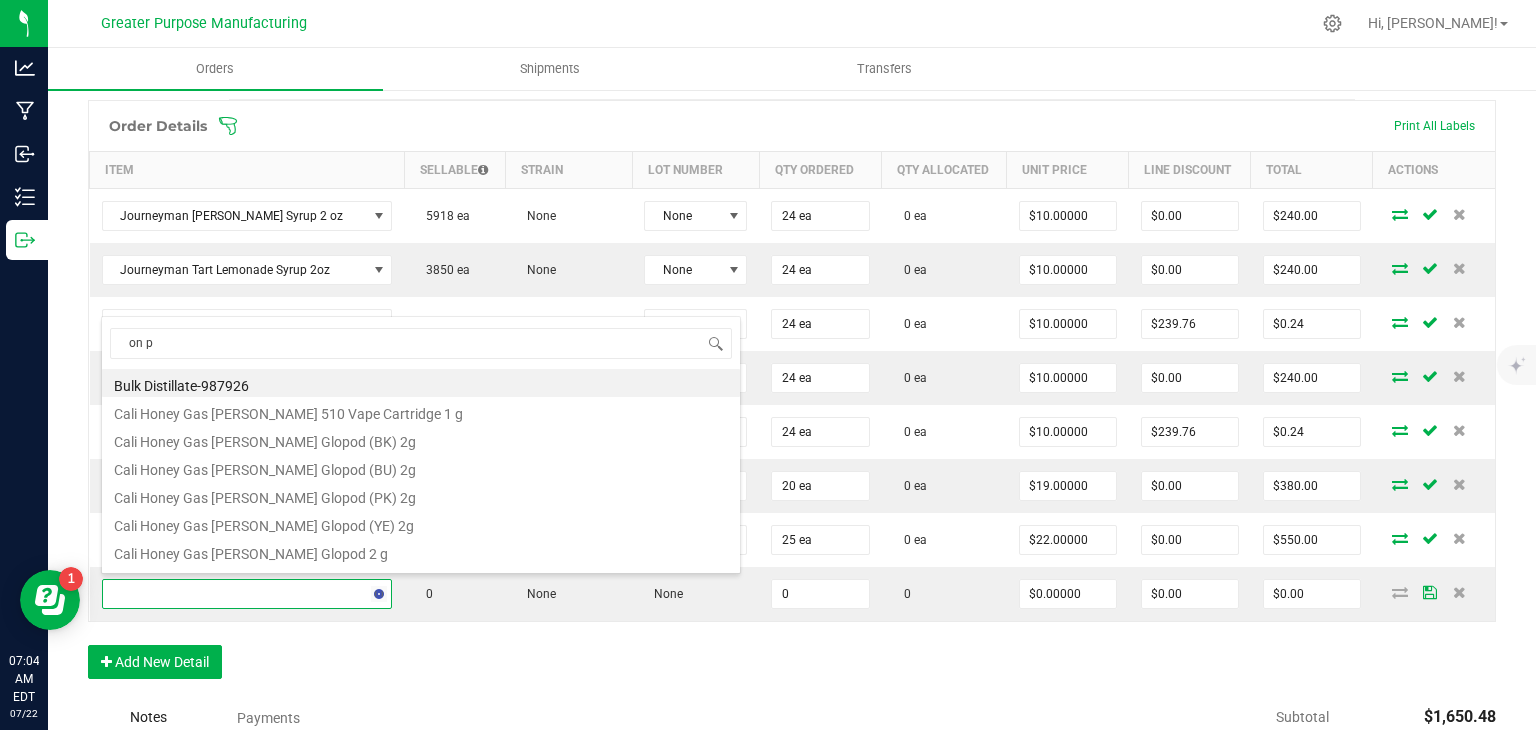 type on "on pr" 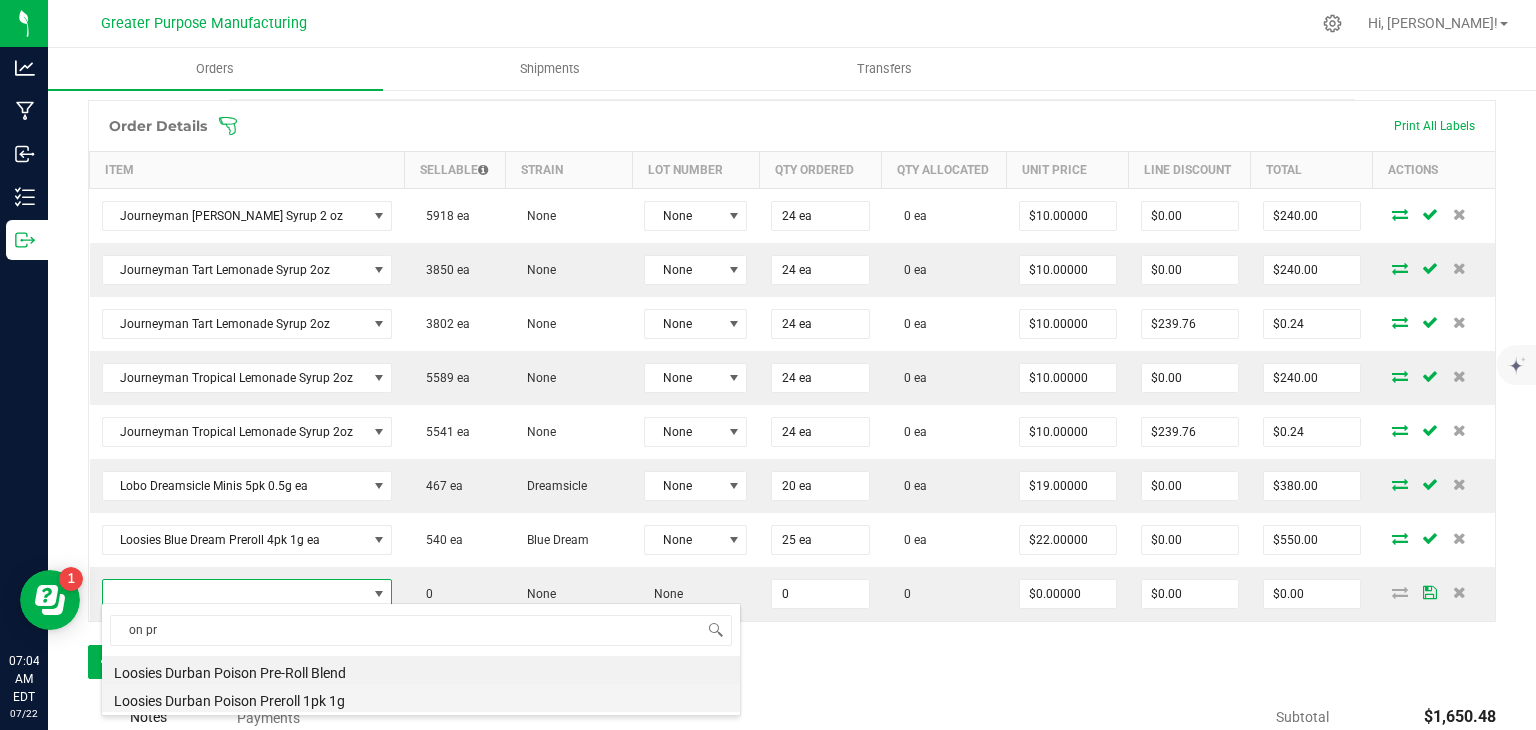 click on "Loosies Durban Poison Preroll 1pk 1g" at bounding box center [421, 698] 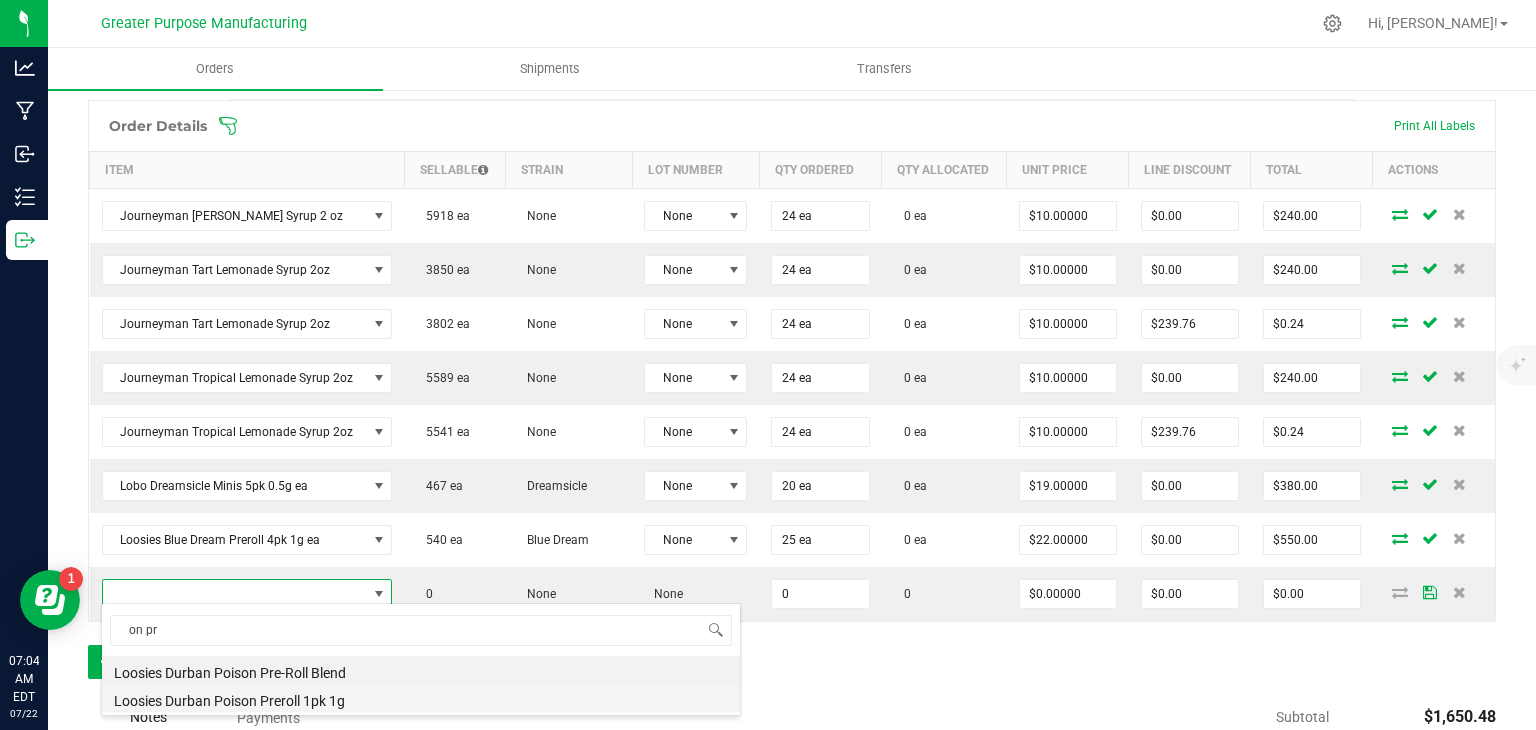 type on "0 ea" 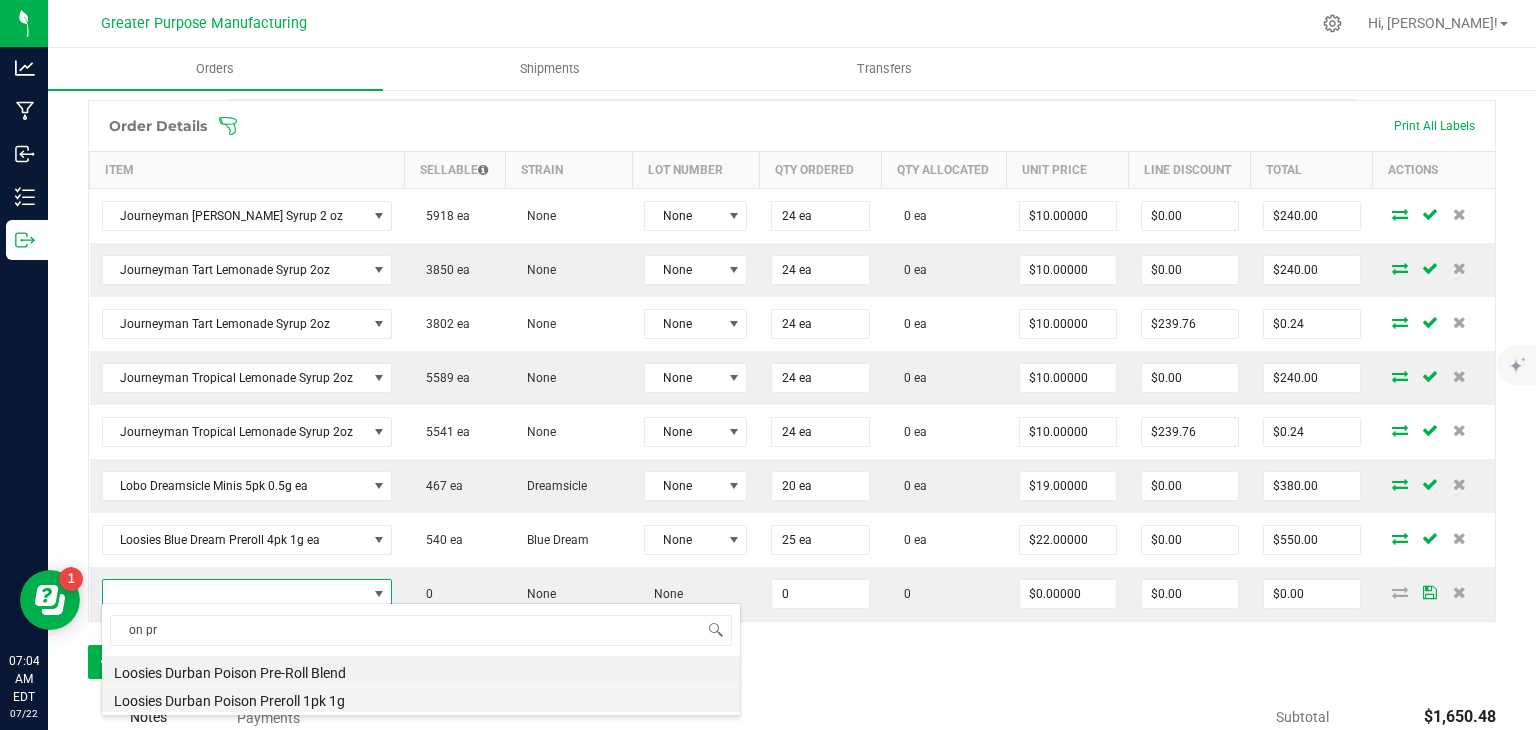 type on "$6.50000" 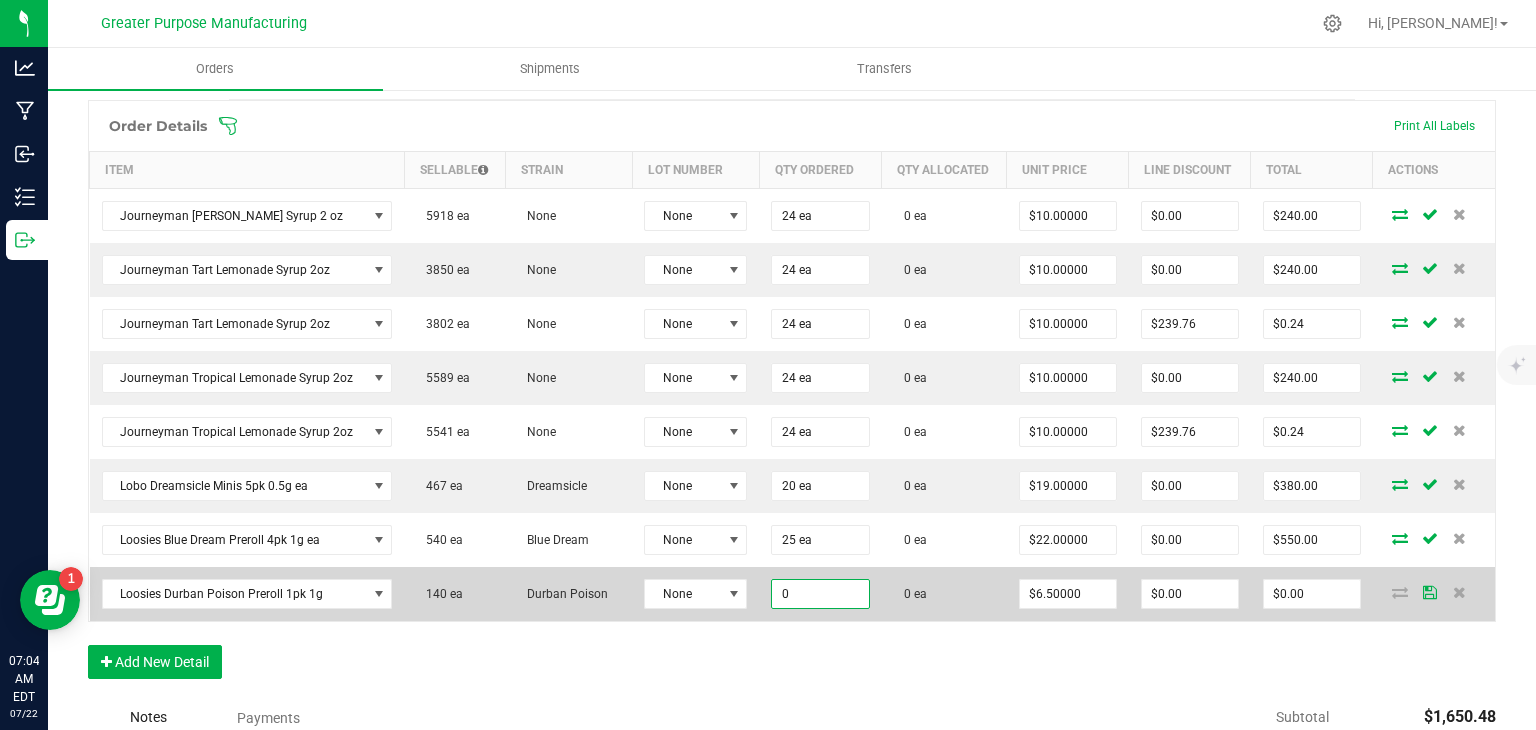 click on "0" at bounding box center (820, 594) 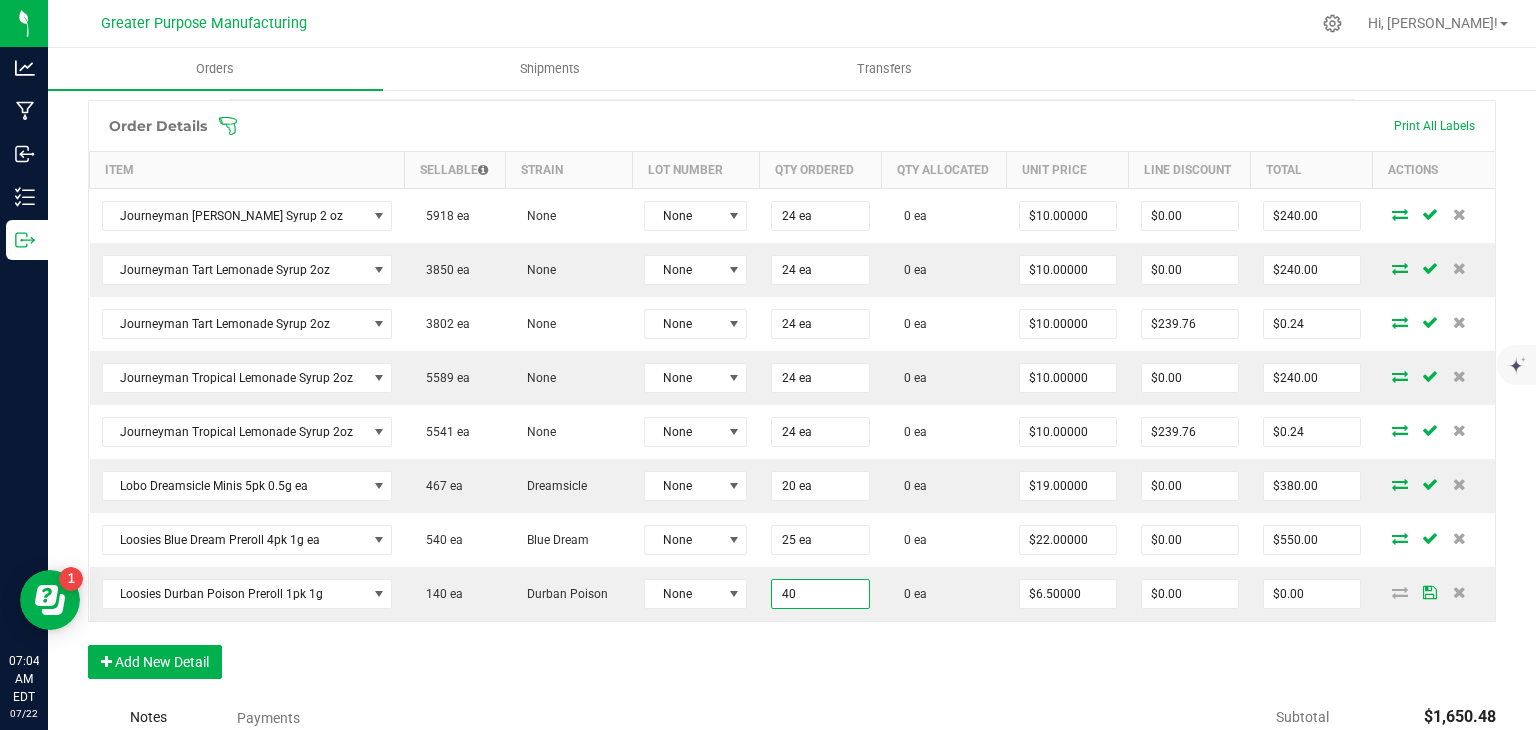 type on "40 ea" 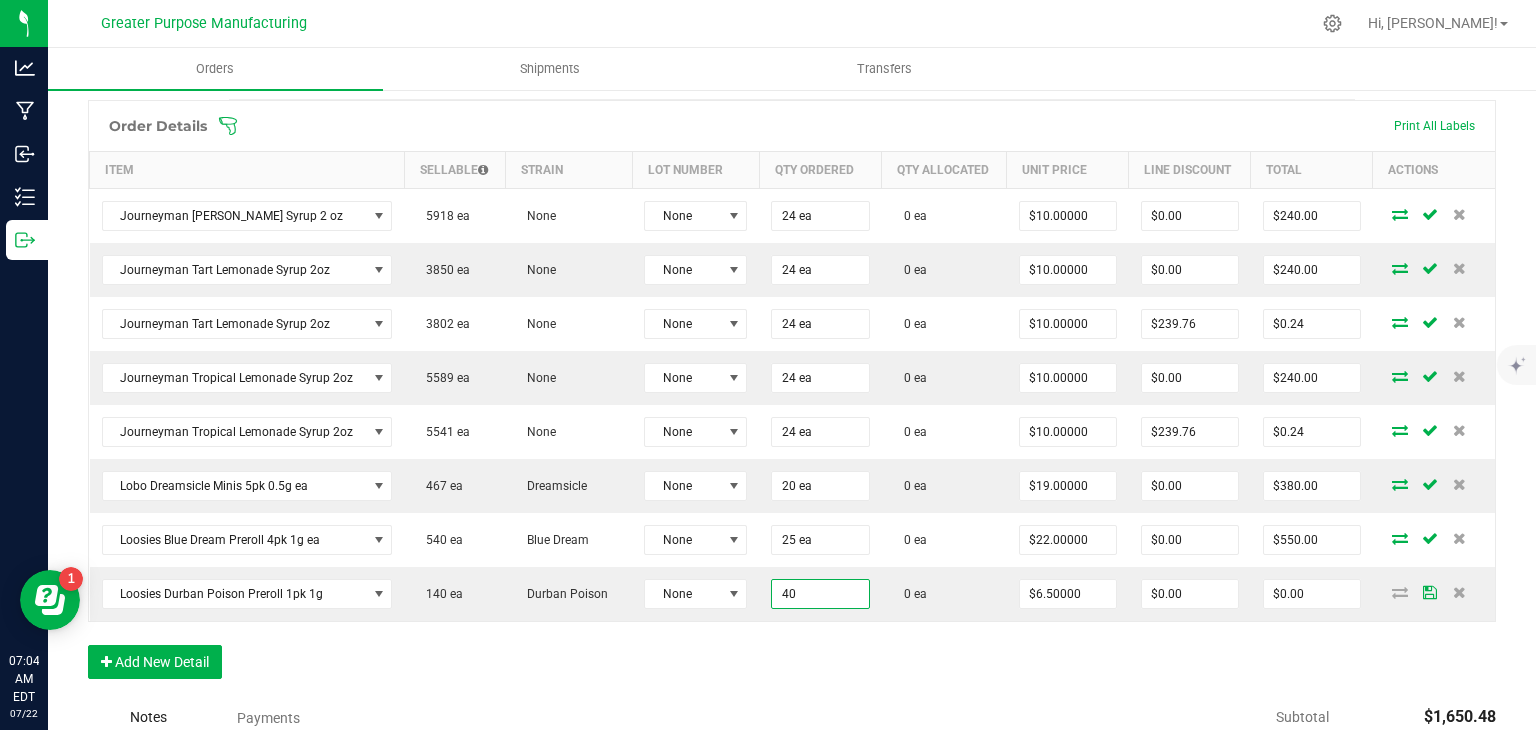 type on "$260.00" 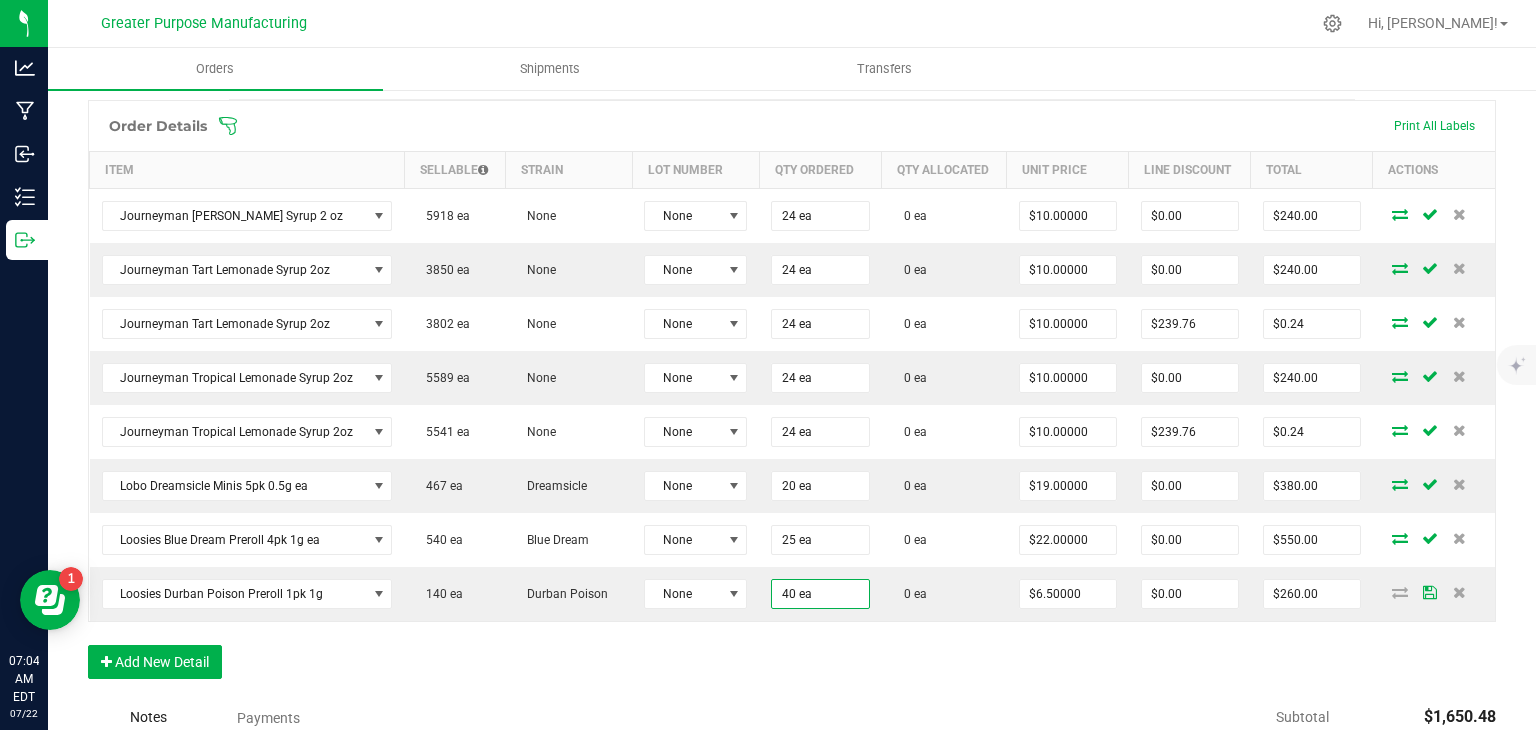click on "Order Details Print All Labels Item  Sellable  Strain  Lot Number  Qty Ordered Qty Allocated Unit Price Line Discount Total Actions Journeyman Berry Lemonade Syrup 2 oz  5918 ea   None  None 24 ea  0 ea  $10.00000 $0.00 $240.00 Journeyman Tart Lemonade Syrup 2oz  3850 ea   None  None 24 ea  0 ea  $10.00000 $0.00 $240.00 Journeyman Tart Lemonade Syrup 2oz  3802 ea   None  None 24 ea  0 ea  $10.00000 $239.76 $0.24 Journeyman Tropical Lemonade Syrup 2oz  5589 ea   None  None 24 ea  0 ea  $10.00000 $0.00 $240.00 Journeyman Tropical Lemonade Syrup 2oz  5541 ea   None  None 24 ea  0 ea  $10.00000 $239.76 $0.24 Lobo Dreamsicle Minis 5pk 0.5g ea  467 ea   Dreamsicle  None 20 ea  0 ea  $19.00000 $0.00 $380.00 Loosies Blue Dream Preroll 4pk 1g ea  540 ea   Blue Dream  None 25 ea  0 ea  $22.00000 $0.00 $550.00 Loosies Durban Poison Preroll 1pk 1g  140 ea   Durban Poison  None 40 ea  0 ea  $6.50000 $0.00 $260.00" at bounding box center [792, 399] 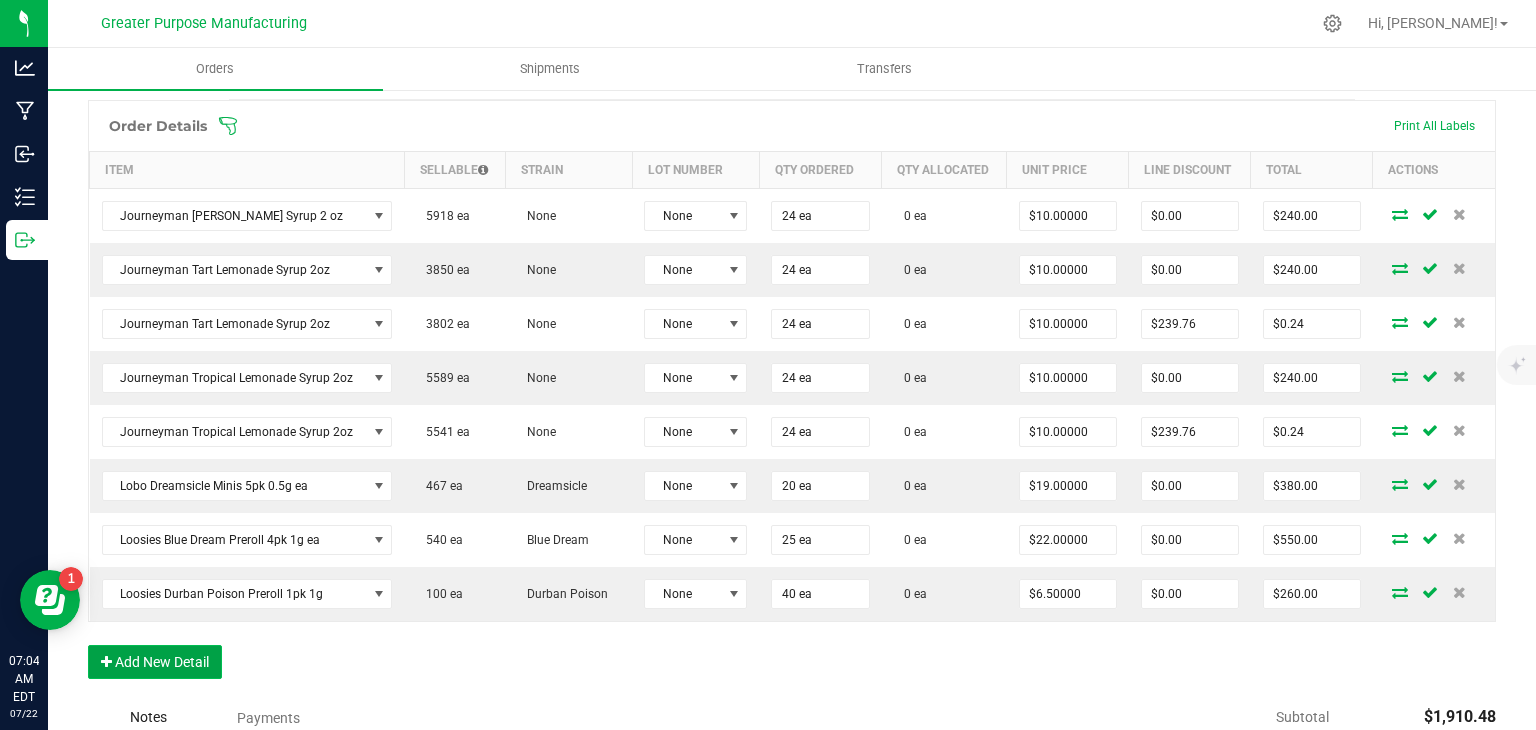 click on "Add New Detail" at bounding box center (155, 662) 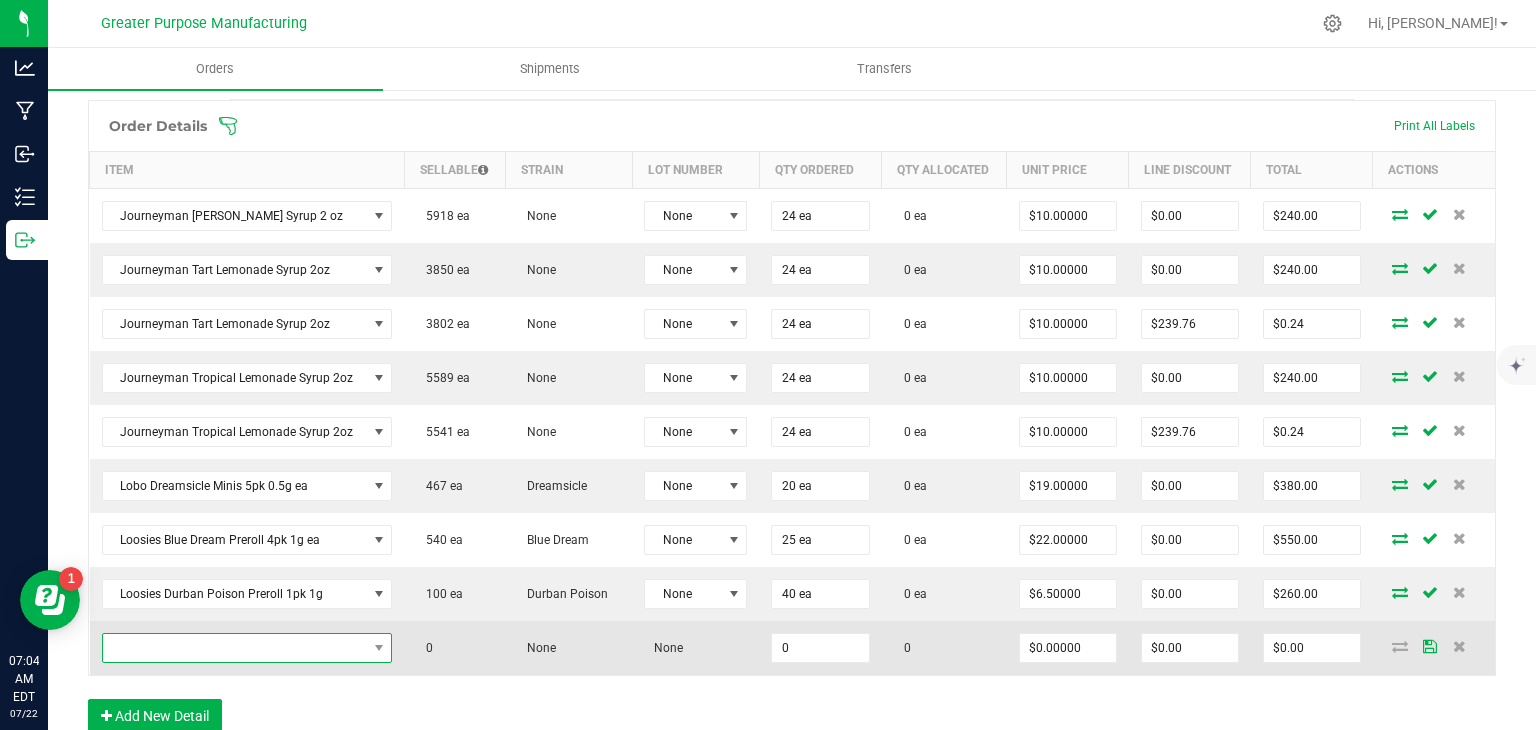 click at bounding box center (235, 648) 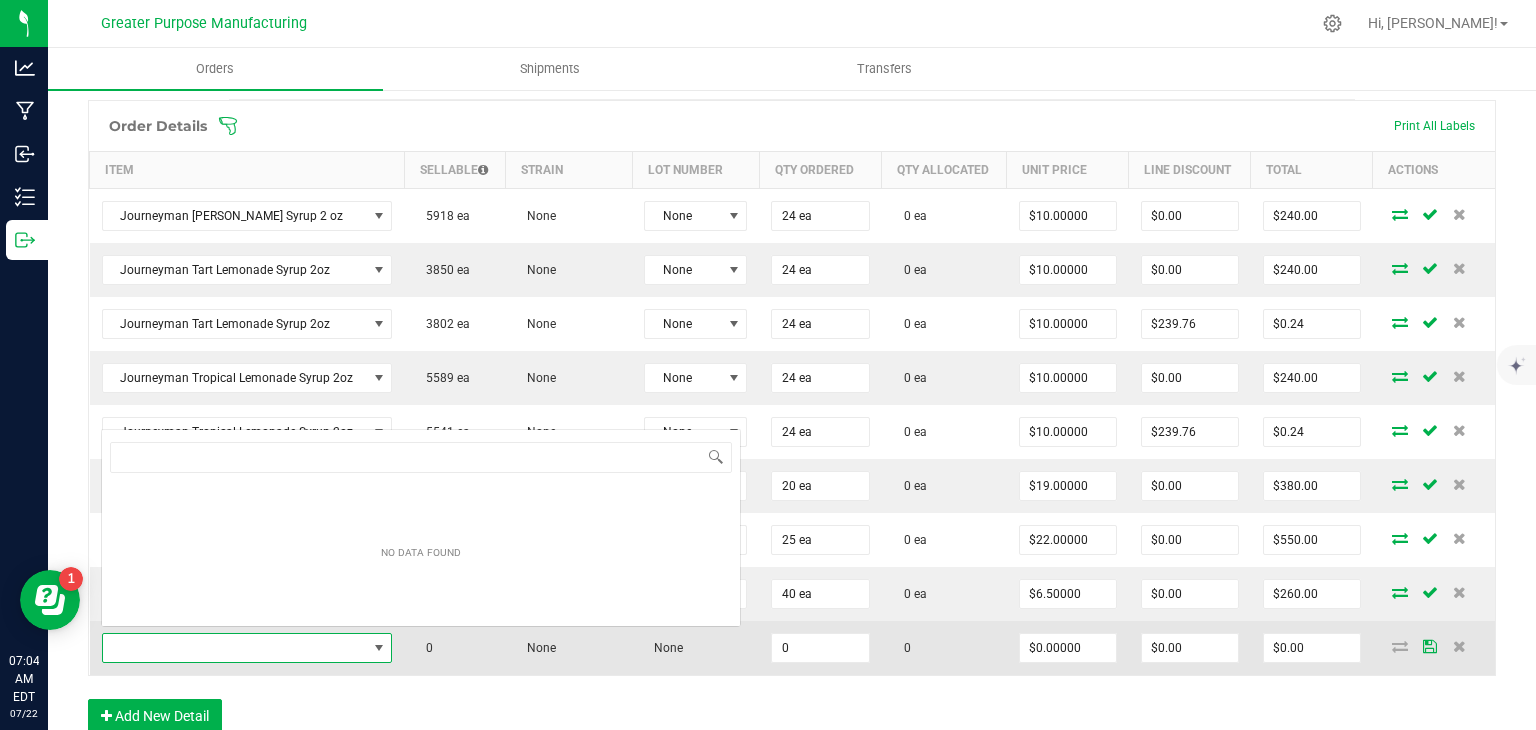 scroll, scrollTop: 0, scrollLeft: 0, axis: both 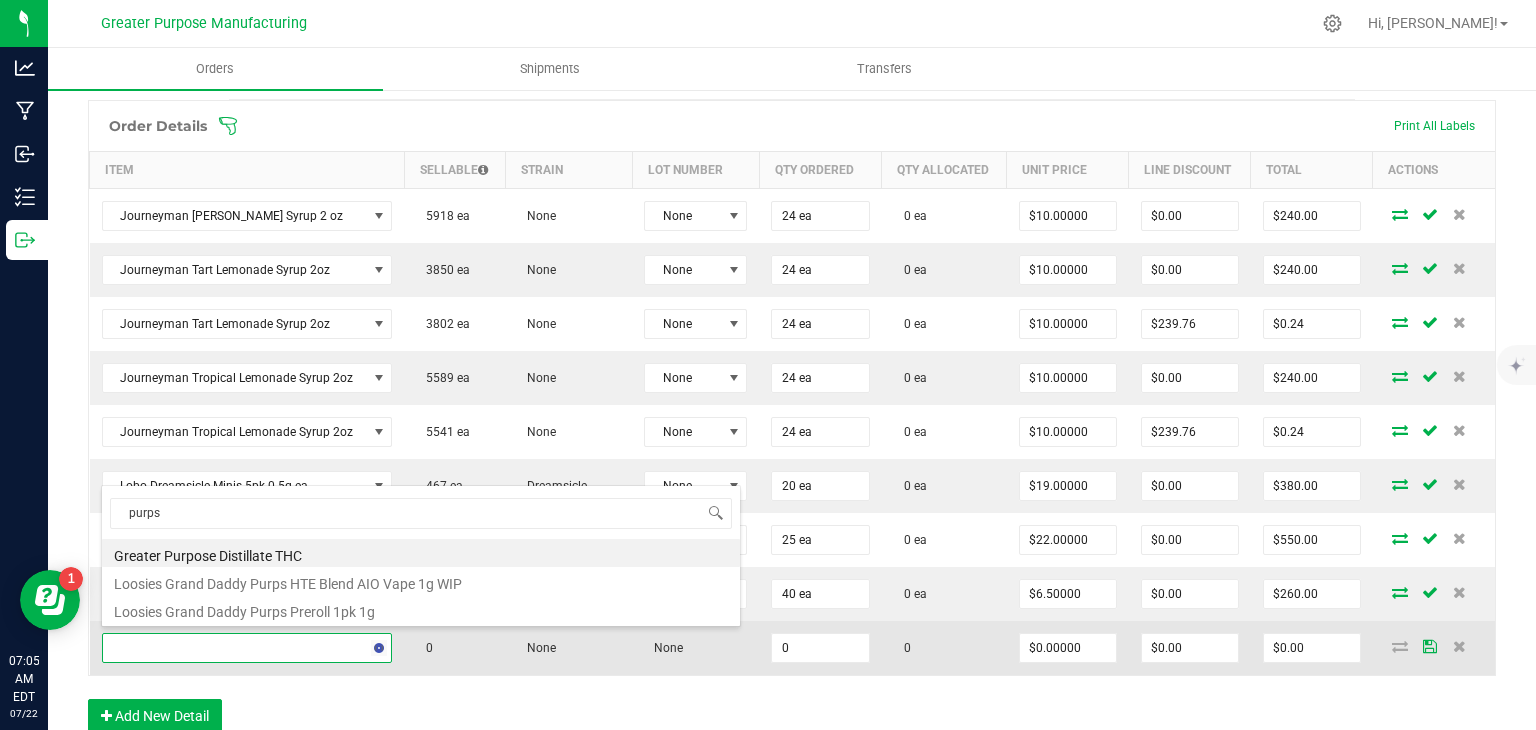 type on "purps p" 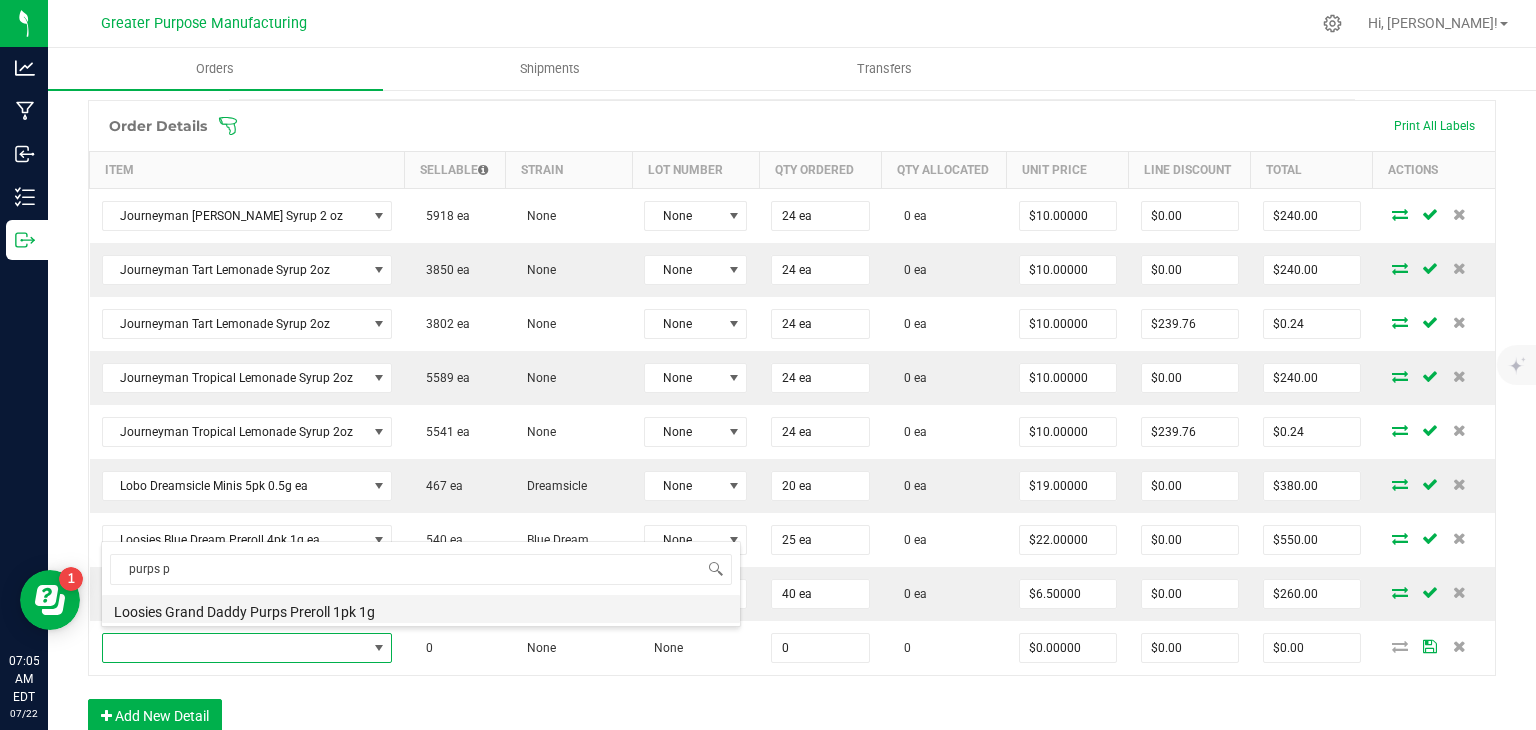 click on "Loosies Grand Daddy Purps Preroll 1pk 1g" at bounding box center [421, 609] 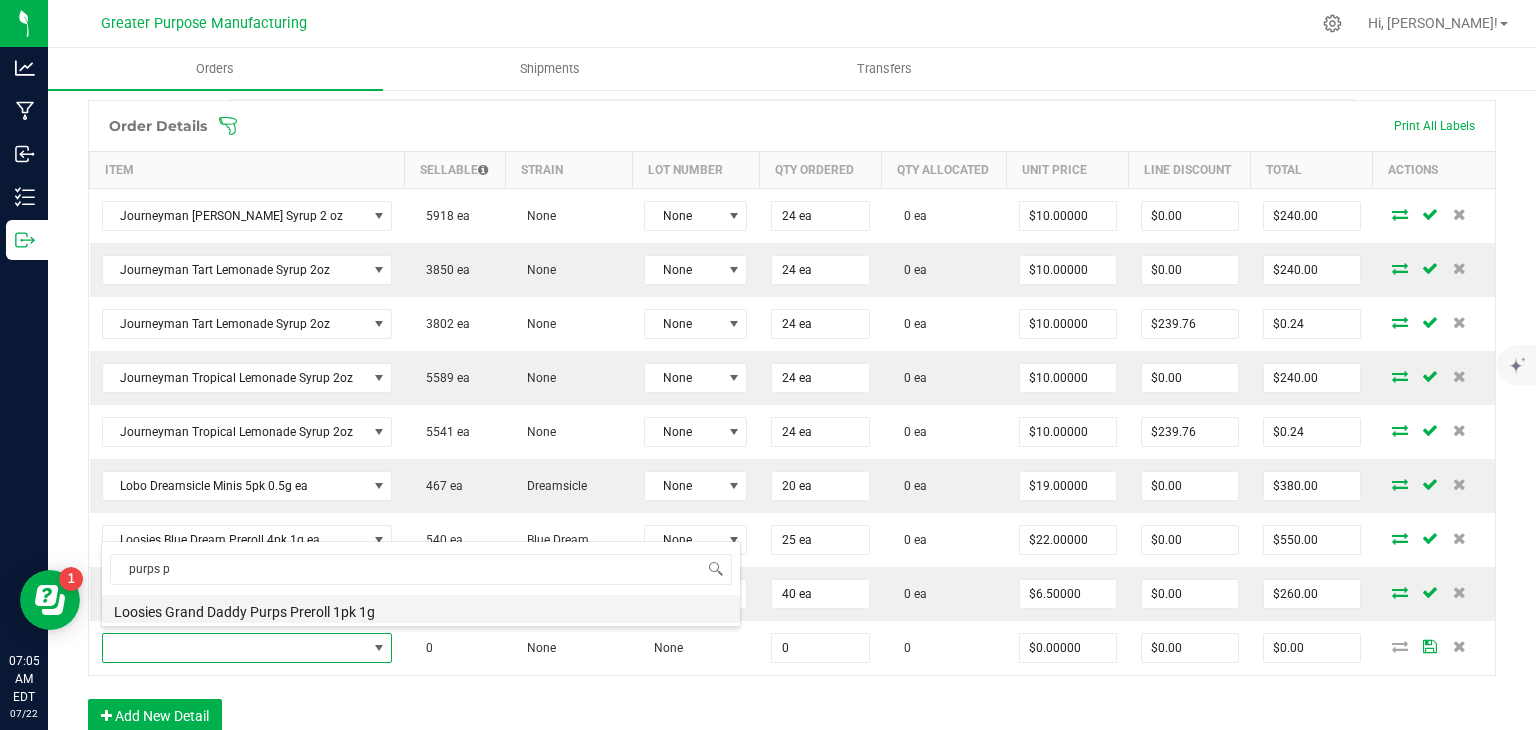 type on "0 ea" 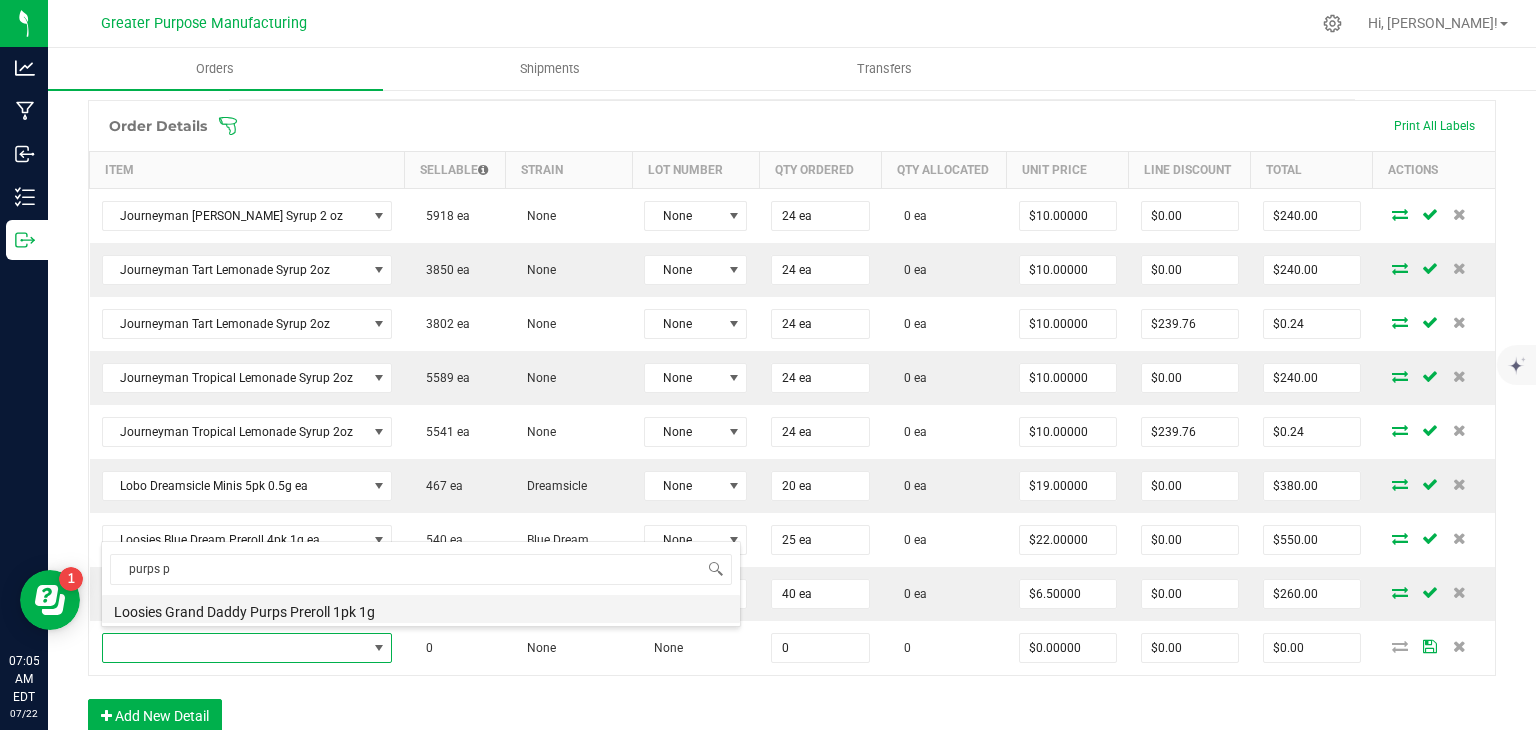 type on "$6.50000" 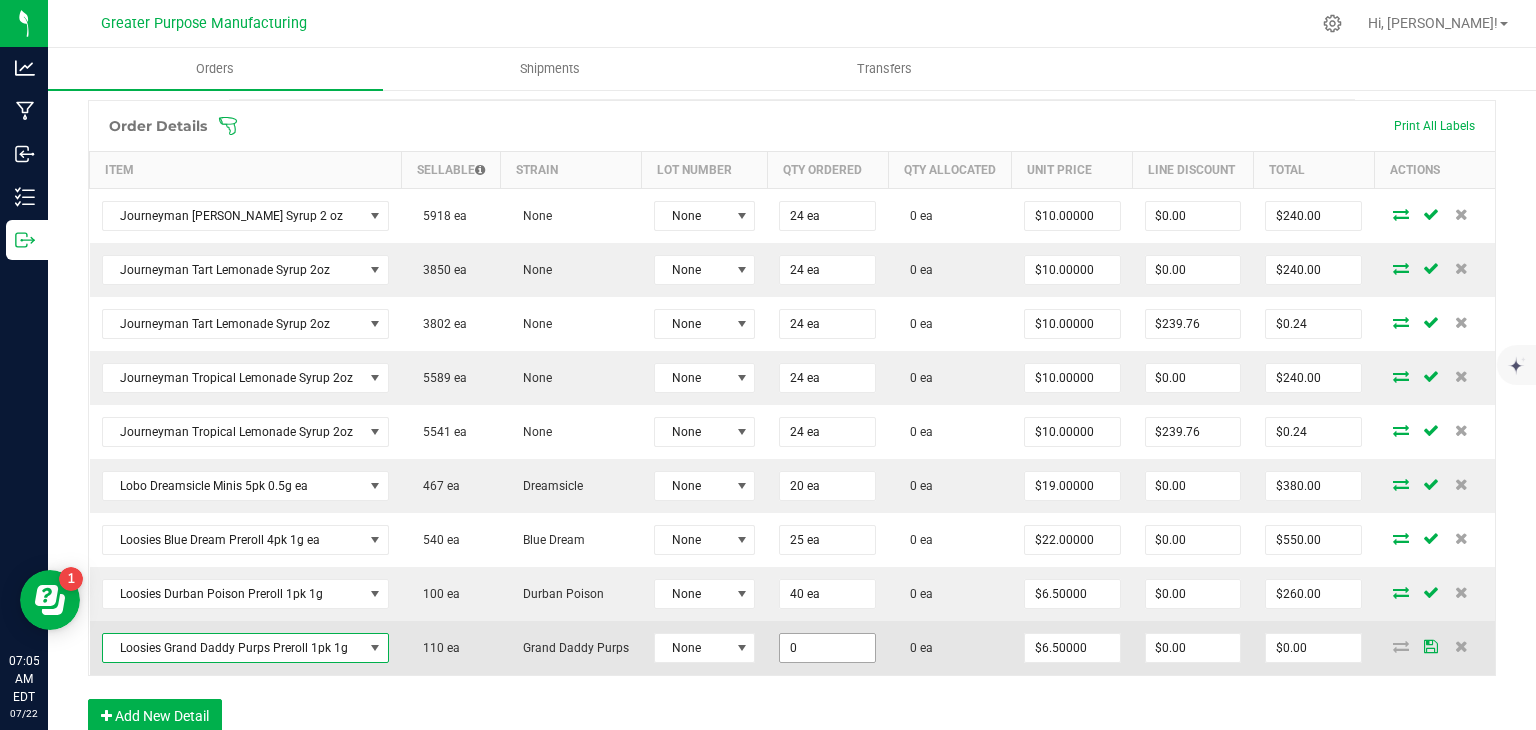 click on "0" at bounding box center (827, 648) 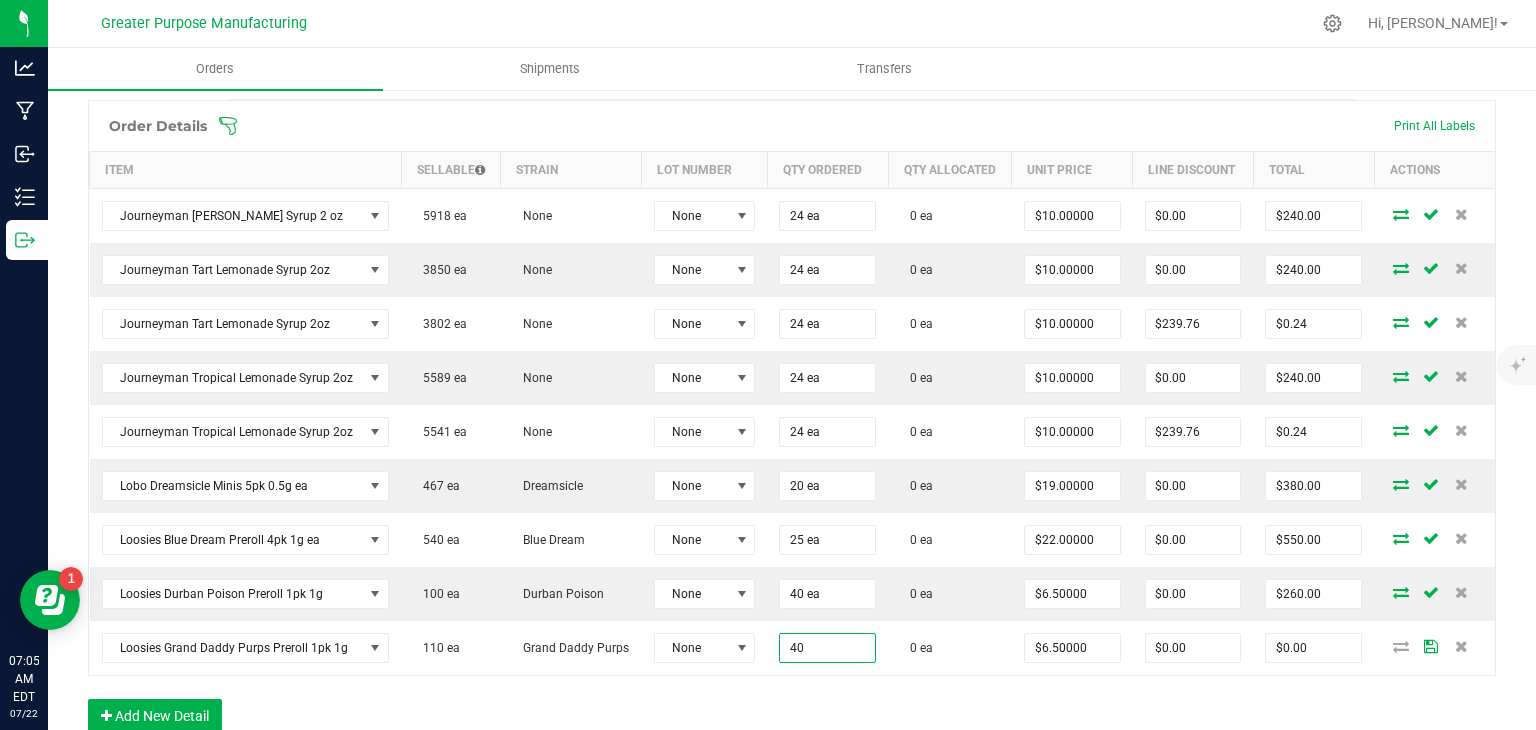 type on "40 ea" 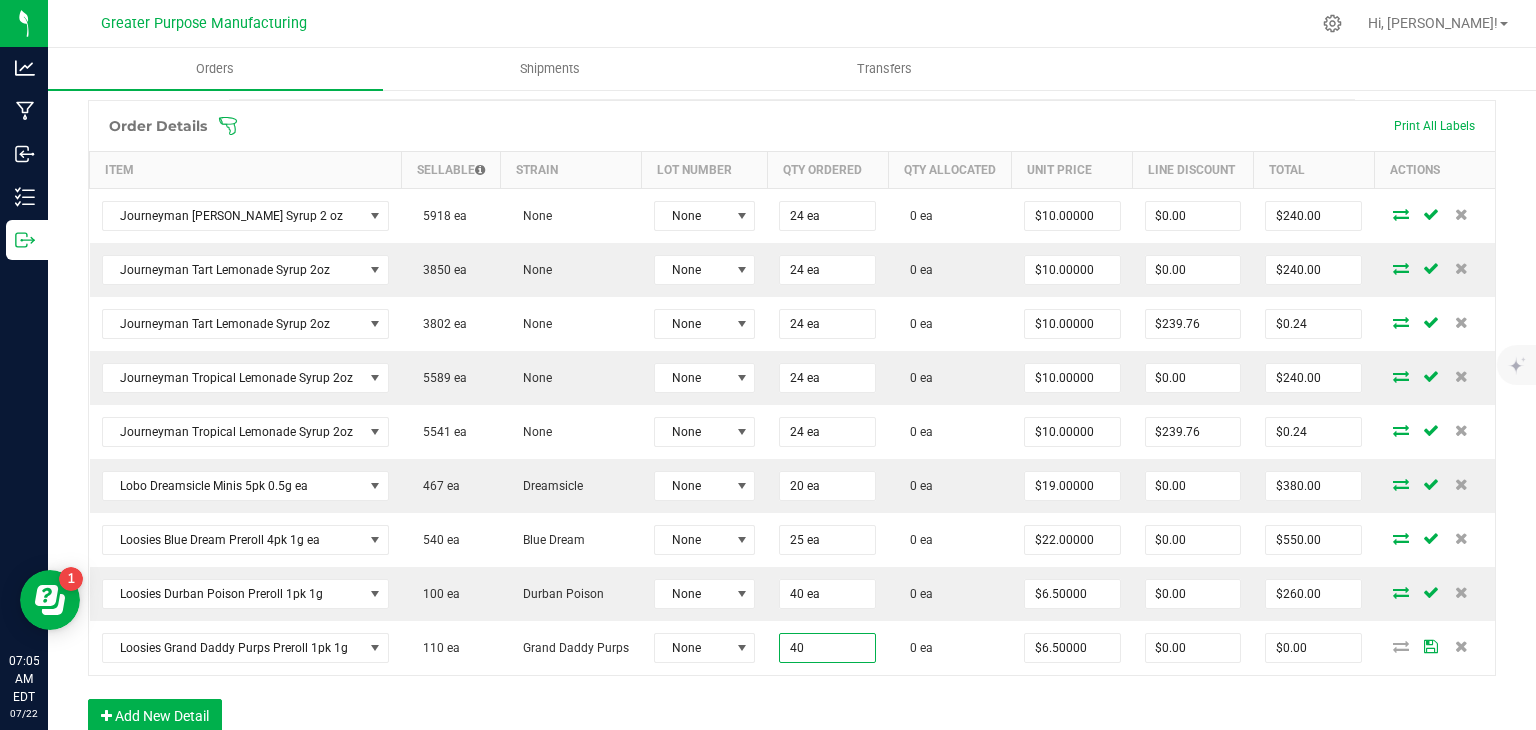 type on "$260.00" 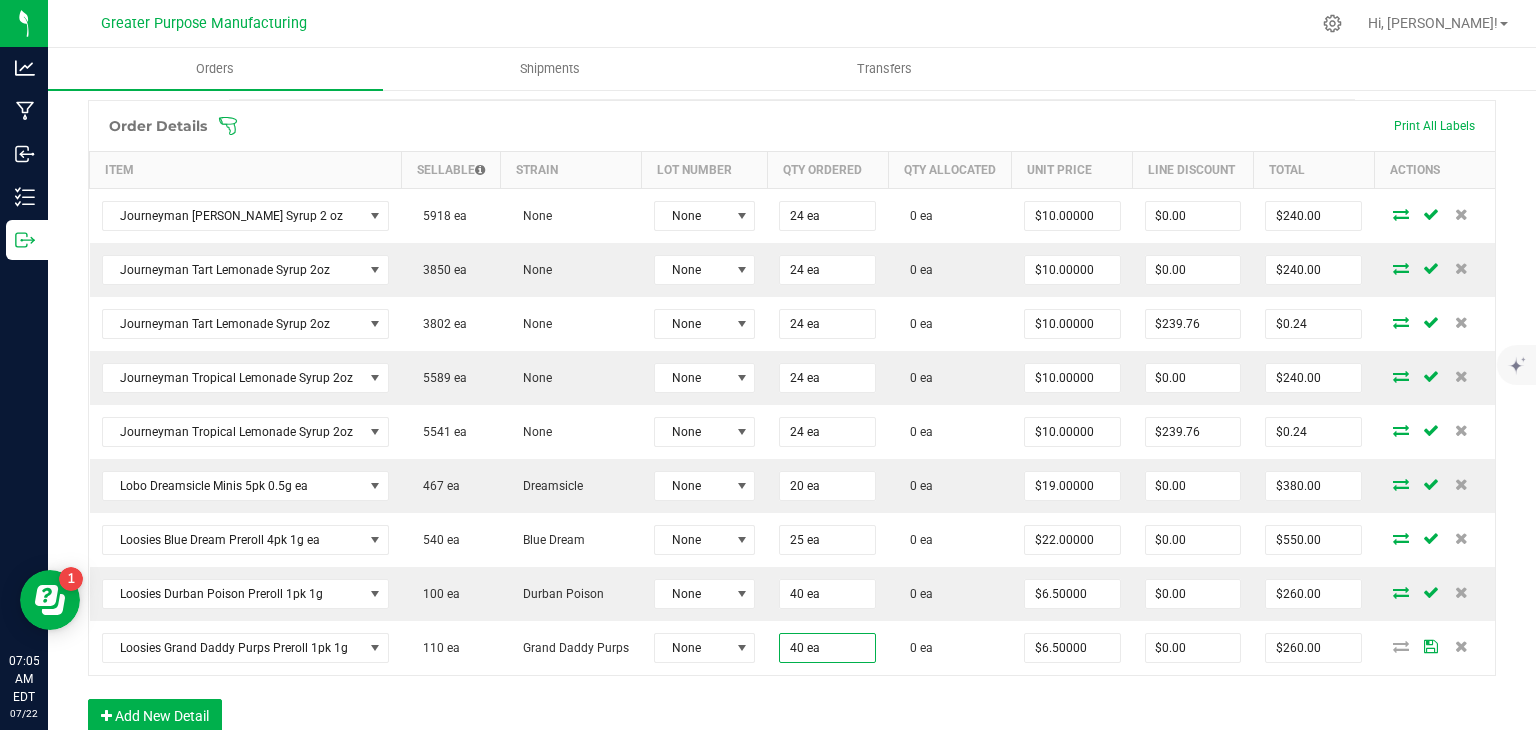 click on "Order Details Print All Labels Item  Sellable  Strain  Lot Number  Qty Ordered Qty Allocated Unit Price Line Discount Total Actions Journeyman Berry Lemonade Syrup 2 oz  5918 ea   None  None 24 ea  0 ea  $10.00000 $0.00 $240.00 Journeyman Tart Lemonade Syrup 2oz  3850 ea   None  None 24 ea  0 ea  $10.00000 $0.00 $240.00 Journeyman Tart Lemonade Syrup 2oz  3802 ea   None  None 24 ea  0 ea  $10.00000 $239.76 $0.24 Journeyman Tropical Lemonade Syrup 2oz  5589 ea   None  None 24 ea  0 ea  $10.00000 $0.00 $240.00 Journeyman Tropical Lemonade Syrup 2oz  5541 ea   None  None 24 ea  0 ea  $10.00000 $239.76 $0.24 Lobo Dreamsicle Minis 5pk 0.5g ea  467 ea   Dreamsicle  None 20 ea  0 ea  $19.00000 $0.00 $380.00 Loosies Blue Dream Preroll 4pk 1g ea  540 ea   Blue Dream  None 25 ea  0 ea  $22.00000 $0.00 $550.00 Loosies Durban Poison Preroll 1pk 1g  100 ea   Durban Poison  None 40 ea  0 ea  $6.50000 $0.00 $260.00 Loosies Grand Daddy Purps Preroll 1pk 1g  110 ea   Grand Daddy Purps  None" at bounding box center (792, 426) 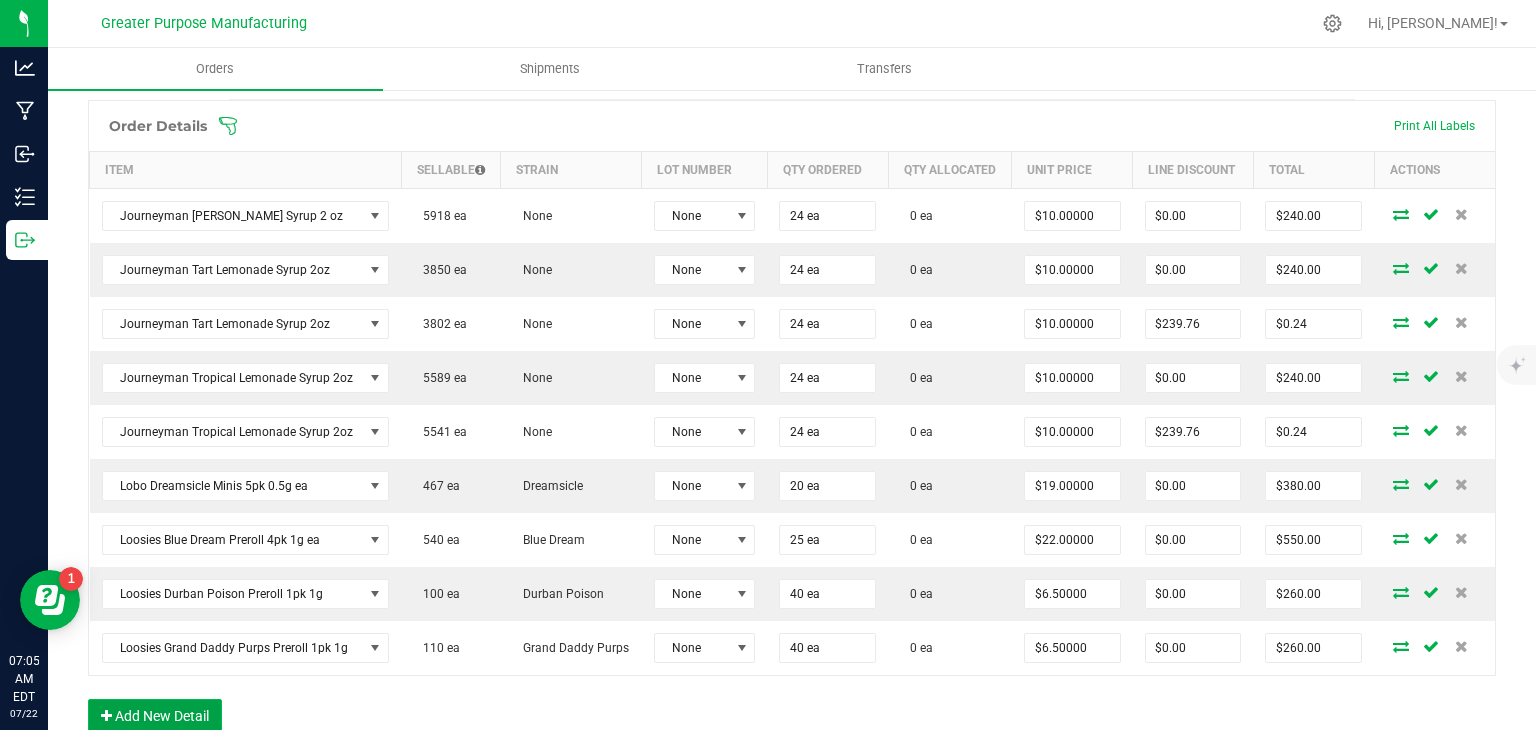 click on "Add New Detail" at bounding box center (155, 716) 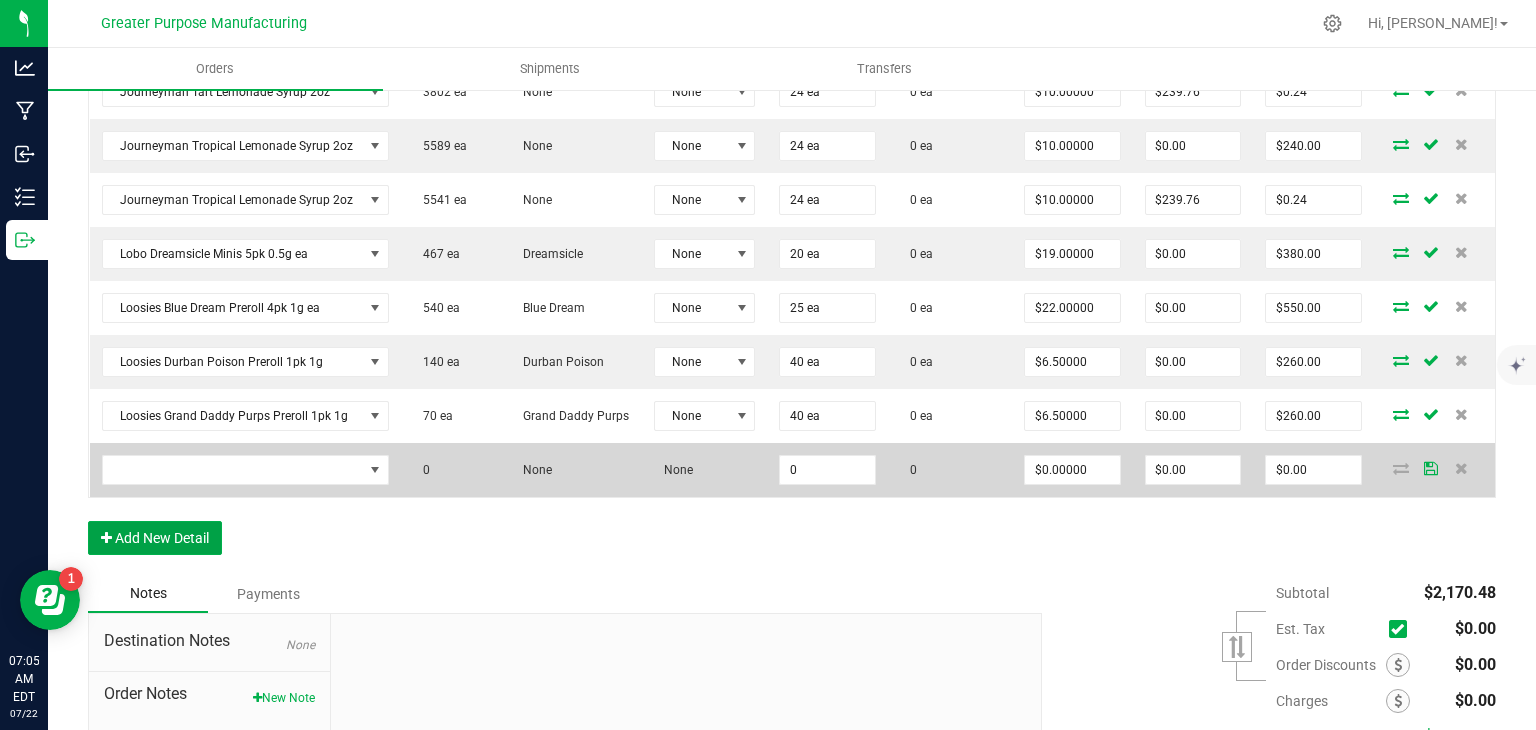 scroll, scrollTop: 788, scrollLeft: 0, axis: vertical 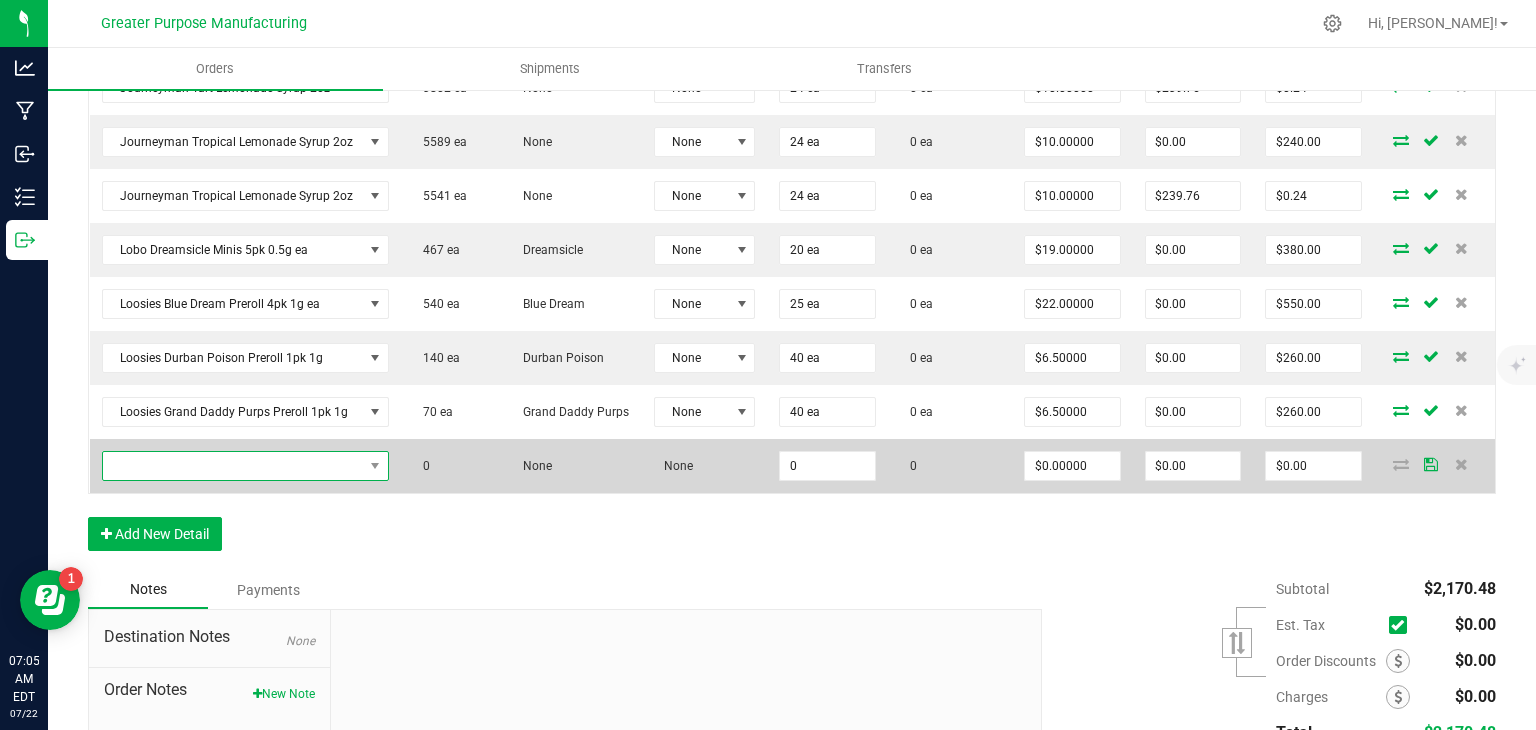 click at bounding box center [233, 466] 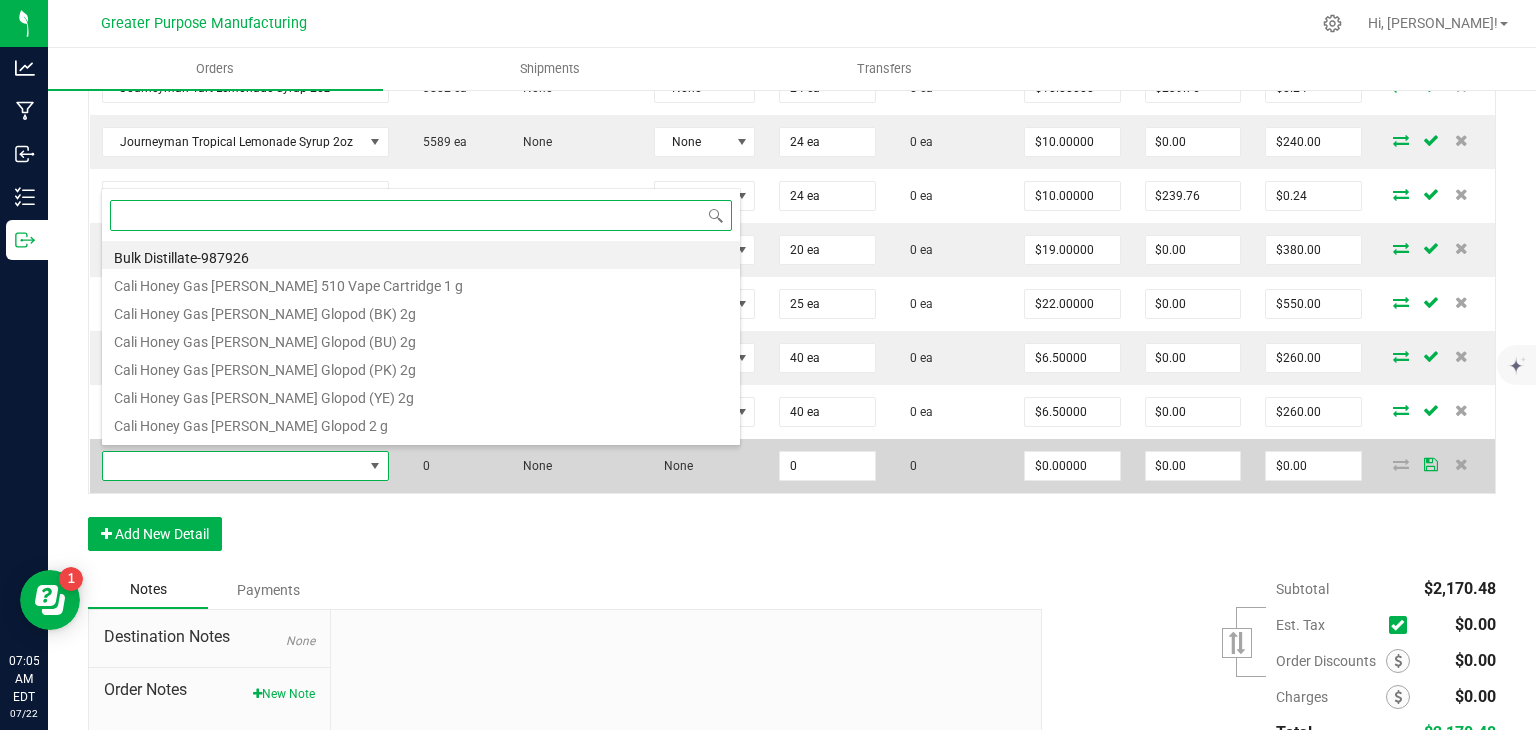 scroll, scrollTop: 99970, scrollLeft: 99720, axis: both 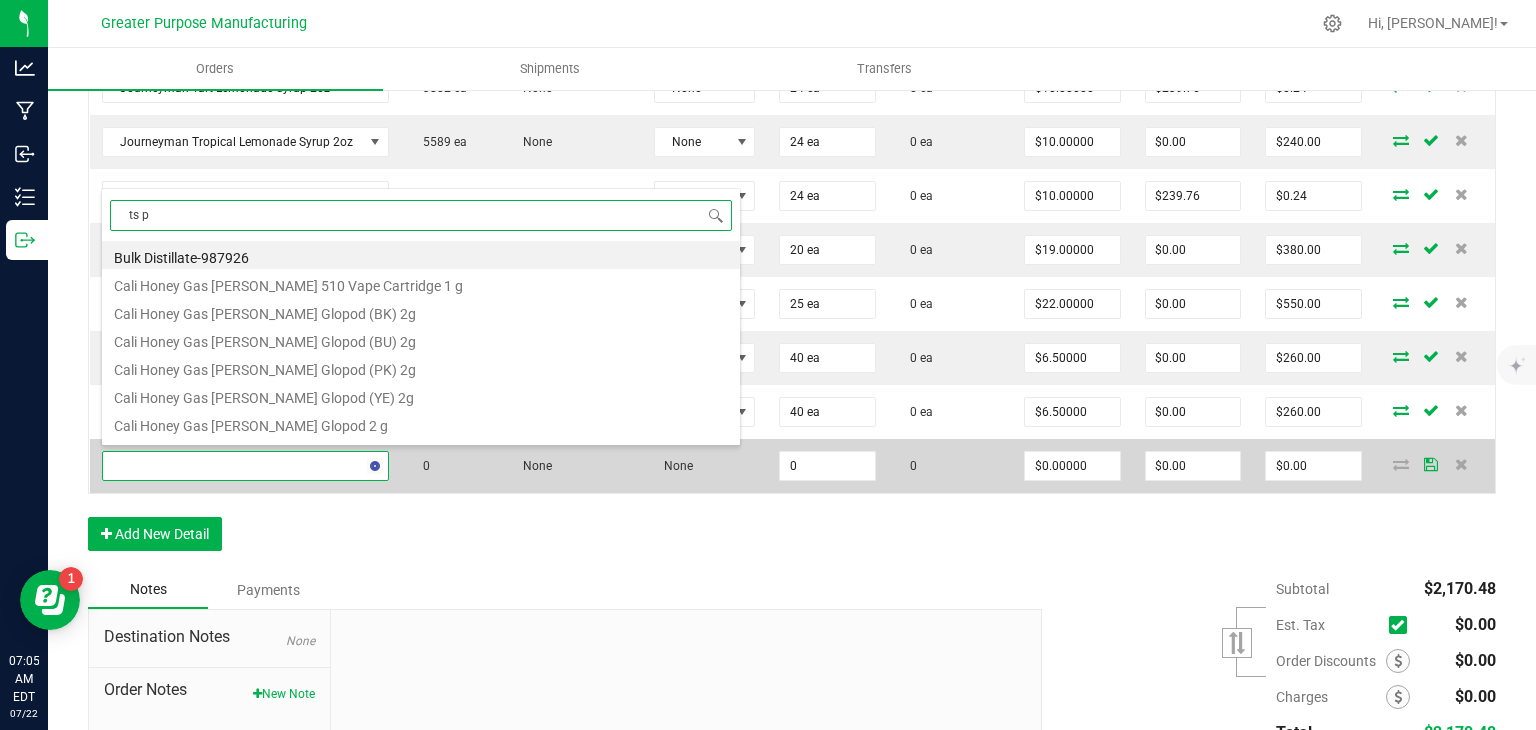 type on "ts pr" 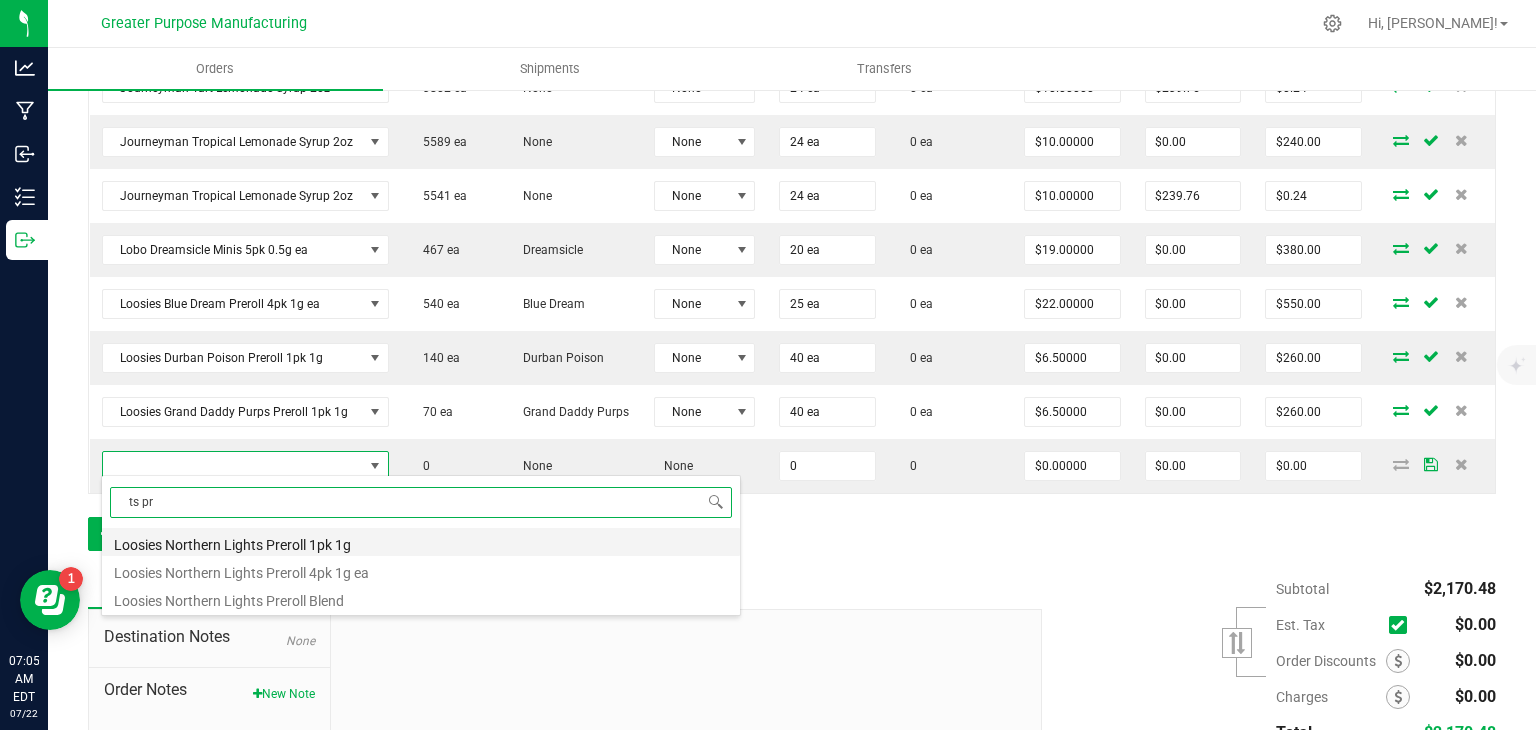 click on "Loosies Northern Lights Preroll 1pk 1g" at bounding box center [421, 542] 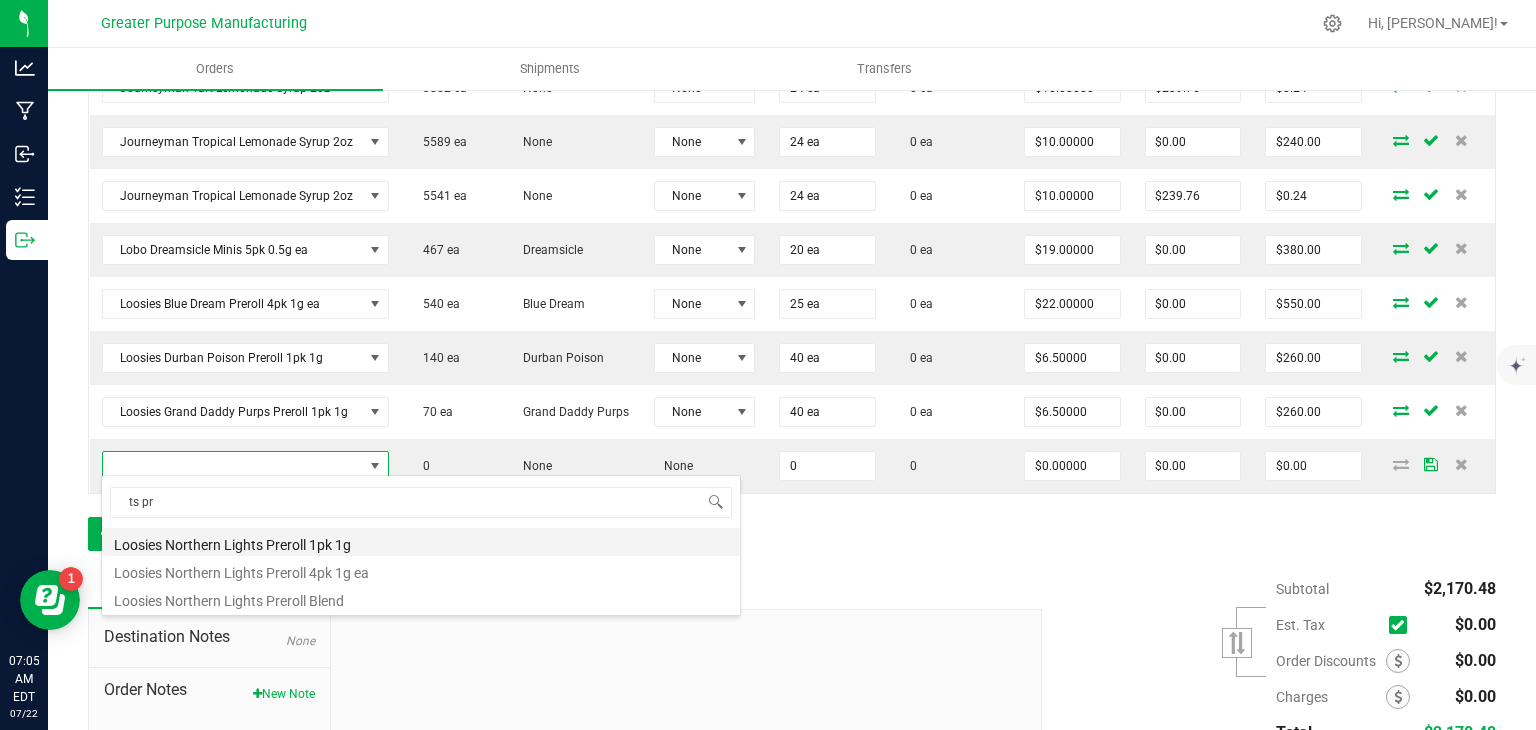 type on "0.0000 g" 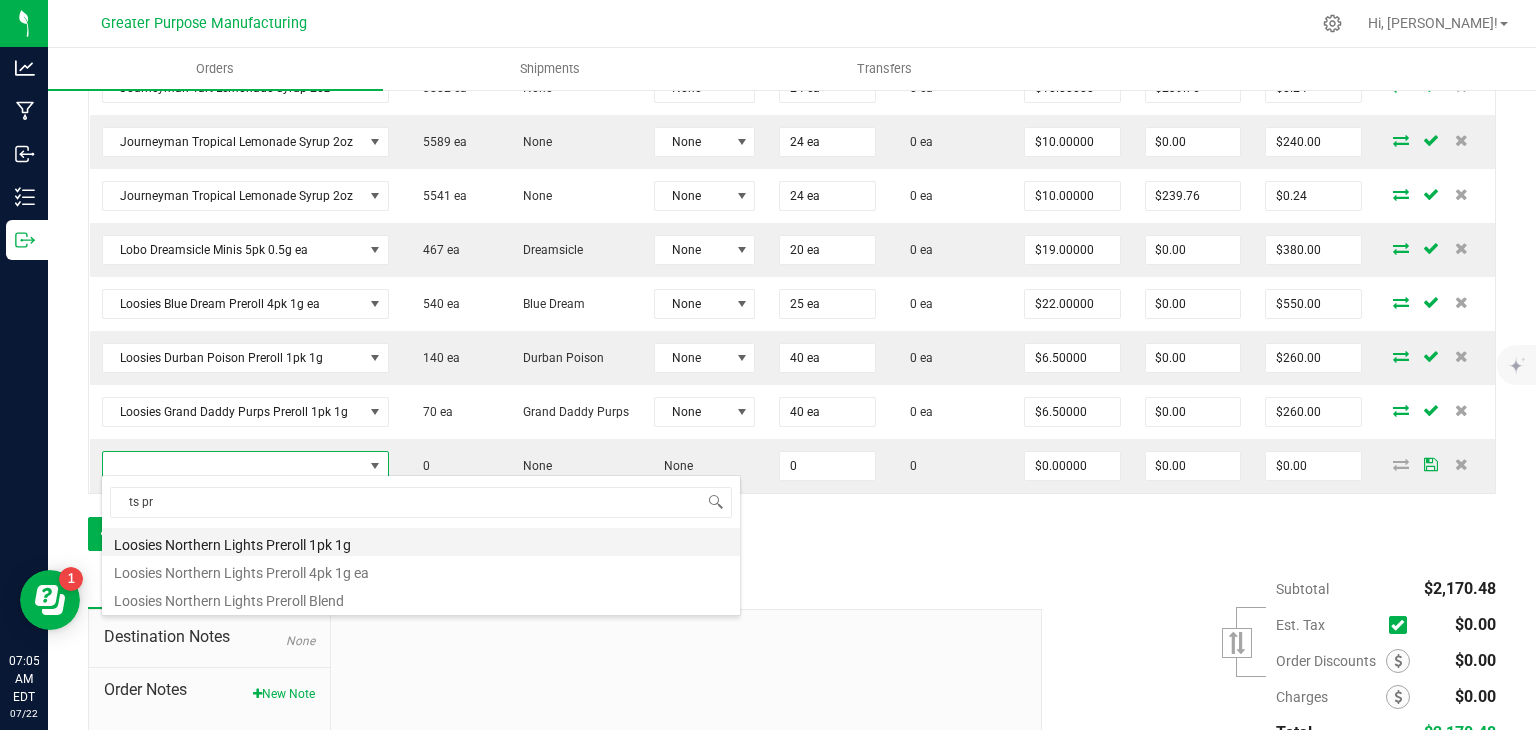 type on "$6.50000" 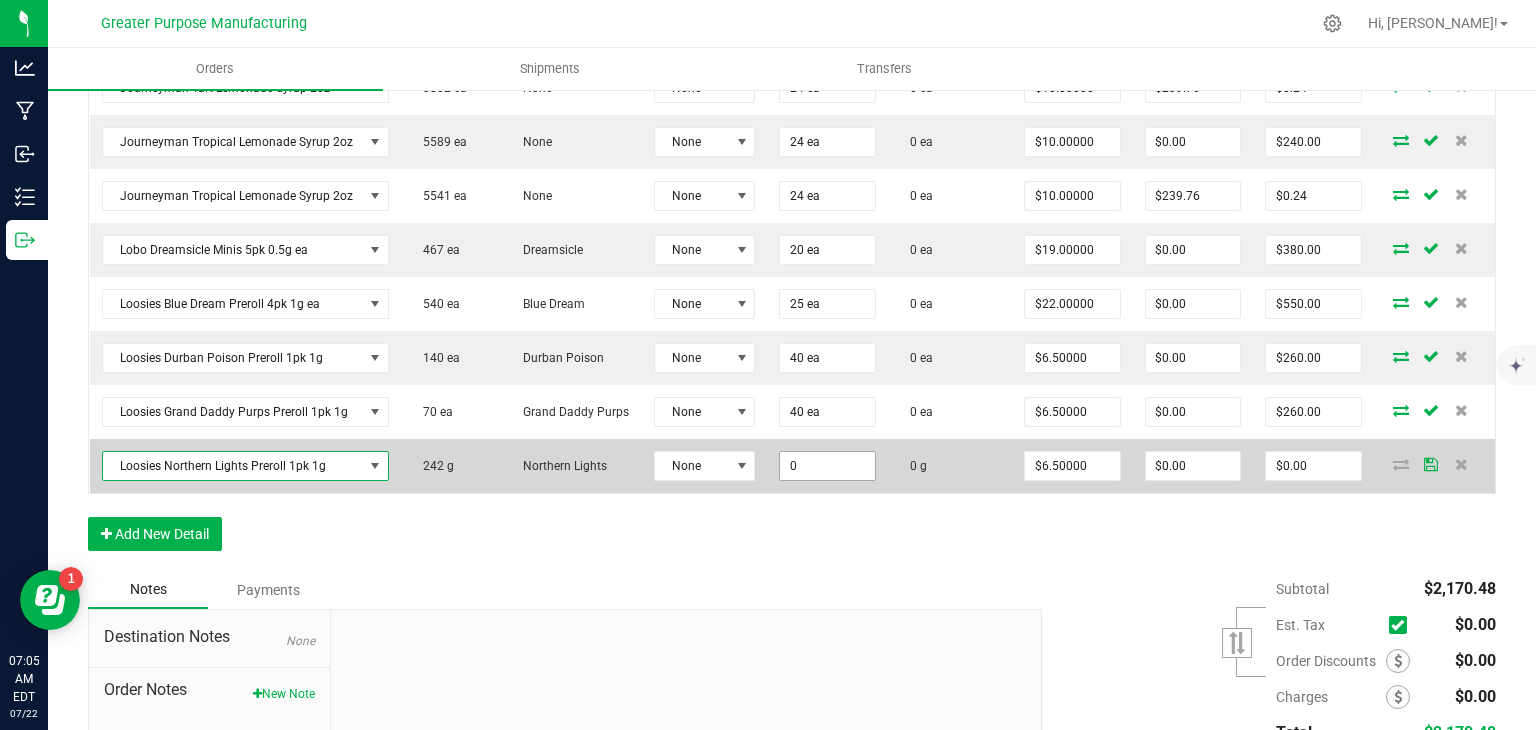 click on "0" at bounding box center [827, 466] 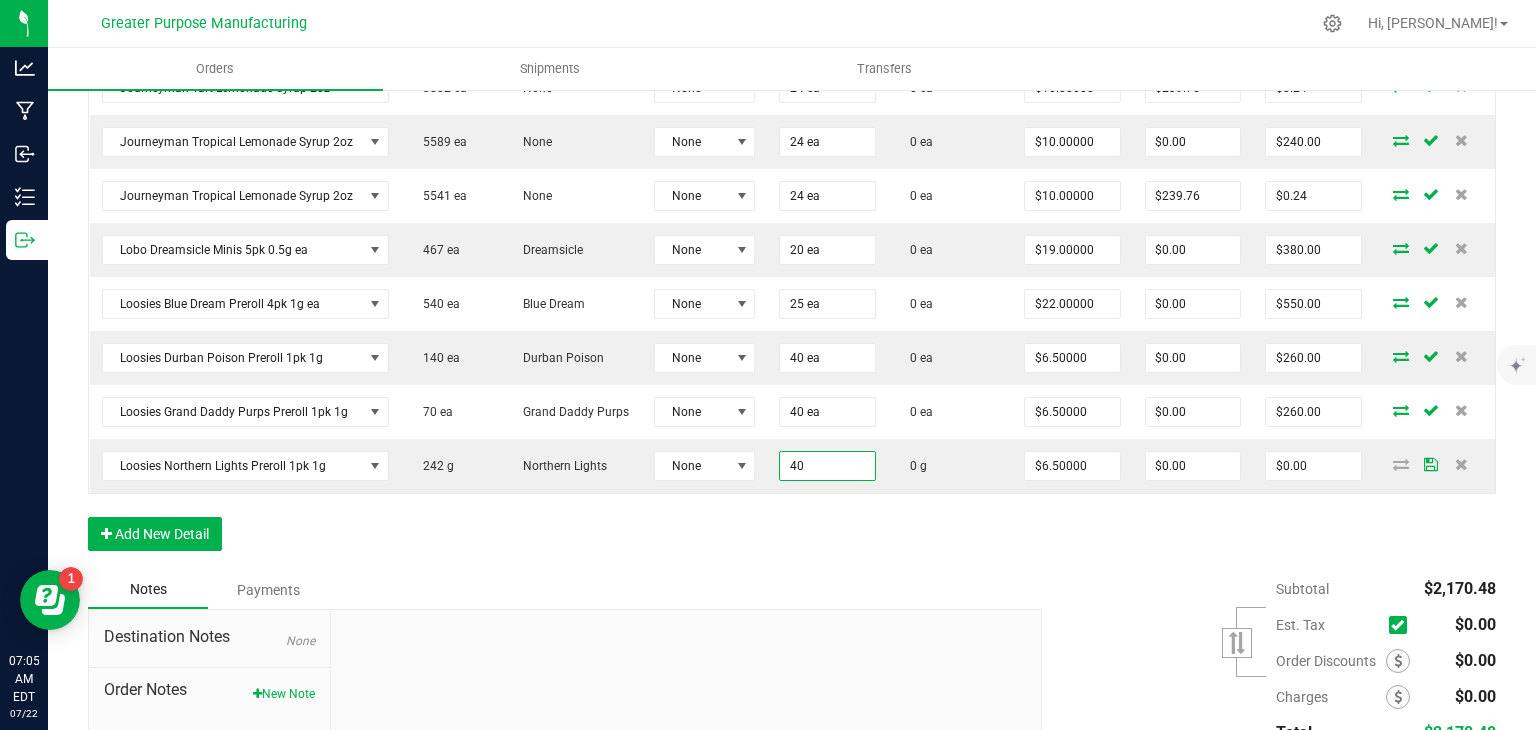 type on "40.0000 g" 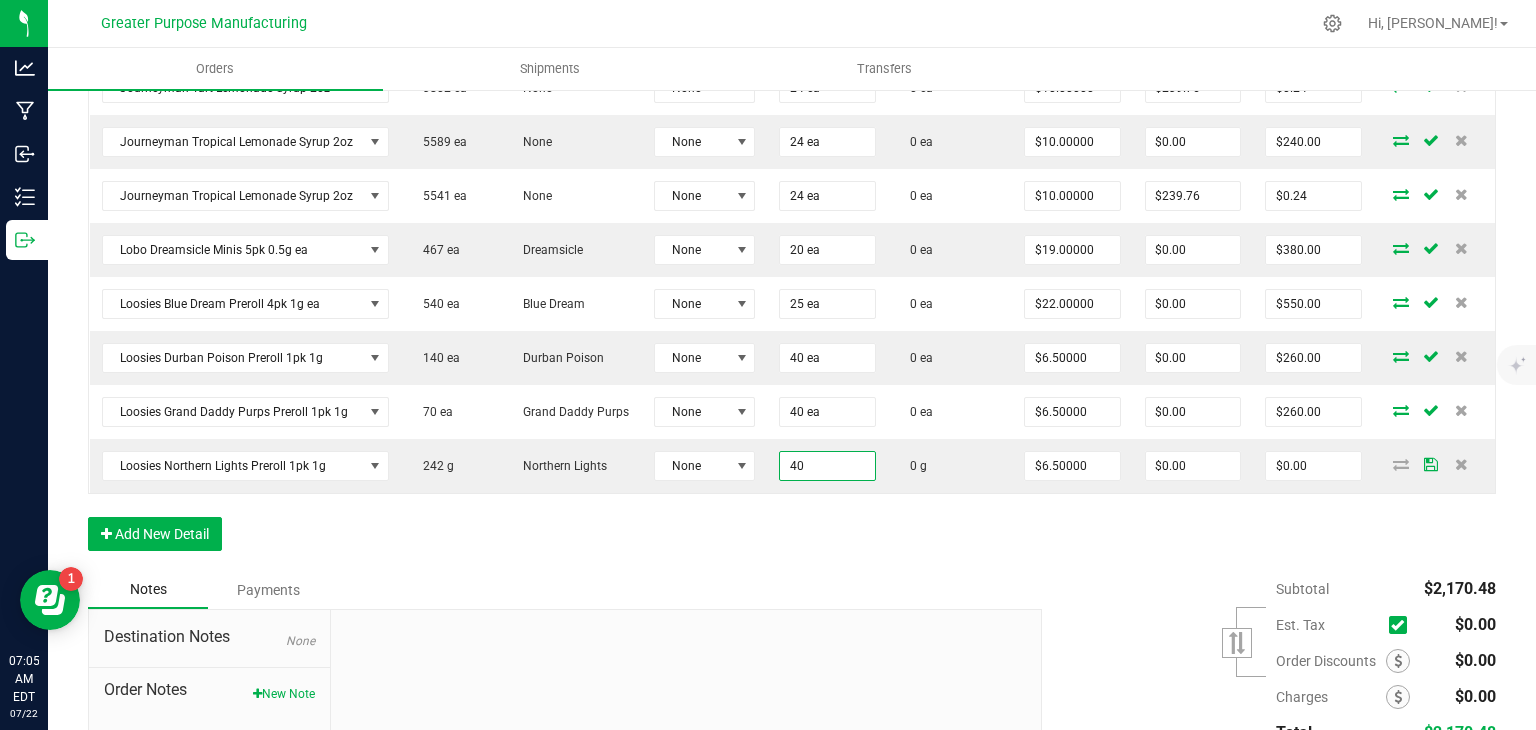 type on "$260.00" 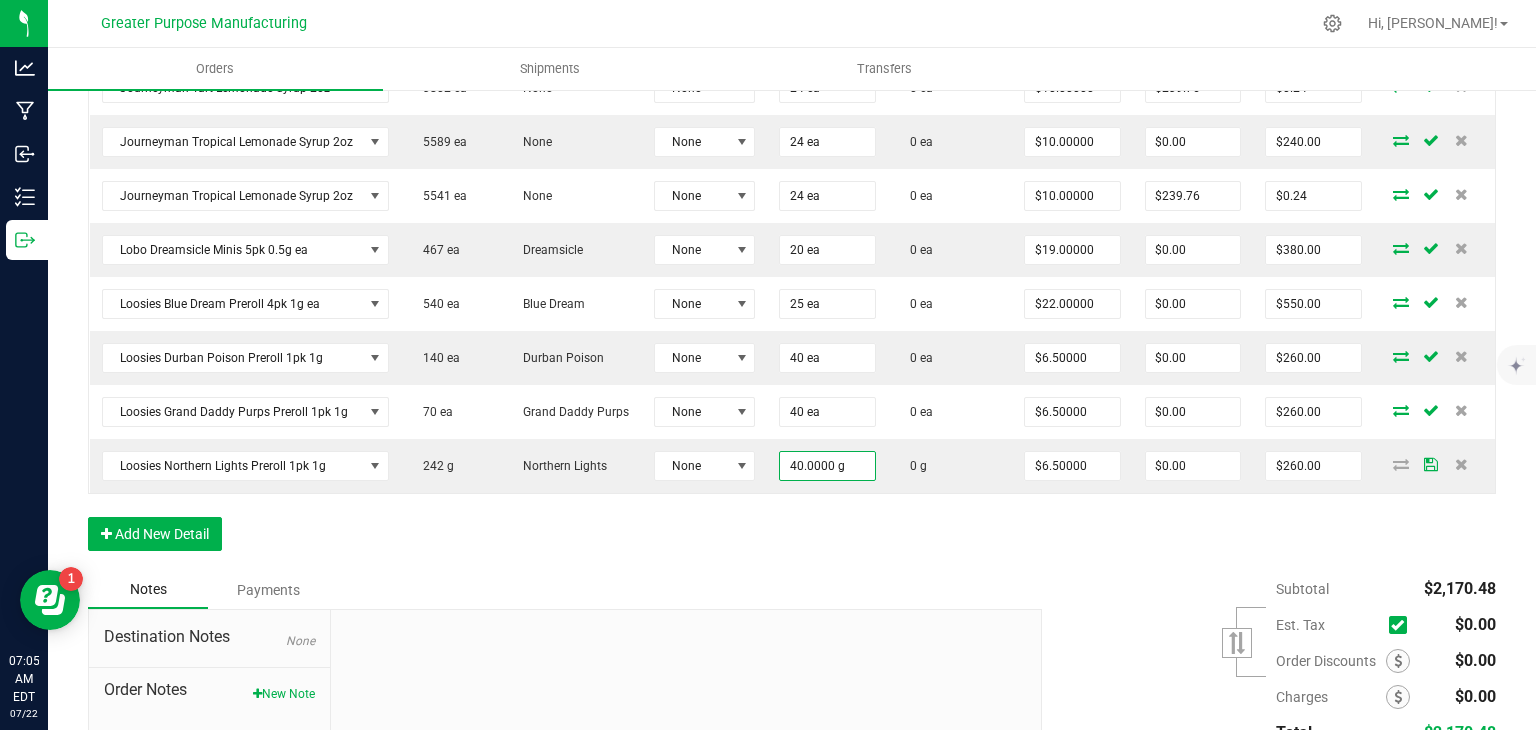 click on "Order Details Print All Labels Item  Sellable  Strain  Lot Number  Qty Ordered Qty Allocated Unit Price Line Discount Total Actions Journeyman Berry Lemonade Syrup 2 oz  5918 ea   None  None 24 ea  0 ea  $10.00000 $0.00 $240.00 Journeyman Tart Lemonade Syrup 2oz  3850 ea   None  None 24 ea  0 ea  $10.00000 $0.00 $240.00 Journeyman Tart Lemonade Syrup 2oz  3802 ea   None  None 24 ea  0 ea  $10.00000 $239.76 $0.24 Journeyman Tropical Lemonade Syrup 2oz  5589 ea   None  None 24 ea  0 ea  $10.00000 $0.00 $240.00 Journeyman Tropical Lemonade Syrup 2oz  5541 ea   None  None 24 ea  0 ea  $10.00000 $239.76 $0.24 Lobo Dreamsicle Minis 5pk 0.5g ea  467 ea   Dreamsicle  None 20 ea  0 ea  $19.00000 $0.00 $380.00 Loosies Blue Dream Preroll 4pk 1g ea  540 ea   Blue Dream  None 25 ea  0 ea  $22.00000 $0.00 $550.00 Loosies Durban Poison Preroll 1pk 1g  140 ea   Durban Poison  None 40 ea  0 ea  $6.50000 $0.00 $260.00 Loosies Grand Daddy Purps Preroll 1pk 1g  70 ea   Grand Daddy Purps  None" at bounding box center (792, 217) 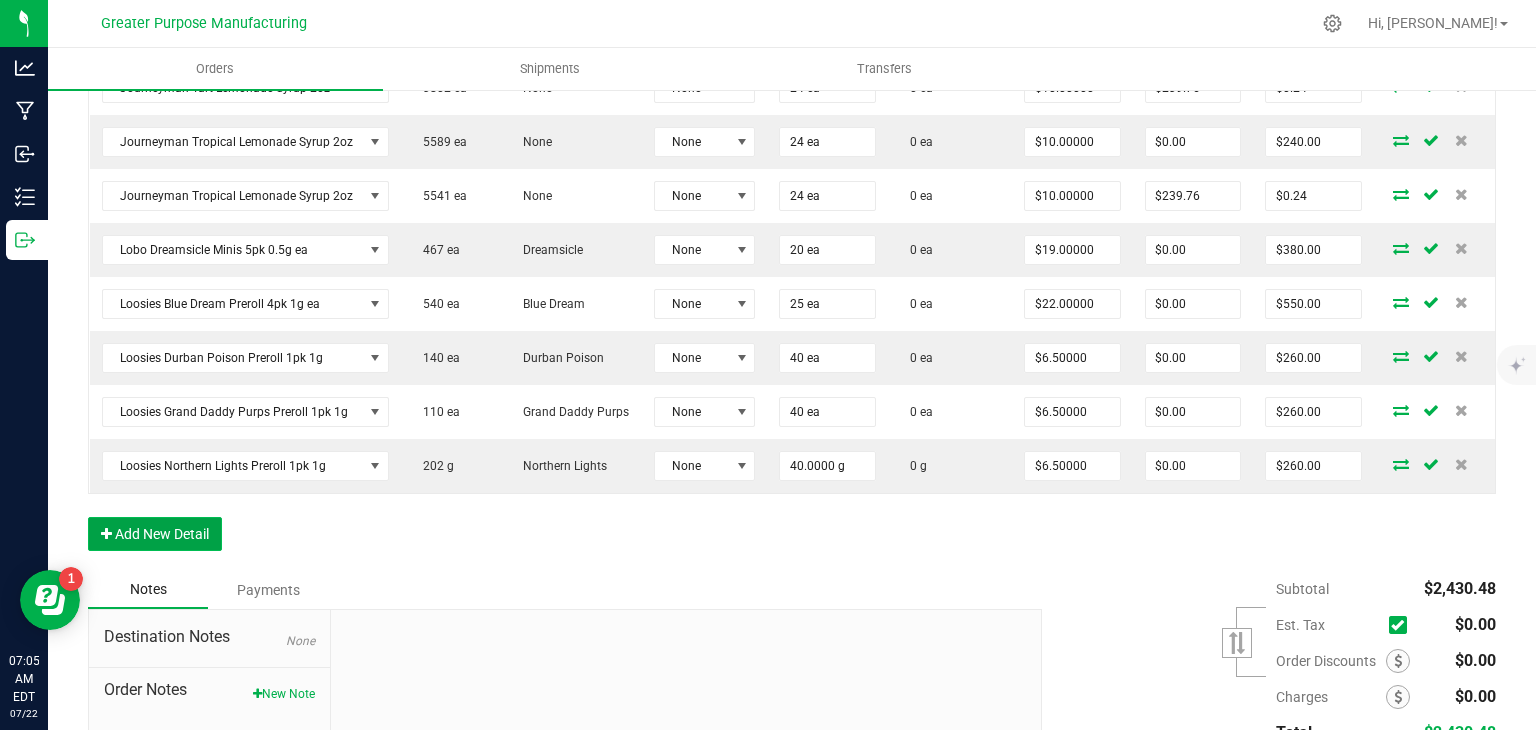 click on "Add New Detail" at bounding box center [155, 534] 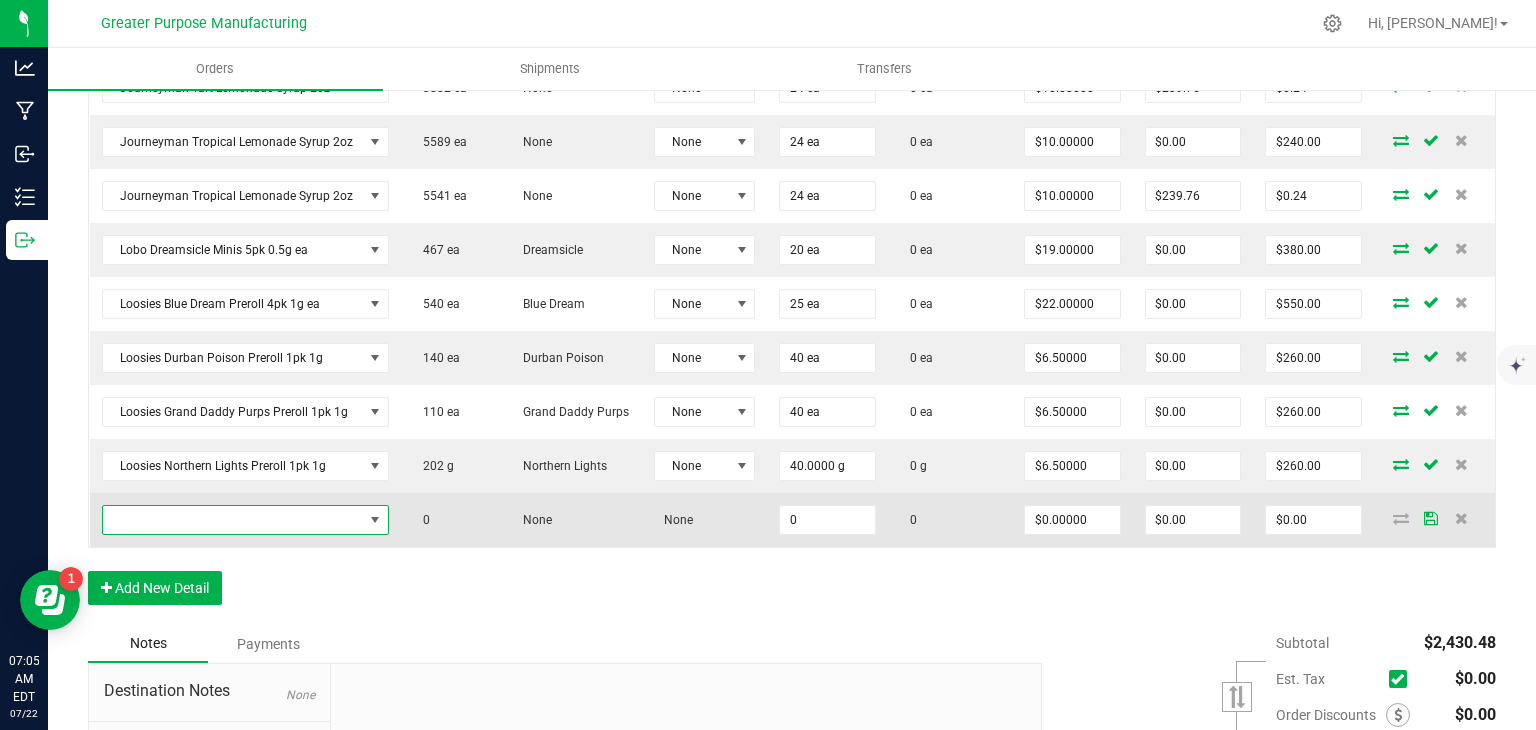 click at bounding box center (233, 520) 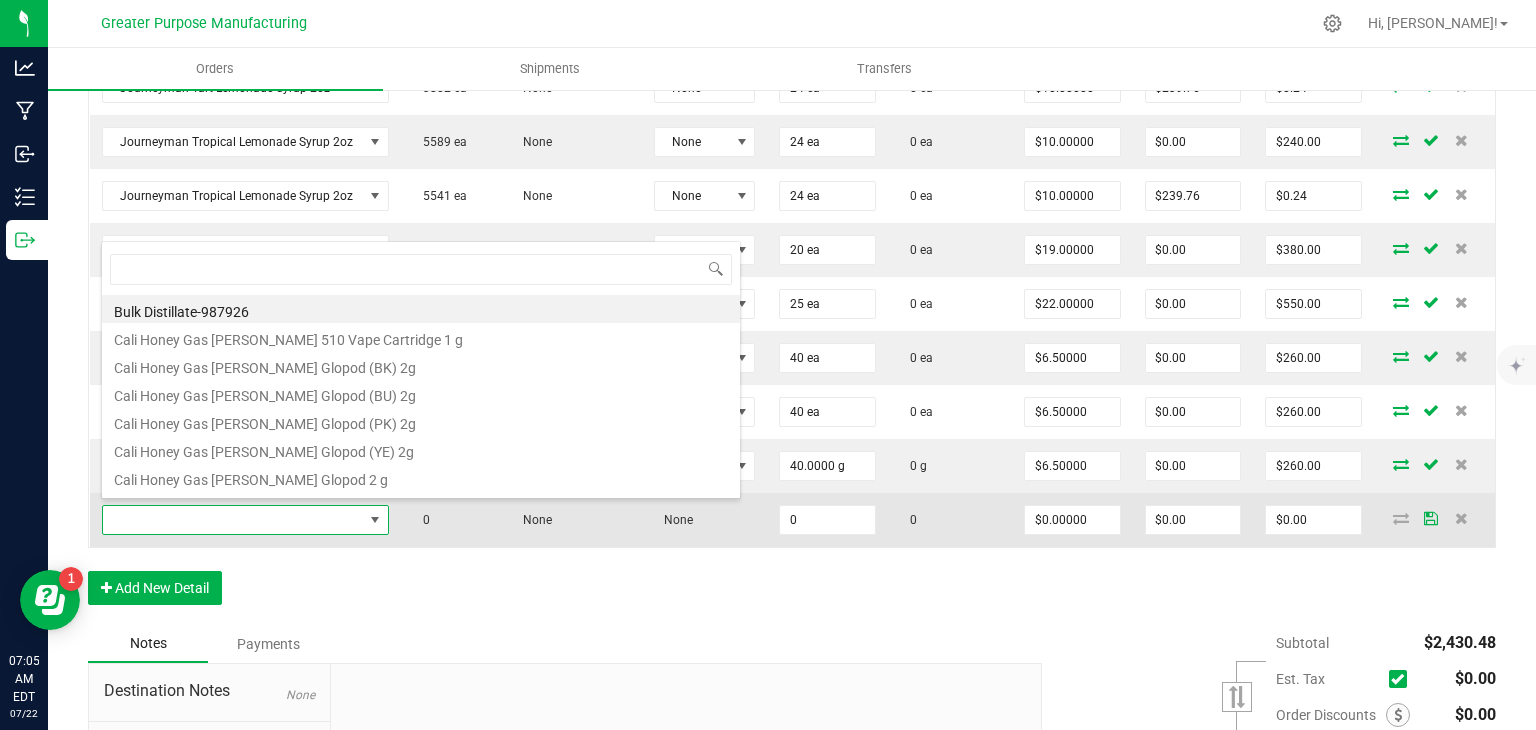 scroll, scrollTop: 99970, scrollLeft: 99720, axis: both 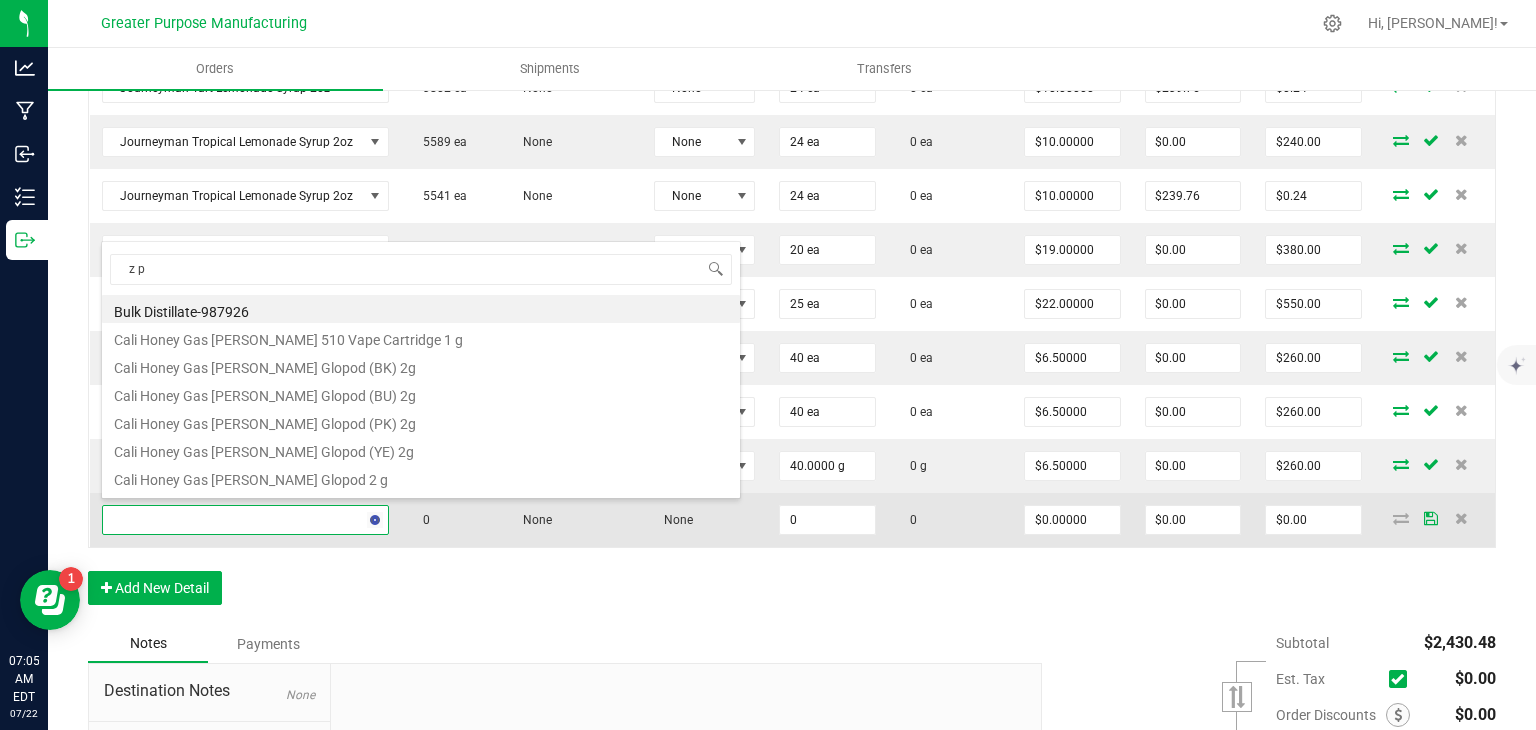 type on "z pr" 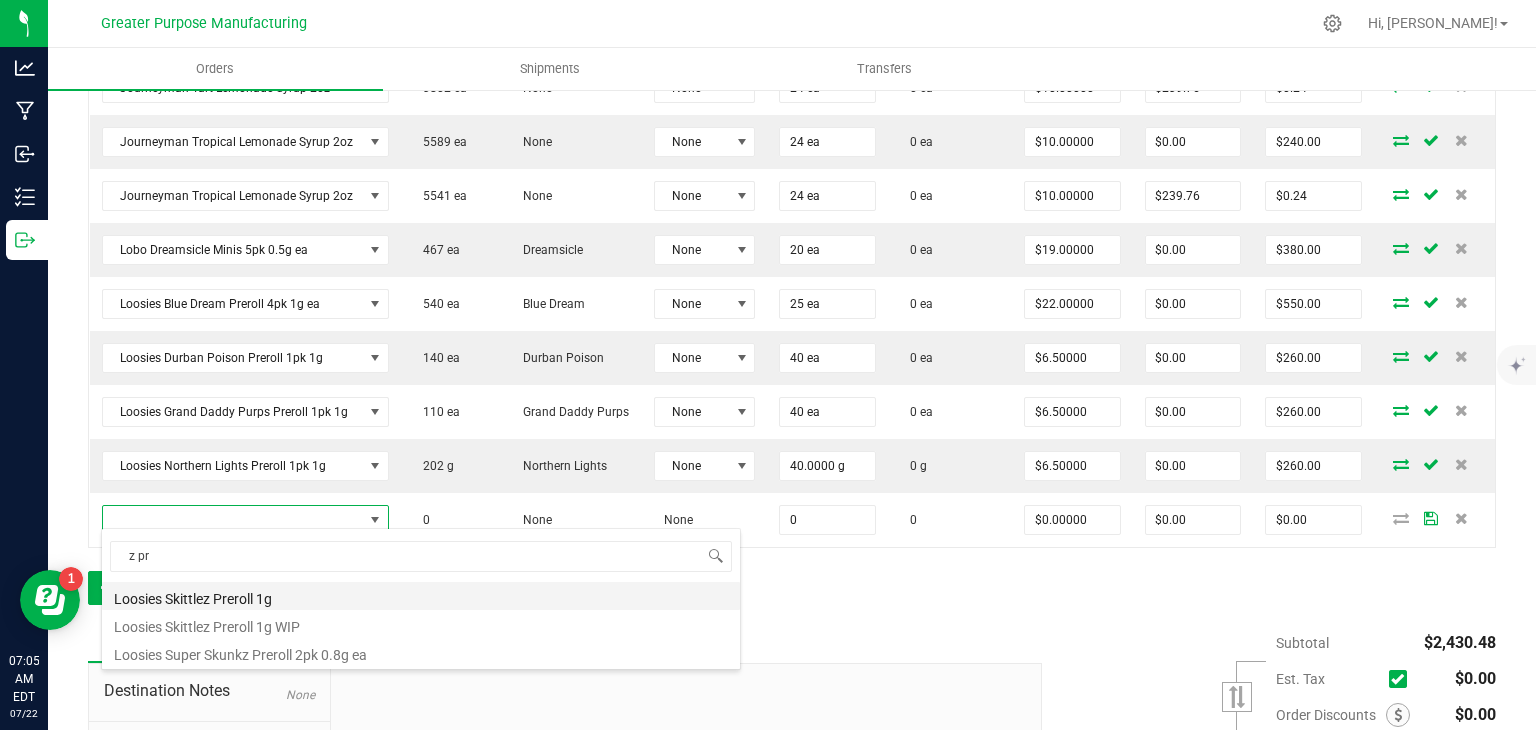 click on "Loosies Skittlez Preroll 1g" at bounding box center [421, 596] 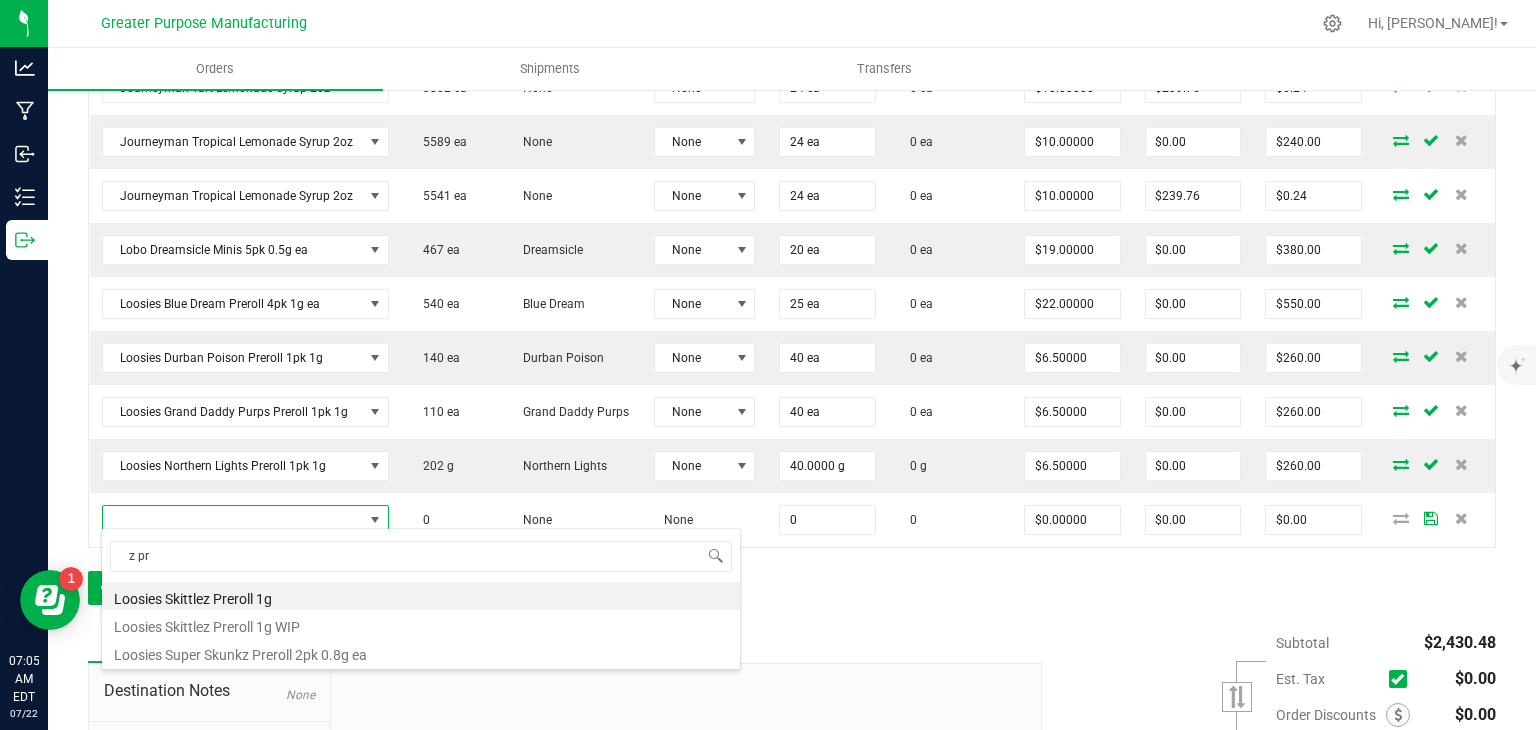 type on "0.0000 g" 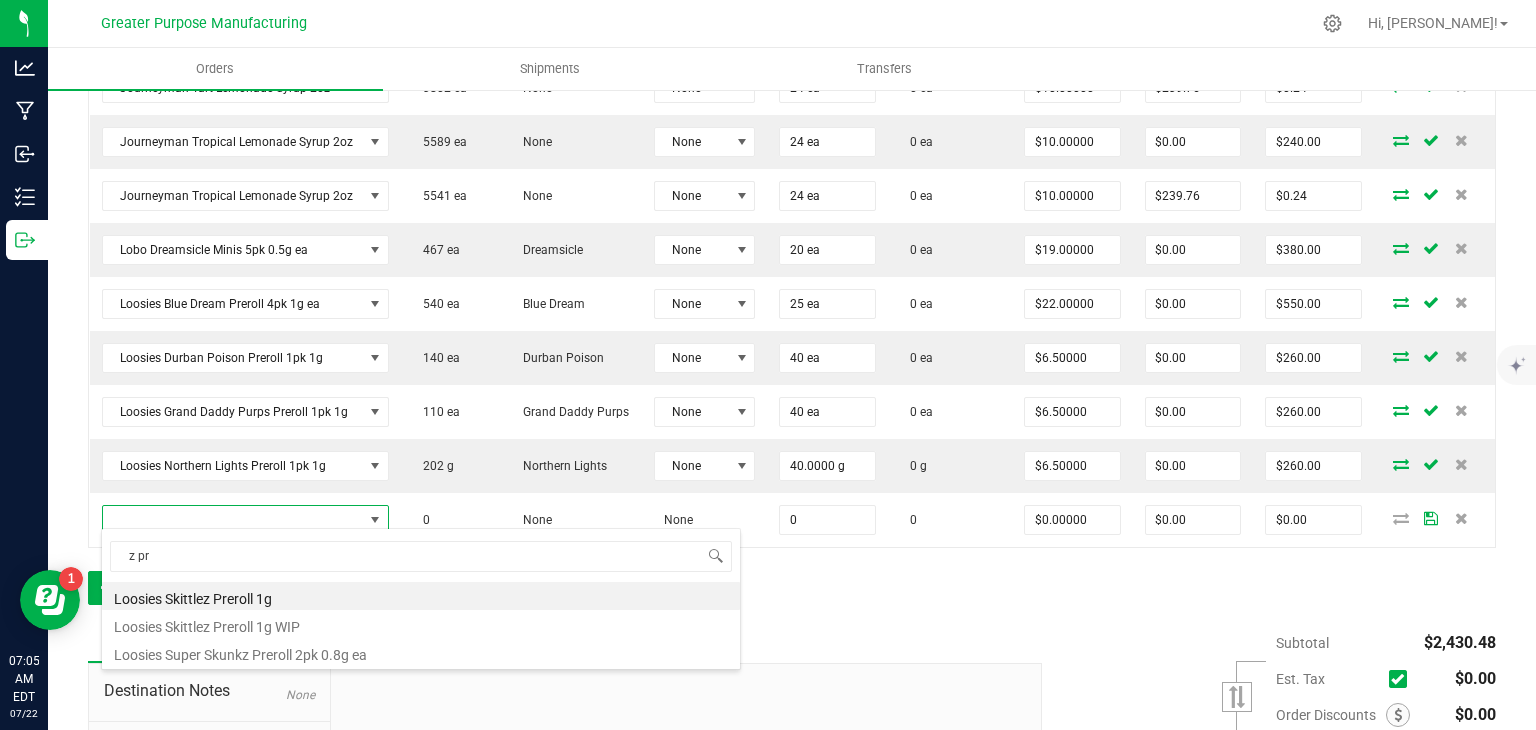 type on "$6.50000" 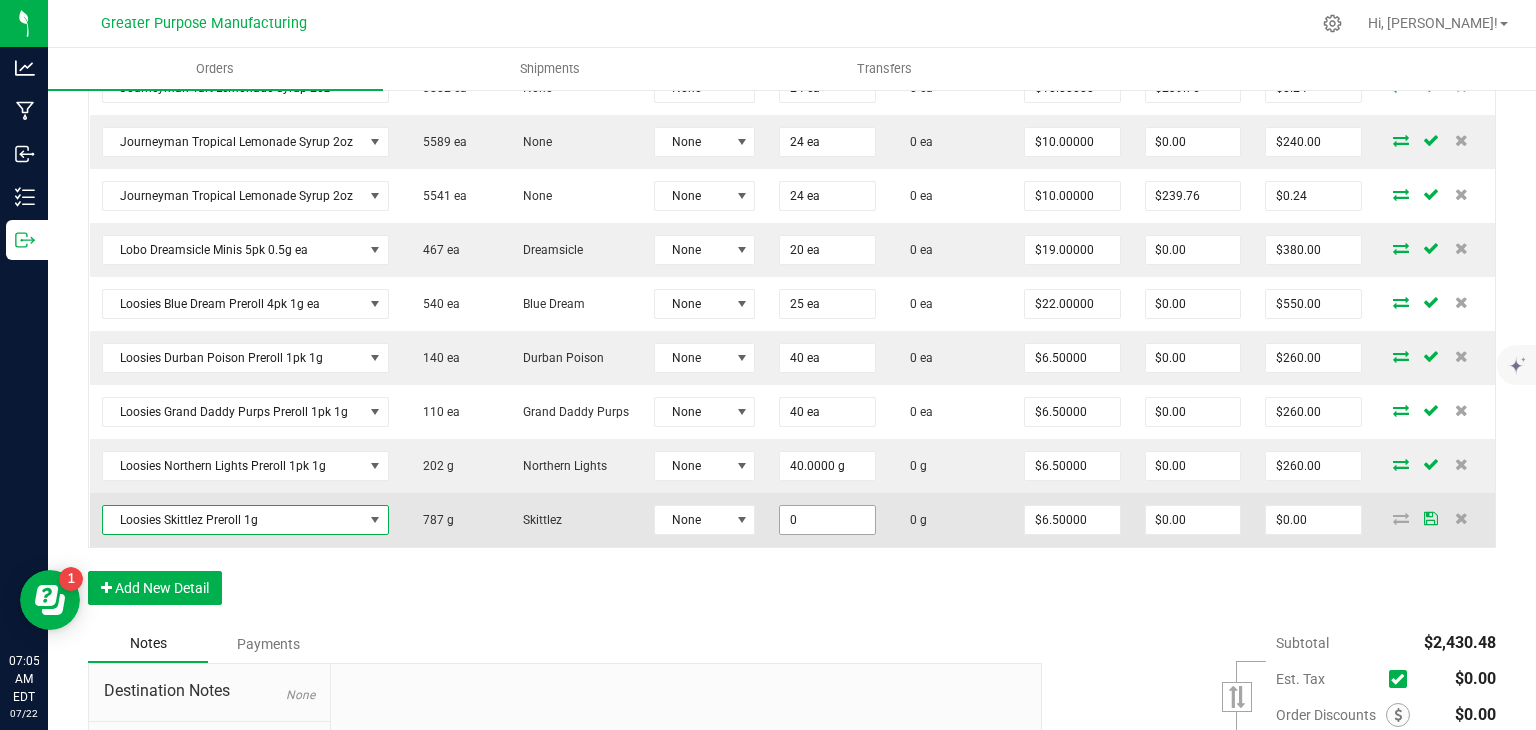 click on "0" at bounding box center (827, 520) 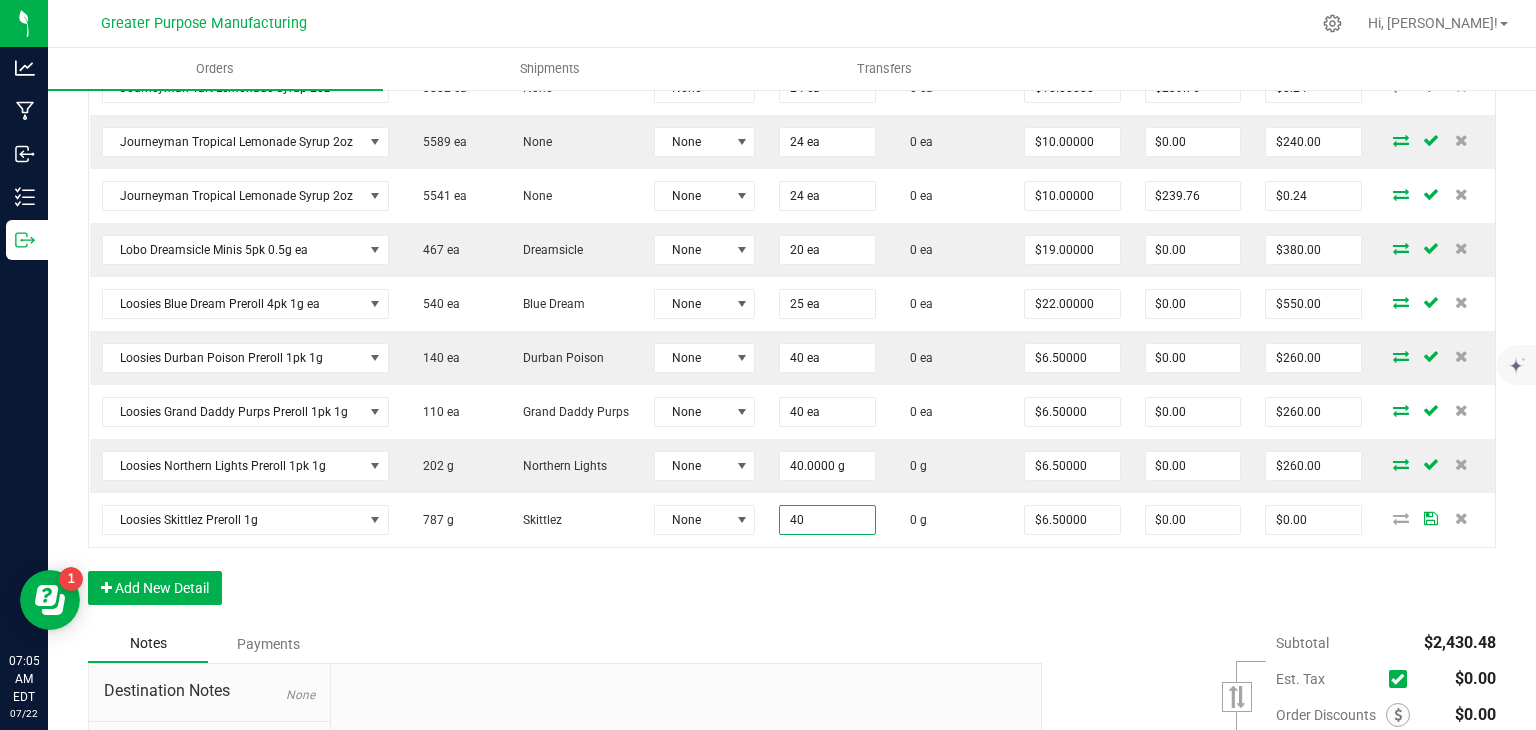 type on "40.0000 g" 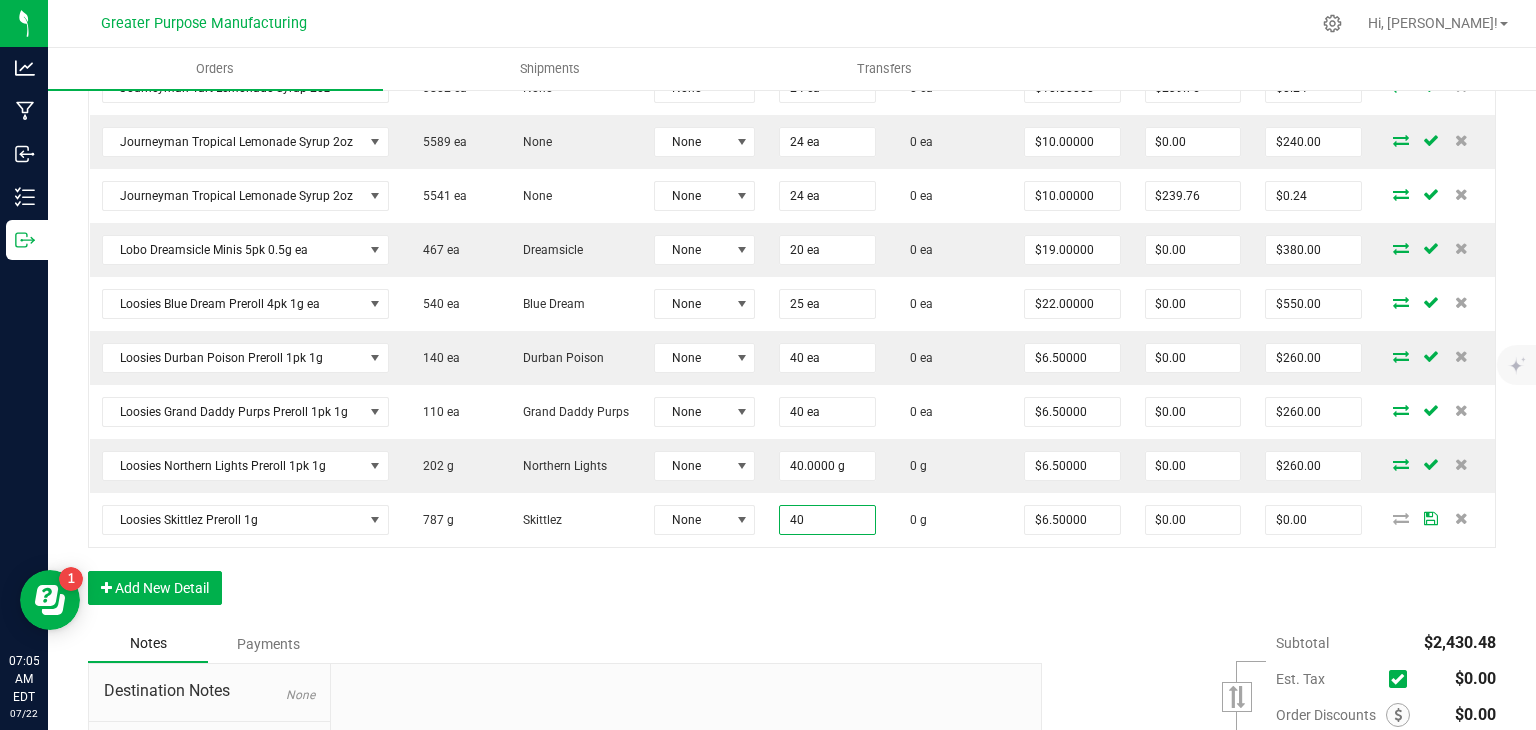 type on "$260.00" 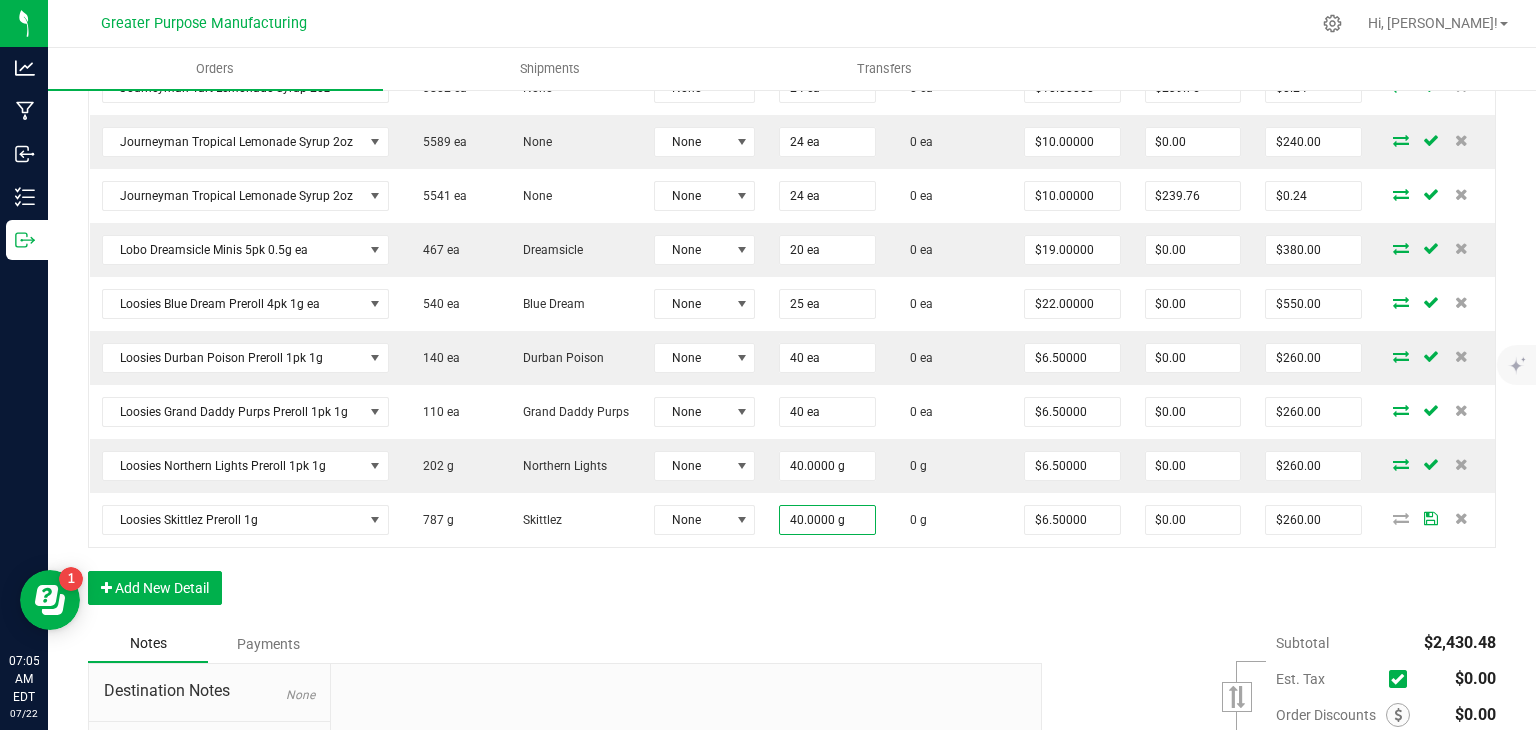 click on "Order Details Print All Labels Item  Sellable  Strain  Lot Number  Qty Ordered Qty Allocated Unit Price Line Discount Total Actions Journeyman Berry Lemonade Syrup 2 oz  5918 ea   None  None 24 ea  0 ea  $10.00000 $0.00 $240.00 Journeyman Tart Lemonade Syrup 2oz  3850 ea   None  None 24 ea  0 ea  $10.00000 $0.00 $240.00 Journeyman Tart Lemonade Syrup 2oz  3802 ea   None  None 24 ea  0 ea  $10.00000 $239.76 $0.24 Journeyman Tropical Lemonade Syrup 2oz  5589 ea   None  None 24 ea  0 ea  $10.00000 $0.00 $240.00 Journeyman Tropical Lemonade Syrup 2oz  5541 ea   None  None 24 ea  0 ea  $10.00000 $239.76 $0.24 Lobo Dreamsicle Minis 5pk 0.5g ea  467 ea   Dreamsicle  None 20 ea  0 ea  $19.00000 $0.00 $380.00 Loosies Blue Dream Preroll 4pk 1g ea  540 ea   Blue Dream  None 25 ea  0 ea  $22.00000 $0.00 $550.00 Loosies Durban Poison Preroll 1pk 1g  140 ea   Durban Poison  None 40 ea  0 ea  $6.50000 $0.00 $260.00 Loosies Grand Daddy Purps Preroll 1pk 1g  110 ea   Grand Daddy Purps  None" at bounding box center (792, 244) 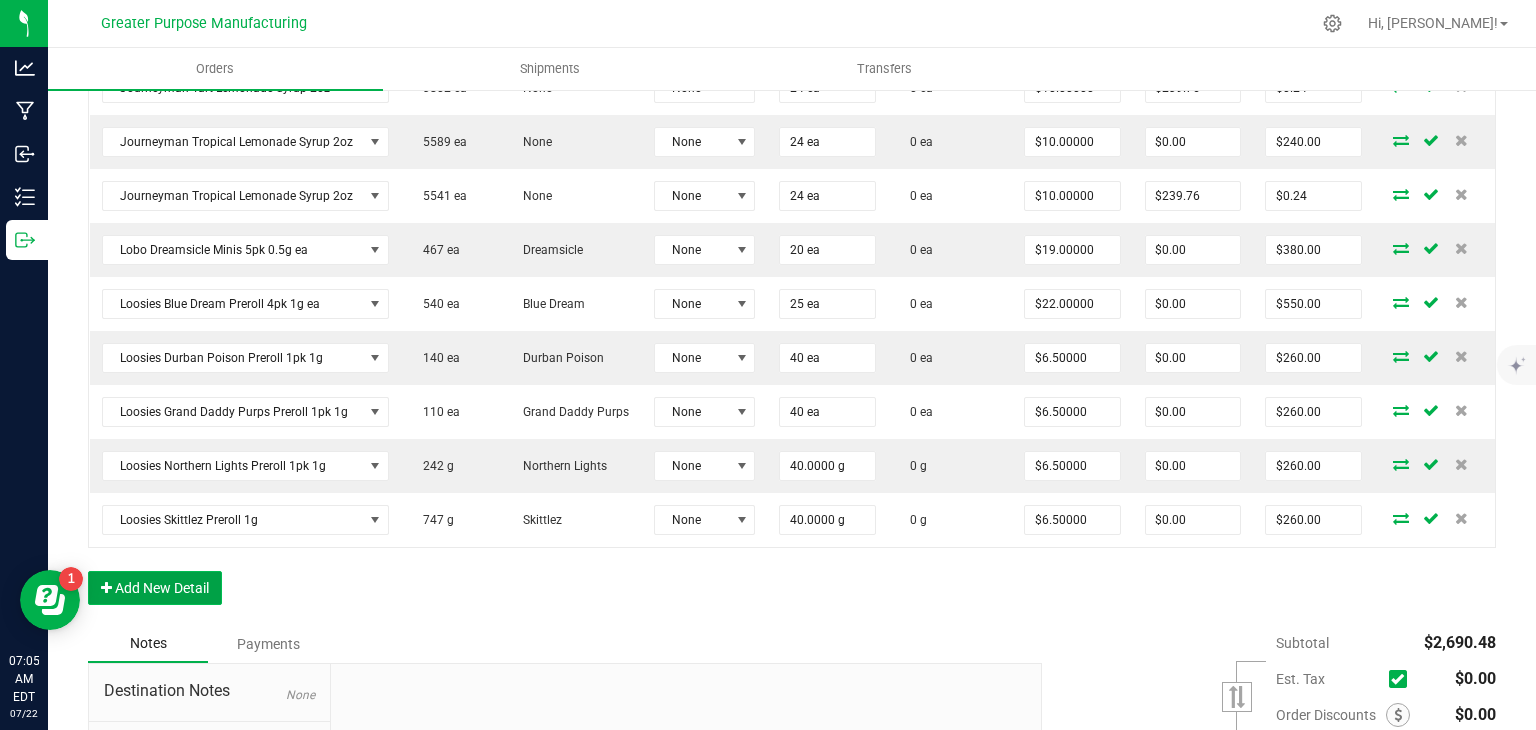 click on "Add New Detail" at bounding box center (155, 588) 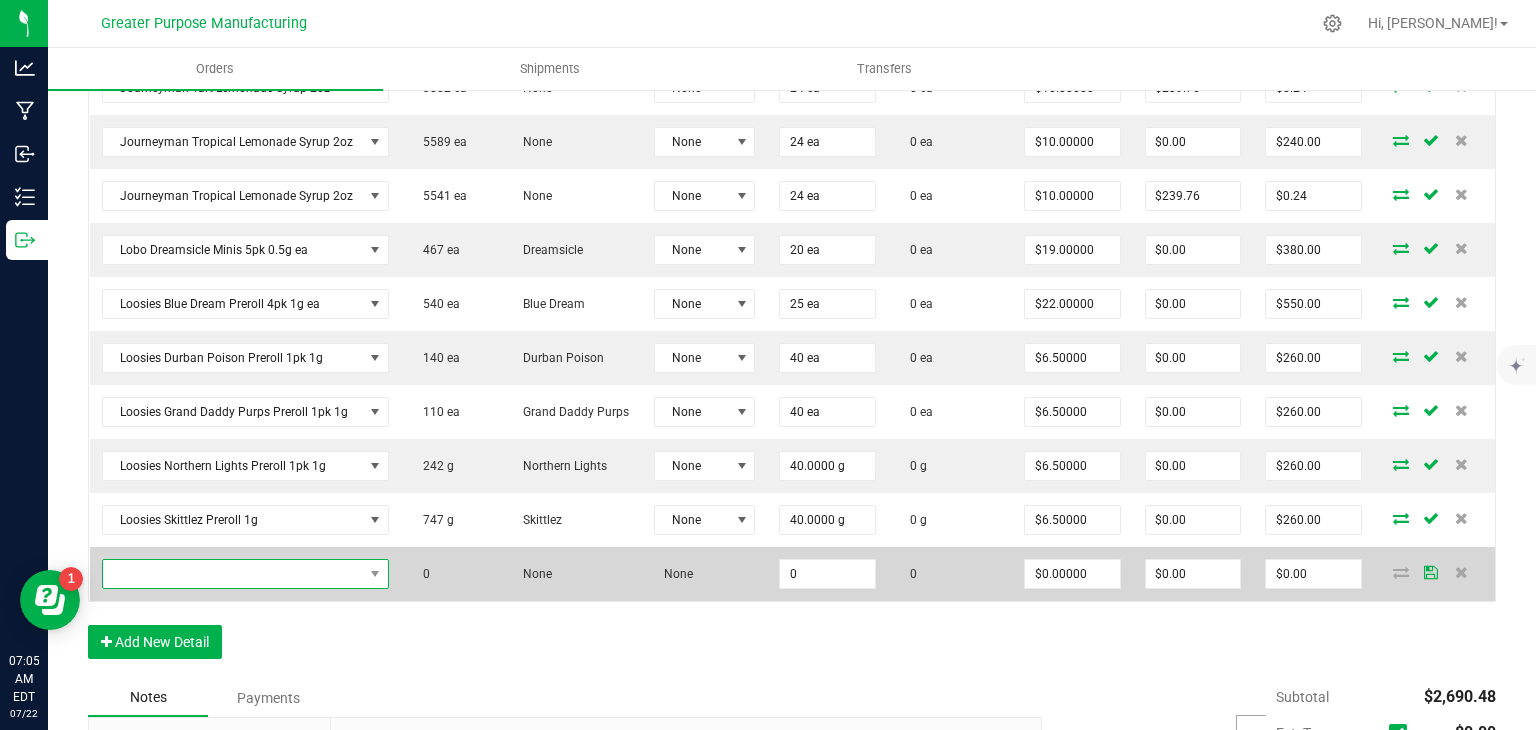 click at bounding box center [233, 574] 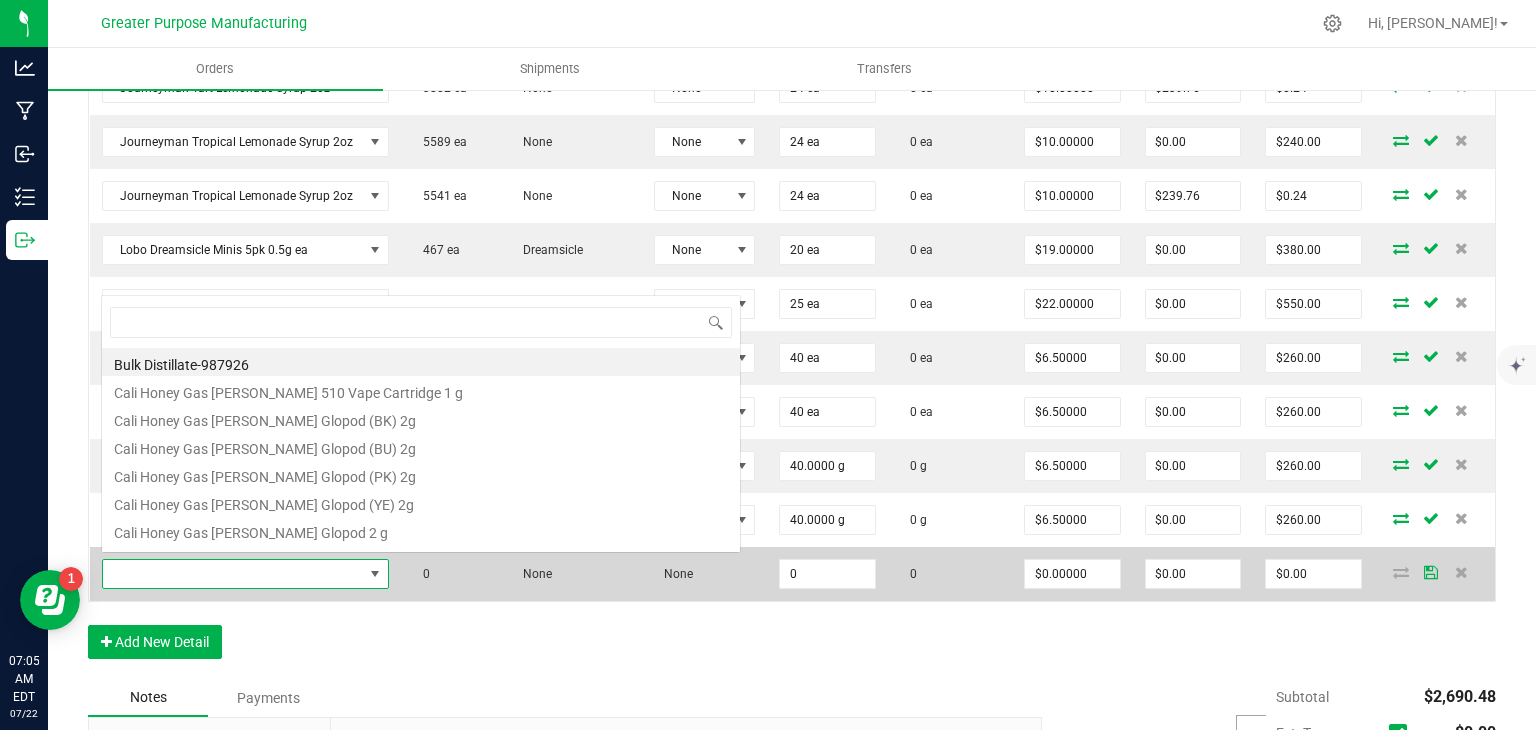 scroll, scrollTop: 0, scrollLeft: 0, axis: both 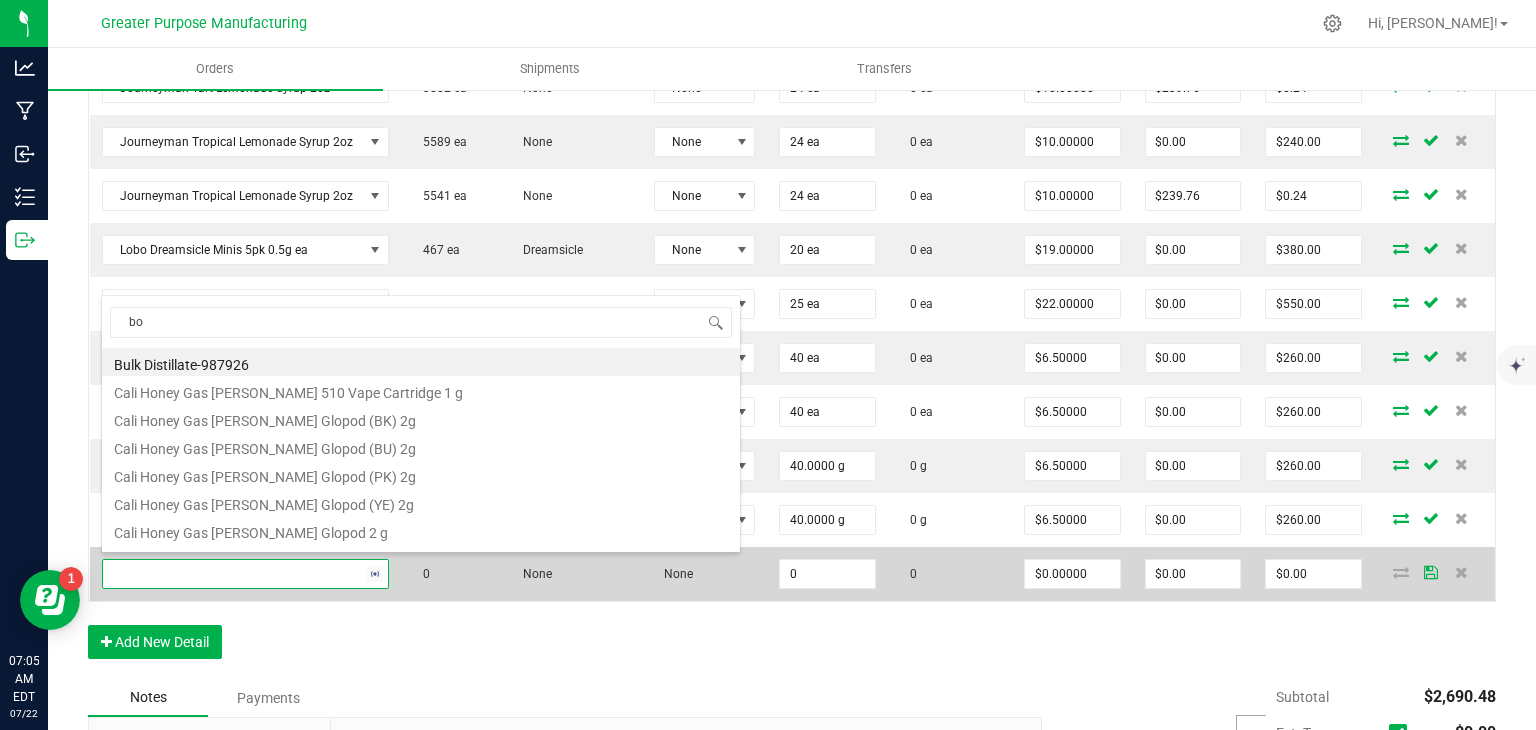 type on "bol" 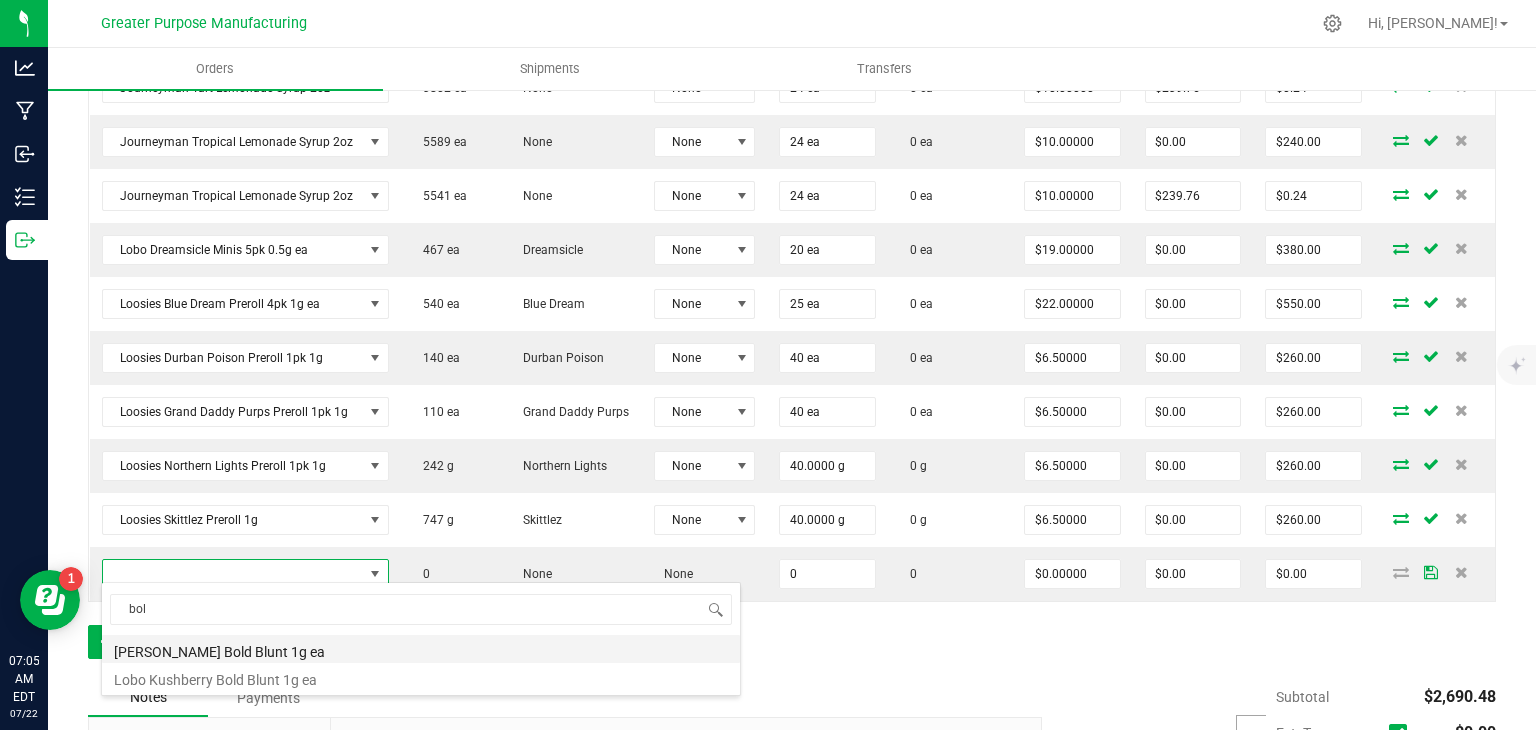 click on "Lobo Biscotti Bold Blunt 1g ea" at bounding box center [421, 649] 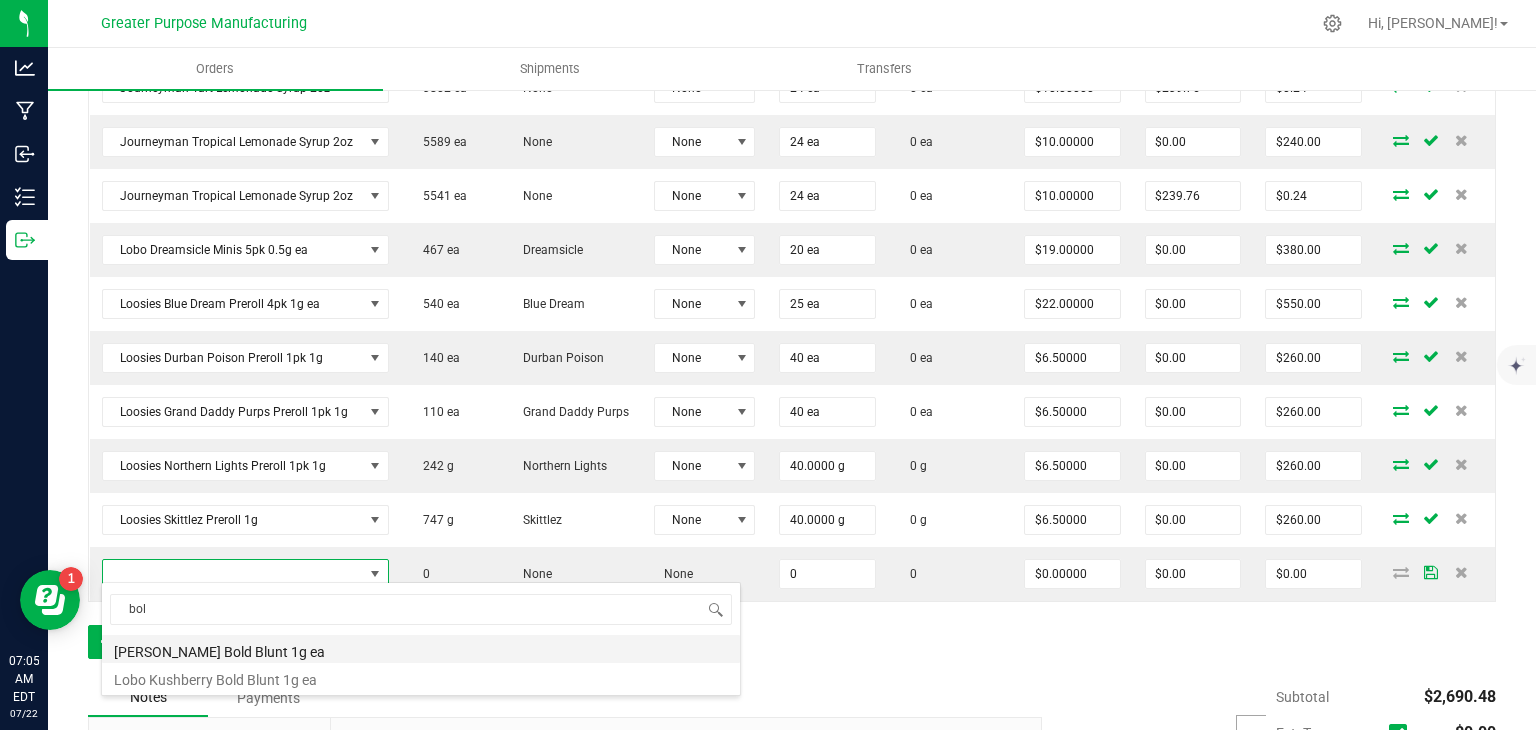 type on "0 ea" 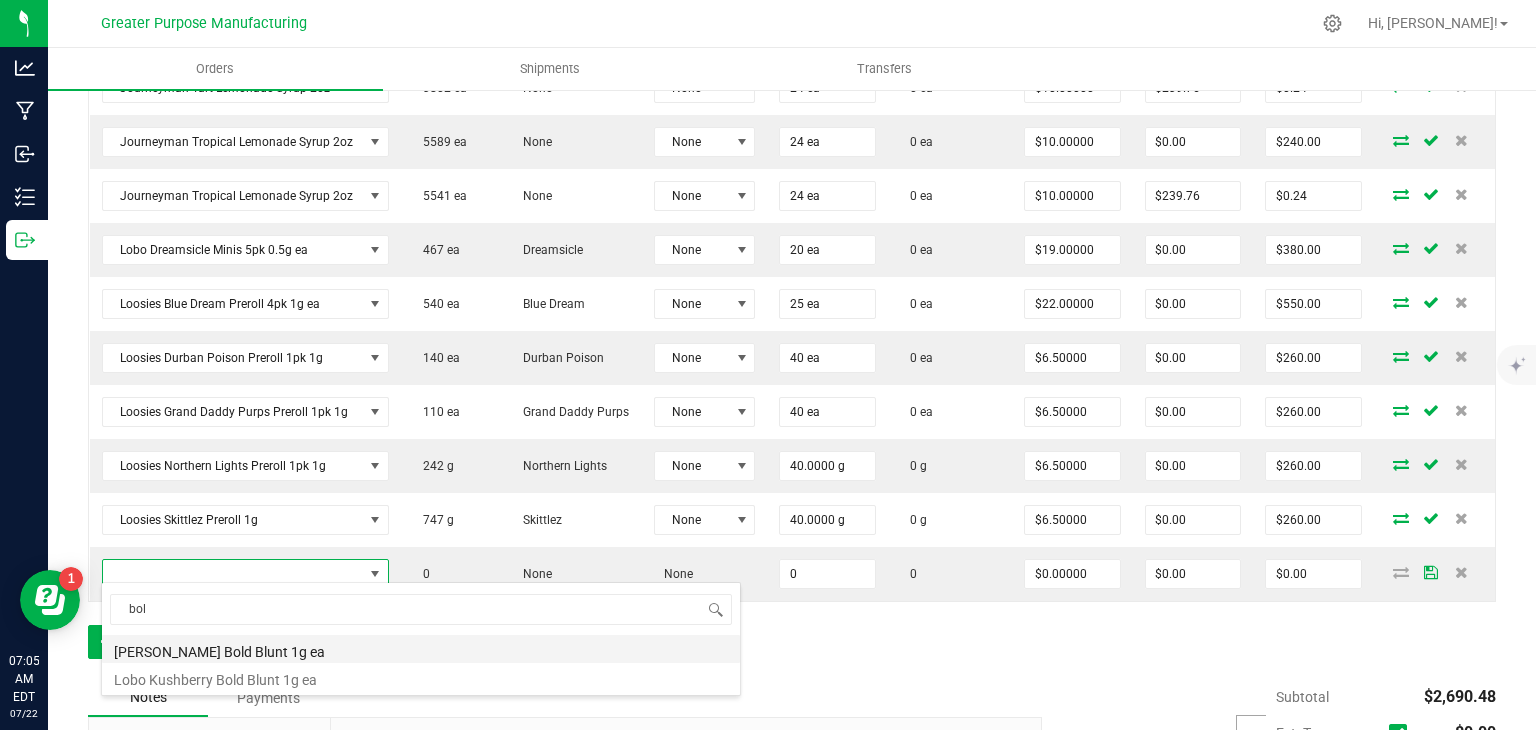 type on "$10.00000" 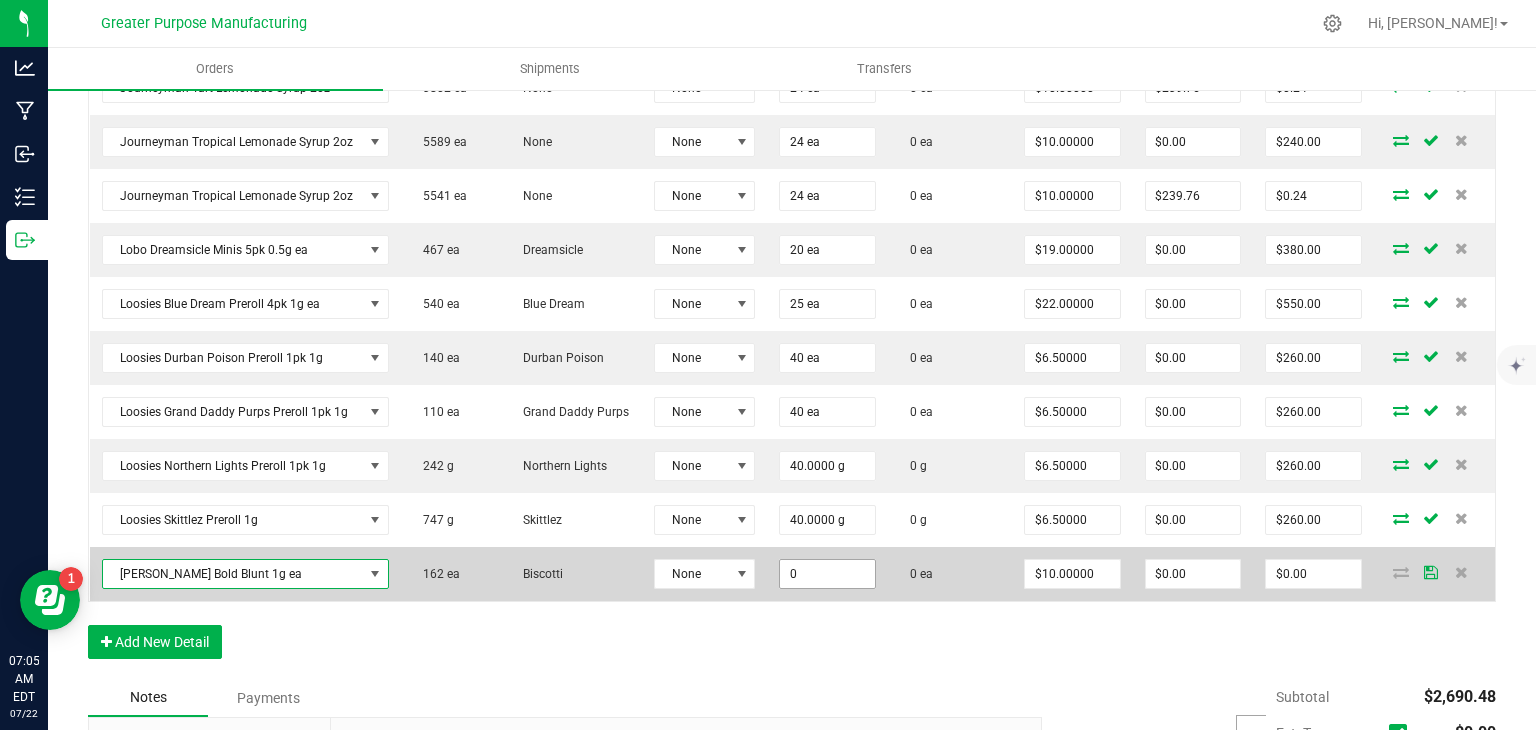 click on "0" at bounding box center [827, 574] 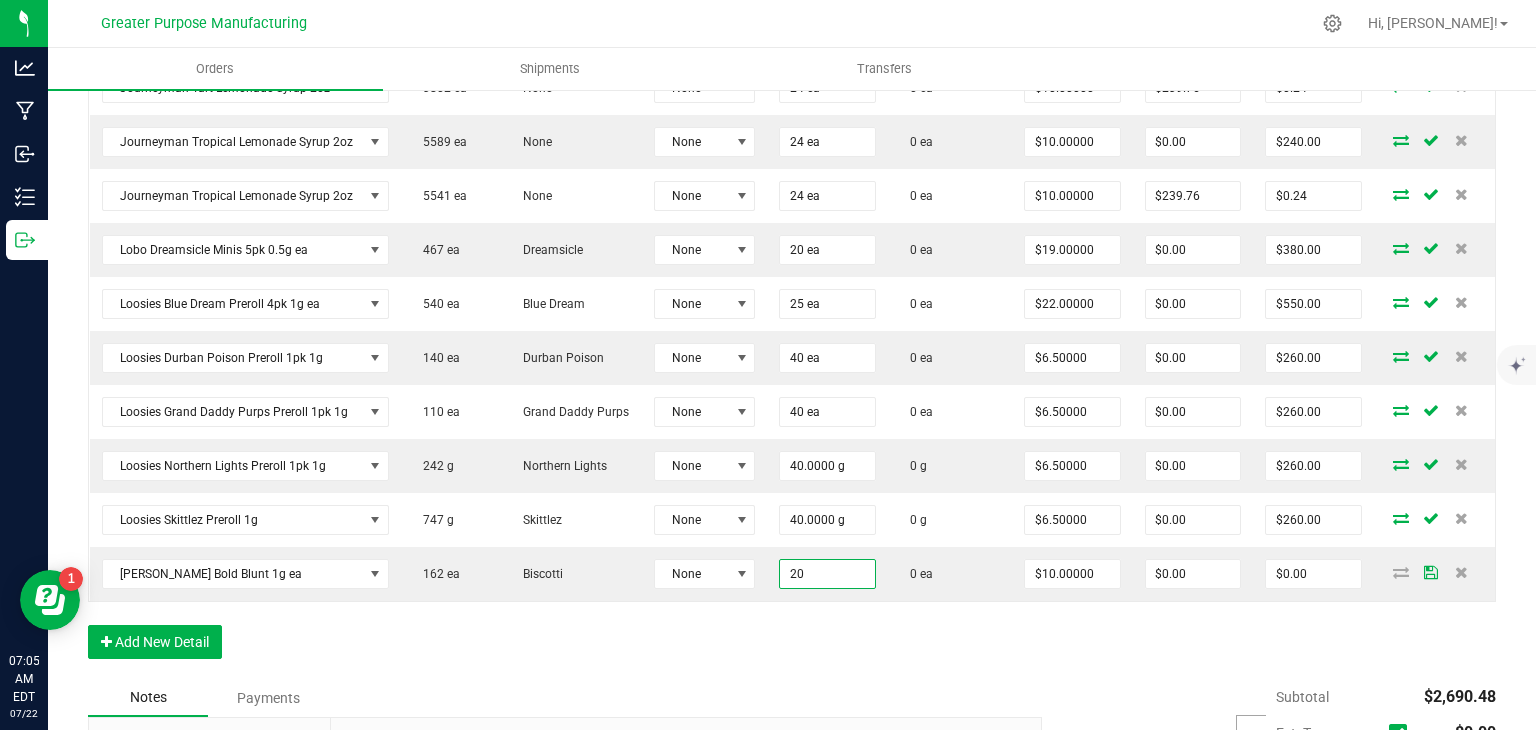 type on "20 ea" 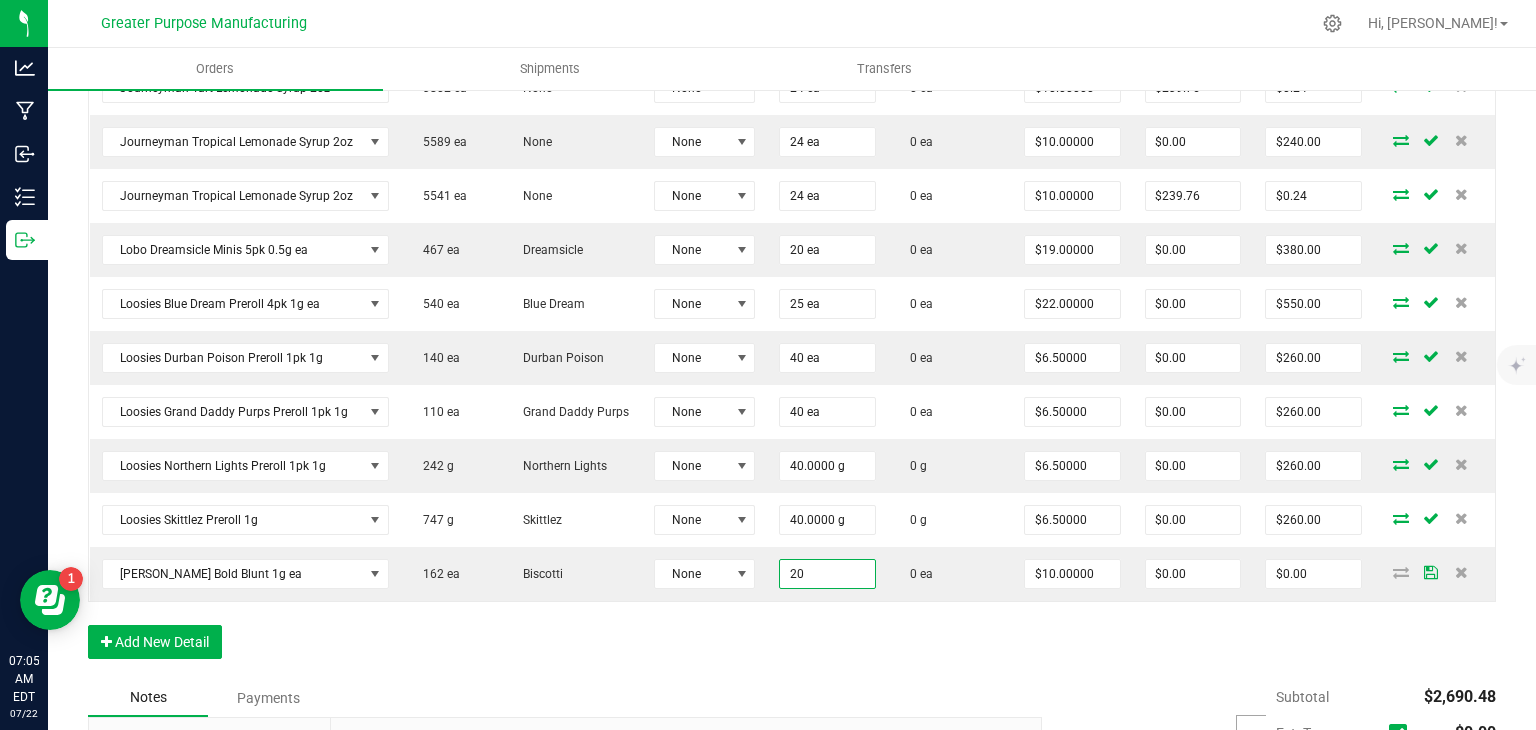 type on "$200.00" 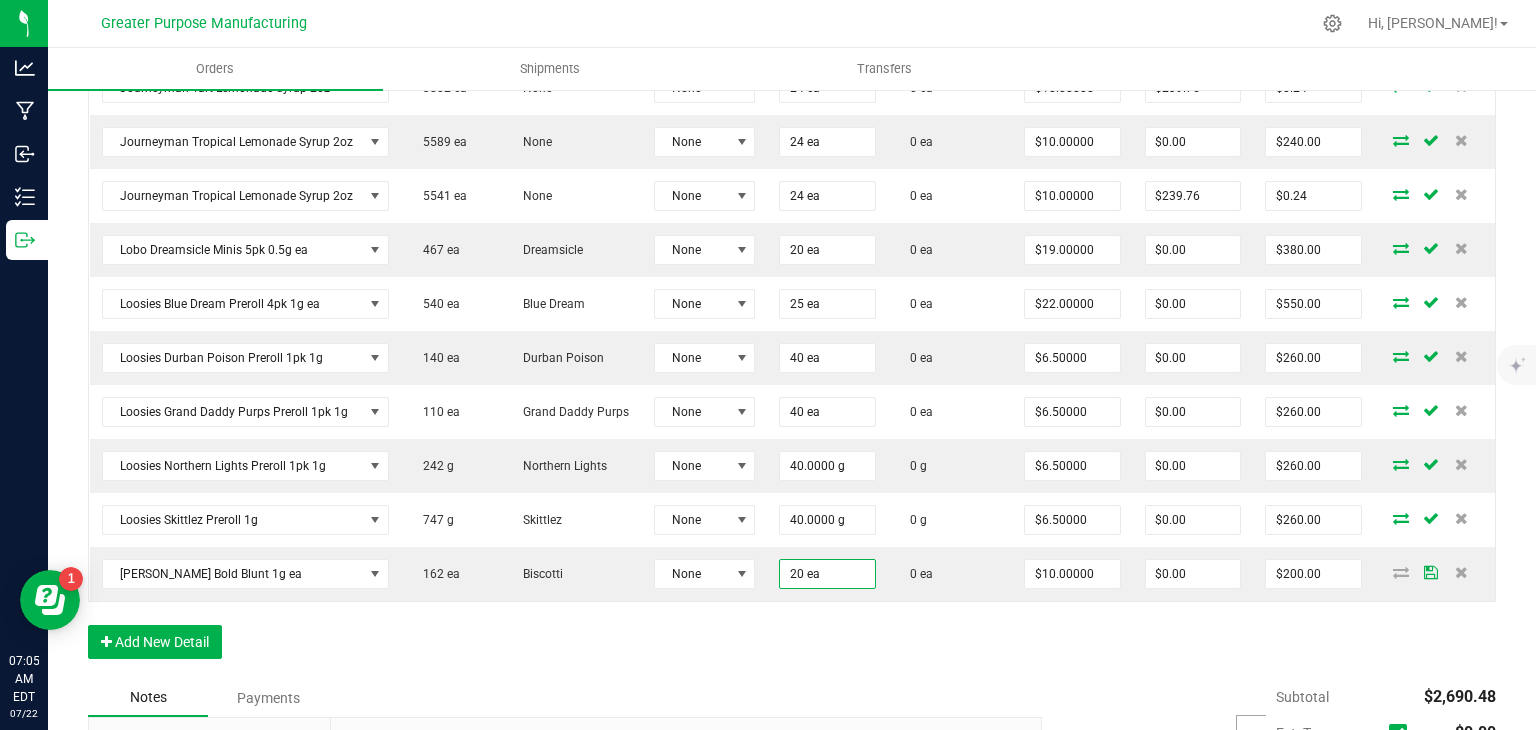 click on "Order Details Print All Labels Item  Sellable  Strain  Lot Number  Qty Ordered Qty Allocated Unit Price Line Discount Total Actions Journeyman Berry Lemonade Syrup 2 oz  5918 ea   None  None 24 ea  0 ea  $10.00000 $0.00 $240.00 Journeyman Tart Lemonade Syrup 2oz  3850 ea   None  None 24 ea  0 ea  $10.00000 $0.00 $240.00 Journeyman Tart Lemonade Syrup 2oz  3802 ea   None  None 24 ea  0 ea  $10.00000 $239.76 $0.24 Journeyman Tropical Lemonade Syrup 2oz  5589 ea   None  None 24 ea  0 ea  $10.00000 $0.00 $240.00 Journeyman Tropical Lemonade Syrup 2oz  5541 ea   None  None 24 ea  0 ea  $10.00000 $239.76 $0.24 Lobo Dreamsicle Minis 5pk 0.5g ea  467 ea   Dreamsicle  None 20 ea  0 ea  $19.00000 $0.00 $380.00 Loosies Blue Dream Preroll 4pk 1g ea  540 ea   Blue Dream  None 25 ea  0 ea  $22.00000 $0.00 $550.00 Loosies Durban Poison Preroll 1pk 1g  140 ea   Durban Poison  None 40 ea  0 ea  $6.50000 $0.00 $260.00 Loosies Grand Daddy Purps Preroll 1pk 1g  110 ea   Grand Daddy Purps  None" at bounding box center (792, 271) 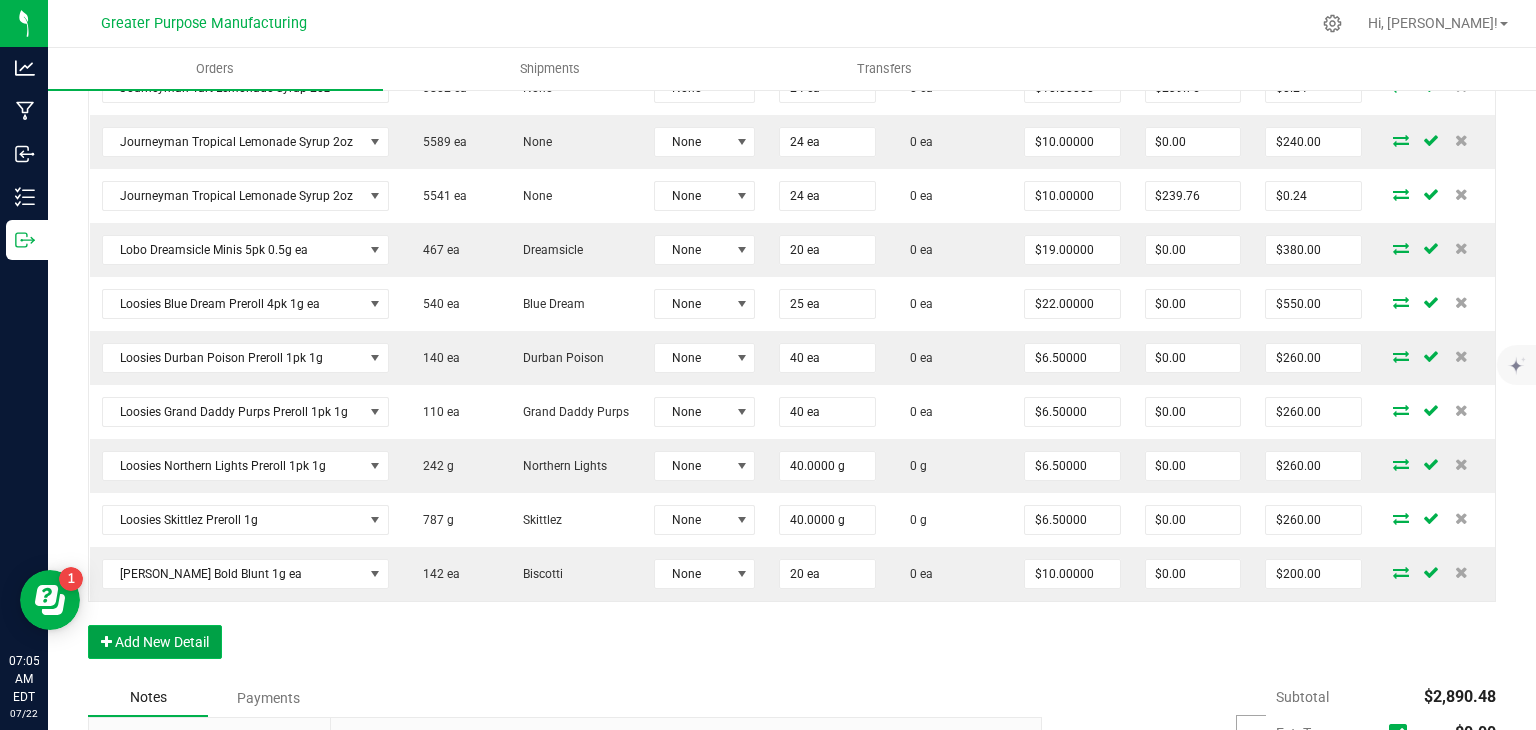 click on "Add New Detail" at bounding box center (155, 642) 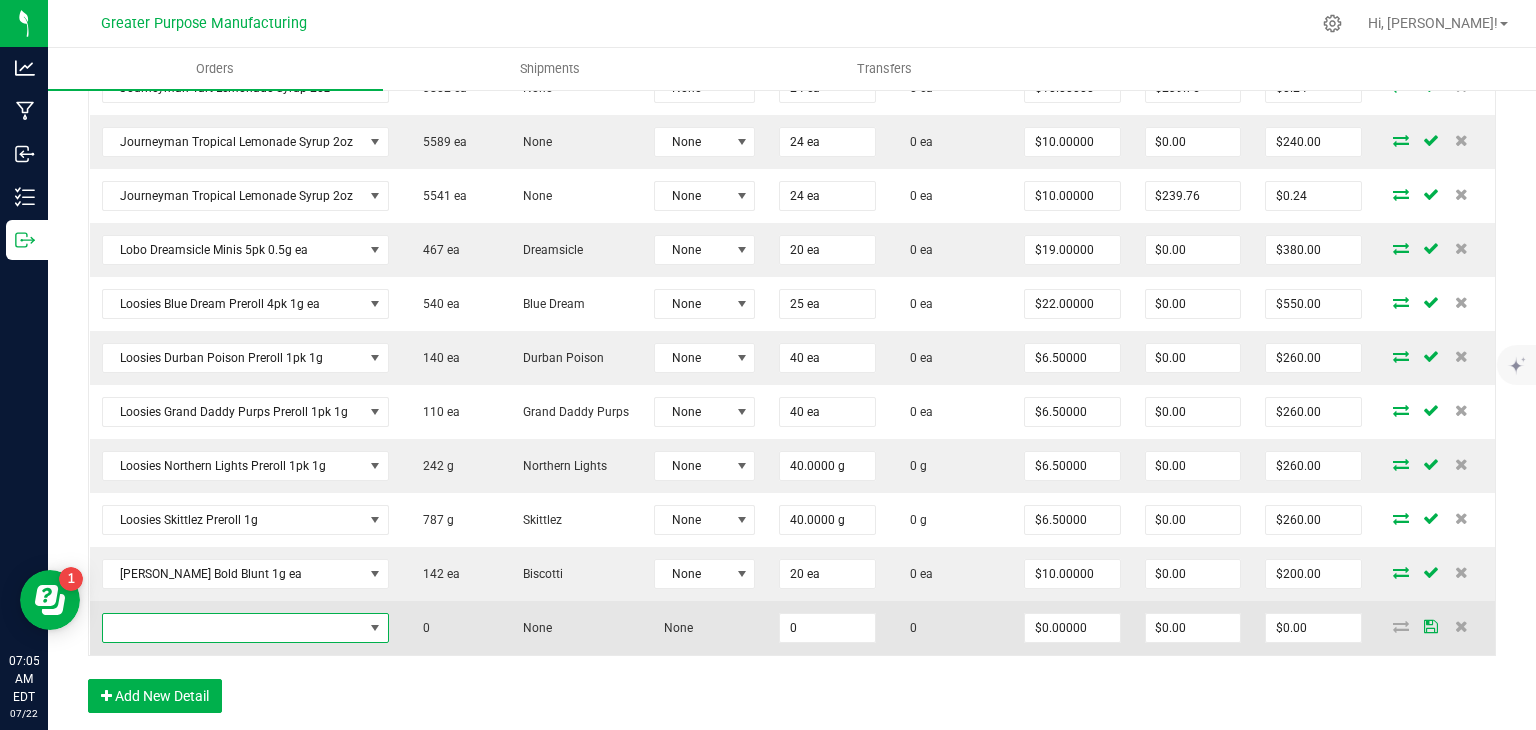 click at bounding box center [233, 628] 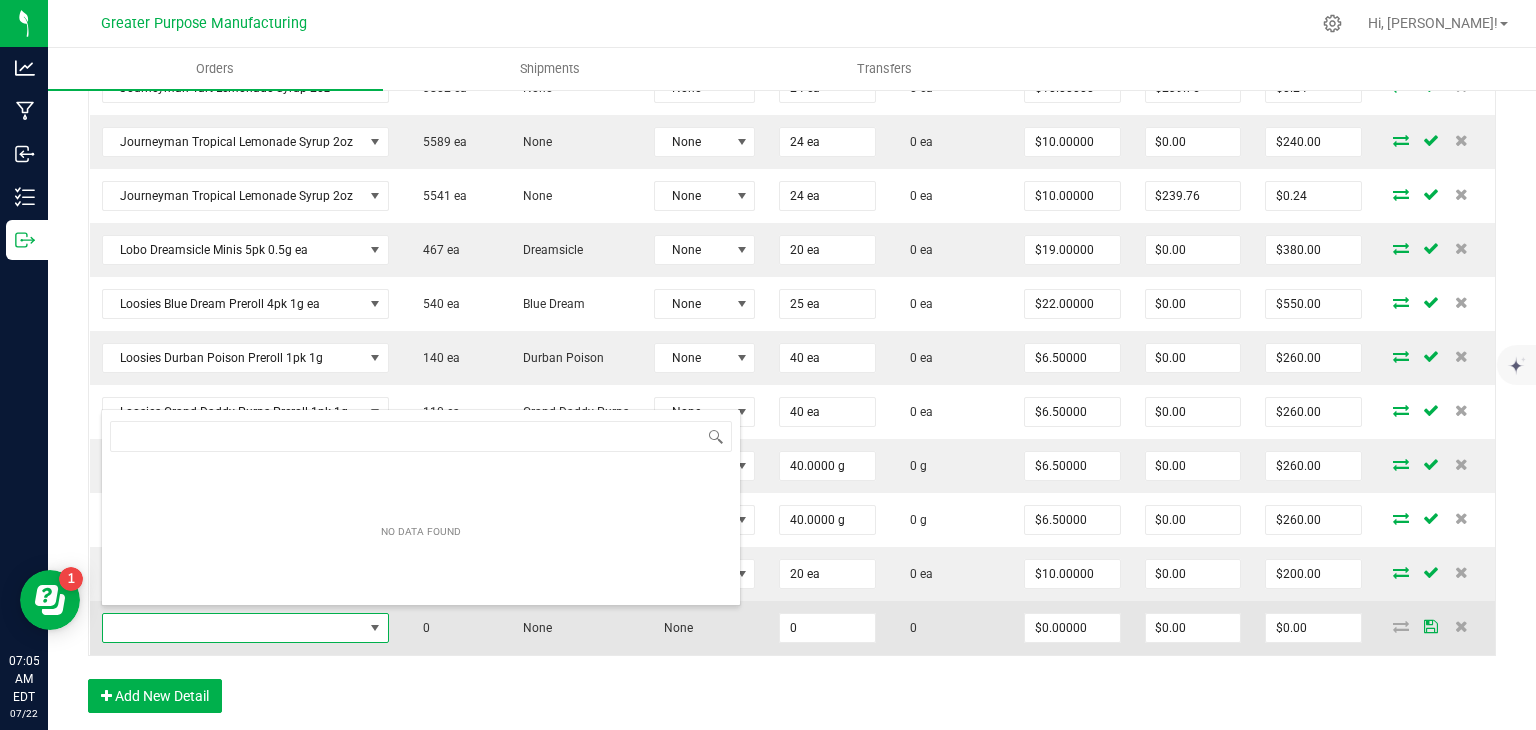 scroll, scrollTop: 99970, scrollLeft: 99720, axis: both 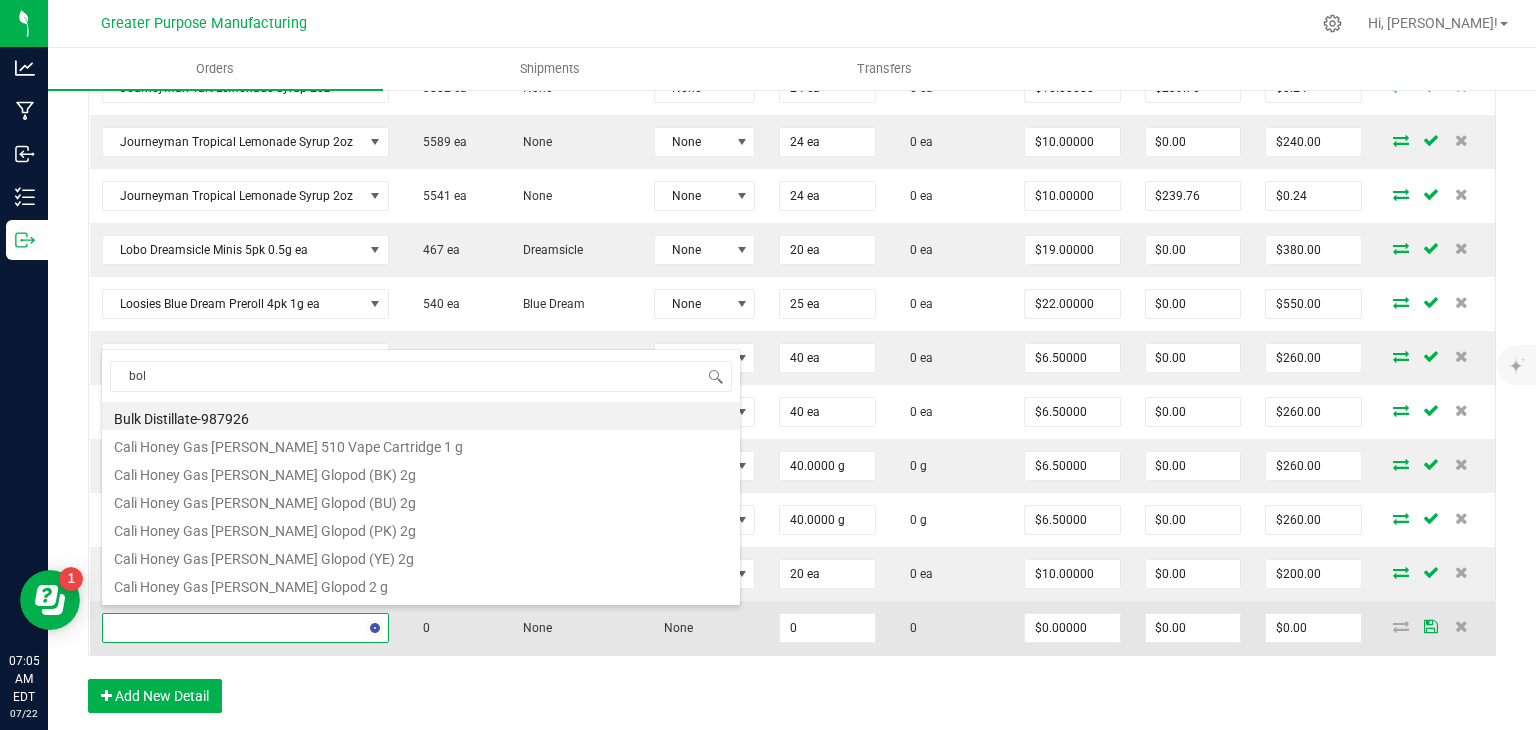 type on "bold" 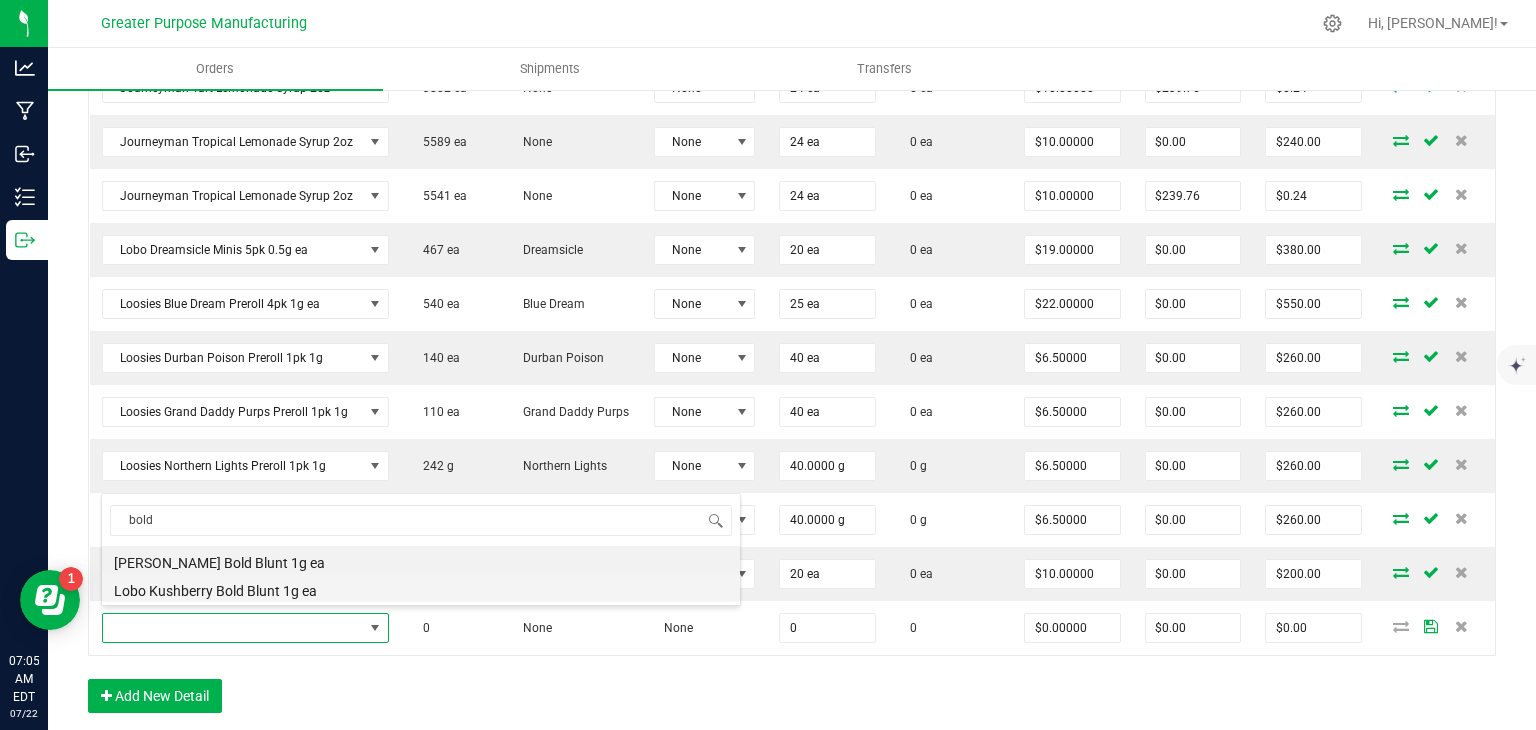 click on "Lobo Kushberry Bold Blunt 1g ea" at bounding box center [421, 588] 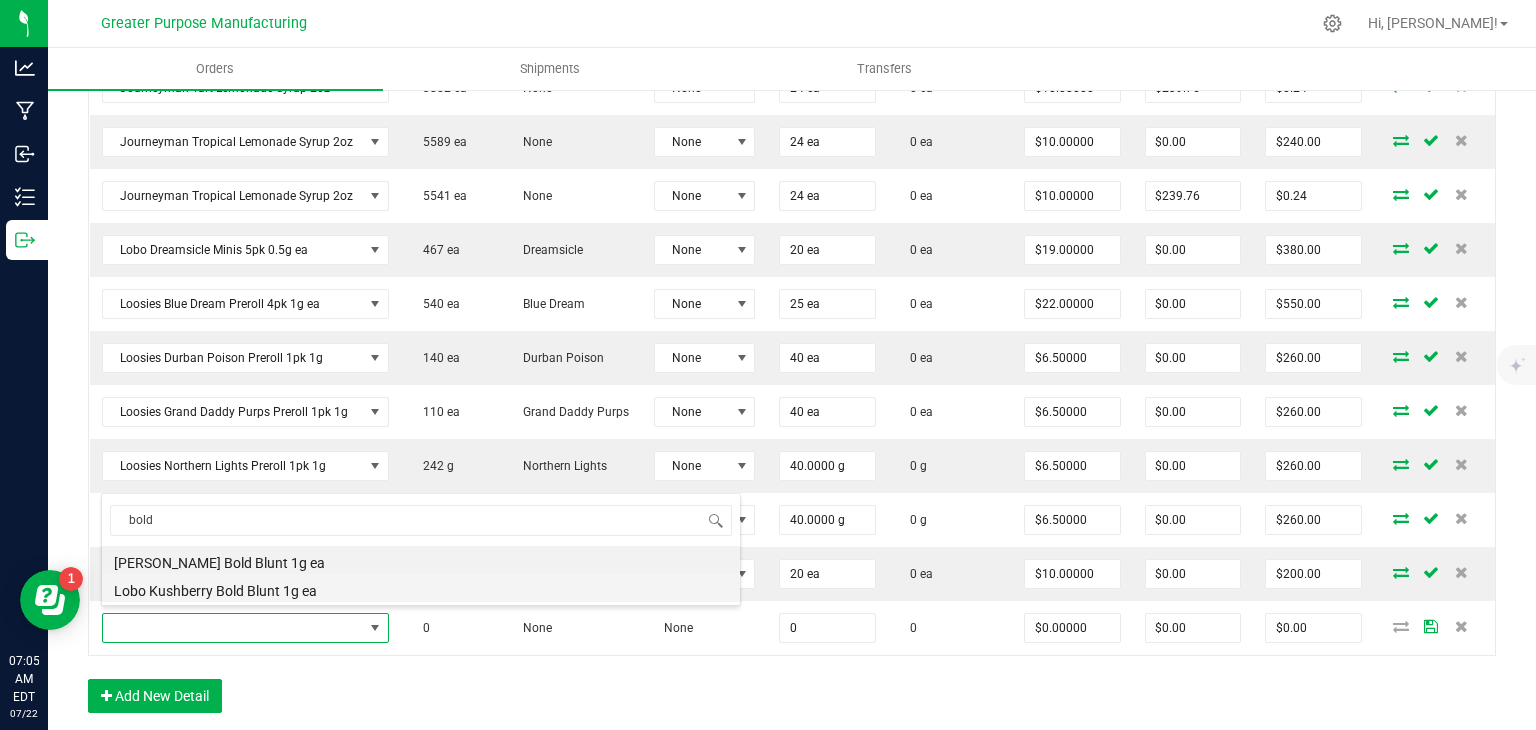 type on "0 ea" 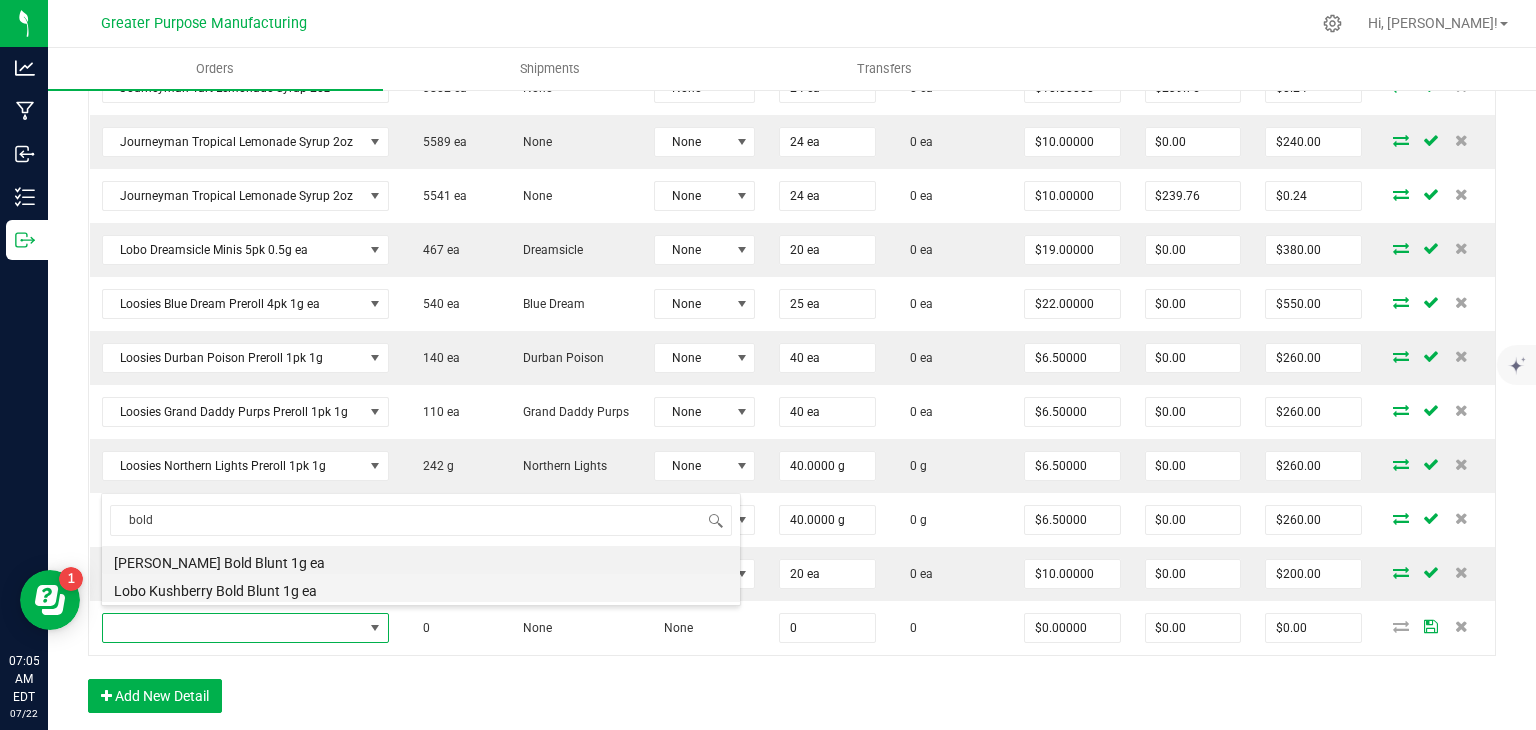 type on "$10.00000" 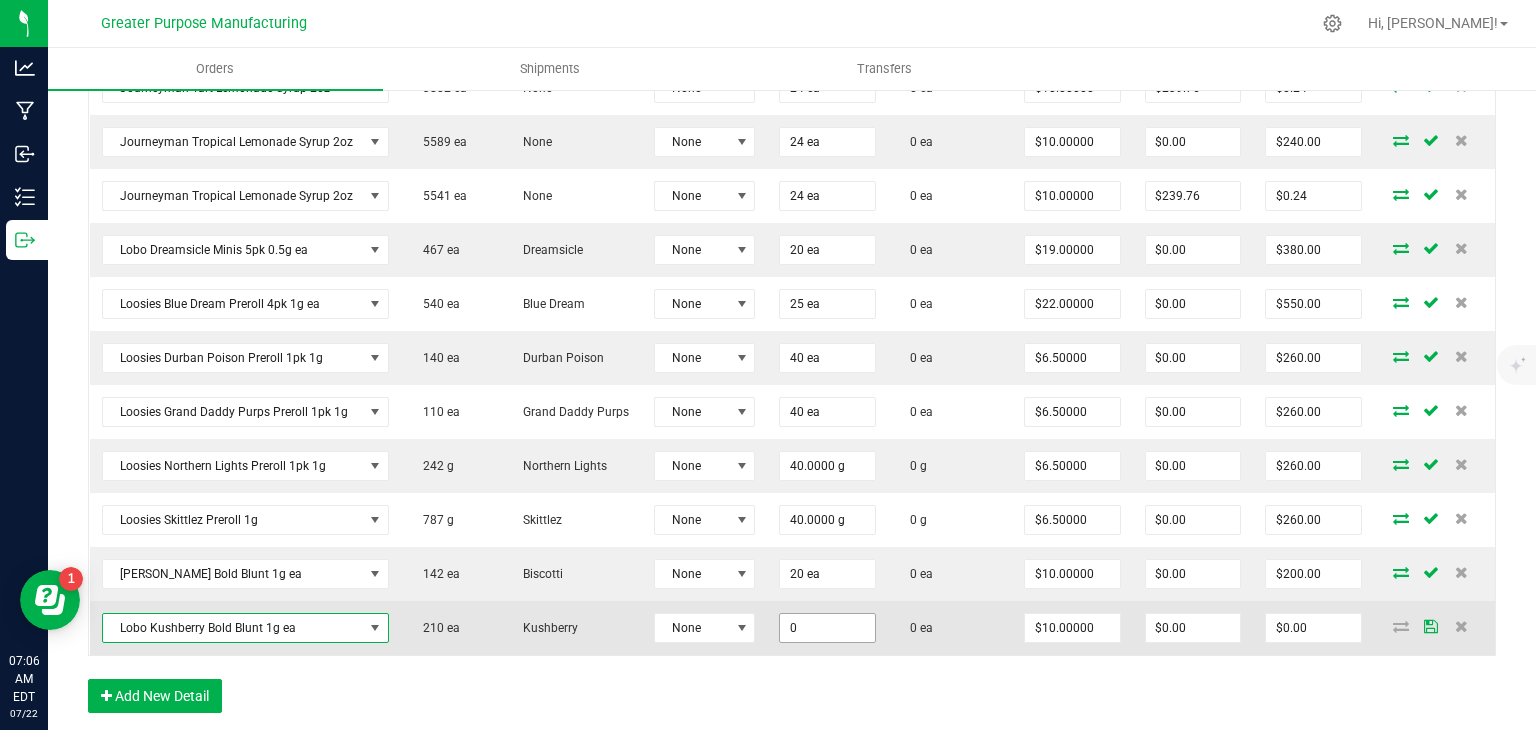 click on "0" at bounding box center (827, 628) 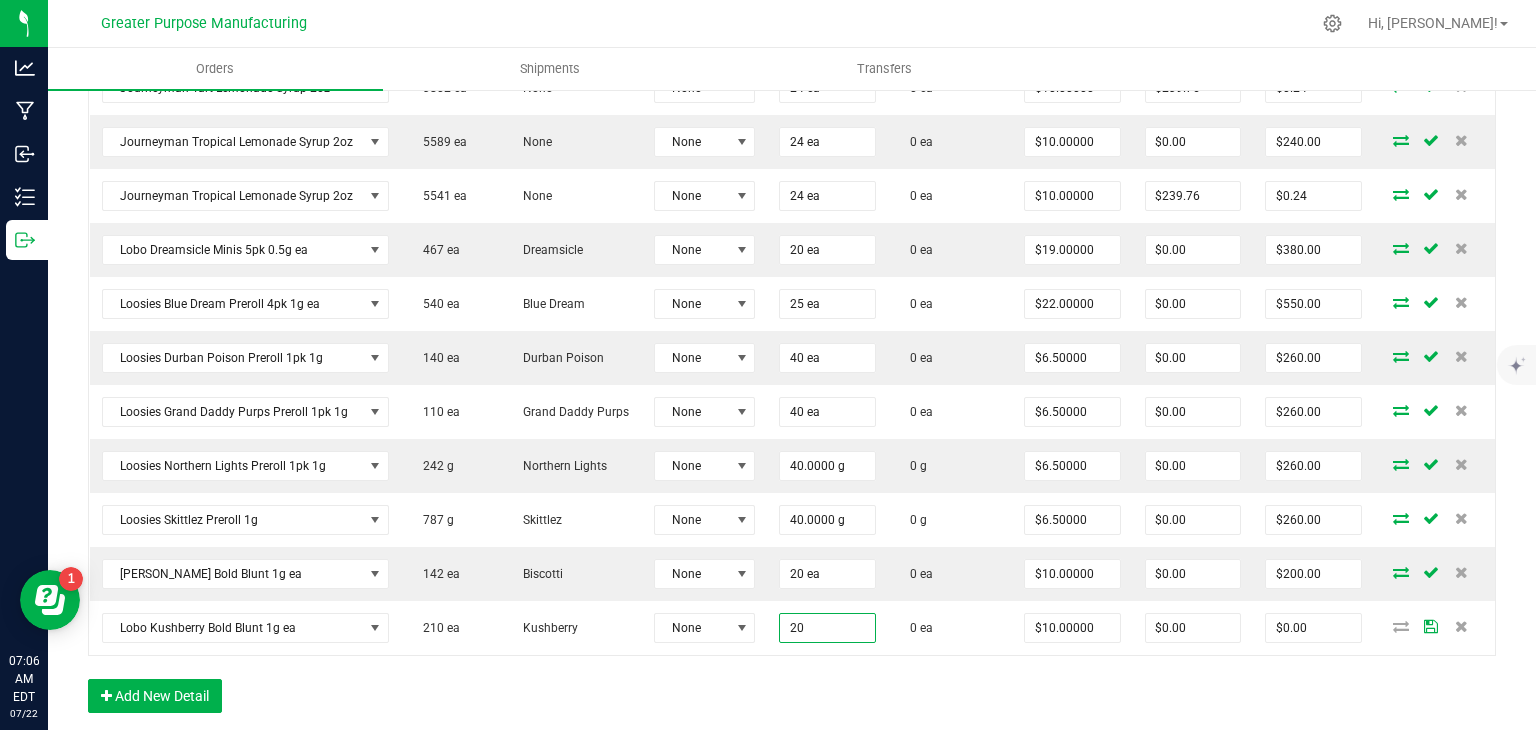 type on "20 ea" 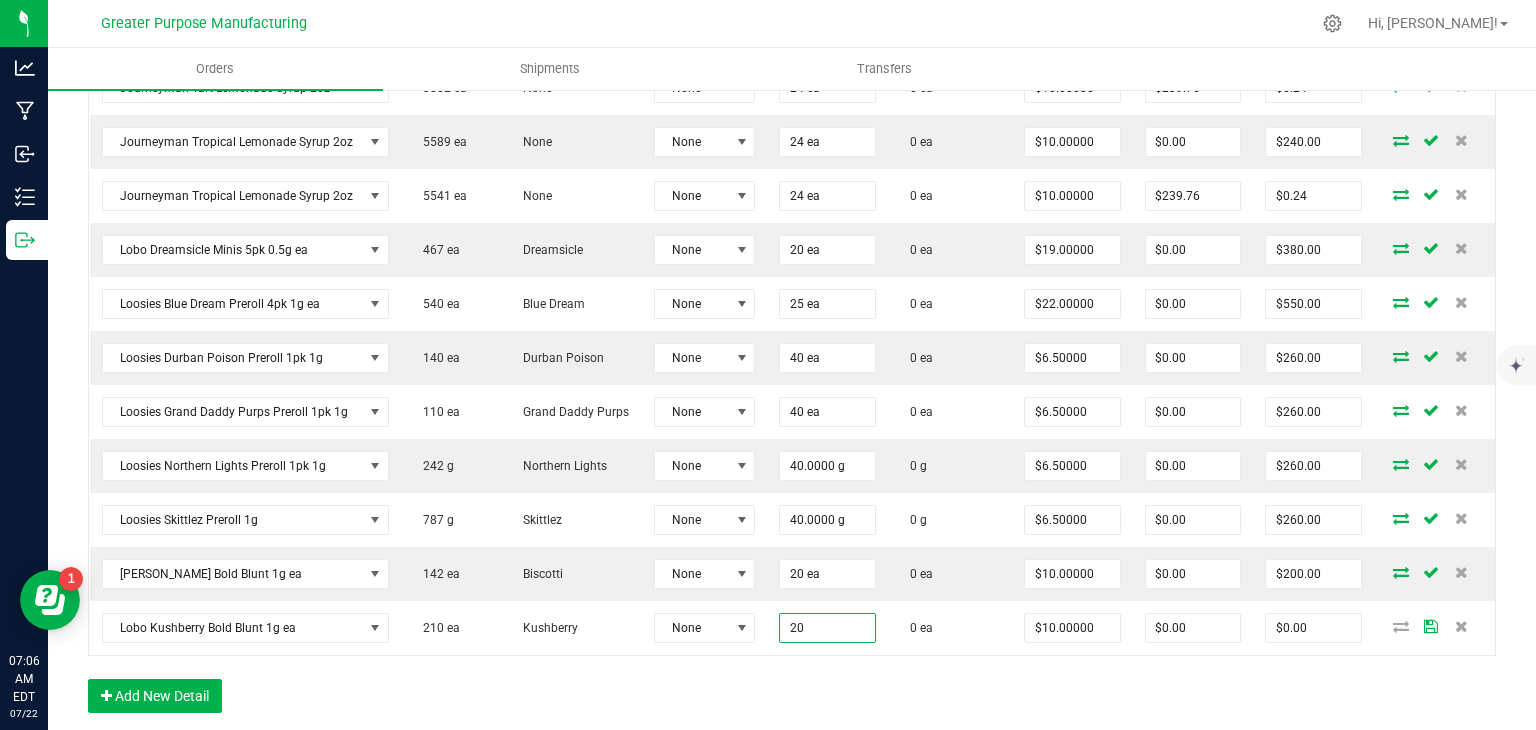 type on "$200.00" 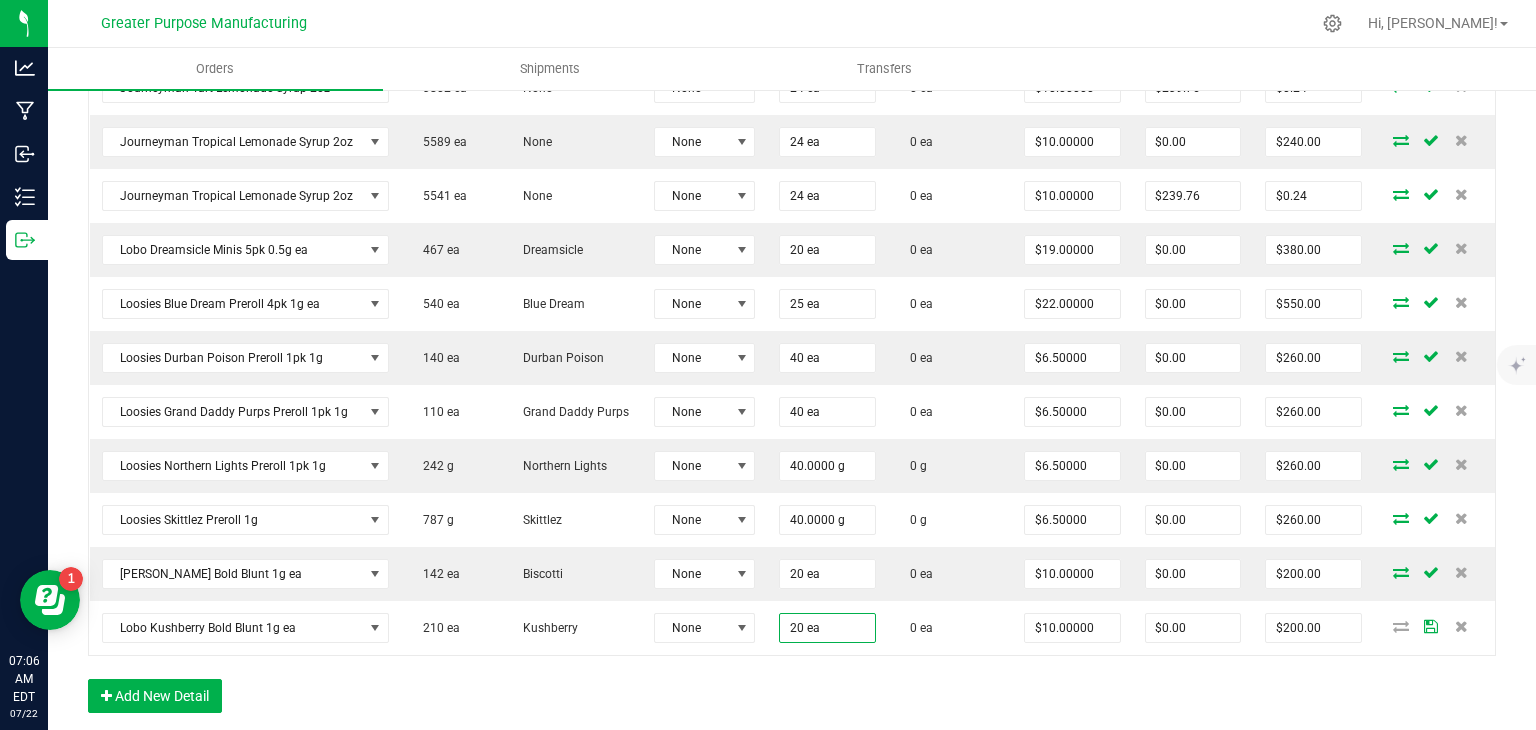 click on "Order Details Print All Labels Item  Sellable  Strain  Lot Number  Qty Ordered Qty Allocated Unit Price Line Discount Total Actions Journeyman Berry Lemonade Syrup 2 oz  5918 ea   None  None 24 ea  0 ea  $10.00000 $0.00 $240.00 Journeyman Tart Lemonade Syrup 2oz  3850 ea   None  None 24 ea  0 ea  $10.00000 $0.00 $240.00 Journeyman Tart Lemonade Syrup 2oz  3802 ea   None  None 24 ea  0 ea  $10.00000 $239.76 $0.24 Journeyman Tropical Lemonade Syrup 2oz  5589 ea   None  None 24 ea  0 ea  $10.00000 $0.00 $240.00 Journeyman Tropical Lemonade Syrup 2oz  5541 ea   None  None 24 ea  0 ea  $10.00000 $239.76 $0.24 Lobo Dreamsicle Minis 5pk 0.5g ea  467 ea   Dreamsicle  None 20 ea  0 ea  $19.00000 $0.00 $380.00 Loosies Blue Dream Preroll 4pk 1g ea  540 ea   Blue Dream  None 25 ea  0 ea  $22.00000 $0.00 $550.00 Loosies Durban Poison Preroll 1pk 1g  140 ea   Durban Poison  None 40 ea  0 ea  $6.50000 $0.00 $260.00 Loosies Grand Daddy Purps Preroll 1pk 1g  110 ea   Grand Daddy Purps  None" at bounding box center [792, 298] 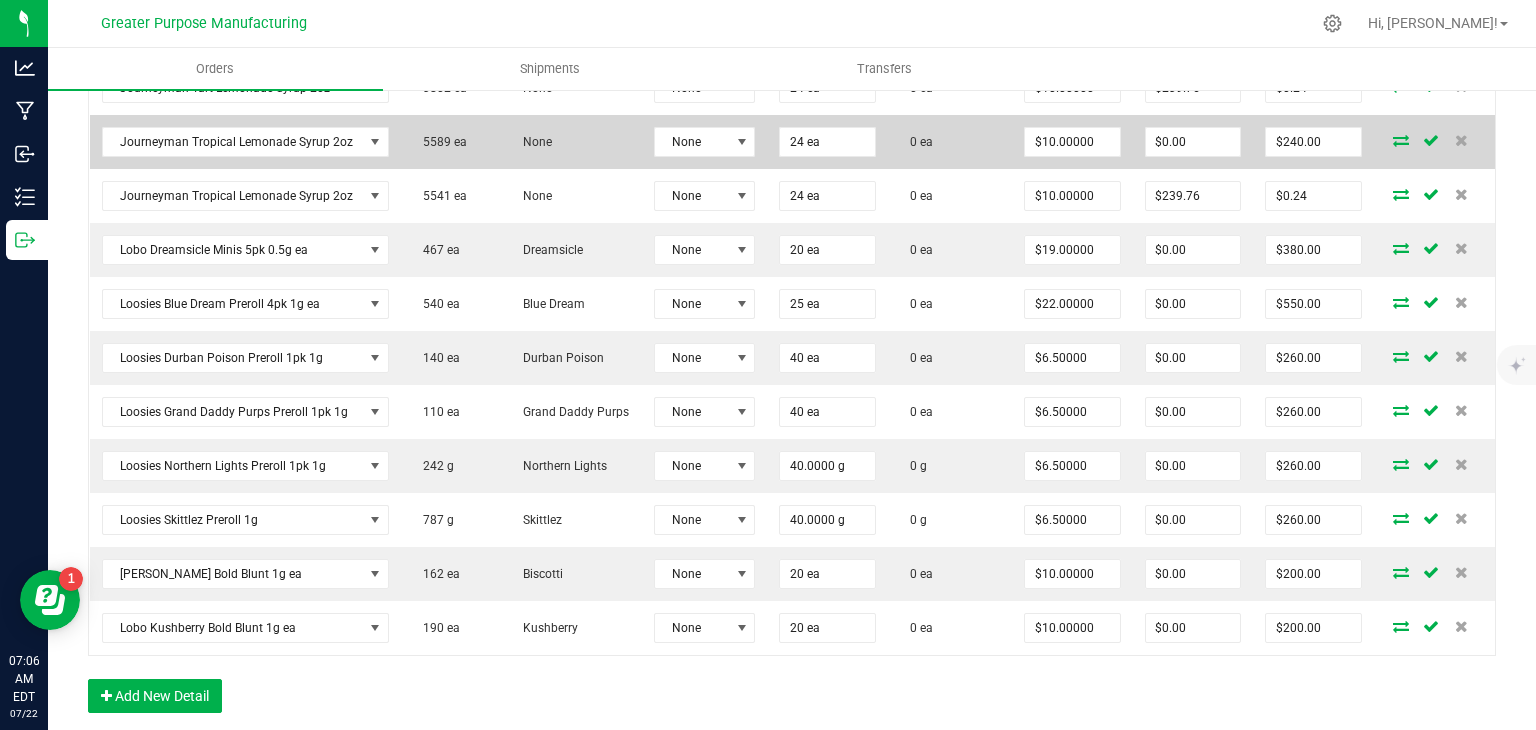 click at bounding box center (1401, 140) 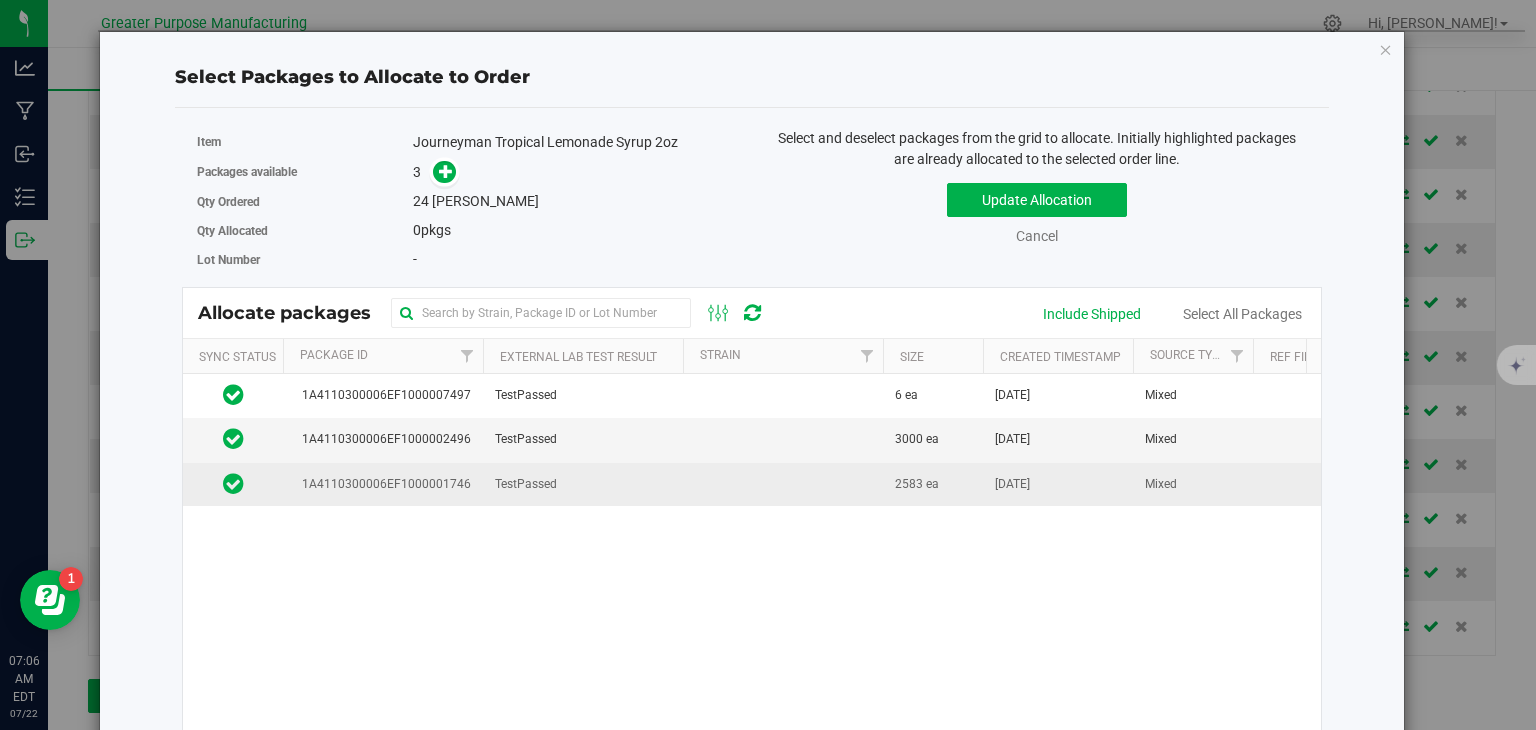 click on "TestPassed" at bounding box center (583, 484) 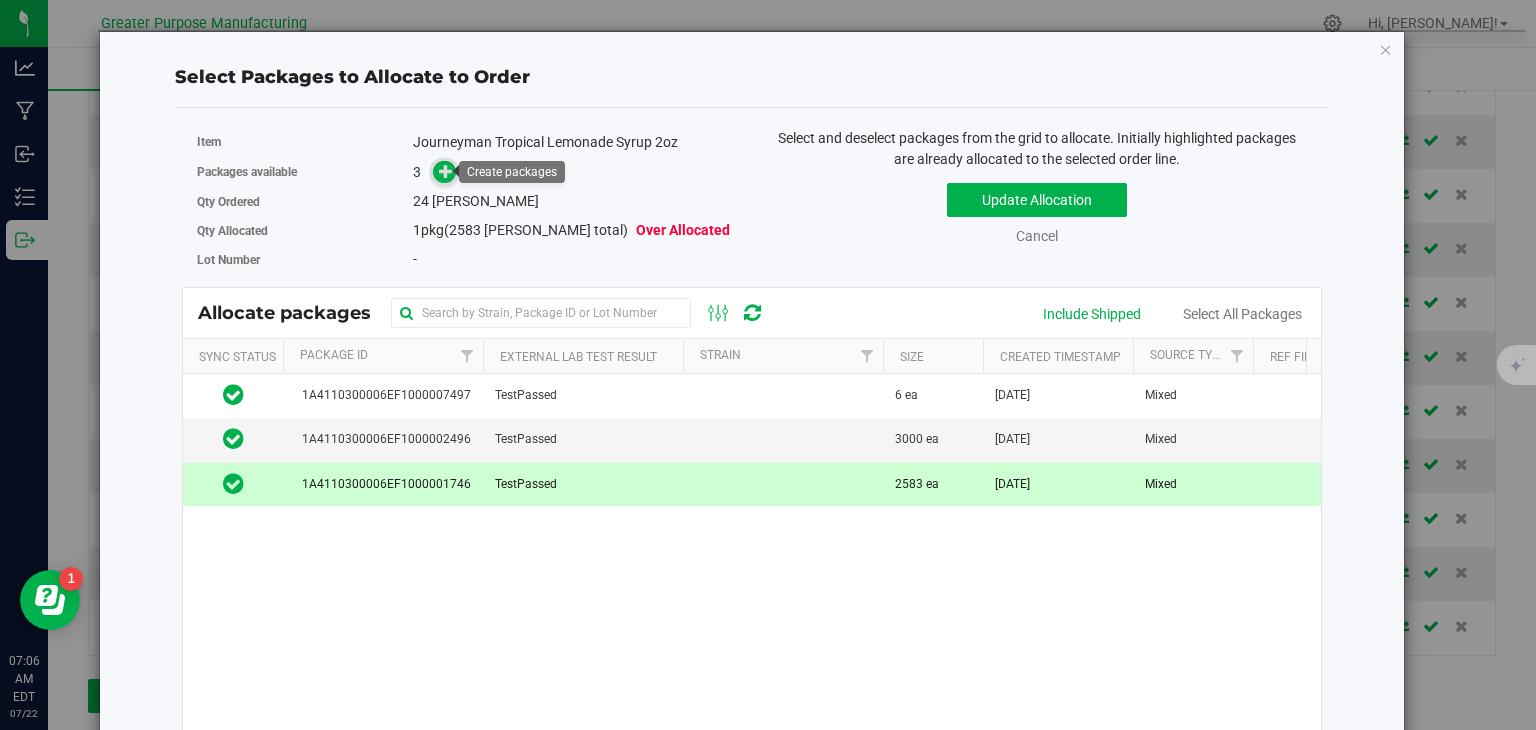 click at bounding box center (446, 171) 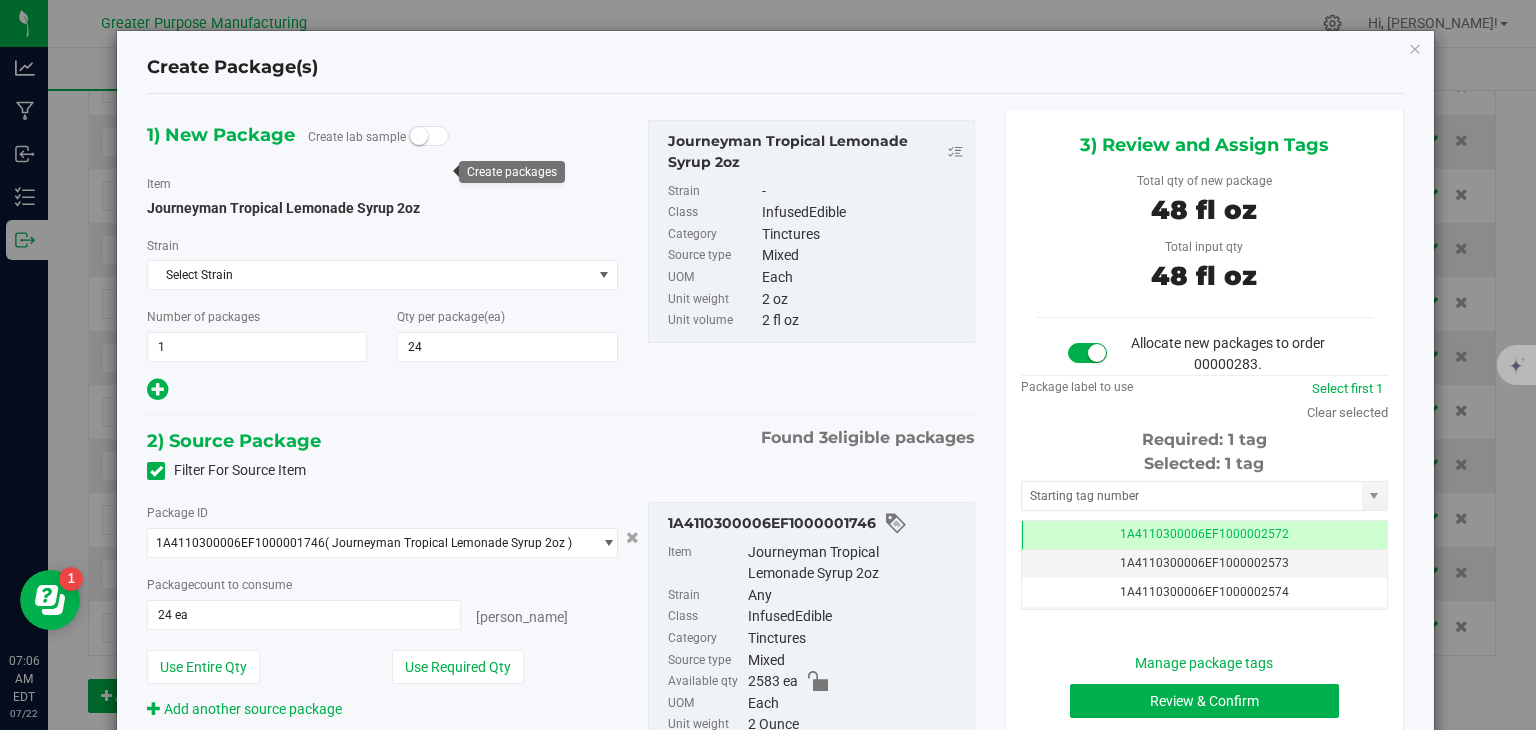 scroll, scrollTop: 0, scrollLeft: 0, axis: both 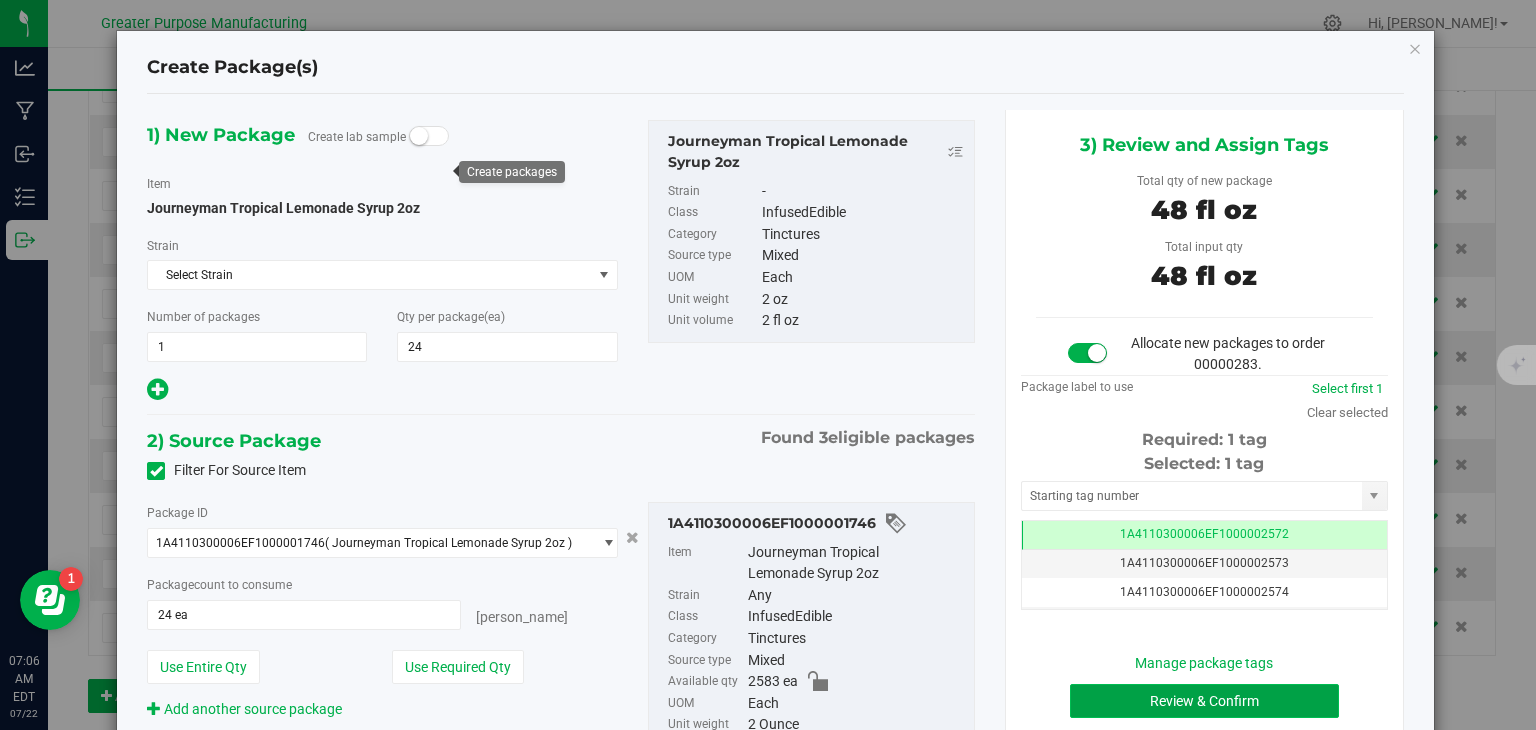 click on "Review & Confirm" at bounding box center (1204, 701) 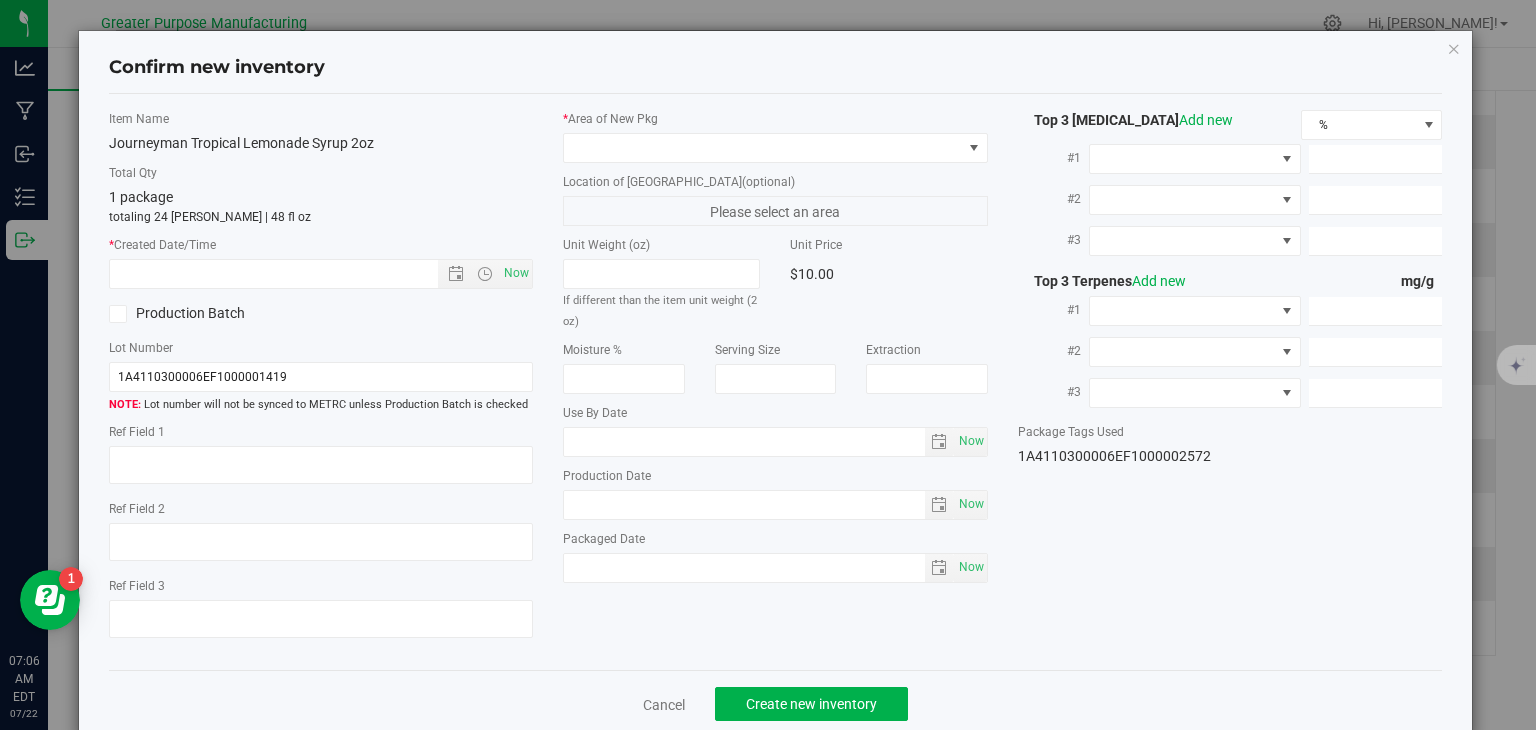 type on "[DATE]" 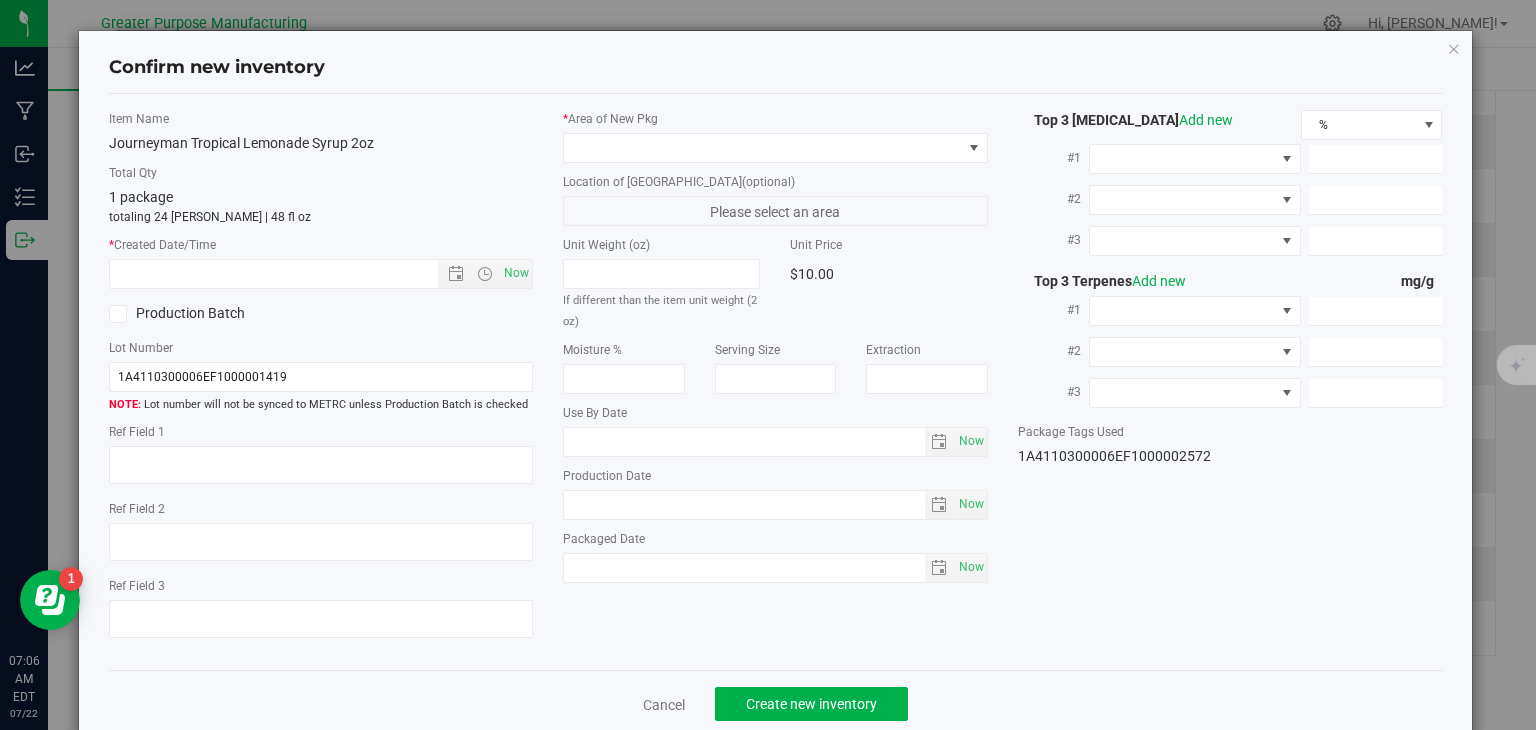 type on "[DATE]" 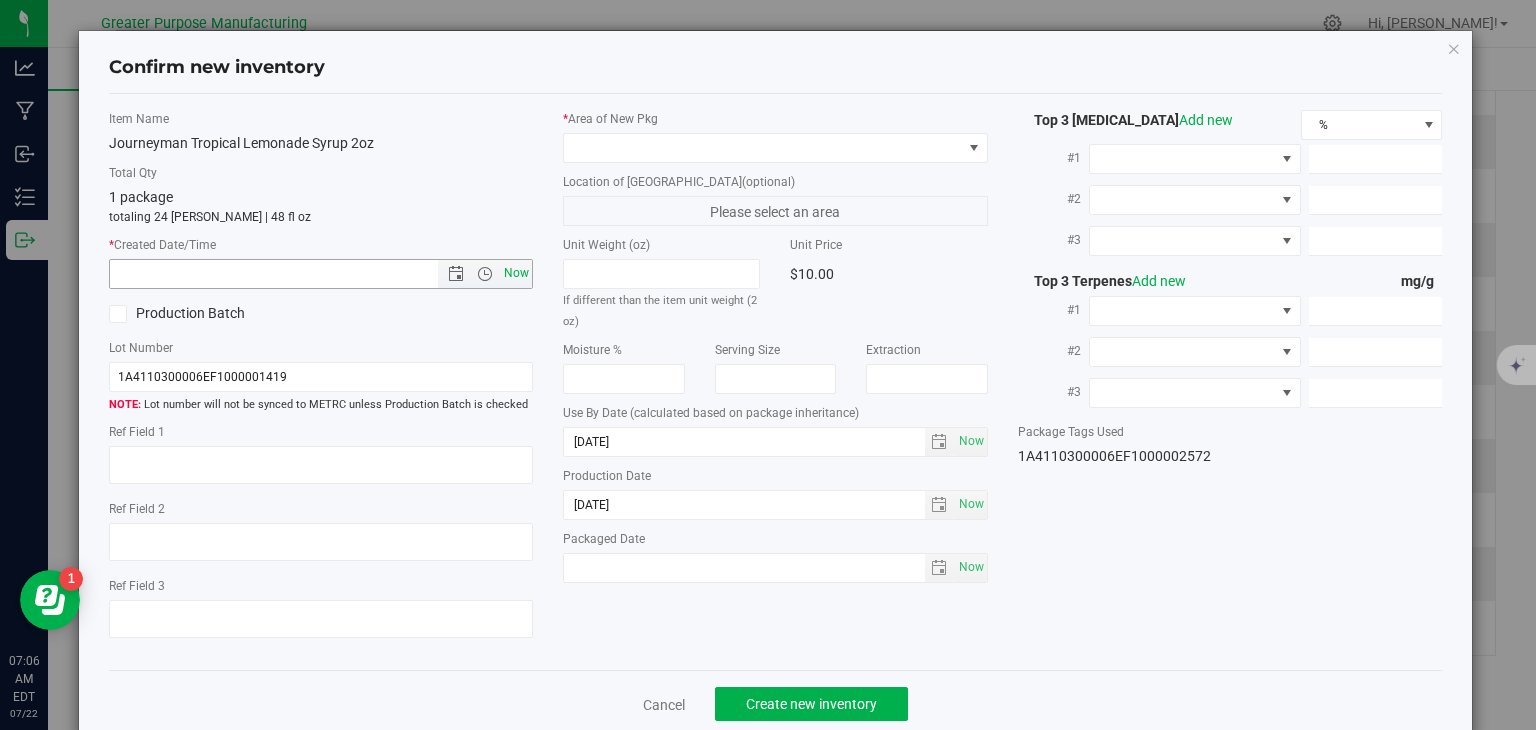 click on "Now" at bounding box center (517, 273) 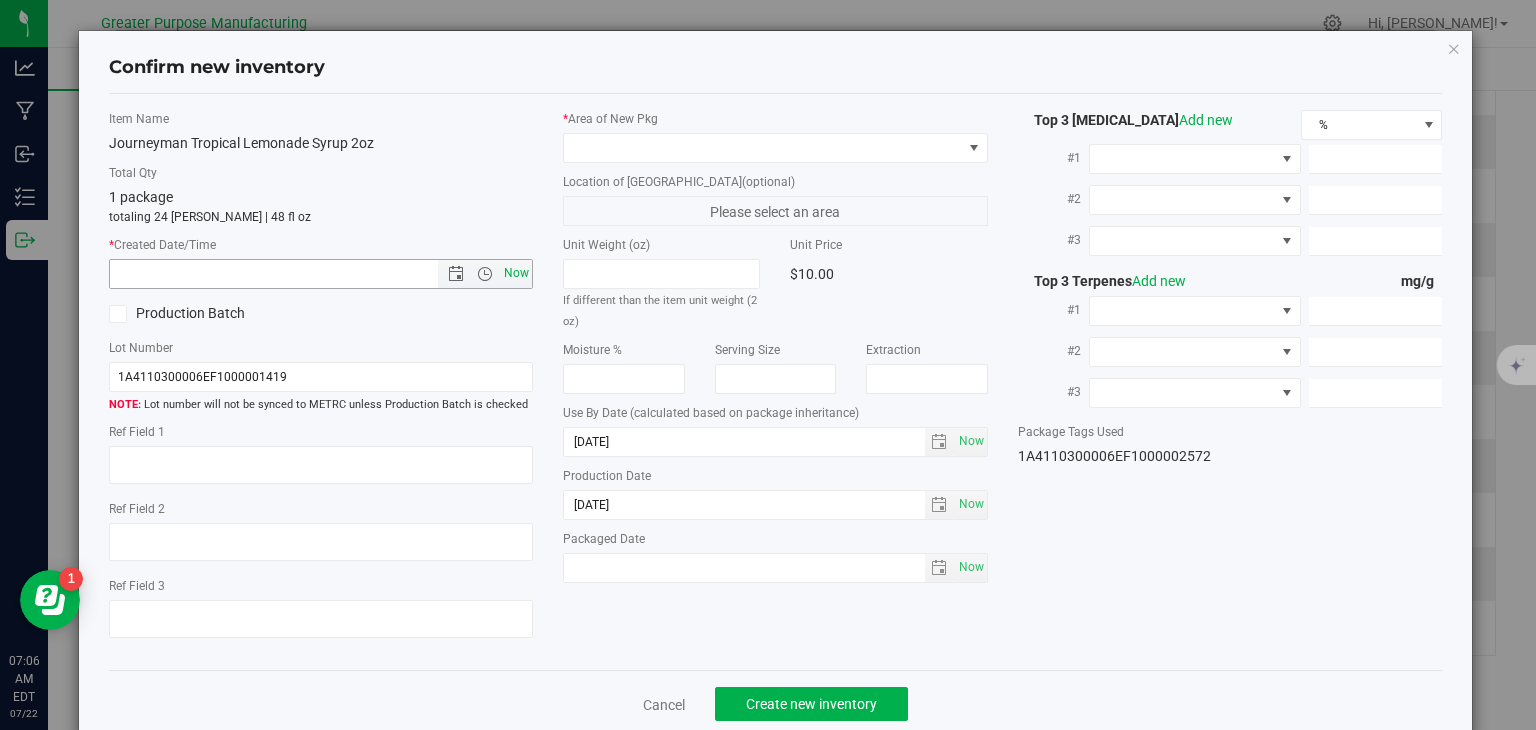 type on "7/22/2025 7:06 AM" 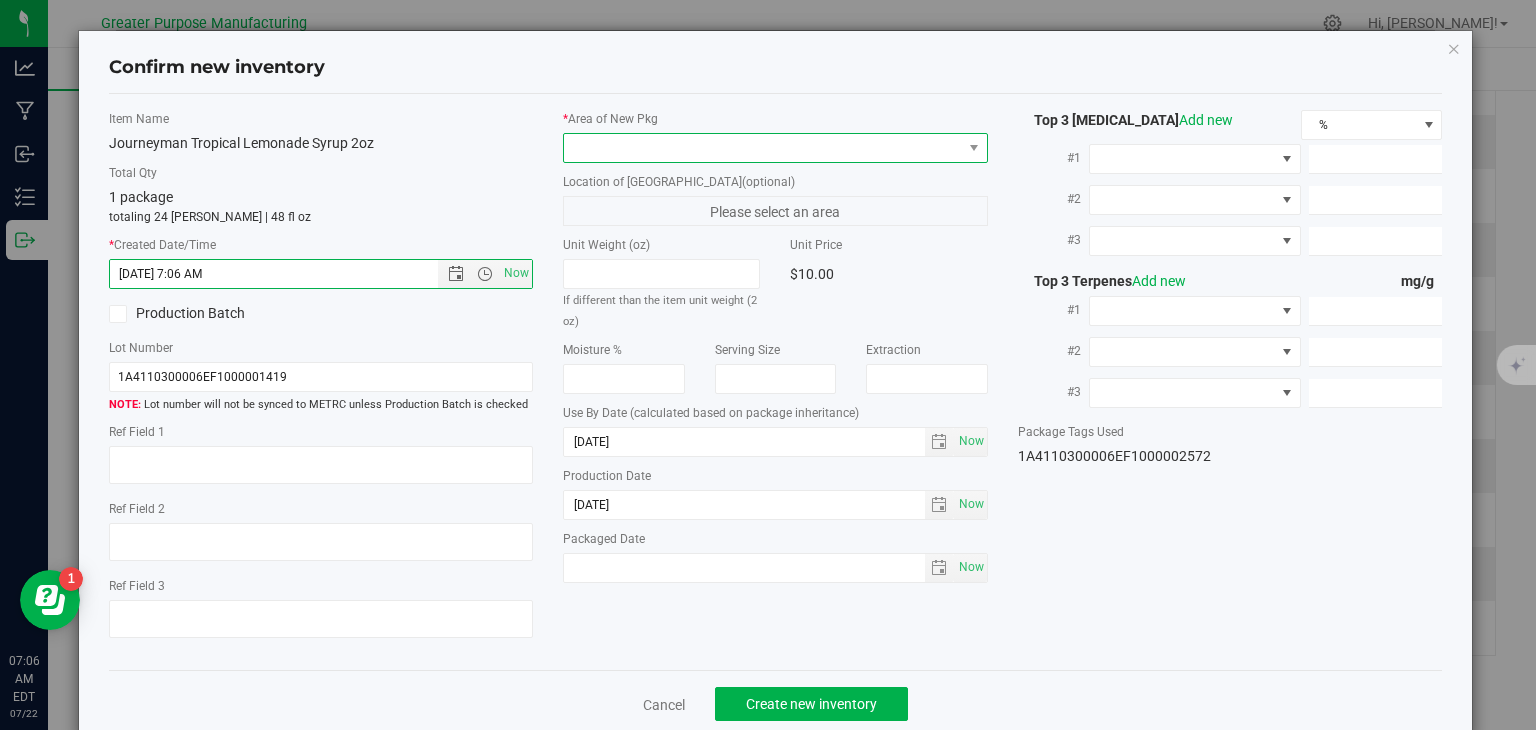 click at bounding box center [763, 148] 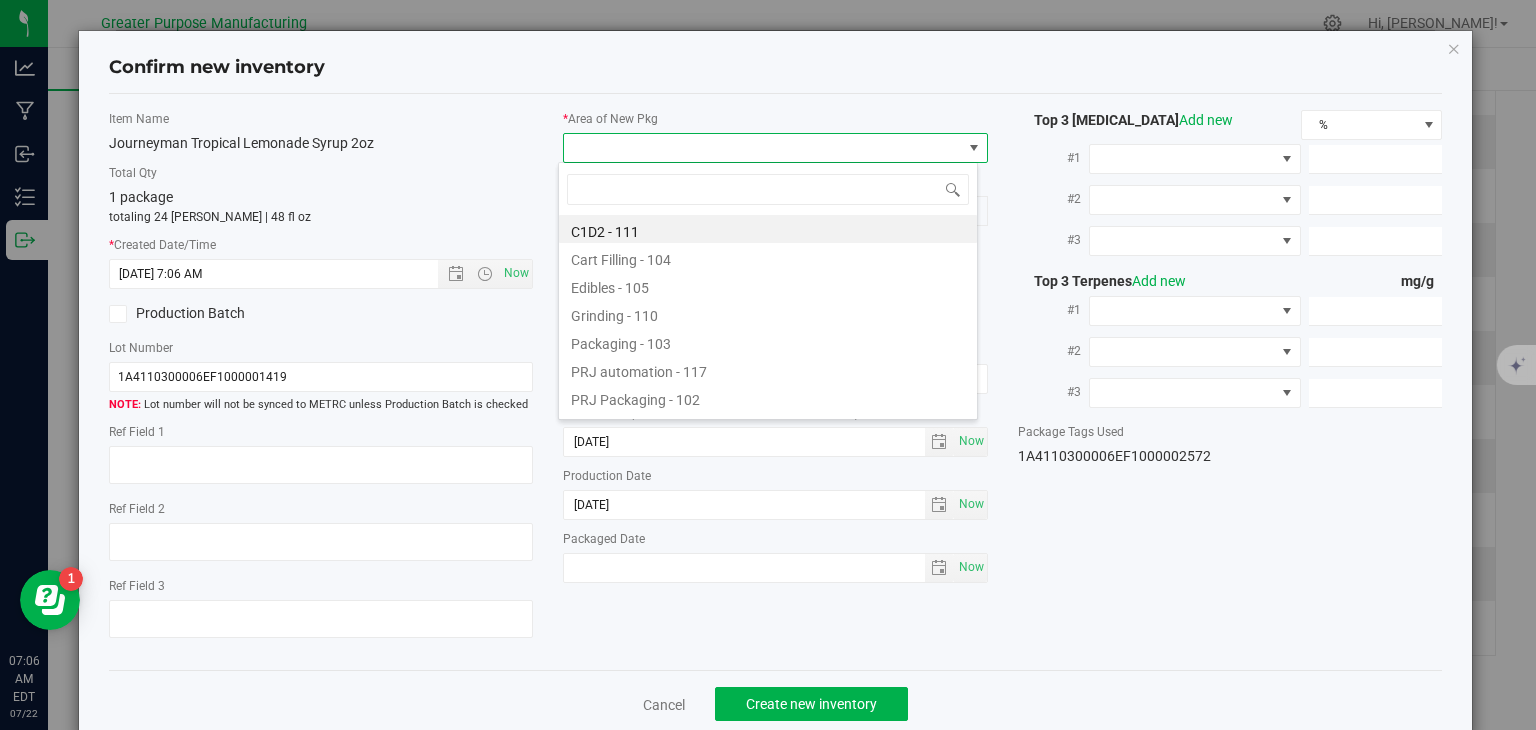 type on "108" 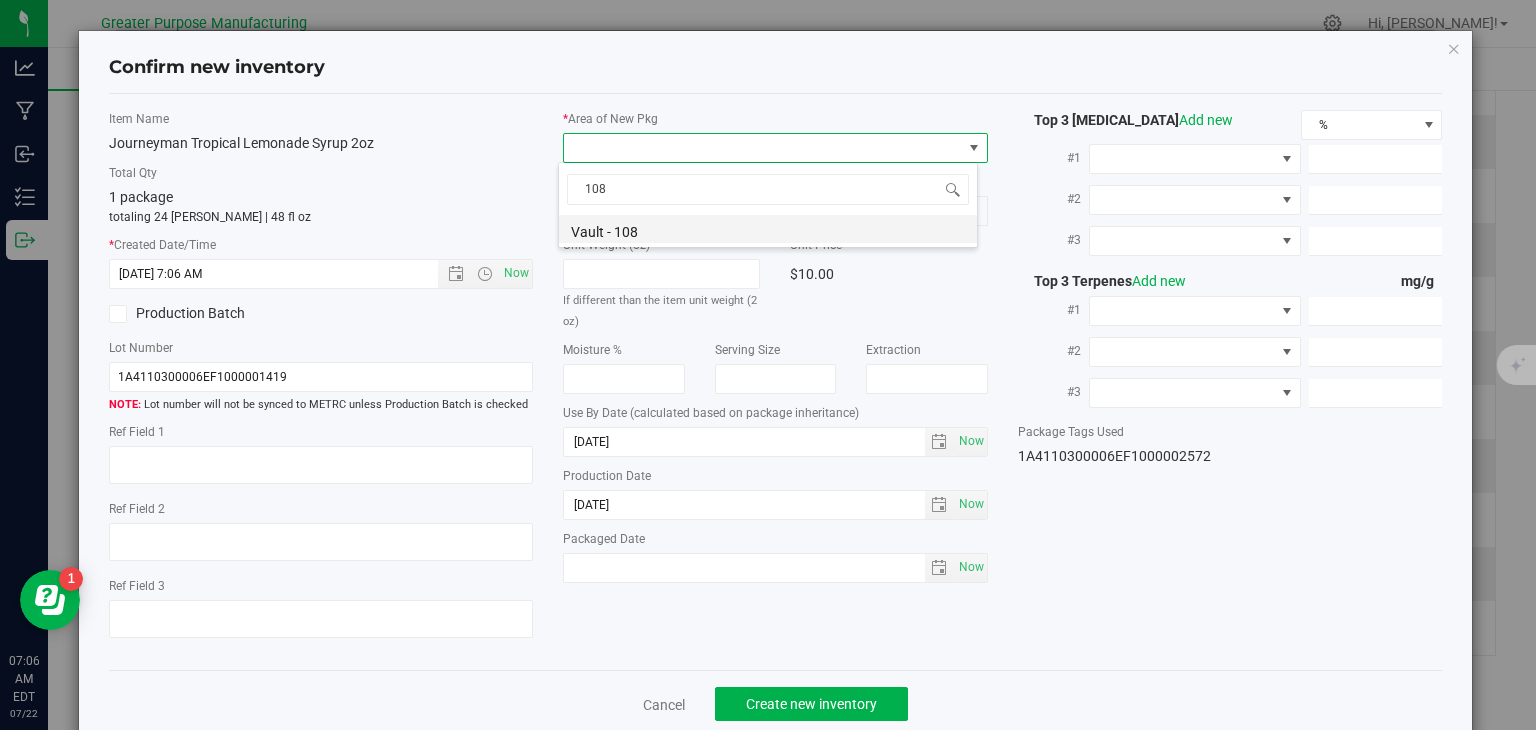 click on "Vault - 108" at bounding box center [768, 229] 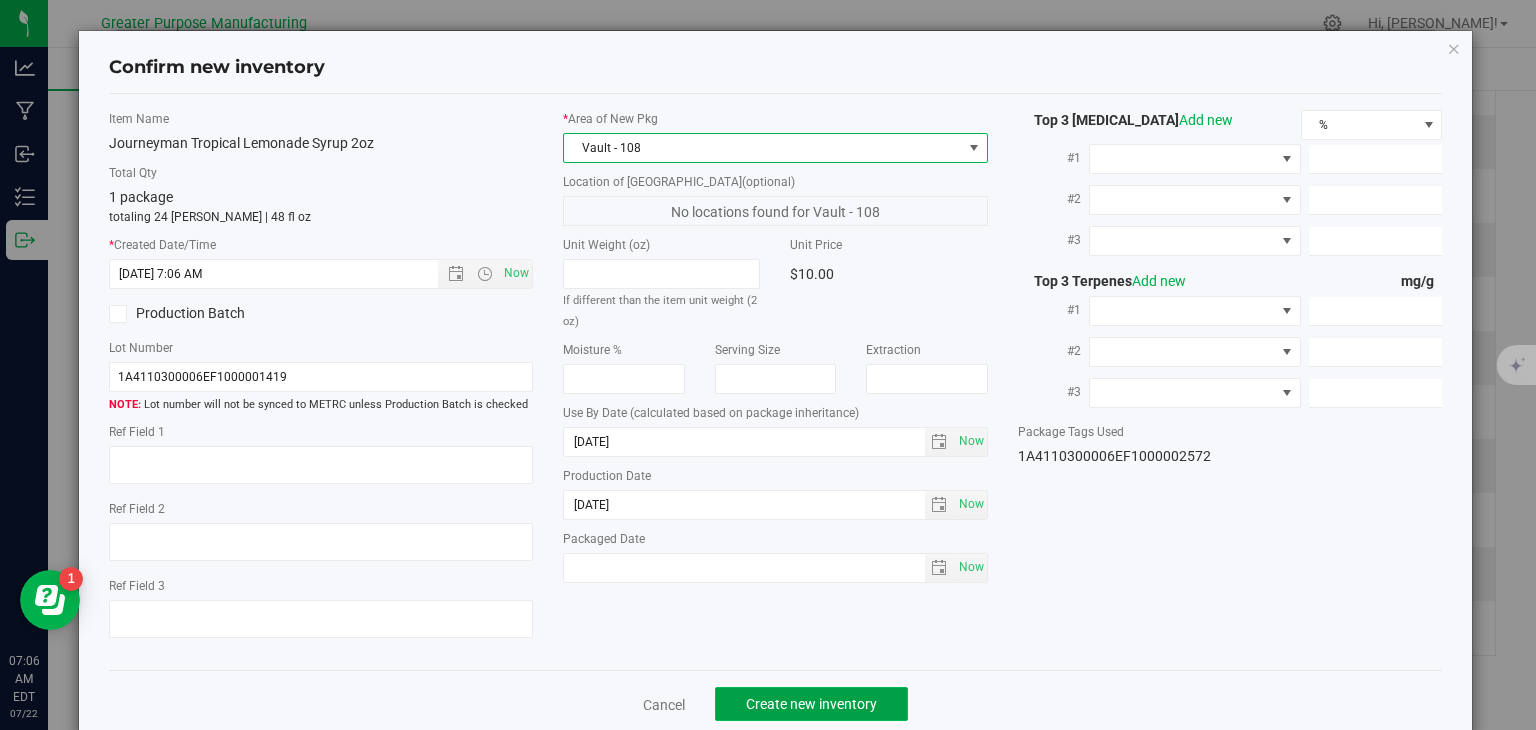 click on "Create new inventory" 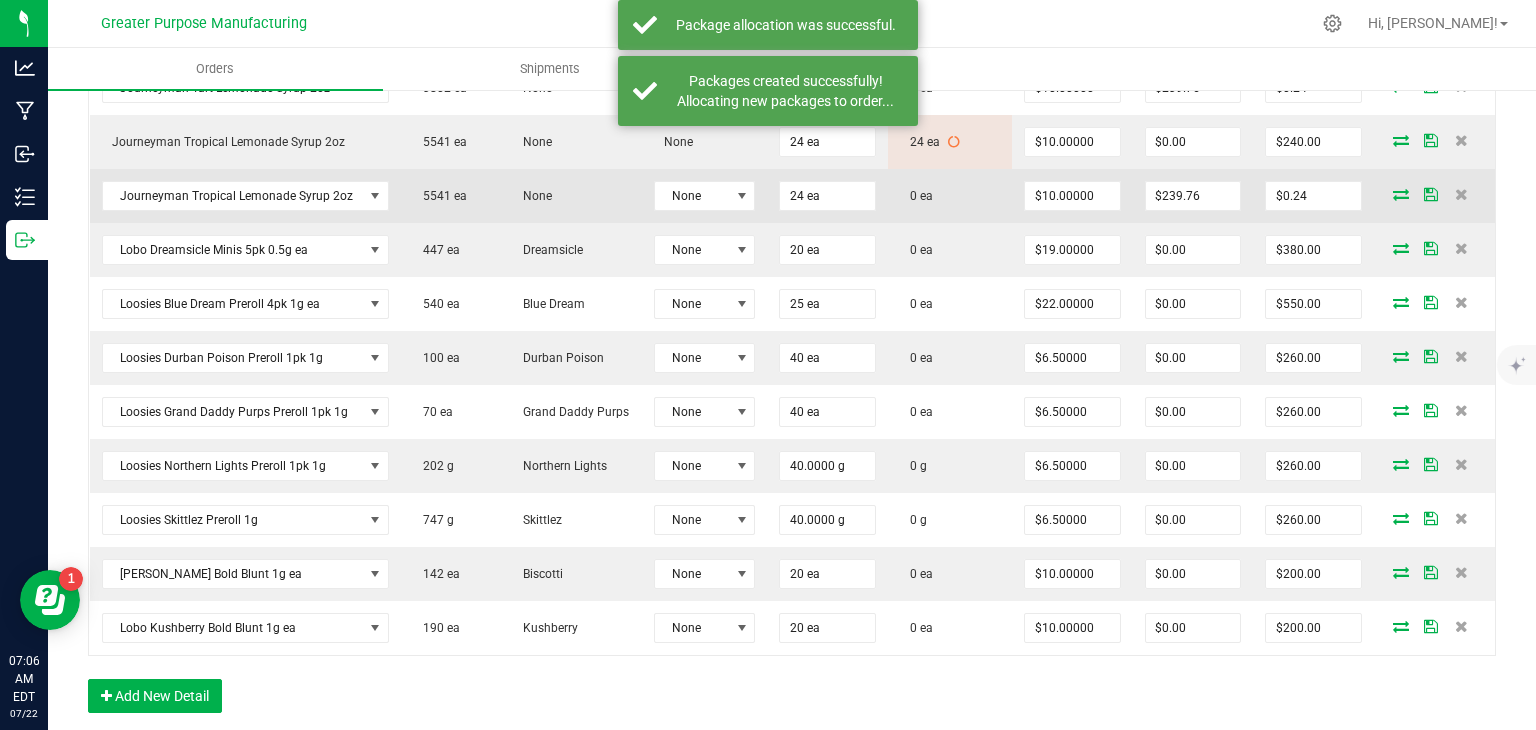 click at bounding box center [1401, 194] 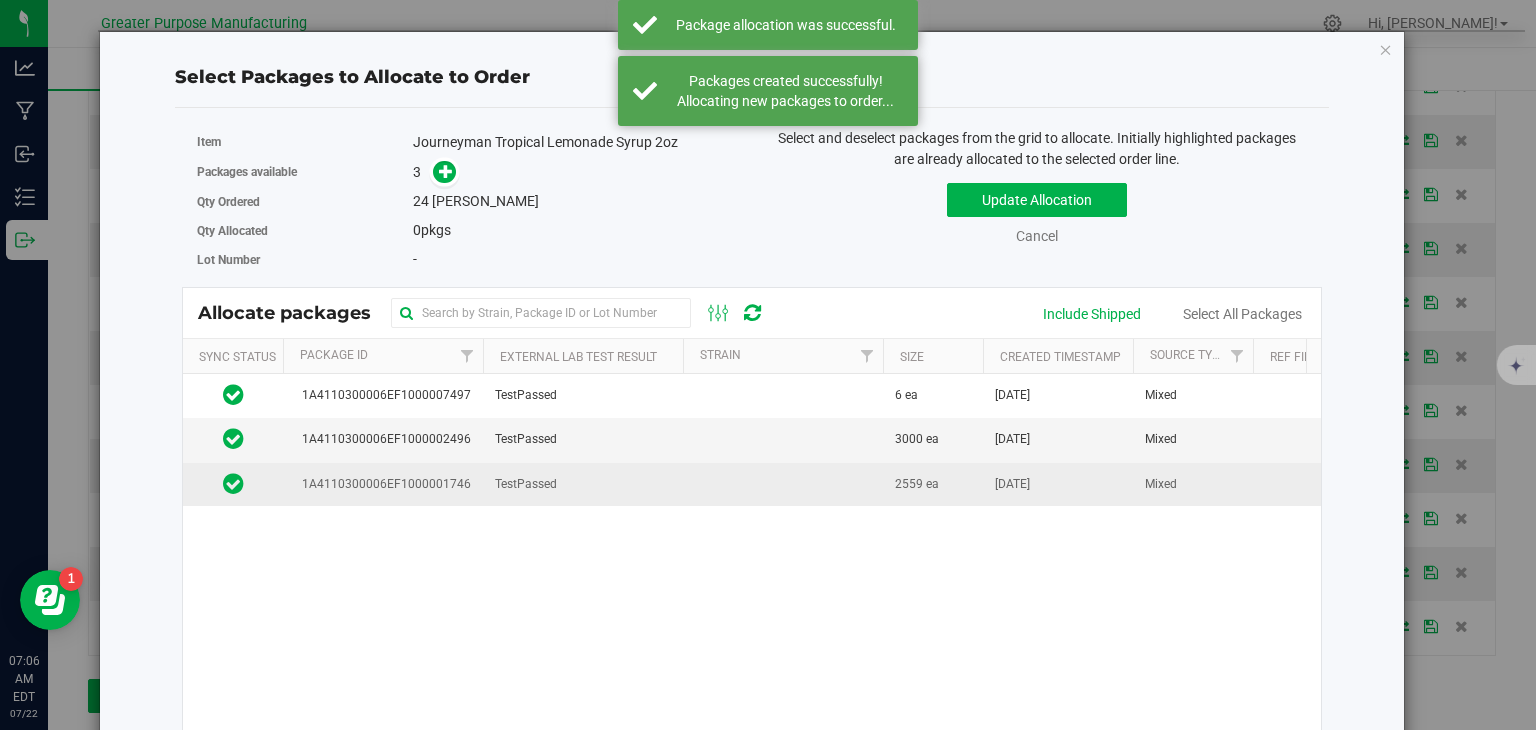 click on "TestPassed" at bounding box center (583, 484) 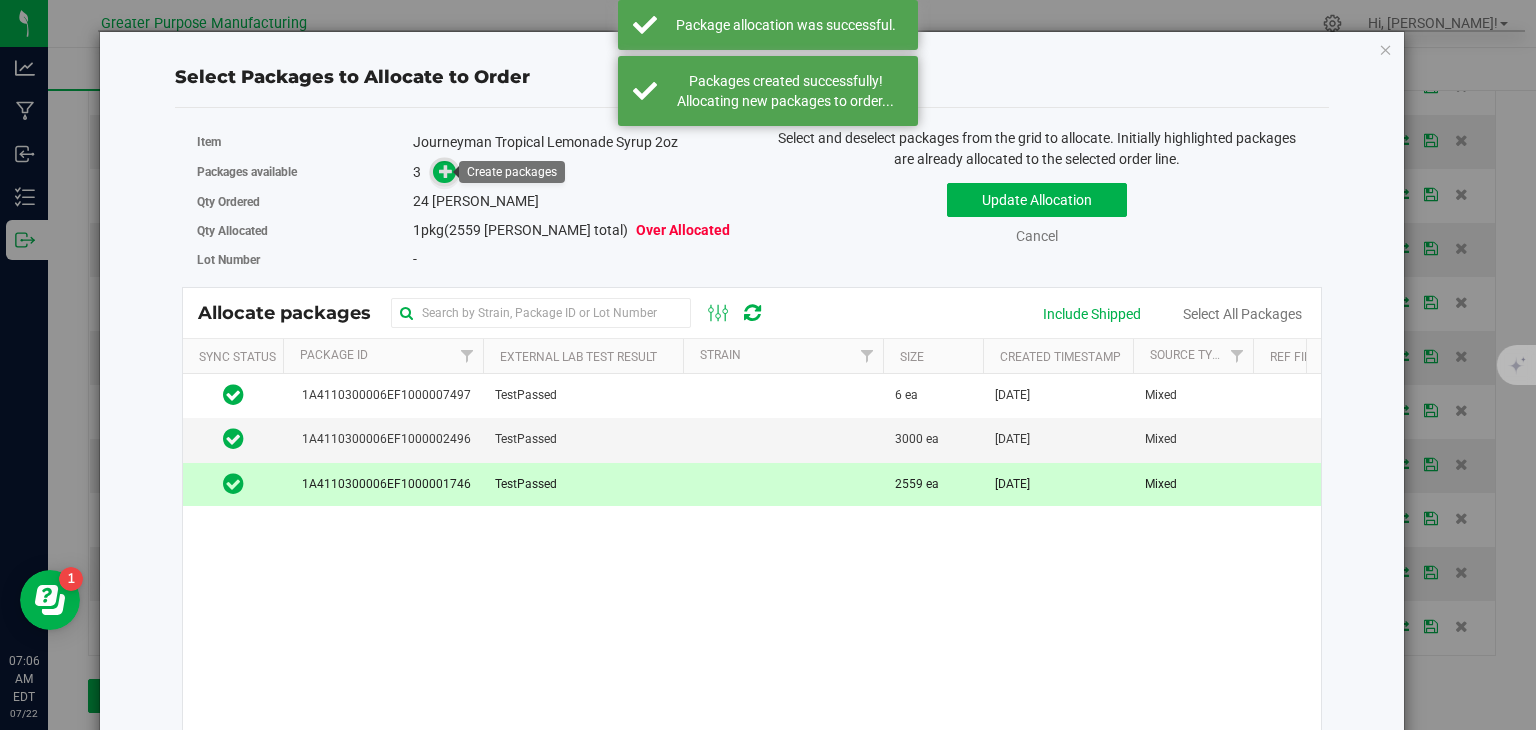 click at bounding box center (446, 171) 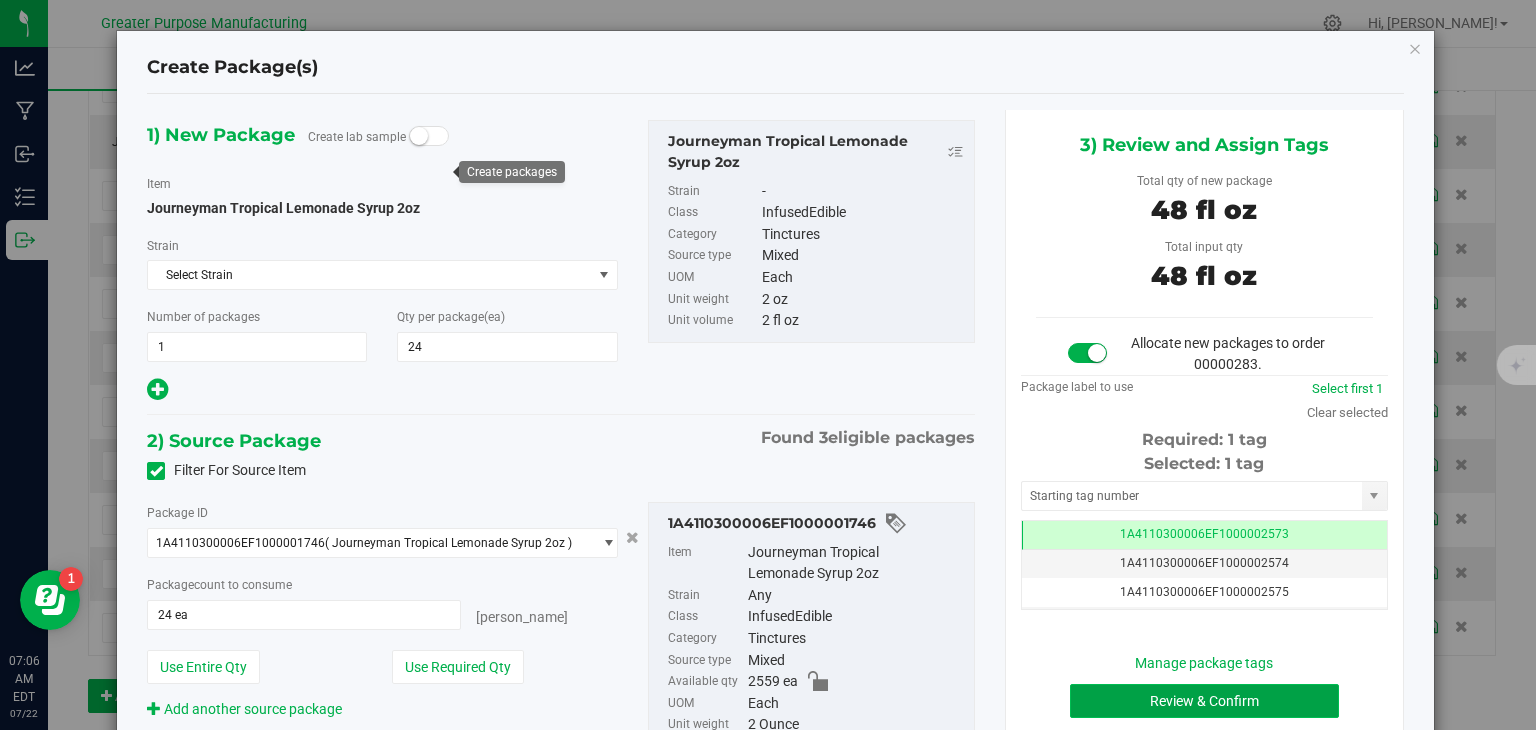 click on "Review & Confirm" at bounding box center [1204, 701] 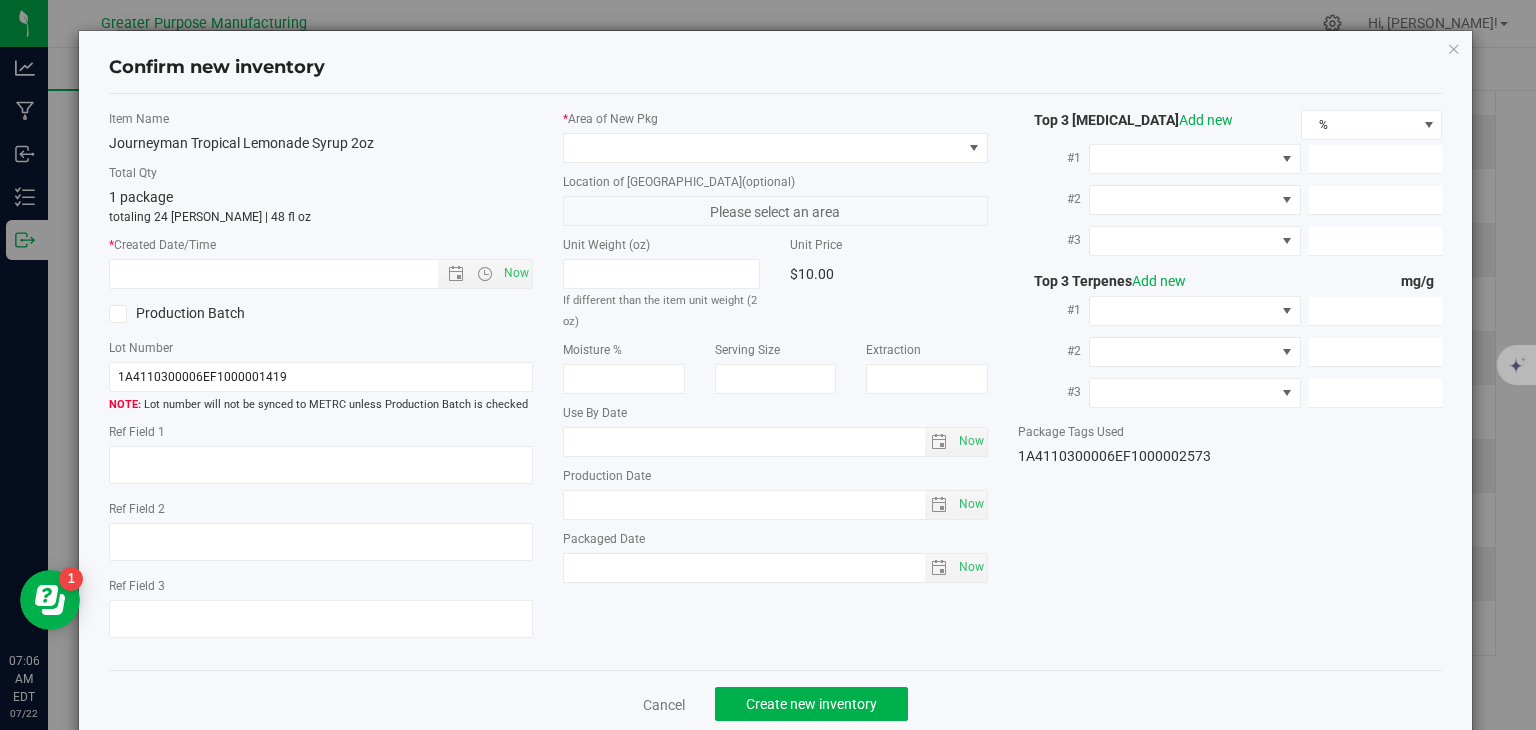 type on "[DATE]" 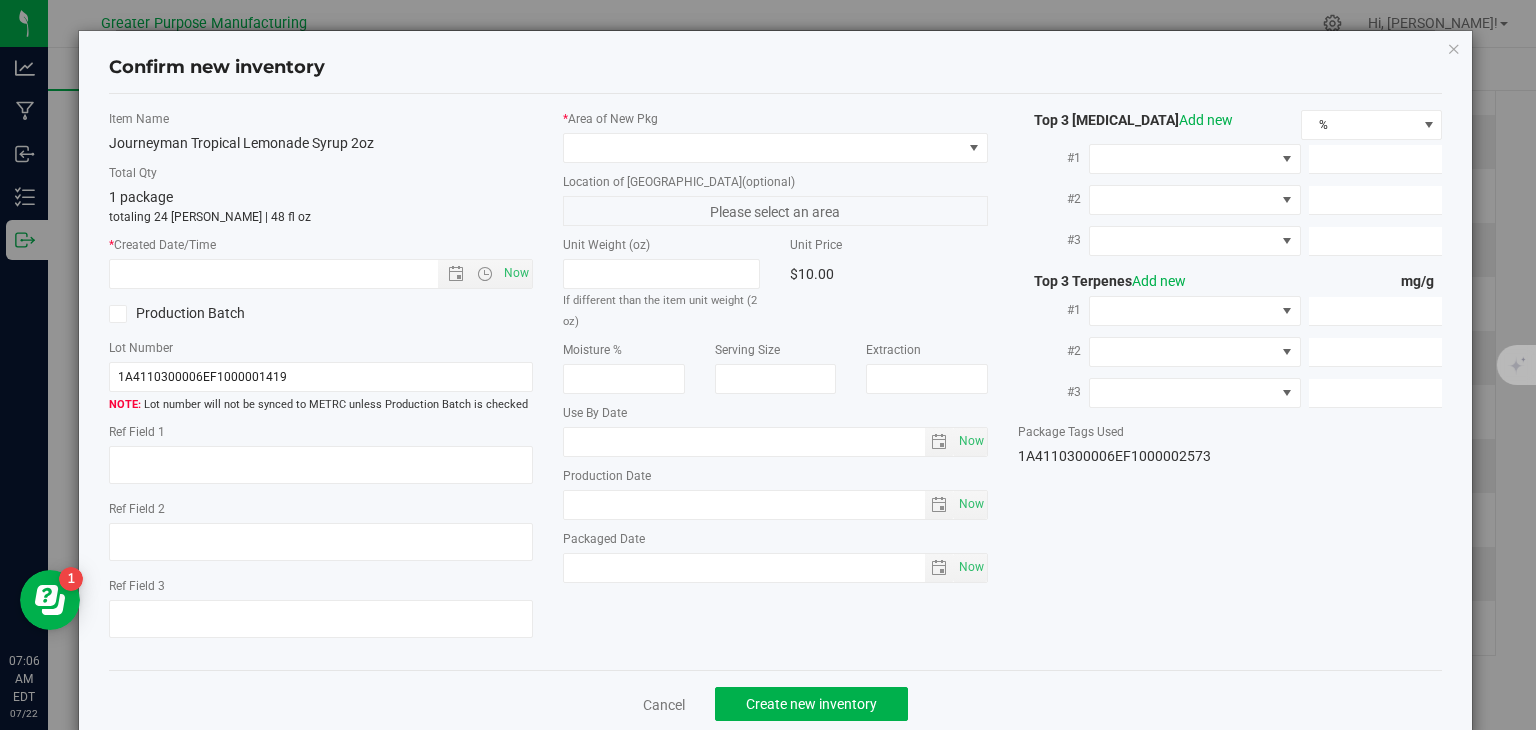 type on "[DATE]" 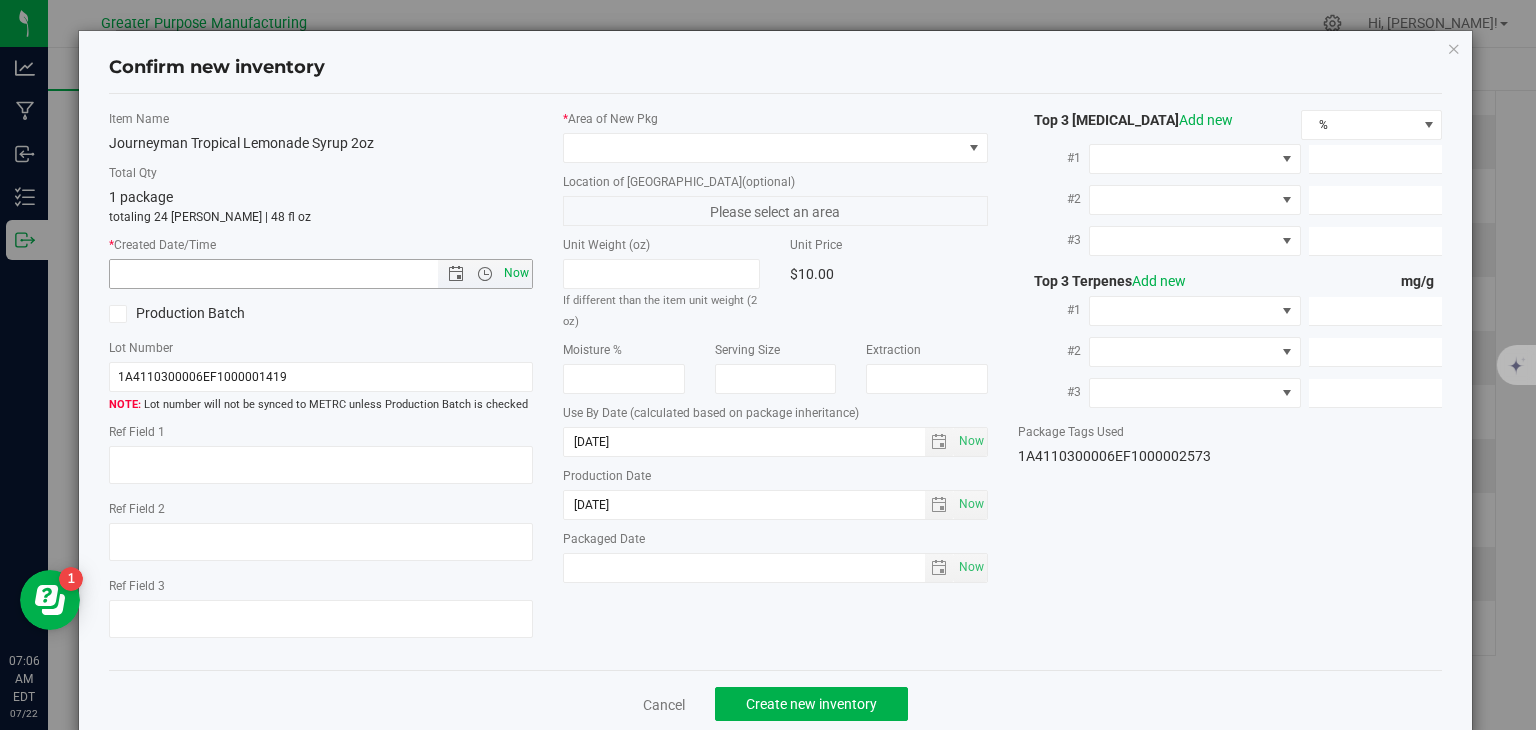 click on "Now" at bounding box center (517, 273) 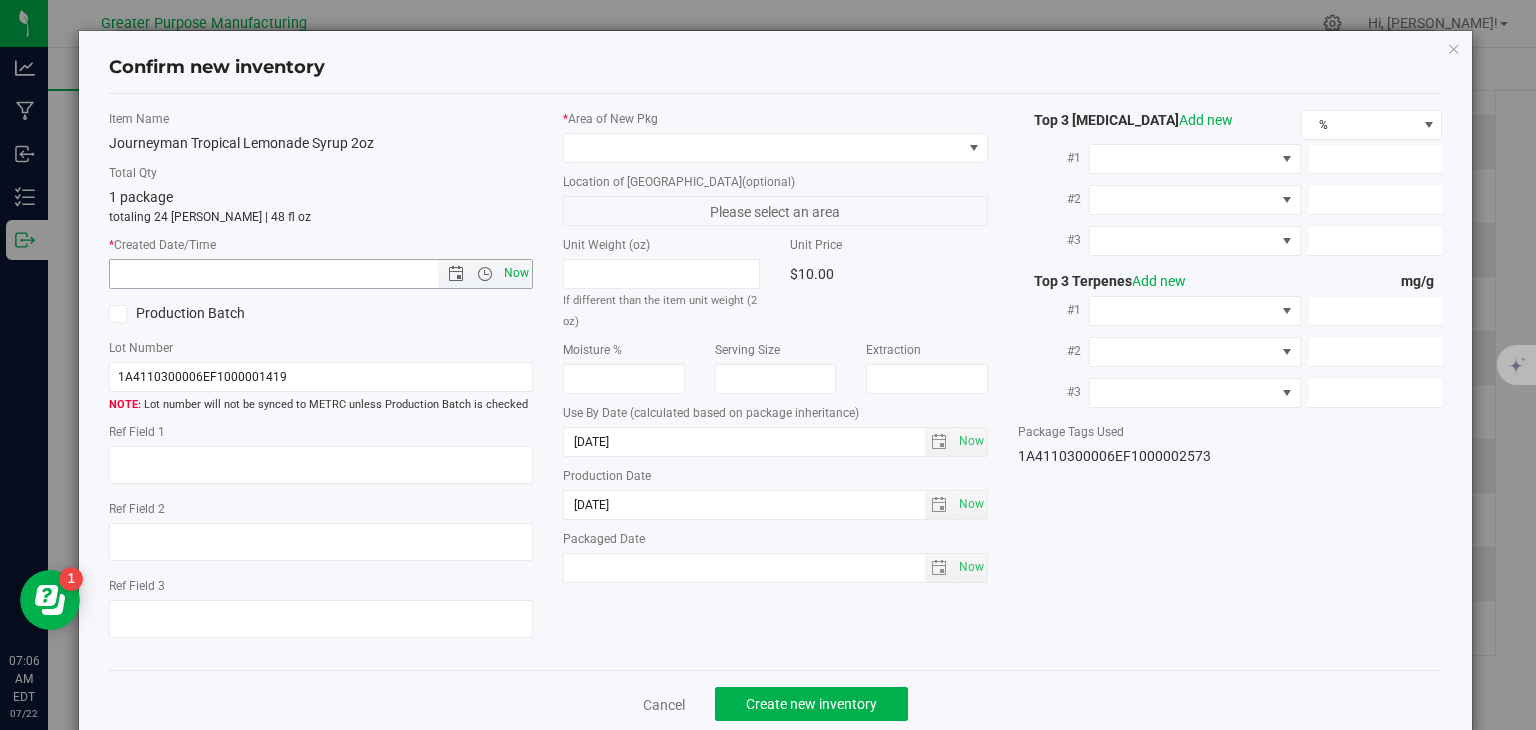 type on "7/22/2025 7:06 AM" 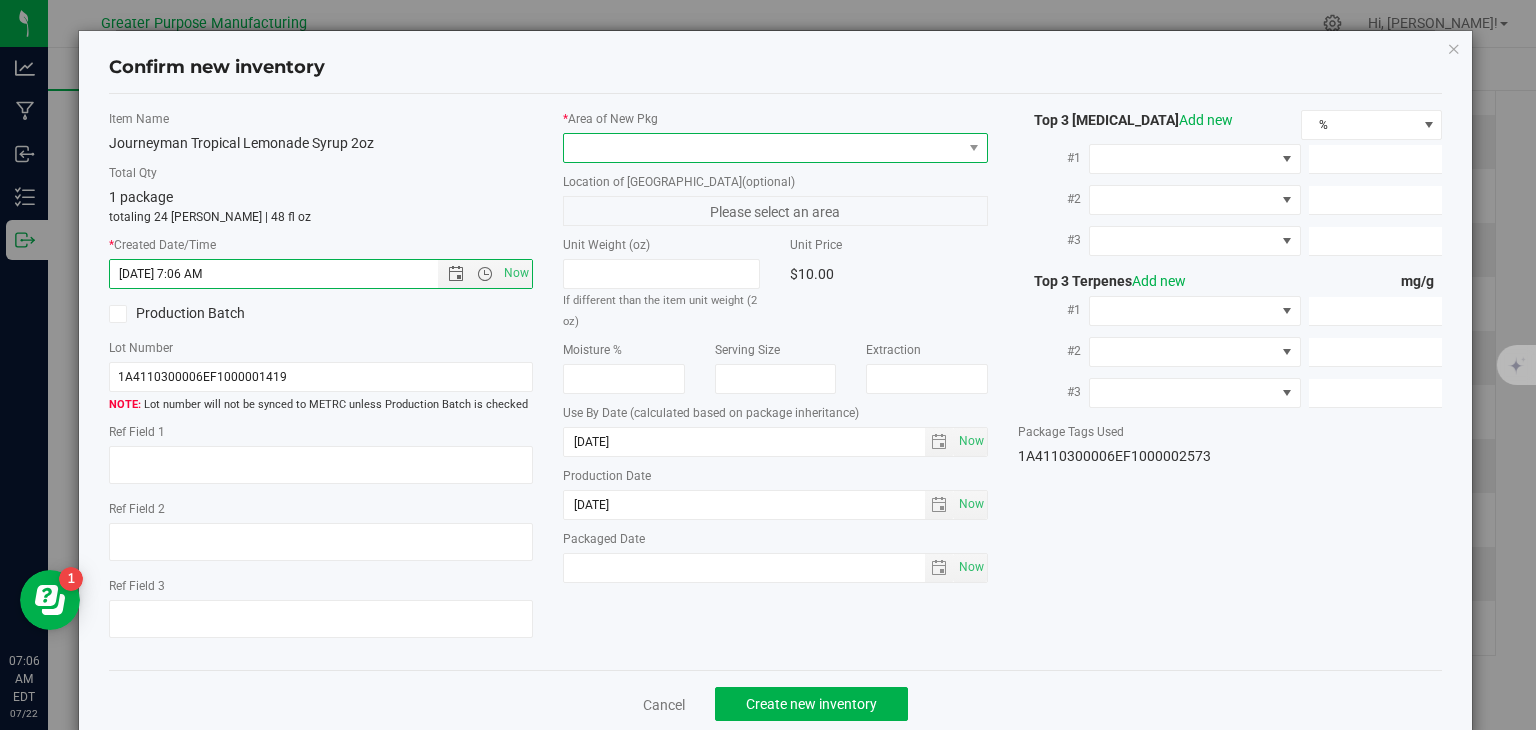 click at bounding box center [763, 148] 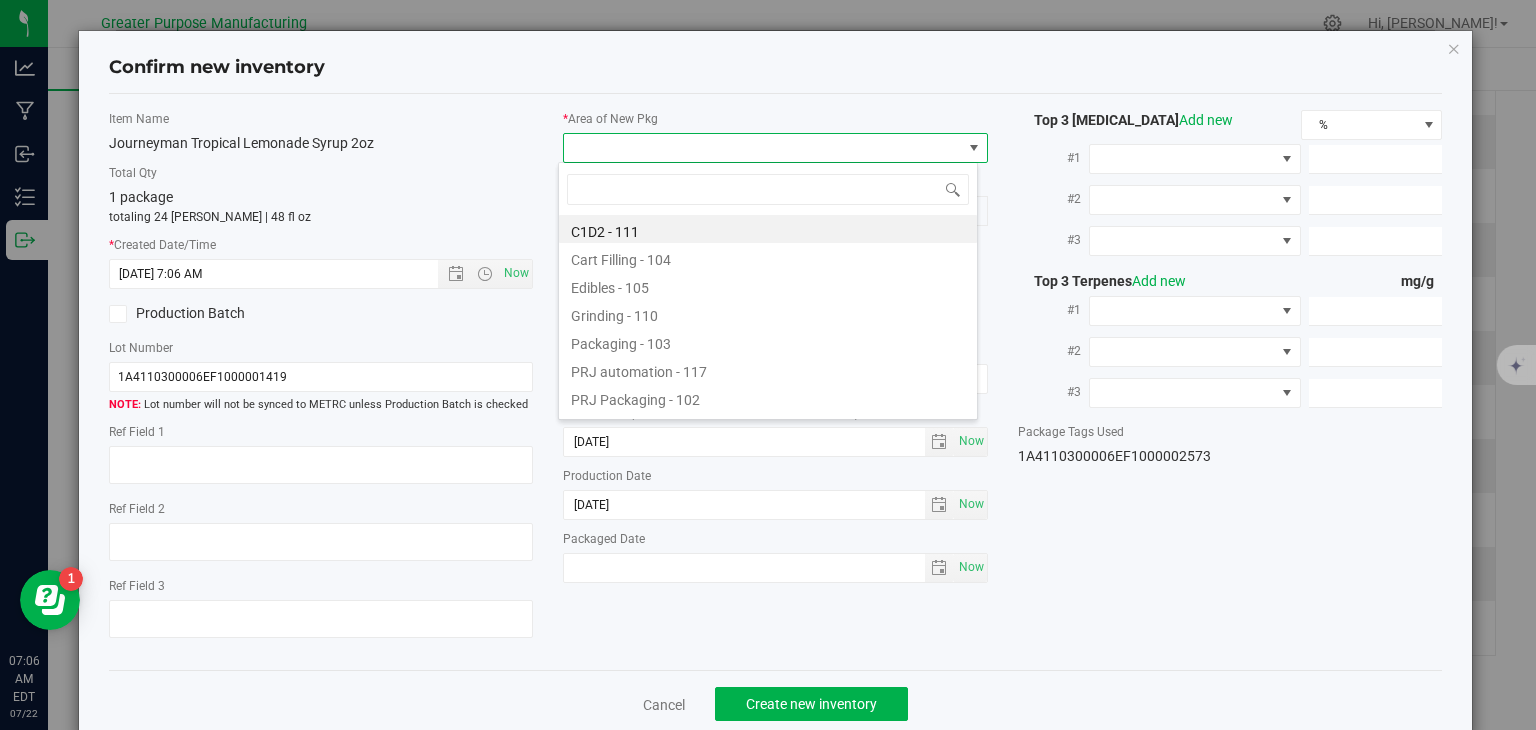 type on "108" 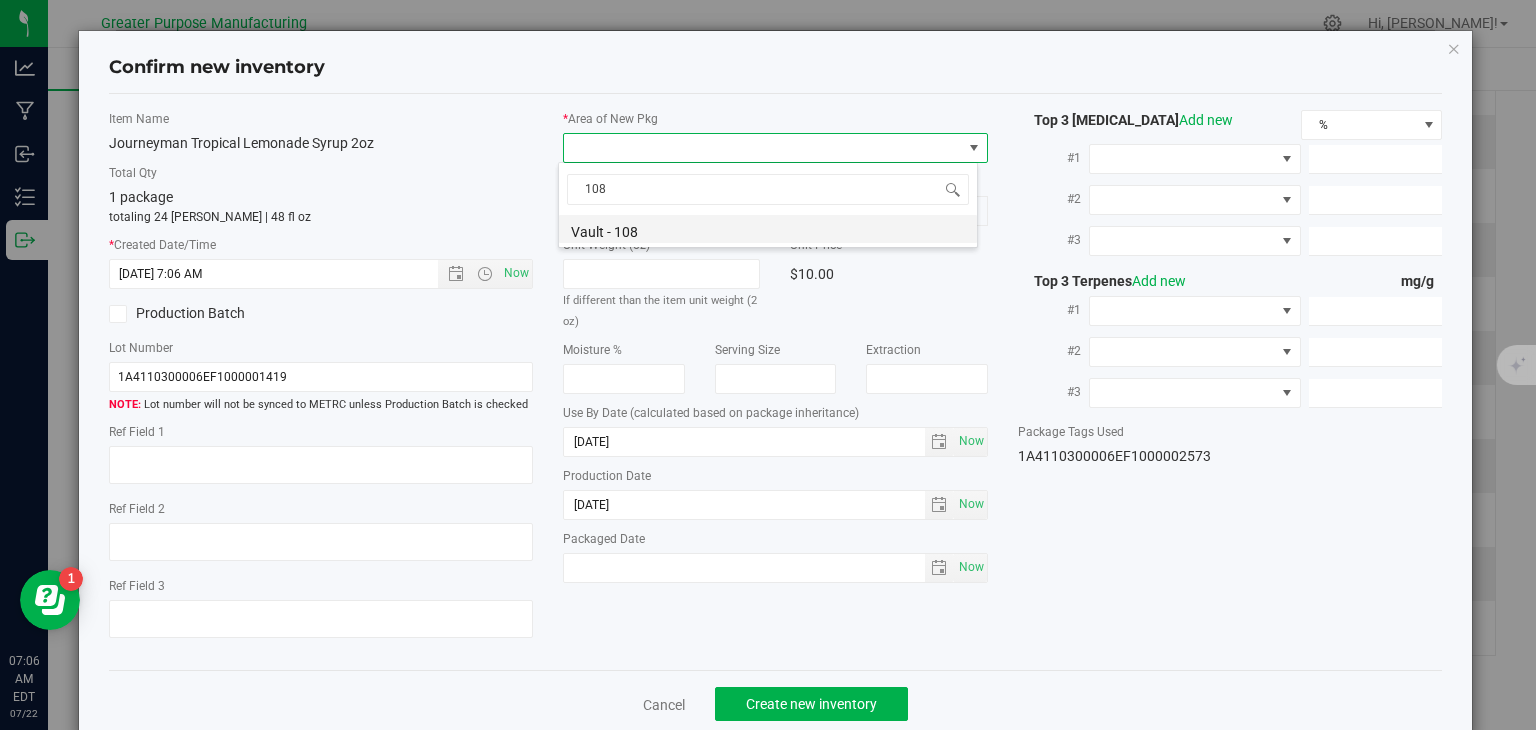 click on "Vault - 108" at bounding box center (768, 229) 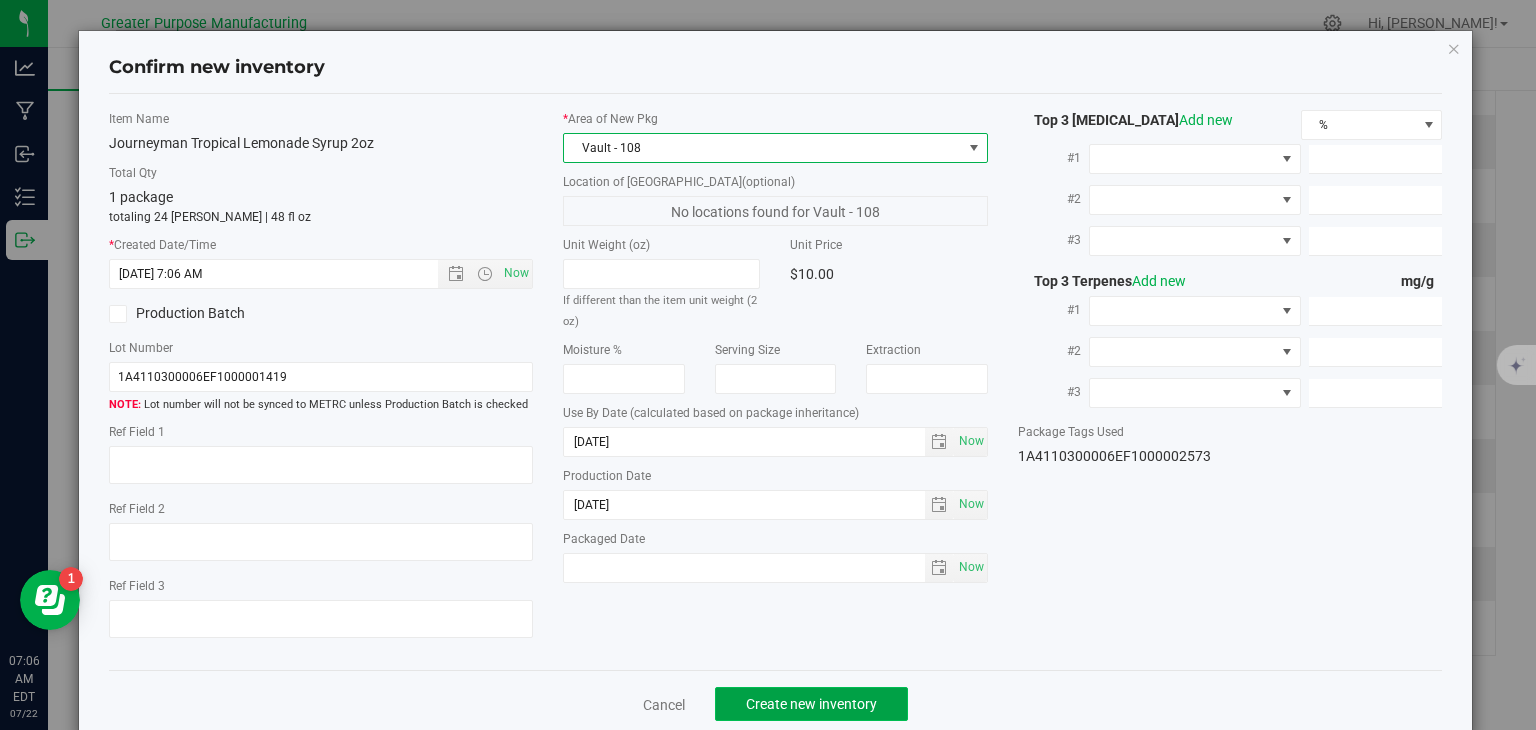 click on "Create new inventory" 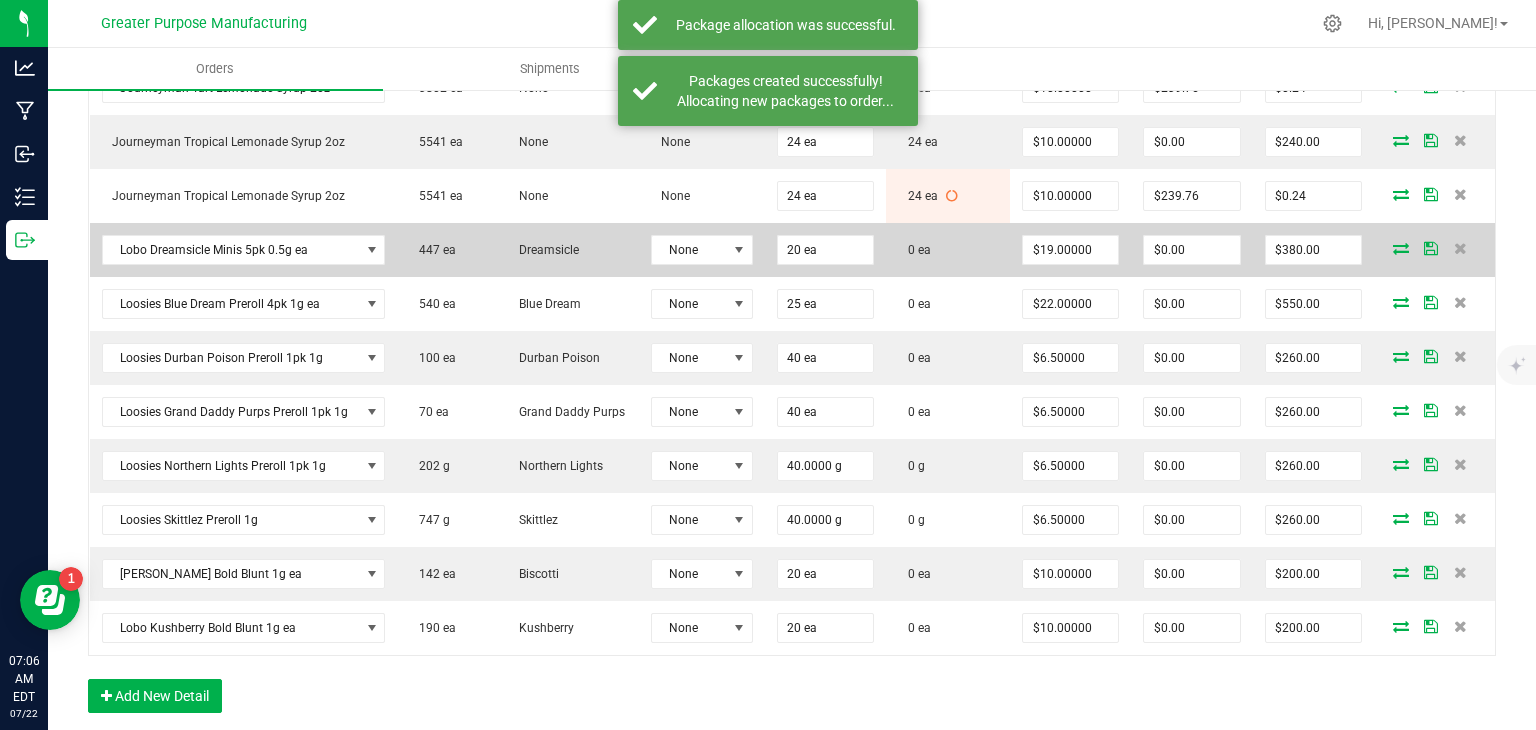 click at bounding box center [1401, 248] 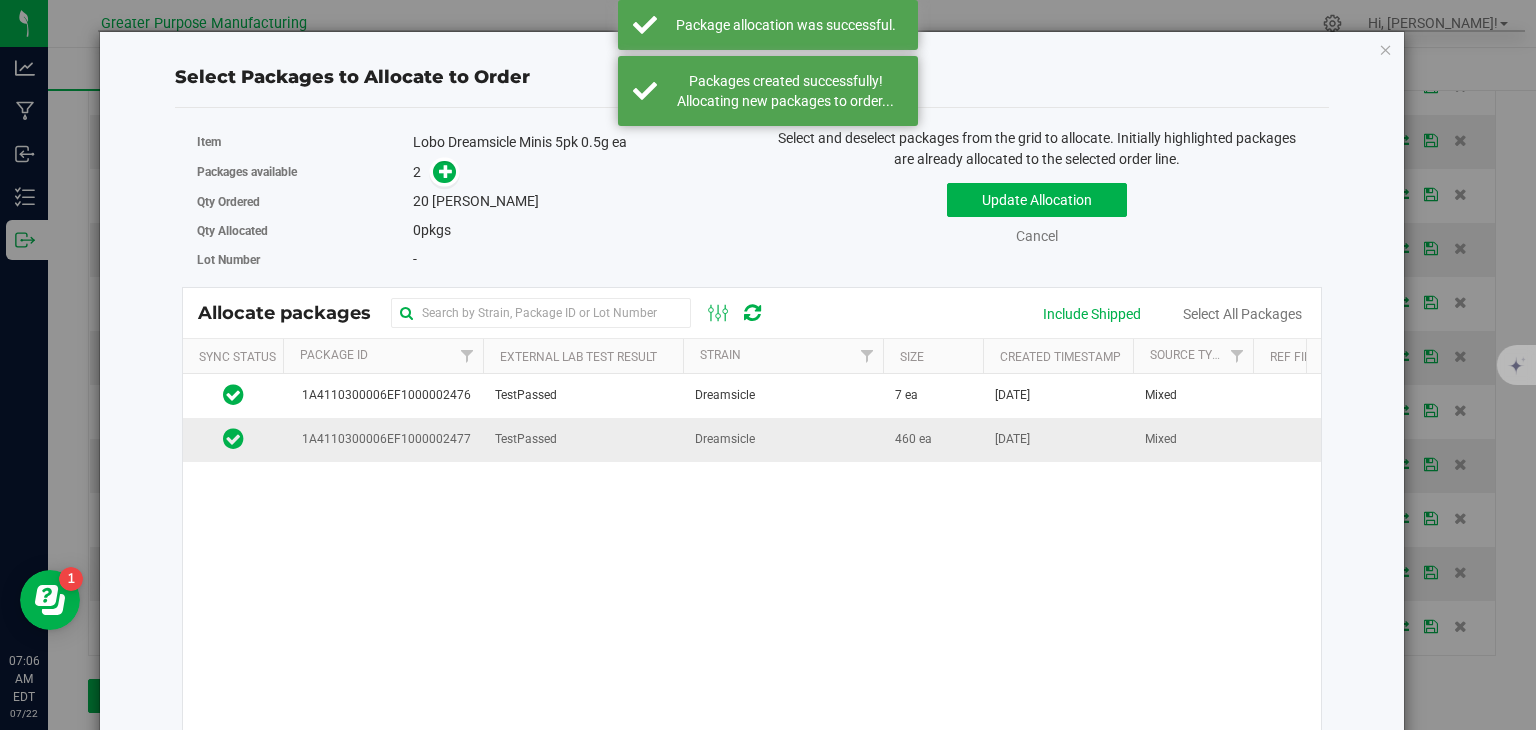 click on "TestPassed" at bounding box center [583, 439] 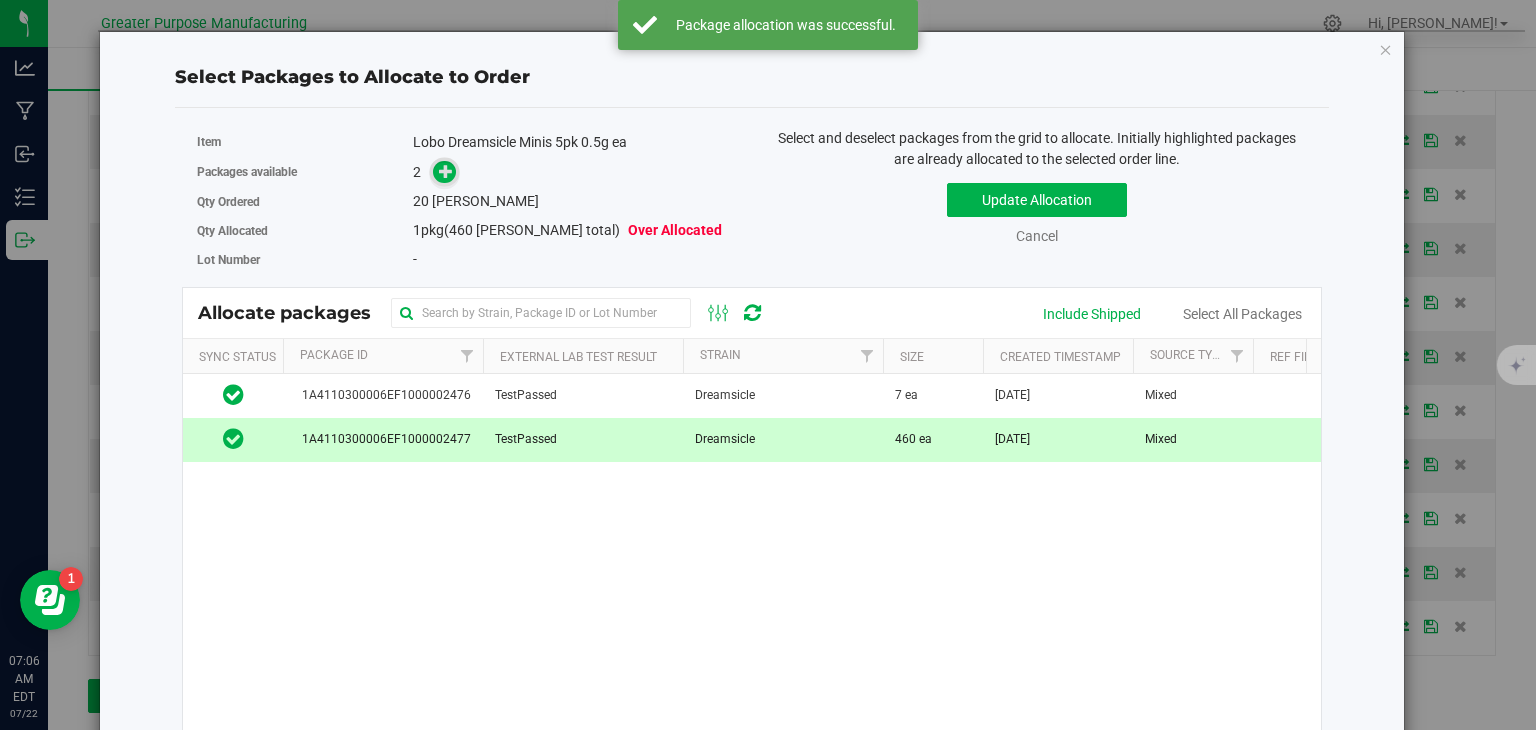 click at bounding box center [446, 171] 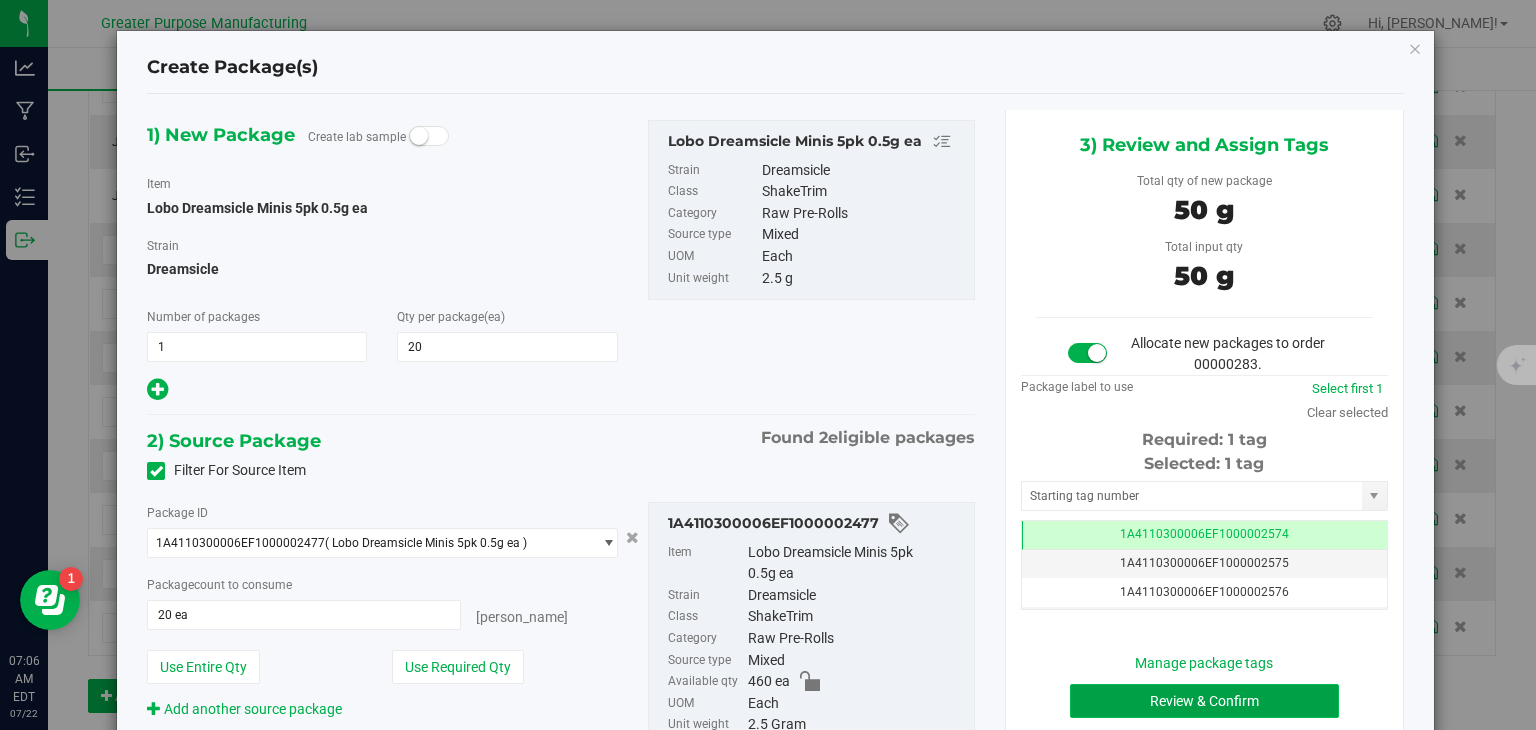 click on "Review & Confirm" at bounding box center (1204, 701) 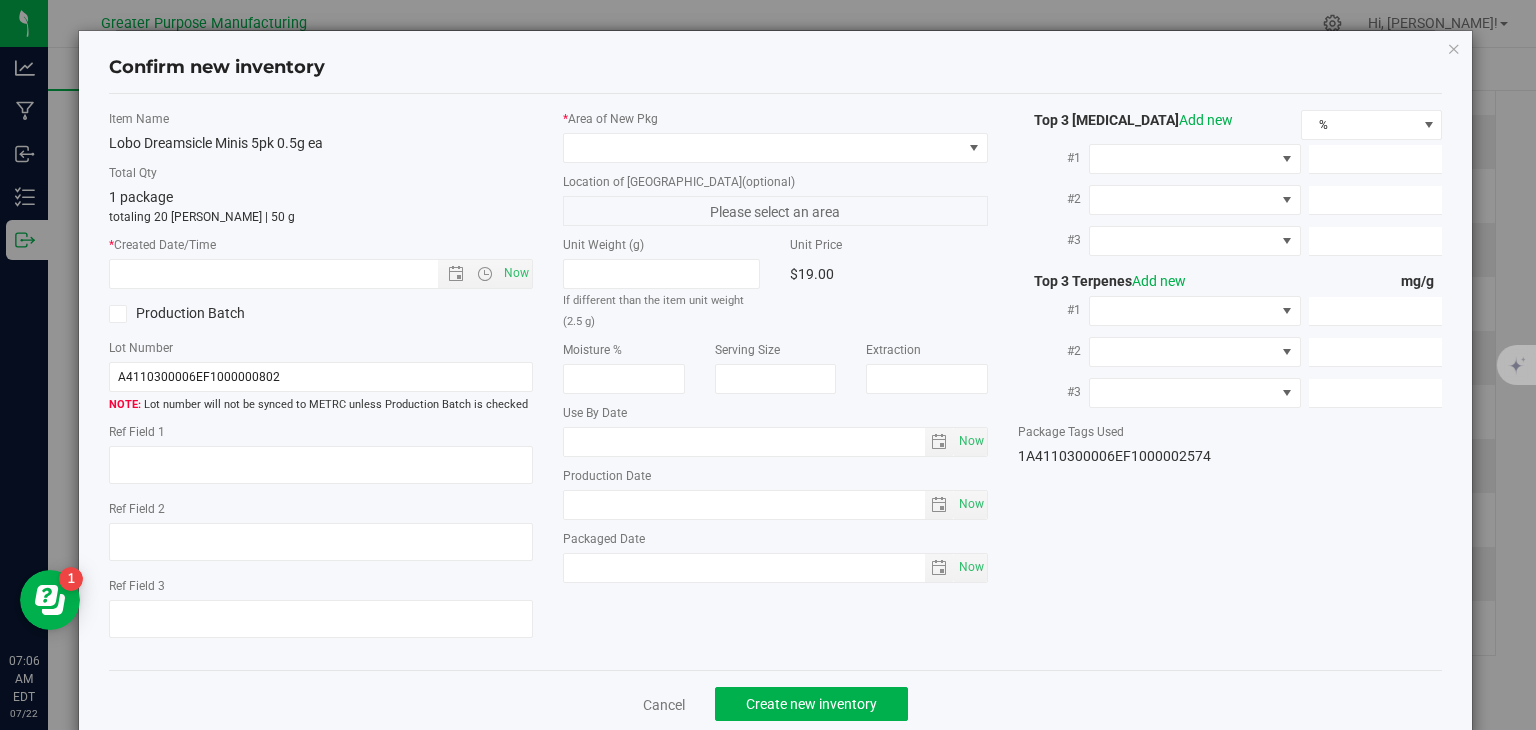 type on "[DATE]" 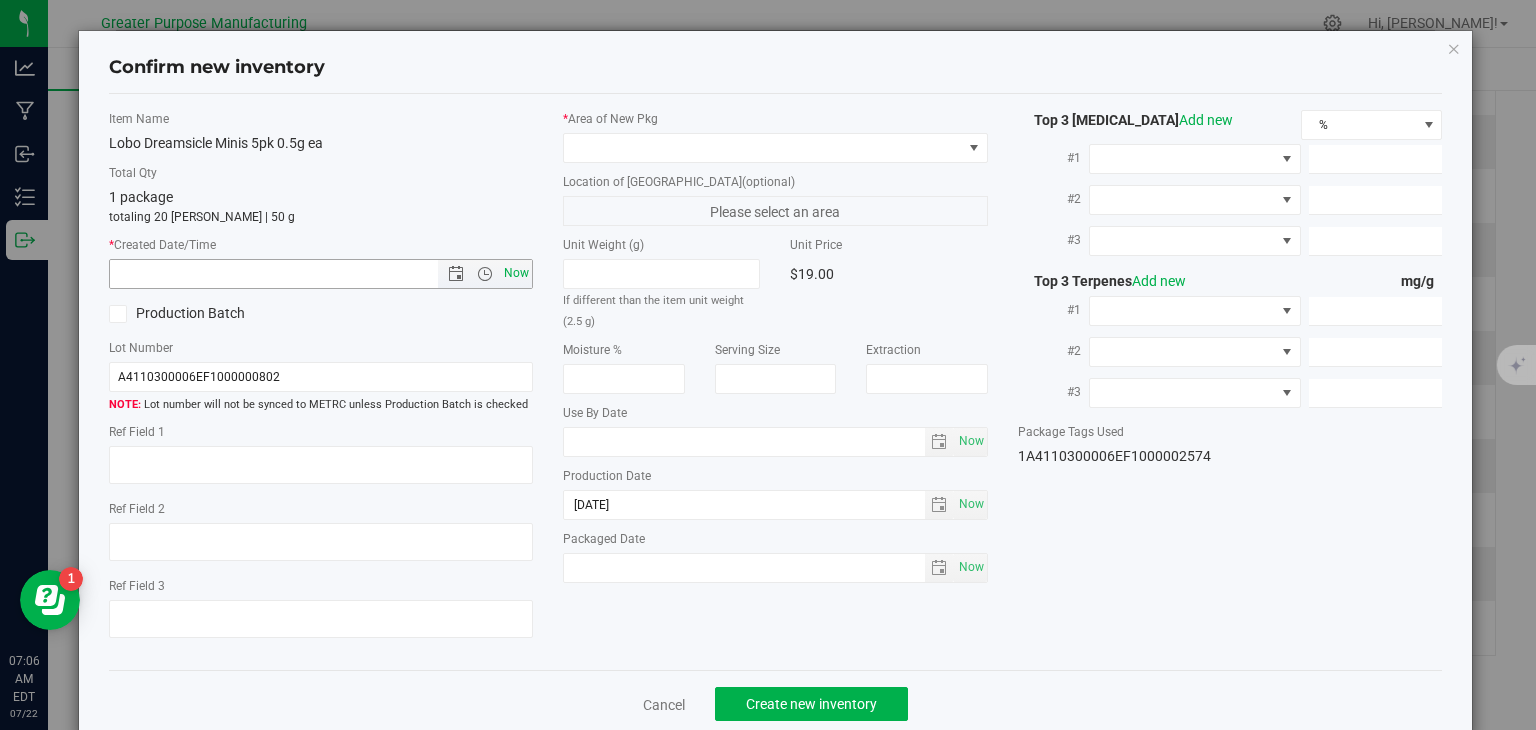 click on "Now" at bounding box center (517, 273) 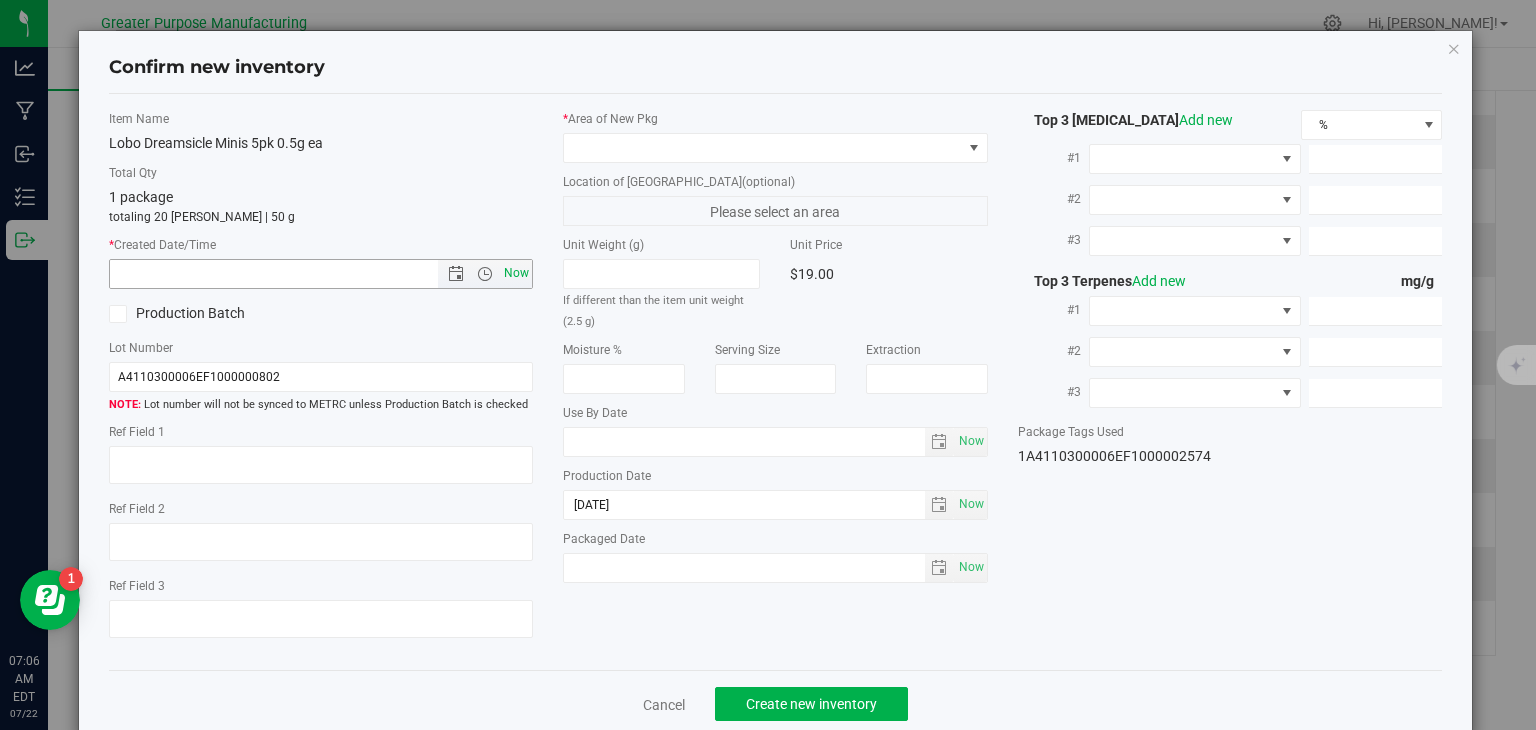 type on "7/22/2025 7:06 AM" 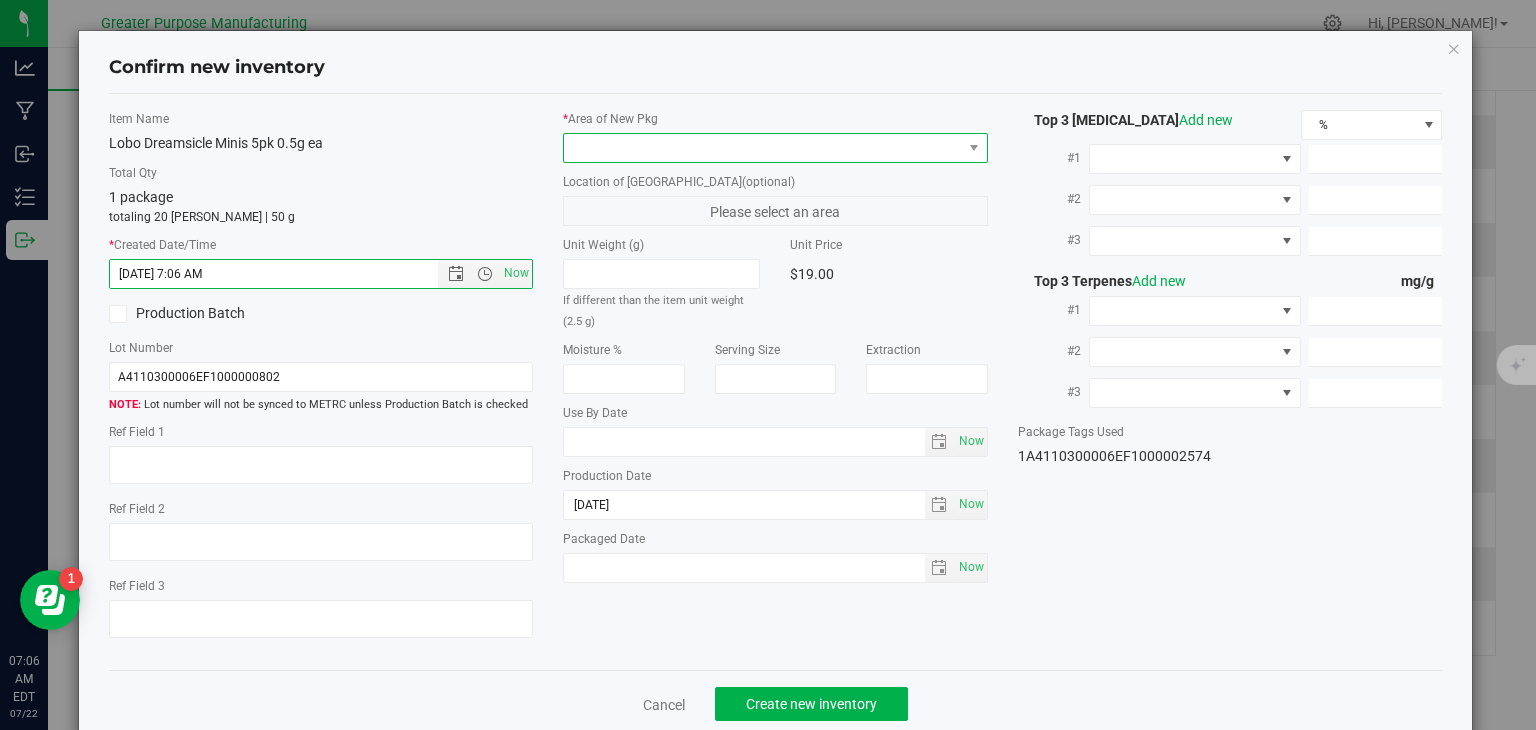 click at bounding box center (763, 148) 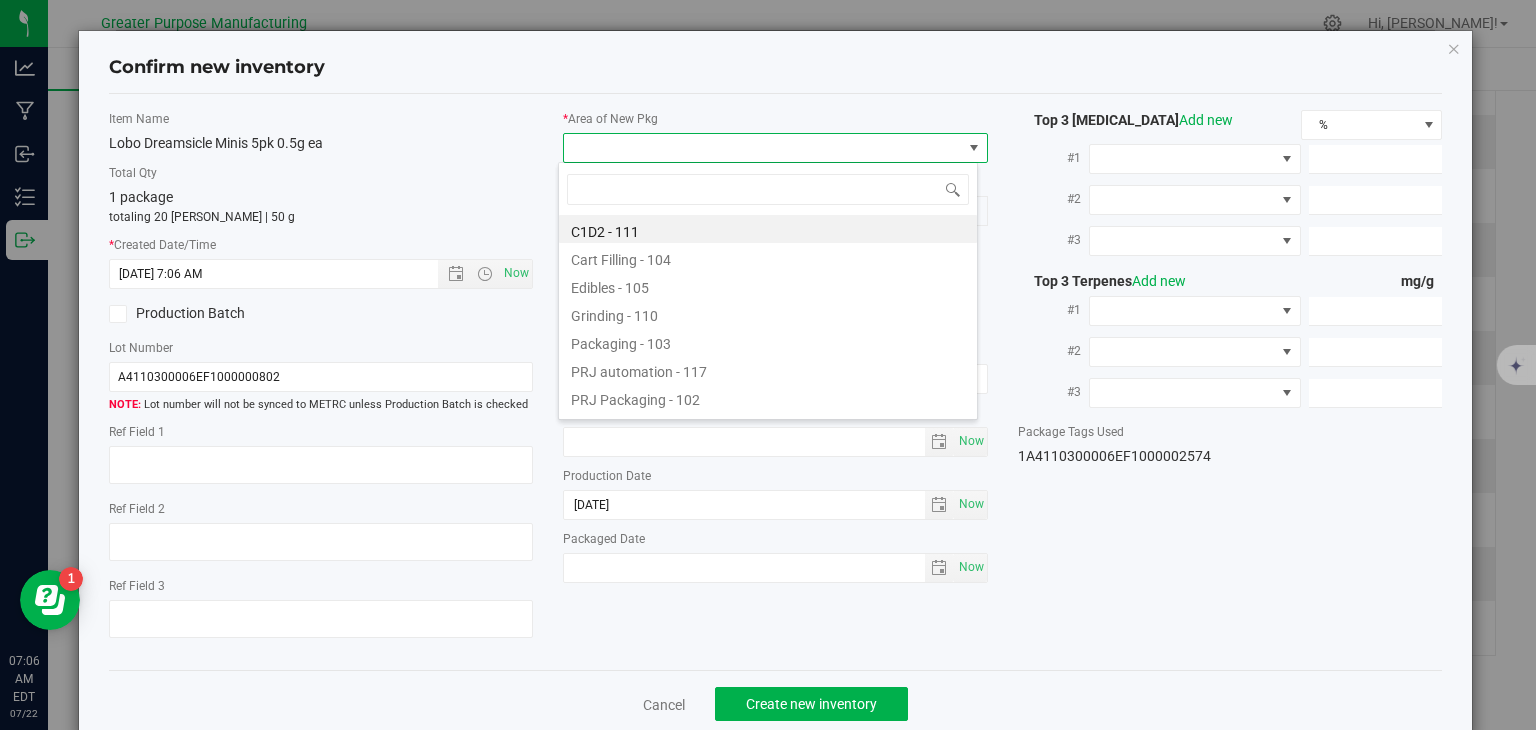 type on "108" 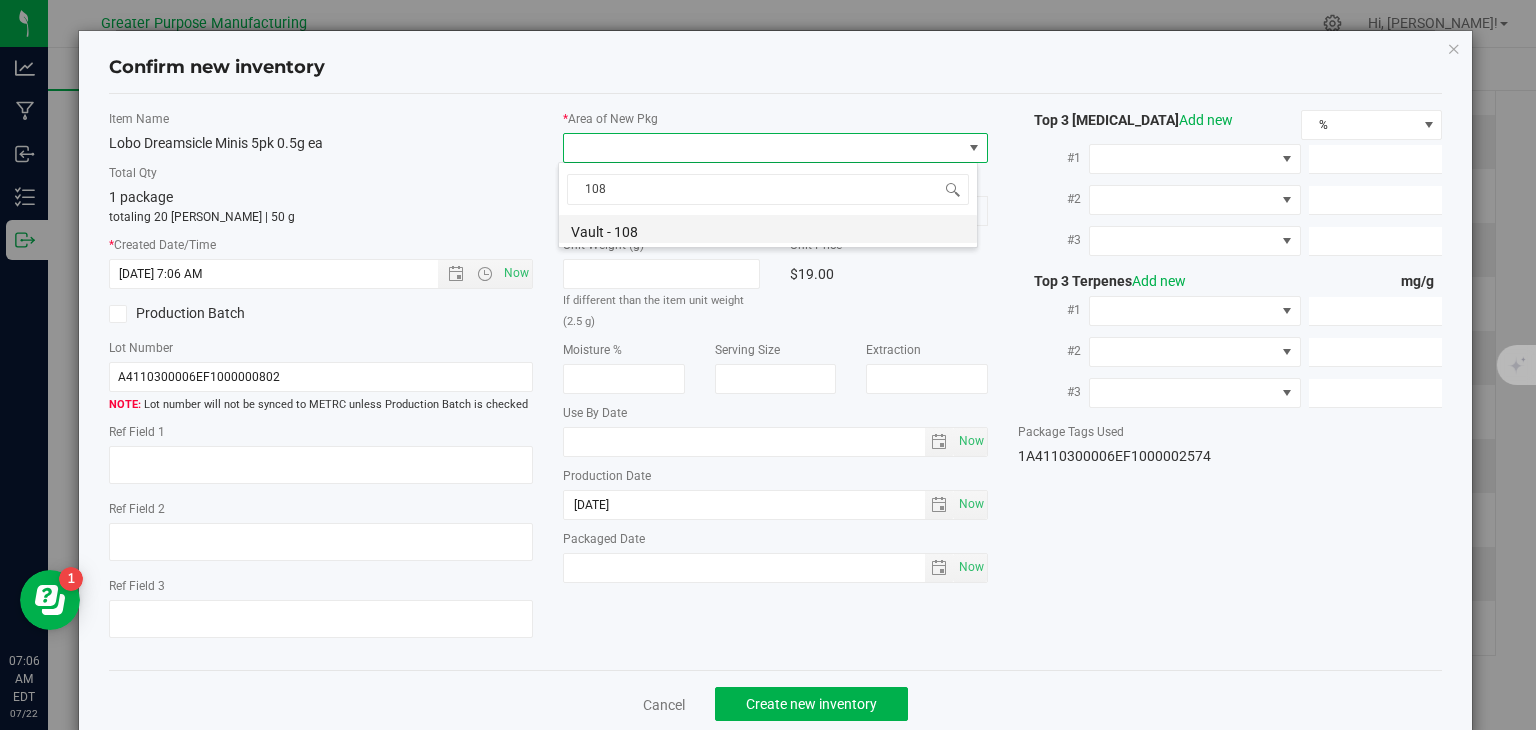 click on "Vault - 108" at bounding box center [768, 229] 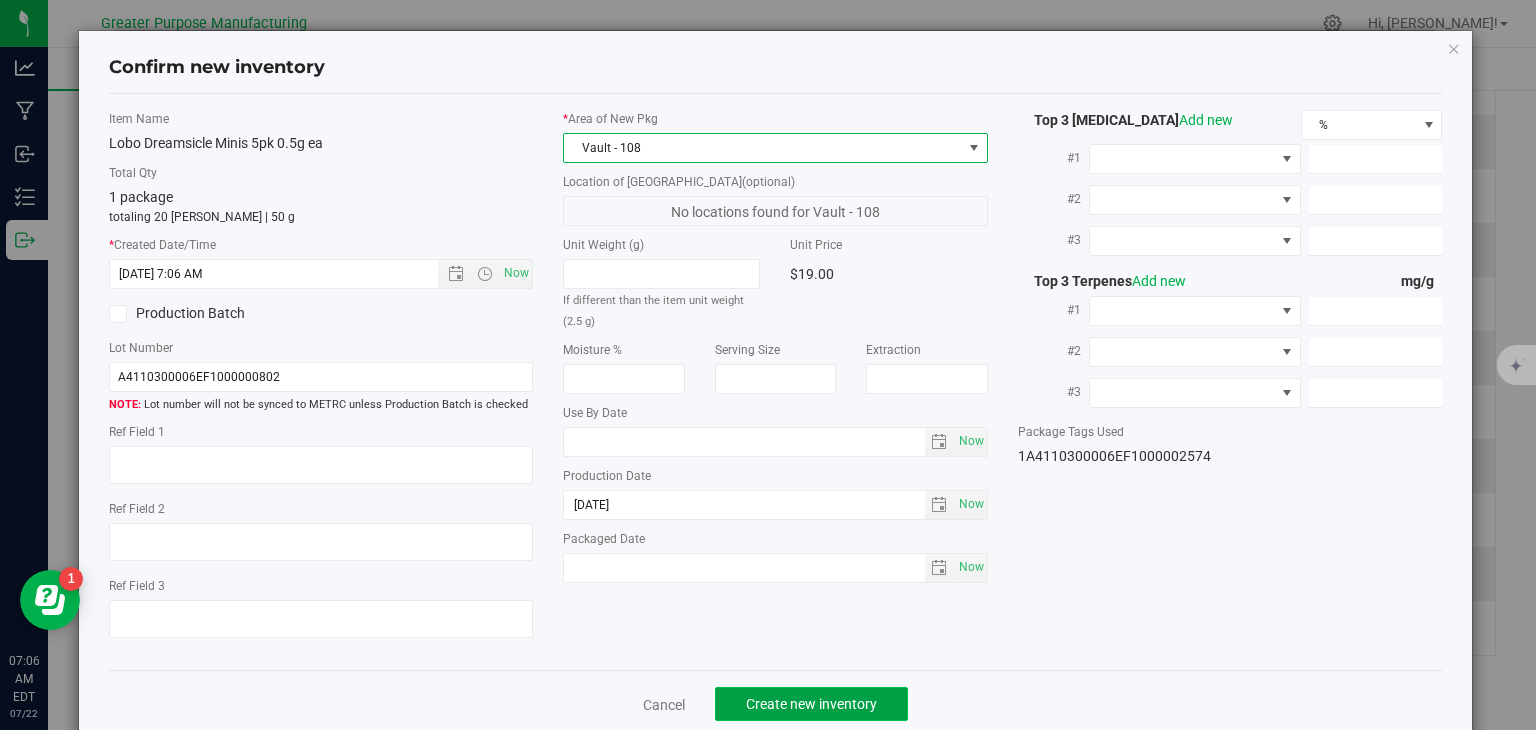 click on "Create new inventory" 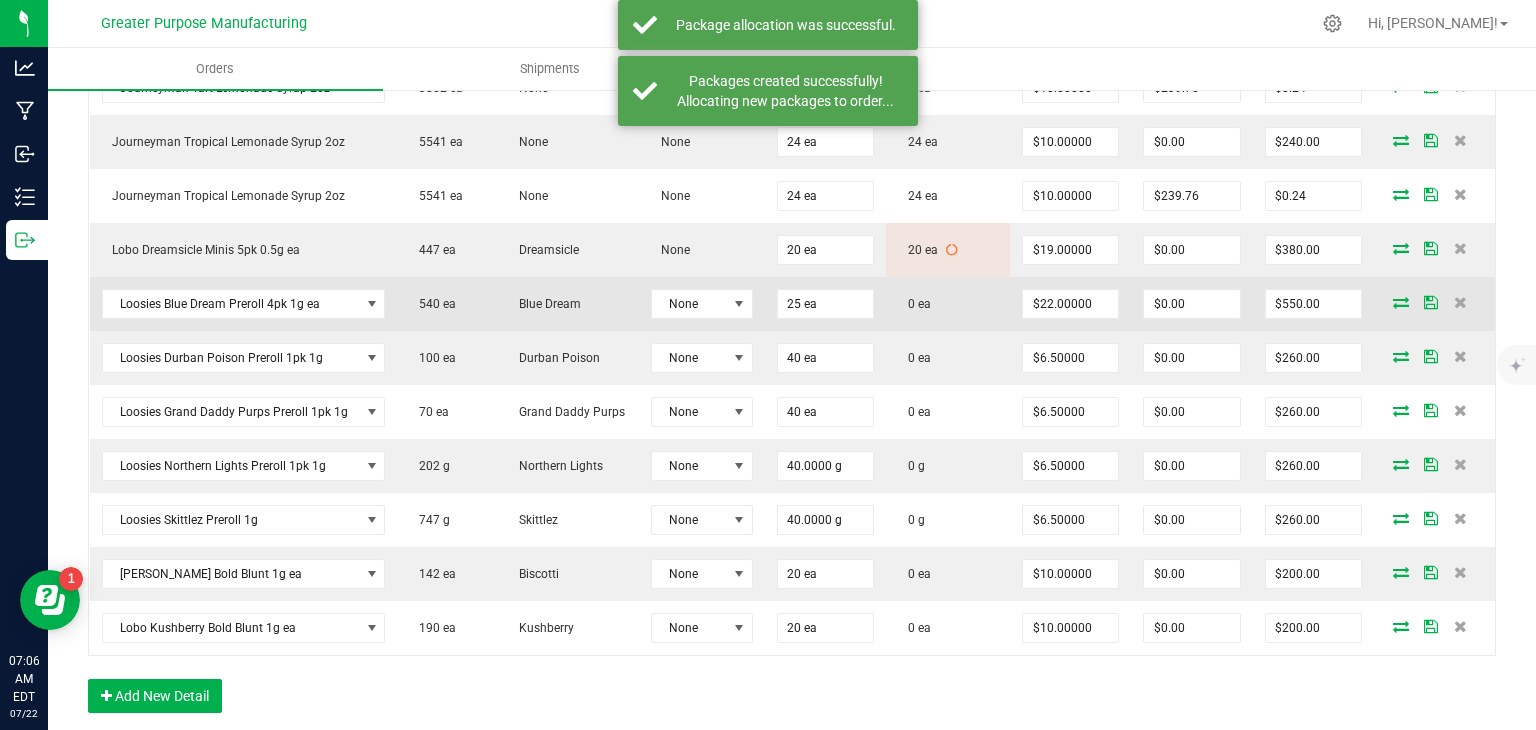 click at bounding box center [1401, 302] 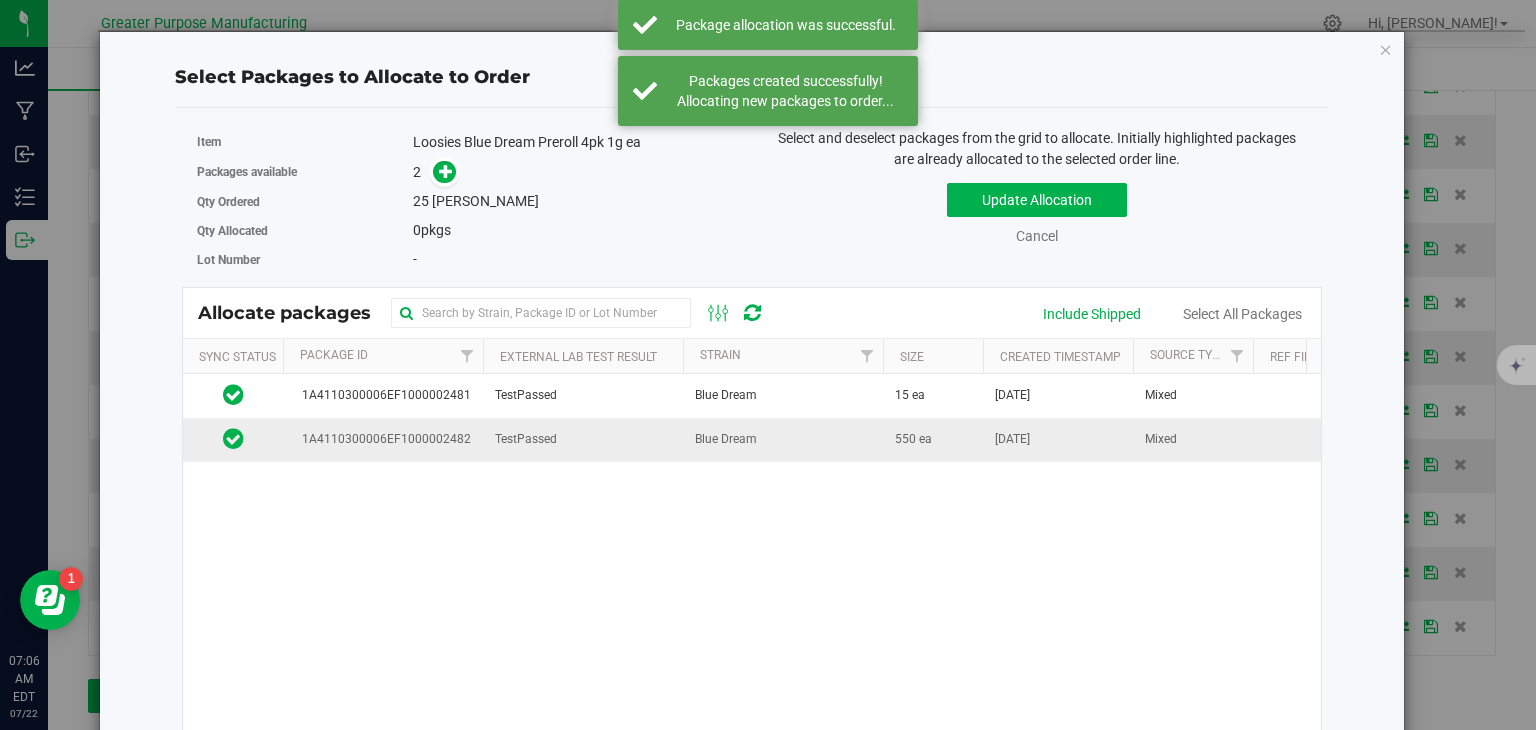 click on "TestPassed" at bounding box center [583, 439] 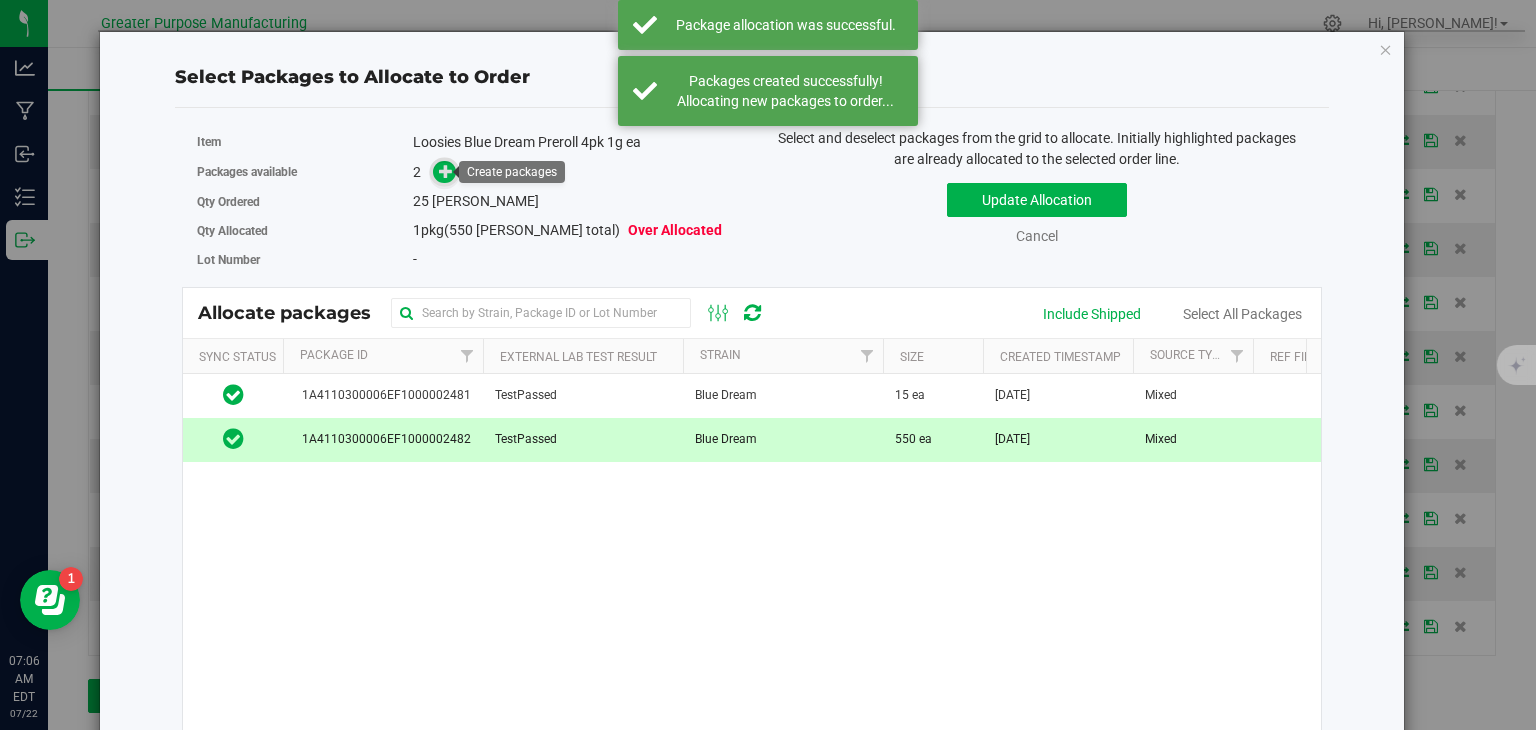 click at bounding box center [446, 171] 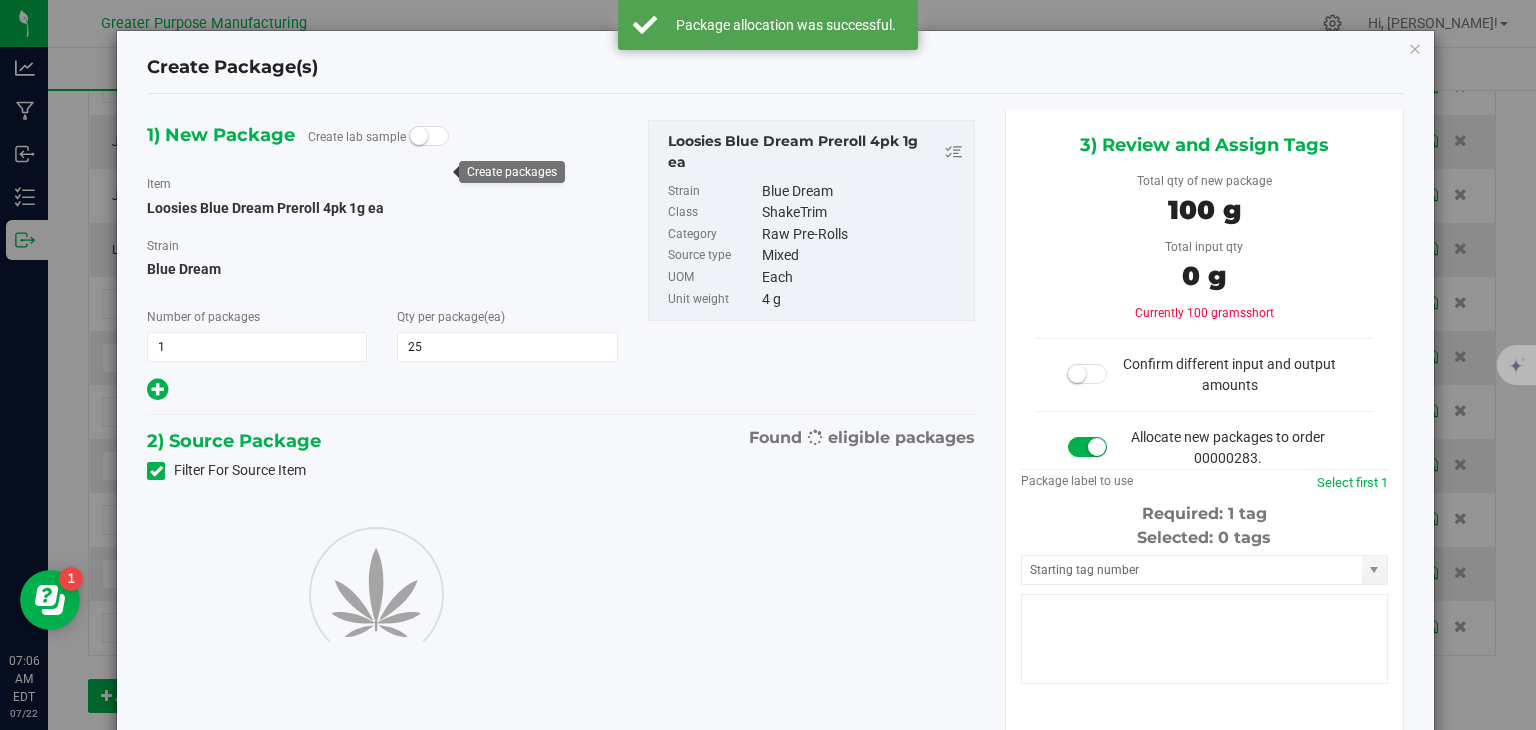 type on "25" 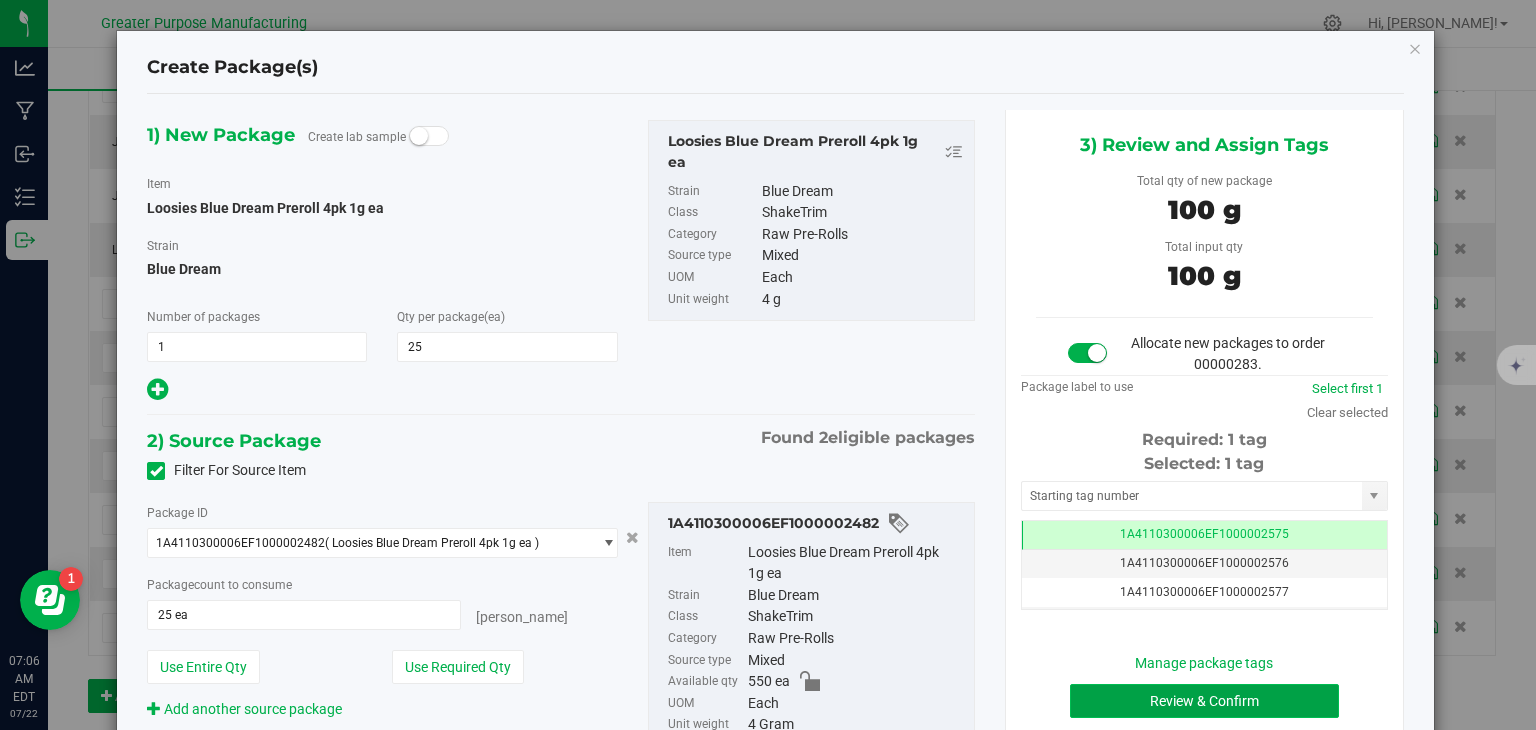 click on "Review & Confirm" at bounding box center [1204, 701] 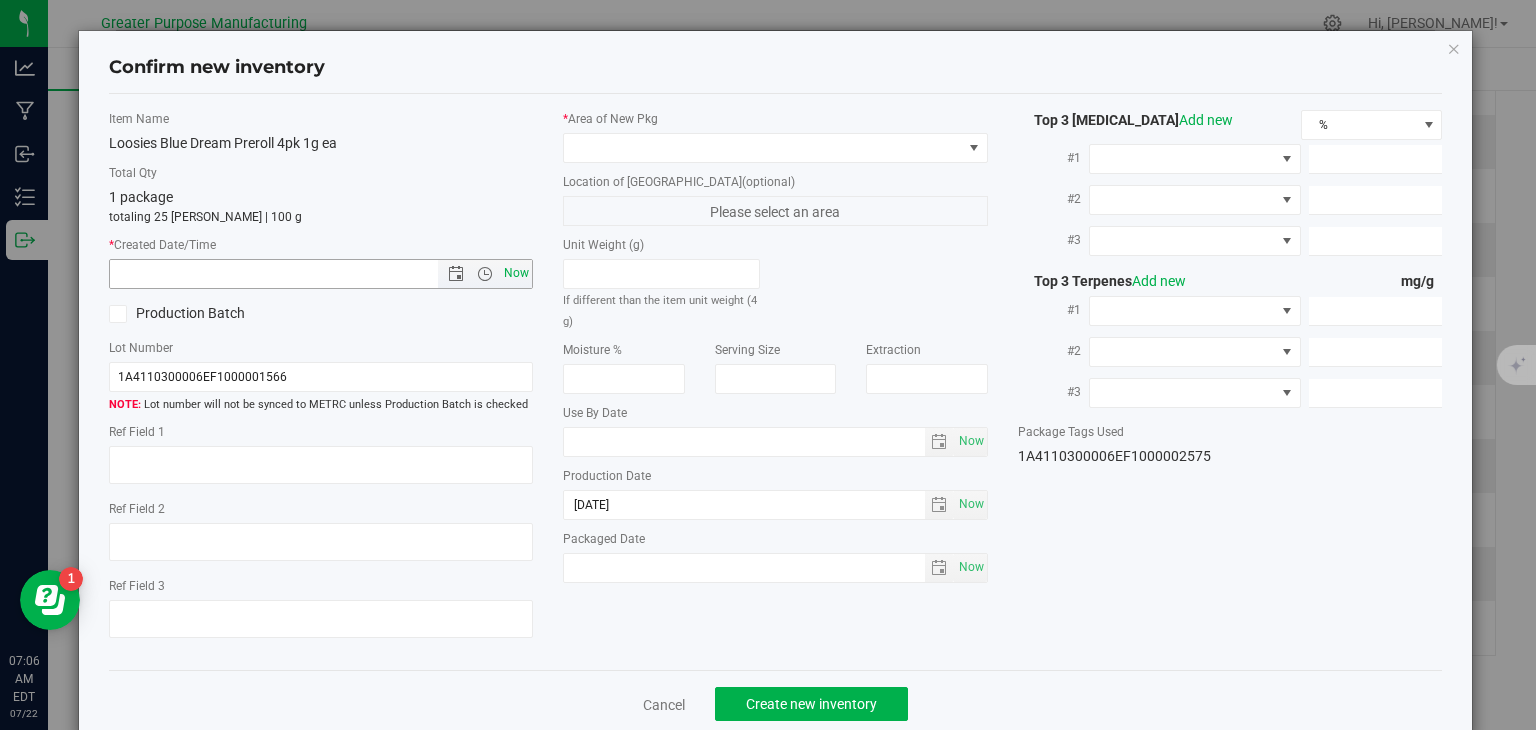 click on "Now" at bounding box center [517, 273] 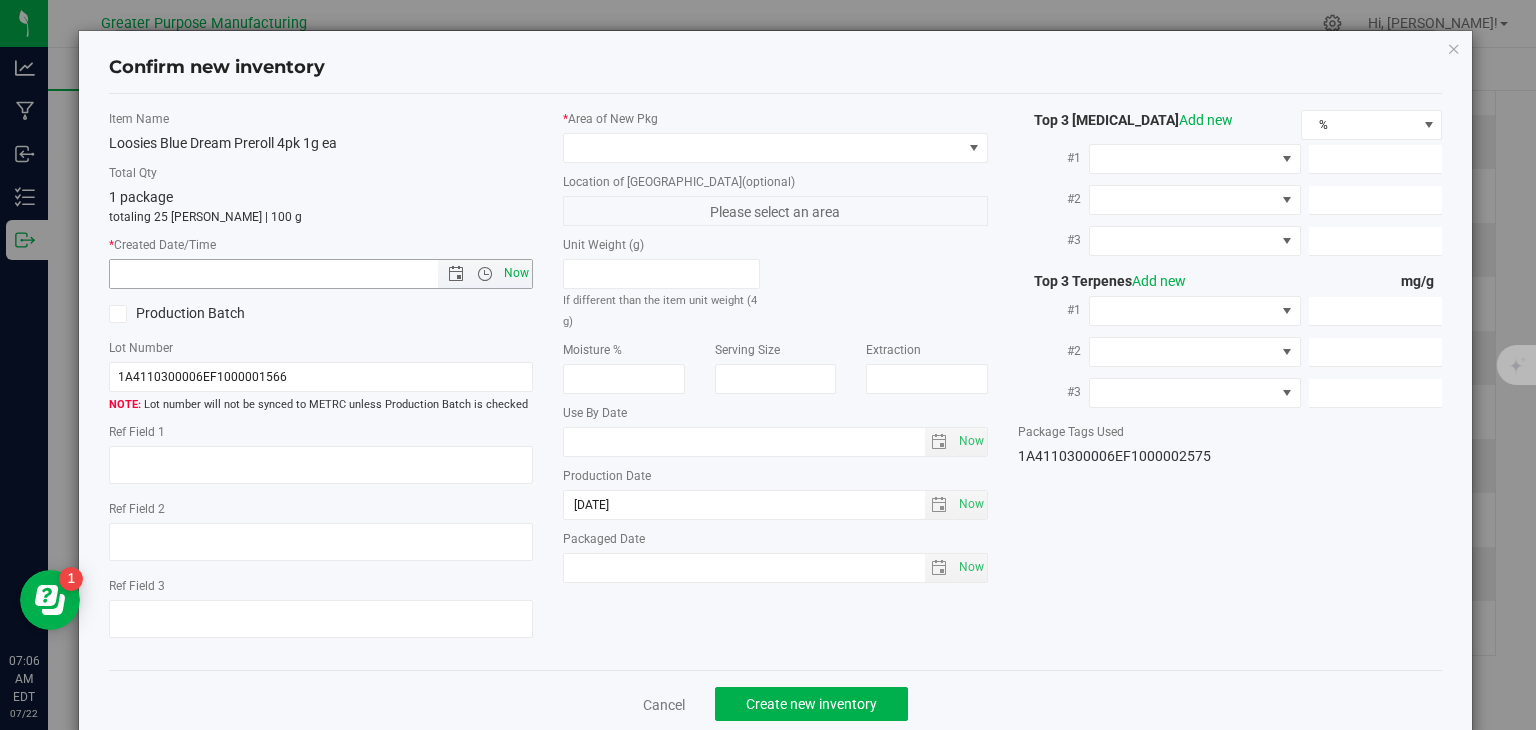 type on "7/22/2025 7:06 AM" 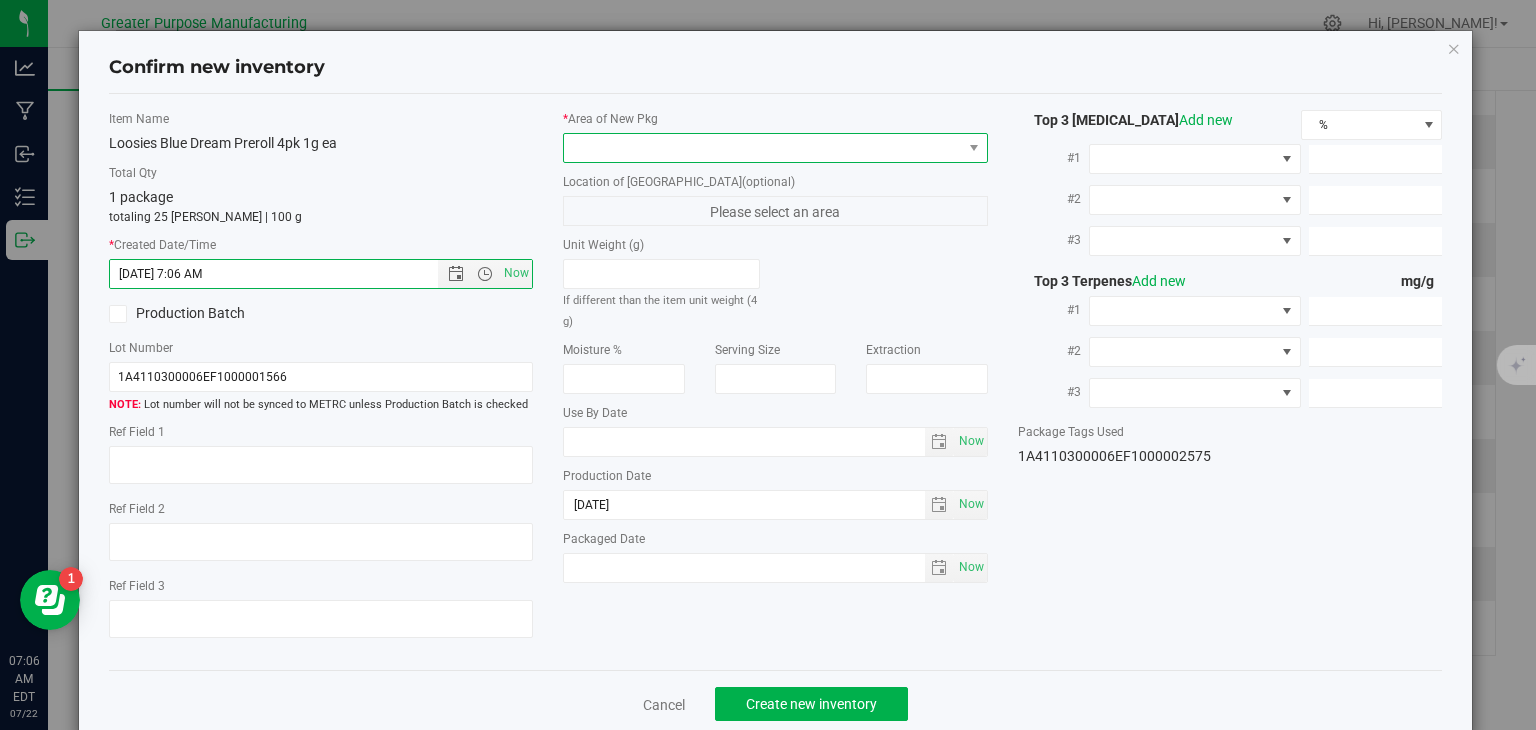 click at bounding box center [763, 148] 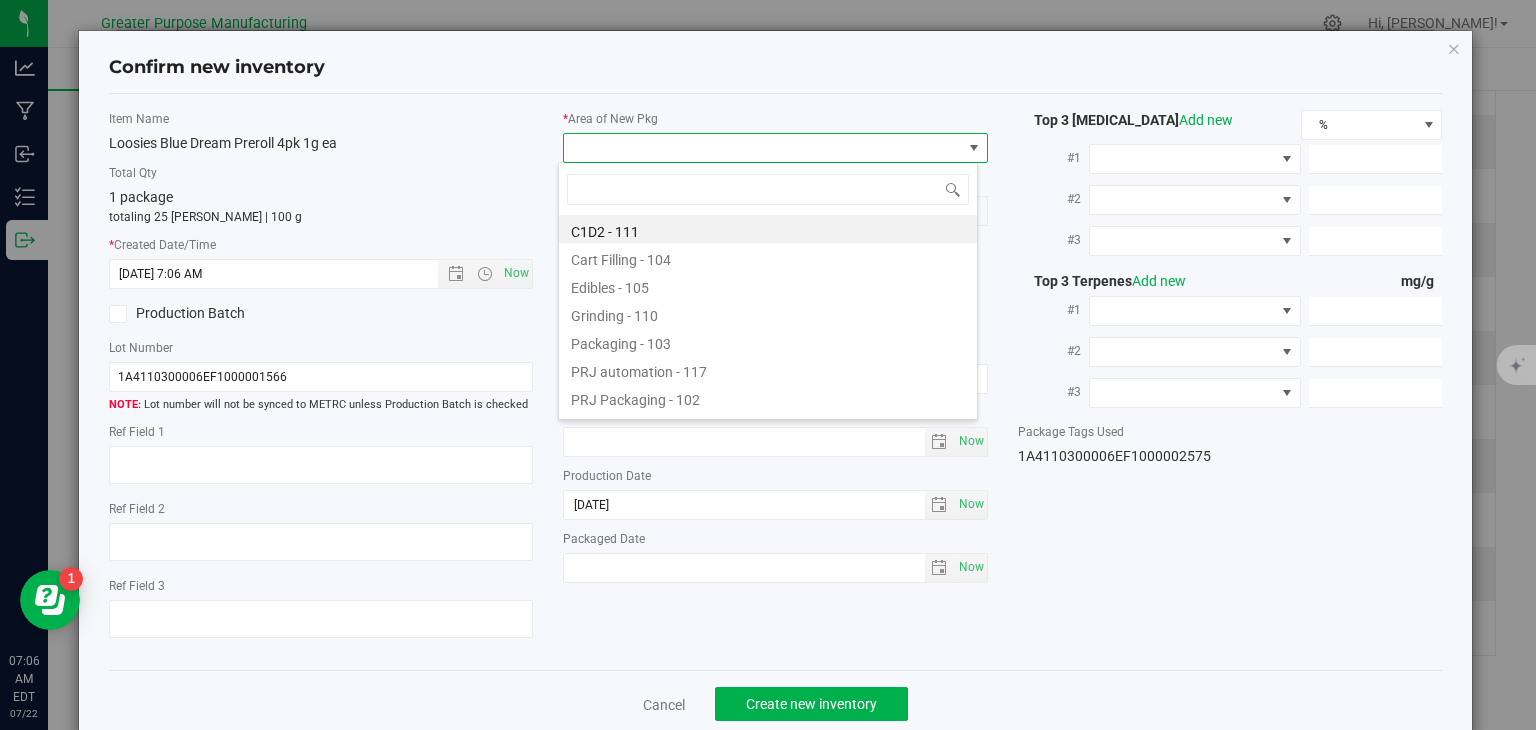 type on "108" 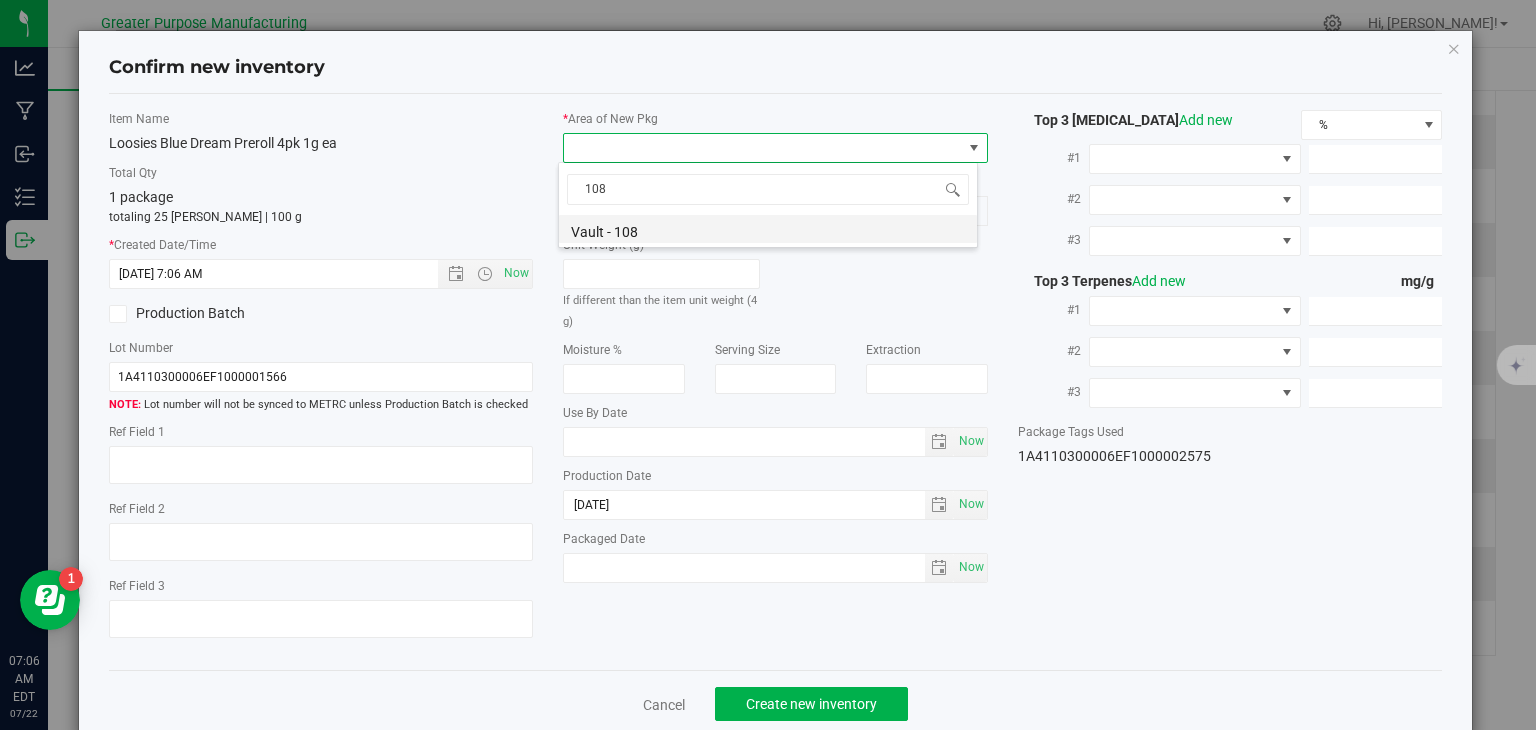 click on "Vault - 108" at bounding box center [768, 229] 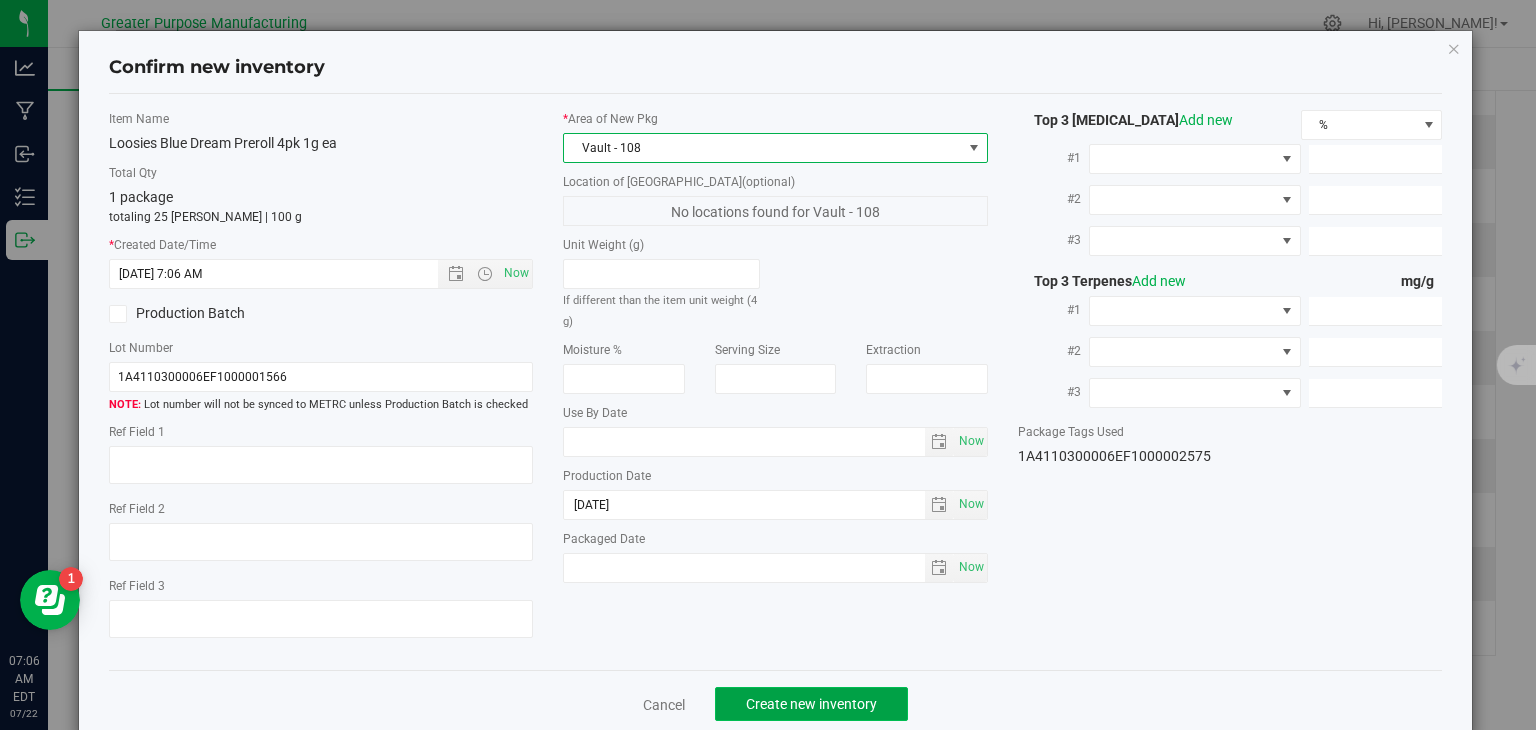 click on "Create new inventory" 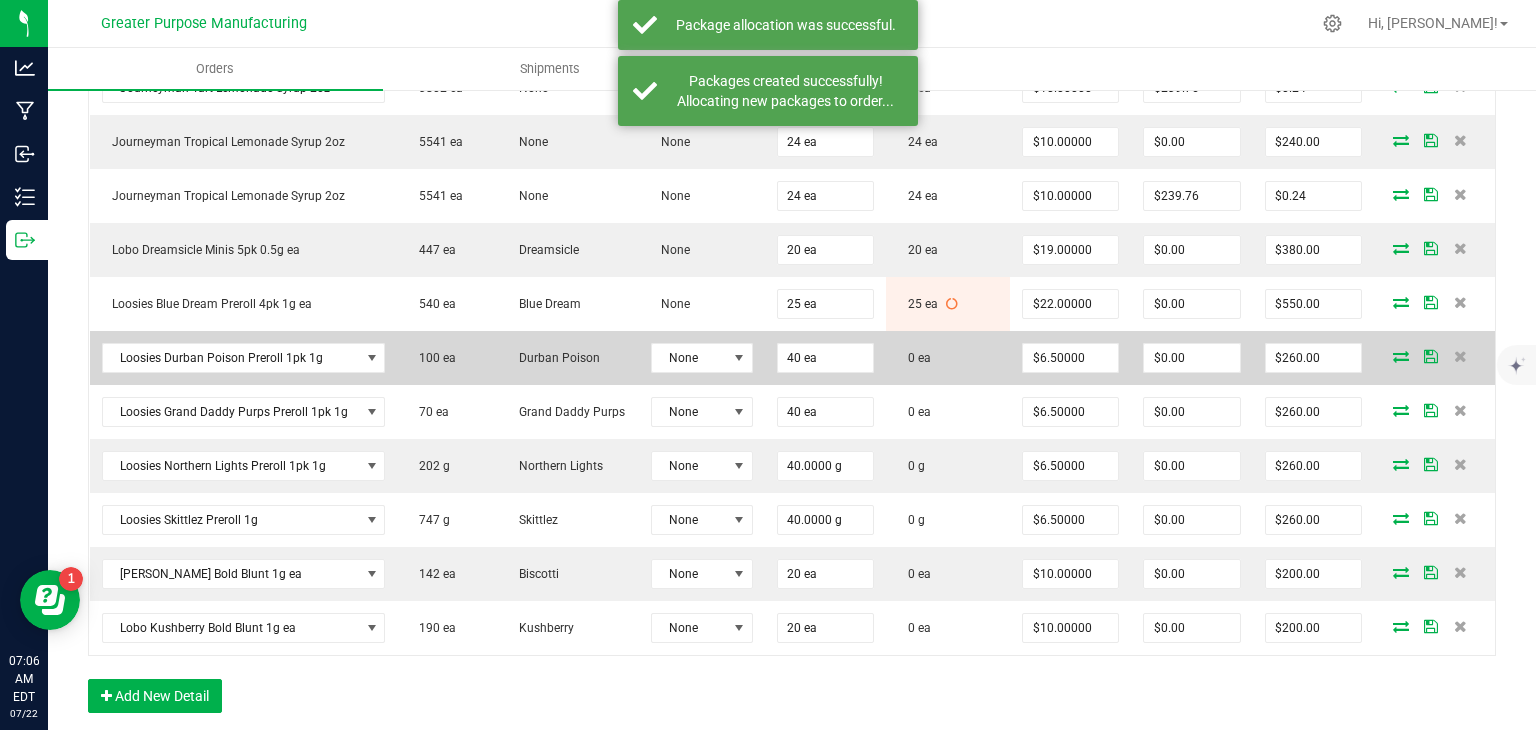 click at bounding box center [1401, 356] 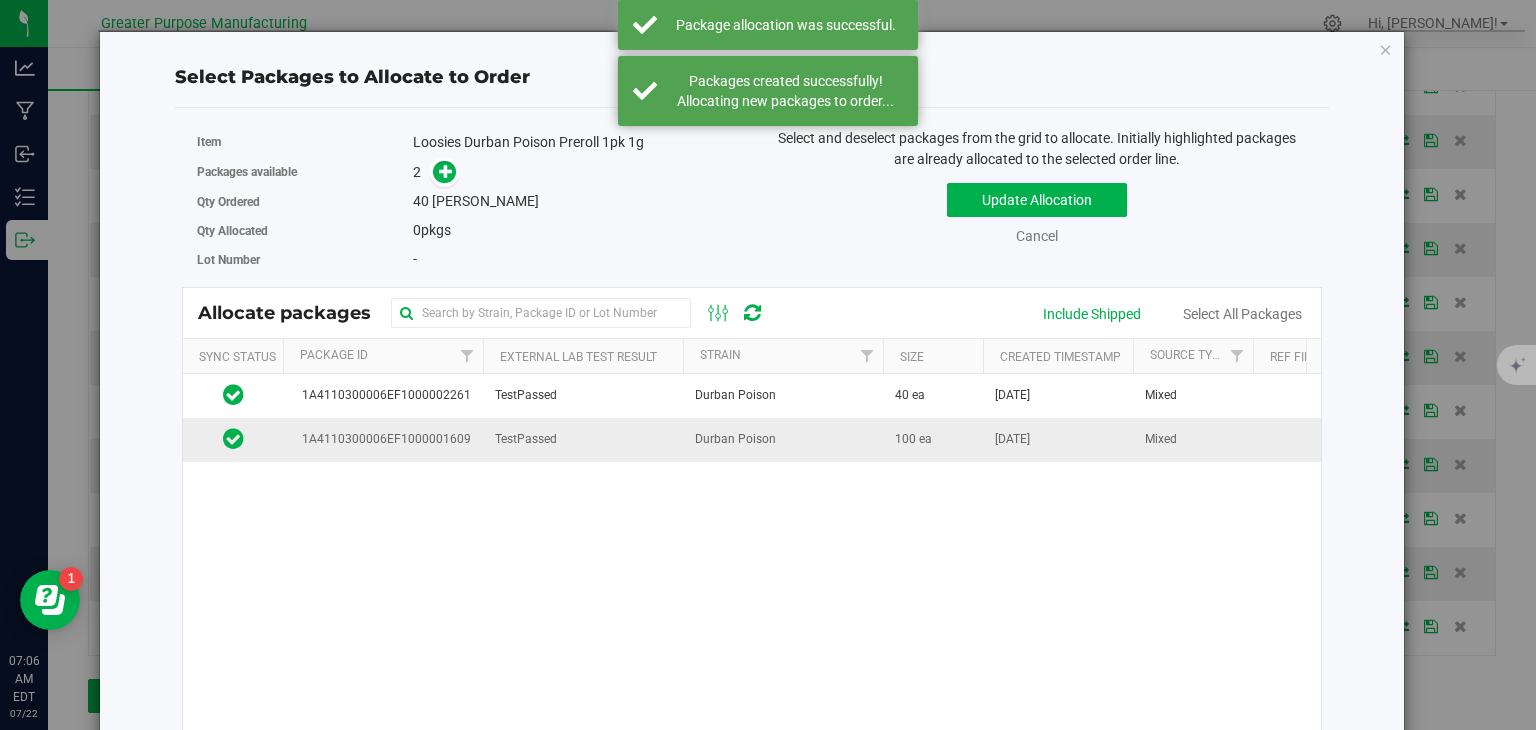 click on "Durban Poison" at bounding box center [783, 439] 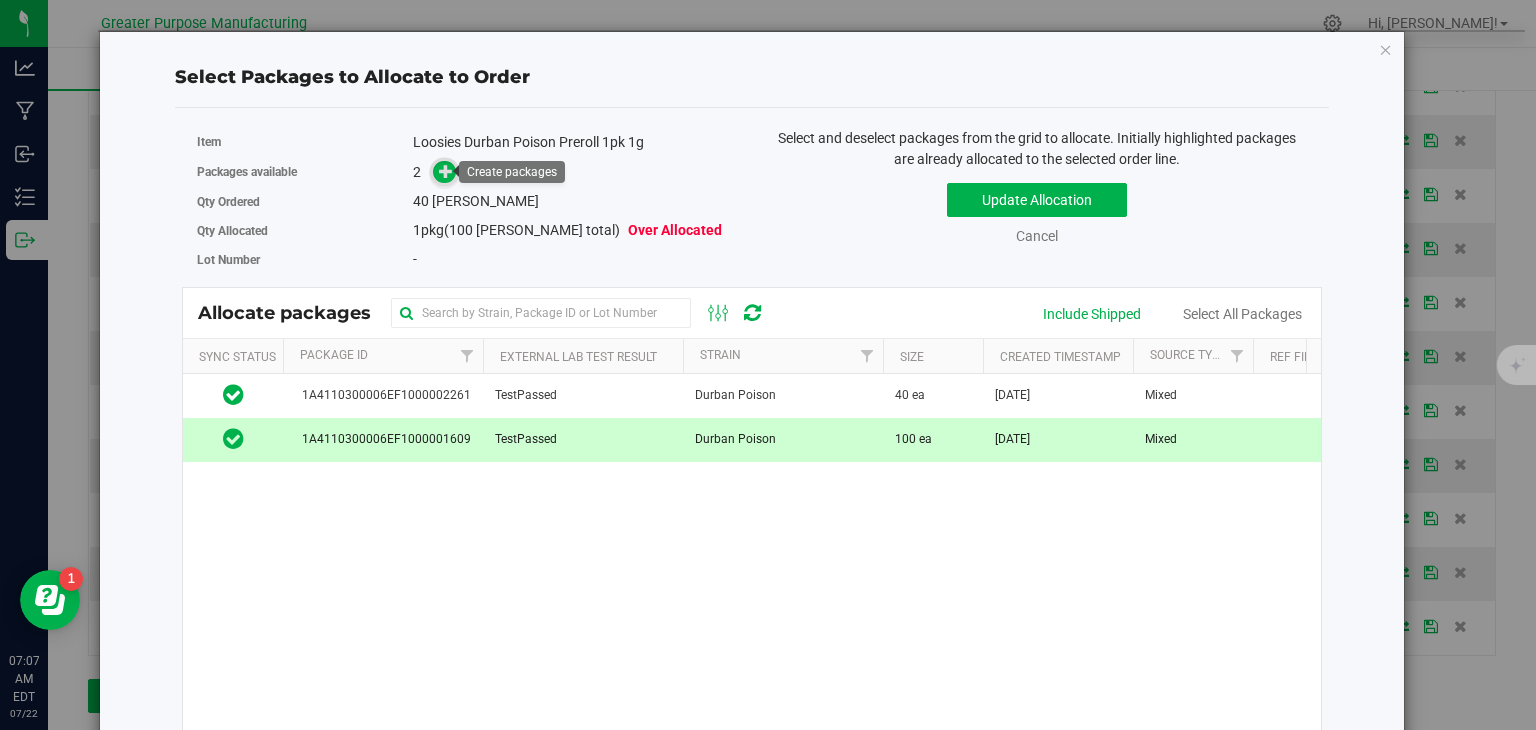 click at bounding box center (446, 171) 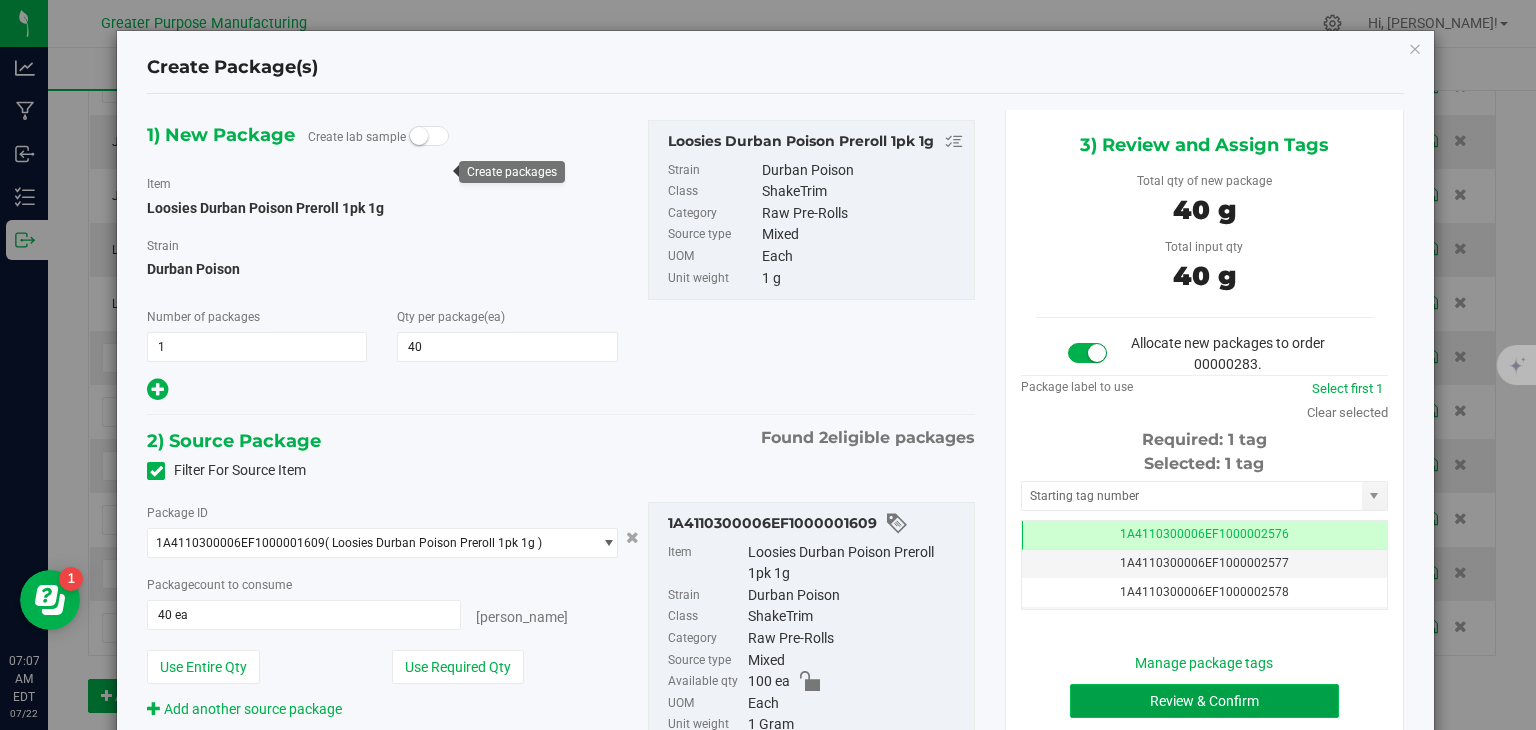 click on "Review & Confirm" at bounding box center (1204, 701) 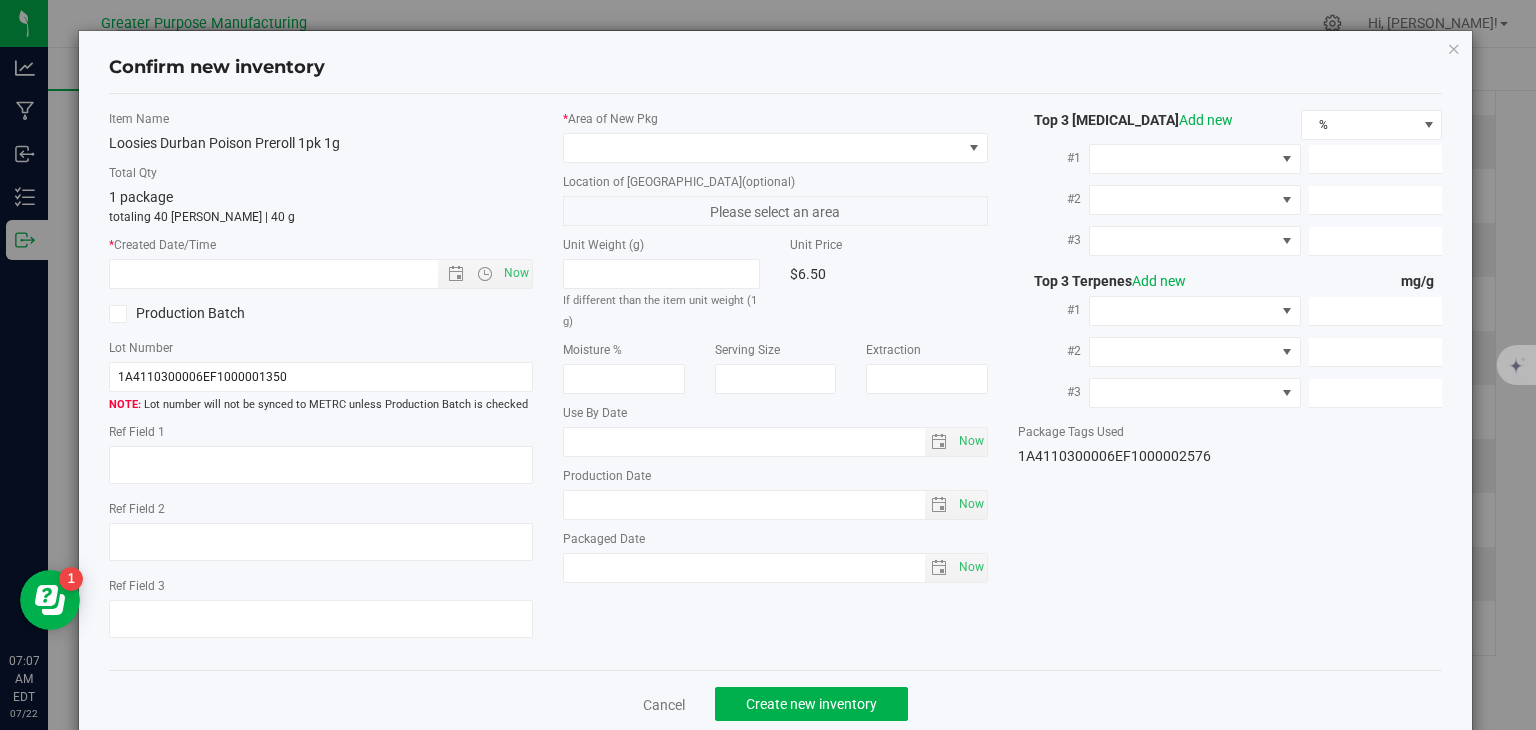 type on "[DATE]" 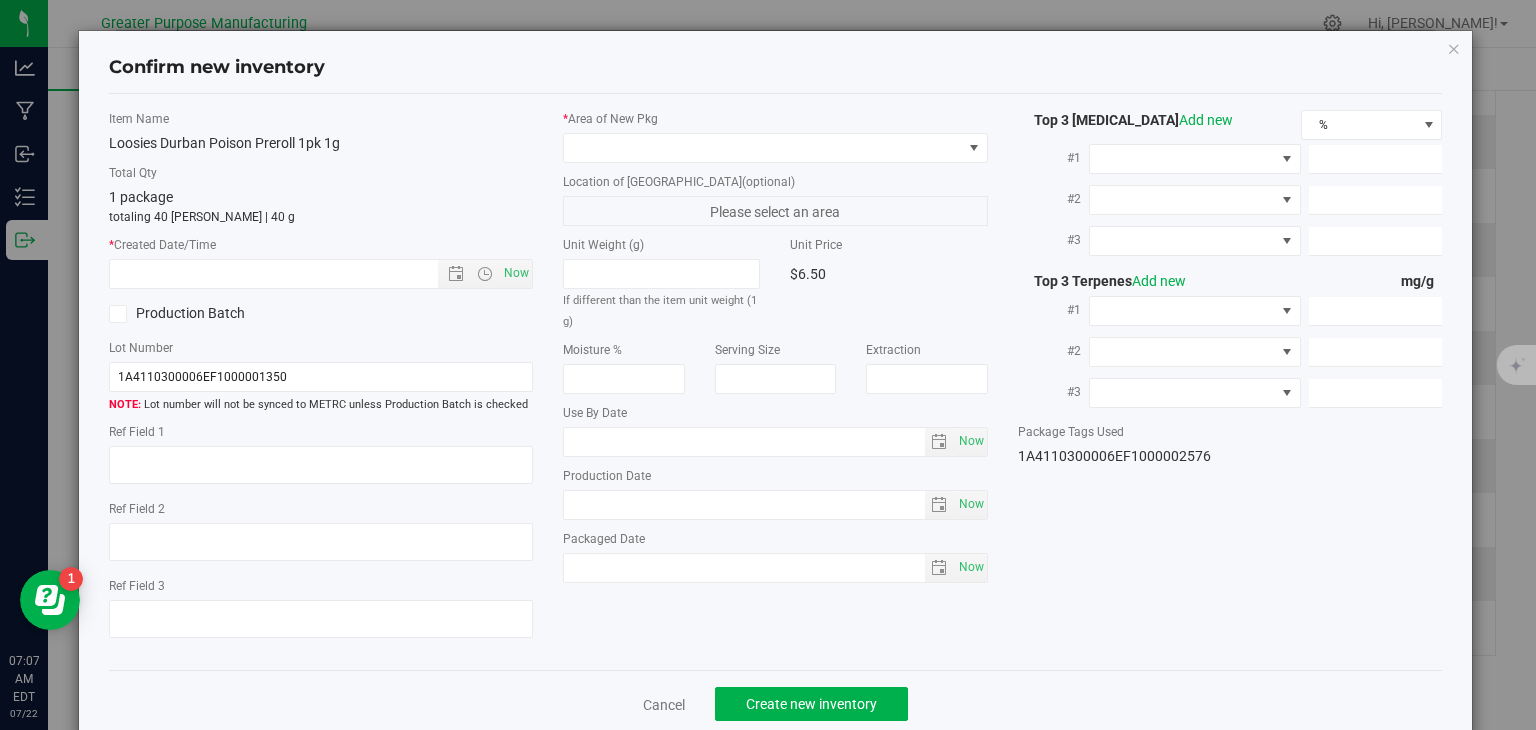 type on "[DATE]" 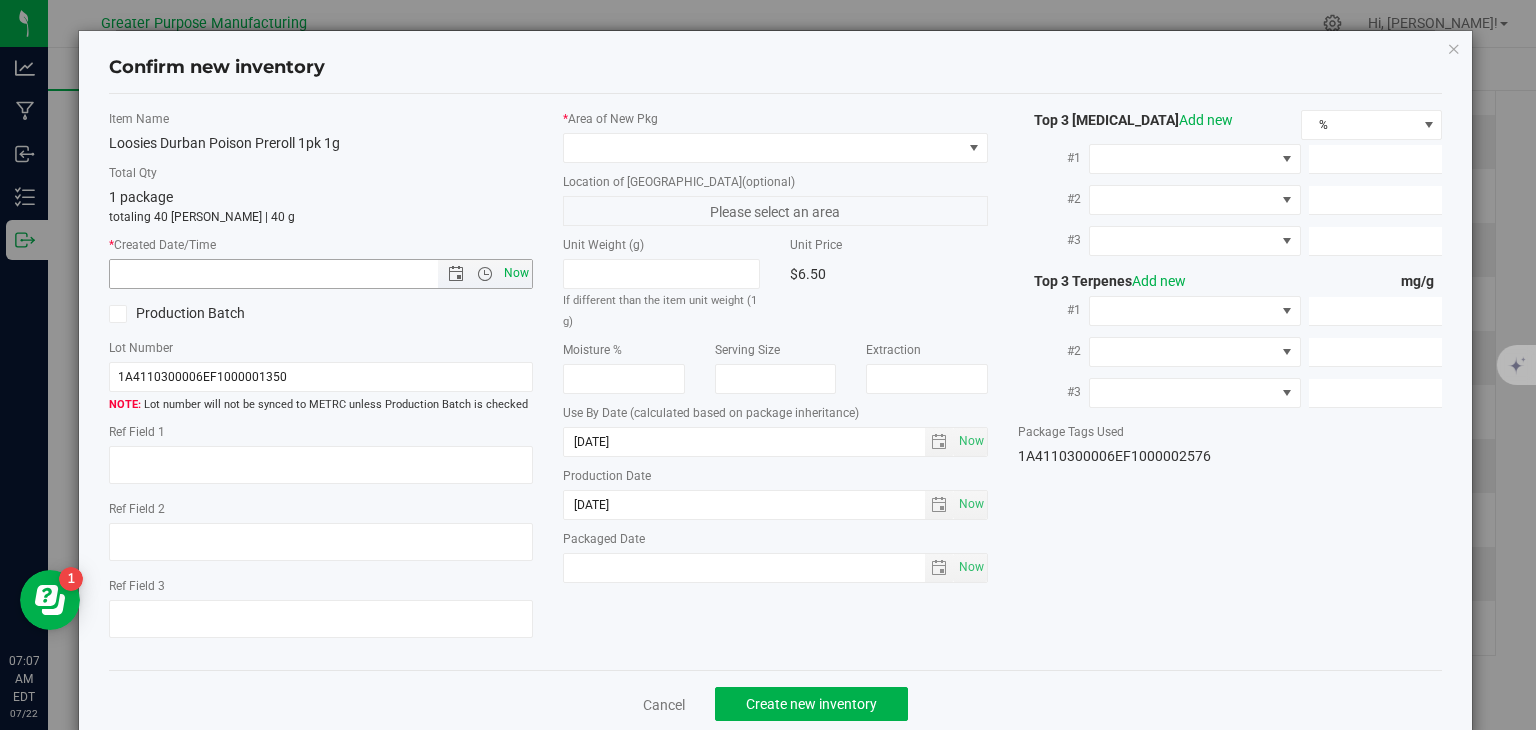click on "Now" at bounding box center (517, 273) 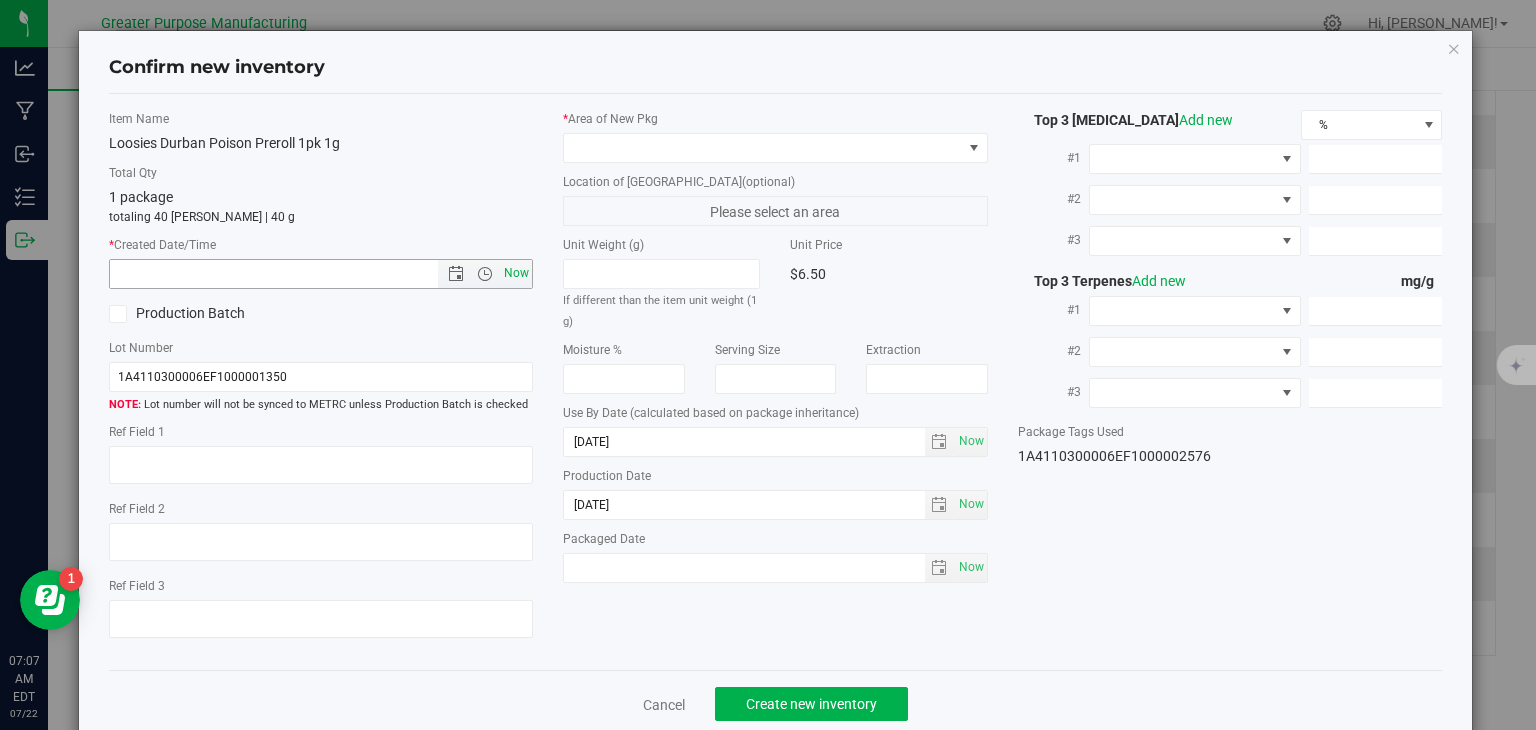 type on "7/22/2025 7:07 AM" 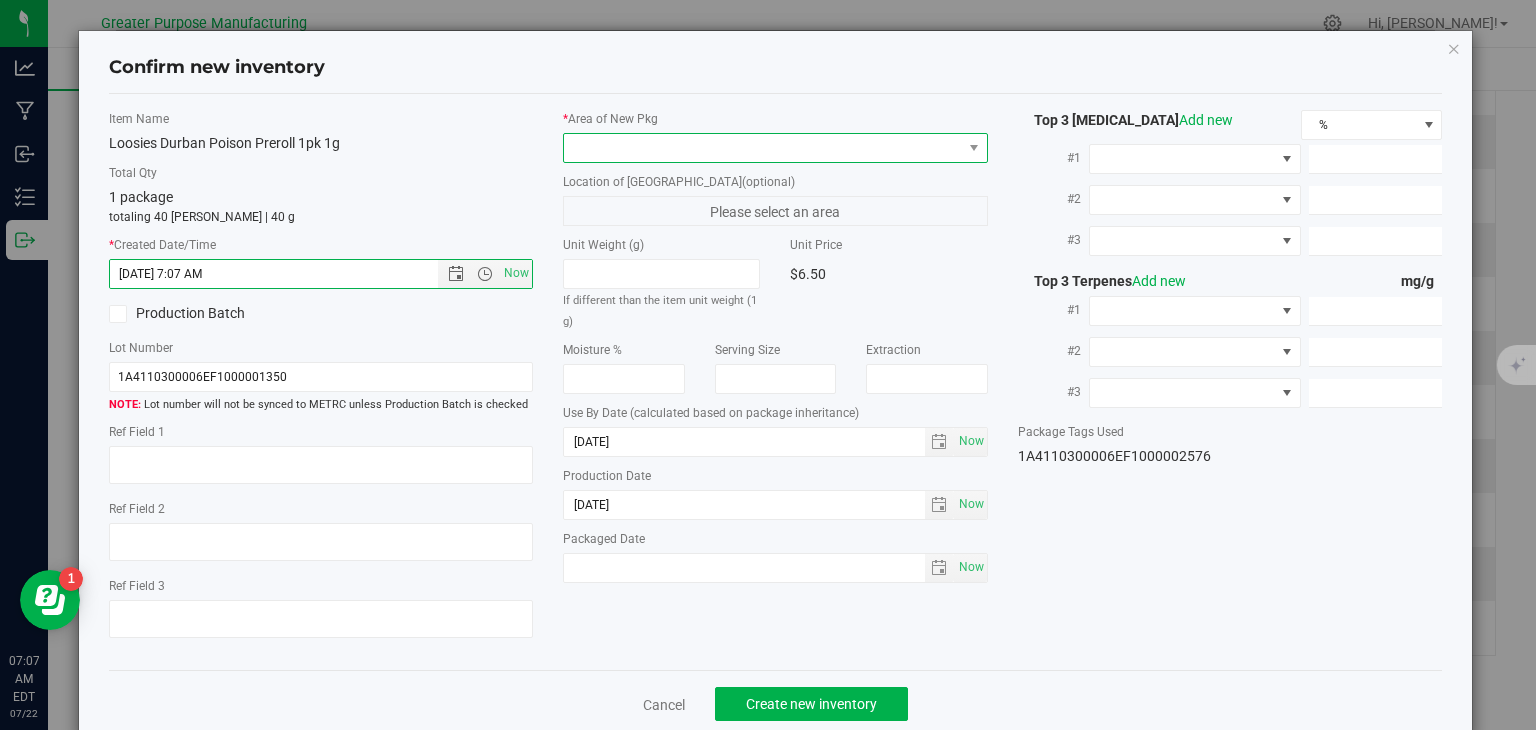click at bounding box center (763, 148) 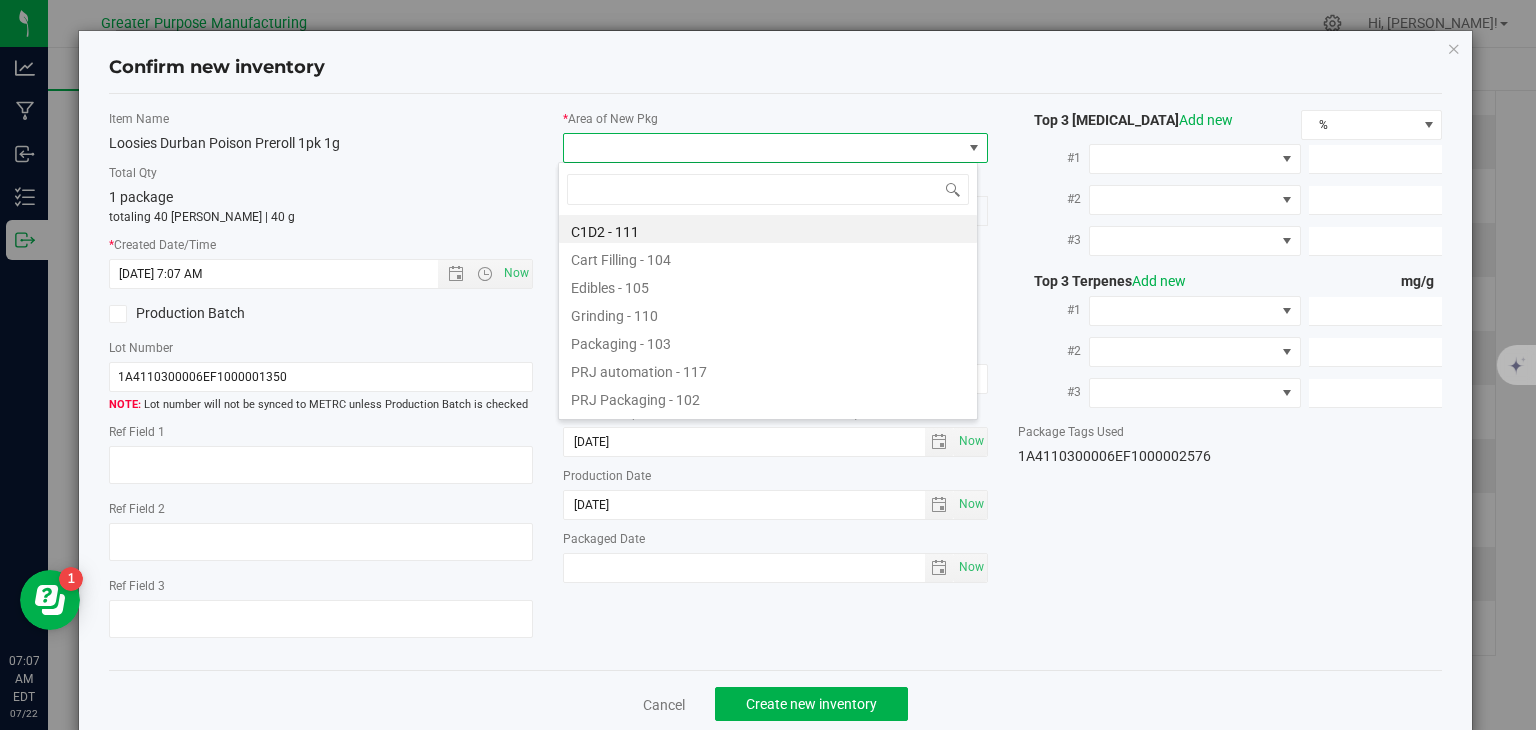 type on "108" 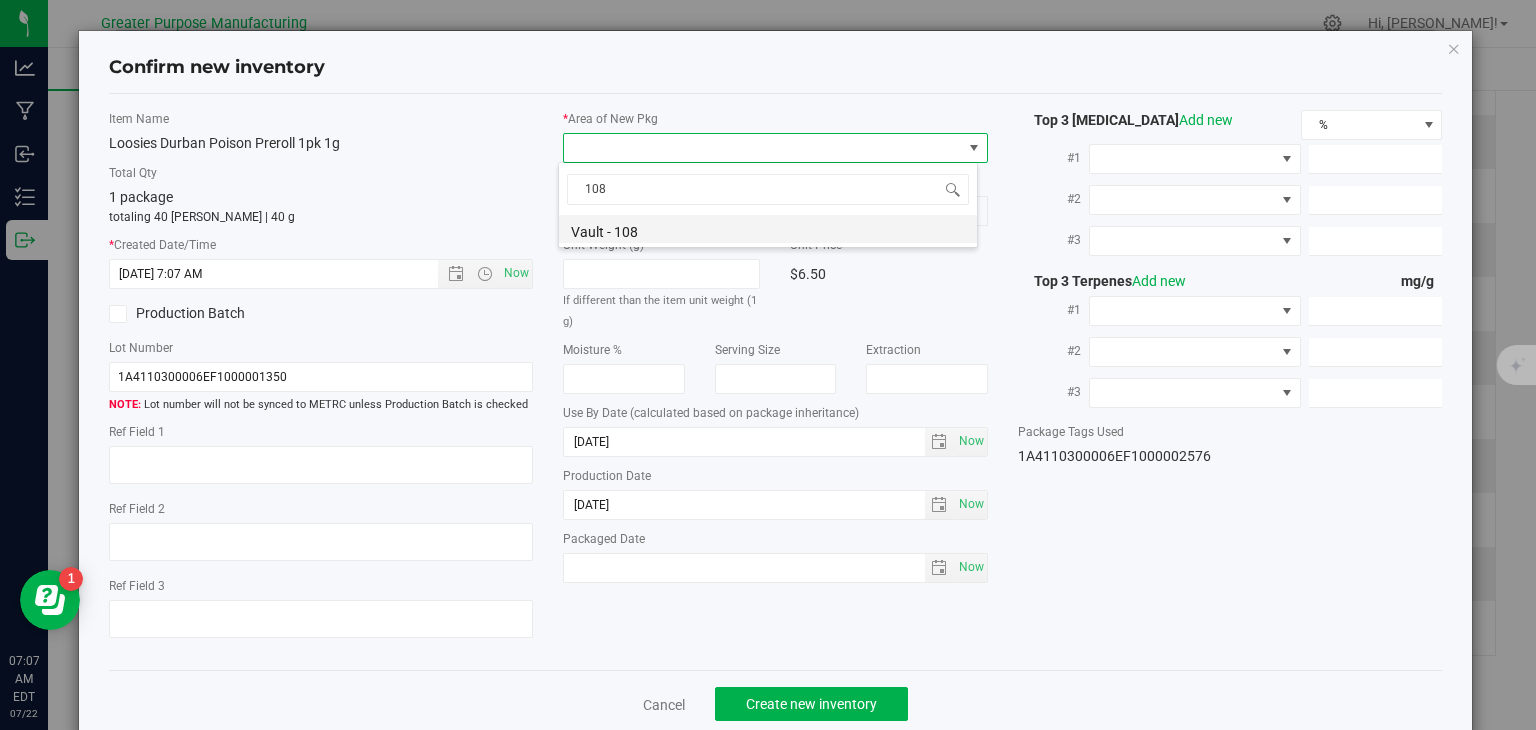 click on "Vault - 108" at bounding box center [768, 229] 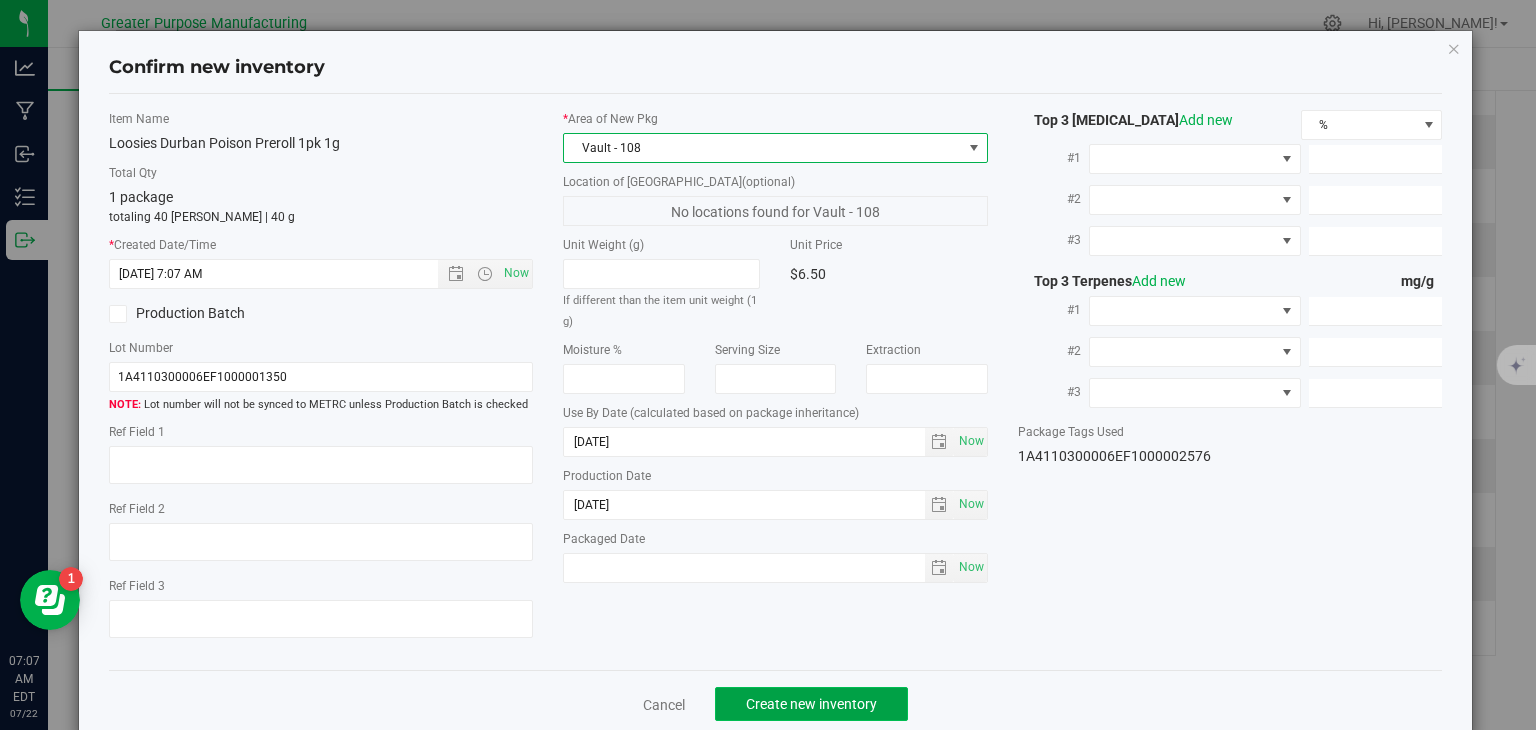 click on "Create new inventory" 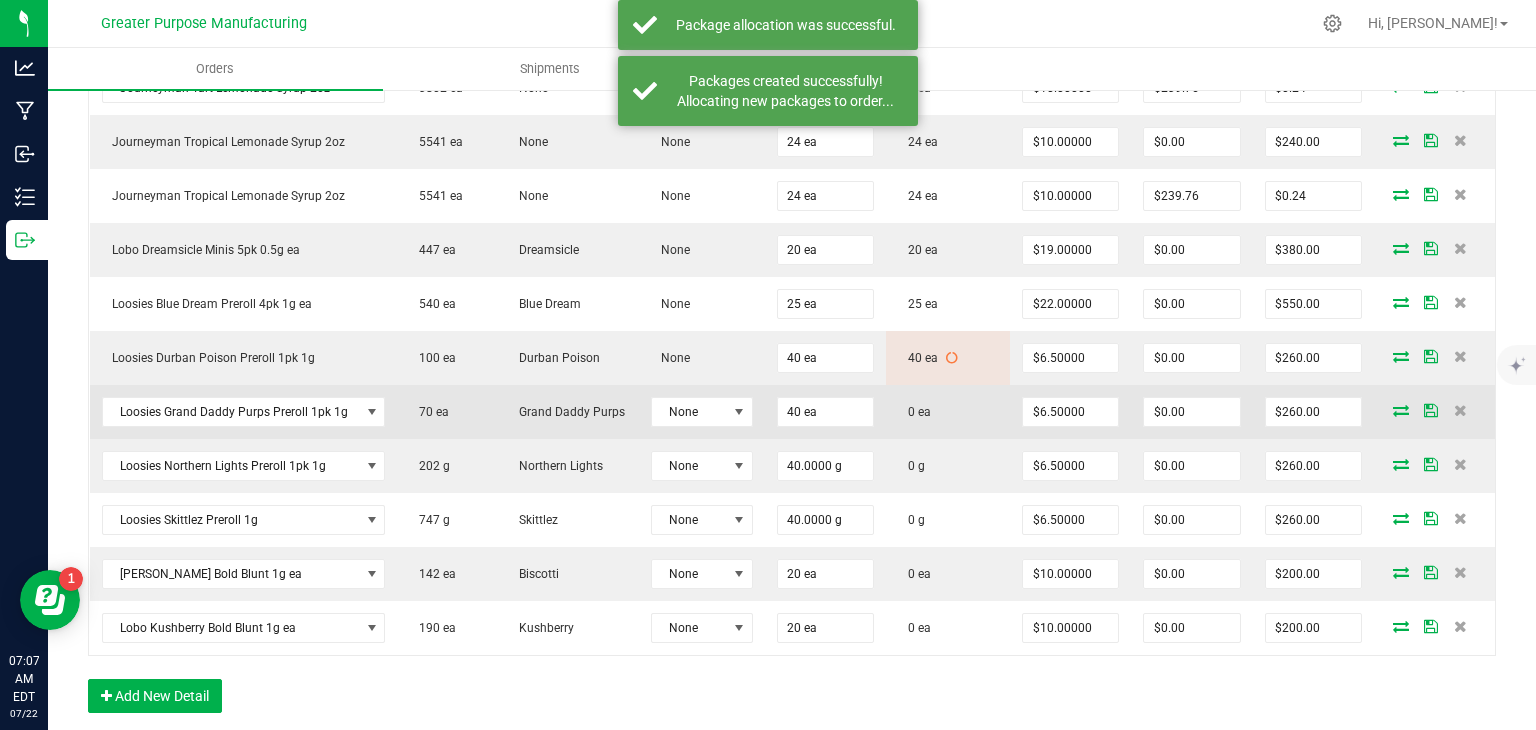 click at bounding box center (1401, 410) 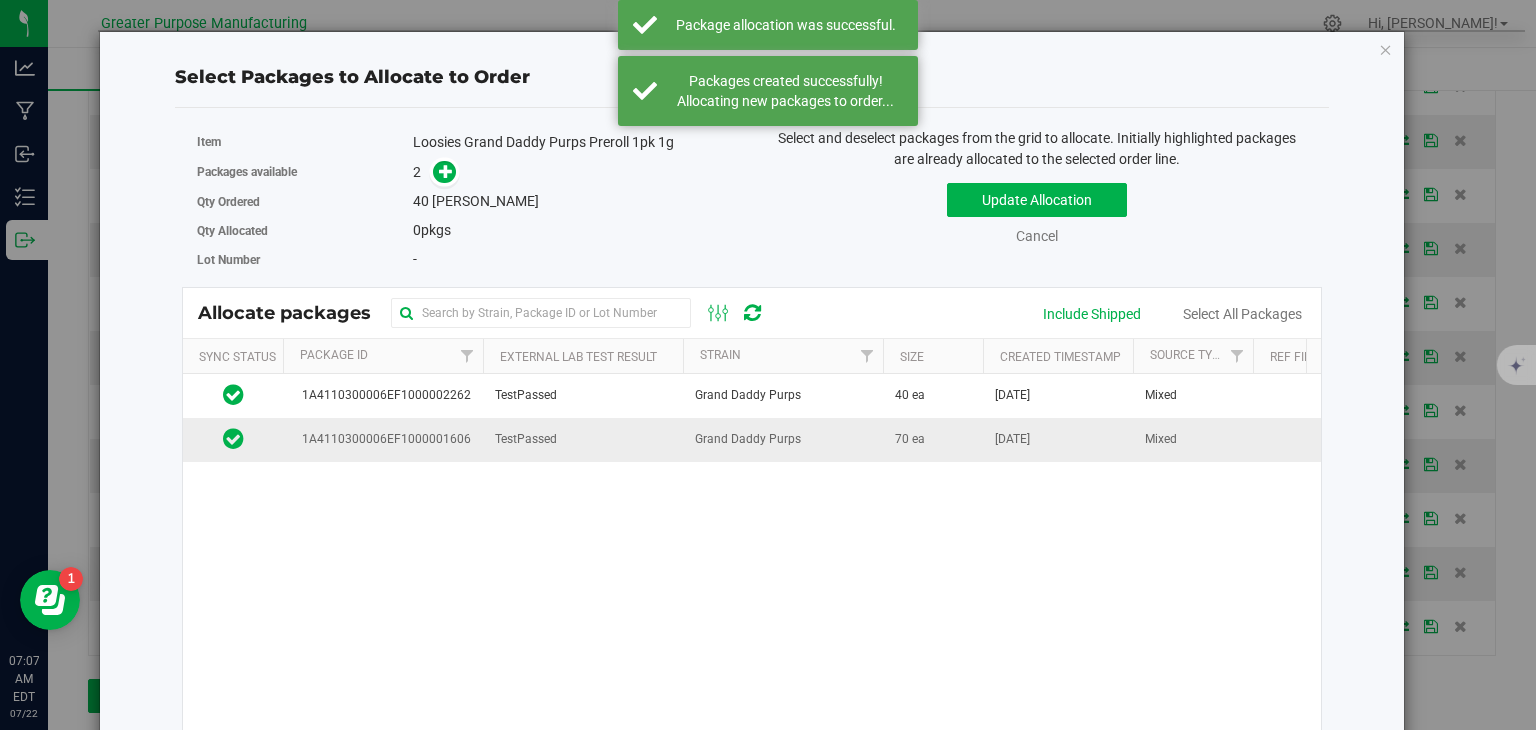 click on "TestPassed" at bounding box center (583, 439) 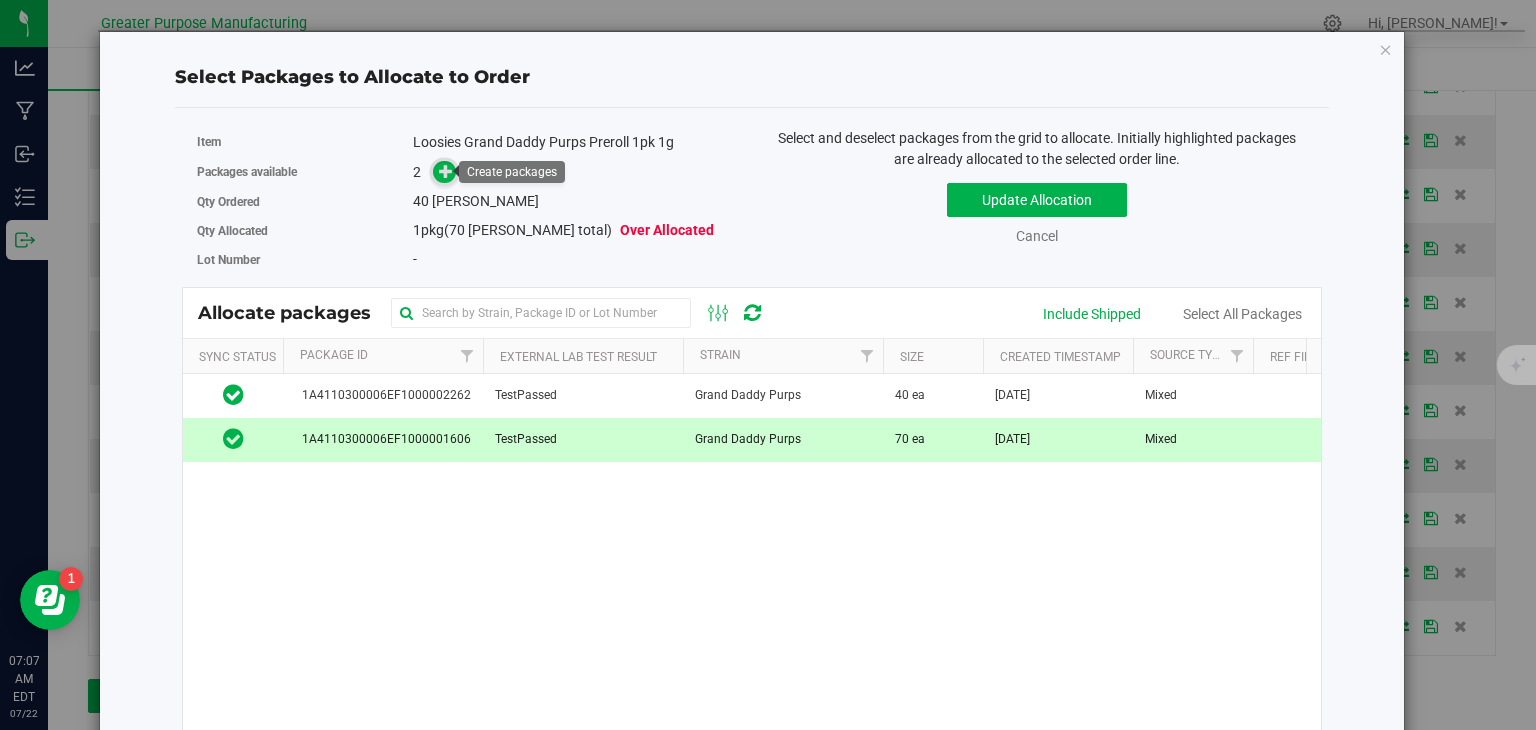 click at bounding box center [446, 171] 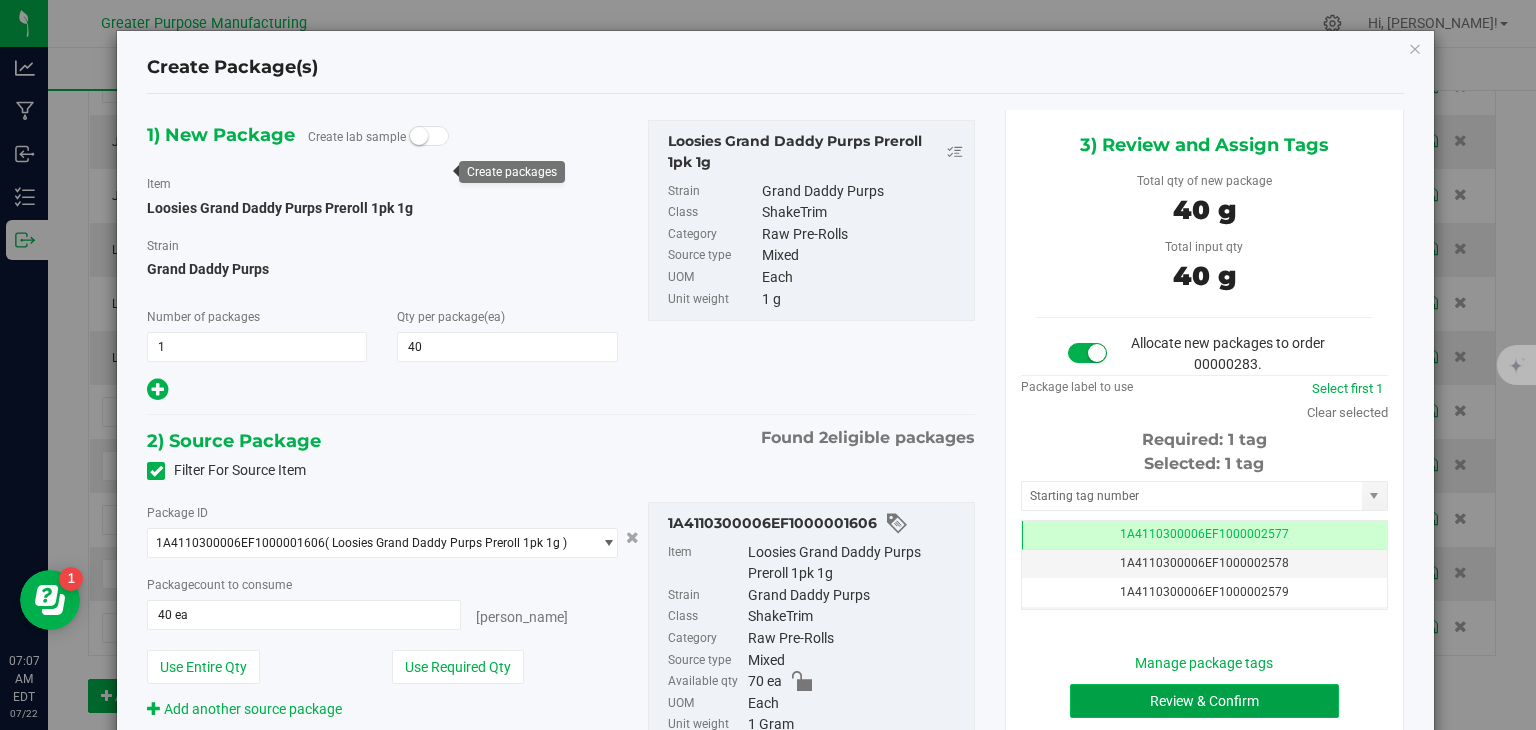 click on "Review & Confirm" at bounding box center (1204, 701) 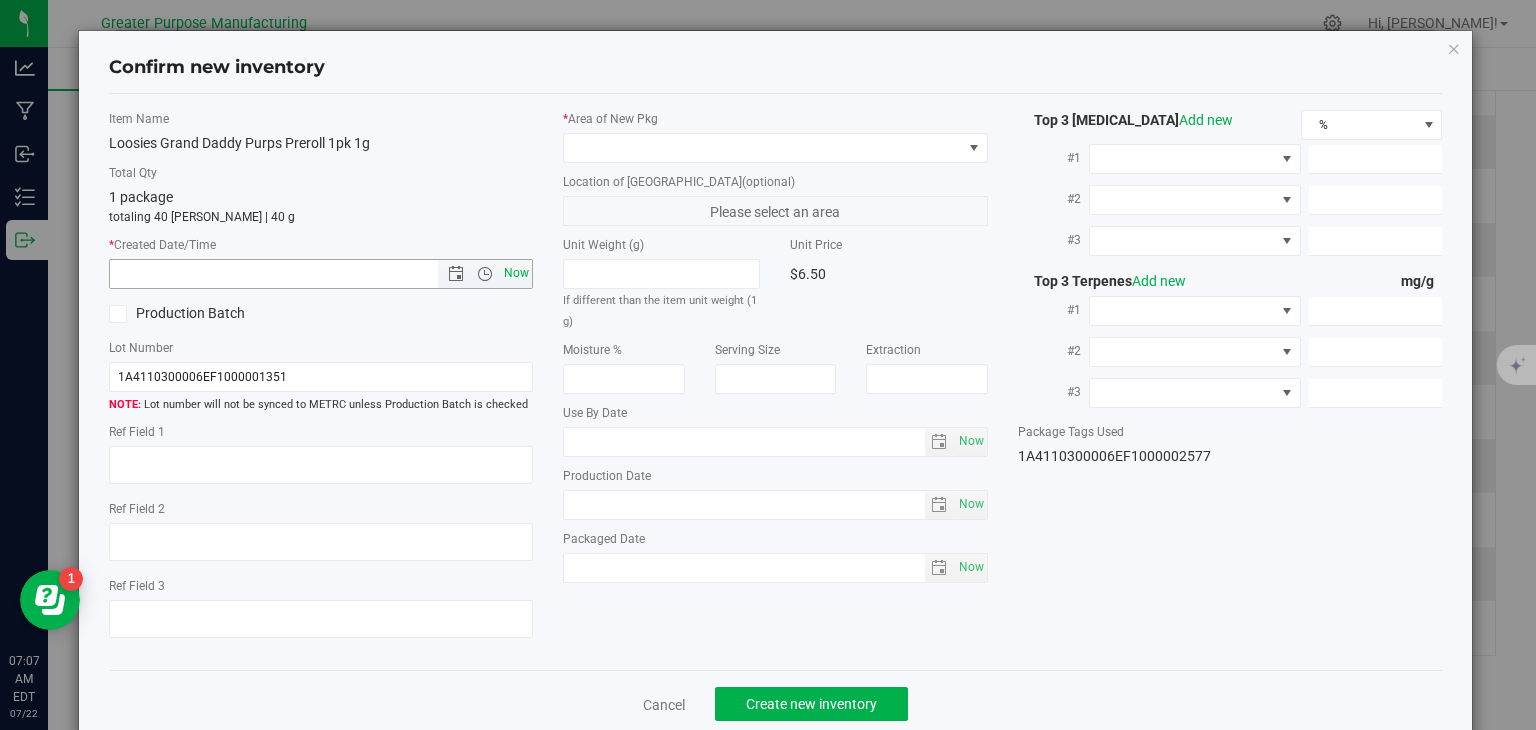click on "Now" at bounding box center [517, 273] 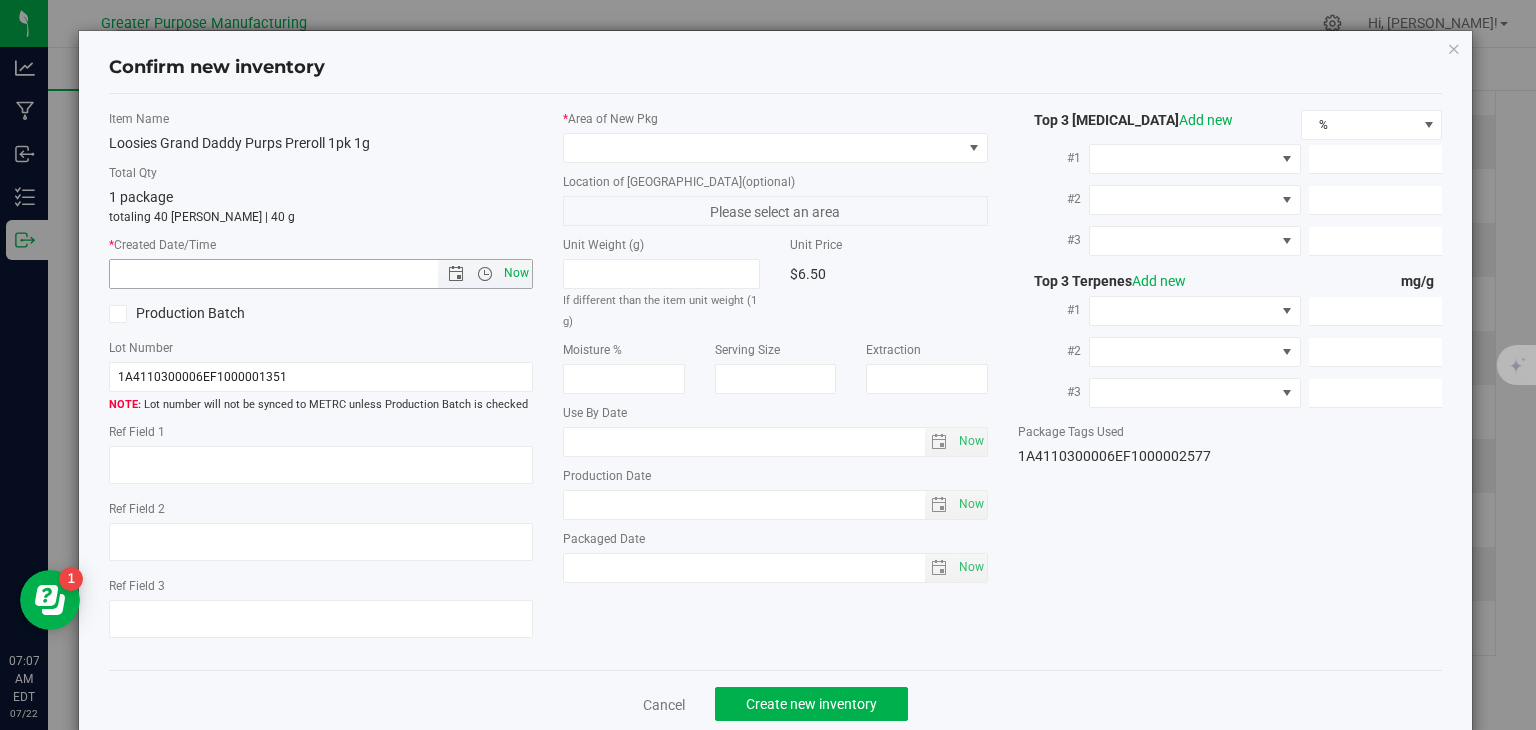 type on "7/22/2025 7:07 AM" 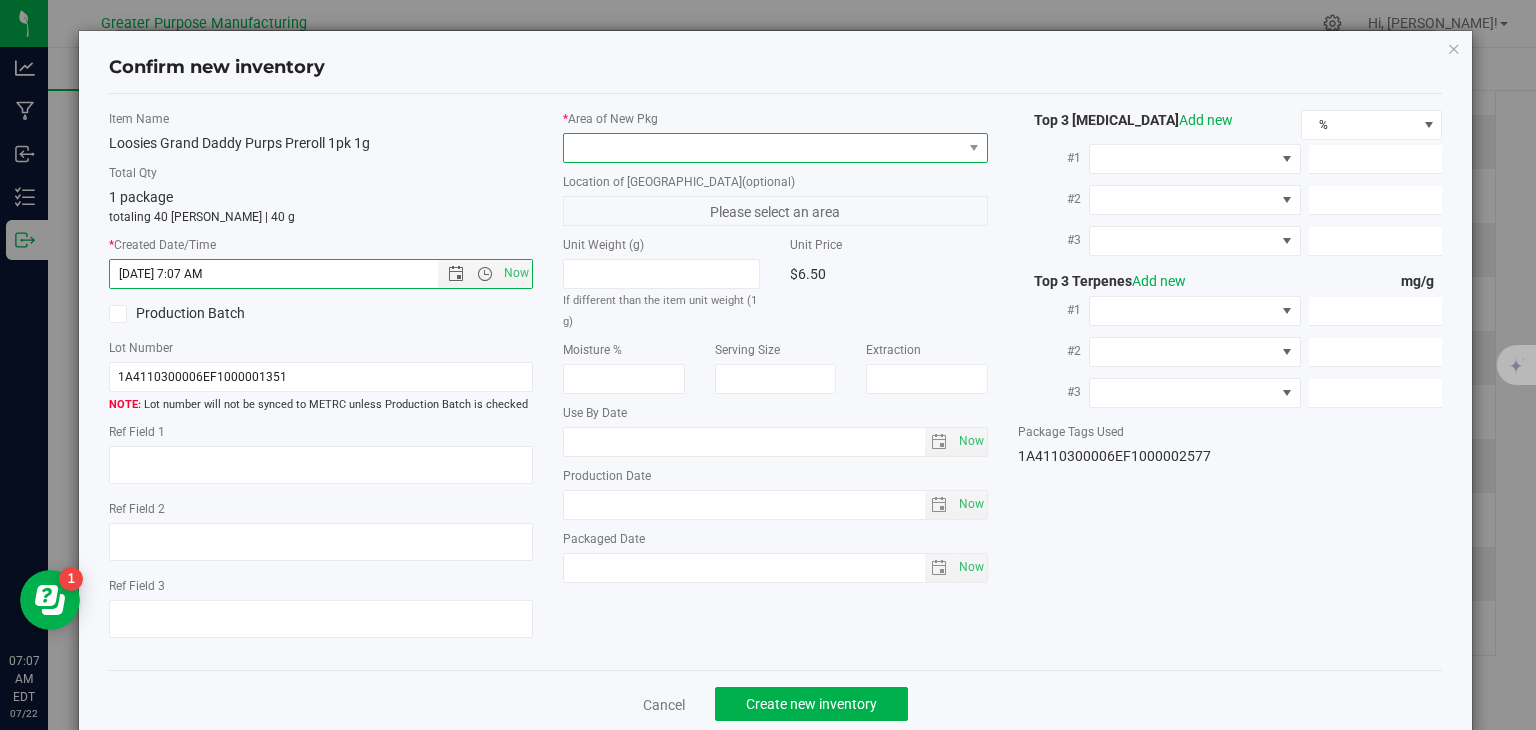 click at bounding box center (763, 148) 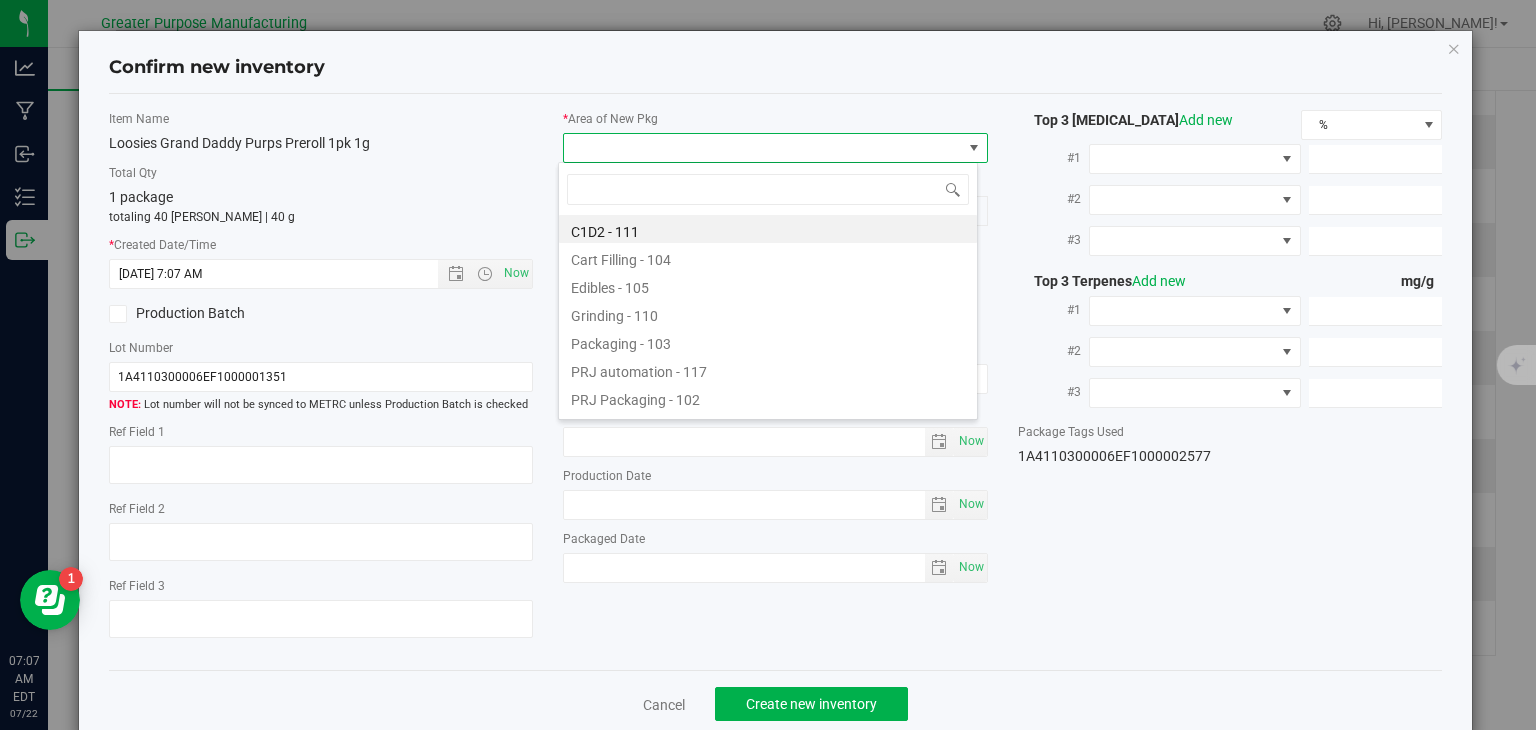 type on "108" 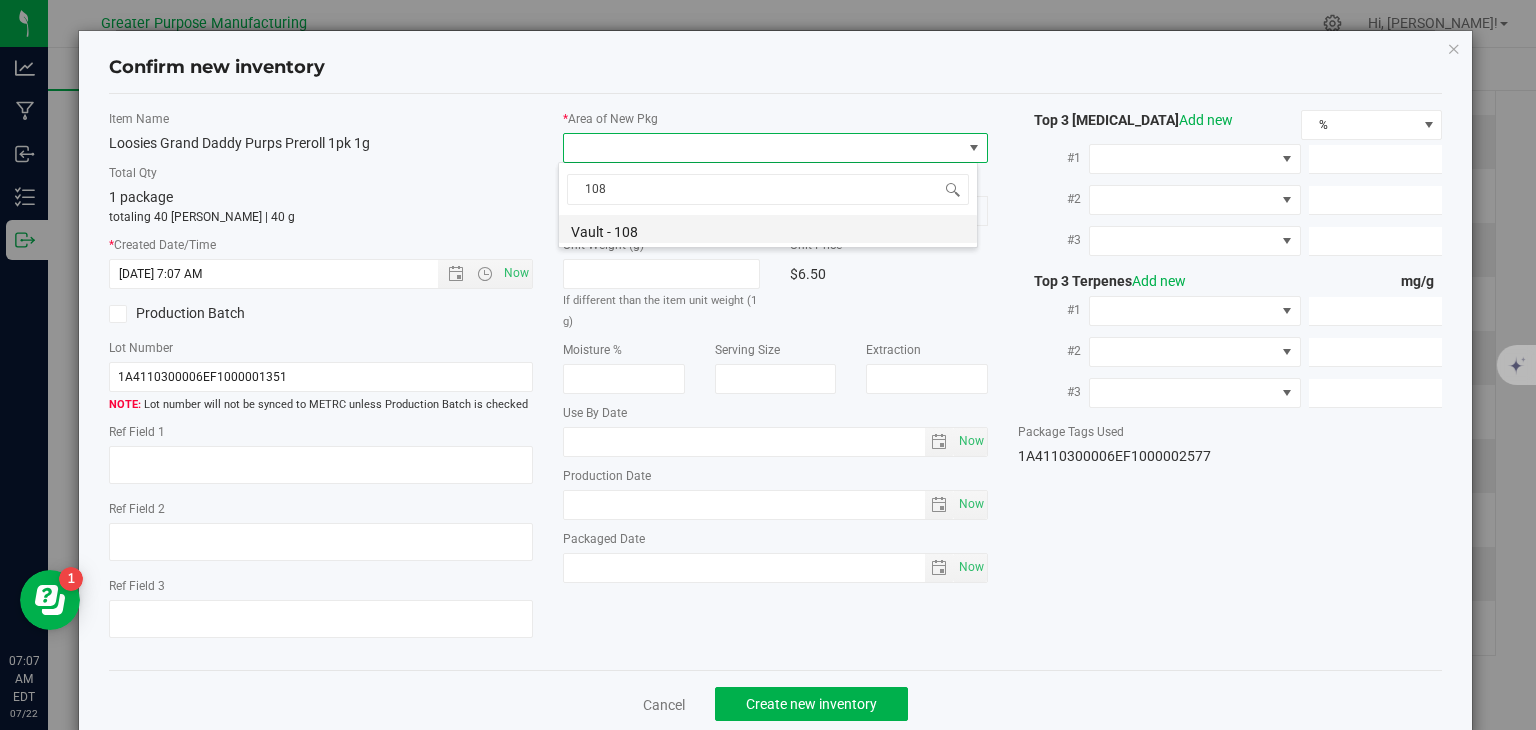 click on "Vault - 108" at bounding box center (768, 229) 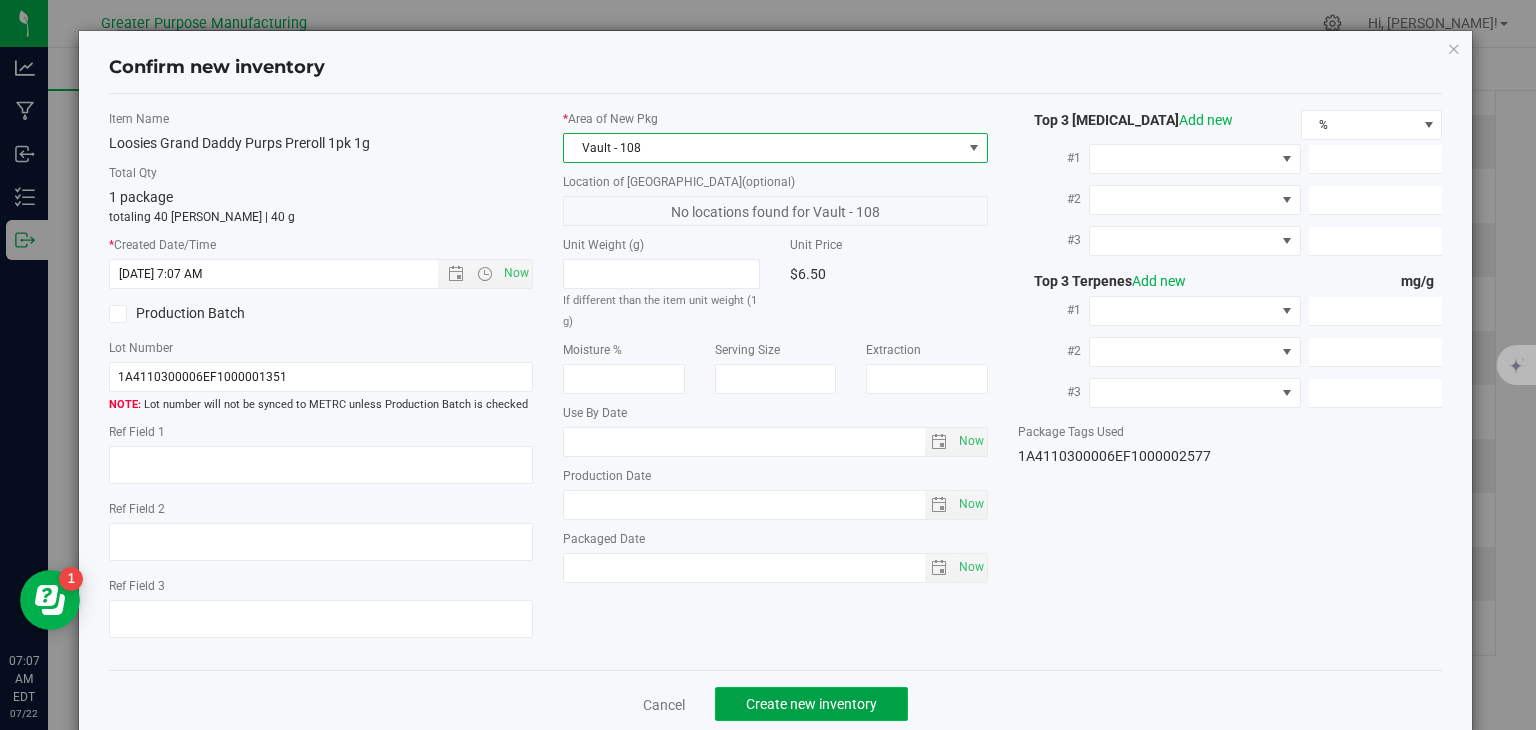 click on "Create new inventory" 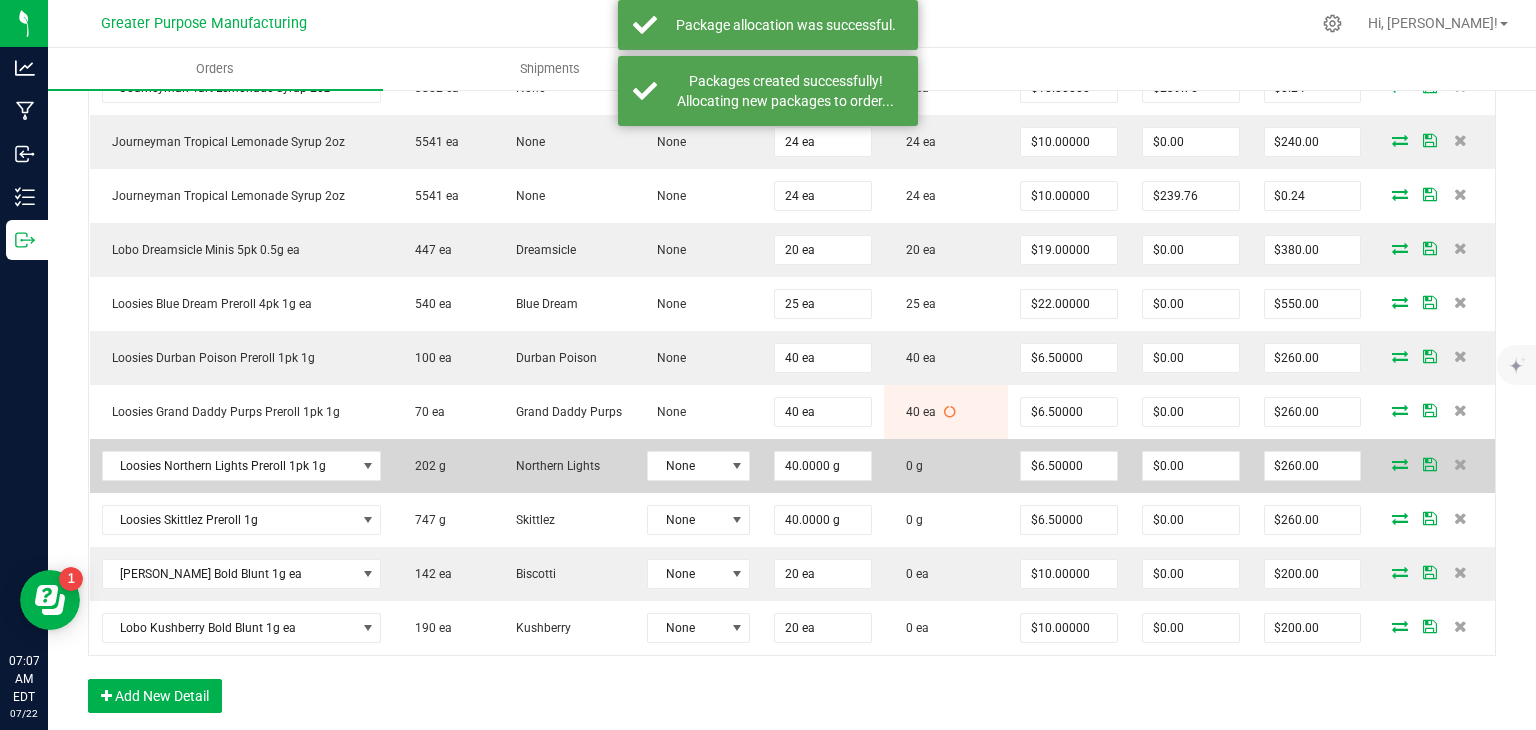 click at bounding box center (1400, 464) 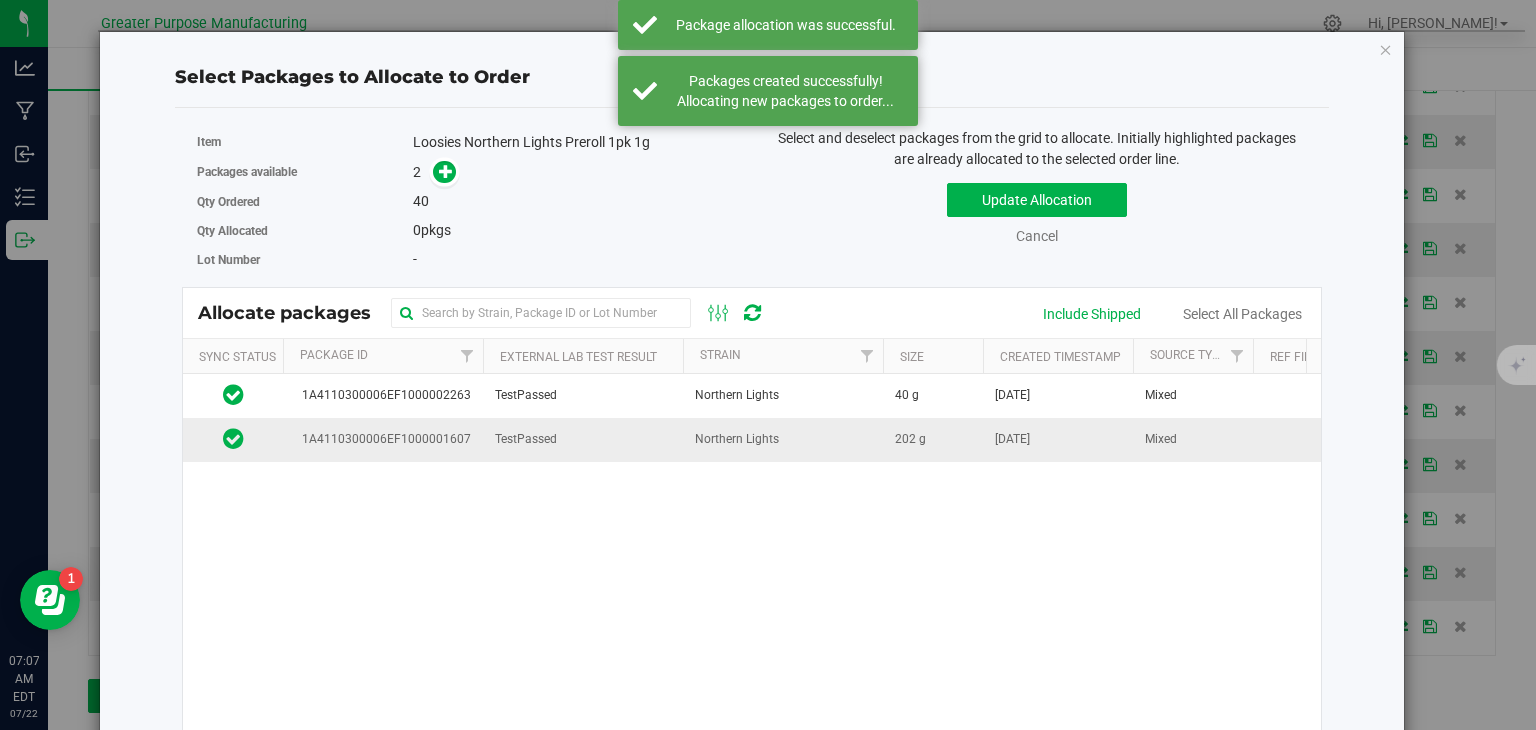 click on "Northern Lights" at bounding box center [737, 439] 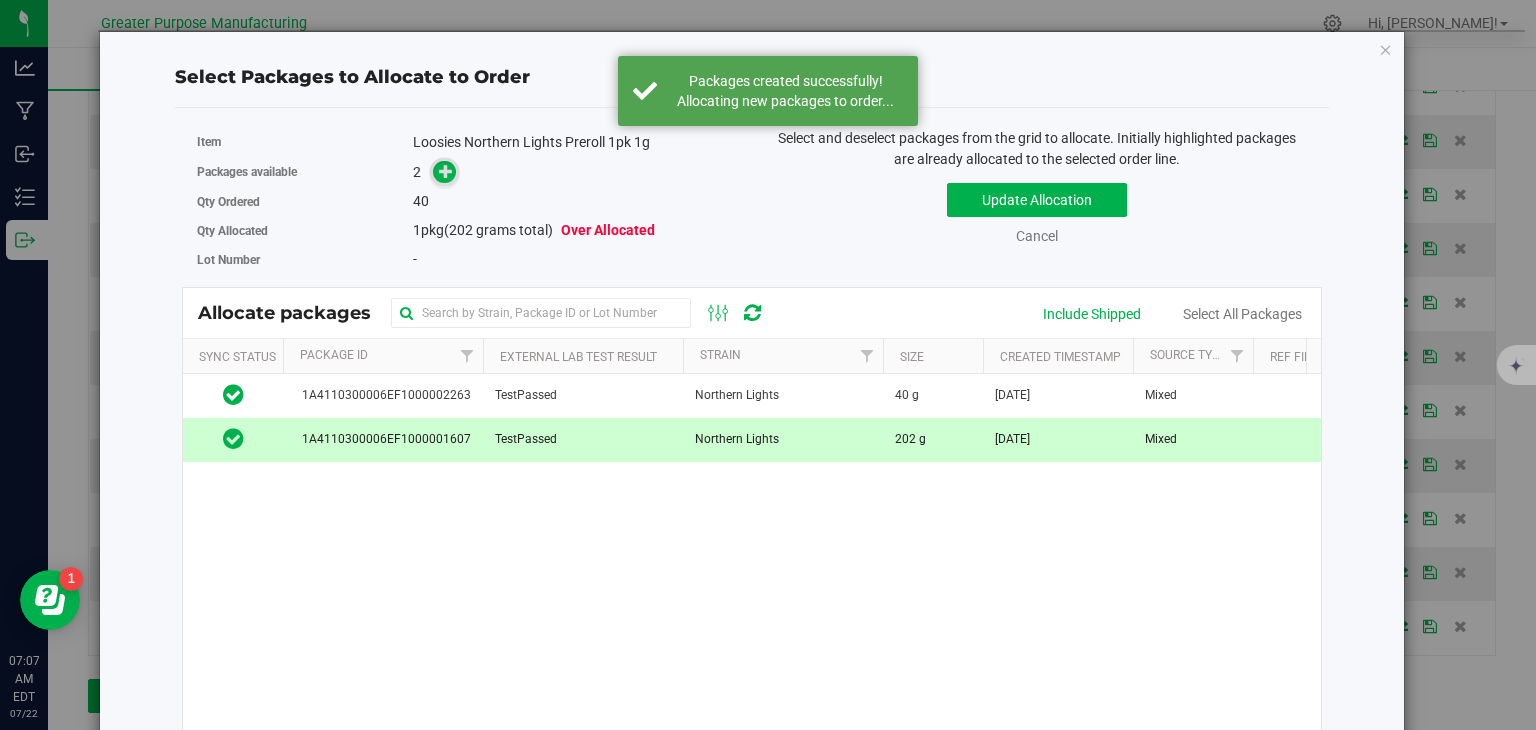 click at bounding box center (446, 171) 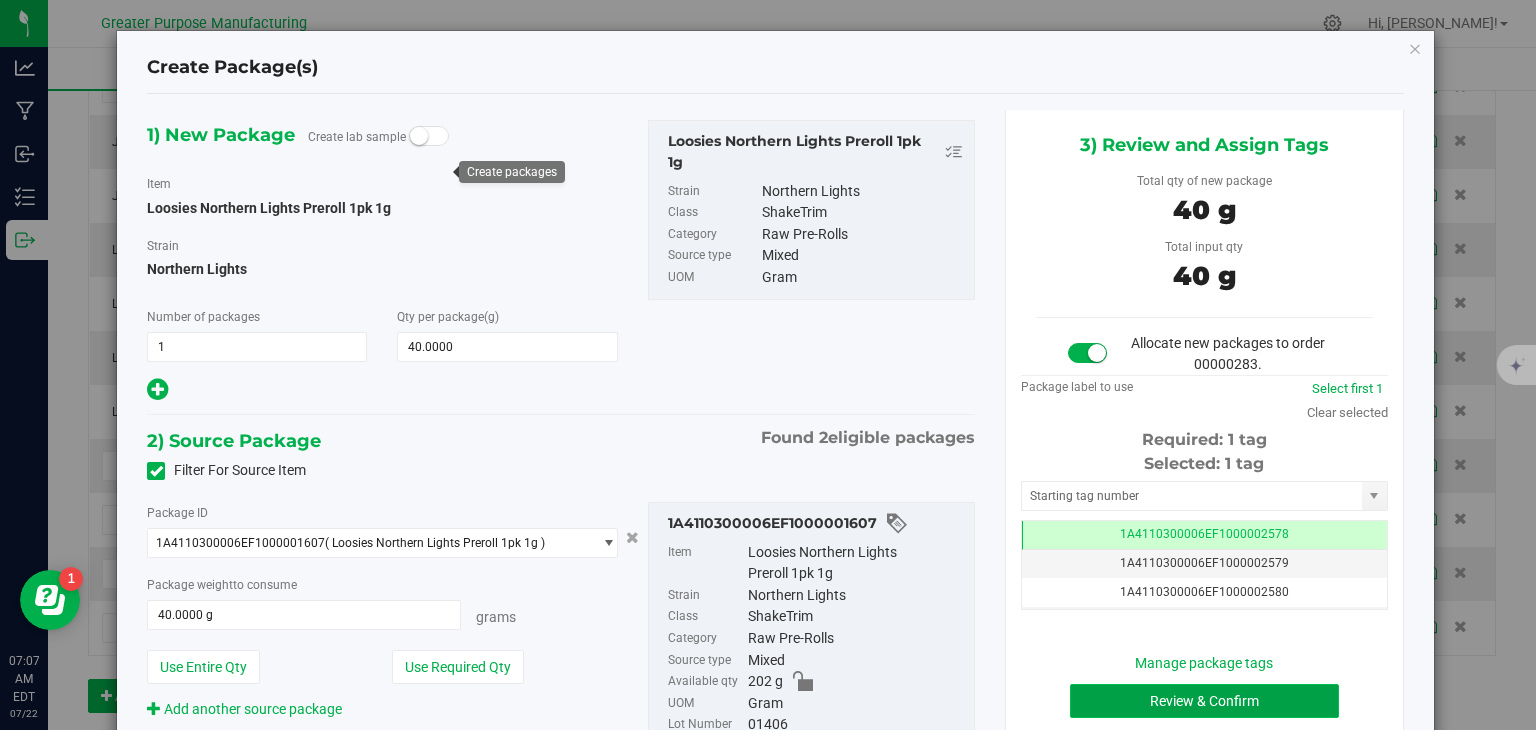 click on "Review & Confirm" at bounding box center [1204, 701] 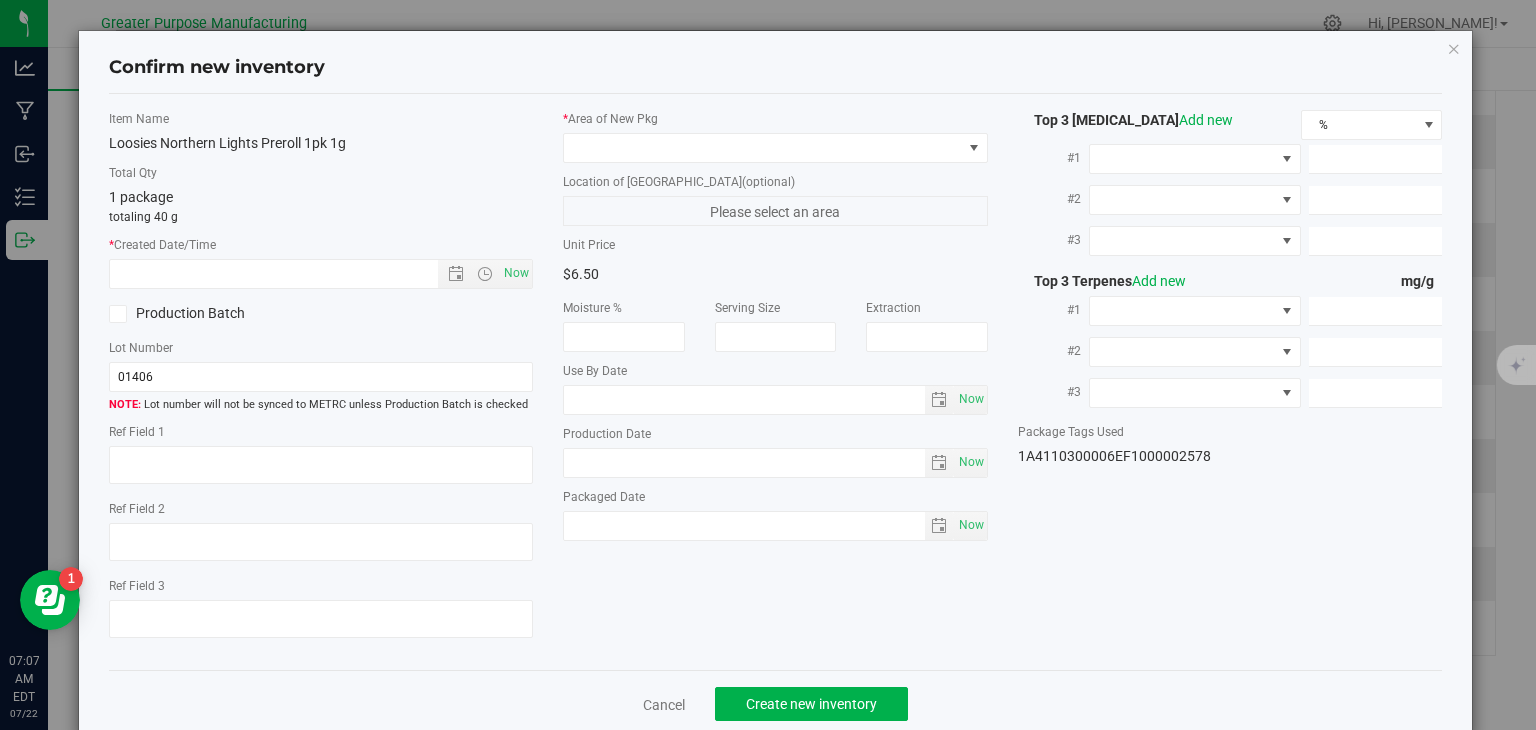 type on "[DATE]" 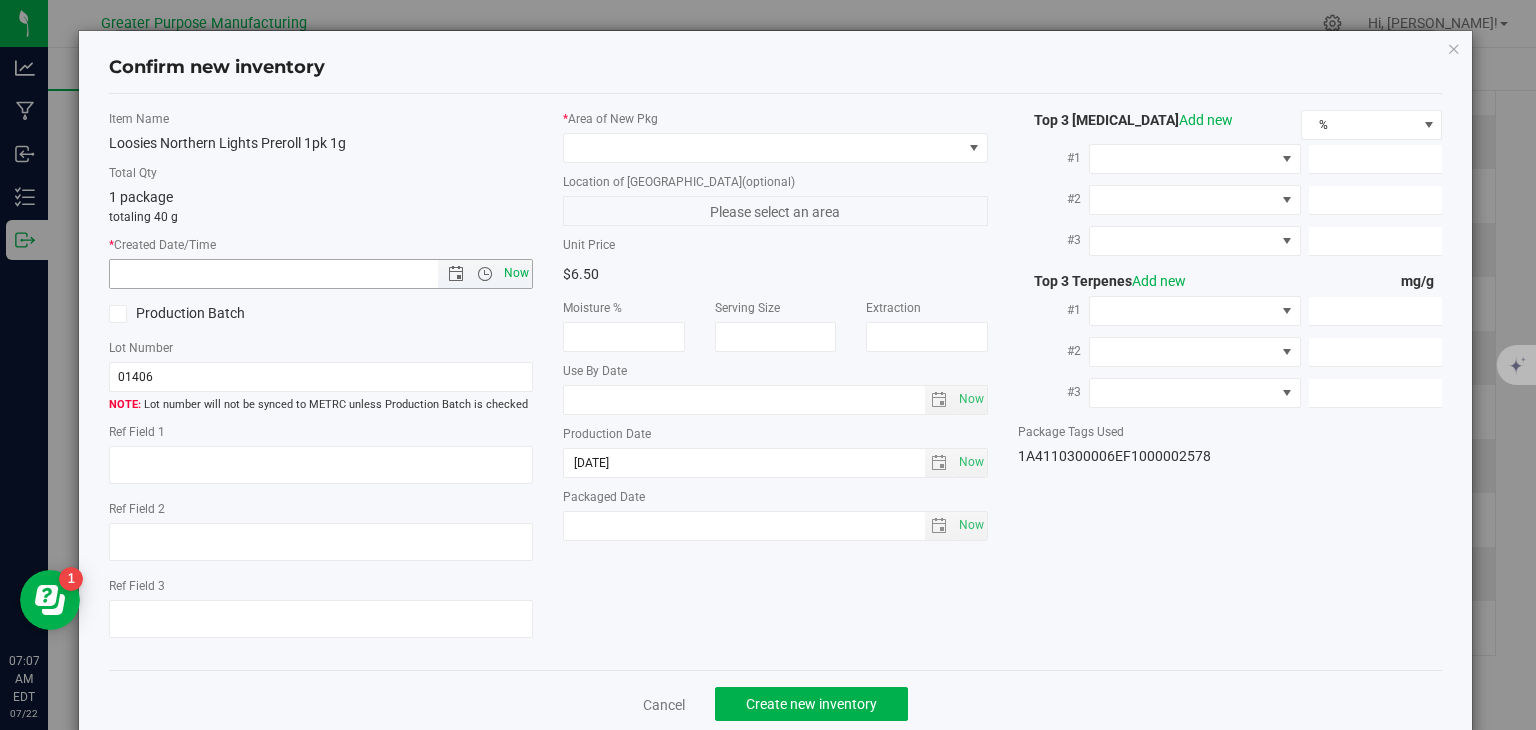click on "Now" at bounding box center [517, 273] 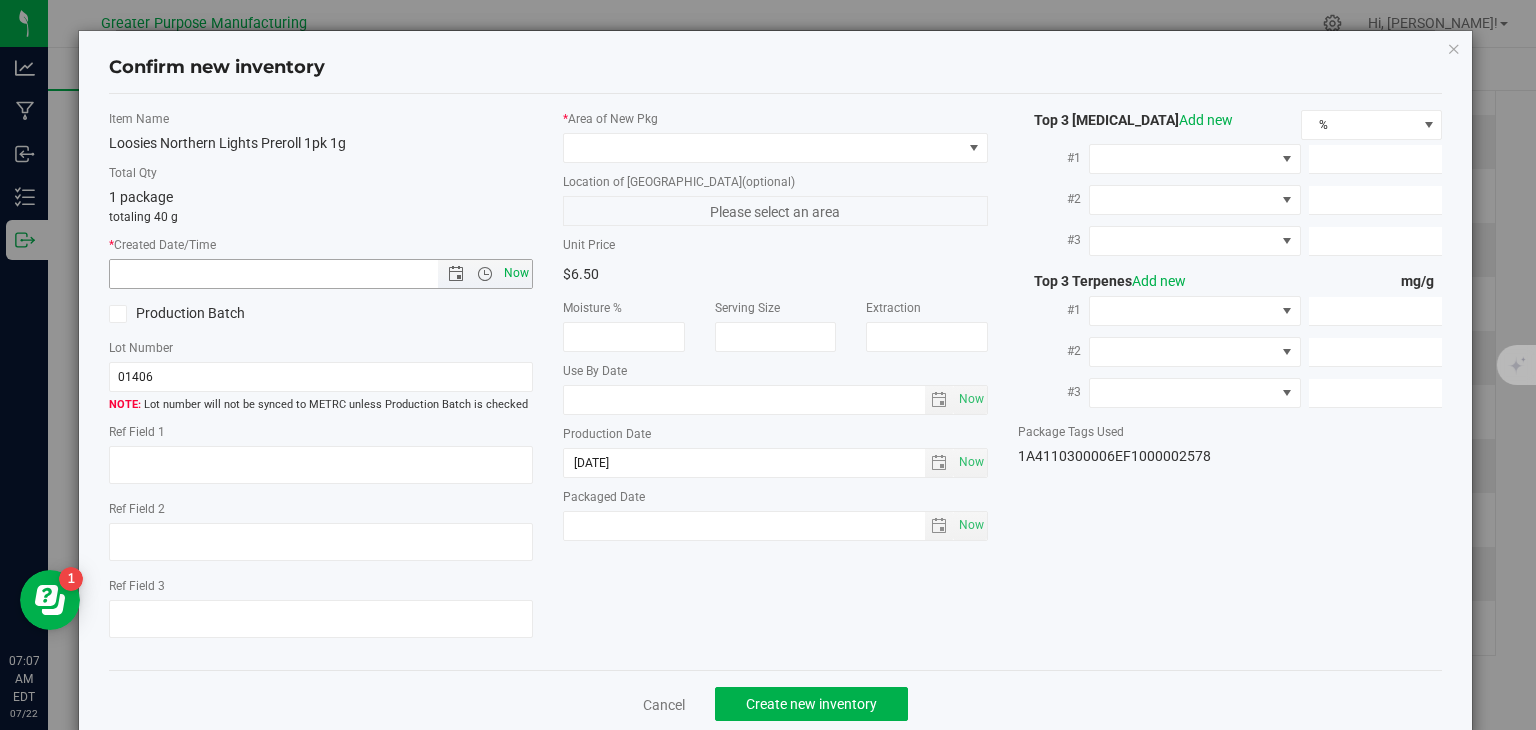 type on "7/22/2025 7:07 AM" 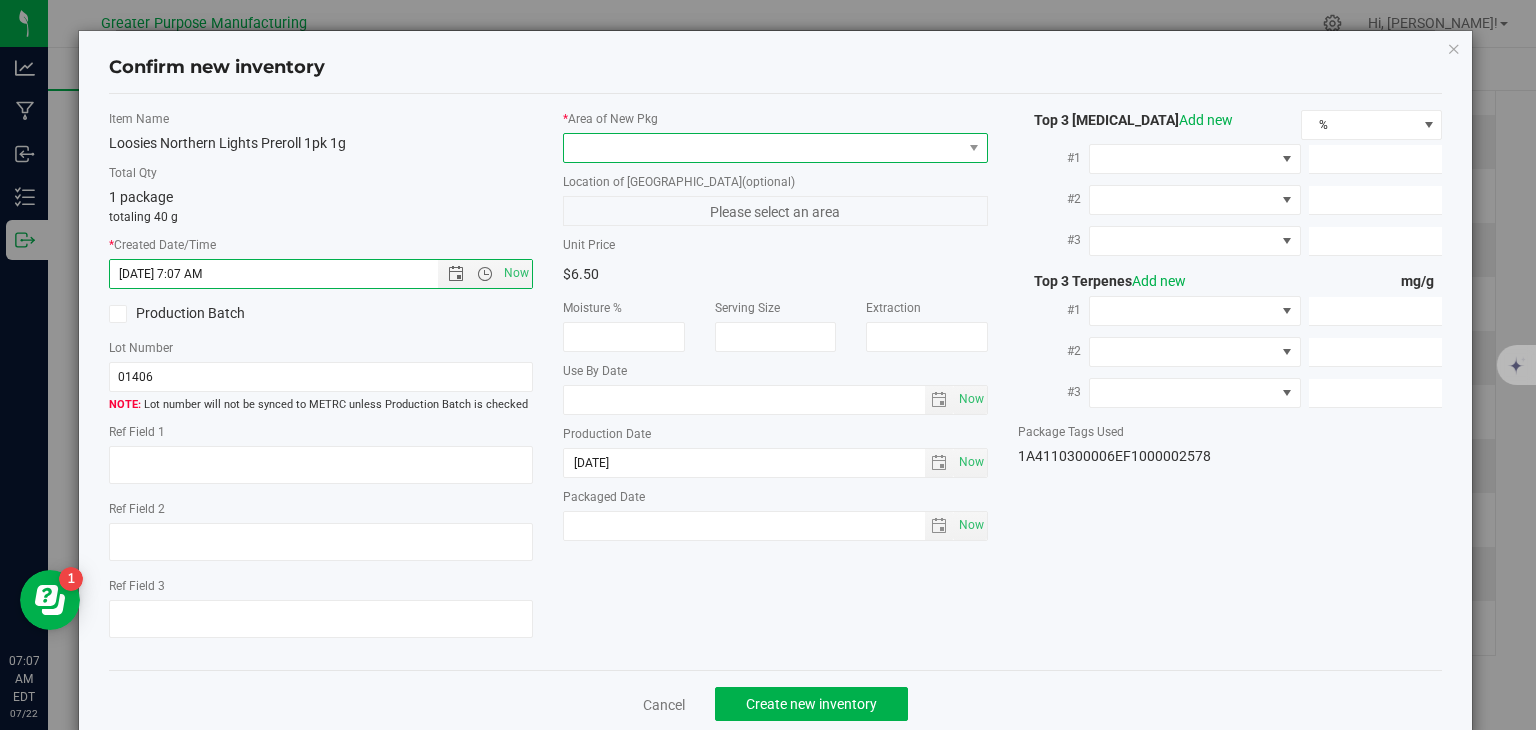 click at bounding box center (763, 148) 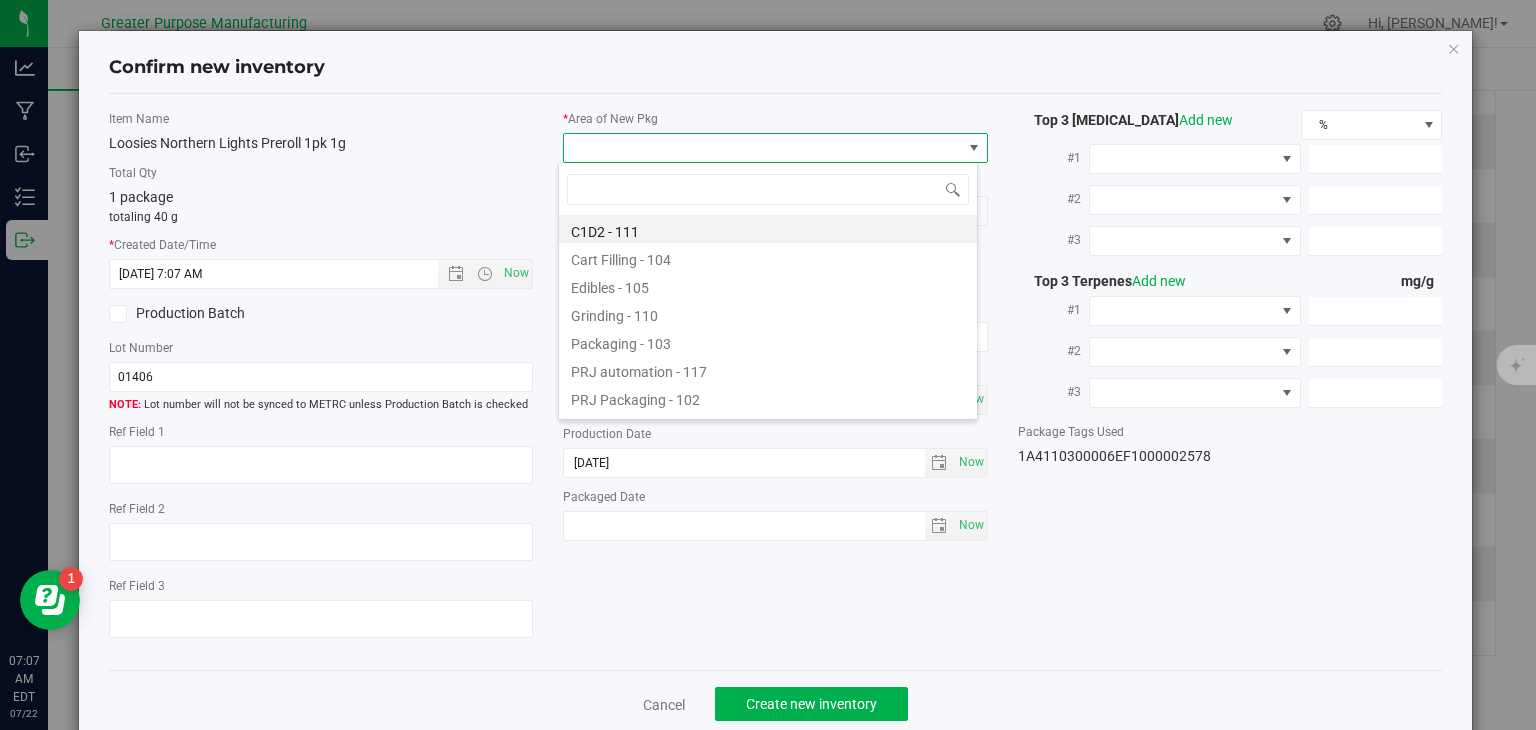type on "108" 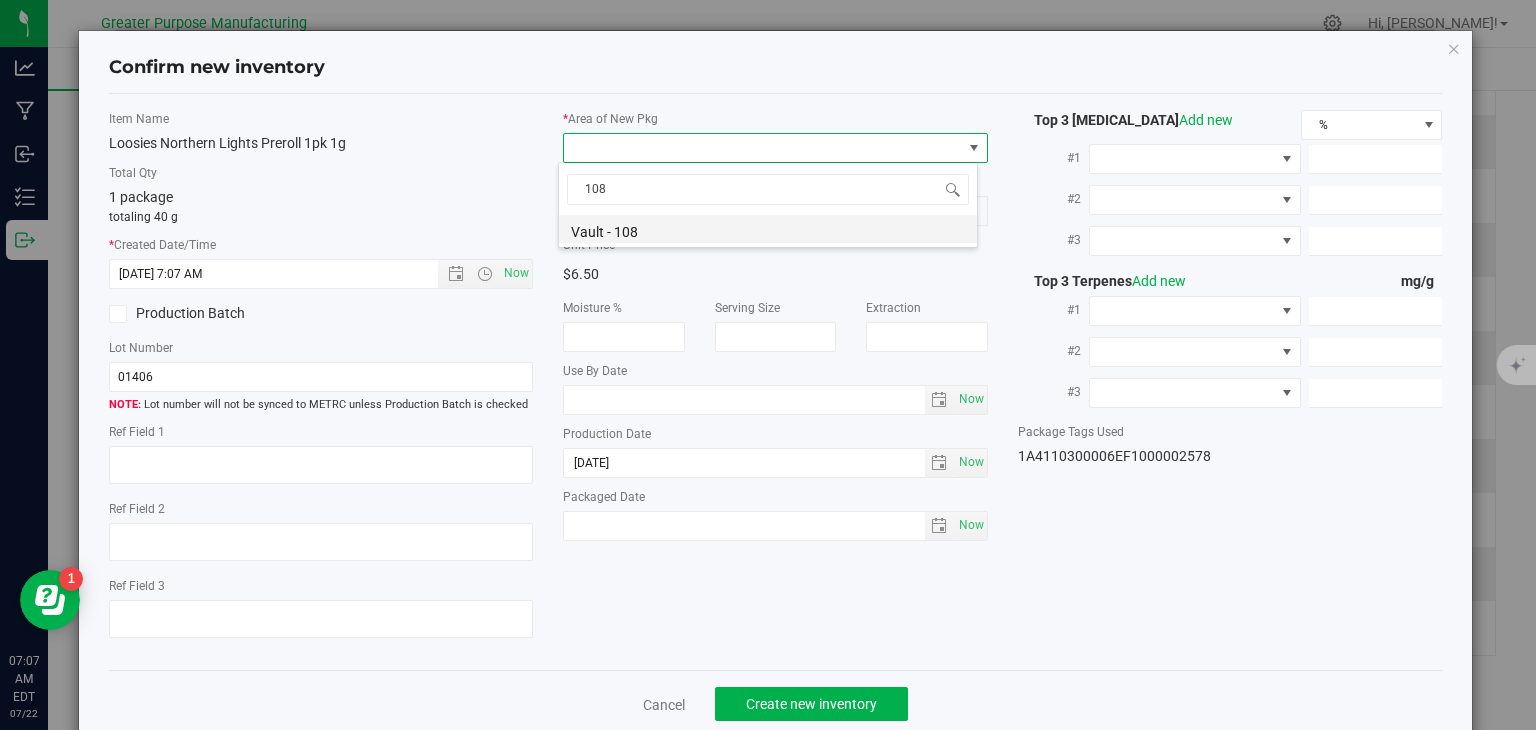 click on "Vault - 108" at bounding box center [768, 229] 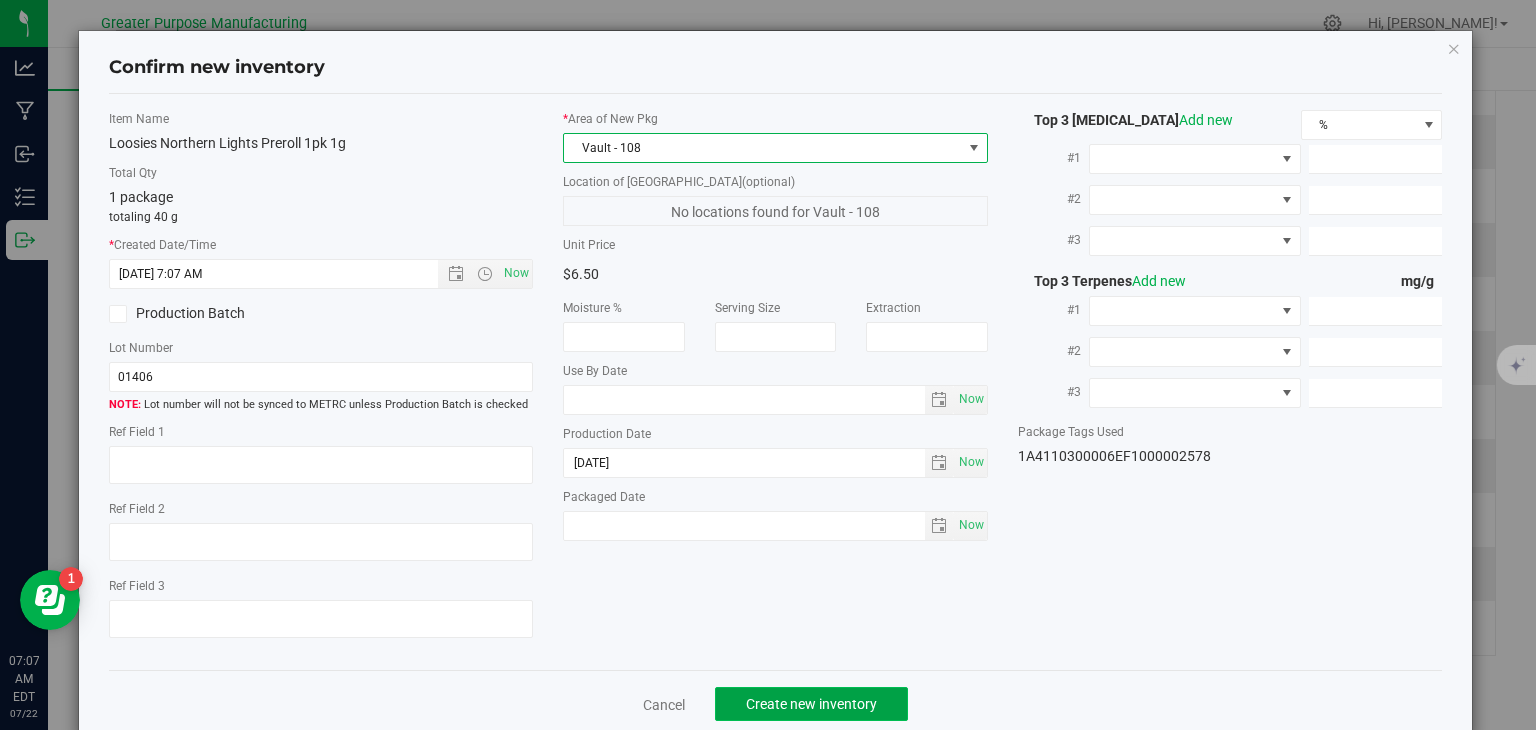 click on "Create new inventory" 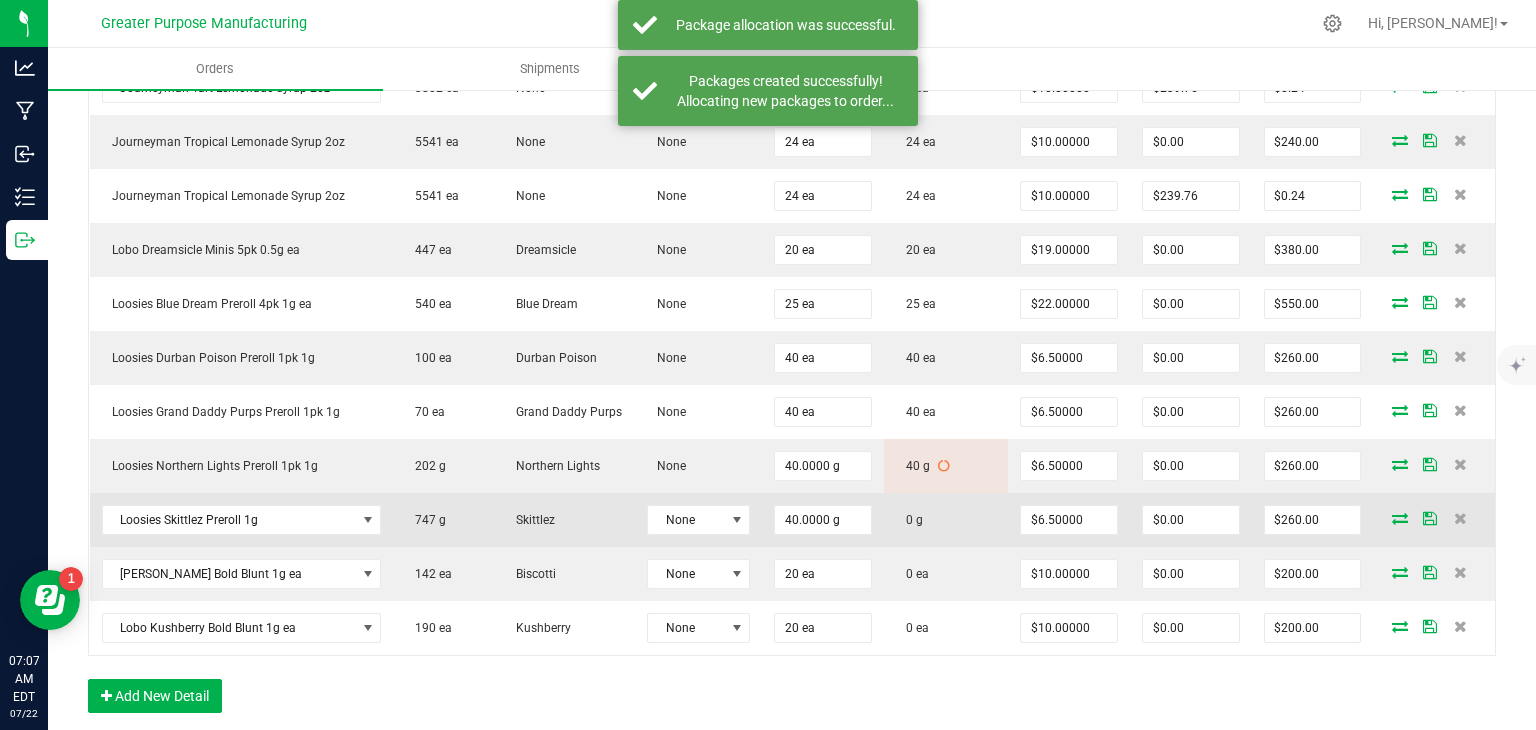 click at bounding box center (1400, 518) 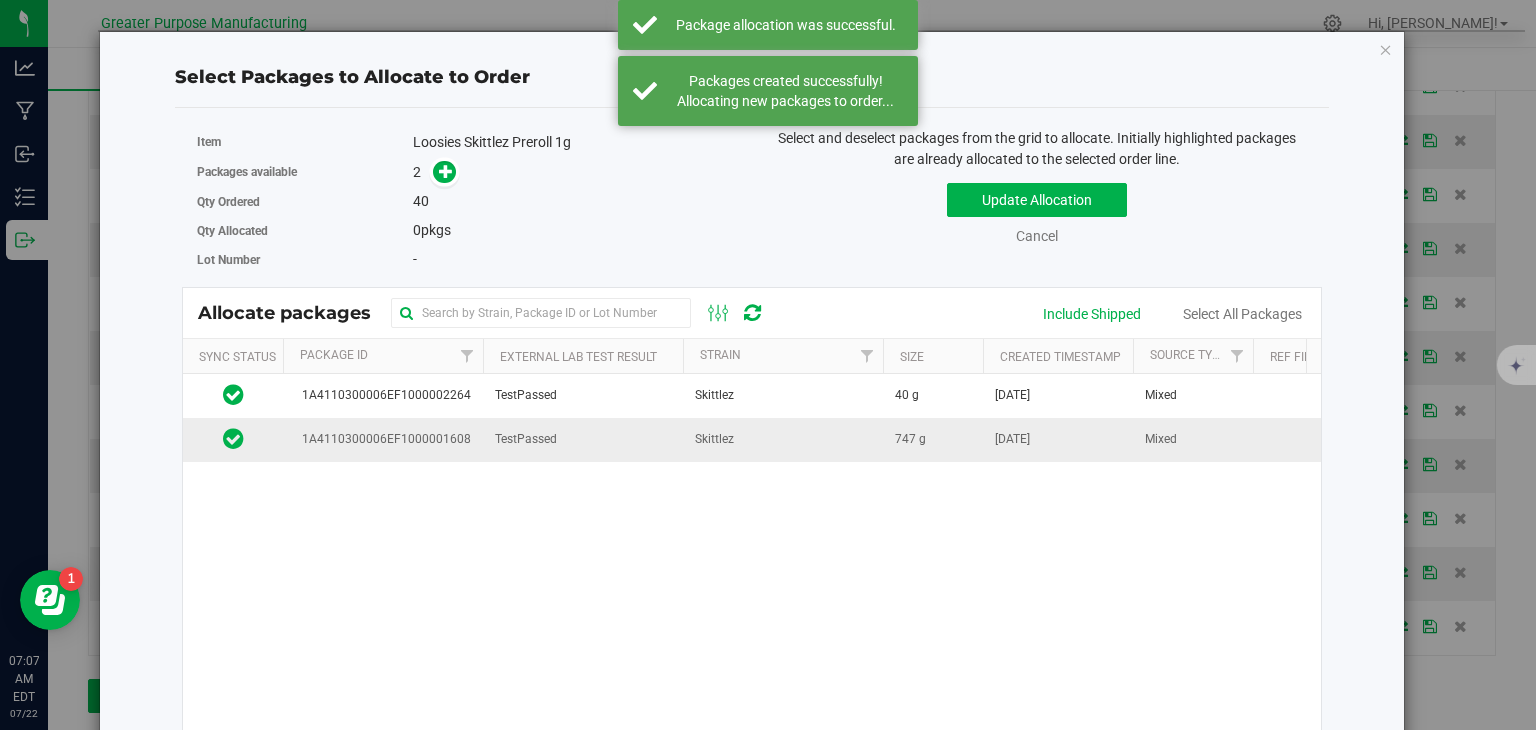 click on "Skittlez" at bounding box center (783, 439) 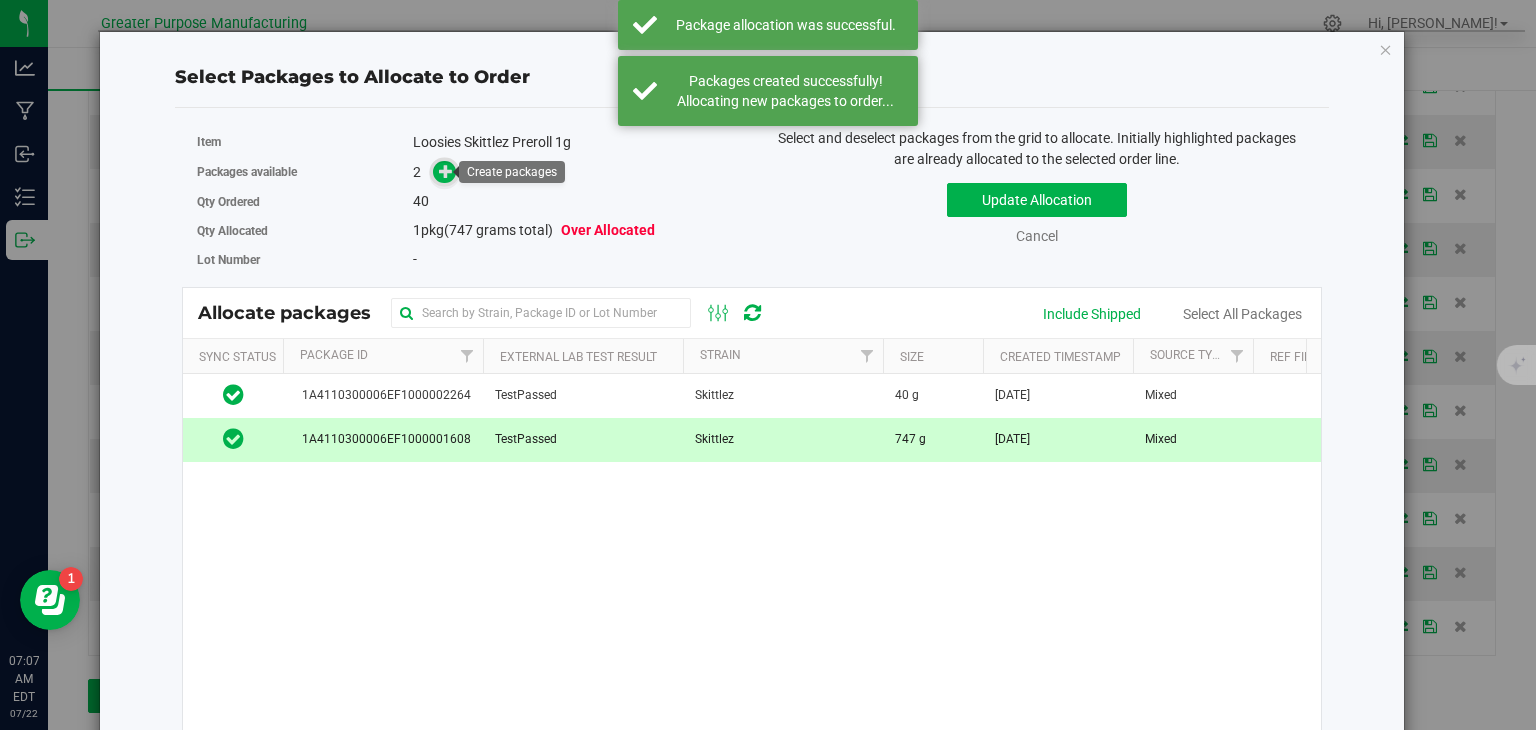 click at bounding box center (446, 171) 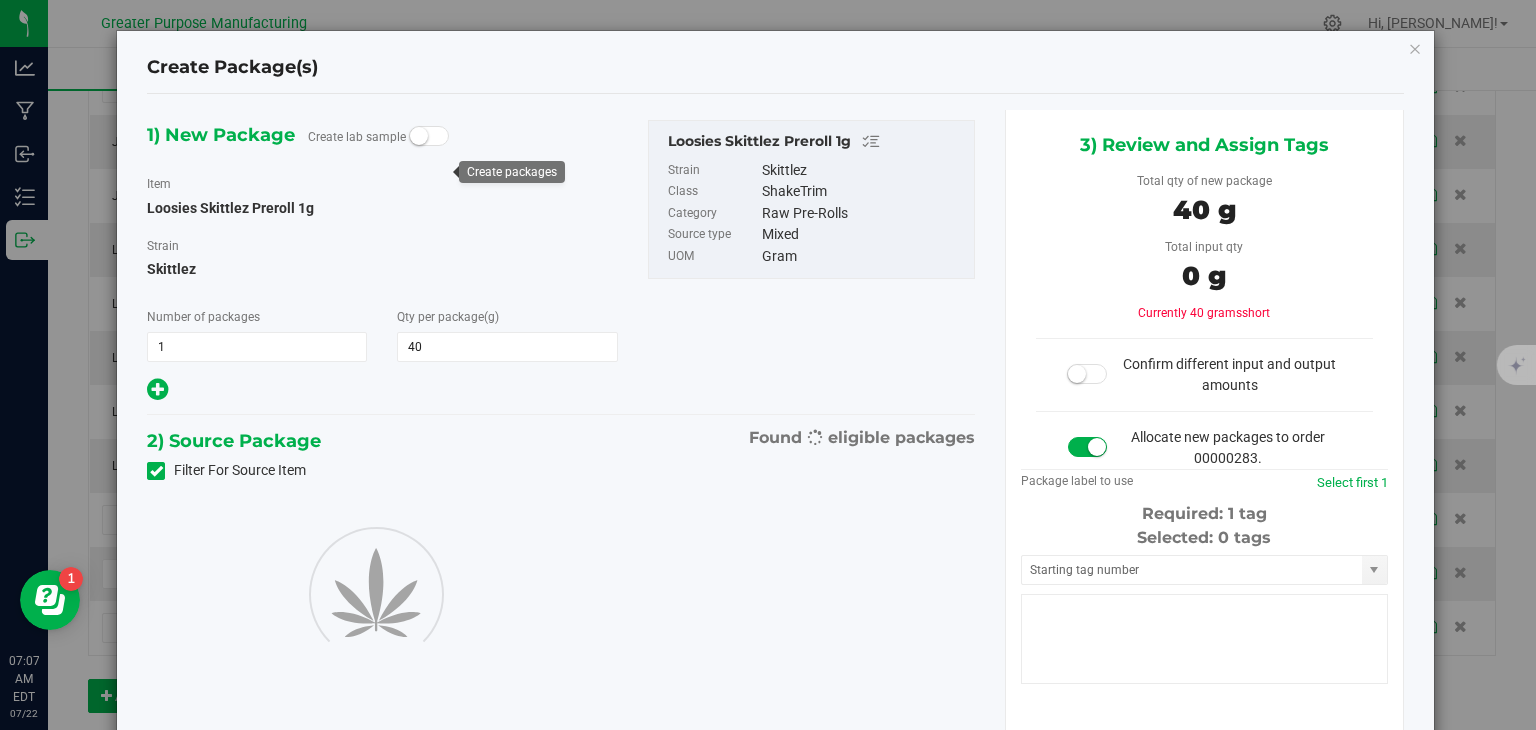 type on "40.0000" 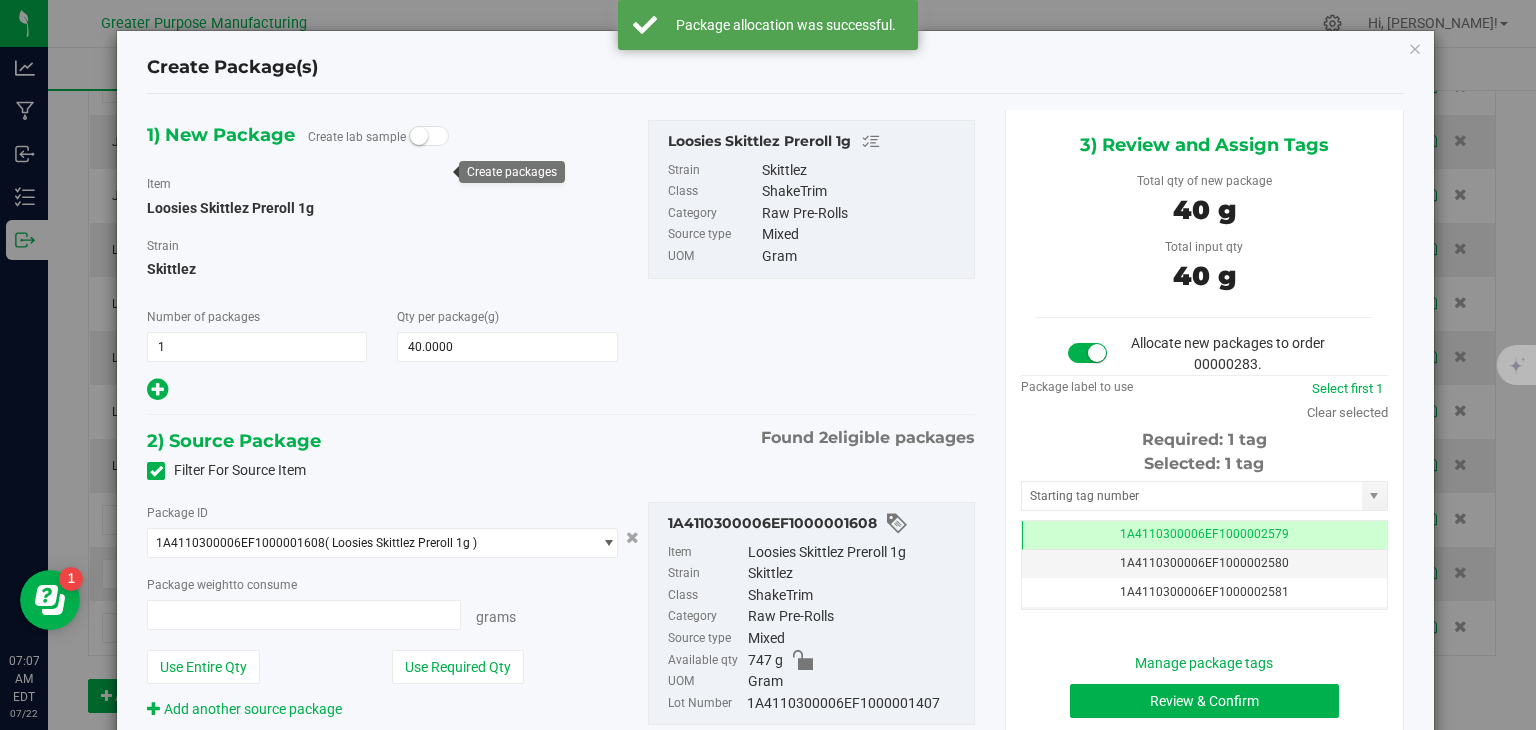 type on "40.0000 g" 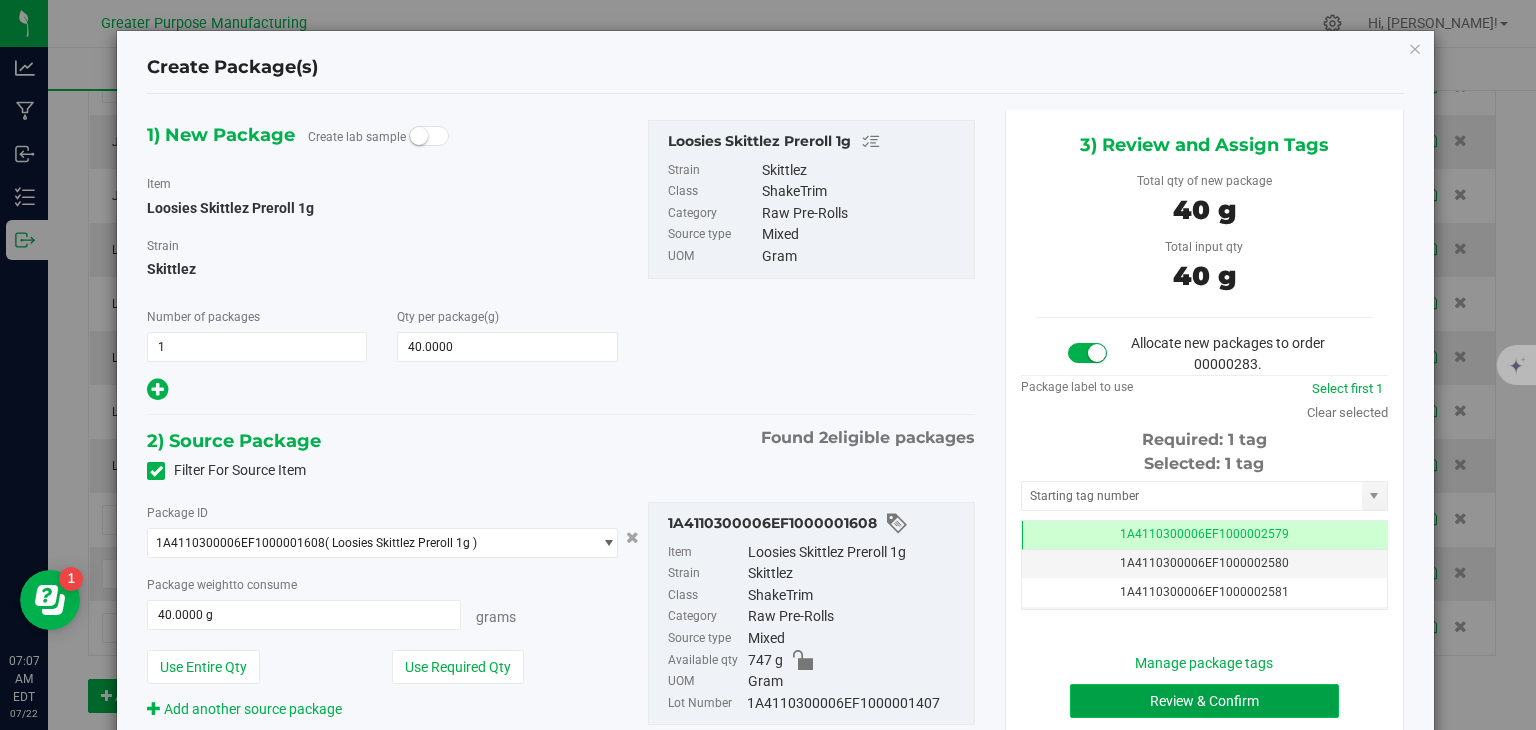 click on "Review & Confirm" at bounding box center (1204, 701) 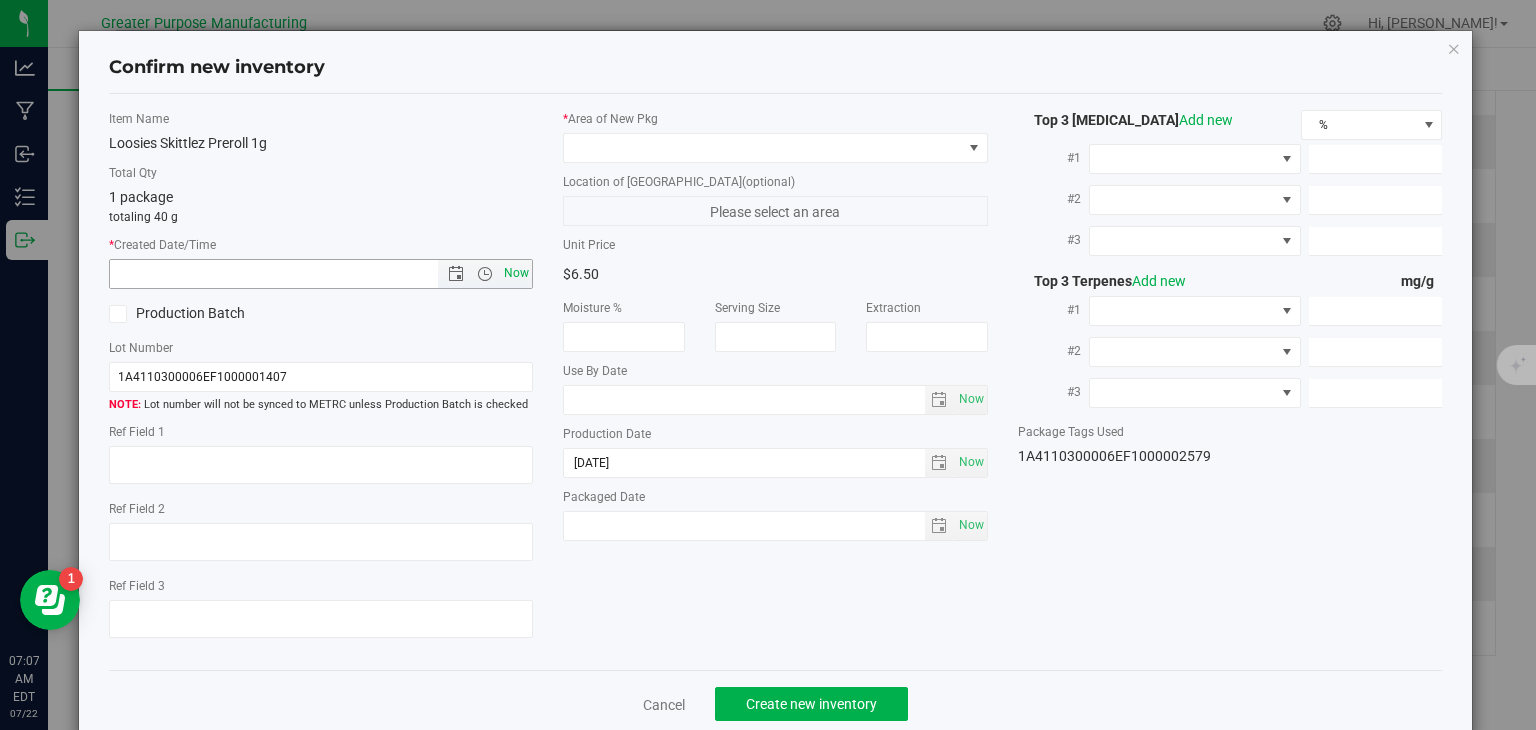 click on "Now" at bounding box center [517, 273] 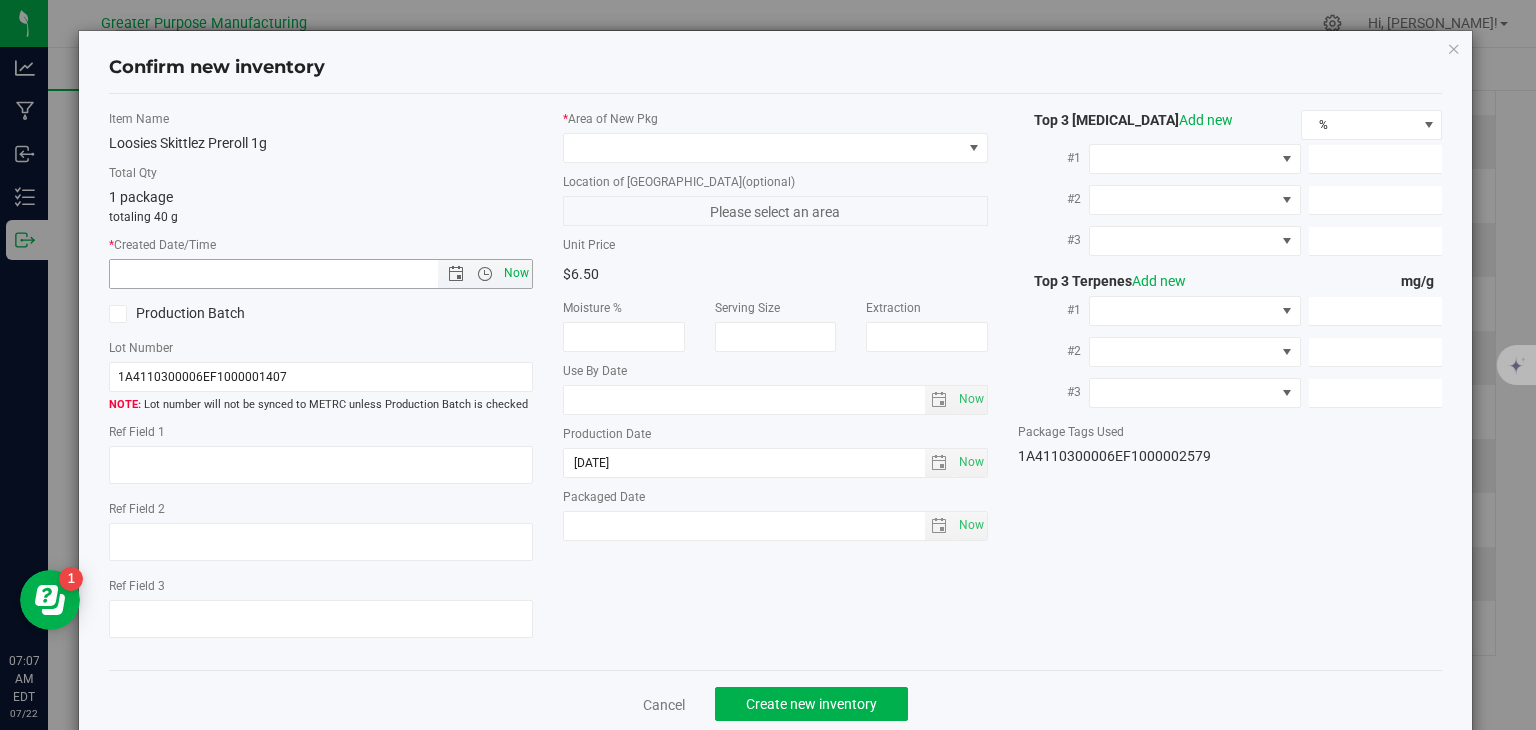type on "7/22/2025 7:07 AM" 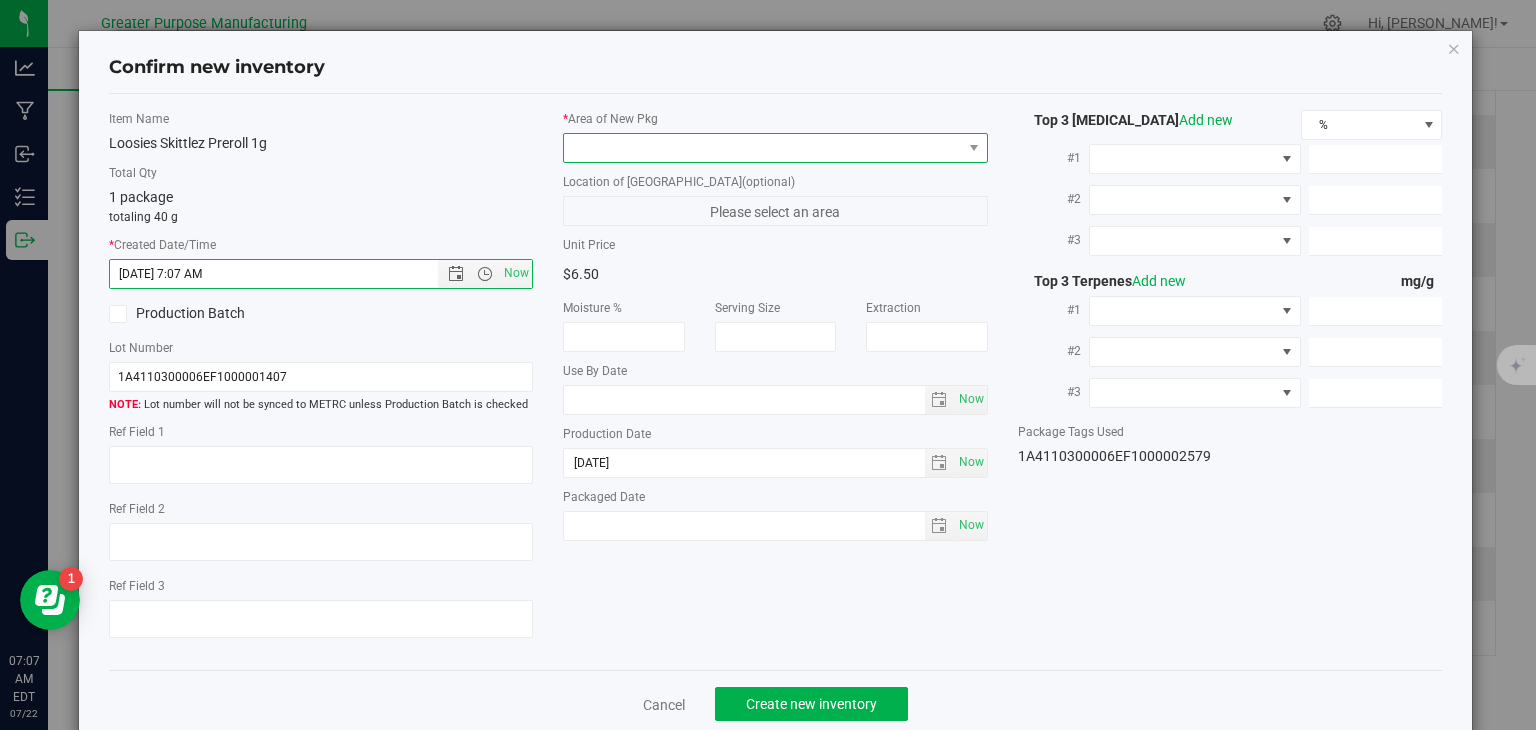 click at bounding box center (763, 148) 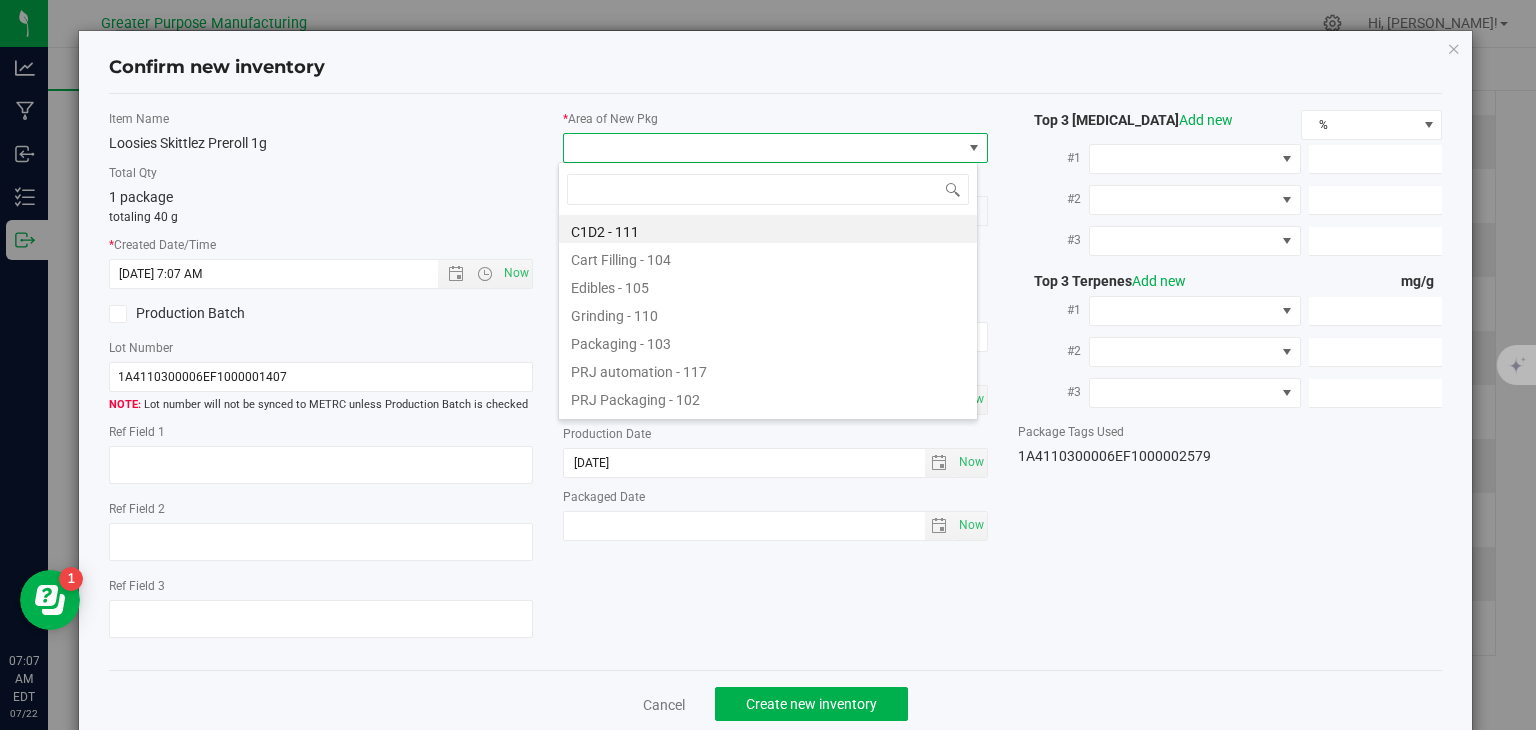 type on "108" 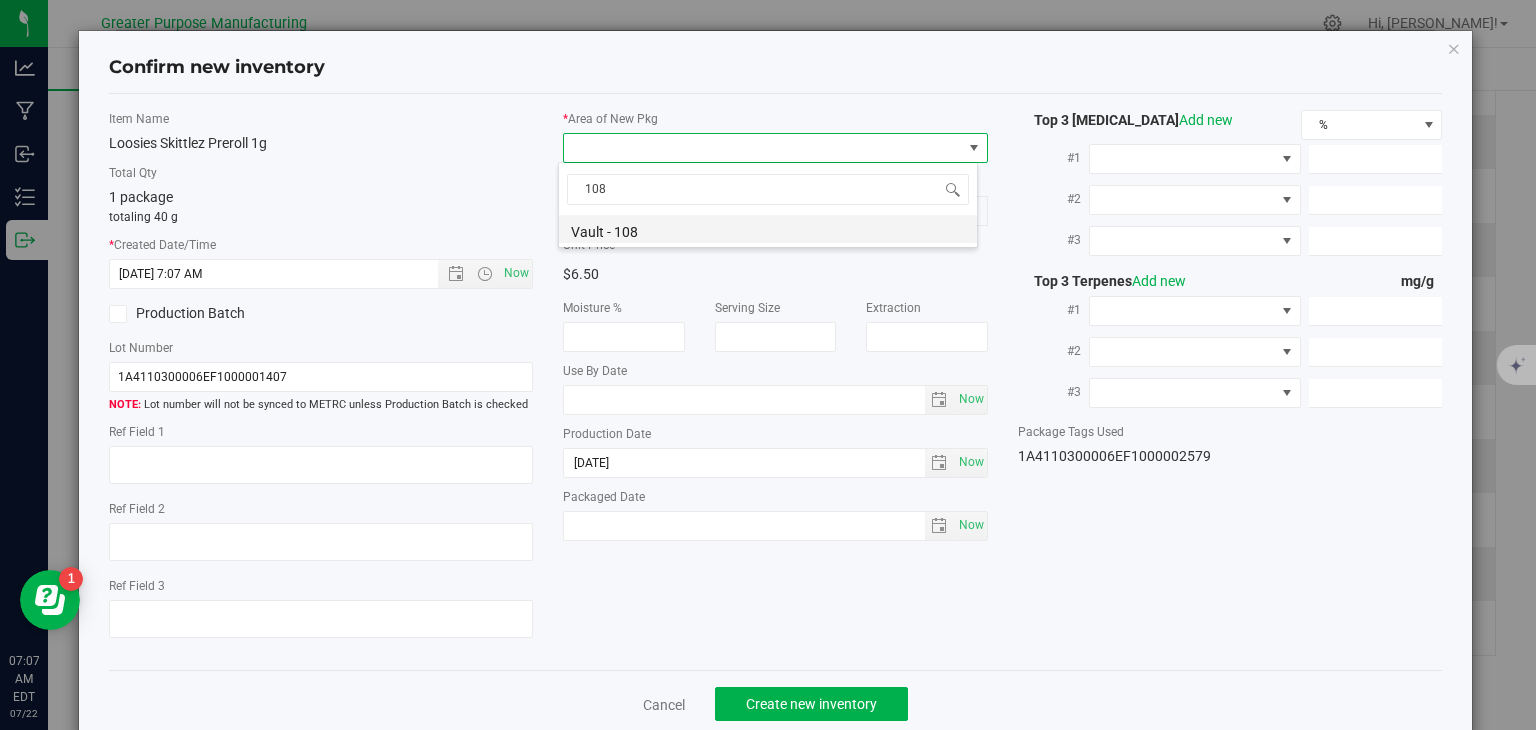 click on "Vault - 108" at bounding box center (768, 229) 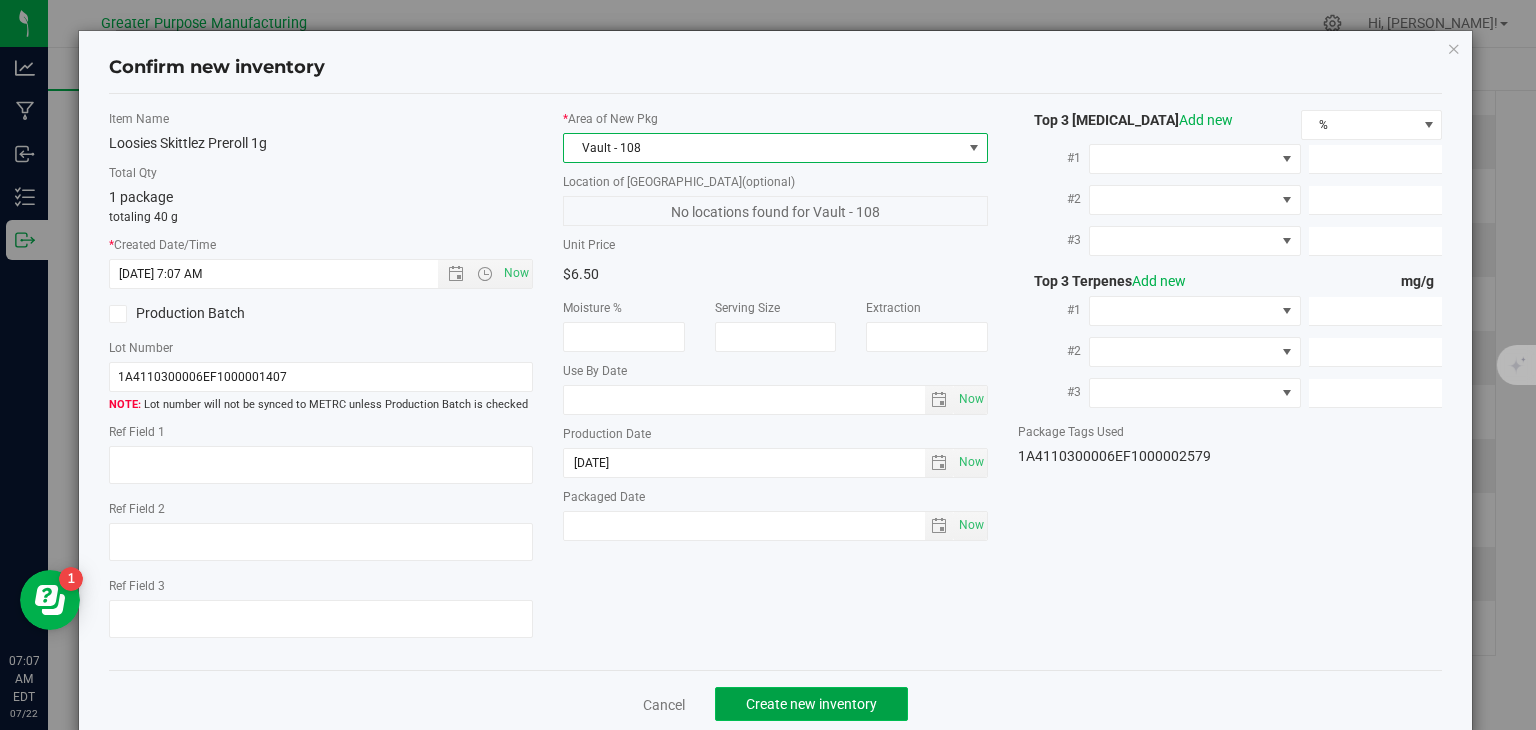 click on "Create new inventory" 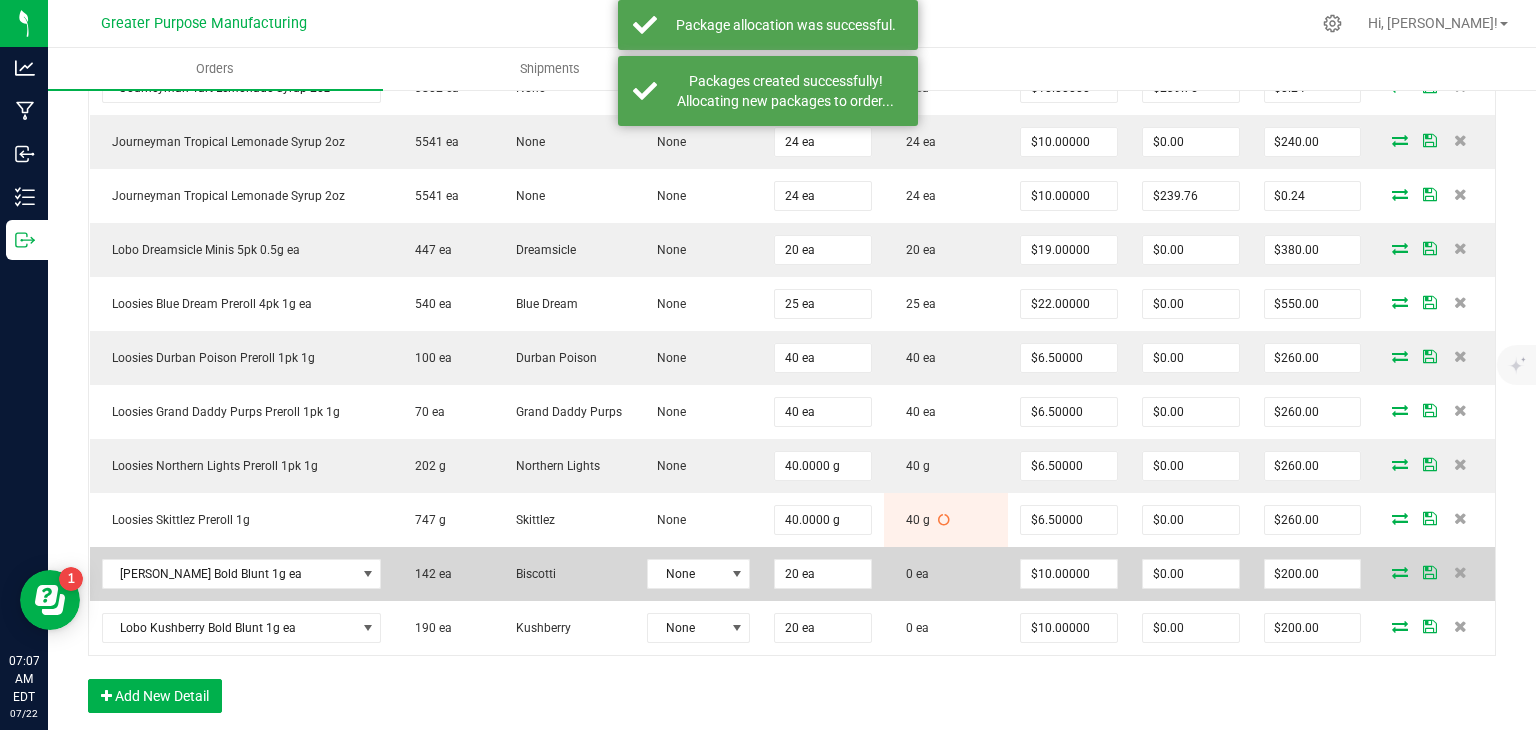 click at bounding box center (1400, 572) 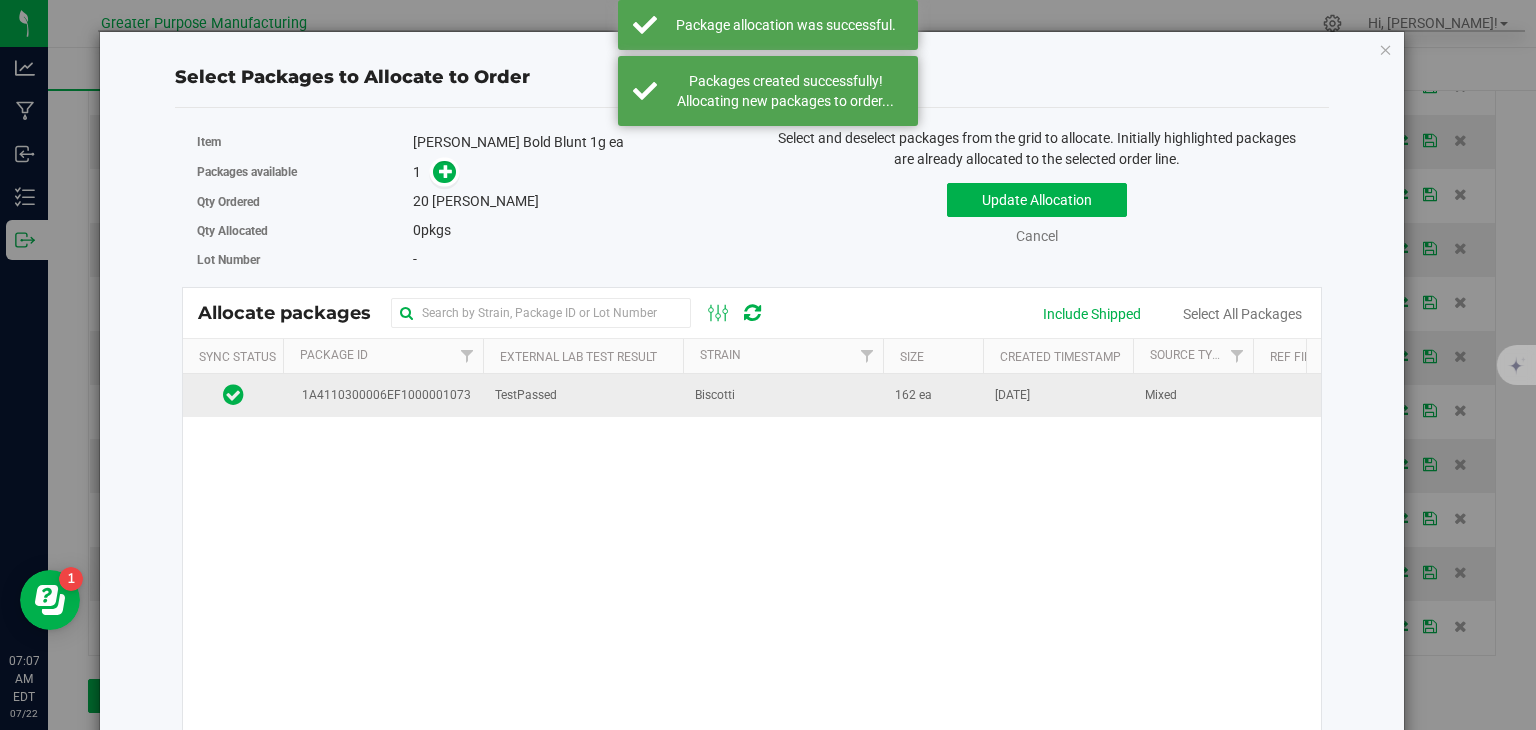 click on "TestPassed" at bounding box center [583, 395] 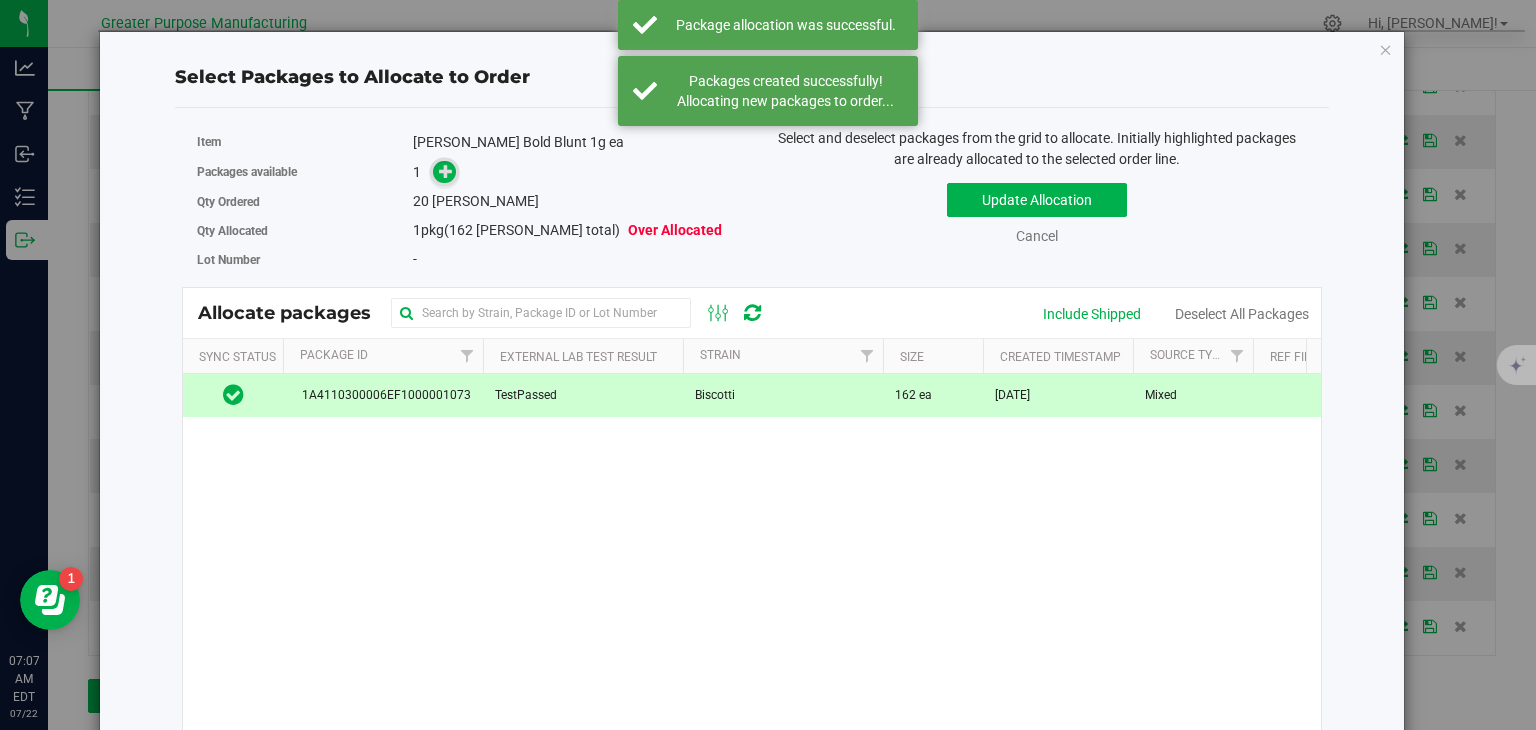 click at bounding box center (446, 171) 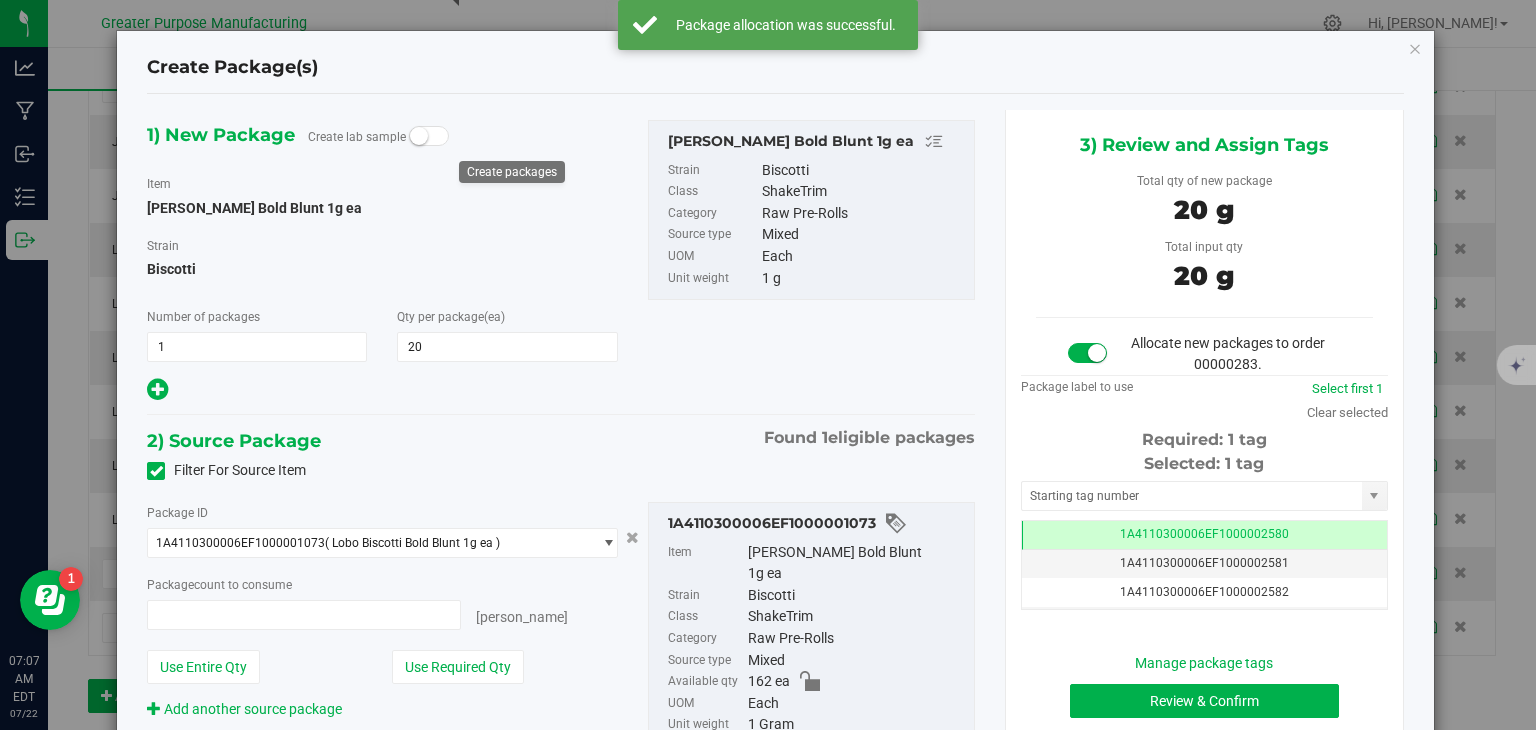 type on "20 ea" 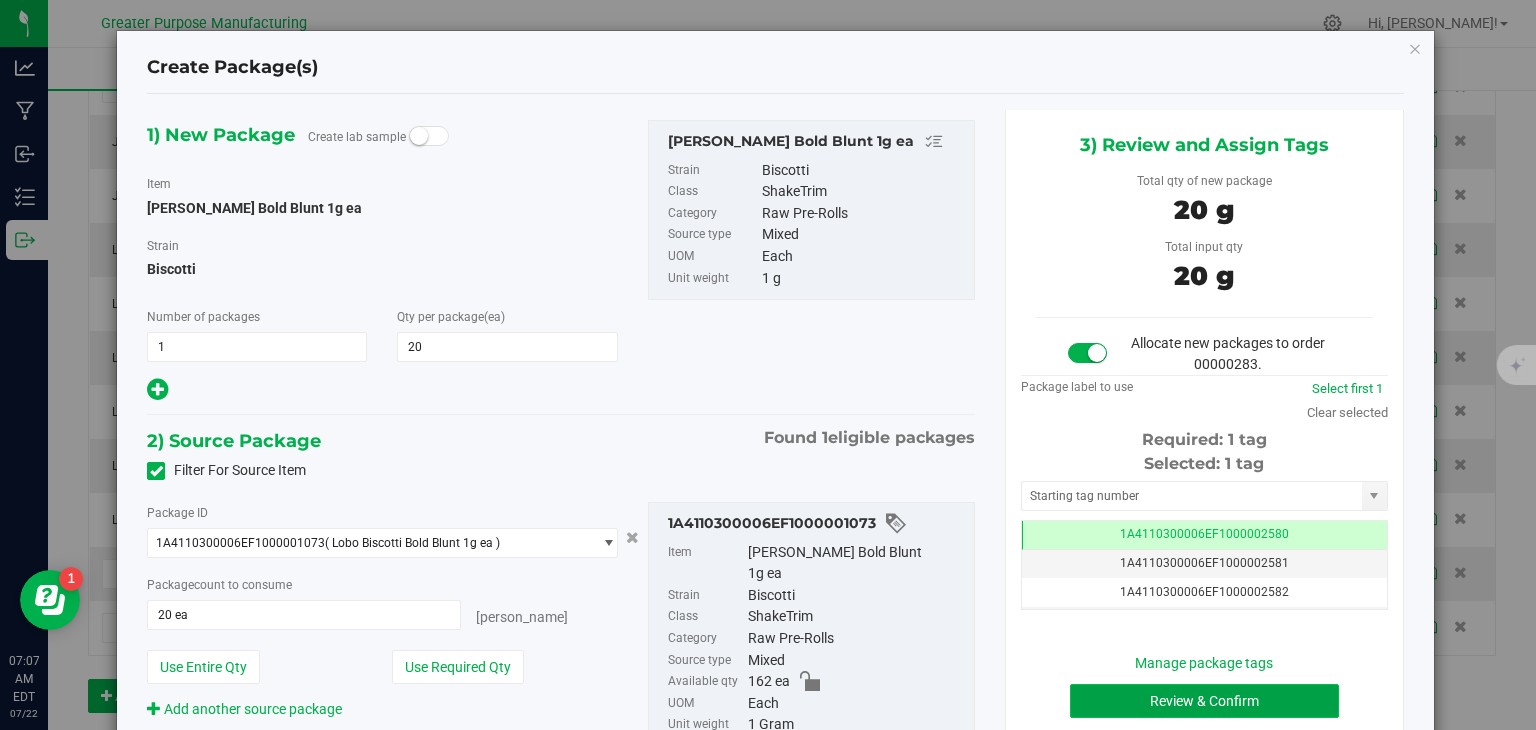click on "Review & Confirm" at bounding box center [1204, 701] 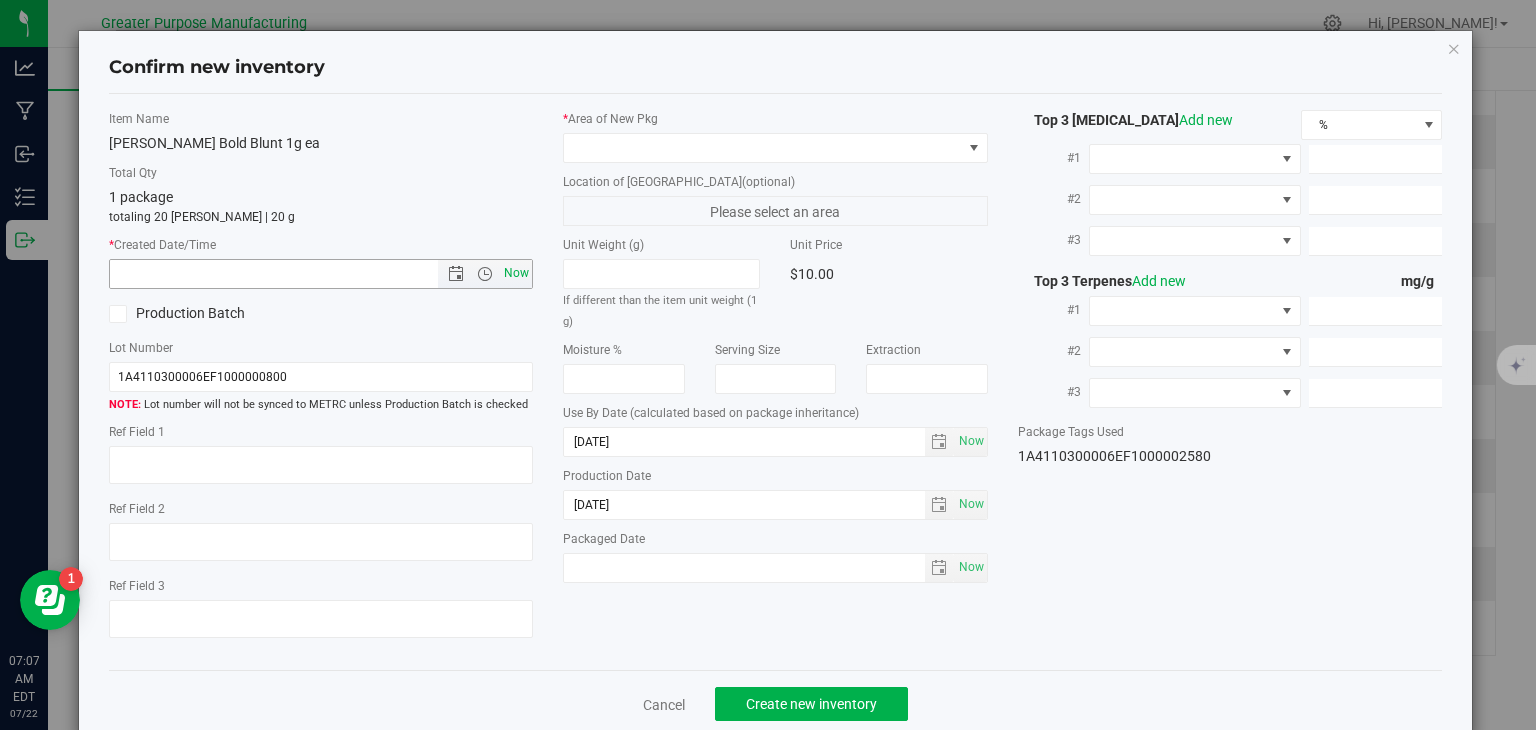 click on "Now" at bounding box center [517, 273] 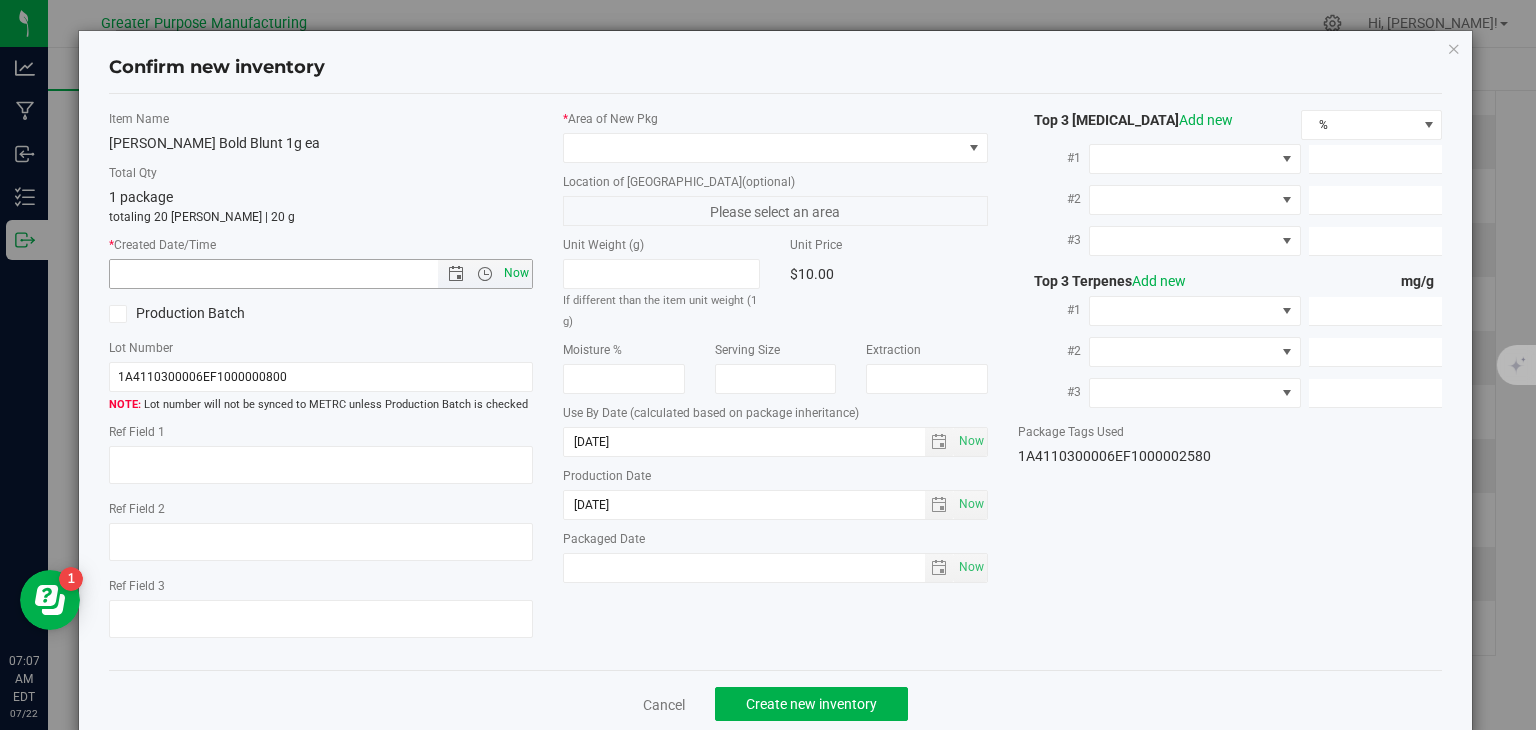 type on "7/22/2025 7:07 AM" 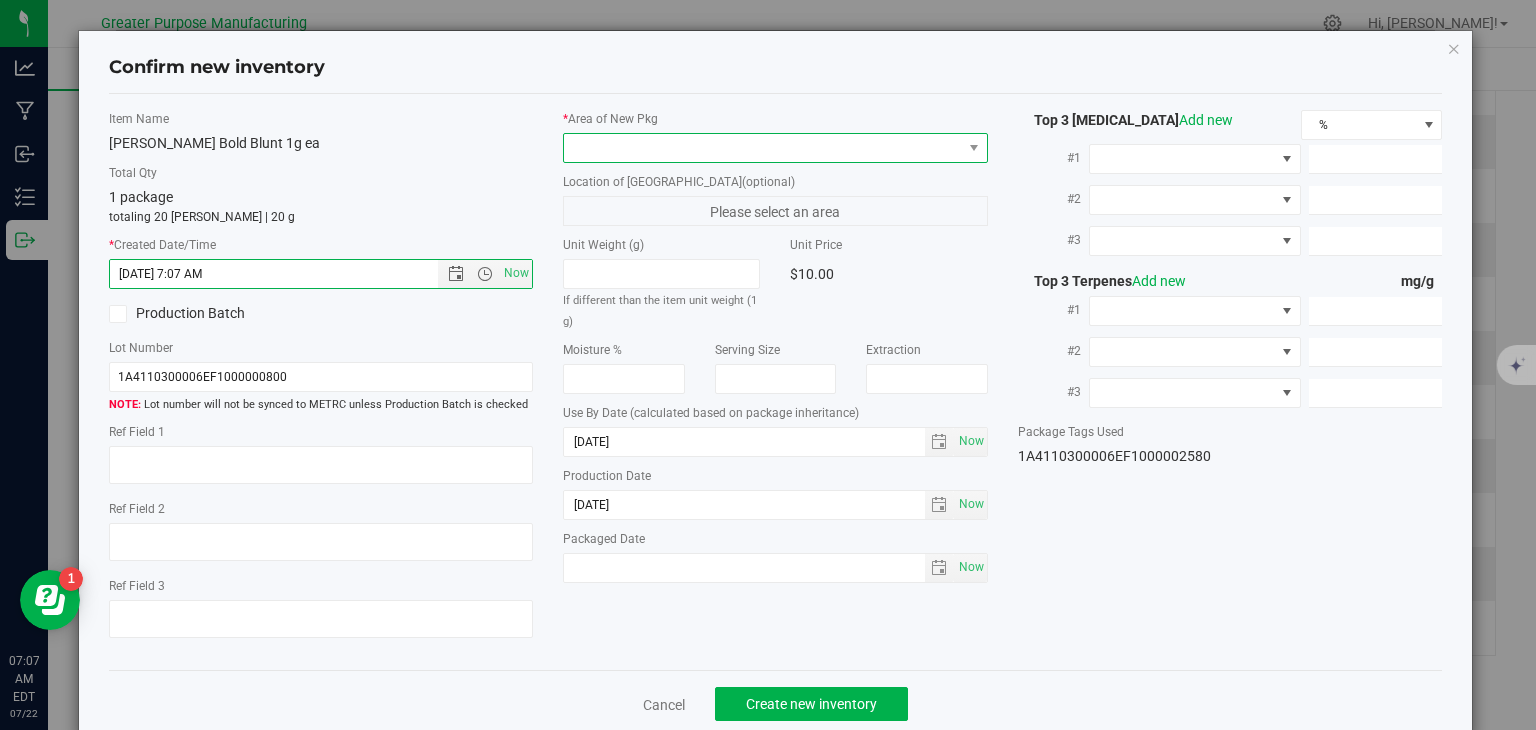 click at bounding box center [763, 148] 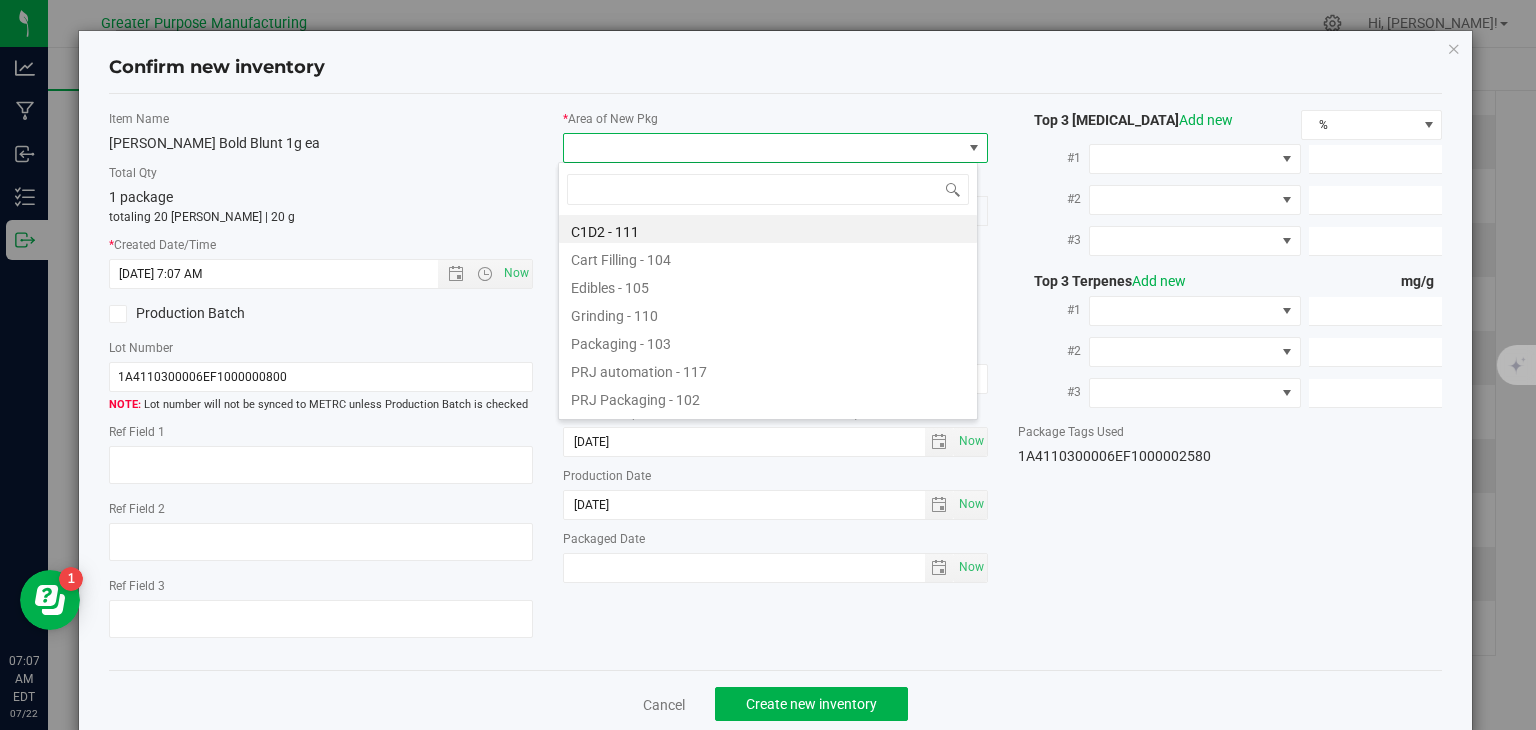 type on "108" 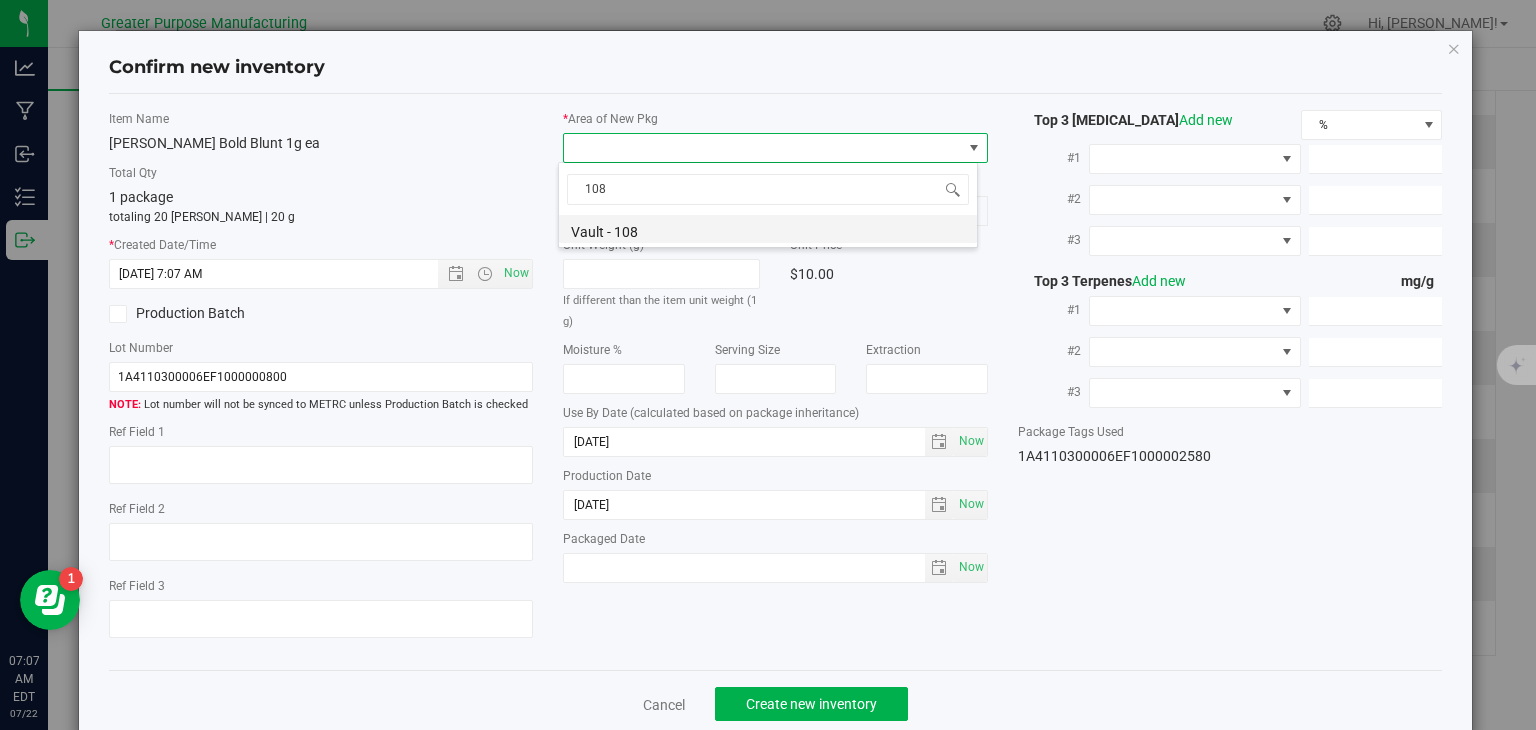click on "Vault - 108" at bounding box center [768, 229] 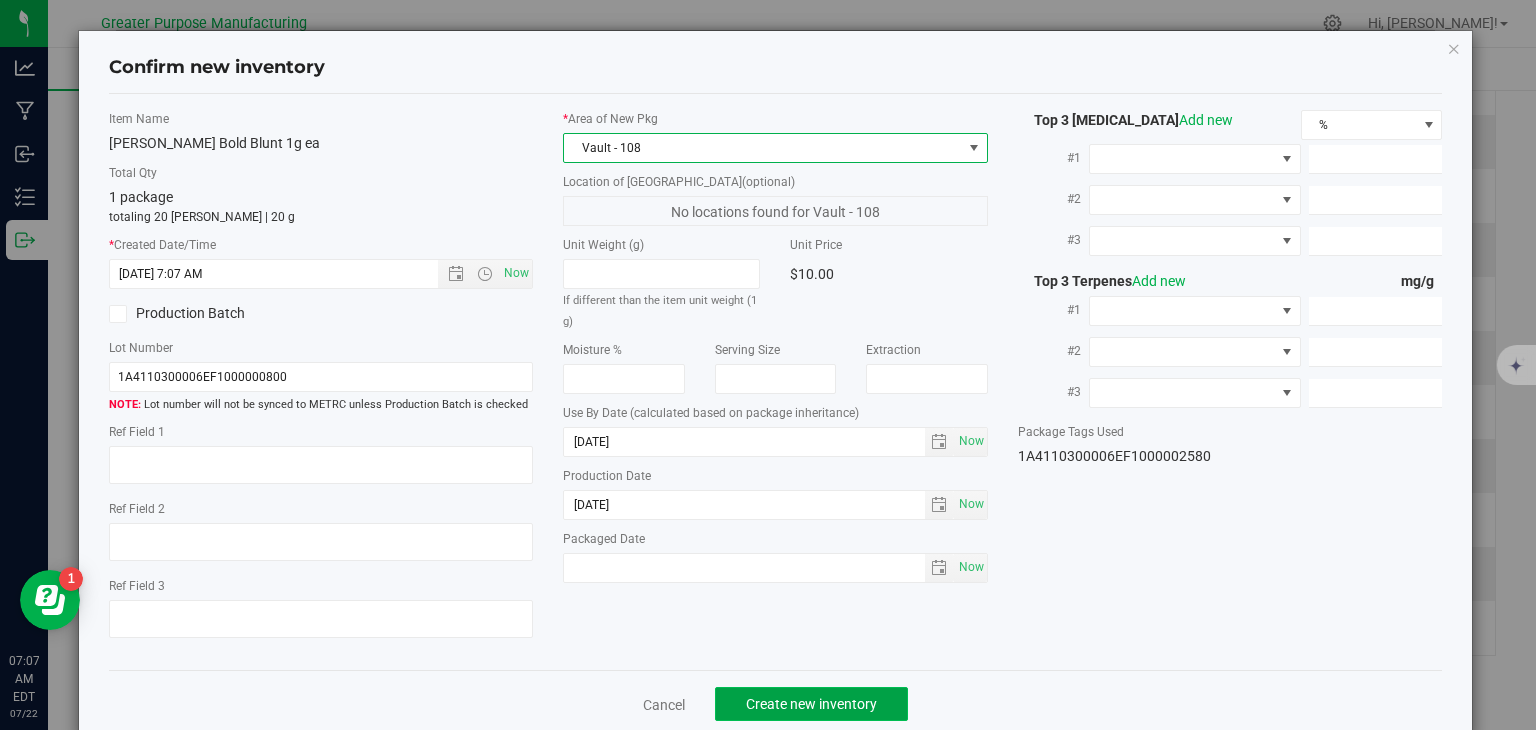 click on "Create new inventory" 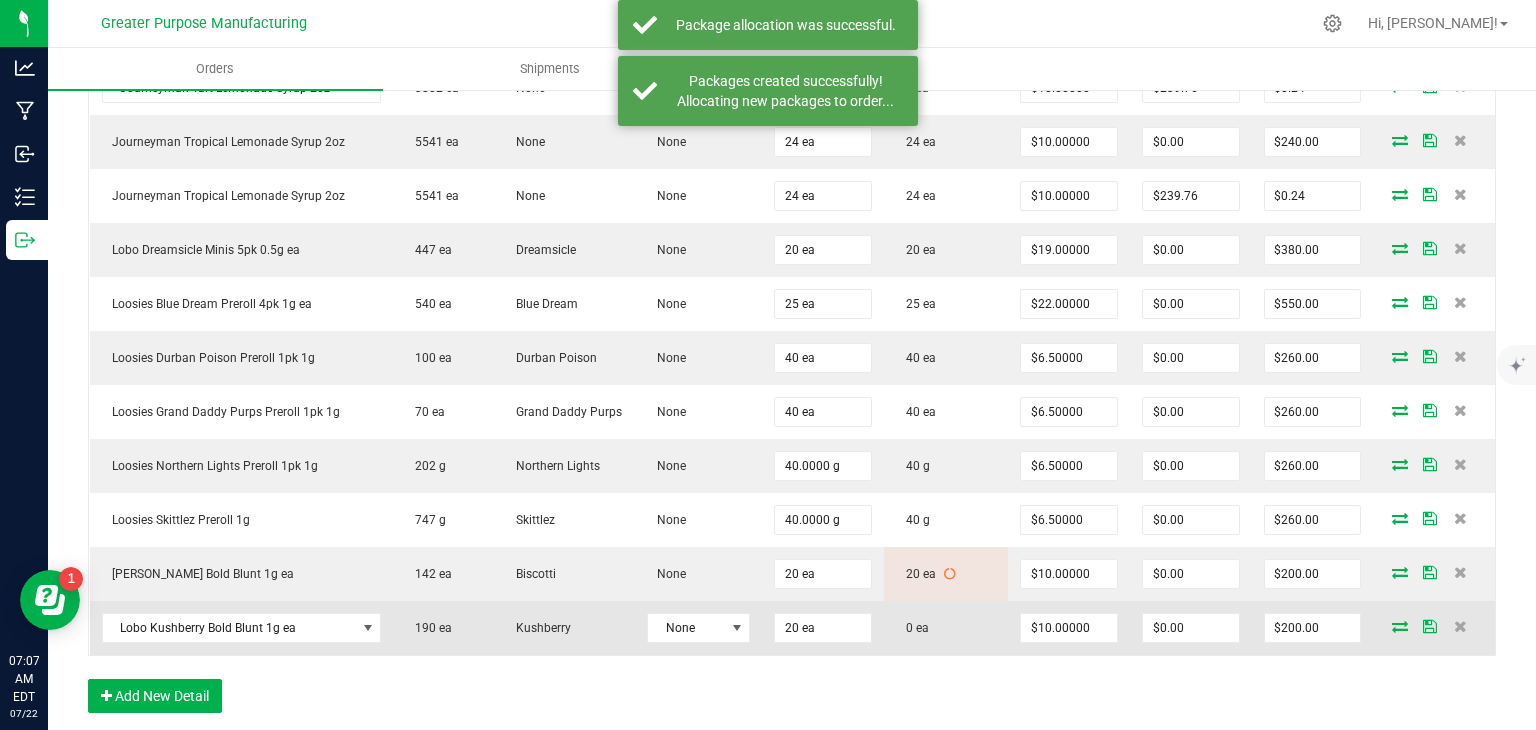 click at bounding box center [1400, 626] 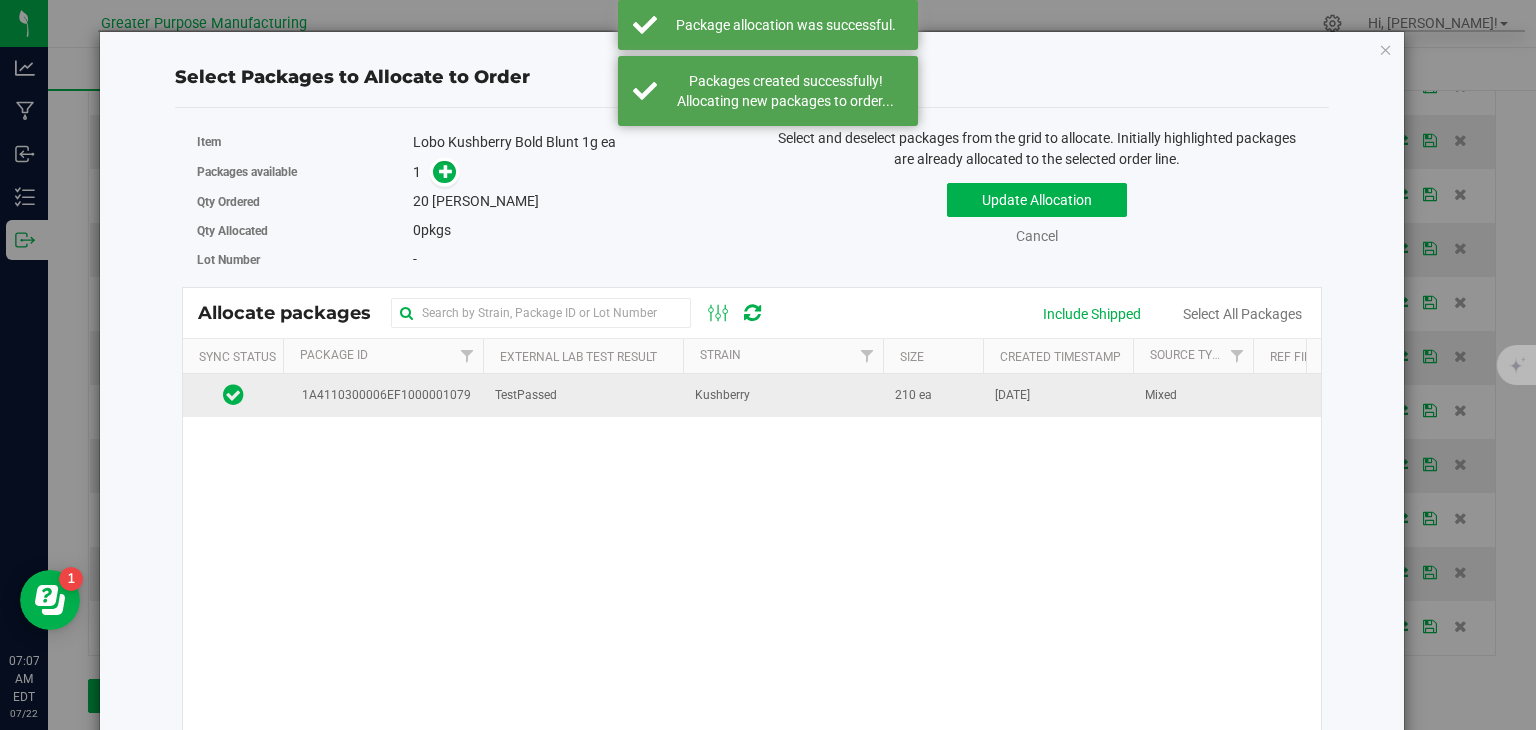 click on "TestPassed" at bounding box center (583, 395) 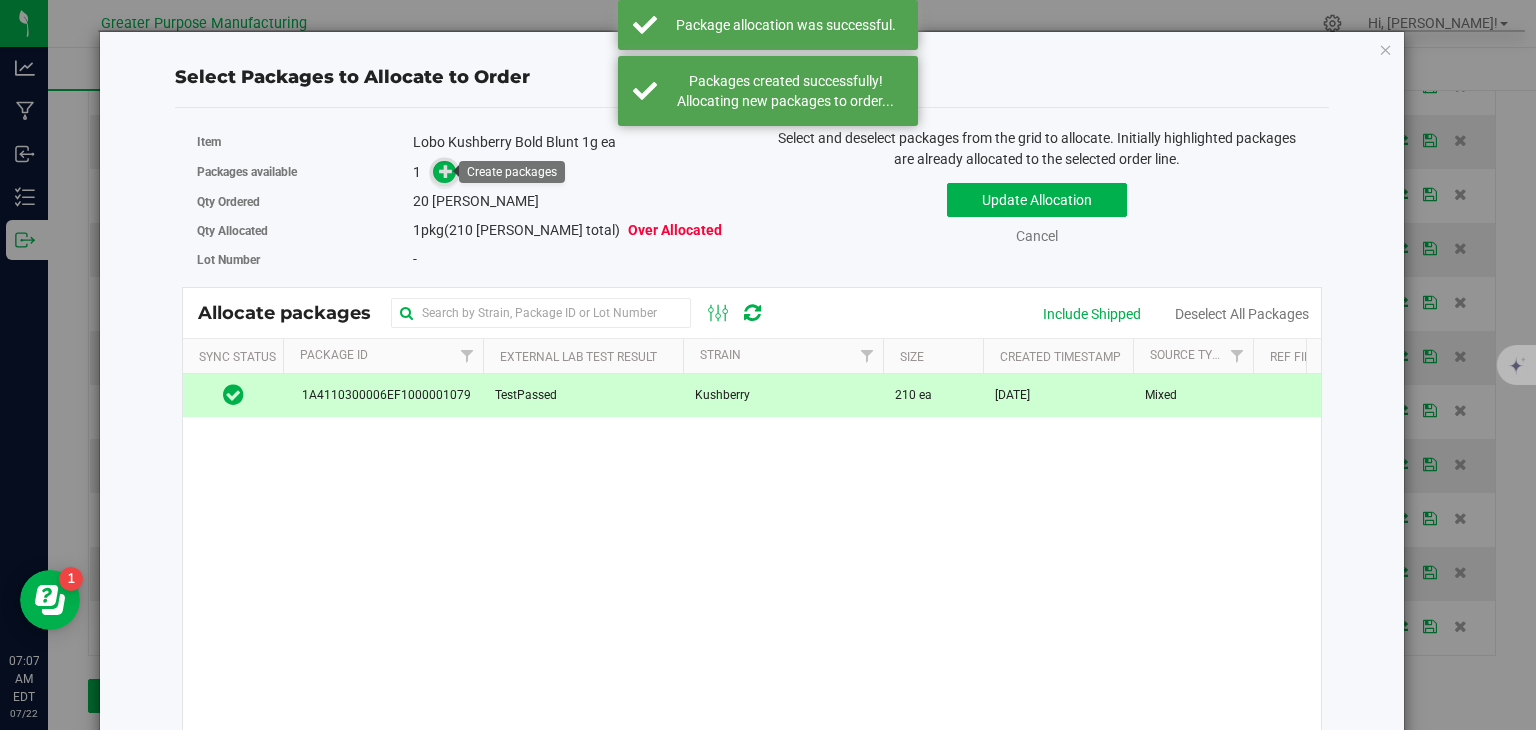 click at bounding box center (446, 171) 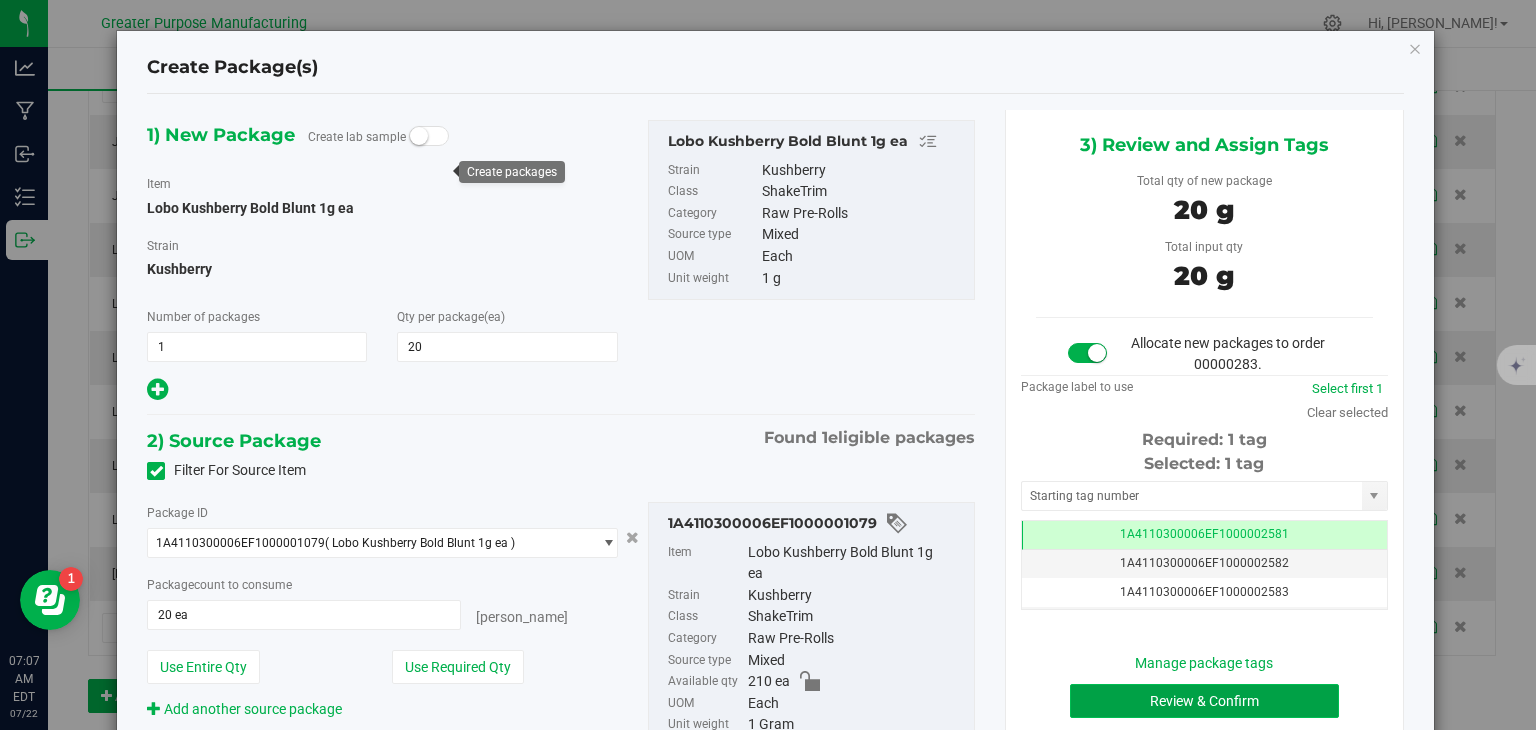 click on "Review & Confirm" at bounding box center (1204, 701) 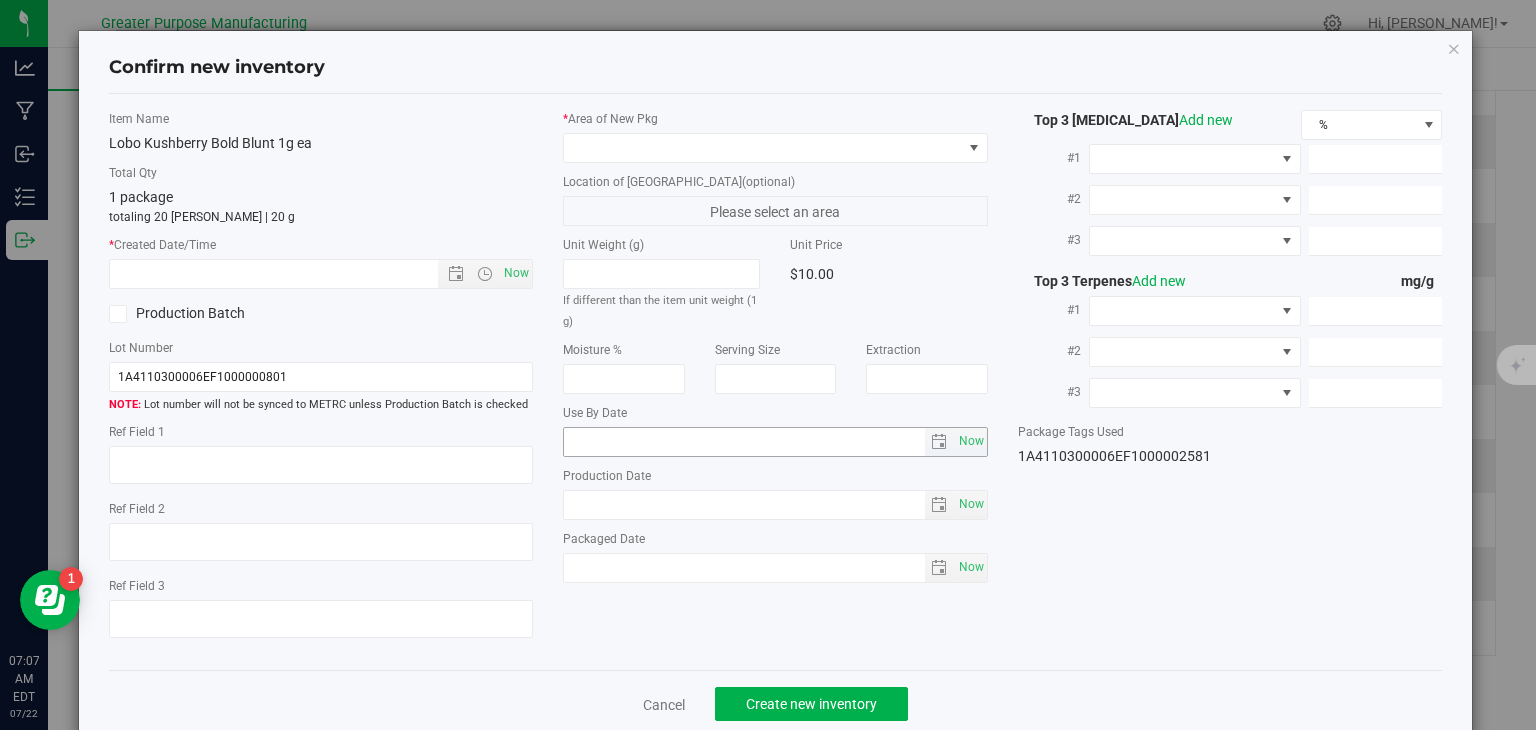 type on "2025-07-13" 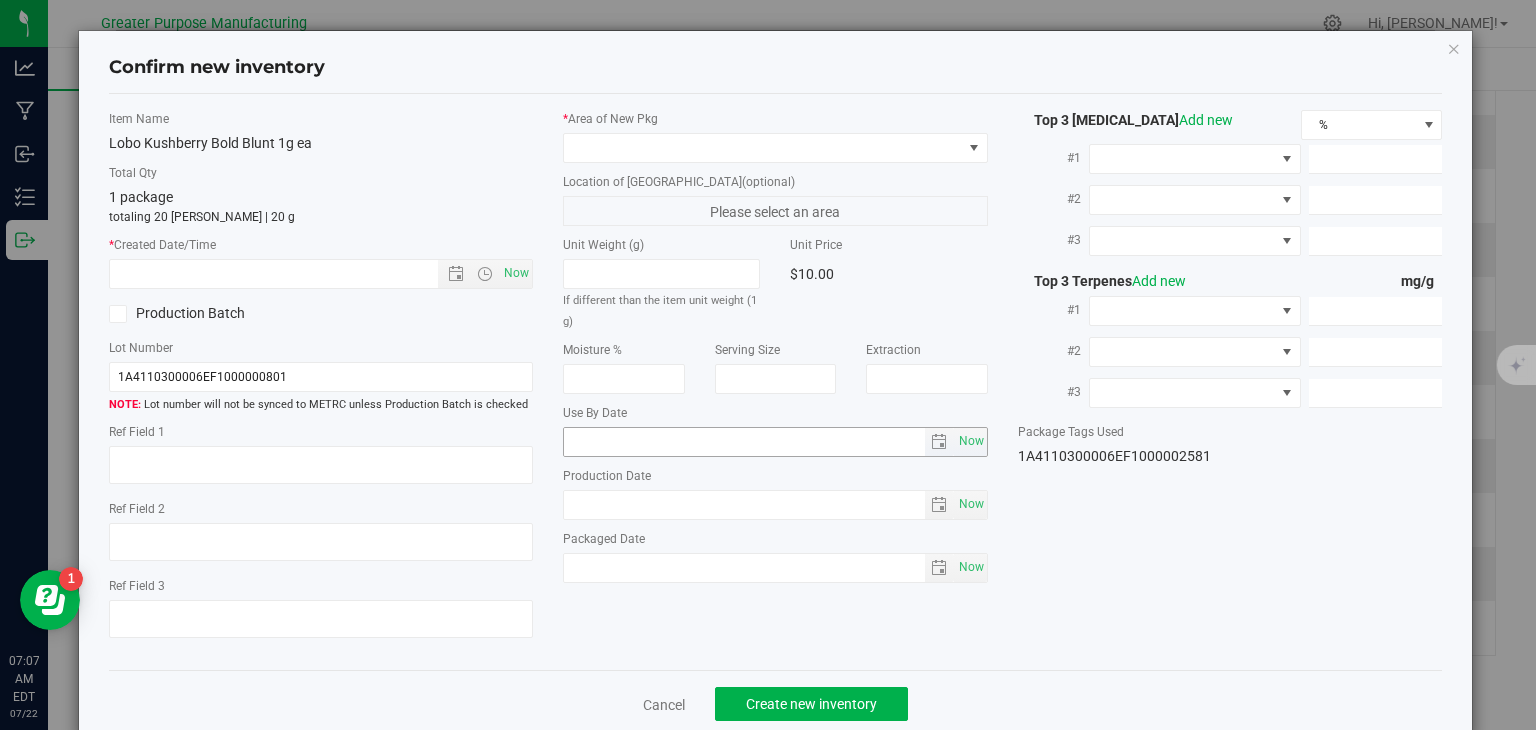 type on "2025-05-23" 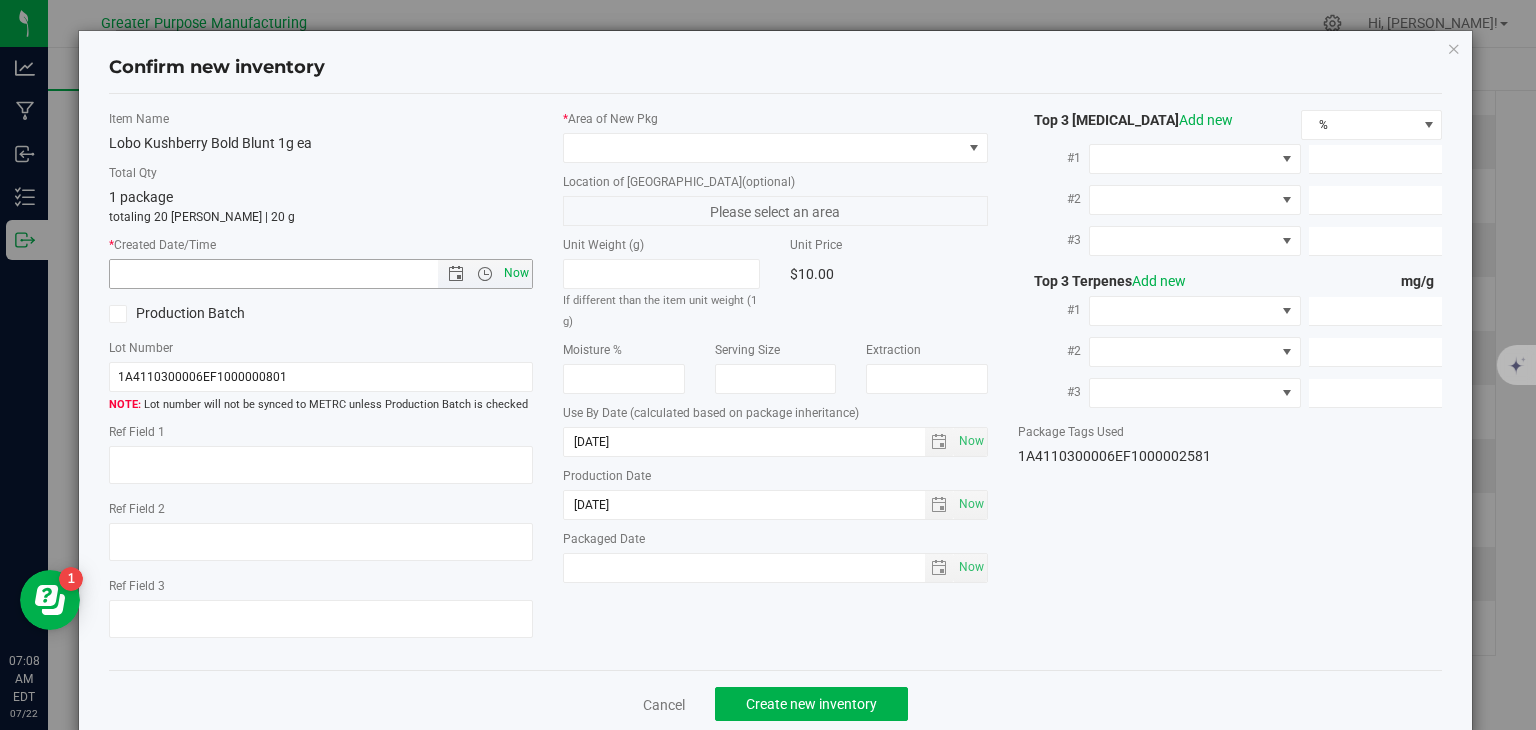 click on "Now" at bounding box center (517, 273) 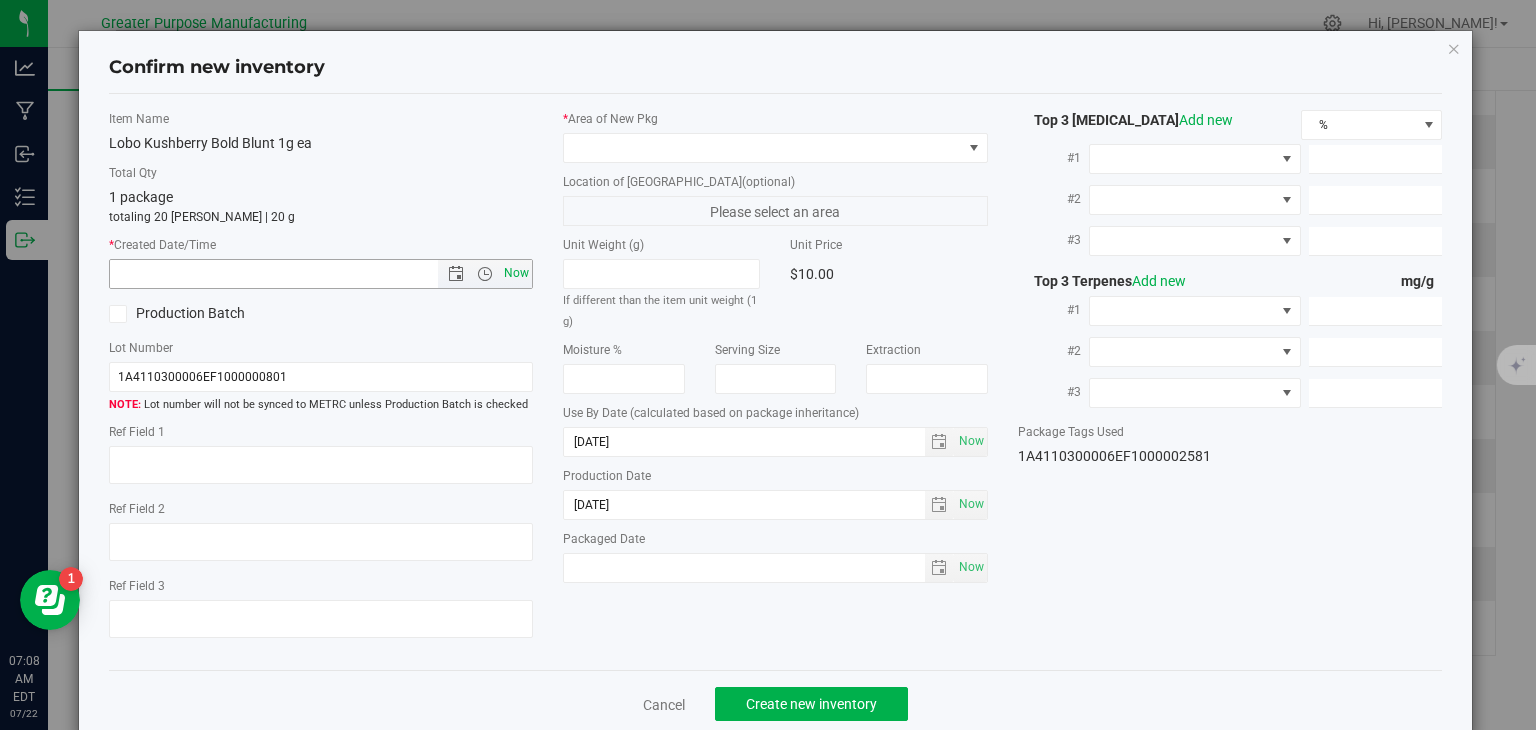 type on "7/22/2025 7:08 AM" 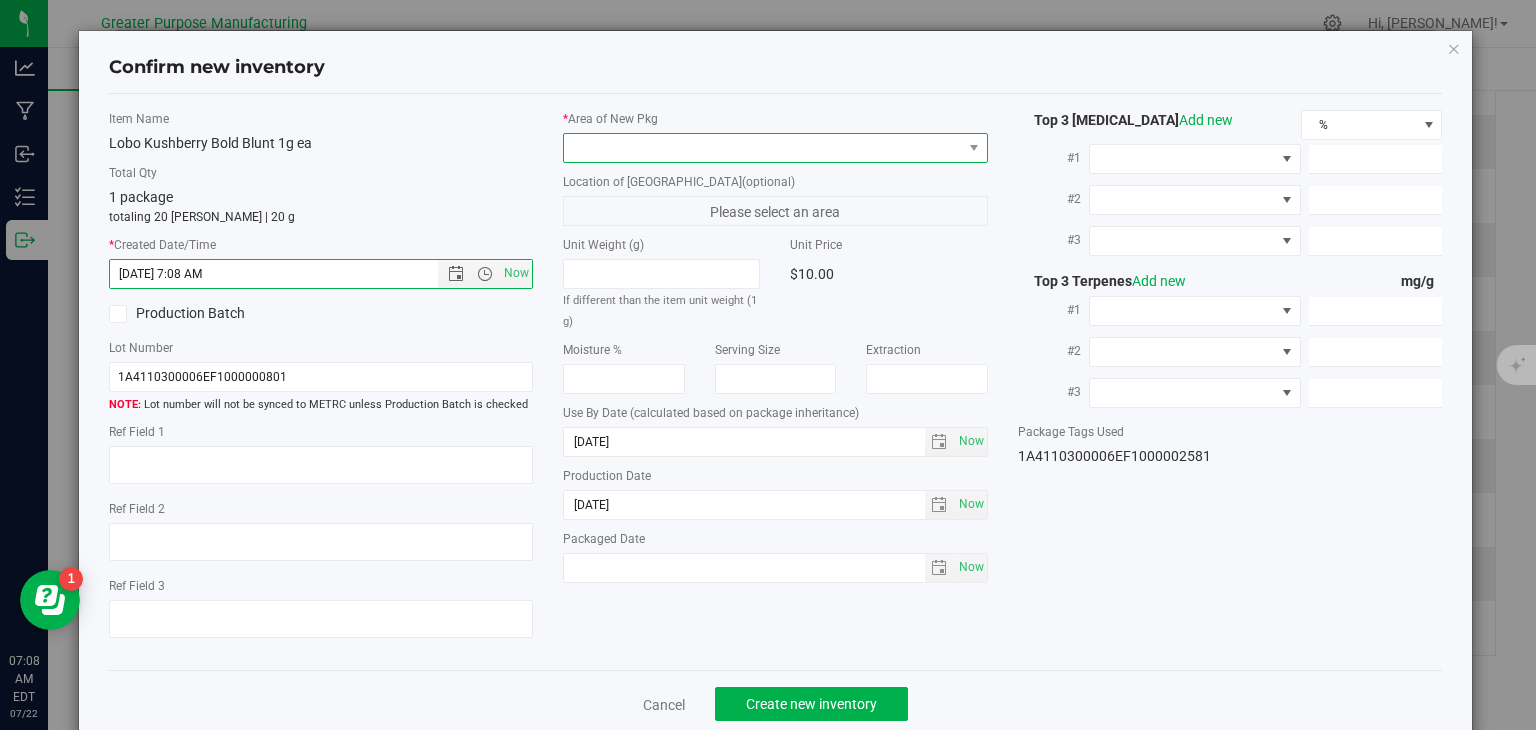 click at bounding box center [763, 148] 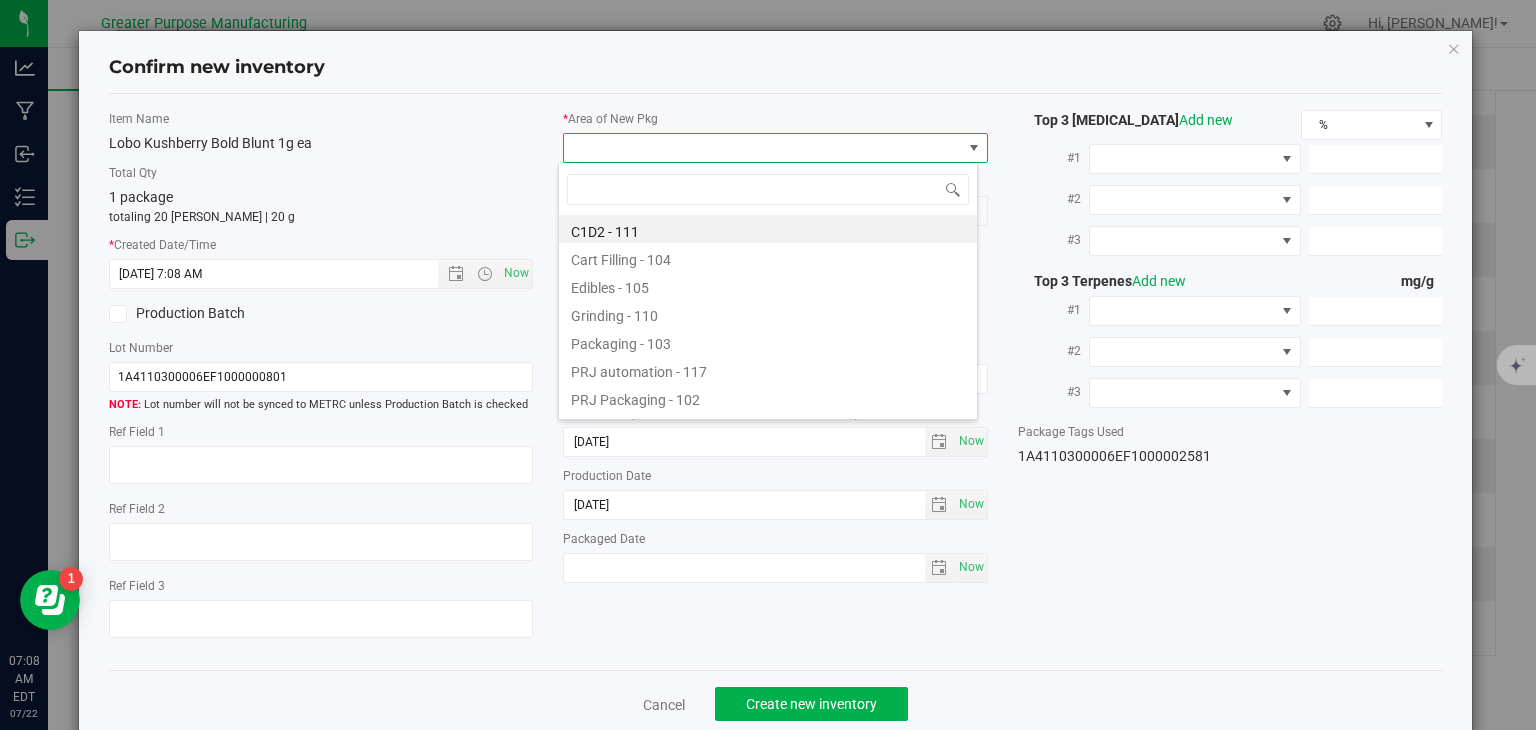 type on "108" 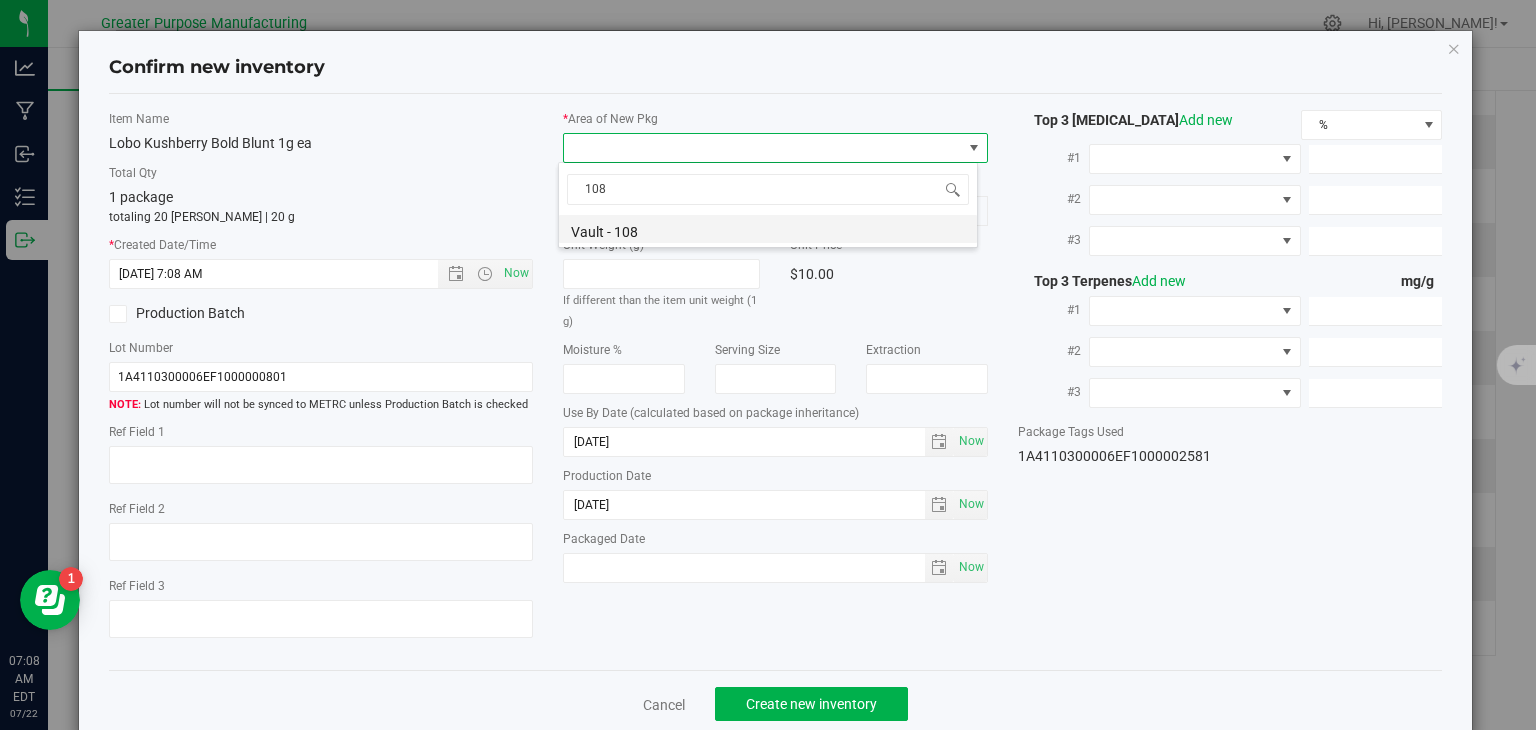 click on "Vault - 108" at bounding box center (768, 229) 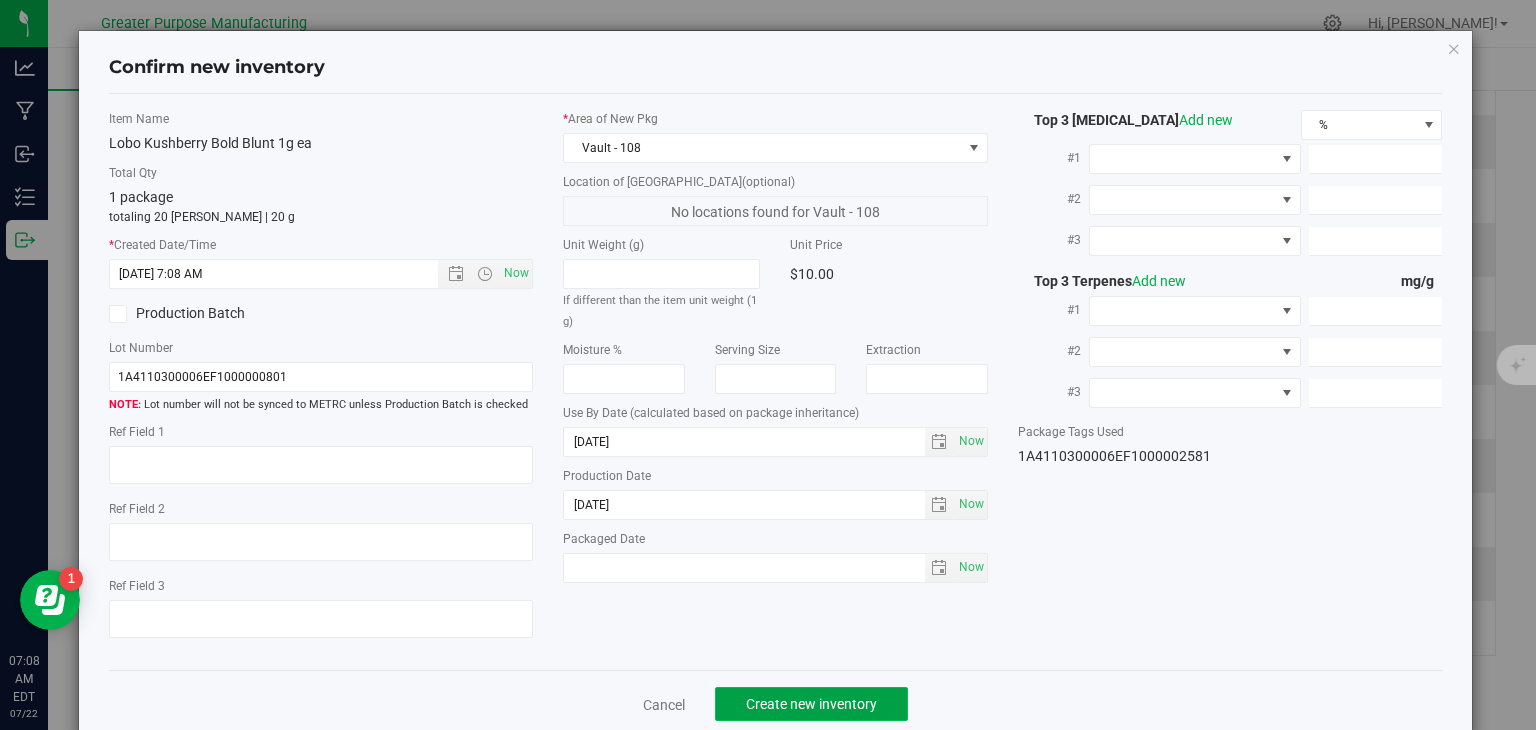 click on "Create new inventory" 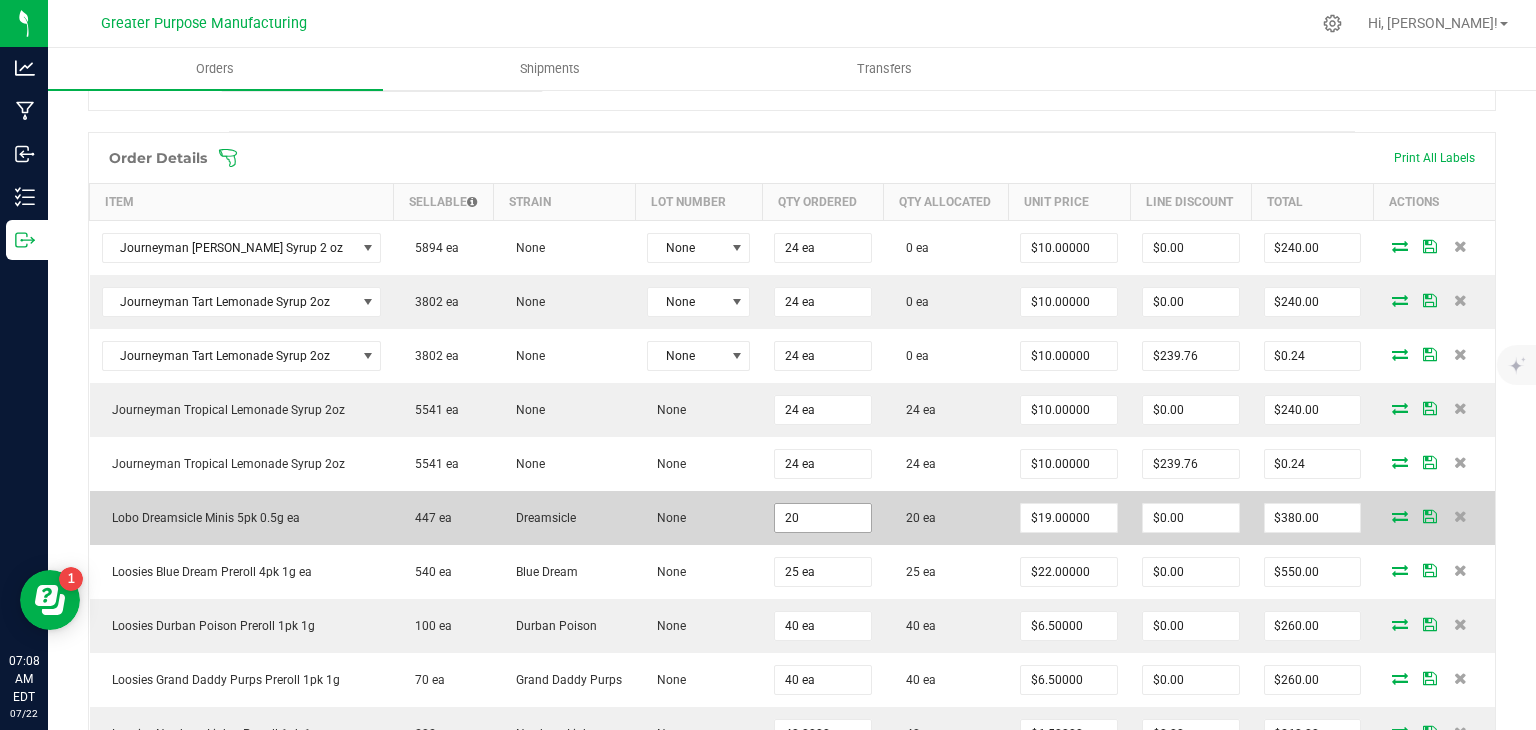 click on "20" at bounding box center (823, 518) 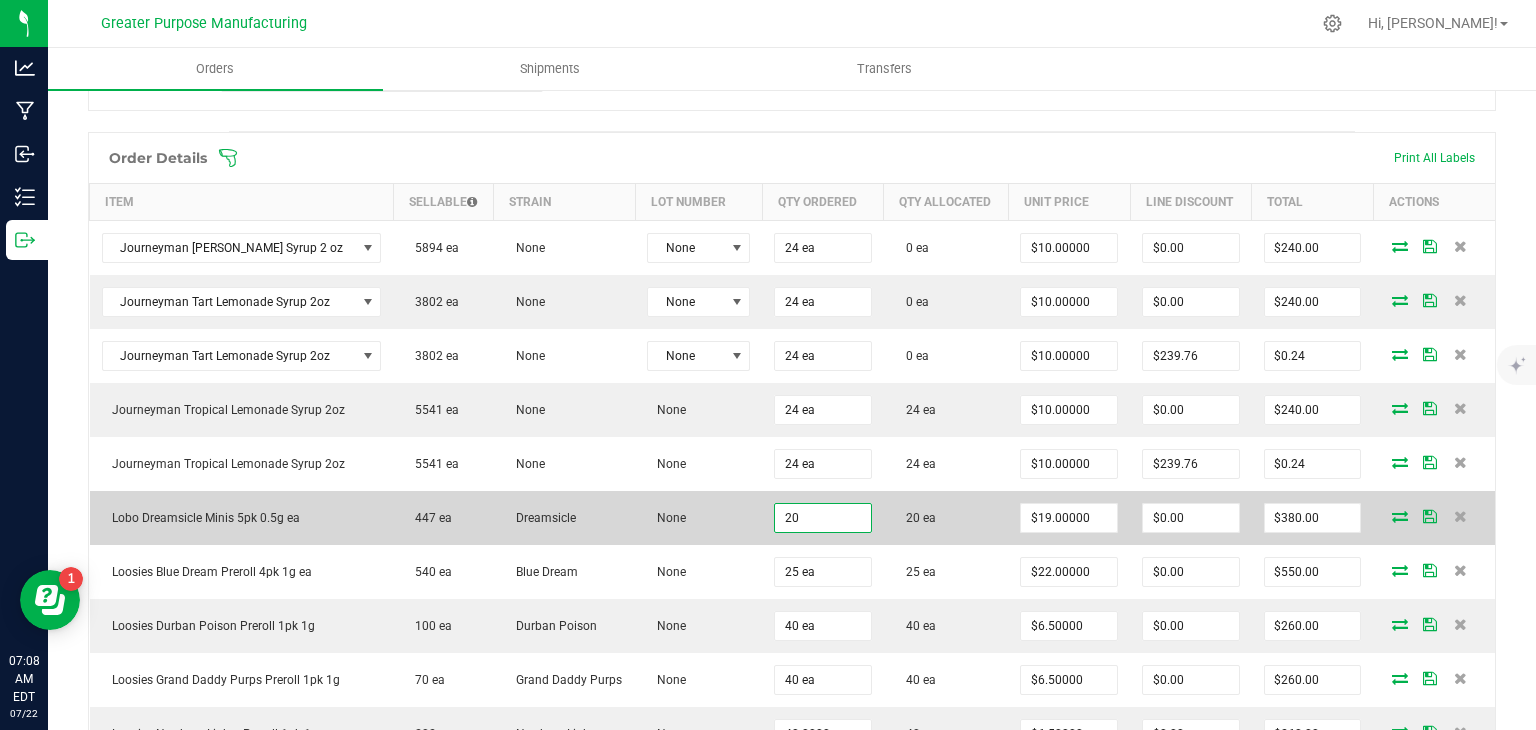 click on "20" at bounding box center [823, 518] 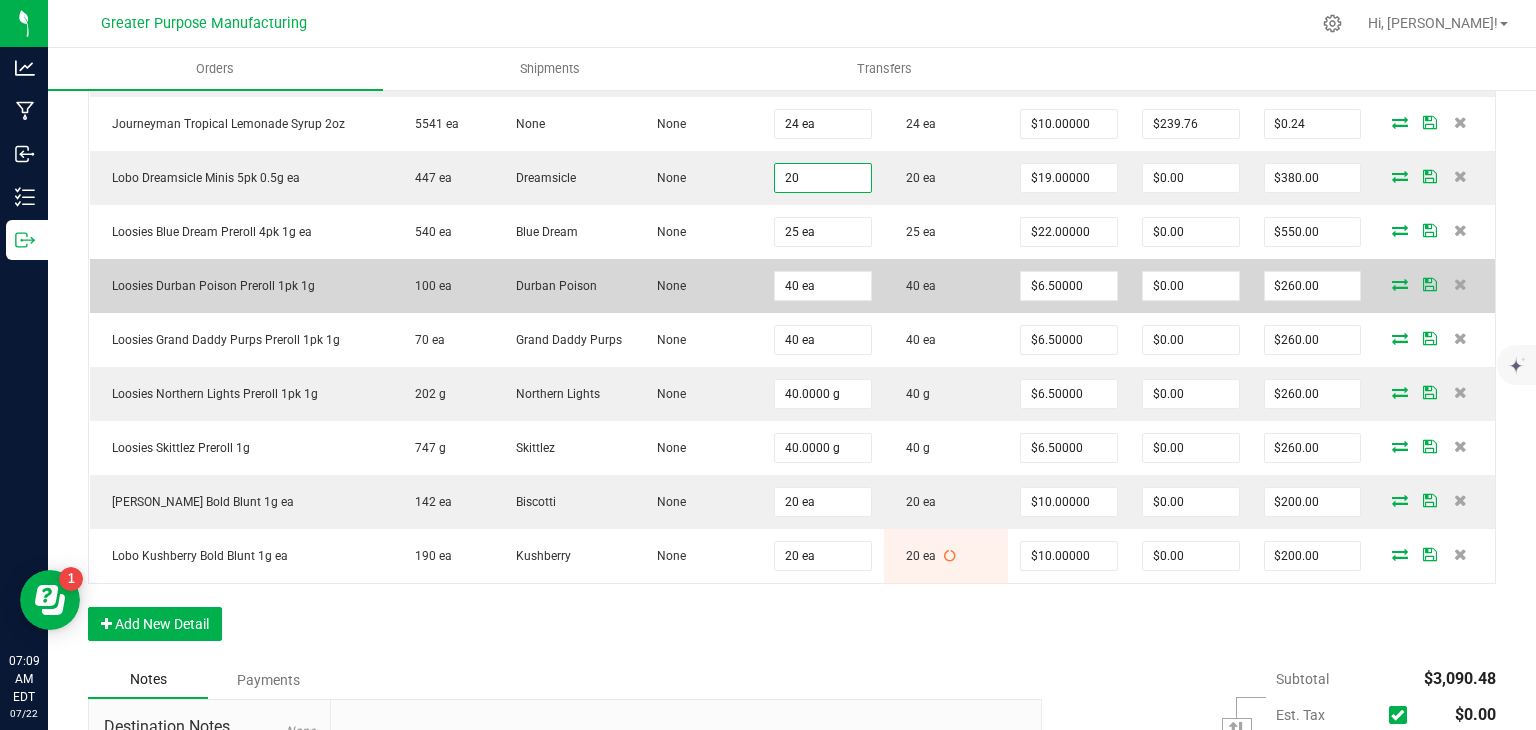 scroll, scrollTop: 870, scrollLeft: 0, axis: vertical 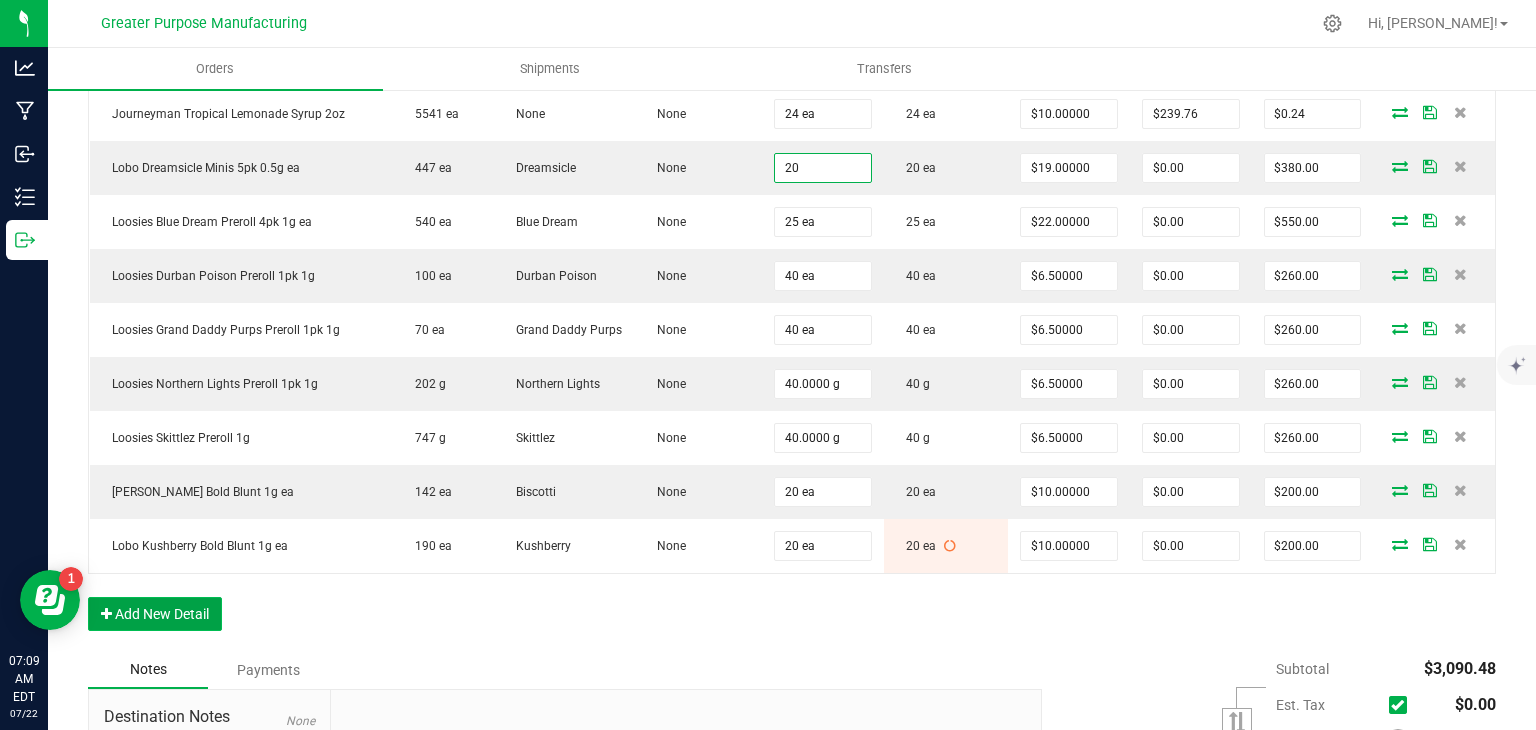 type on "20 ea" 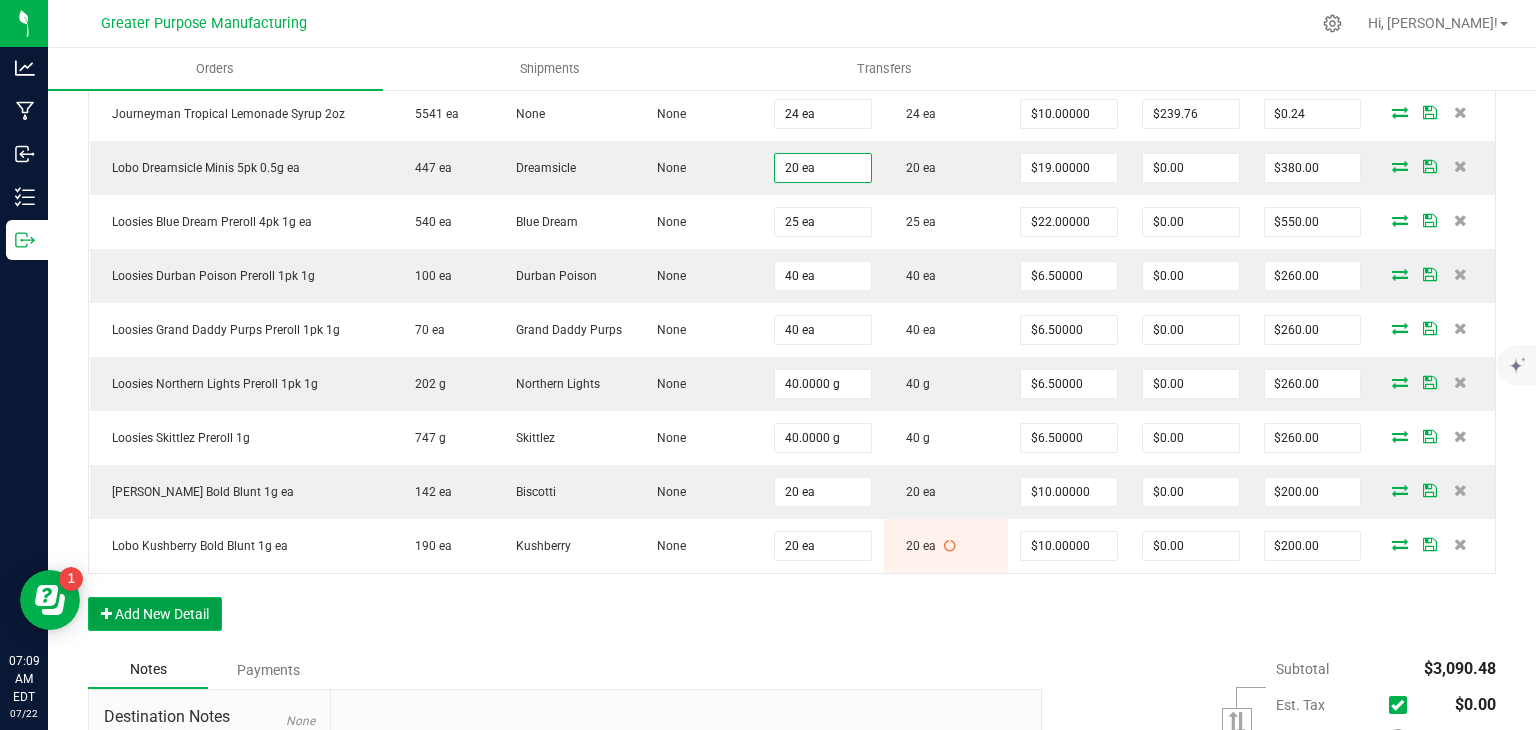 click on "Add New Detail" at bounding box center (155, 614) 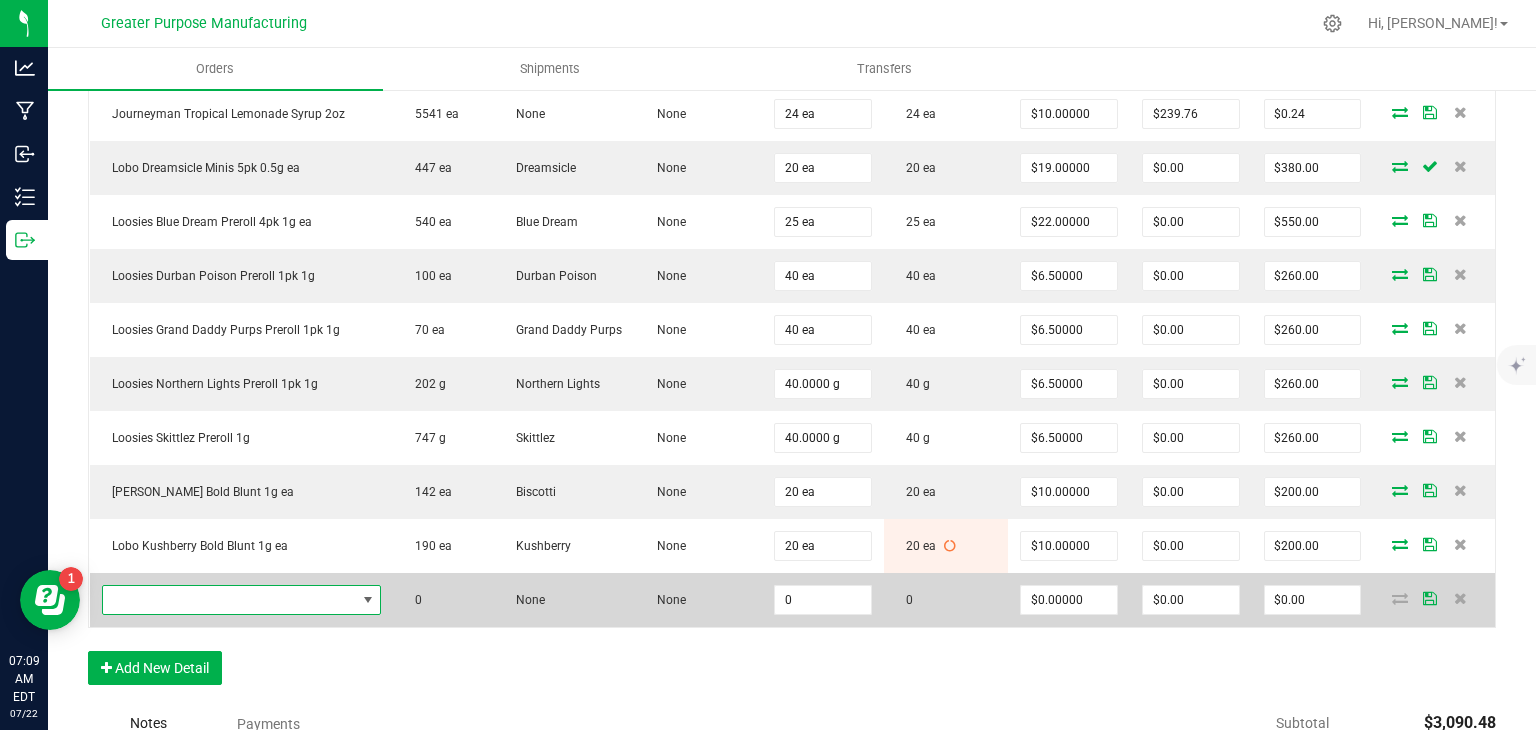 click at bounding box center (229, 600) 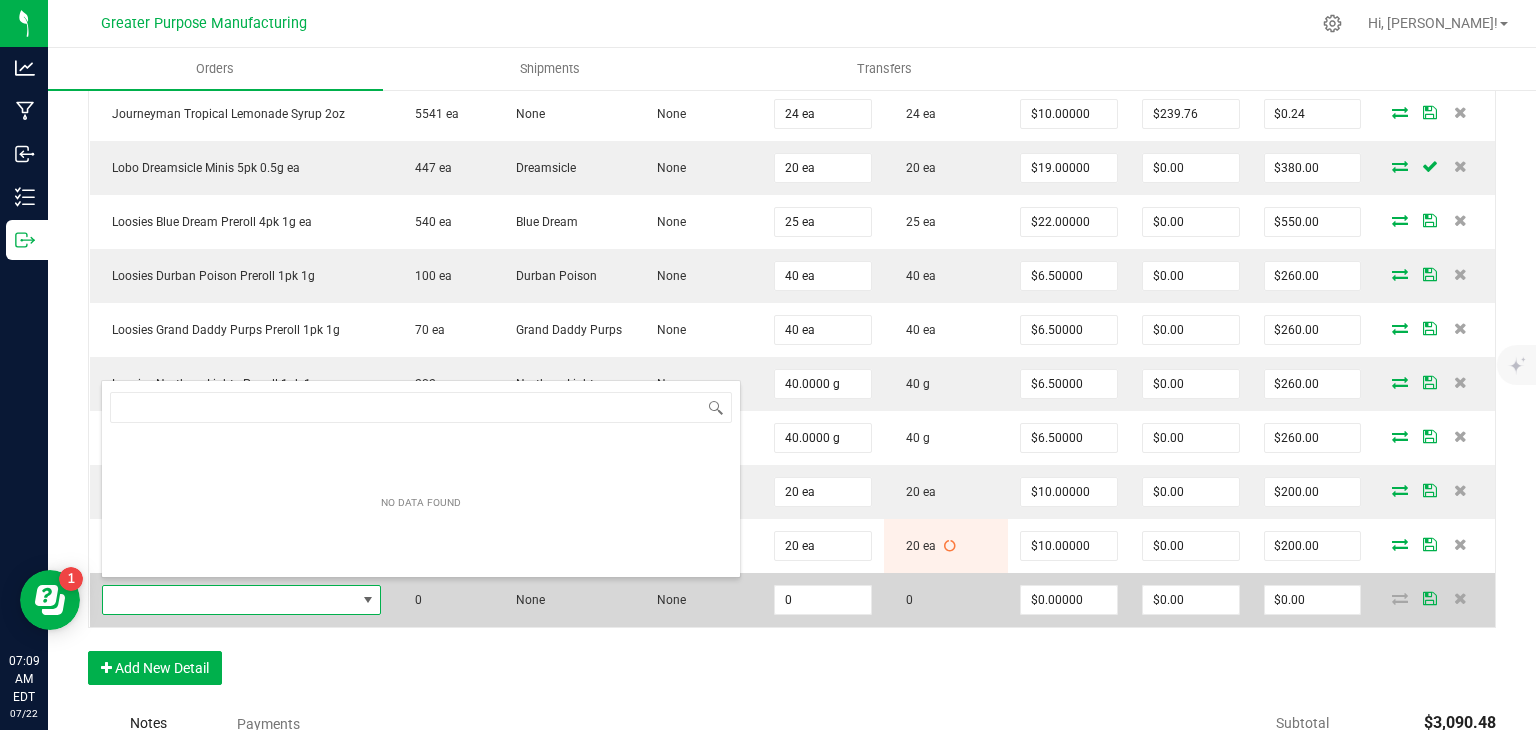 scroll, scrollTop: 99970, scrollLeft: 99729, axis: both 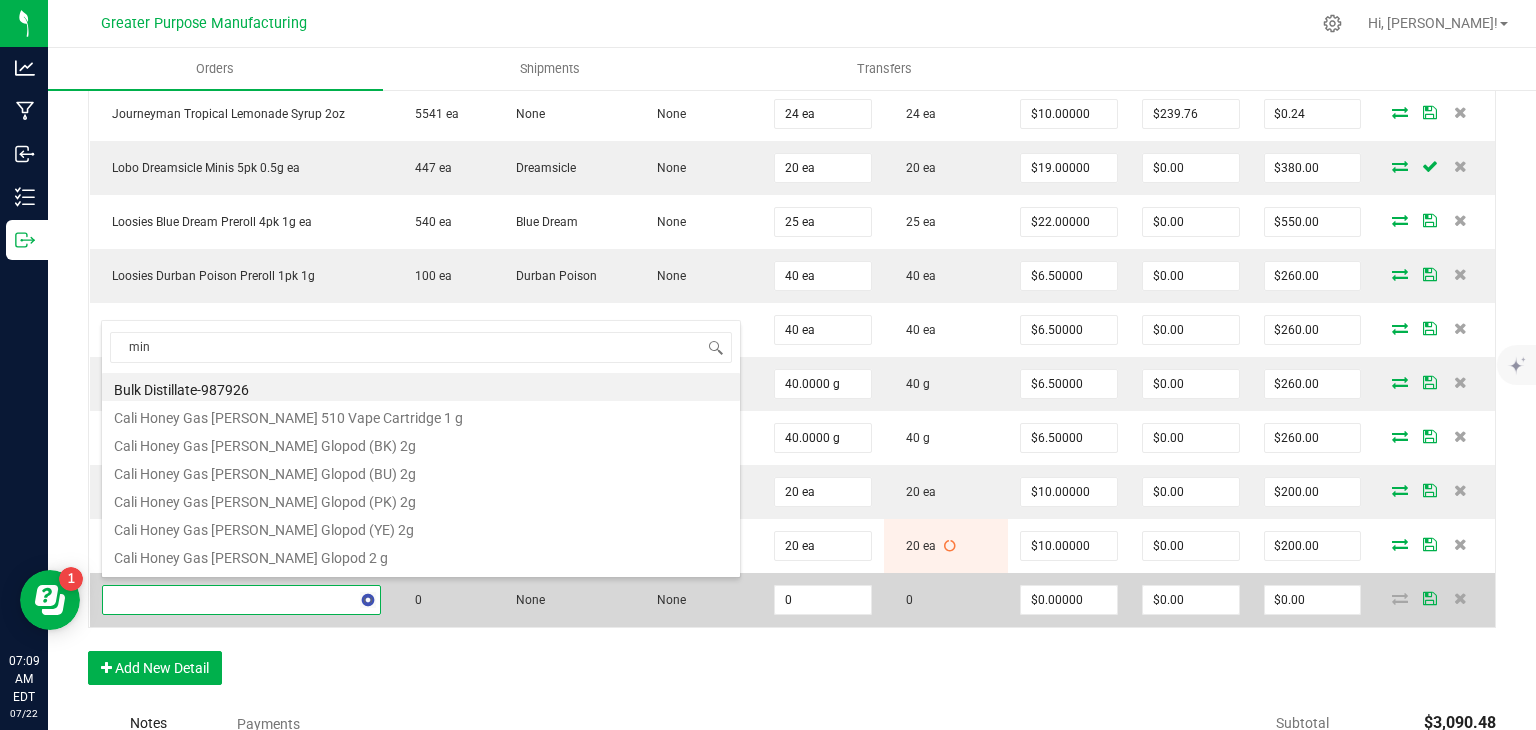 type on "mini" 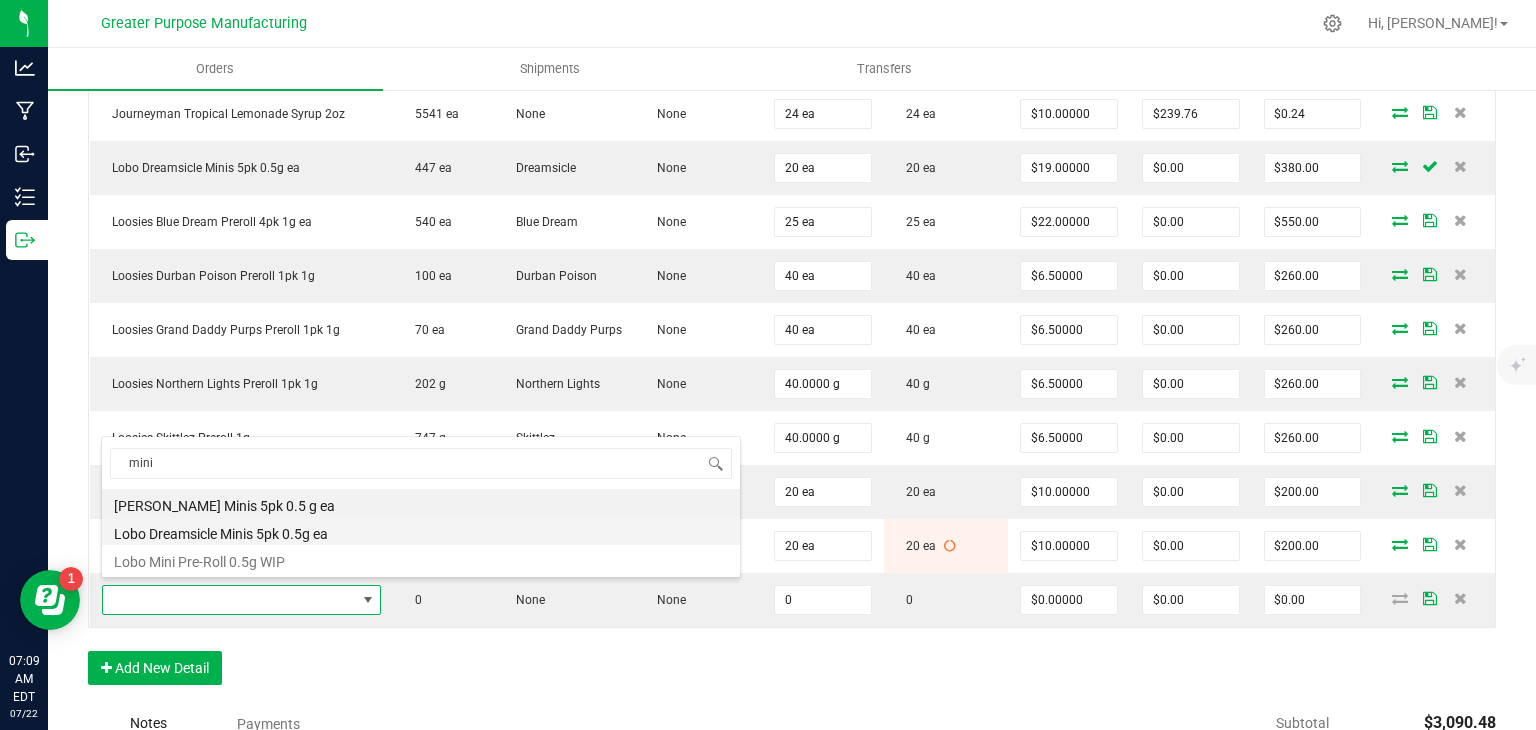 click on "Lobo Dreamsicle Minis 5pk 0.5g ea" at bounding box center (421, 531) 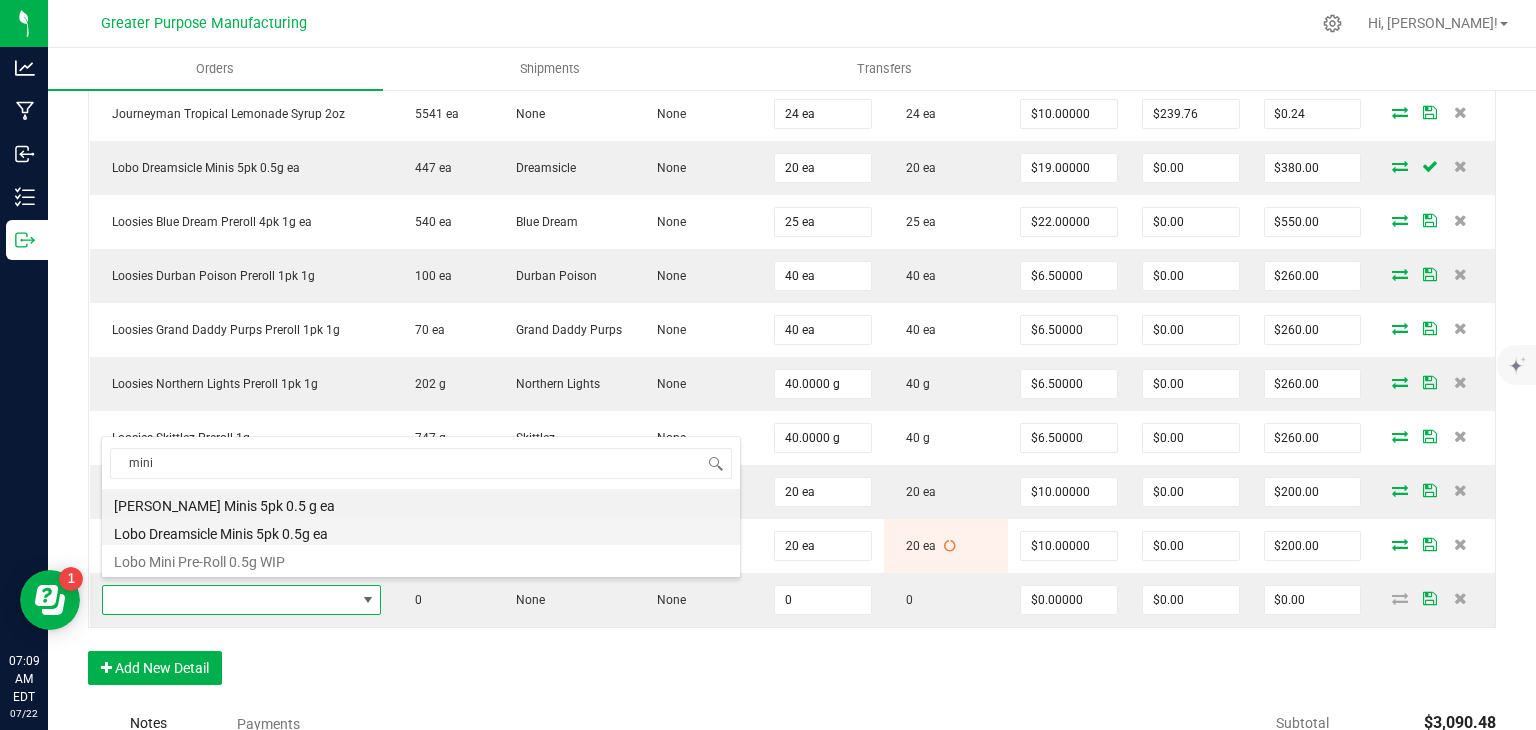 type on "0 ea" 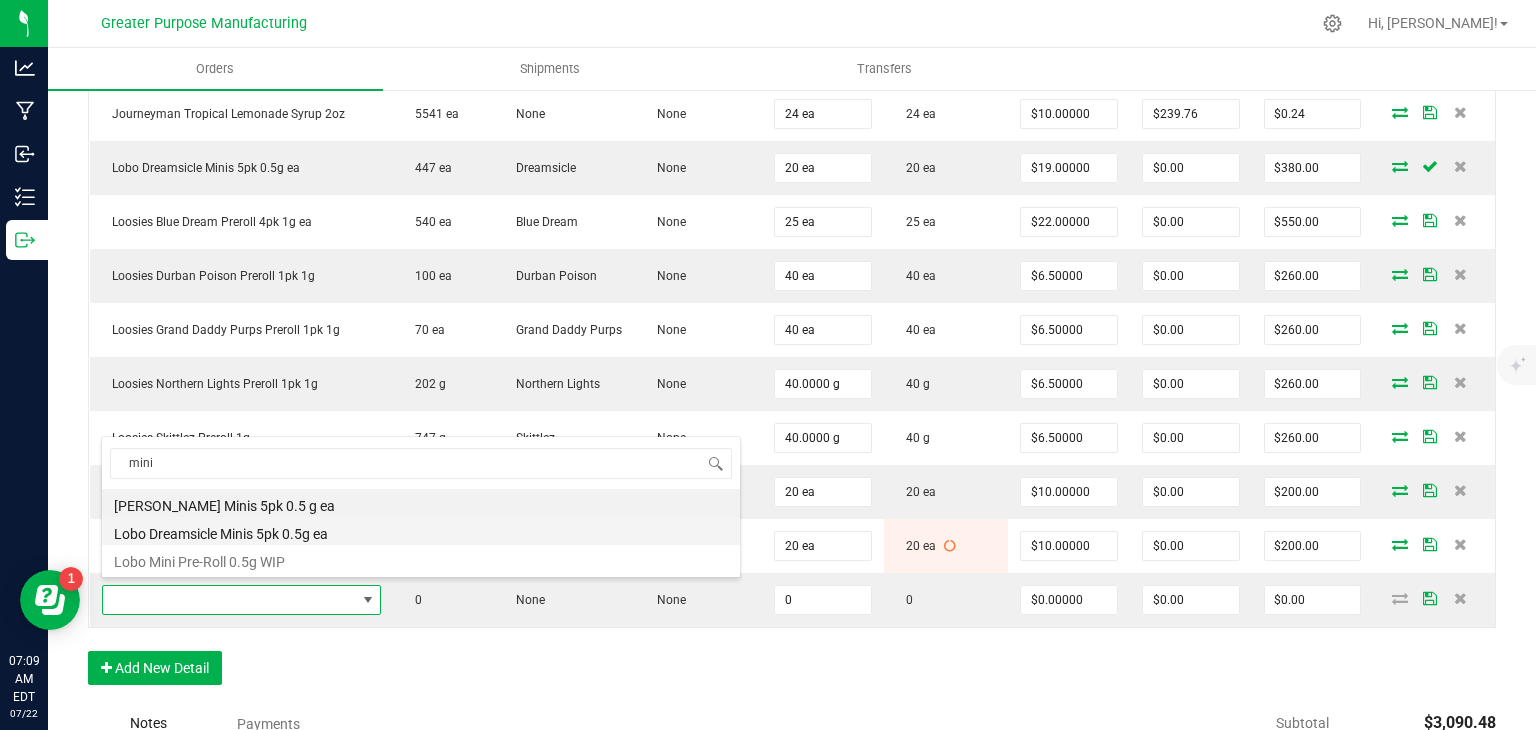 type on "$19.00000" 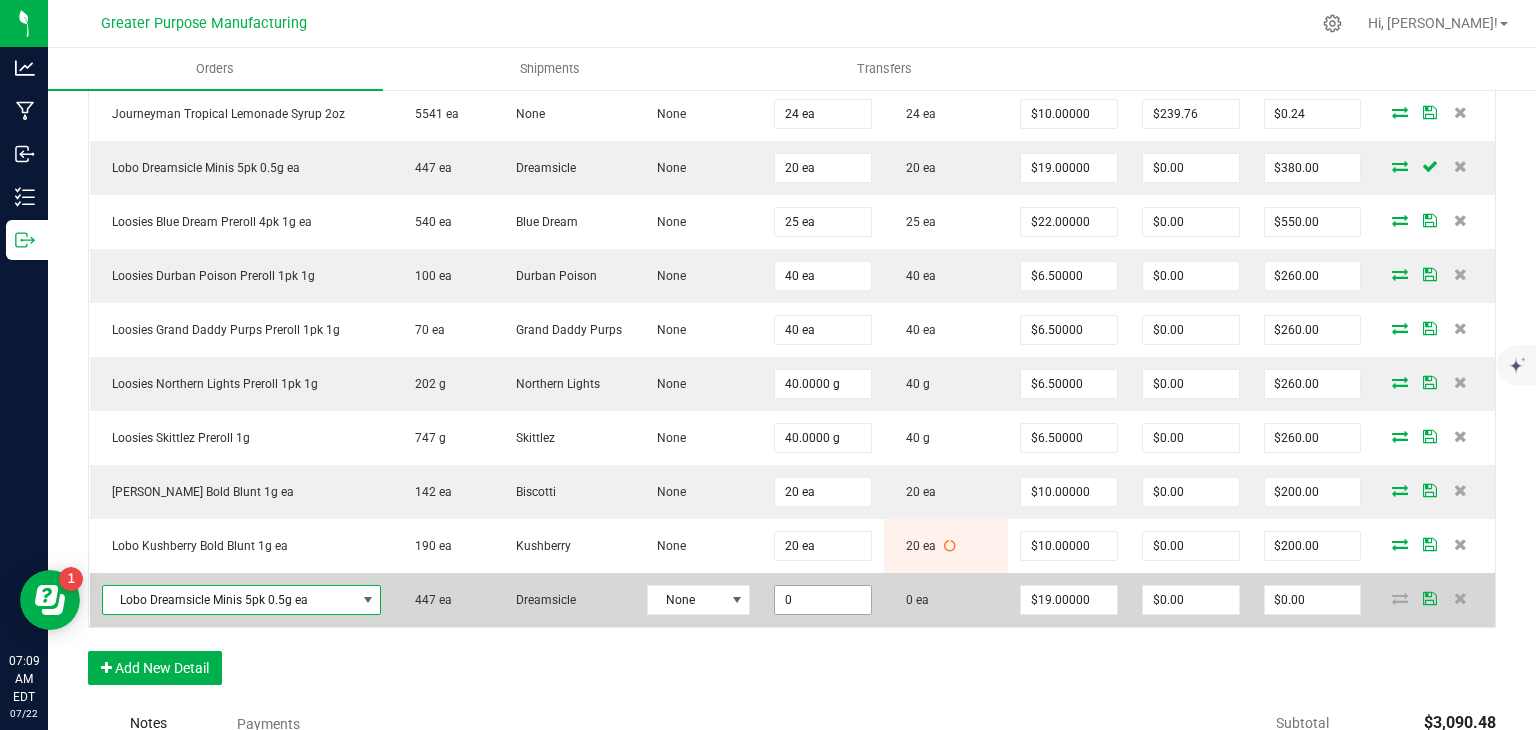 click on "0" at bounding box center [823, 600] 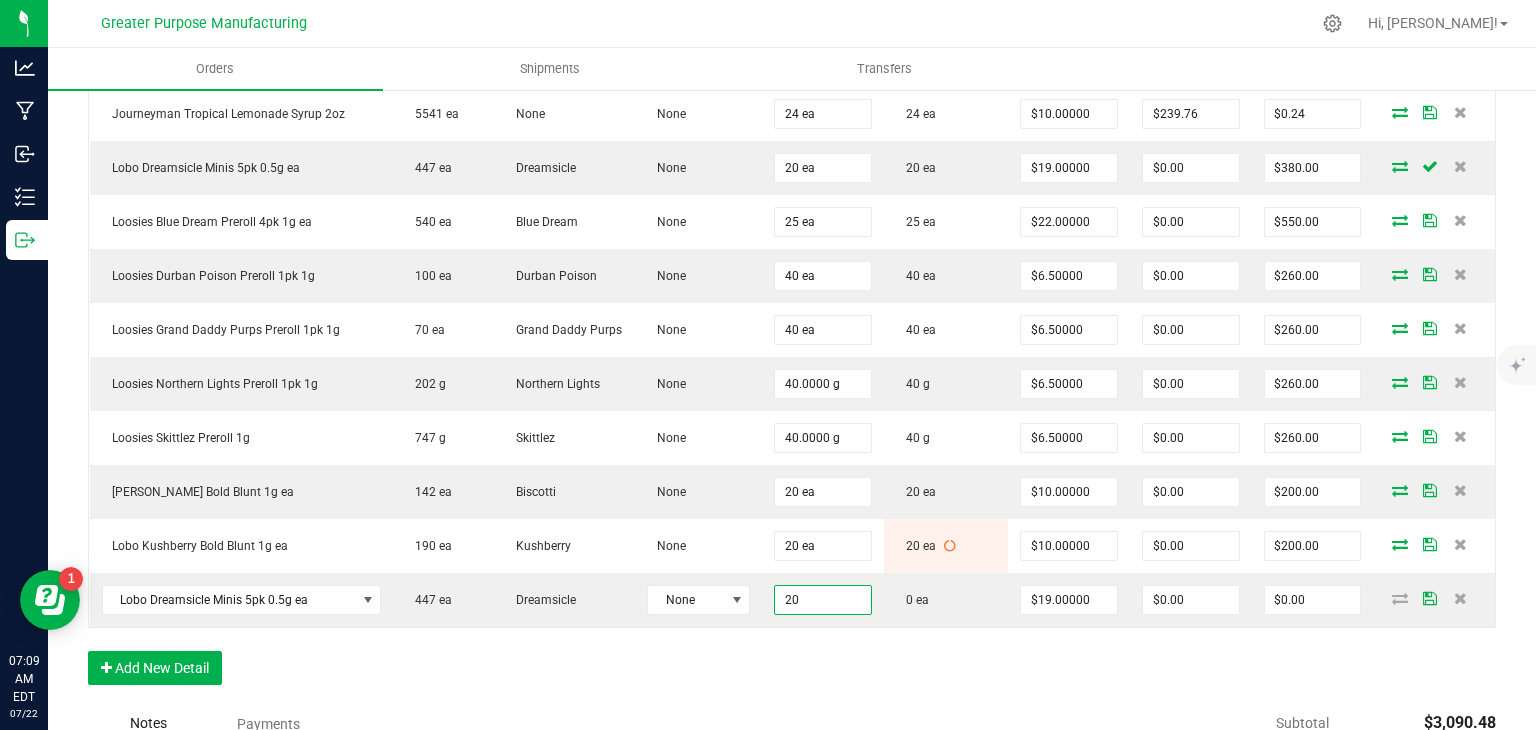 type on "20 ea" 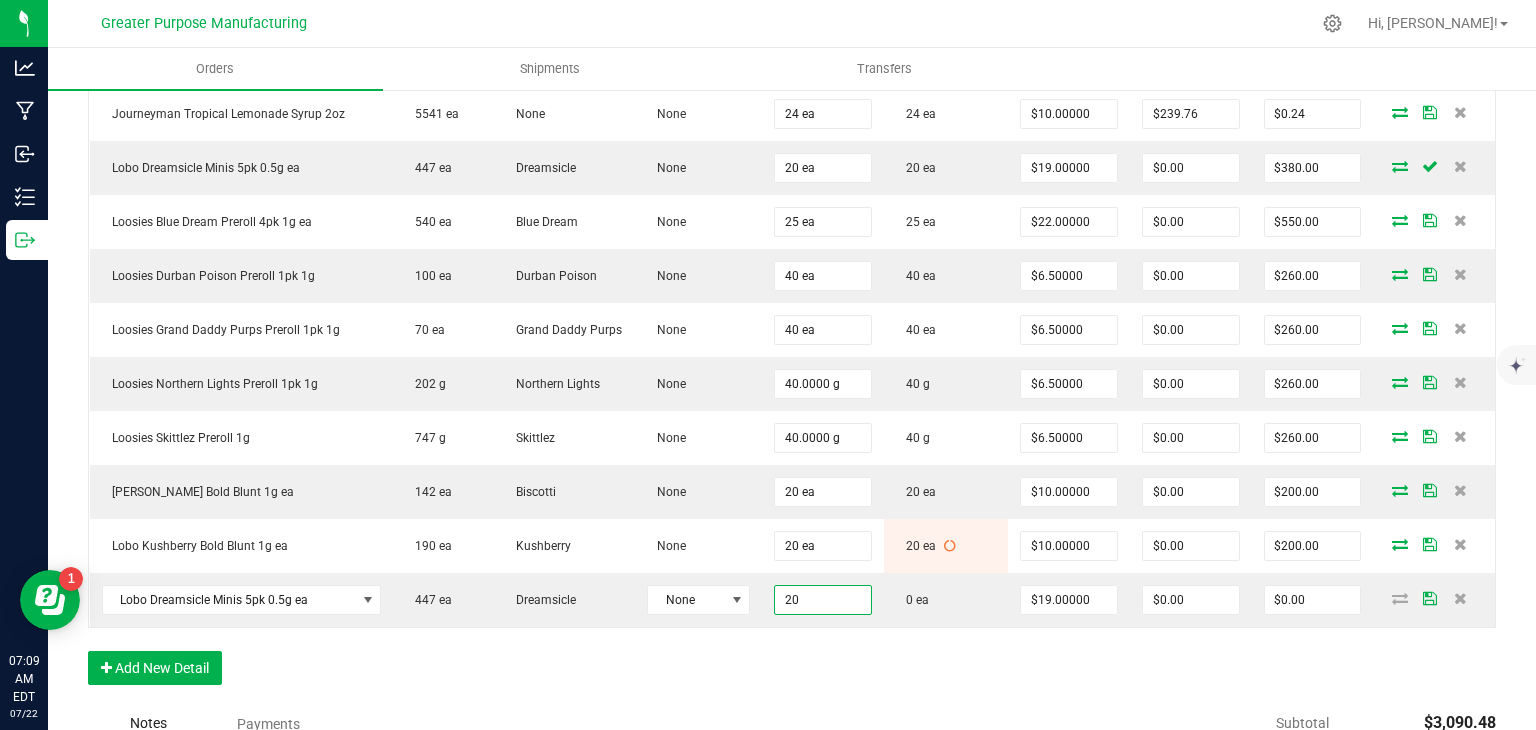 type on "$380.00" 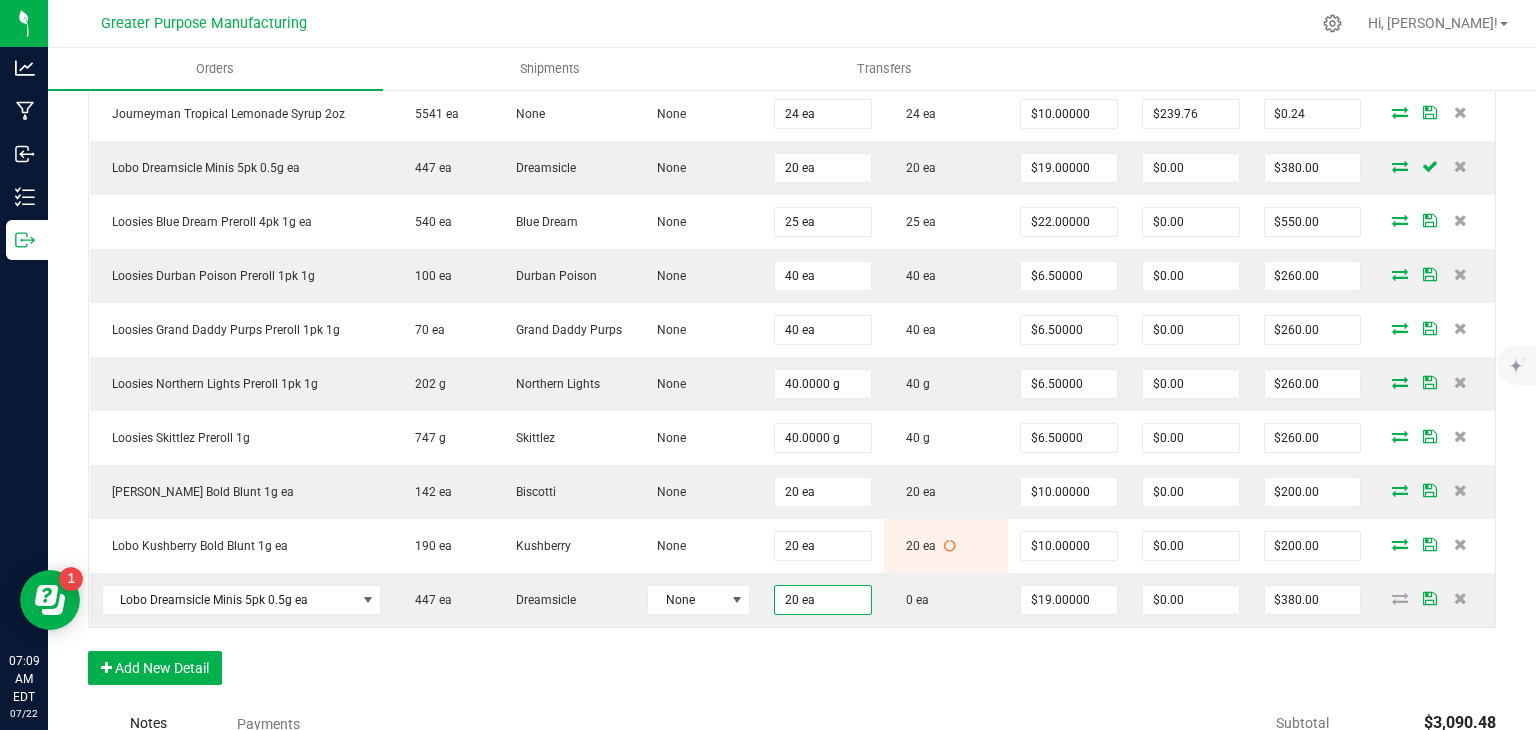 click on "Order Details Print All Labels Item  Sellable  Strain  Lot Number  Qty Ordered Qty Allocated Unit Price Line Discount Total Actions Journeyman Berry Lemonade Syrup 2 oz  5894 ea   None  None 24 ea  0 ea  $10.00000 $0.00 $240.00 Journeyman Tart Lemonade Syrup 2oz  3802 ea   None  None 24 ea  0 ea  $10.00000 $0.00 $240.00 Journeyman Tart Lemonade Syrup 2oz  3802 ea   None  None 24 ea  0 ea  $10.00000 $239.76 $0.24  Journeyman Tropical Lemonade Syrup 2oz   5541 ea   None   None  24 ea  24 ea  $10.00000 $0.00 $240.00  Journeyman Tropical Lemonade Syrup 2oz   5541 ea   None   None  24 ea  24 ea  $10.00000 $239.76 $0.24  Lobo Dreamsicle Minis 5pk 0.5g ea   447 ea   Dreamsicle   None  20 ea  20 ea  $19.00000 $0.00 $380.00  Loosies Blue Dream Preroll 4pk 1g ea   540 ea   Blue Dream   None  25 ea  25 ea  $22.00000 $0.00 $550.00  Loosies Durban Poison Preroll 1pk 1g   100 ea   Durban Poison   None  40 ea  40 ea  $6.50000 $0.00 $260.00  Loosies Grand Daddy Purps Preroll 1pk 1g   70 ea" at bounding box center [792, 243] 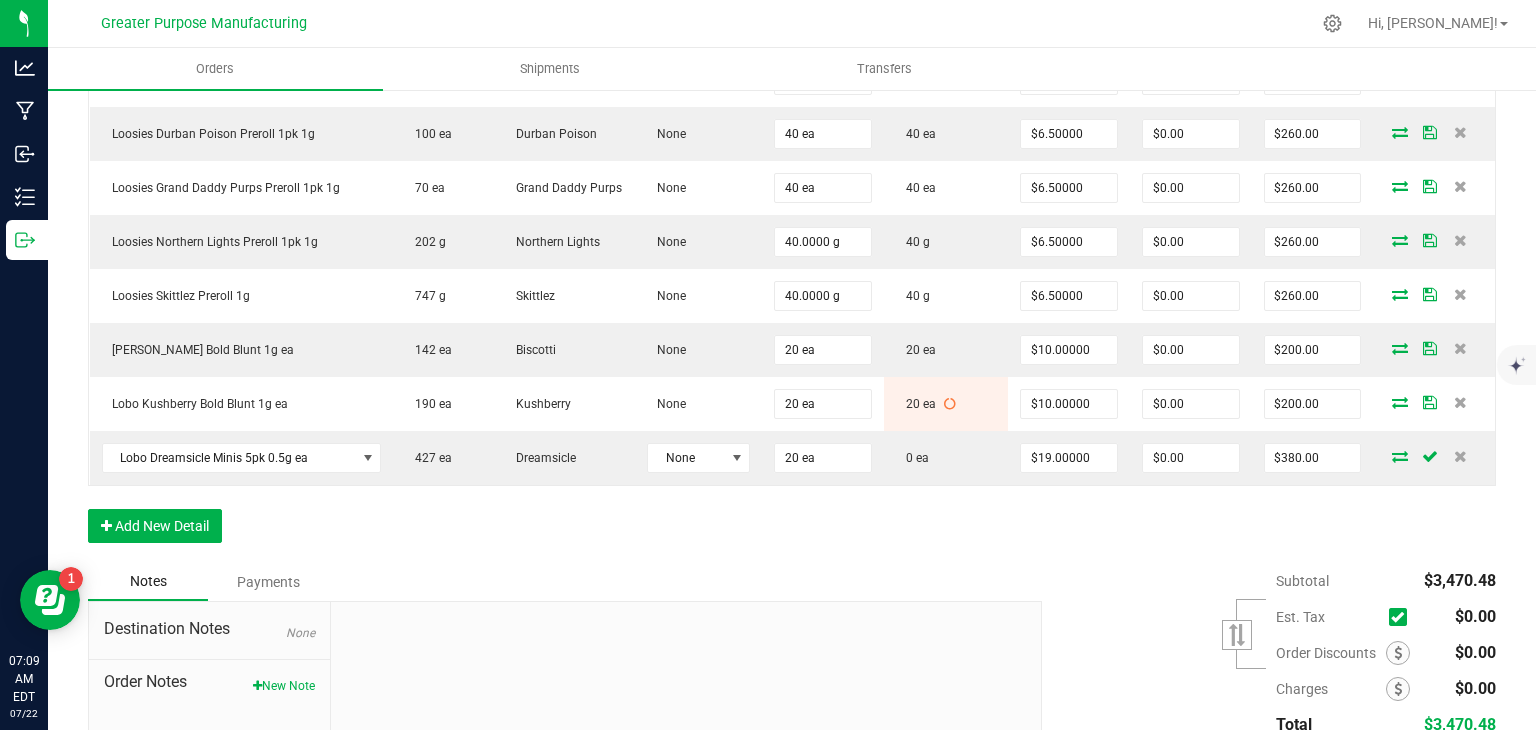 scroll, scrollTop: 1012, scrollLeft: 0, axis: vertical 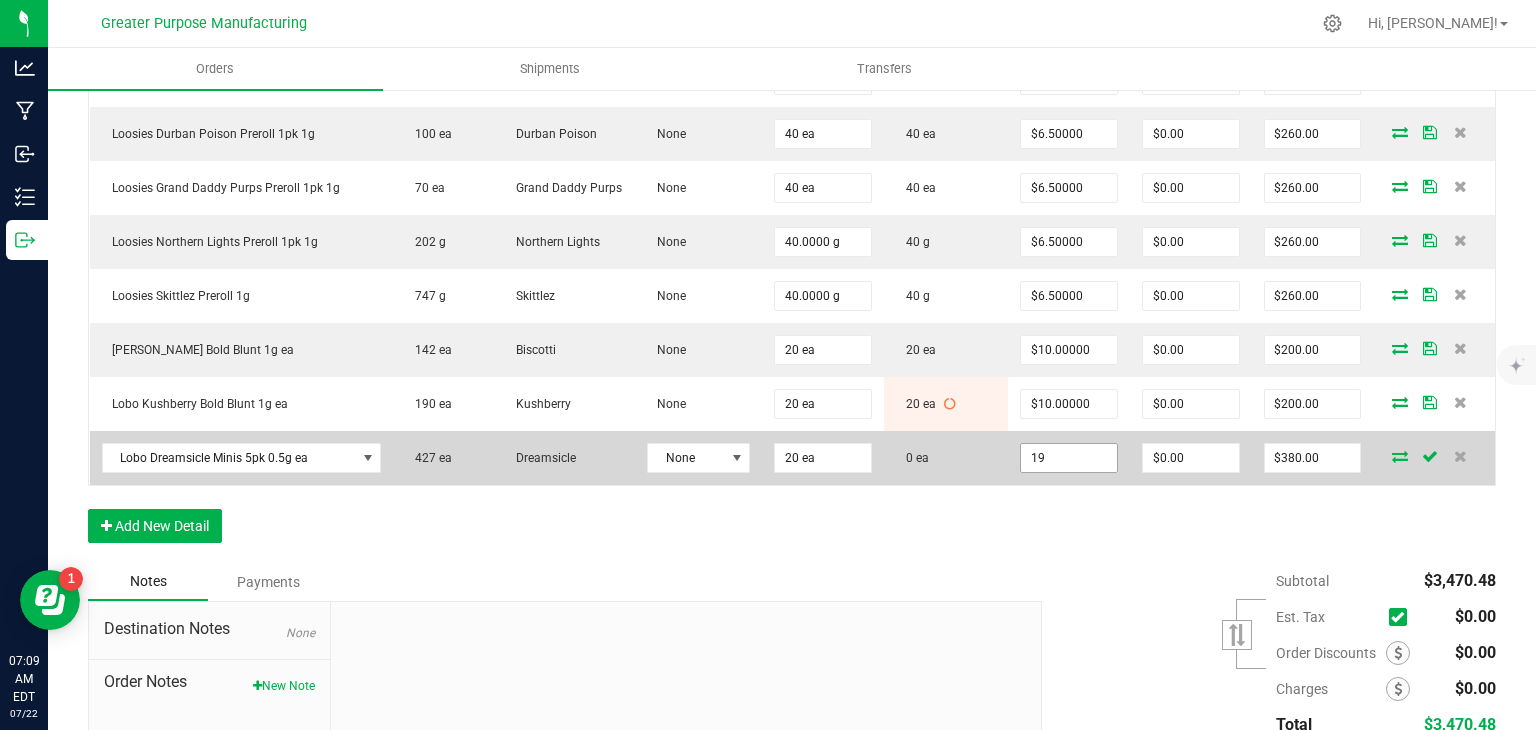 click on "19" at bounding box center (1069, 458) 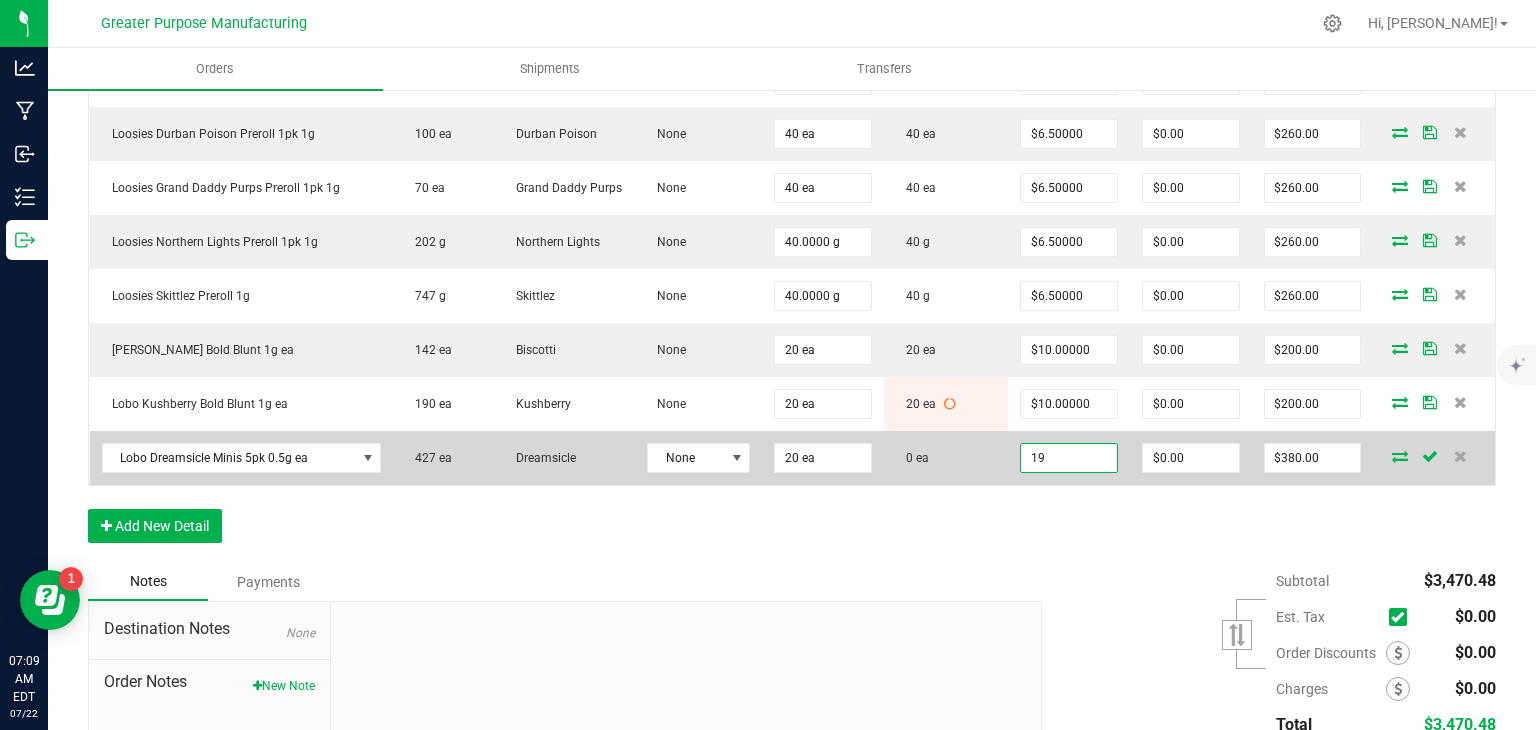 click on "19" at bounding box center (1069, 458) 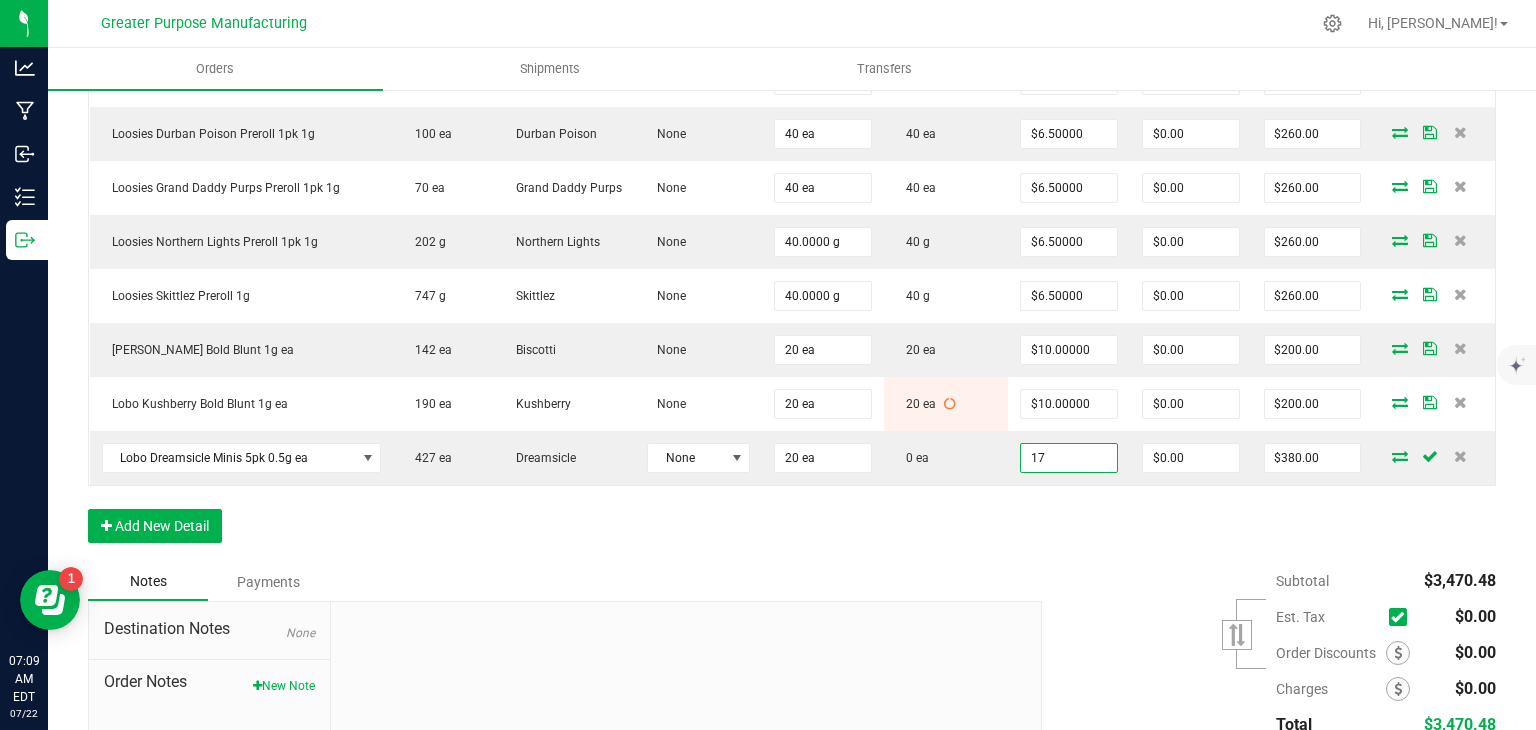 type on "$17.00000" 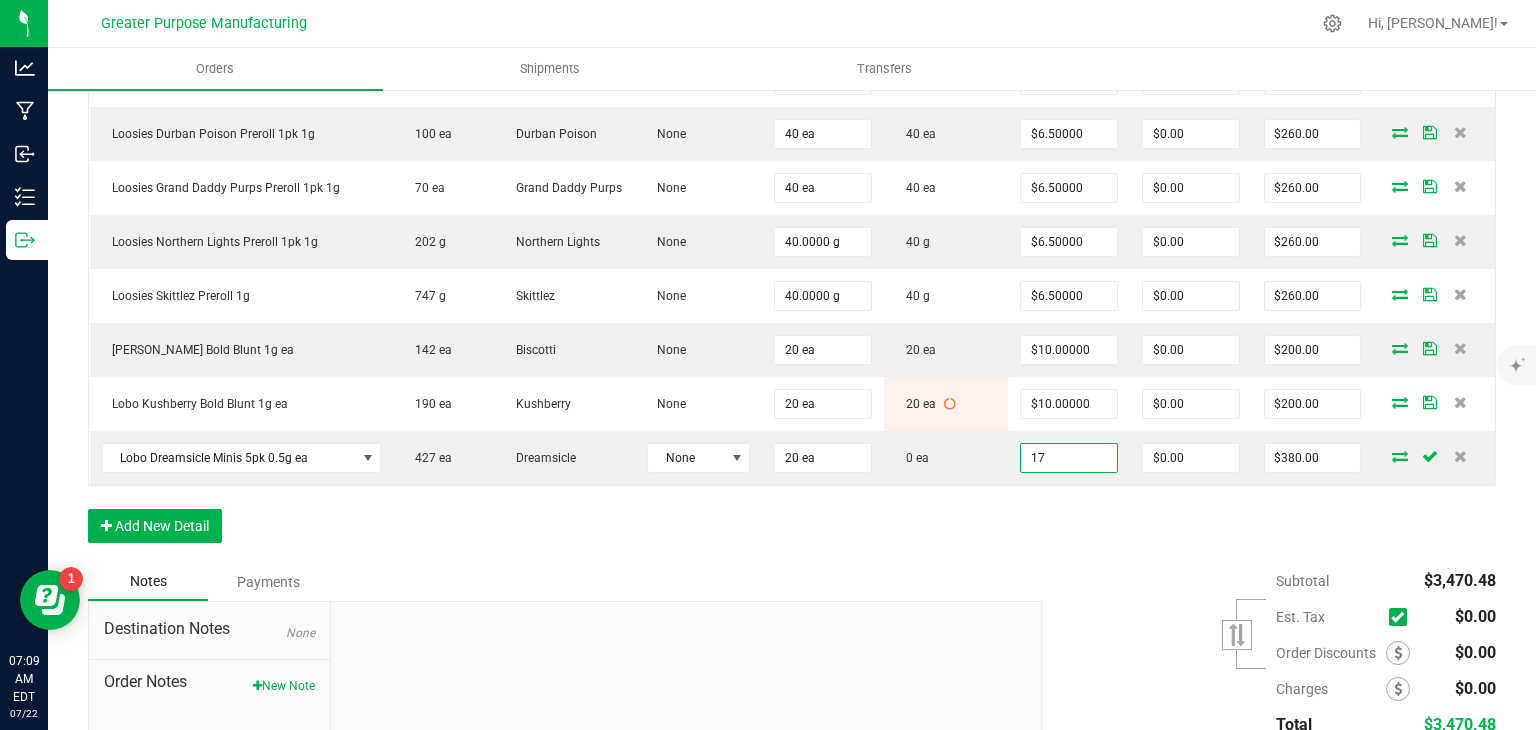 type on "$340.00" 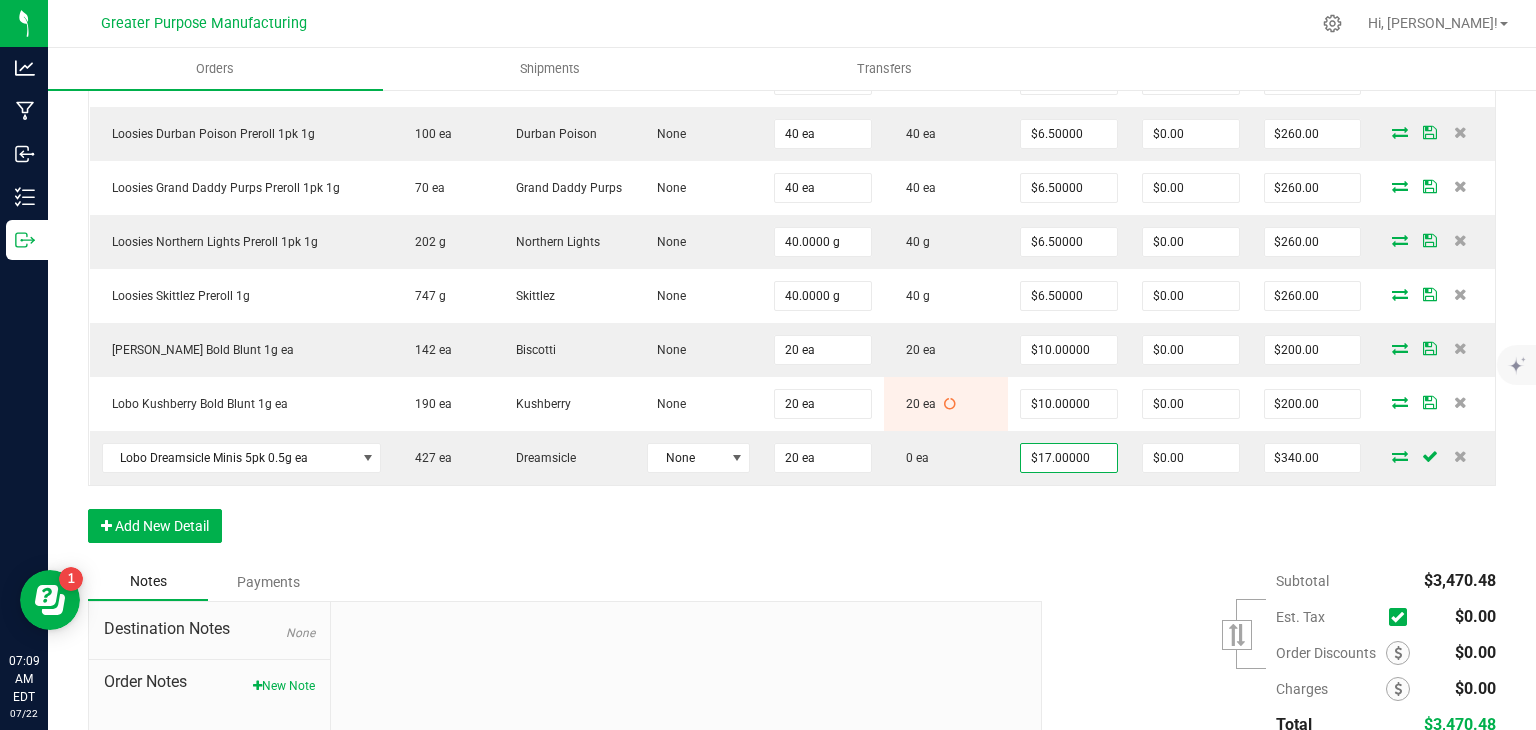 click on "Order Details Print All Labels Item  Sellable  Strain  Lot Number  Qty Ordered Qty Allocated Unit Price Line Discount Total Actions Journeyman Berry Lemonade Syrup 2 oz  5894 ea   None  None 24 ea  0 ea  $10.00000 $0.00 $240.00 Journeyman Tart Lemonade Syrup 2oz  3802 ea   None  None 24 ea  0 ea  $10.00000 $0.00 $240.00 Journeyman Tart Lemonade Syrup 2oz  3802 ea   None  None 24 ea  0 ea  $10.00000 $239.76 $0.24  Journeyman Tropical Lemonade Syrup 2oz   5541 ea   None   None  24 ea  24 ea  $10.00000 $0.00 $240.00  Journeyman Tropical Lemonade Syrup 2oz   5541 ea   None   None  24 ea  24 ea  $10.00000 $239.76 $0.24  Lobo Dreamsicle Minis 5pk 0.5g ea   427 ea   Dreamsicle   None  20 ea  20 ea  $19.00000 $0.00 $380.00  Loosies Blue Dream Preroll 4pk 1g ea   540 ea   Blue Dream   None  25 ea  25 ea  $22.00000 $0.00 $550.00  Loosies Durban Poison Preroll 1pk 1g   100 ea   Durban Poison   None  40 ea  40 ea  $6.50000 $0.00 $260.00  Loosies Grand Daddy Purps Preroll 1pk 1g   70 ea" at bounding box center (792, 101) 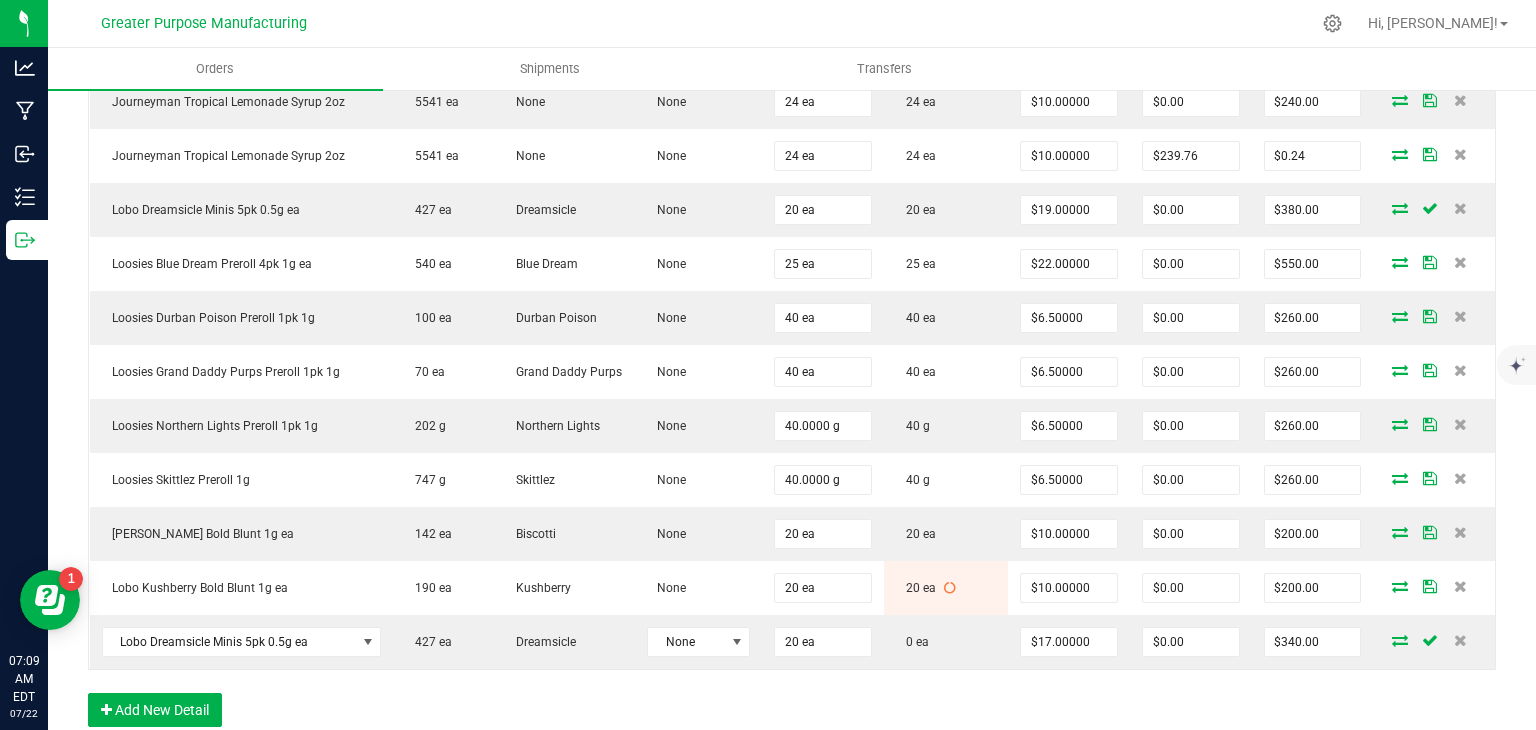 scroll, scrollTop: 824, scrollLeft: 0, axis: vertical 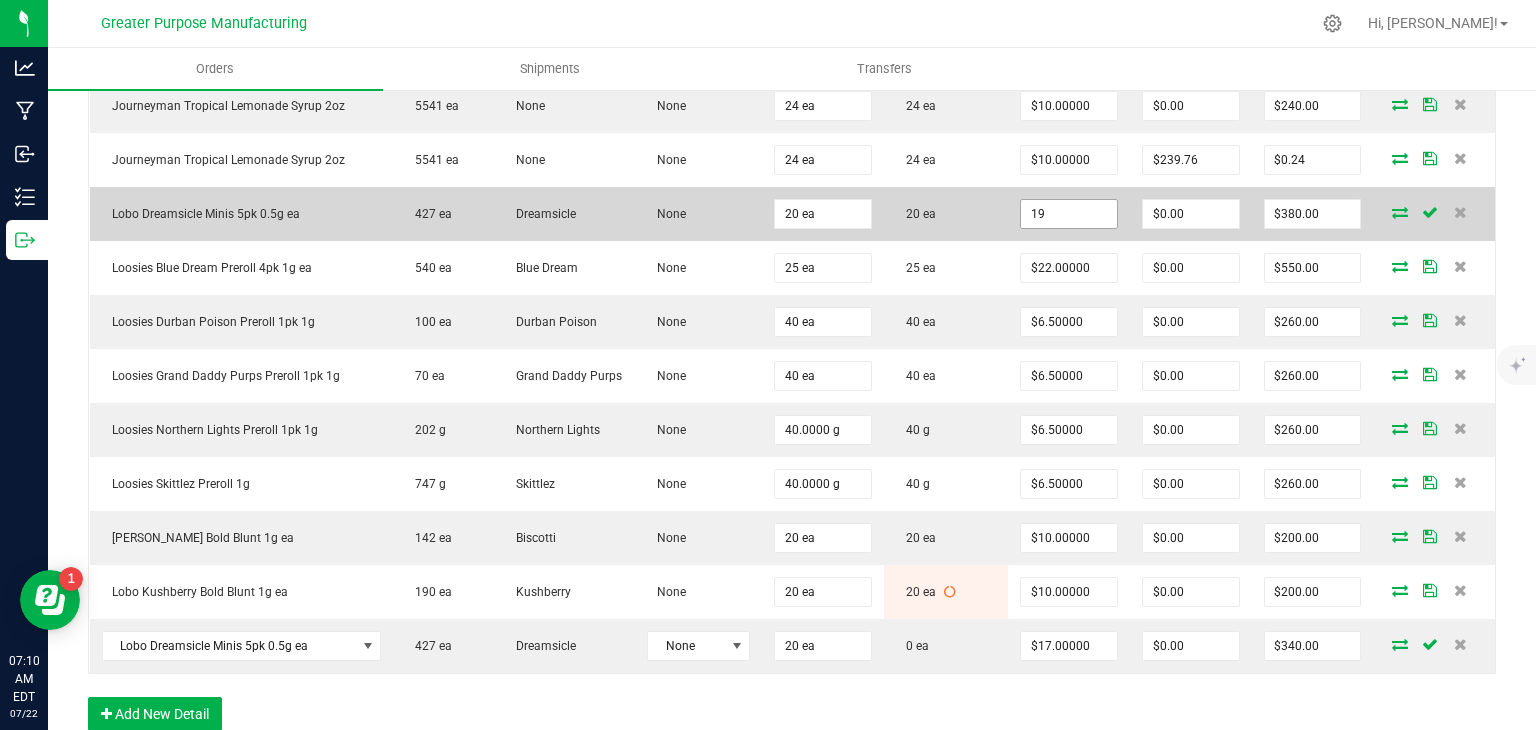 click on "19" at bounding box center (1069, 214) 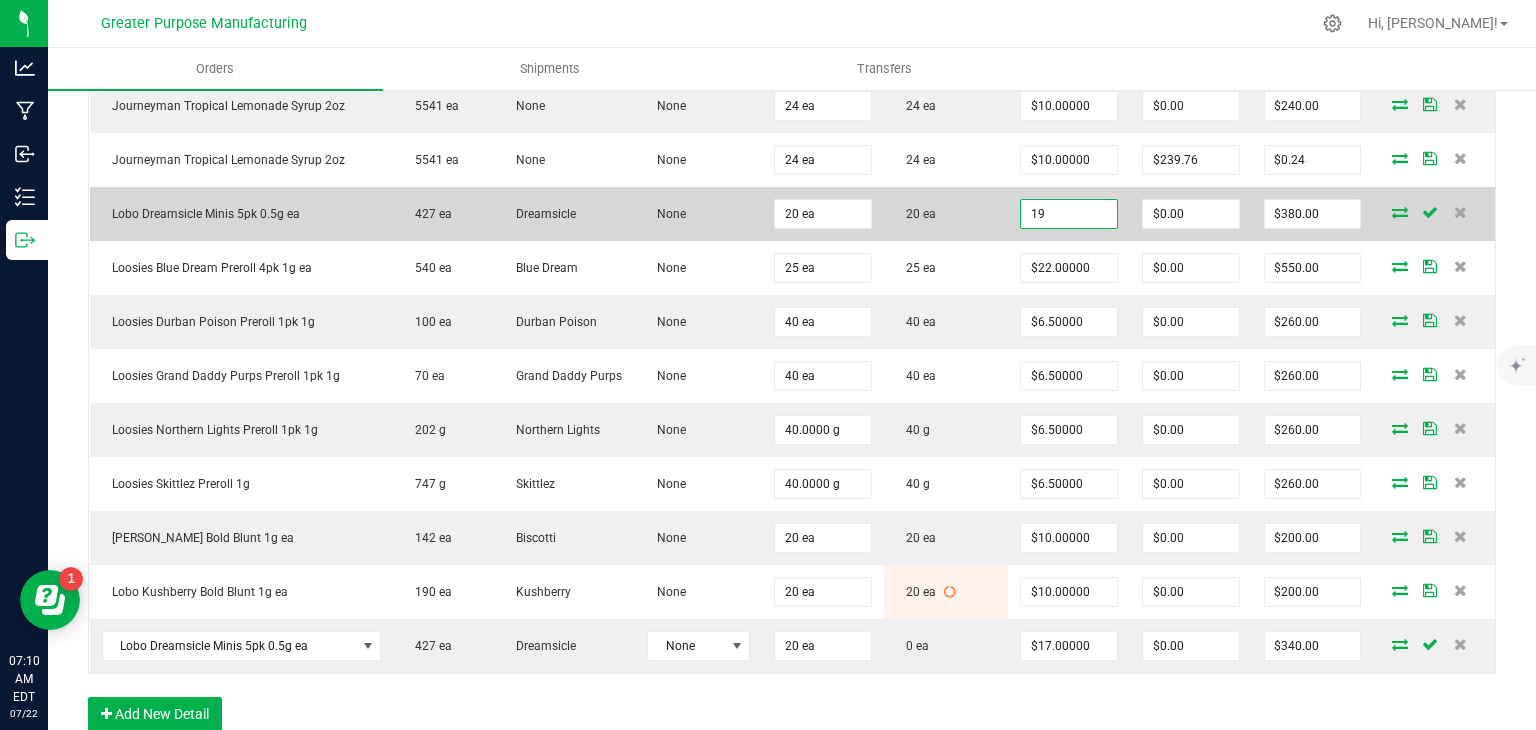 click on "19" at bounding box center [1069, 214] 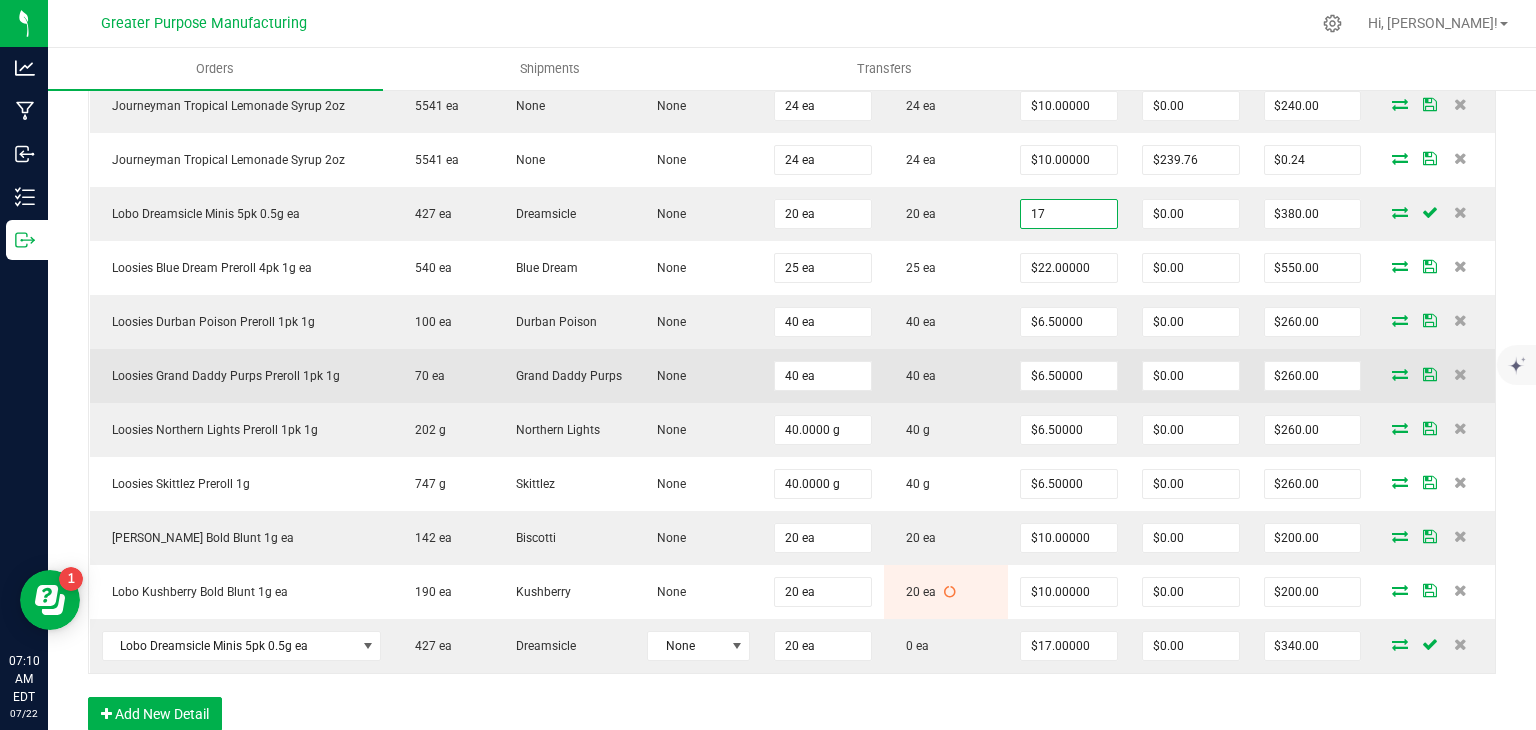 type on "$17.00000" 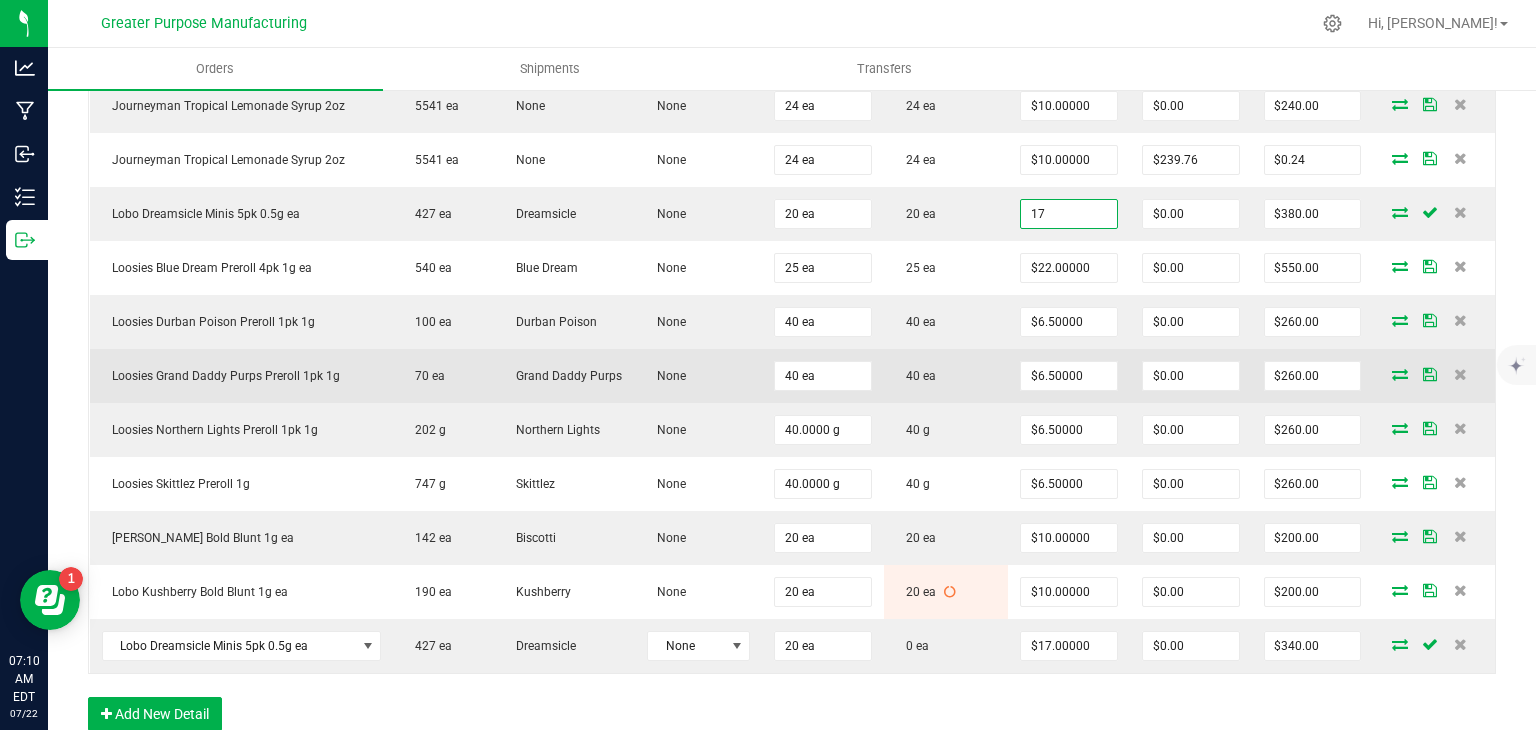type on "$340.00" 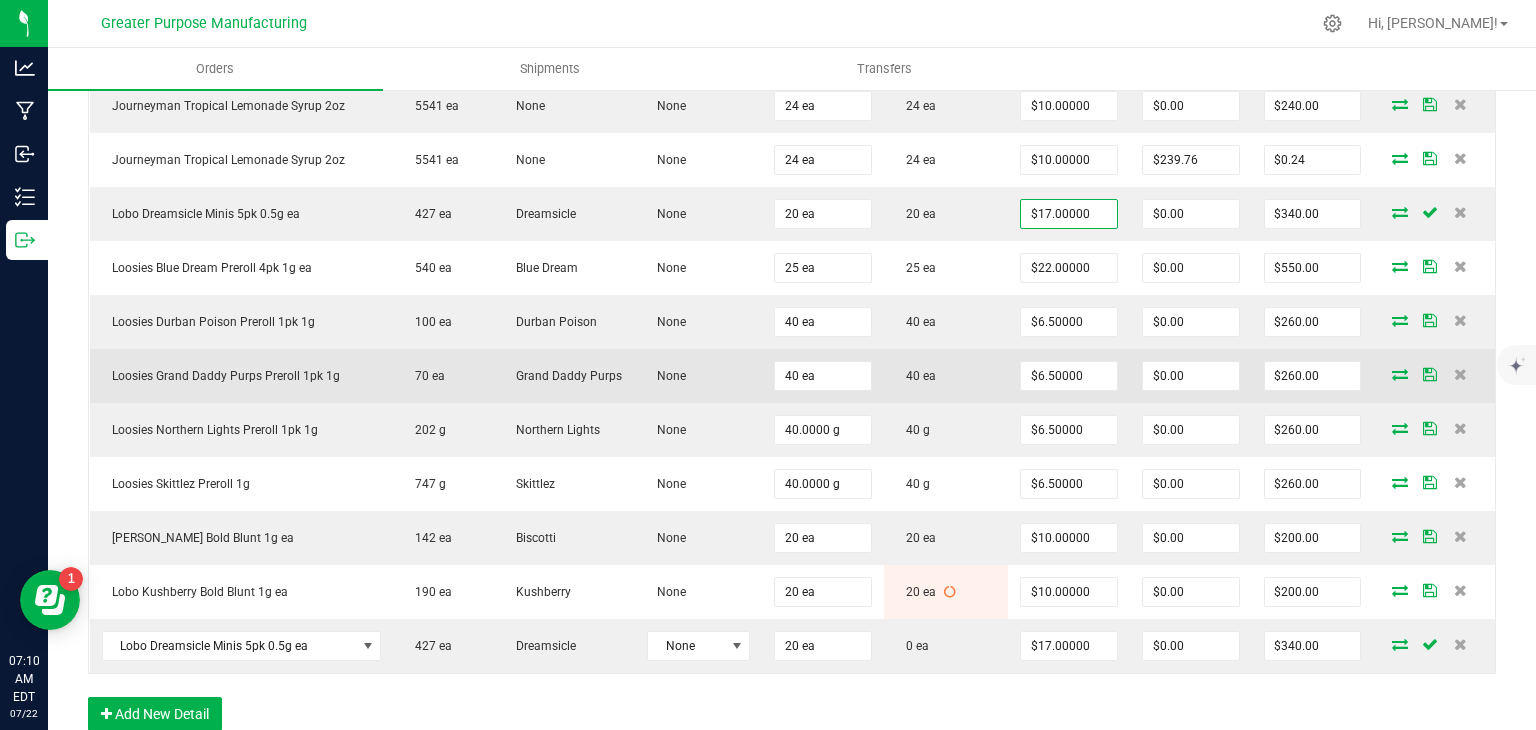 click on "$0.00" at bounding box center (1191, 376) 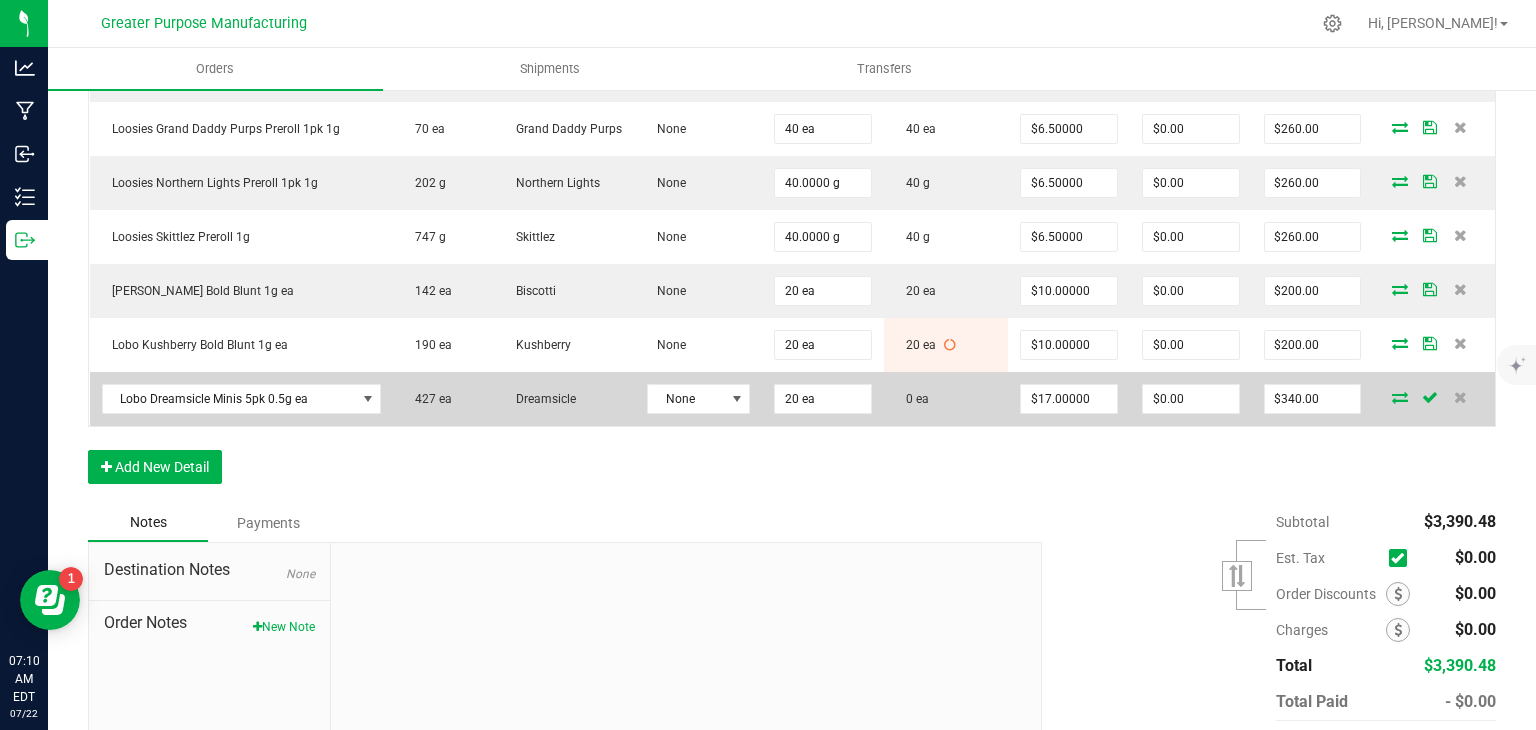scroll, scrollTop: 1080, scrollLeft: 0, axis: vertical 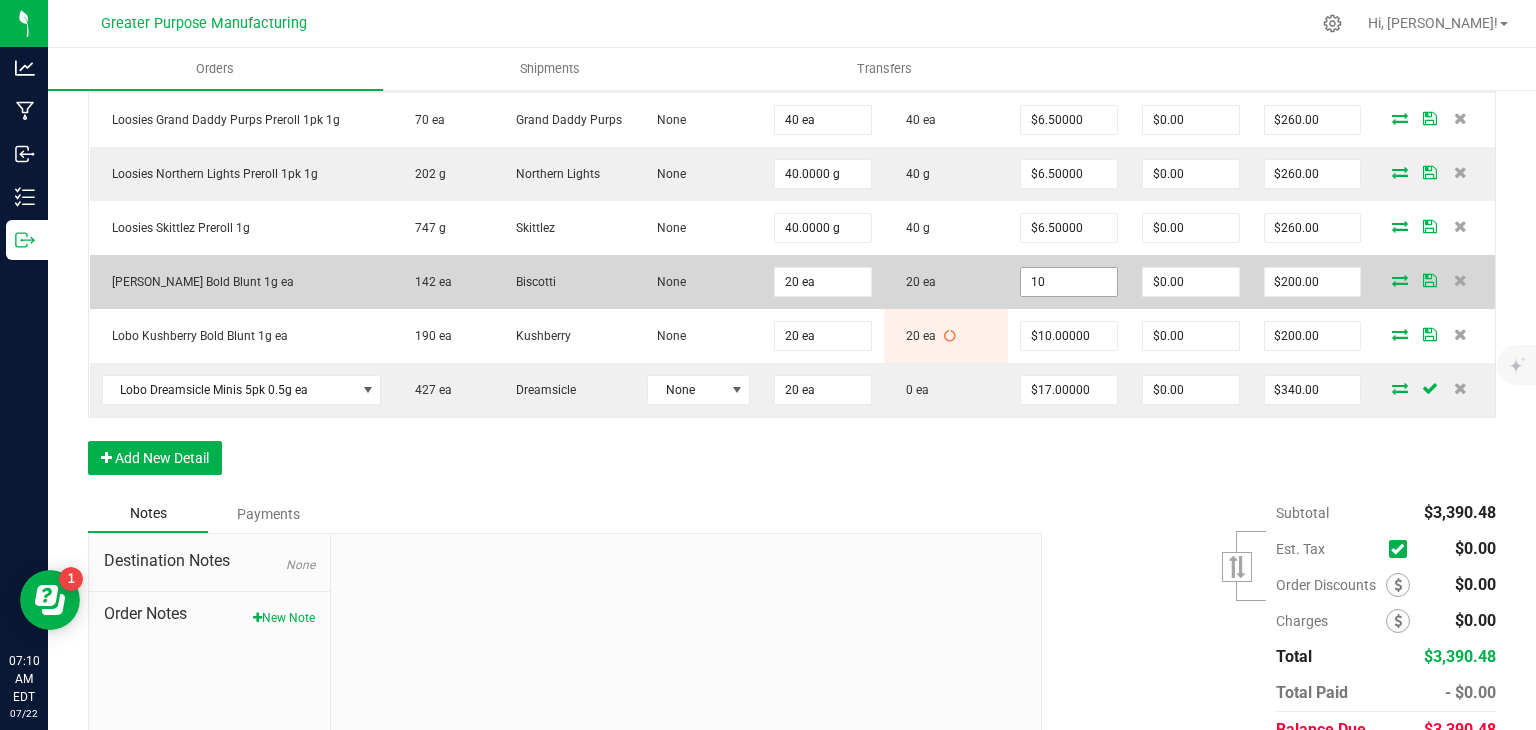 click on "10" at bounding box center (1069, 282) 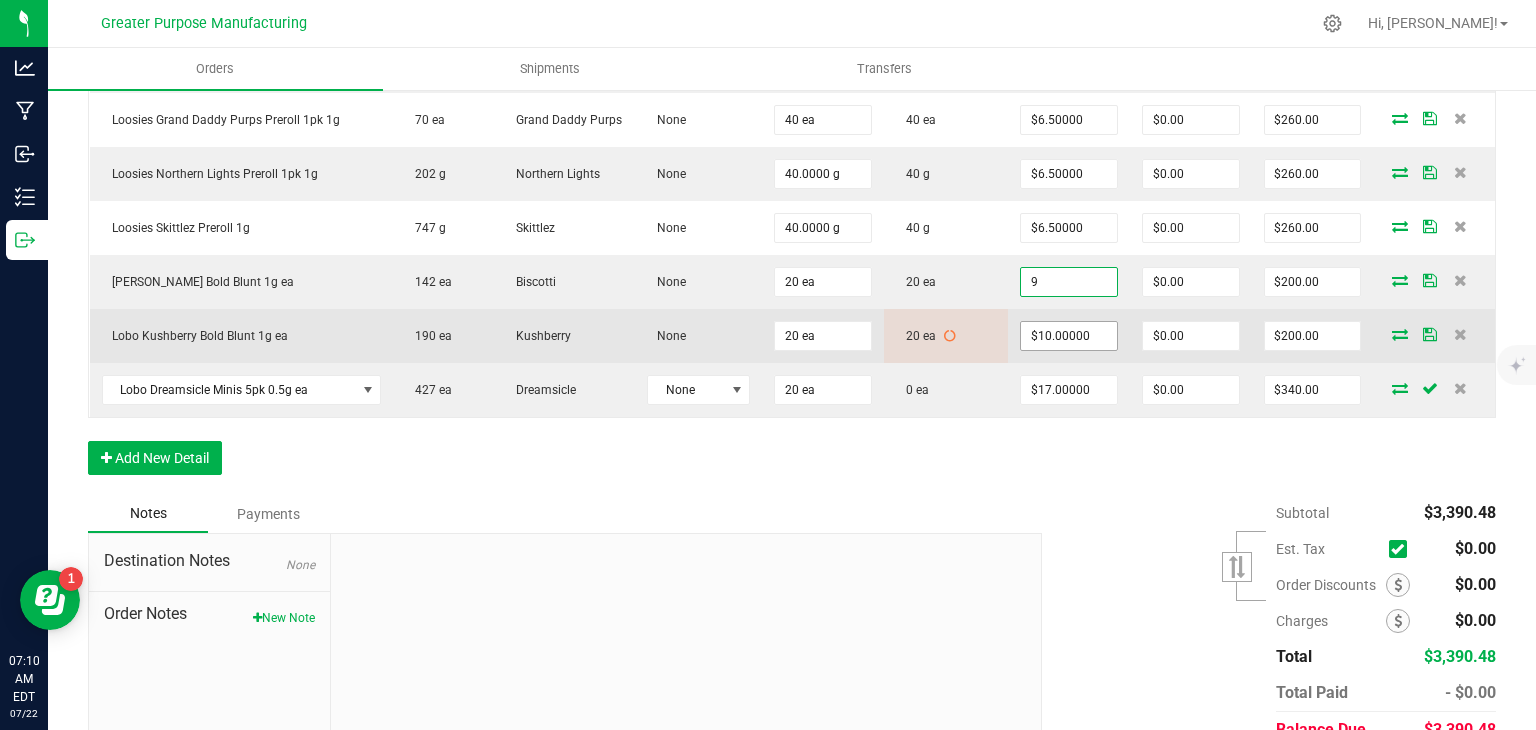 type on "$9.00000" 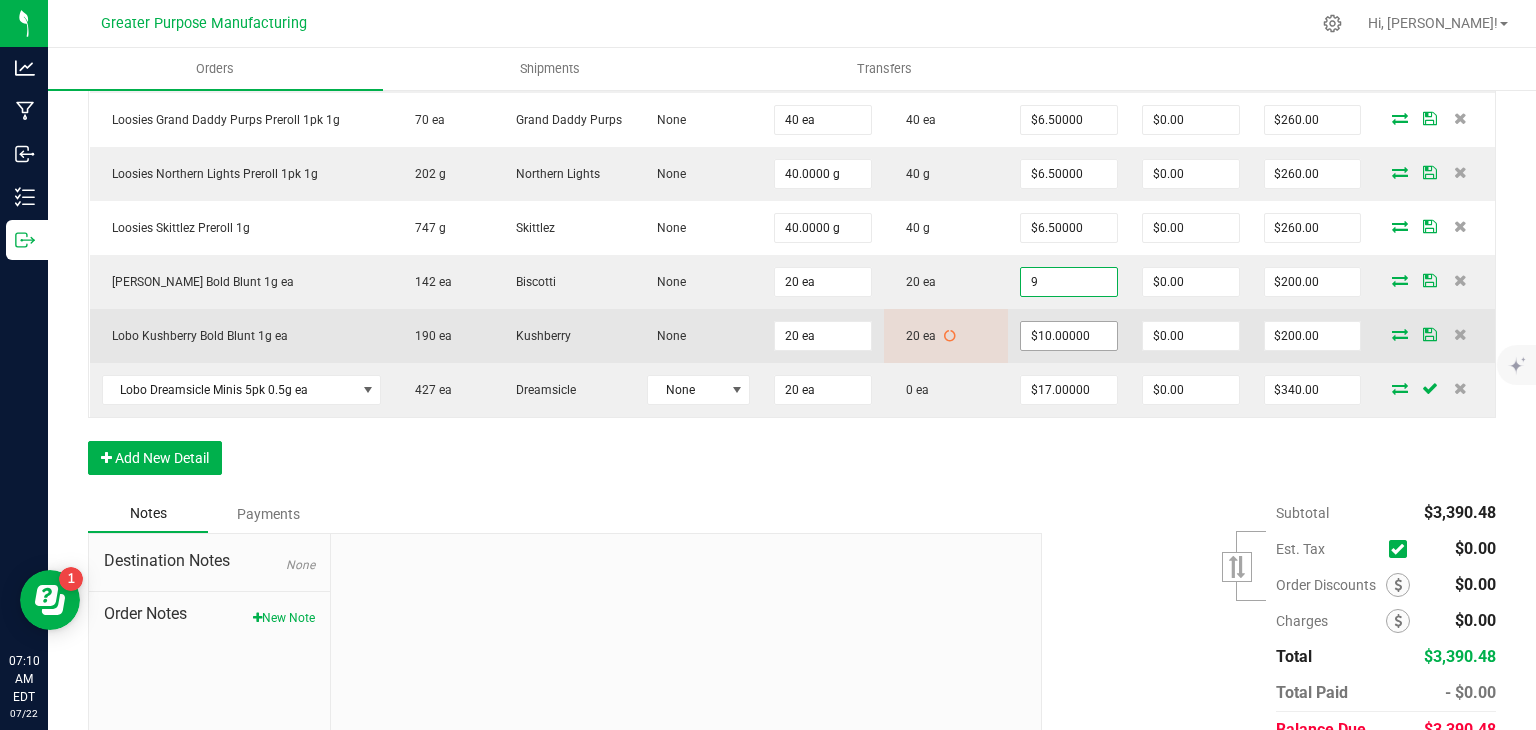 type on "$180.00" 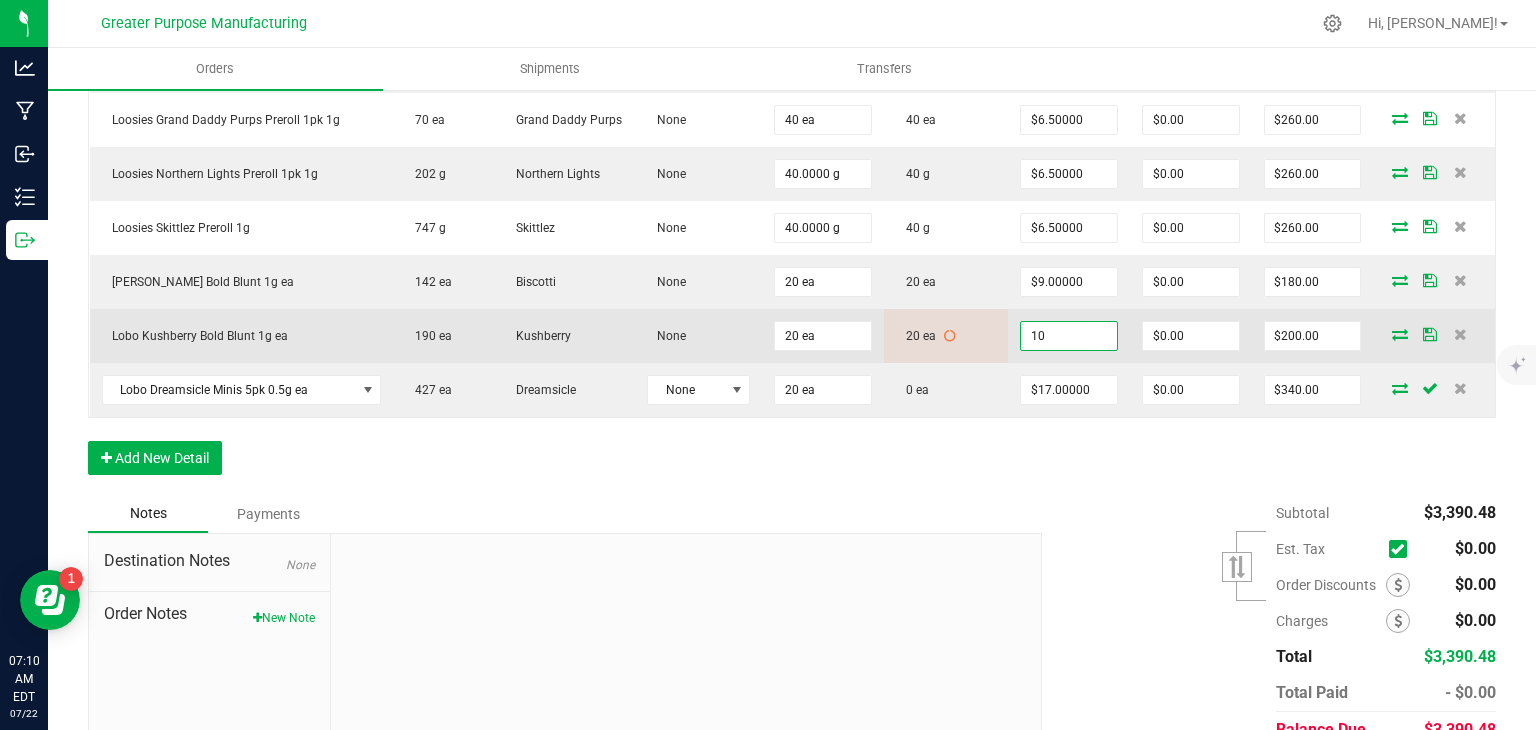 click on "10" at bounding box center (1069, 336) 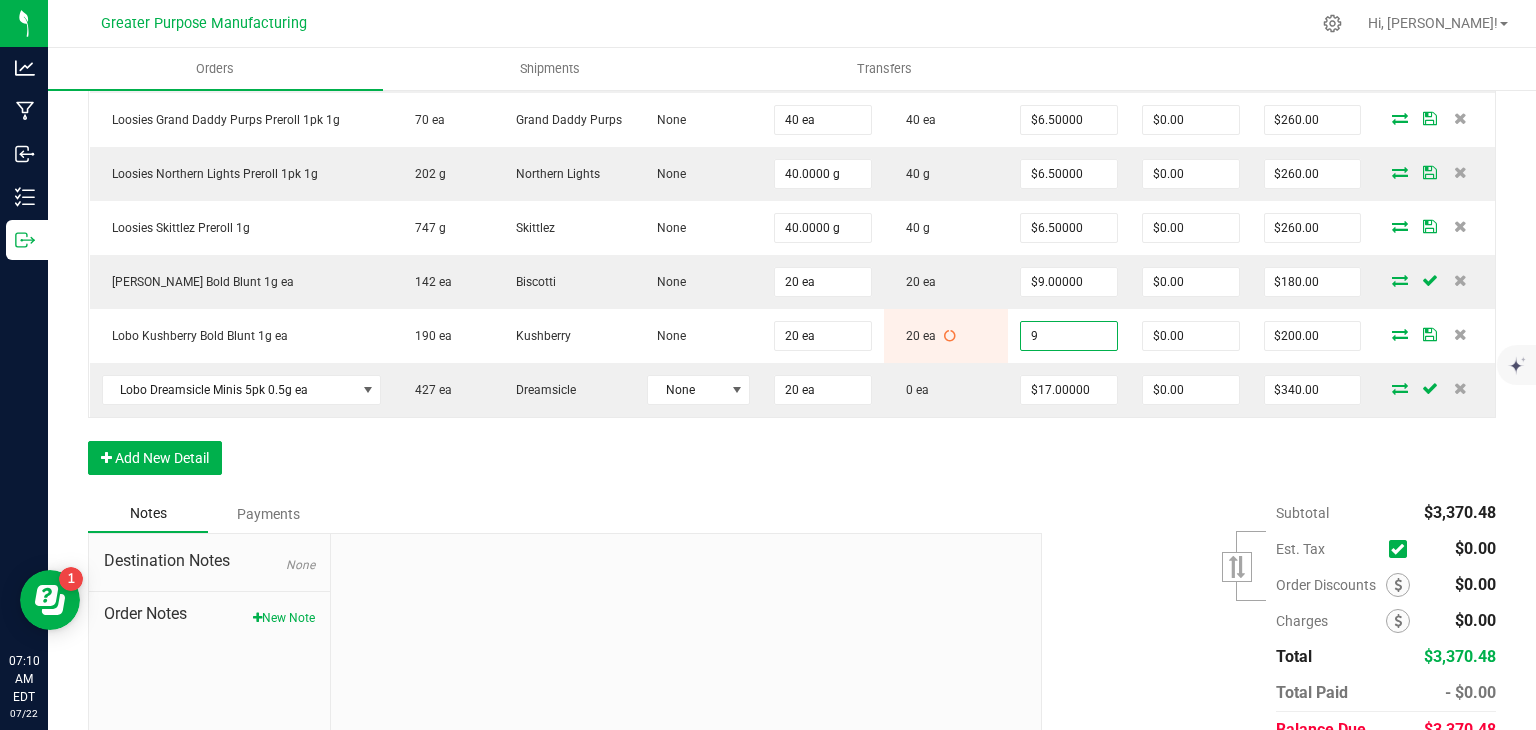 type on "$9.00000" 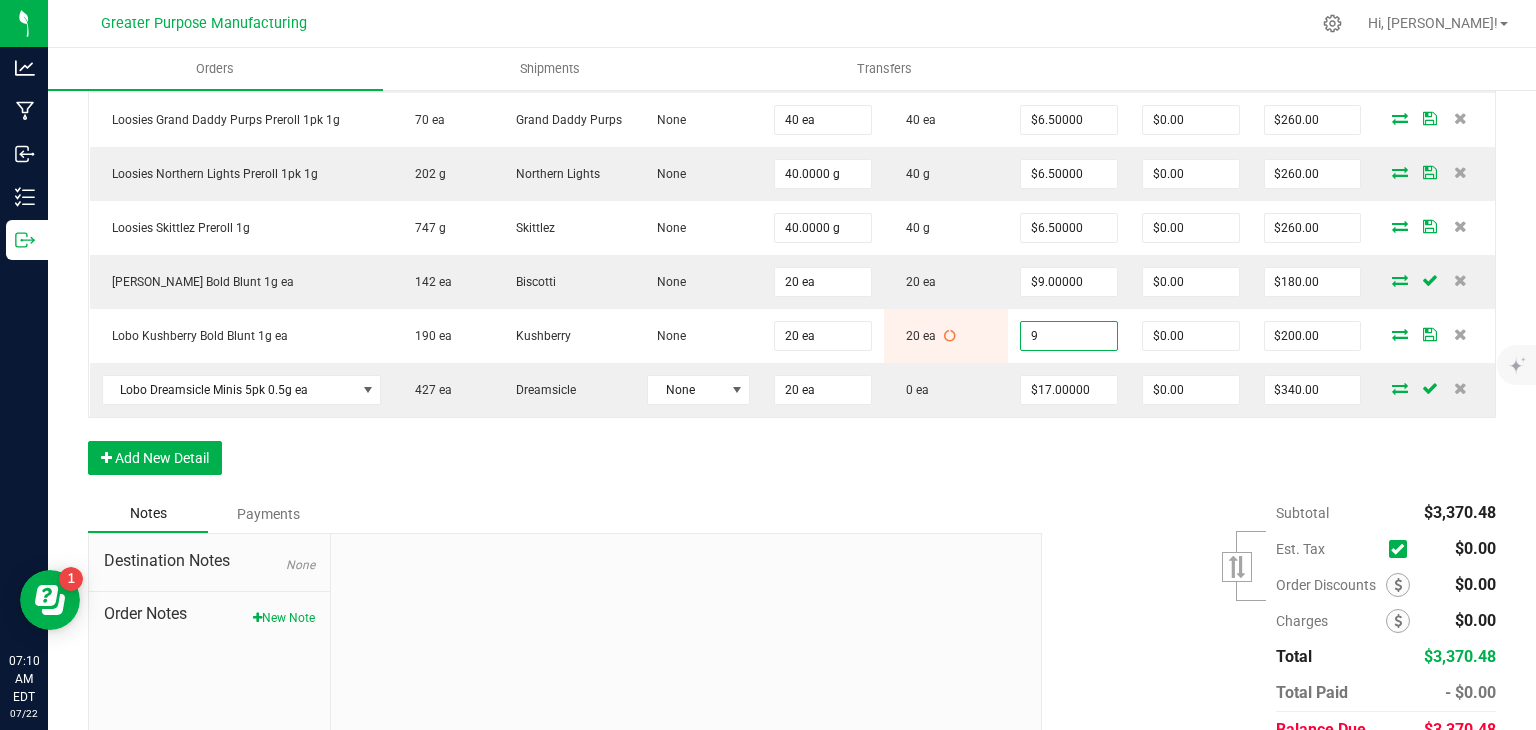 type on "$180.00" 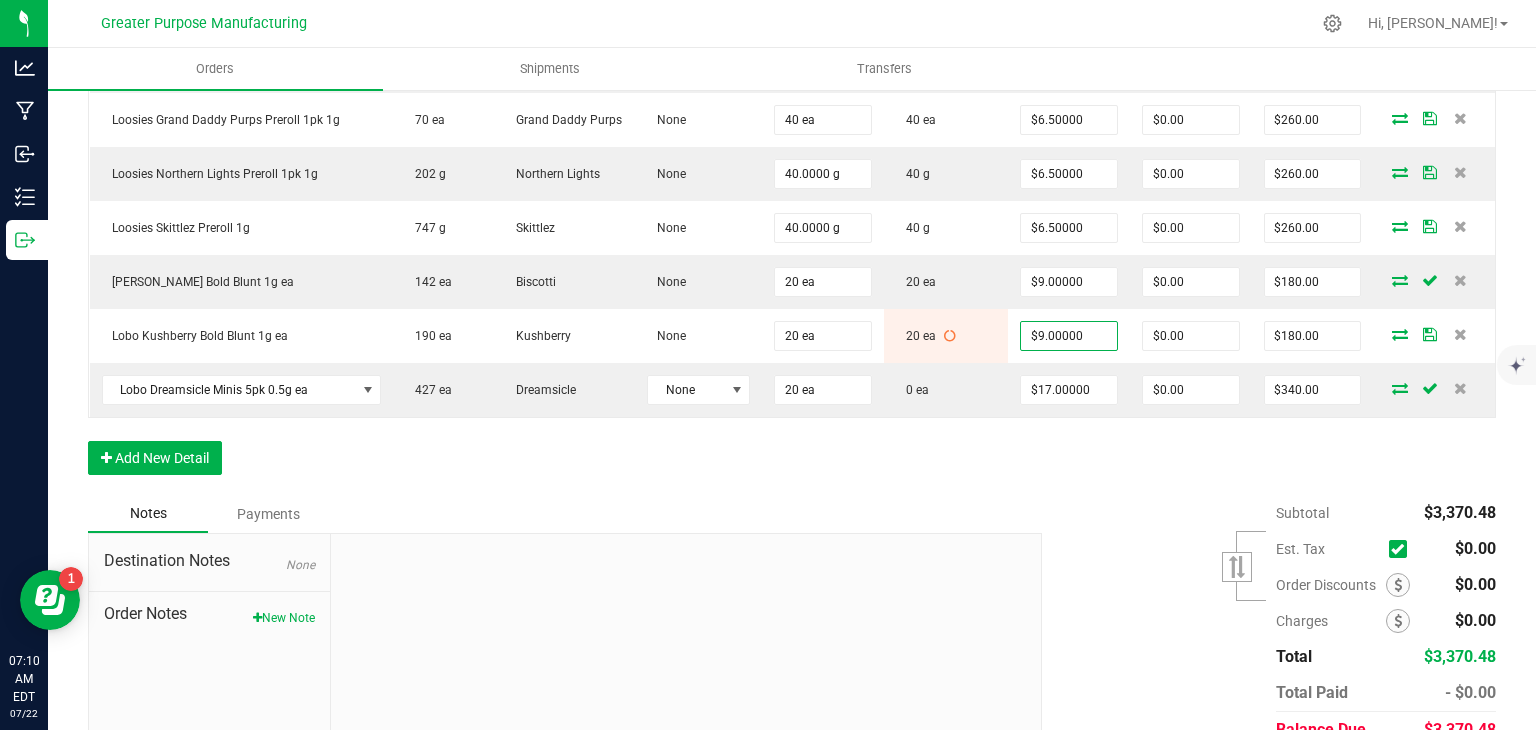 click on "Order Details Print All Labels Item  Sellable  Strain  Lot Number  Qty Ordered Qty Allocated Unit Price Line Discount Total Actions Journeyman Berry Lemonade Syrup 2 oz  5894 ea   None  None 24 ea  0 ea  $10.00000 $0.00 $240.00 Journeyman Tart Lemonade Syrup 2oz  3802 ea   None  None 24 ea  0 ea  $10.00000 $0.00 $240.00 Journeyman Tart Lemonade Syrup 2oz  3802 ea   None  None 24 ea  0 ea  $10.00000 $239.76 $0.24  Journeyman Tropical Lemonade Syrup 2oz   5541 ea   None   None  24 ea  24 ea  $10.00000 $0.00 $240.00  Journeyman Tropical Lemonade Syrup 2oz   5541 ea   None   None  24 ea  24 ea  $10.00000 $239.76 $0.24  Lobo Dreamsicle Minis 5pk 0.5g ea   427 ea   Dreamsicle   None  20 ea  20 ea  $17.00000 $0.00 $340.00  Loosies Blue Dream Preroll 4pk 1g ea   540 ea   Blue Dream   None  25 ea  25 ea  $22.00000 $0.00 $550.00  Loosies Durban Poison Preroll 1pk 1g   100 ea   Durban Poison   None  40 ea  40 ea  $6.50000 $0.00 $260.00  Loosies Grand Daddy Purps Preroll 1pk 1g   70 ea" at bounding box center [792, 33] 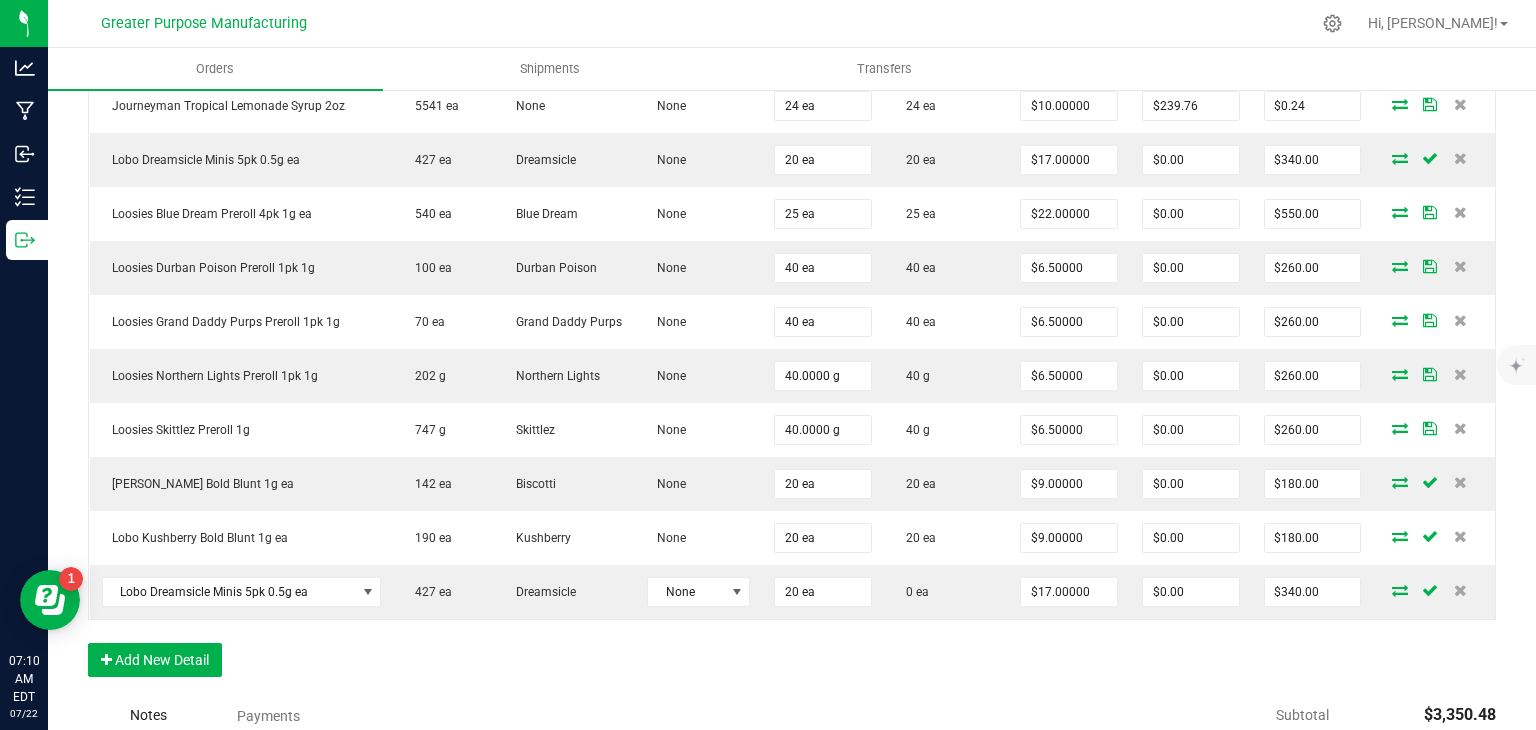 scroll, scrollTop: 878, scrollLeft: 0, axis: vertical 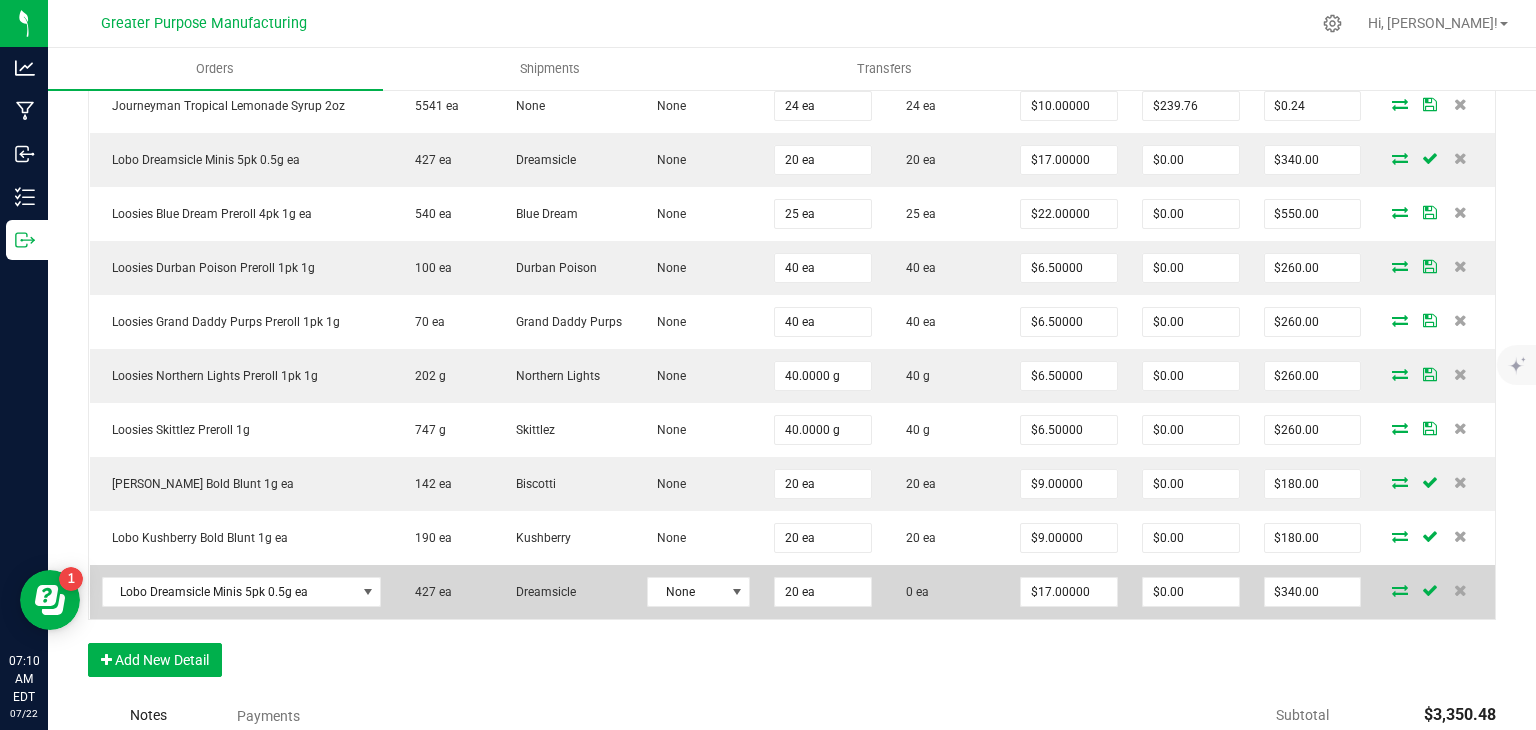 click at bounding box center [1400, 590] 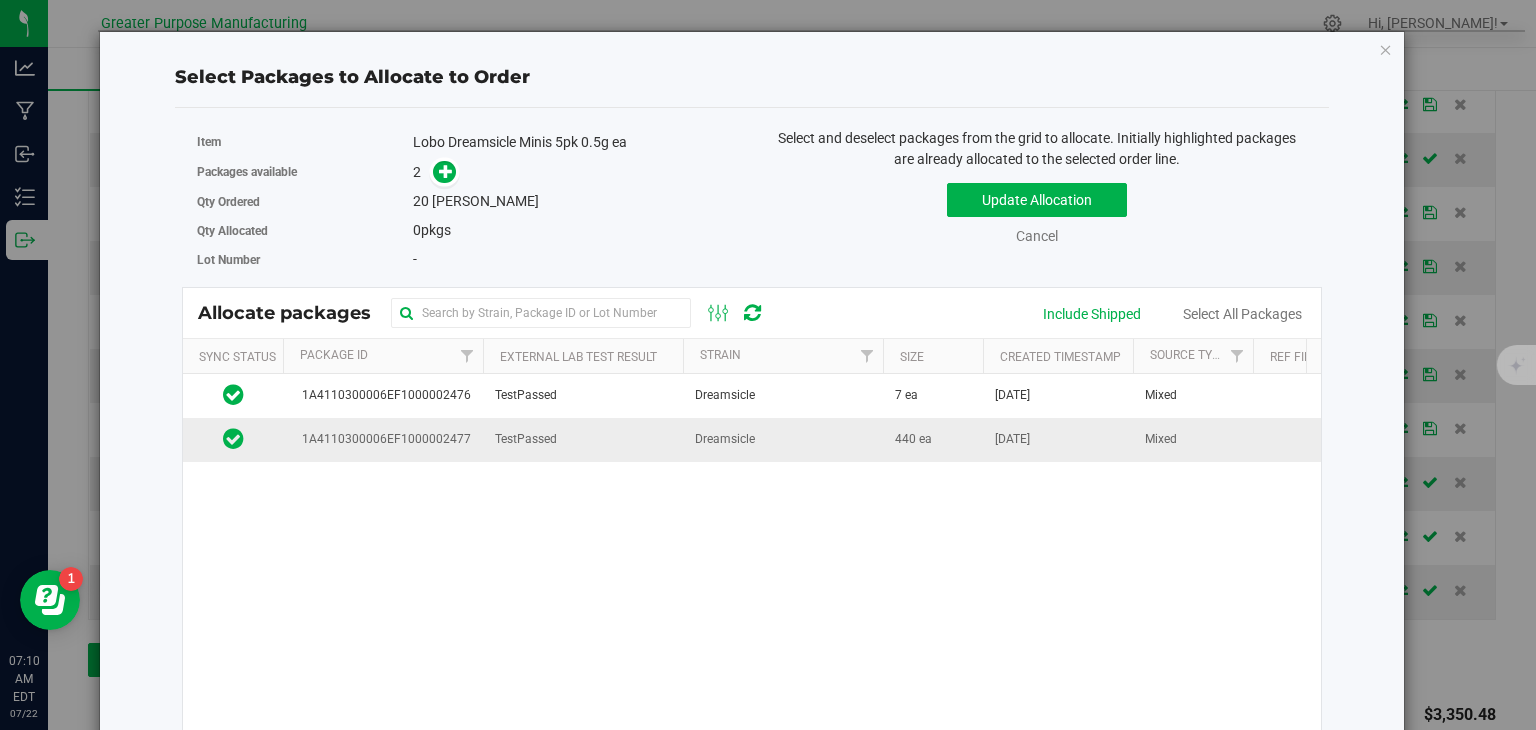 click on "Dreamsicle" at bounding box center [783, 439] 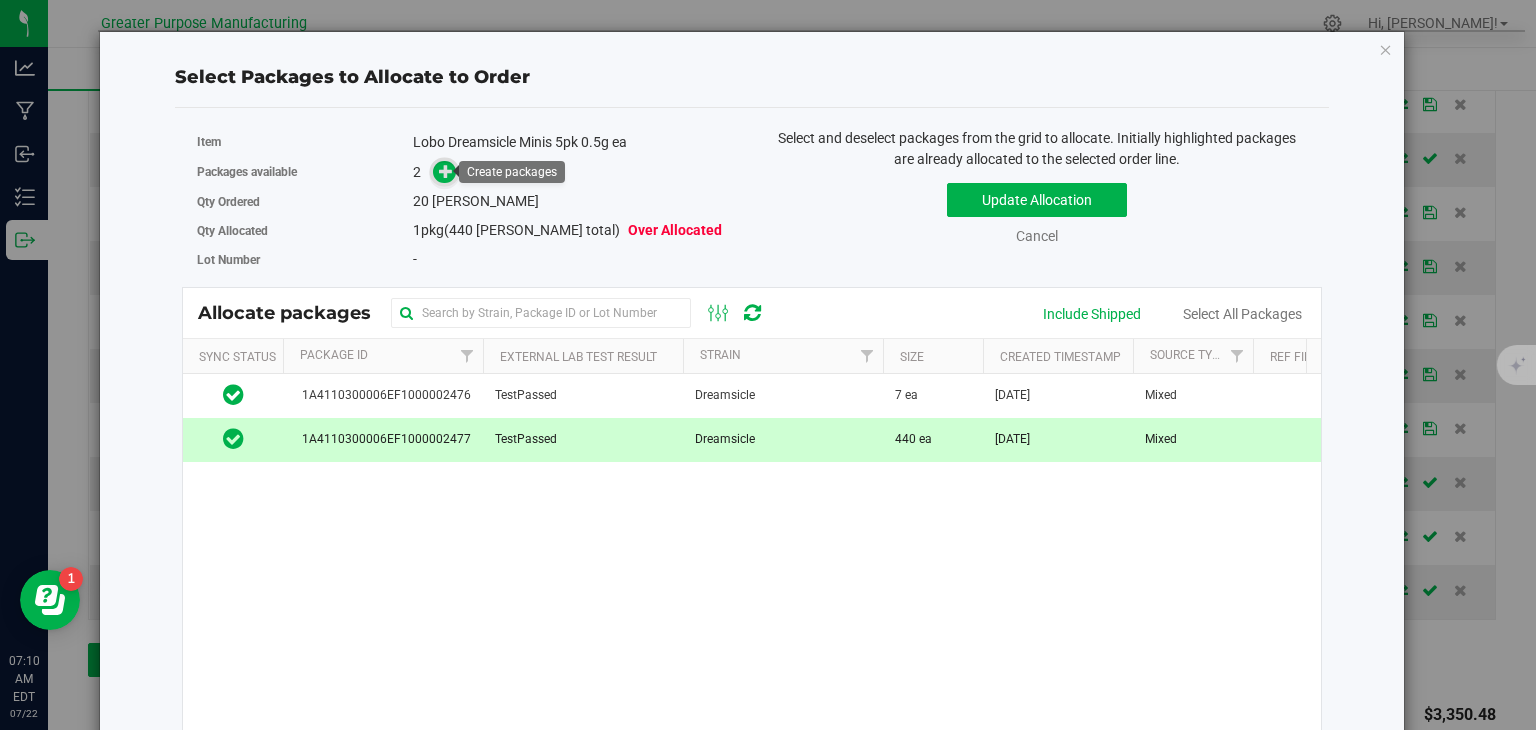 click at bounding box center (446, 171) 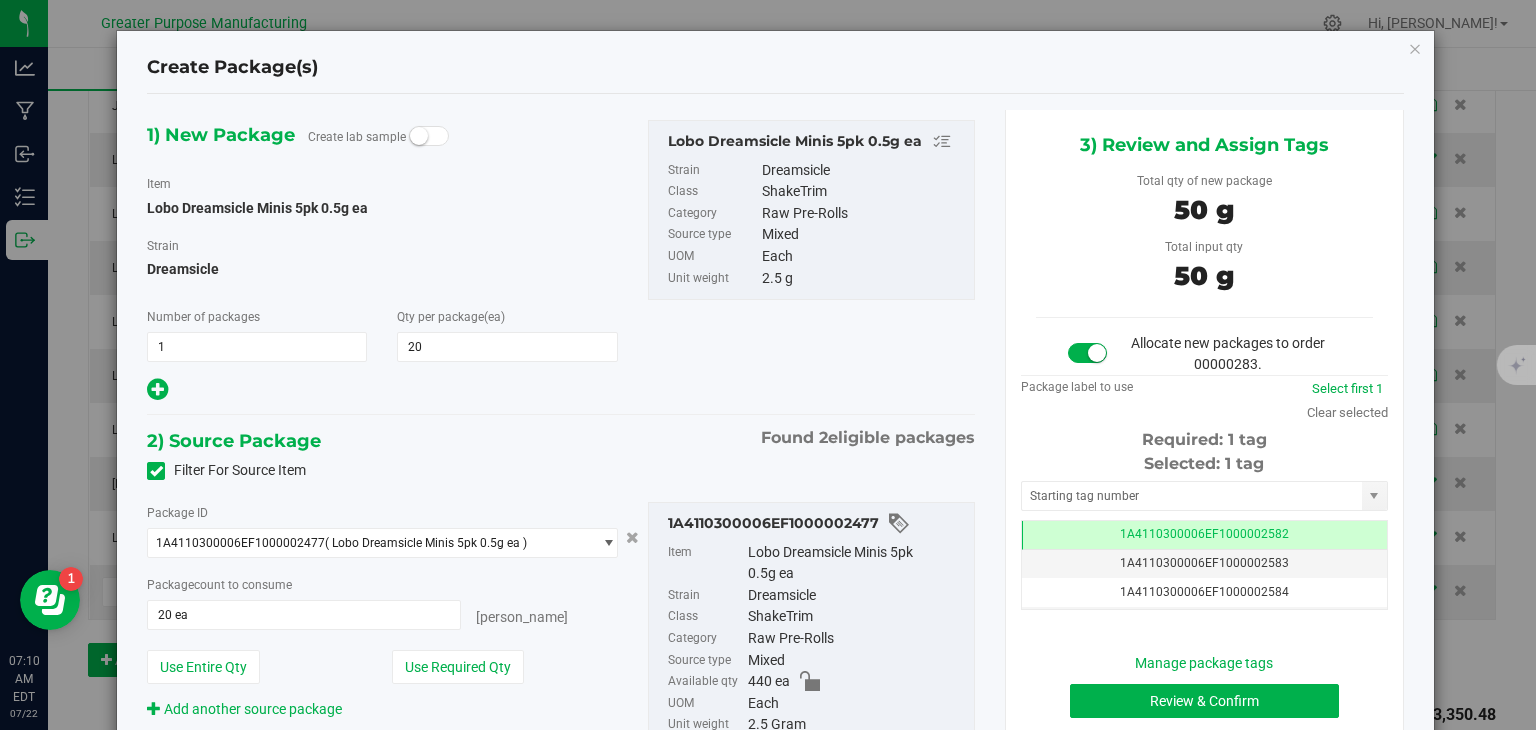 scroll, scrollTop: 0, scrollLeft: 0, axis: both 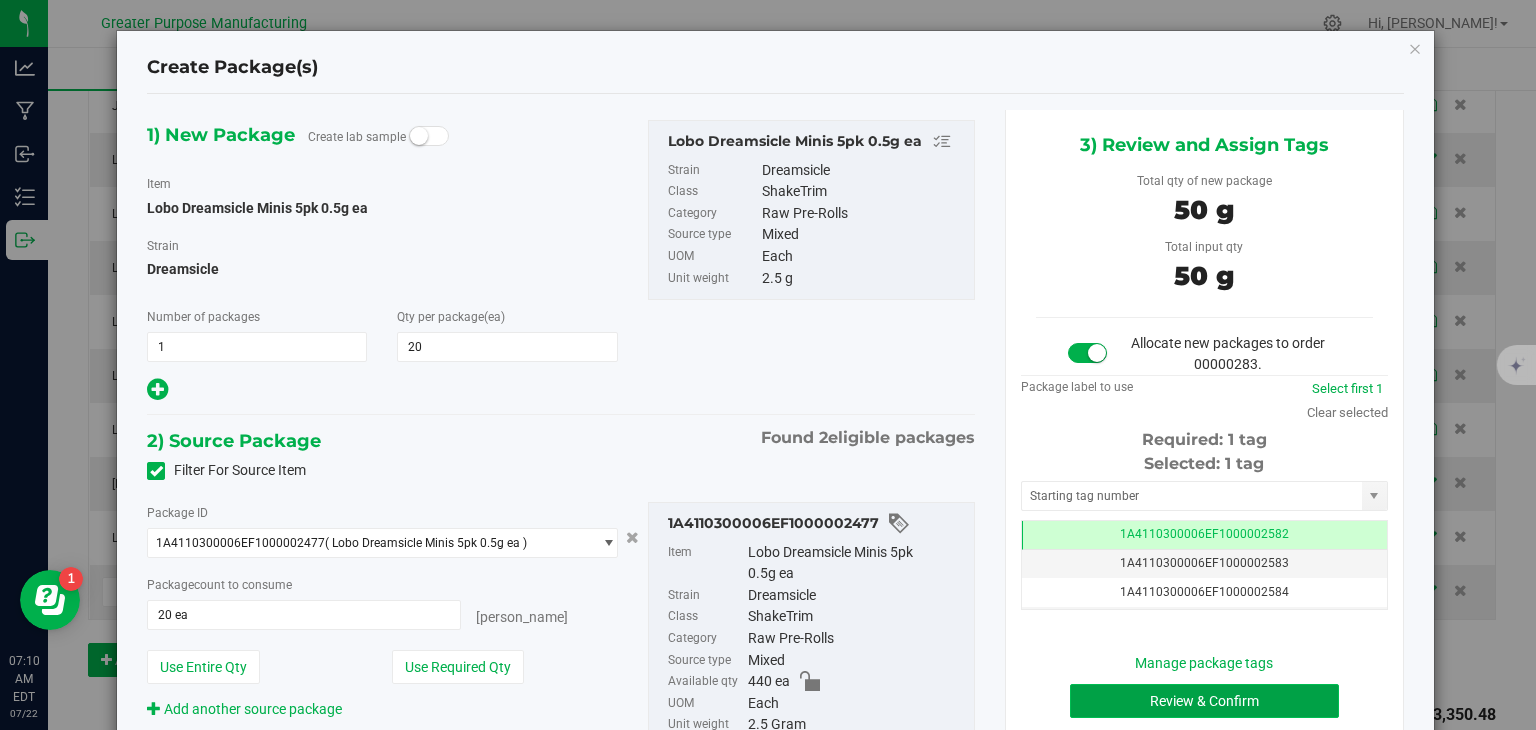 click on "Review & Confirm" at bounding box center [1204, 701] 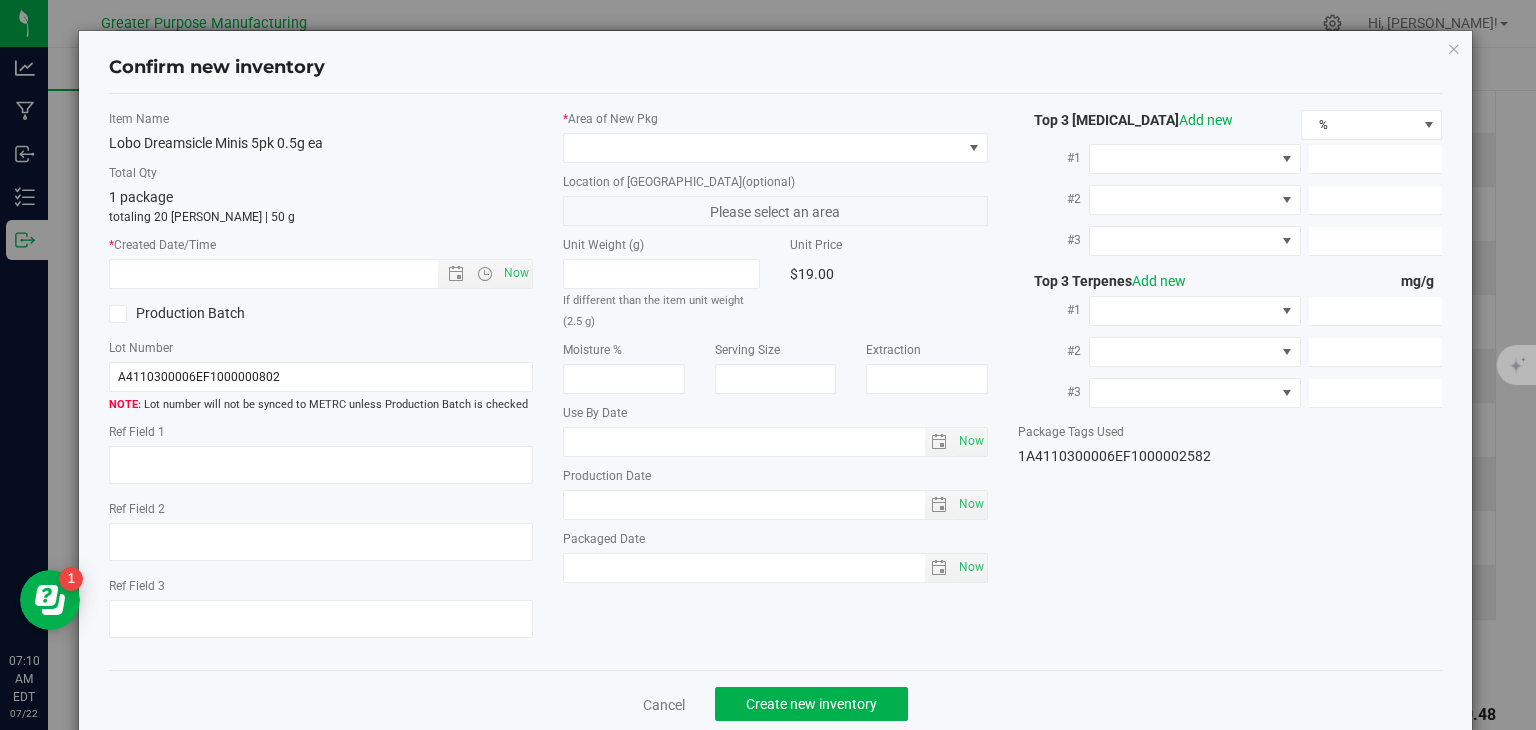 type on "[DATE]" 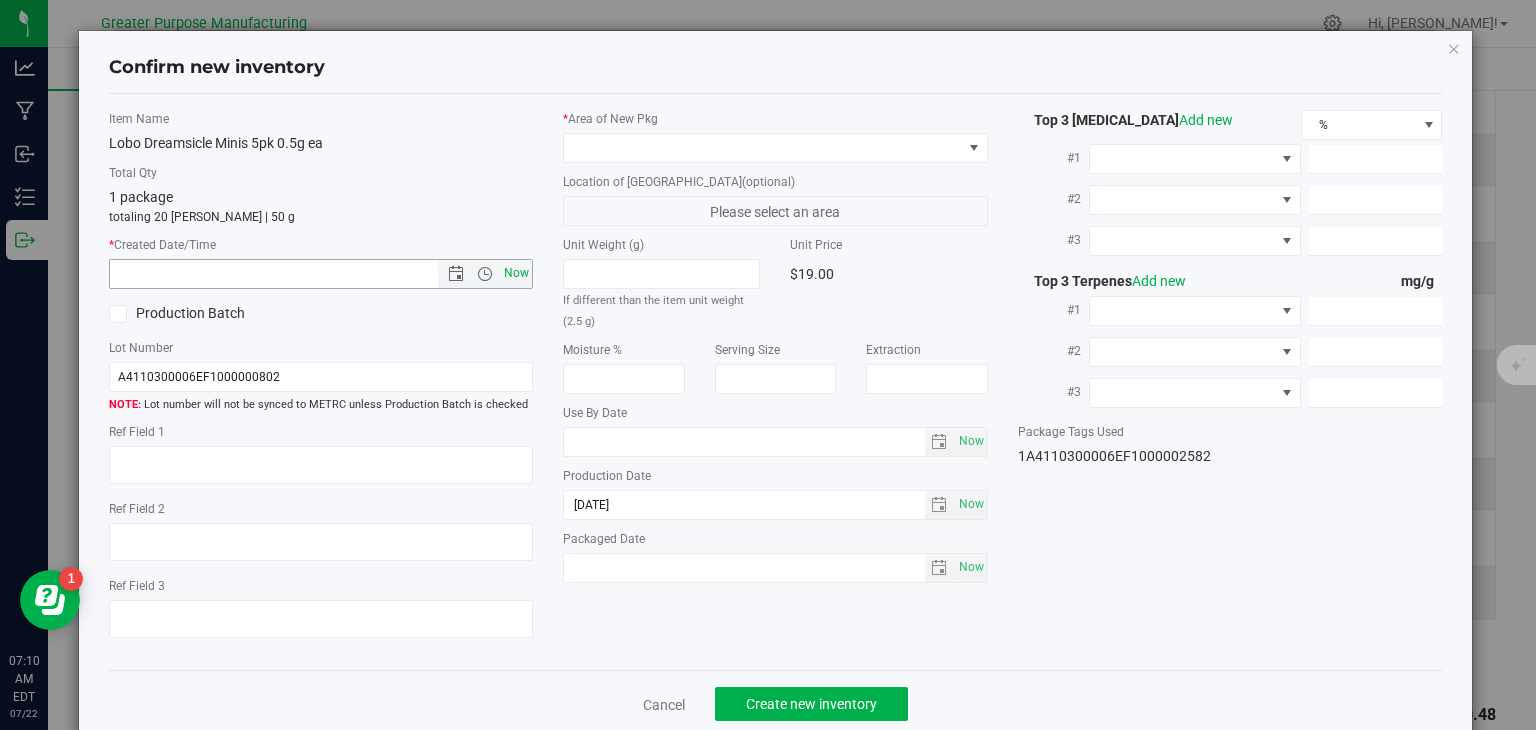 click on "Now" at bounding box center (517, 273) 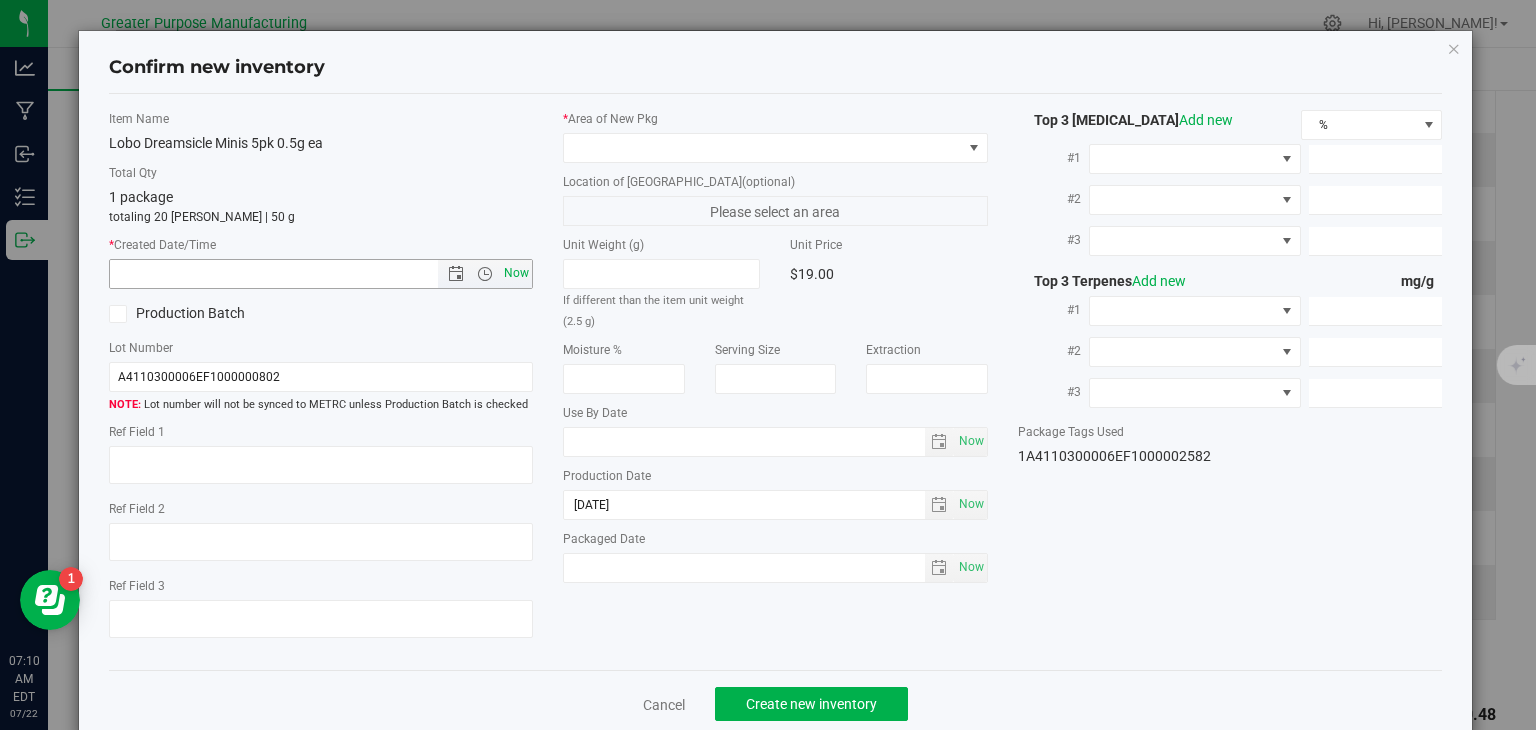 type on "7/22/2025 7:10 AM" 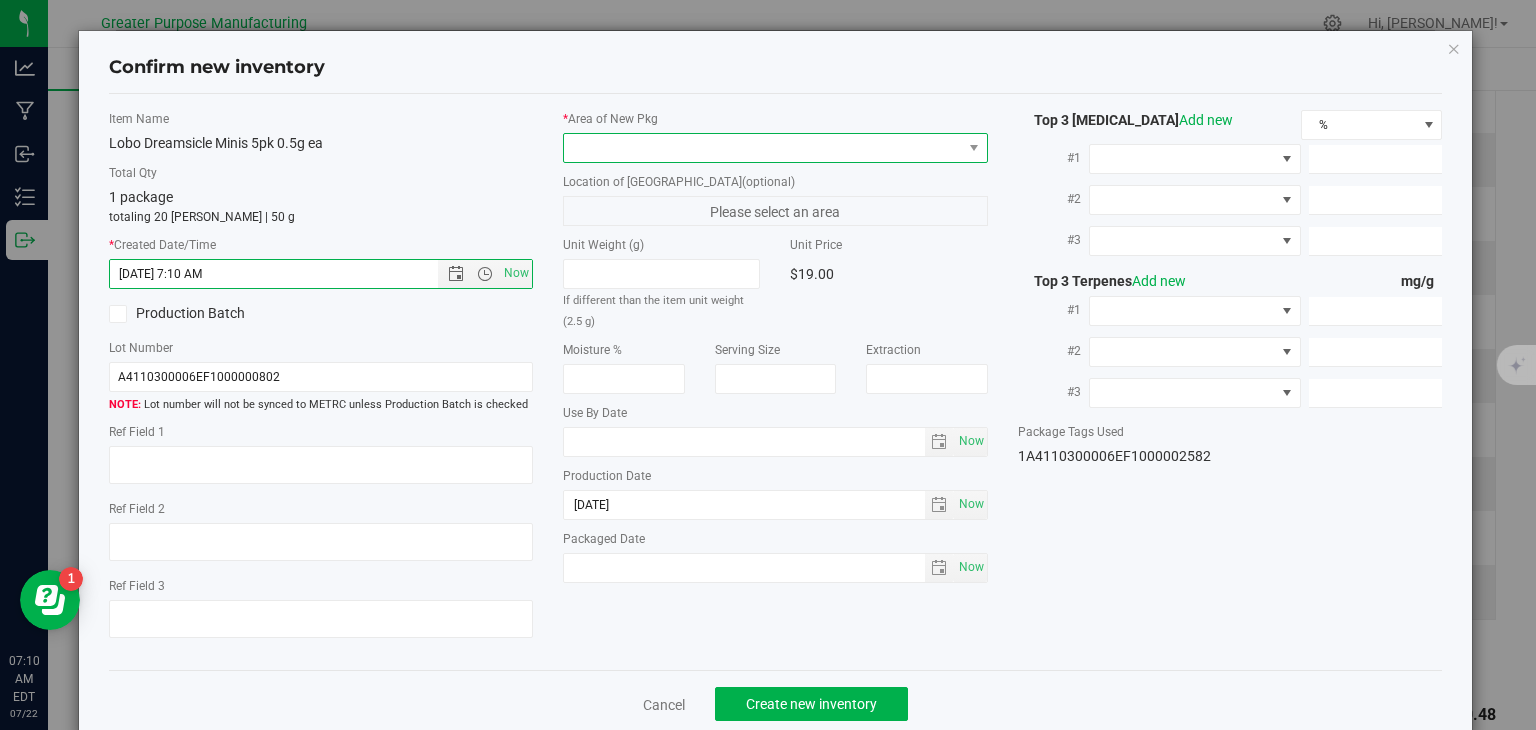 click at bounding box center [763, 148] 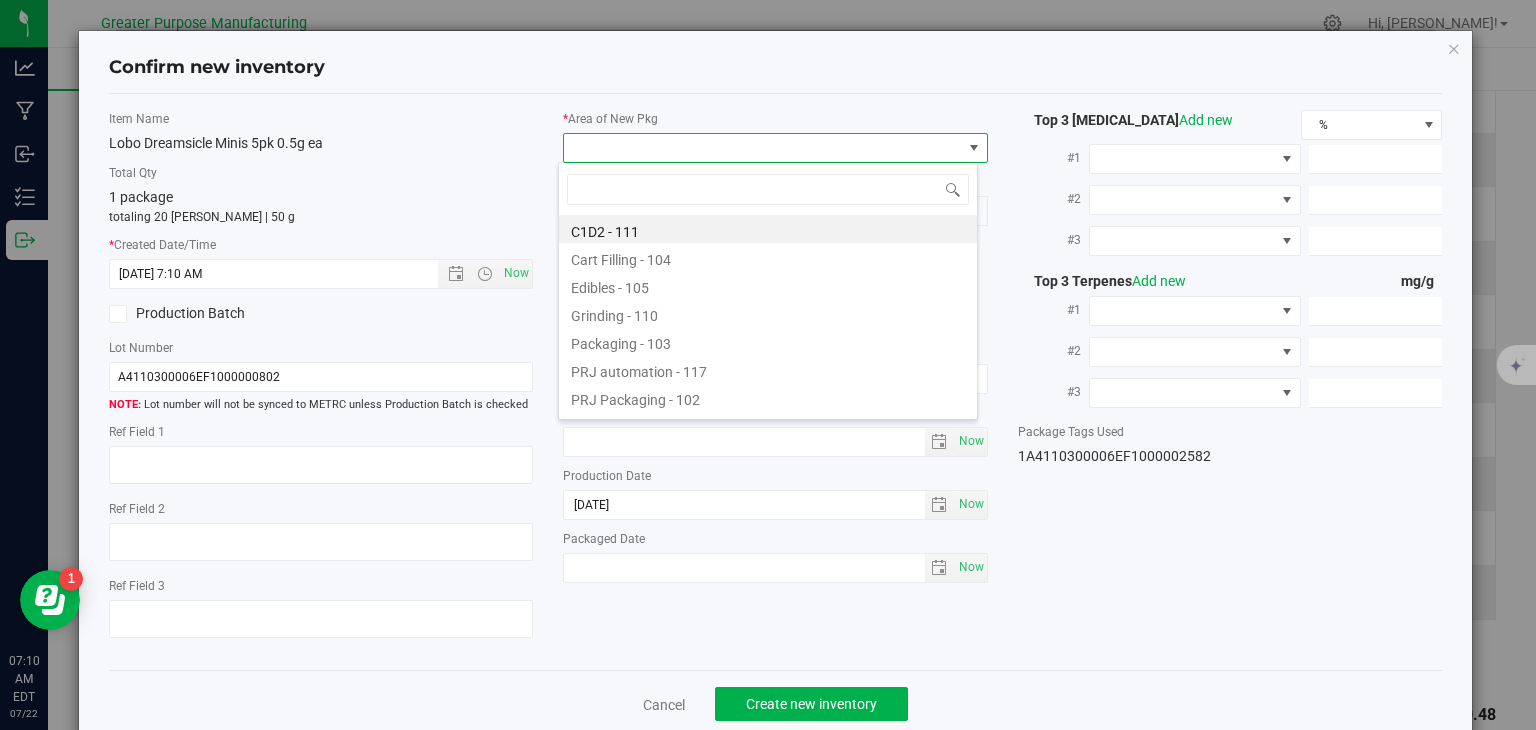 type on "108" 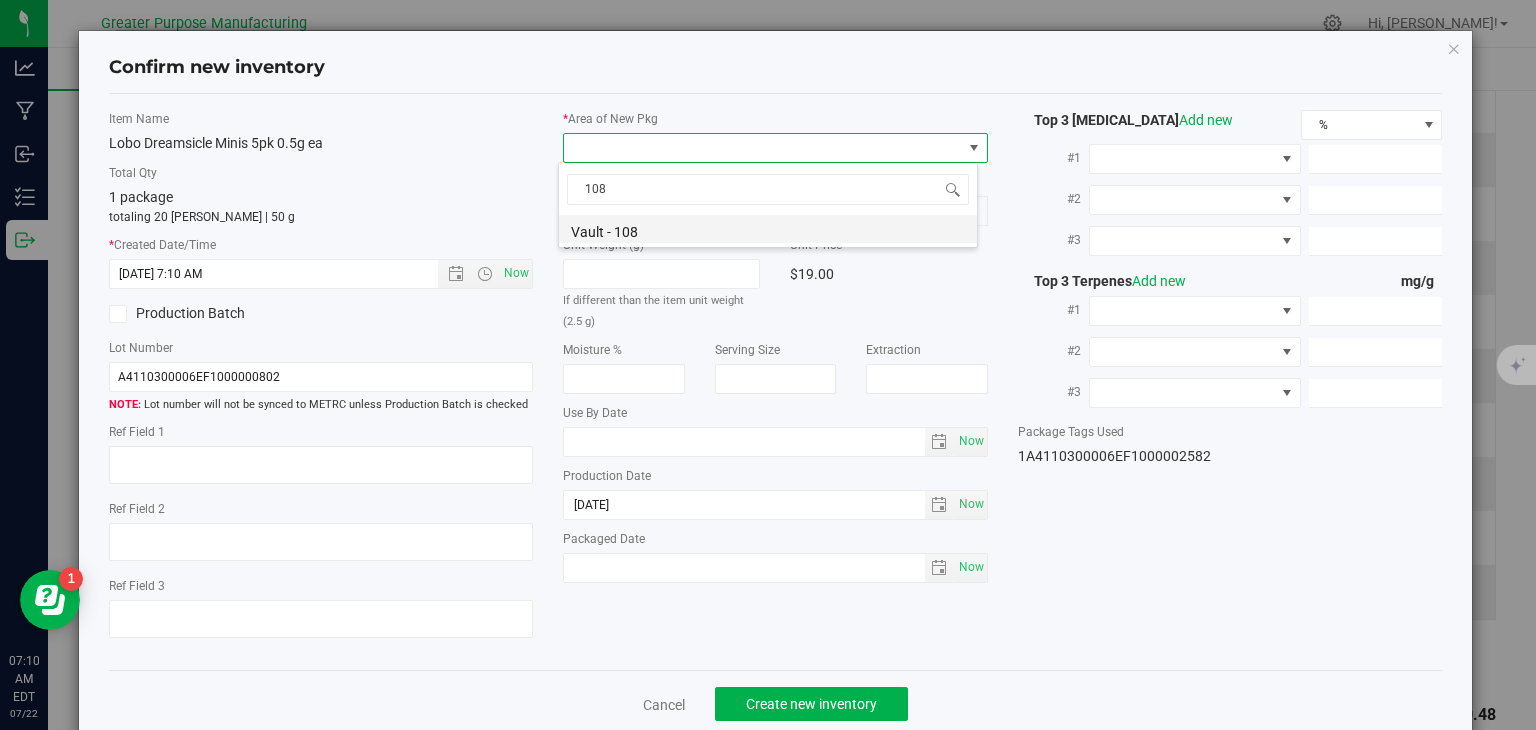 click on "Vault - 108" at bounding box center (768, 229) 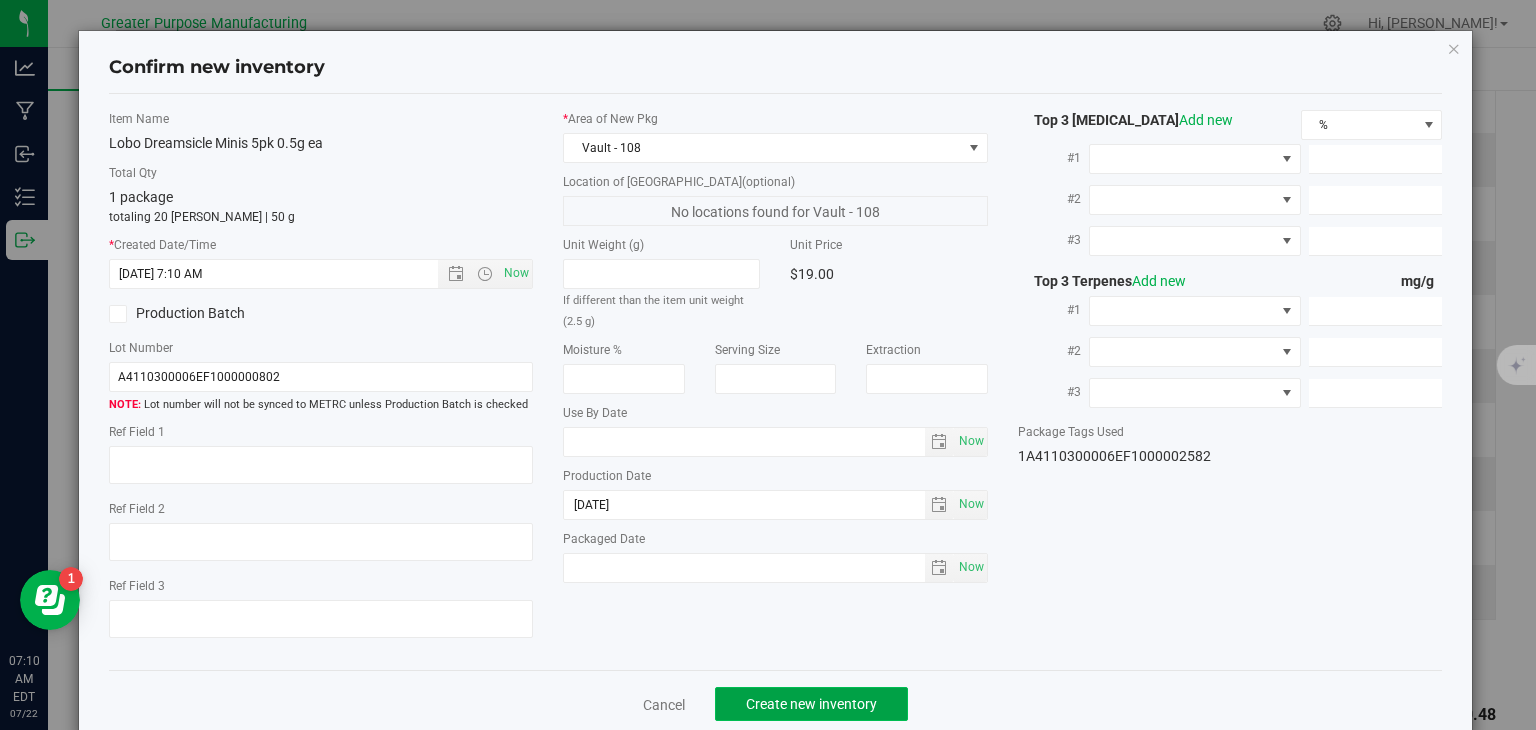 click on "Create new inventory" 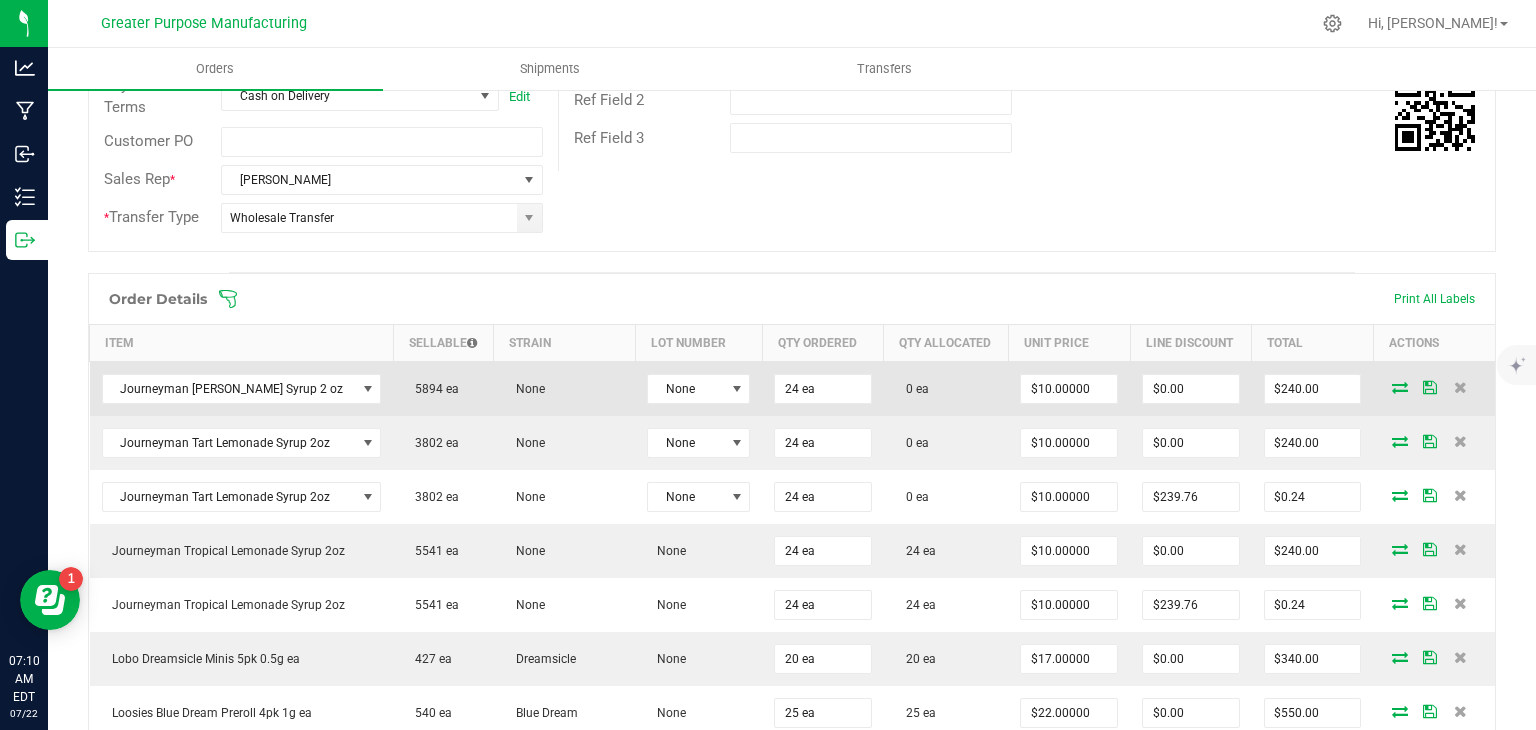 click at bounding box center (1400, 387) 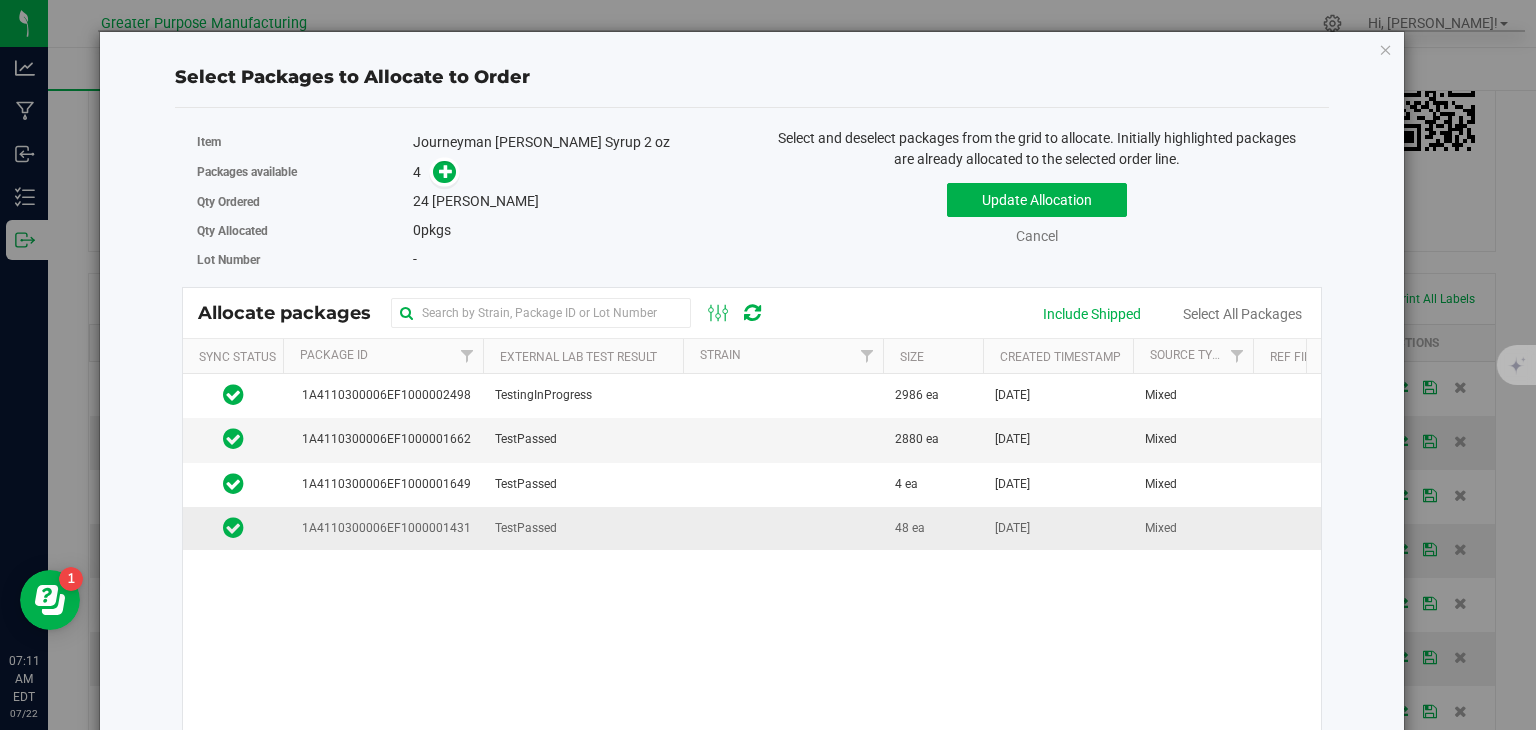 click at bounding box center [783, 528] 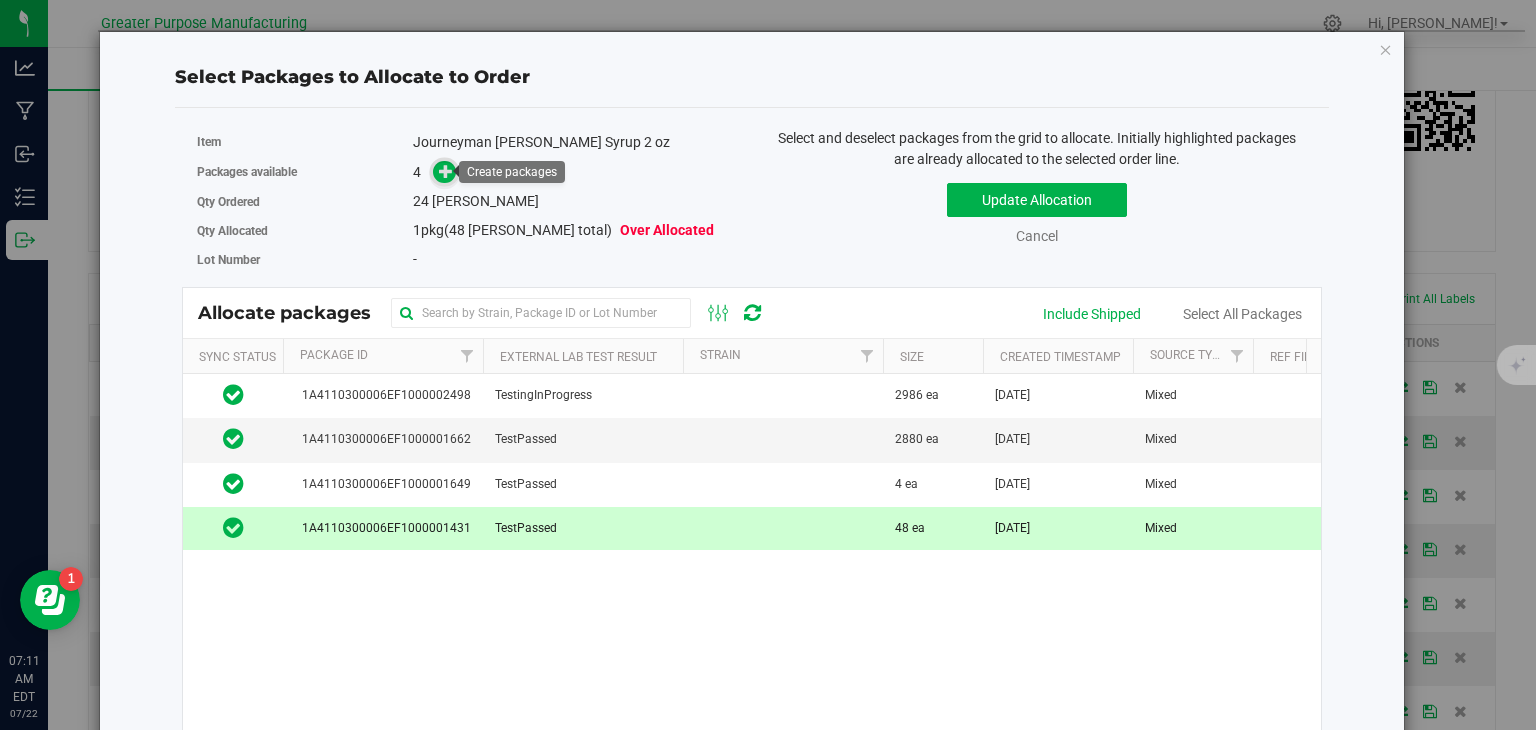click at bounding box center (446, 171) 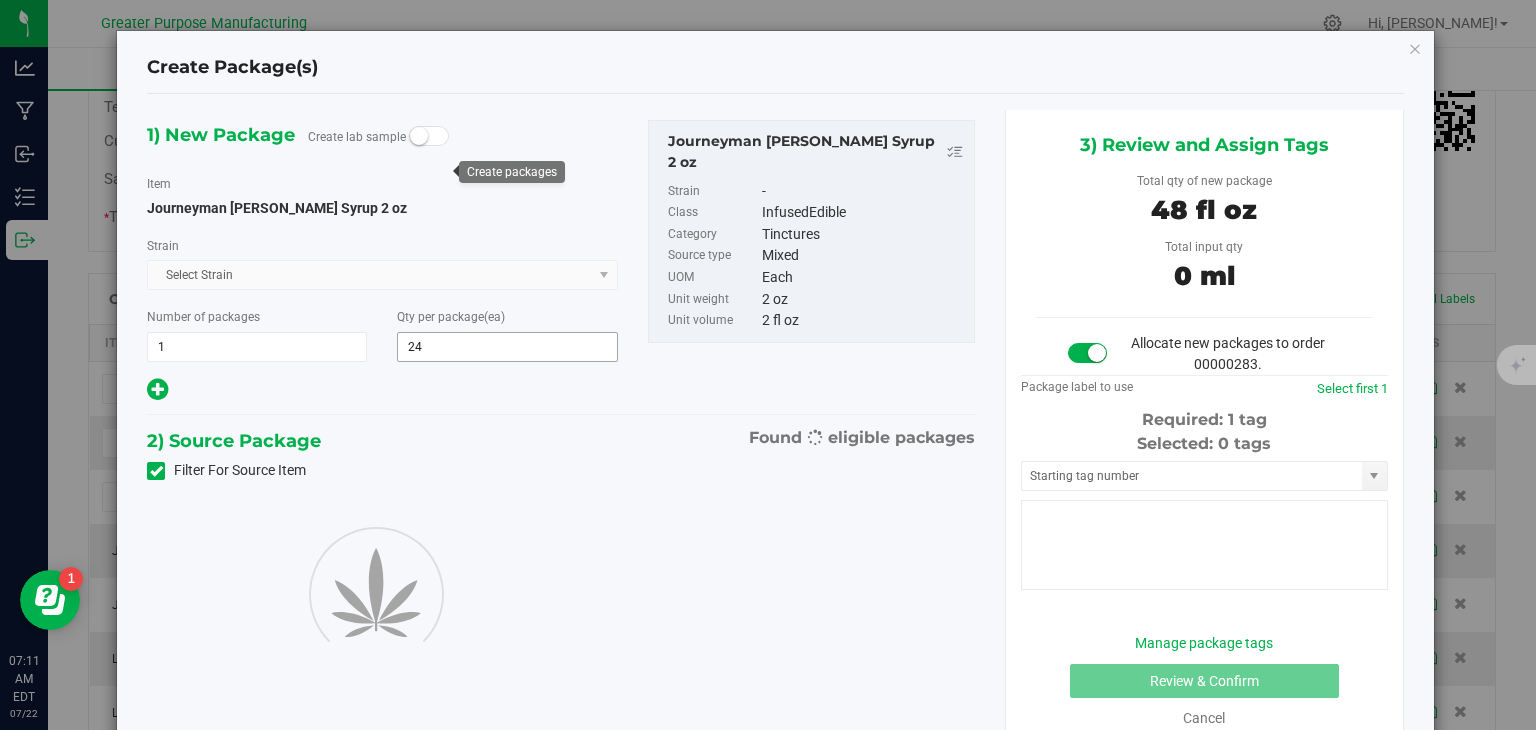 type on "24" 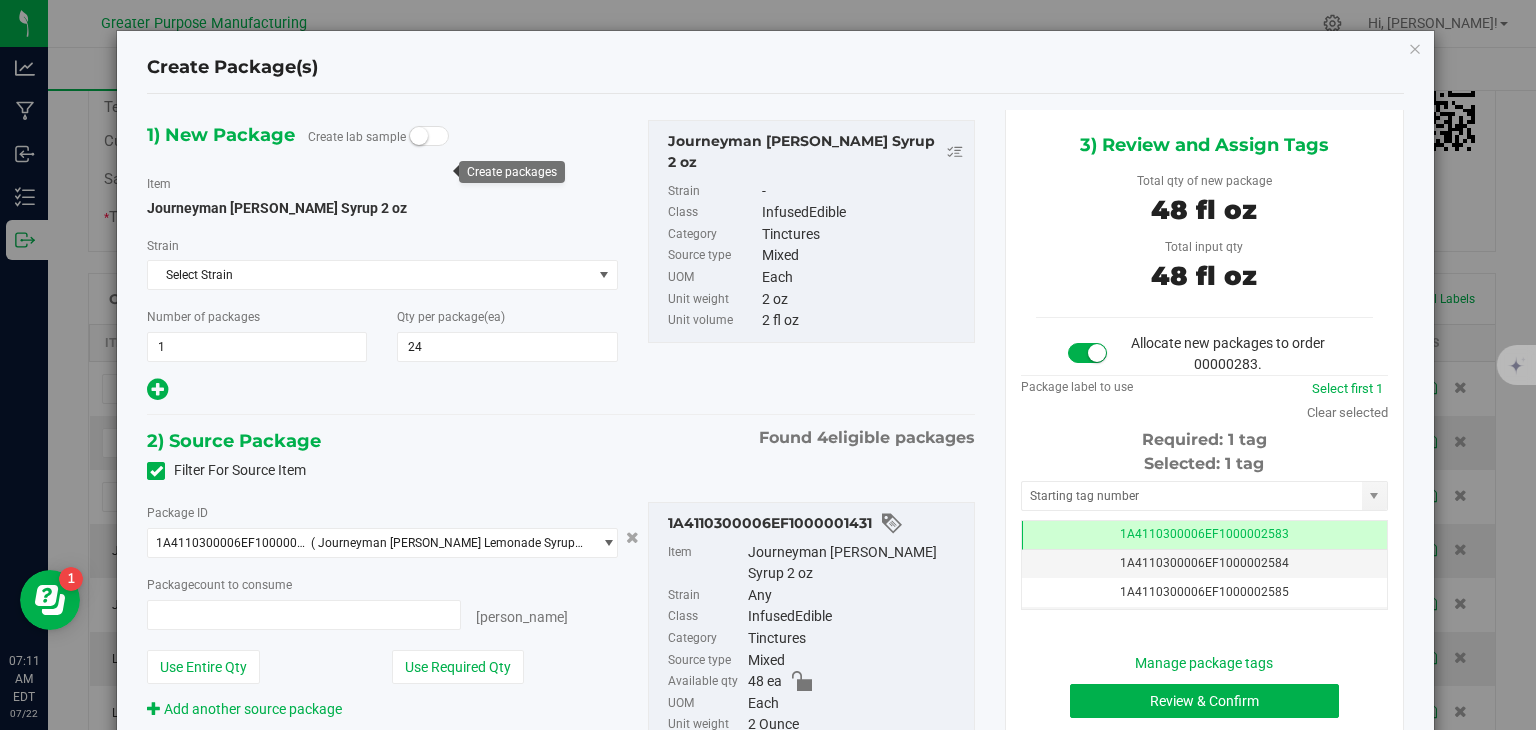 type on "24 ea" 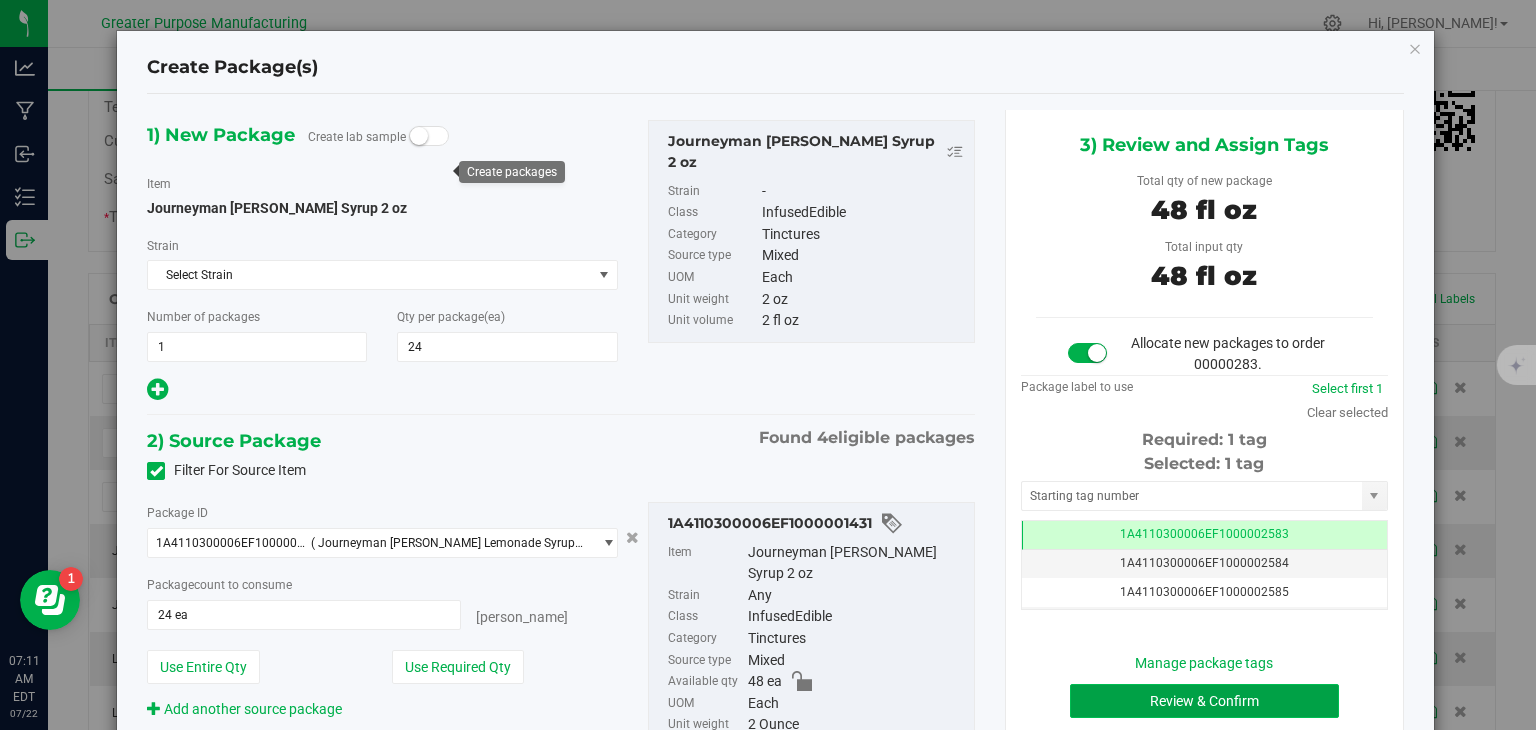 click on "Review & Confirm" at bounding box center (1204, 701) 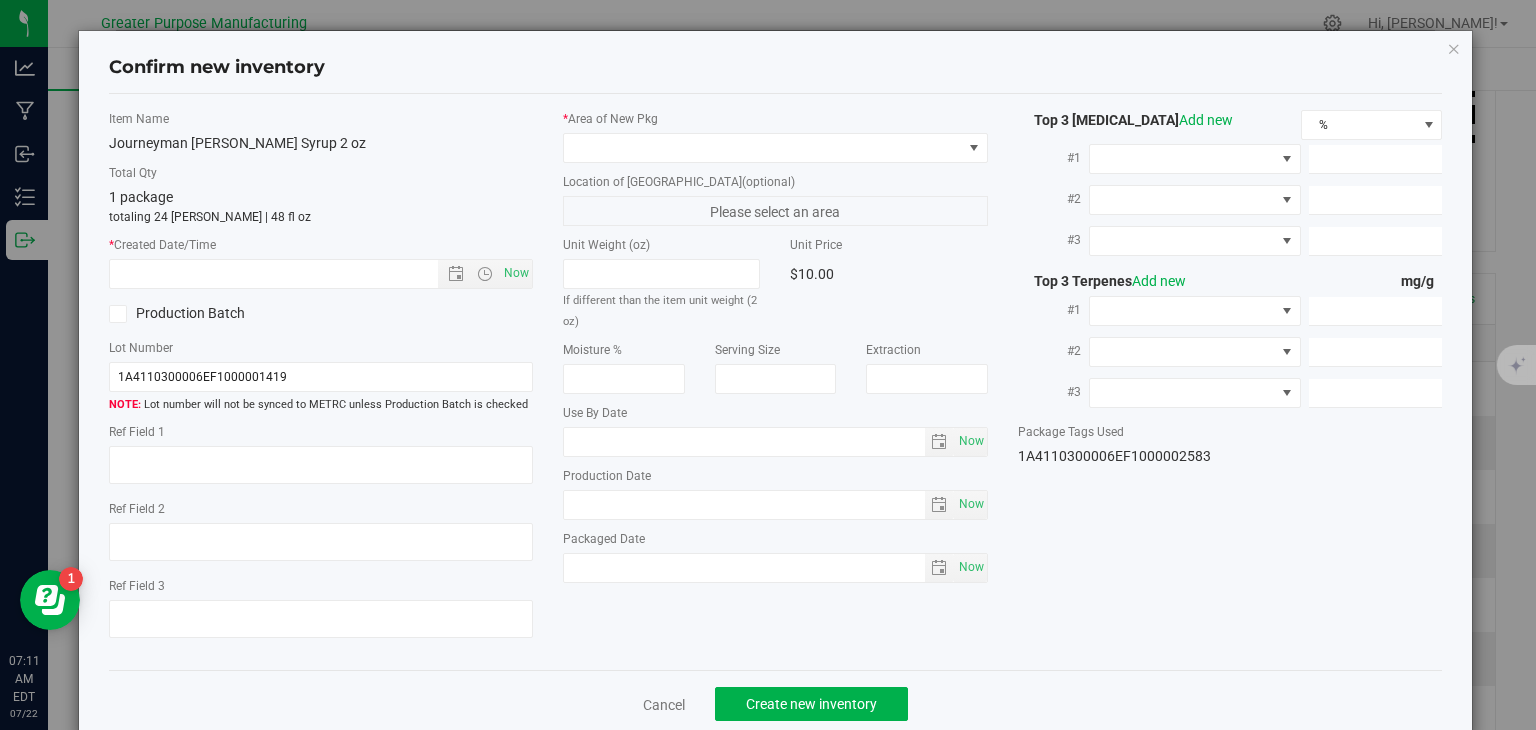 type on "[DATE]" 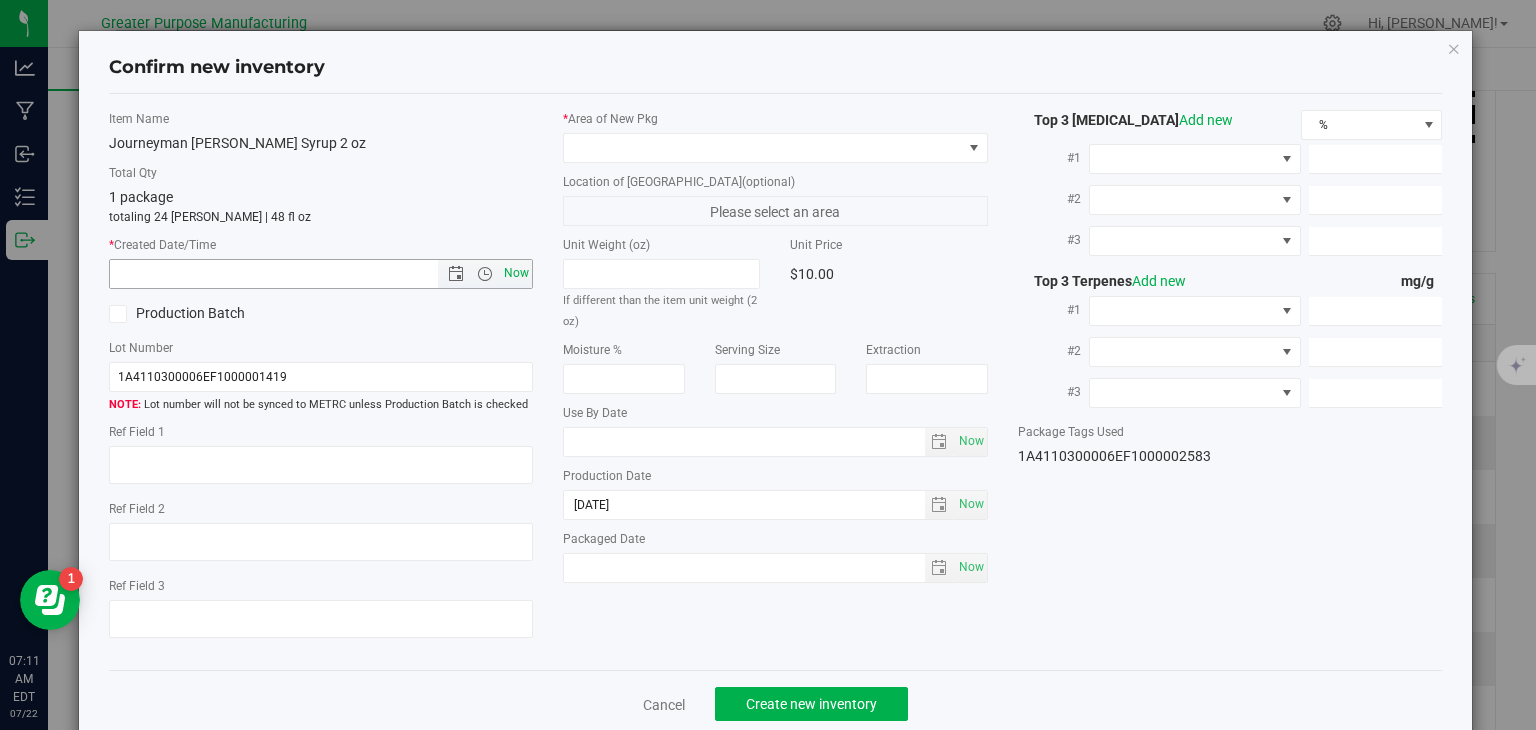 click on "Now" at bounding box center (517, 273) 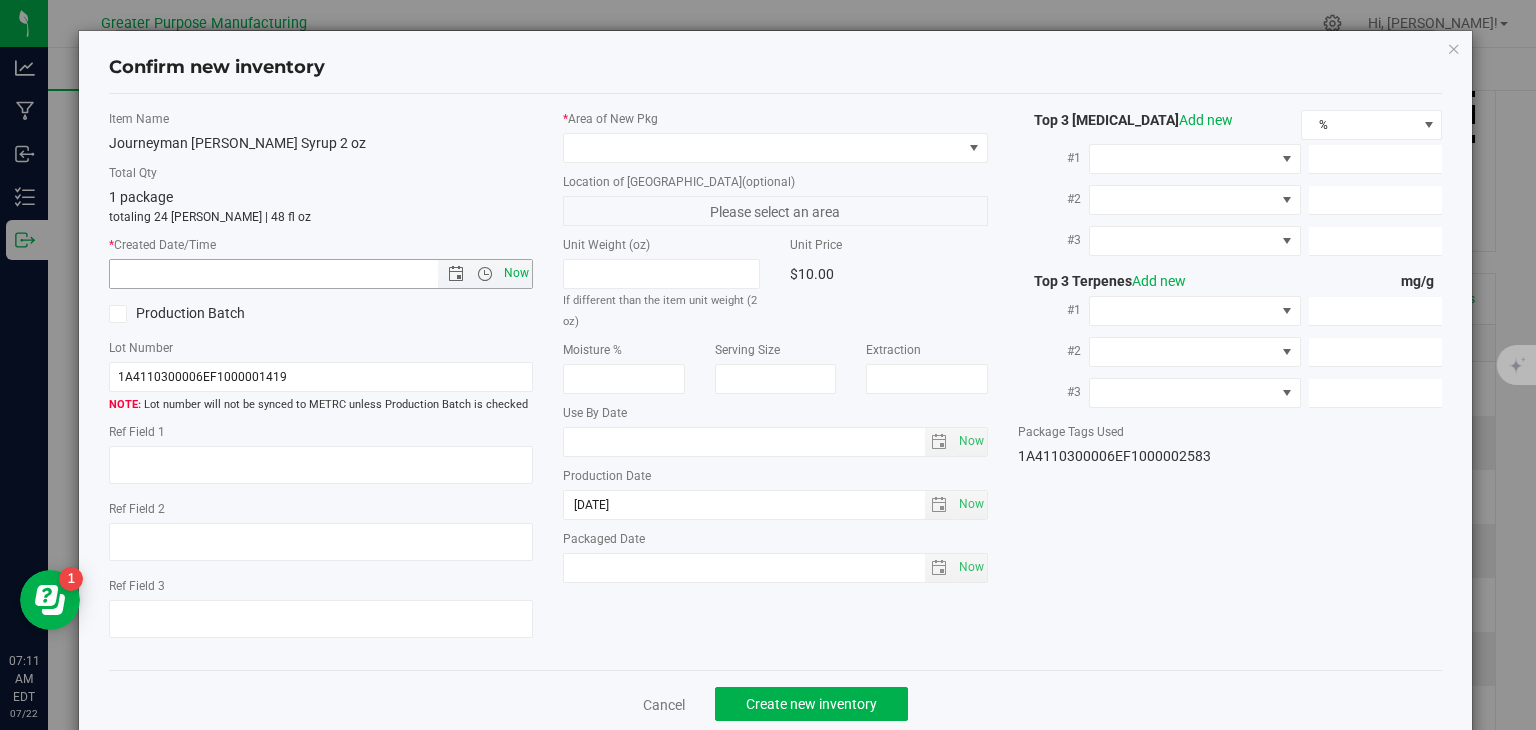 type on "7/22/2025 7:11 AM" 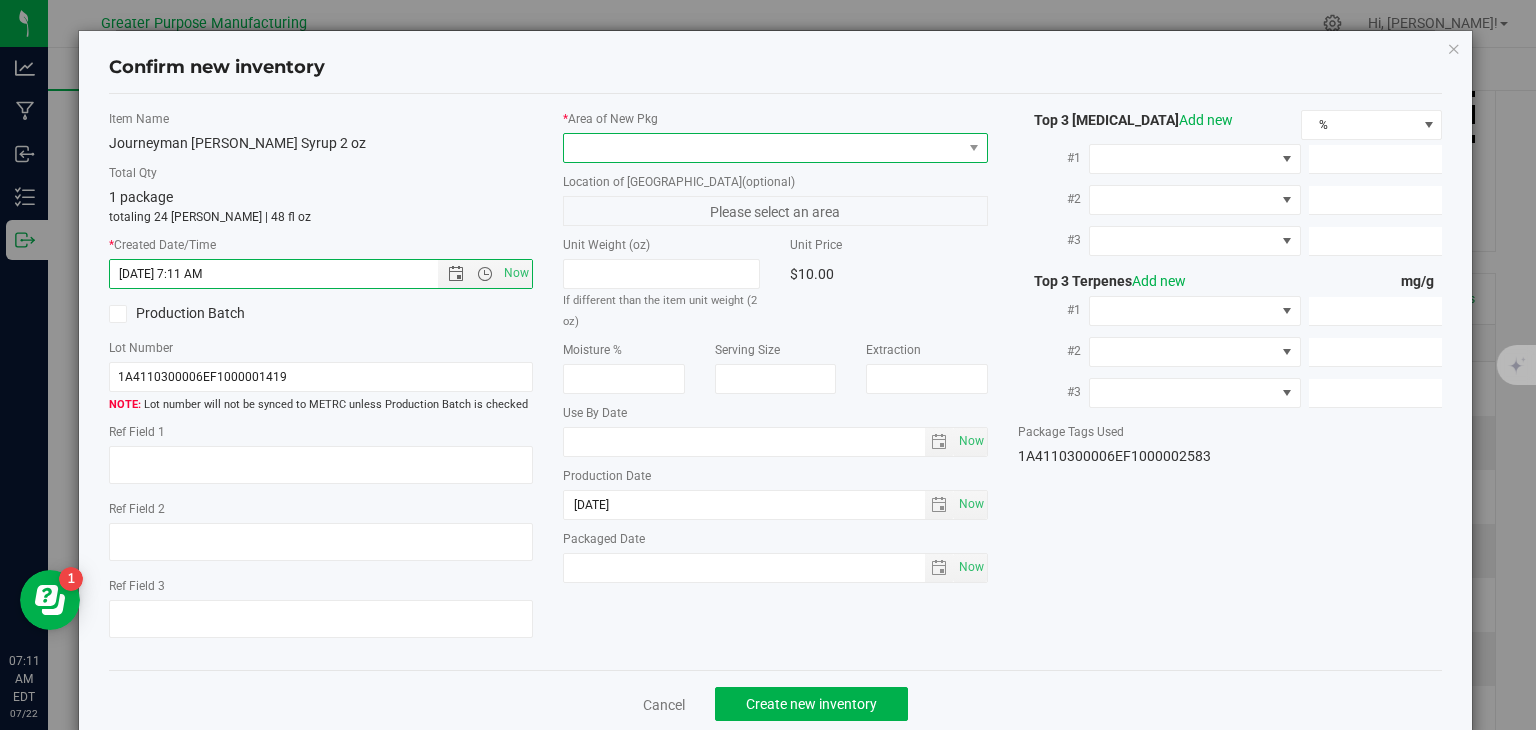 click at bounding box center [763, 148] 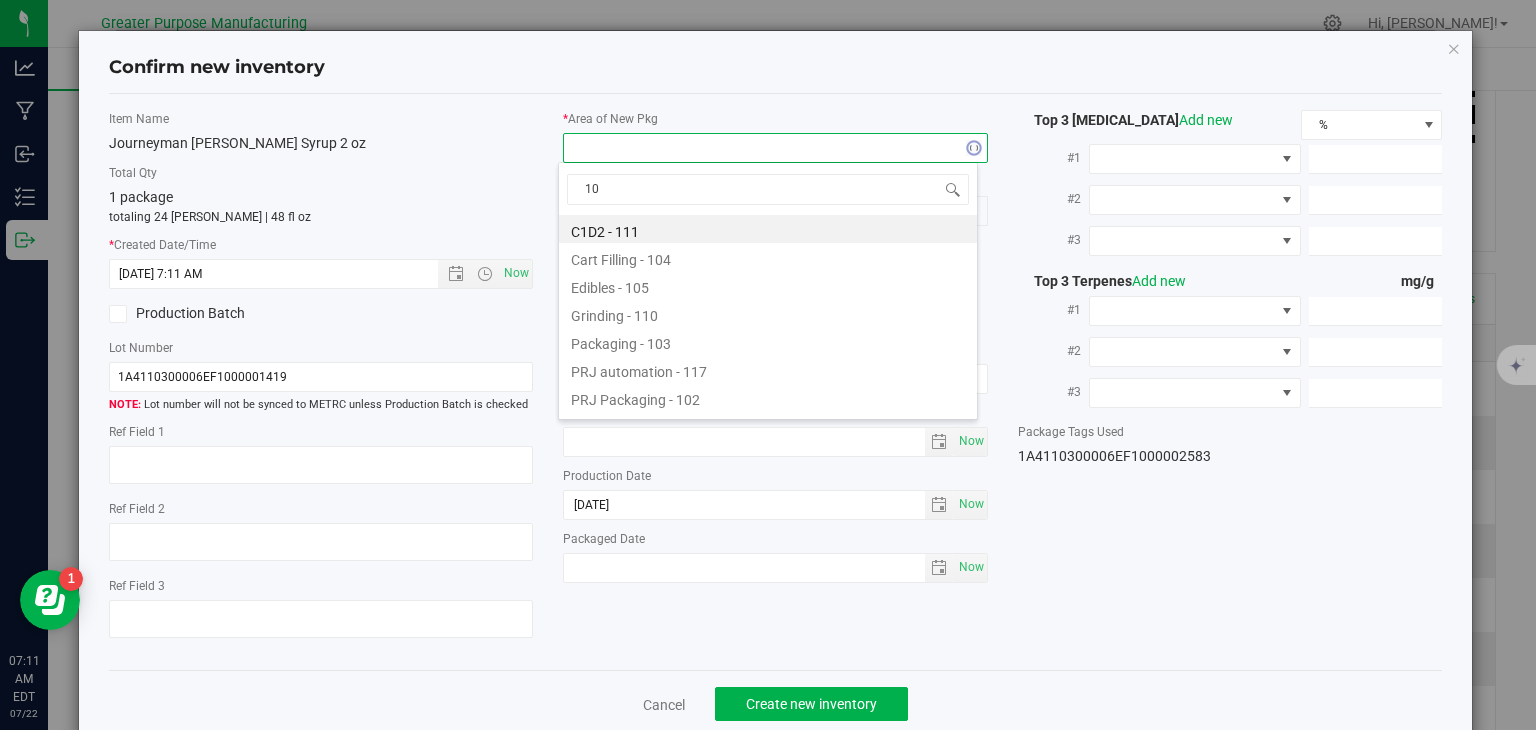 type on "108" 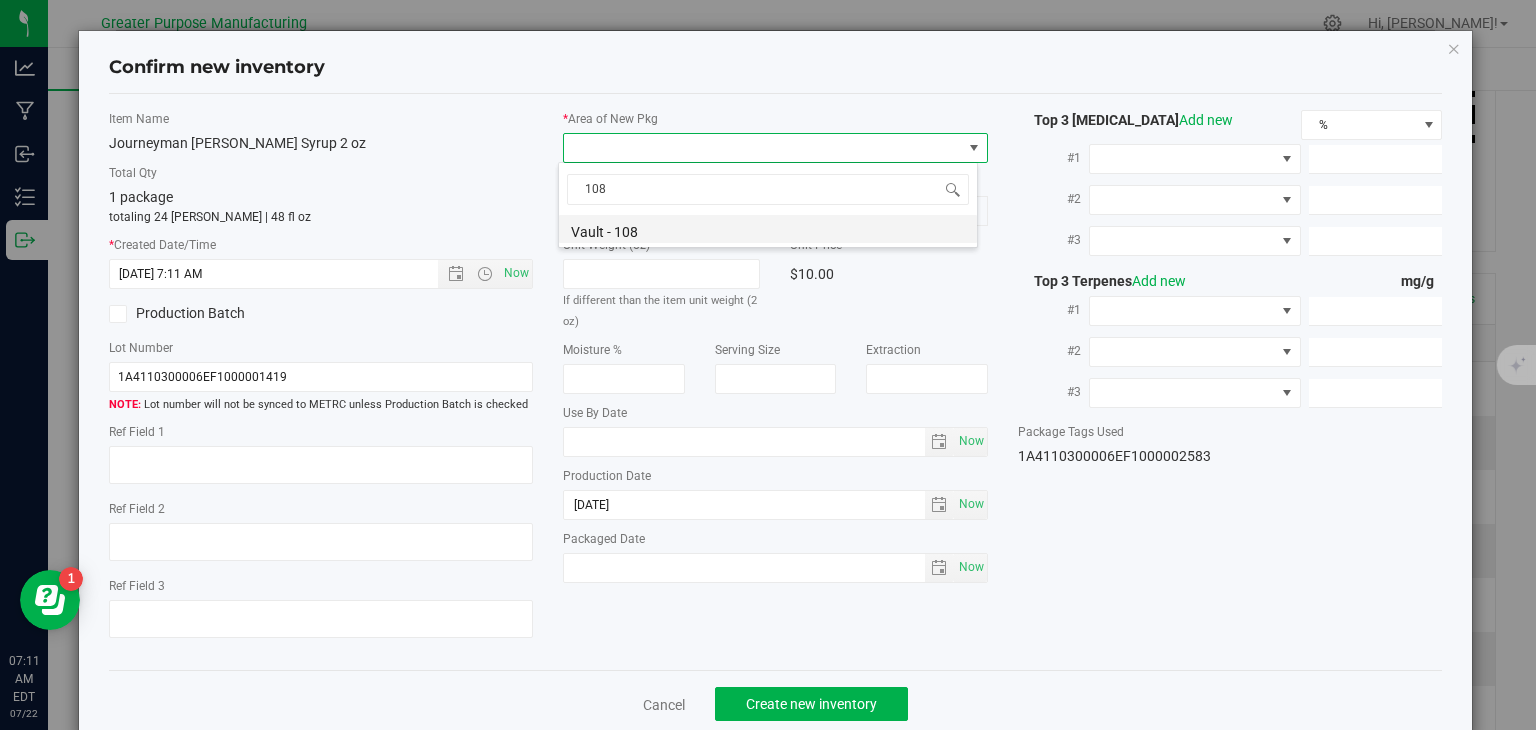 click on "Vault - 108" at bounding box center (768, 229) 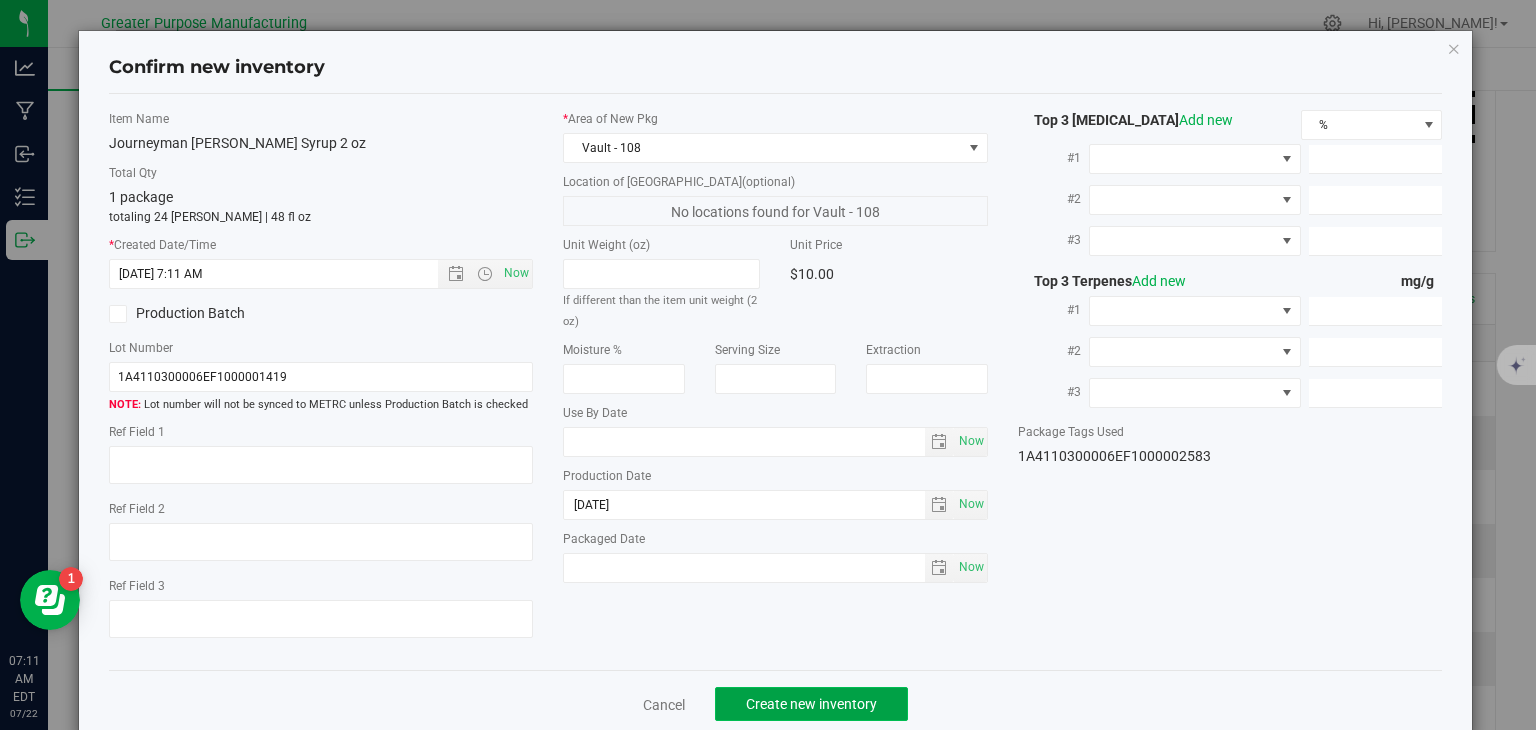 click on "Create new inventory" 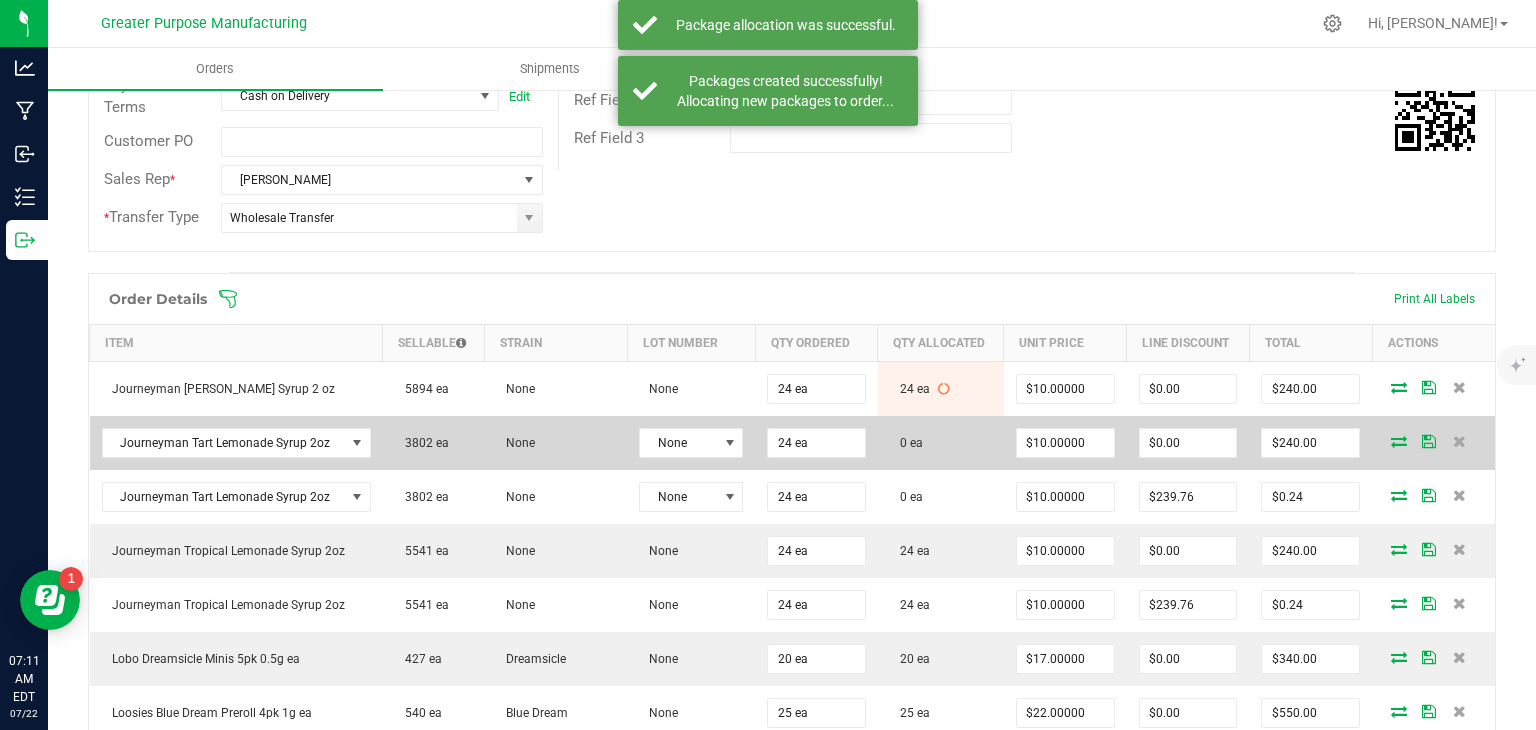 click at bounding box center (1399, 441) 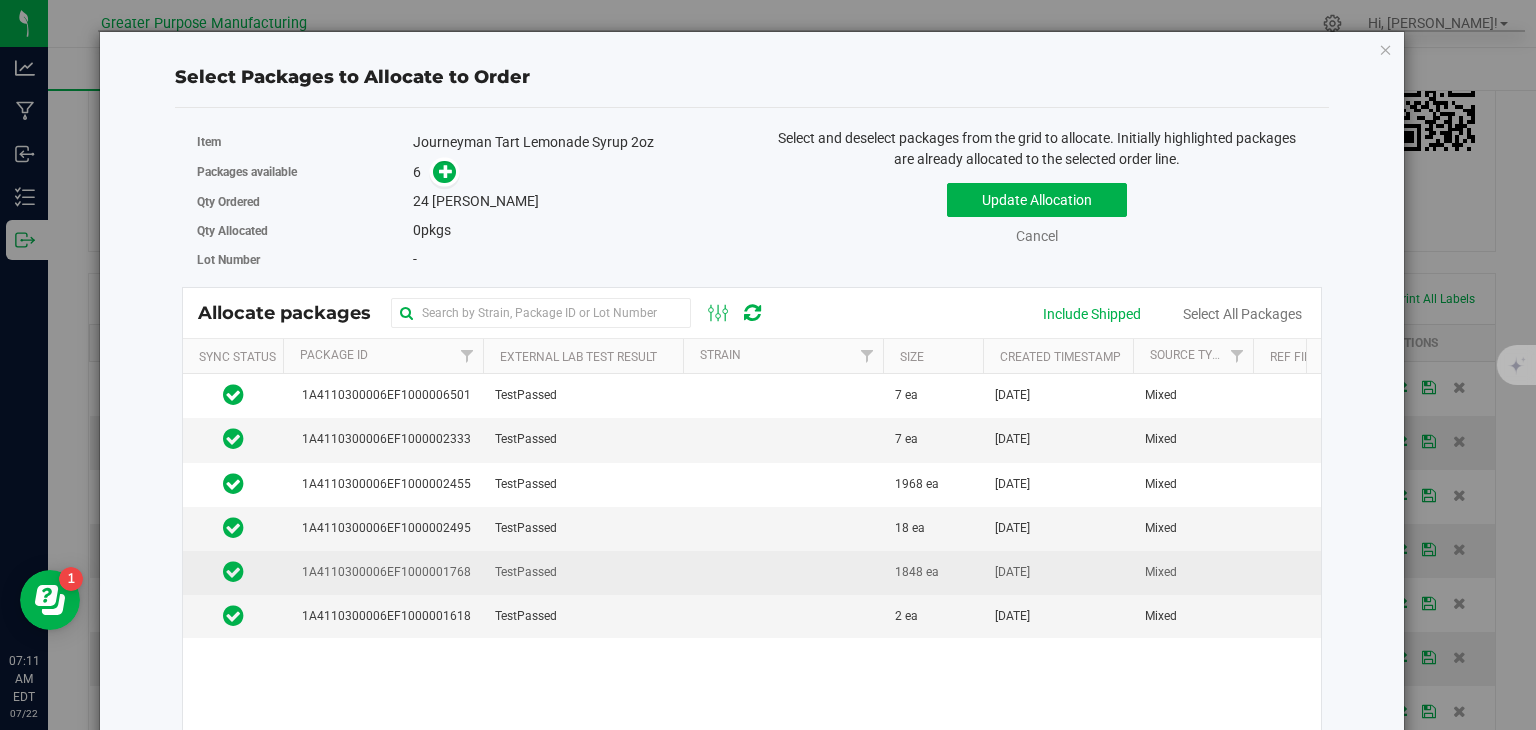 click on "1848 ea" at bounding box center (933, 573) 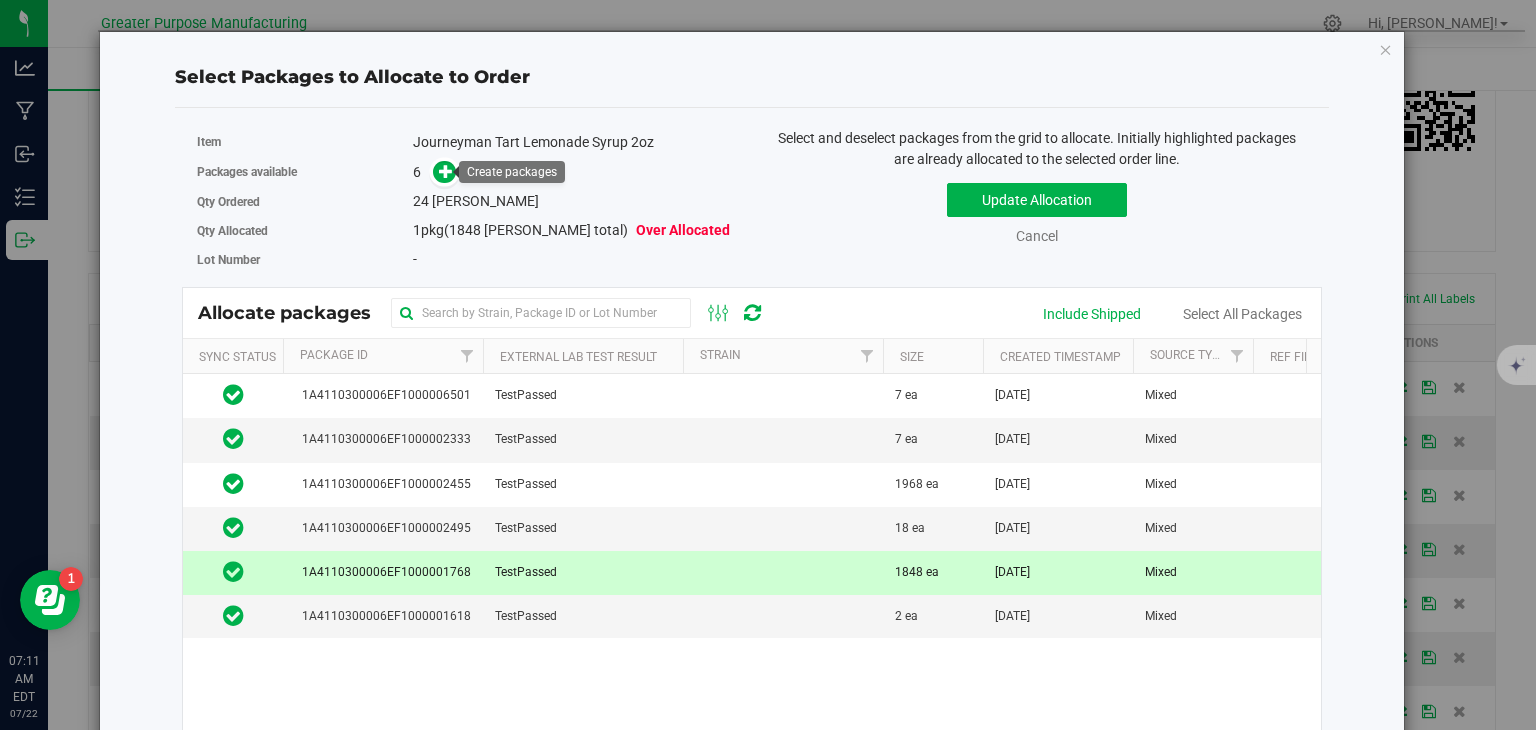 click on "Packages available
6" at bounding box center [467, 172] 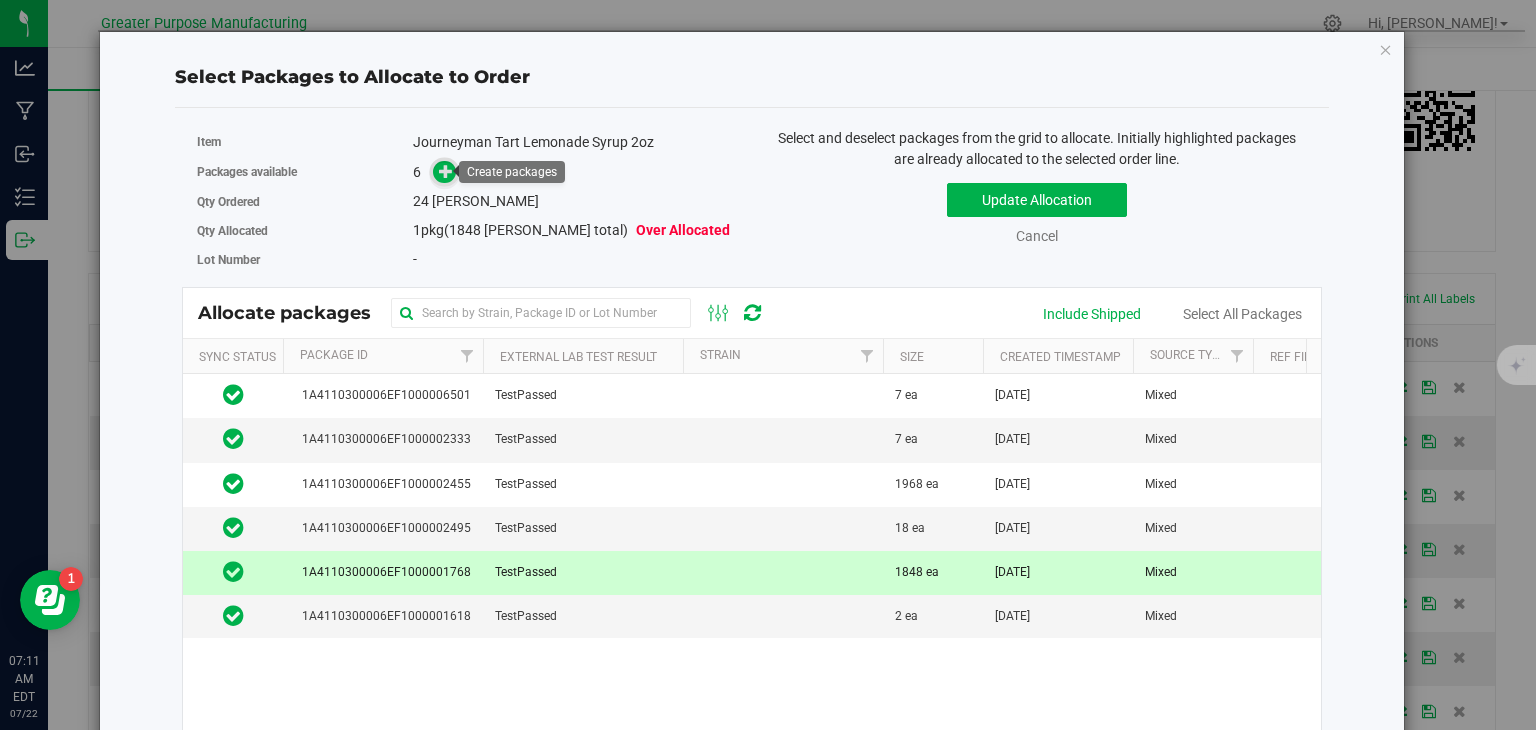 click at bounding box center (446, 171) 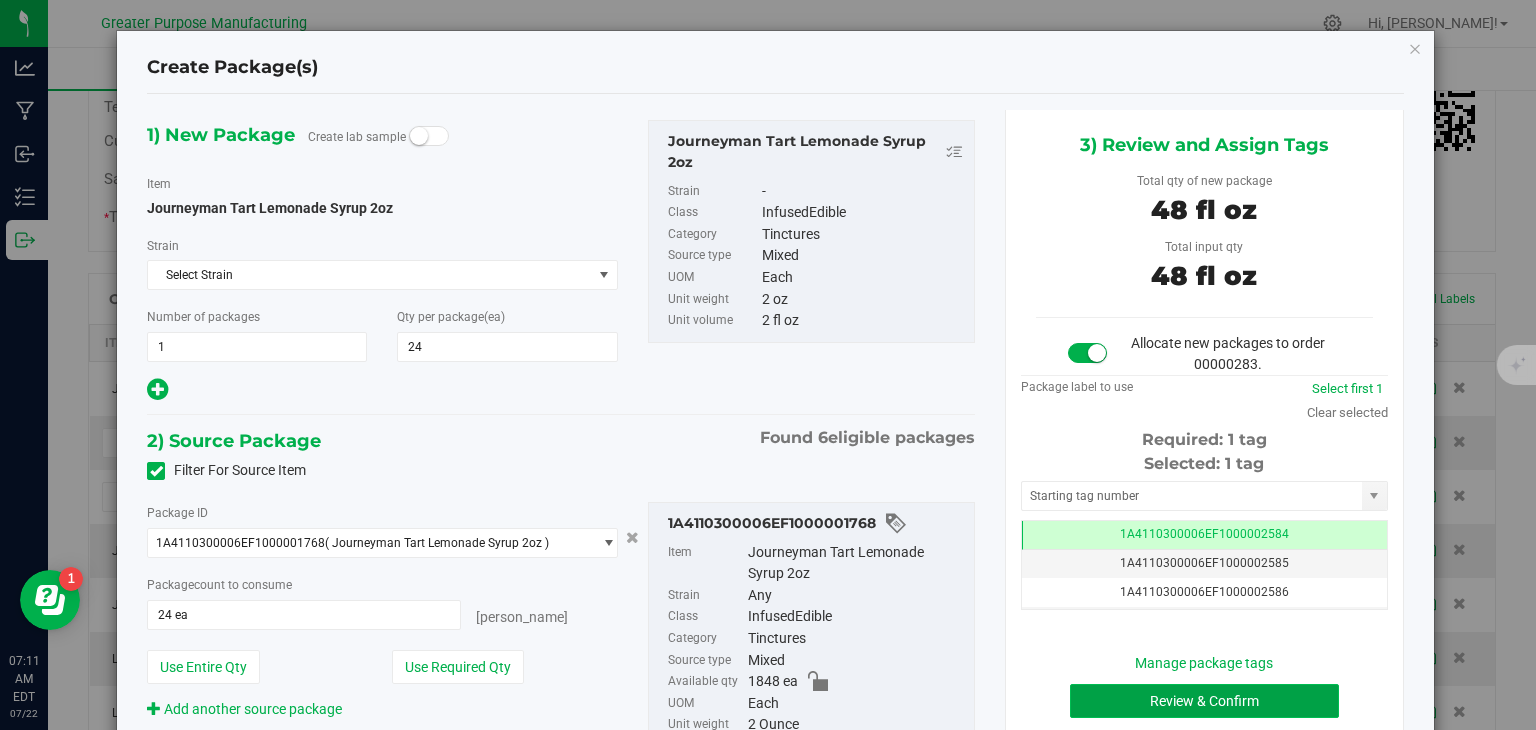 click on "Review & Confirm" at bounding box center [1204, 701] 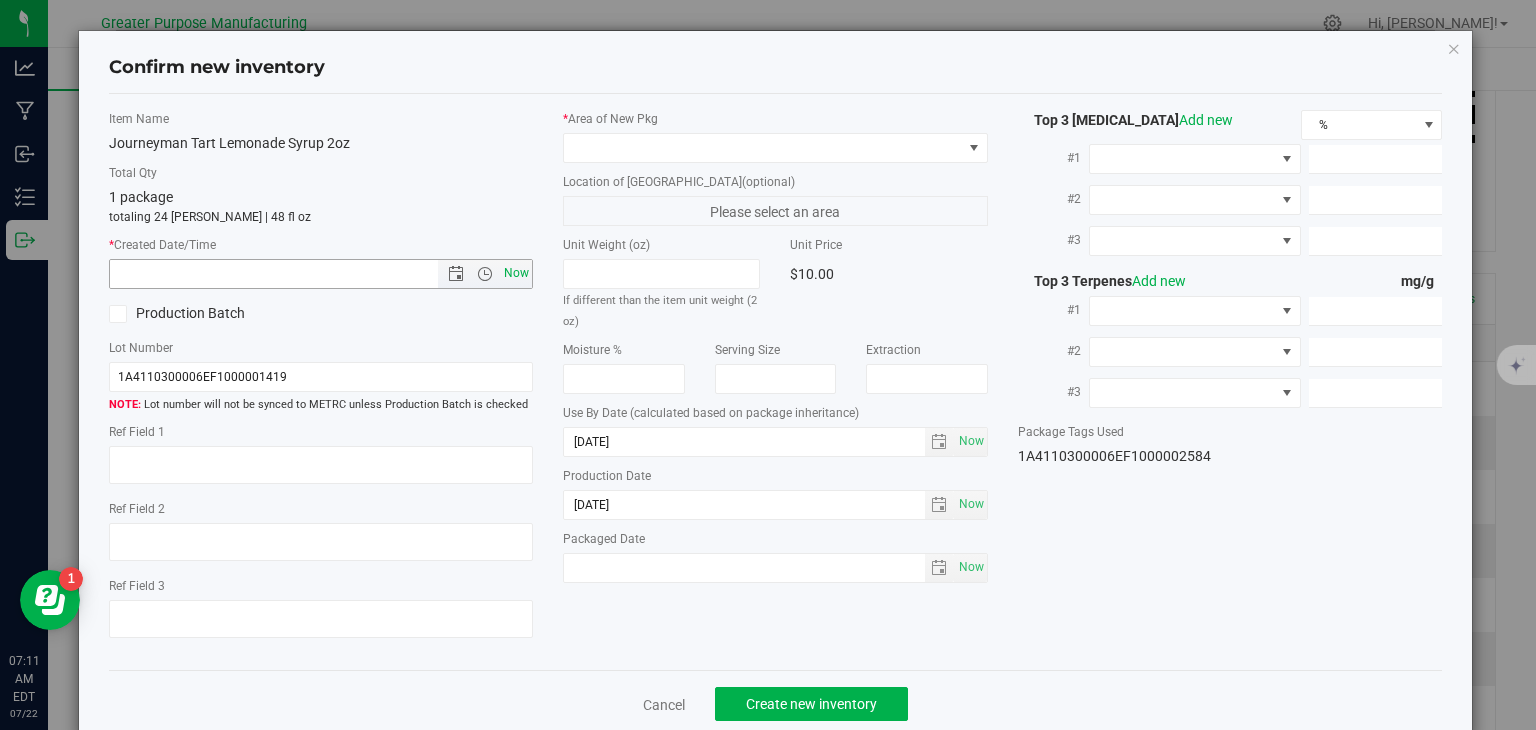 click on "Now" at bounding box center [517, 273] 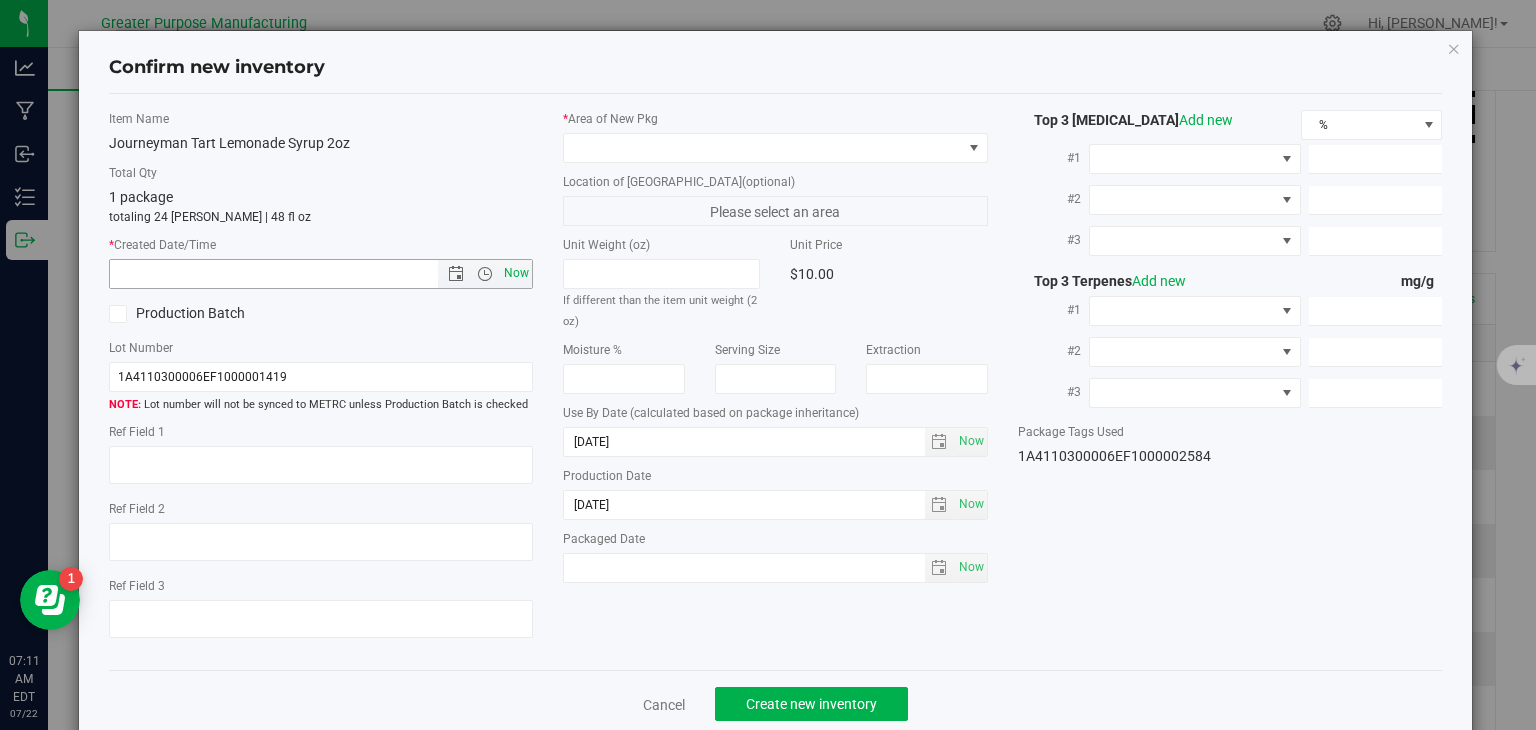 type on "7/22/2025 7:11 AM" 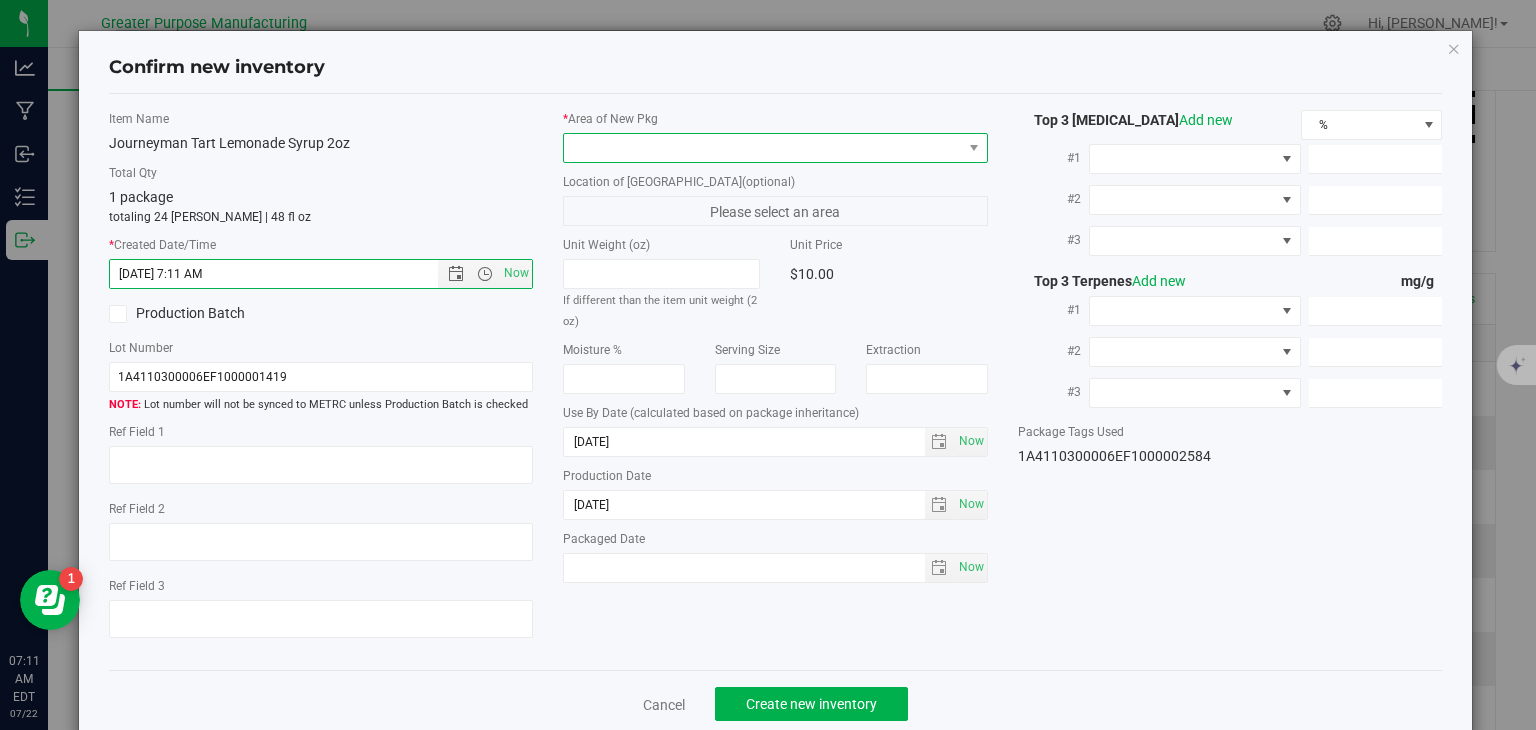 click at bounding box center [763, 148] 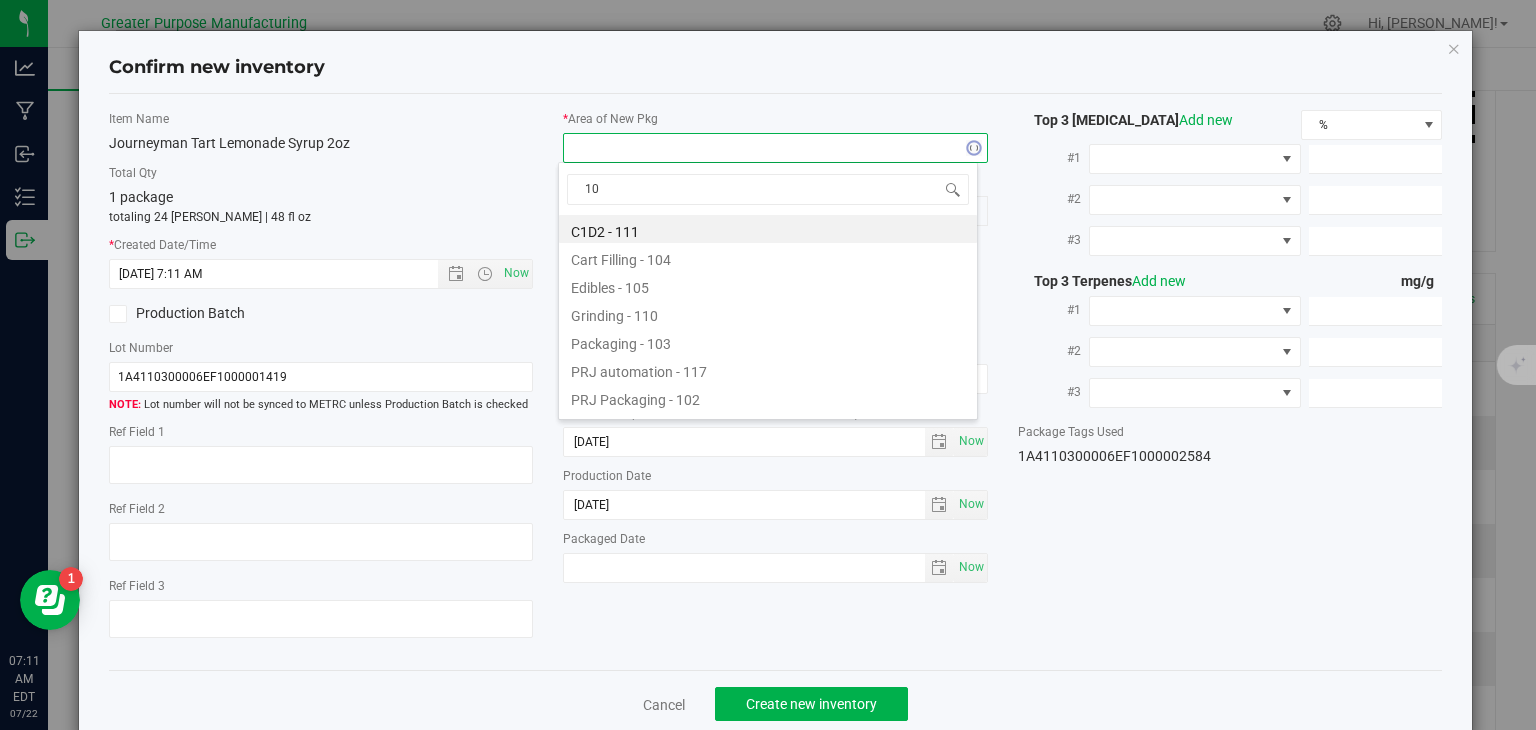 type on "108" 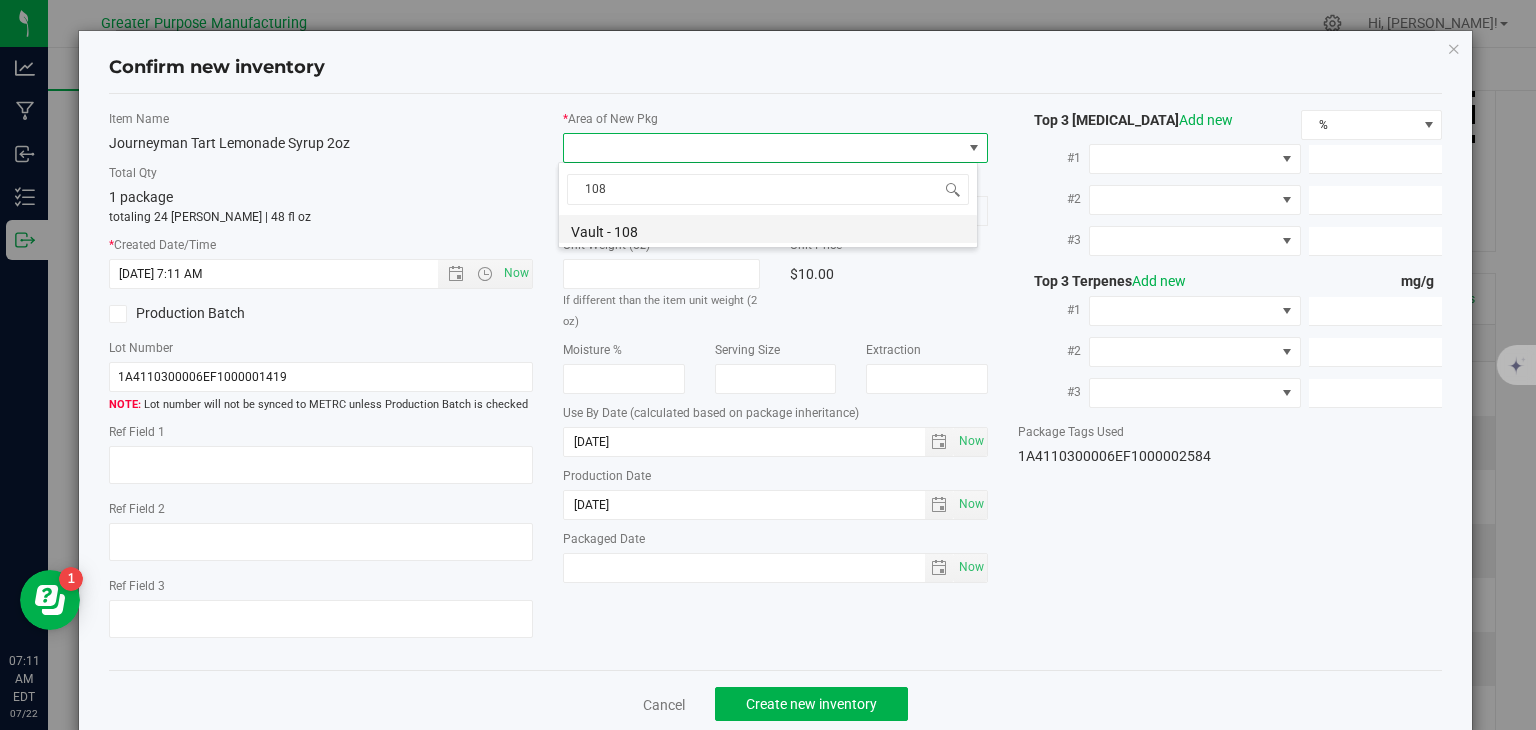 click on "Vault - 108" at bounding box center (768, 229) 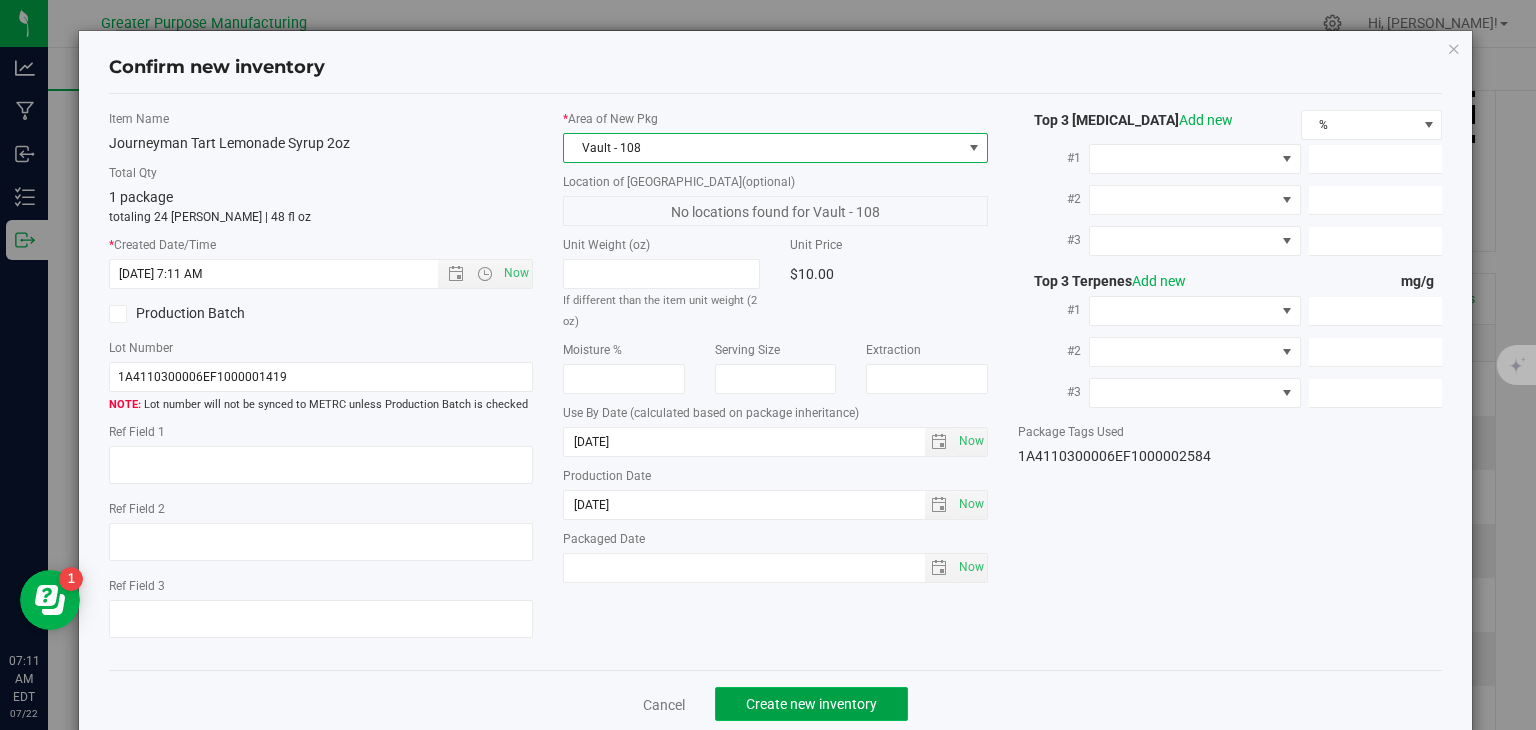 click on "Create new inventory" 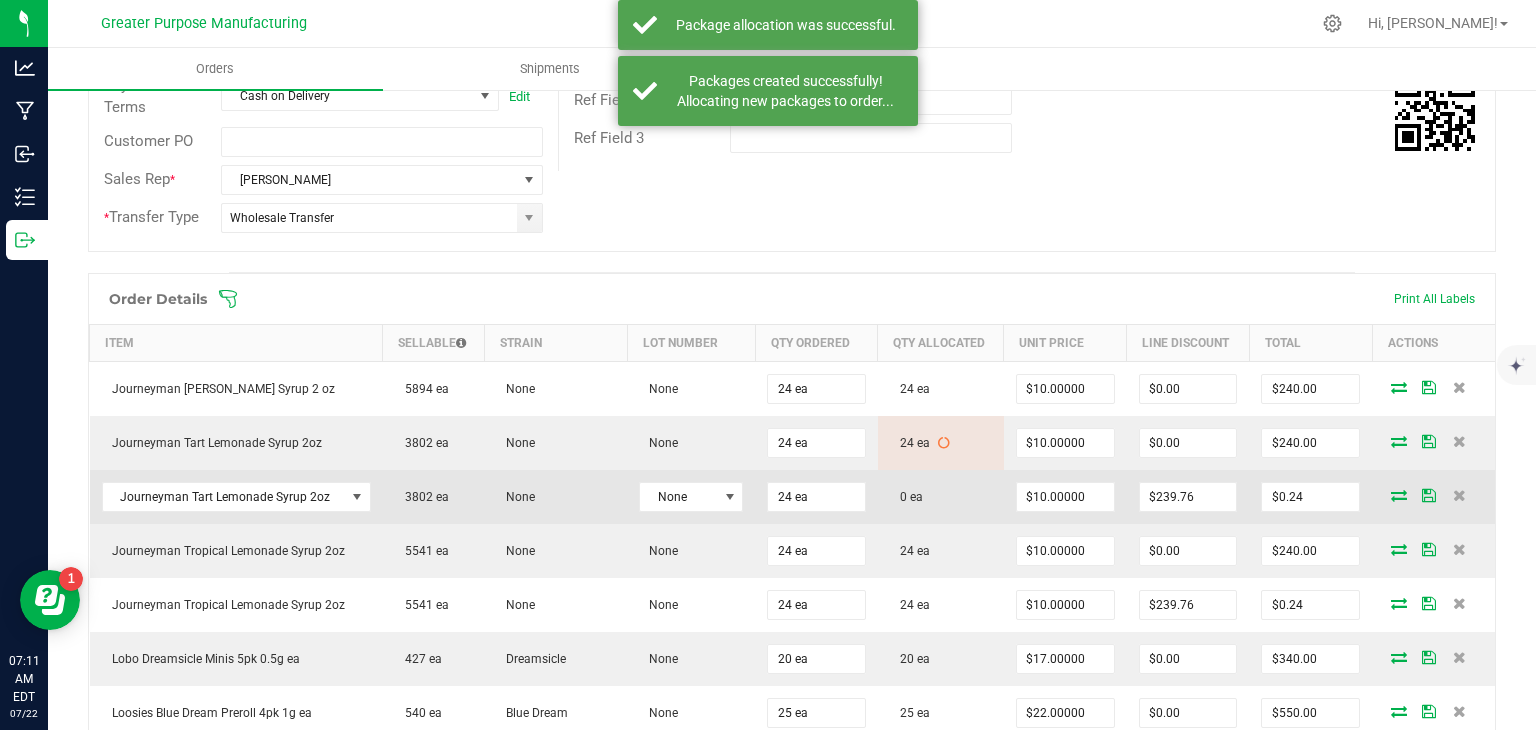 click at bounding box center (1399, 495) 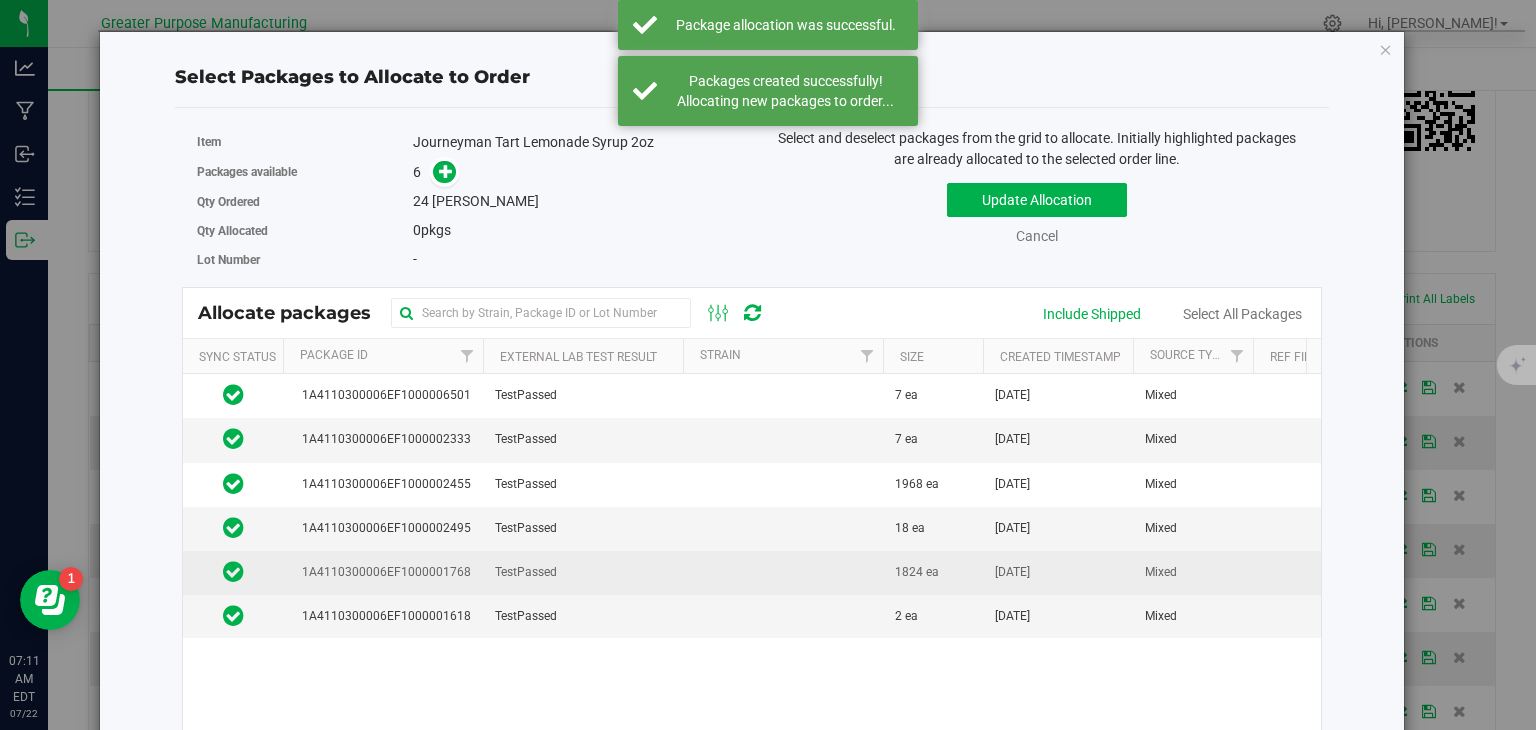 click on "TestPassed" at bounding box center [583, 573] 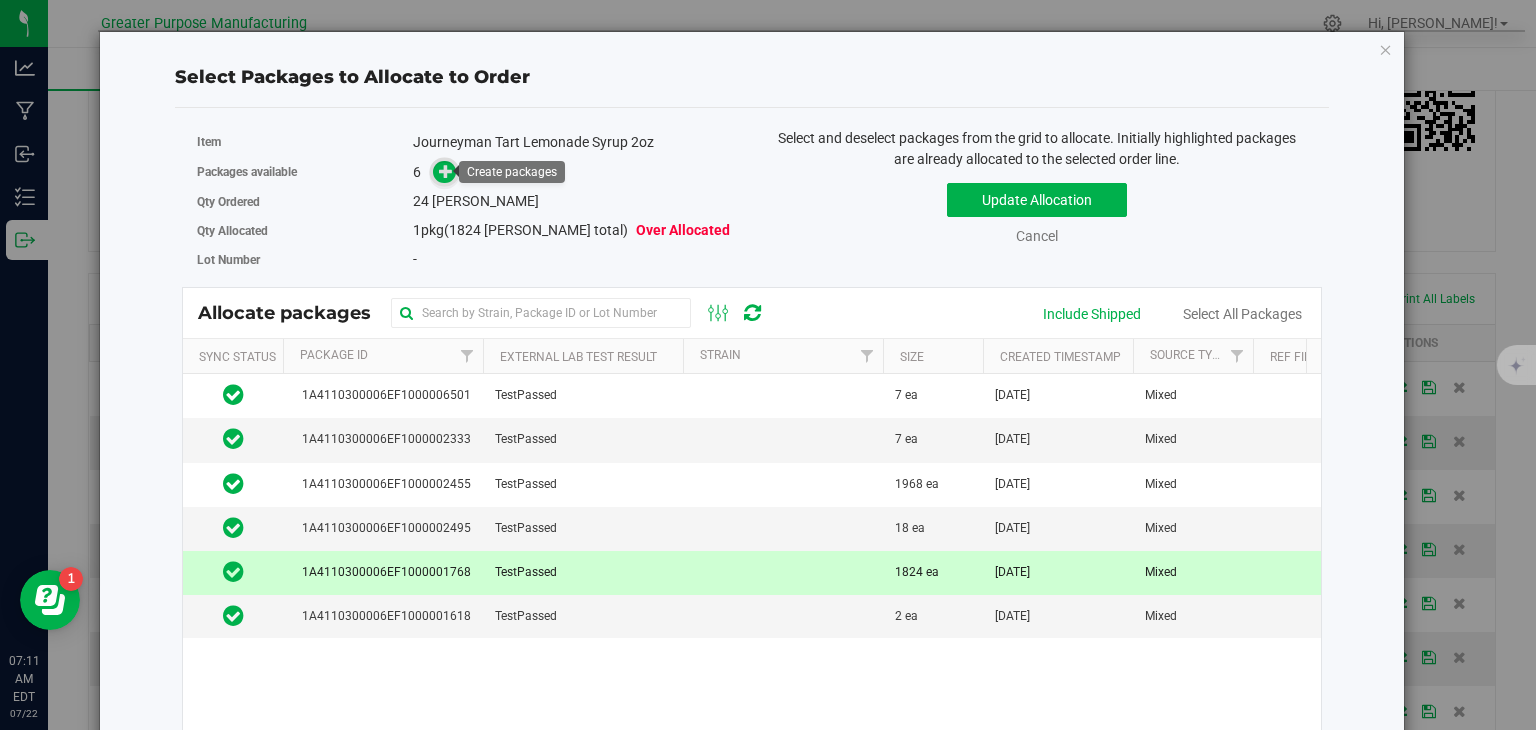 click at bounding box center [446, 171] 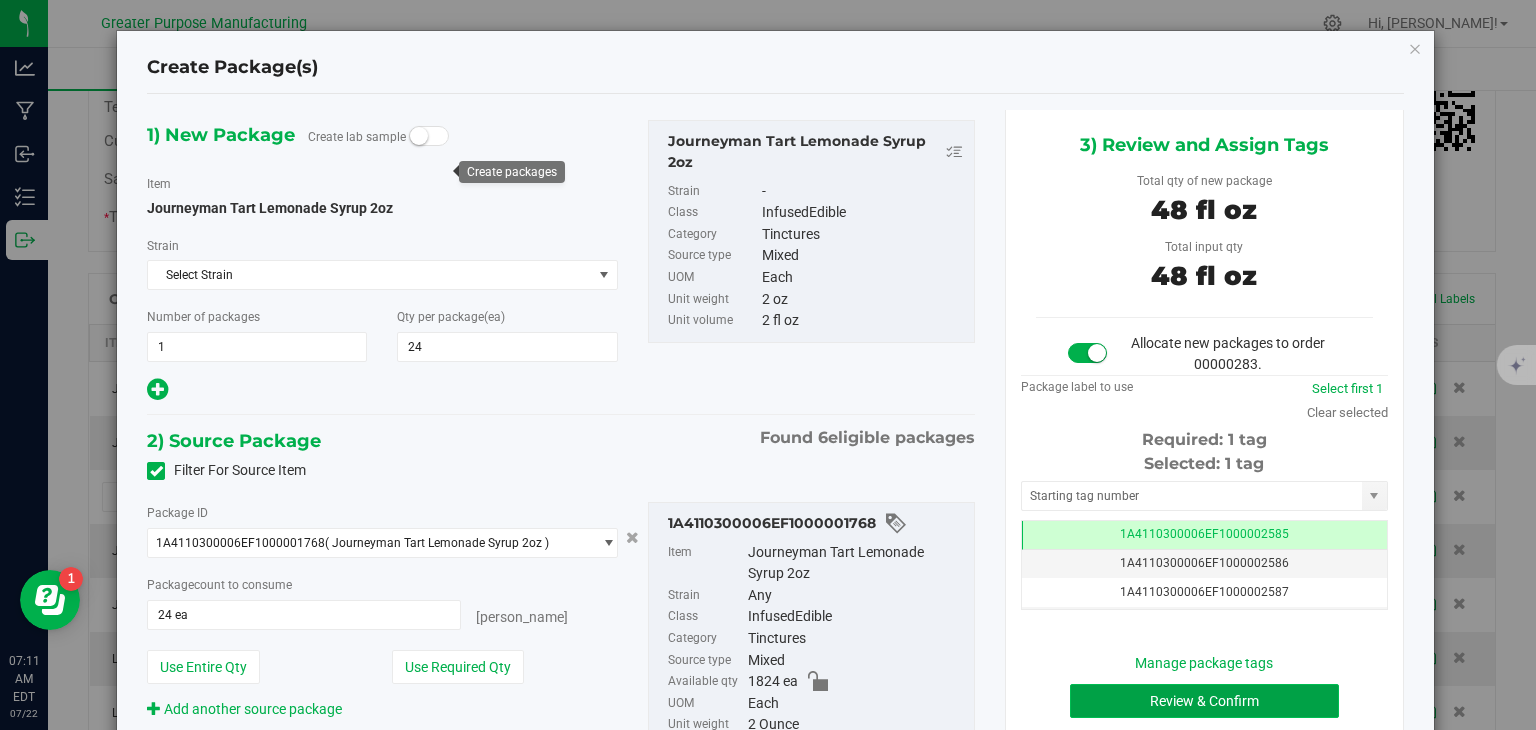 click on "Review & Confirm" at bounding box center (1204, 701) 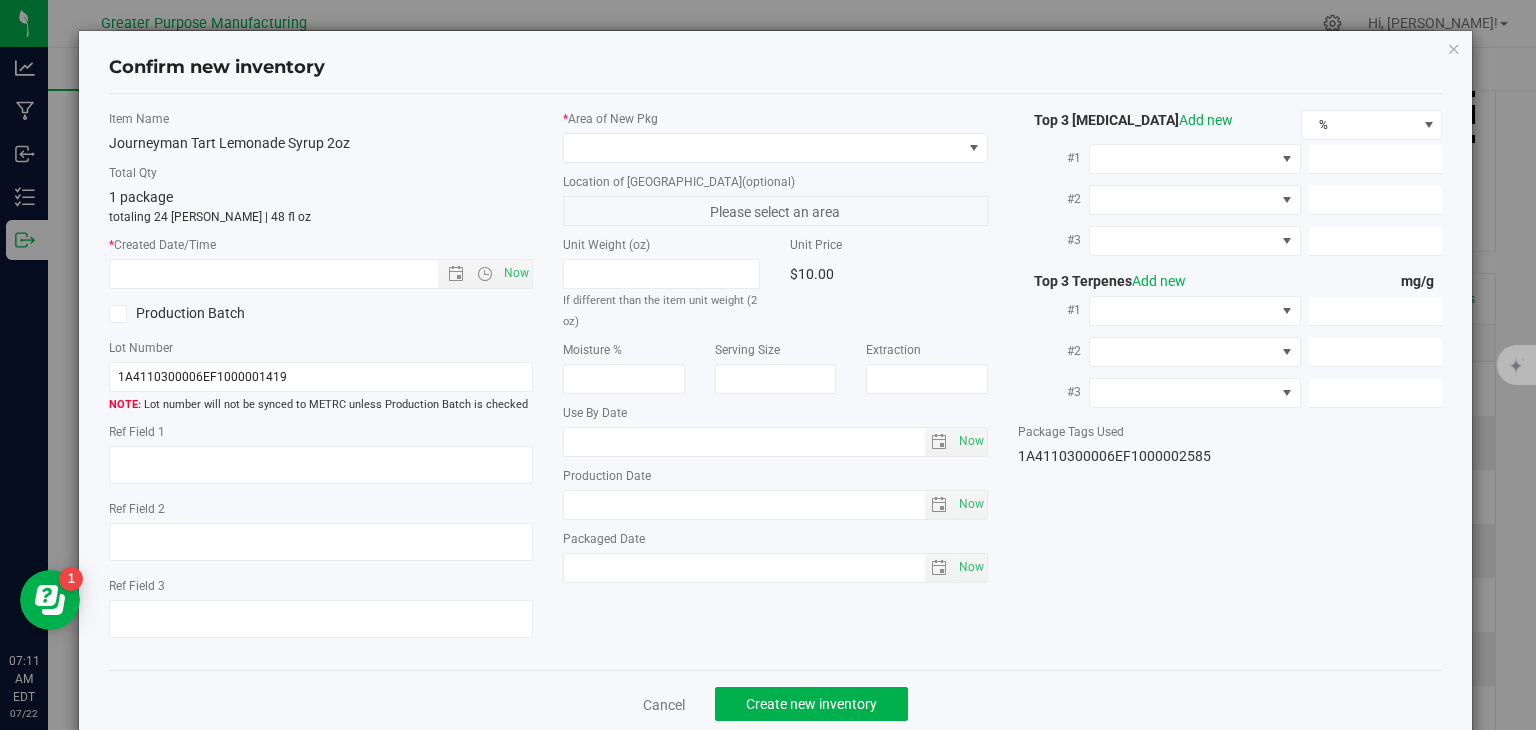 type on "[DATE]" 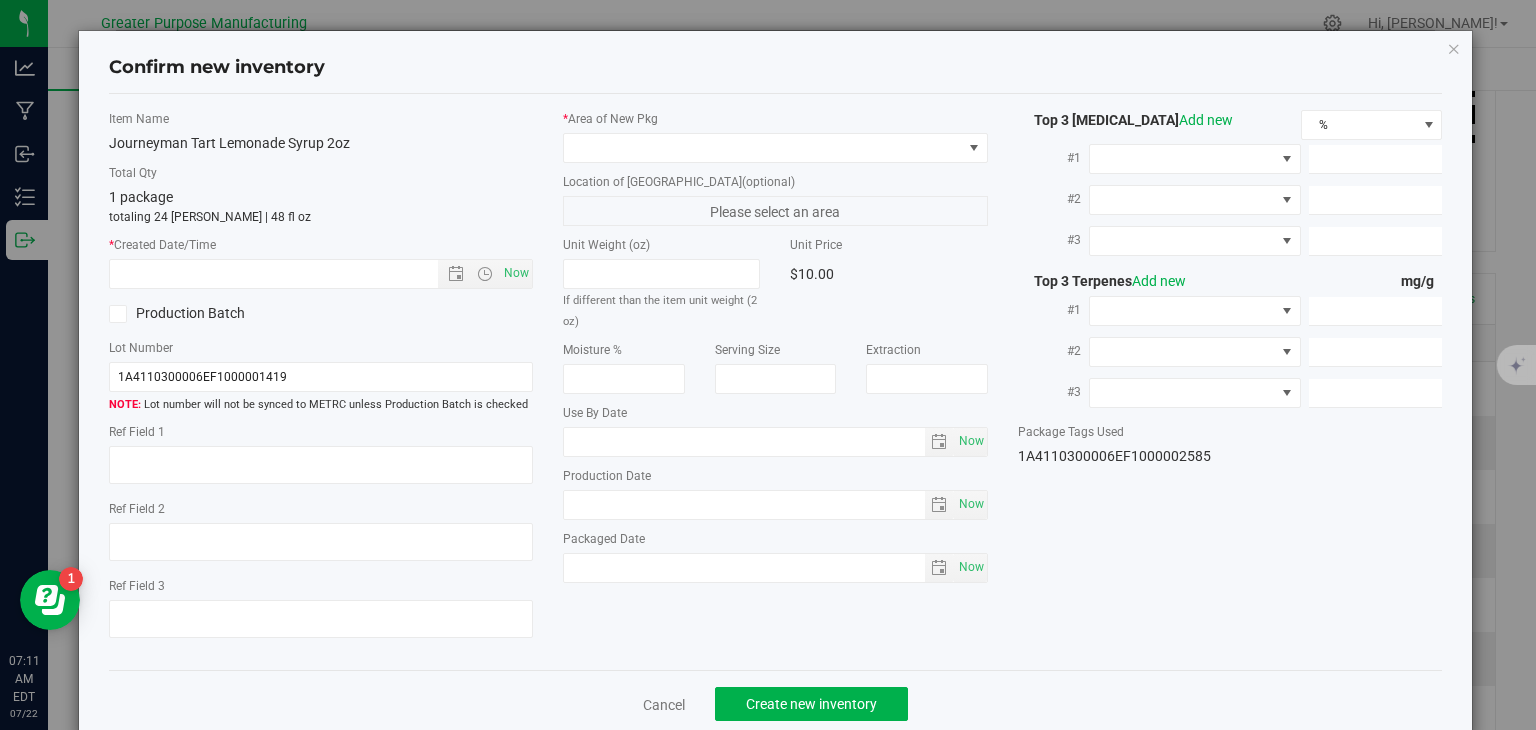 type on "[DATE]" 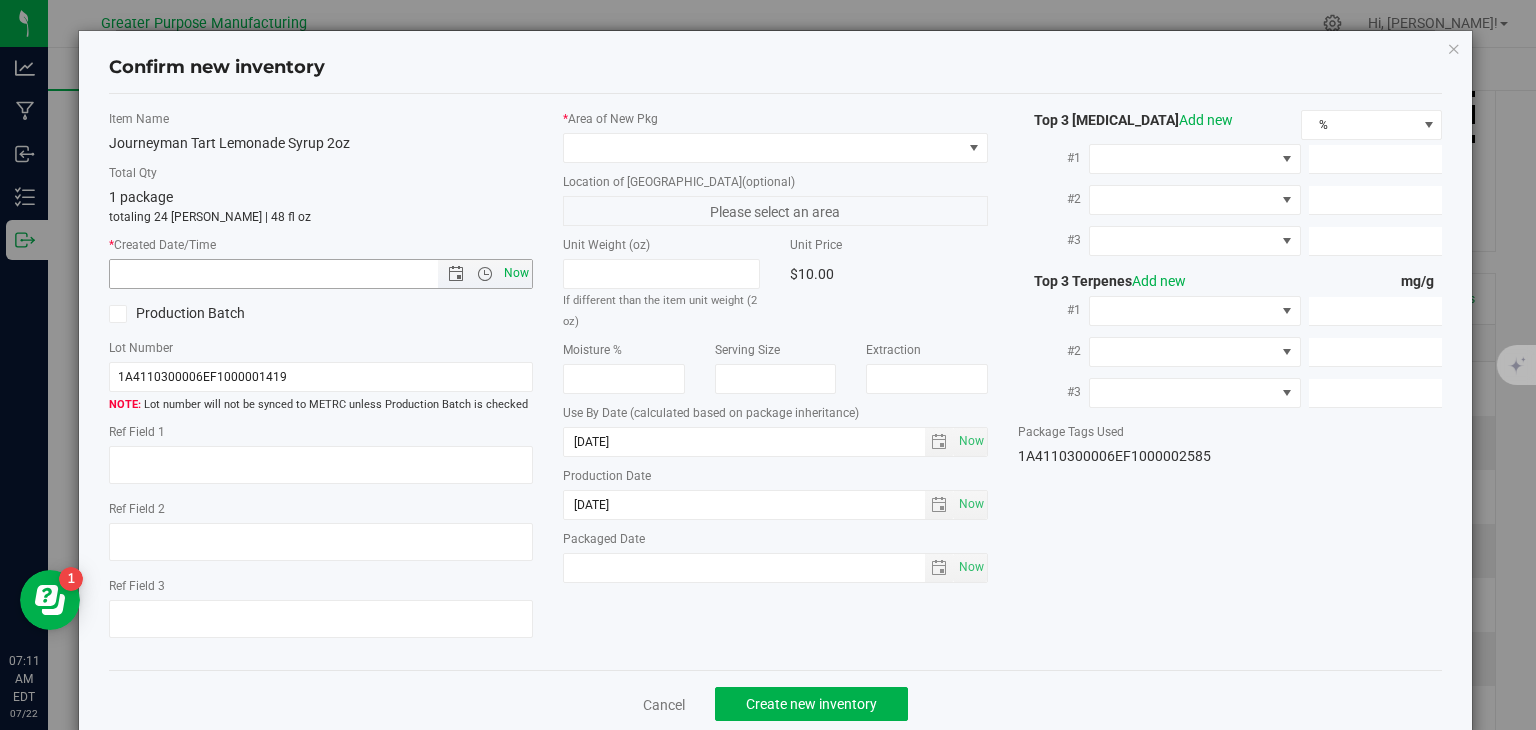 click on "Now" at bounding box center [517, 273] 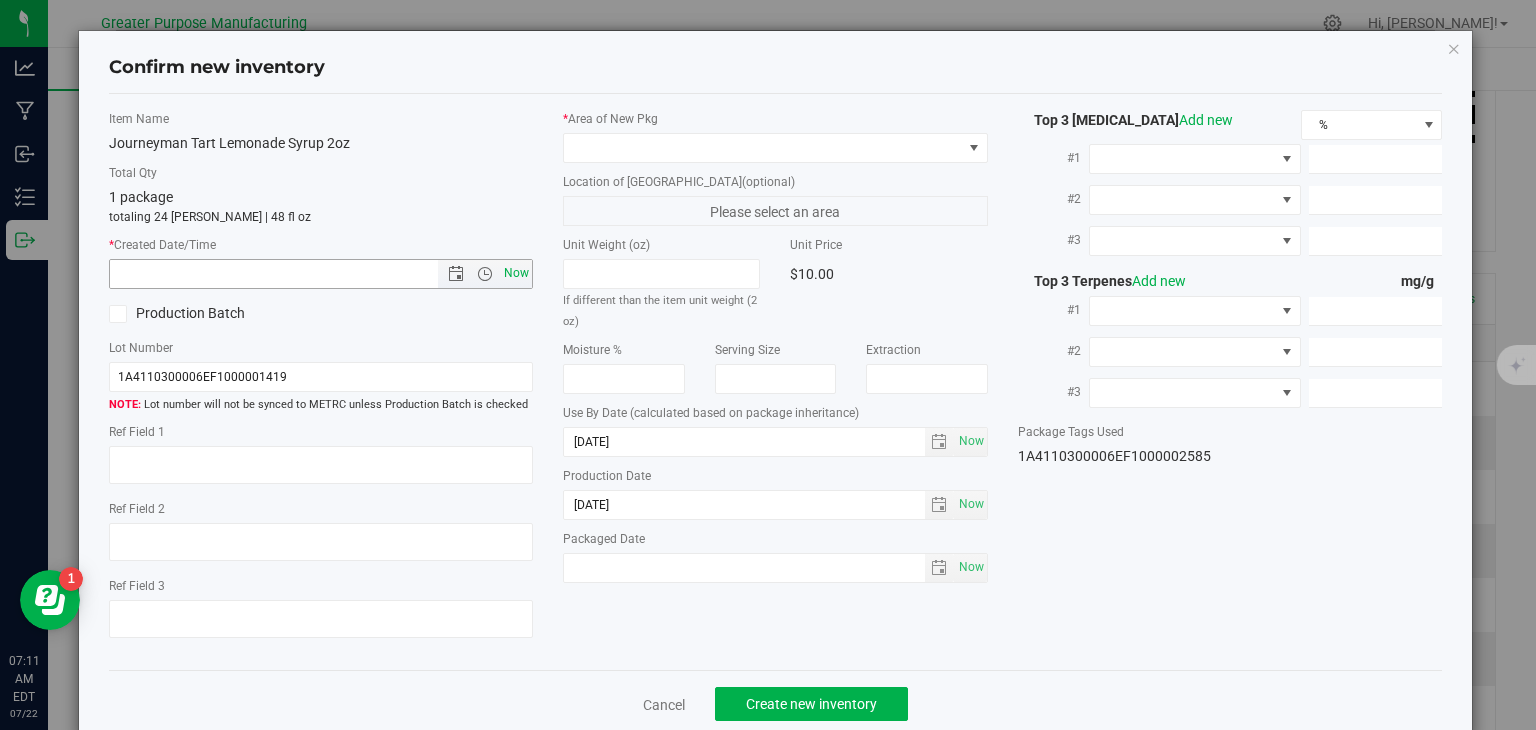 type on "7/22/2025 7:11 AM" 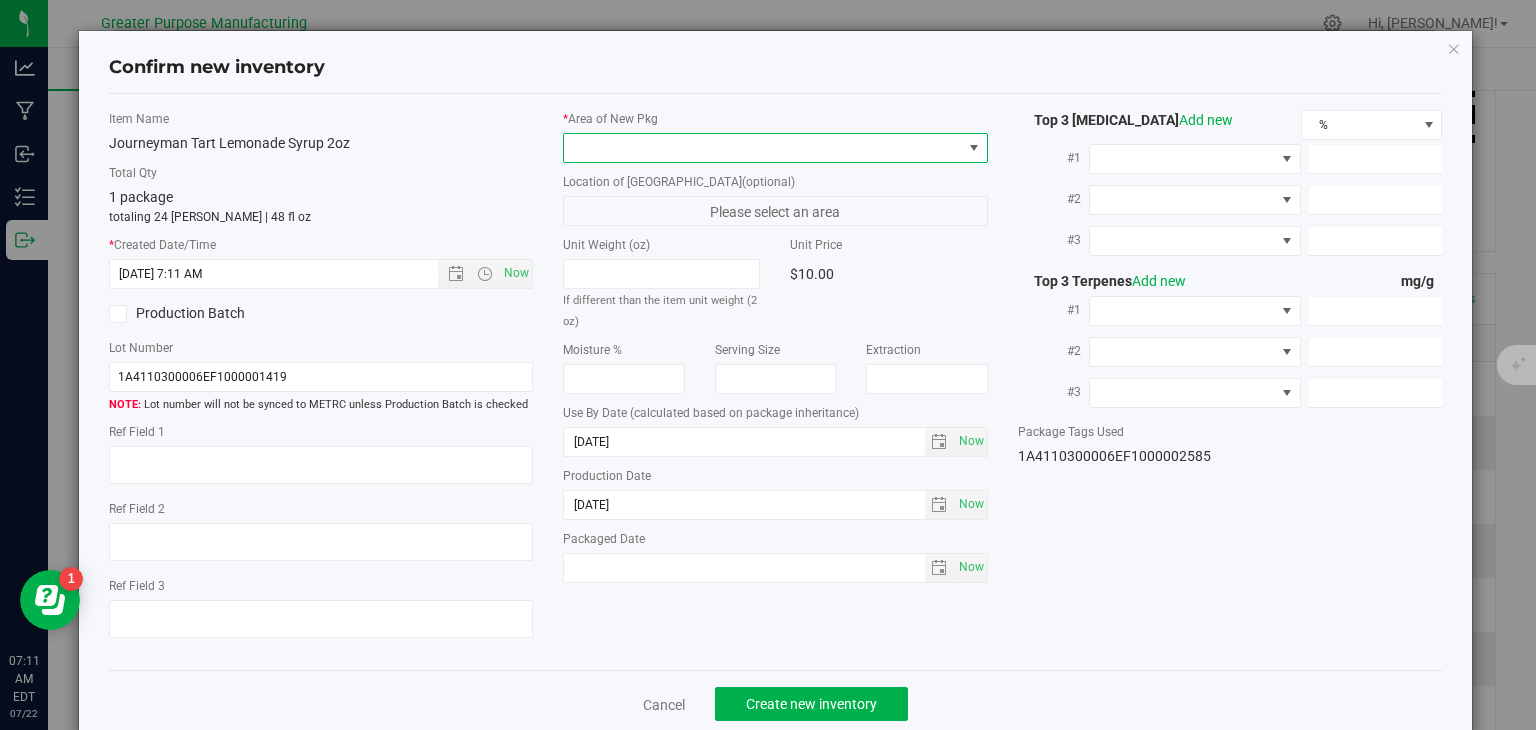 click at bounding box center (763, 148) 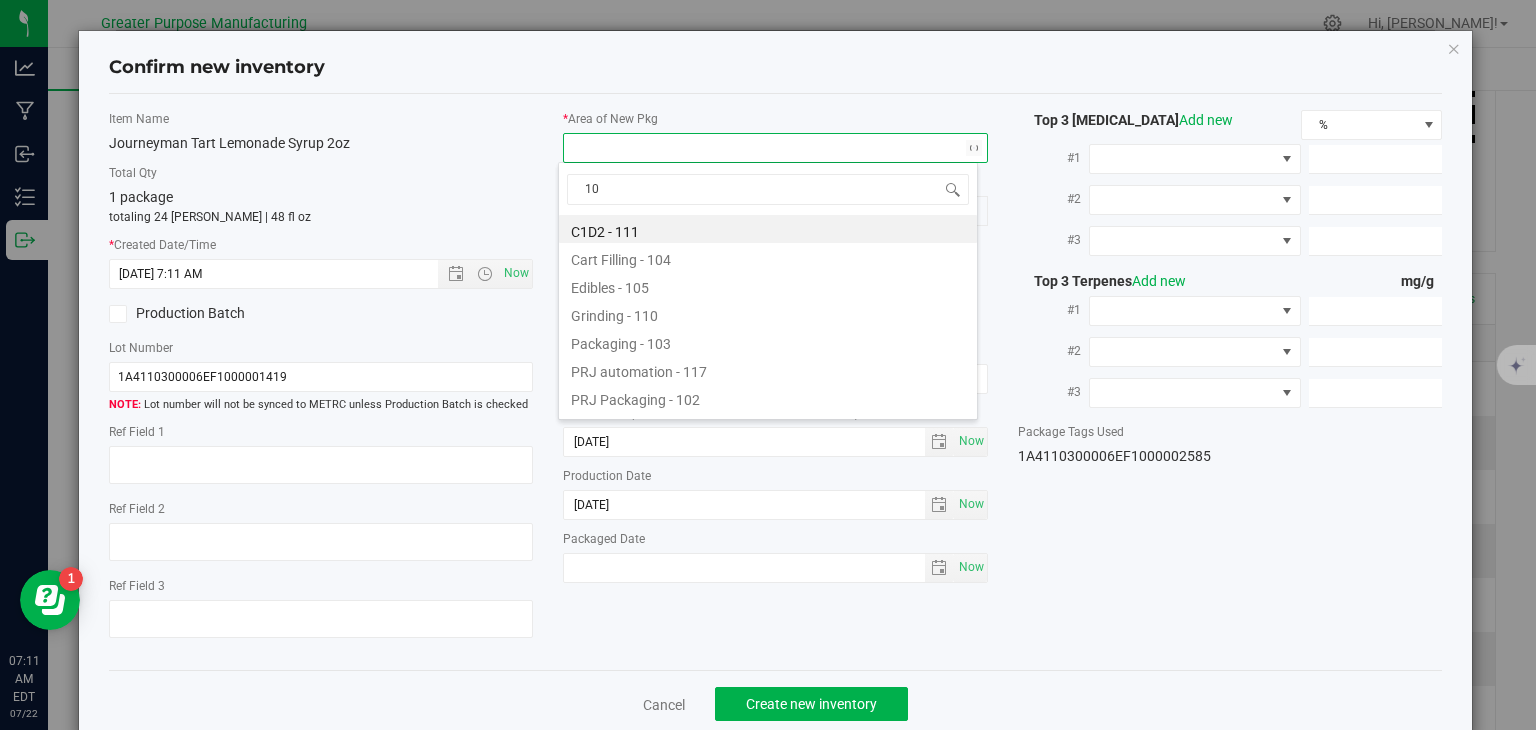 type on "108" 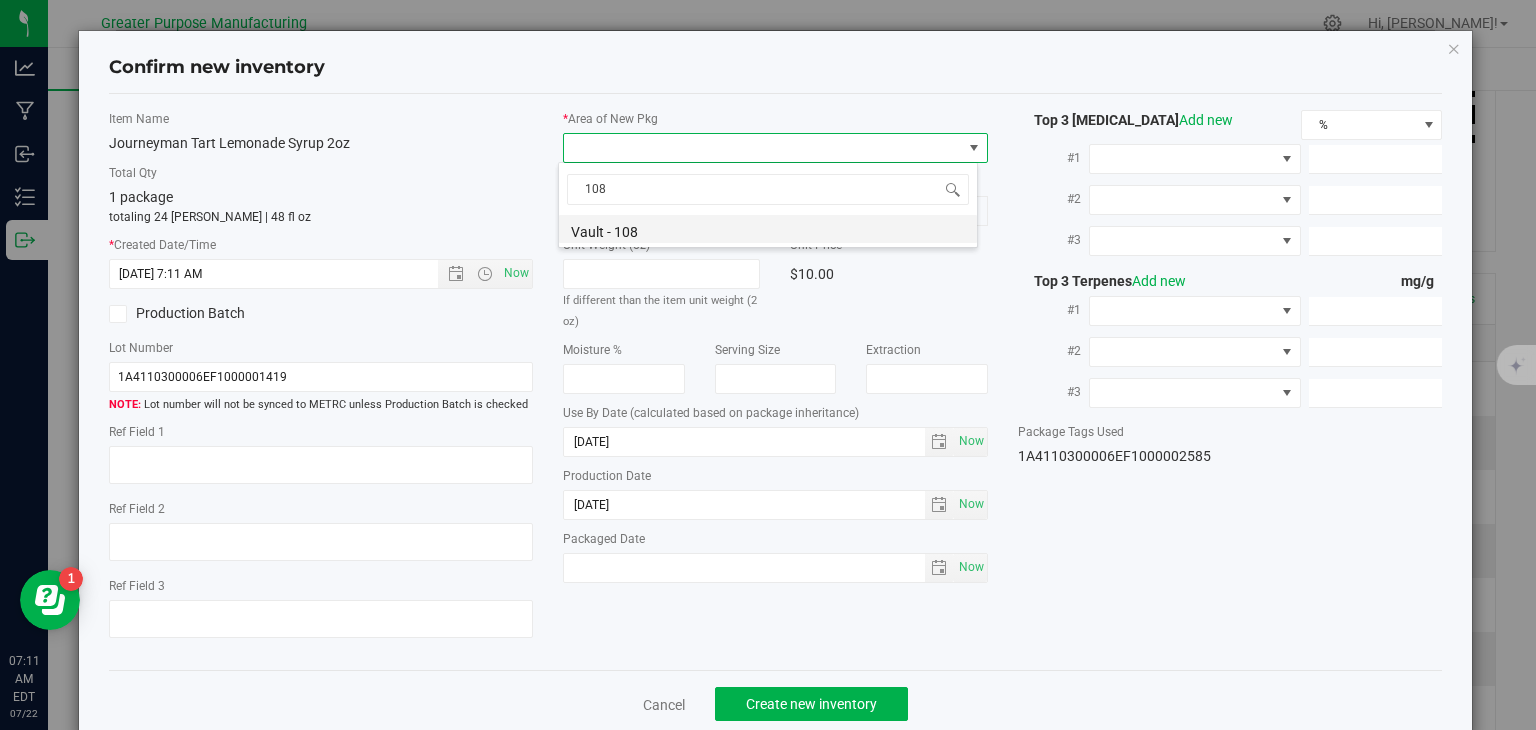 click on "Vault - 108" at bounding box center [768, 229] 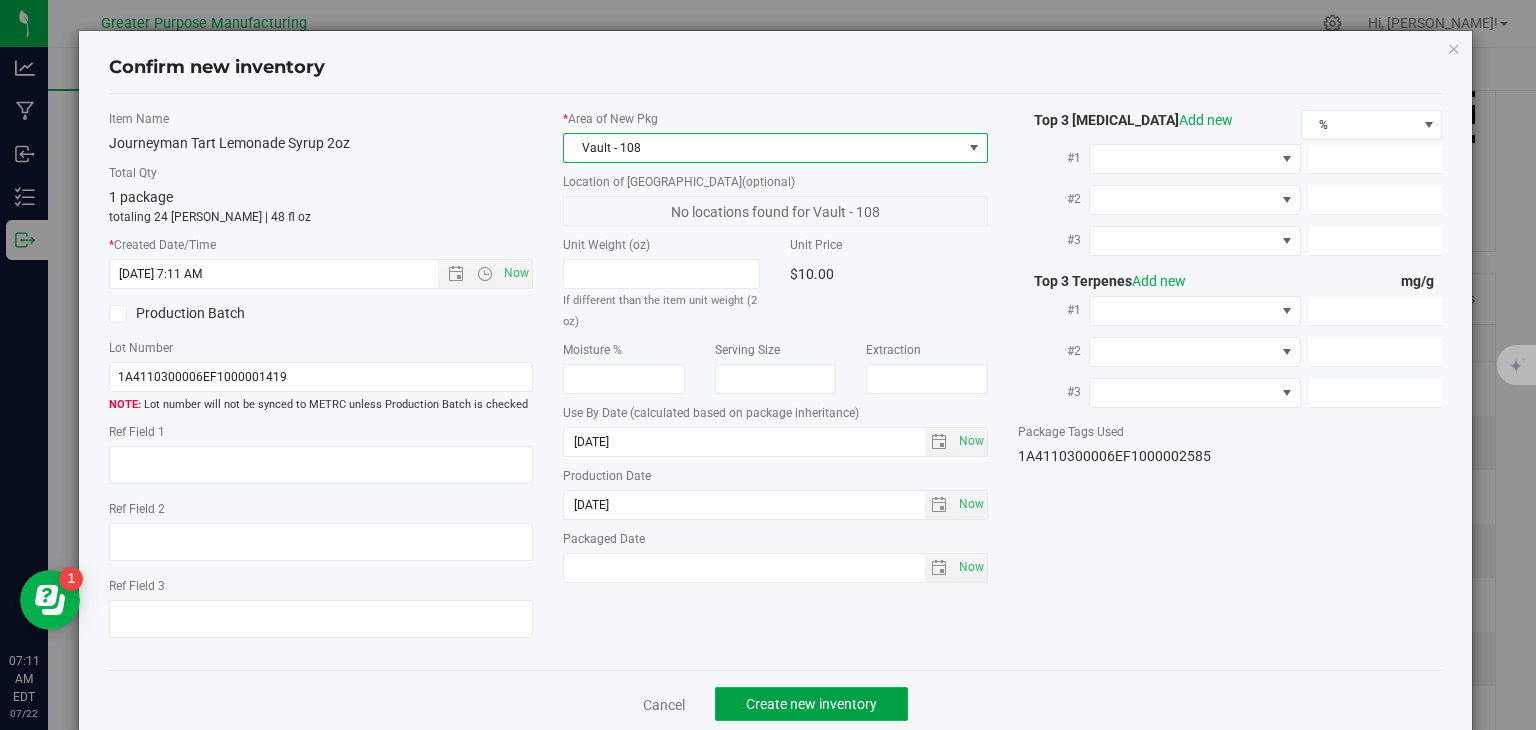 click on "Create new inventory" 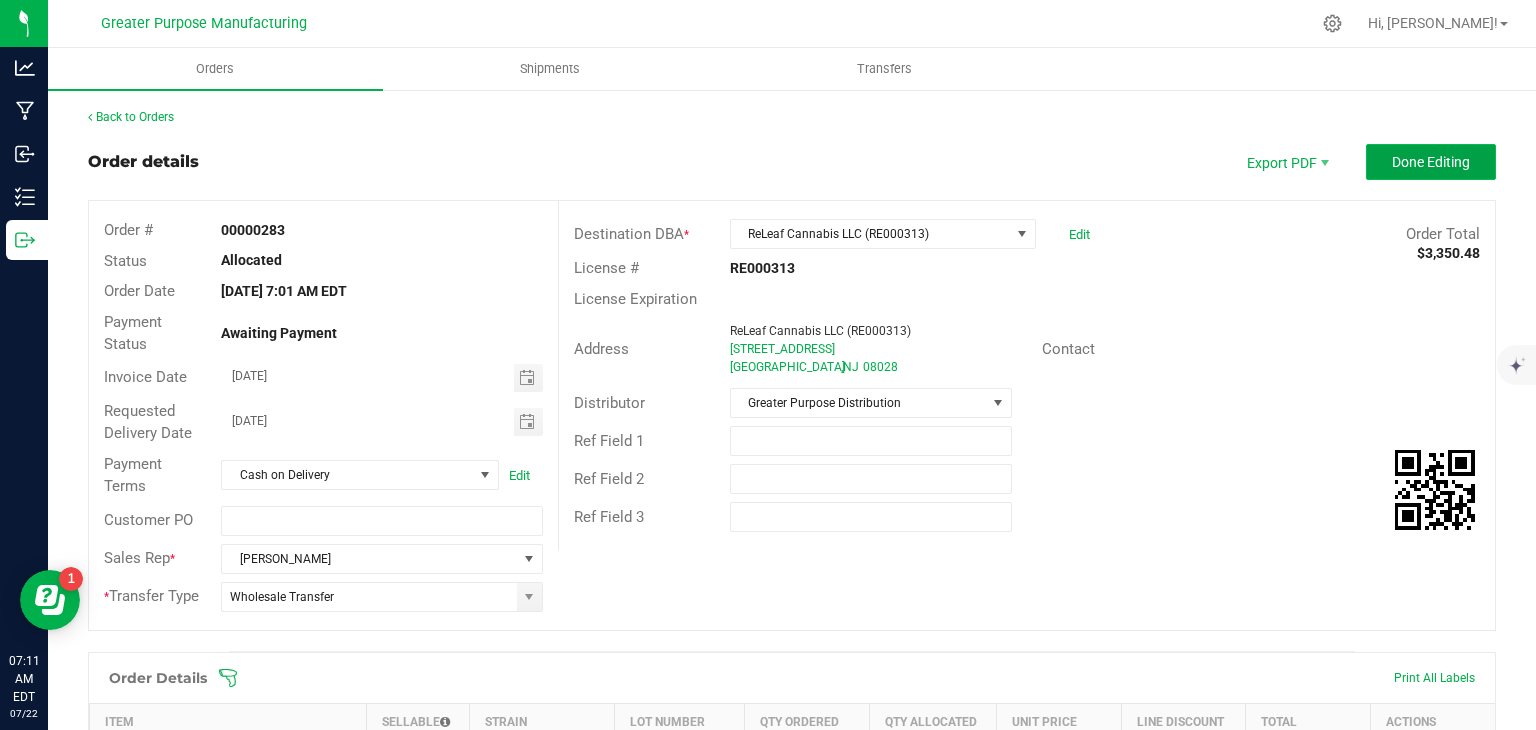 click on "Done Editing" at bounding box center [1431, 162] 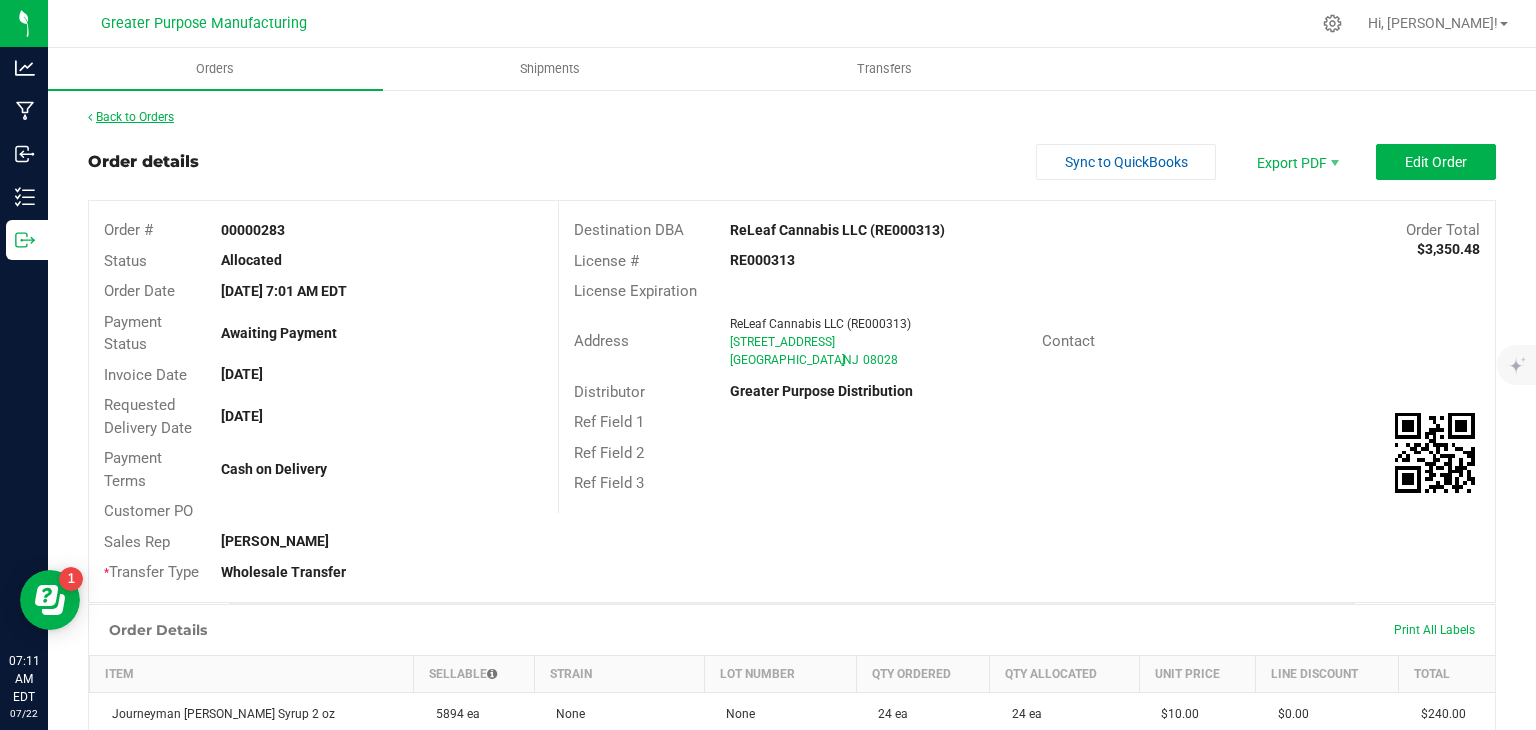 click on "Back to Orders" at bounding box center [131, 117] 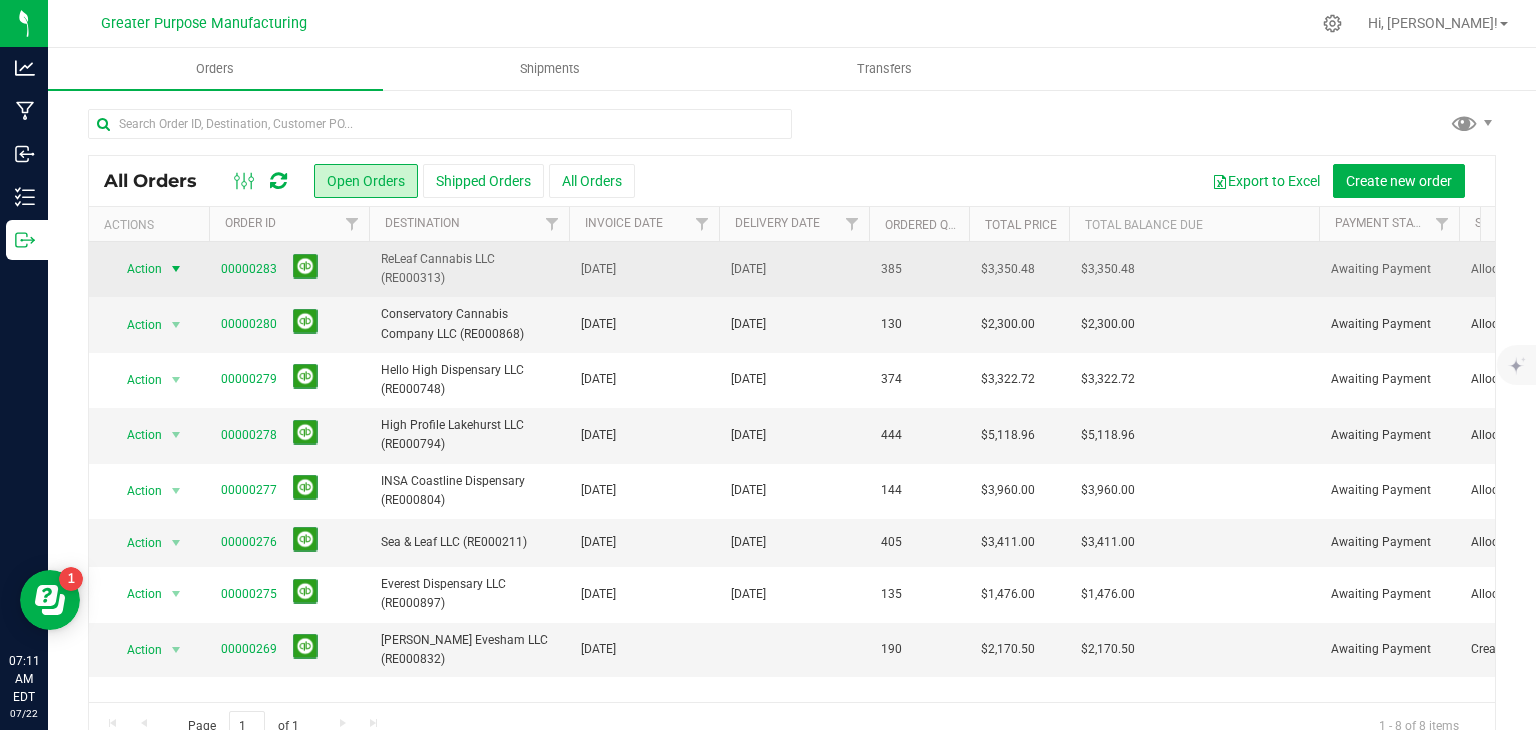 click at bounding box center (176, 269) 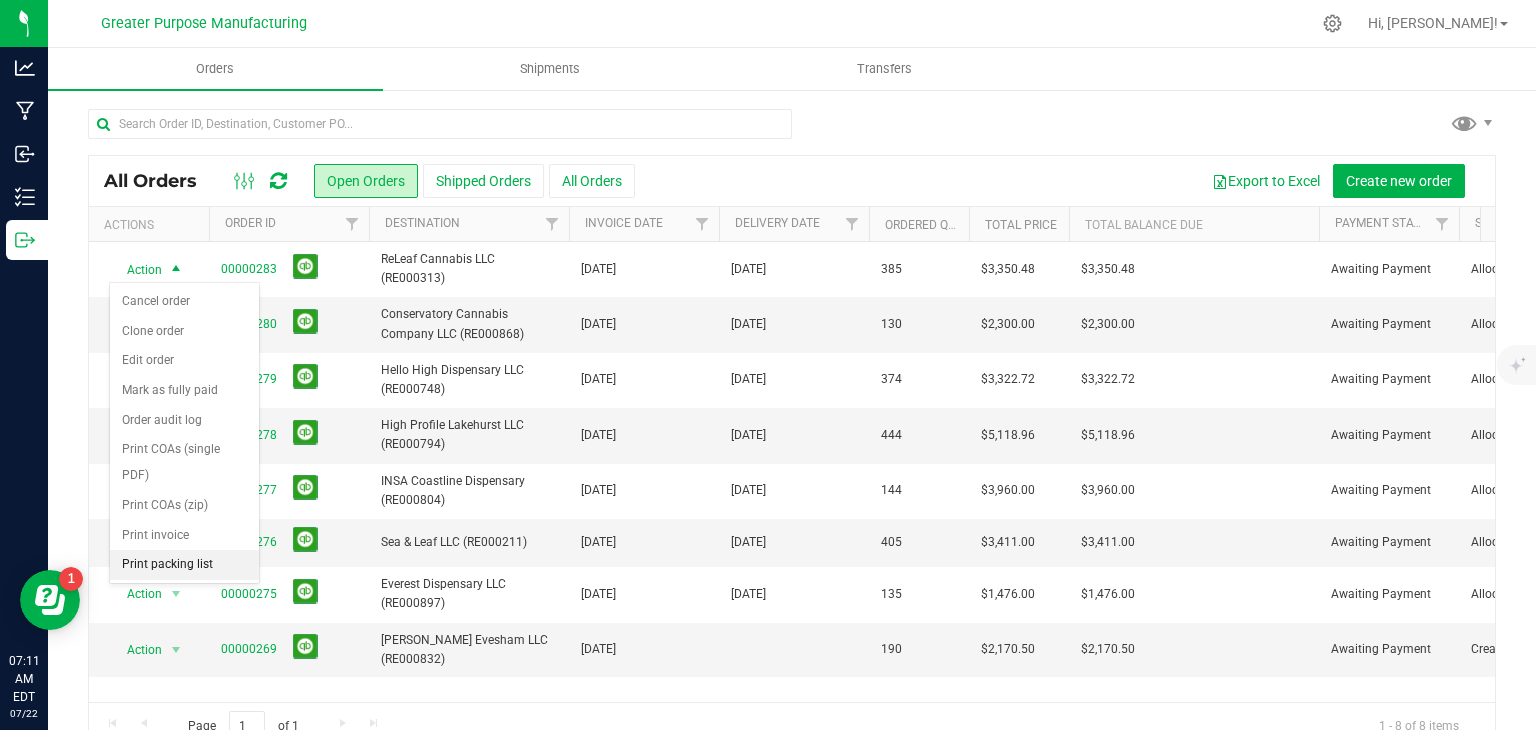 click on "Print packing list" at bounding box center (184, 565) 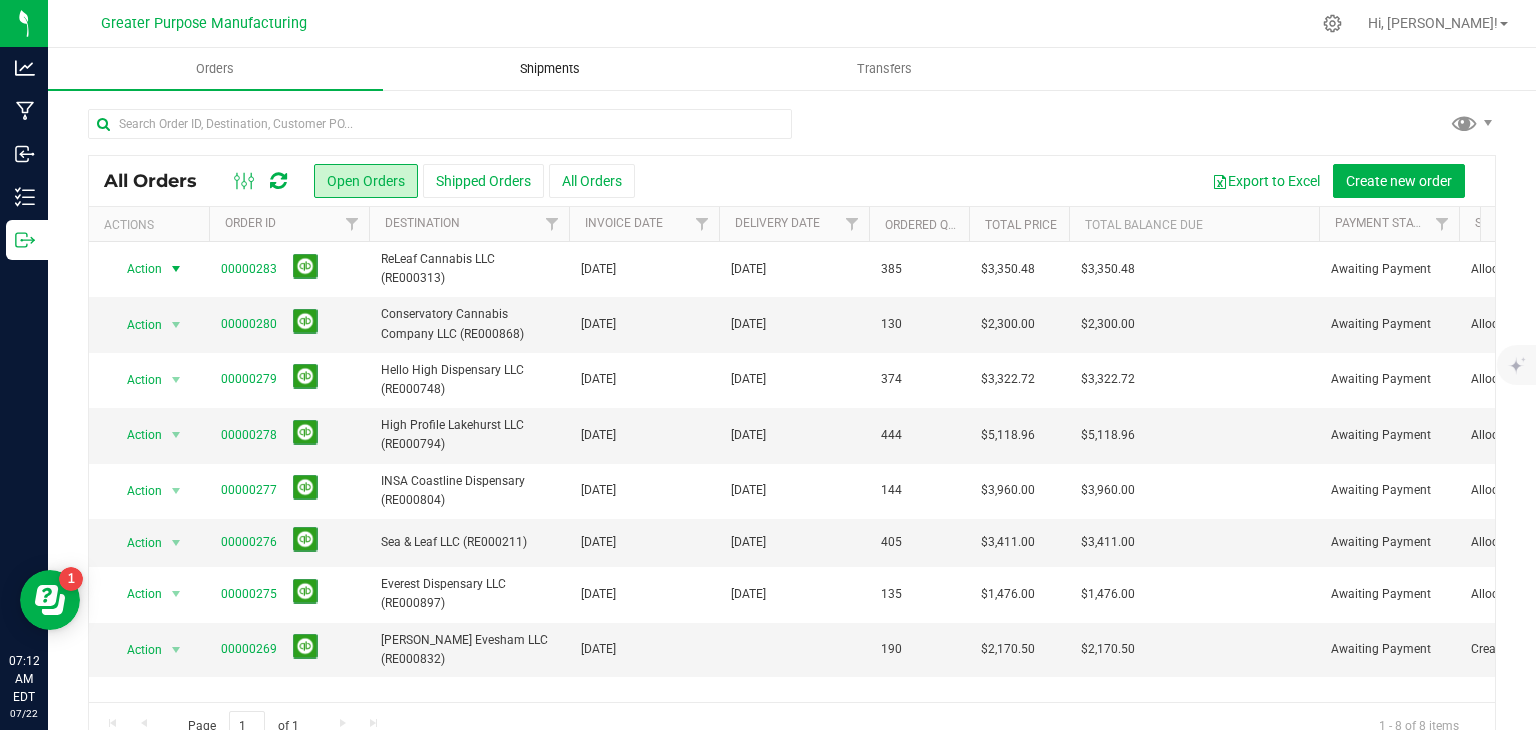 click on "Shipments" at bounding box center (550, 69) 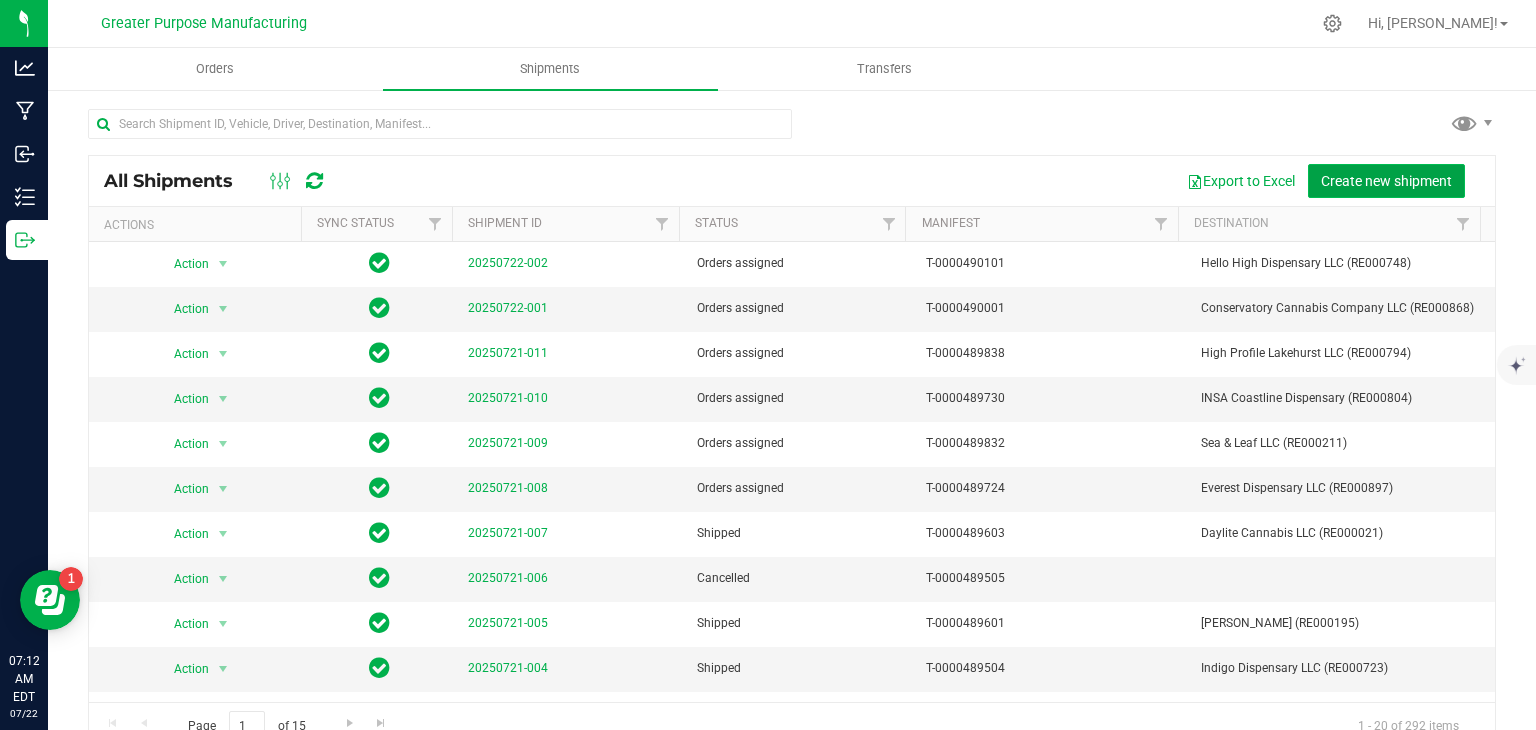 click on "Create new shipment" at bounding box center [1386, 181] 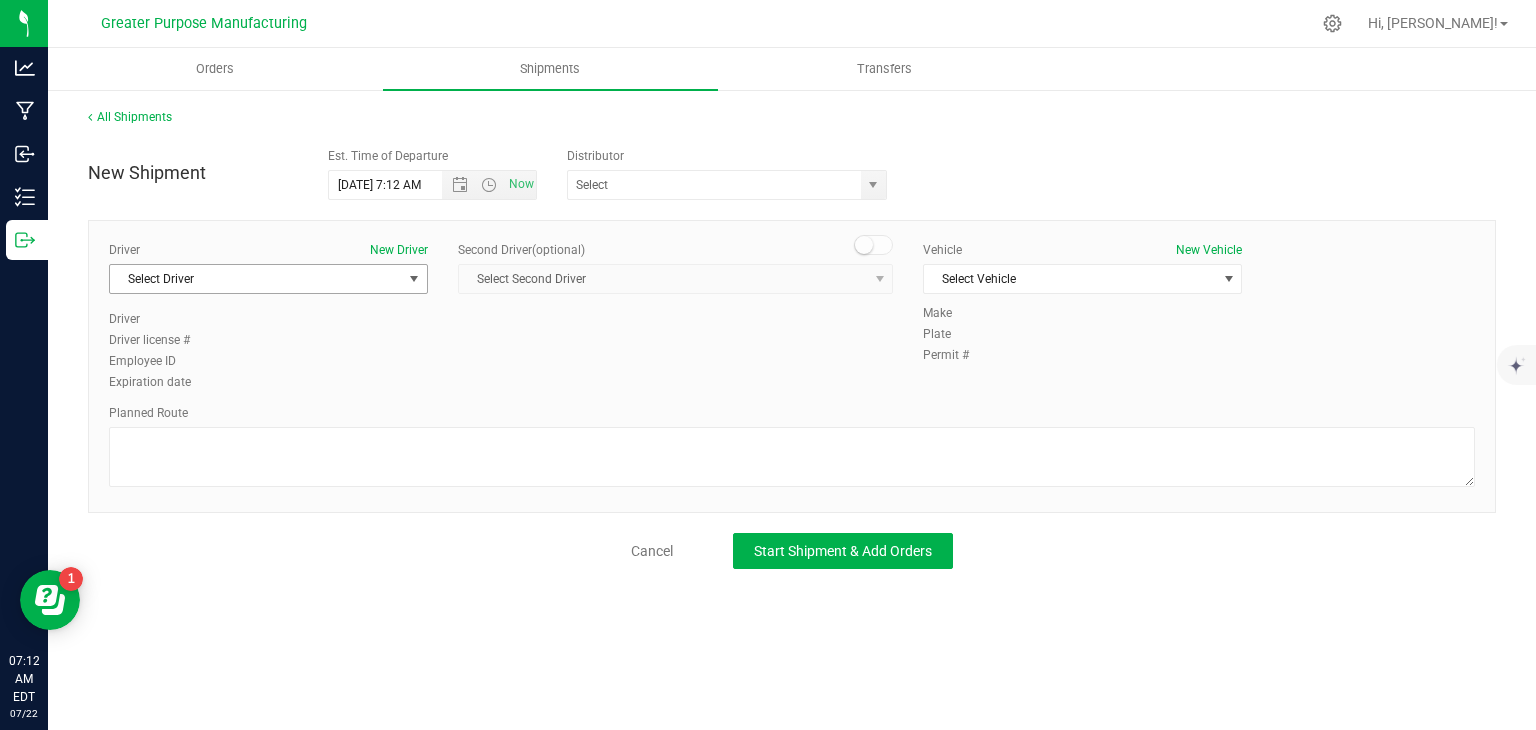 click on "Select Driver" at bounding box center (256, 279) 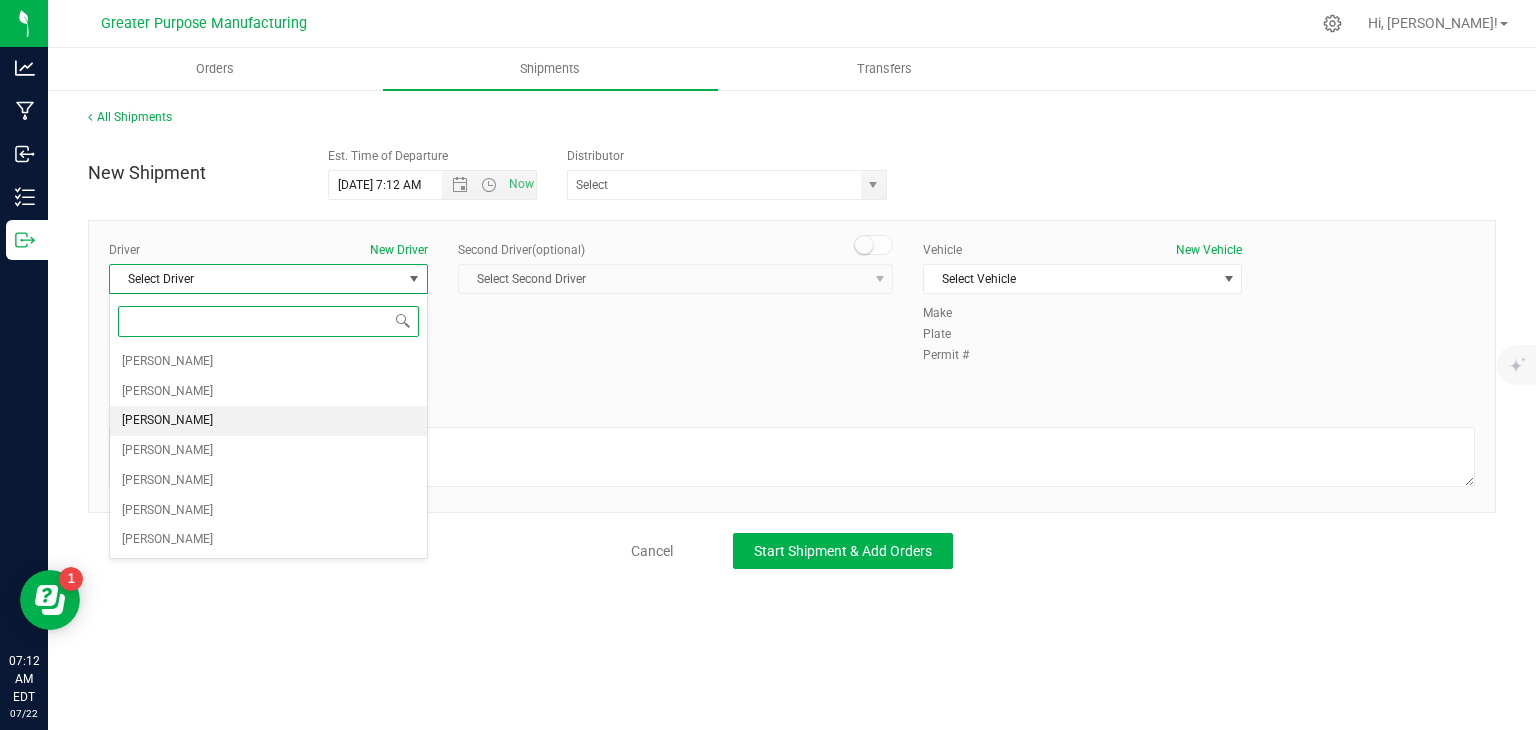 click on "[PERSON_NAME]" at bounding box center (167, 421) 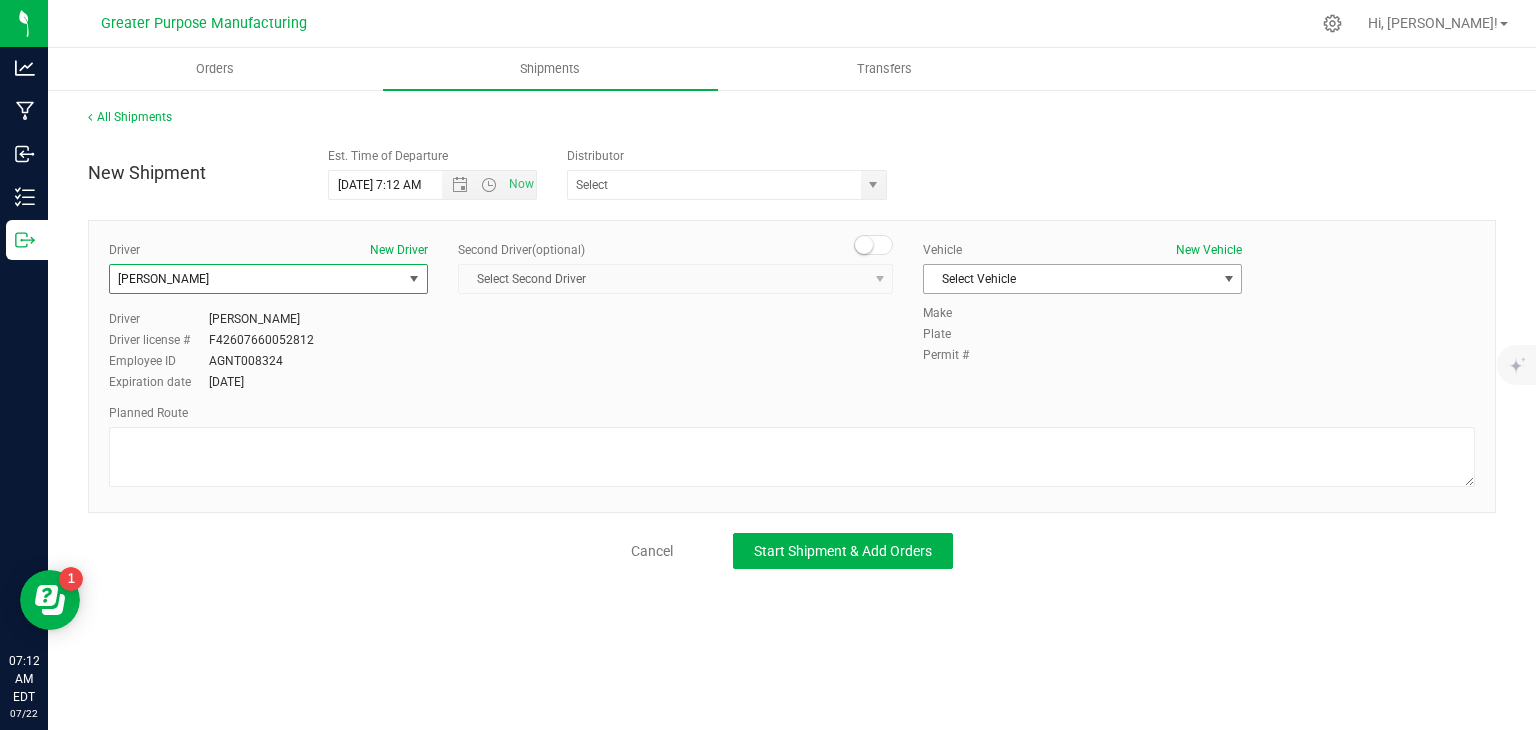 click on "Select Vehicle" at bounding box center (1070, 279) 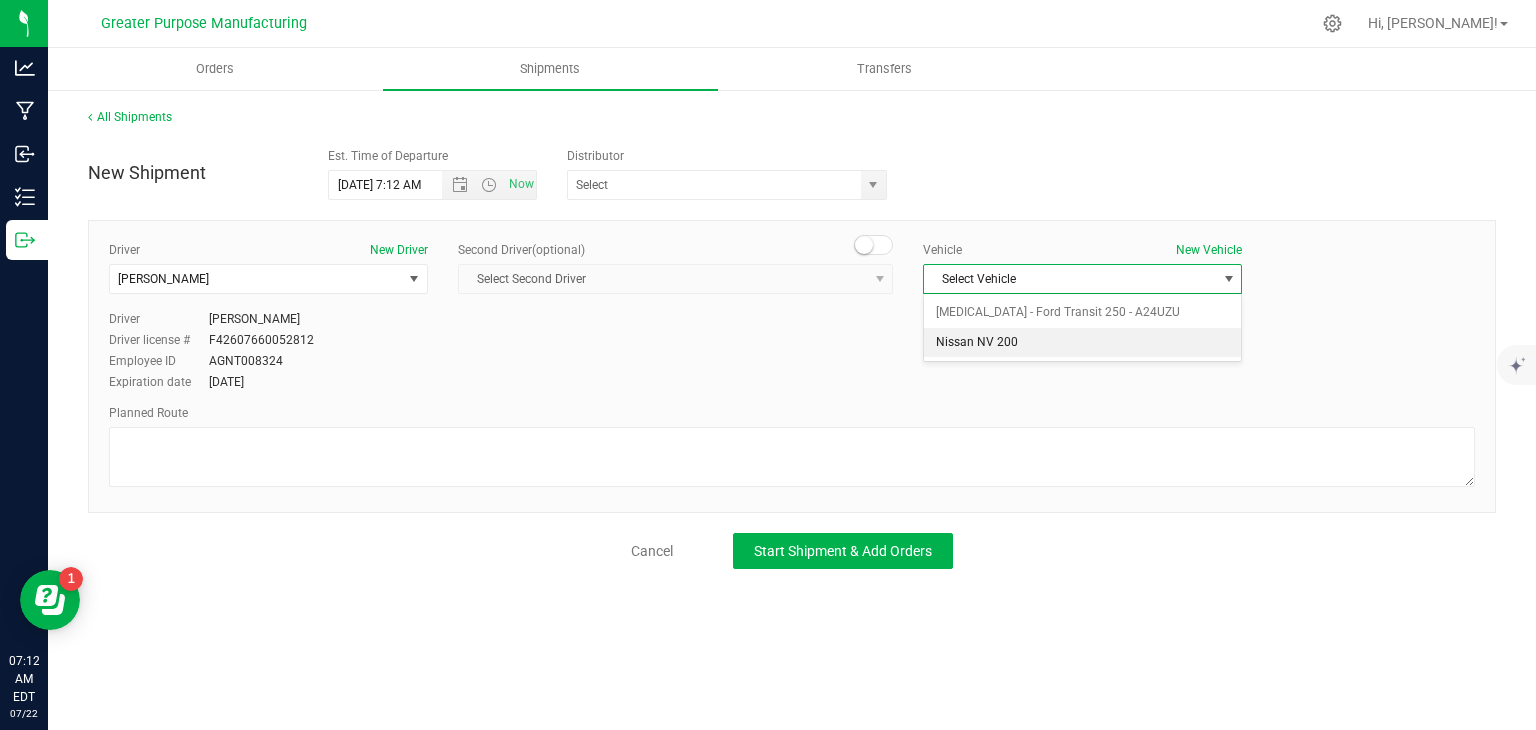 click on "Nissan NV 200" at bounding box center [1082, 343] 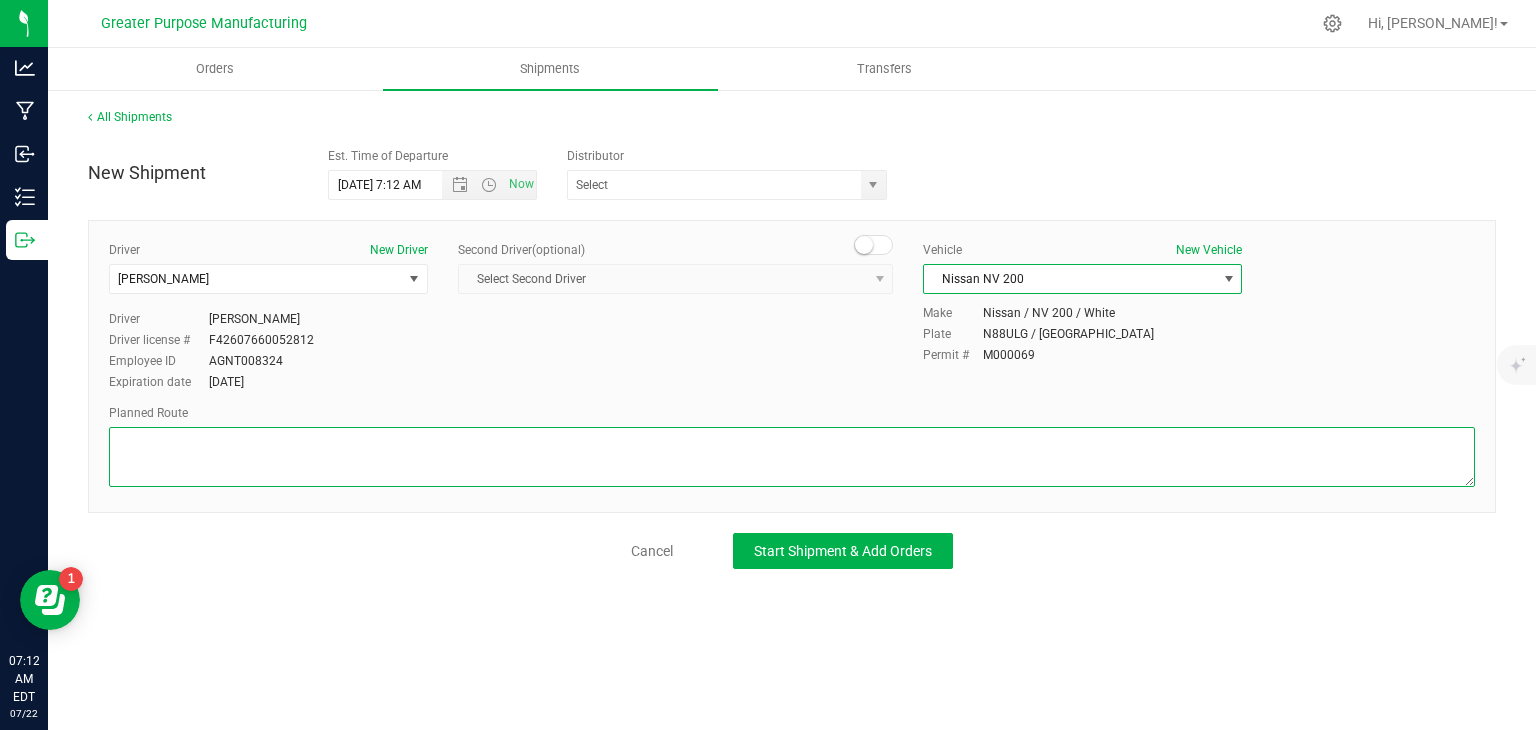 click at bounding box center [792, 457] 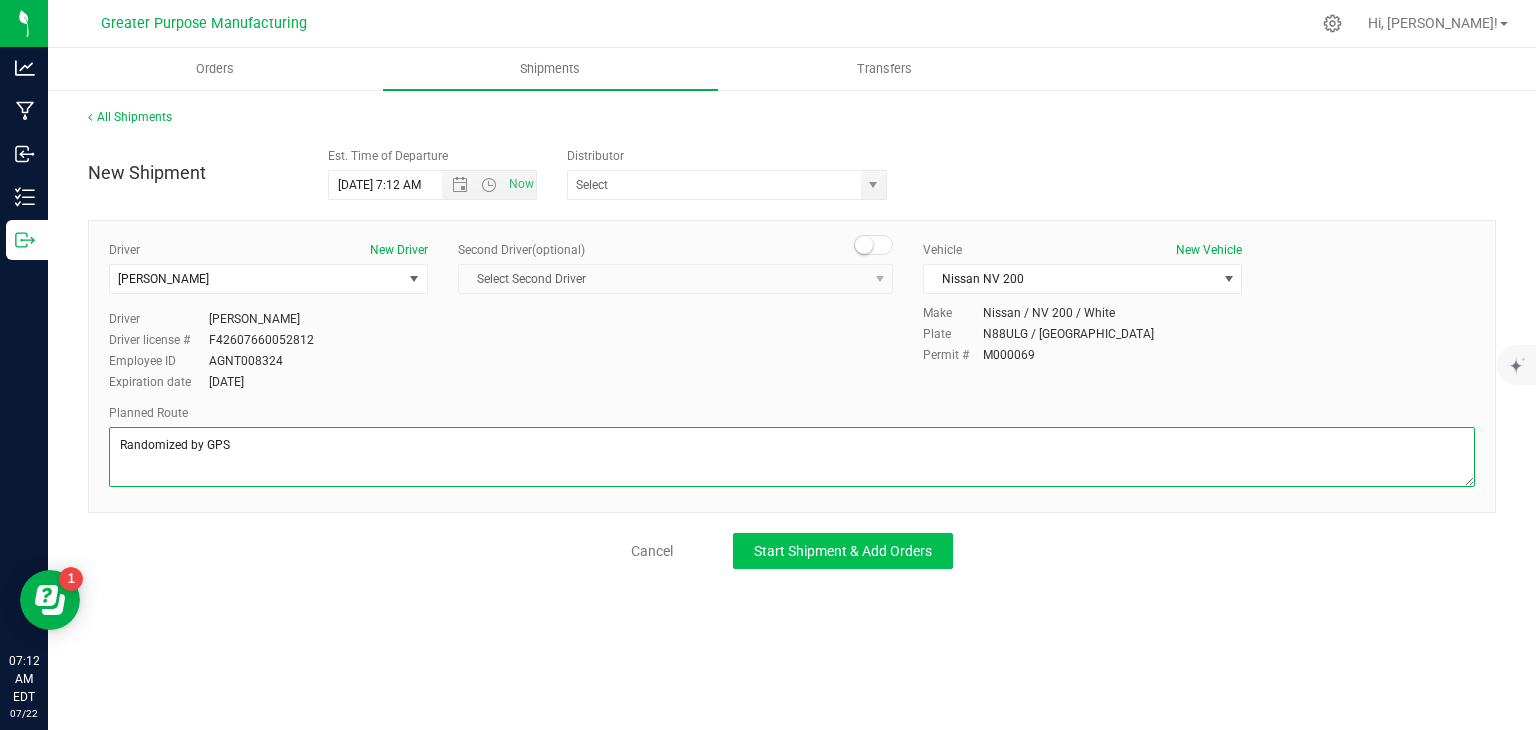 type on "Randomized by GPS" 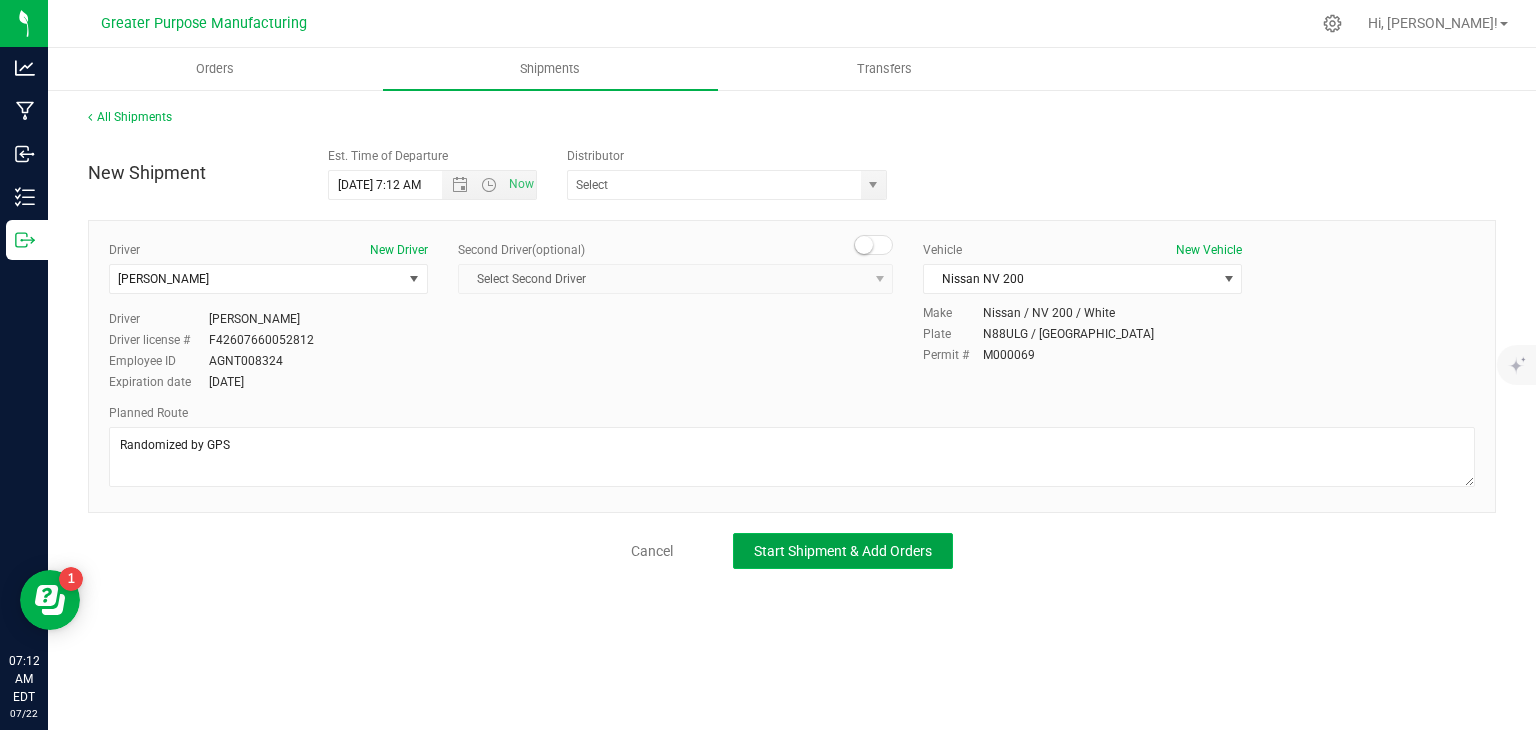 click on "Start Shipment & Add Orders" 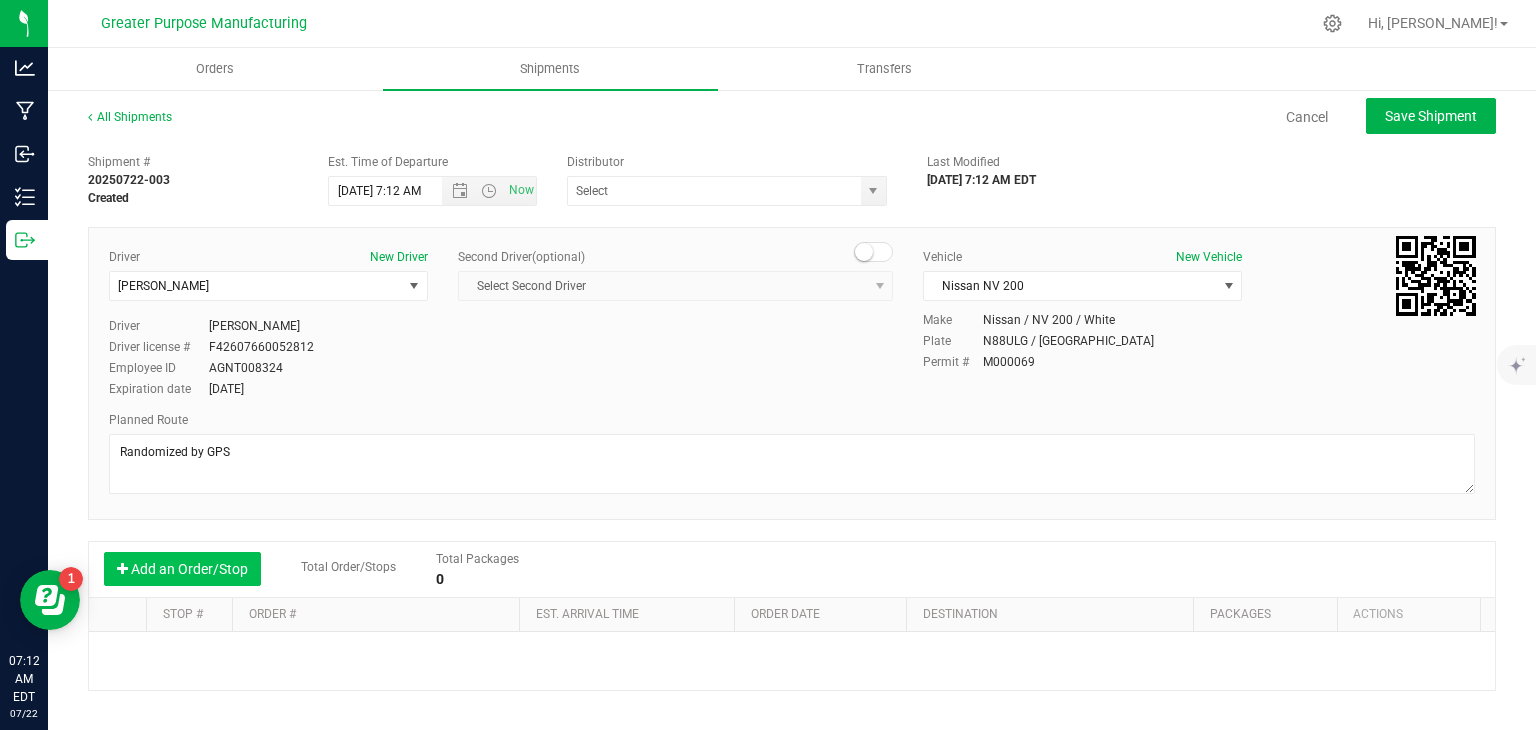 click on "Add an Order/Stop" at bounding box center [182, 569] 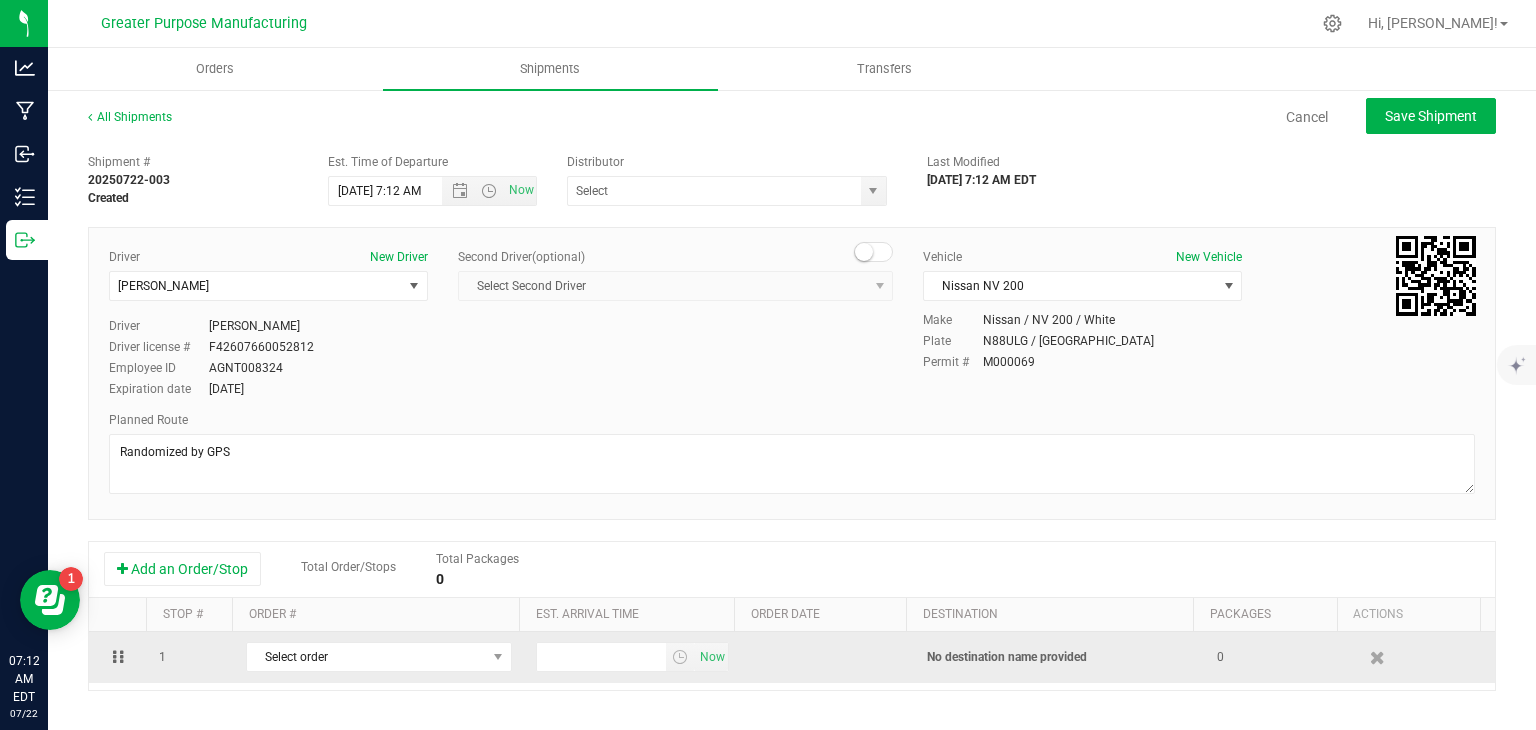 click on "Select order 00000283 00000269" at bounding box center (379, 657) 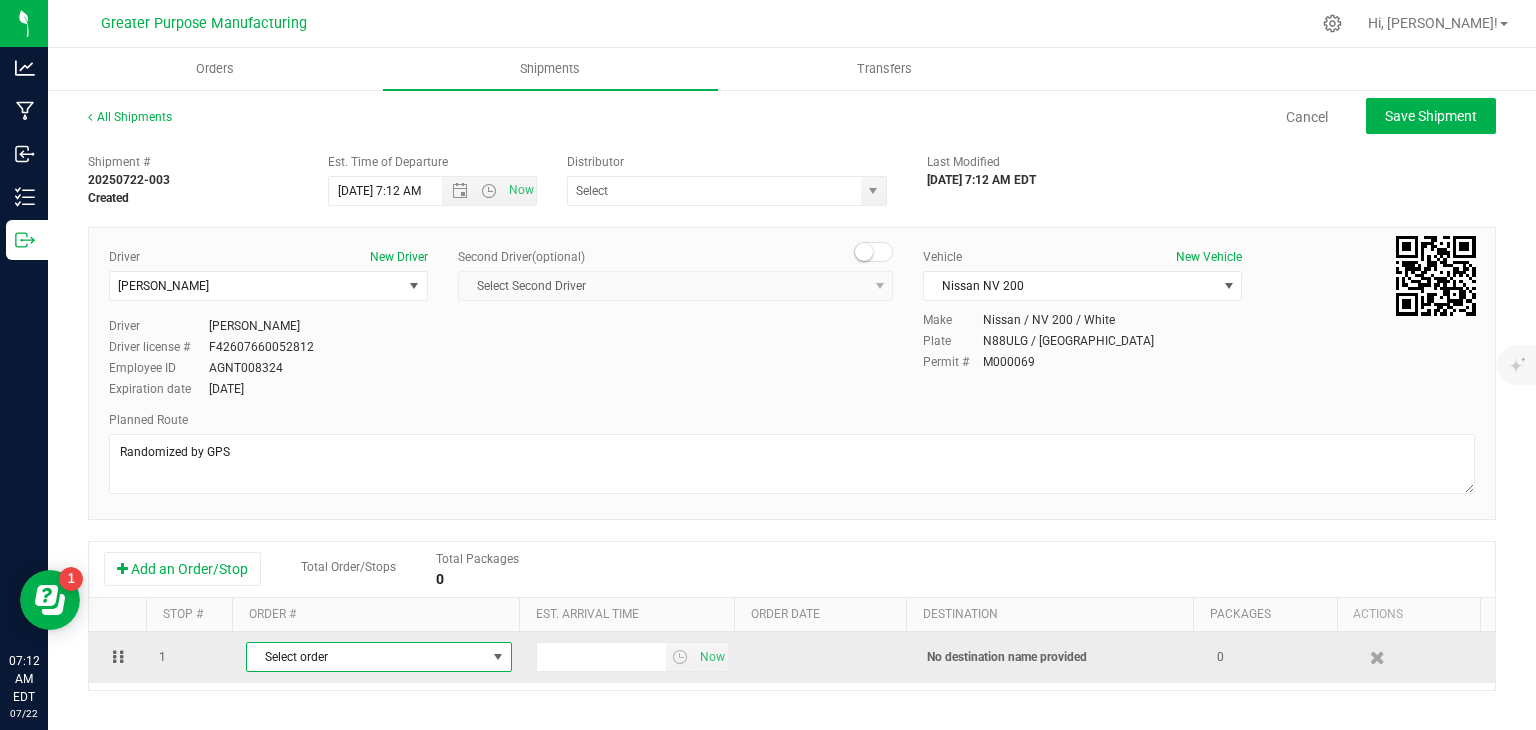 click on "Select order" at bounding box center (366, 657) 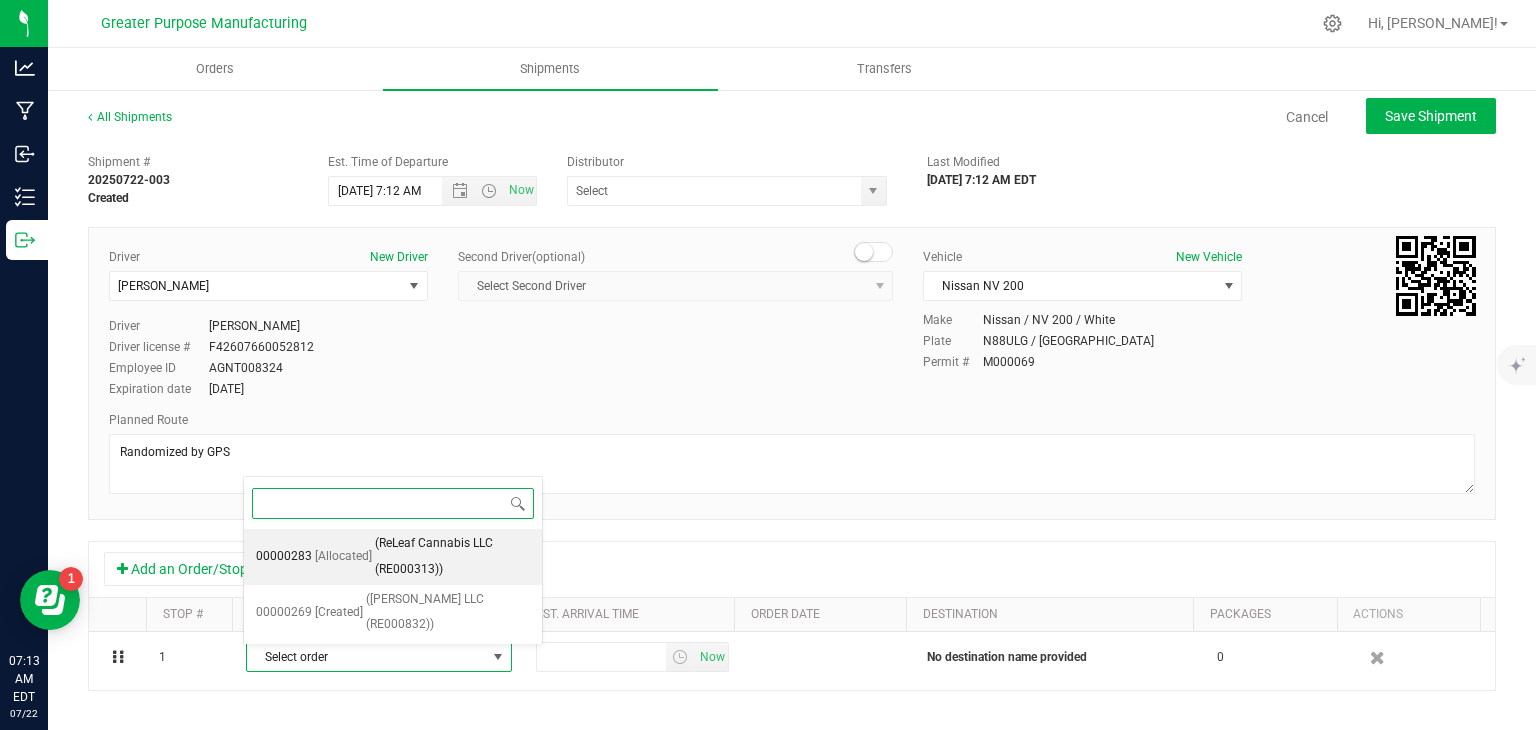 click on "(ReLeaf Cannabis LLC (RE000313))" at bounding box center [452, 556] 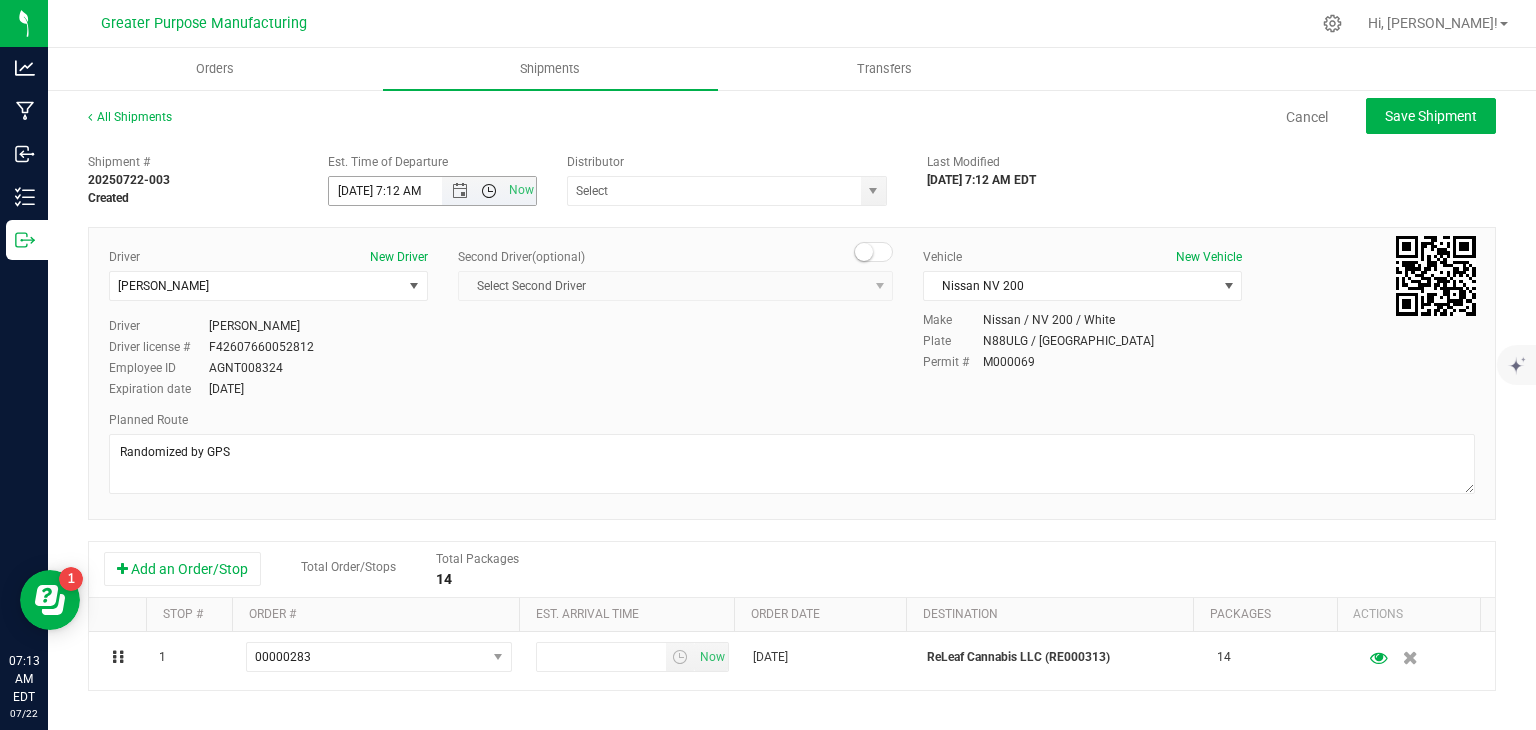 click at bounding box center (489, 191) 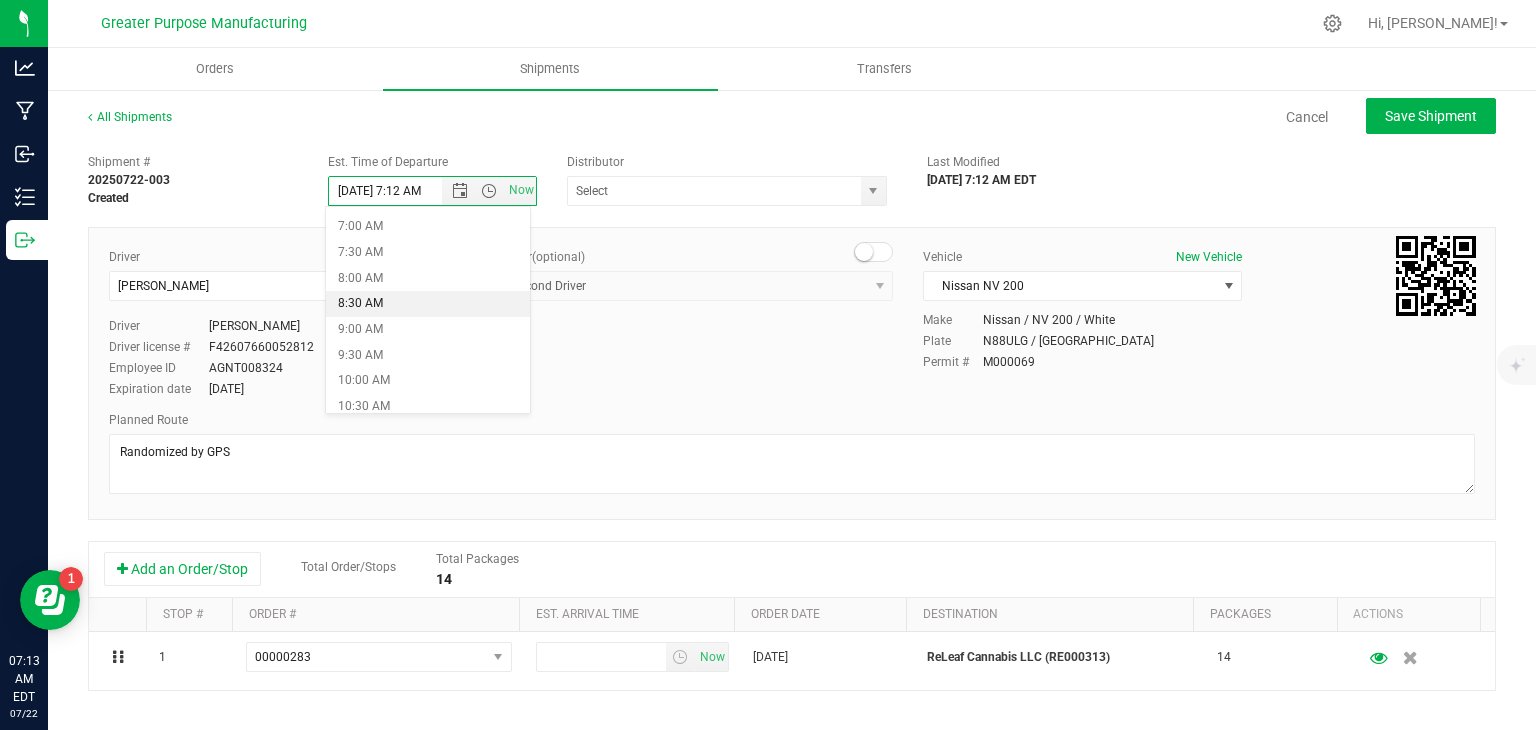 scroll, scrollTop: 356, scrollLeft: 0, axis: vertical 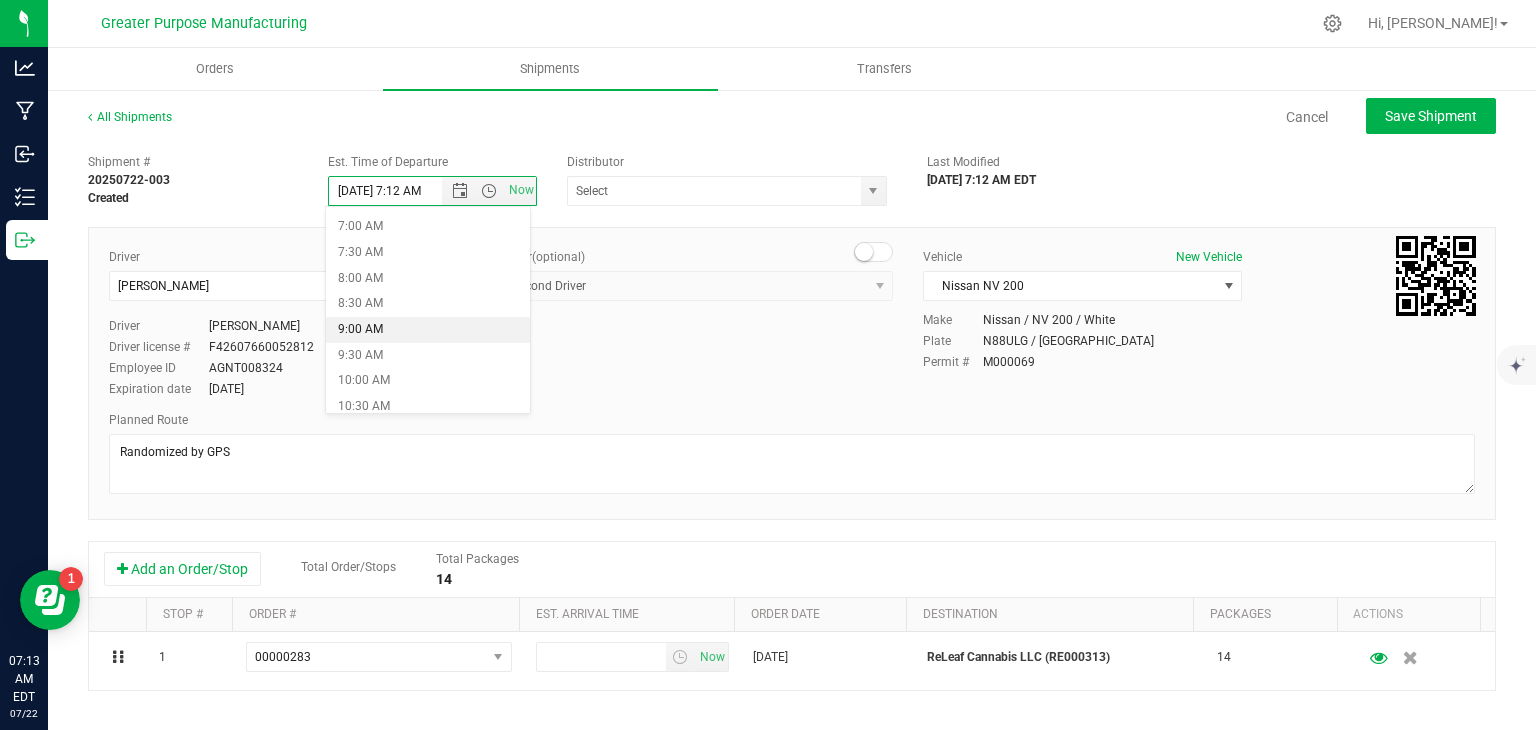 click on "9:00 AM" at bounding box center (428, 330) 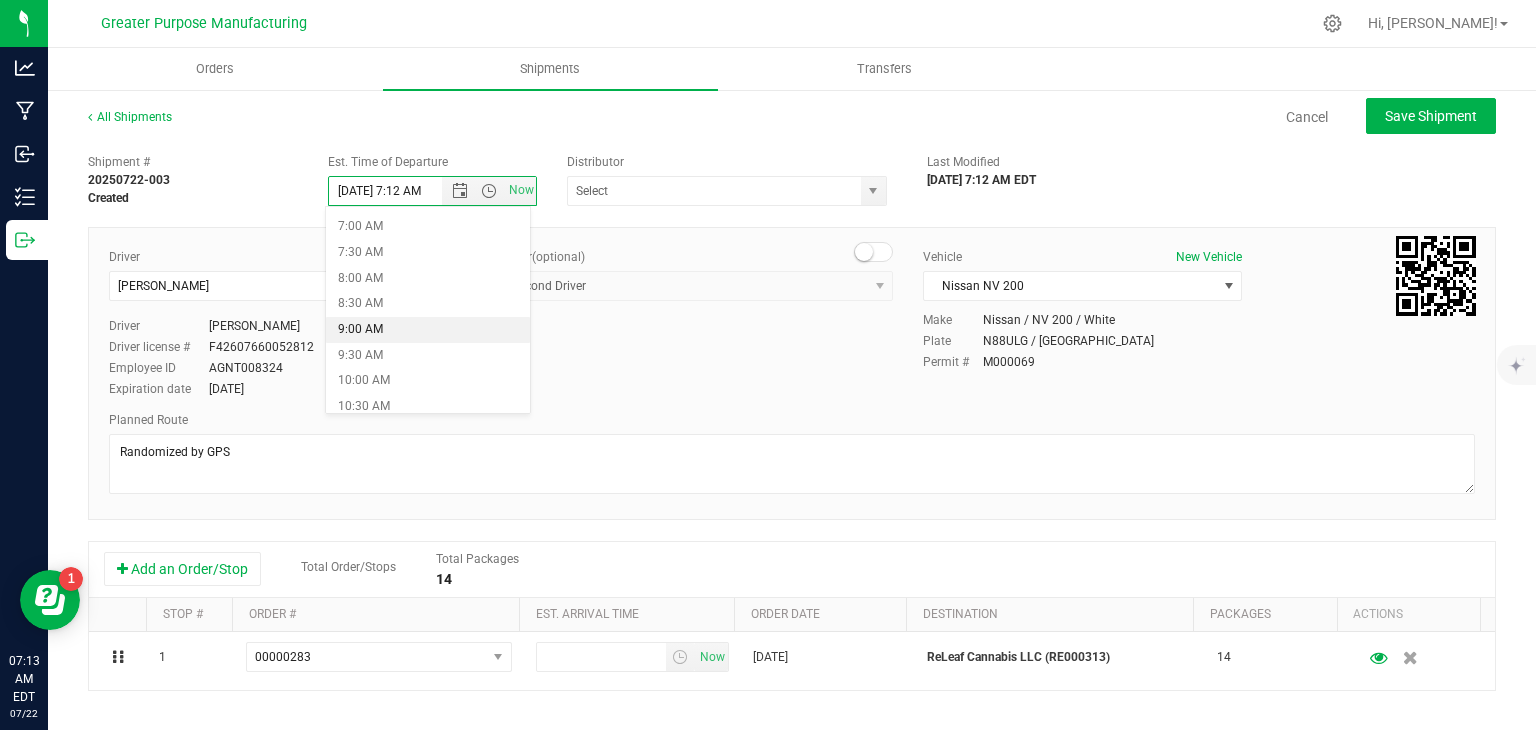 type on "[DATE] 9:00 AM" 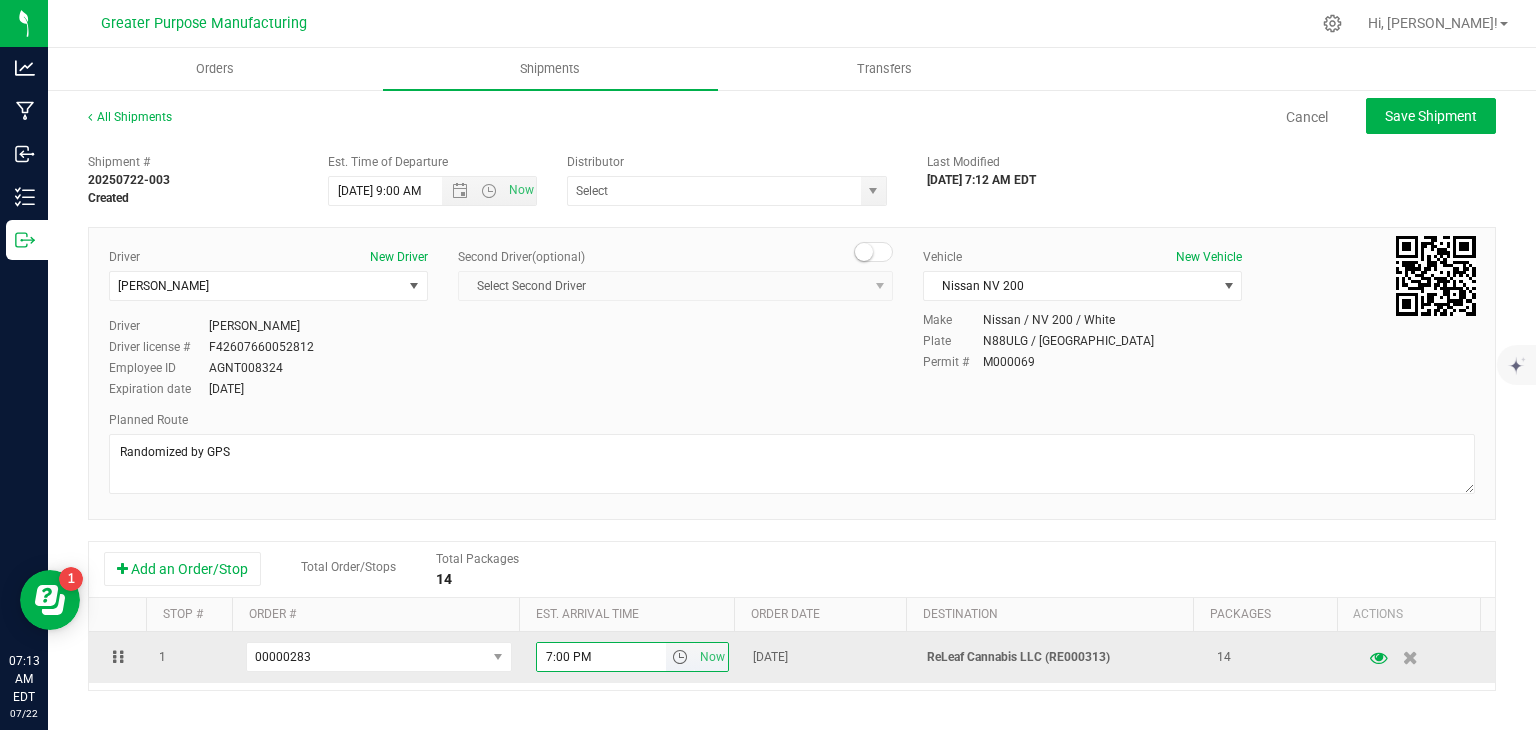 click on "7:00 PM" at bounding box center [602, 657] 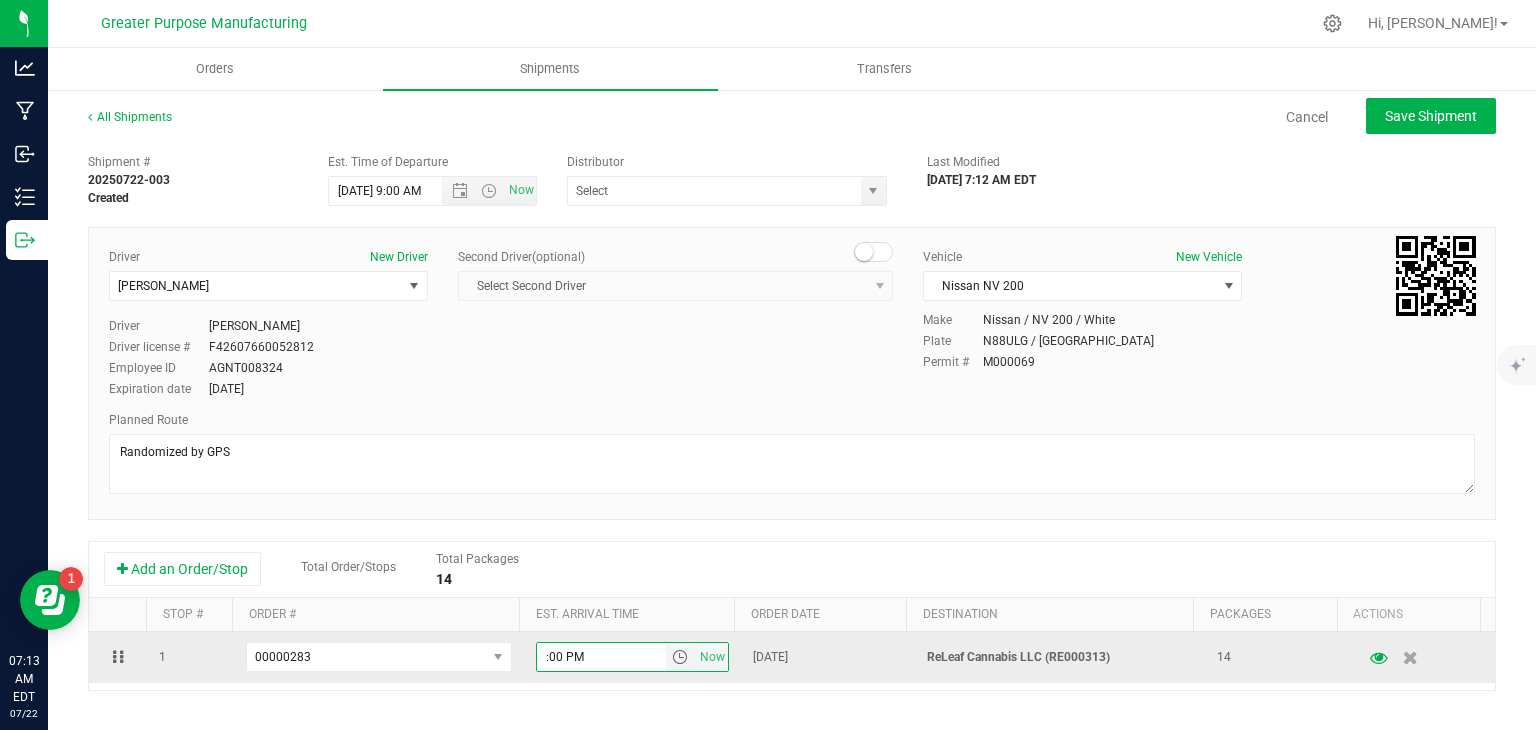 type on "5:00 PM" 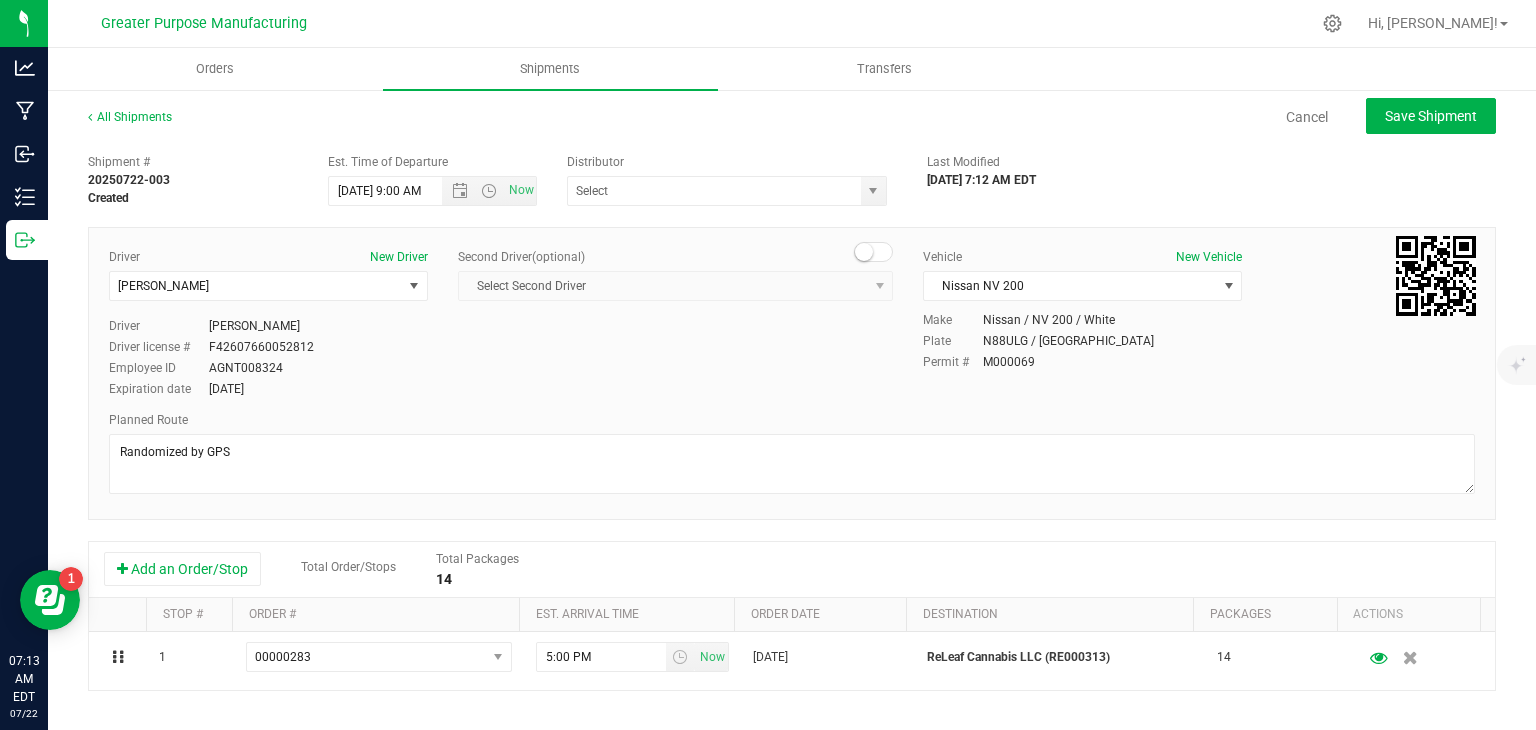 click on "Planned Route" at bounding box center [792, 420] 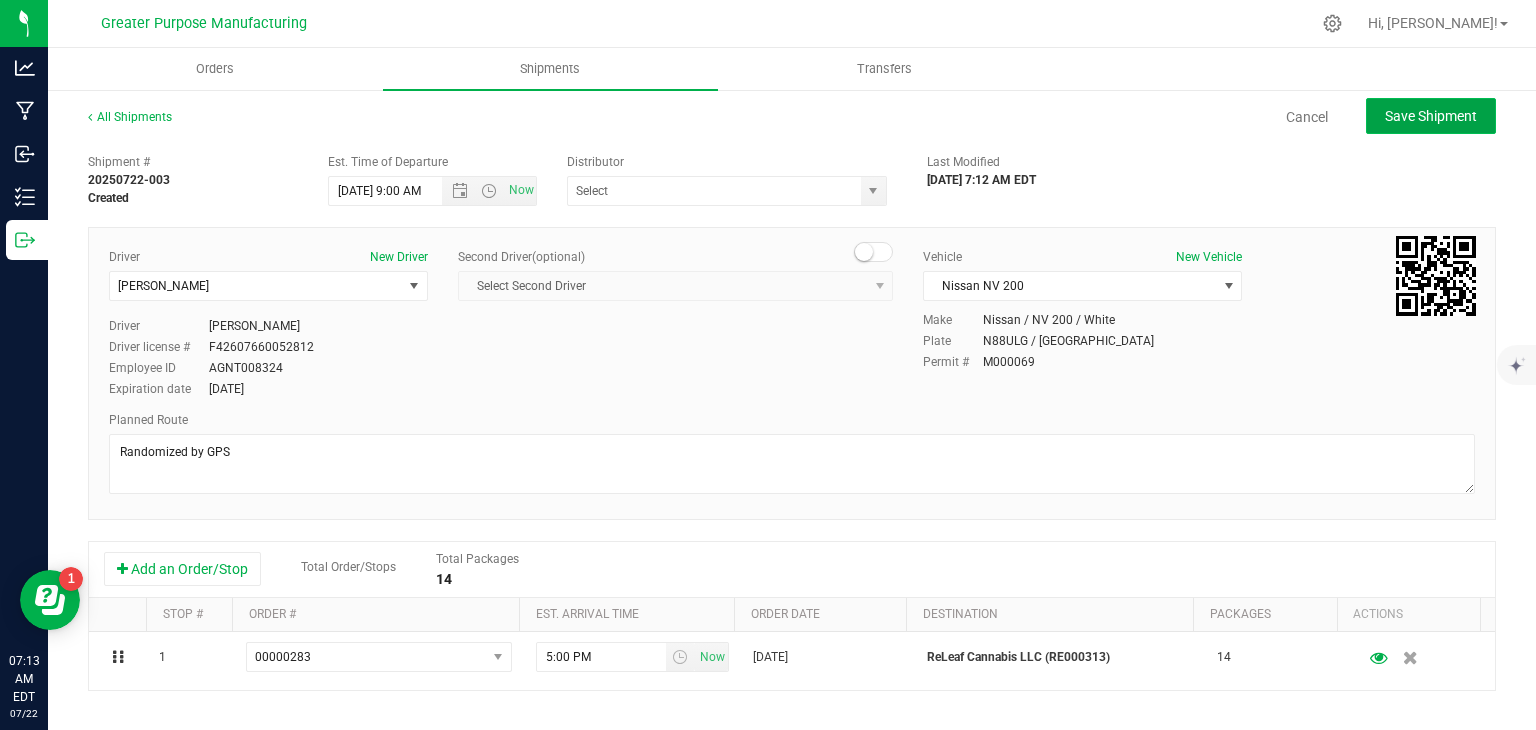 click on "Save Shipment" 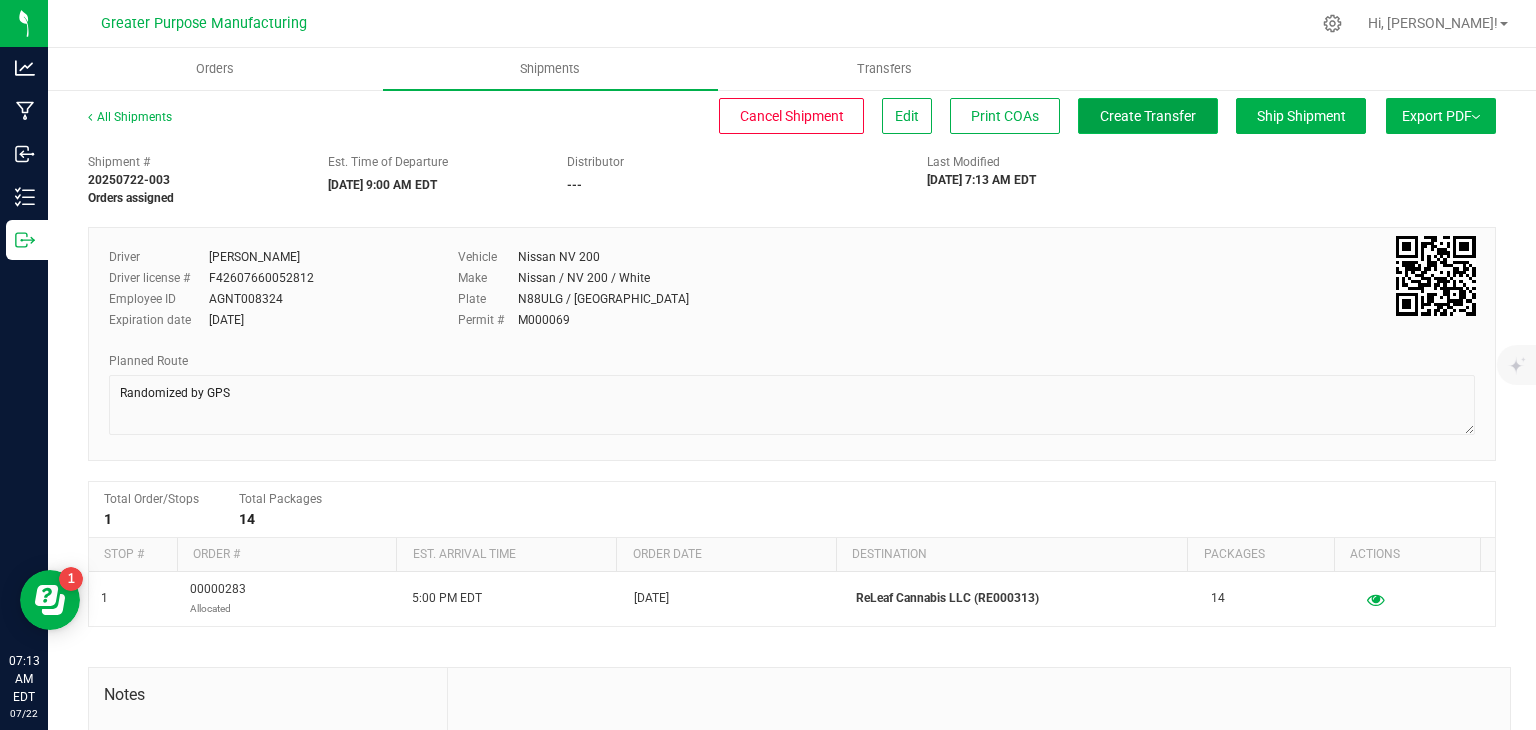 click on "Create Transfer" at bounding box center (1148, 116) 